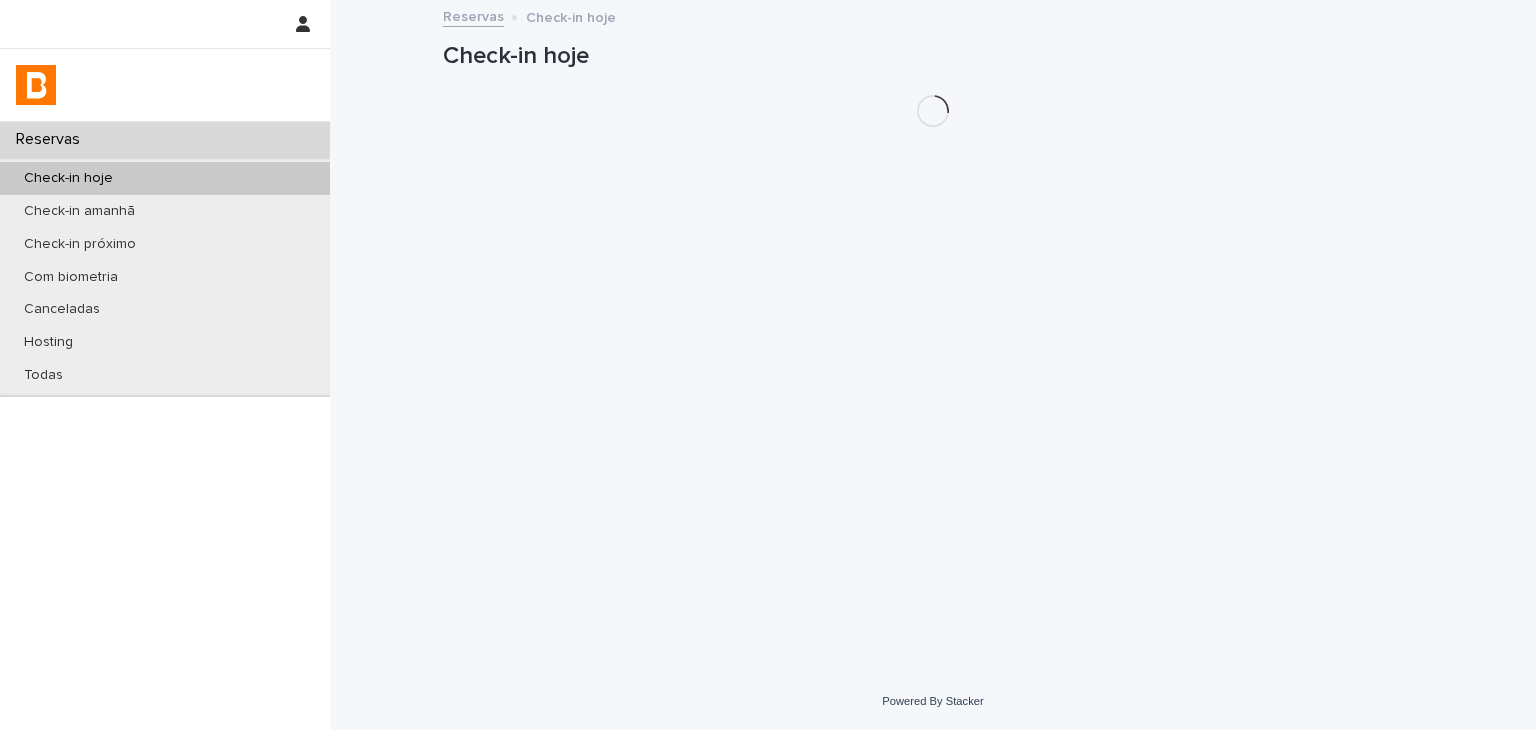scroll, scrollTop: 0, scrollLeft: 0, axis: both 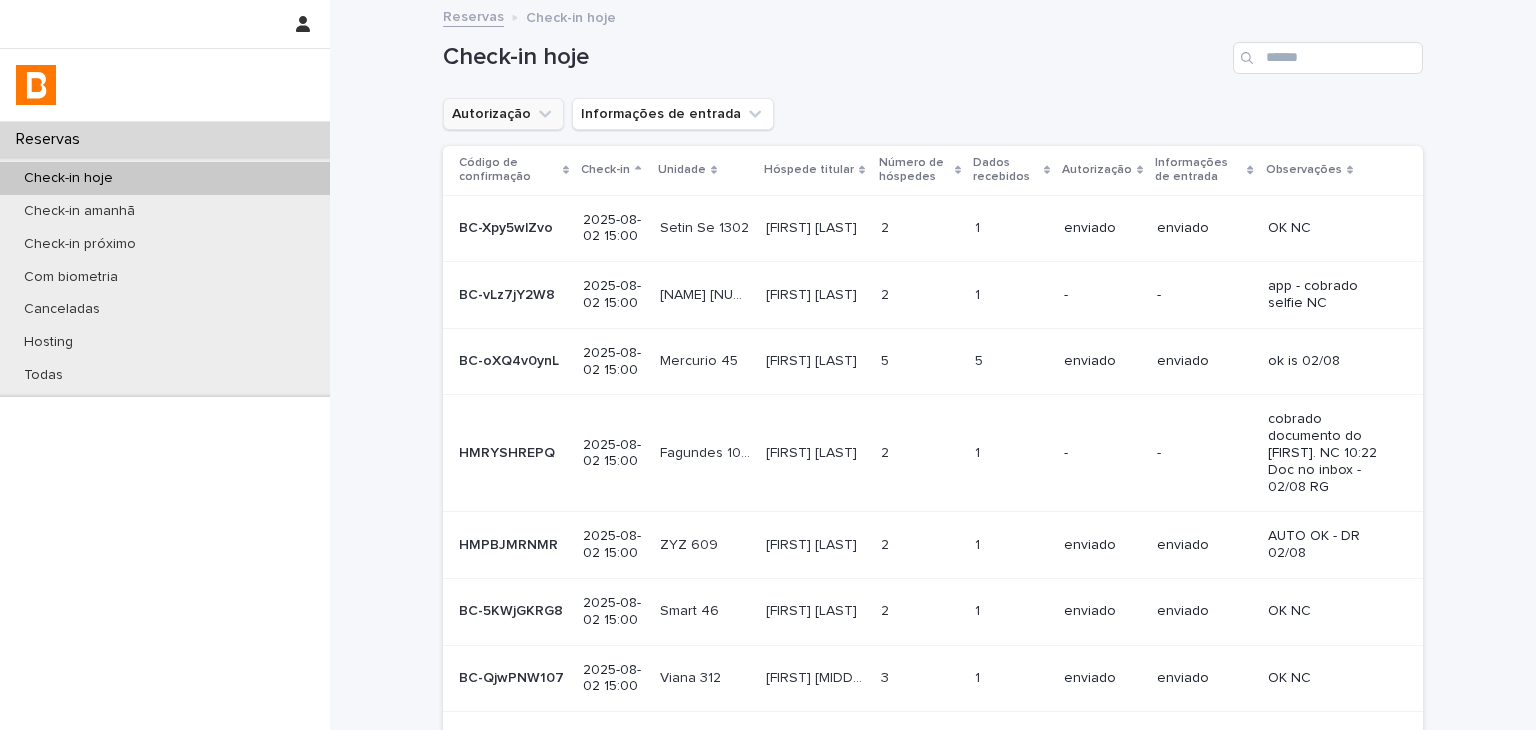 click on "Autorização" at bounding box center [503, 114] 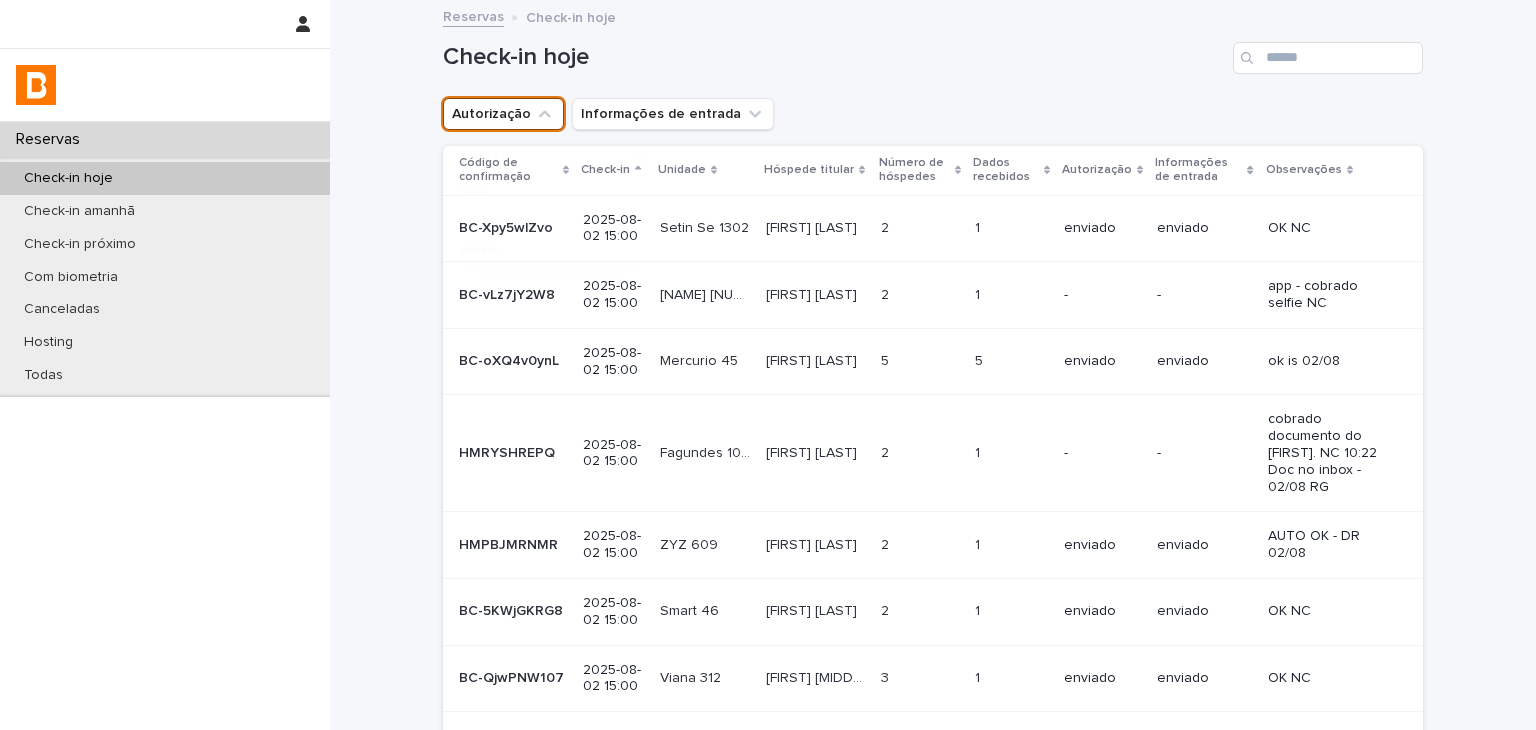 click on "is any of" at bounding box center [482, 156] 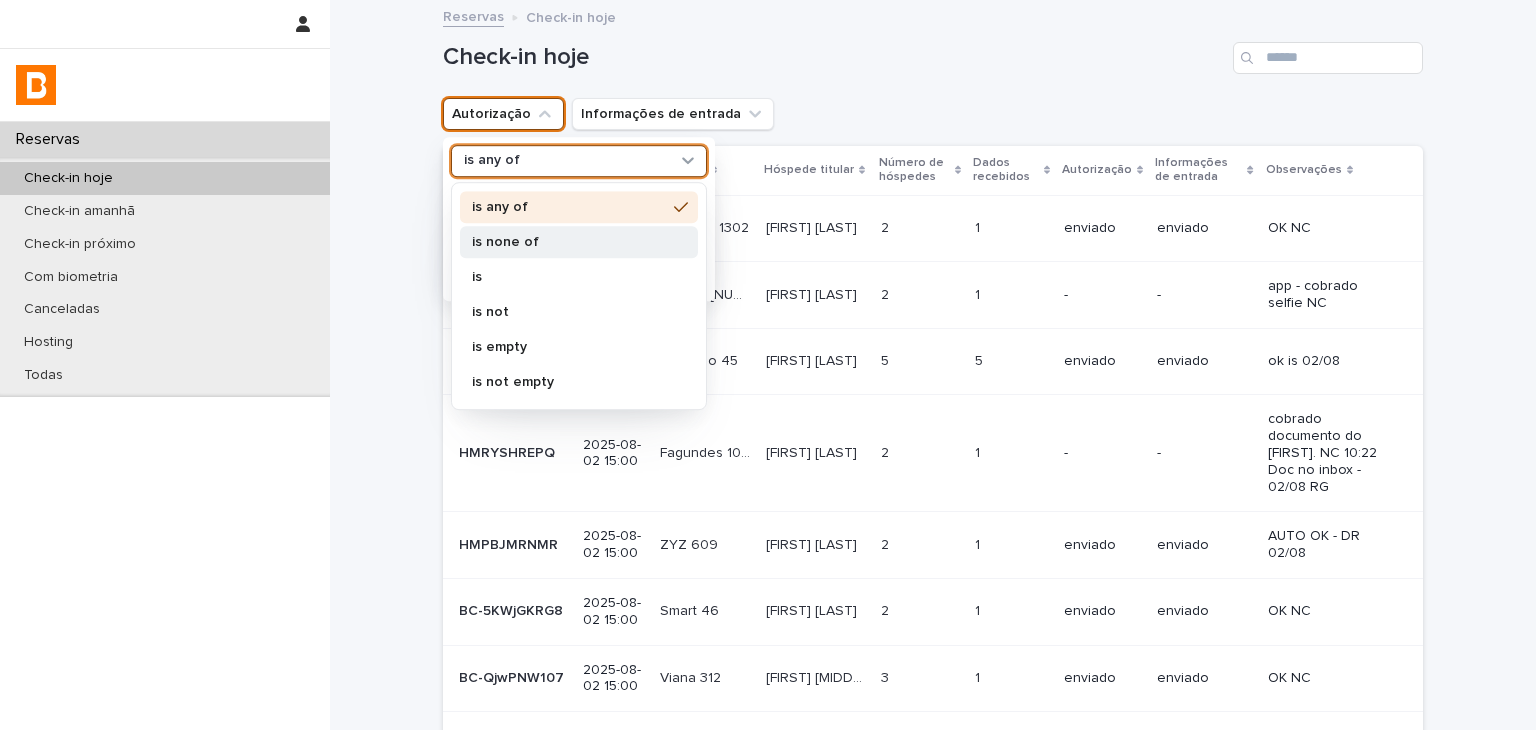 click on "is none of" at bounding box center (579, 242) 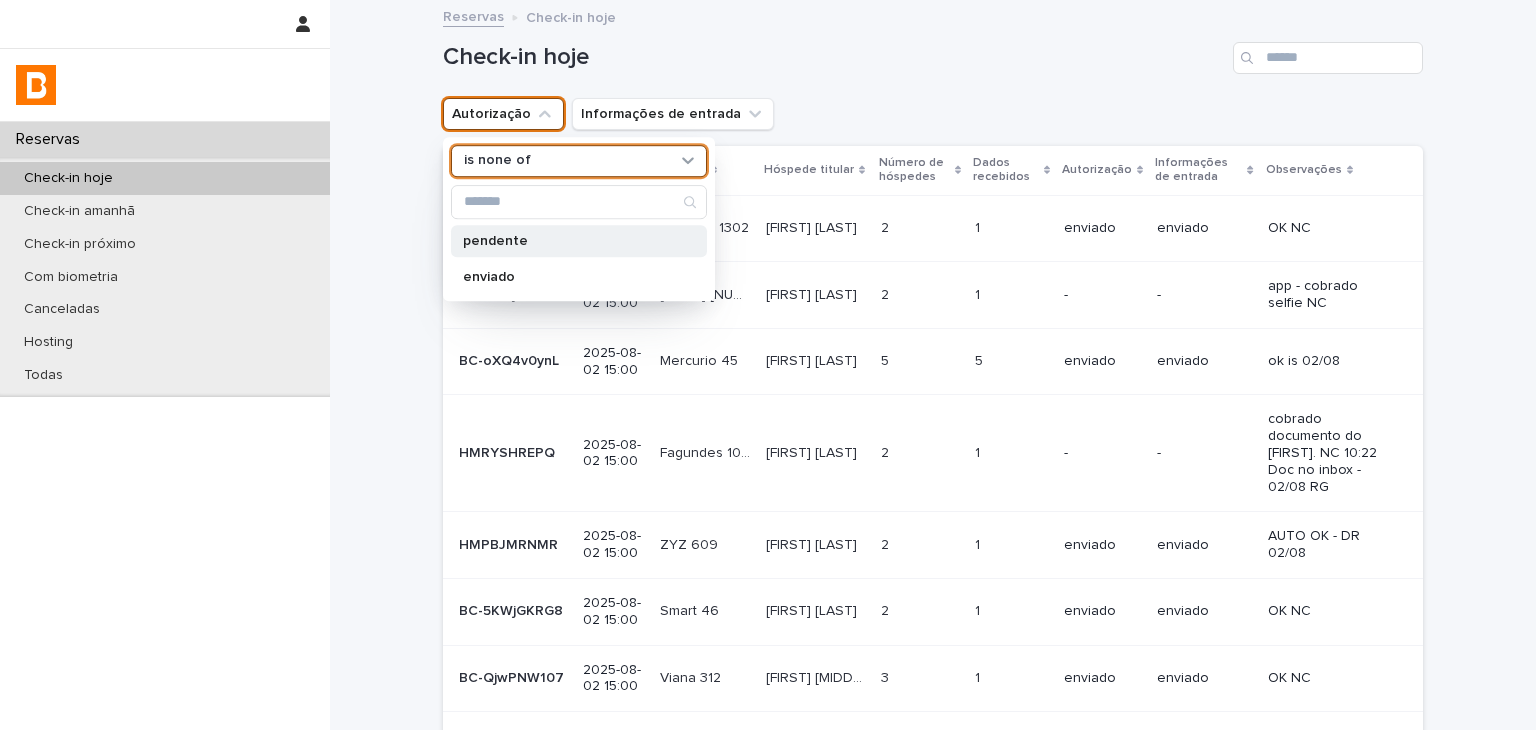 drag, startPoint x: 530, startPoint y: 287, endPoint x: 652, endPoint y: 240, distance: 130.7402 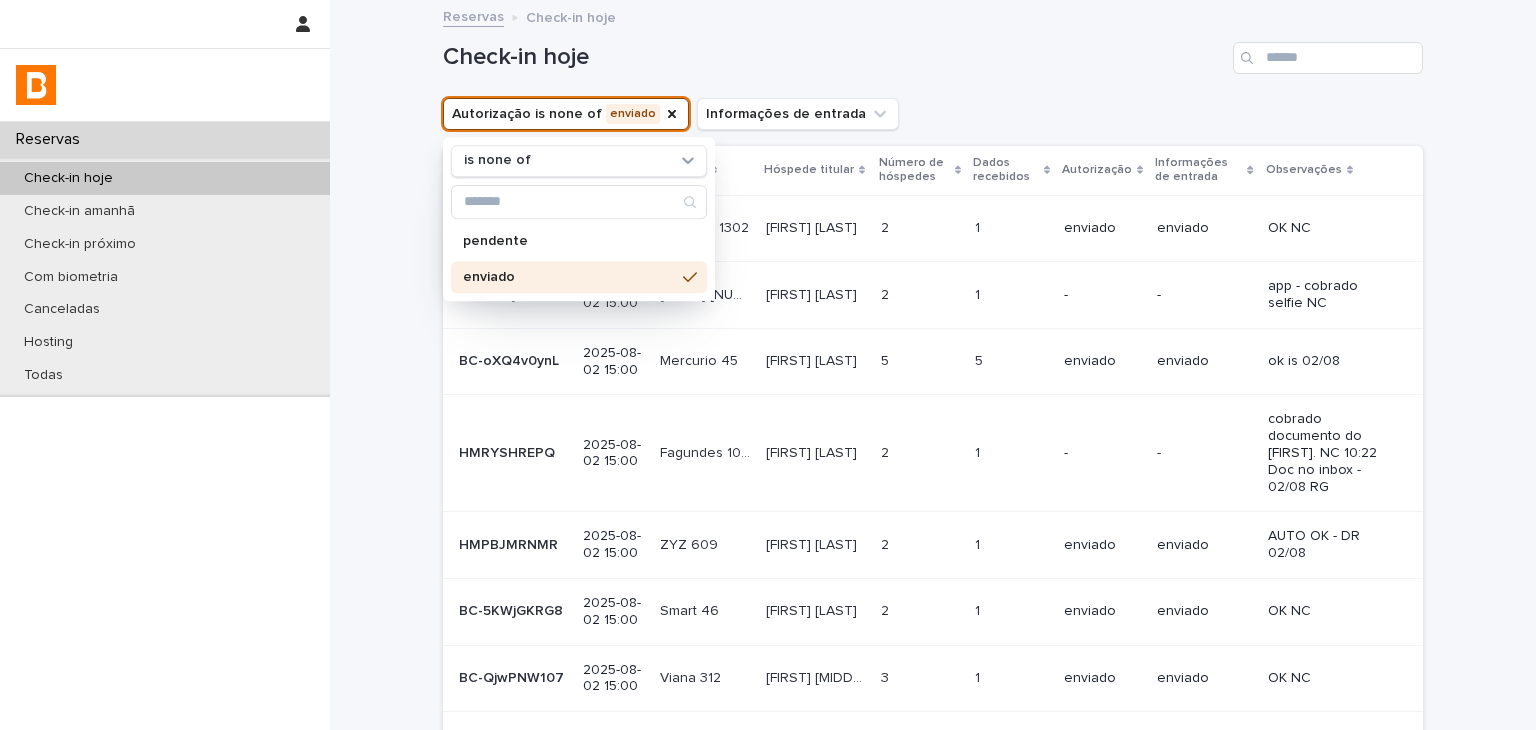 click on "Check-in hoje" at bounding box center [834, 57] 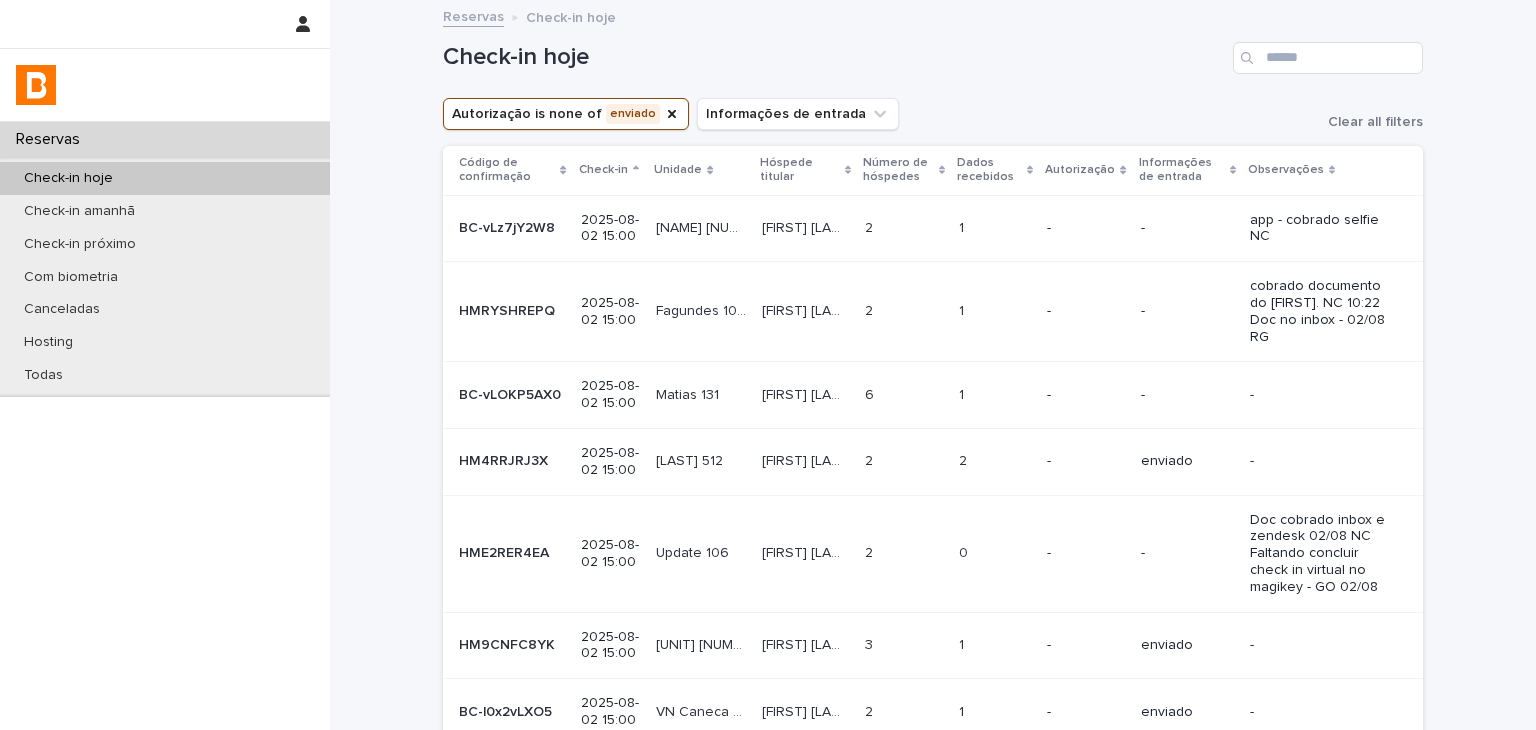 scroll, scrollTop: 473, scrollLeft: 0, axis: vertical 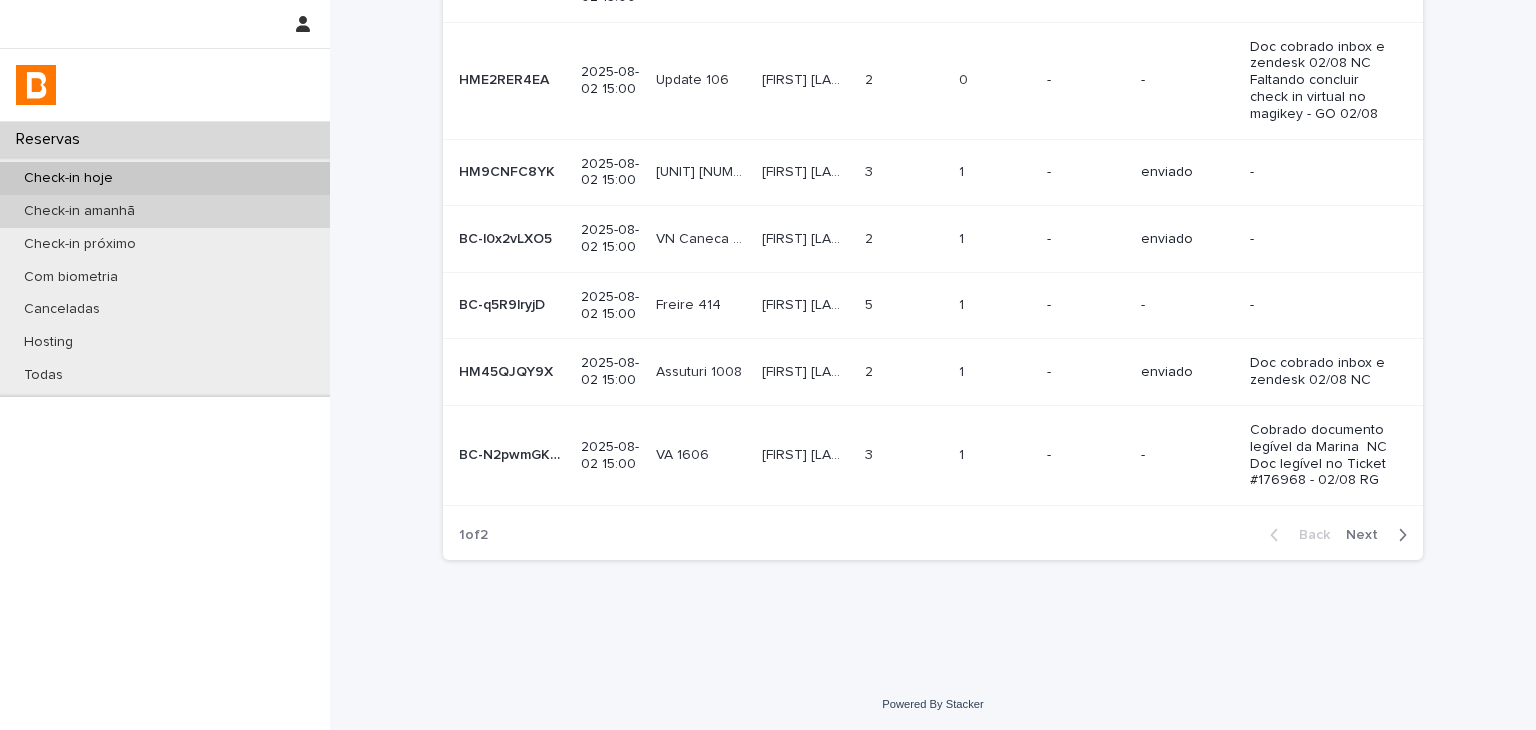 click on "Check-in amanhã" at bounding box center (165, 211) 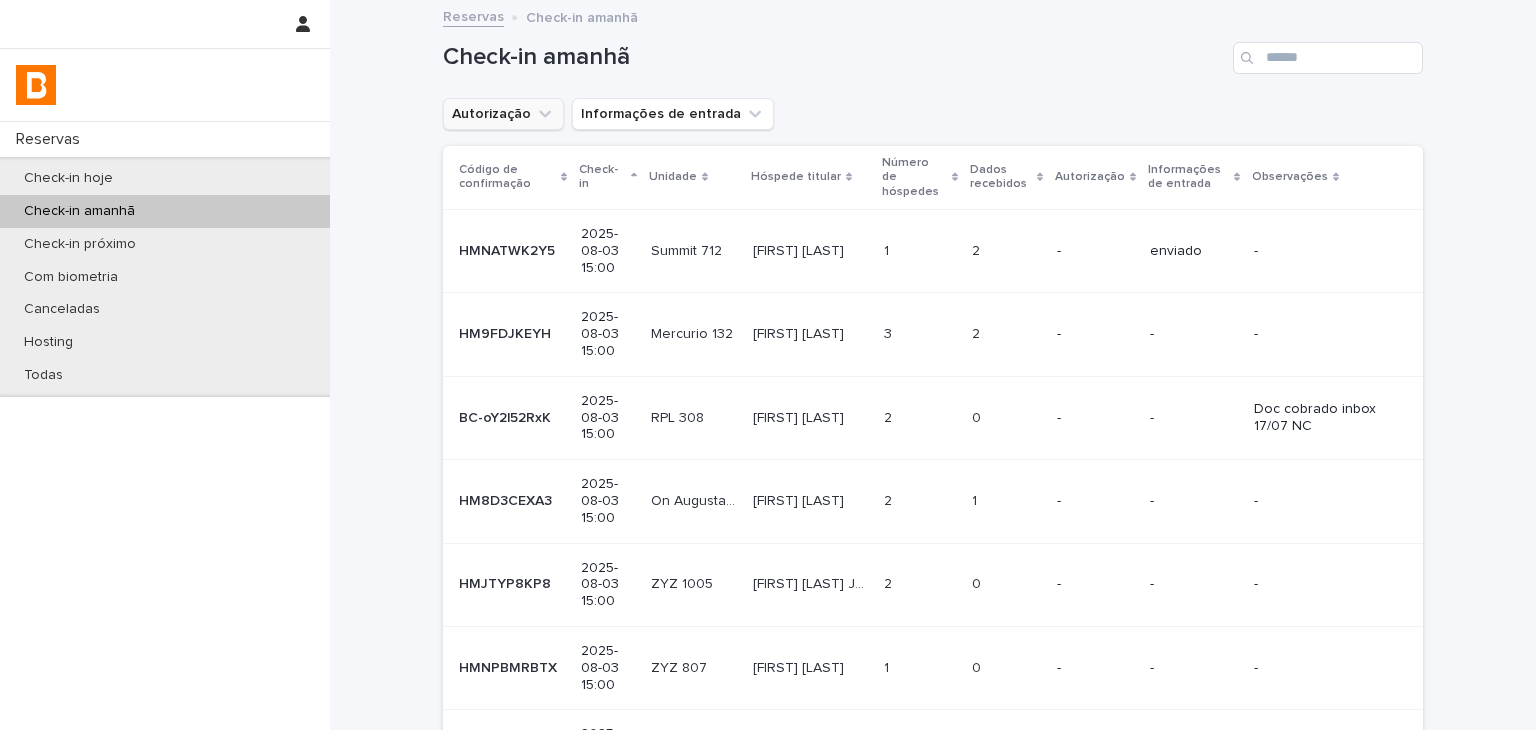 click on "Autorização" at bounding box center (503, 114) 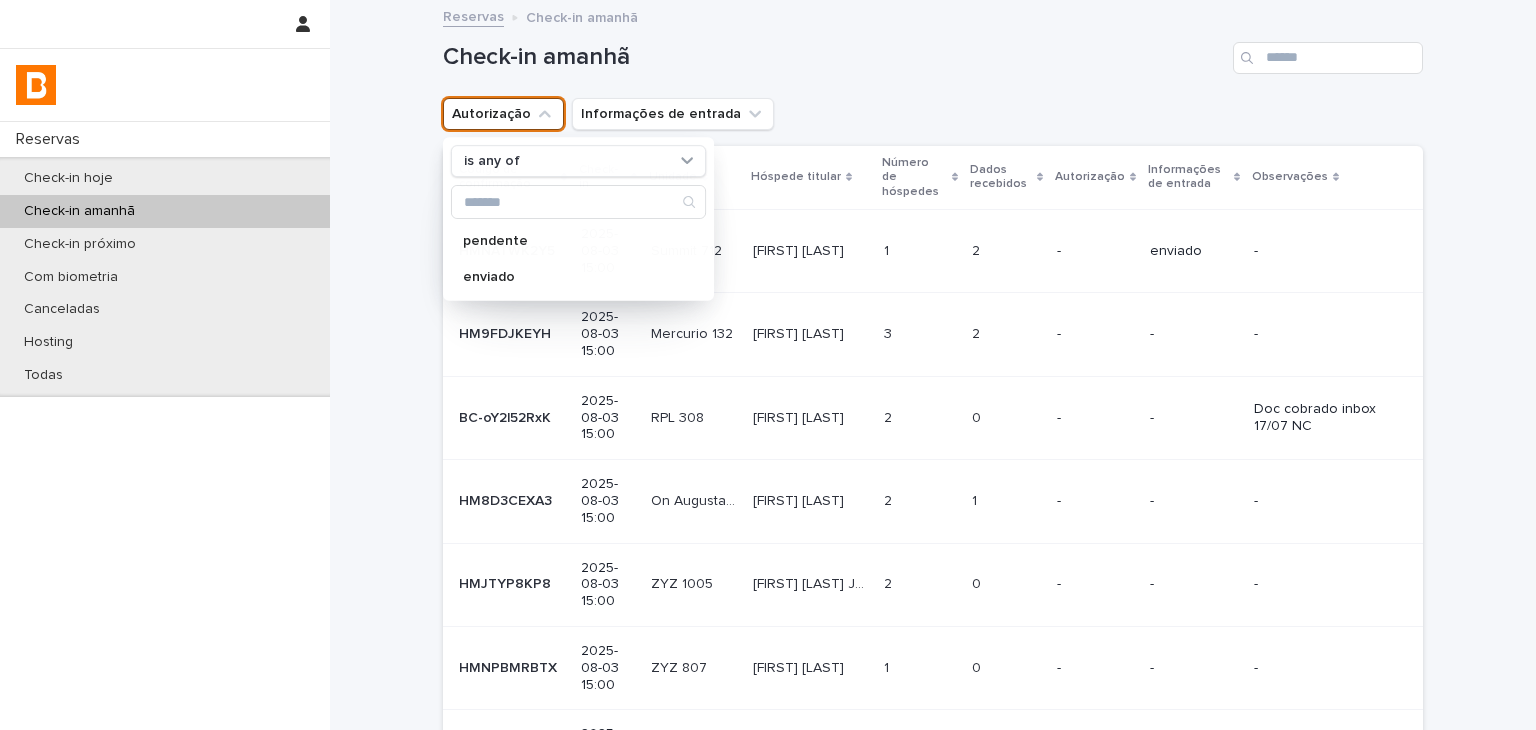 drag, startPoint x: 518, startPoint y: 141, endPoint x: 522, endPoint y: 174, distance: 33.24154 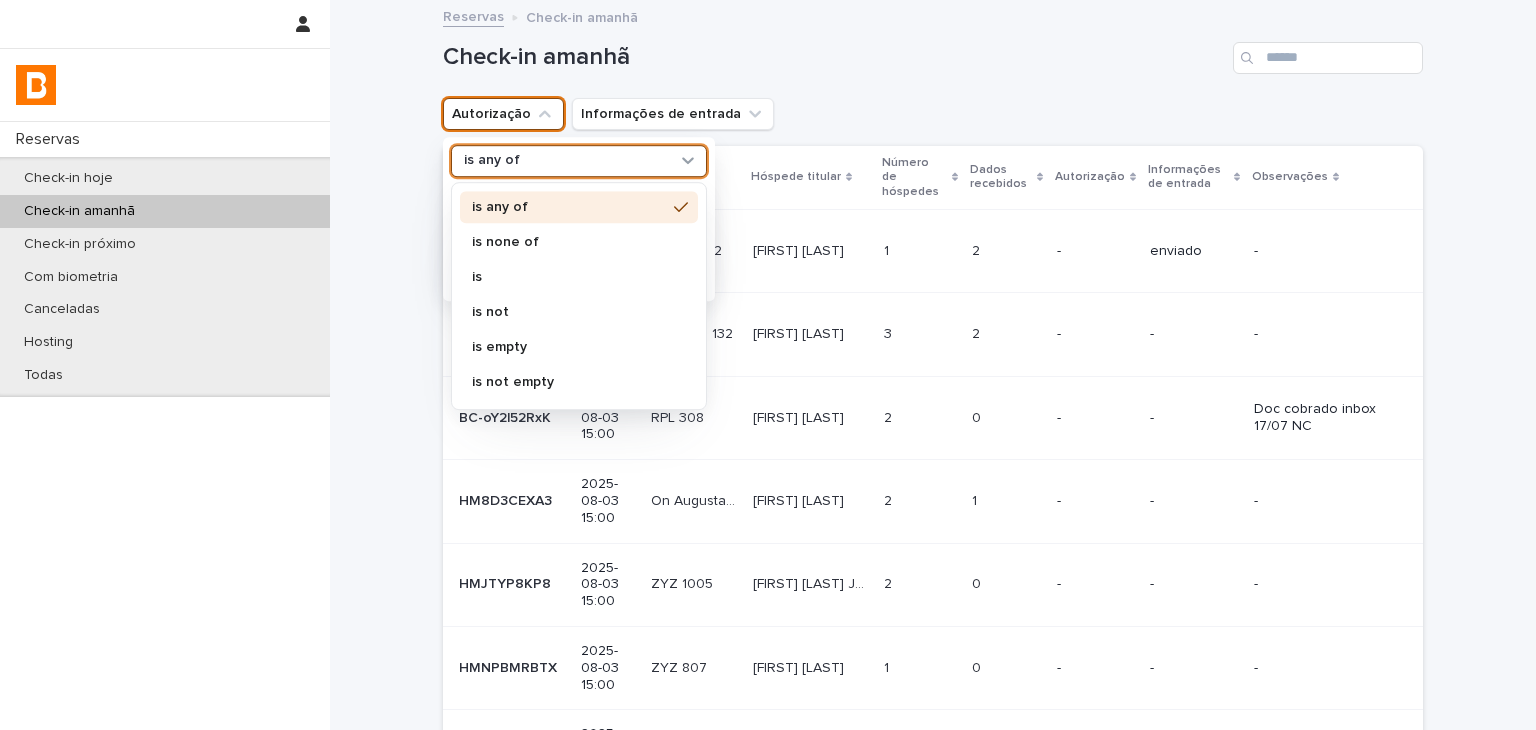 click on "is any of" at bounding box center (579, 208) 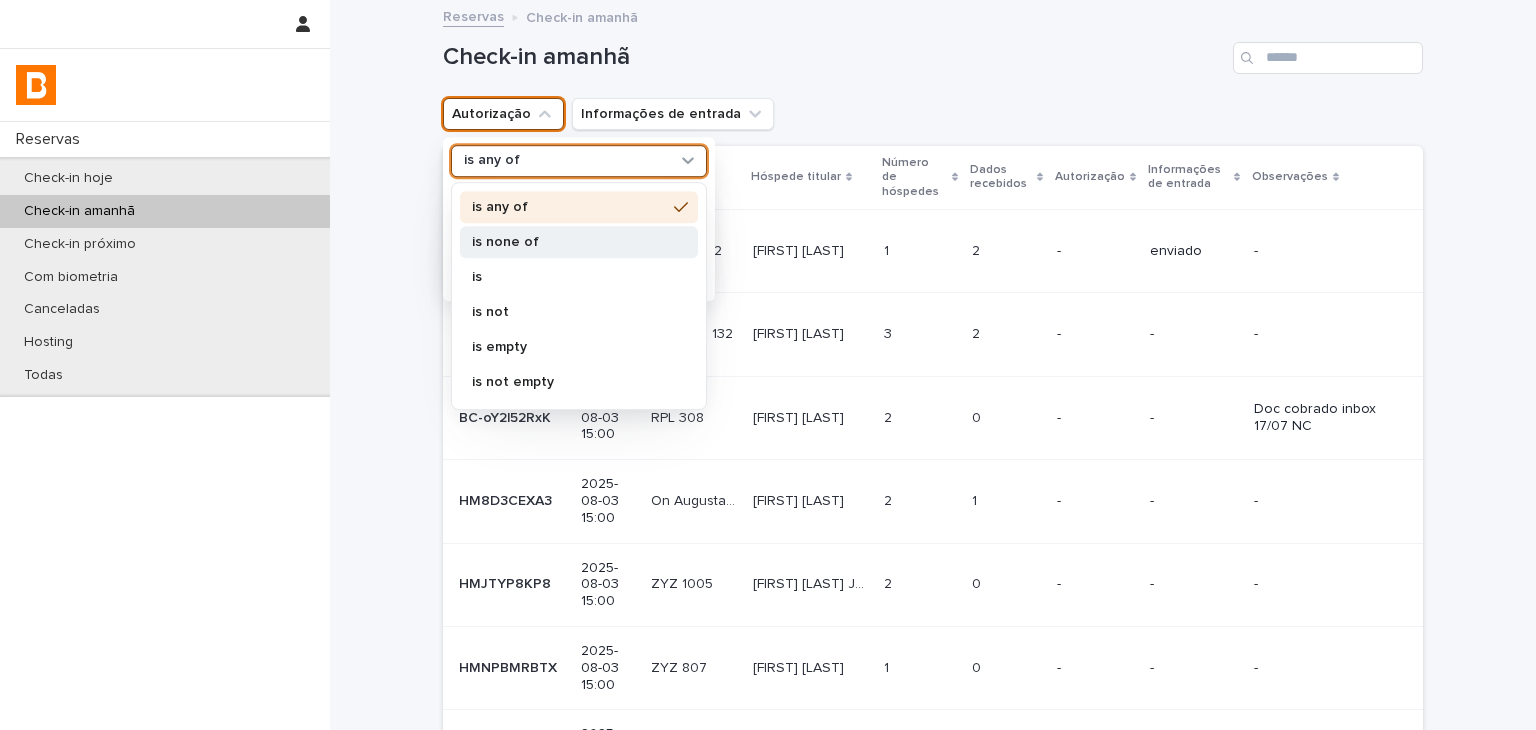 click on "is none of" at bounding box center (569, 242) 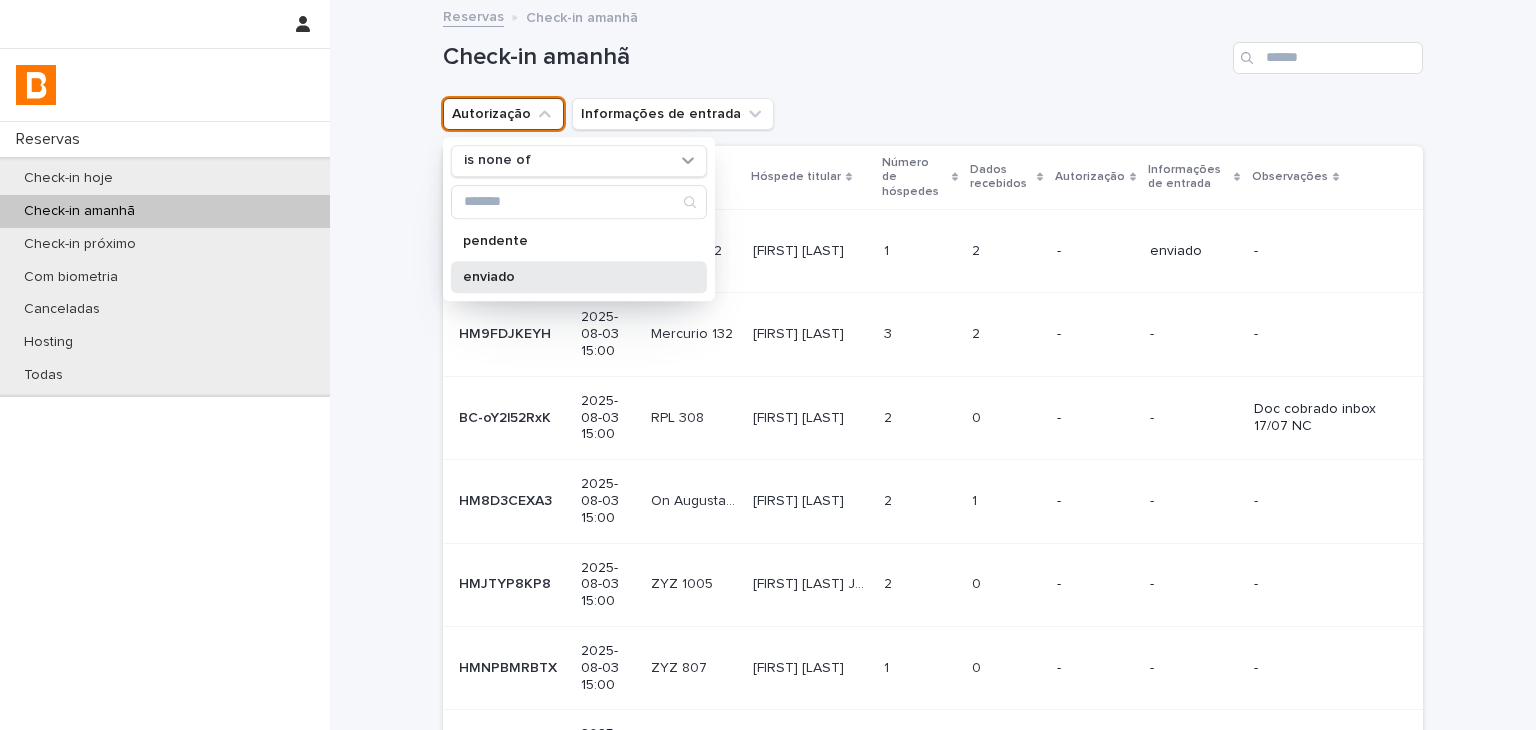 drag, startPoint x: 521, startPoint y: 277, endPoint x: 803, endPoint y: 165, distance: 303.4271 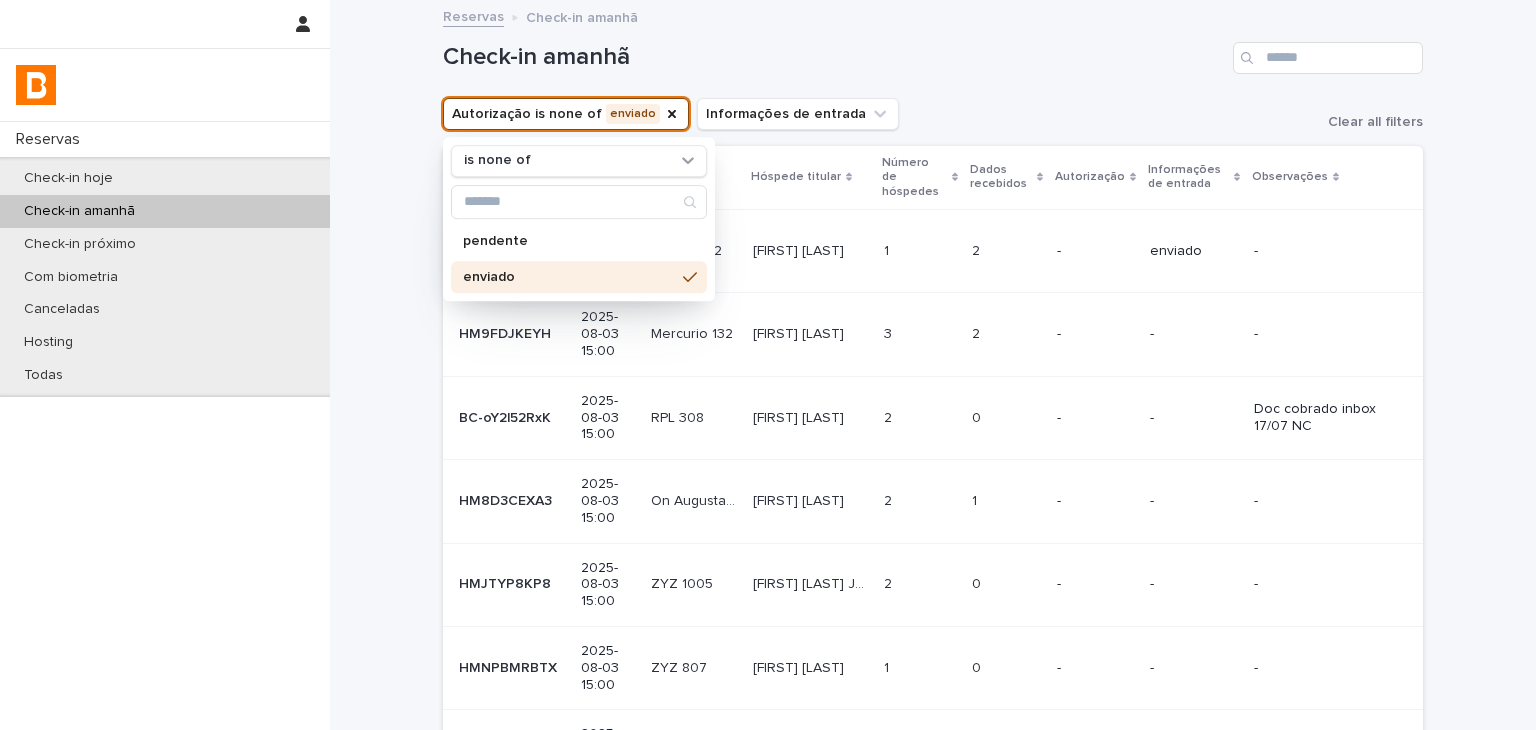 click on "Check-in amanhã" at bounding box center (933, 50) 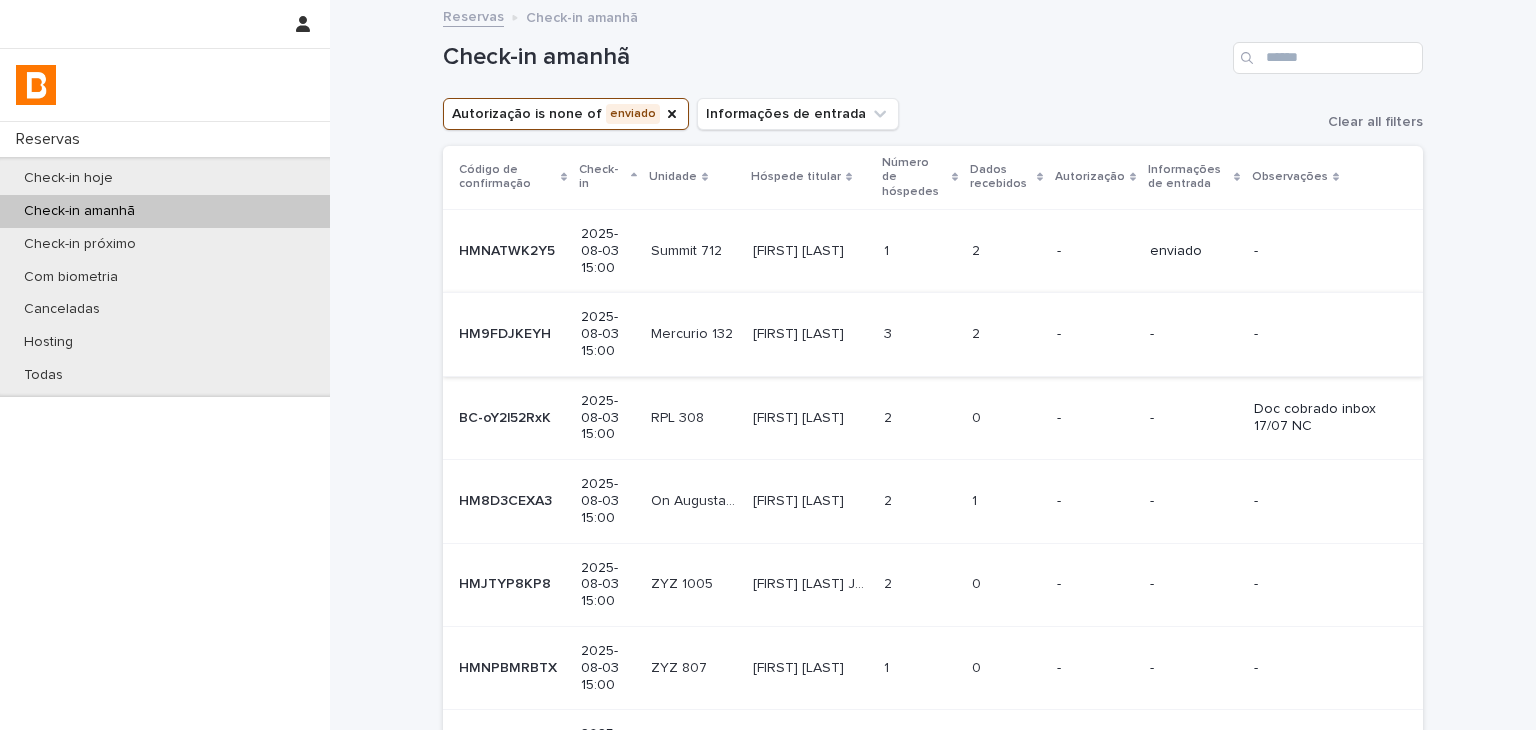 drag, startPoint x: 904, startPoint y: 278, endPoint x: 946, endPoint y: 317, distance: 57.31492 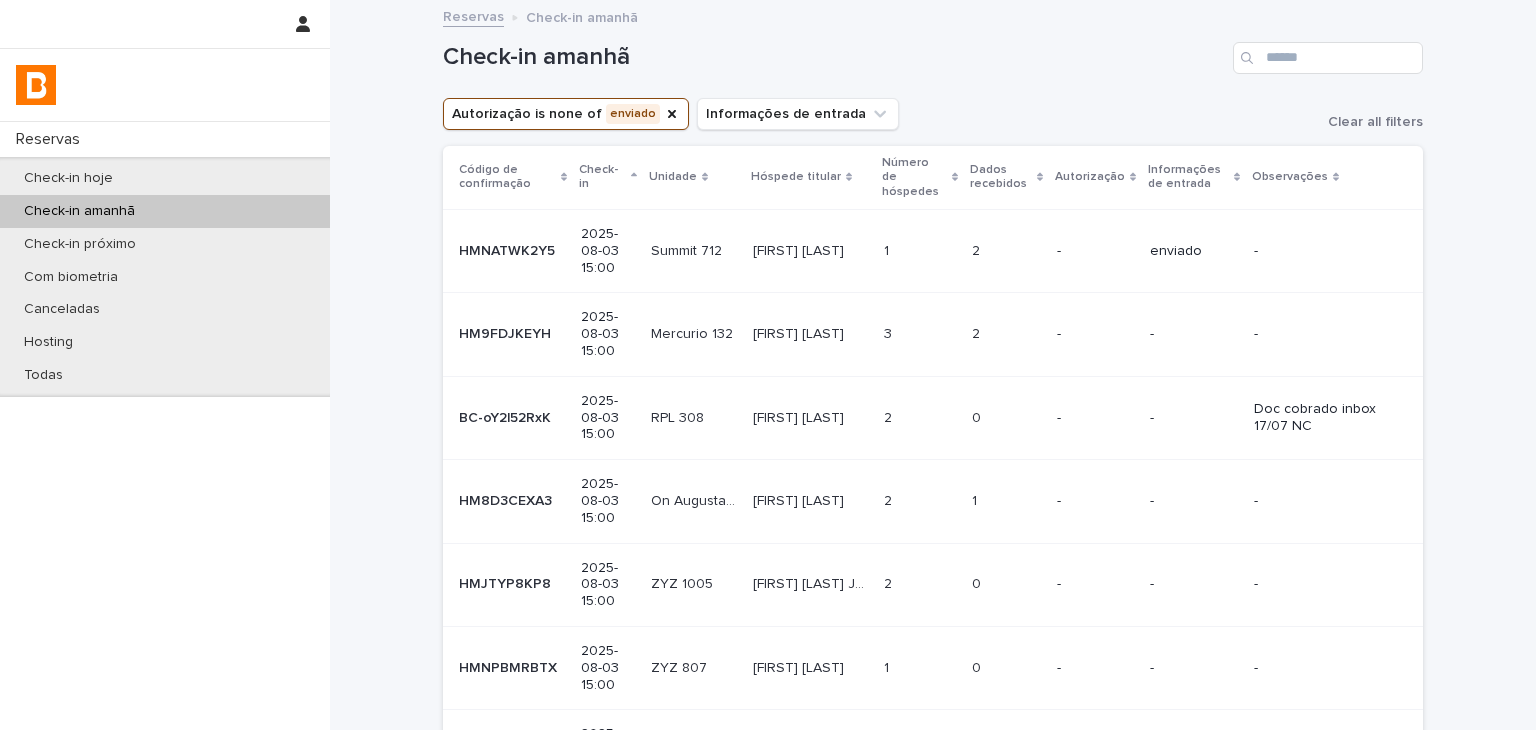 drag, startPoint x: 946, startPoint y: 317, endPoint x: 932, endPoint y: 66, distance: 251.39014 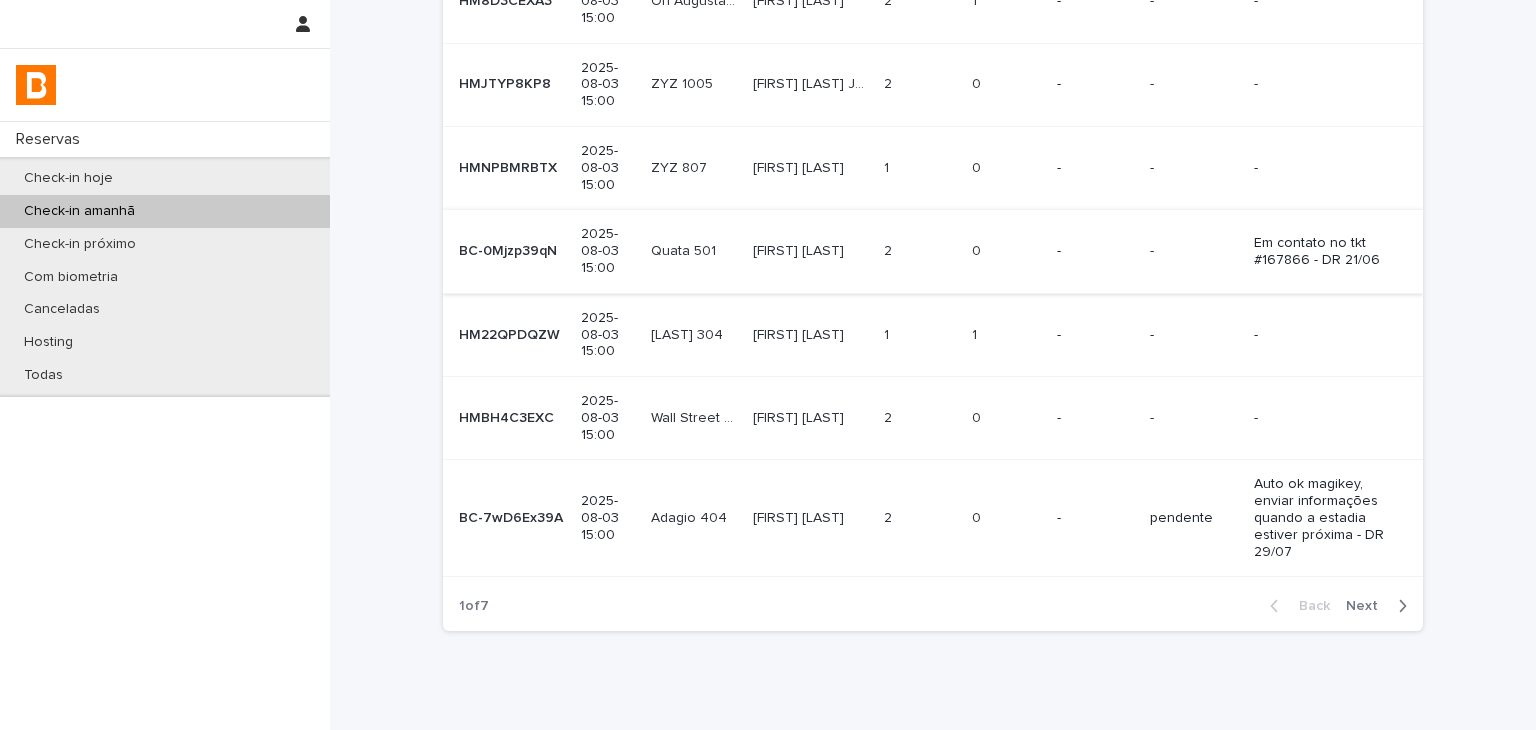 scroll, scrollTop: 540, scrollLeft: 0, axis: vertical 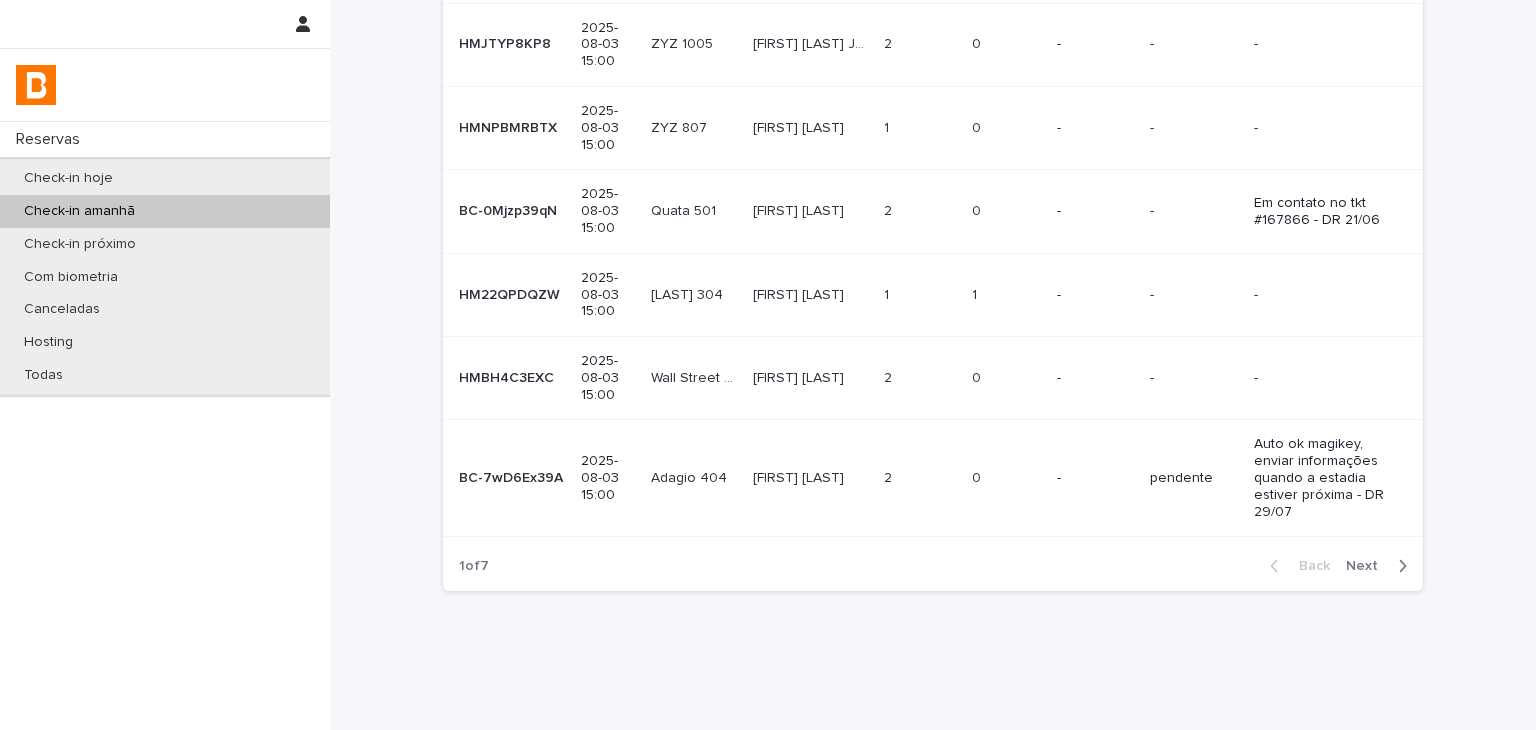 click on "Loading... Saving… Loading... Saving… Check-in amanhã Autorização is none of enviado Informações de entrada Clear all filters Código de confirmação Check-in Unidade Hóspede titular Número de hóspedes Dados recebidos Autorização Informações de entrada Observações HMNATWK2Y5 HMNATWK2Y5   2025-08-03 15:00 Summit 712 Summit 712   Gabriela Neves Gabriela Neves   1 1   2 2   - enviado - HM9FDJKEYH HM9FDJKEYH   2025-08-03 15:00 Mercurio 132 Mercurio 132   Sophie Rodrigues Sophie Rodrigues   3 3   2 2   - - - BC-oY2l52RxK BC-oY2l52RxK   2025-08-03 15:00 RPL 308 RPL 308   Barbara Arêas Barbara Arêas   2 2   0 0   - - Doc cobrado inbox 17/07 NC HM8D3CEXA3 HM8D3CEXA3   2025-08-03 15:00 On Augusta 415 On Augusta 415   Rodrigo Fernandes E Fernandes Rodrigo Fernandes E Fernandes   2 2   1 1   - - - HMJTYP8KP8 HMJTYP8KP8   2025-08-03 15:00 ZYZ 1005 ZYZ 1005   Bruno Ferreira De Avelar Jacome Jacome Bruno Ferreira De Avelar Jacome Jacome   2 2   0 0   - - - HMNPBMRBTX HMNPBMRBTX" at bounding box center (933, 85) 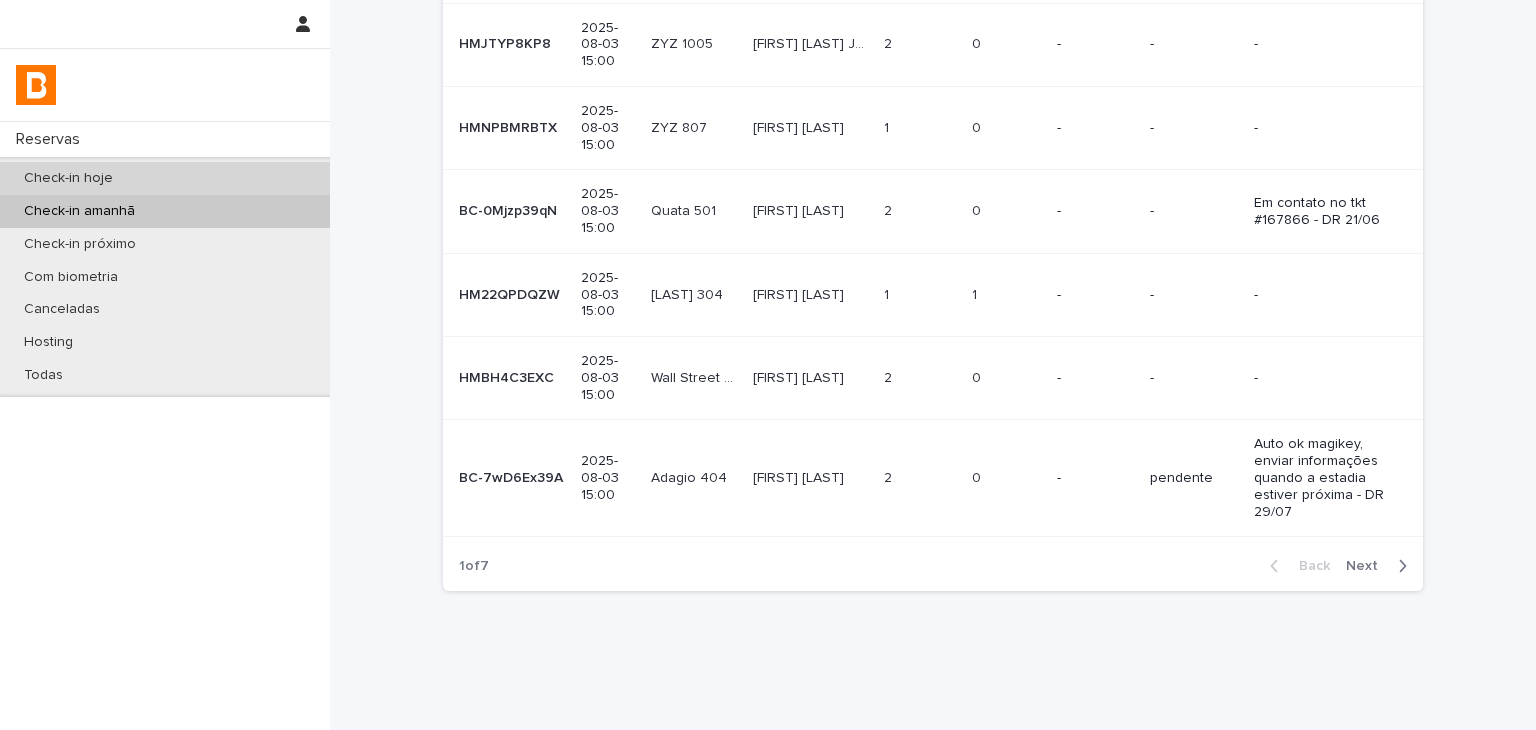 click on "Check-in hoje" at bounding box center (165, 178) 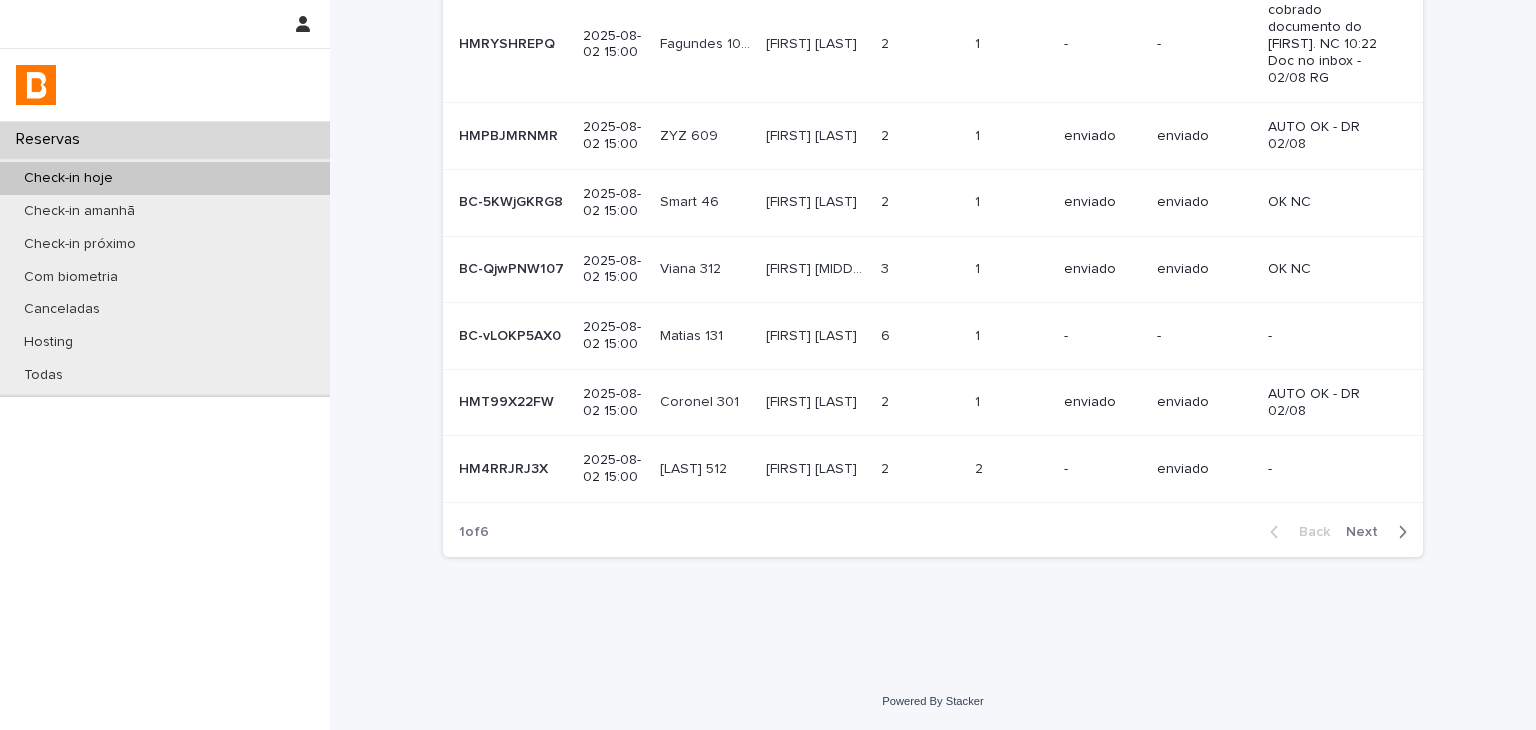 scroll, scrollTop: 0, scrollLeft: 0, axis: both 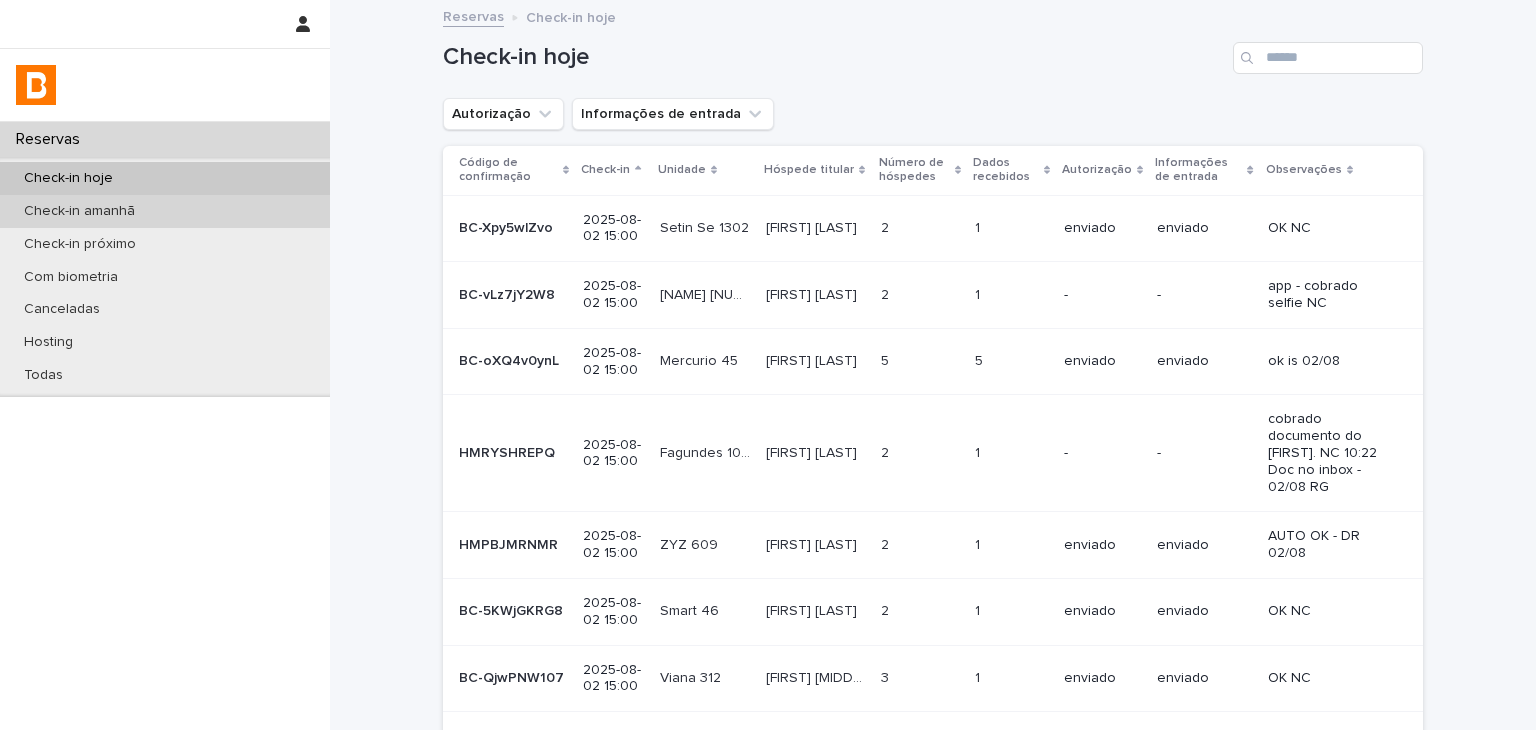 click on "Check-in amanhã" at bounding box center (165, 211) 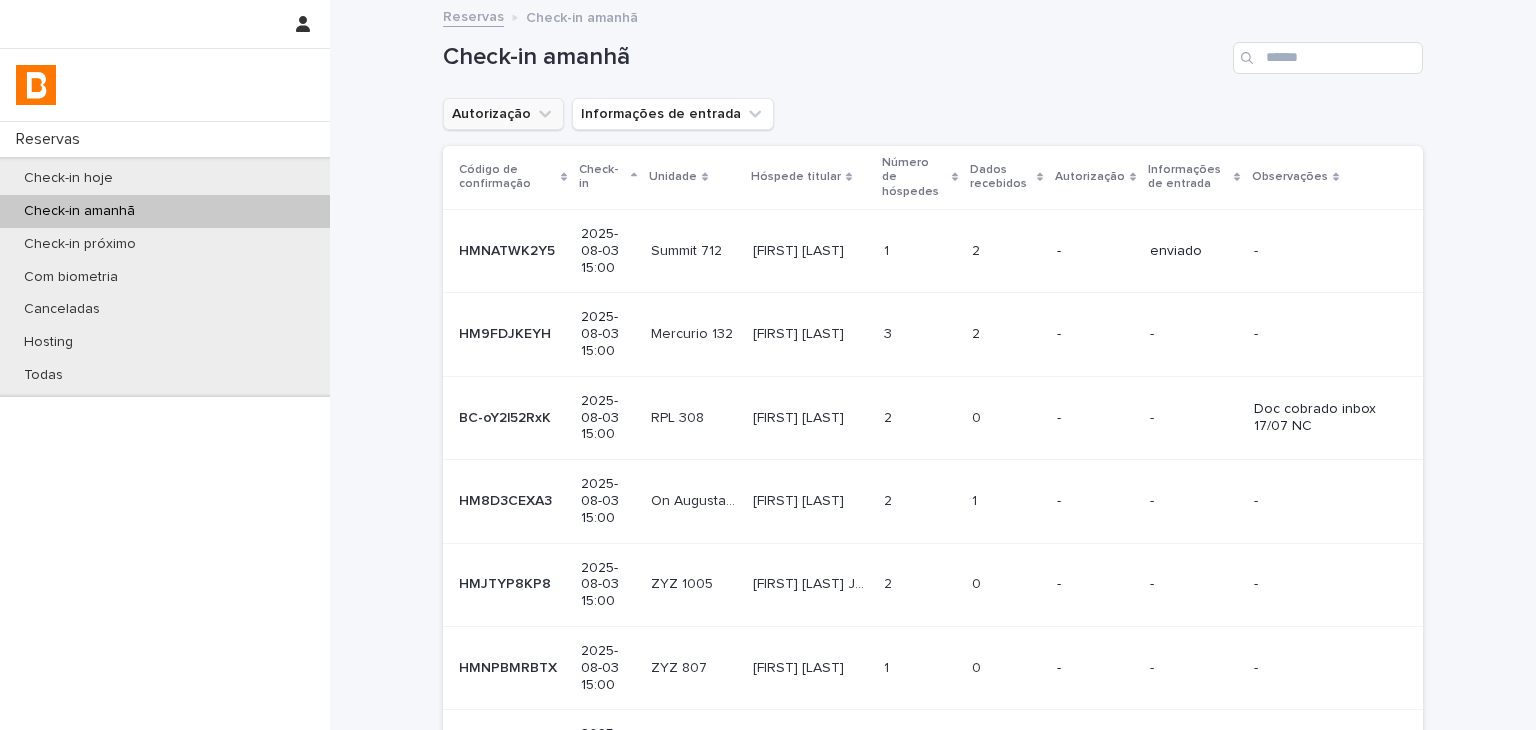 drag, startPoint x: 495, startPoint y: 123, endPoint x: 494, endPoint y: 135, distance: 12.0415945 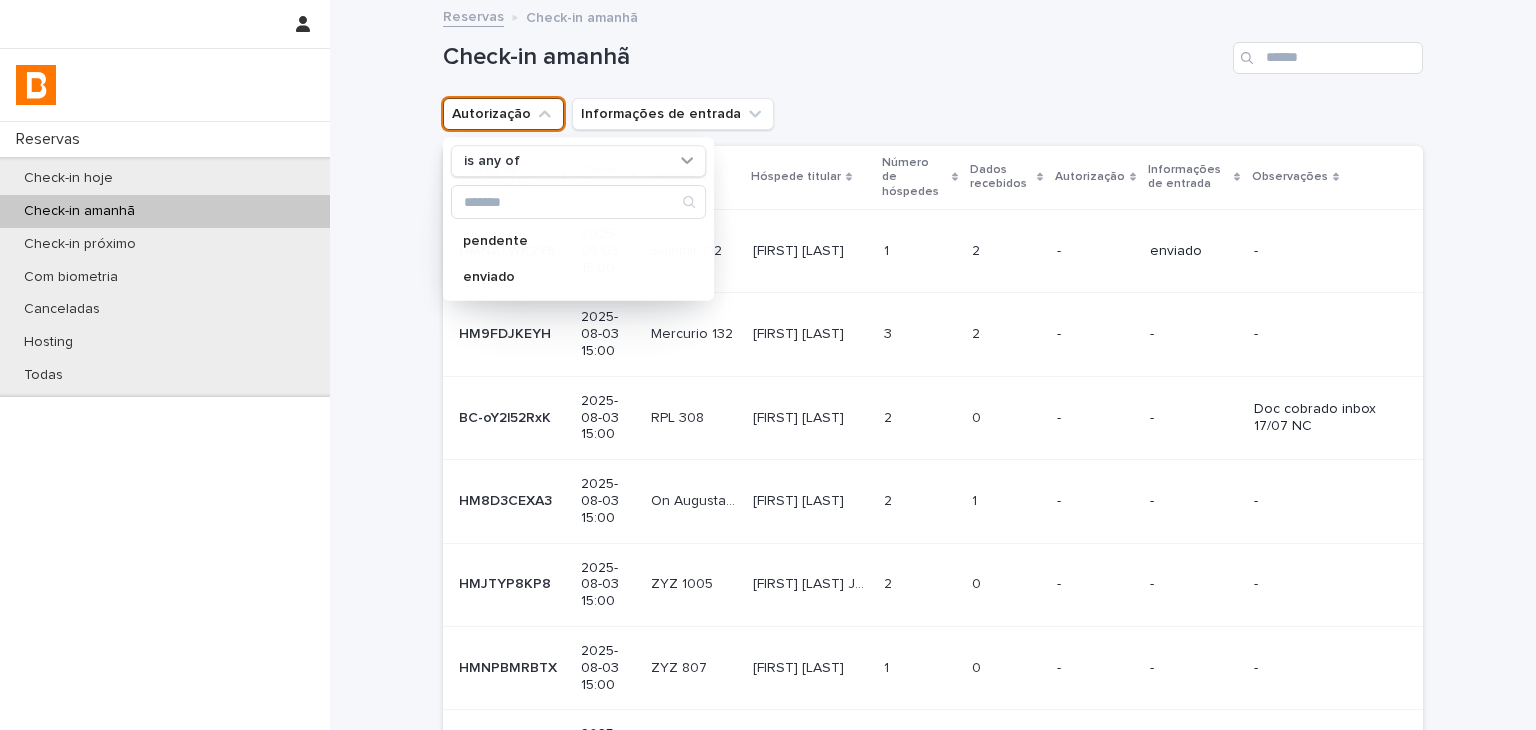 click on "is any of" at bounding box center [492, 161] 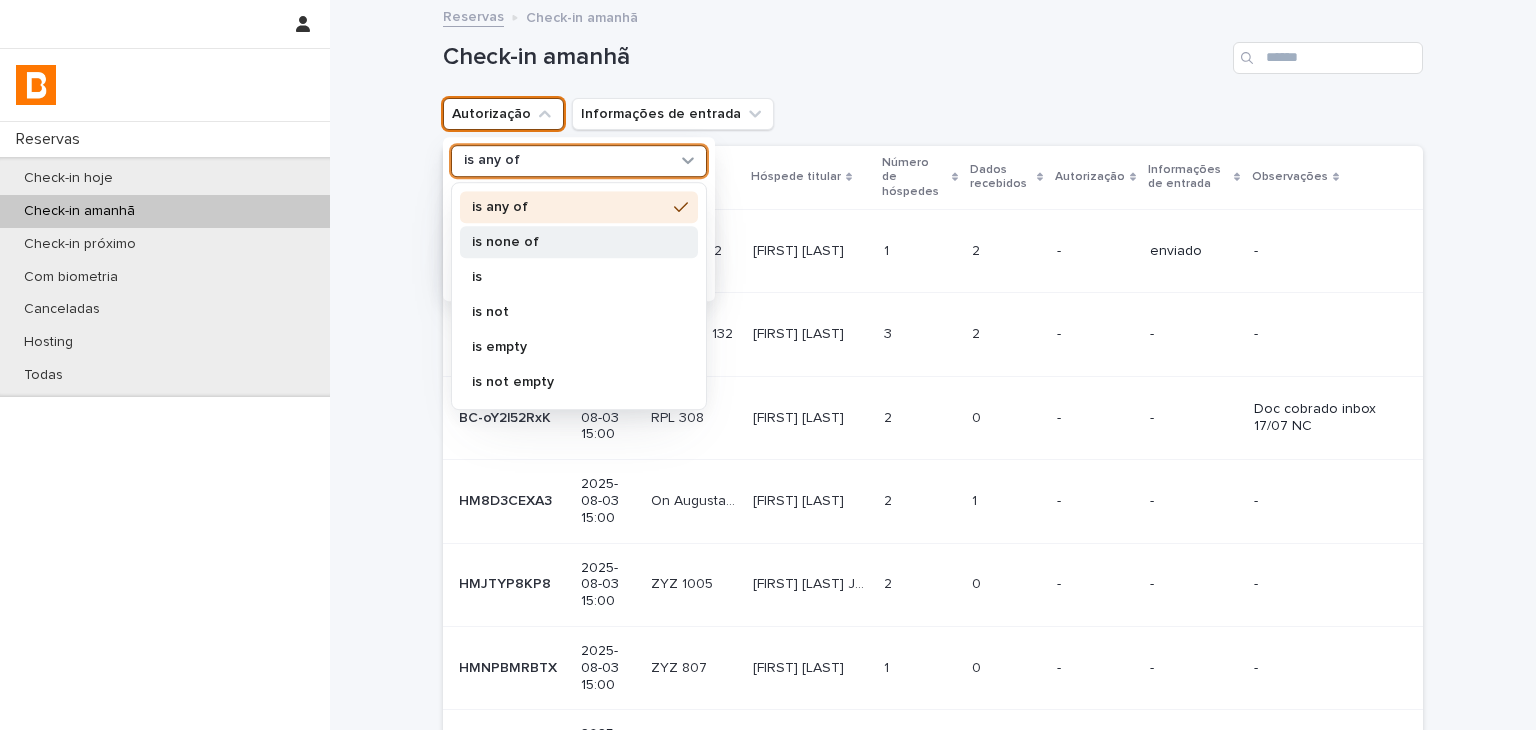 click on "is none of" at bounding box center (579, 242) 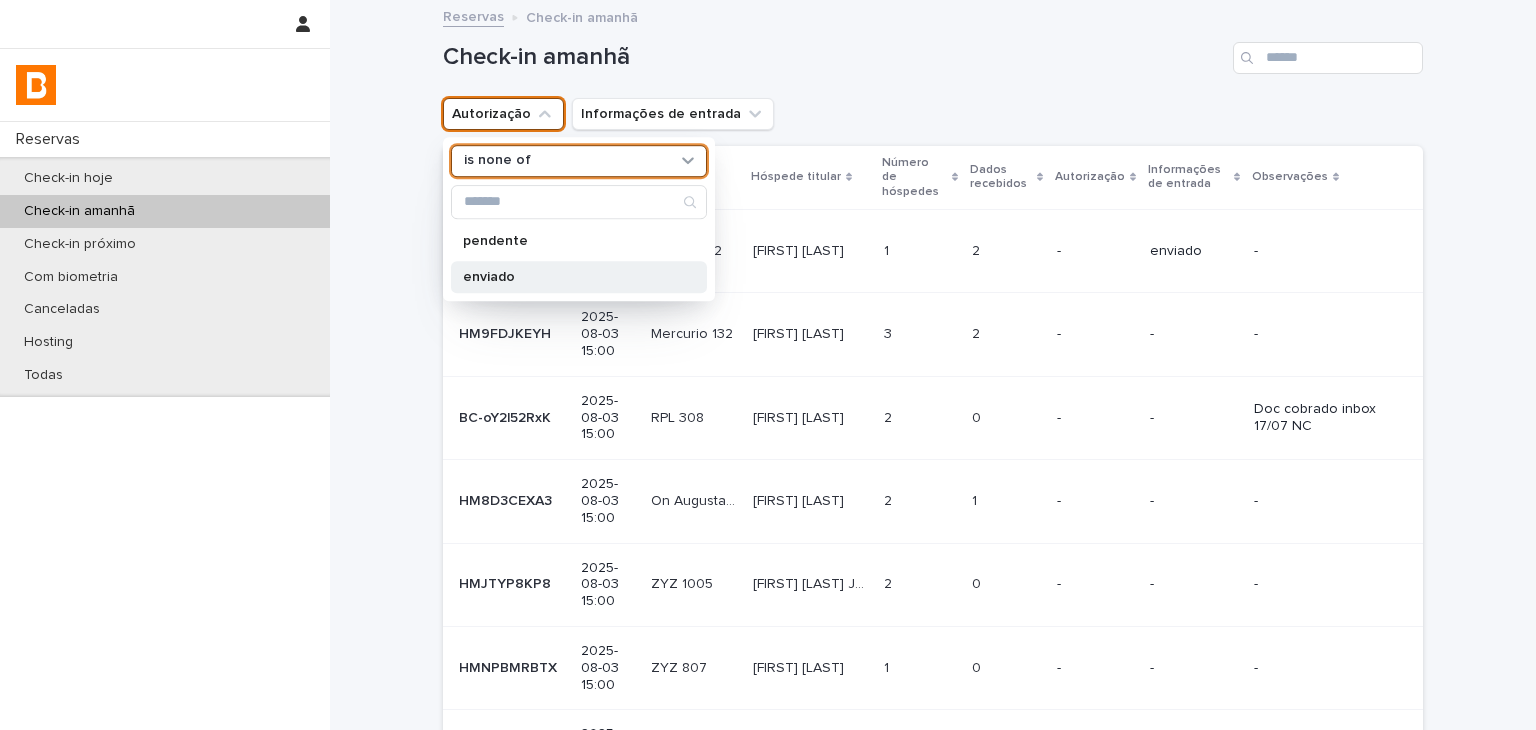 click on "enviado" at bounding box center (569, 277) 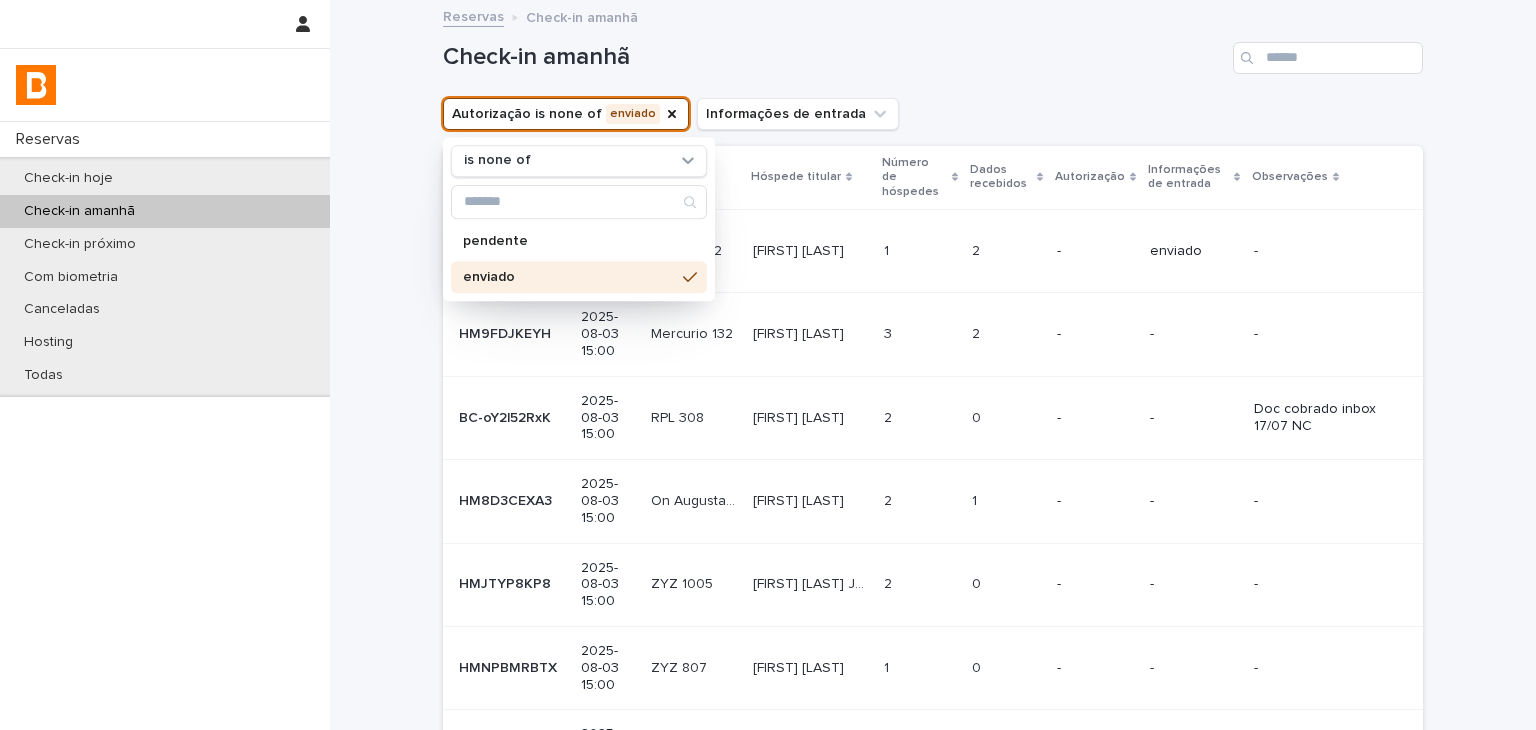 click on "Check-in amanhã" at bounding box center (834, 57) 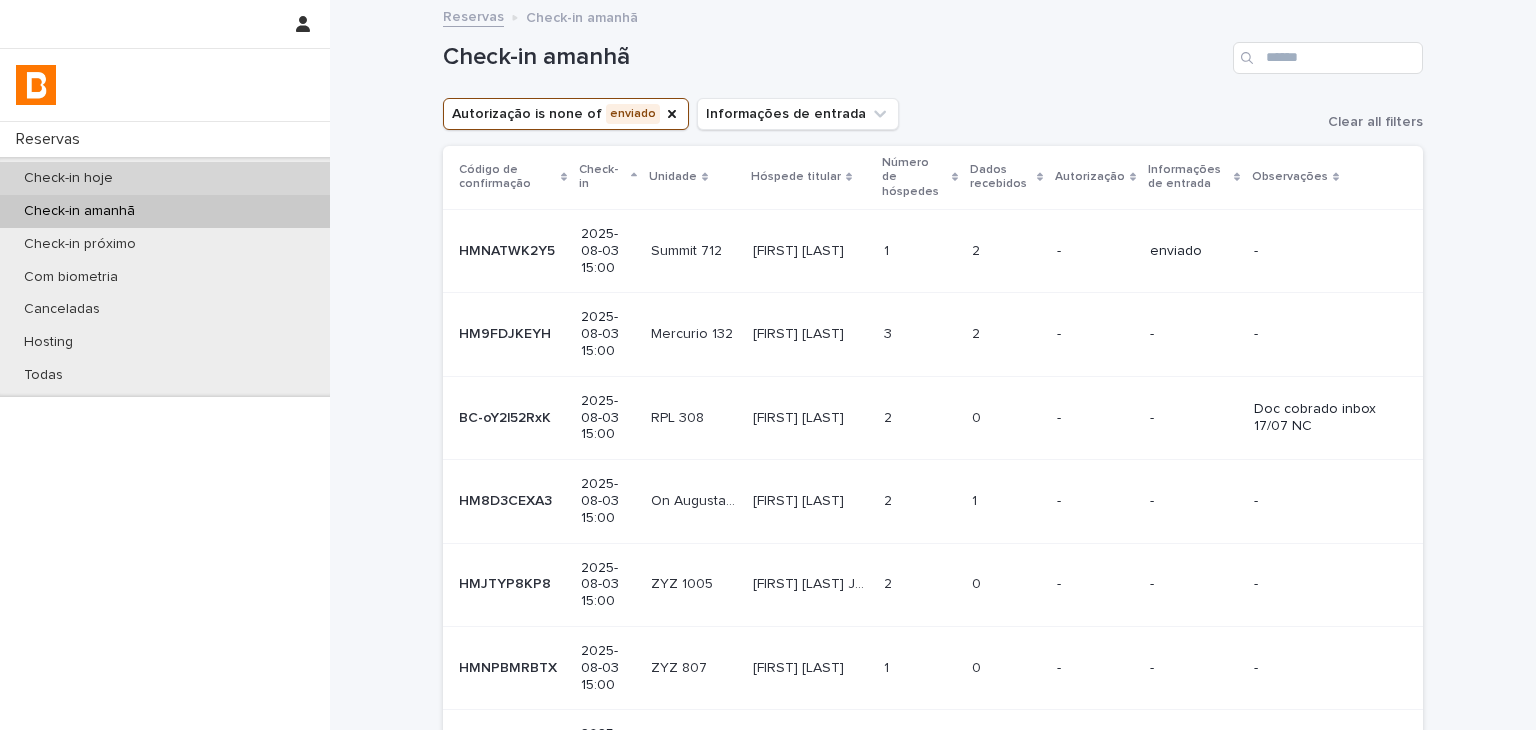 click on "Check-in hoje" at bounding box center [165, 178] 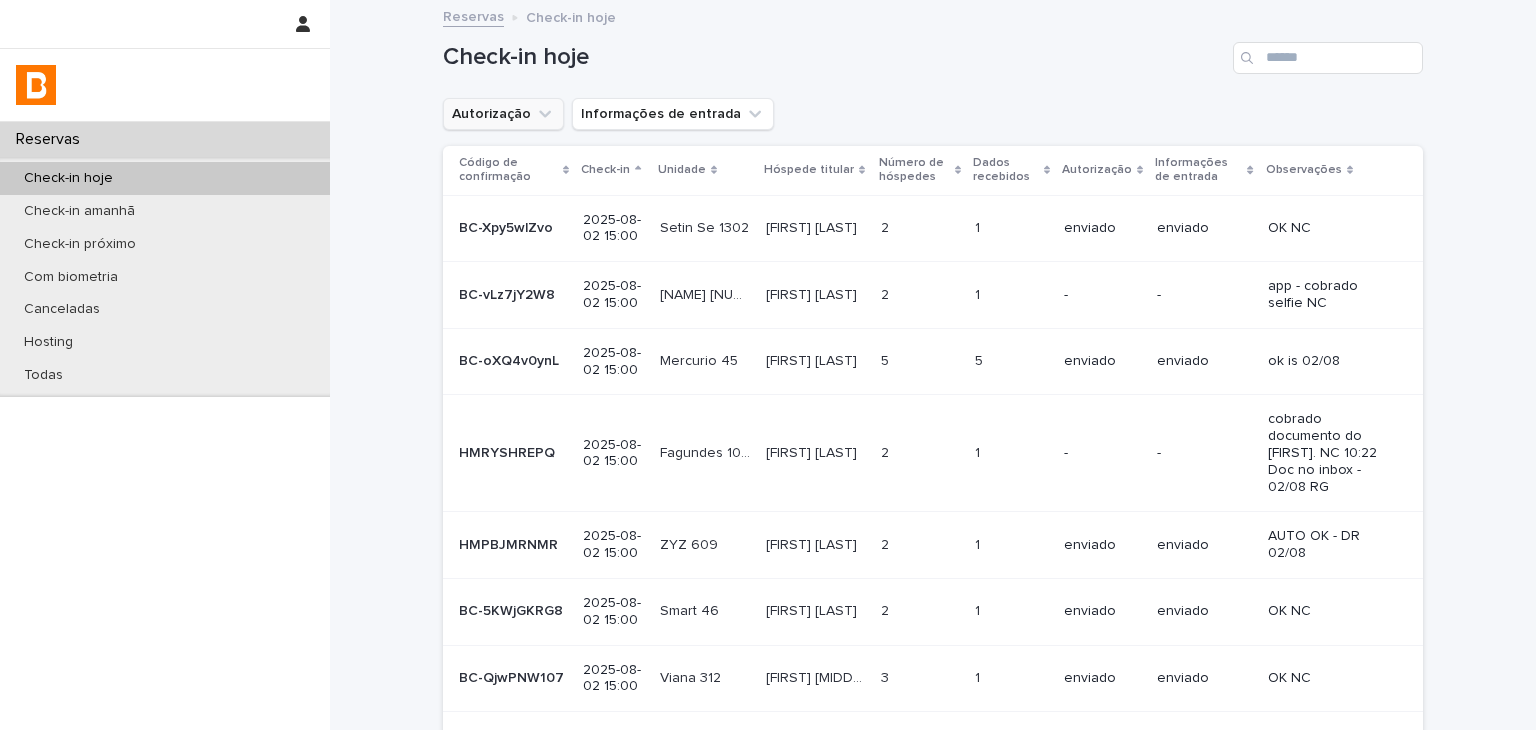 click 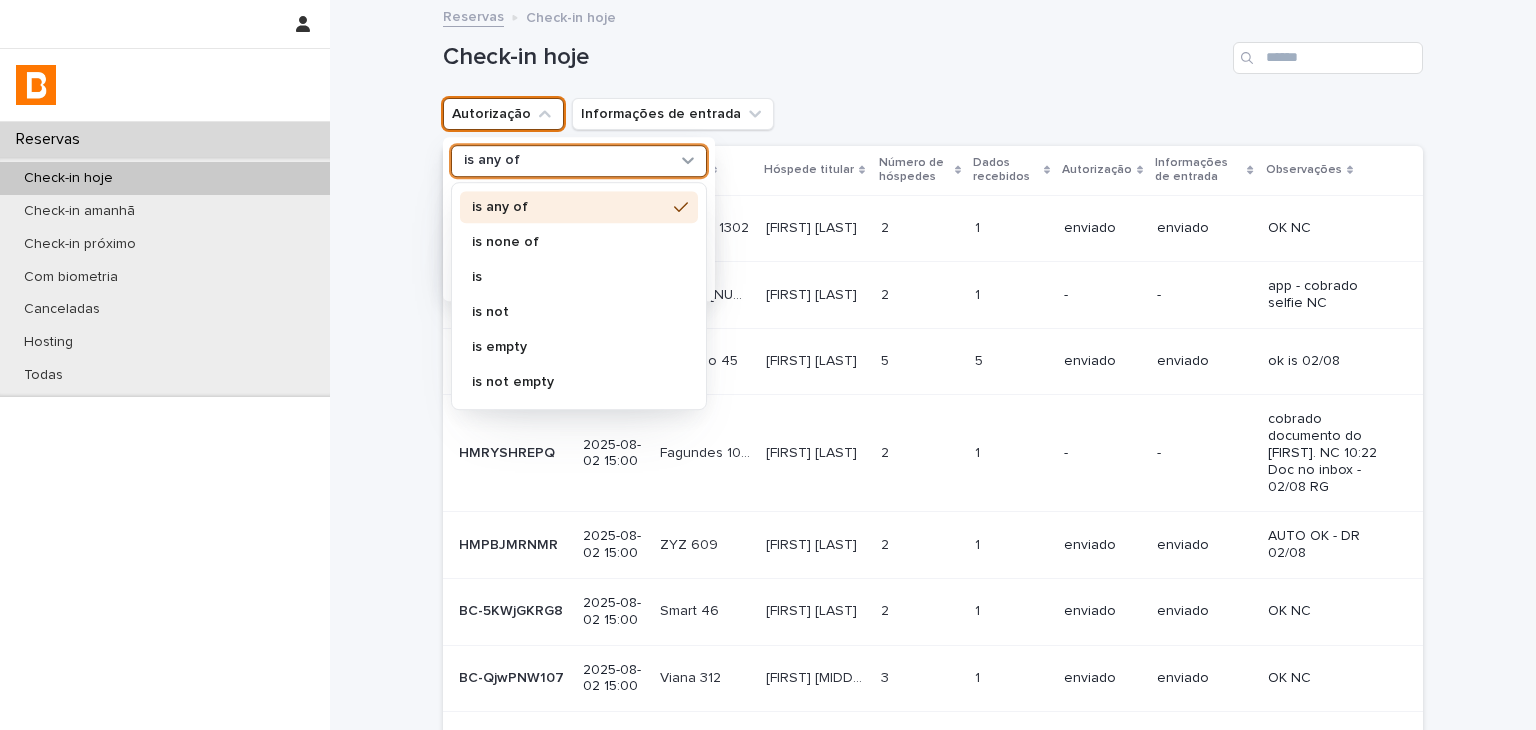 drag, startPoint x: 537, startPoint y: 153, endPoint x: 527, endPoint y: 229, distance: 76.655075 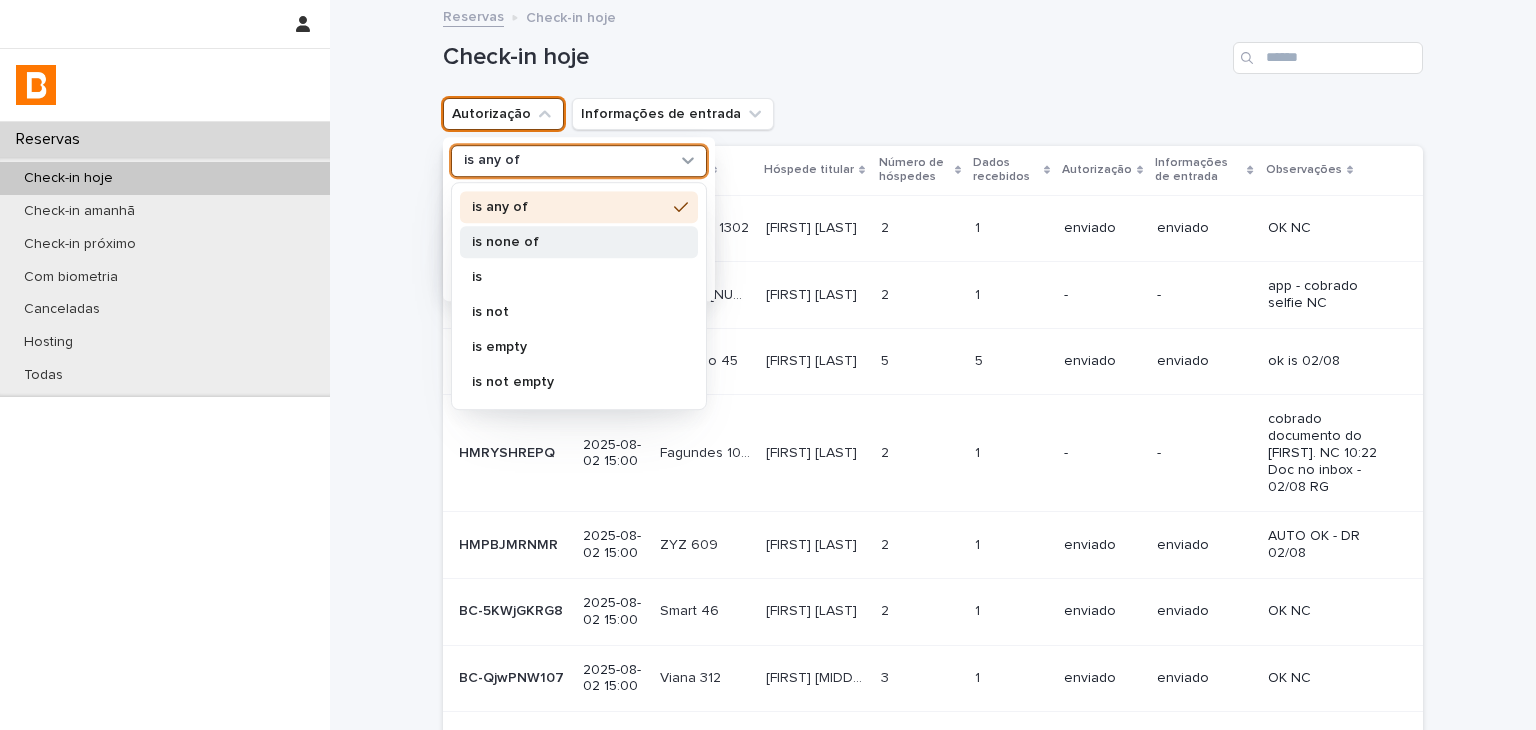 click on "is any of" at bounding box center (566, 161) 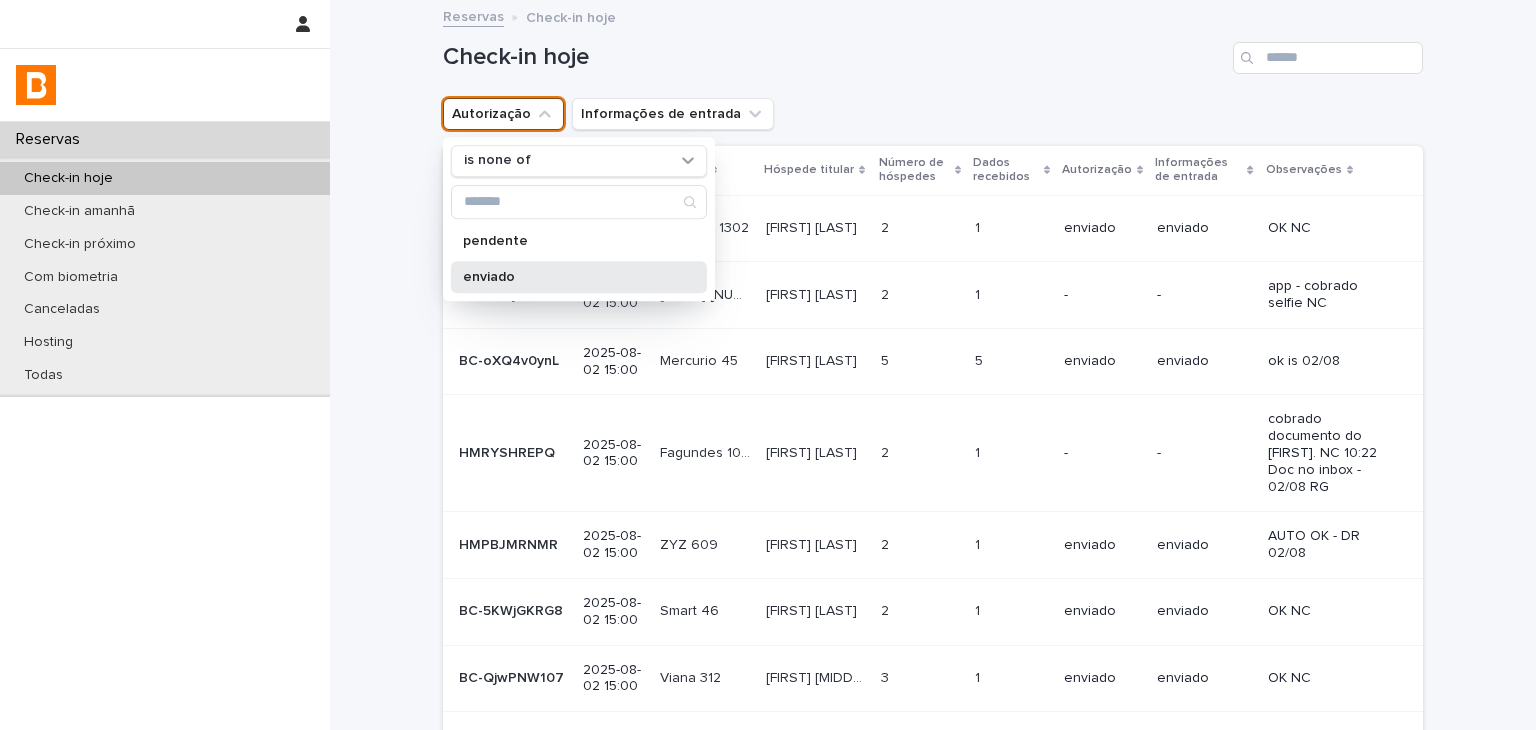 click on "enviado" at bounding box center (569, 277) 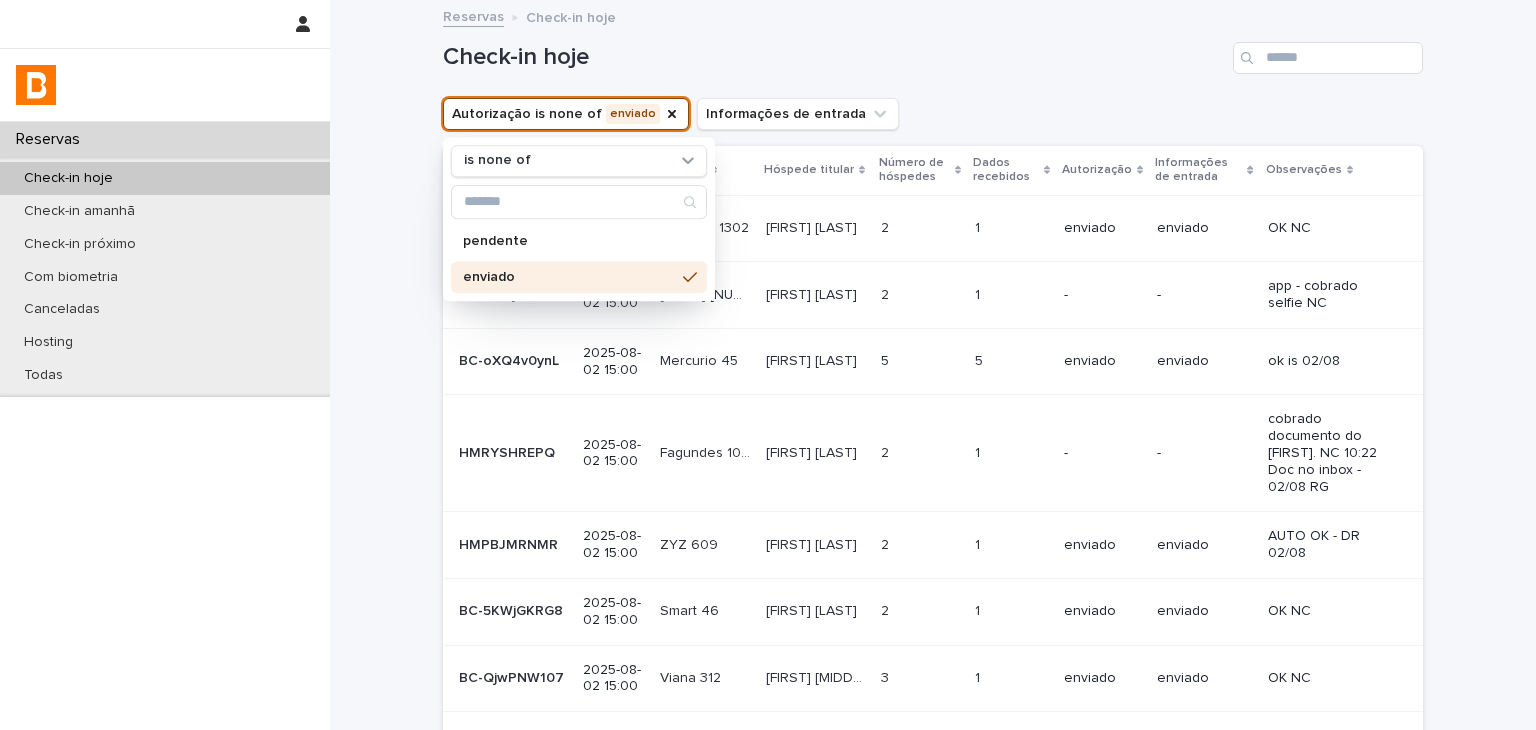 click on "Check-in hoje" at bounding box center (834, 57) 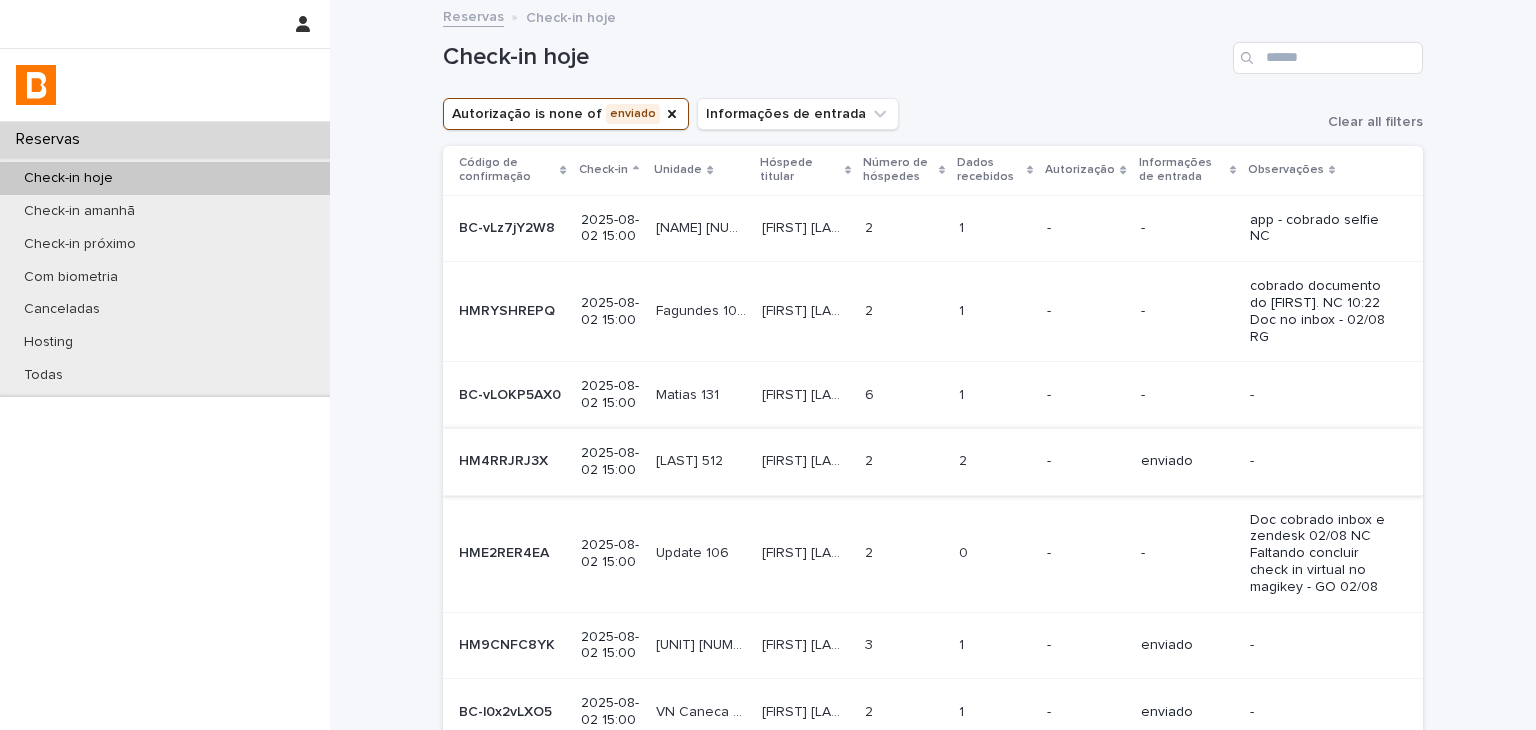 scroll, scrollTop: 400, scrollLeft: 0, axis: vertical 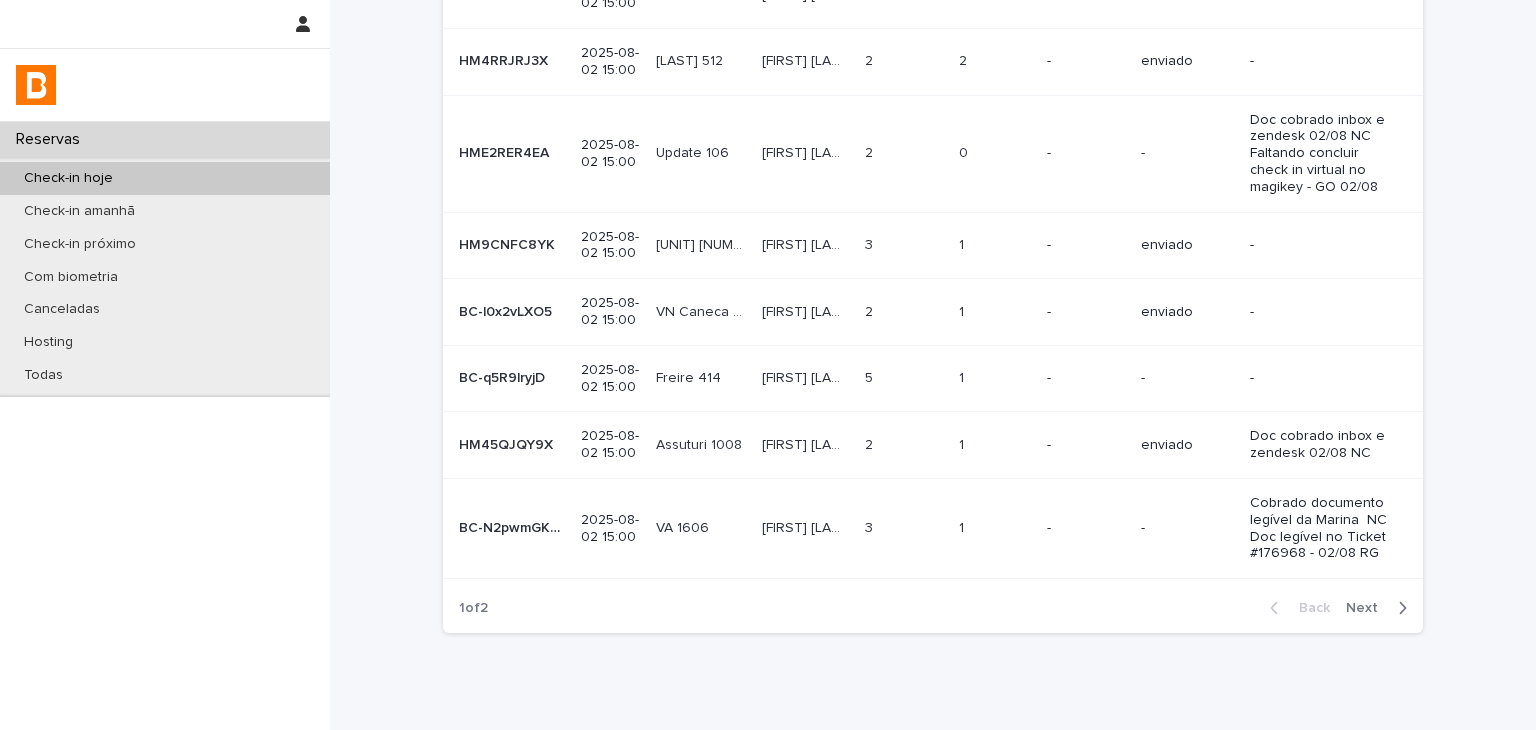 click on "Cobrado documento legível da Marina  NC
Doc legível no Ticket #176968 - 02/08 RG" at bounding box center [1332, 528] 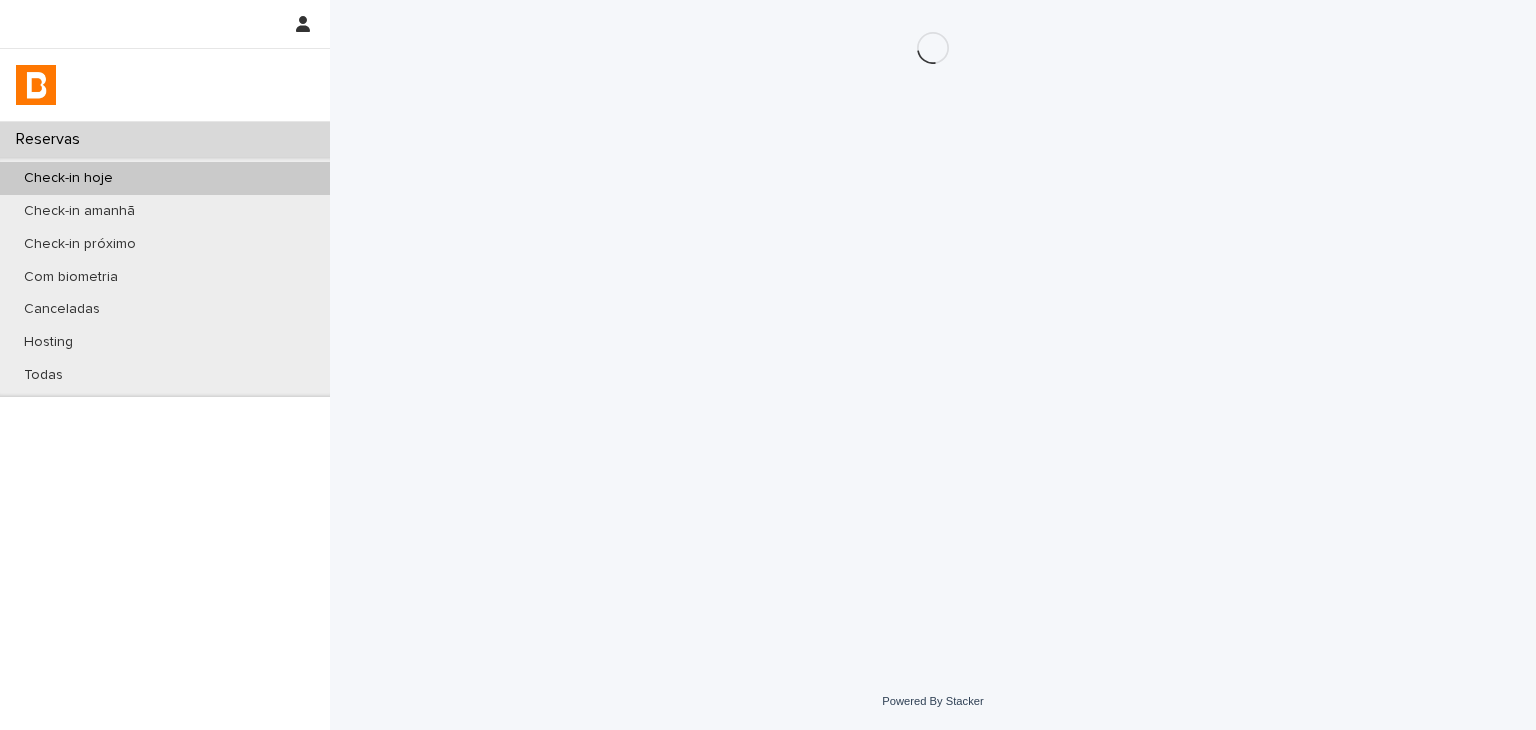 scroll, scrollTop: 0, scrollLeft: 0, axis: both 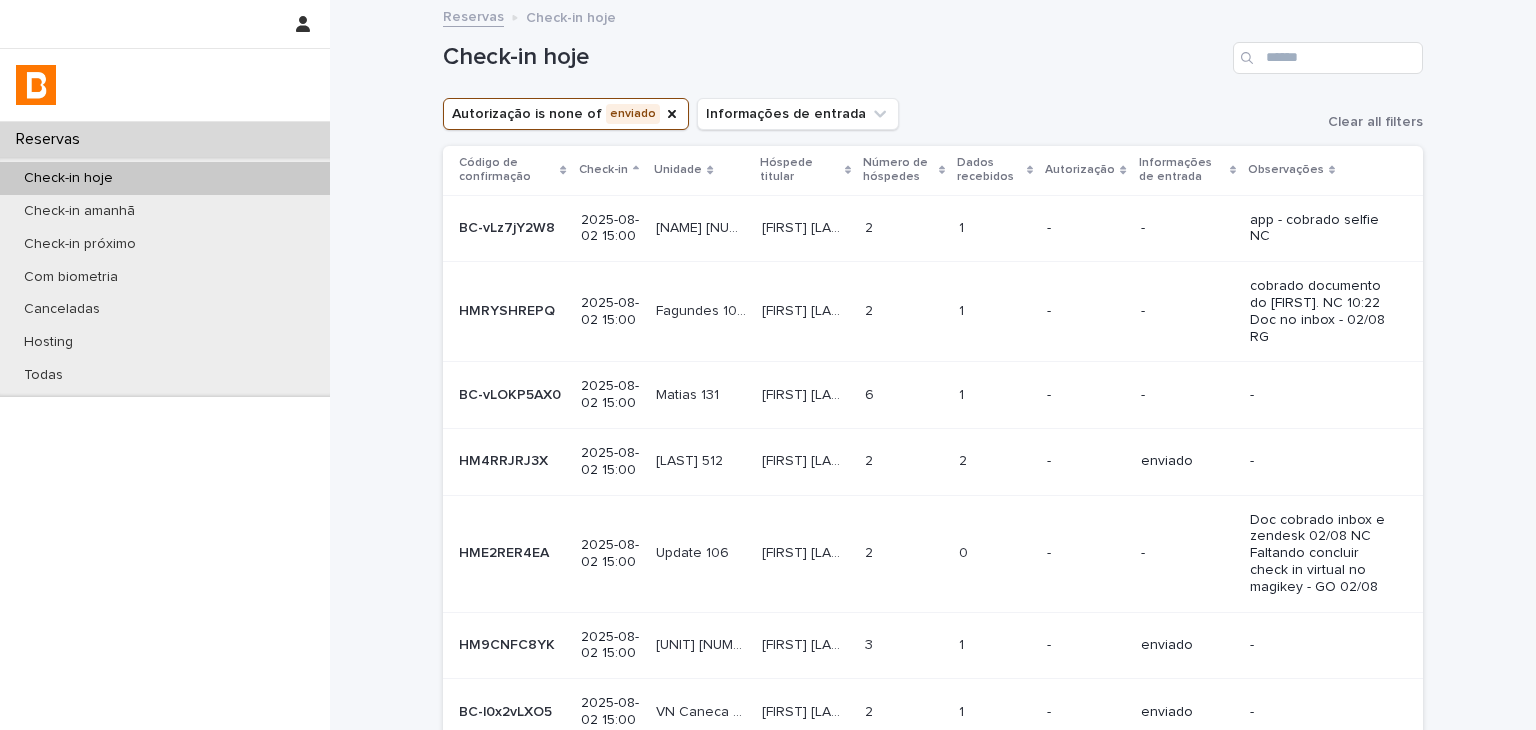click on "cobrado documento do Diego. NC 10:22
Doc no inbox - 02/08 RG" at bounding box center (1332, 312) 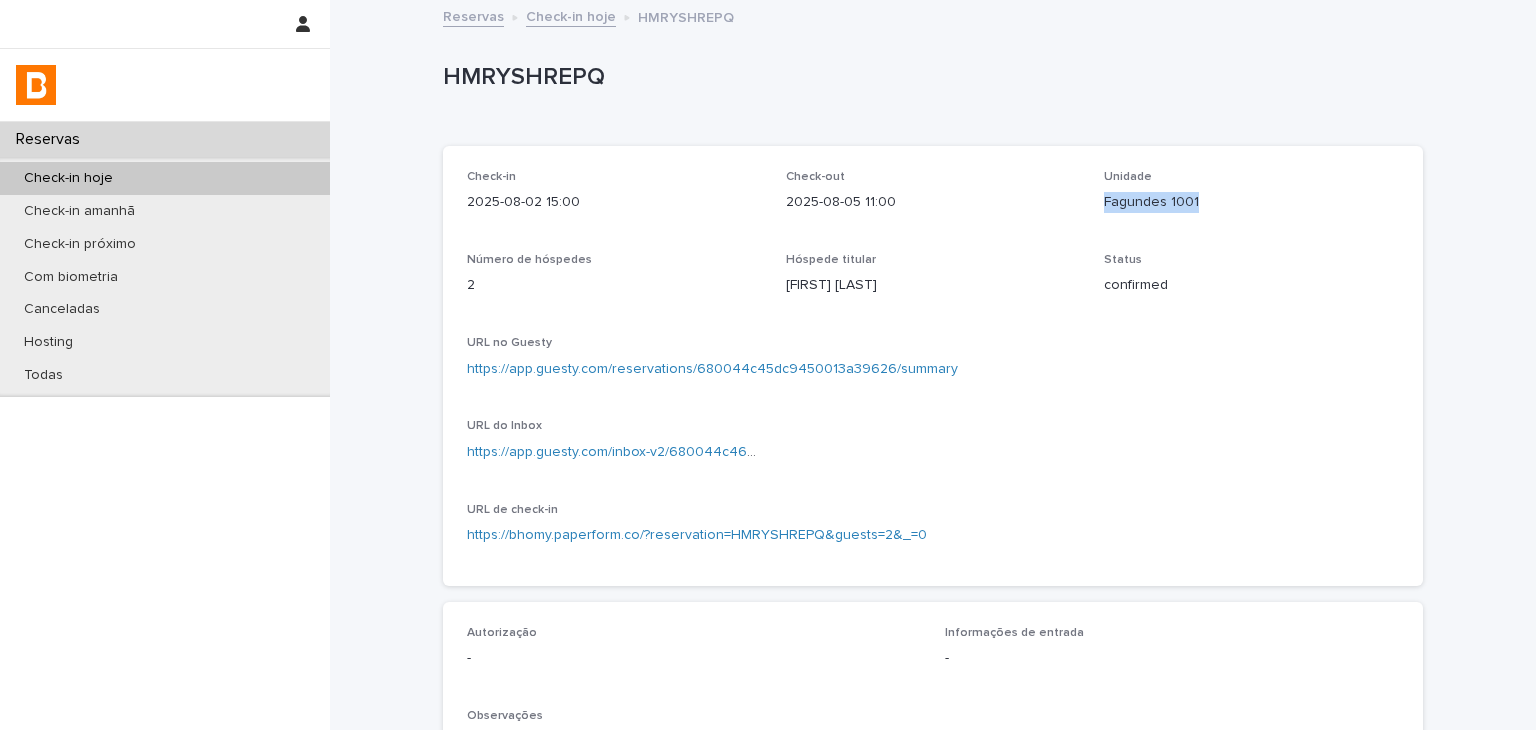 drag, startPoint x: 1141, startPoint y: 205, endPoint x: 1151, endPoint y: 275, distance: 70.71068 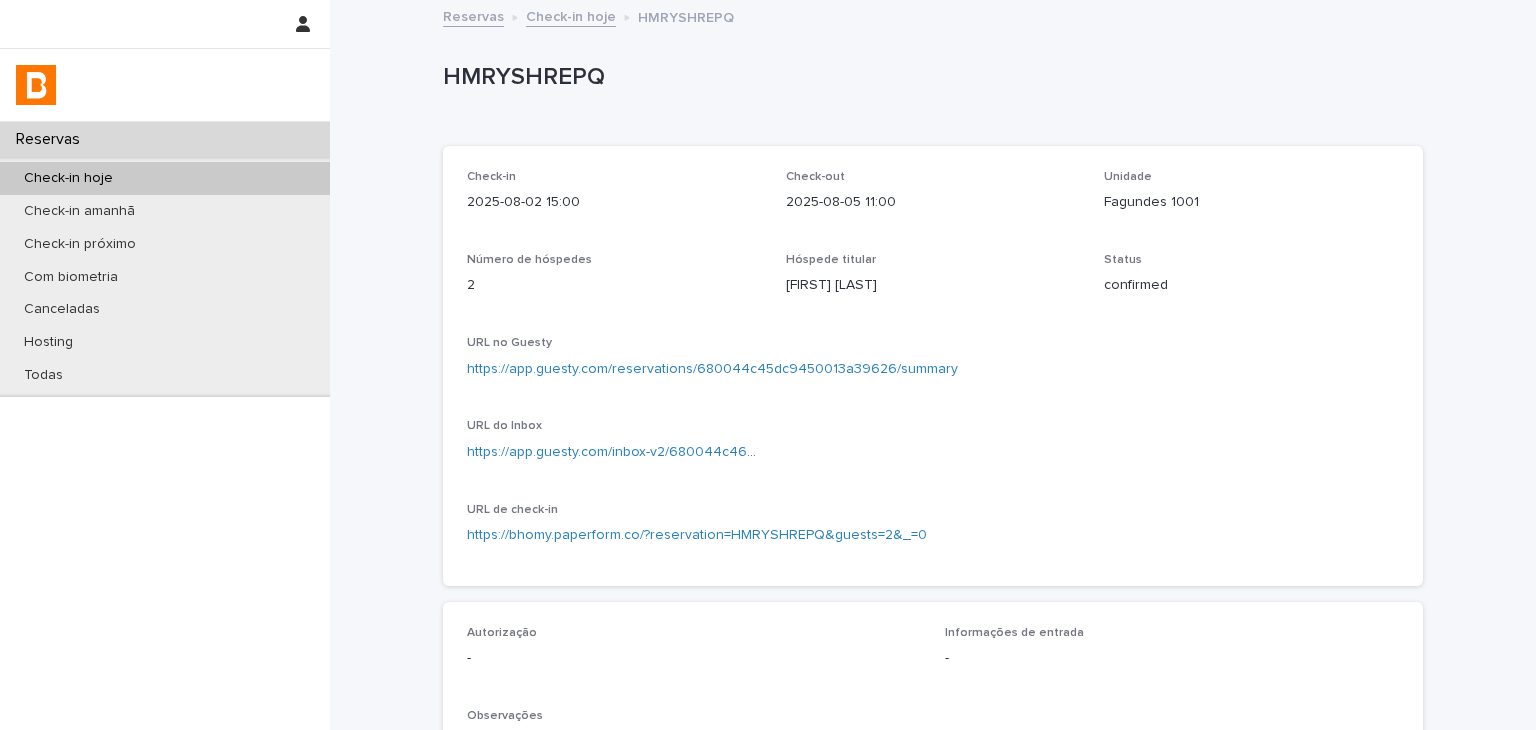 click on "Loading... Saving… Loading... Saving… HMRYSHREPQ HMRYSHREPQ Sorry, there was an error saving your record. Please try again. Please fill out the required fields below. Loading... Saving… Loading... Saving… Loading... Saving… Check-in 2025-08-02 15:00 Check-out 2025-08-05 11:00 Unidade Fagundes 1001 Número de hóspedes 2 Hóspede titular Fabio Machado Status confirmed URL no Guesty https://app.guesty.com/reservations/680044c45dc9450013a39626/summary URL do Inbox https://app.guesty.com/inbox-v2/680044c4601d340011057da0?reservationId=680044c45dc9450013a39626 URL de check-in https://bhomy.paperform.co/?reservation=HMRYSHREPQ&guests=2&_=0 Loading... Saving… Autorização - Informações de entrada - Observações cobrado documento do Diego. NC 10:22
Doc no inbox - 02/08 RG Autorização Info. de entrada Observações Loading... Saving… Check-Ins Data de criação Número de hóspedes Restrição Aprovado 2025-08-02 09:50 2 2   não - 1  of  1 Back Next" at bounding box center (933, 615) 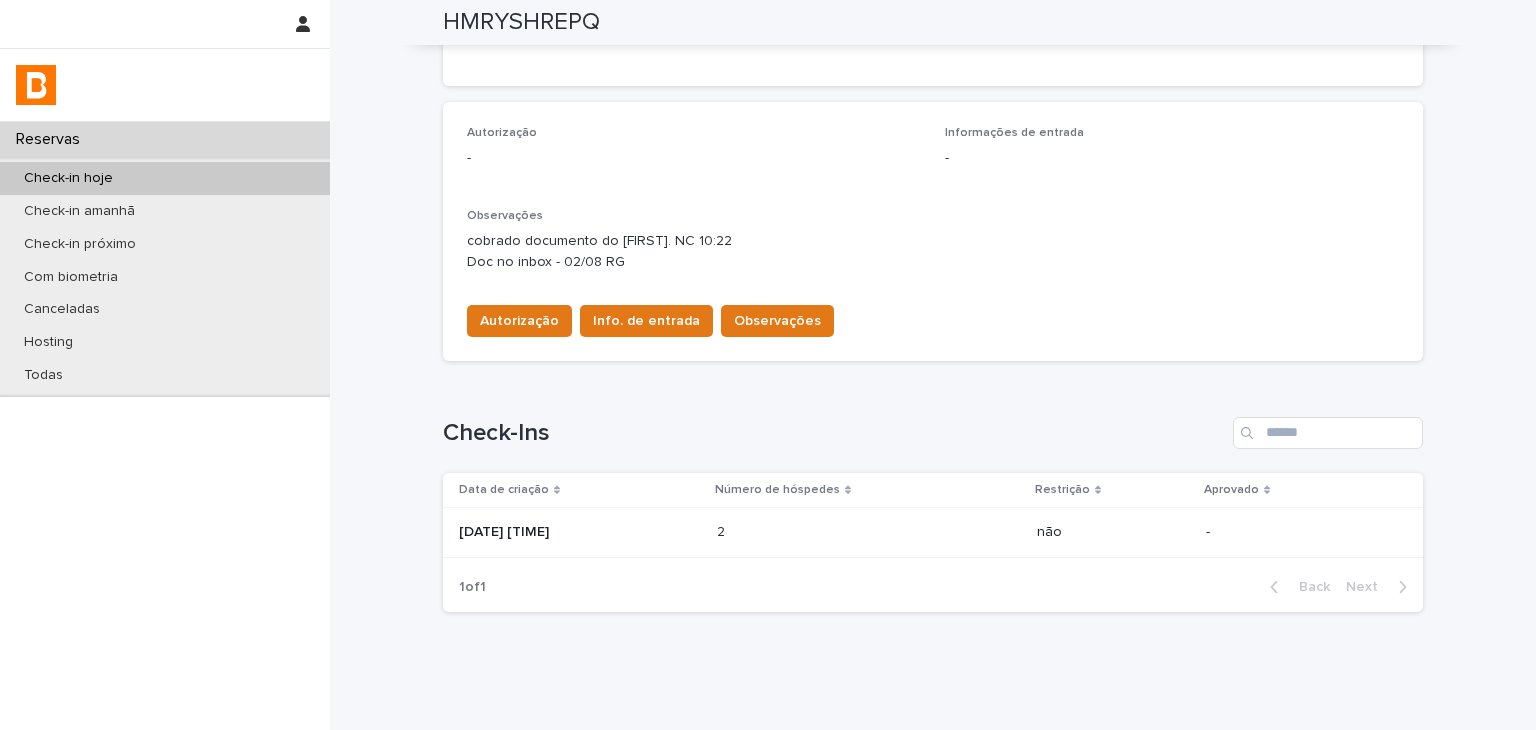 click at bounding box center (804, 532) 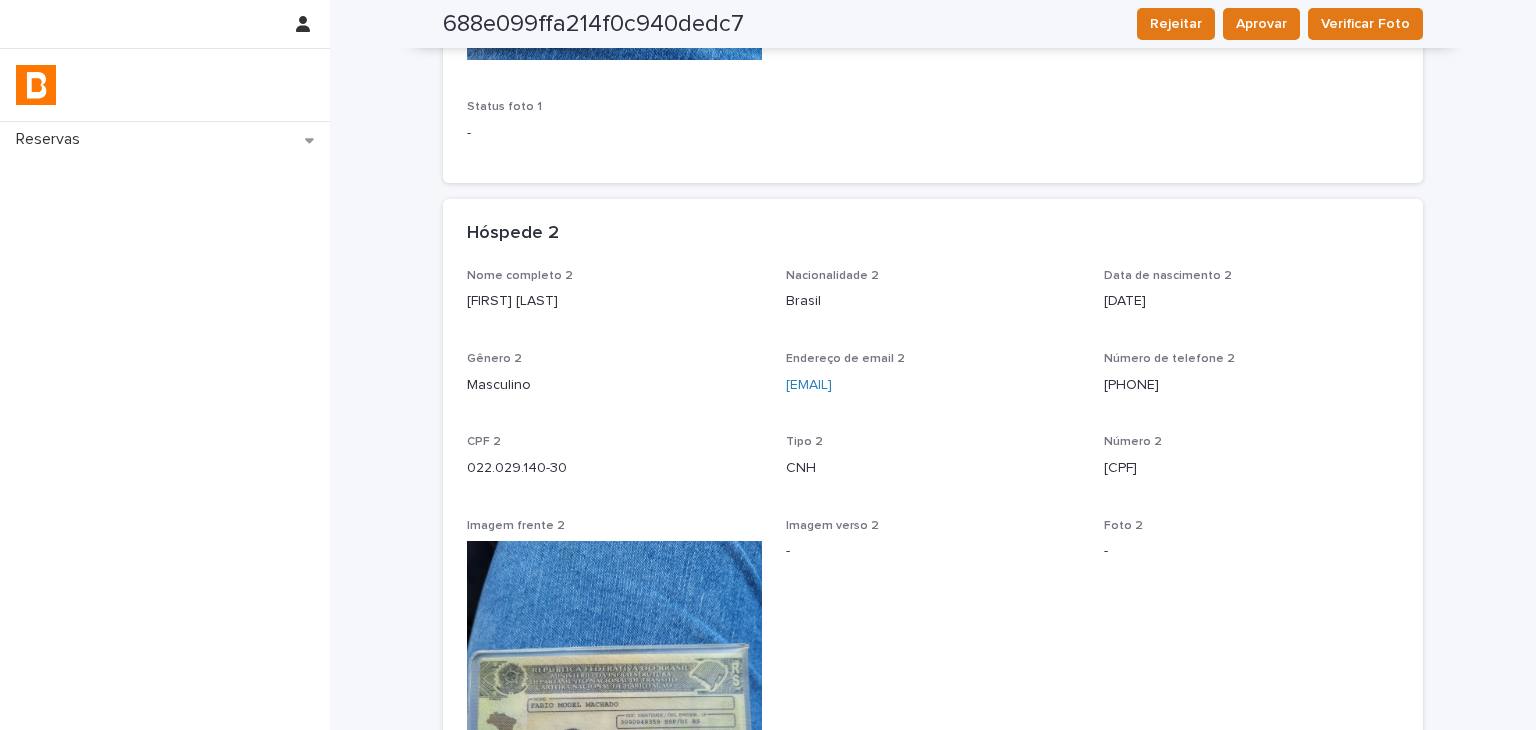 scroll, scrollTop: 1320, scrollLeft: 0, axis: vertical 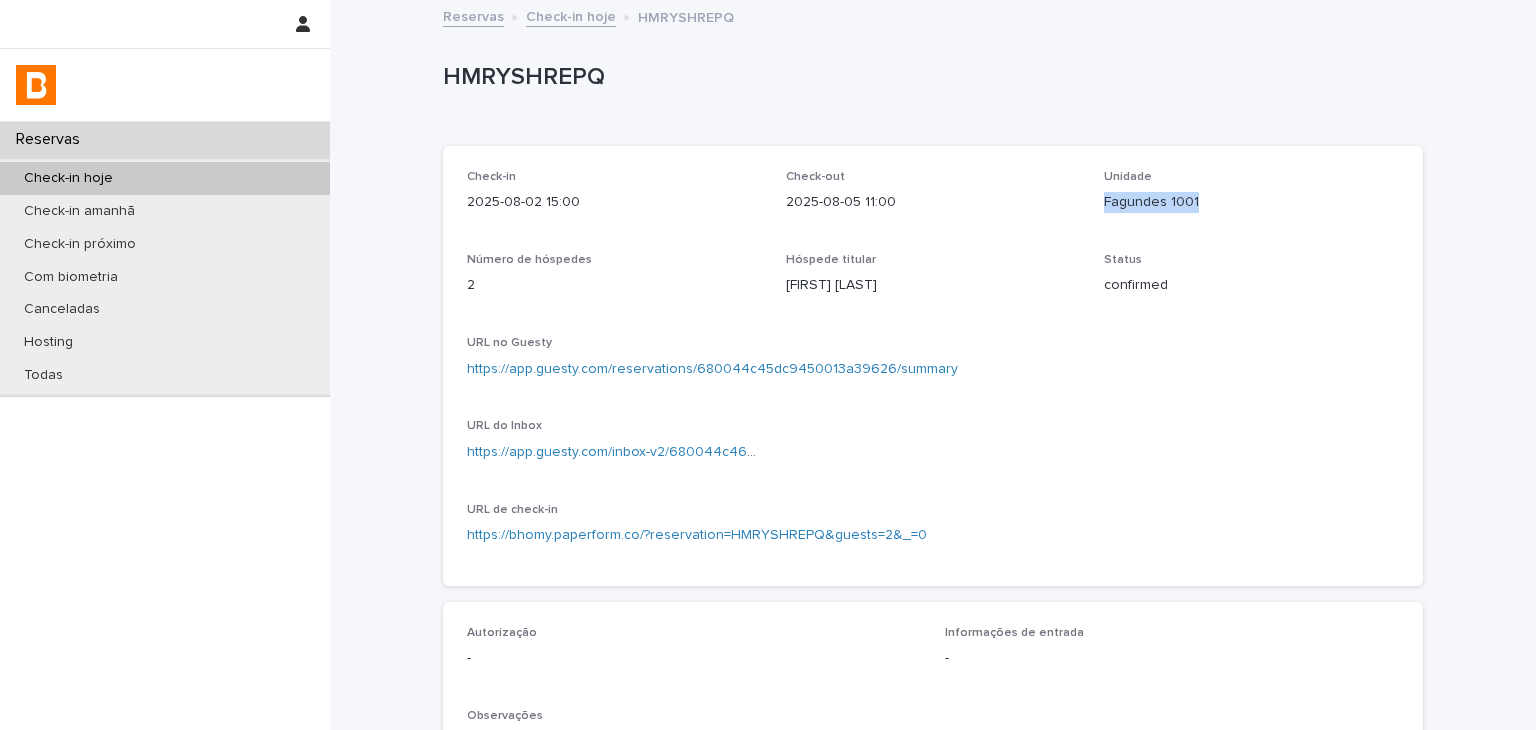 drag, startPoint x: 1098, startPoint y: 201, endPoint x: 1204, endPoint y: 203, distance: 106.01887 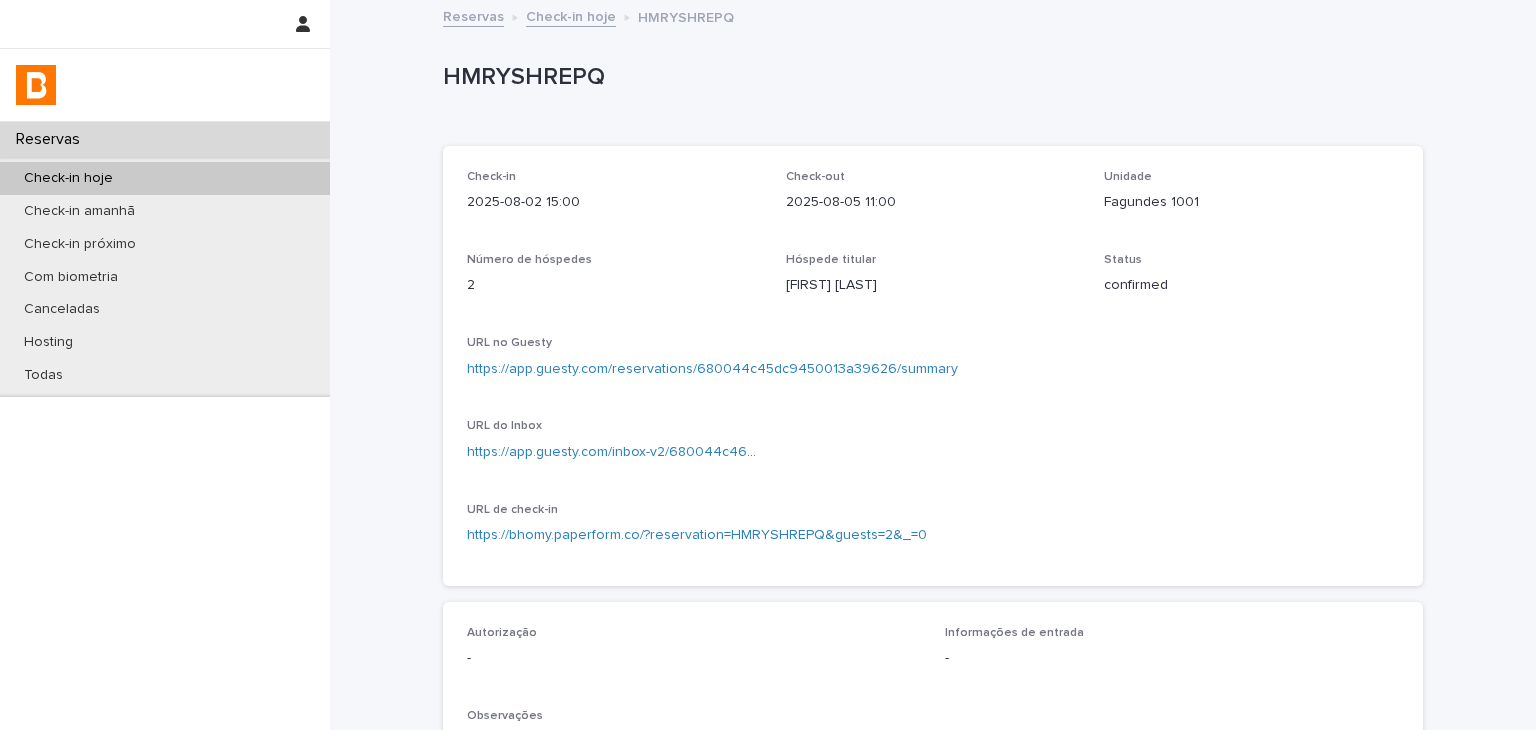 scroll, scrollTop: 500, scrollLeft: 0, axis: vertical 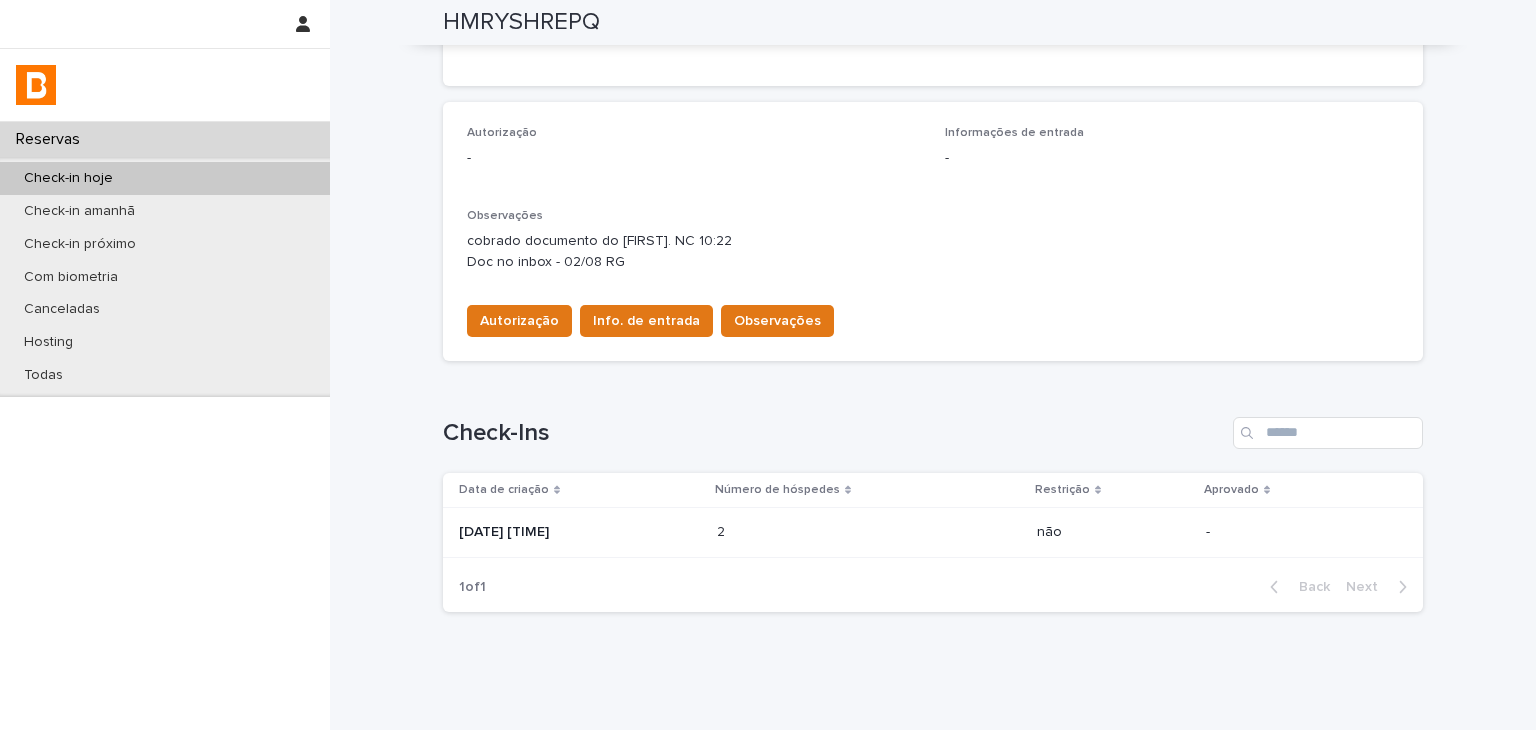 click on "Data de criação Número de hóspedes Restrição Aprovado 2025-08-02 09:50 2 2   não -" at bounding box center (933, 517) 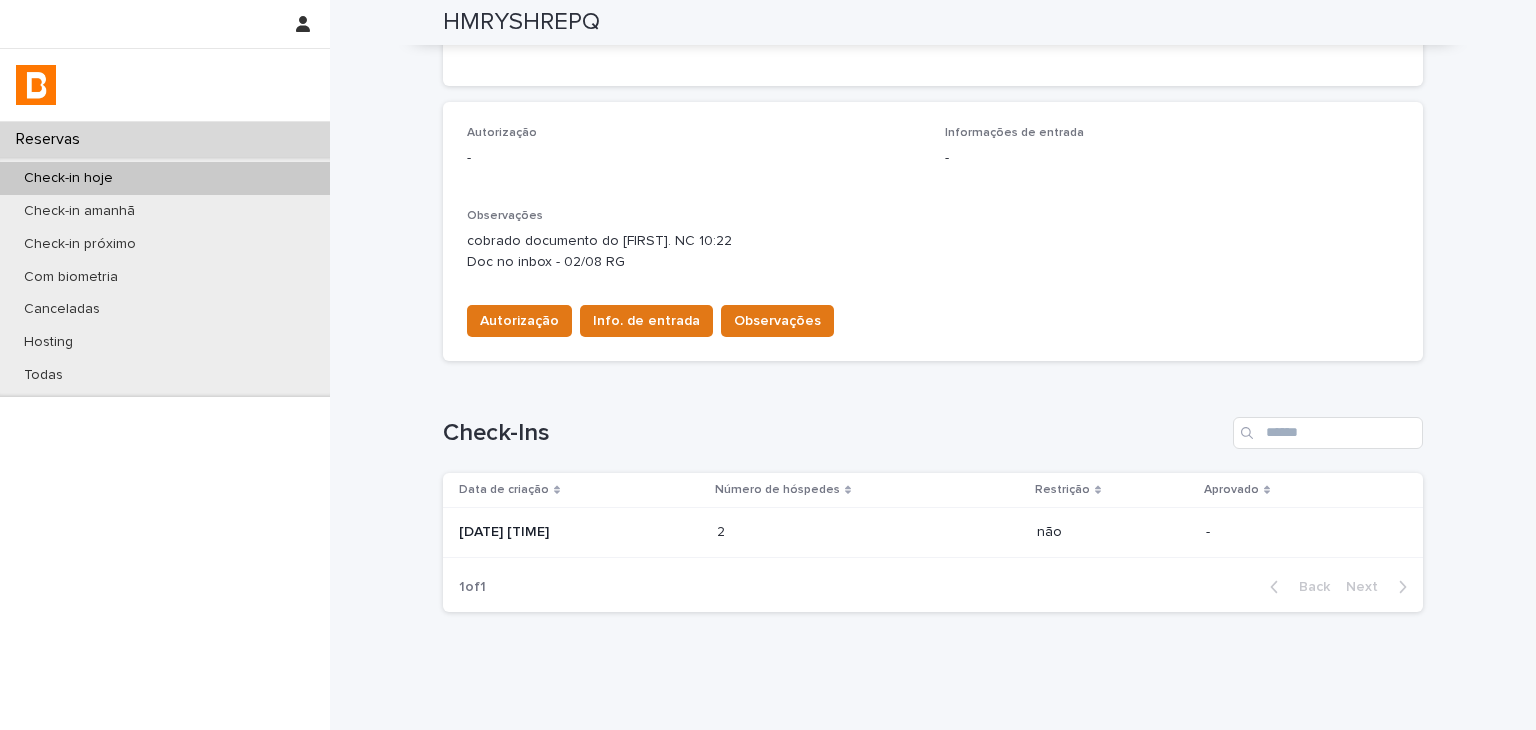 click on "2025-08-02 09:50" at bounding box center (580, 532) 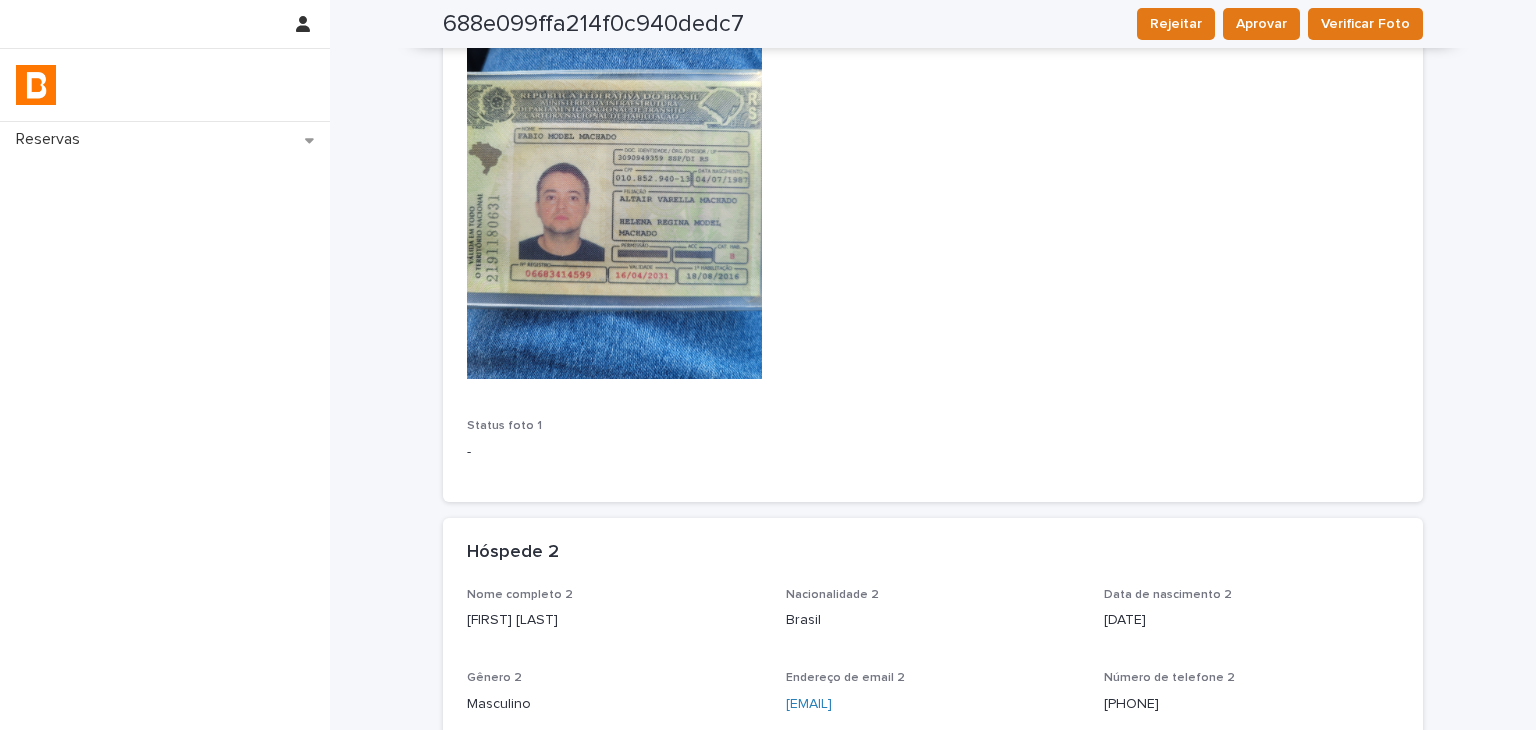 scroll, scrollTop: 101, scrollLeft: 0, axis: vertical 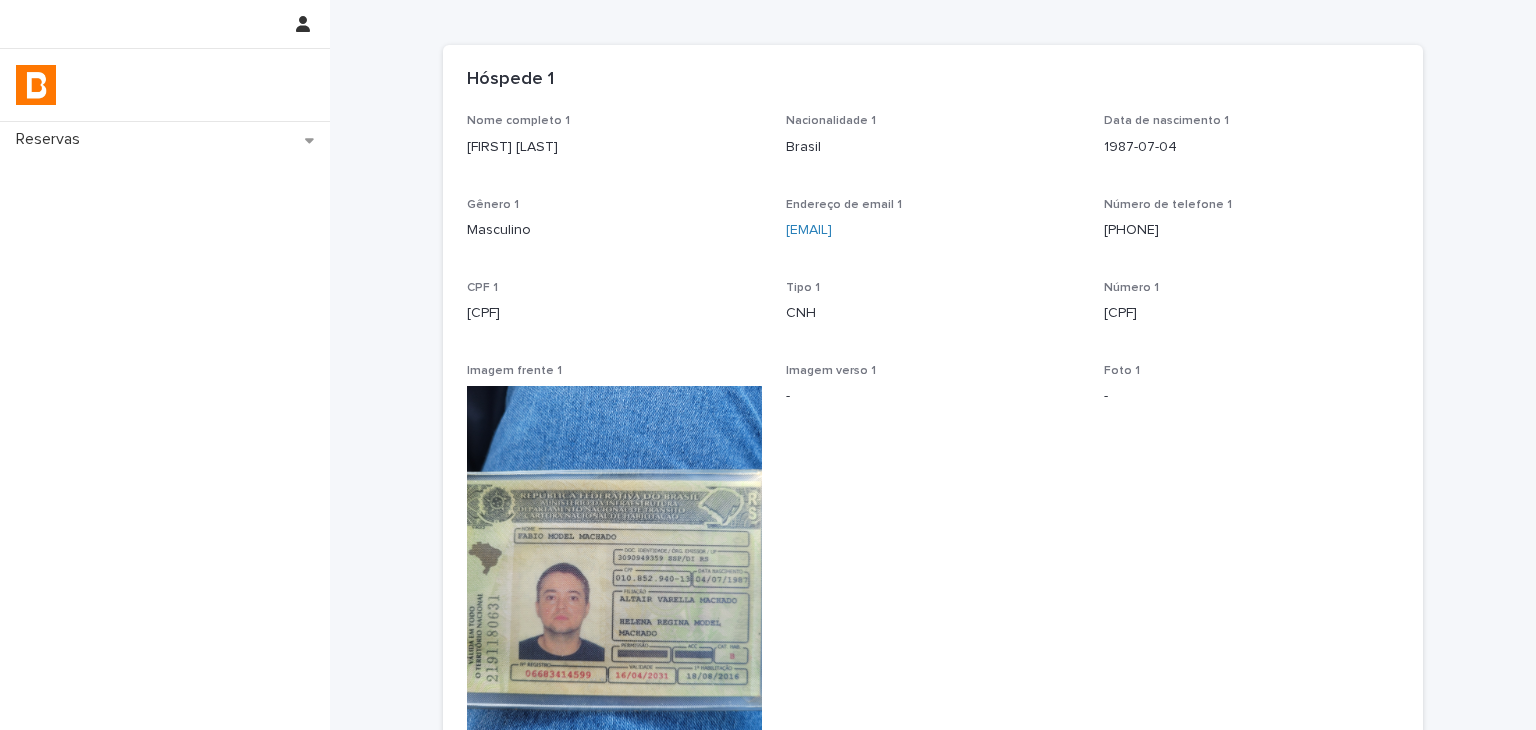 drag, startPoint x: 448, startPoint y: 161, endPoint x: 623, endPoint y: 159, distance: 175.01143 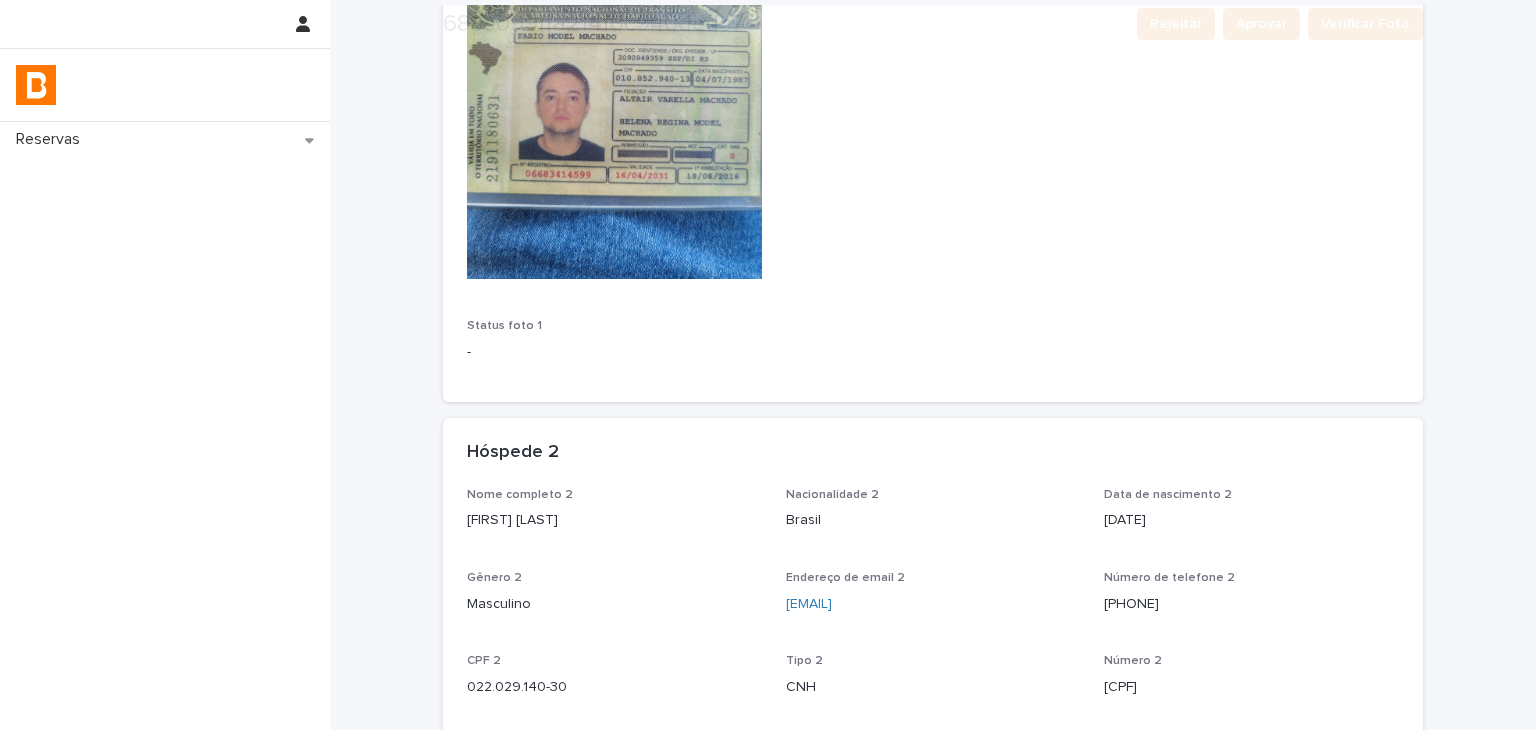 scroll, scrollTop: 1001, scrollLeft: 0, axis: vertical 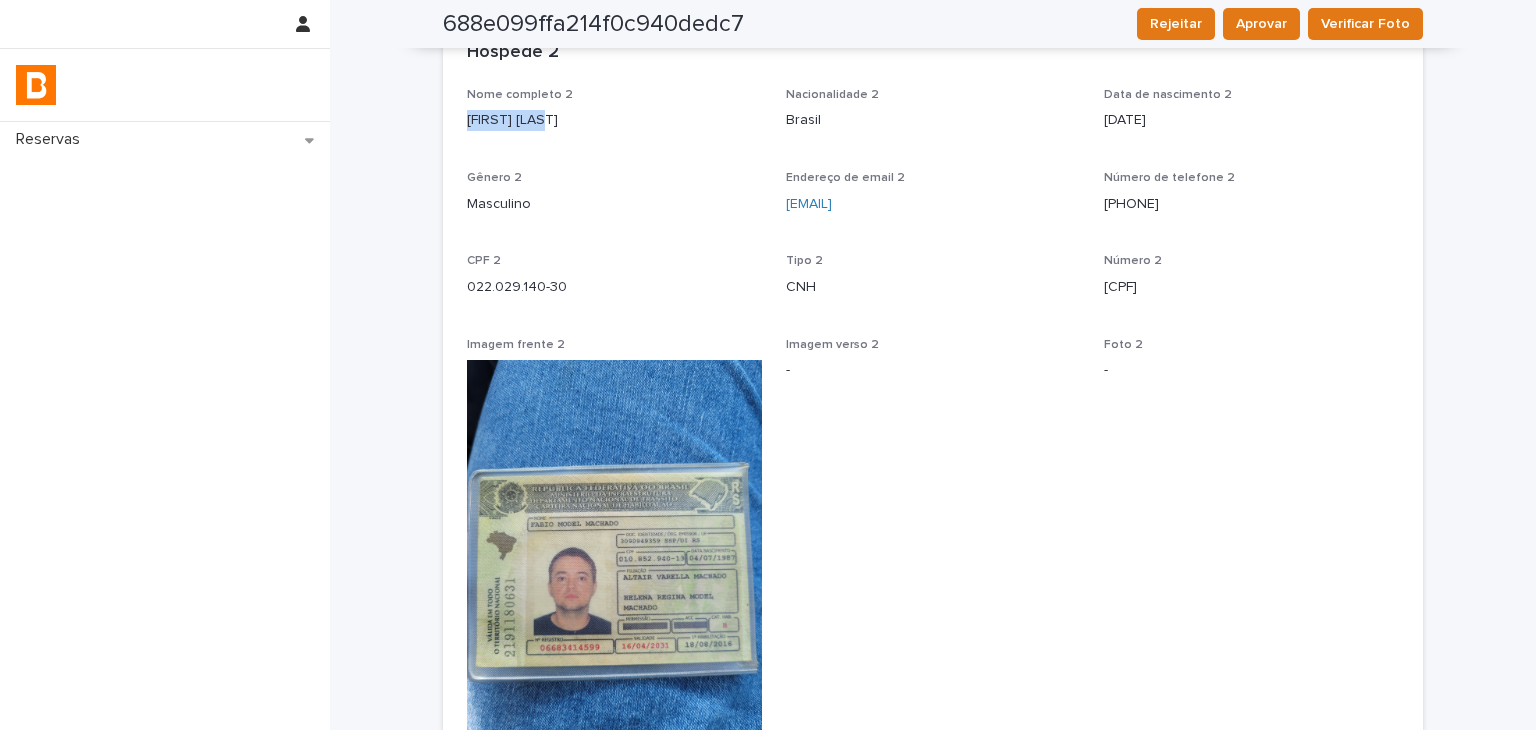 drag, startPoint x: 452, startPoint y: 116, endPoint x: 545, endPoint y: 121, distance: 93.13431 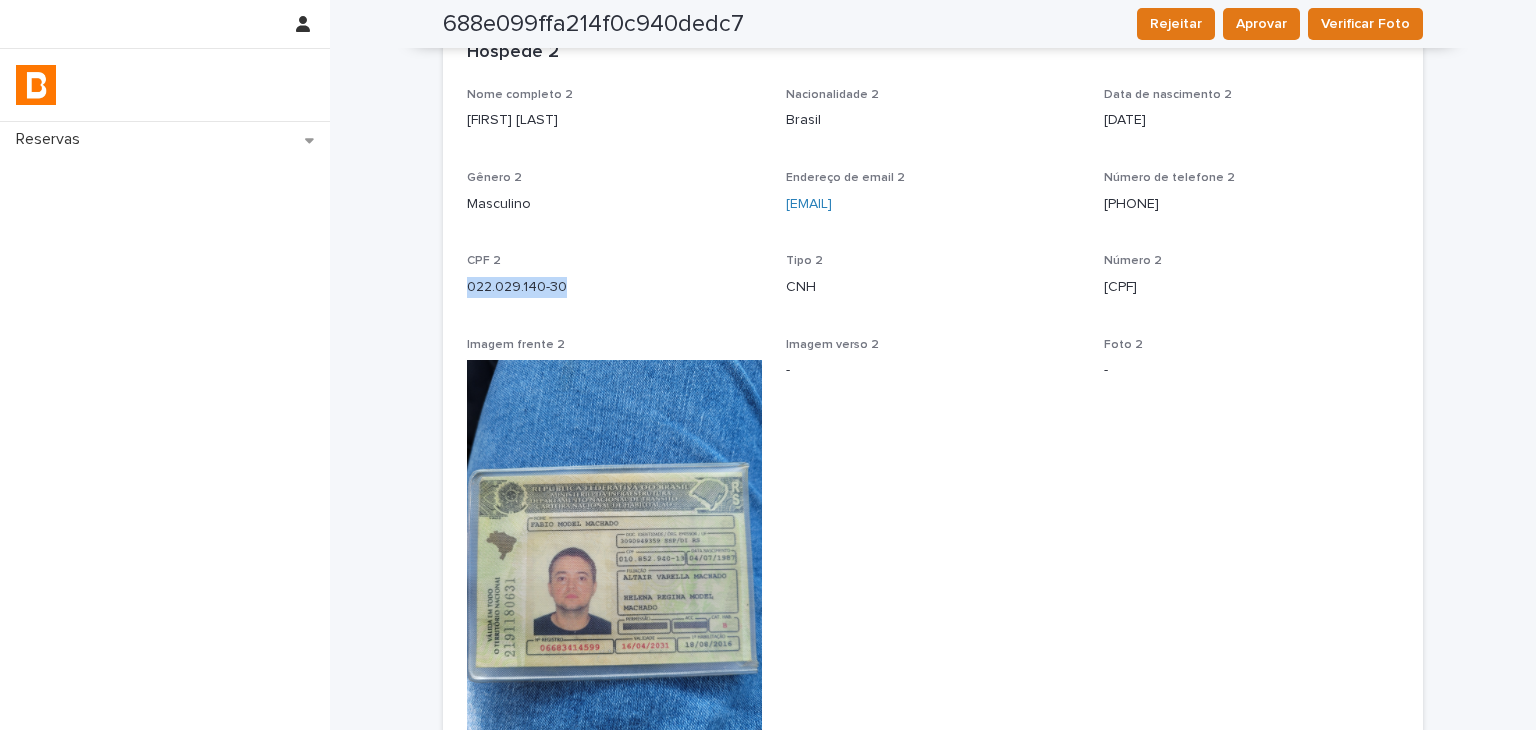 drag, startPoint x: 456, startPoint y: 286, endPoint x: 579, endPoint y: 289, distance: 123.03658 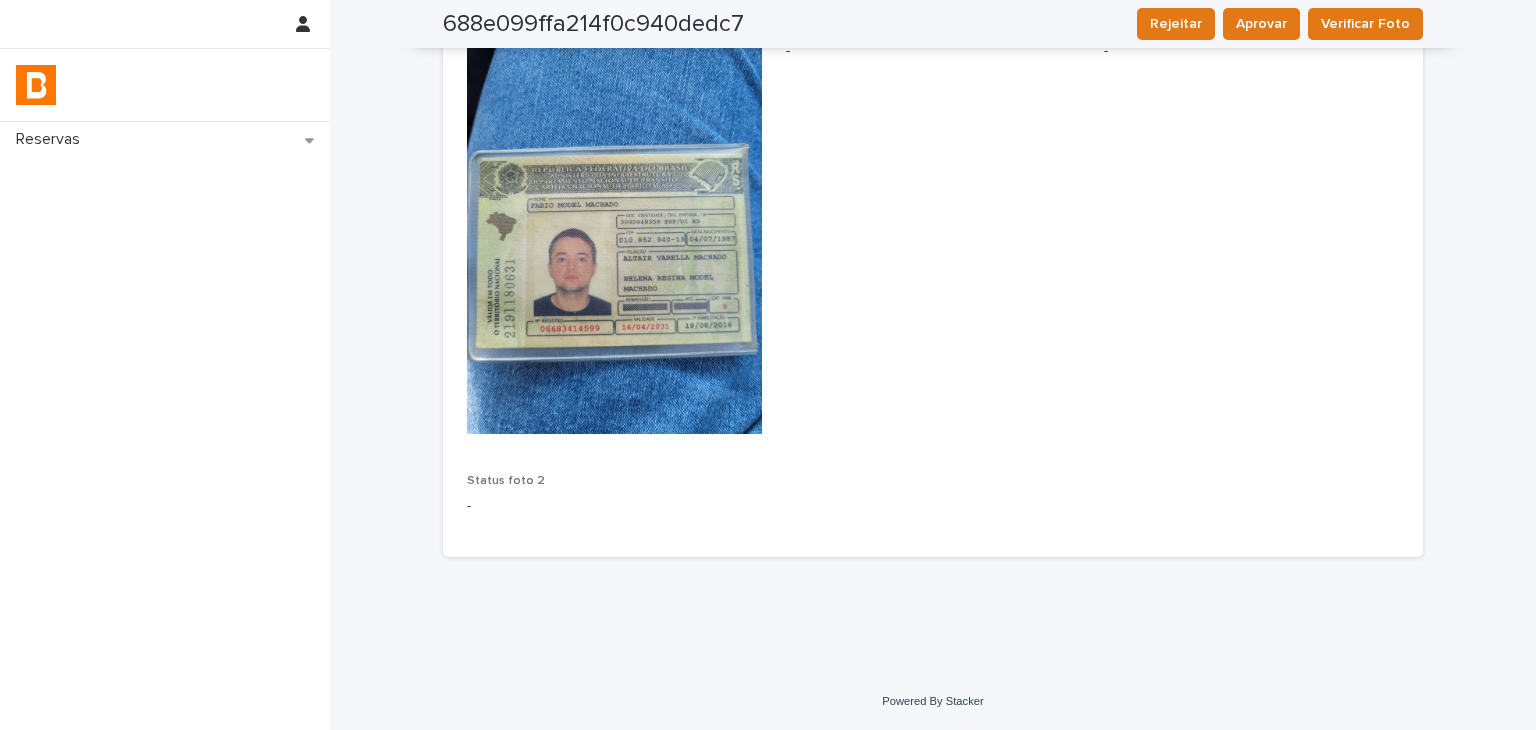 drag, startPoint x: 895, startPoint y: 188, endPoint x: 924, endPoint y: 168, distance: 35.22783 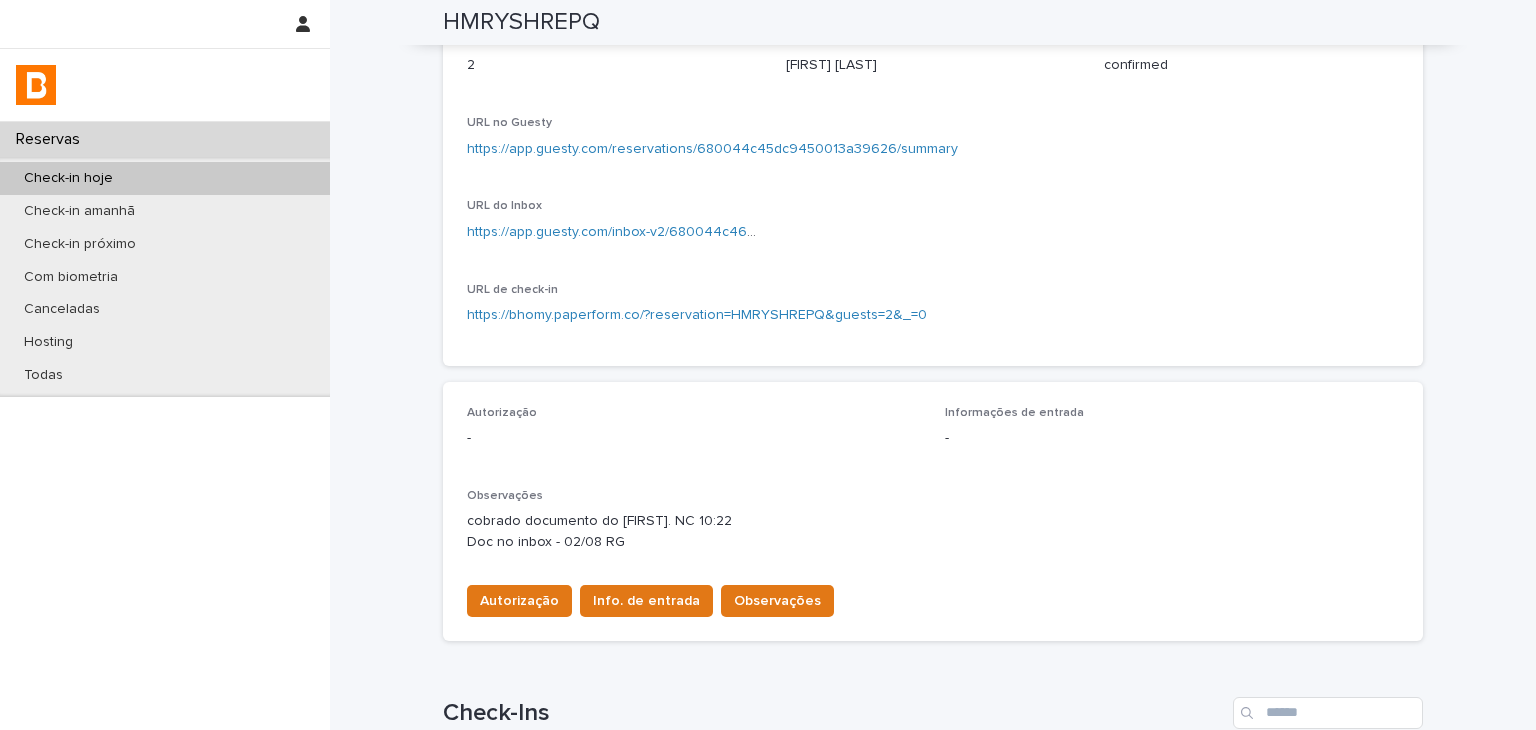 scroll, scrollTop: 153, scrollLeft: 0, axis: vertical 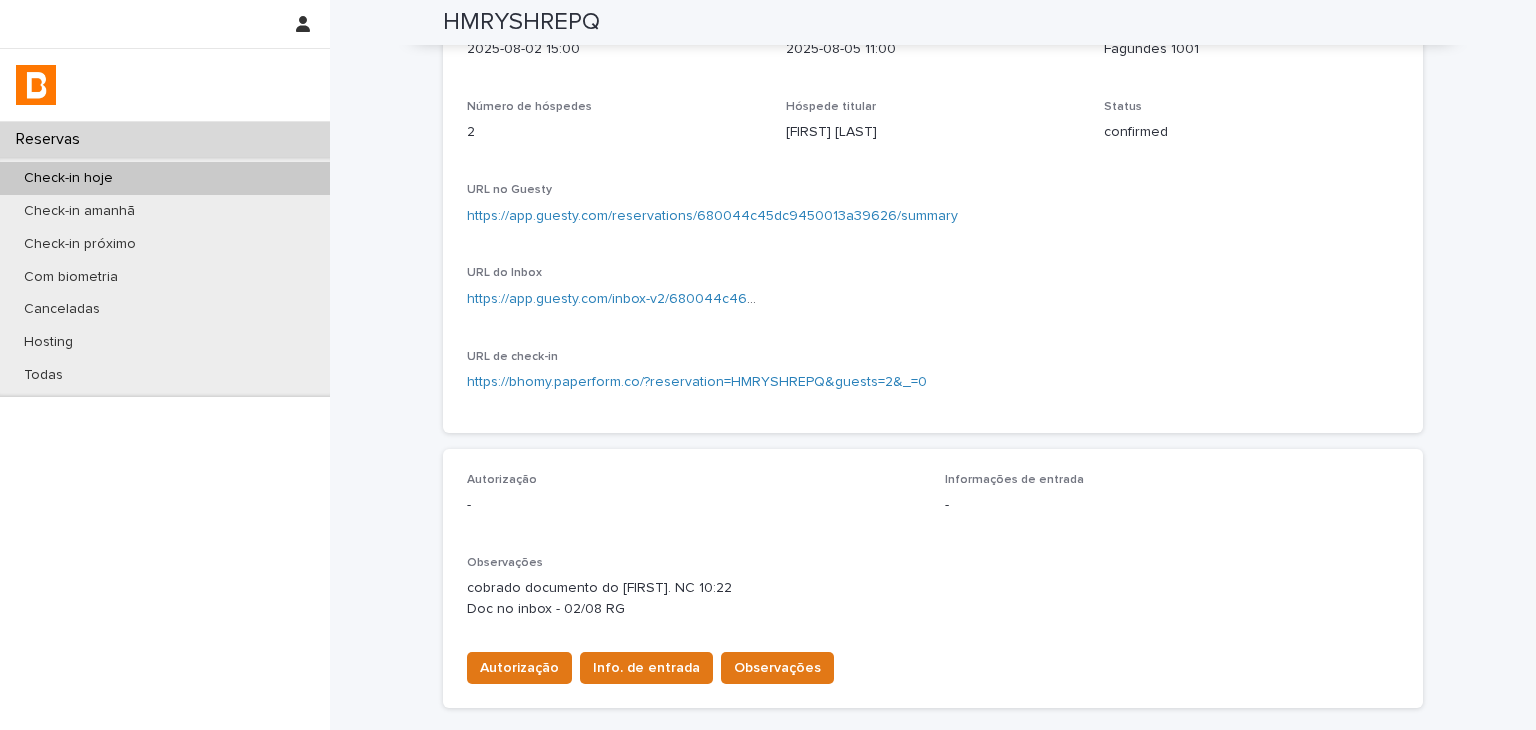click on "URL no Guesty https://app.guesty.com/reservations/680044c45dc9450013a39626/summary" at bounding box center (933, 212) 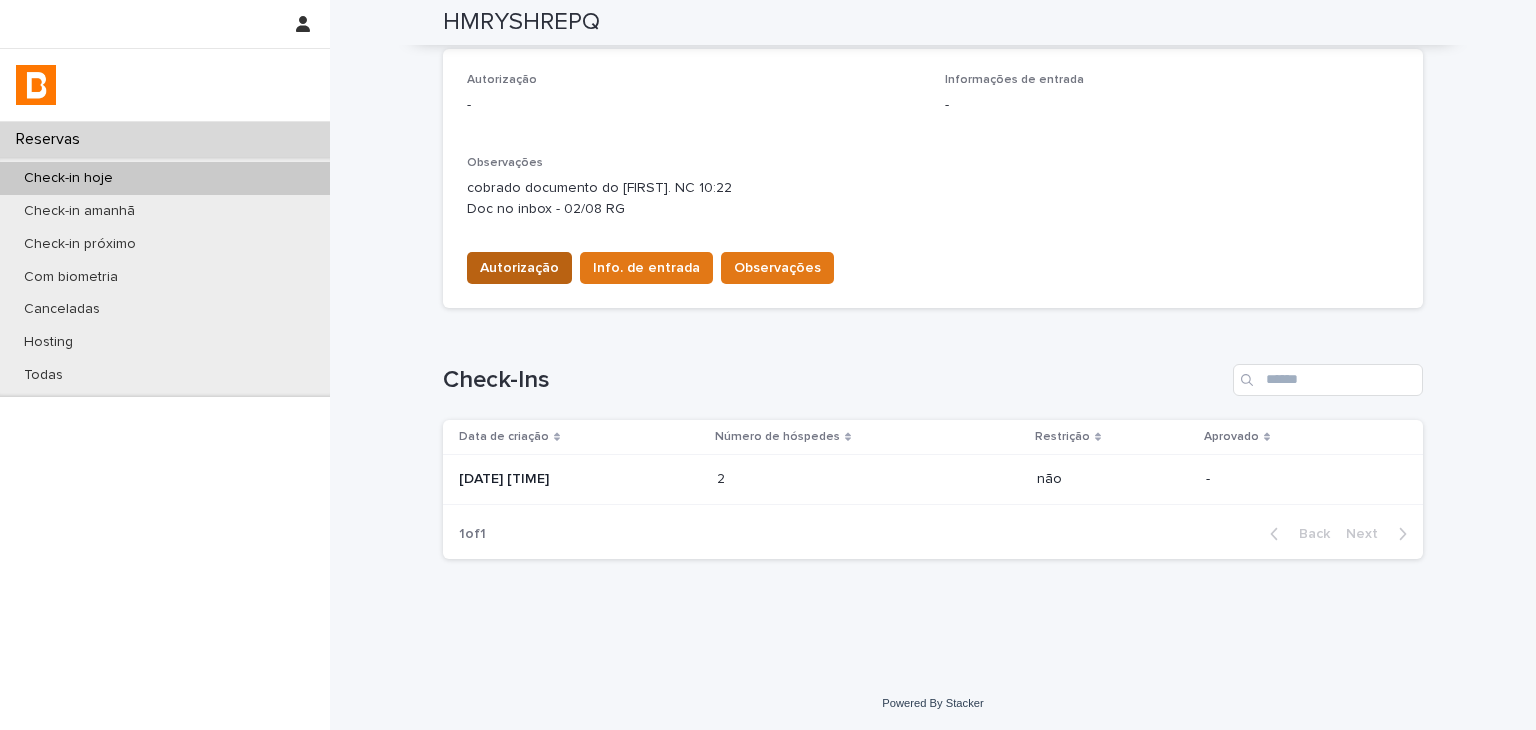 click on "Autorização" at bounding box center (519, 268) 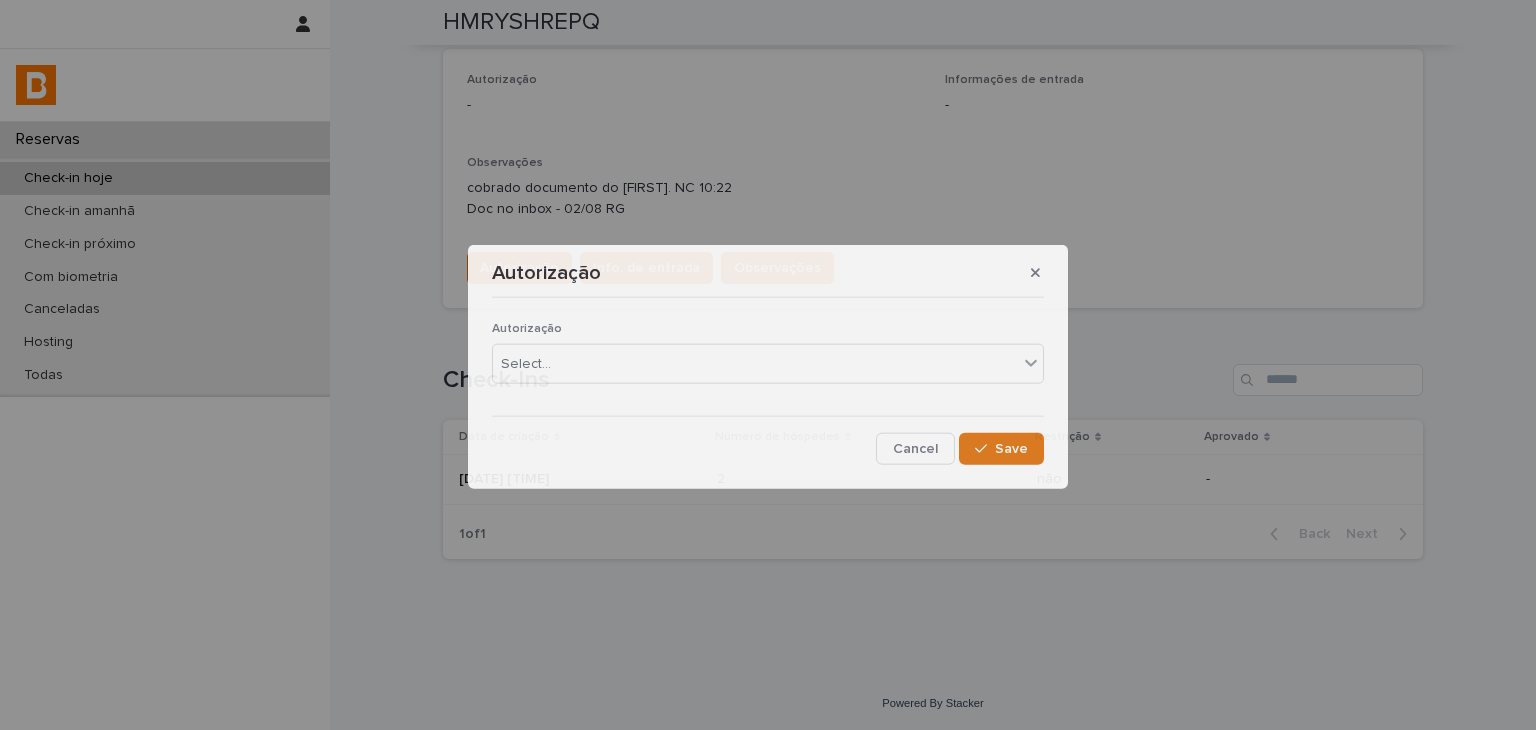 click on "Autorização Select..." at bounding box center [768, 360] 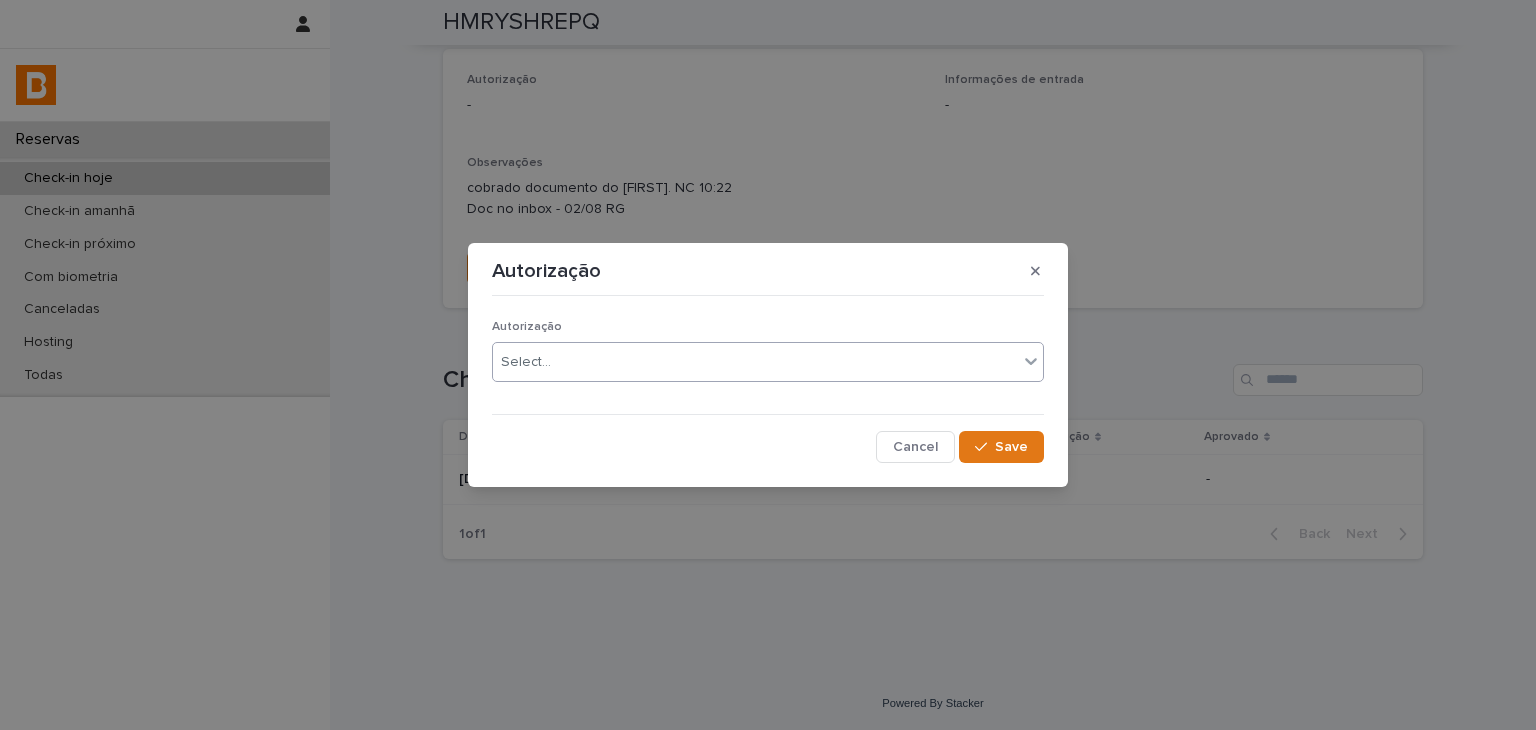 click on "Select..." at bounding box center [755, 362] 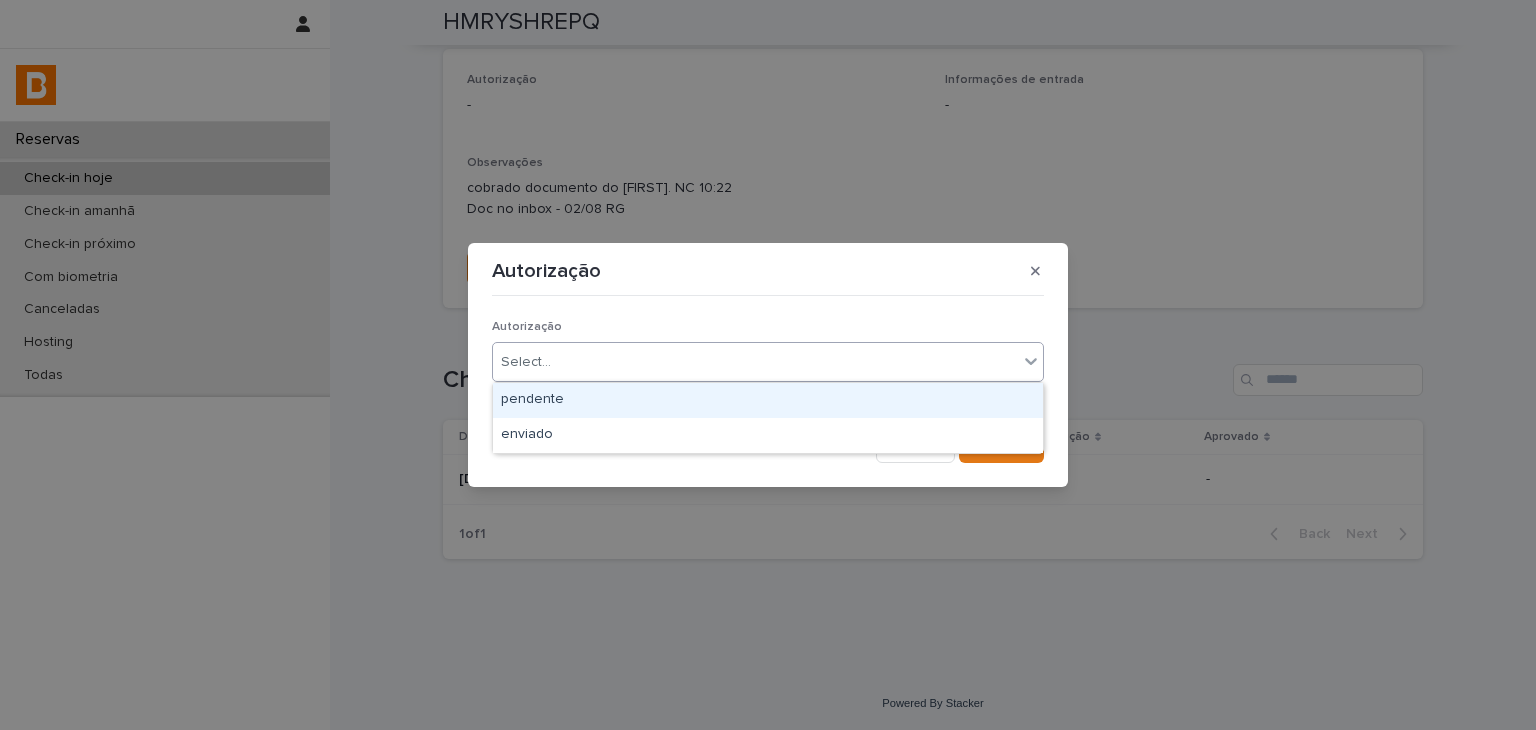 click on "pendente" at bounding box center (768, 400) 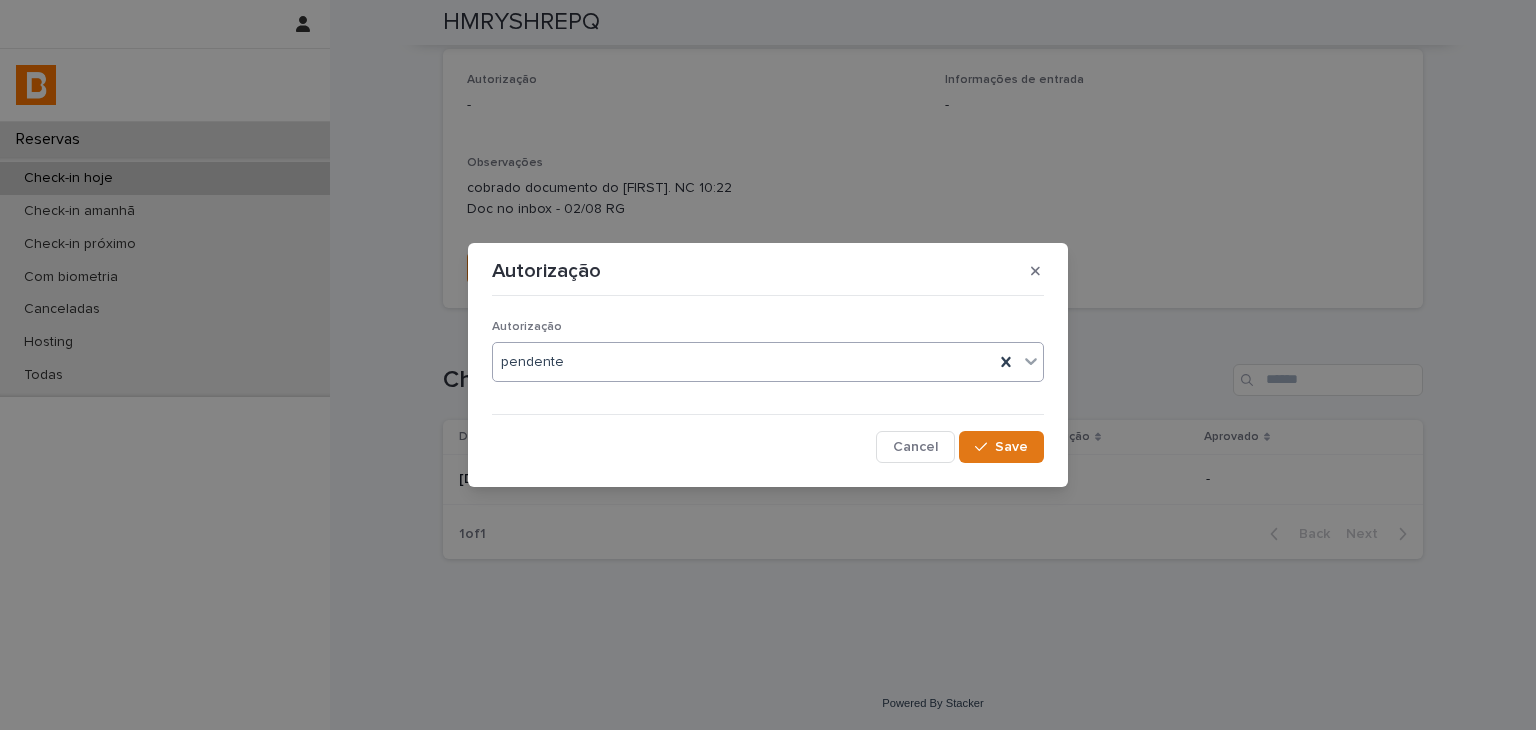 click on "Reservas Check-in hoje Check-in amanhã Check-in próximo Com biometria Canceladas Hosting Todas Reservas Check-in hoje HMRYSHREPQ Loading... Saving… Loading... Saving… HMRYSHREPQ HMRYSHREPQ Sorry, there was an error saving your record. Please try again. Please fill out the required fields below. Loading... Saving… Loading... Saving… Loading... Saving… Check-in 2025-08-02 15:00 Check-out 2025-08-05 11:00 Unidade Fagundes 1001 Número de hóspedes 2 Hóspede titular Fabio Machado Status confirmed URL no Guesty https://app.guesty.com/reservations/680044c45dc9450013a39626/summary URL do Inbox https://app.guesty.com/inbox-v2/680044c4601d340011057da0?reservationId=680044c45dc9450013a39626 URL de check-in https://bhomy.paperform.co/?reservation=HMRYSHREPQ&guests=2&_=0 Loading... Saving… Autorização - Informações de entrada - Observações cobrado documento do Diego. NC 10:22
Doc no inbox - 02/08 RG Autorização Info. de entrada Observações Loading... Saving… Check-Ins Data de criação Aprovado" at bounding box center [768, 365] 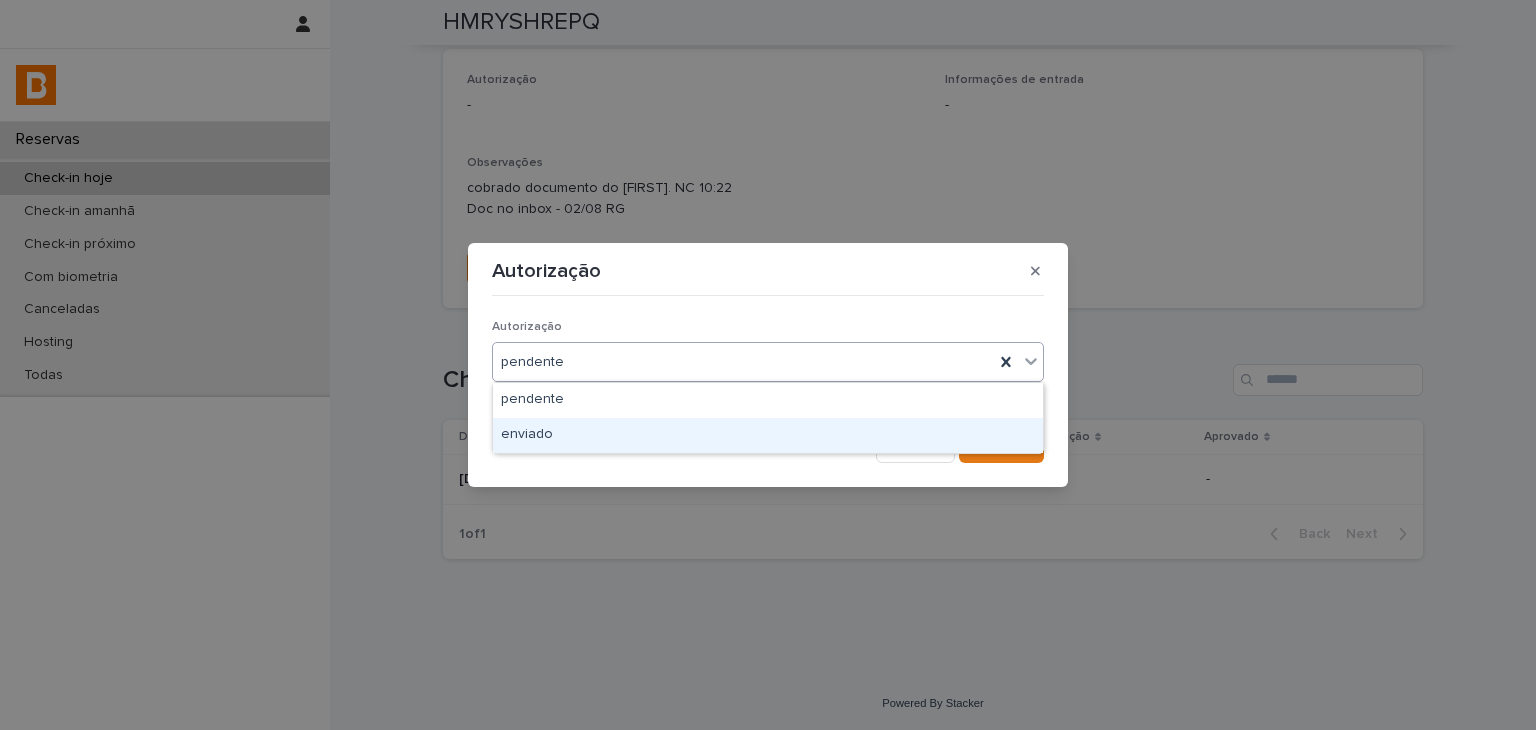 click on "enviado" at bounding box center (768, 435) 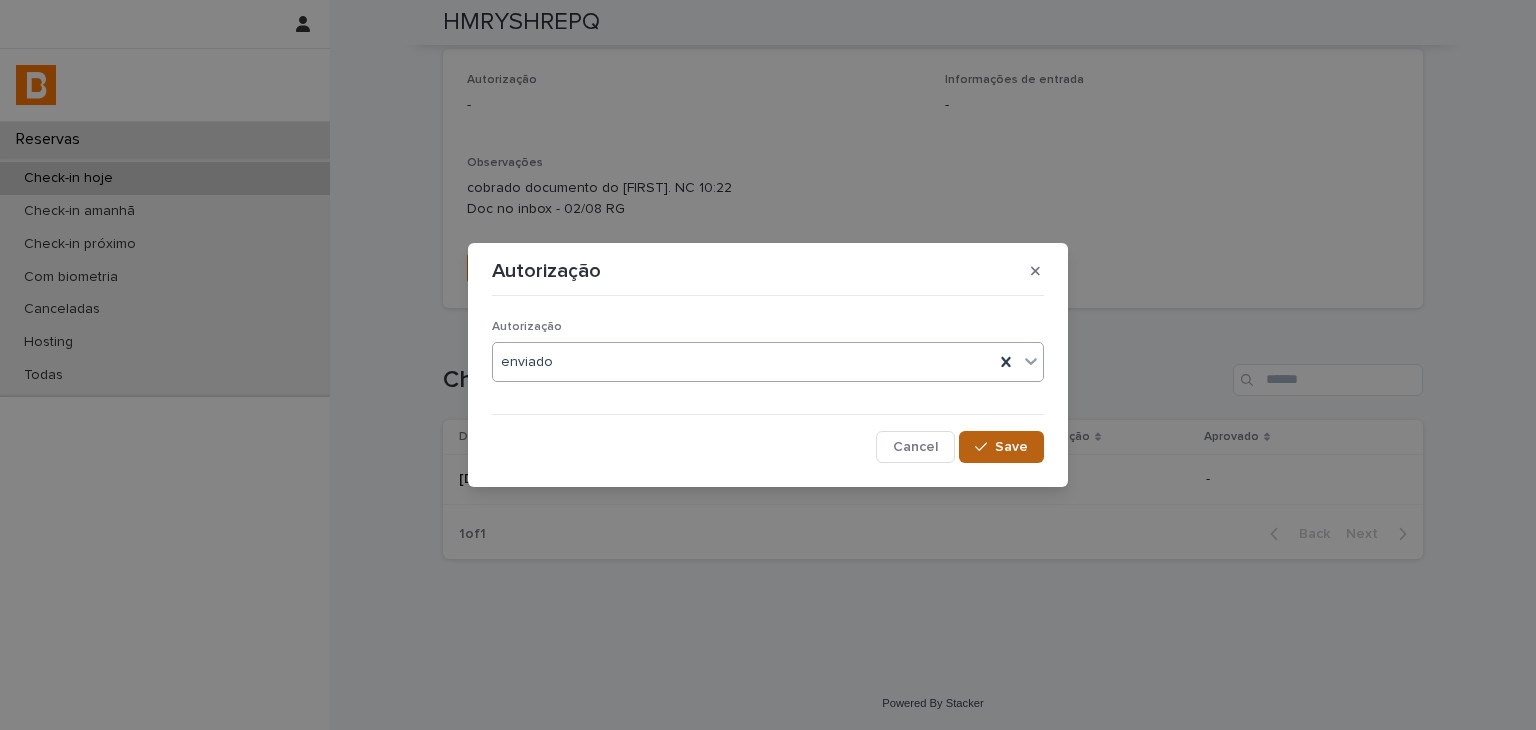 click on "Save" at bounding box center [1001, 447] 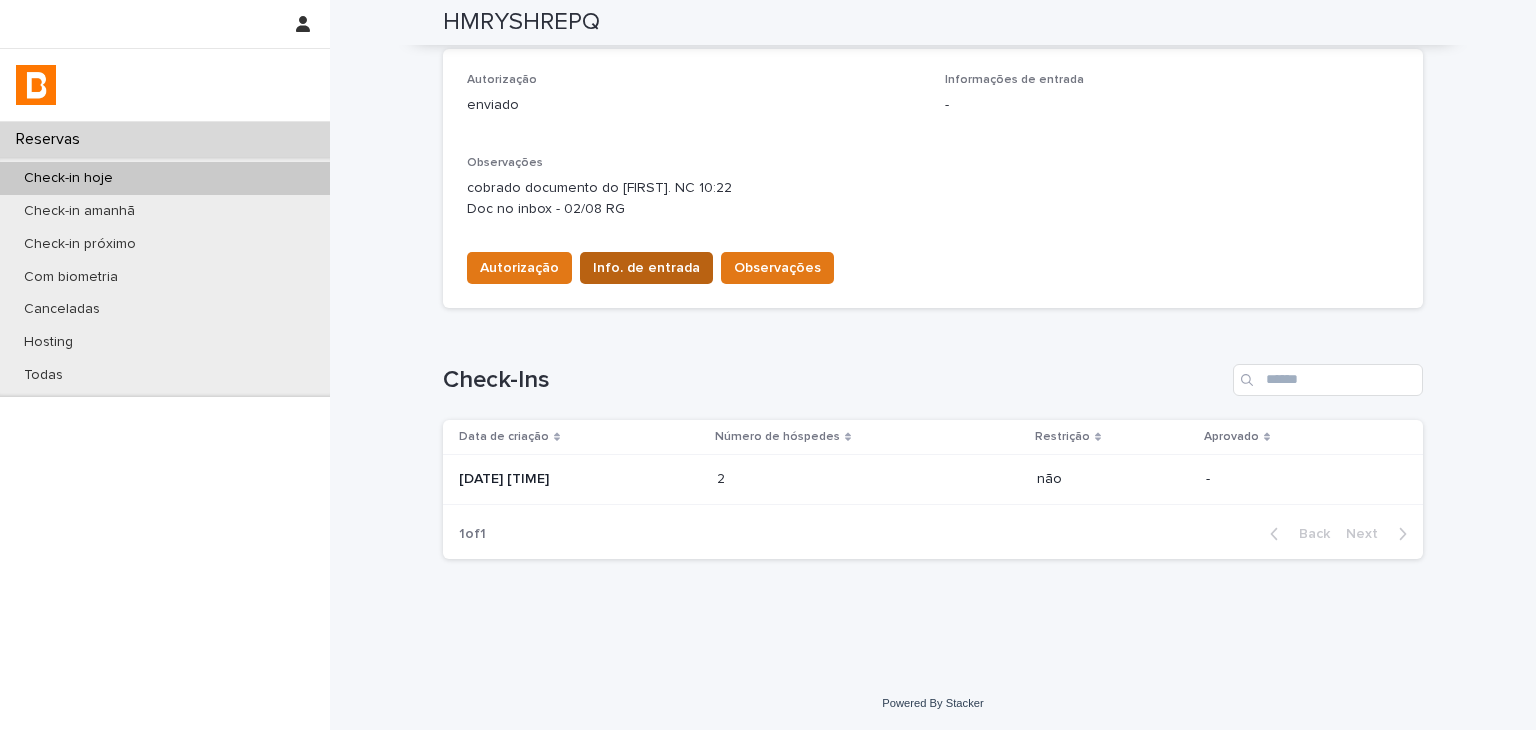 click on "Info. de entrada" at bounding box center [646, 268] 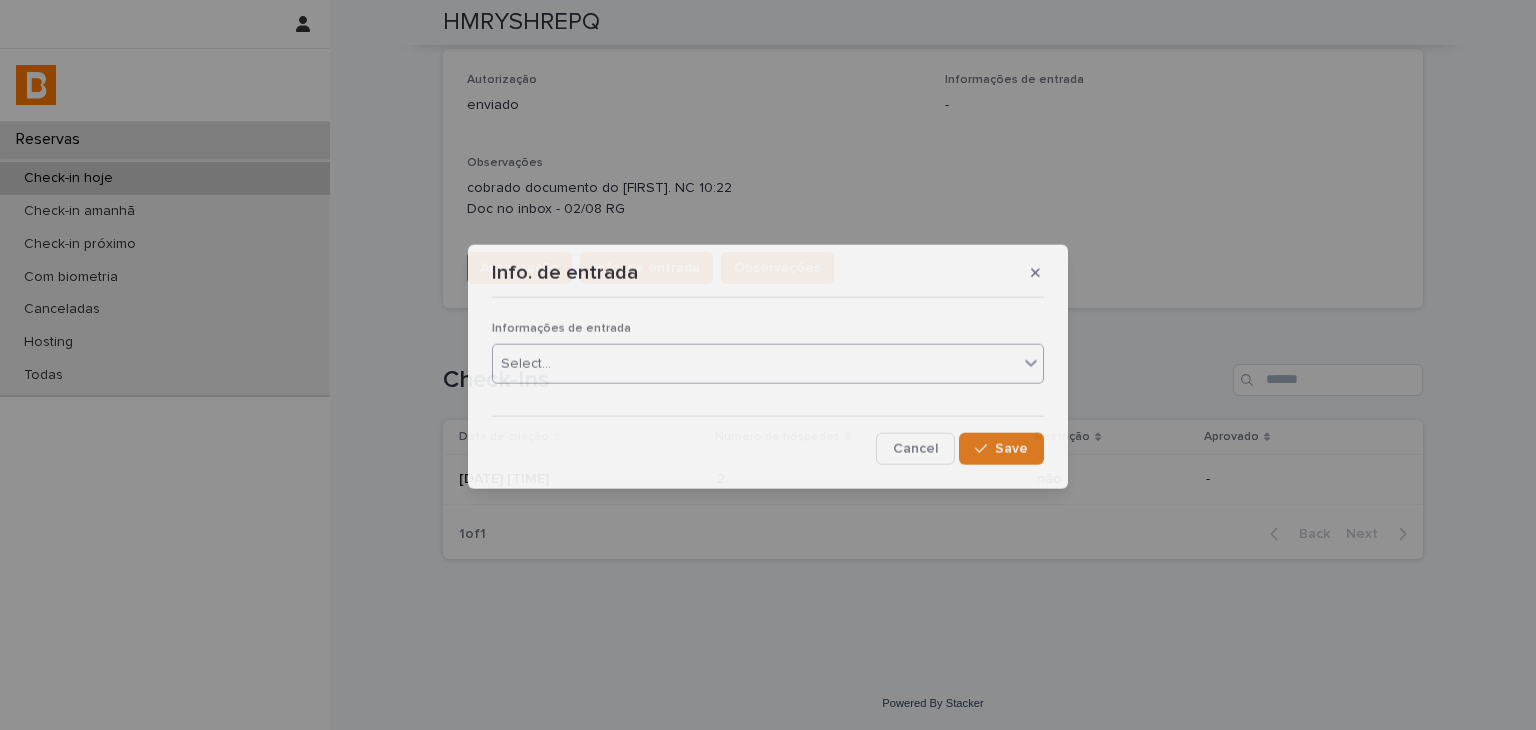 click on "Select..." at bounding box center (755, 363) 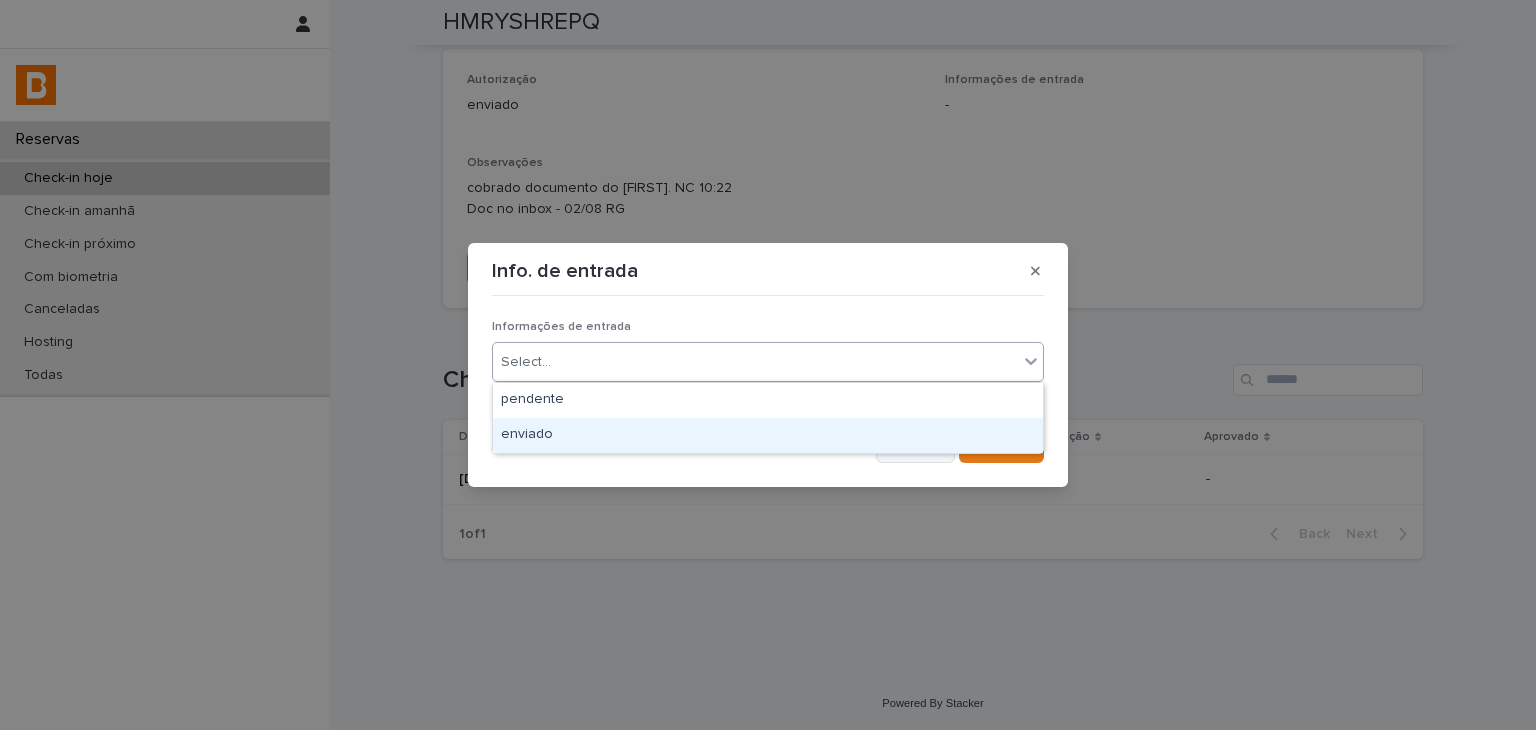 click on "enviado" at bounding box center [768, 435] 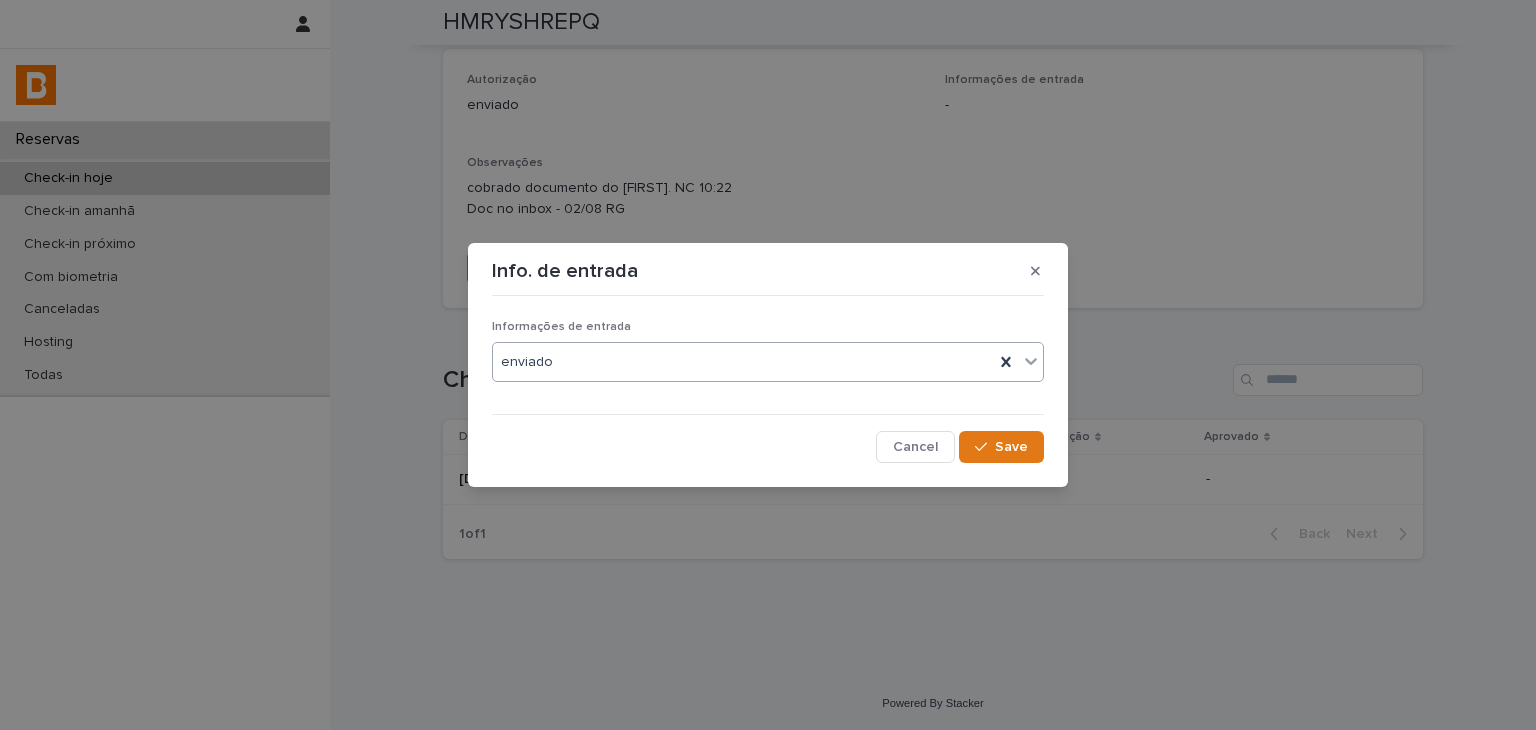click on "Save" at bounding box center [1001, 447] 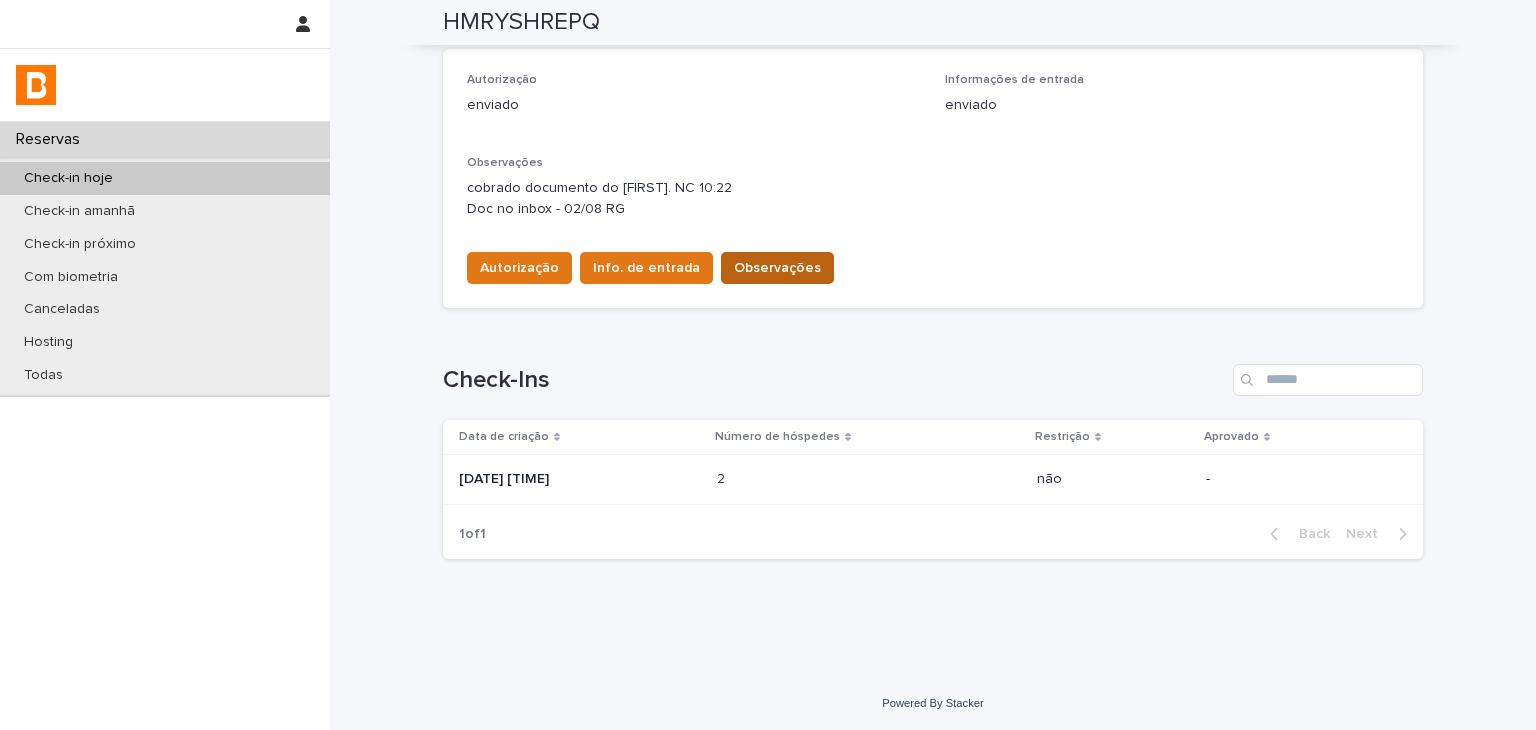 click on "Observações" at bounding box center [777, 268] 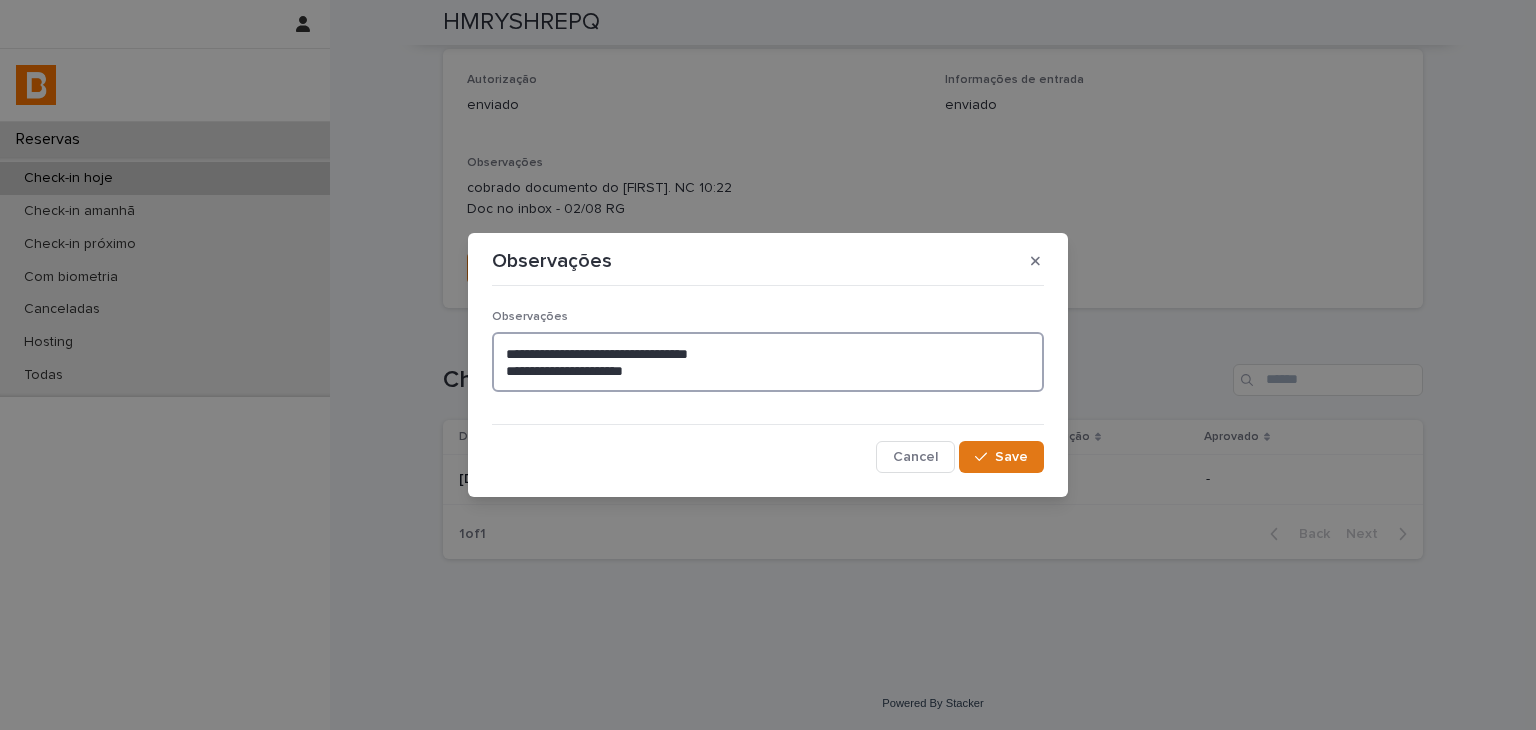 click on "**********" at bounding box center (768, 362) 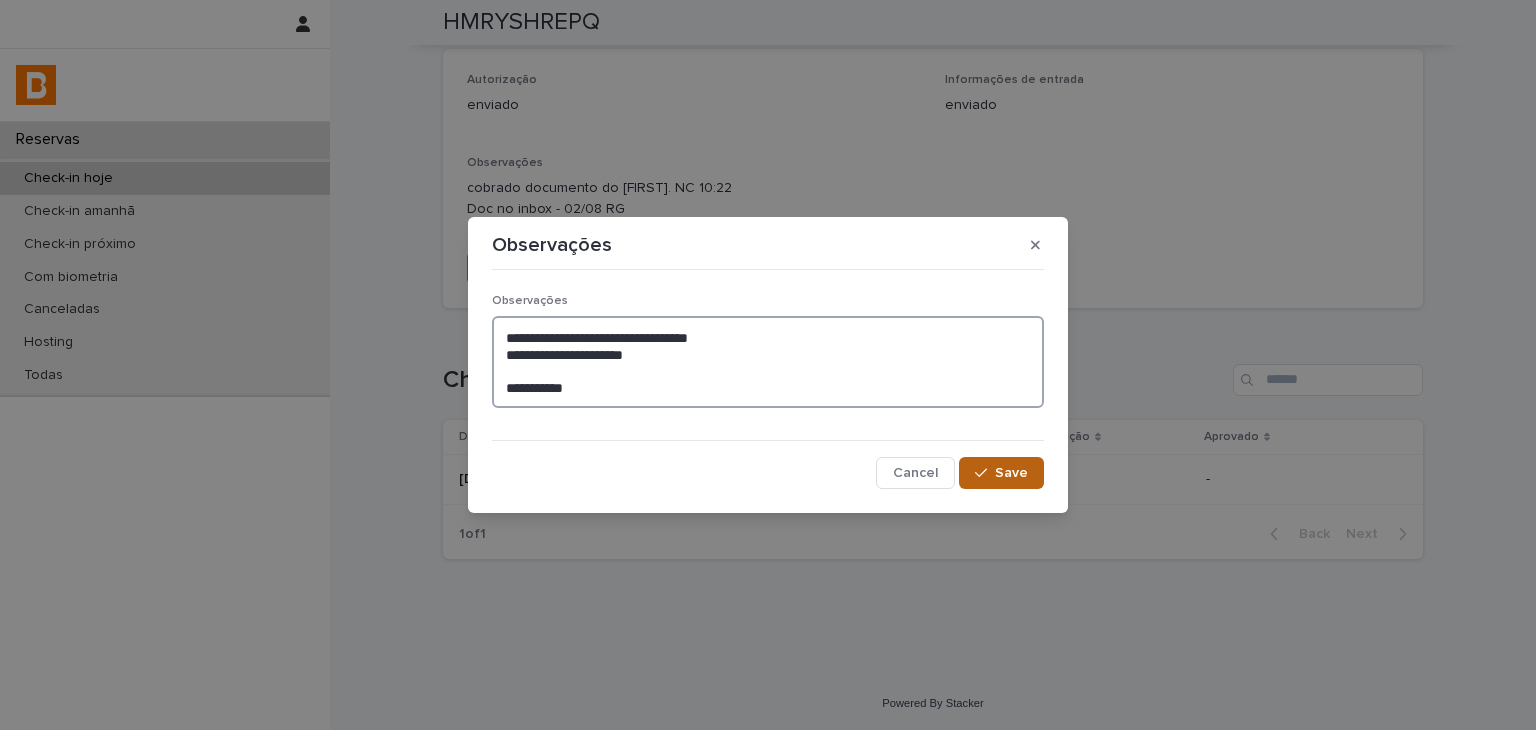 type on "**********" 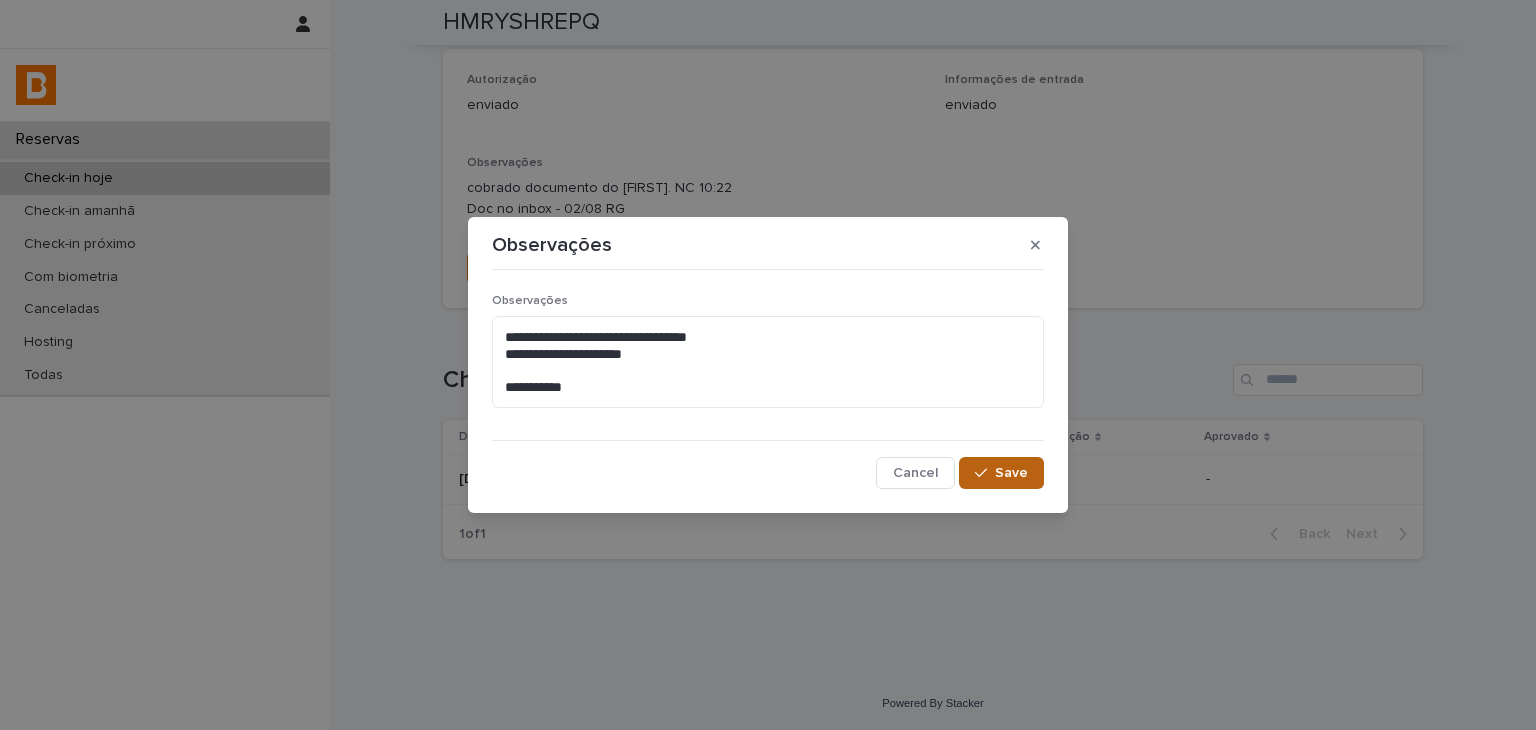 click at bounding box center (985, 473) 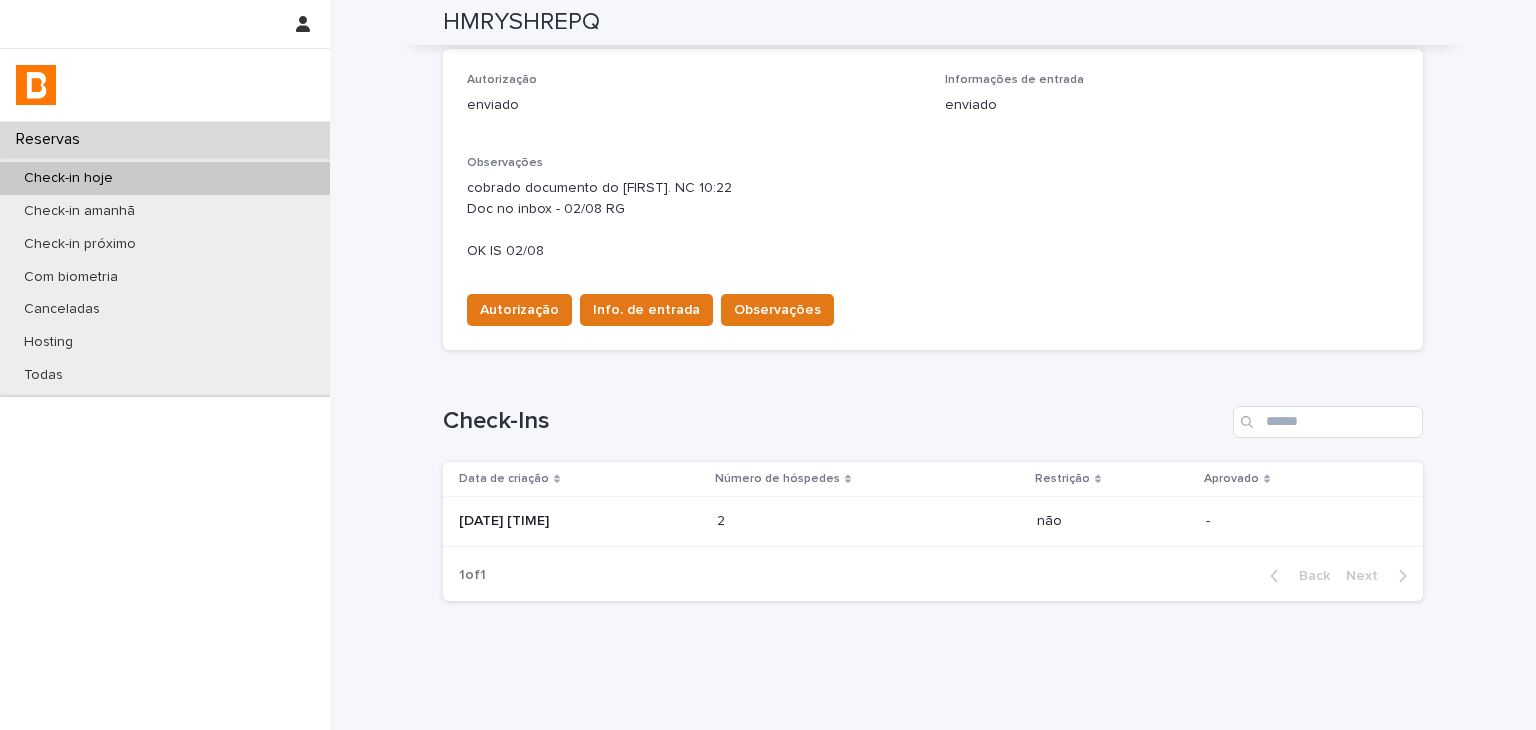 scroll, scrollTop: 574, scrollLeft: 0, axis: vertical 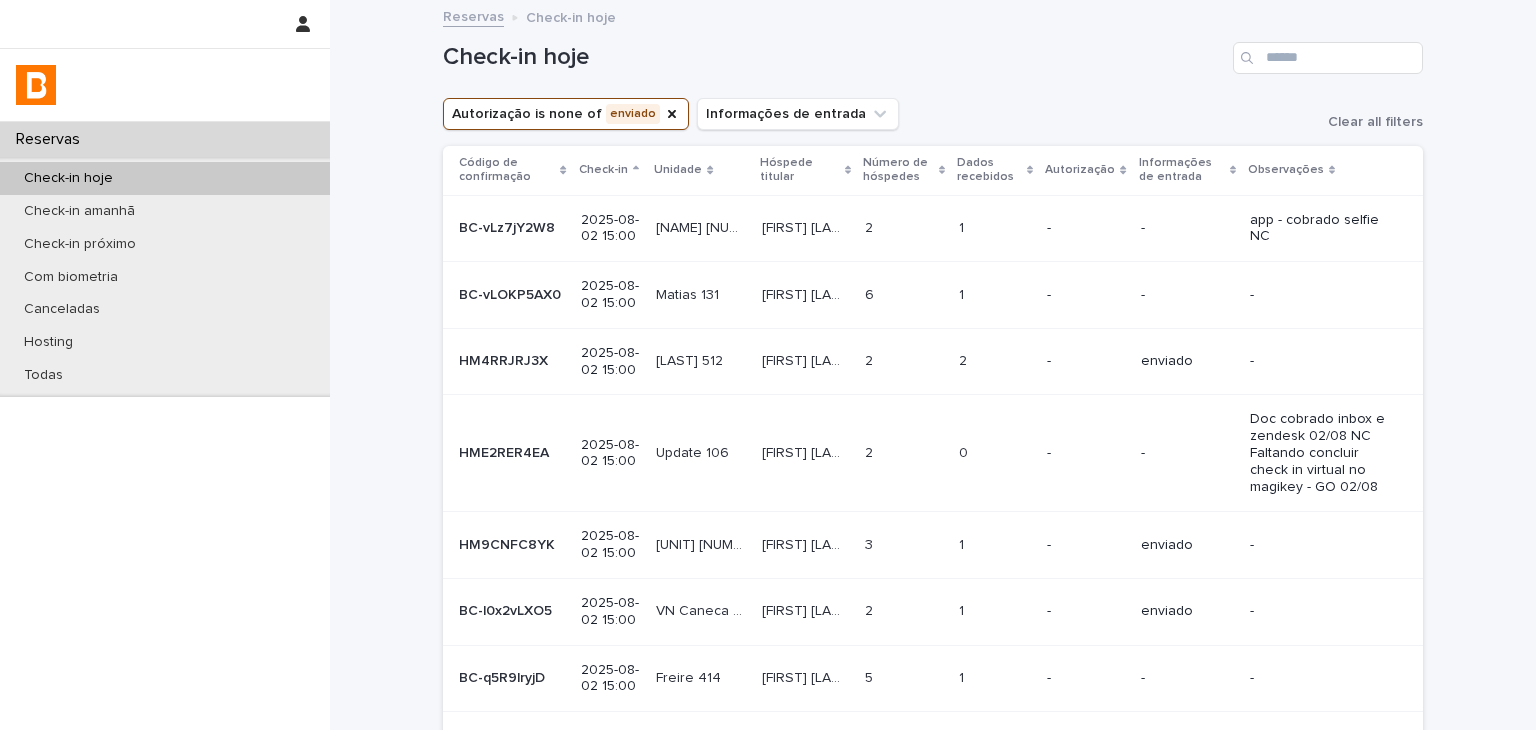 click on "-" at bounding box center (1085, 295) 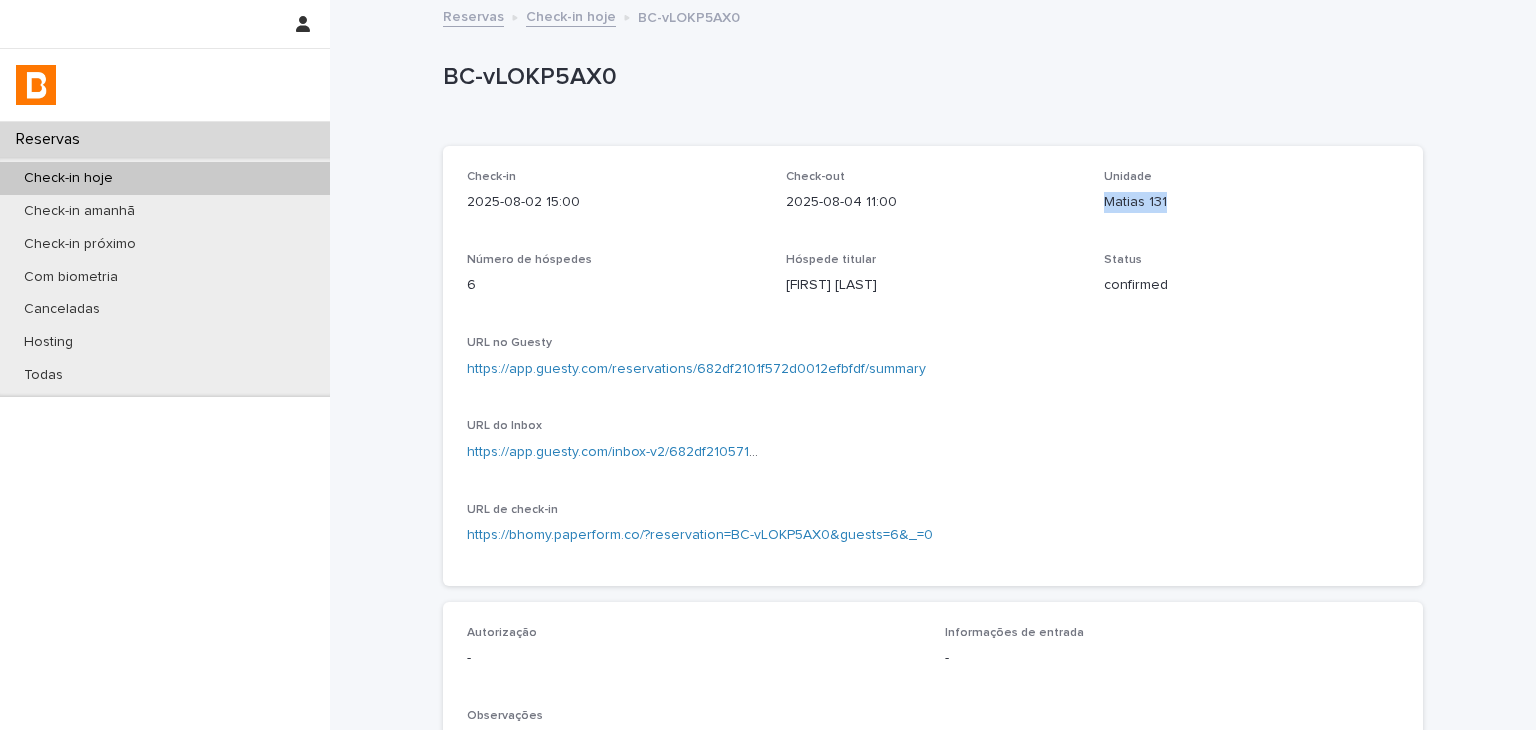 drag, startPoint x: 1098, startPoint y: 197, endPoint x: 1244, endPoint y: 212, distance: 146.76852 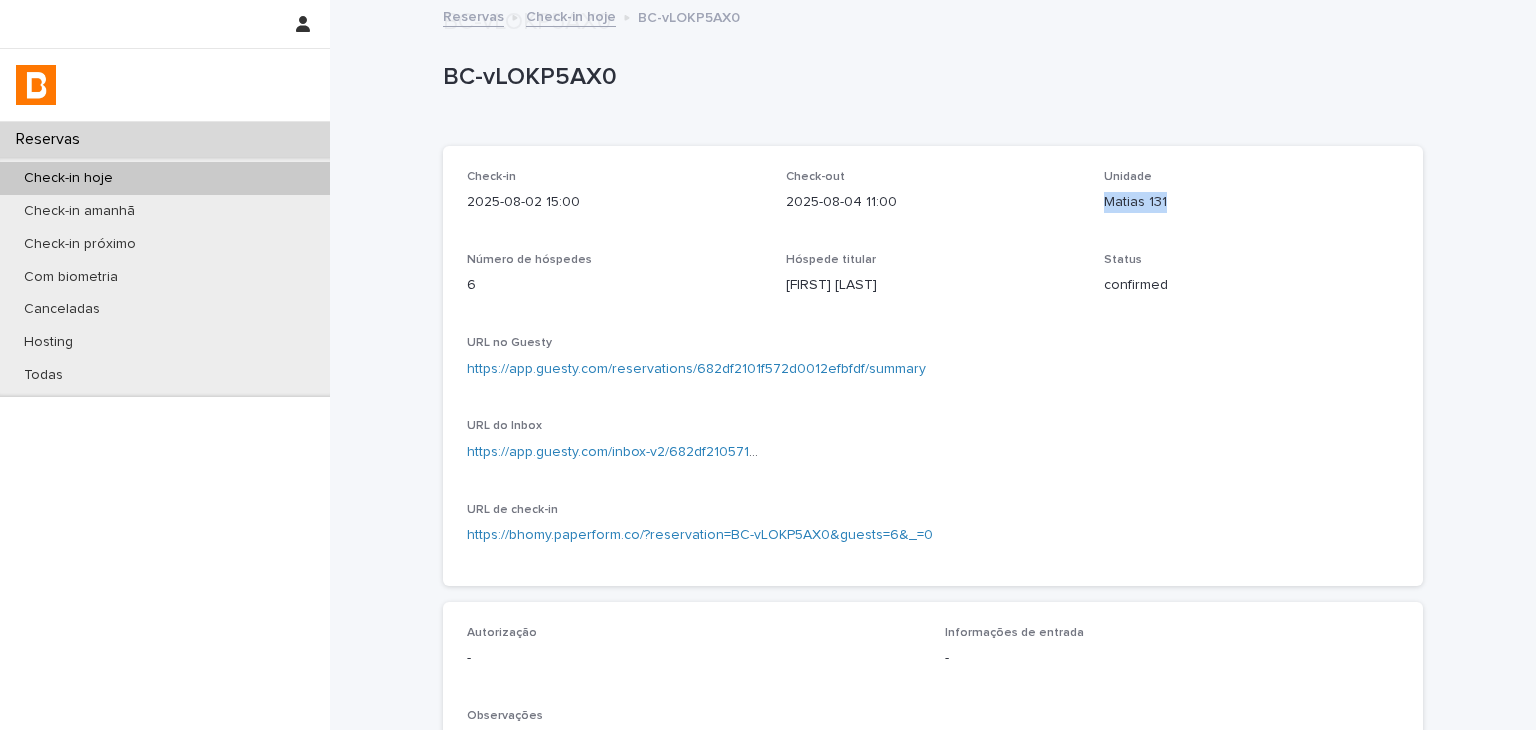 scroll, scrollTop: 534, scrollLeft: 0, axis: vertical 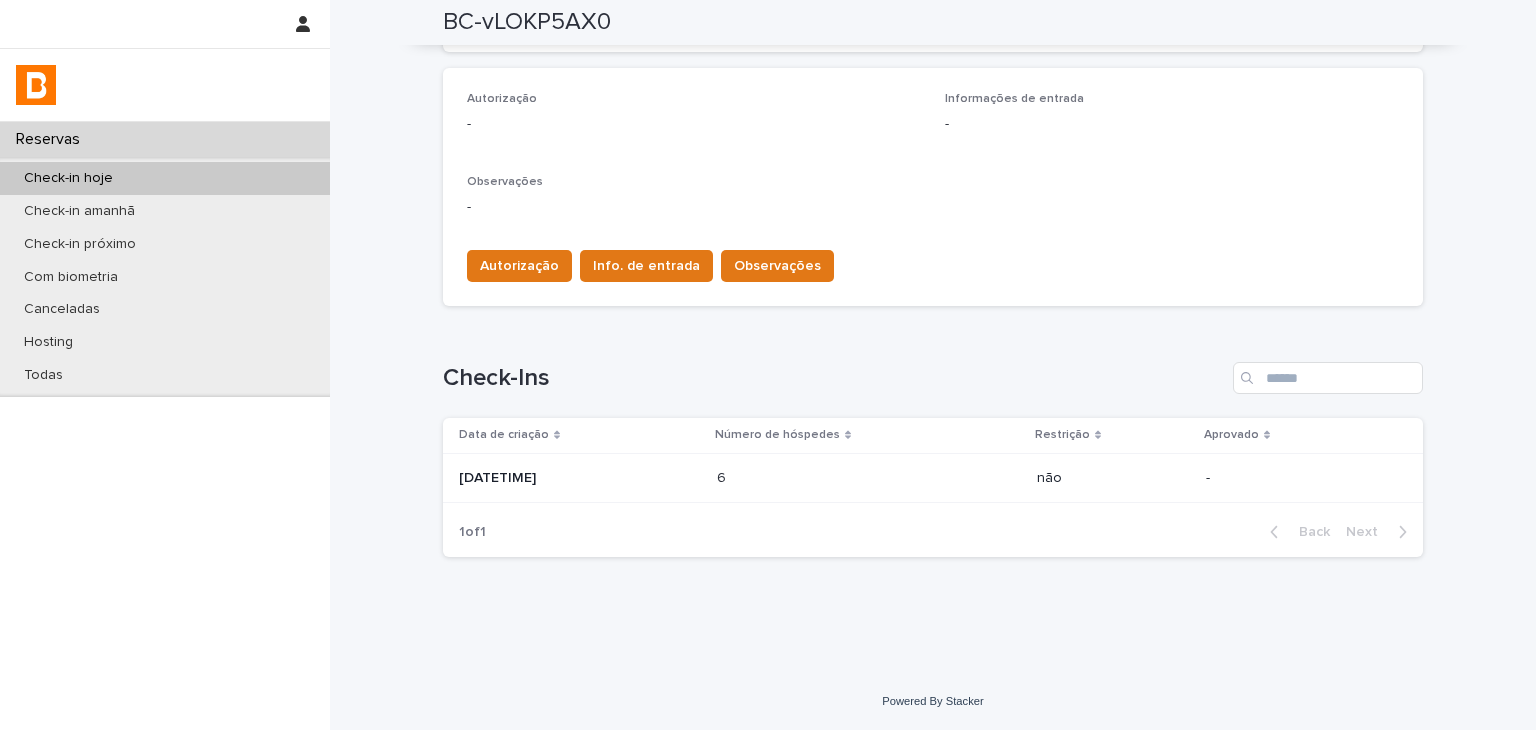 click on "6 6" at bounding box center [869, 478] 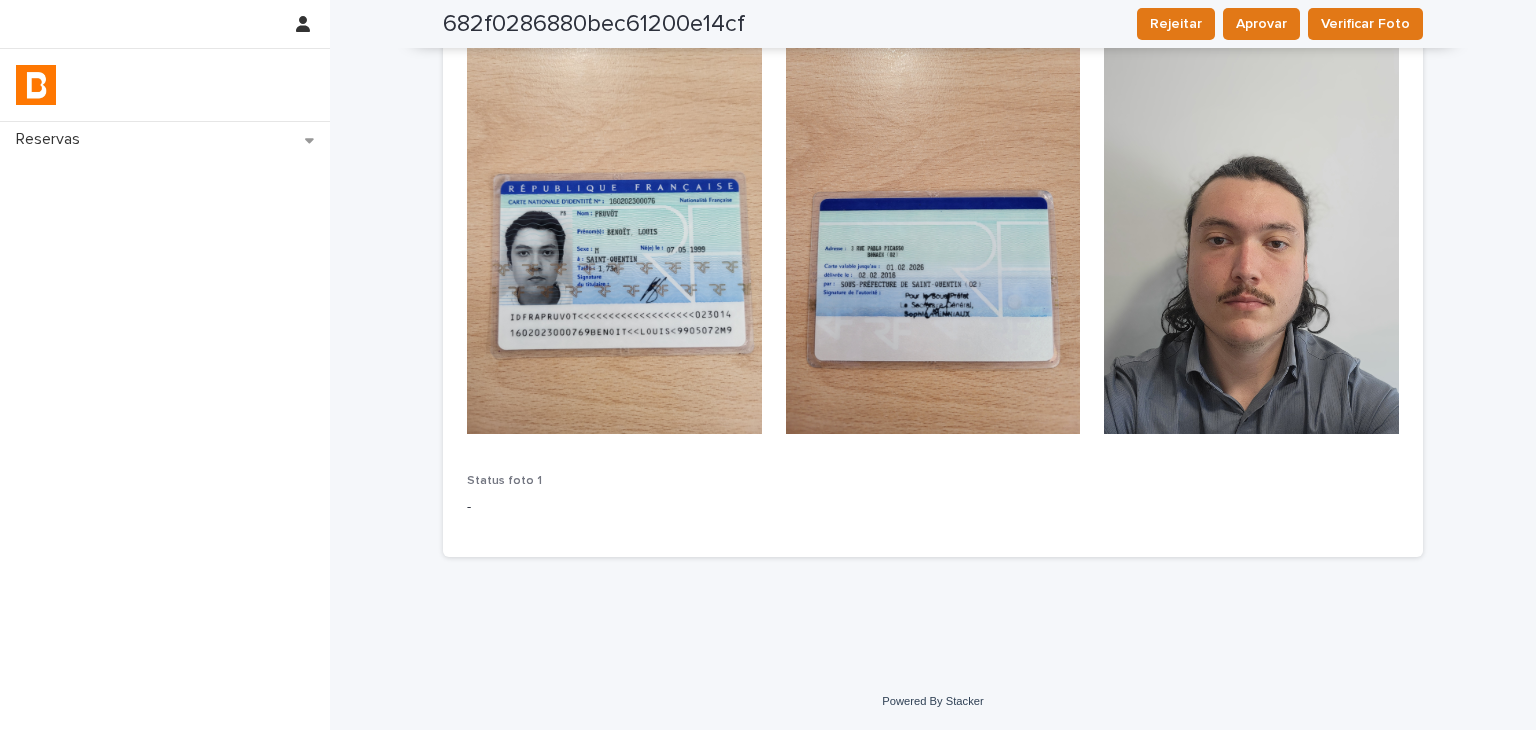 scroll, scrollTop: 0, scrollLeft: 0, axis: both 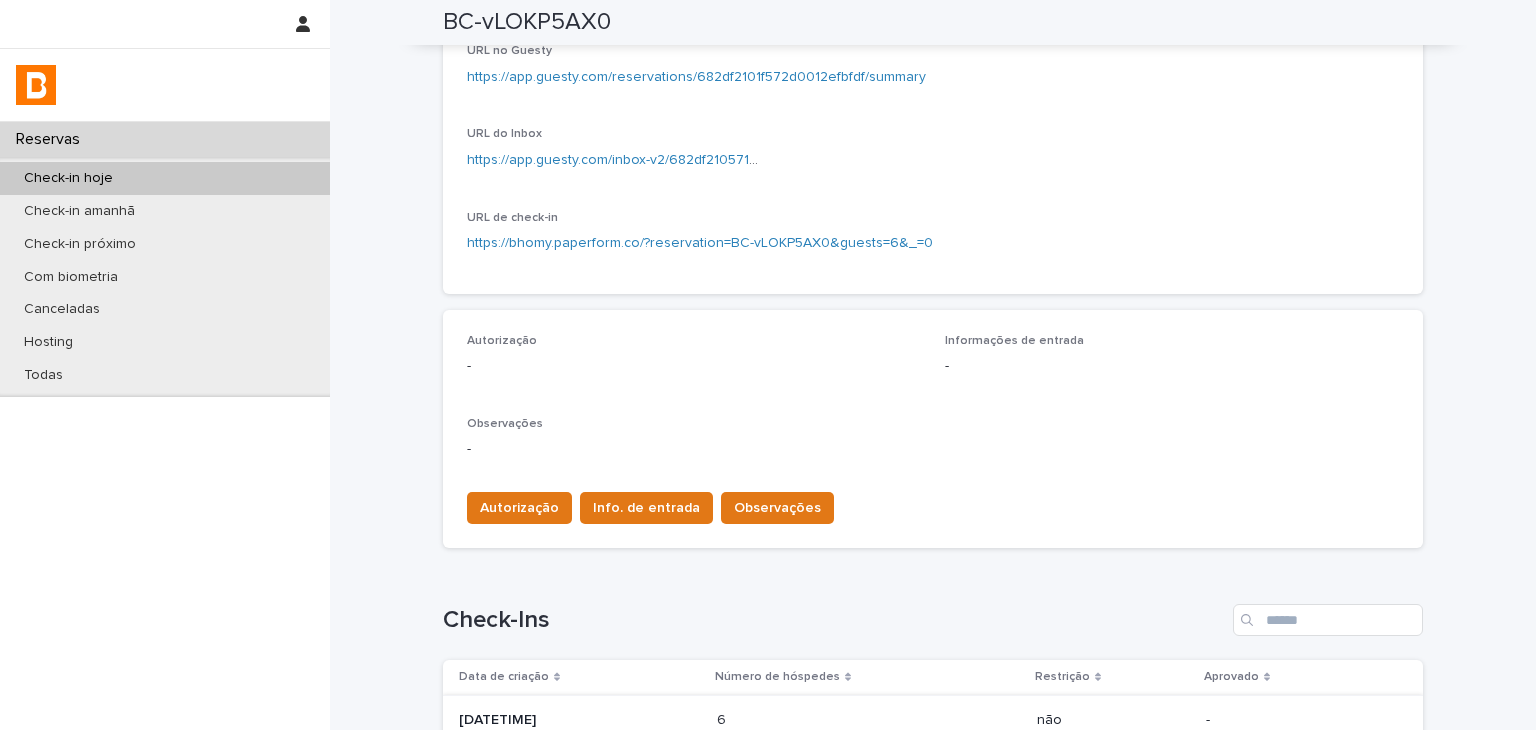 click on "Loading... Saving… Loading... Saving… BC-vLOKP5AX0 BC-vLOKP5AX0 Sorry, there was an error saving your record. Please try again. Please fill out the required fields below. Loading... Saving… Loading... Saving… Loading... Saving… Check-in 2025-08-02 15:00 Check-out 2025-08-04 11:00 Unidade Matias 131 Número de hóspedes 6 Hóspede titular Benoit PRUVOT Status confirmed URL no Guesty https://app.guesty.com/reservations/682df2101f572d0012efbfdf/summary URL do Inbox https://app.guesty.com/inbox-v2/682df2105718510013756db1?reservationId=682df2101f572d0012efbfdf URL de check-in https://bhomy.paperform.co/?reservation=BC-vLOKP5AX0&guests=6&_=0 Loading... Saving… Autorização - Informações de entrada - Observações - Autorização Info. de entrada Observações Loading... Saving… Check-Ins Data de criação Número de hóspedes Restrição Aprovado 2025-05-22 07:55 6 6   não - 1  of  1 Back Next" at bounding box center (933, 288) 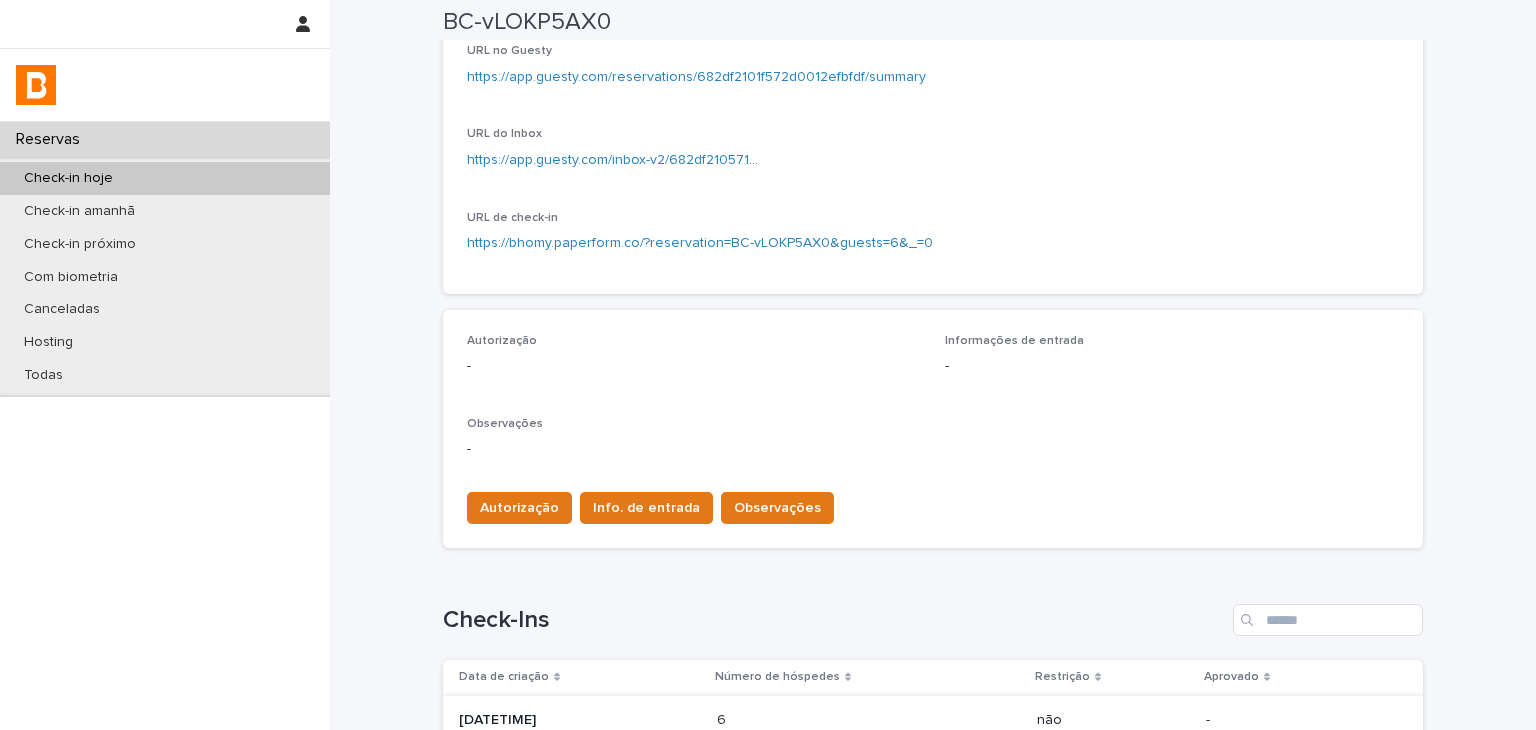 scroll, scrollTop: 0, scrollLeft: 0, axis: both 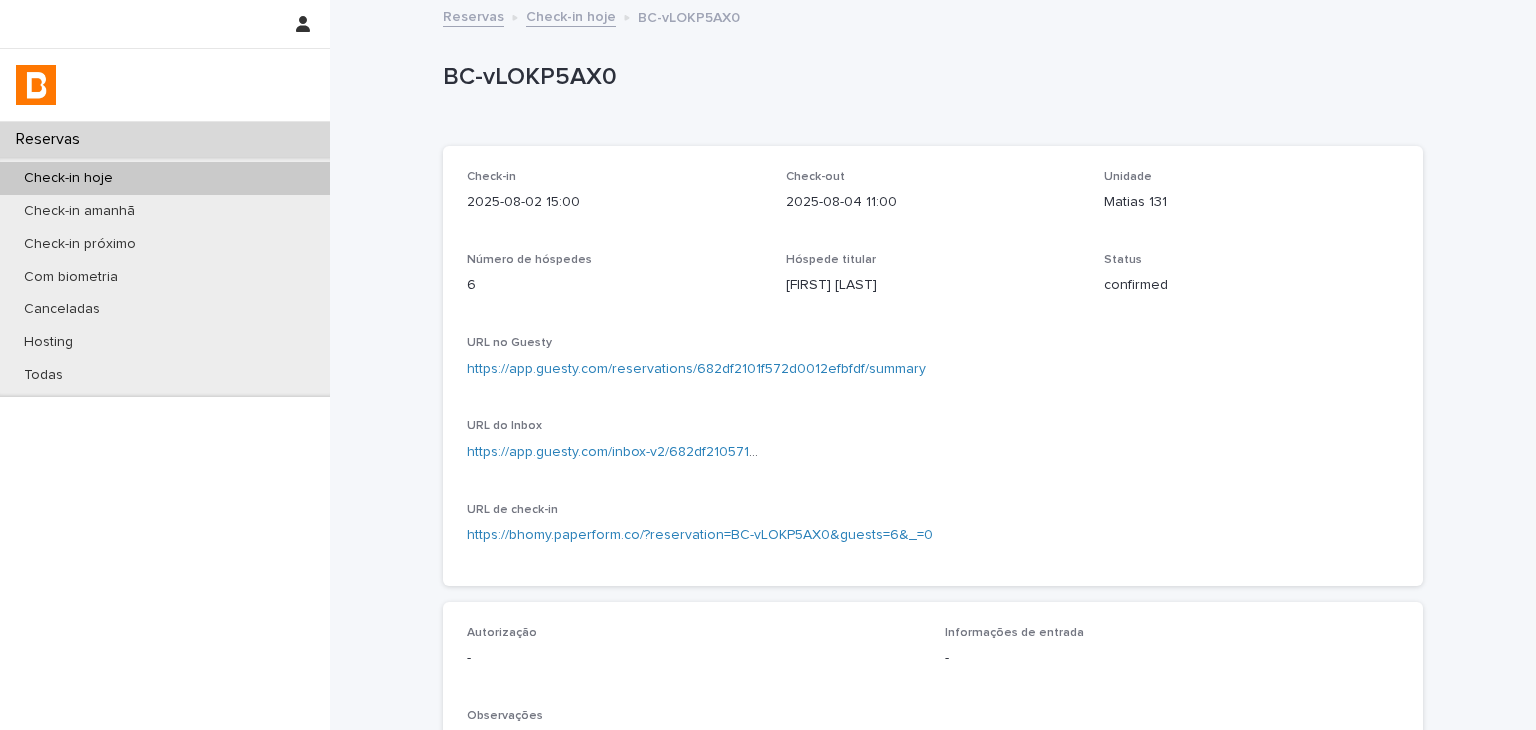 click on "https://app.guesty.com/reservations/682df2101f572d0012efbfdf/summary" at bounding box center (933, 369) 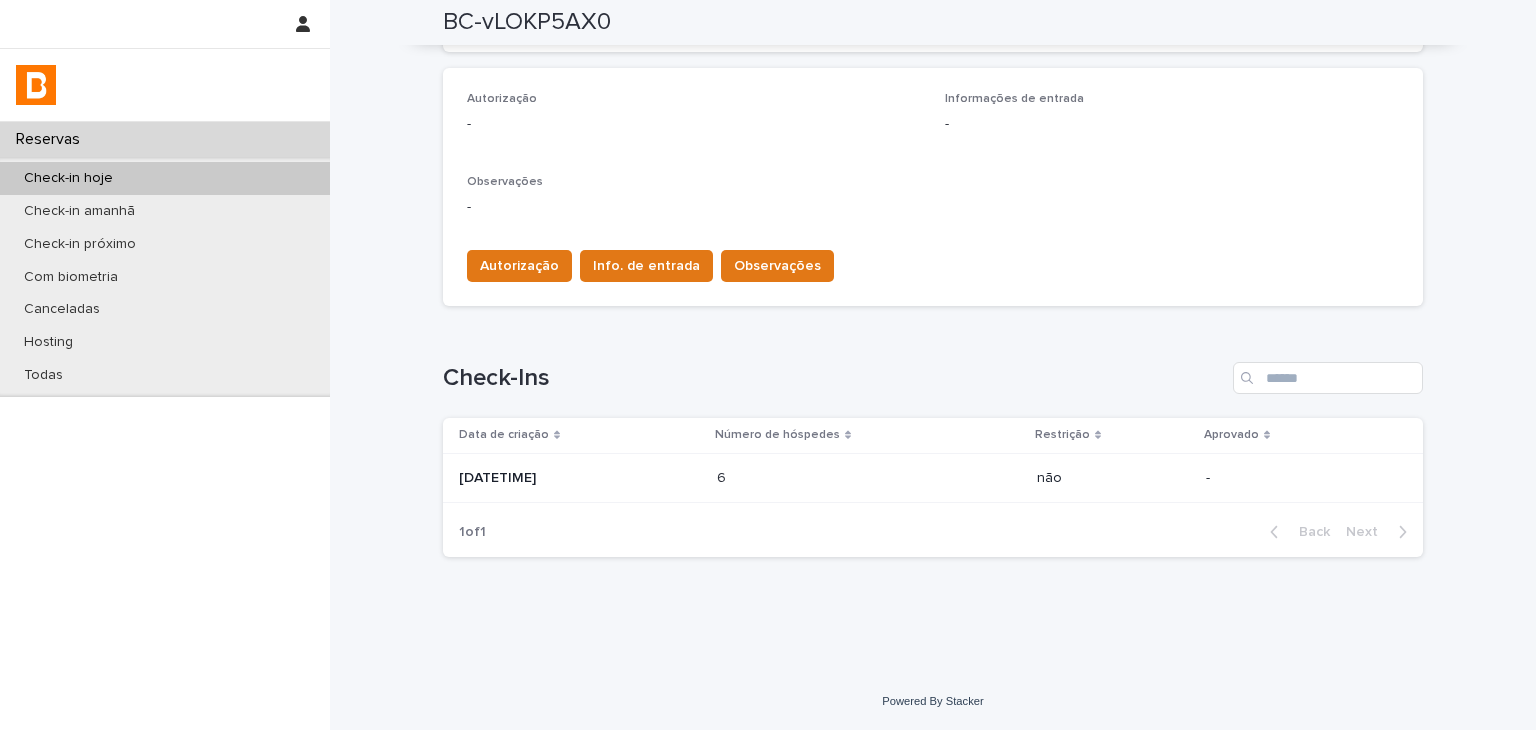 click on "6 6" at bounding box center [869, 478] 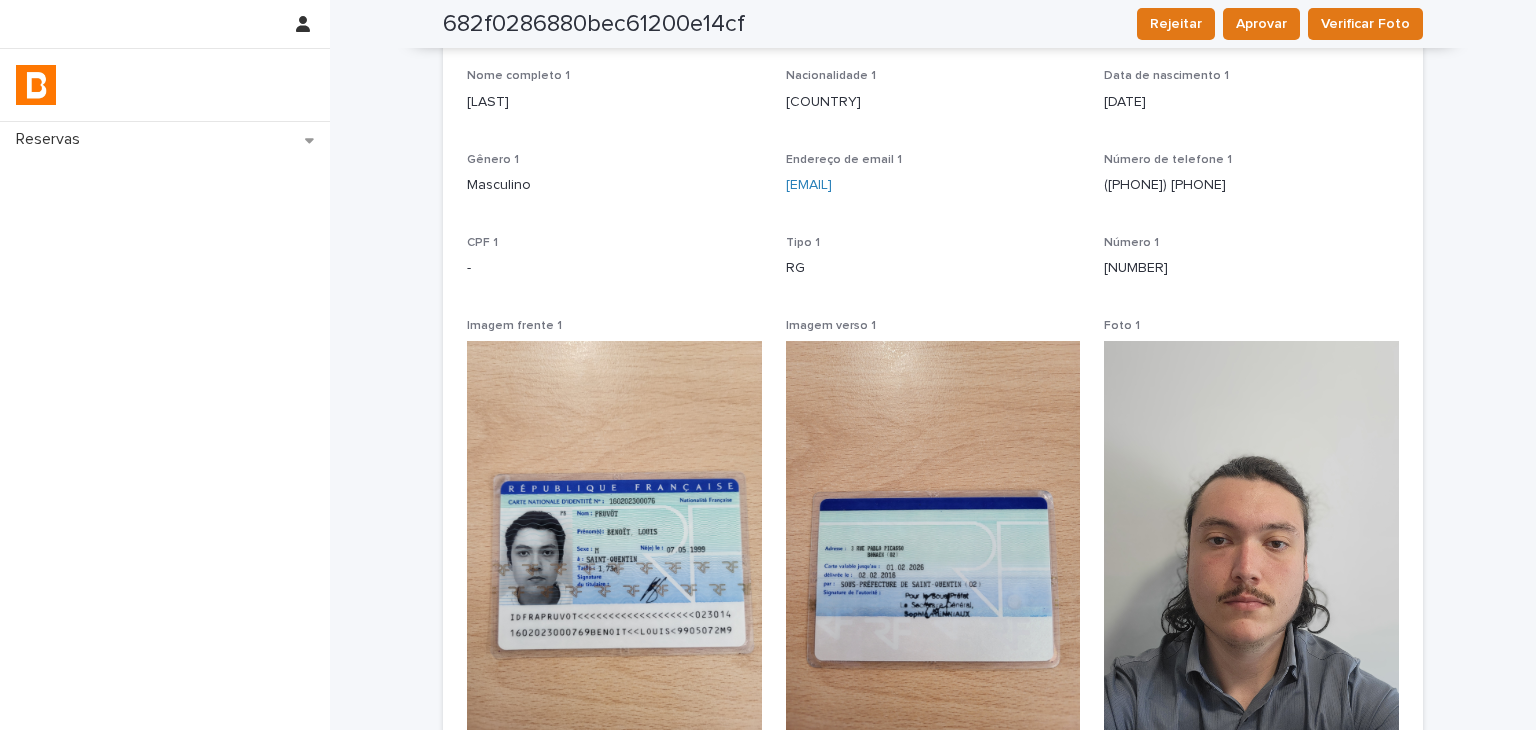 scroll, scrollTop: 0, scrollLeft: 0, axis: both 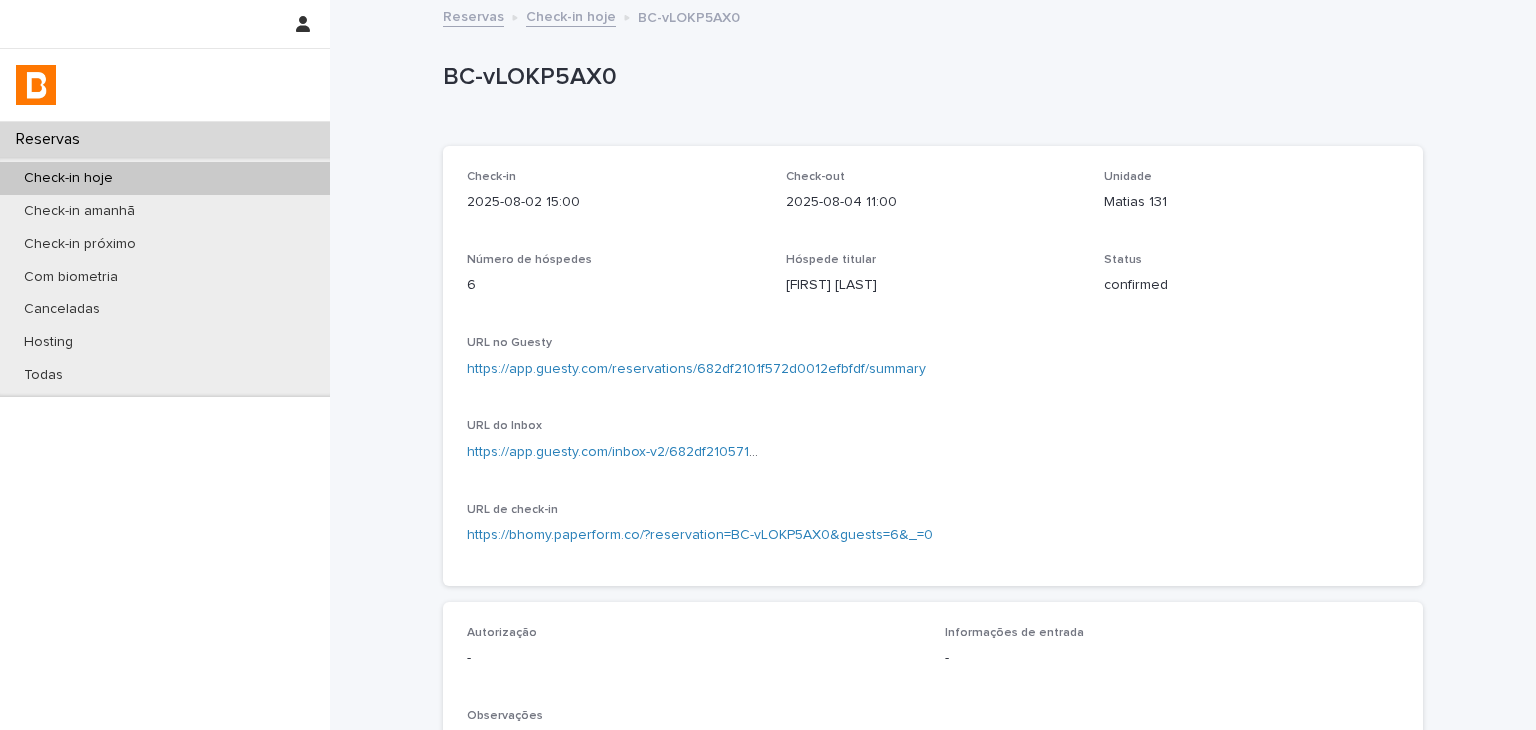 click on "https://app.guesty.com/reservations/682df2101f572d0012efbfdf/summary" at bounding box center (696, 369) 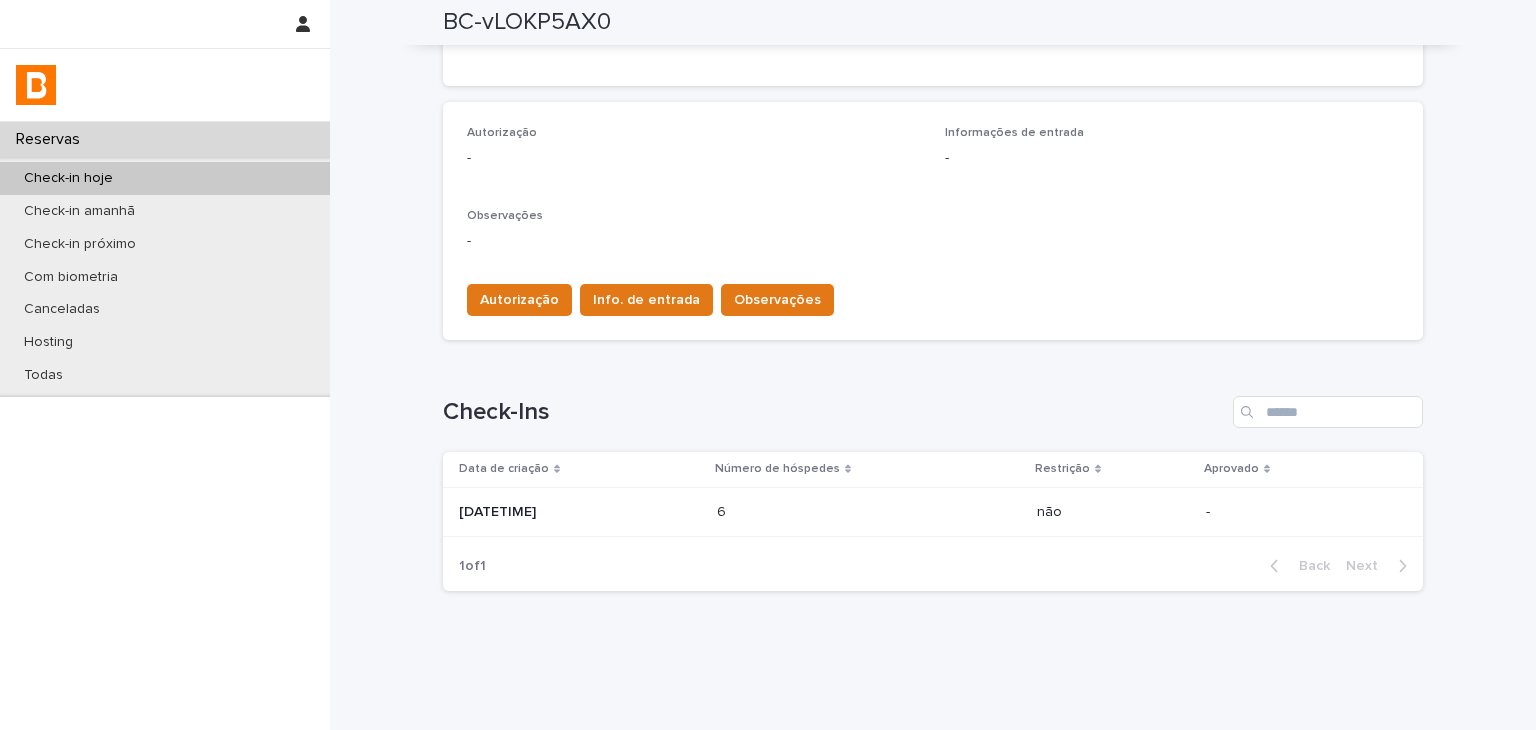 click at bounding box center [804, 512] 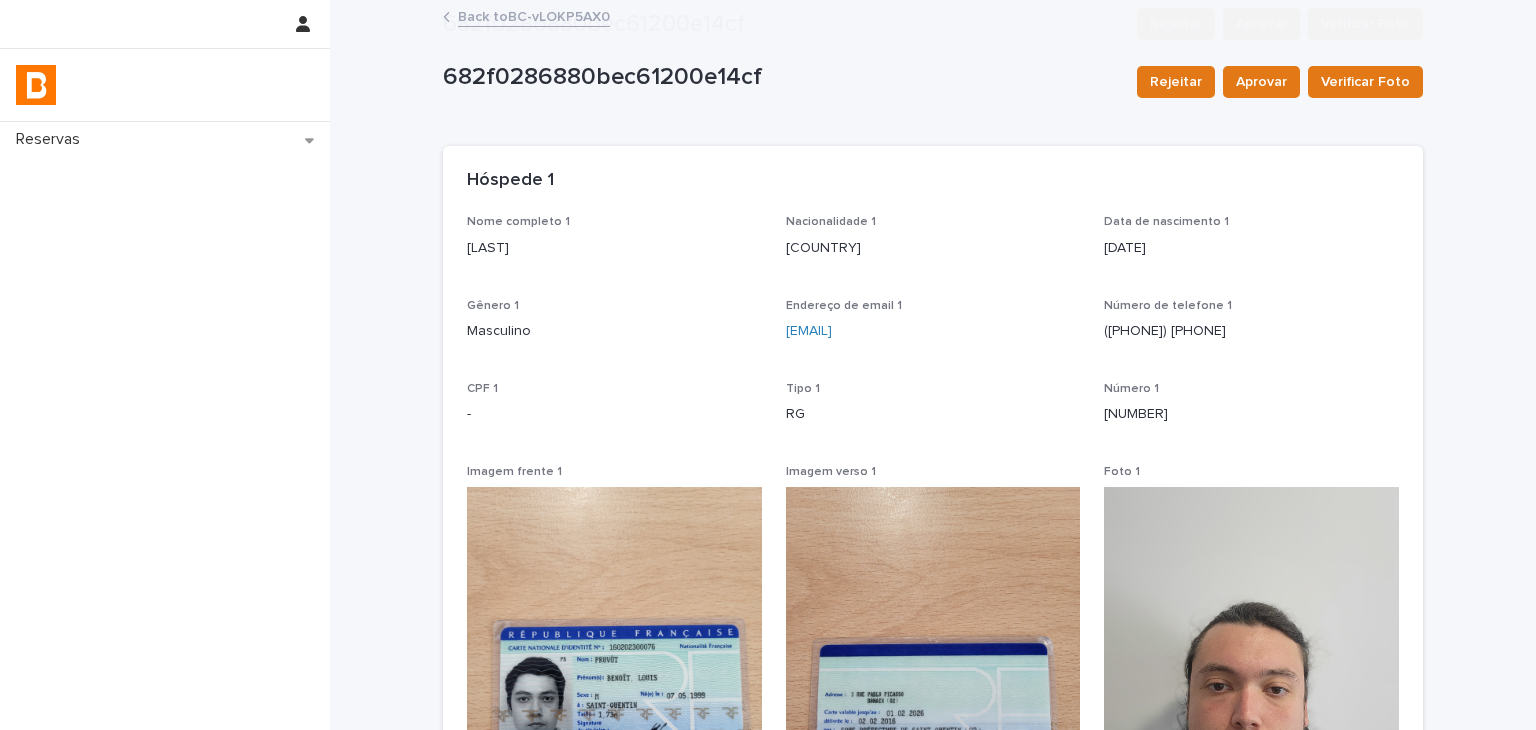 scroll, scrollTop: 446, scrollLeft: 0, axis: vertical 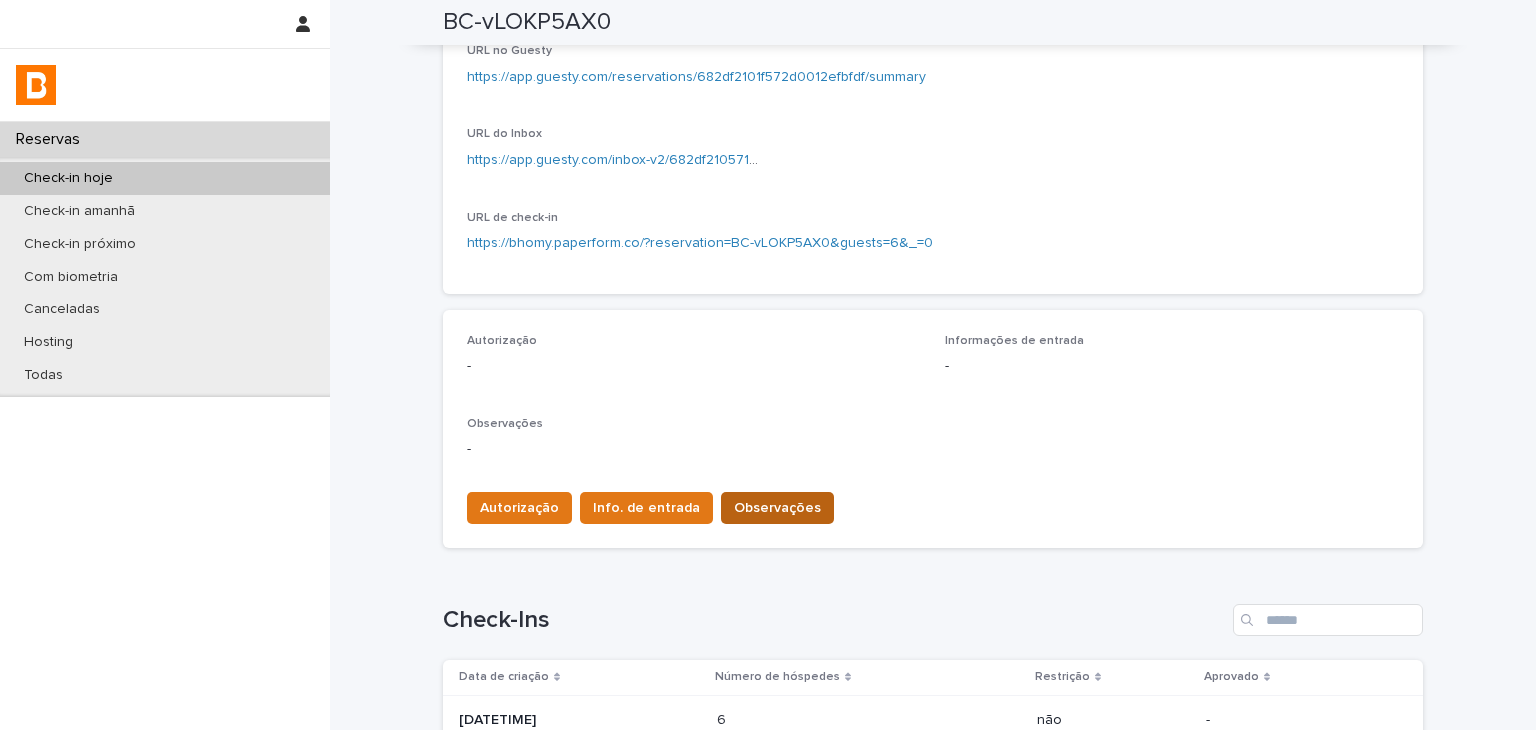 click on "Observações" at bounding box center [777, 508] 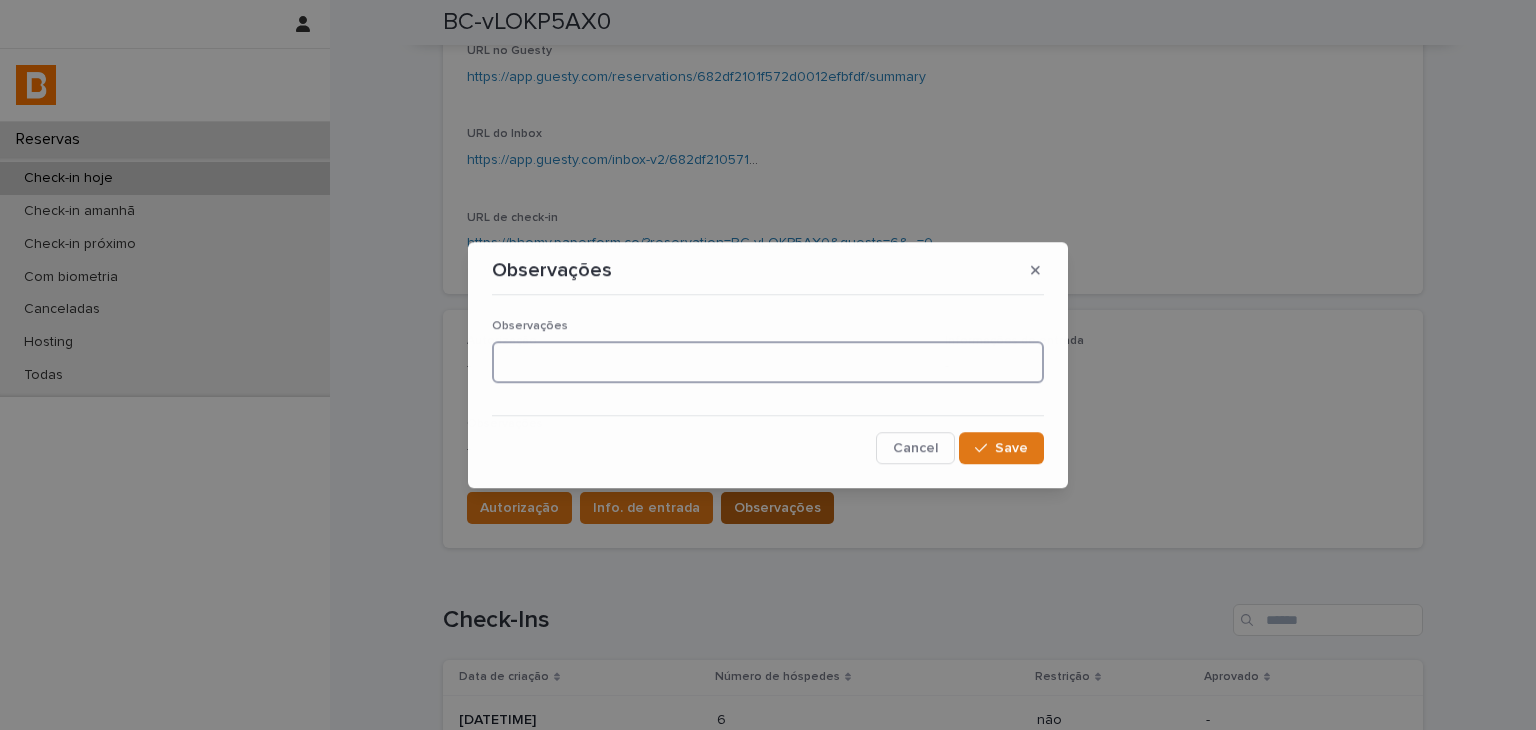 click at bounding box center (768, 362) 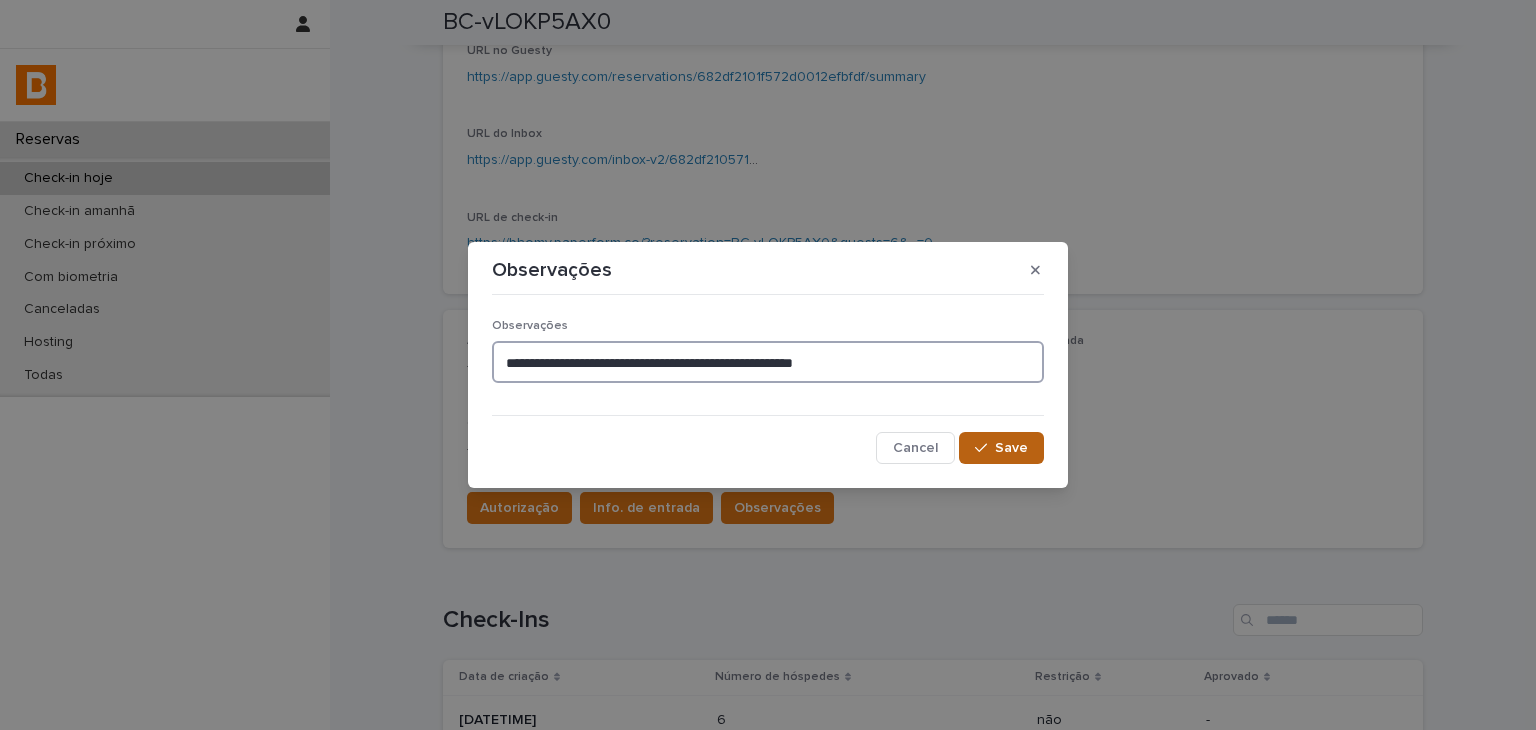type on "**********" 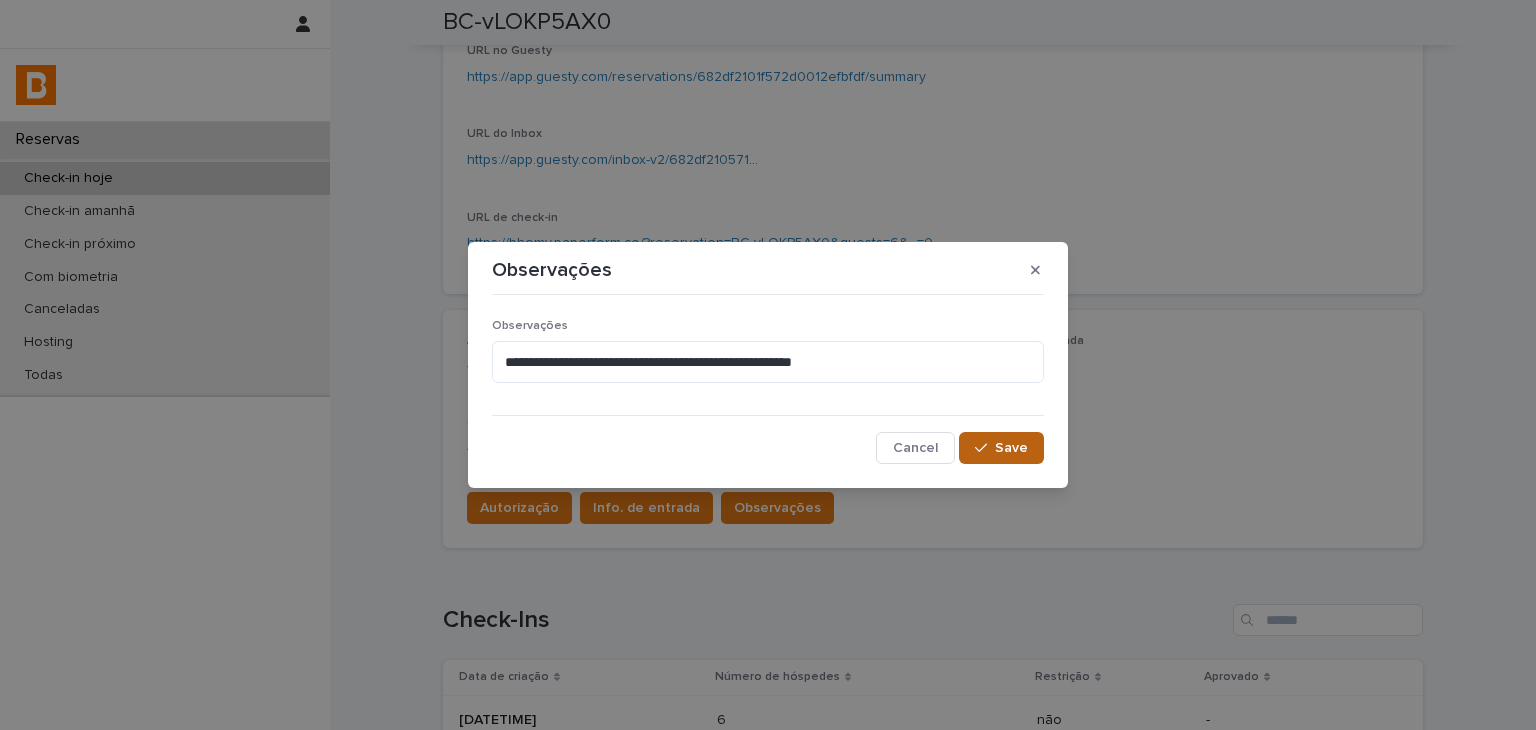 click on "Save" at bounding box center [1001, 448] 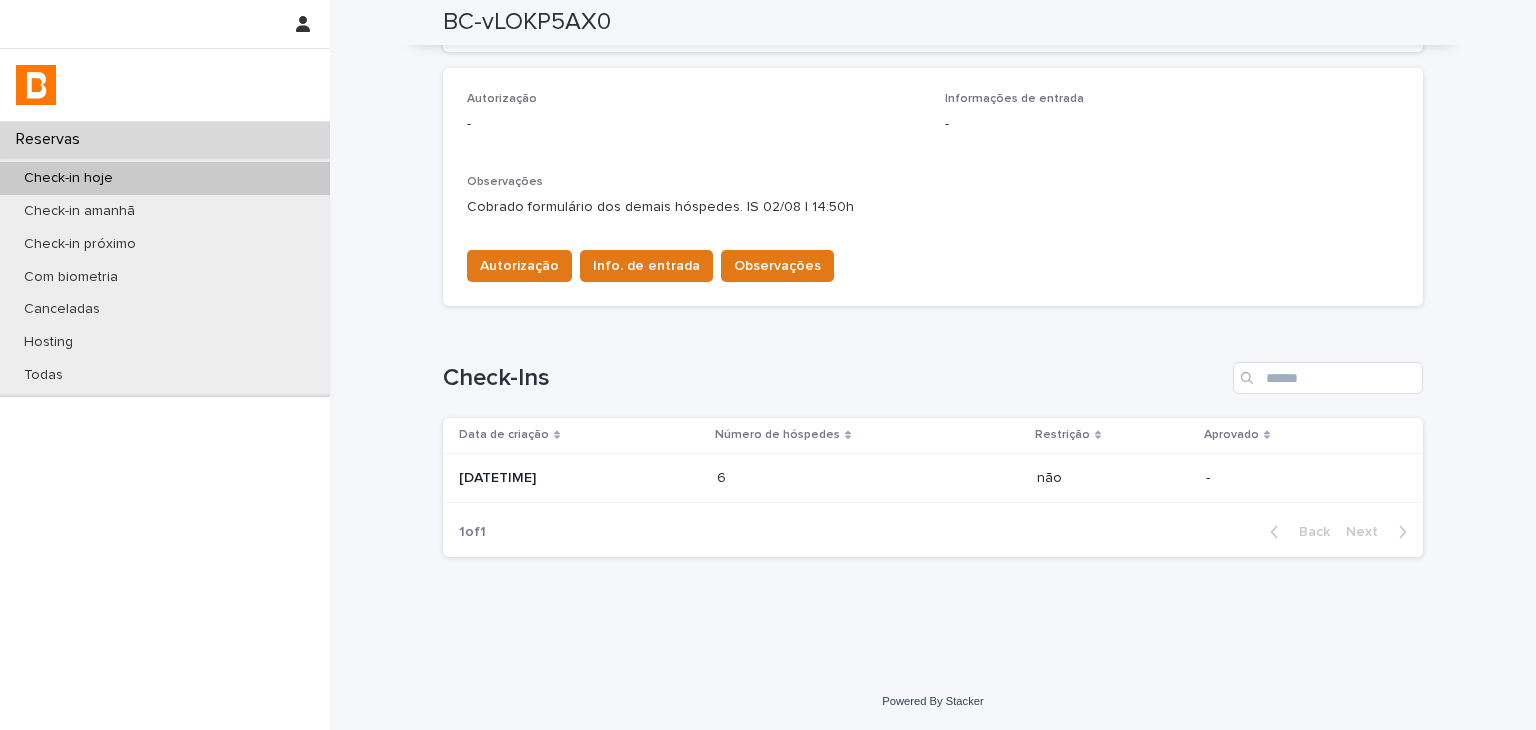 click on "Data de criação Número de hóspedes Restrição Aprovado 2025-05-22 07:55 6 6   não -" at bounding box center (933, 462) 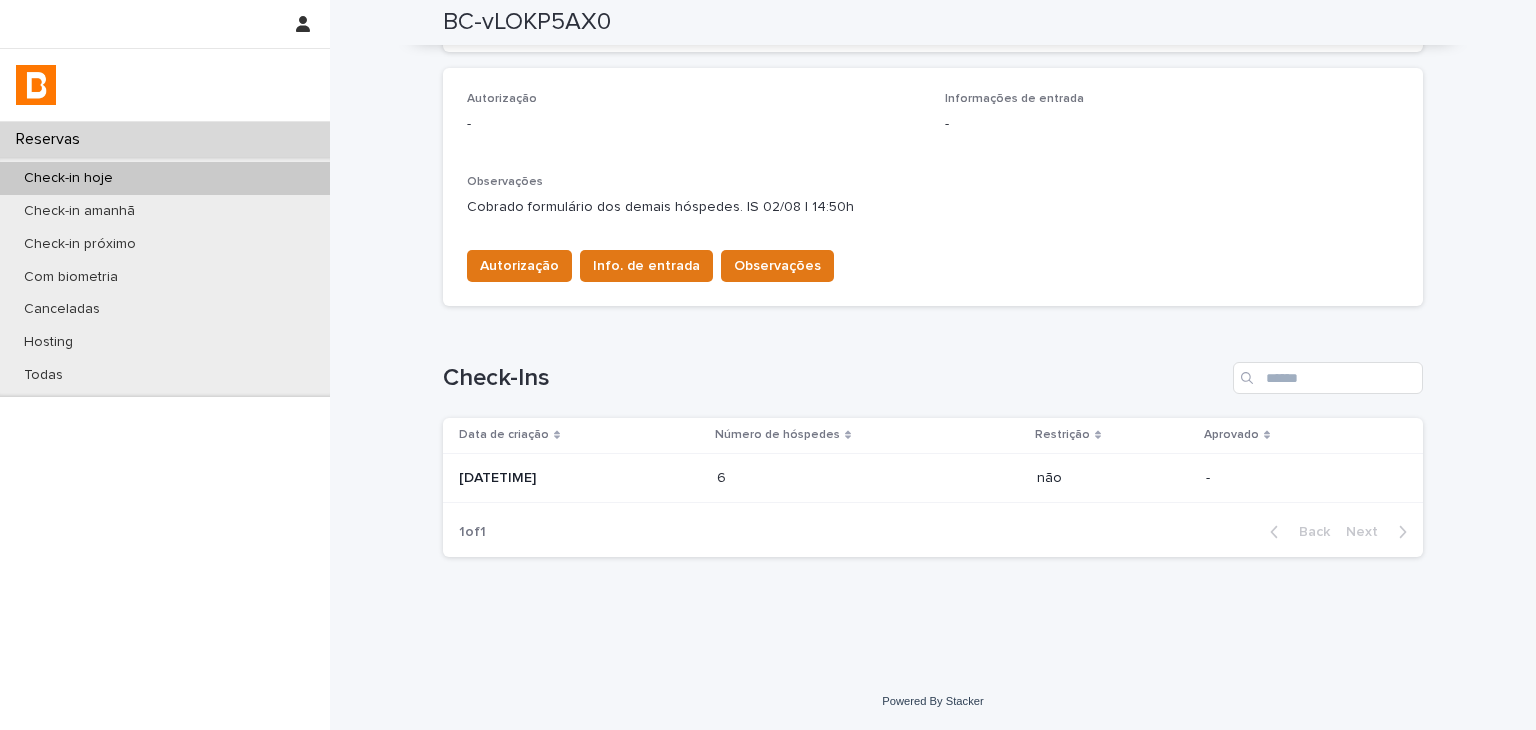 click on "6 6" at bounding box center [869, 478] 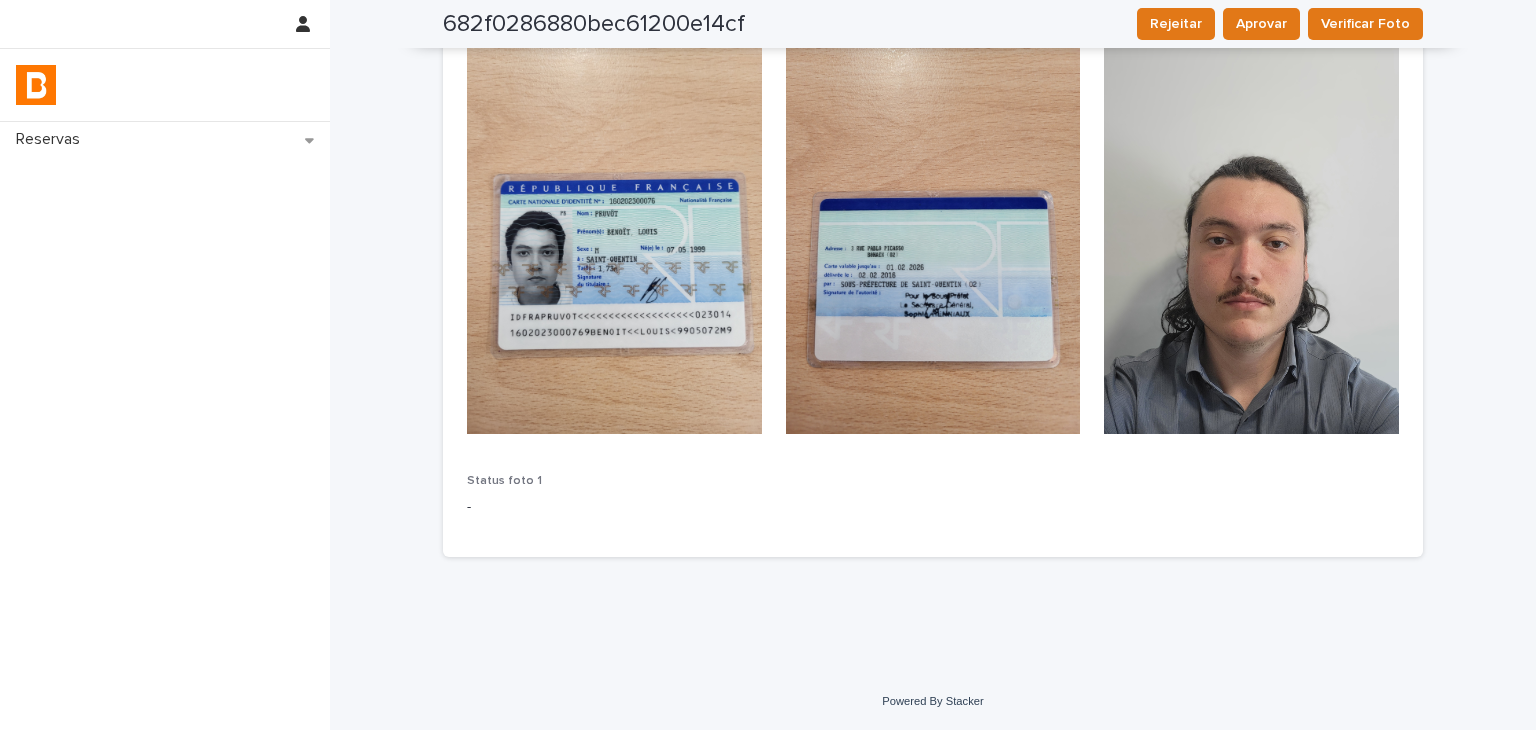 scroll, scrollTop: 0, scrollLeft: 0, axis: both 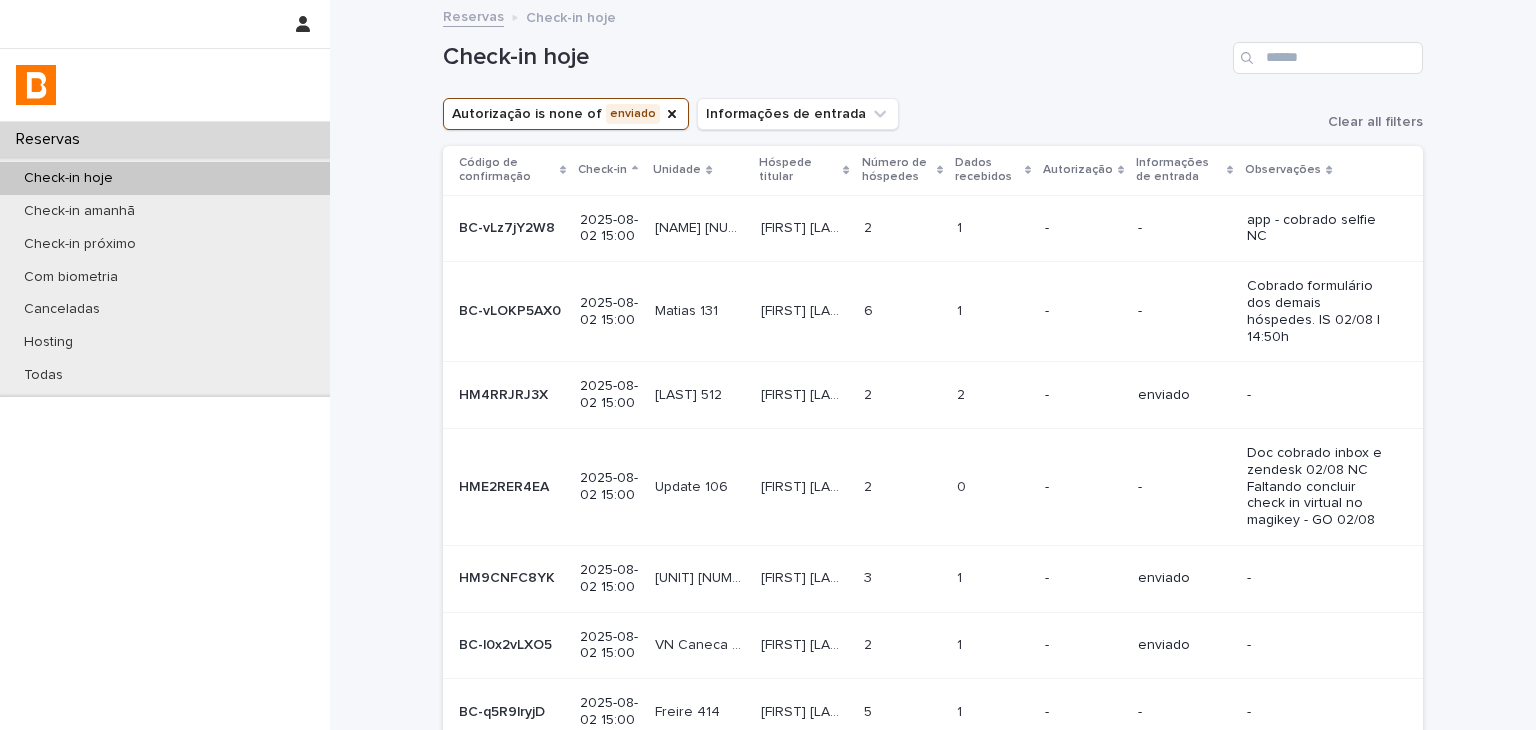 click on "-" at bounding box center (1083, 395) 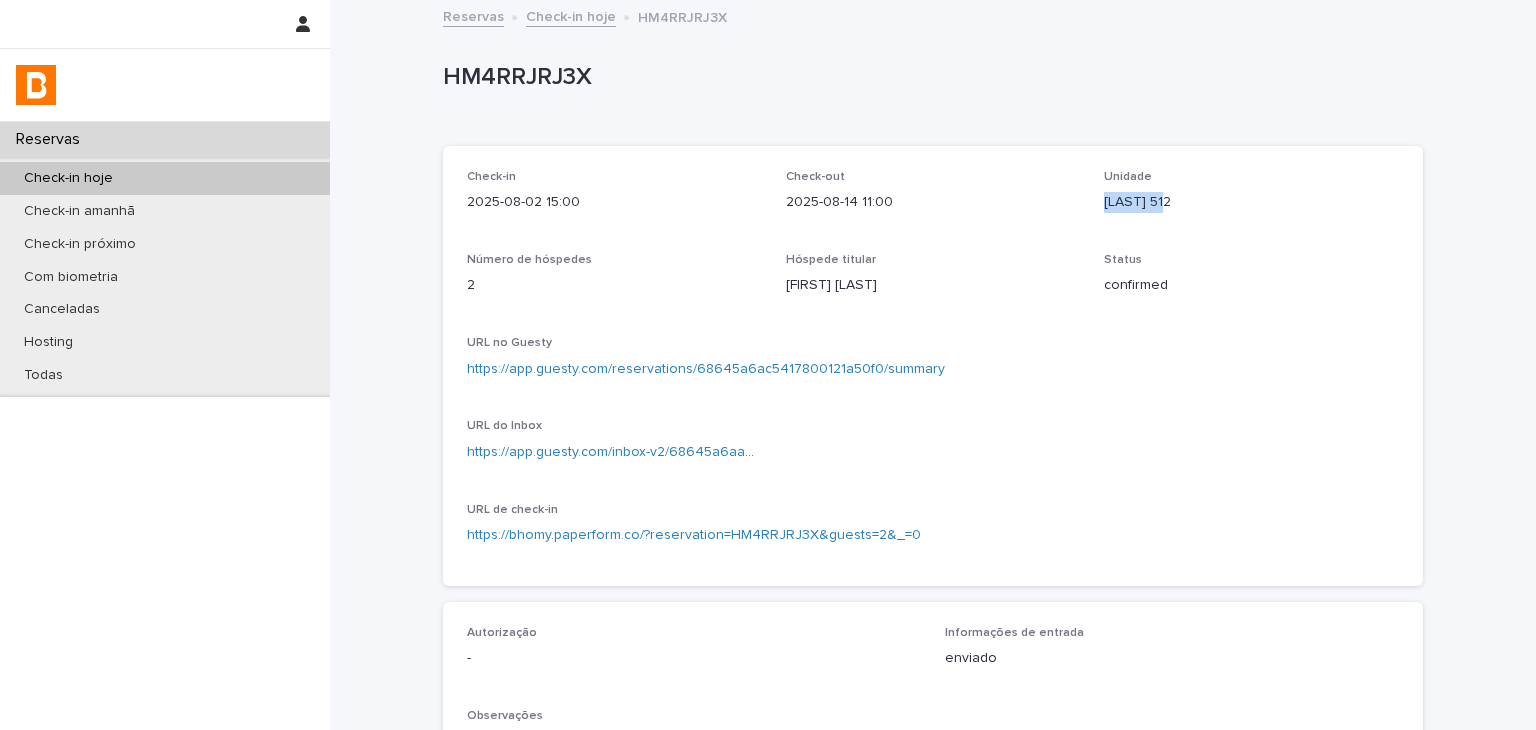 drag, startPoint x: 1160, startPoint y: 202, endPoint x: 1180, endPoint y: 204, distance: 20.09975 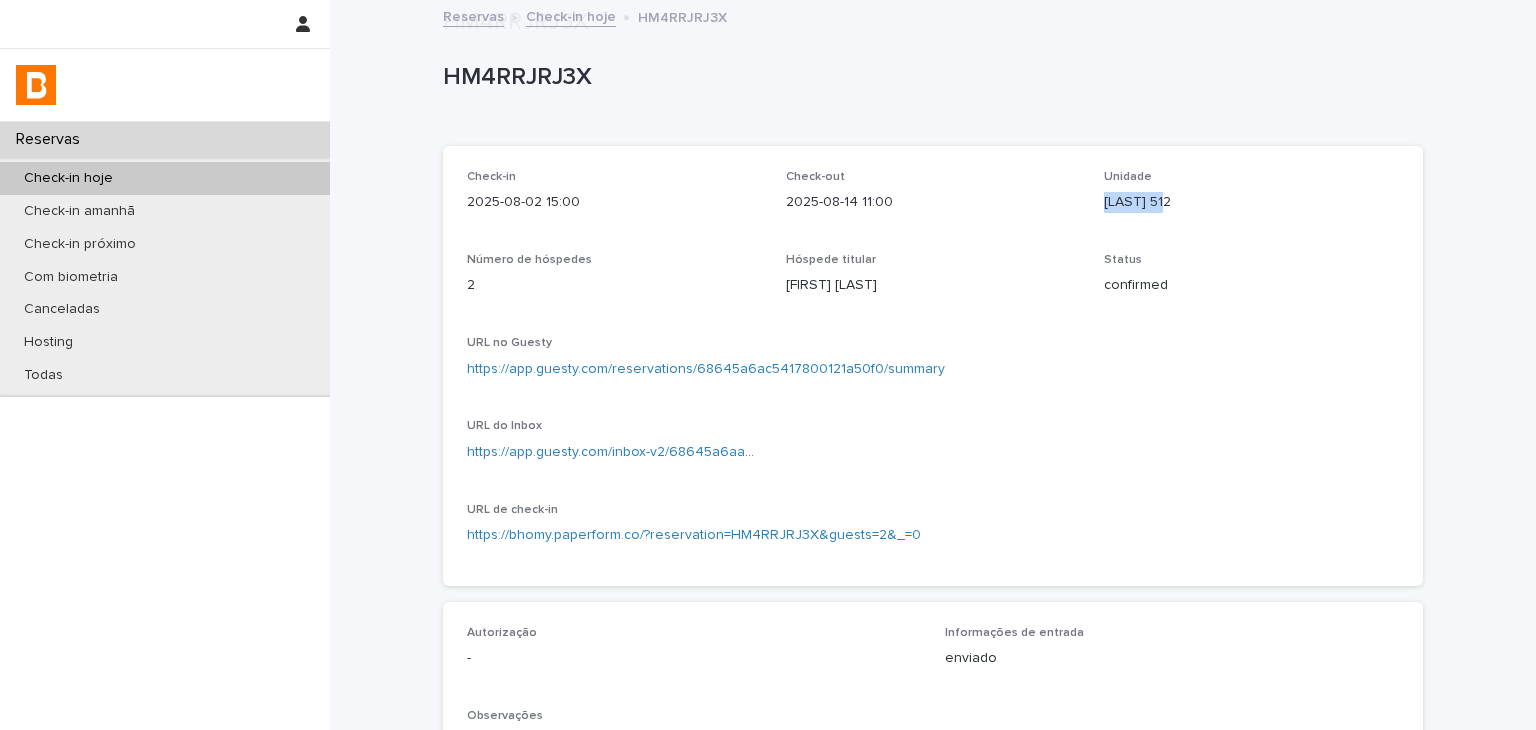 scroll, scrollTop: 584, scrollLeft: 0, axis: vertical 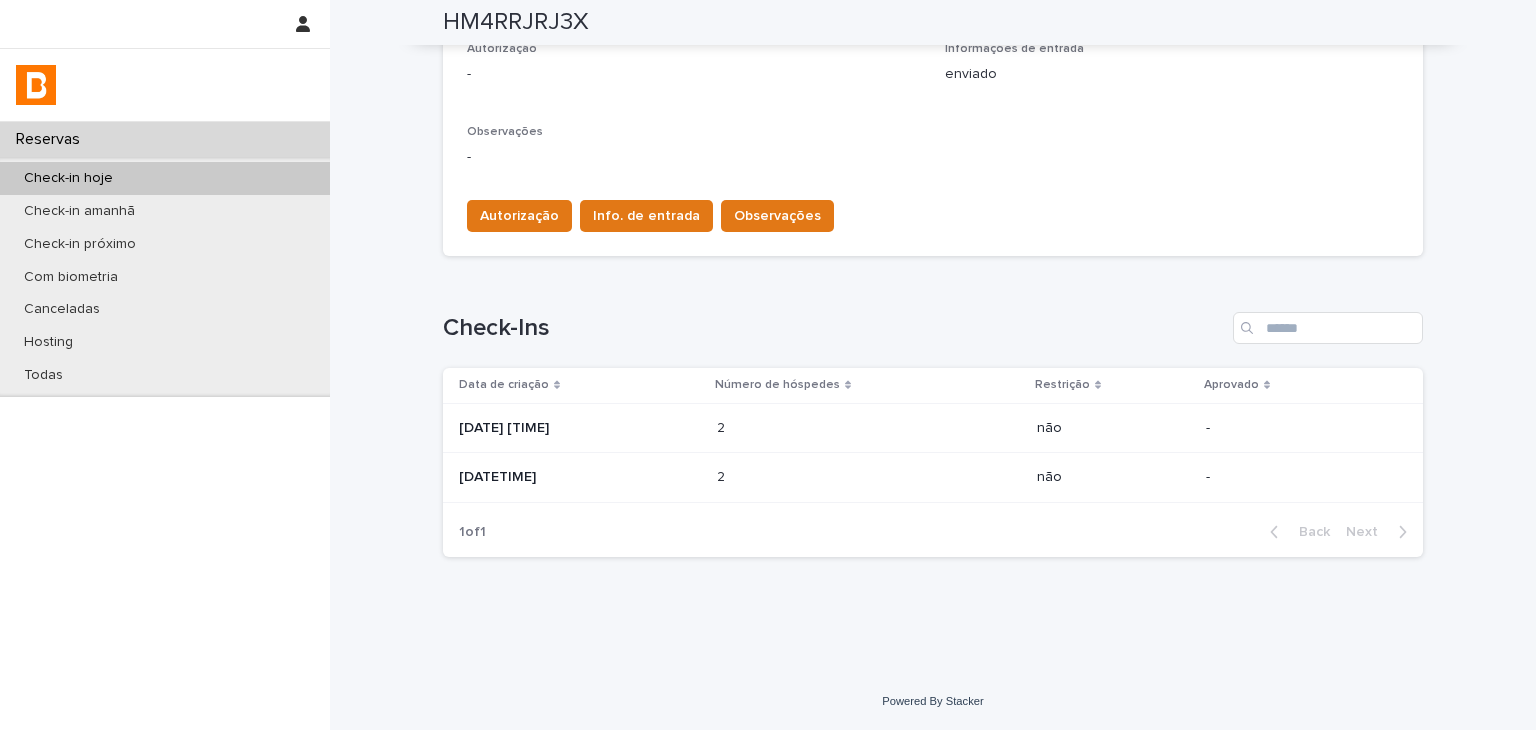 click on "2 2" at bounding box center [869, 428] 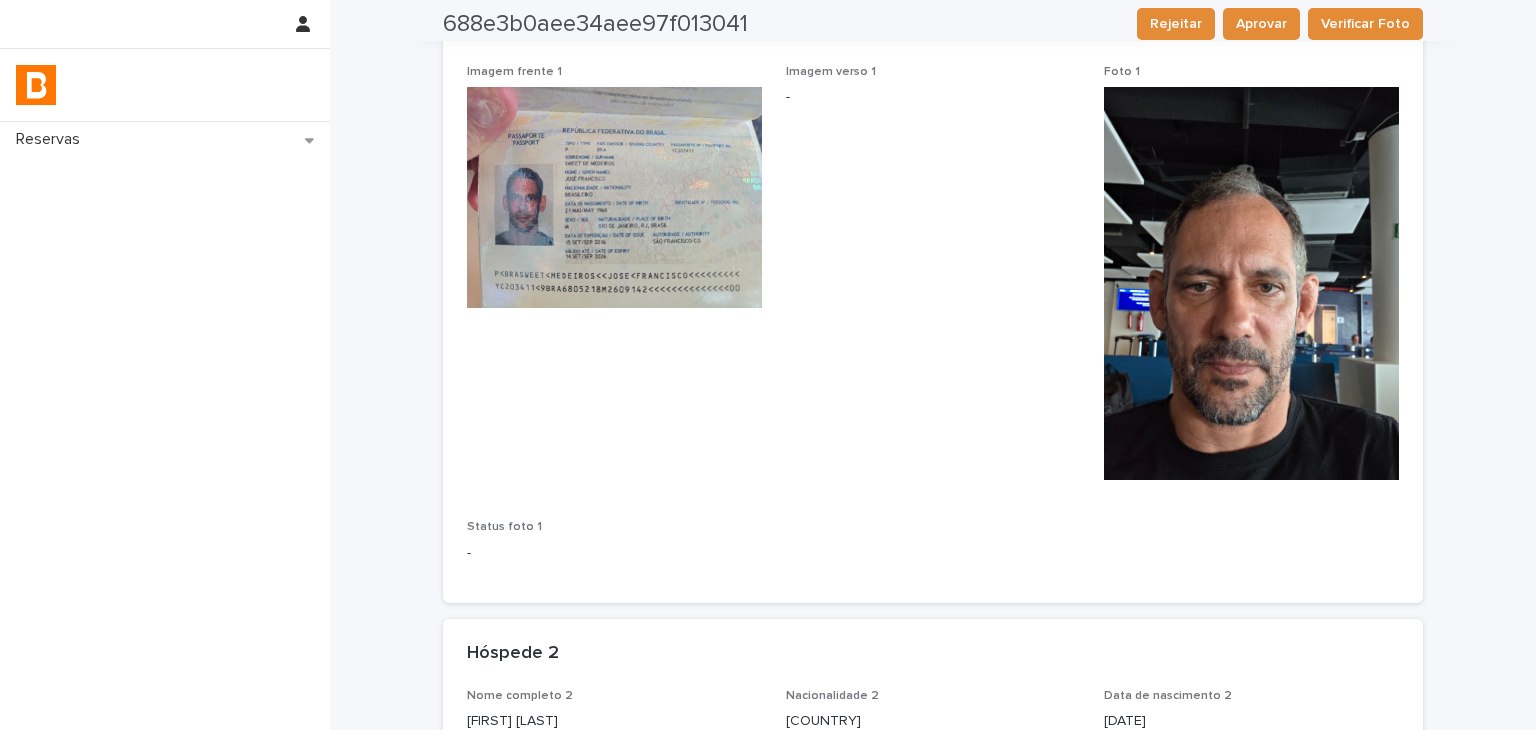 scroll, scrollTop: 0, scrollLeft: 0, axis: both 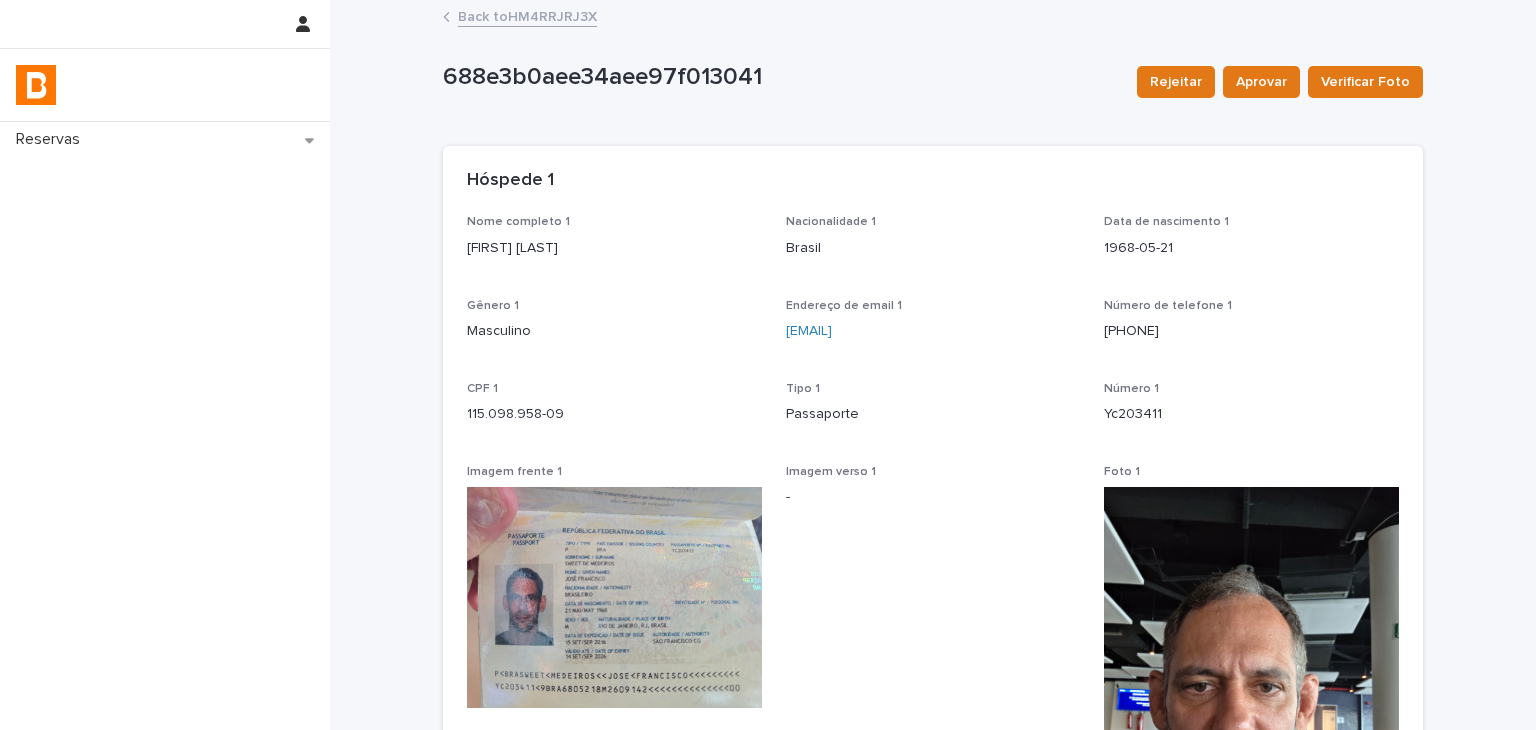 drag, startPoint x: 457, startPoint y: 249, endPoint x: 695, endPoint y: 246, distance: 238.0189 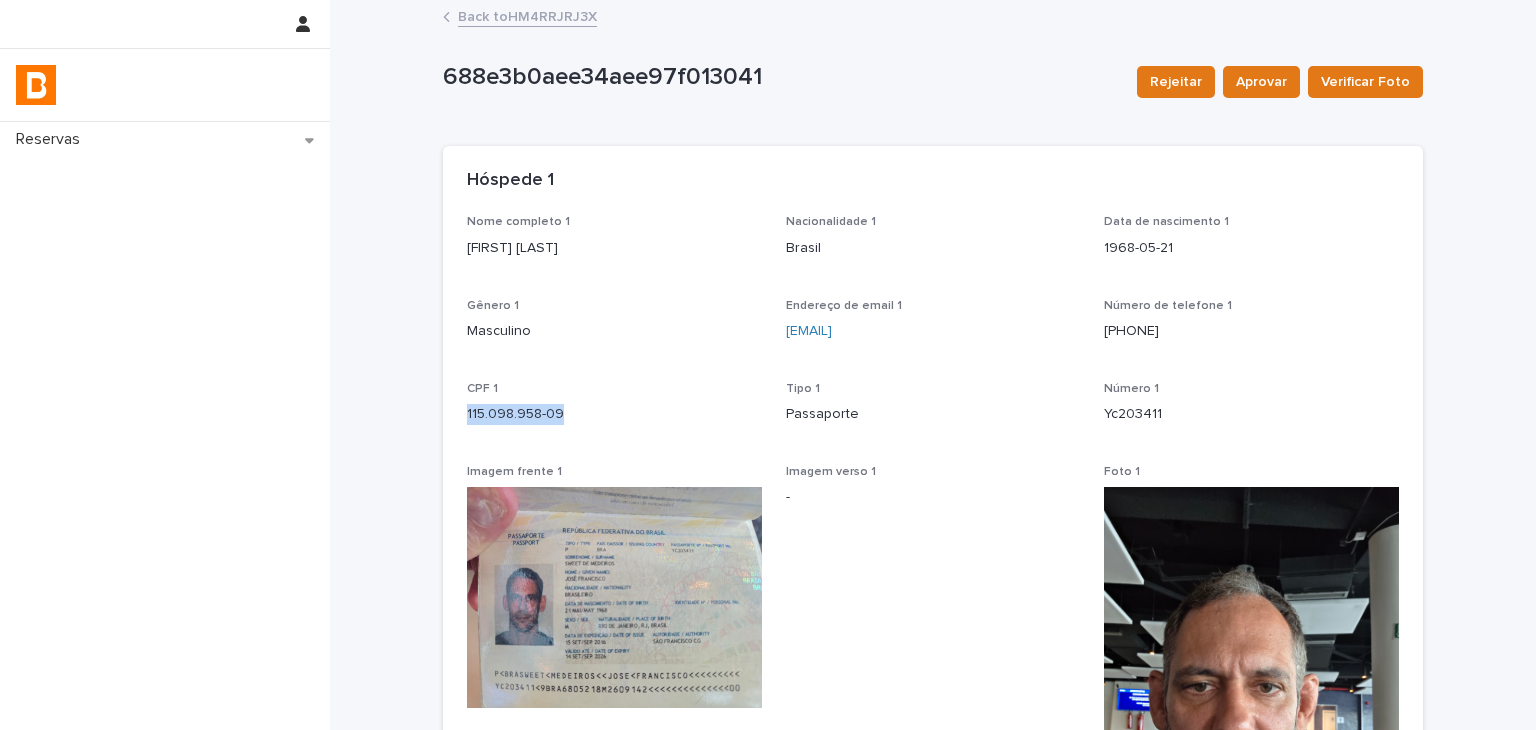 drag, startPoint x: 460, startPoint y: 409, endPoint x: 616, endPoint y: 413, distance: 156.05127 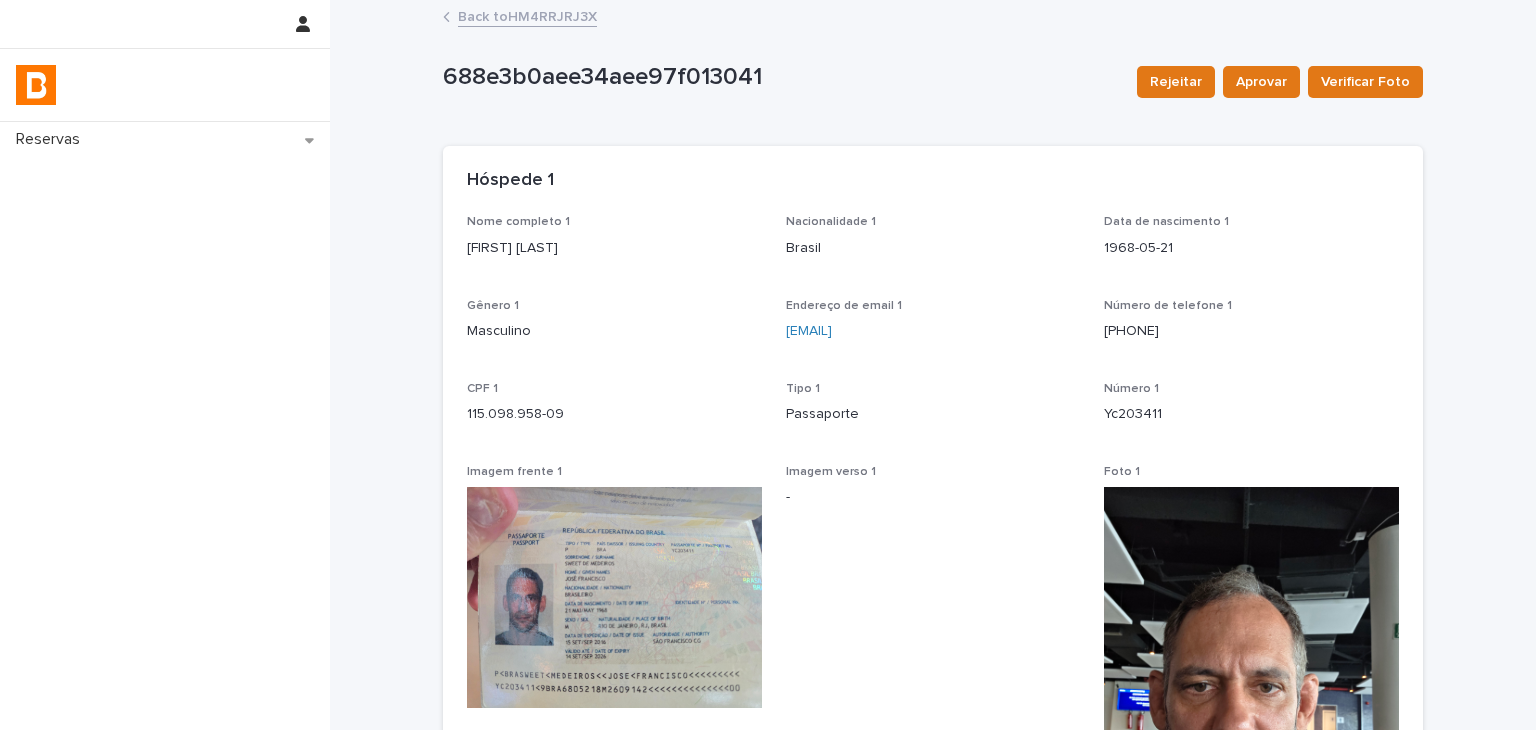 drag, startPoint x: 773, startPoint y: 333, endPoint x: 976, endPoint y: 334, distance: 203.00246 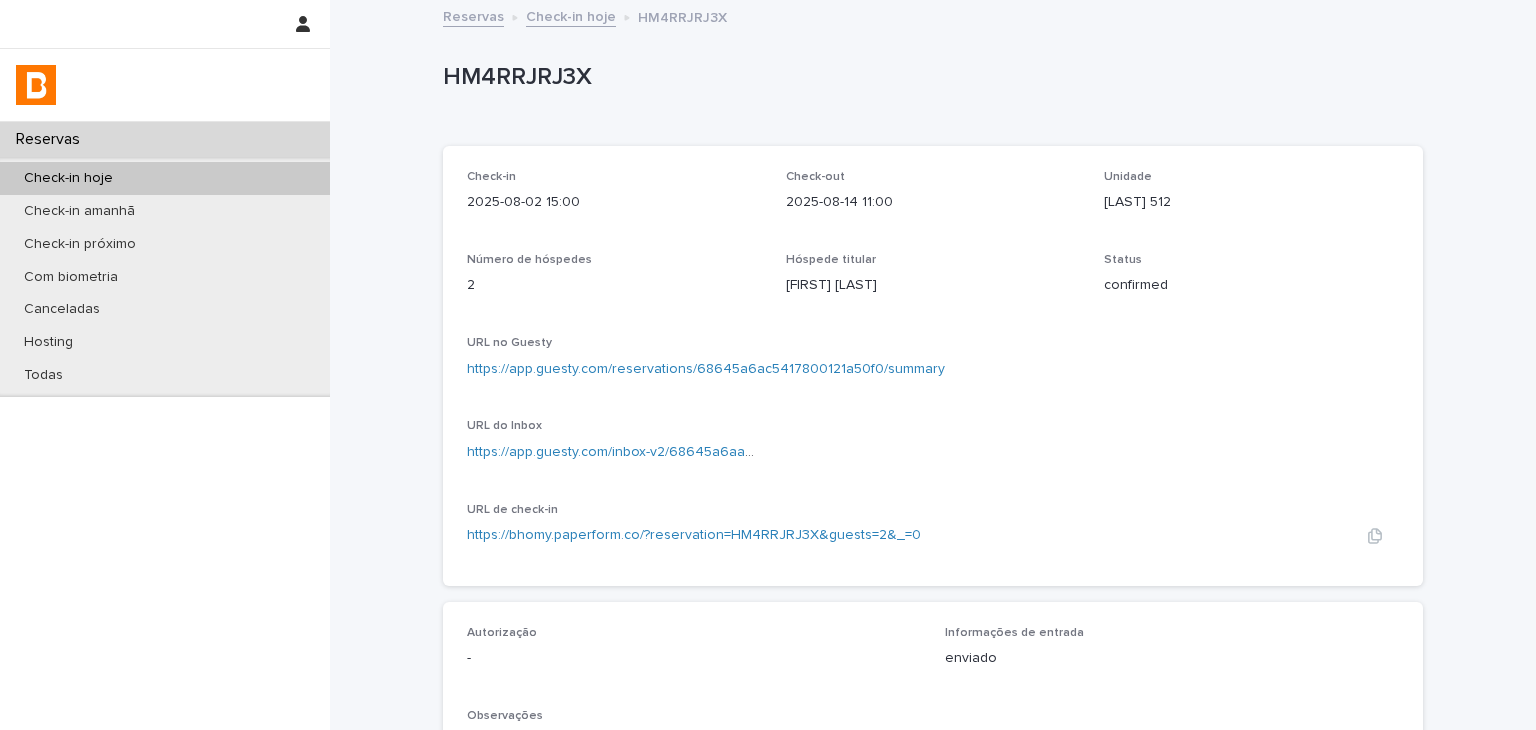 scroll, scrollTop: 500, scrollLeft: 0, axis: vertical 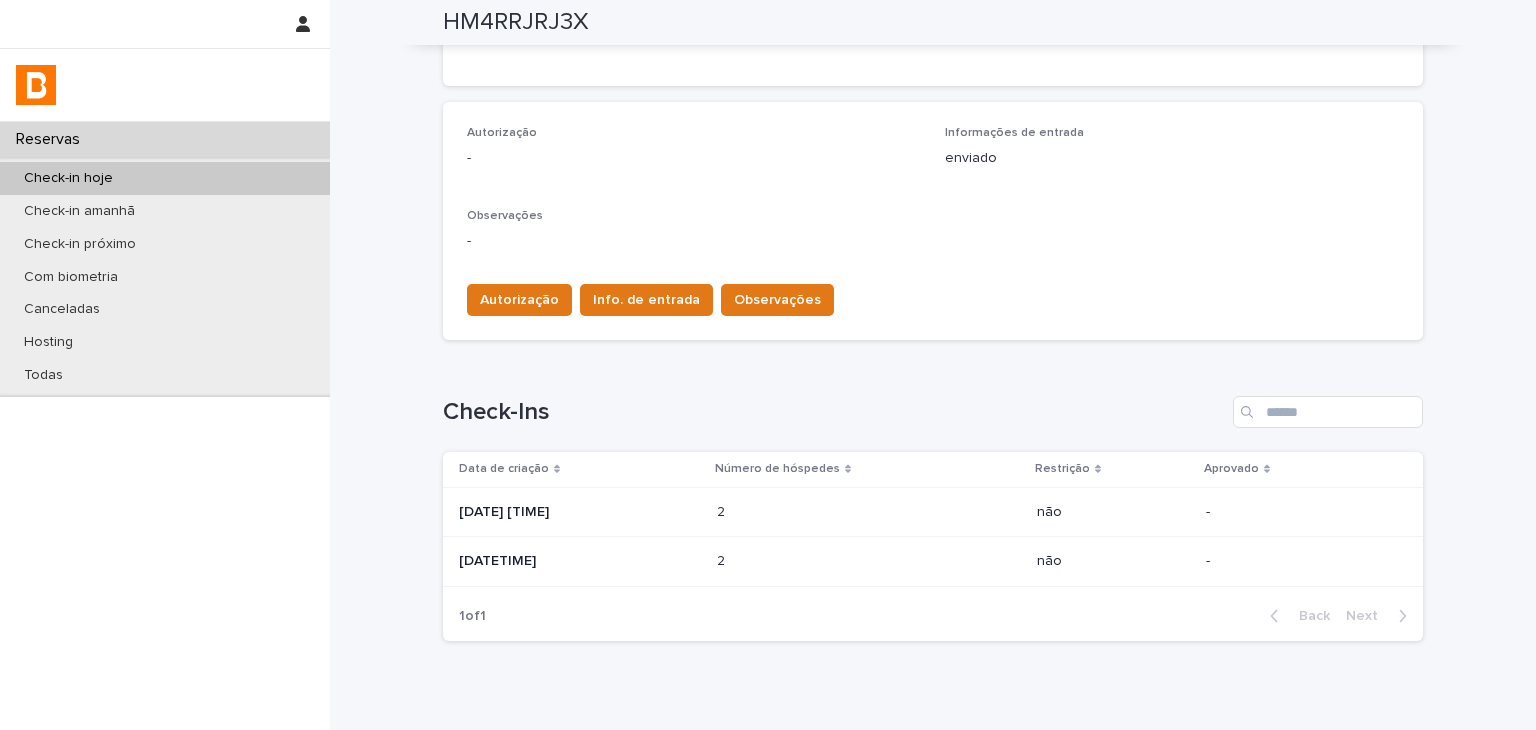 click on "2 2" at bounding box center (869, 512) 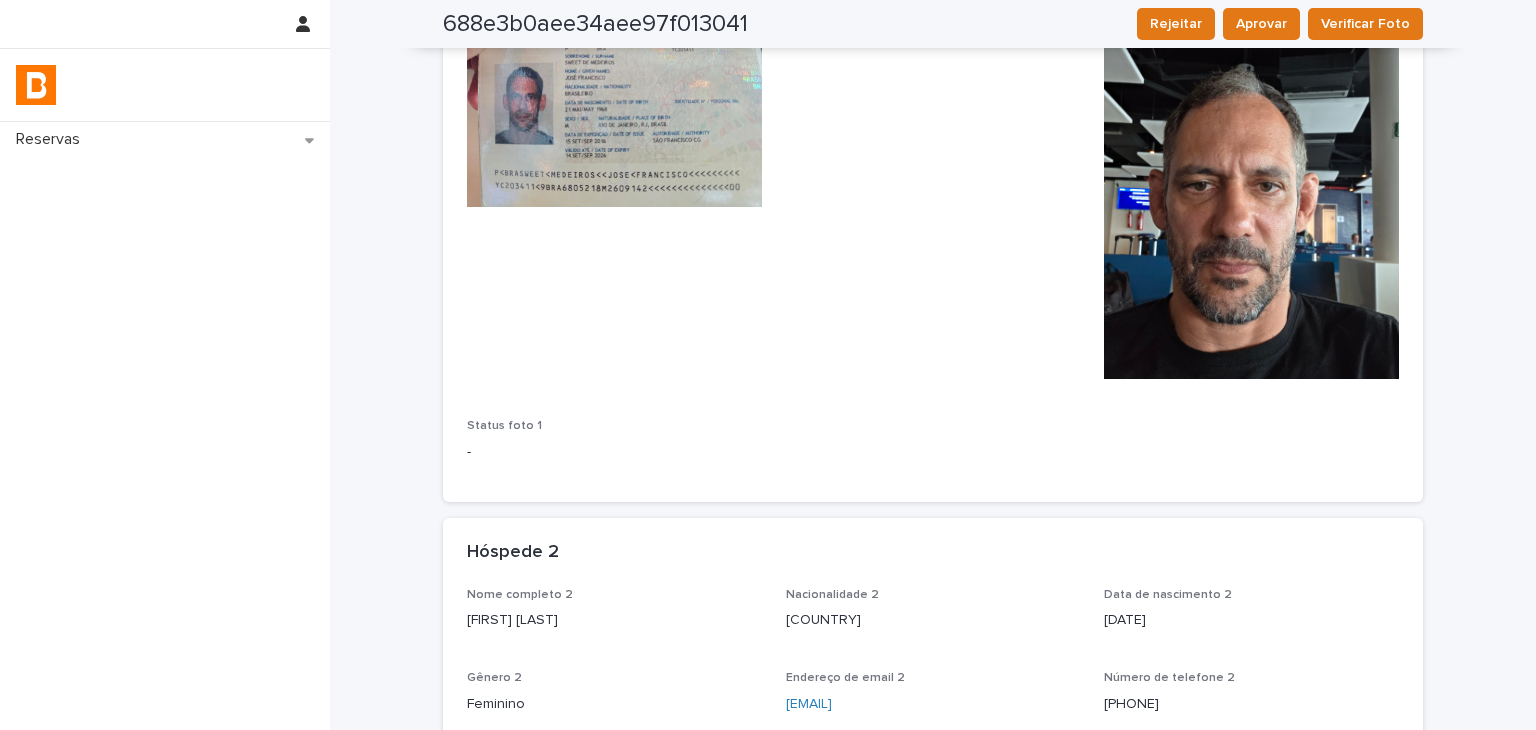 scroll, scrollTop: 1001, scrollLeft: 0, axis: vertical 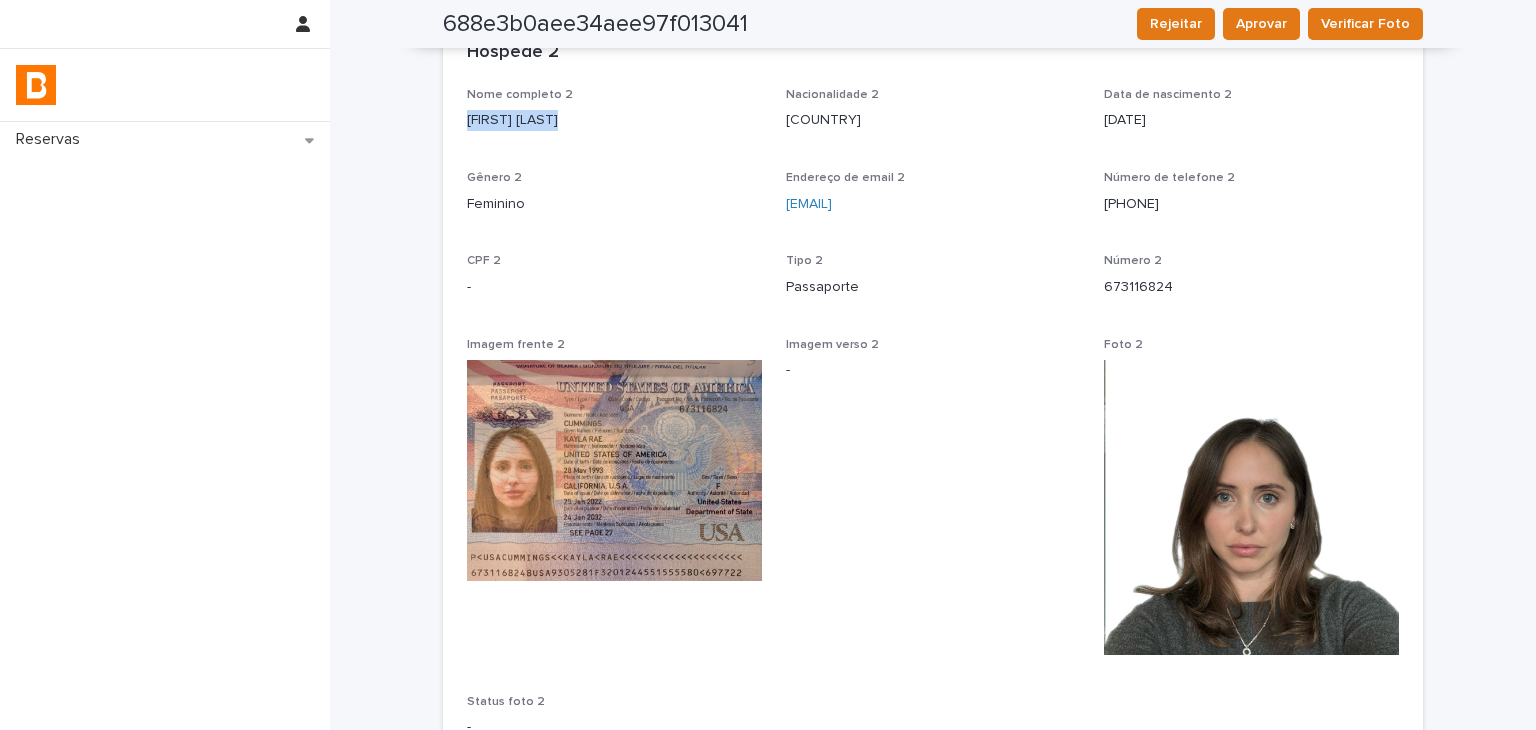 drag, startPoint x: 490, startPoint y: 121, endPoint x: 627, endPoint y: 89, distance: 140.68759 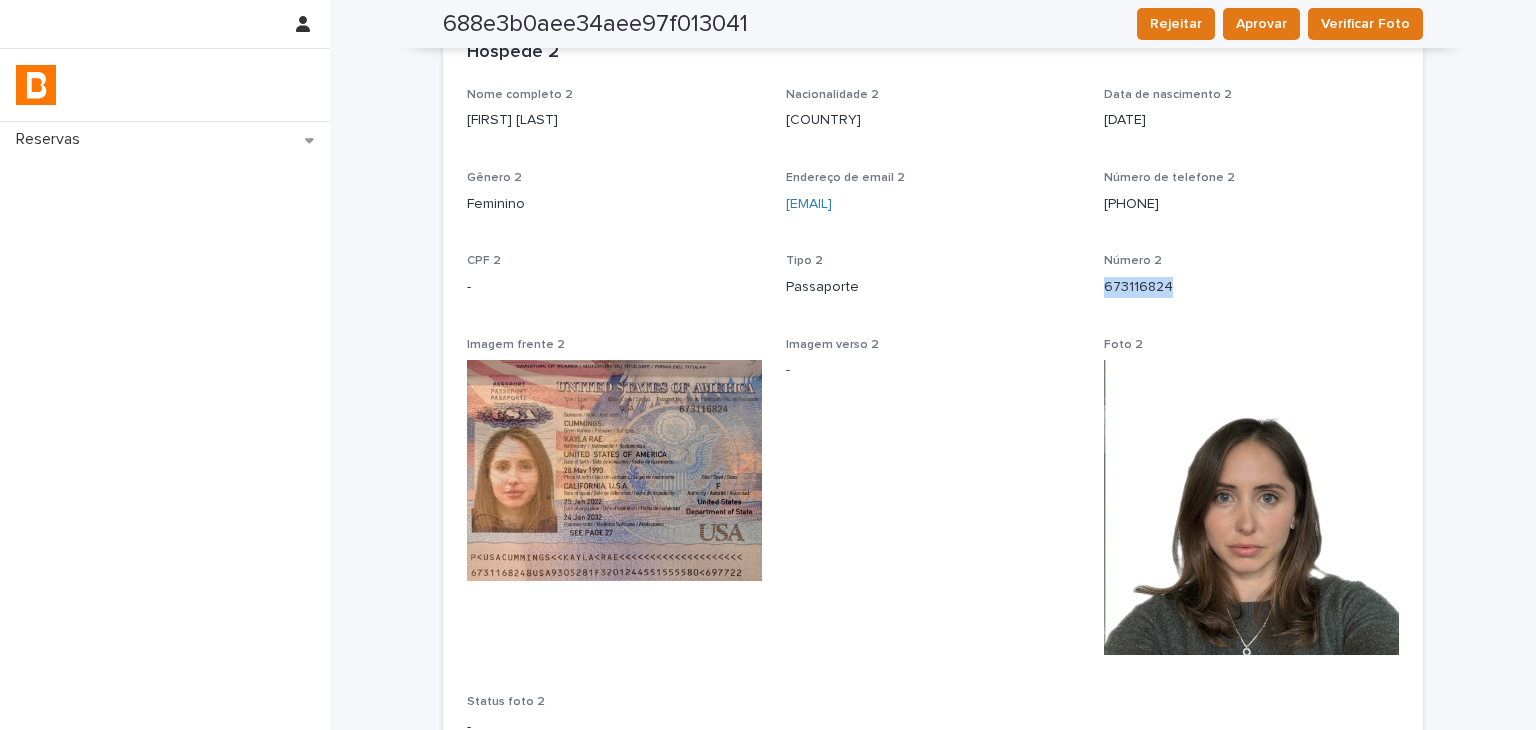 drag, startPoint x: 1090, startPoint y: 286, endPoint x: 1196, endPoint y: 283, distance: 106.04244 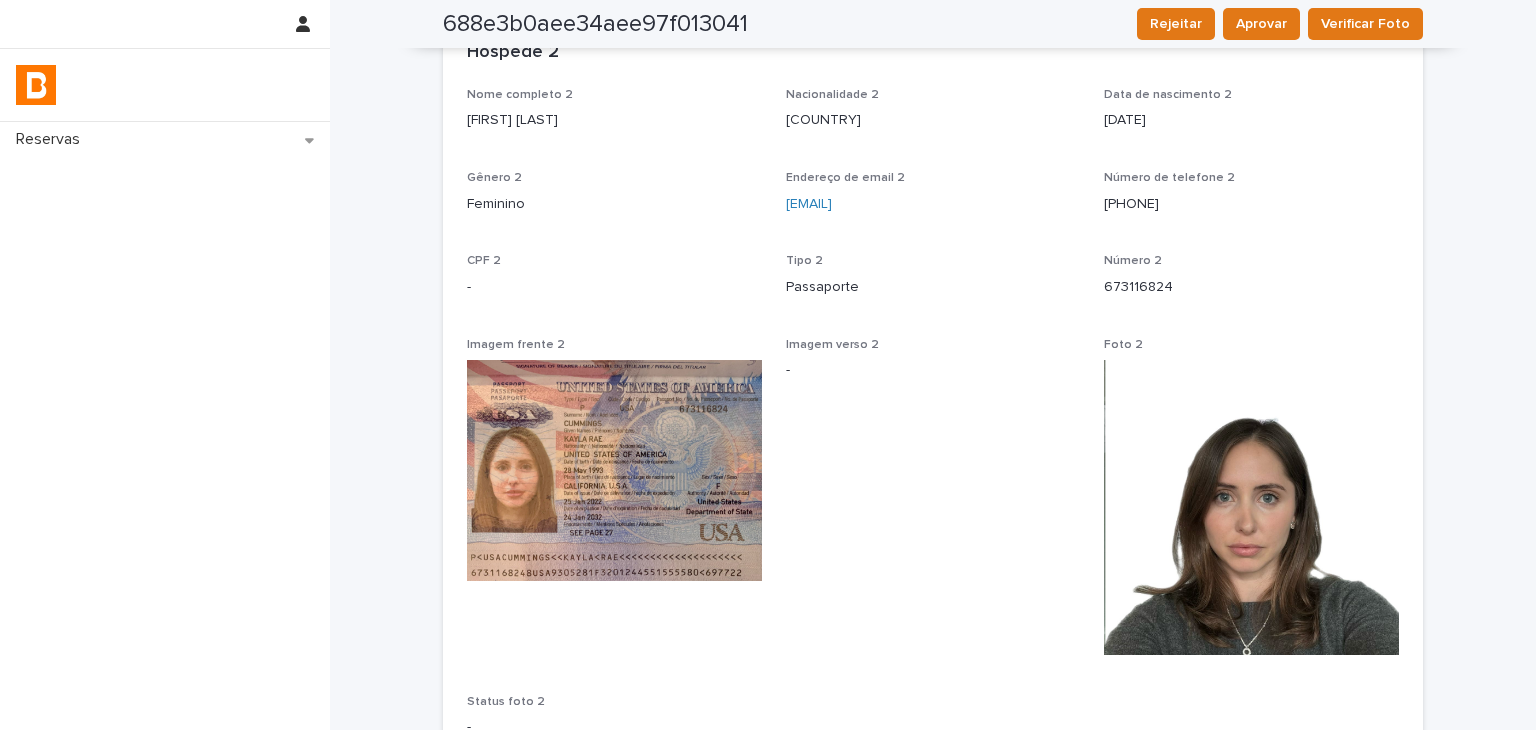 drag, startPoint x: 781, startPoint y: 243, endPoint x: 792, endPoint y: 215, distance: 30.083218 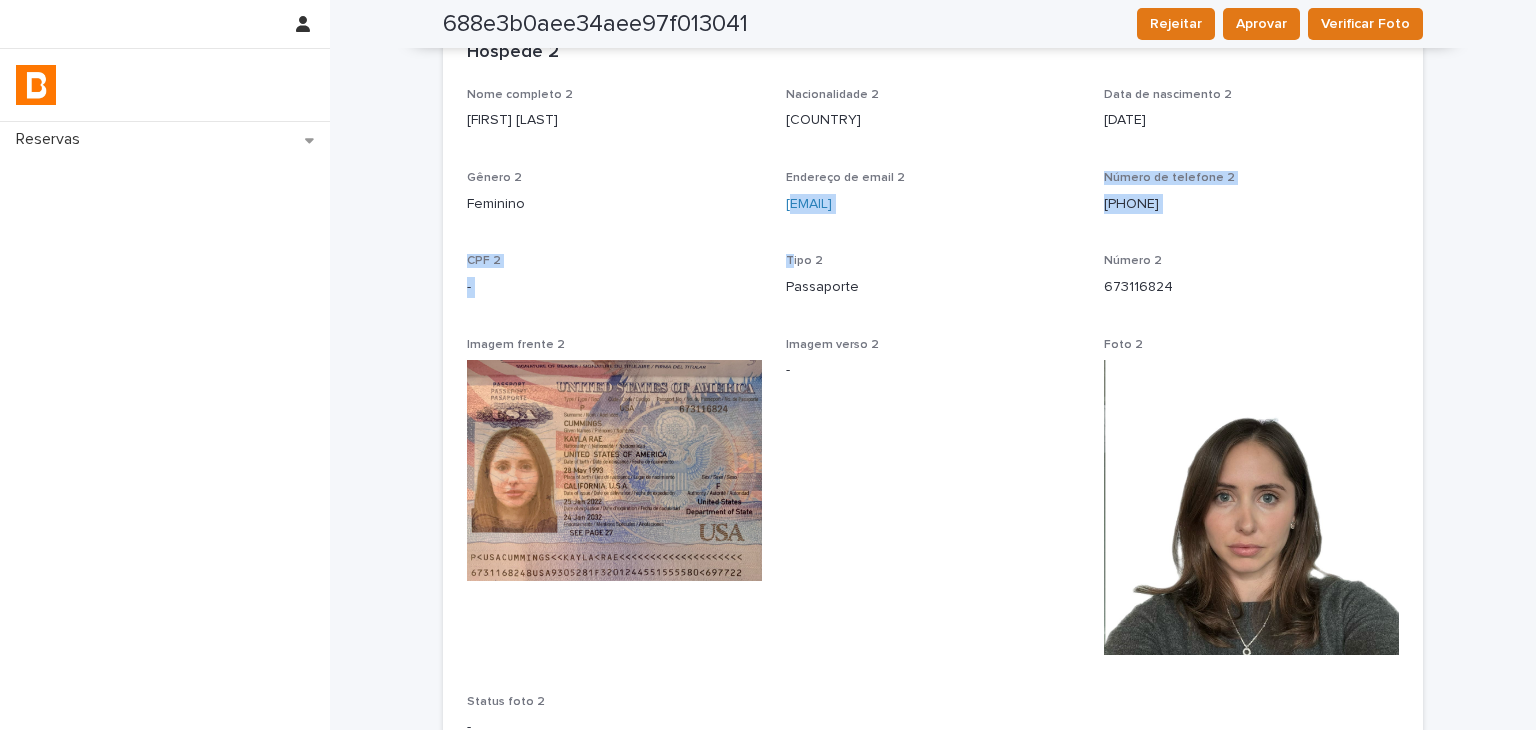 click on "Nome completo 2 Kayla cummings Nacionalidade 2 Estados Unidos Data de nascimento 2 1993-05-20 Gênero 2 Feminino Endereço de email 2 kaylarcummings@gmail.com Número de telefone 2 (13) 10650-0869 CPF 2 - Tipo 2 Passaporte Número 2 673116824 Imagem frente 2 Imagem verso 2 - Foto 2 Status foto 2 -" at bounding box center (933, 421) 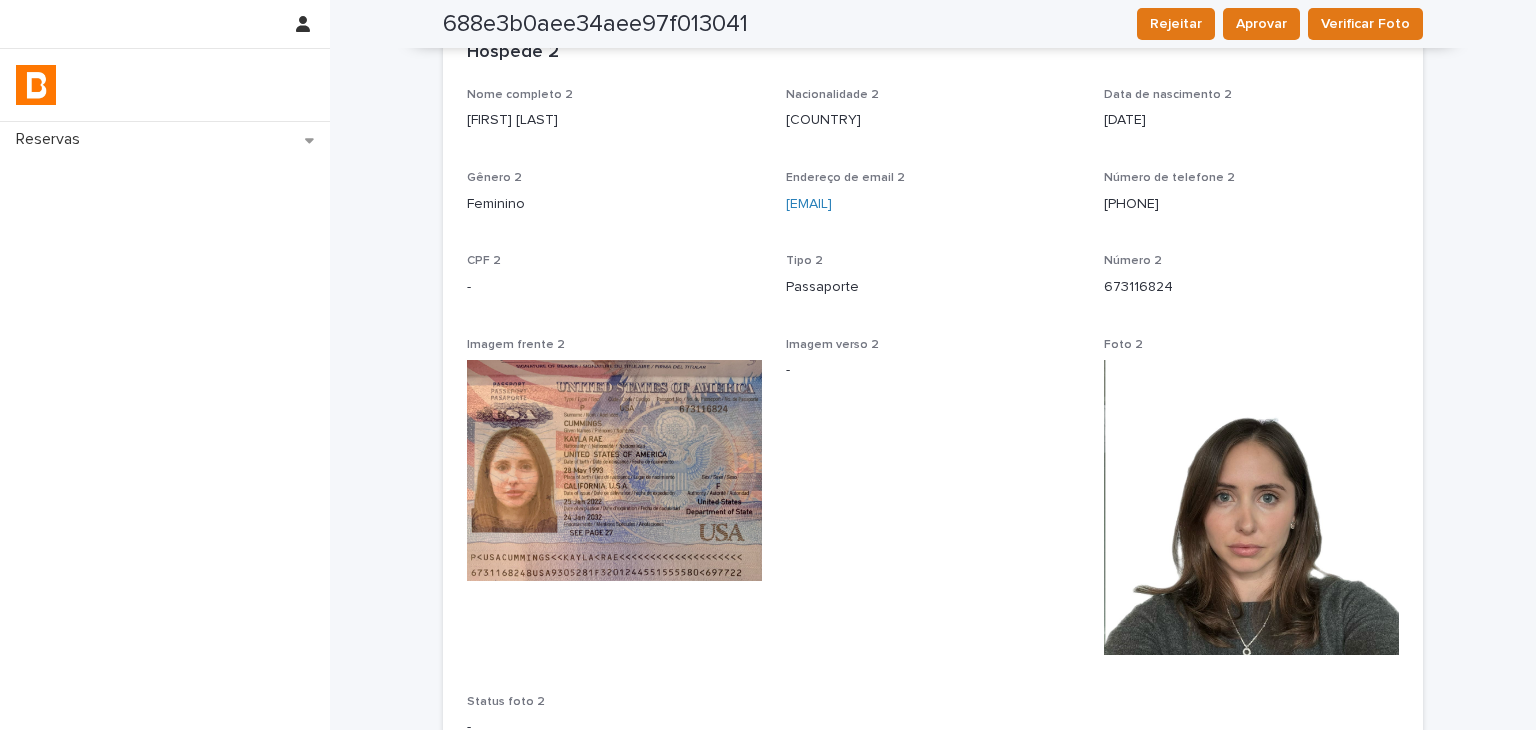 drag, startPoint x: 844, startPoint y: 219, endPoint x: 946, endPoint y: 227, distance: 102.31325 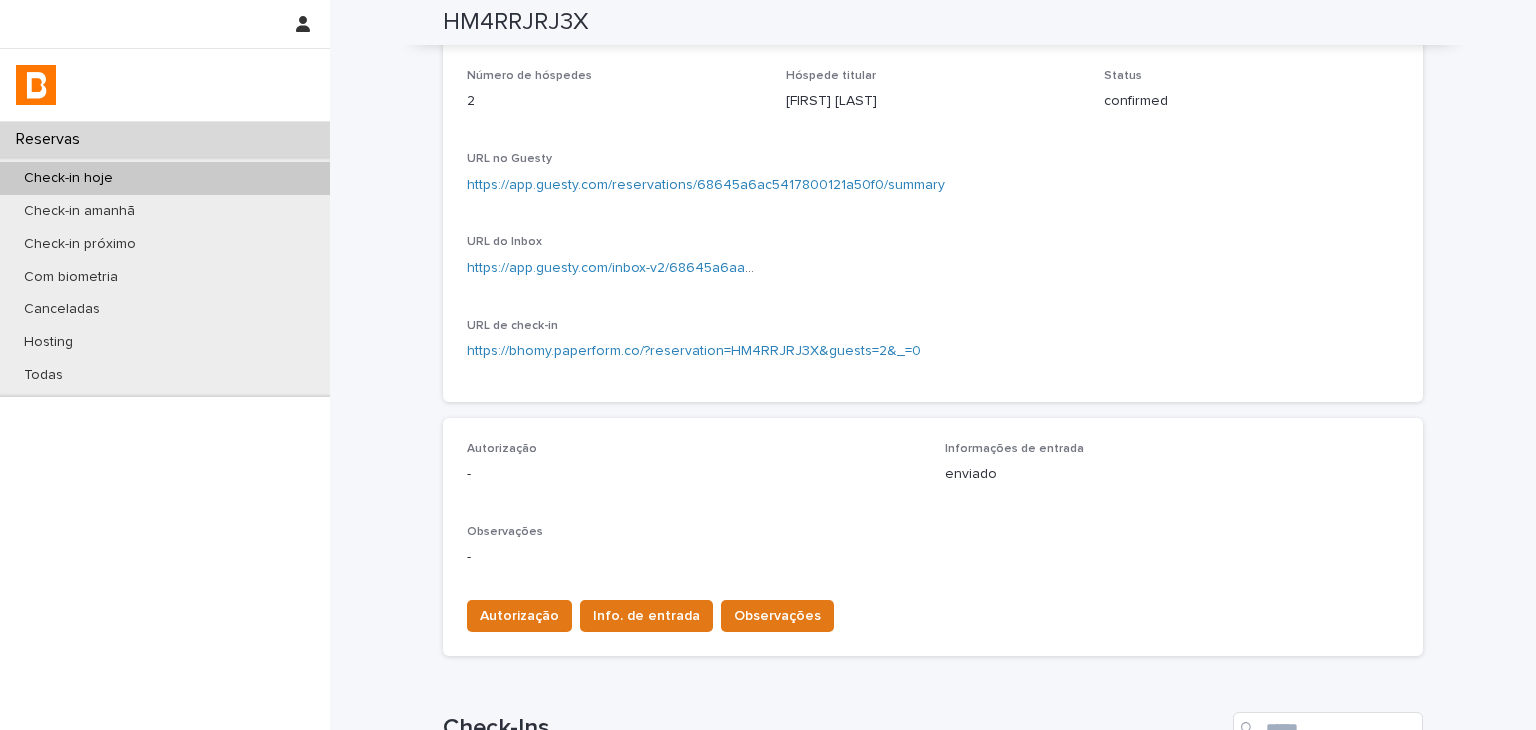scroll, scrollTop: 0, scrollLeft: 0, axis: both 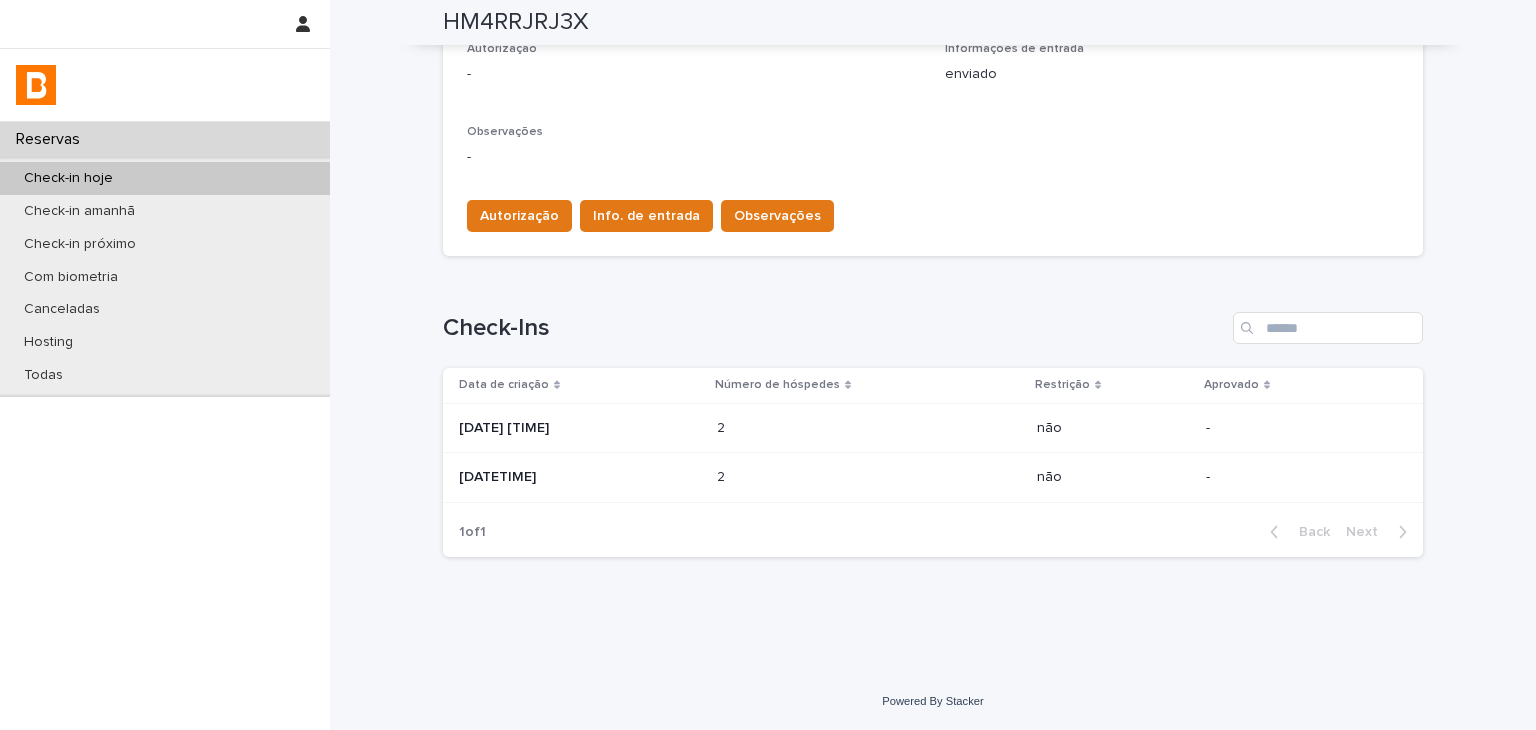 click on "2 2" at bounding box center (869, 428) 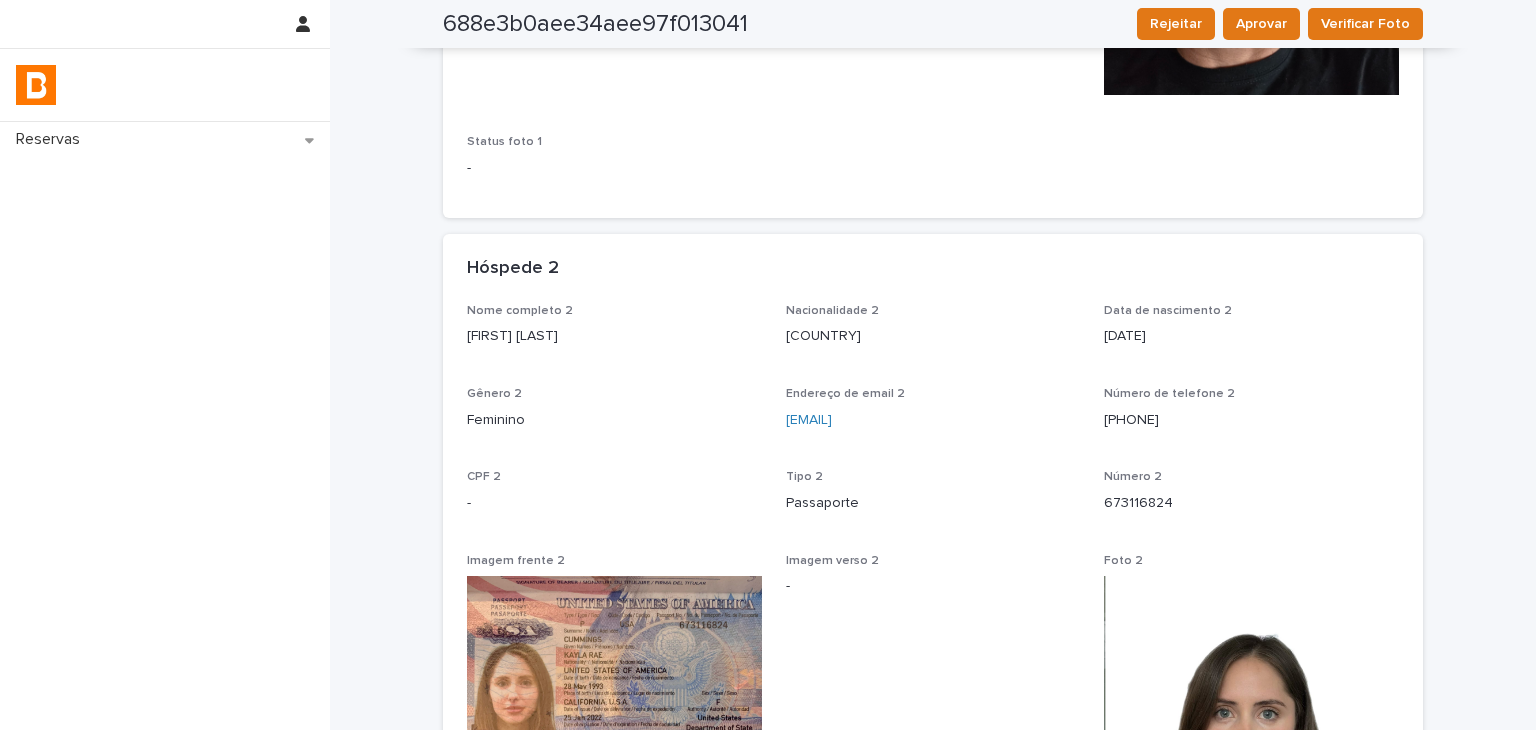 scroll, scrollTop: 185, scrollLeft: 0, axis: vertical 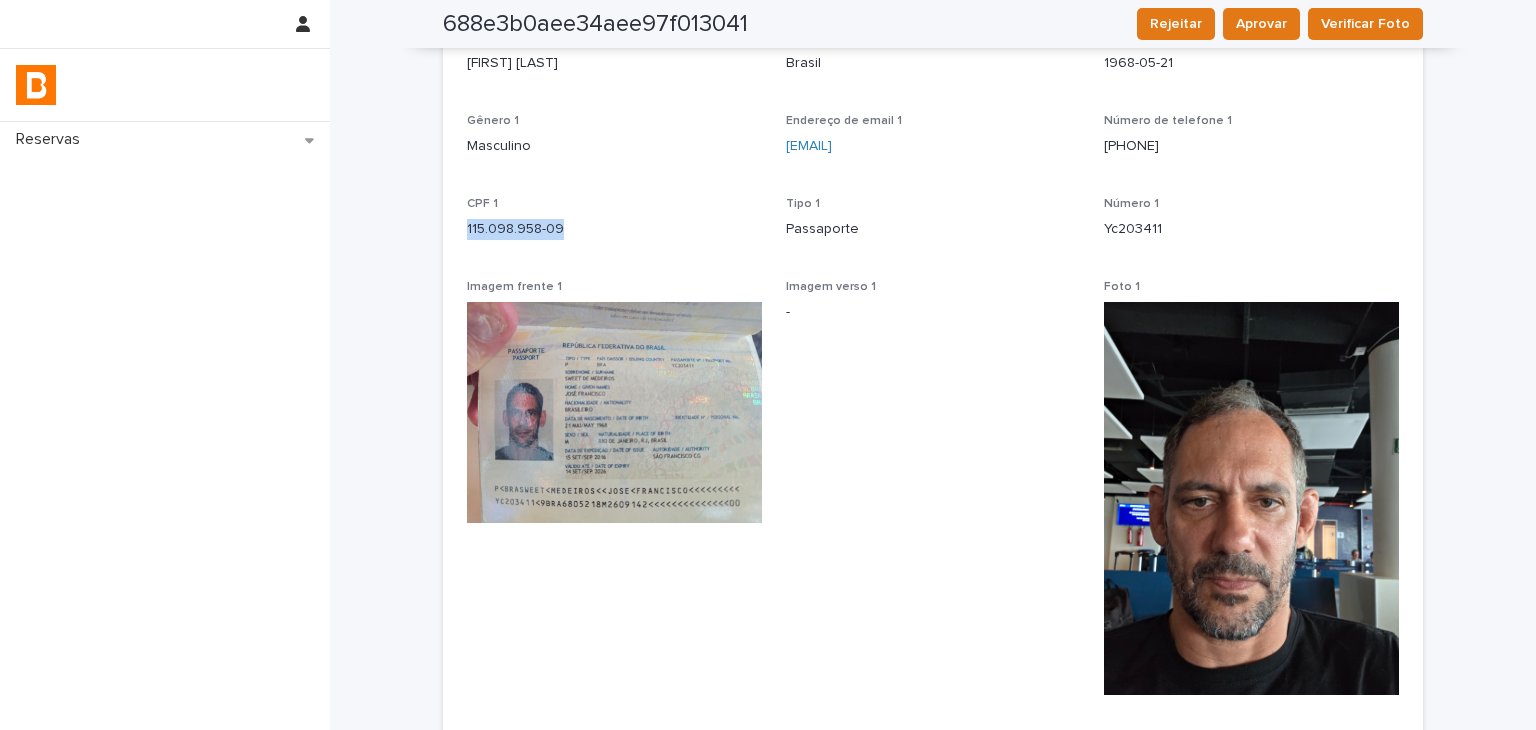 drag, startPoint x: 459, startPoint y: 245, endPoint x: 629, endPoint y: 220, distance: 171.8284 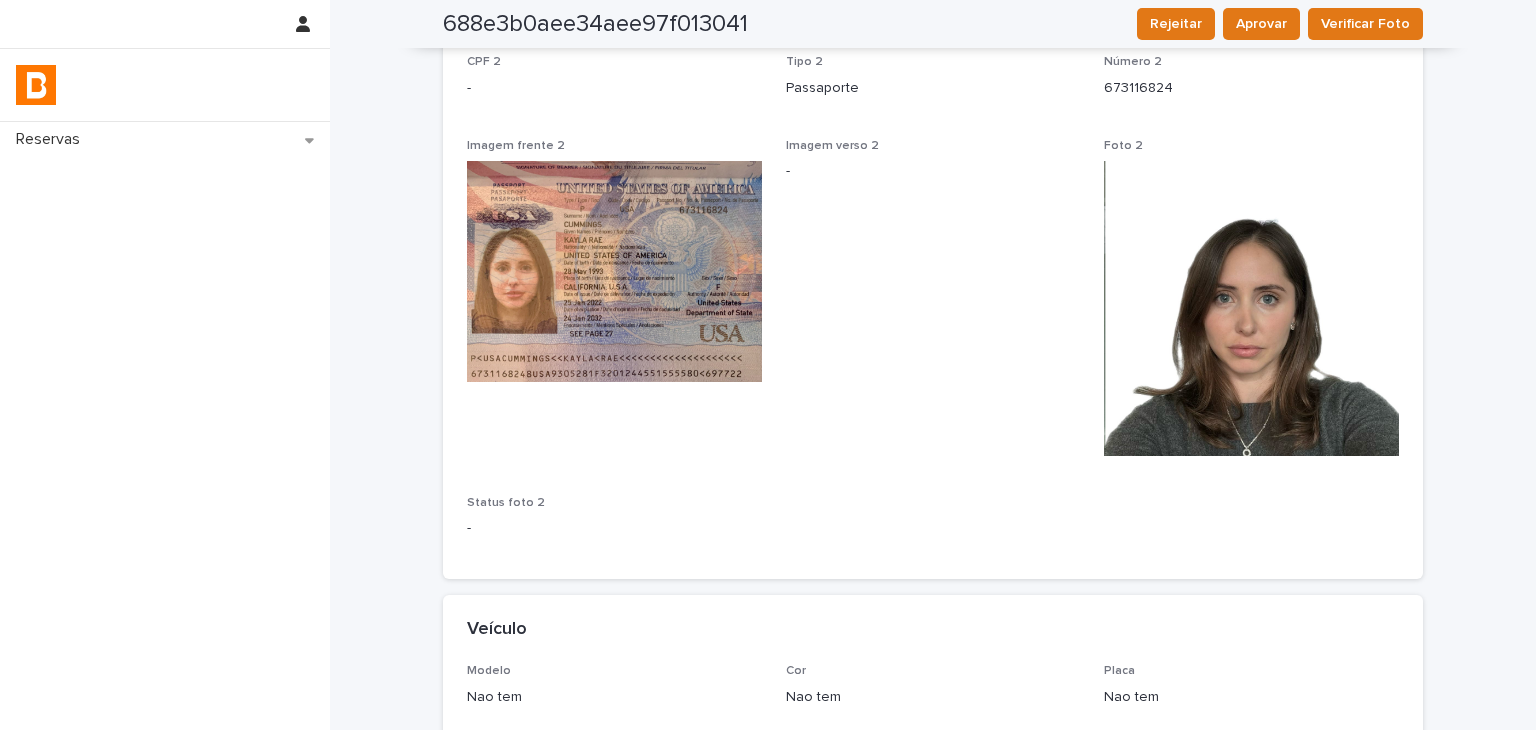 scroll, scrollTop: 1390, scrollLeft: 0, axis: vertical 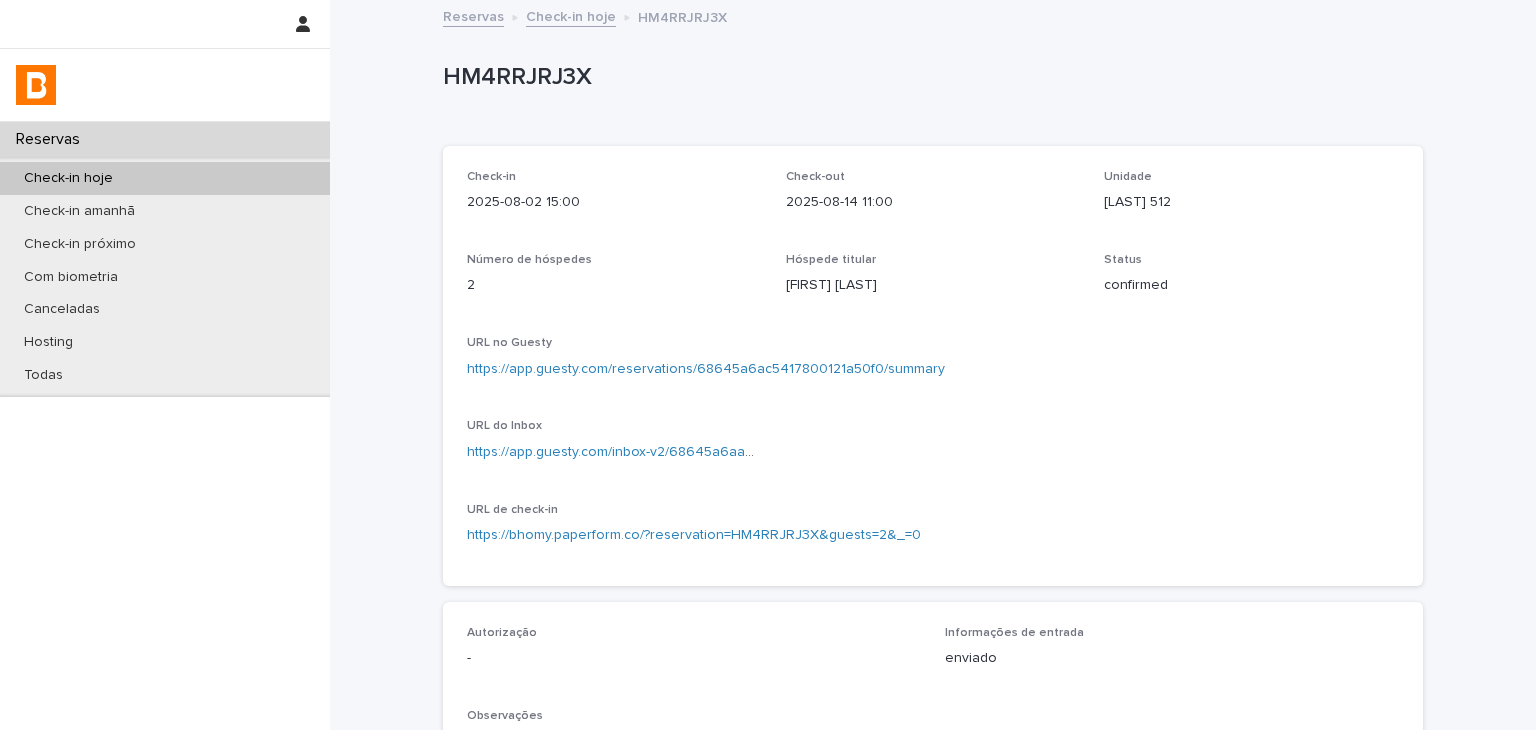 click on "Loading... Saving… Loading... Saving… Check-in 2025-08-02 15:00 Check-out 2025-08-14 11:00 Unidade Guedes 91 Número de hóspedes 2 Hóspede titular Jose Medeiros Status confirmed URL no Guesty https://app.guesty.com/reservations/68645a6ac5417800121a50f0/summary URL do Inbox https://app.guesty.com/inbox-v2/68645a6aa82de6001028d614?reservationId=68645a6ac5417800121a50f0 URL de check-in https://bhomy.paperform.co/?reservation=HM4RRJRJ3X&guests=2&_=0 Loading... Saving… Autorização - Informações de entrada enviado Observações - Autorização Info. de entrada Observações Loading... Saving… Check-Ins Data de criação Número de hóspedes Restrição Aprovado 2025-08-02 13:21 2 2   não - 2025-07-01 19:13 2 2   não - 1  of  1 Back Next" at bounding box center [933, 641] 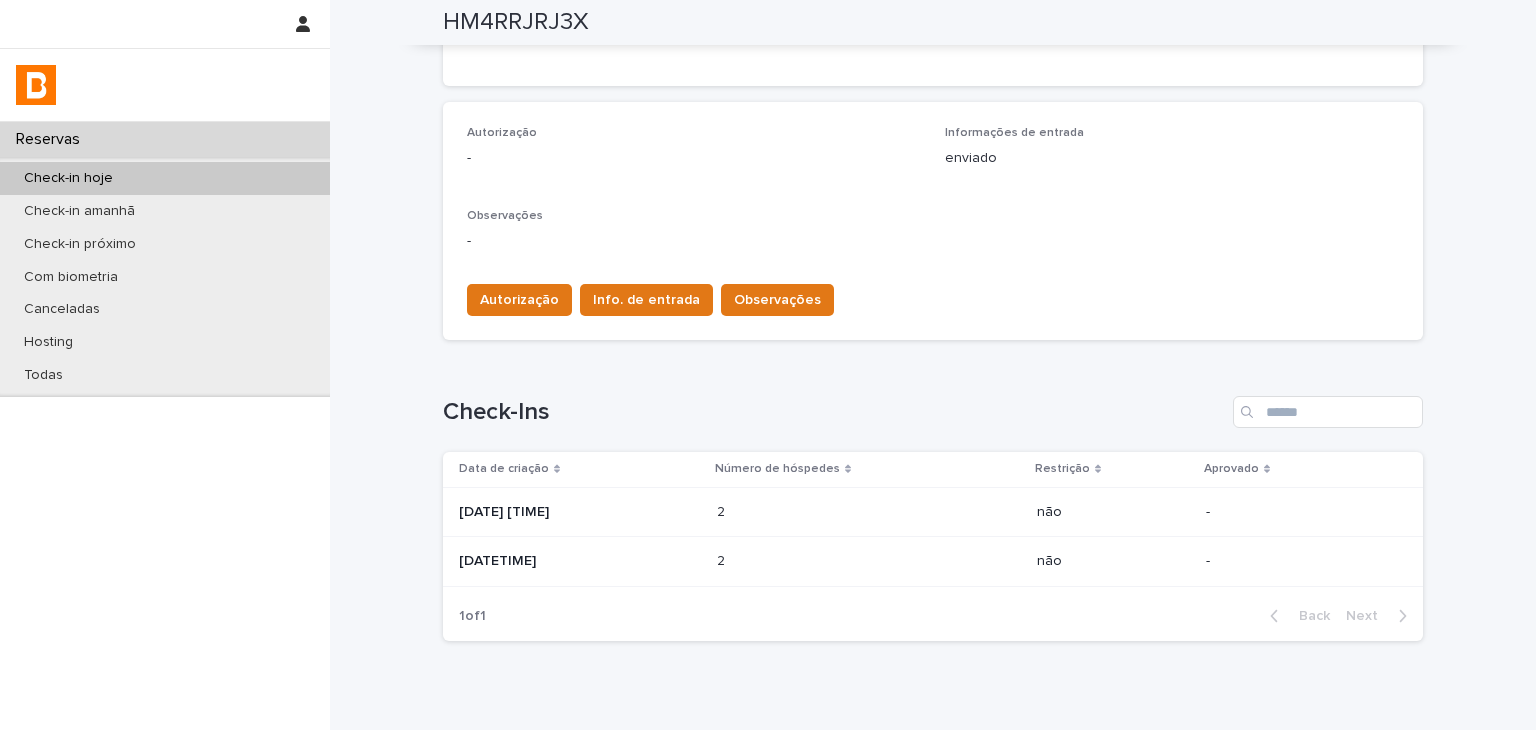 click on "2" at bounding box center (723, 510) 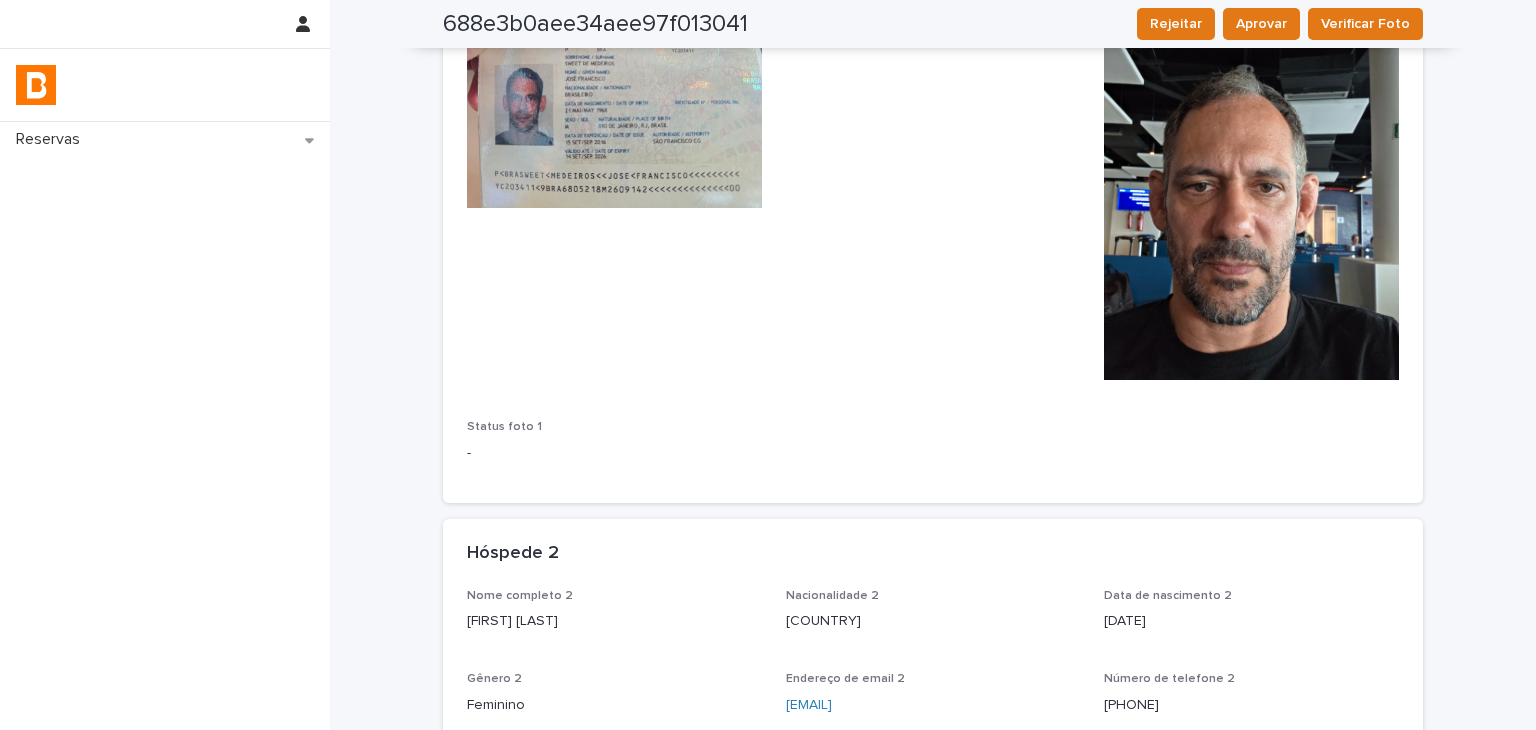 scroll, scrollTop: 0, scrollLeft: 0, axis: both 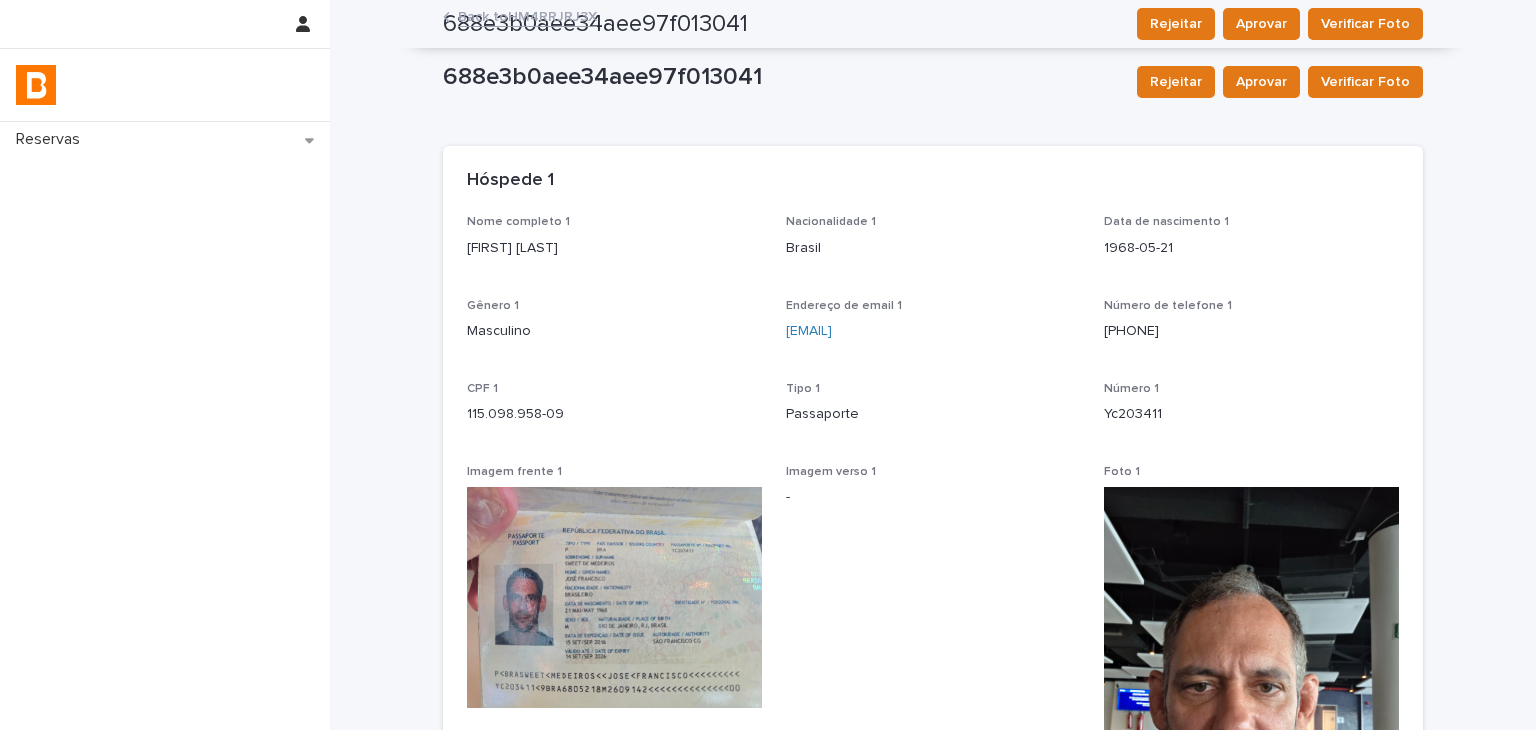 drag, startPoint x: 446, startPoint y: 252, endPoint x: 684, endPoint y: 256, distance: 238.03362 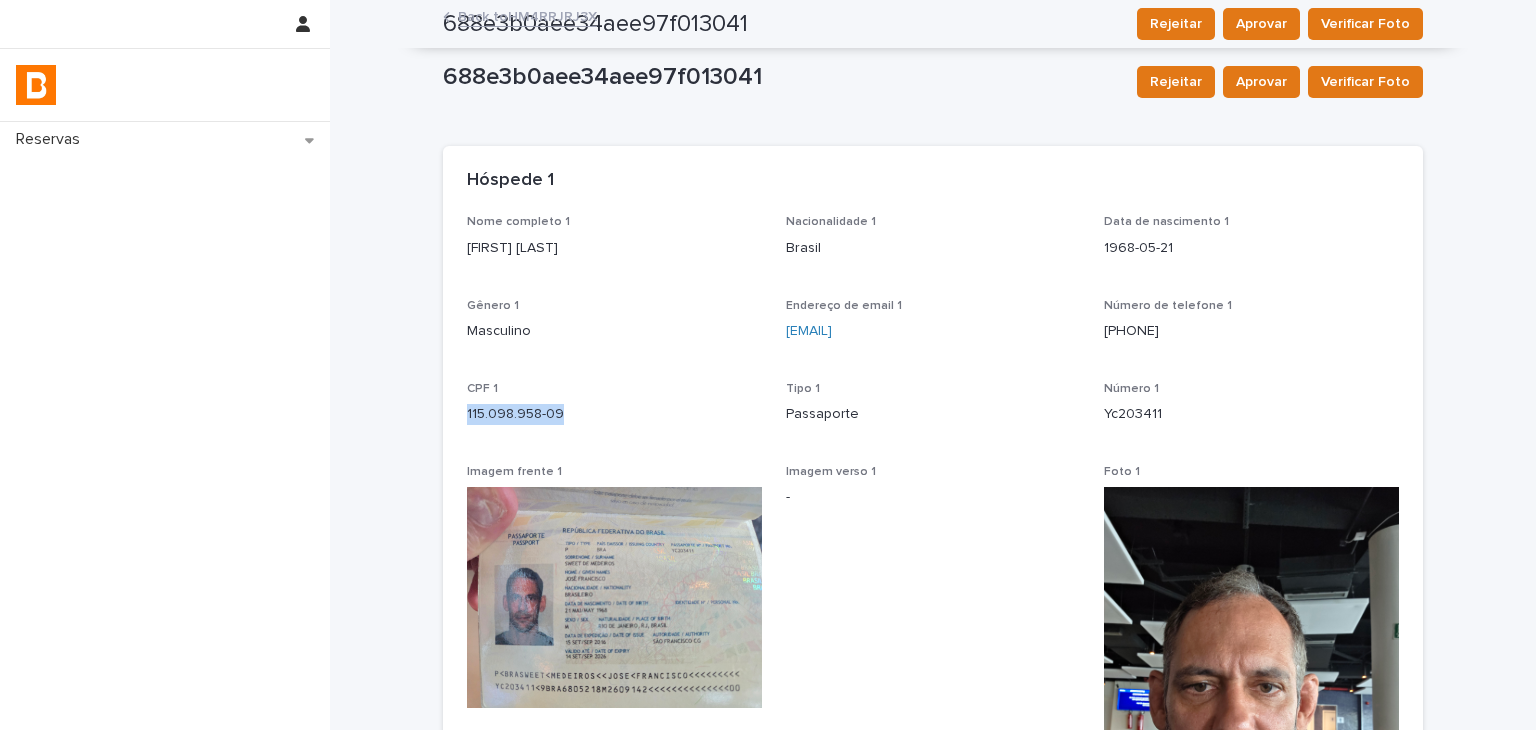 drag, startPoint x: 447, startPoint y: 406, endPoint x: 607, endPoint y: 425, distance: 161.12418 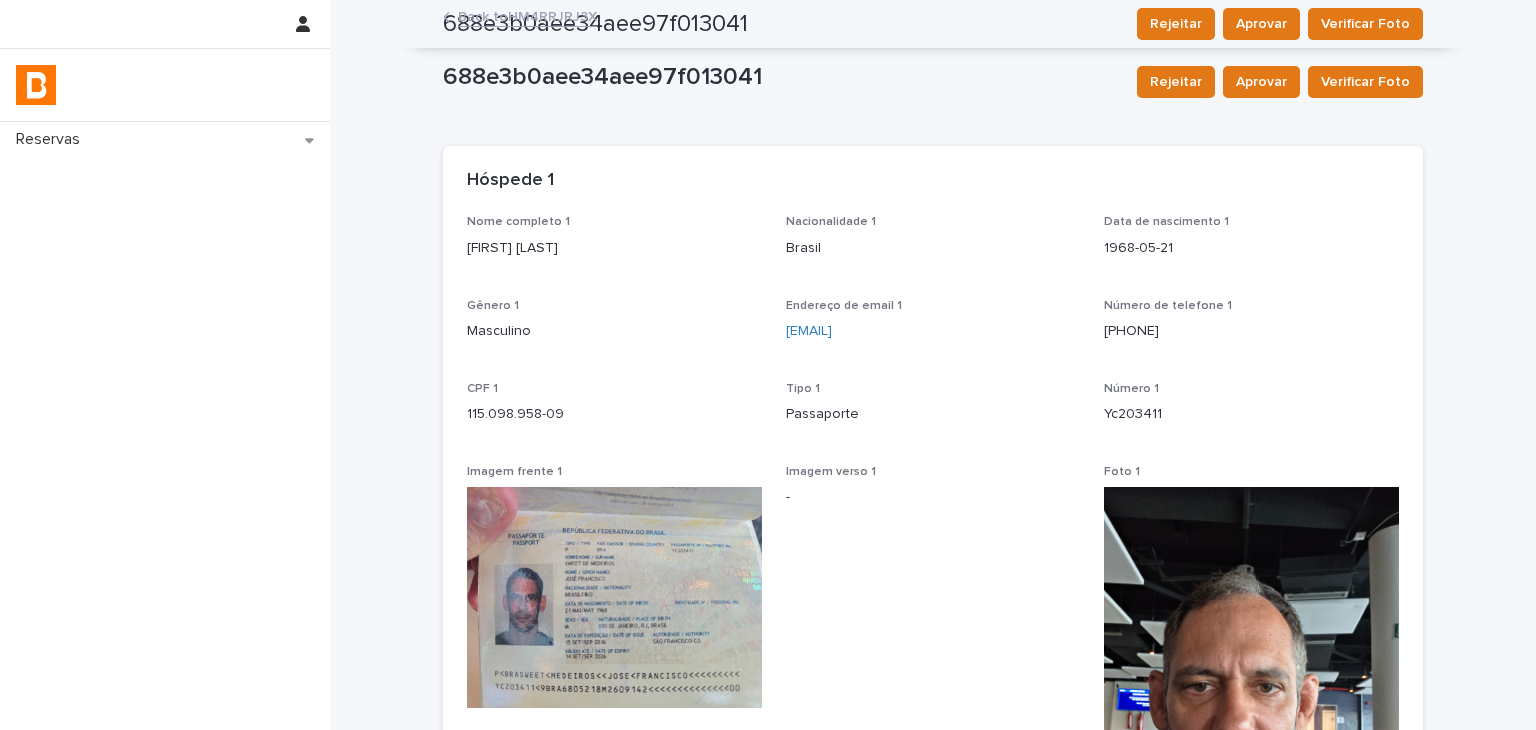 click on "Loading... Saving… Loading... Saving… Restrição não Loading... Saving… Hóspede 1 Nome completo 1 Jose Francisco Sweet de Medeiros  Nacionalidade 1 Brasil Data de nascimento 1 1968-05-21 Gênero 1 Masculino Endereço de email 1 jmedeiros@mba1995.hbs.edu Número de telefone 1 (14) 15298-6510 CPF 1 115.098.958-09 Tipo 1 Passaporte Número 1 Yc203411 Imagem frente 1 Imagem verso 1 - Foto 1 Status foto 1 - Loading... Saving… Hóspede 2 Nome completo 2 Kayla cummings Nacionalidade 2 Estados Unidos Data de nascimento 2 1993-05-20 Gênero 2 Feminino Endereço de email 2 kaylarcummings@gmail.com Número de telefone 2 (13) 10650-0869 CPF 2 - Tipo 2 Passaporte Número 2 673116824 Imagem frente 2 Imagem verso 2 - Foto 2 Status foto 2 - Loading... Saving… Hóspede 3 Loading... Saving… Hóspede 4 Loading... Saving… Veículo Modelo Nao tem Cor Nao tem Placa Nao tem" at bounding box center [933, 1045] 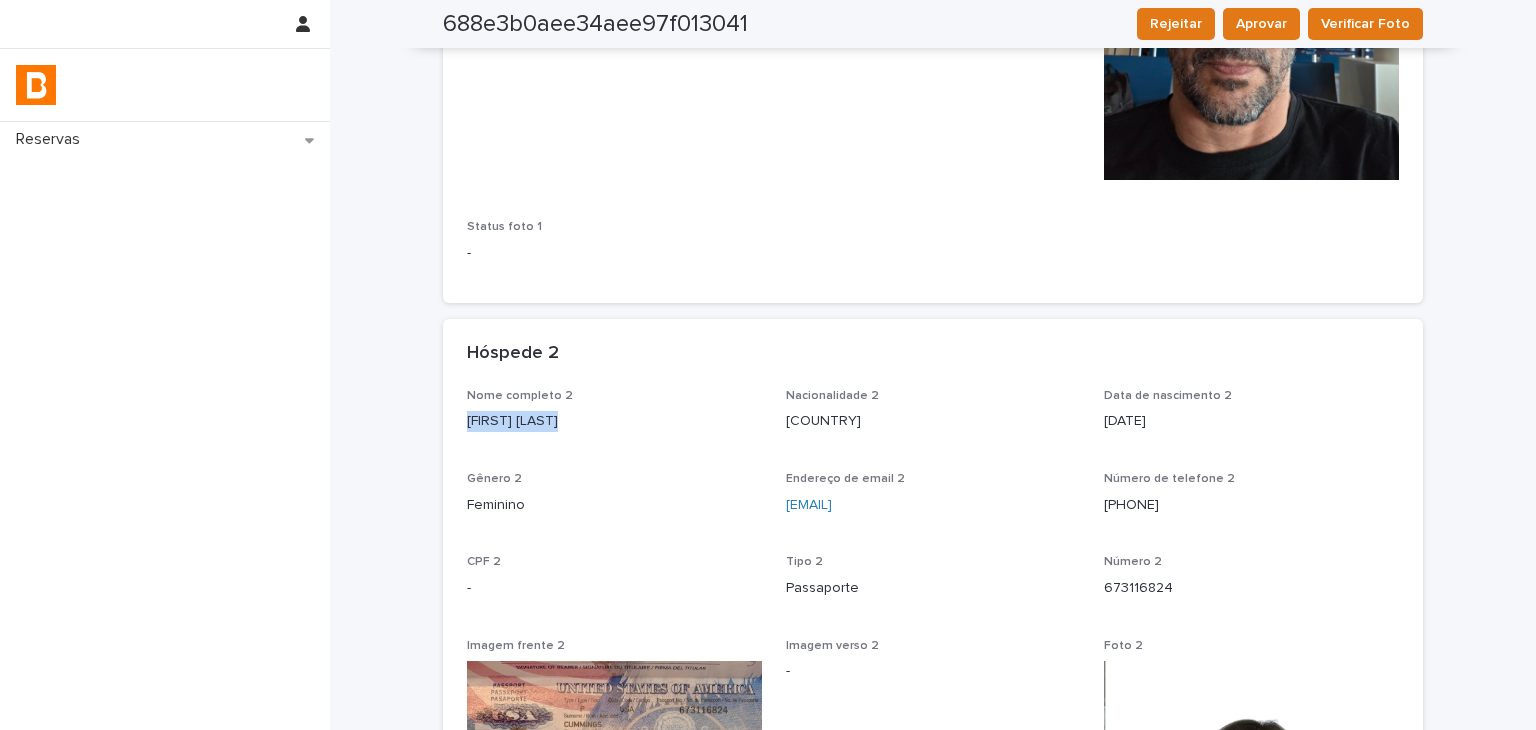 drag, startPoint x: 535, startPoint y: 424, endPoint x: 601, endPoint y: 429, distance: 66.189125 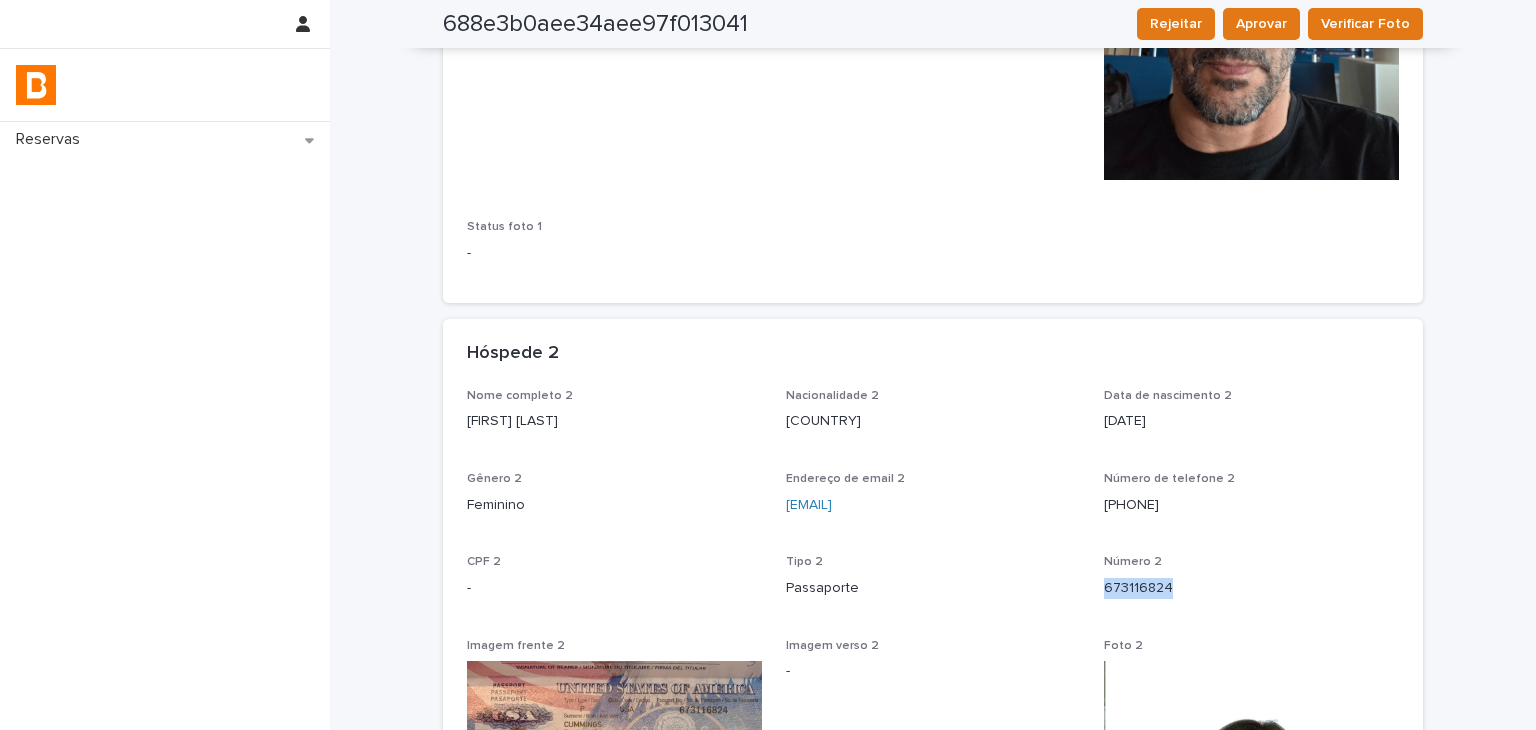 drag, startPoint x: 1097, startPoint y: 587, endPoint x: 1196, endPoint y: 593, distance: 99.18165 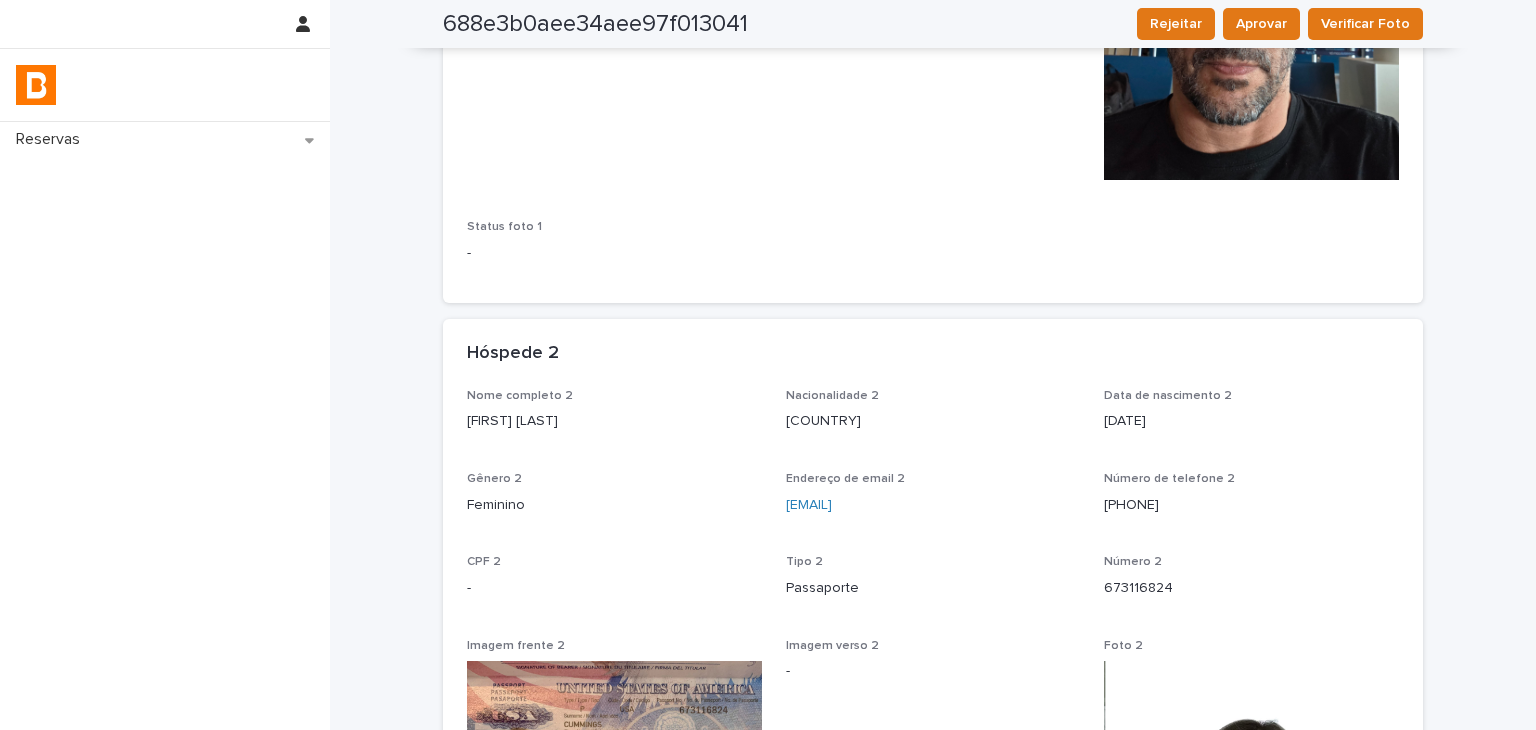 click on "Nome completo 1 Jose Francisco Sweet de Medeiros  Nacionalidade 1 Brasil Data de nascimento 1 1968-05-21 Gênero 1 Masculino Endereço de email 1 jmedeiros@mba1995.hbs.edu Número de telefone 1 (14) 15298-6510 CPF 1 115.098.958-09 Tipo 1 Passaporte Número 1 Yc203411 Imagem frente 1 Imagem verso 1 - Foto 1 Status foto 1 -" at bounding box center [933, -103] 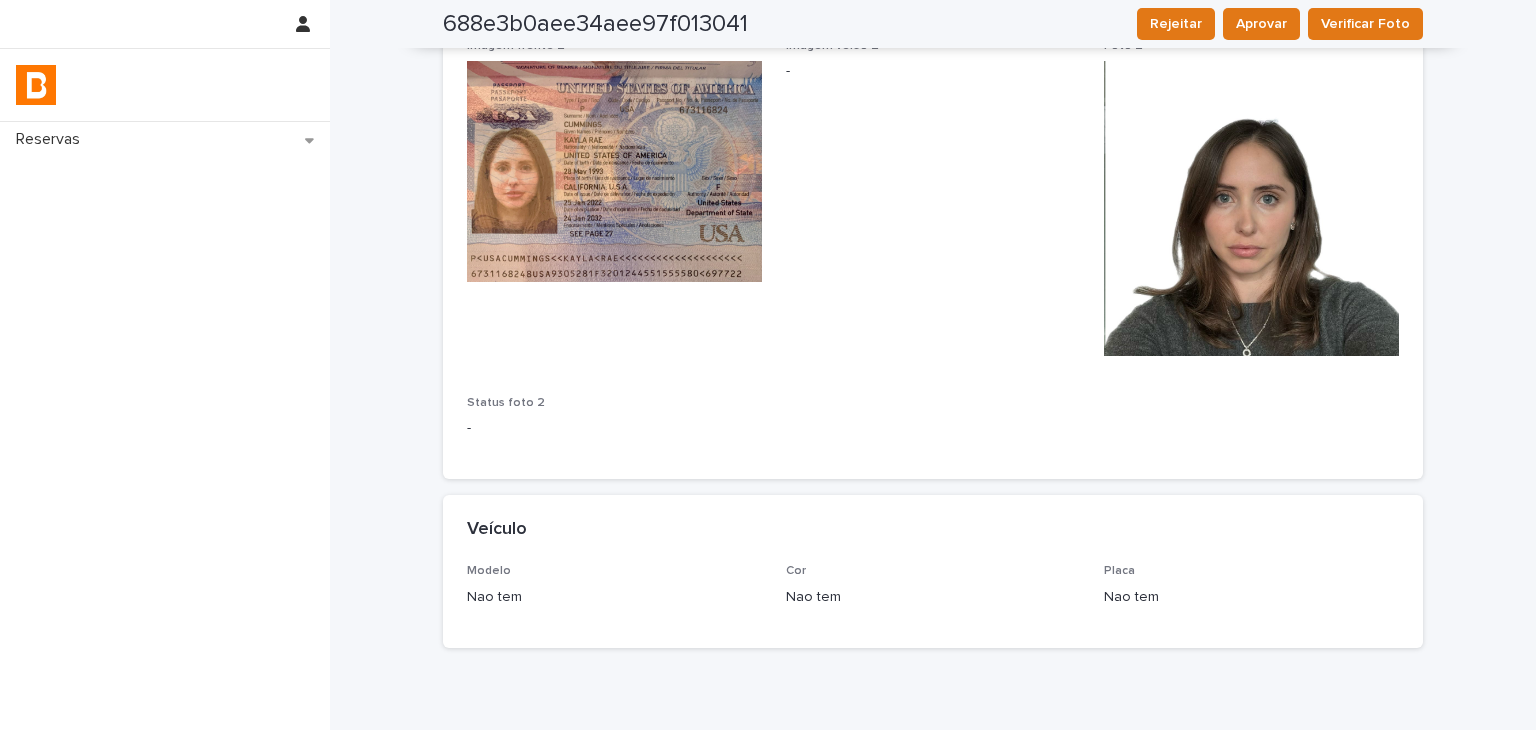 scroll, scrollTop: 1390, scrollLeft: 0, axis: vertical 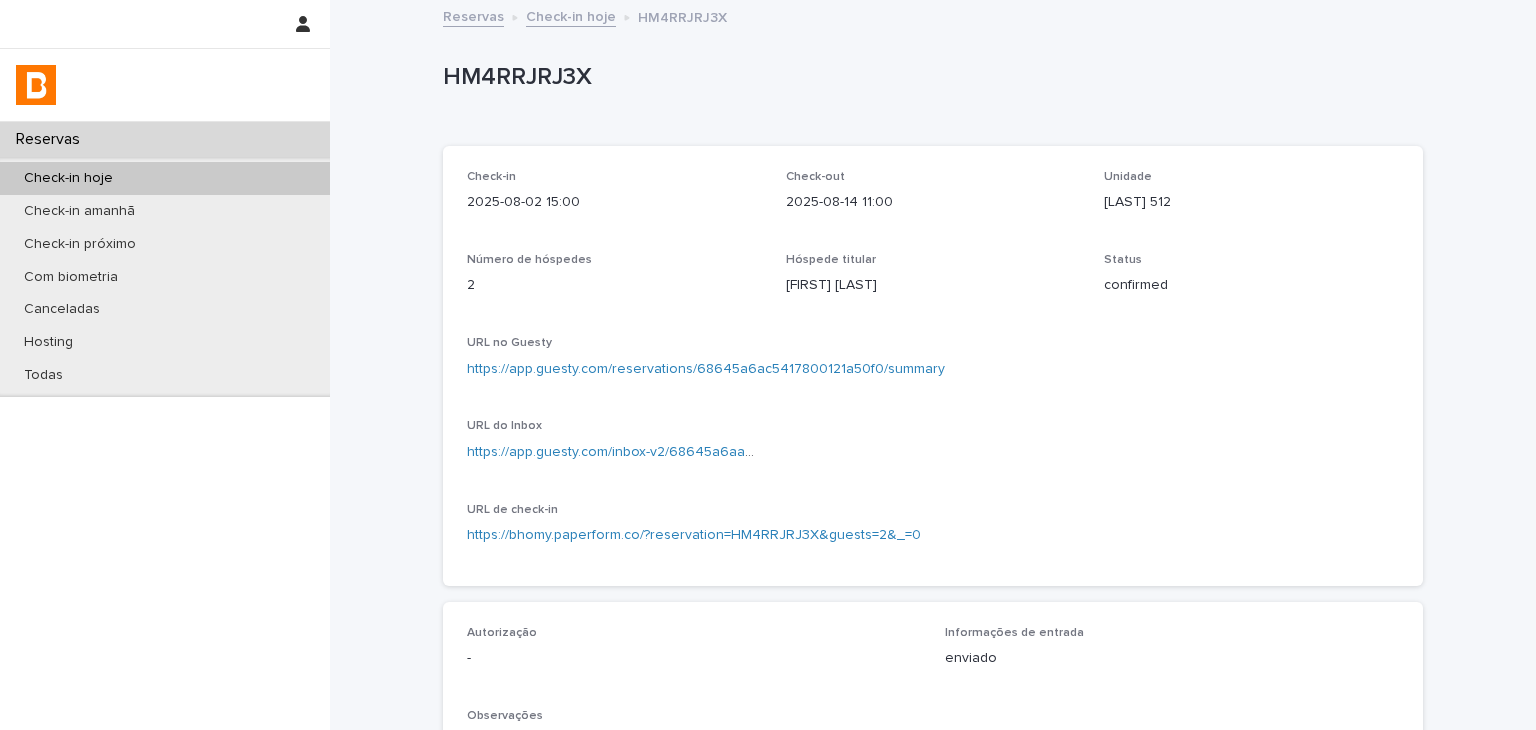click on "https://app.guesty.com/reservations/68645a6ac5417800121a50f0/summary" at bounding box center [706, 369] 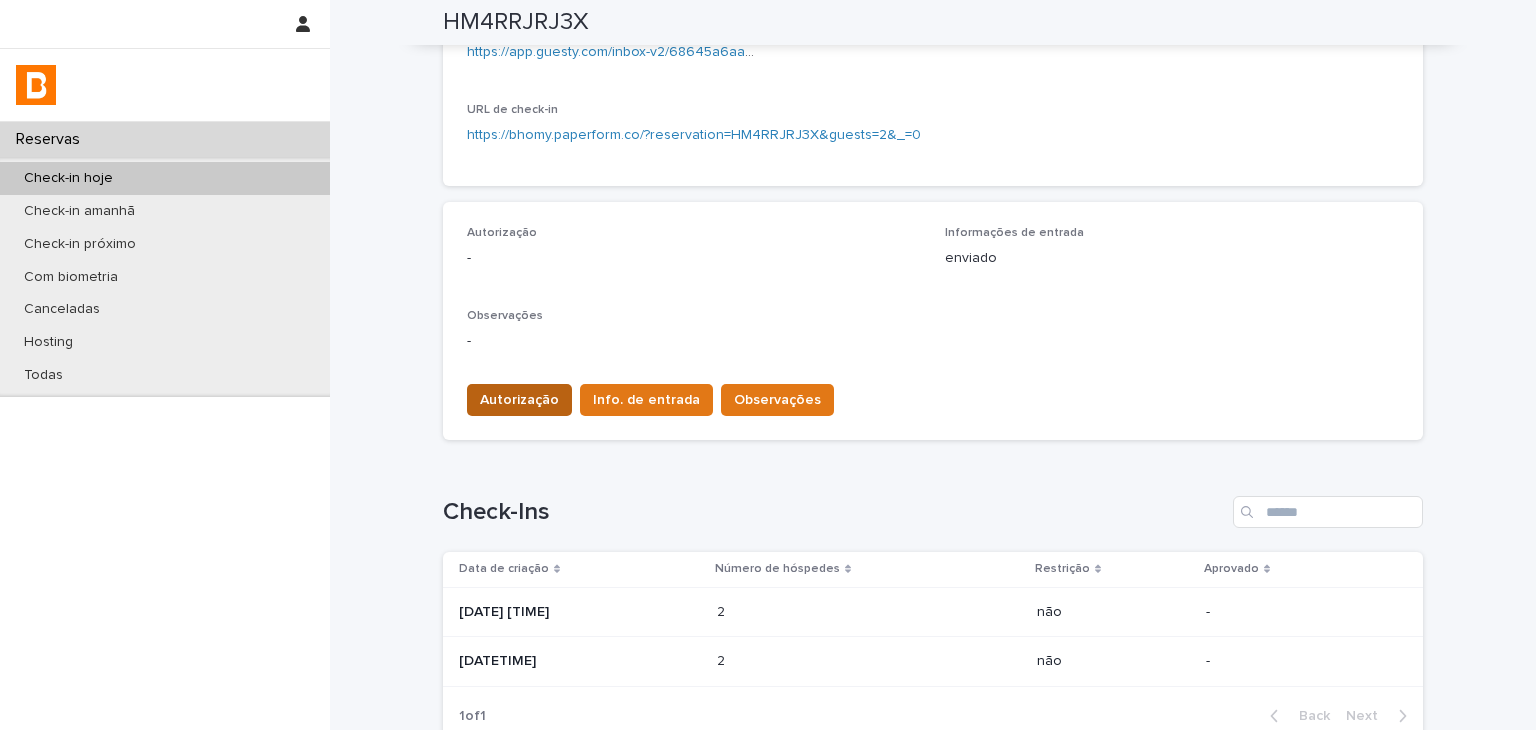 click on "Autorização" at bounding box center (519, 400) 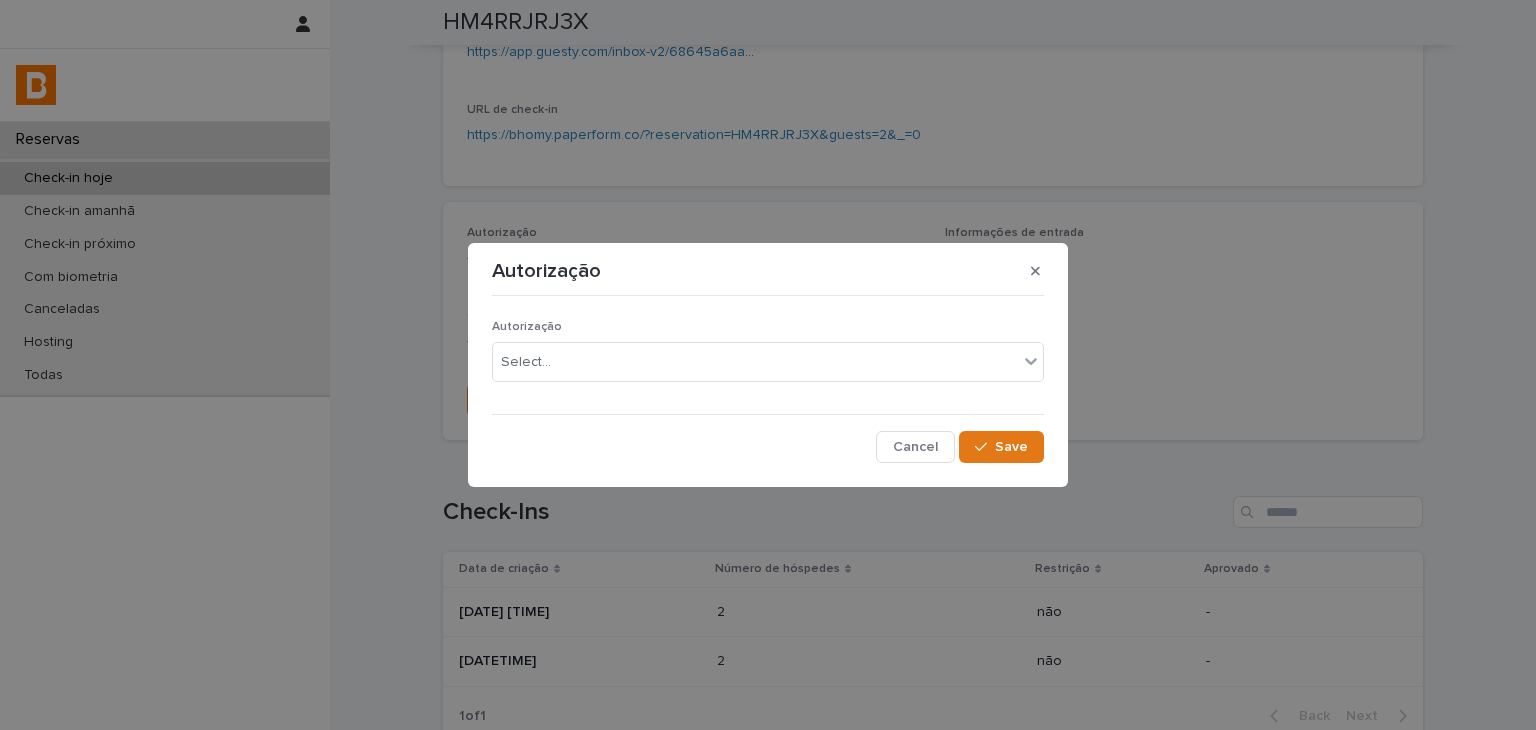click on "Autorização Select... Cancel Save" at bounding box center (768, 383) 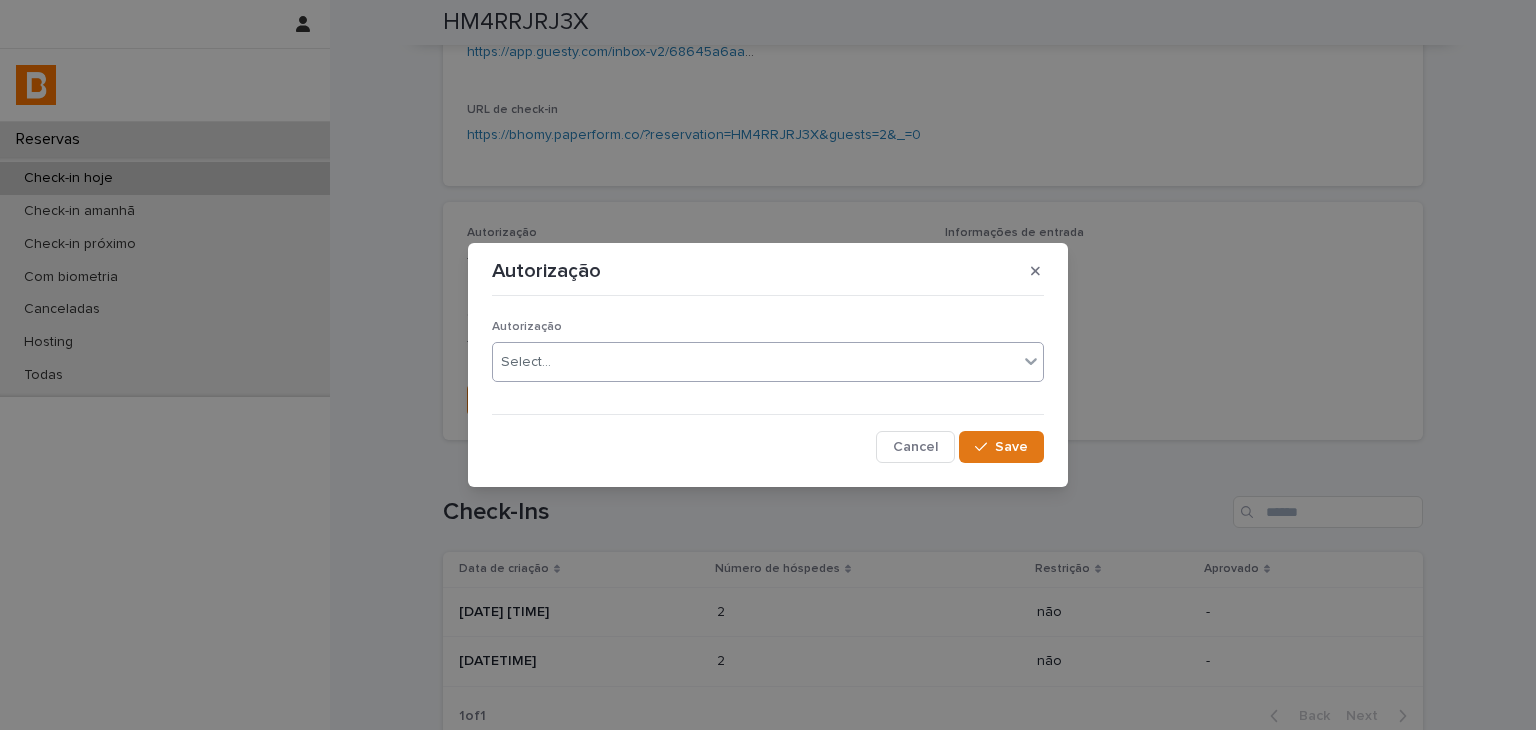 click on "Select..." at bounding box center (755, 362) 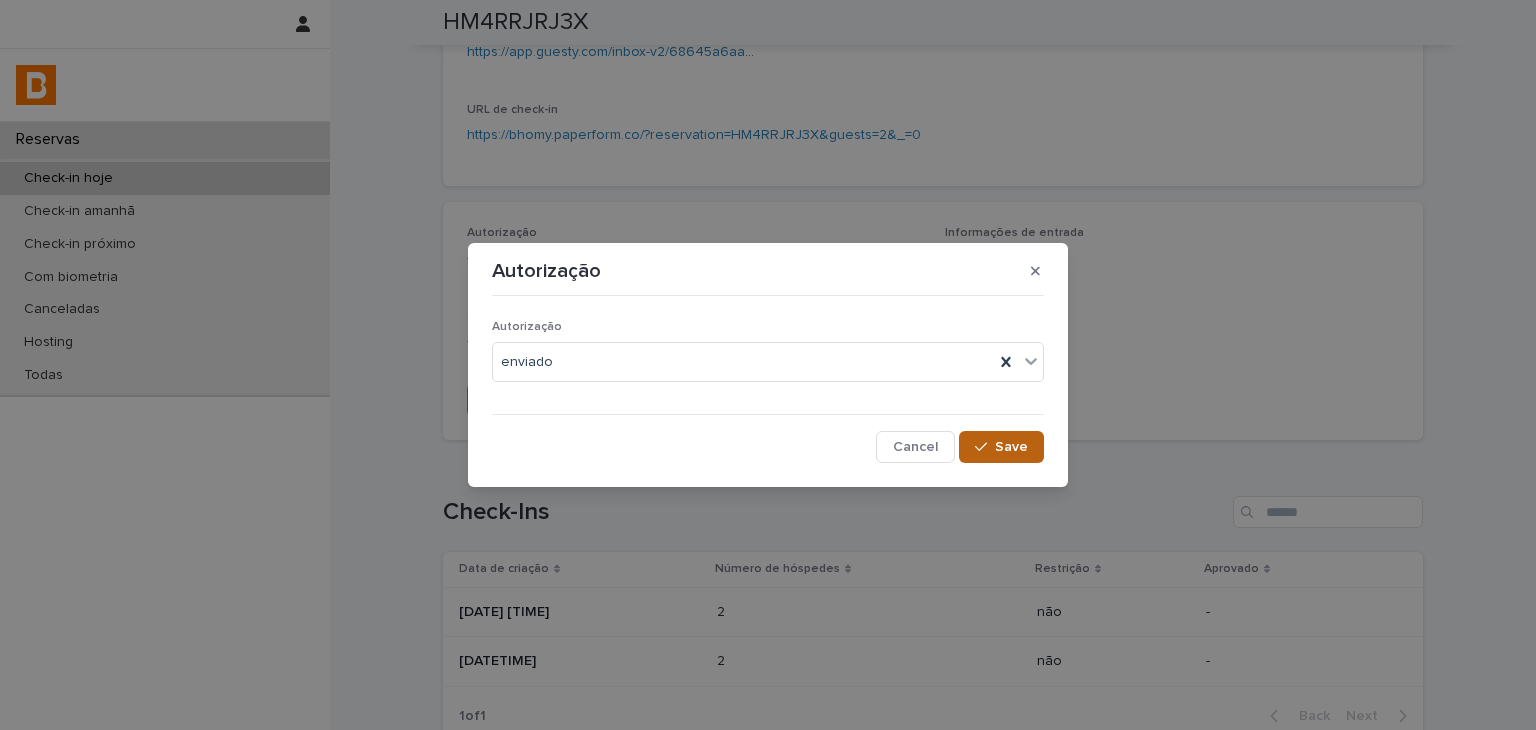 click on "Save" at bounding box center (1001, 447) 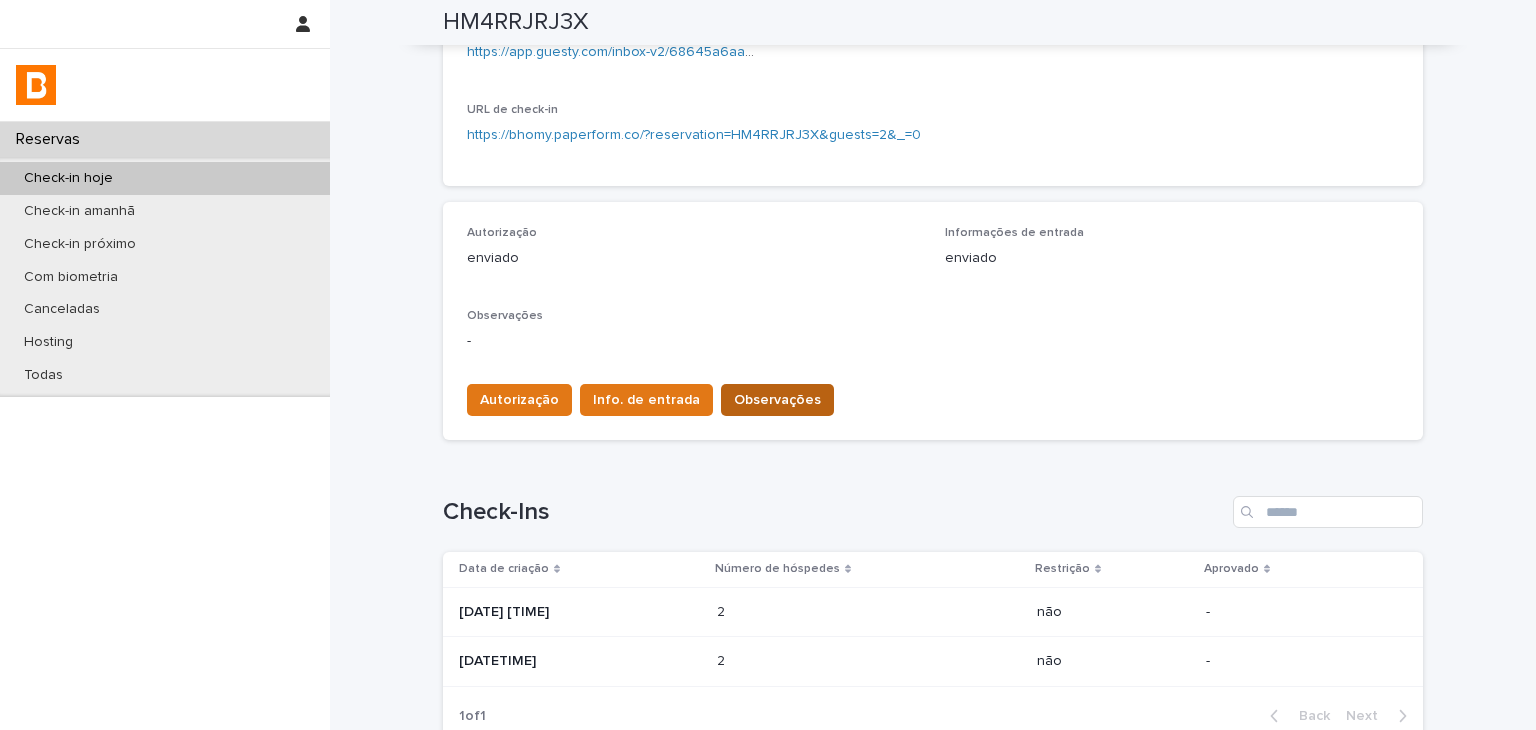 click on "Observações" at bounding box center [777, 400] 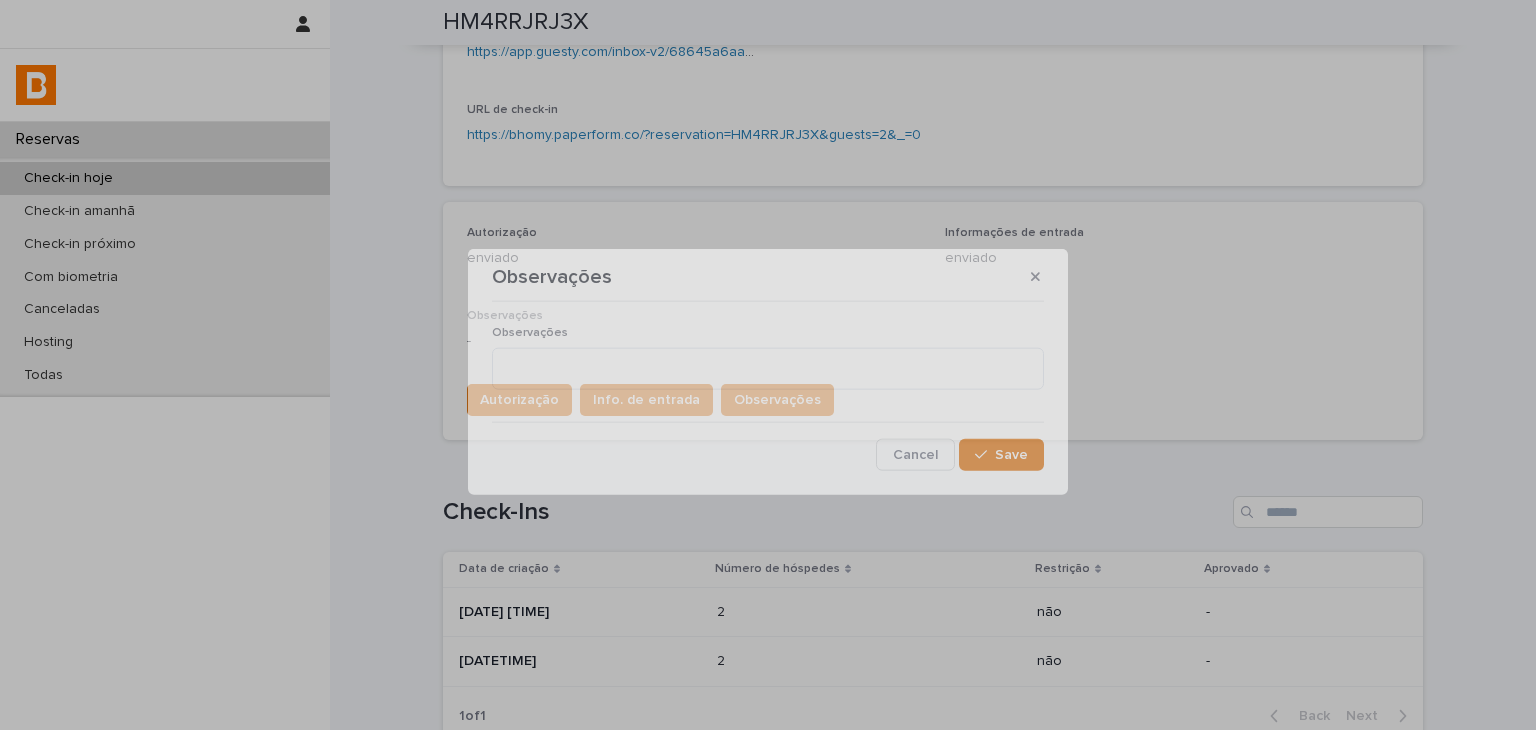 click on "Observações" at bounding box center [768, 332] 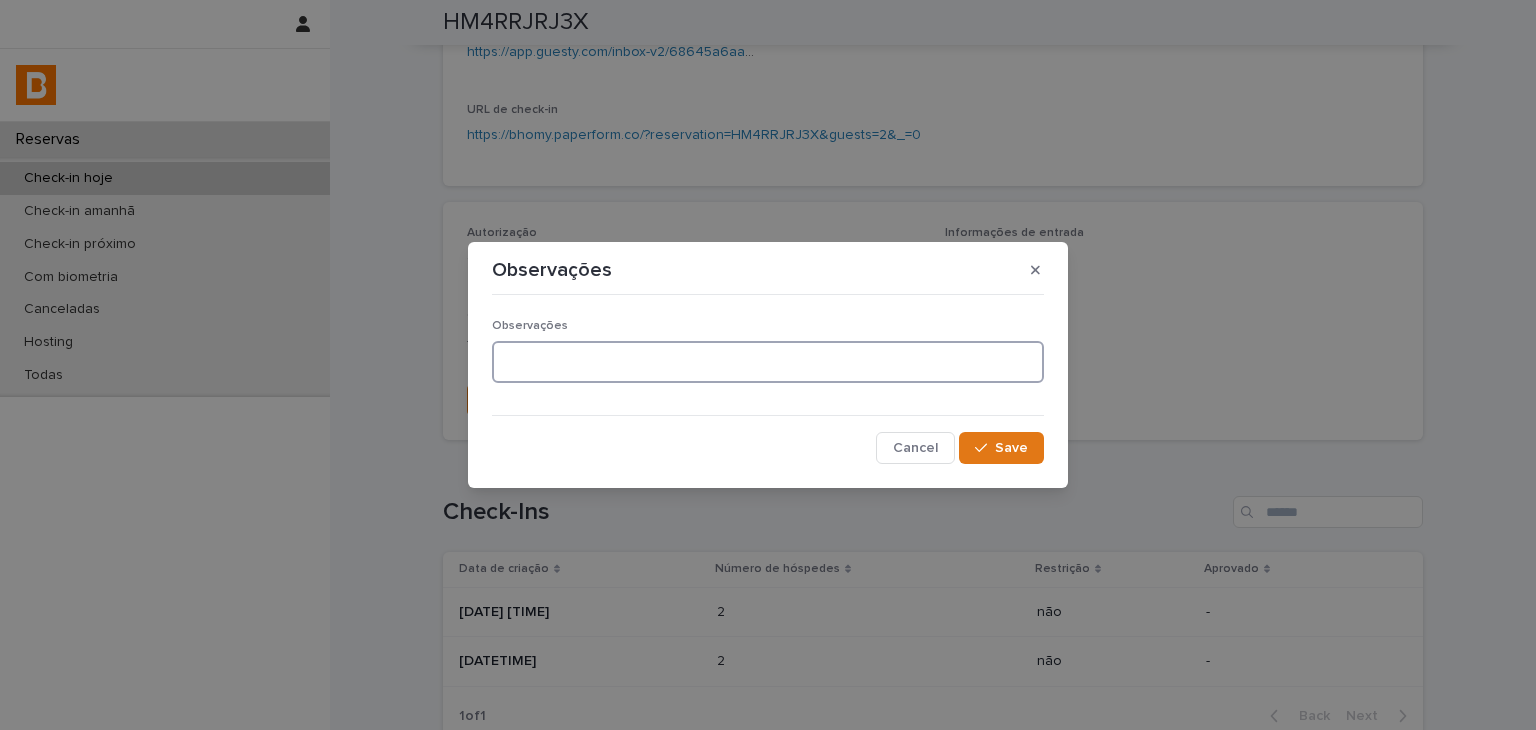 click at bounding box center [768, 362] 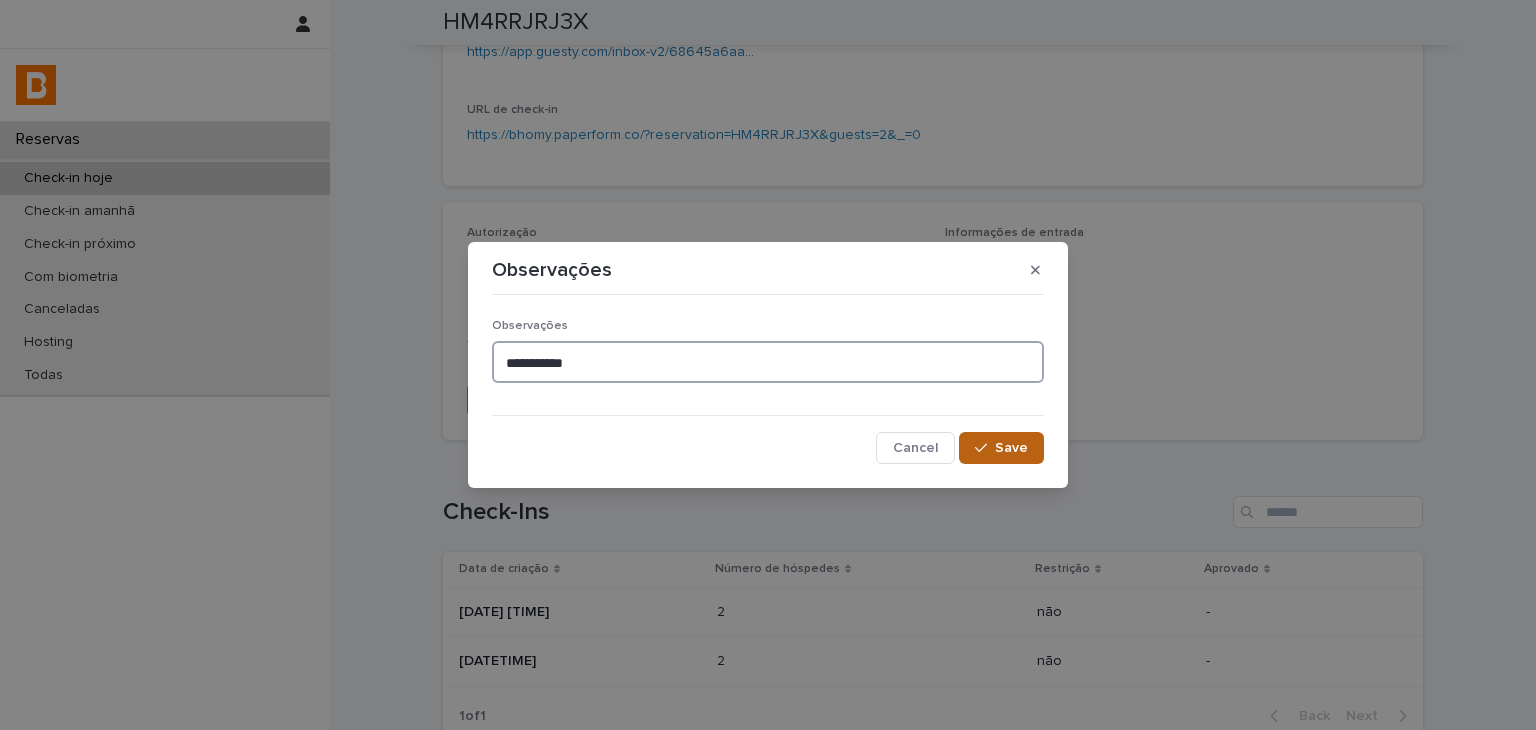 type on "**********" 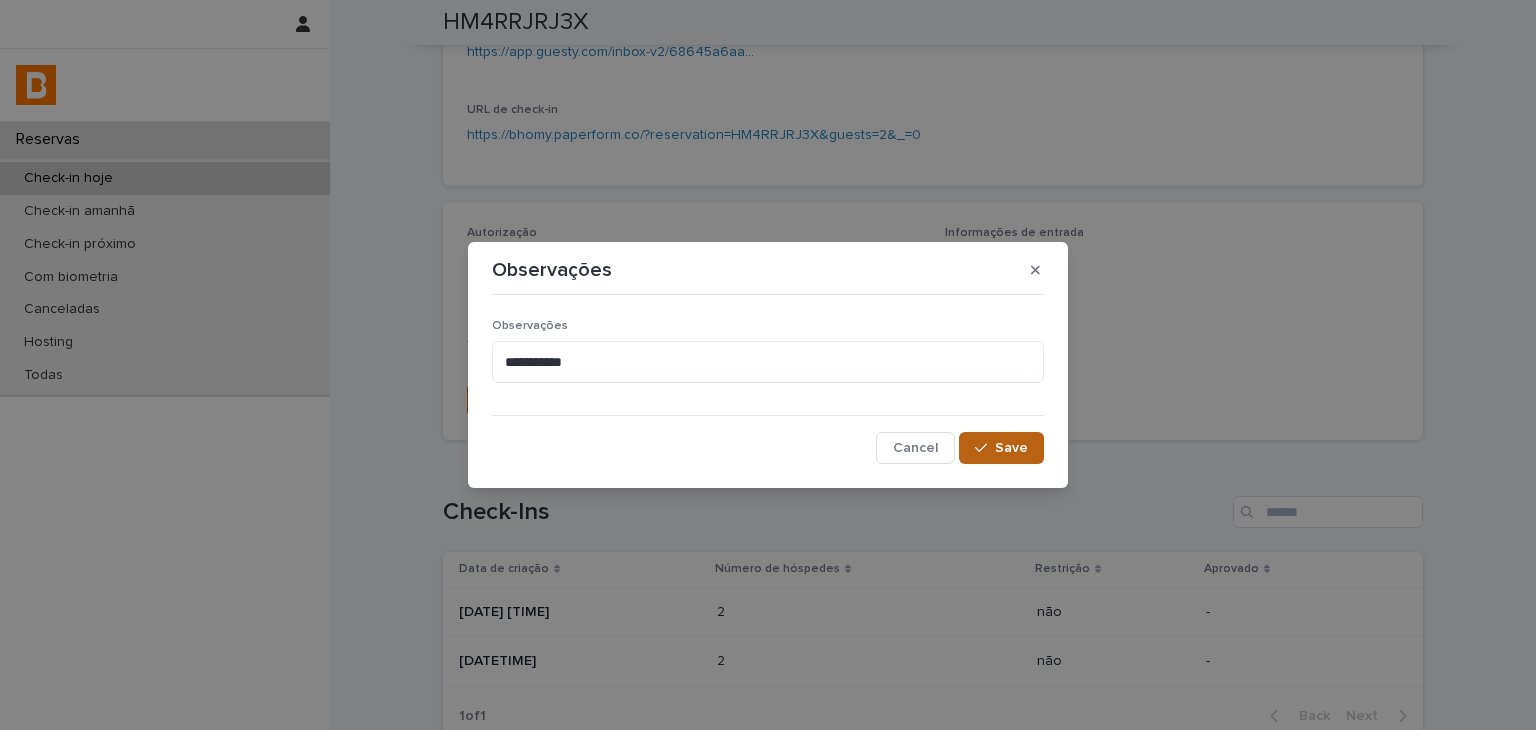 click on "Save" at bounding box center [1011, 448] 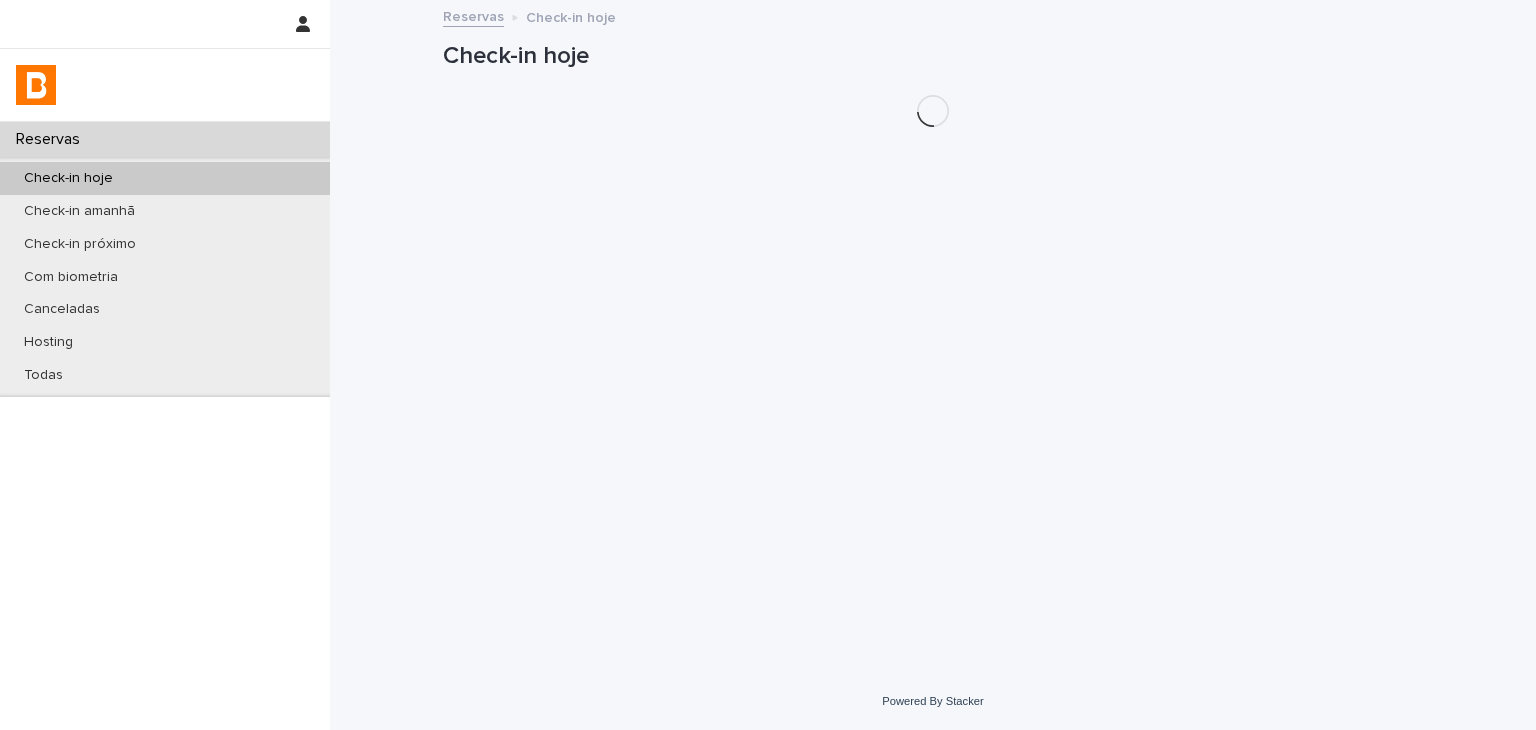 scroll, scrollTop: 0, scrollLeft: 0, axis: both 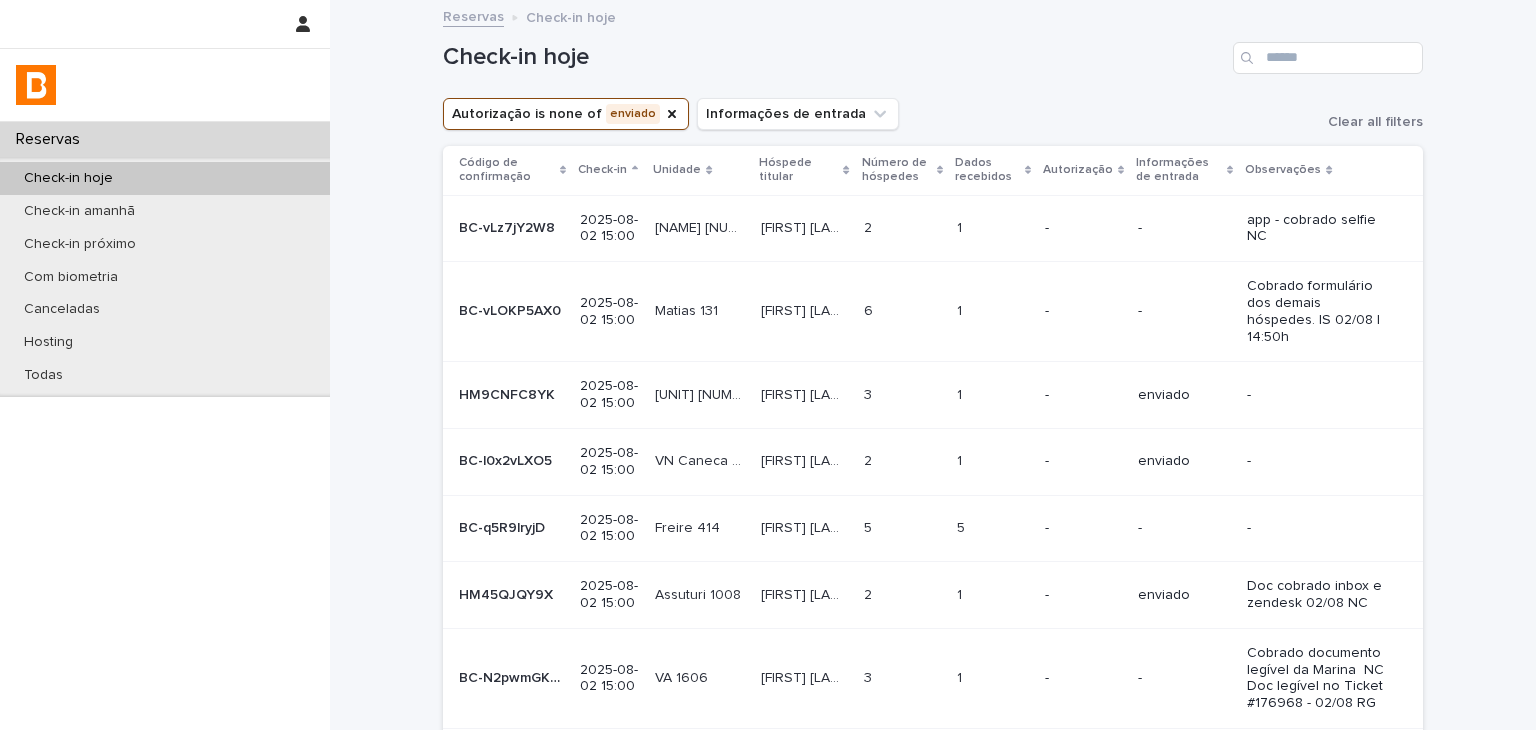 click on "Reservas Check-in hoje Check-in amanhã Check-in próximo Com biometria Canceladas Hosting Todas Reservas Check-in hoje Loading... Saving… Loading... Saving… Check-in hoje Autorização is none of enviado Informações de entrada Clear all filters Código de confirmação Check-in Unidade Hóspede titular Número de hóspedes Dados recebidos Autorização Informações de entrada Observações BC-vLz7jY2W8 BC-vLz7jY2W8   2025-08-02 15:00 Oscar 419 Oscar 419   Aleksander Perczak Aleksander Perczak   2 2   1 1   - - app - cobrado selfie NC BC-vLOKP5AX0 BC-vLOKP5AX0   2025-08-02 15:00 Matias 131 Matias 131   Benoit PRUVOT Benoit PRUVOT   6 6   1 1   - - Cobrado formulário dos demais hóspedes. IS 02/08 | 14:50h HM9CNFC8YK HM9CNFC8YK   2025-08-02 15:00 Rail 507 Rail 507   Luís Otávio Cancian Luís Otávio Cancian   3 3   1 1   - enviado - BC-l0x2vLXO5 BC-l0x2vLXO5   2025-08-02 15:00 VN Caneca 1002 VN Caneca 1002   Gabriela F Freitas Gabriela F Freitas   2 2   1 1   - enviado -" at bounding box center [768, 365] 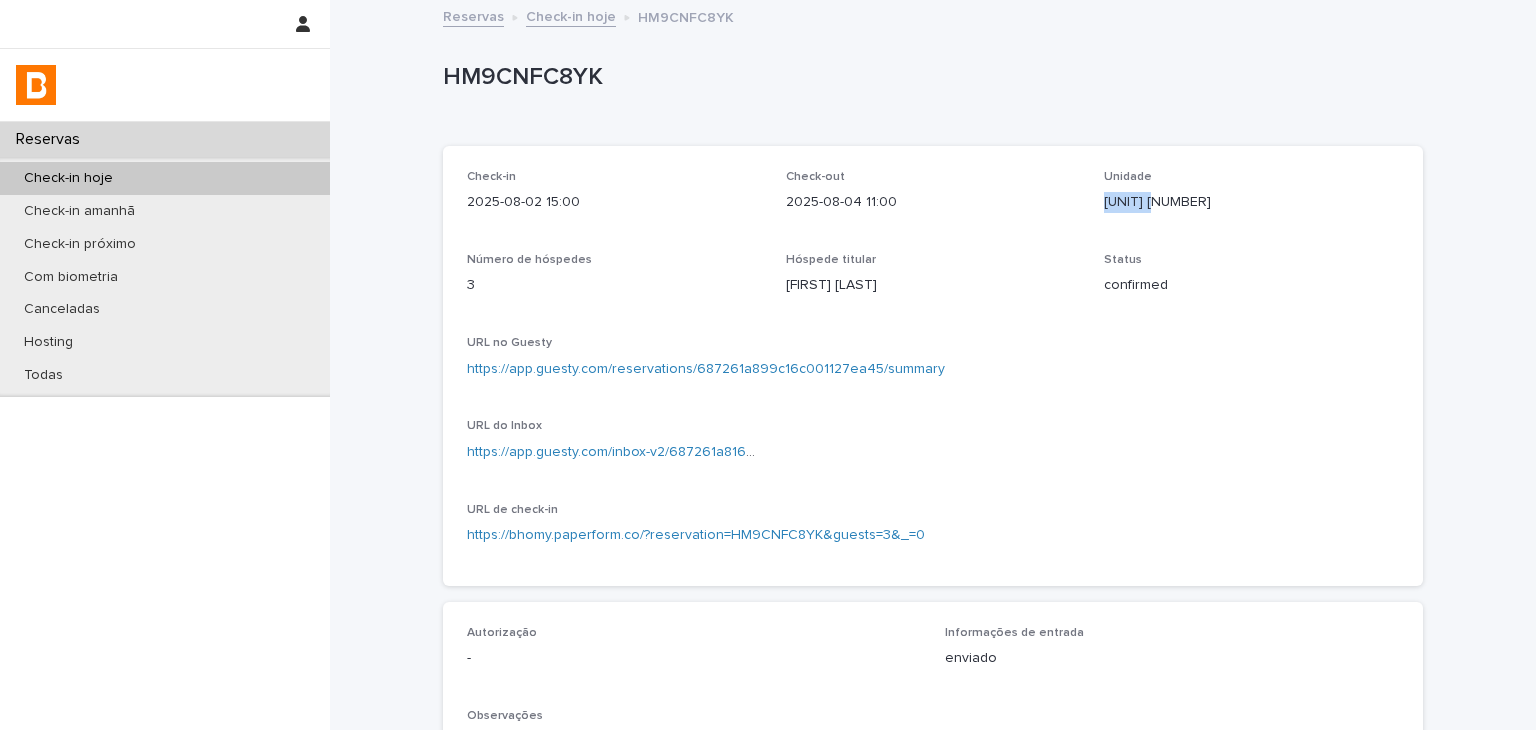 drag, startPoint x: 1096, startPoint y: 202, endPoint x: 1165, endPoint y: 217, distance: 70.61161 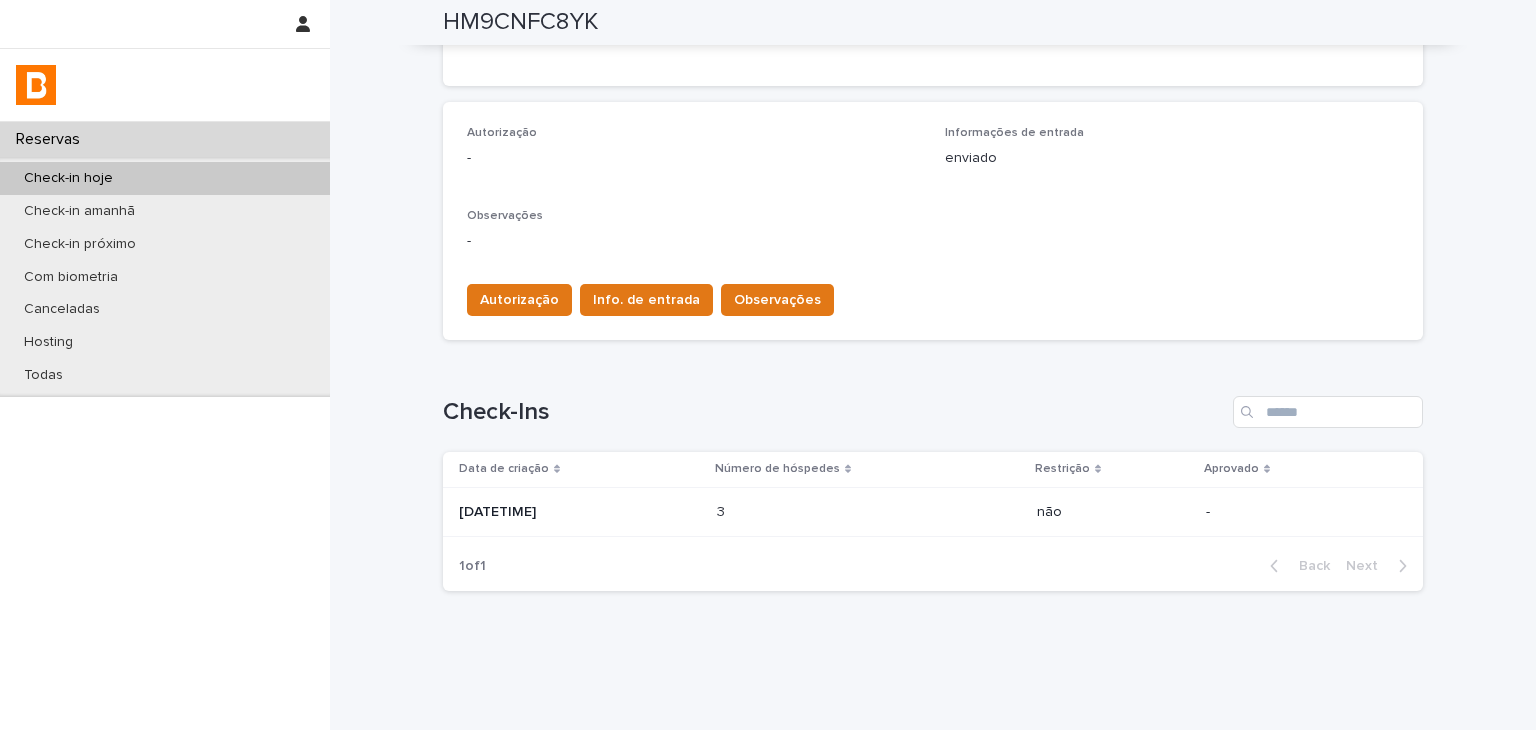 click on "3 3" at bounding box center [869, 512] 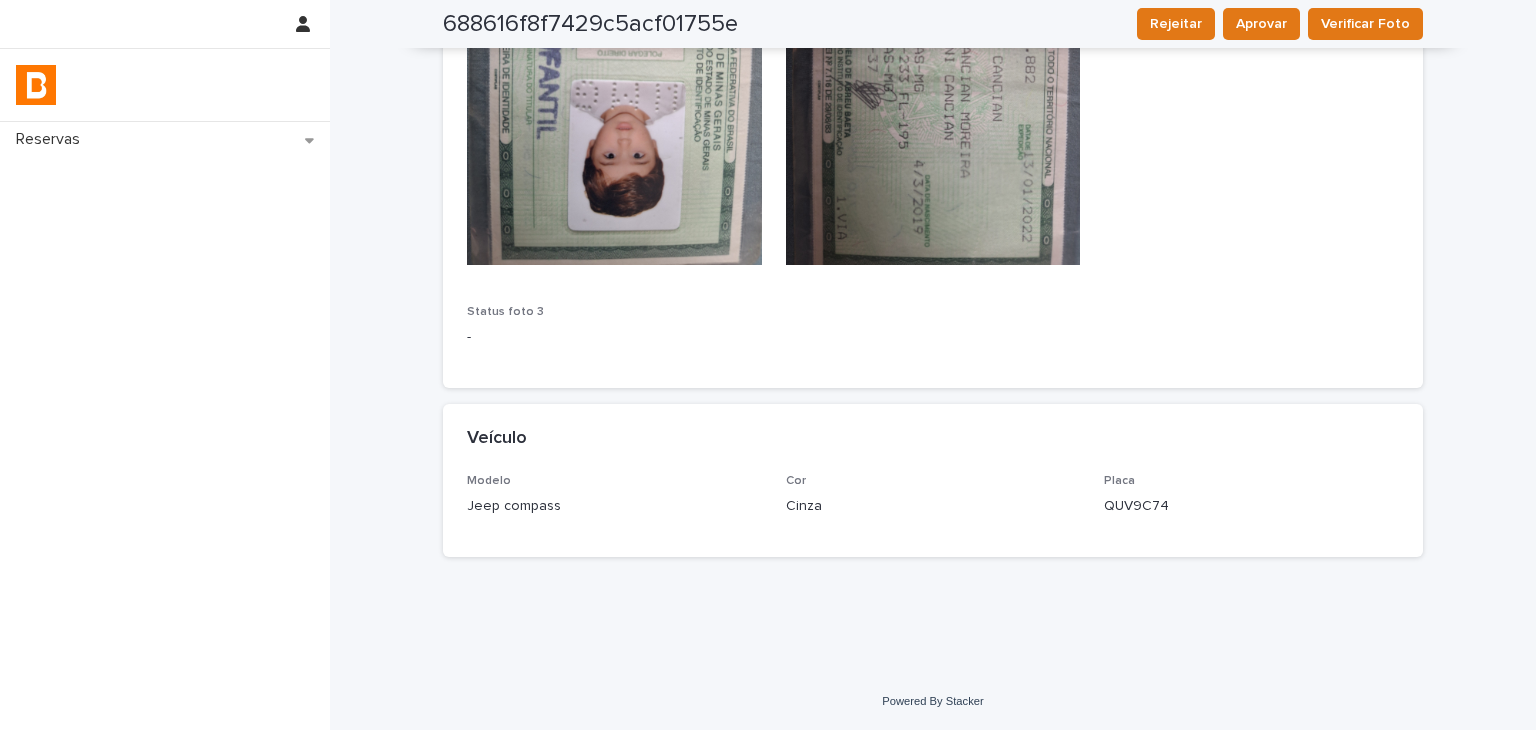 scroll, scrollTop: 2008, scrollLeft: 0, axis: vertical 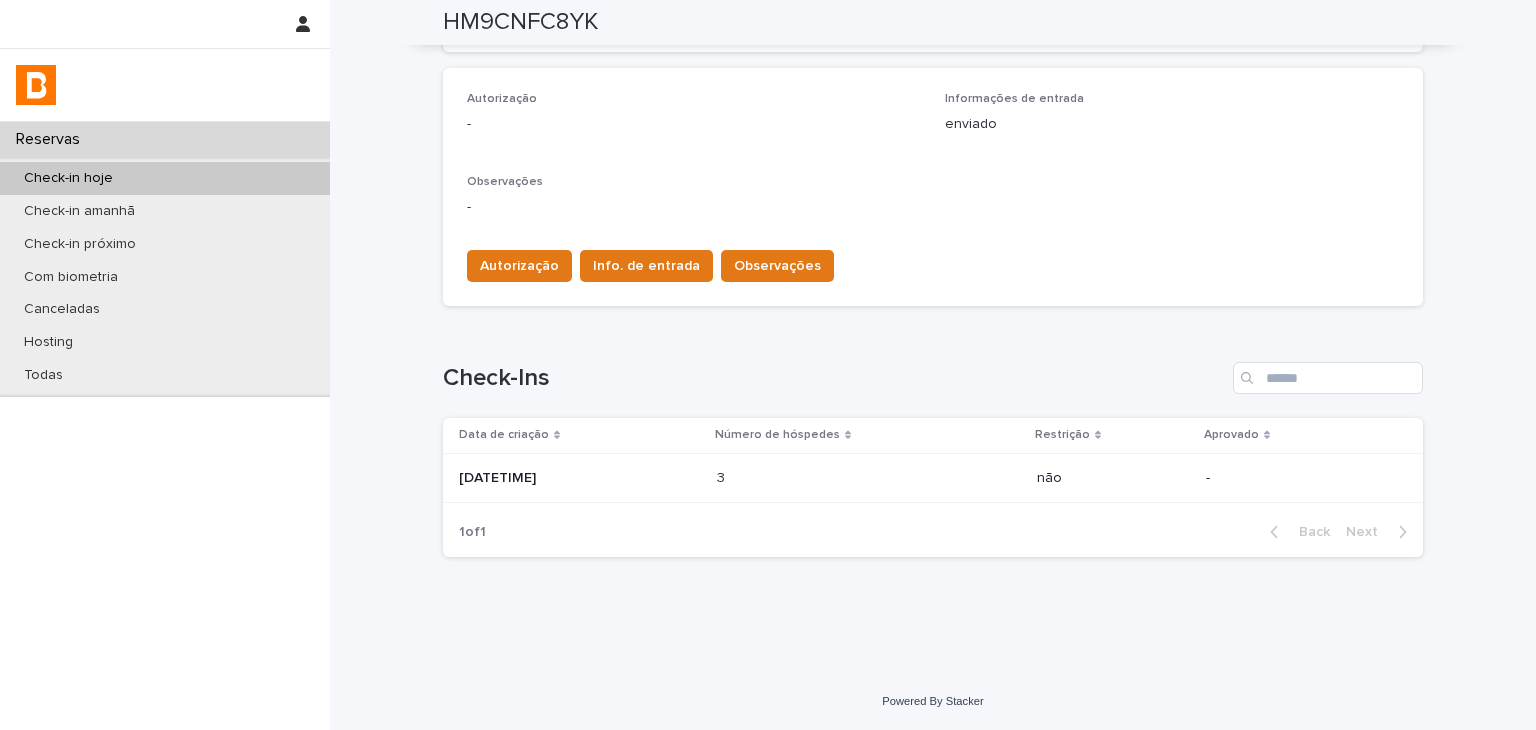 click at bounding box center [804, 478] 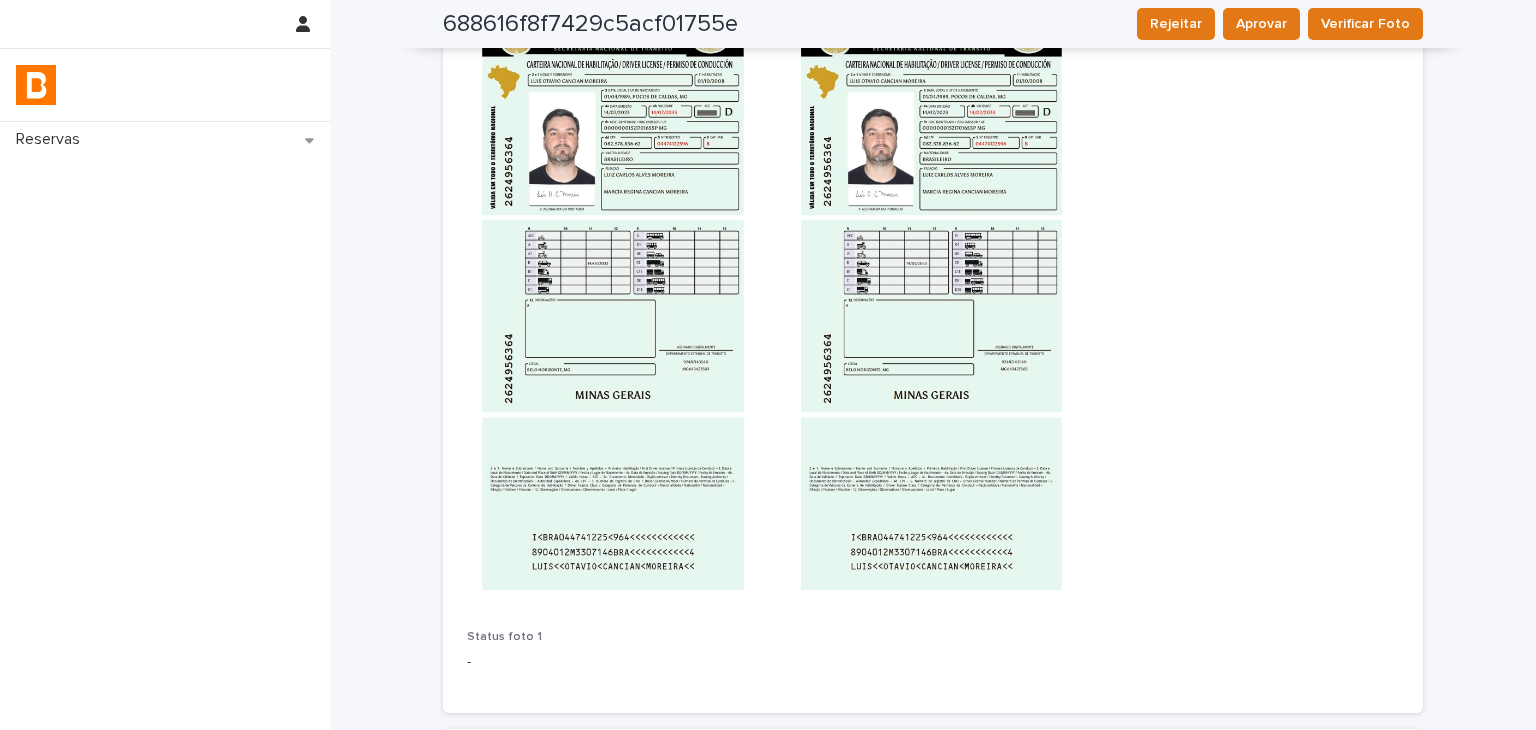 scroll, scrollTop: 0, scrollLeft: 0, axis: both 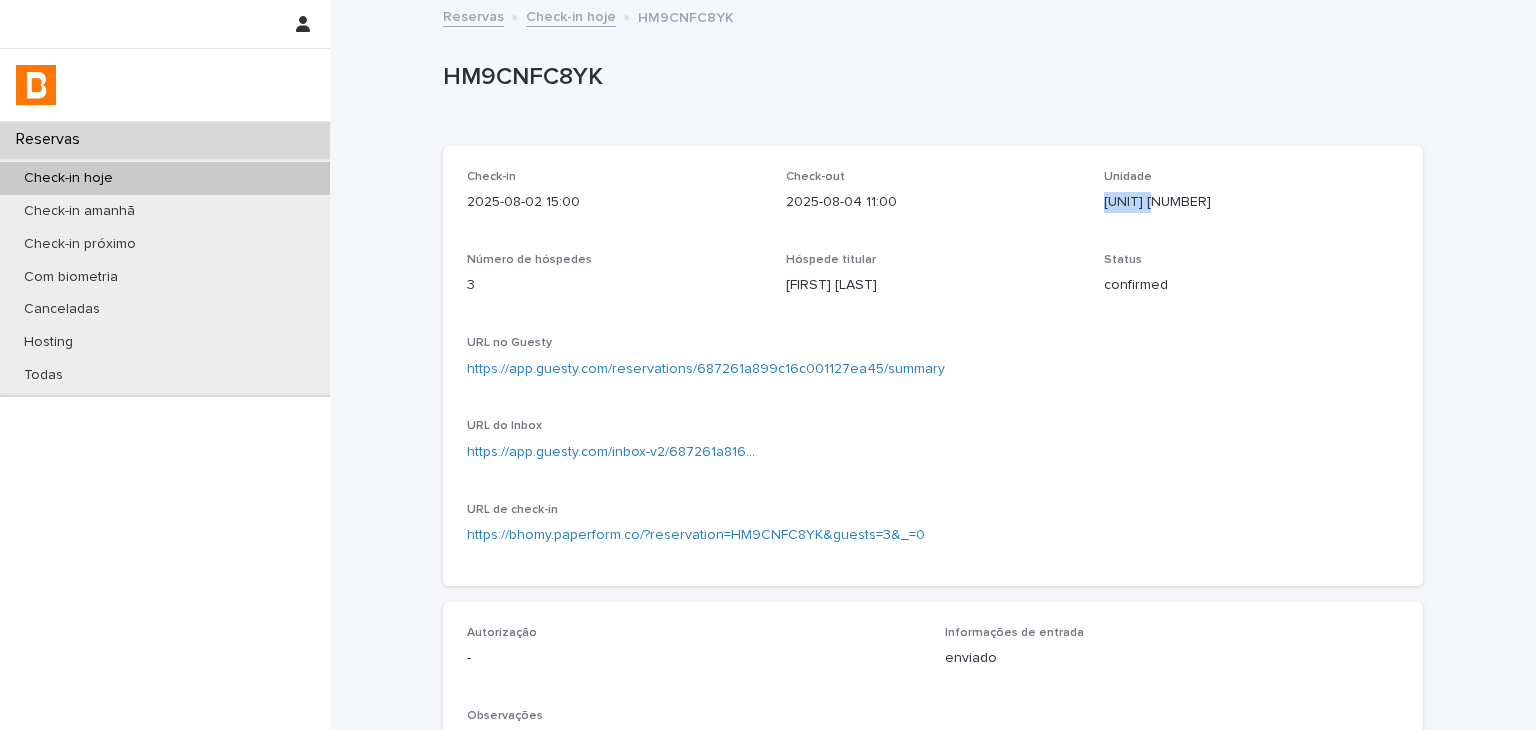 drag, startPoint x: 1131, startPoint y: 208, endPoint x: 1169, endPoint y: 225, distance: 41.62932 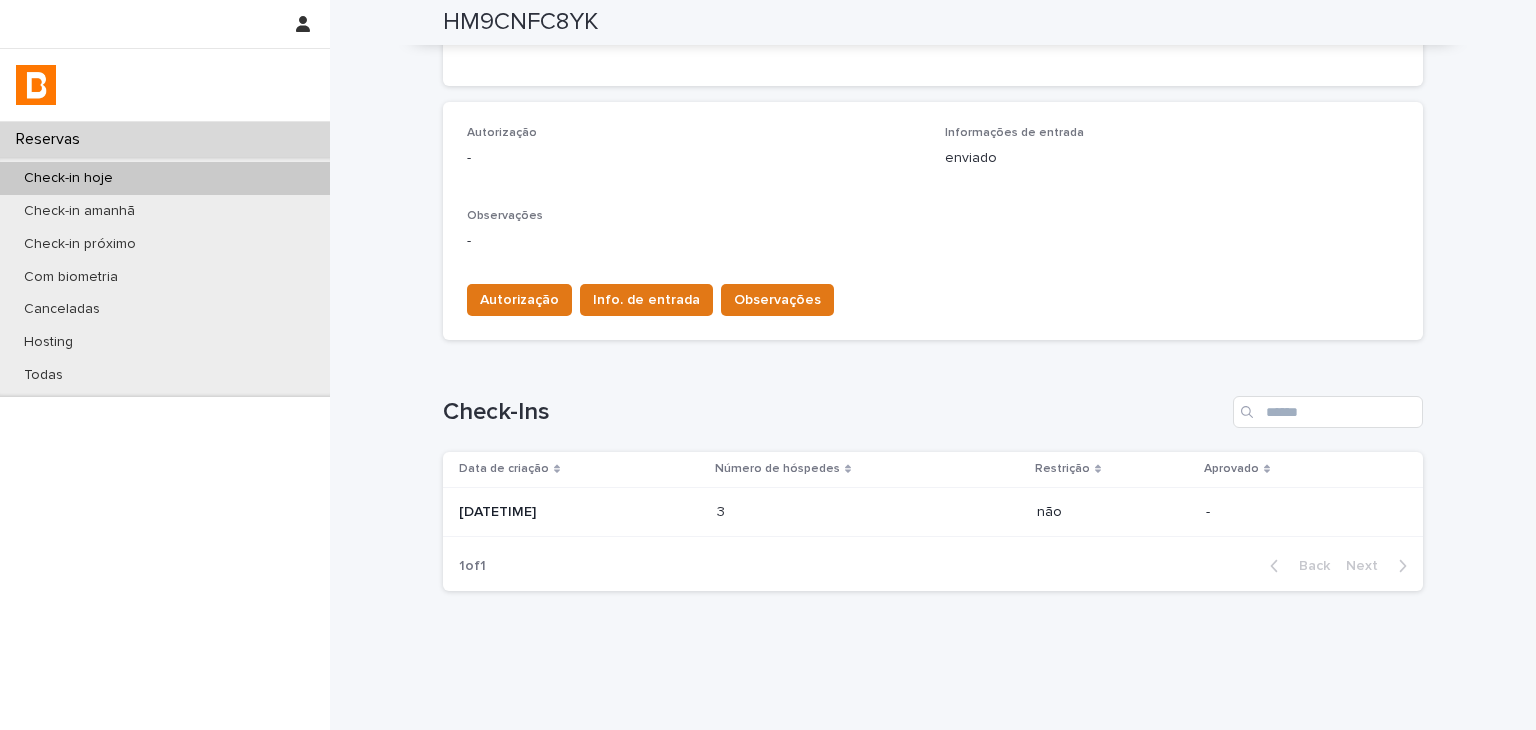 click on "2025-07-27 09:09" at bounding box center [576, 512] 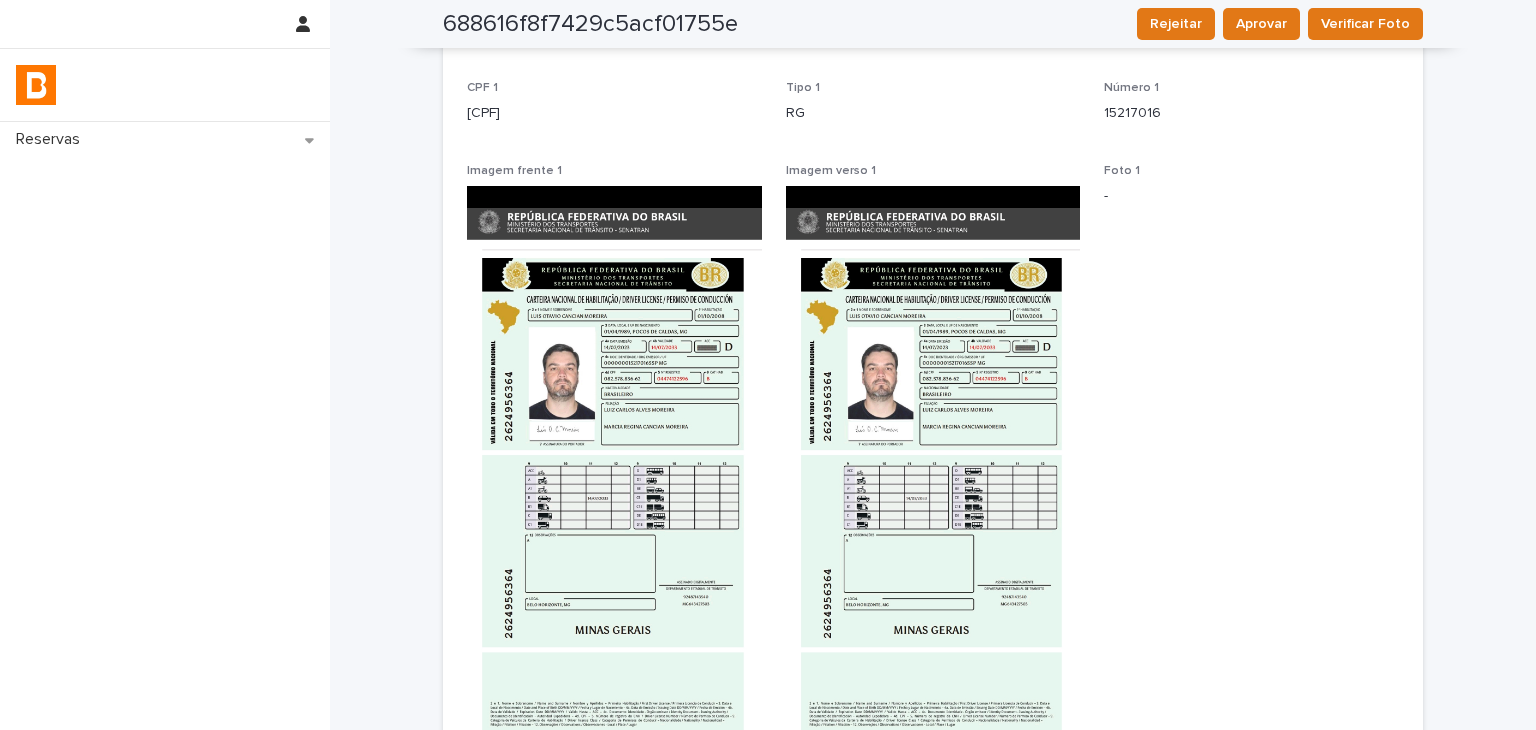scroll, scrollTop: 0, scrollLeft: 0, axis: both 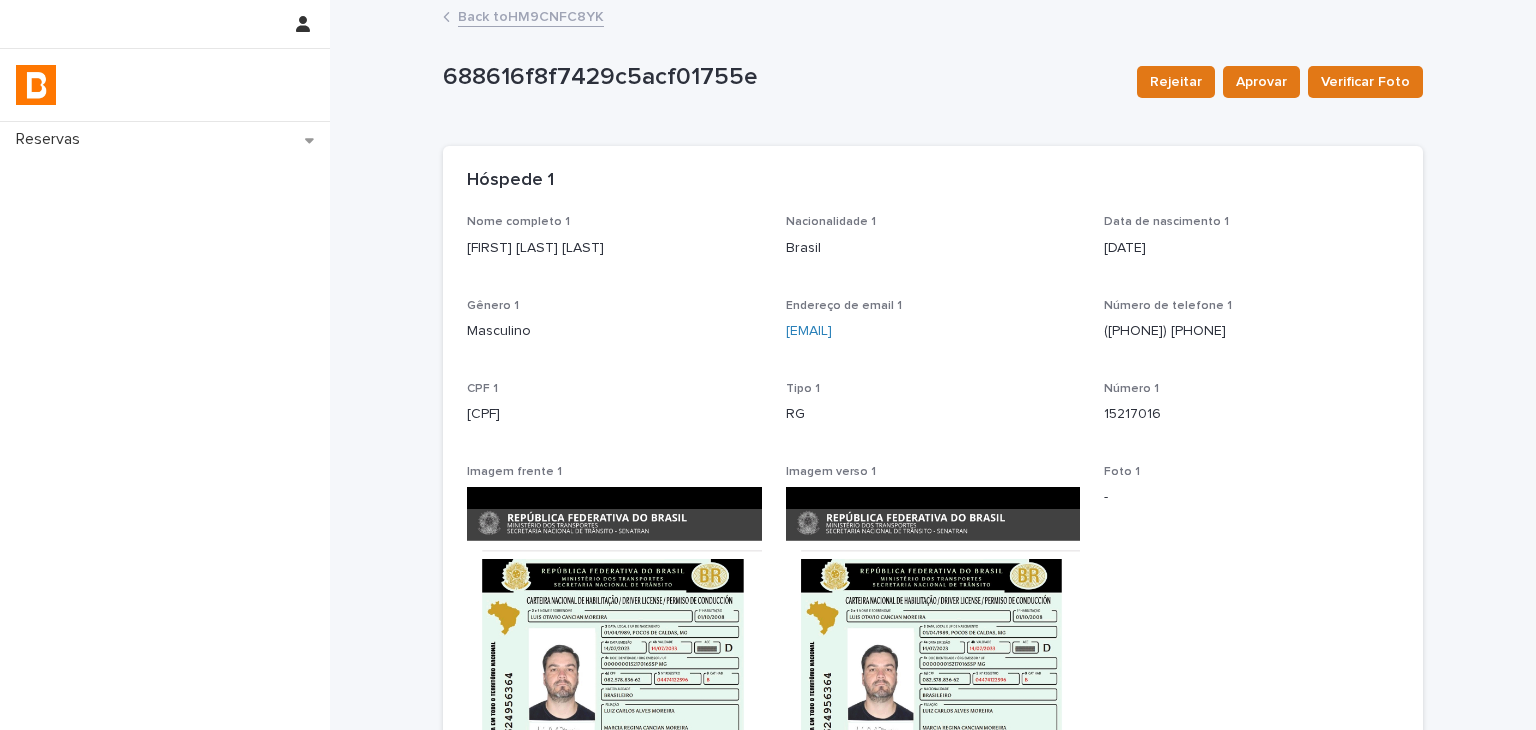 drag, startPoint x: 440, startPoint y: 250, endPoint x: 633, endPoint y: 256, distance: 193.09325 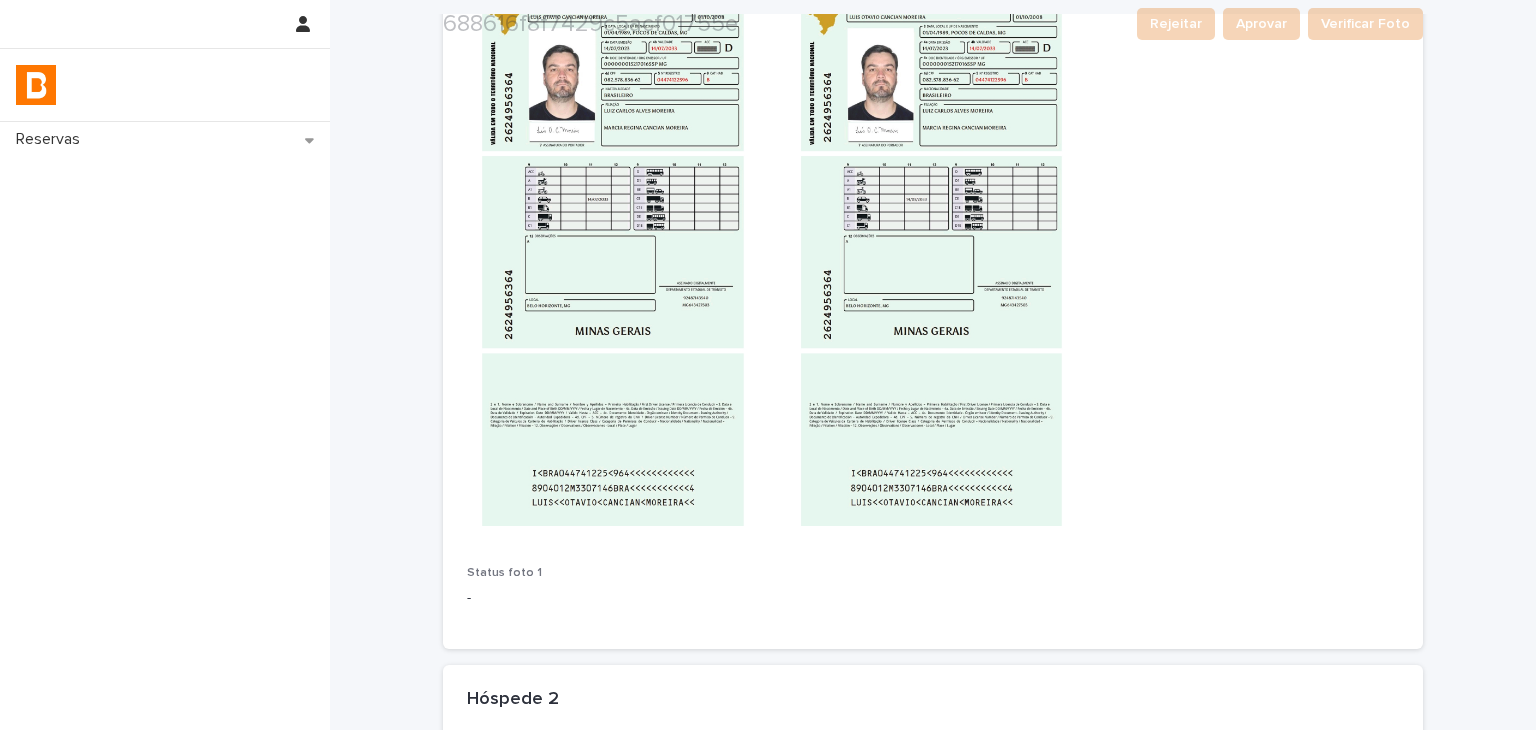 scroll, scrollTop: 900, scrollLeft: 0, axis: vertical 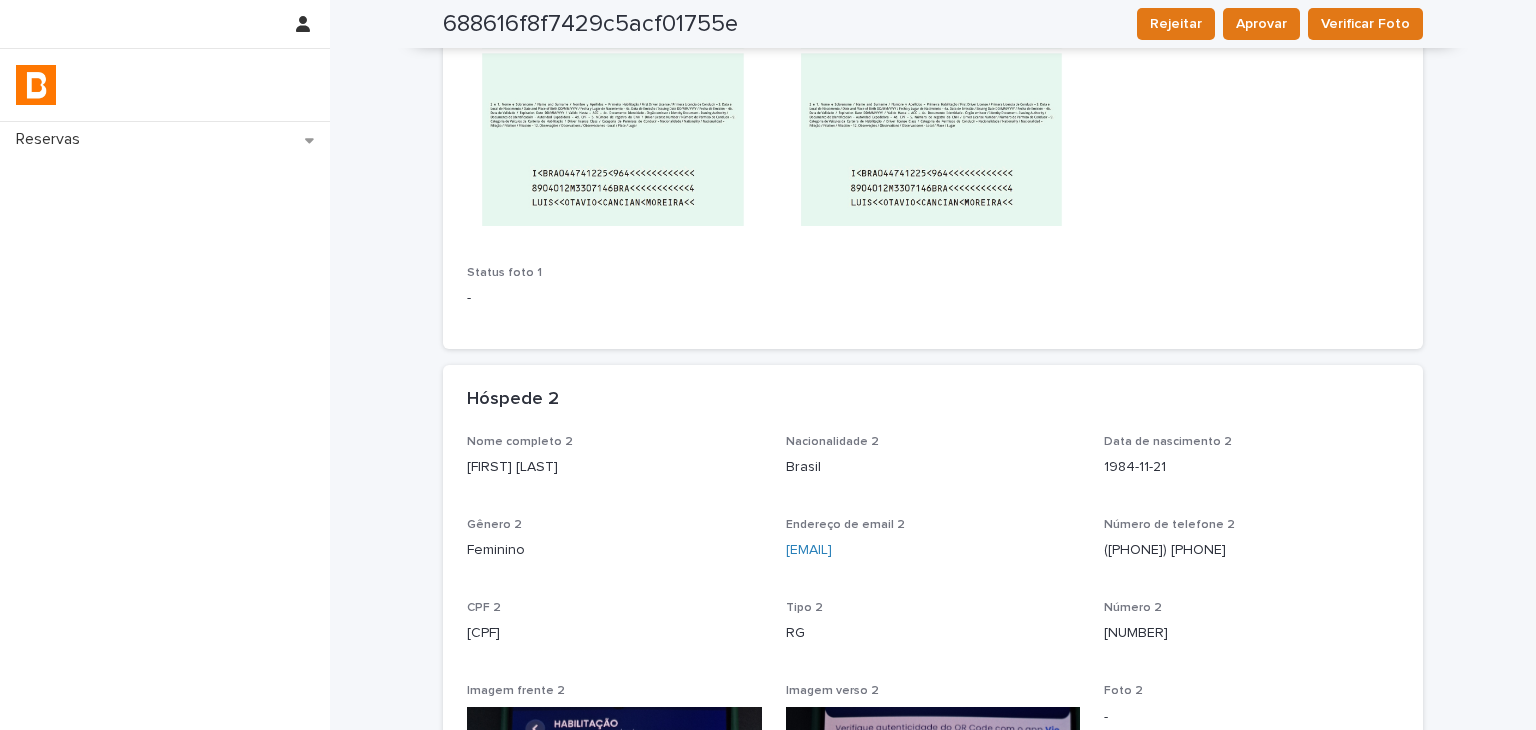 drag, startPoint x: 458, startPoint y: 477, endPoint x: 652, endPoint y: 471, distance: 194.09276 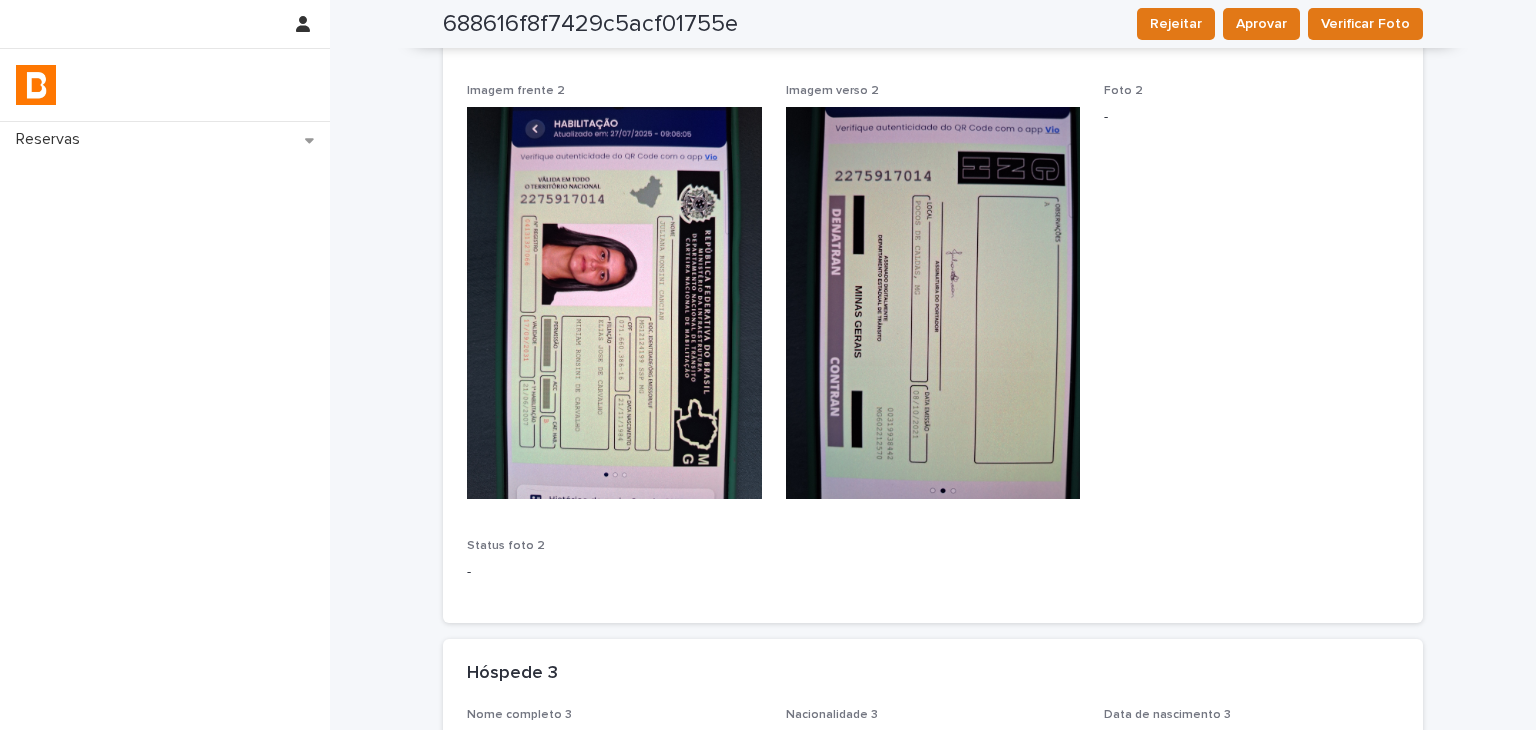 scroll, scrollTop: 1800, scrollLeft: 0, axis: vertical 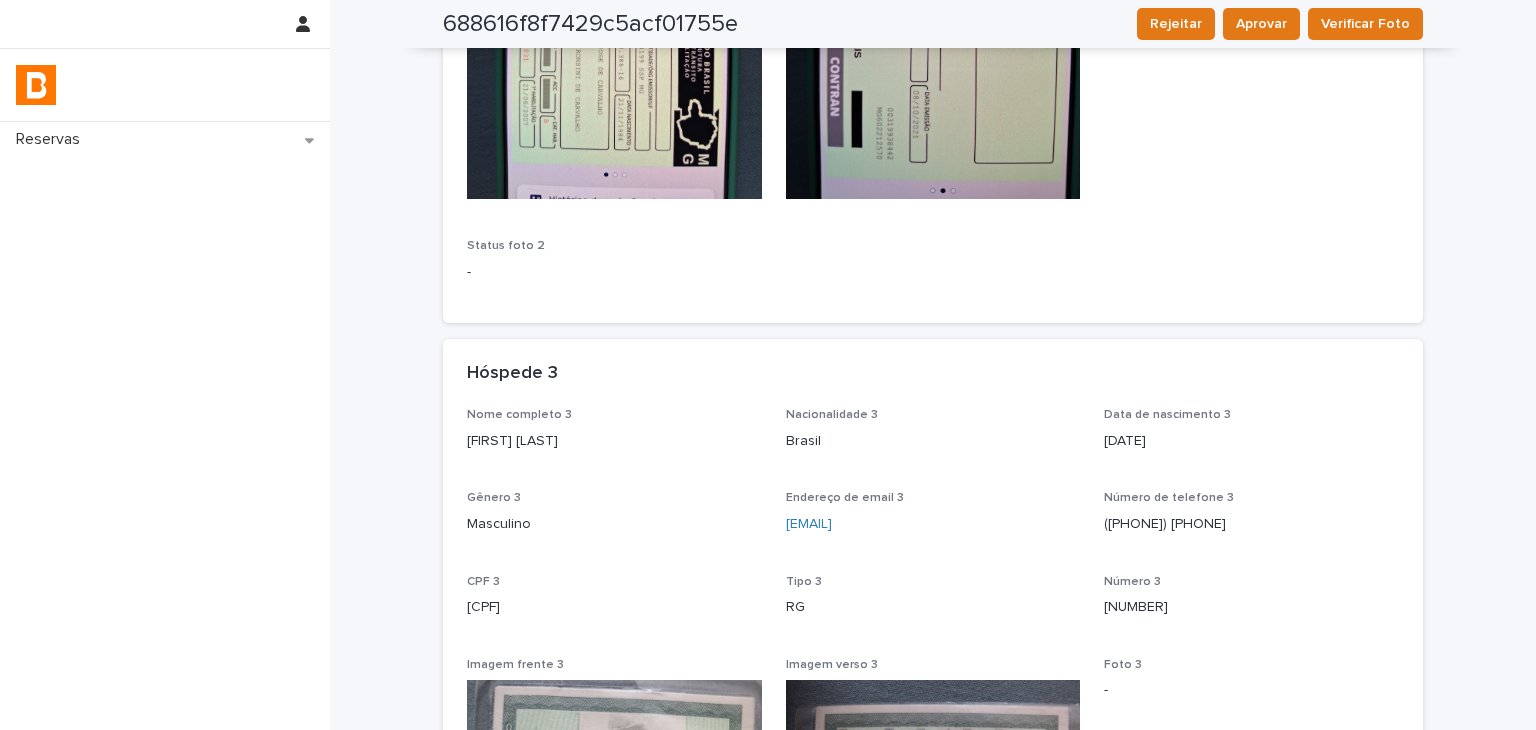 drag, startPoint x: 461, startPoint y: 469, endPoint x: 629, endPoint y: 469, distance: 168 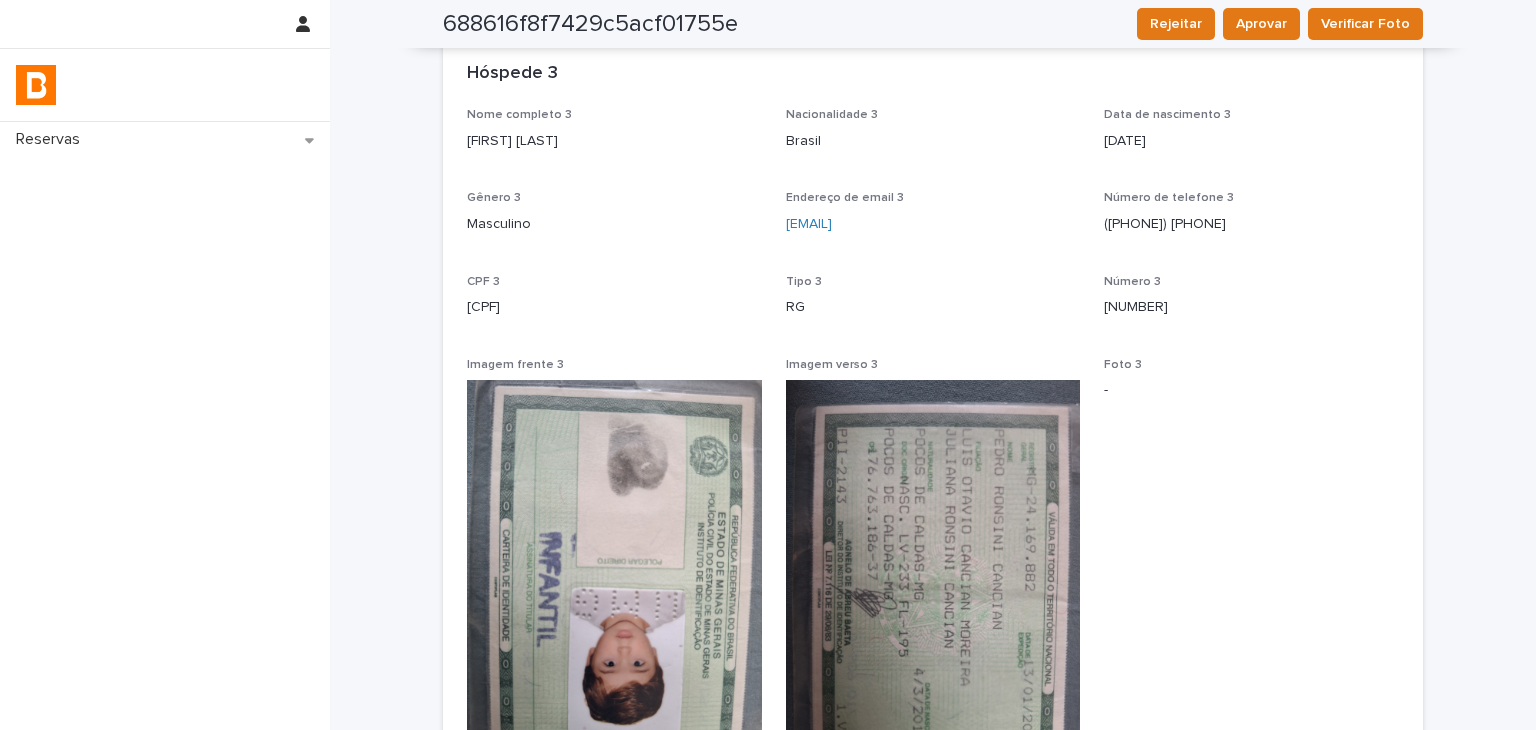 drag, startPoint x: 452, startPoint y: 314, endPoint x: 635, endPoint y: 325, distance: 183.3303 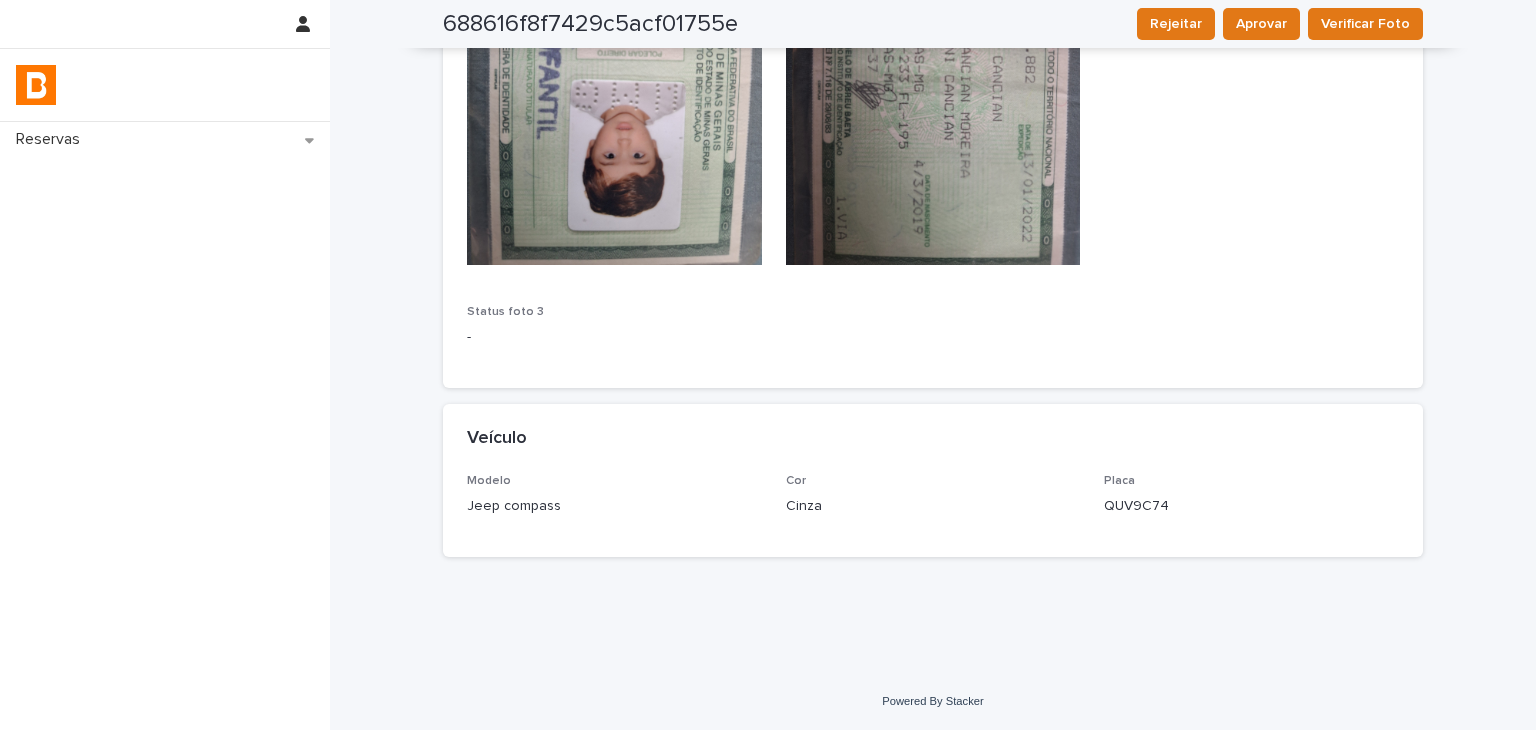 click on "Loading... Saving… Loading... Saving… 688616f8f7429c5acf01755e Rejeitar Aprovar Verificar Foto 688616f8f7429c5acf01755e Rejeitar Aprovar Verificar Foto Sorry, there was an error saving your record. Please try again. Please fill out the required fields below. Loading... Saving… Loading... Saving… Loading... Saving… Restrição não Loading... Saving… Hóspede 1 Nome completo 1 Luis Otávio Cancian Moreira  Nacionalidade 1 Brasil Data de nascimento 1 1989-04-01 Gênero 1 Masculino Endereço de email 1 luis.otaviocancian@gmail.com Número de telefone 1 (35) 98826-4300 CPF 1 082.578.836-62 Tipo 1 RG Número 1 15217016 Imagem frente 1 Imagem verso 1 Foto 1 - Status foto 1 - Loading... Saving… Hóspede 2 Nome completo 2 Juliana Ronsini Cancian  Nacionalidade 2 Brasil Data de nascimento 2 1984-11-21 Gênero 2 Feminino Endereço de email 2 luis.otaviocancian@gmail.com Número de telefone 2 (35) 98826-4300 CPF 2 071.660.386-16 Tipo 2 RG Número 2 12124199 Imagem frente 2 Imagem verso 2 Foto 2 - - Brasil" at bounding box center (933, -967) 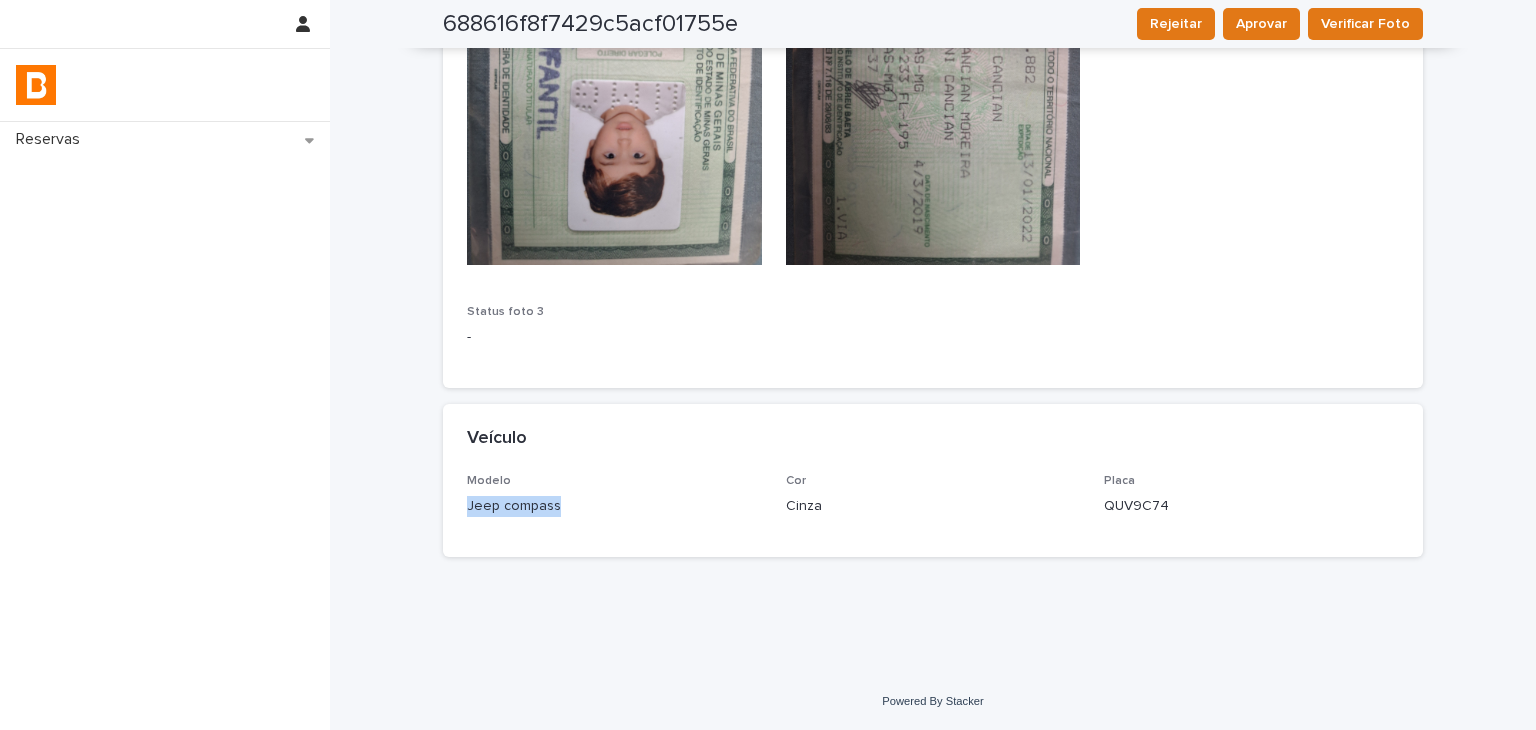 drag, startPoint x: 480, startPoint y: 514, endPoint x: 709, endPoint y: 566, distance: 234.82973 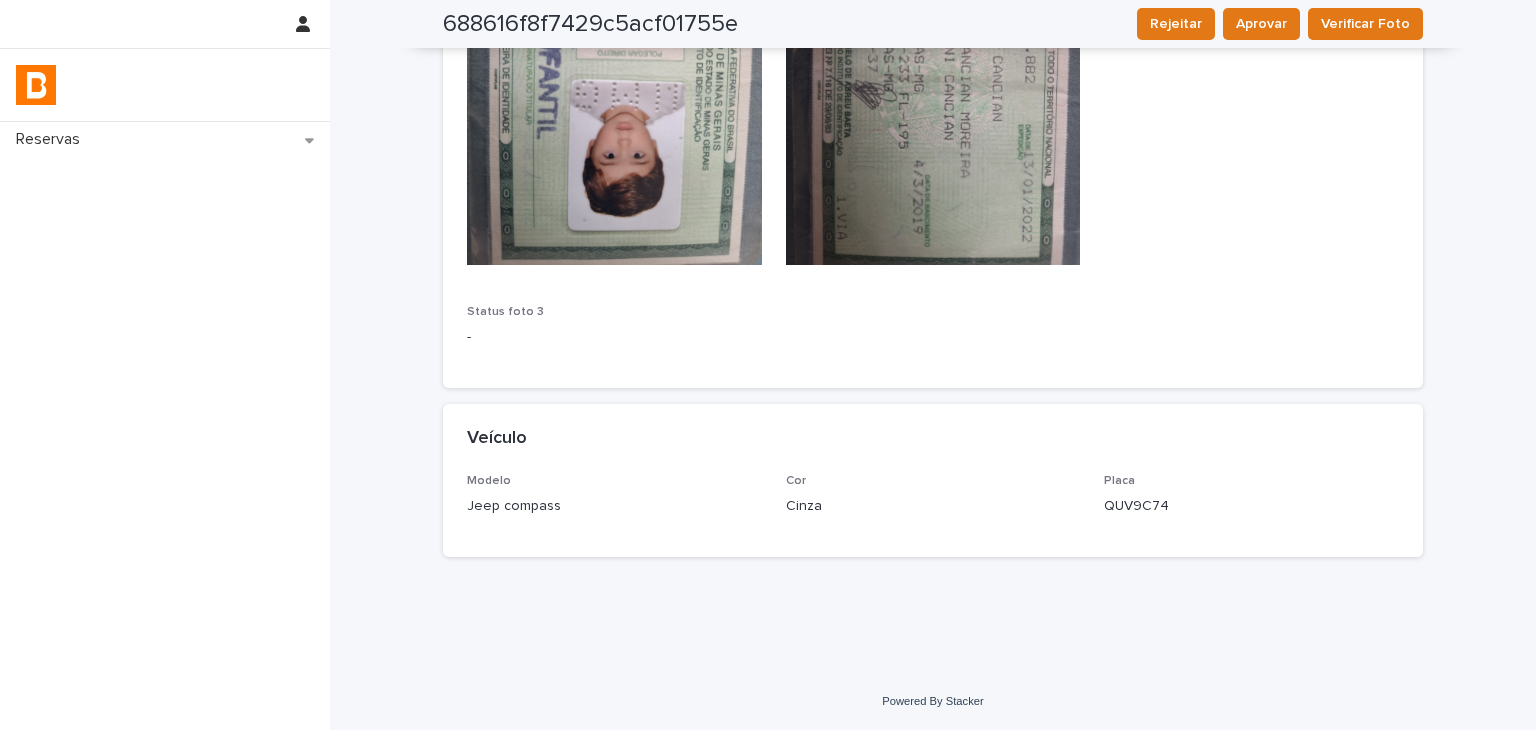 drag, startPoint x: 1120, startPoint y: 506, endPoint x: 1198, endPoint y: 512, distance: 78.23043 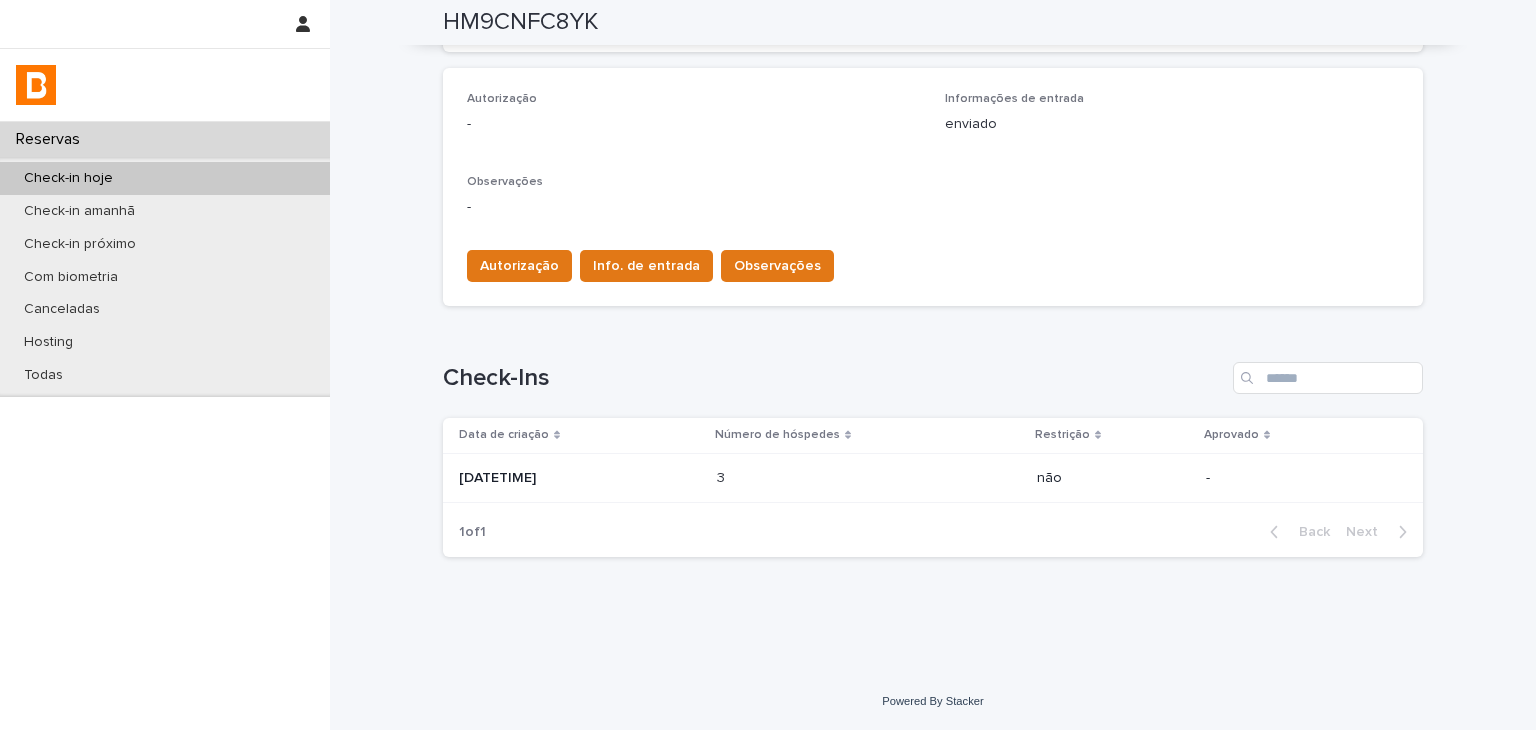 scroll, scrollTop: 234, scrollLeft: 0, axis: vertical 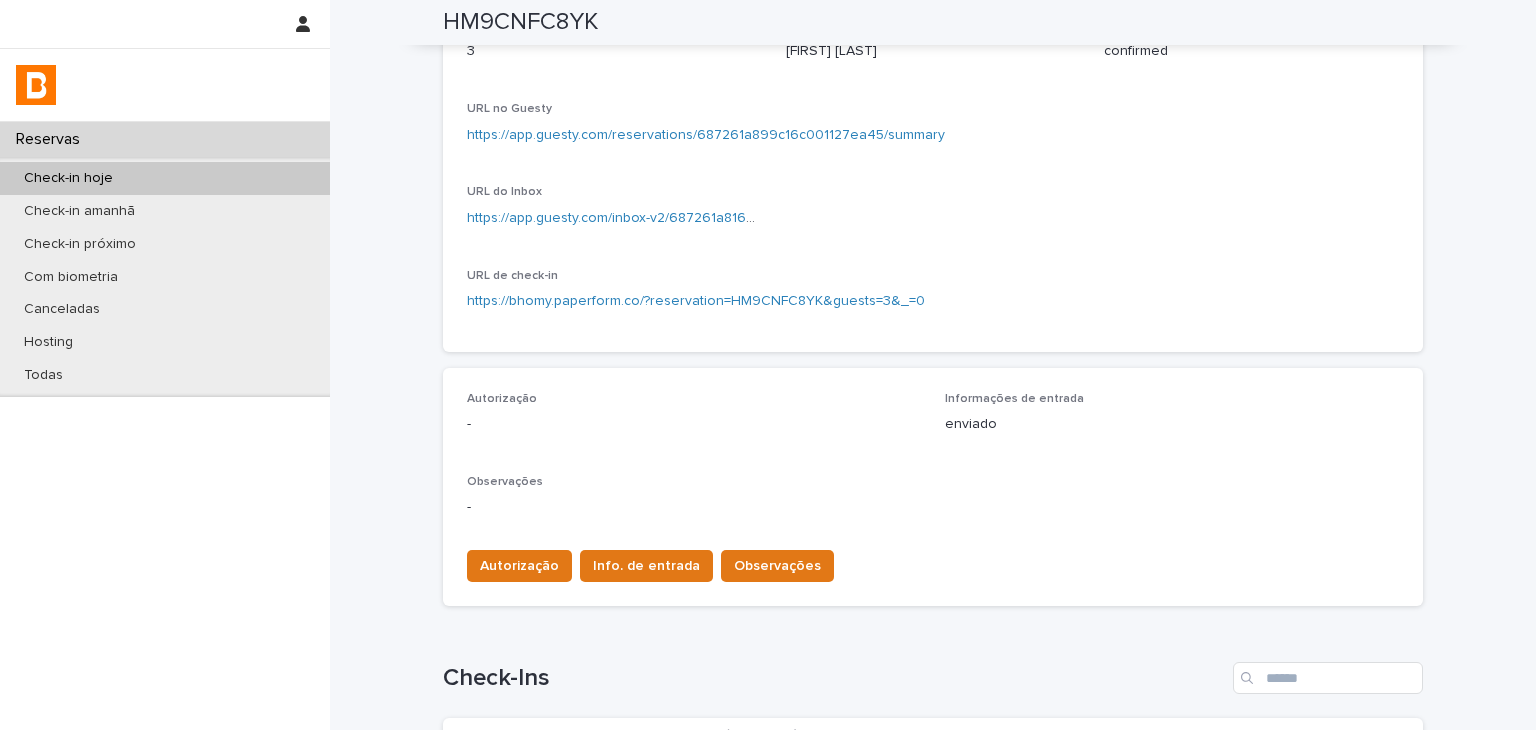 click on "https://app.guesty.com/reservations/687261a899c16c001127ea45/summary" at bounding box center (706, 135) 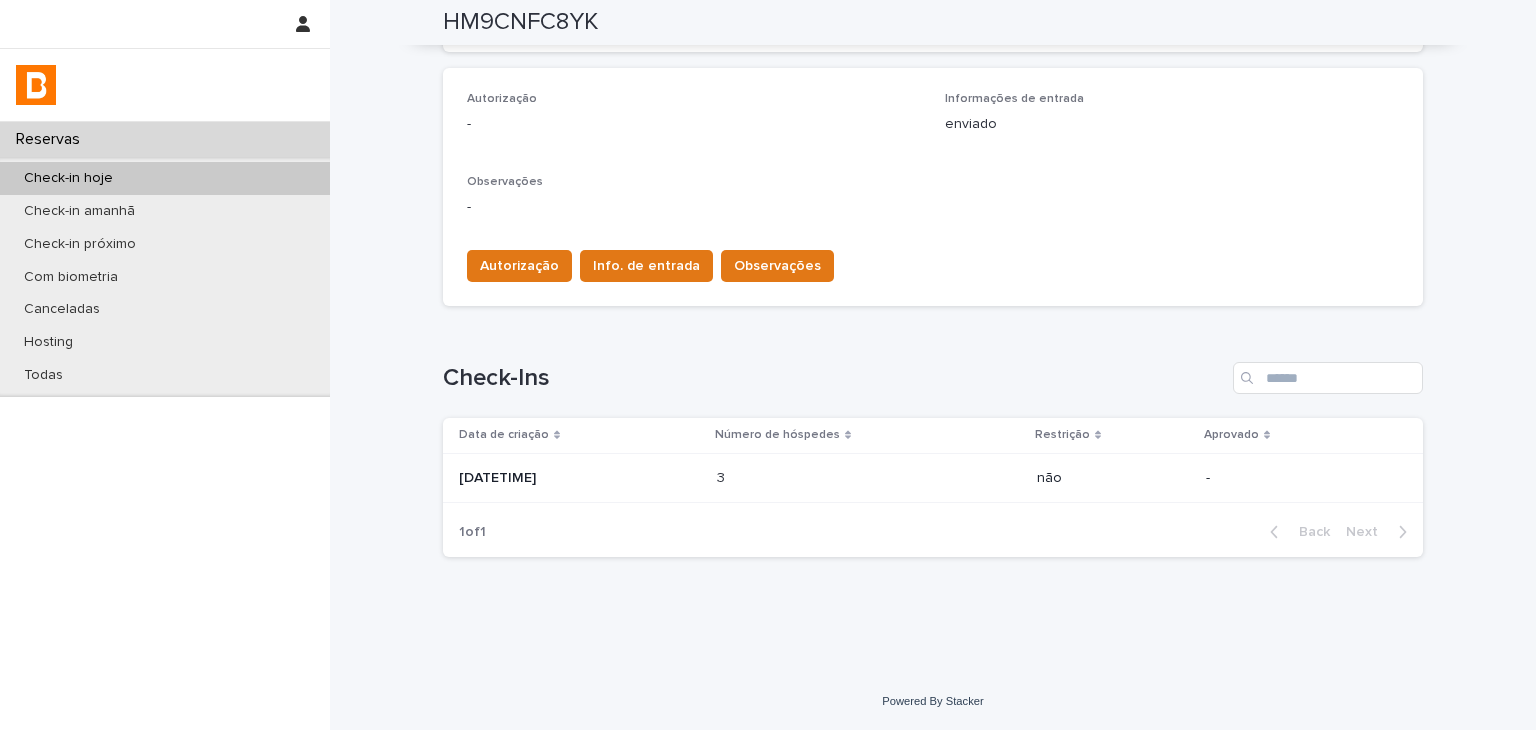 click at bounding box center (804, 478) 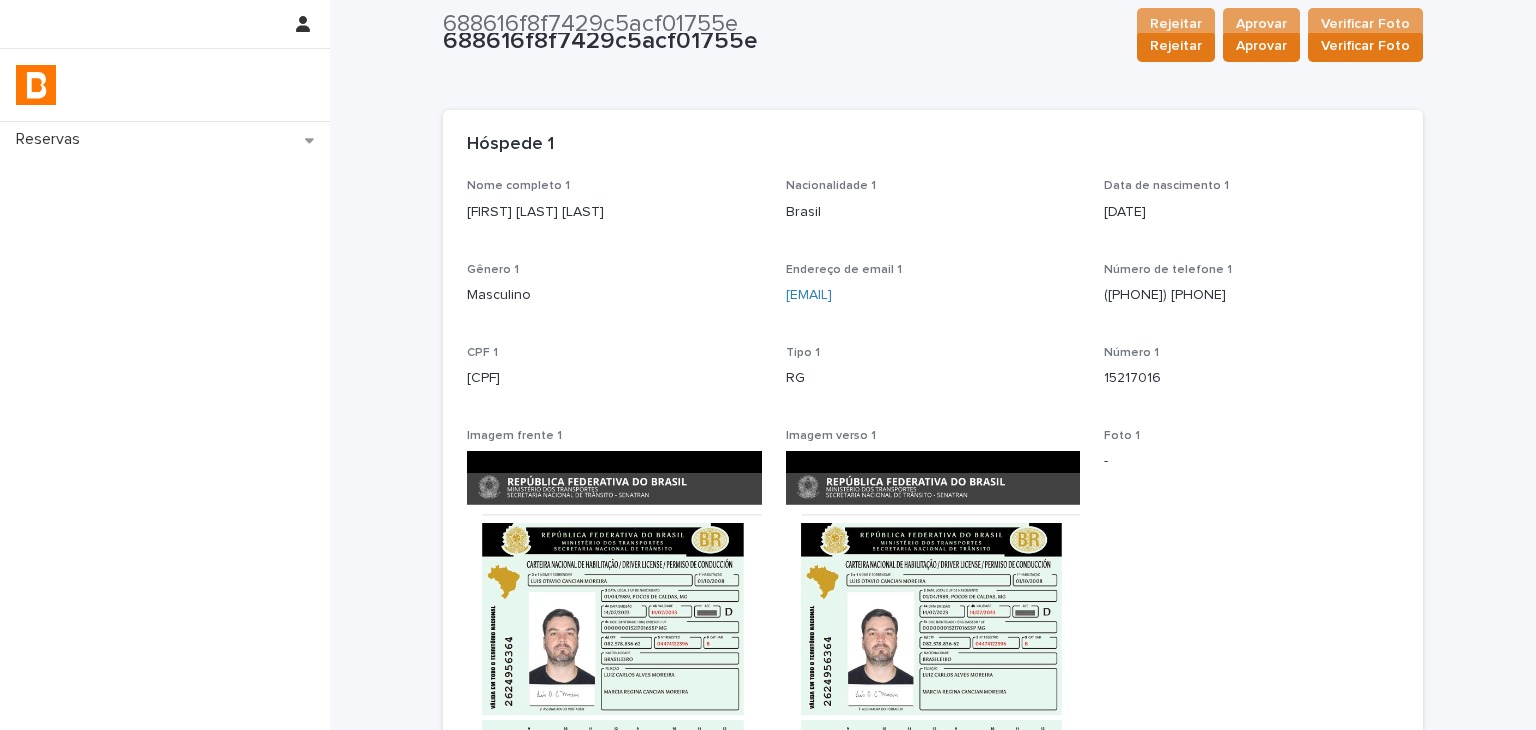 scroll, scrollTop: 0, scrollLeft: 0, axis: both 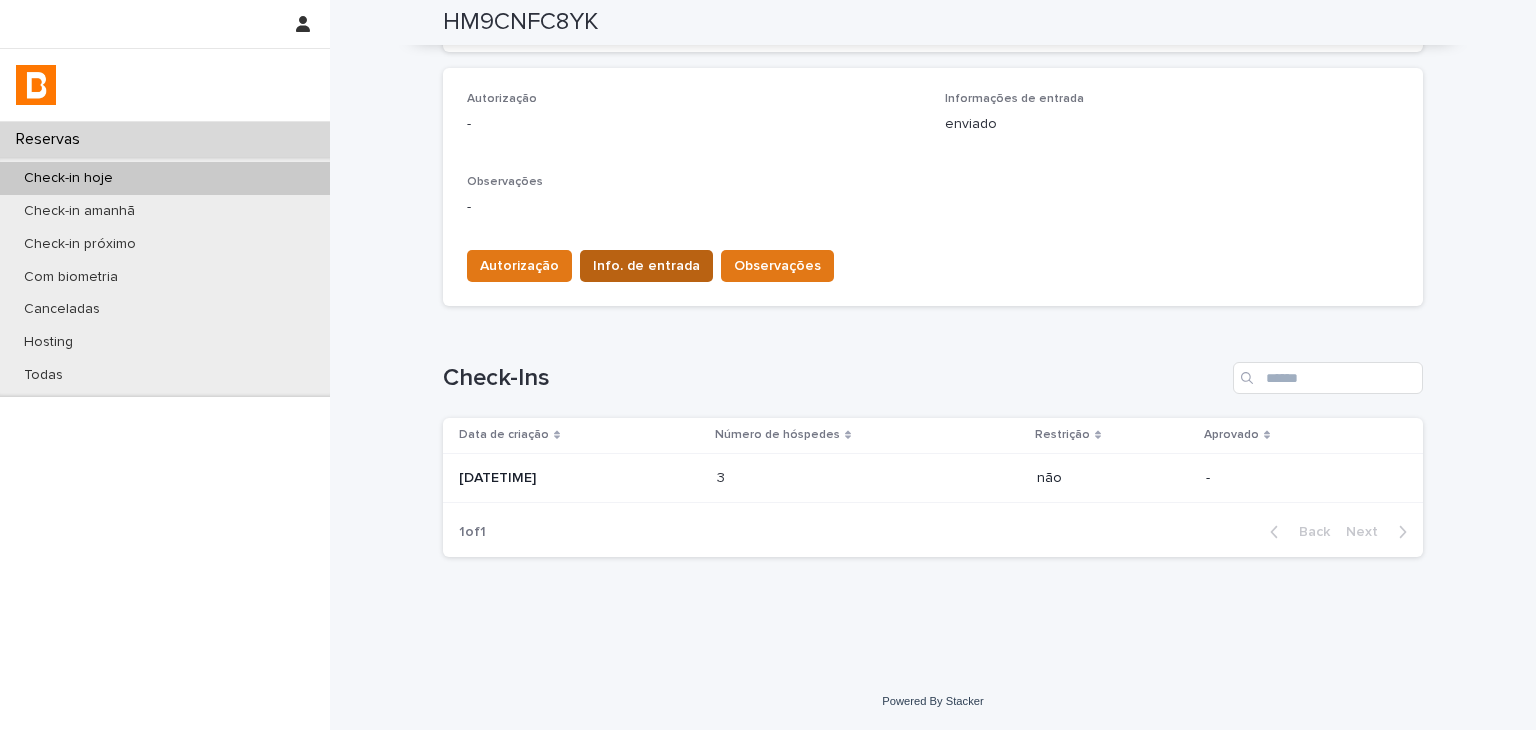 click on "Info. de entrada" at bounding box center [646, 266] 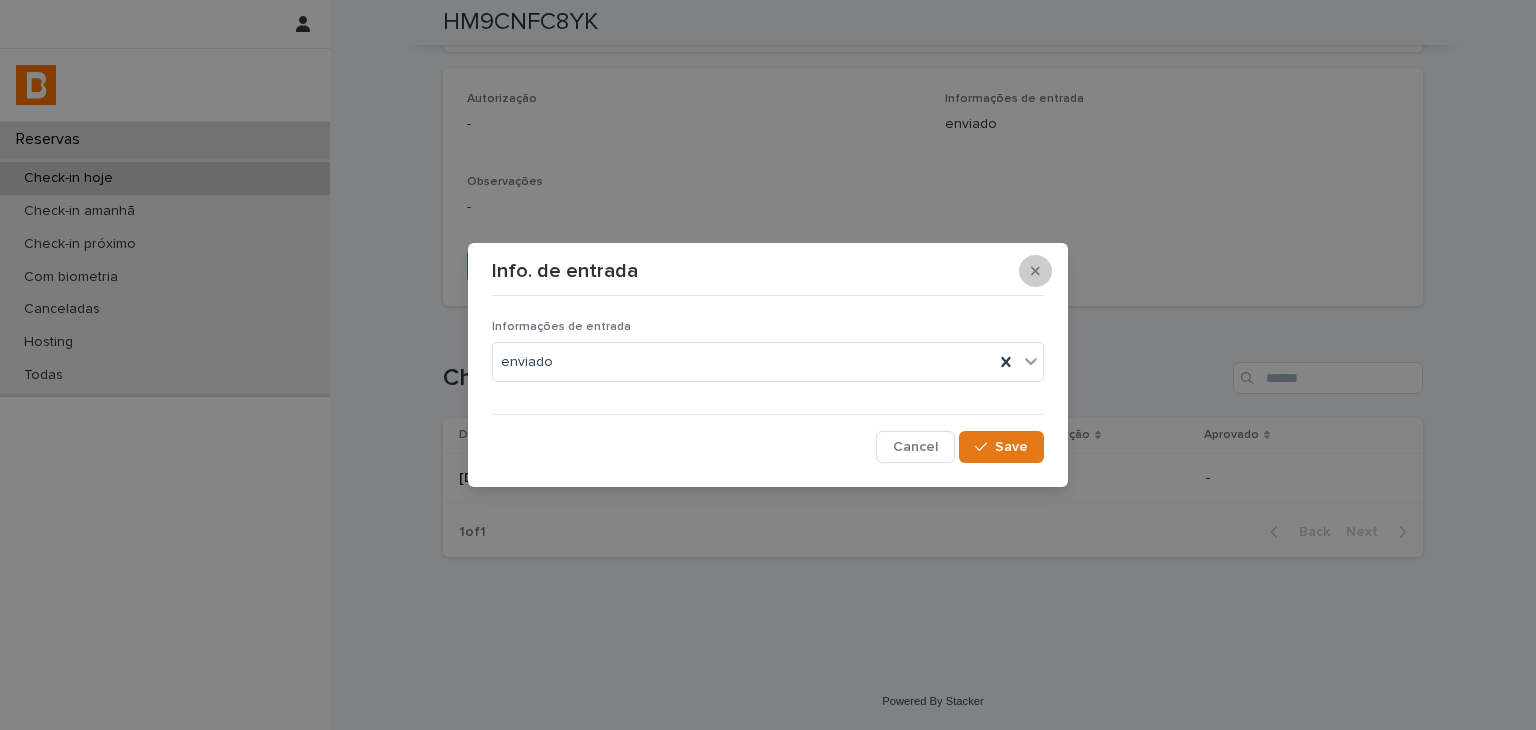 click at bounding box center [1035, 271] 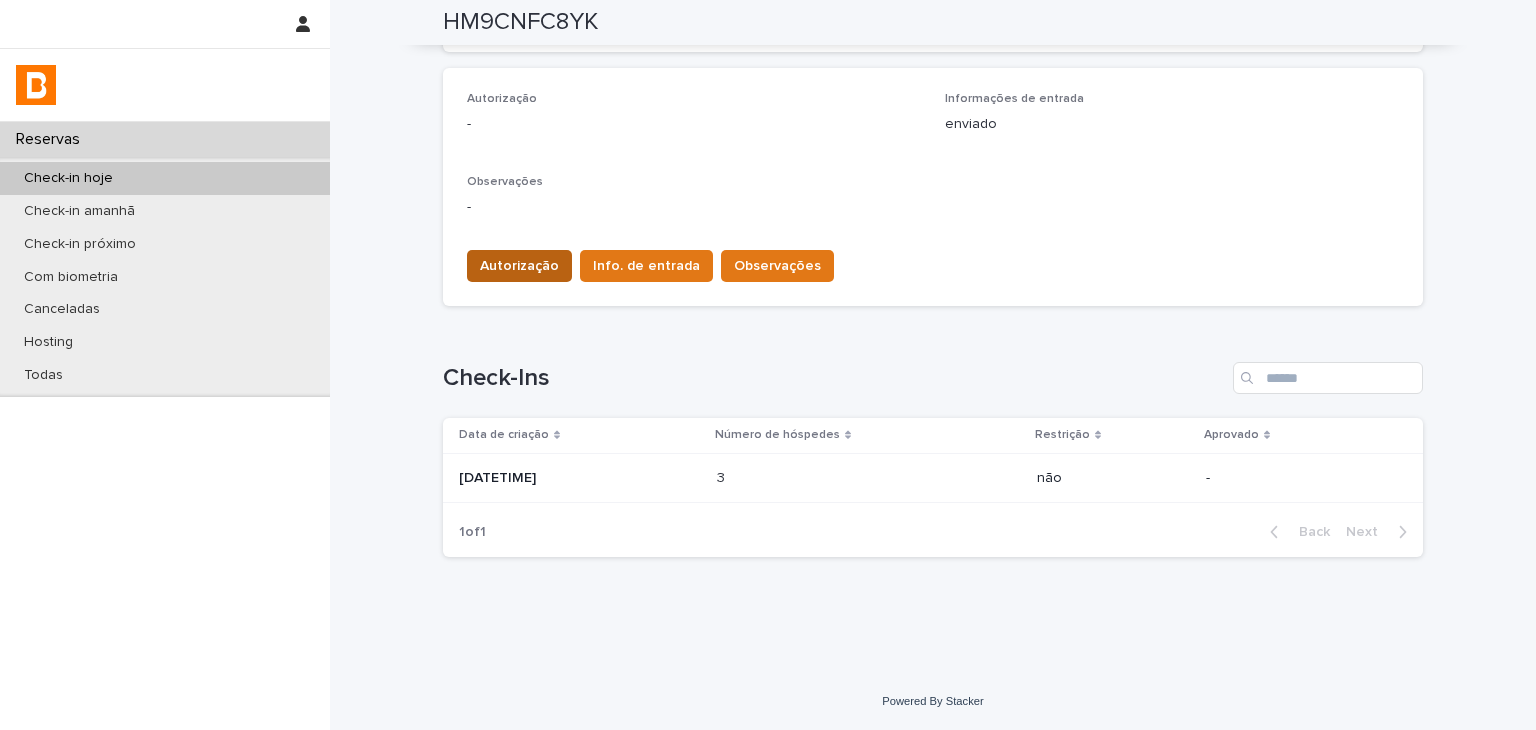 drag, startPoint x: 456, startPoint y: 270, endPoint x: 474, endPoint y: 270, distance: 18 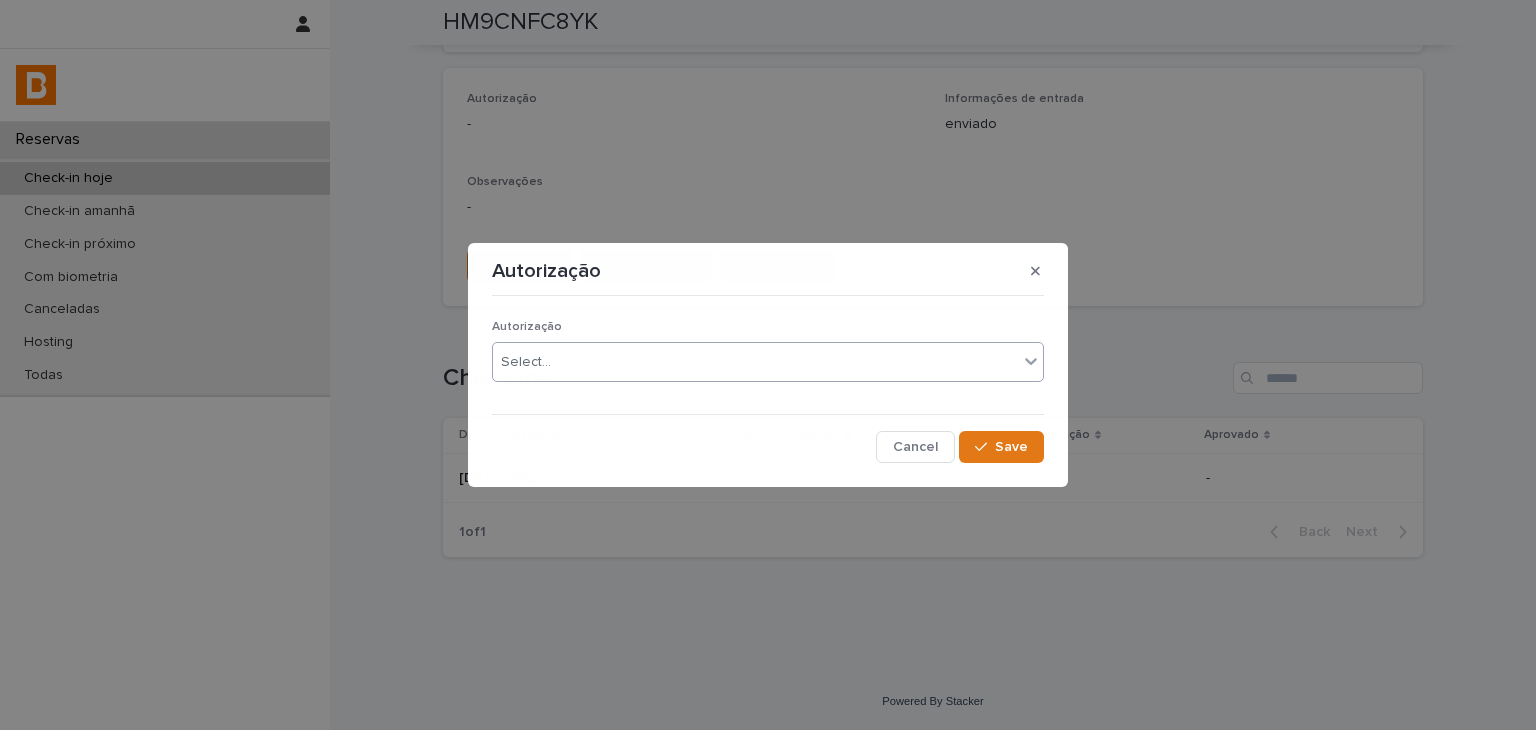 click on "Autorização Select..." at bounding box center [768, 359] 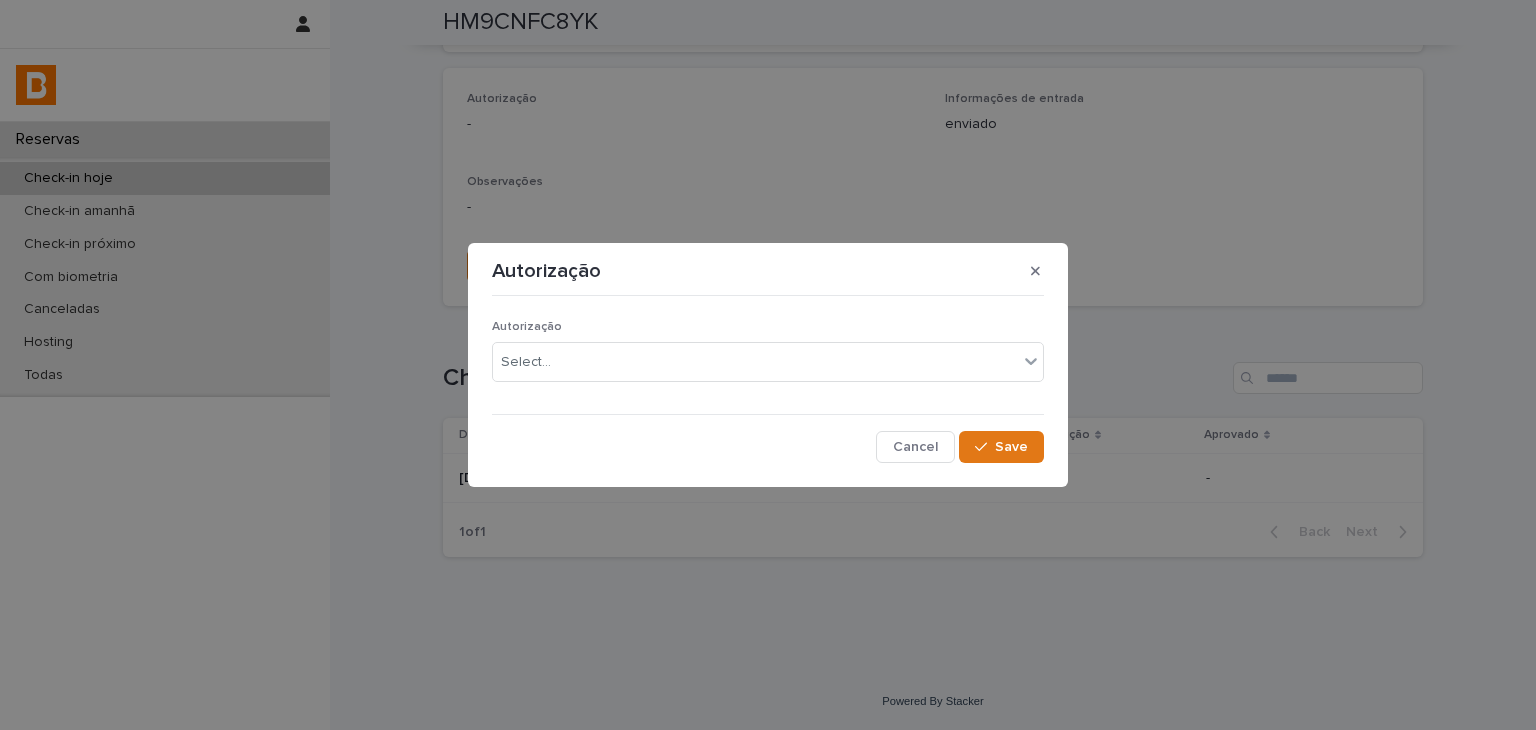 click on "Autorização Select..." at bounding box center [768, 359] 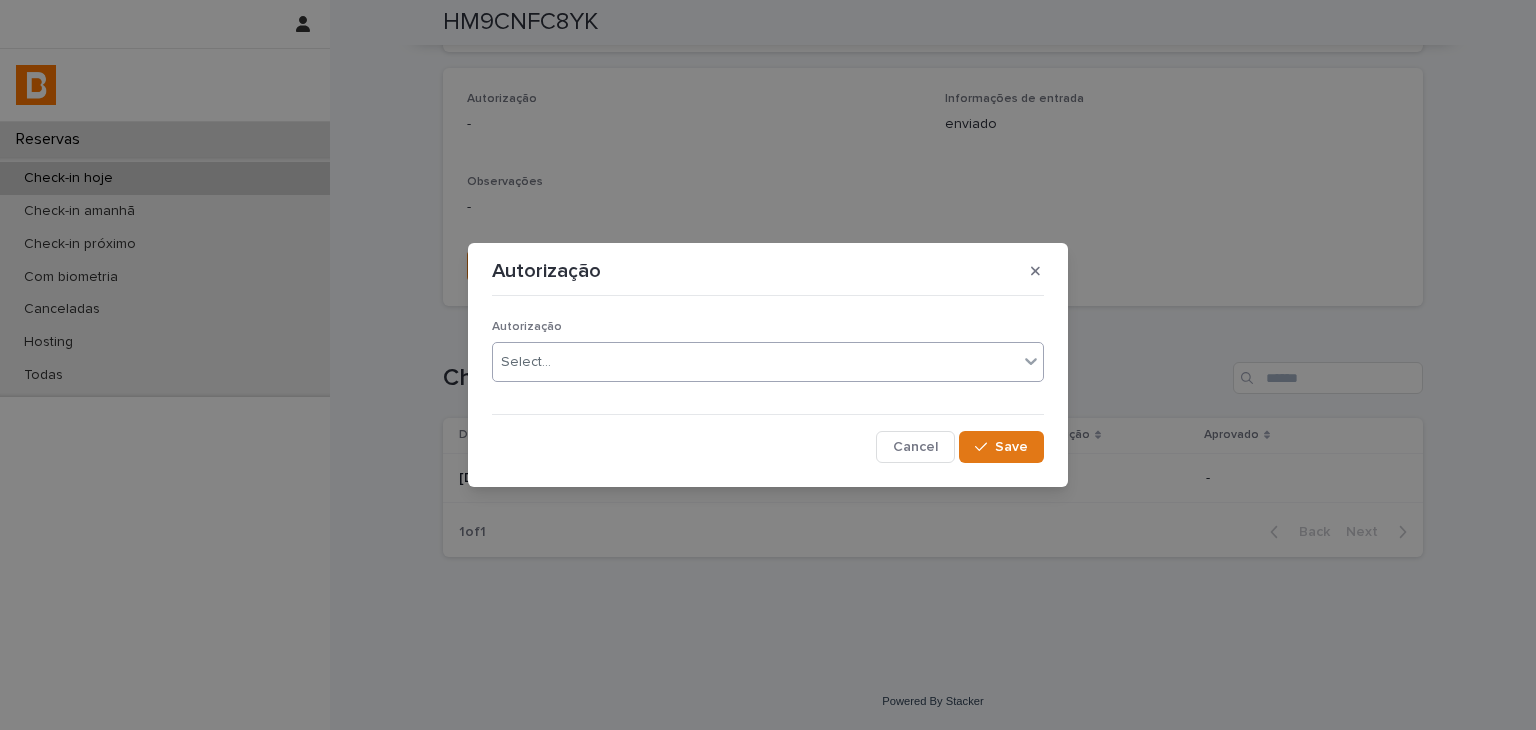 click on "Select..." at bounding box center [755, 362] 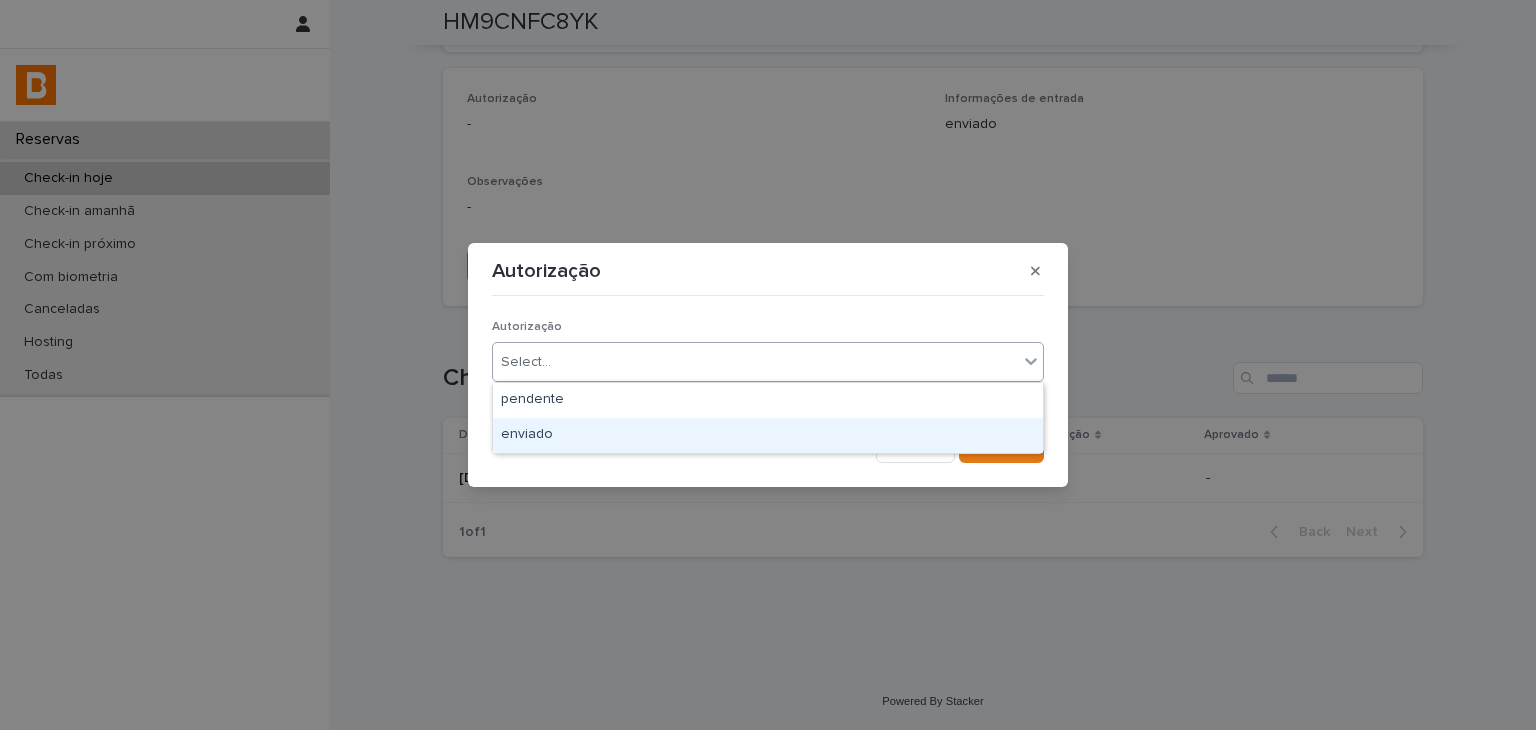 click on "enviado" at bounding box center [768, 435] 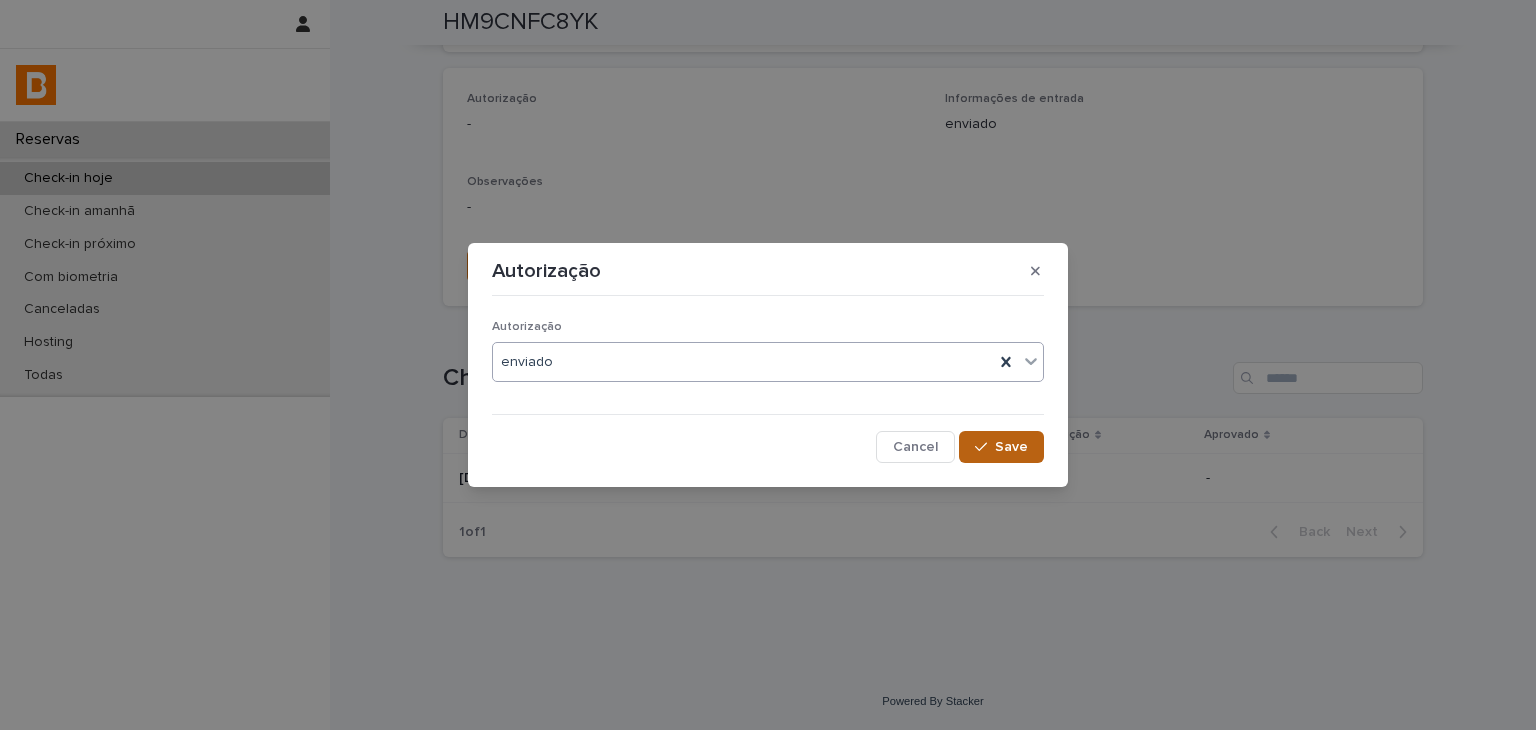 click on "Save" at bounding box center (1001, 447) 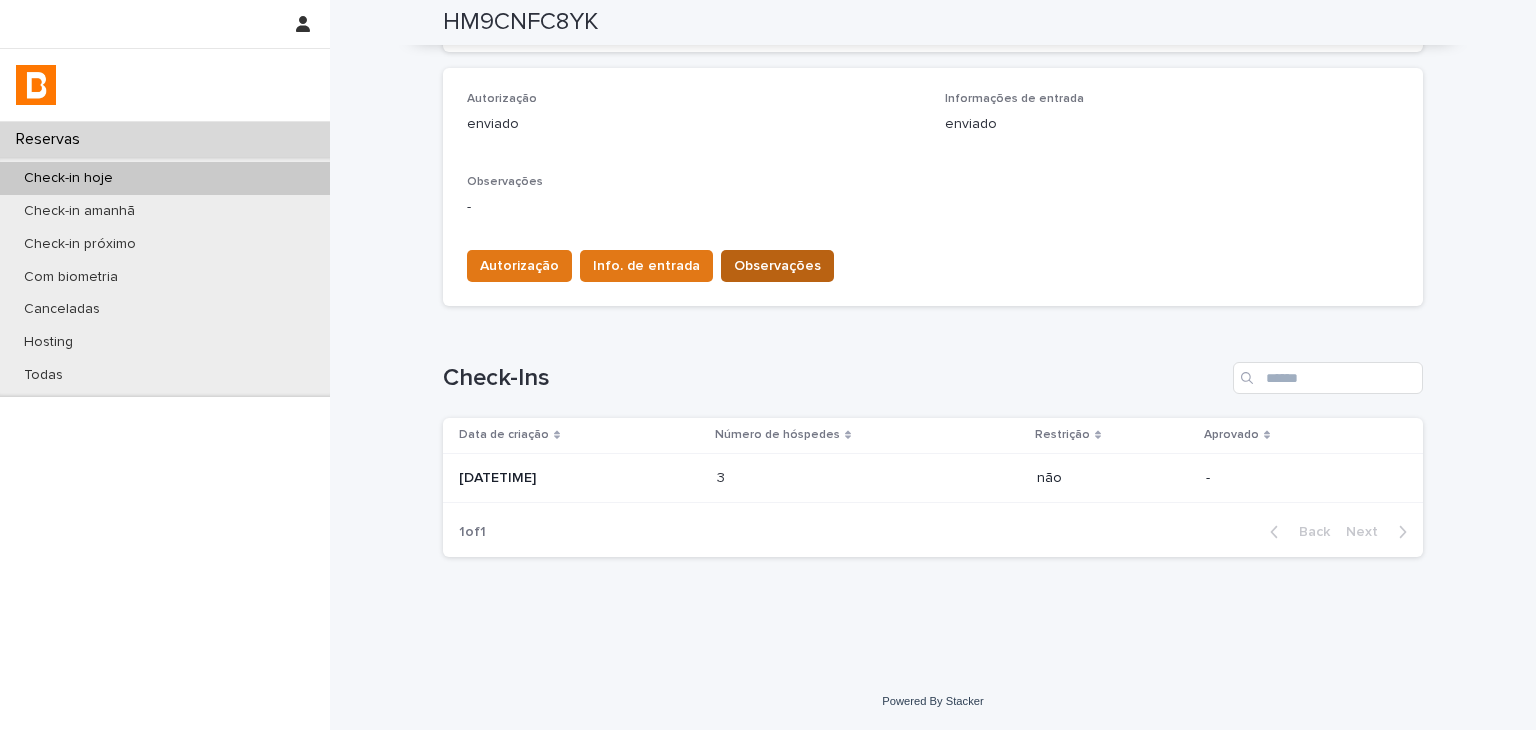 click on "Observações" at bounding box center (777, 266) 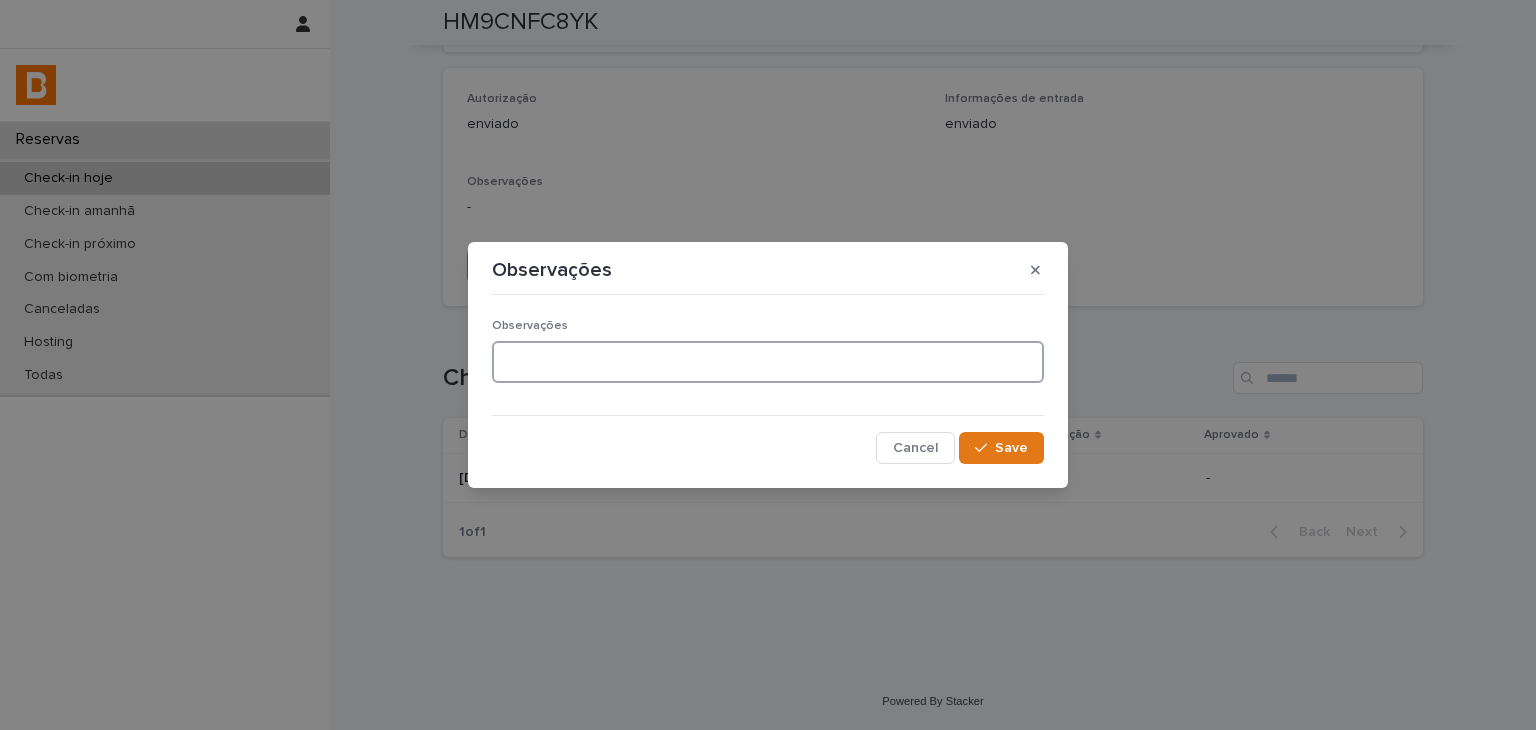 click at bounding box center [768, 362] 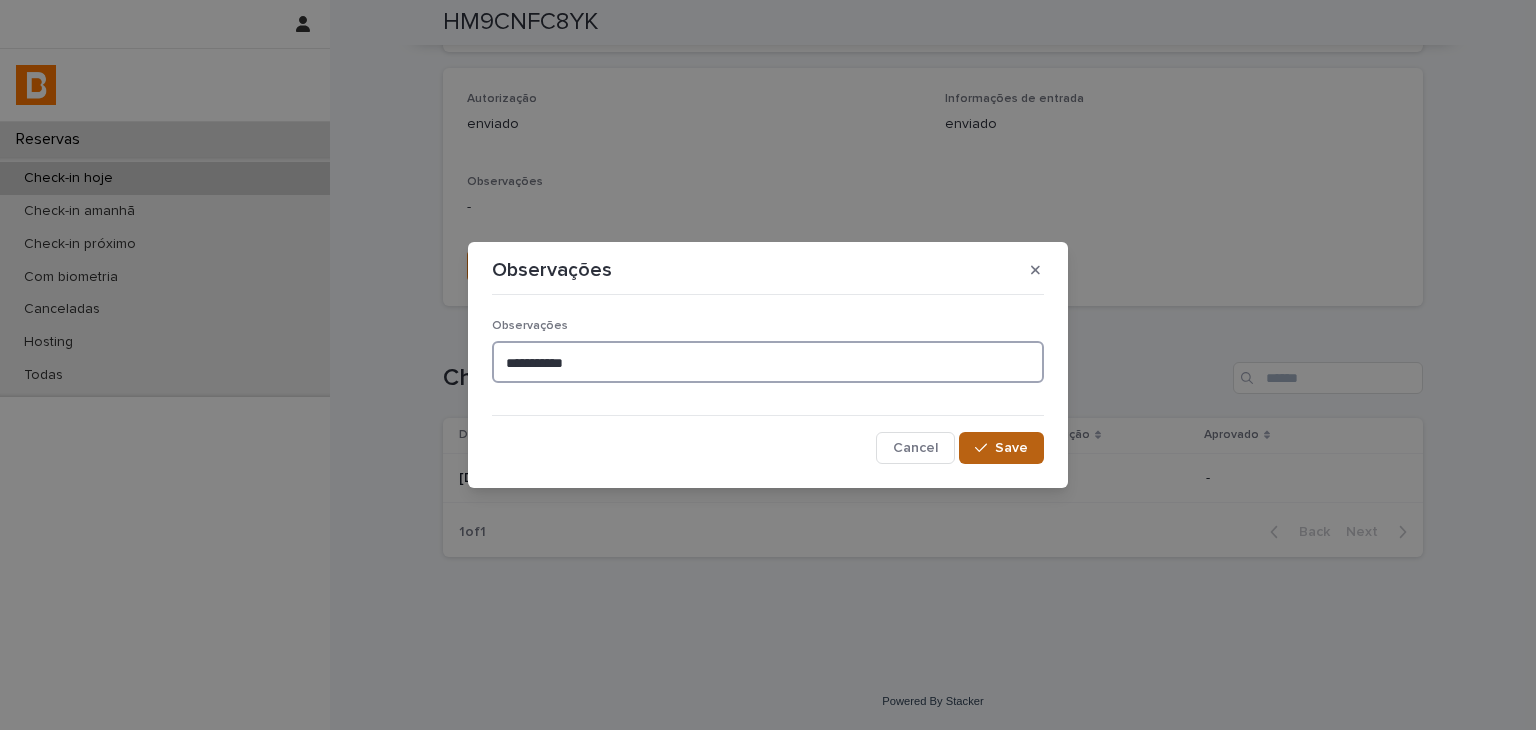 type on "**********" 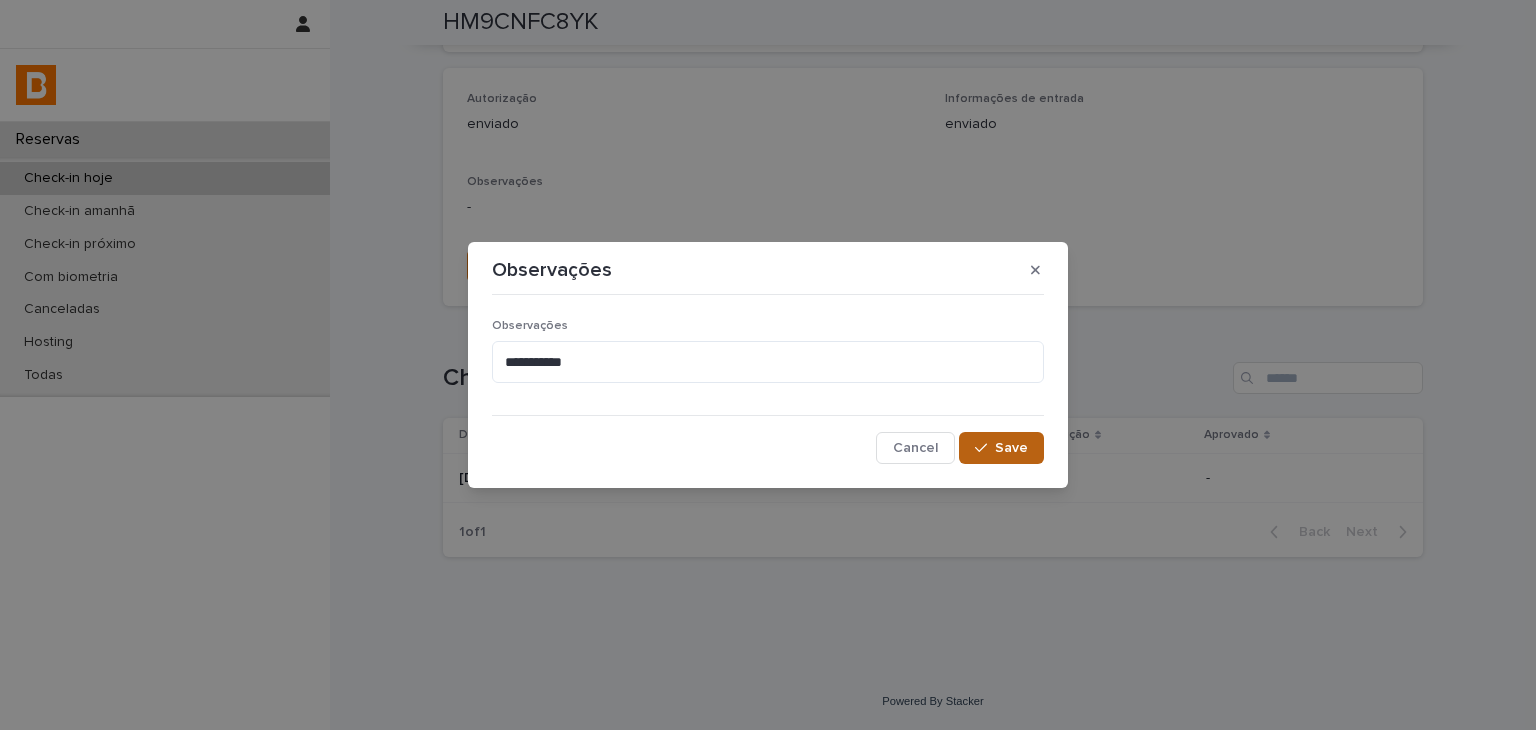 click on "Save" at bounding box center [1001, 448] 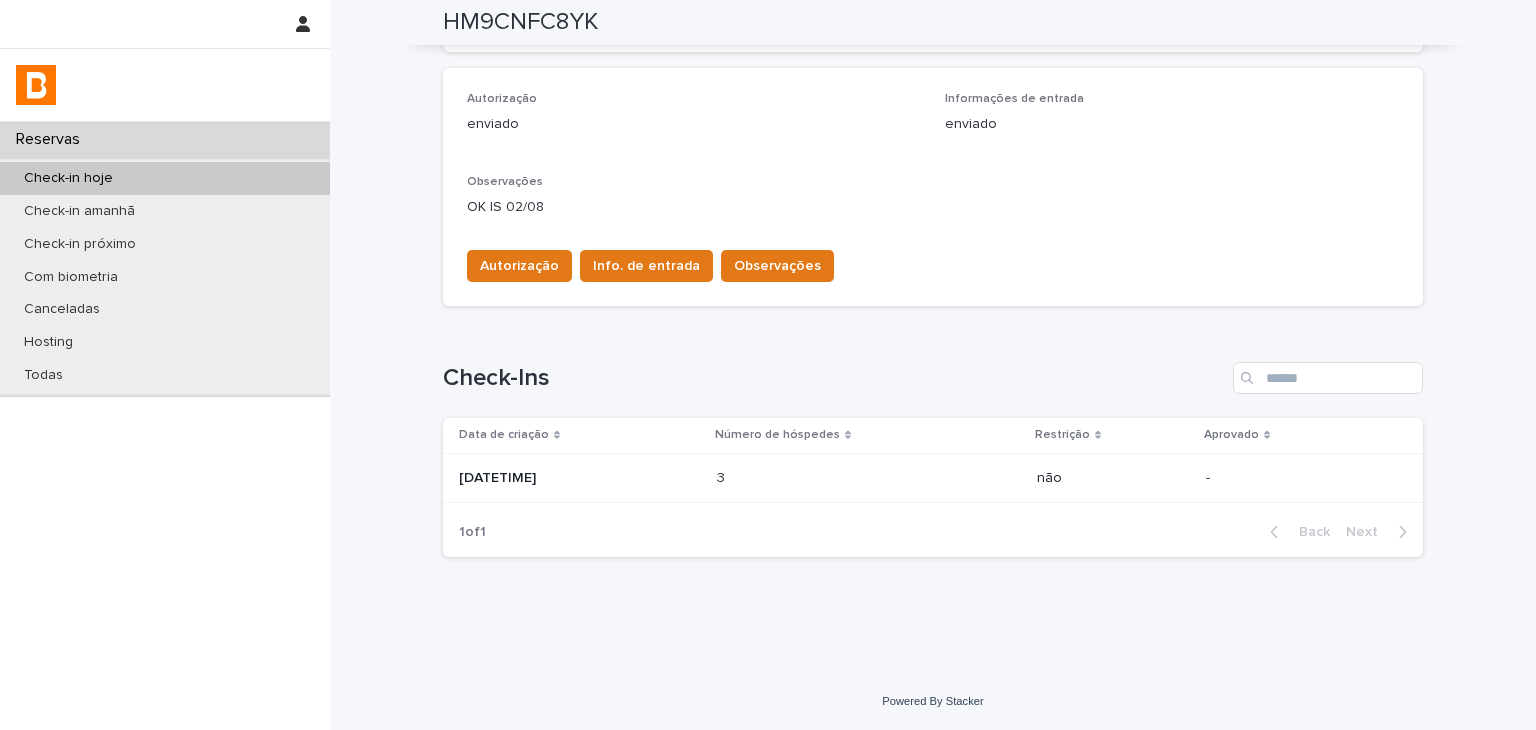 scroll, scrollTop: 234, scrollLeft: 0, axis: vertical 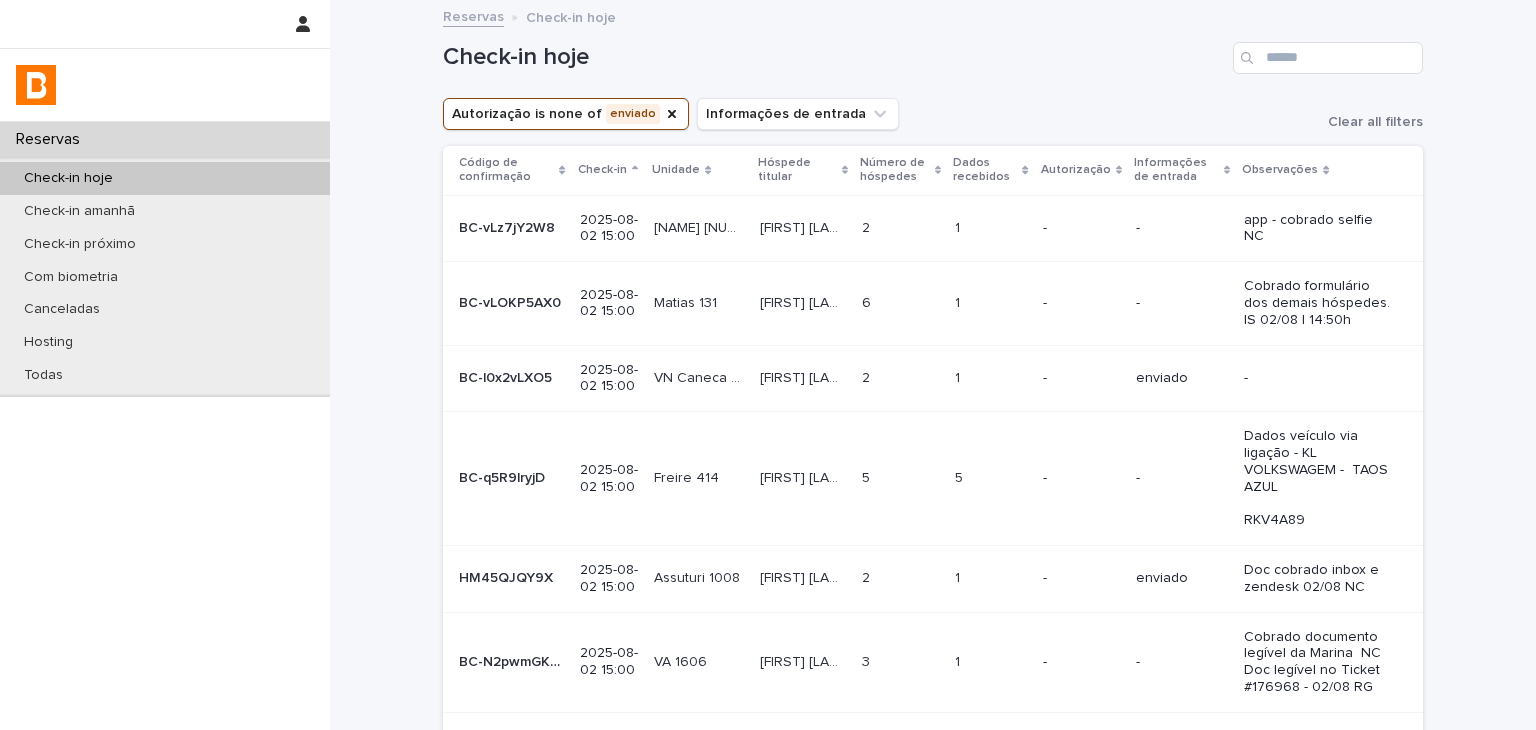 click on "-" at bounding box center [1081, 378] 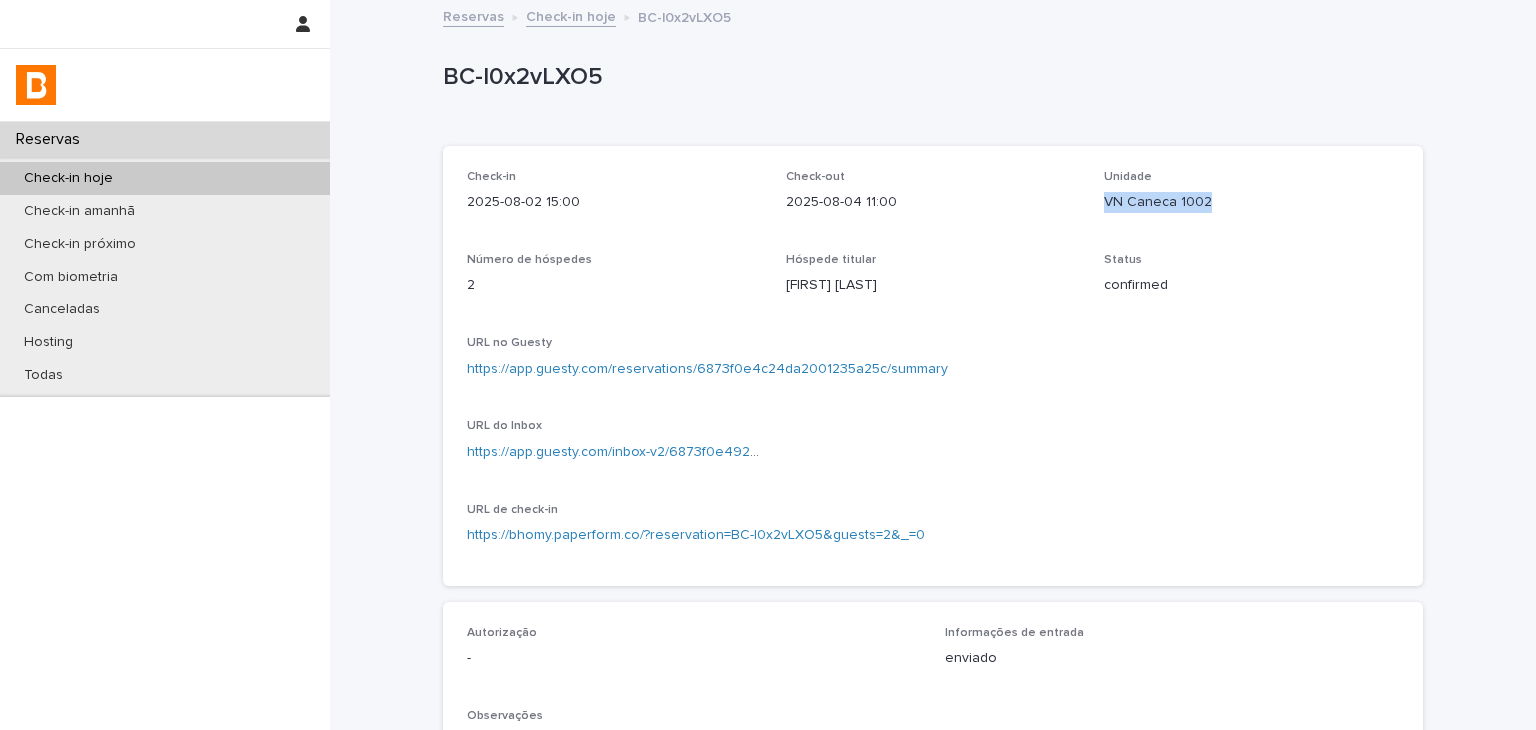 drag, startPoint x: 1098, startPoint y: 199, endPoint x: 1111, endPoint y: 425, distance: 226.37358 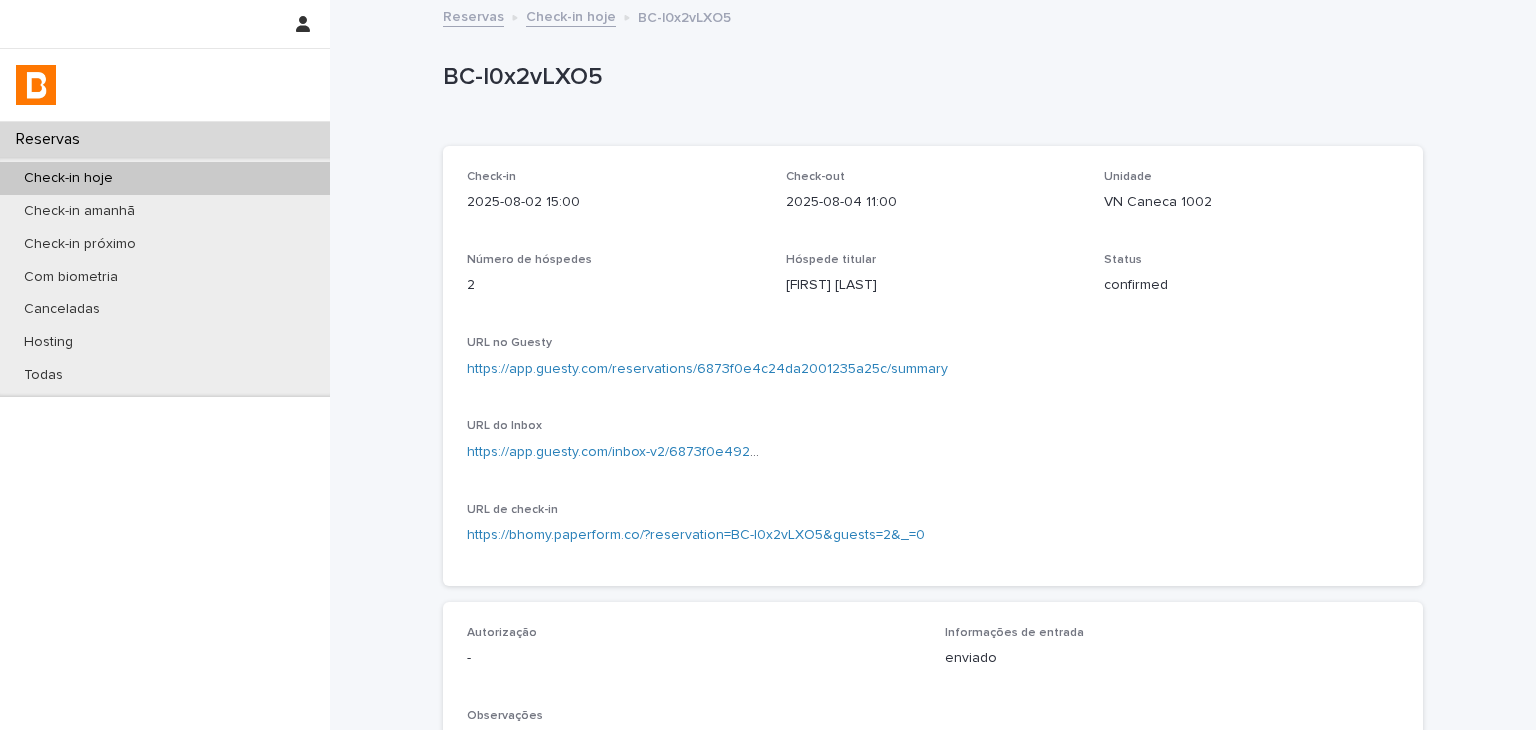 click on "https://app.guesty.com/reservations/6873f0e4c24da2001235a25c/summary" at bounding box center [707, 369] 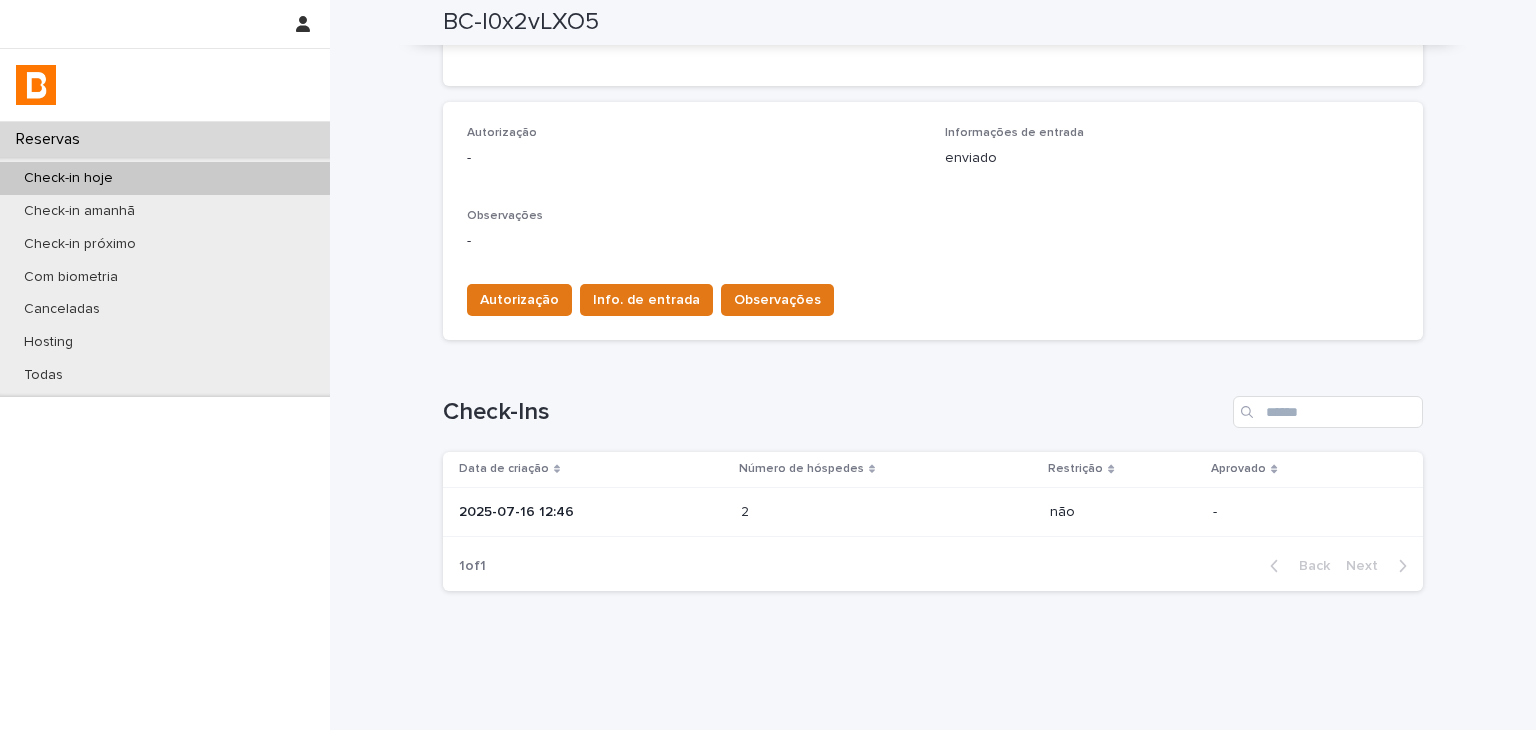 click on "2 2" at bounding box center [887, 512] 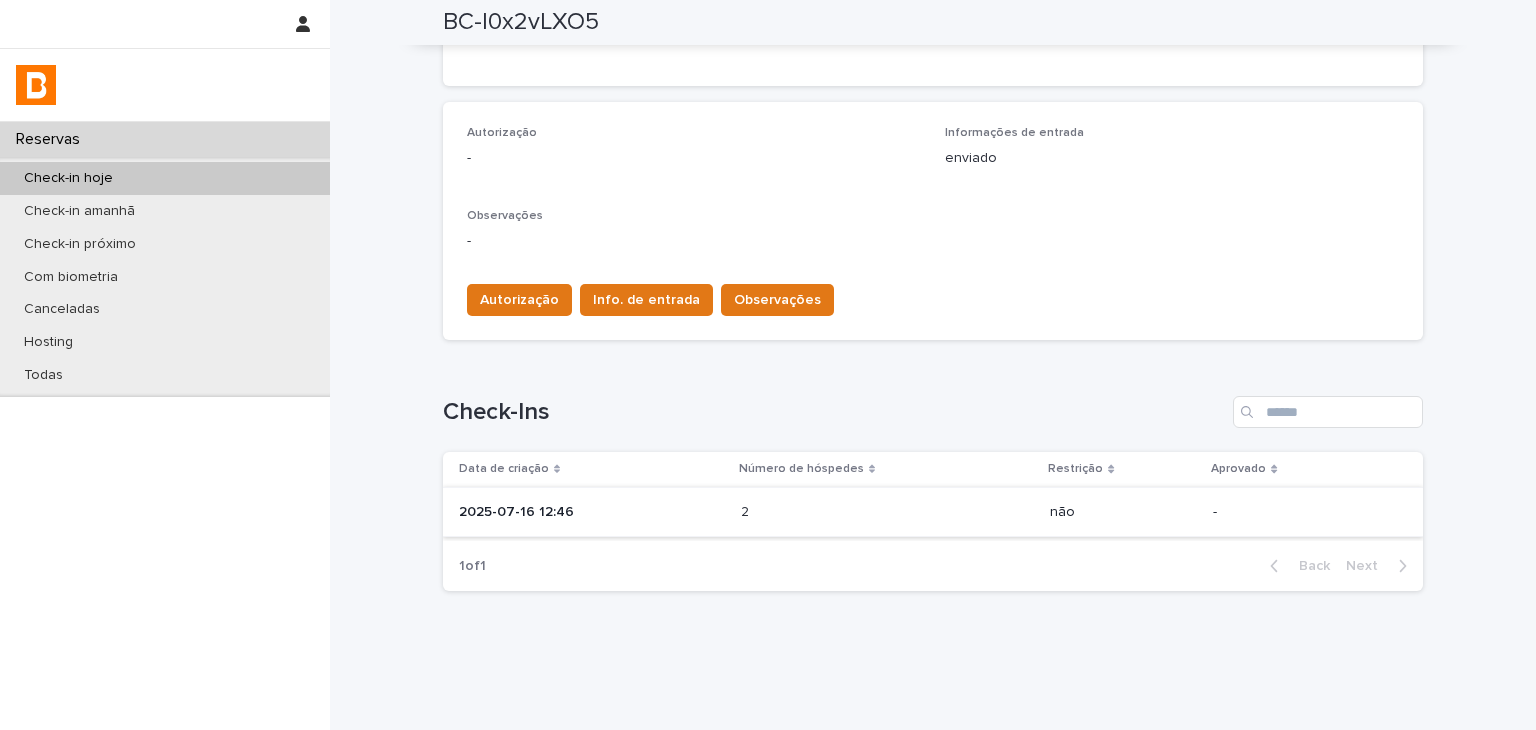 scroll, scrollTop: 0, scrollLeft: 0, axis: both 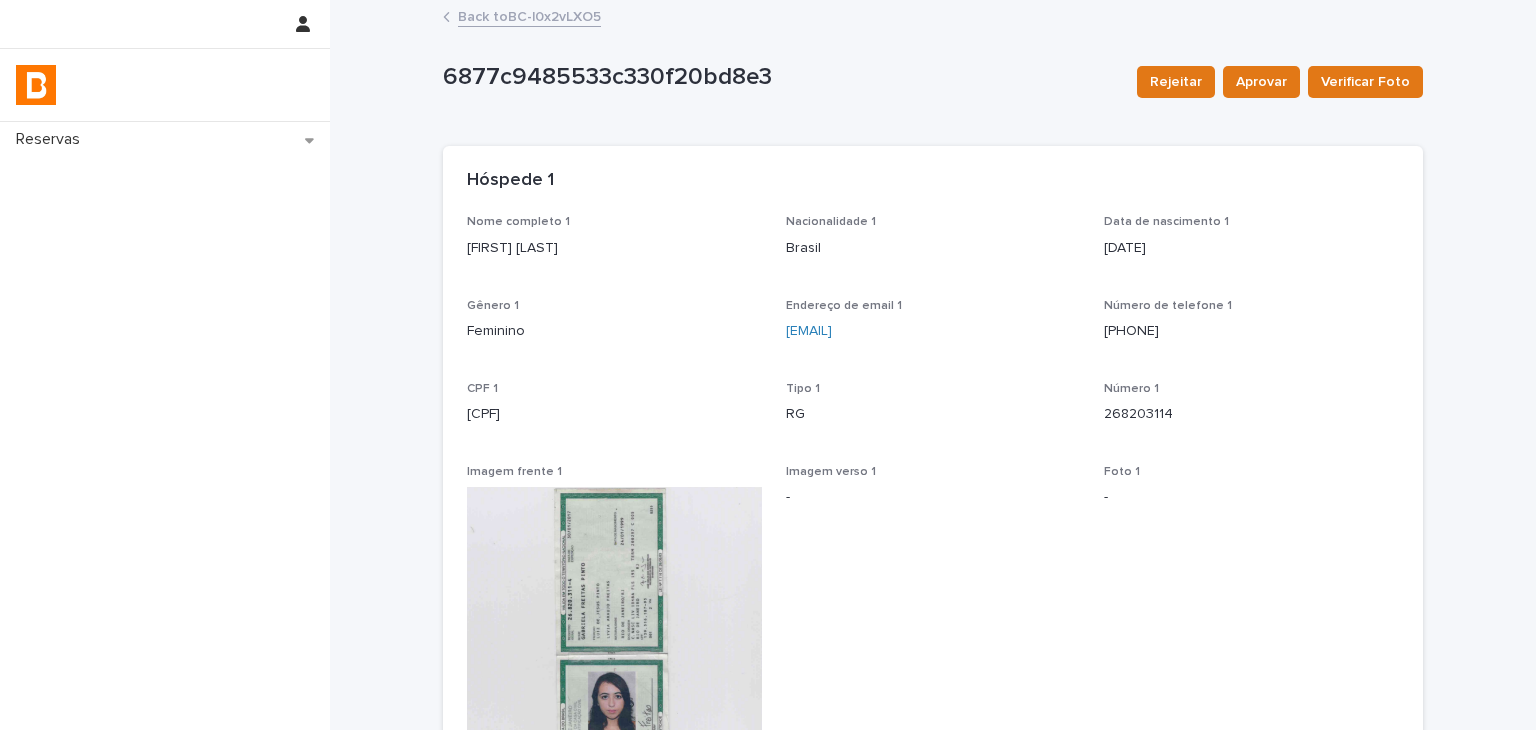 click on "Gabriela Freitas" at bounding box center (614, 248) 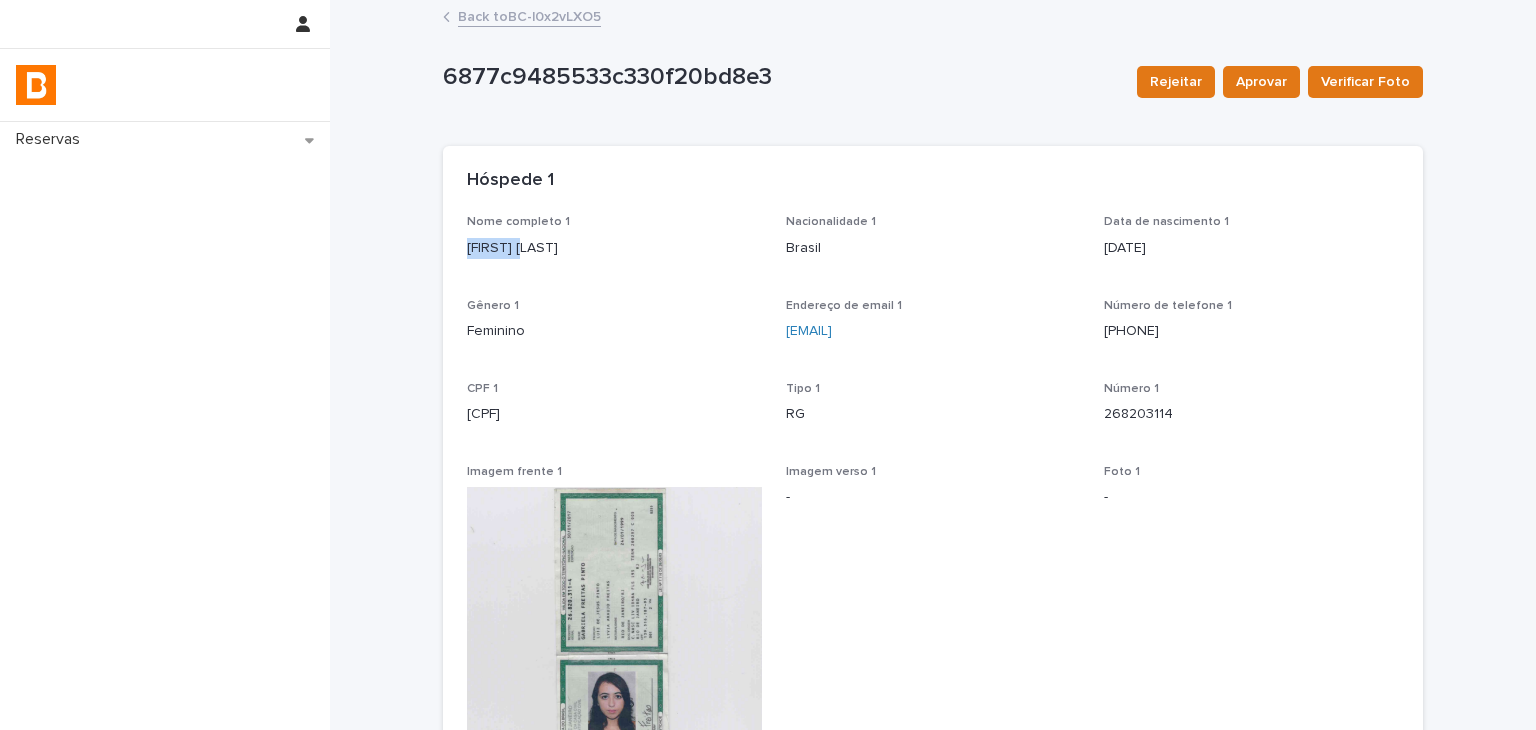 click on "Gabriela Freitas" at bounding box center [614, 248] 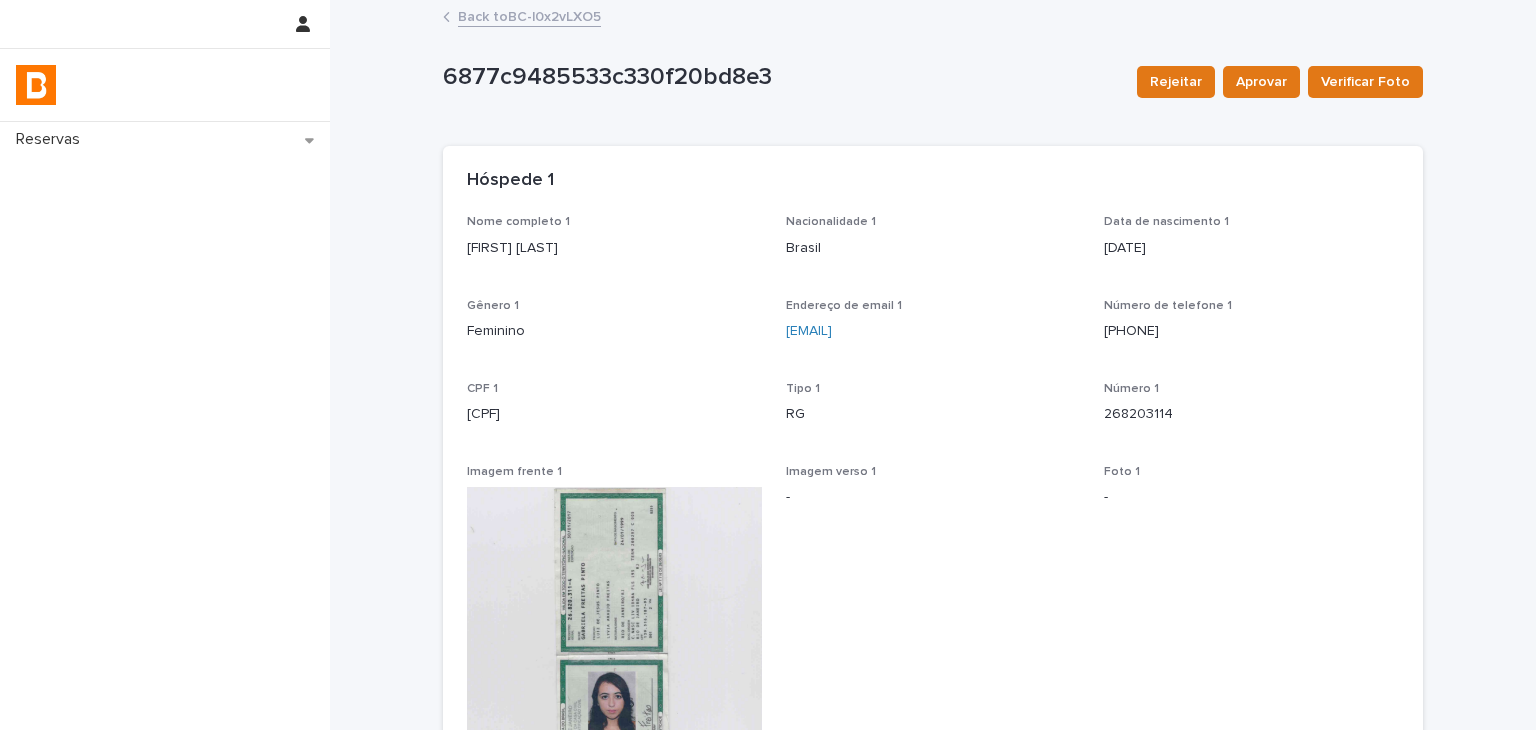 drag, startPoint x: 471, startPoint y: 256, endPoint x: 501, endPoint y: 12, distance: 245.83734 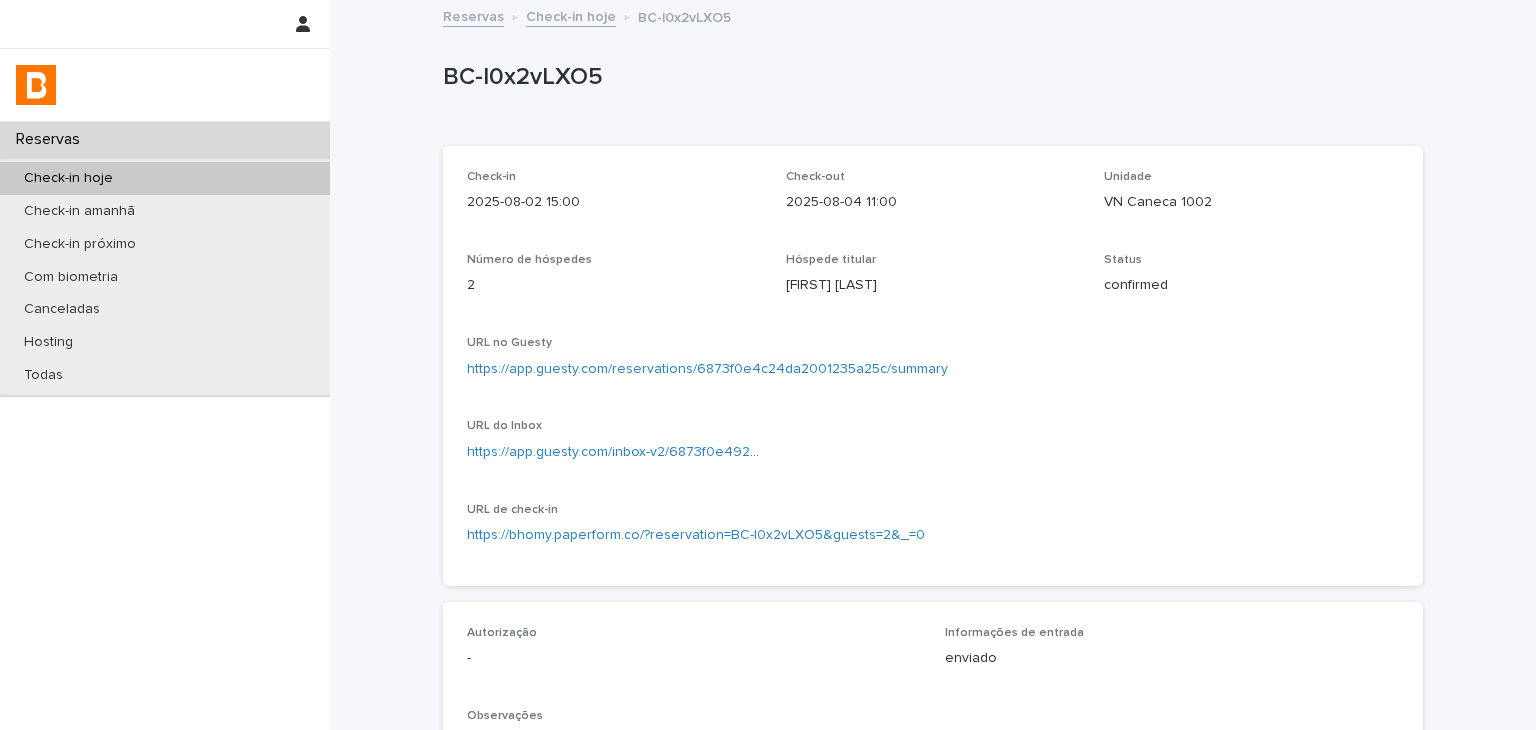 scroll, scrollTop: 500, scrollLeft: 0, axis: vertical 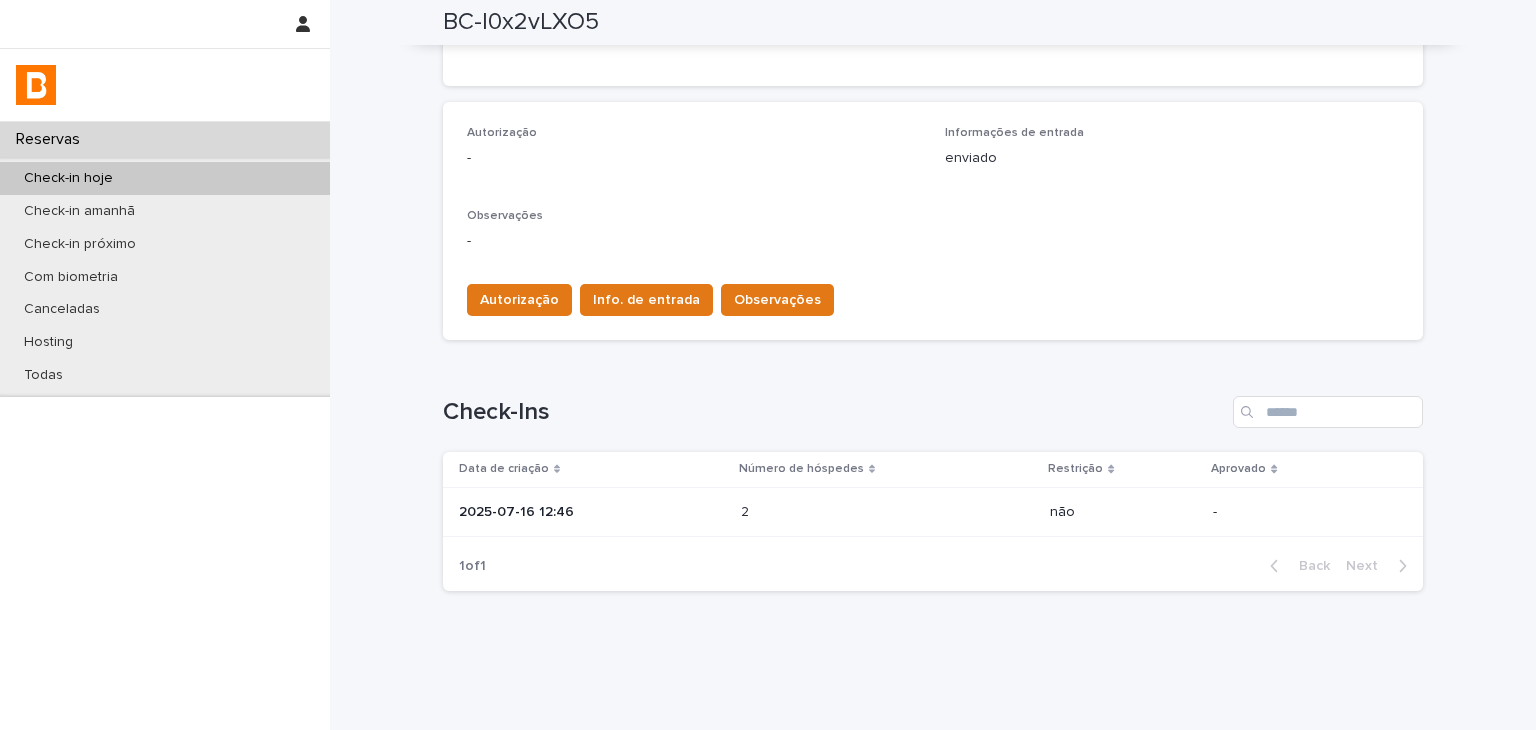 click on "2025-07-16 12:46" at bounding box center (588, 512) 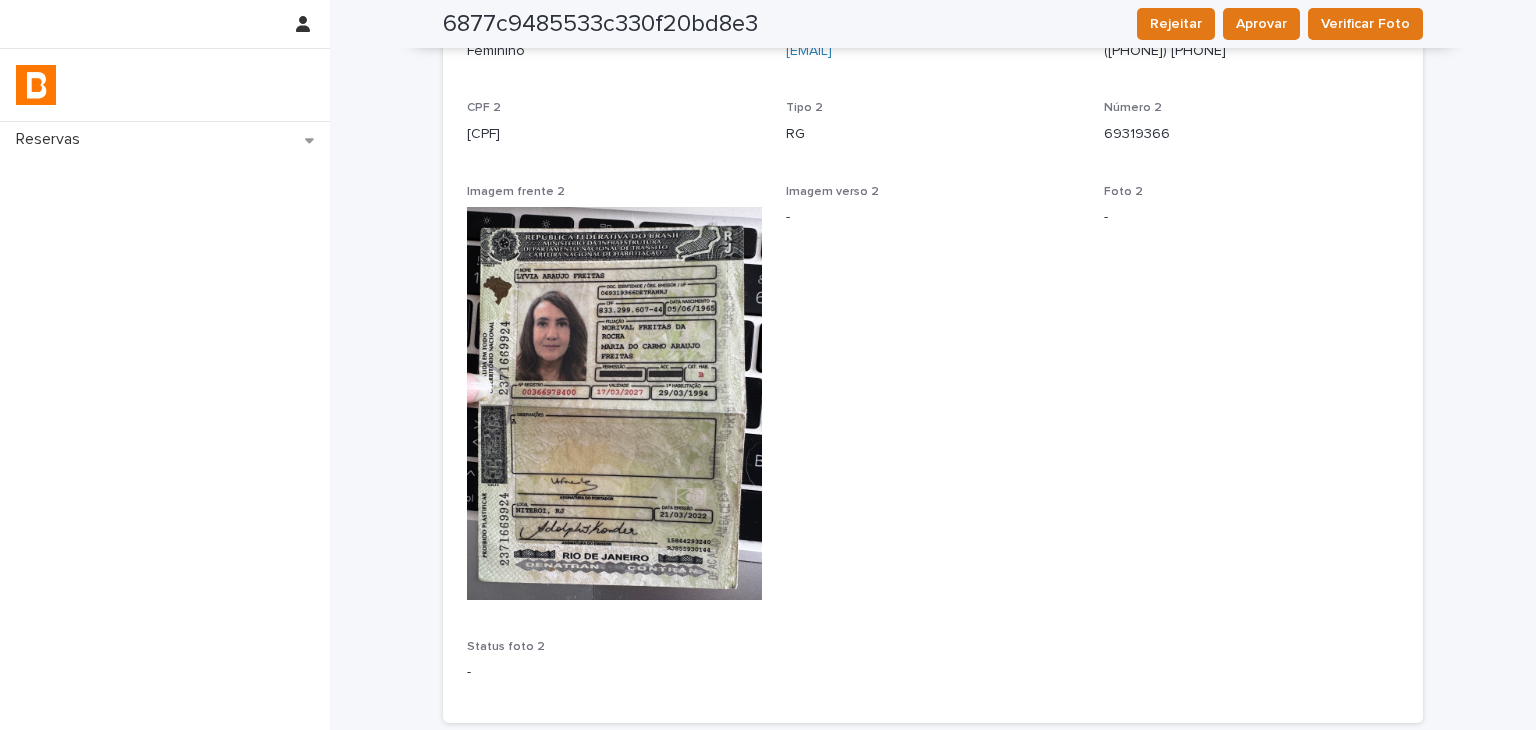 scroll, scrollTop: 800, scrollLeft: 0, axis: vertical 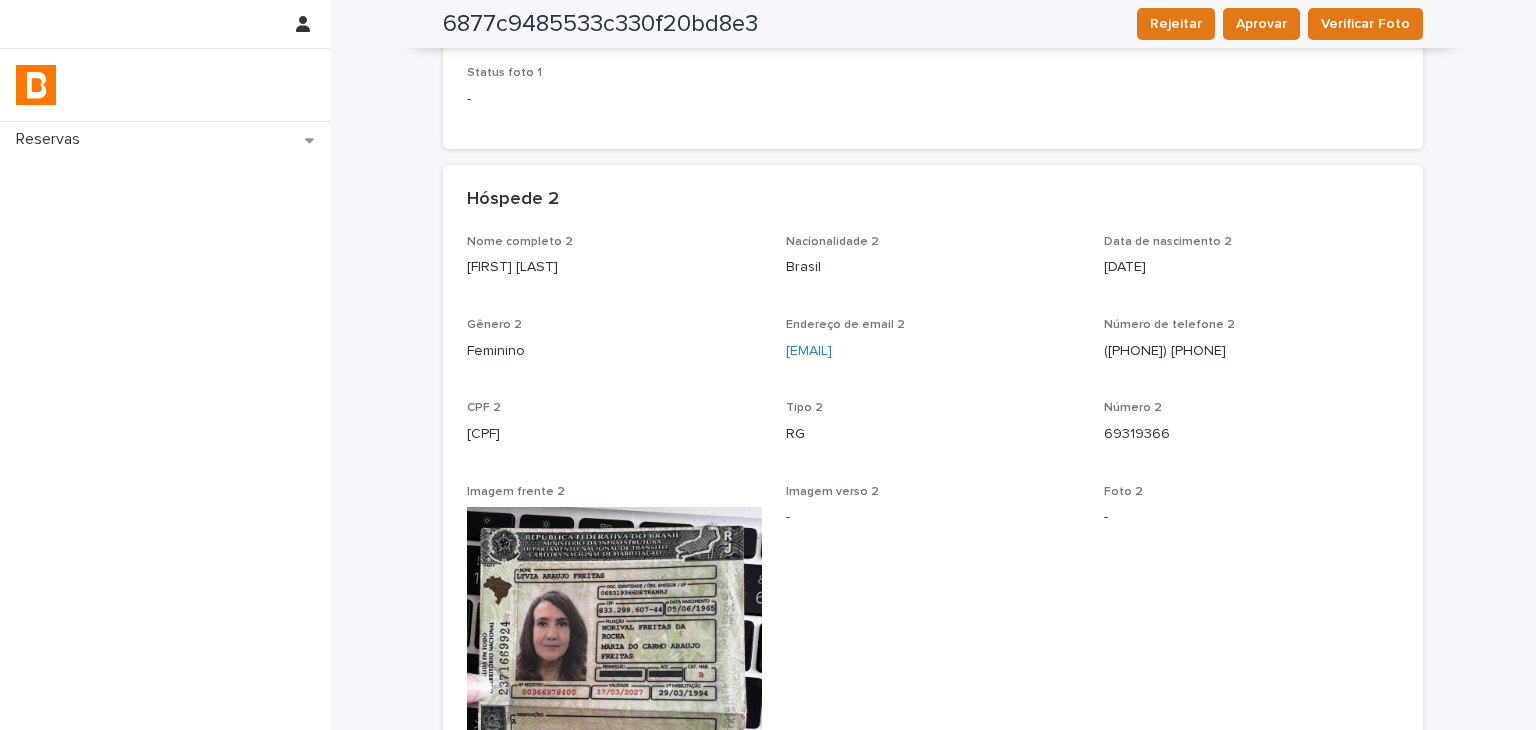 click on "Lyvia Araujo Freitas" at bounding box center [614, 267] 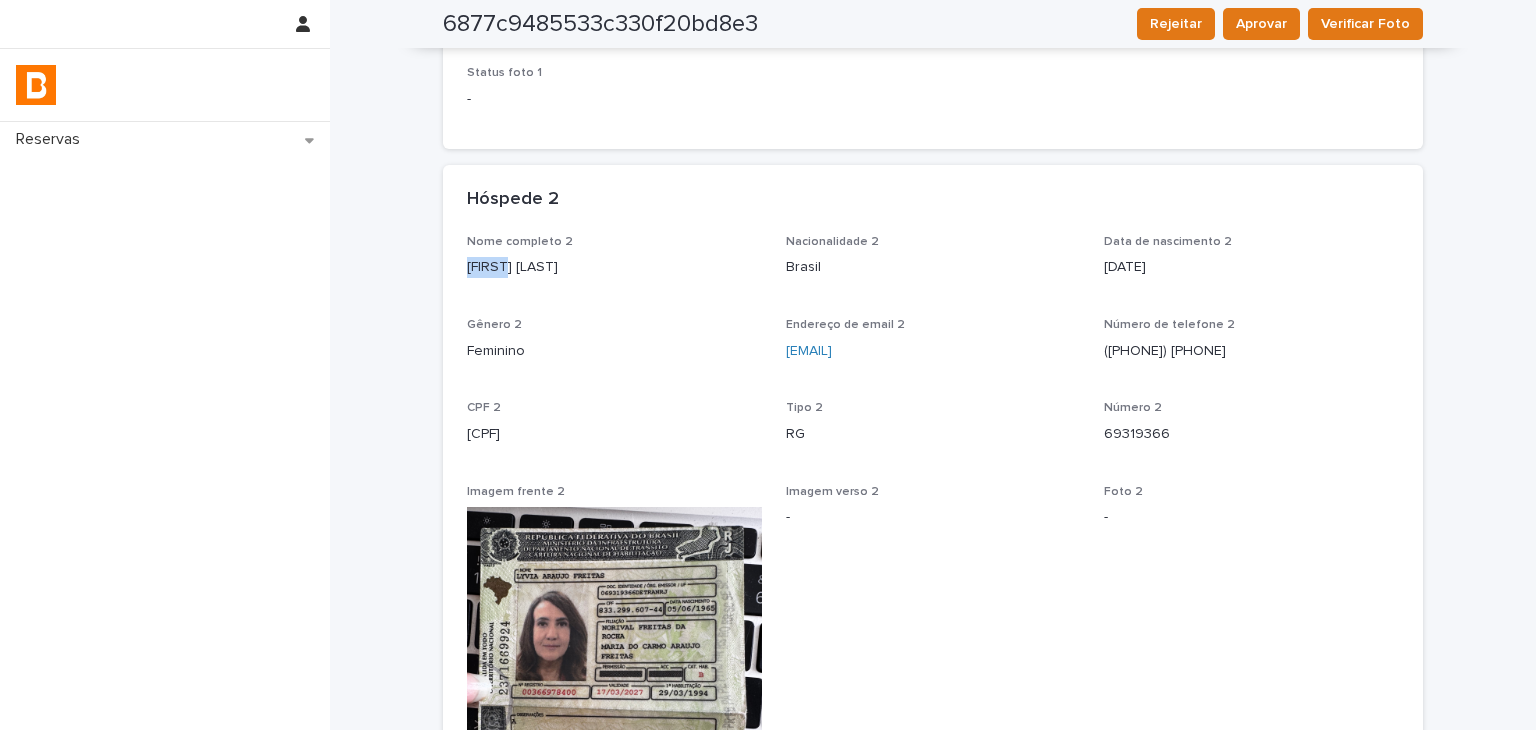 click on "Lyvia Araujo Freitas" at bounding box center [614, 267] 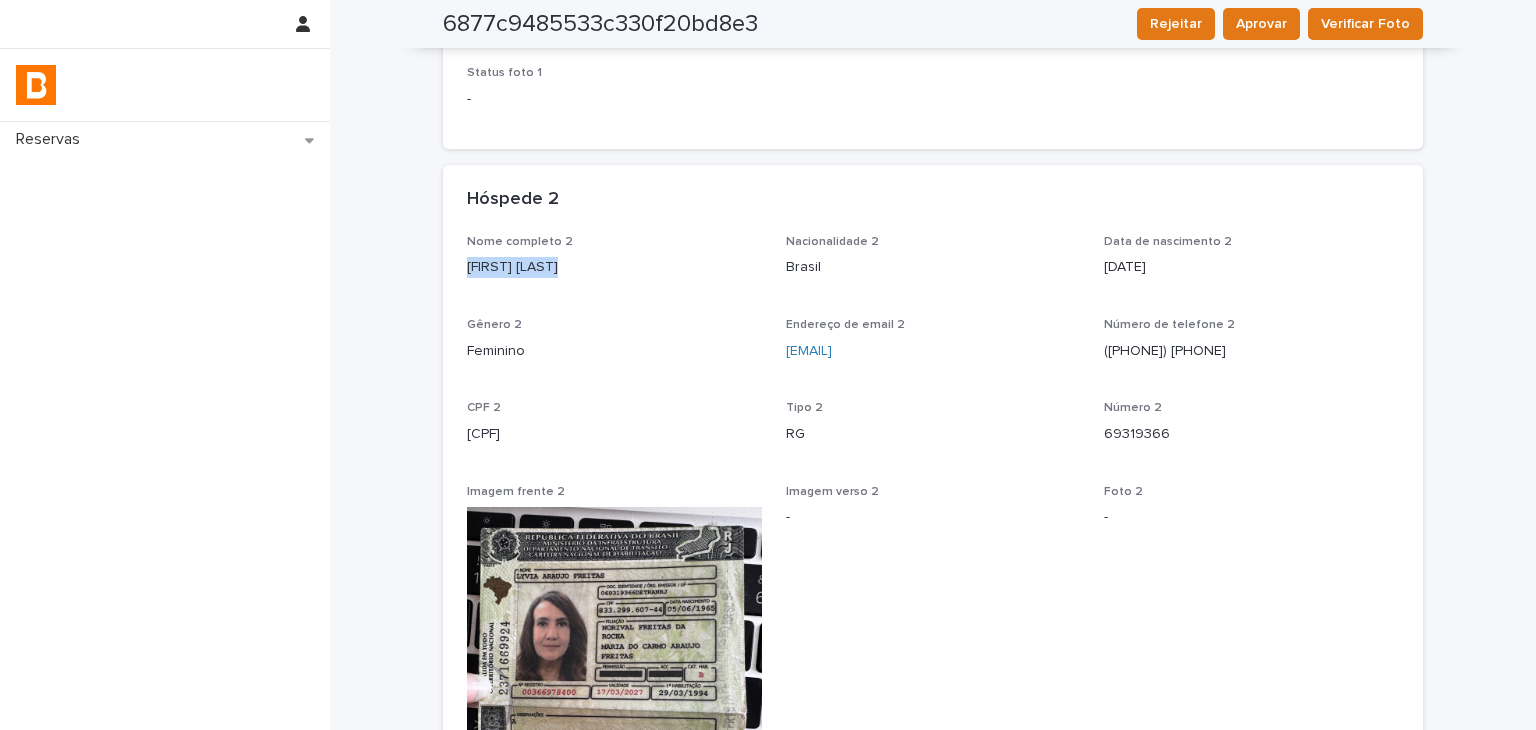 drag, startPoint x: 478, startPoint y: 259, endPoint x: 587, endPoint y: 277, distance: 110.47624 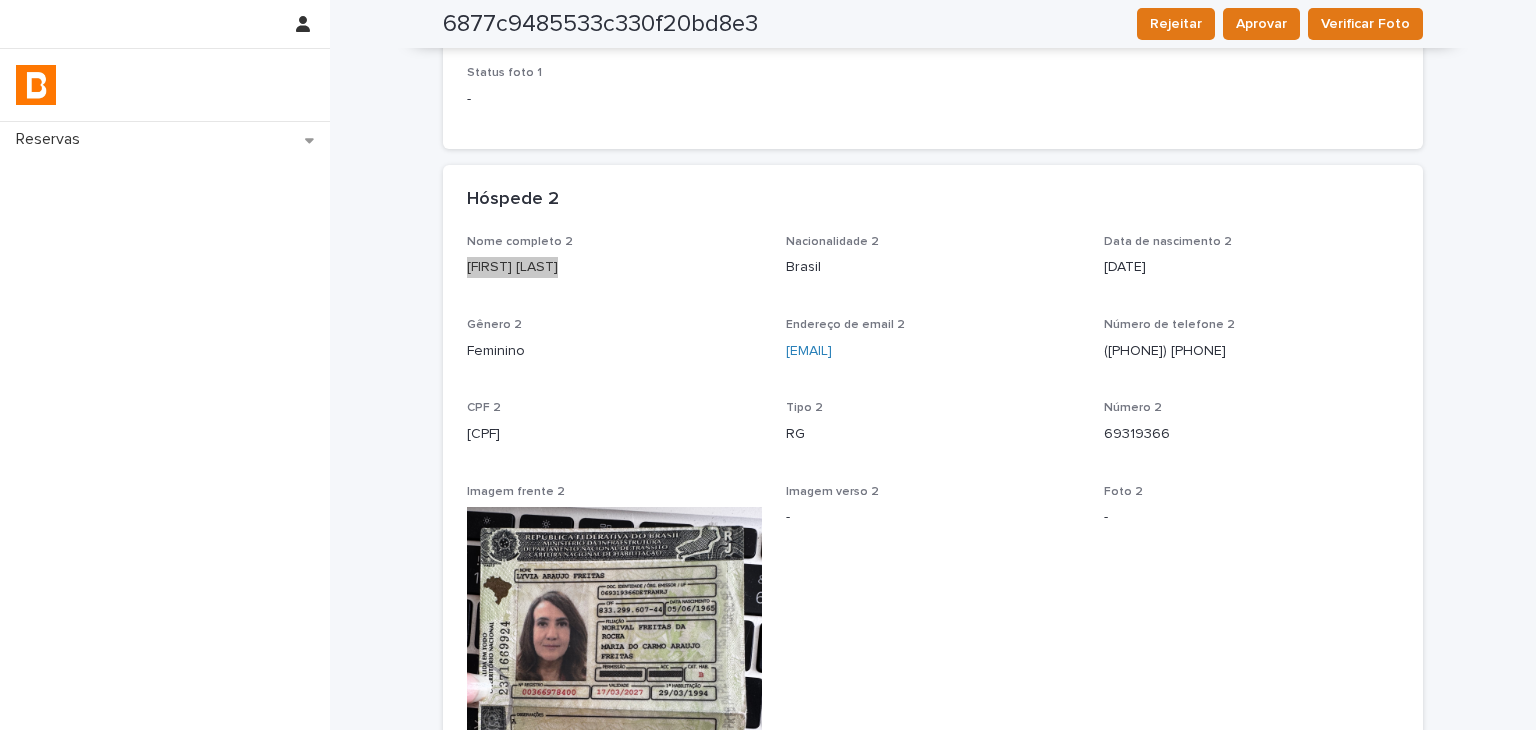 scroll, scrollTop: 1266, scrollLeft: 0, axis: vertical 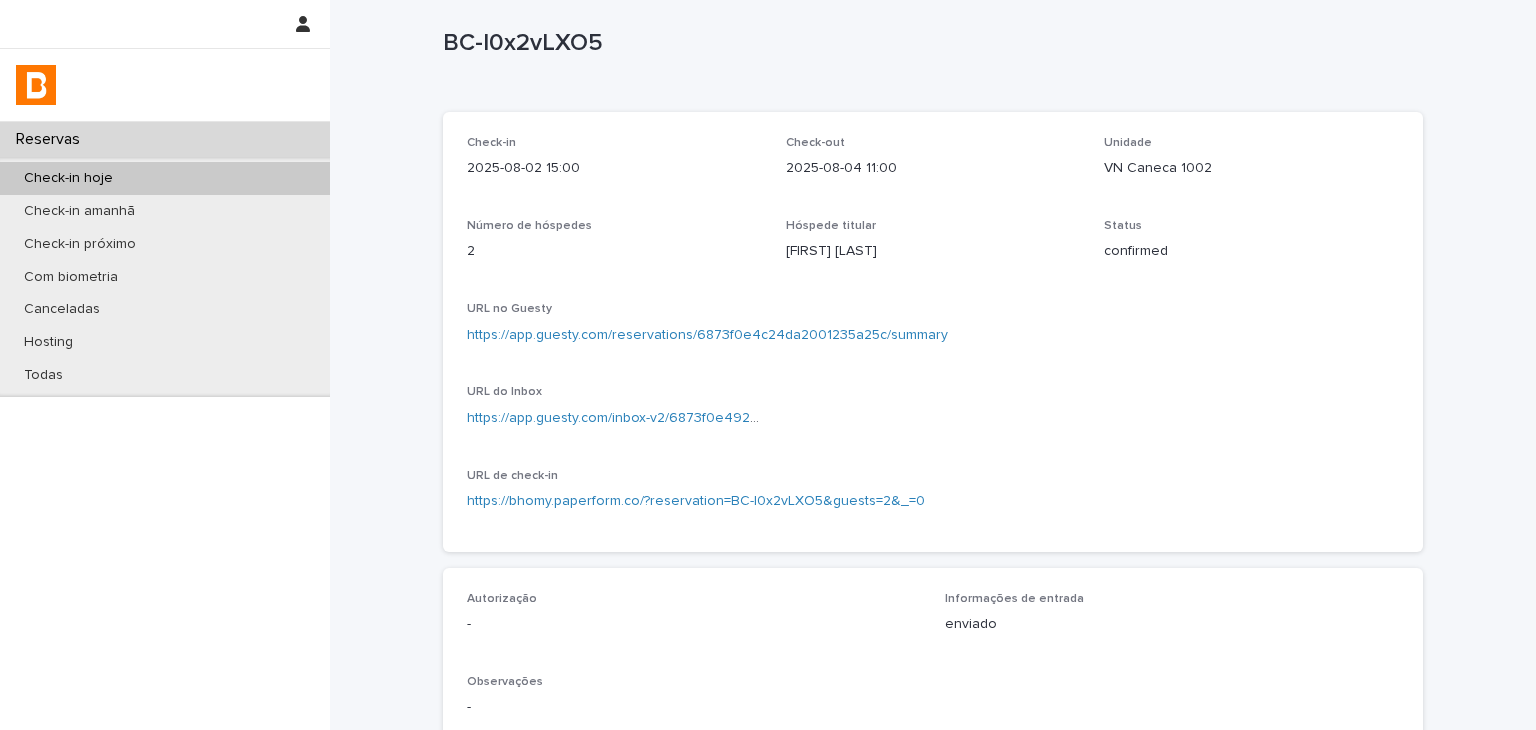 click on "Check-in 2025-08-02 15:00" at bounding box center [614, 165] 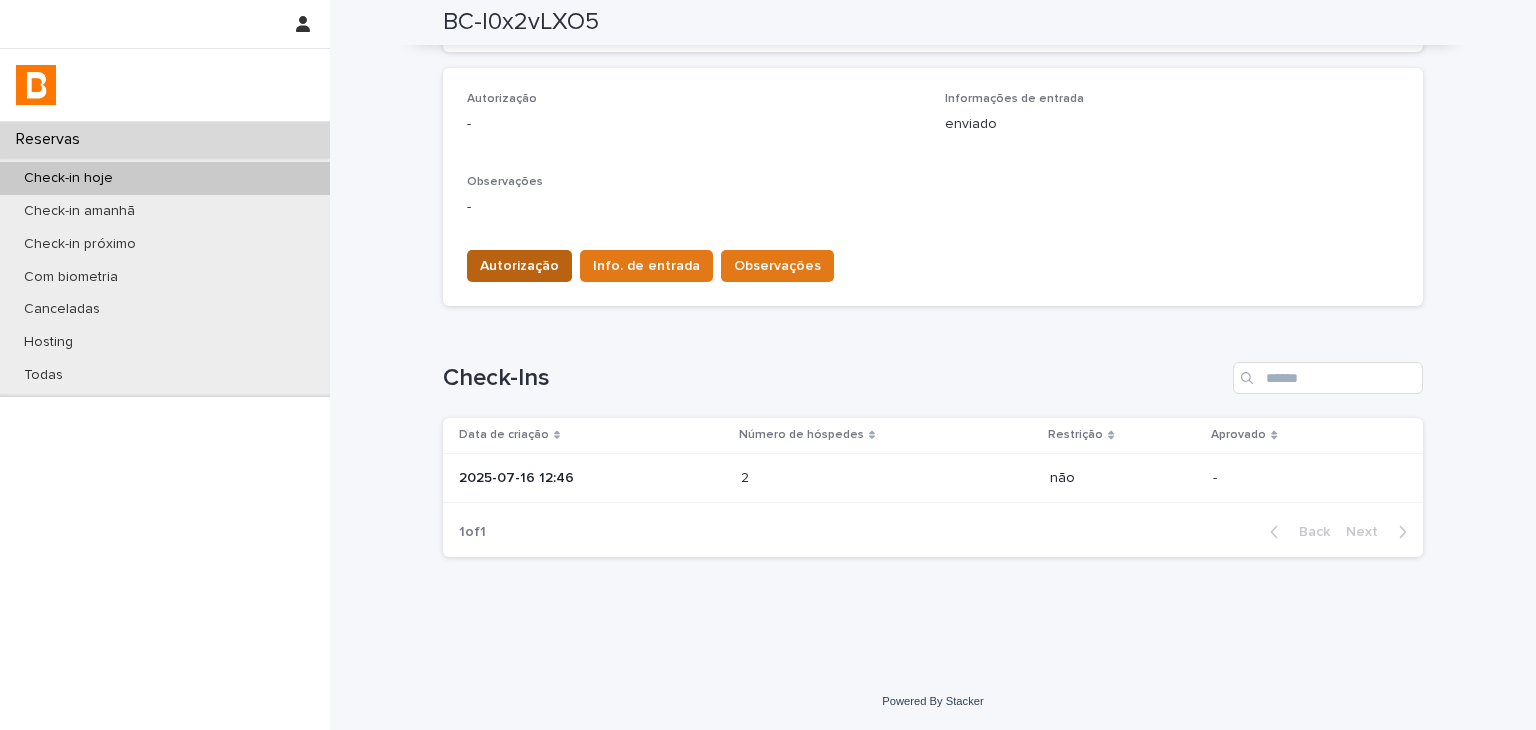 click on "Autorização" at bounding box center [519, 266] 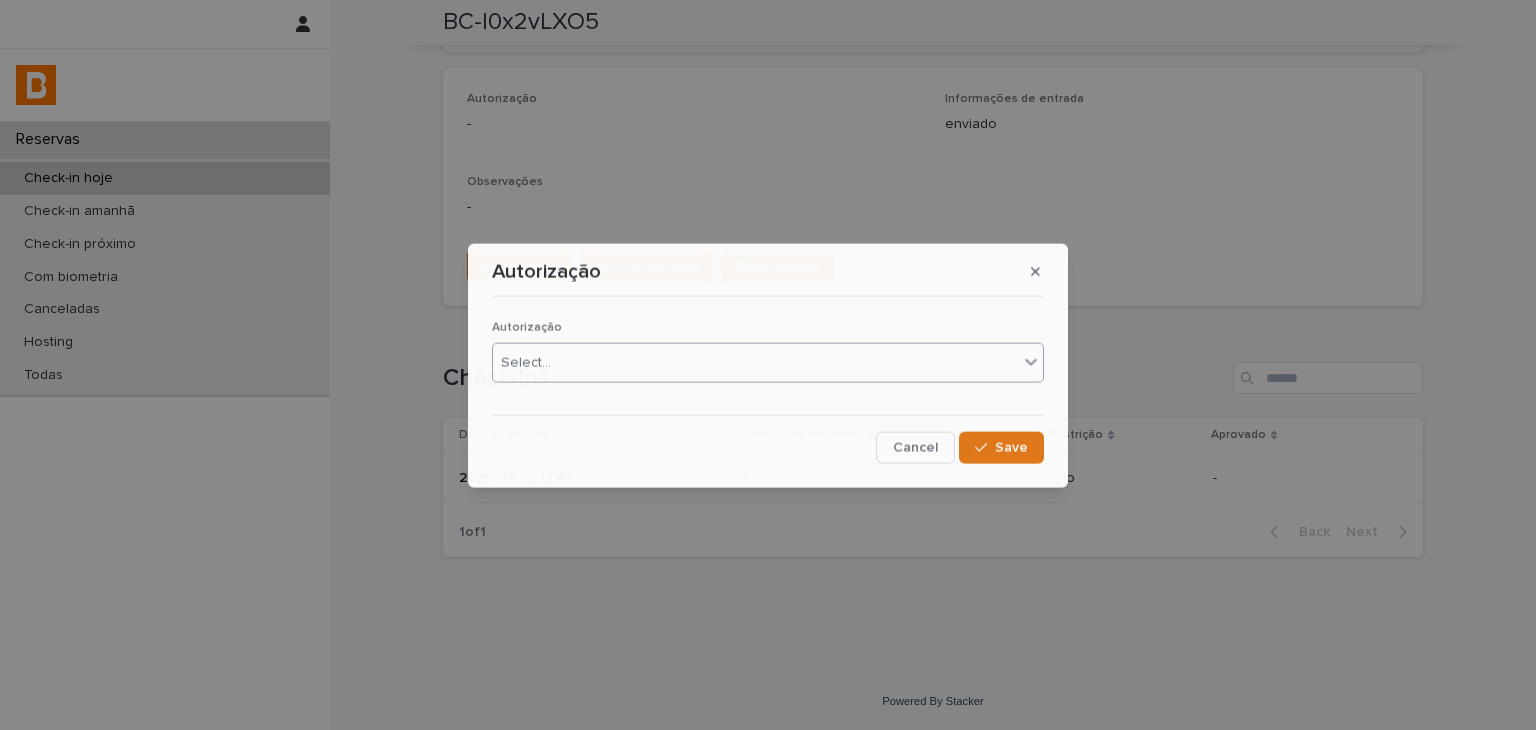 click on "Select..." at bounding box center (755, 362) 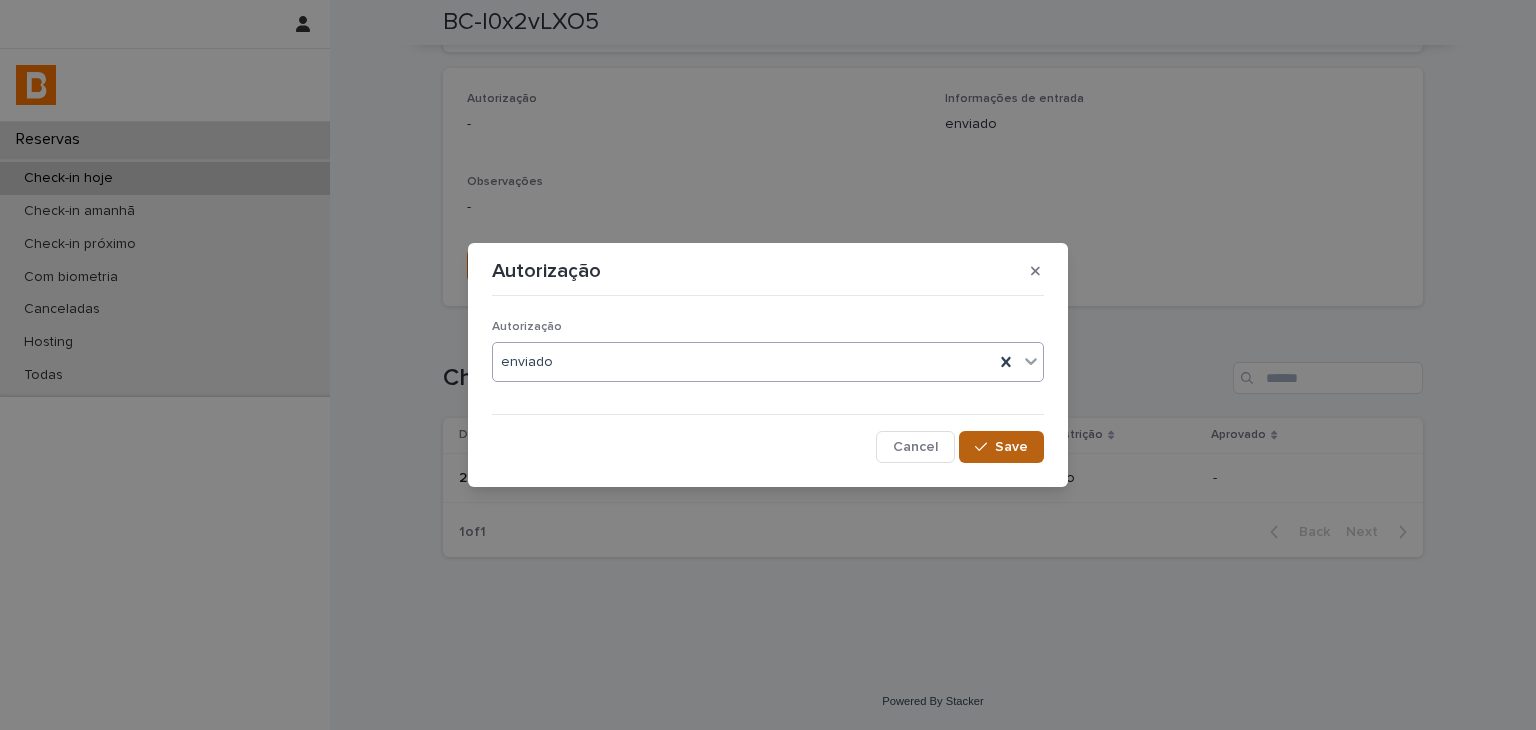 click on "Save" at bounding box center (1011, 447) 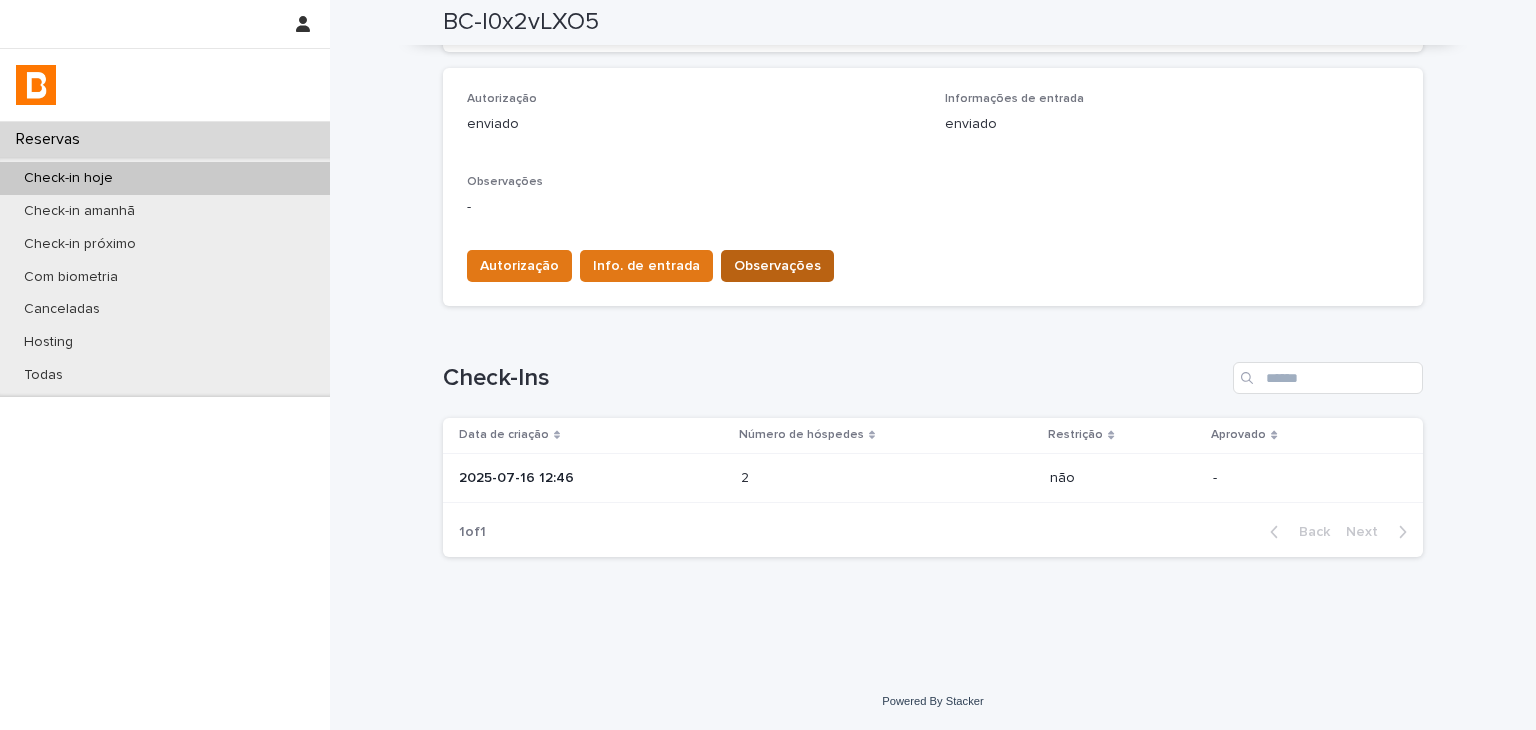 click on "Observações" at bounding box center (777, 266) 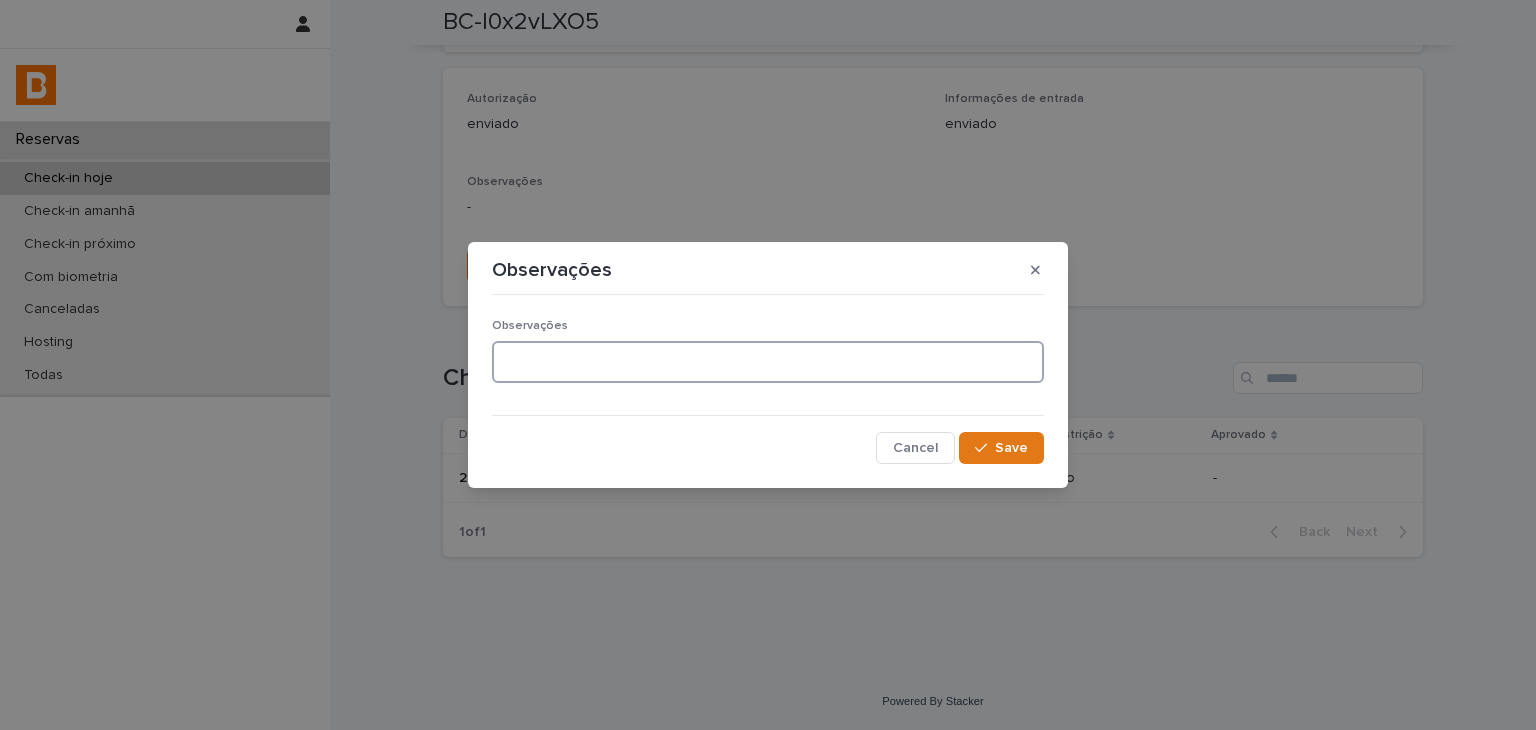 click at bounding box center (768, 362) 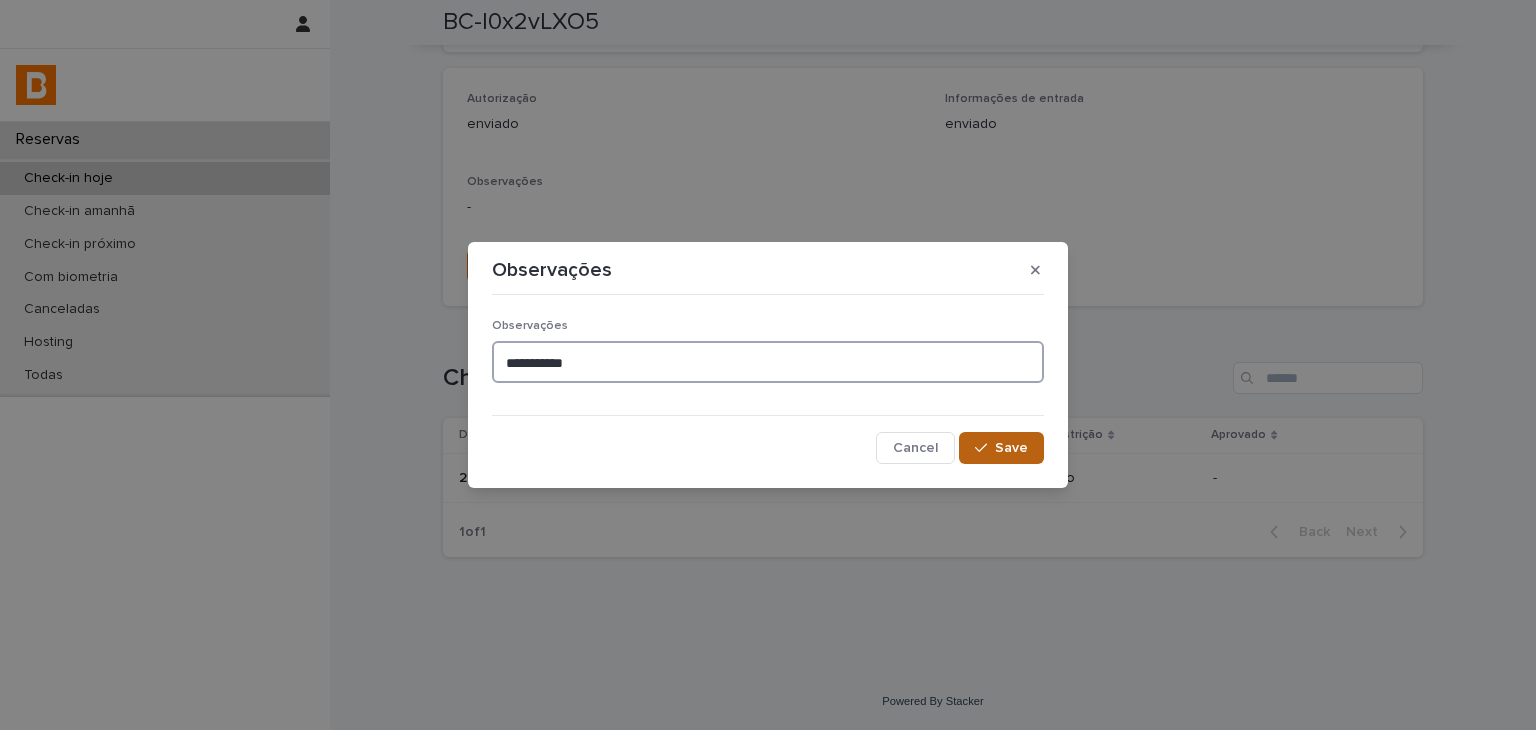 type on "**********" 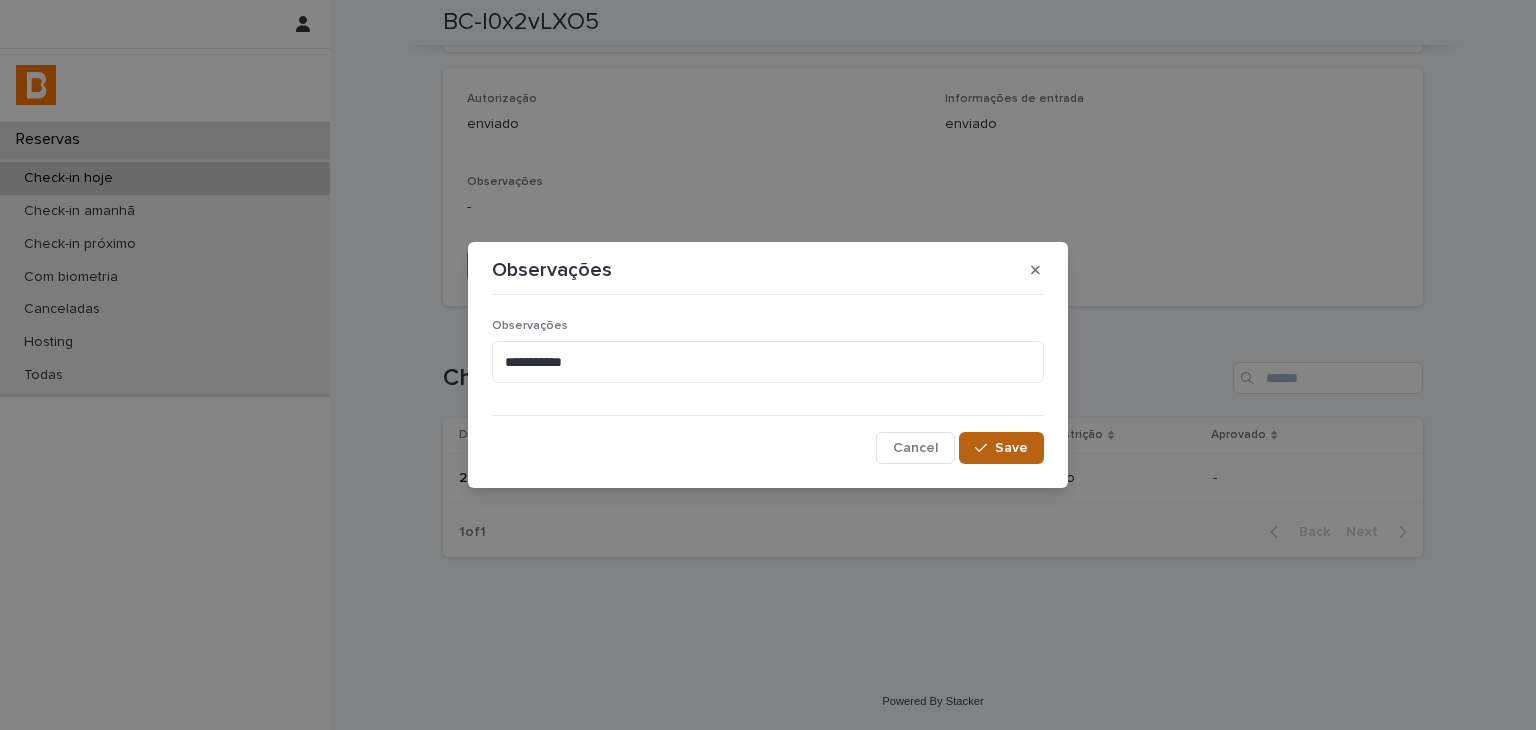 click on "Save" at bounding box center (1001, 448) 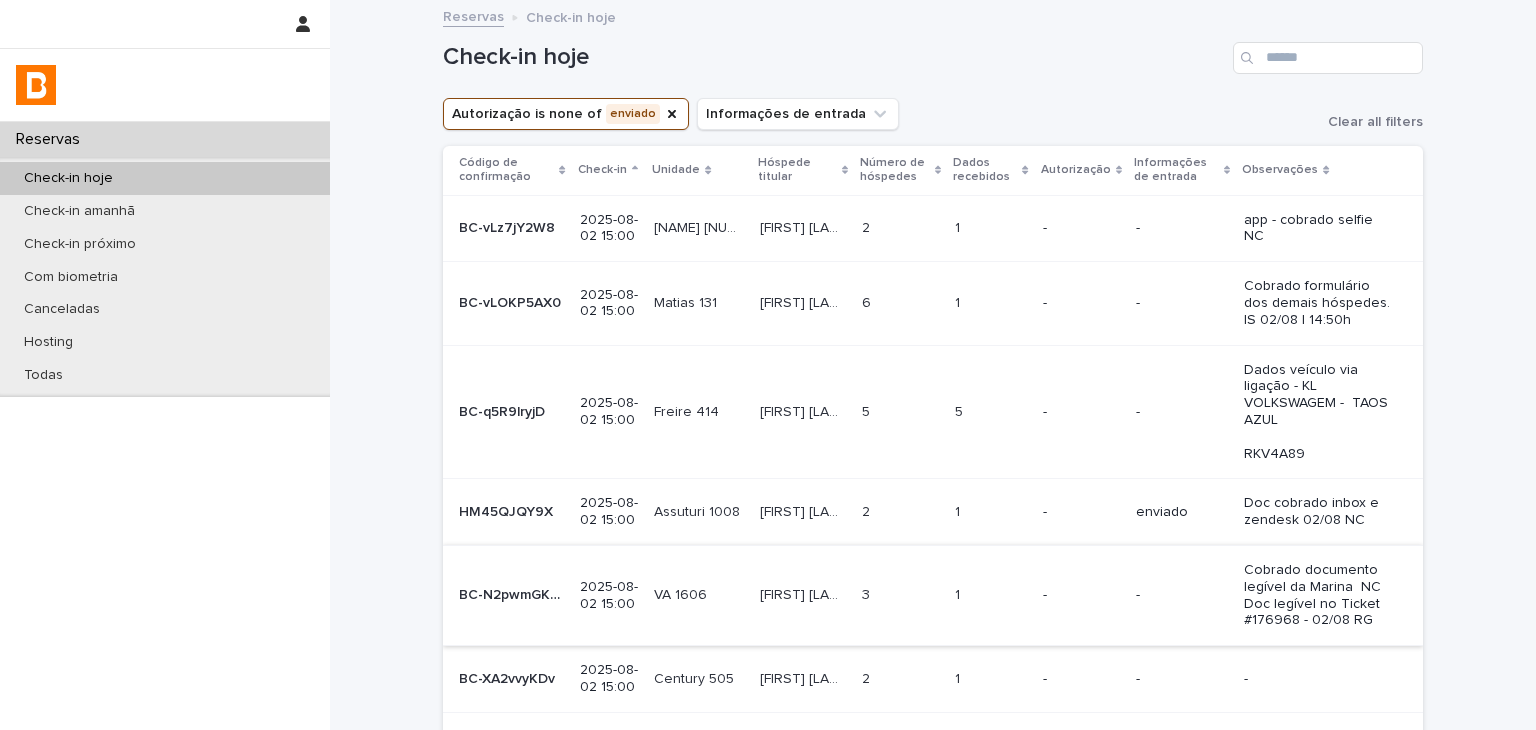 scroll, scrollTop: 300, scrollLeft: 0, axis: vertical 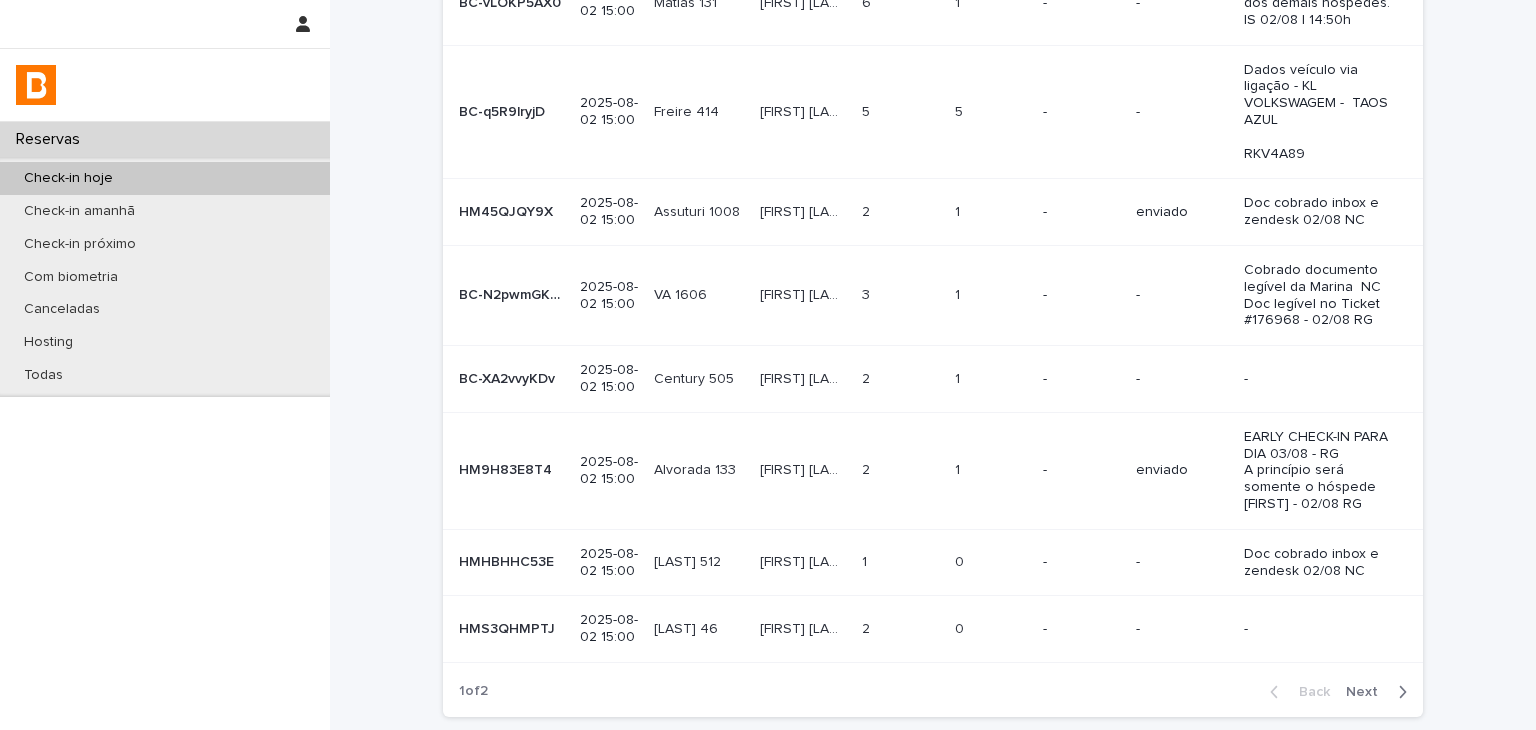 click on "EARLY CHECK-IN PARA DIA 03/08 - RG
A princípio será somente o hóspede Celso - 02/08 RG" at bounding box center [1329, 470] 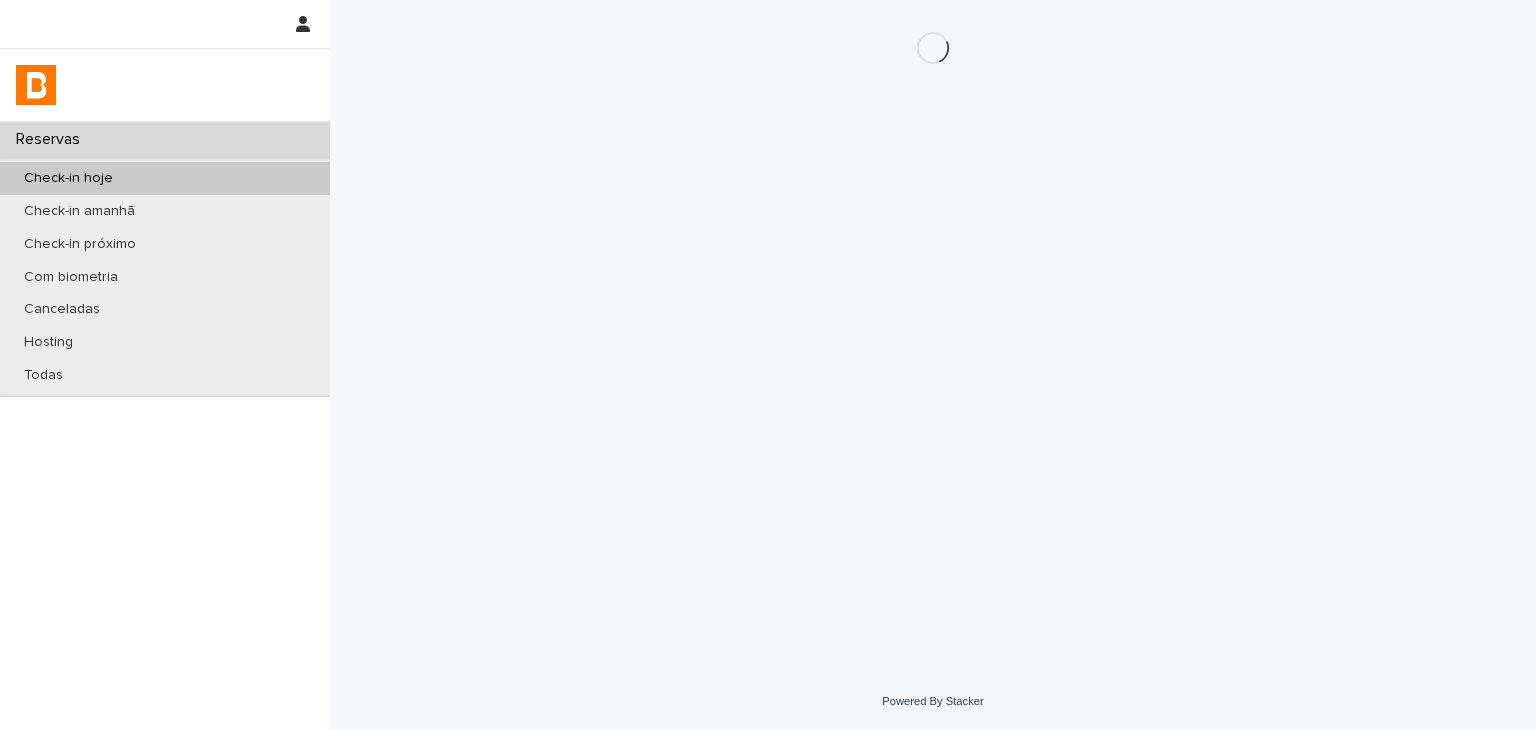 scroll, scrollTop: 0, scrollLeft: 0, axis: both 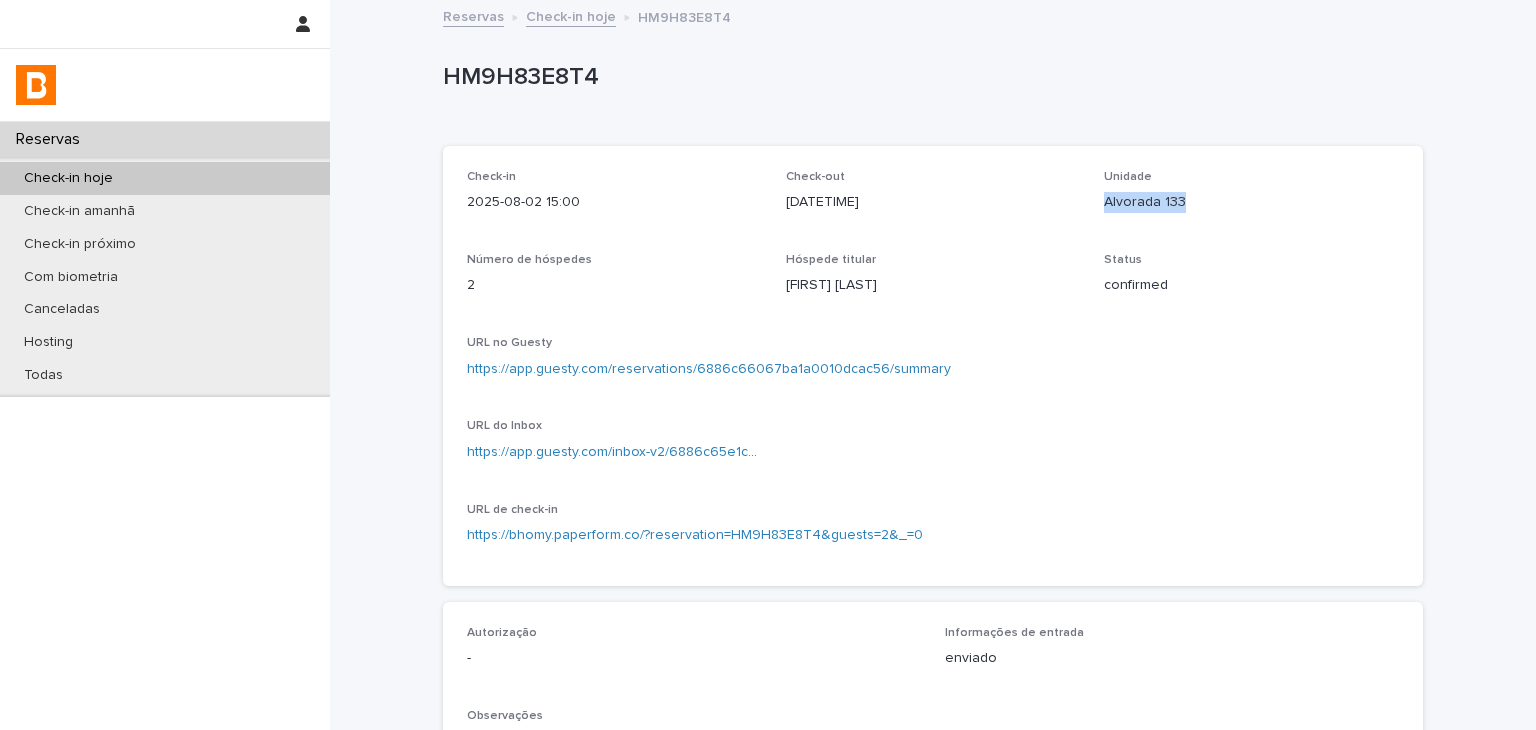 drag, startPoint x: 1192, startPoint y: 209, endPoint x: 1266, endPoint y: 222, distance: 75.13322 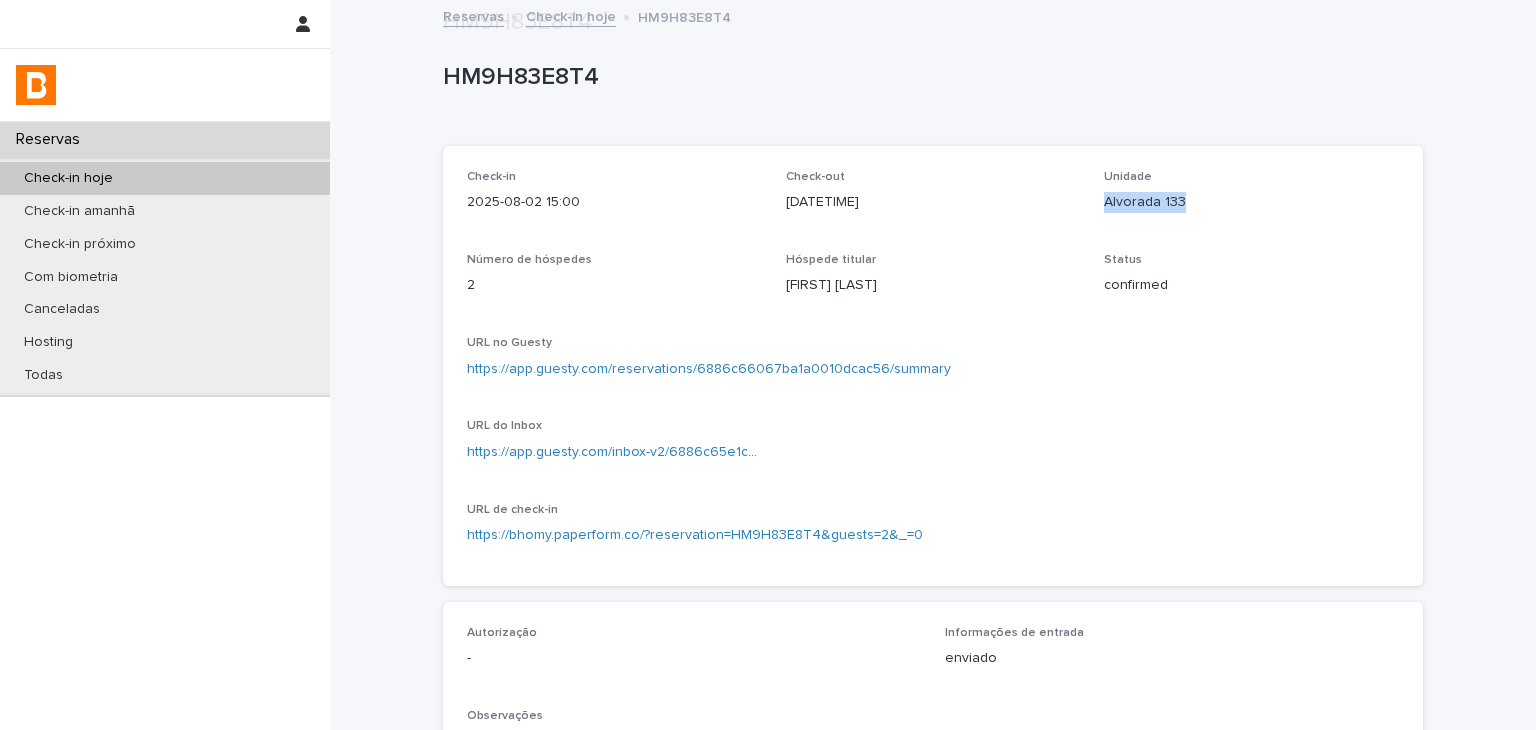 scroll, scrollTop: 555, scrollLeft: 0, axis: vertical 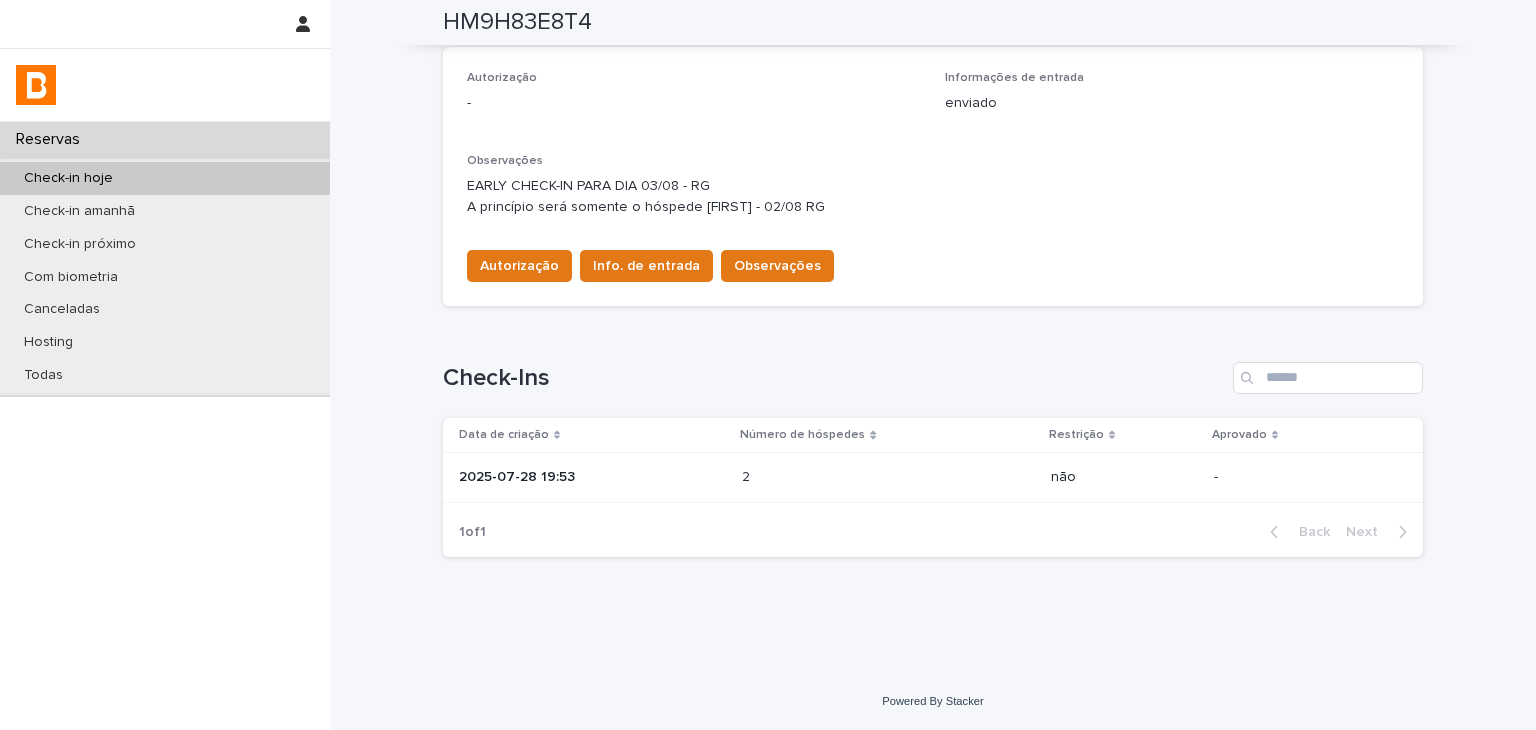 click at bounding box center [829, 477] 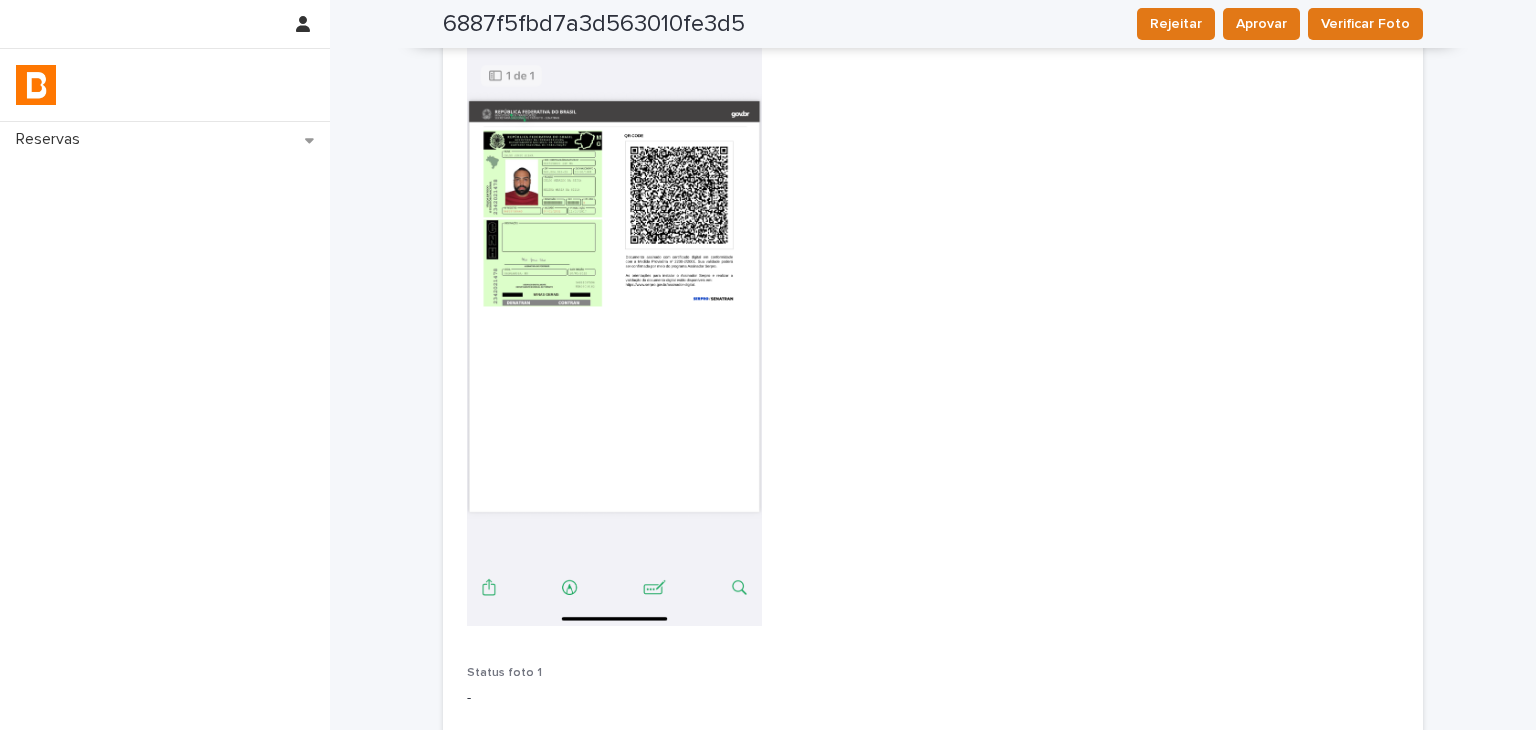 scroll, scrollTop: 0, scrollLeft: 0, axis: both 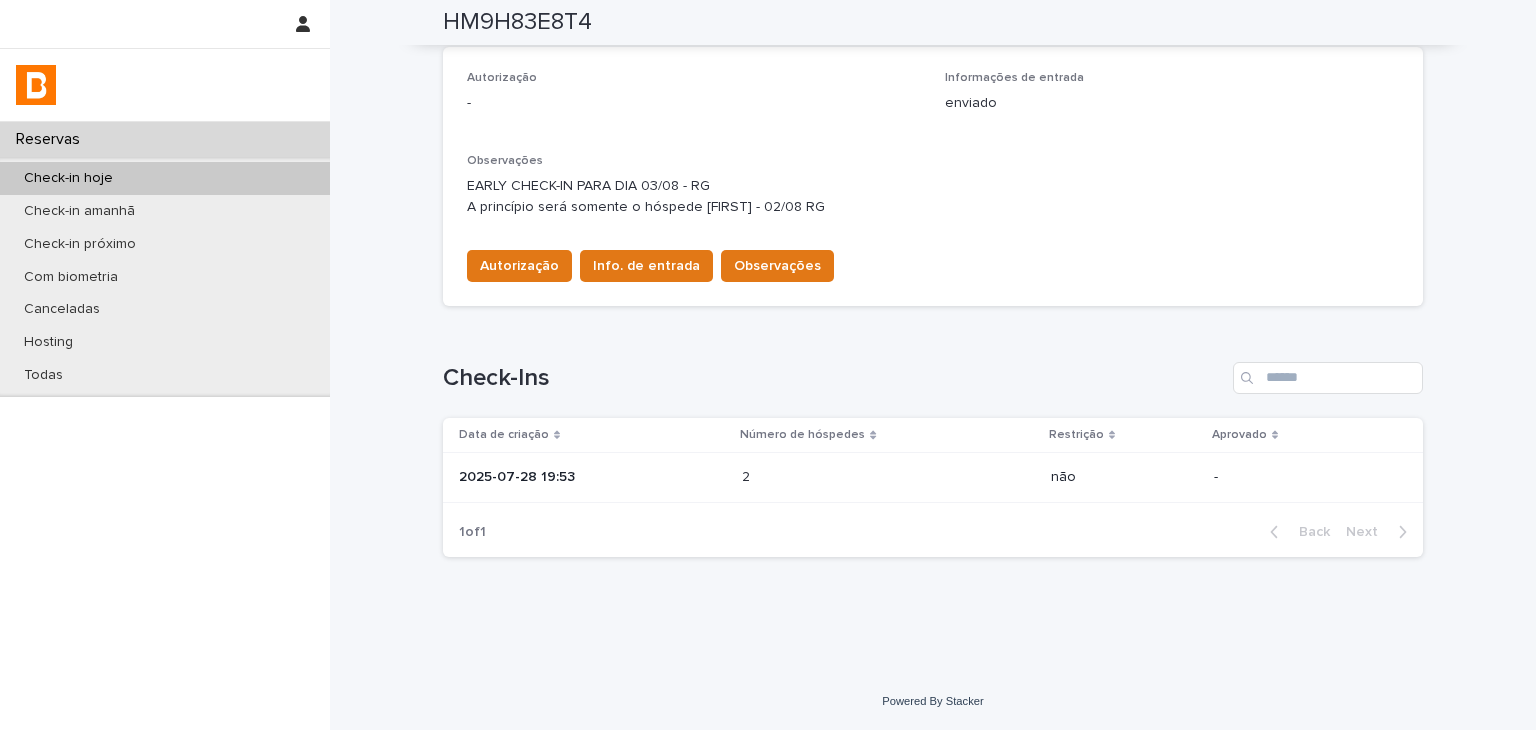 click on "2025-07-28 19:53" at bounding box center [588, 478] 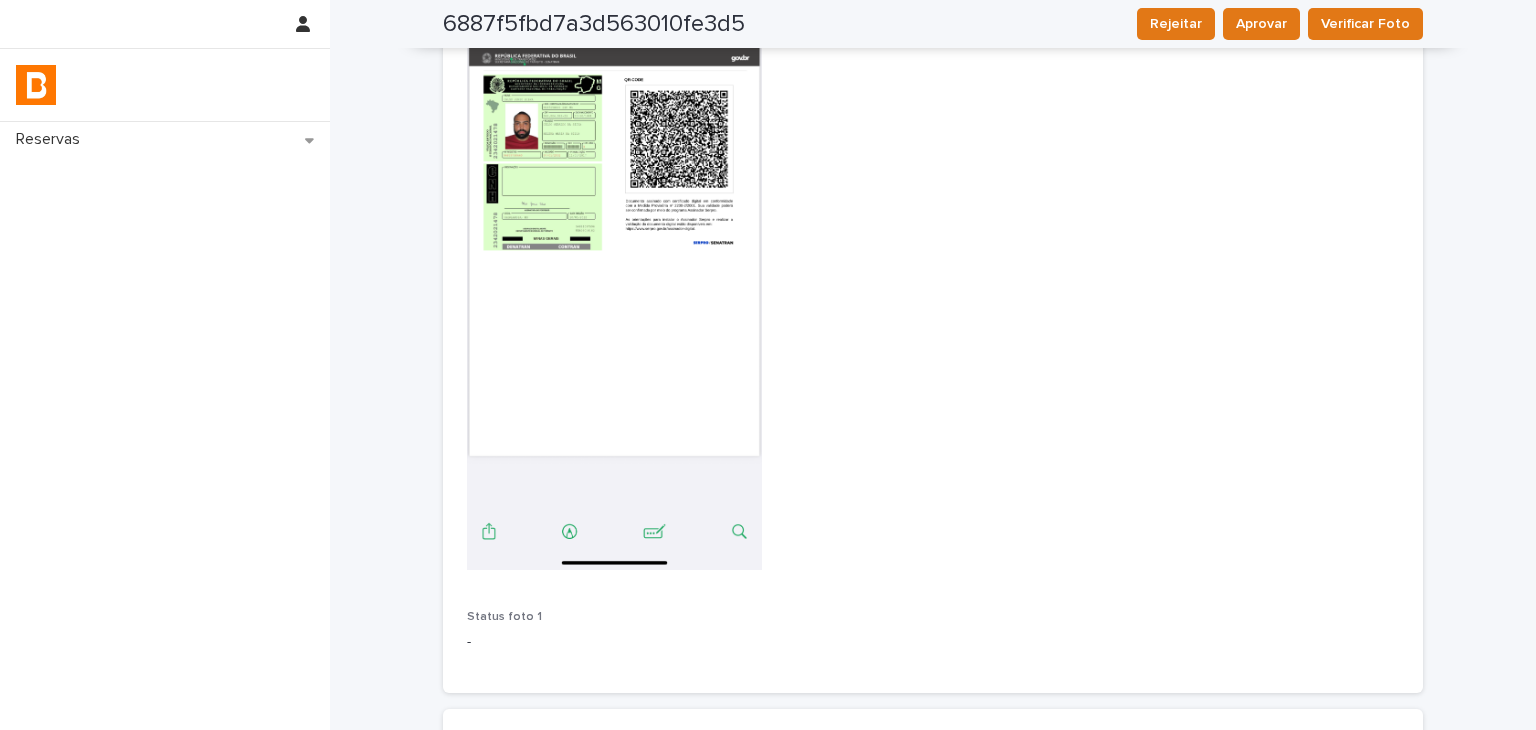 scroll, scrollTop: 56, scrollLeft: 0, axis: vertical 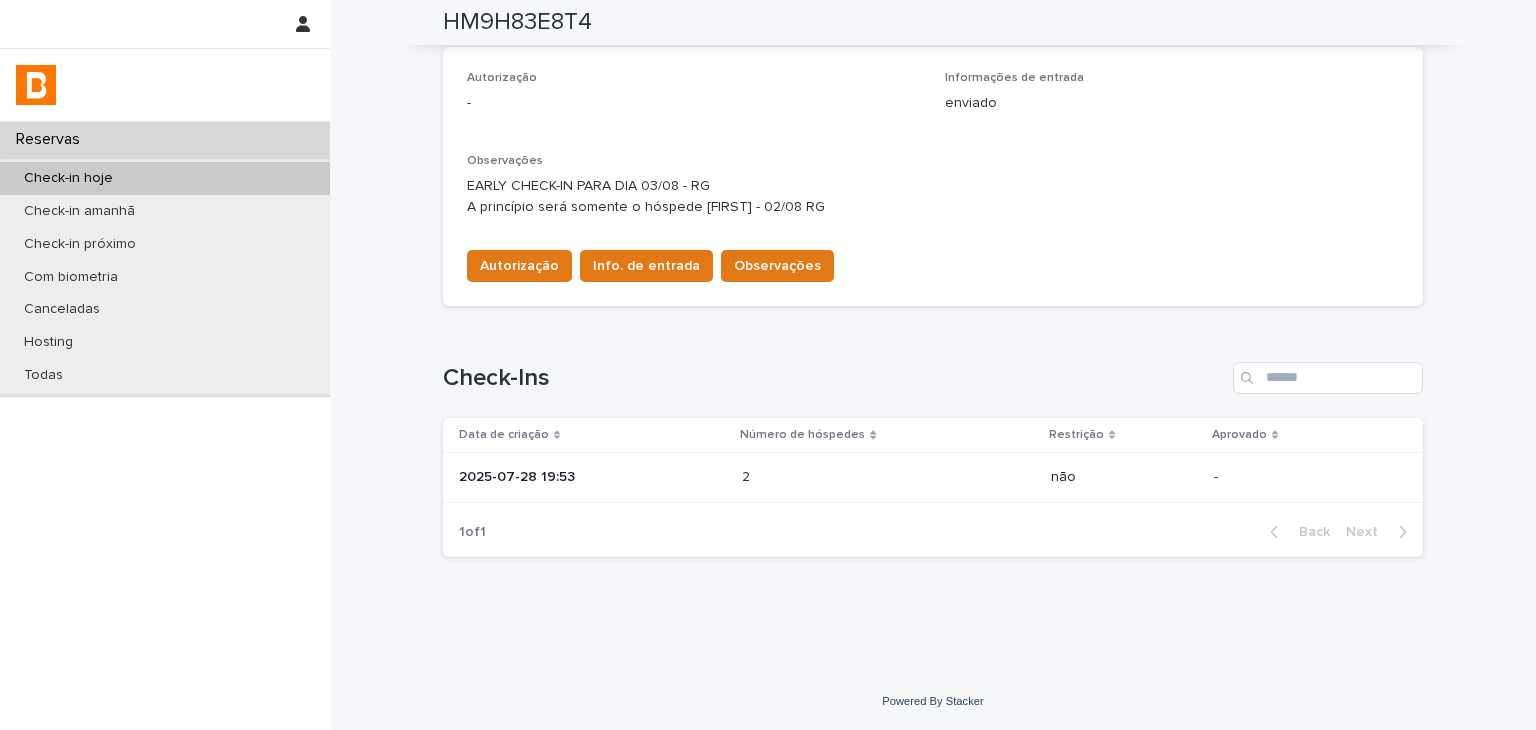click on "Data de criação Número de hóspedes Restrição Aprovado 2025-07-28 19:53 2 2   não -" at bounding box center [933, 462] 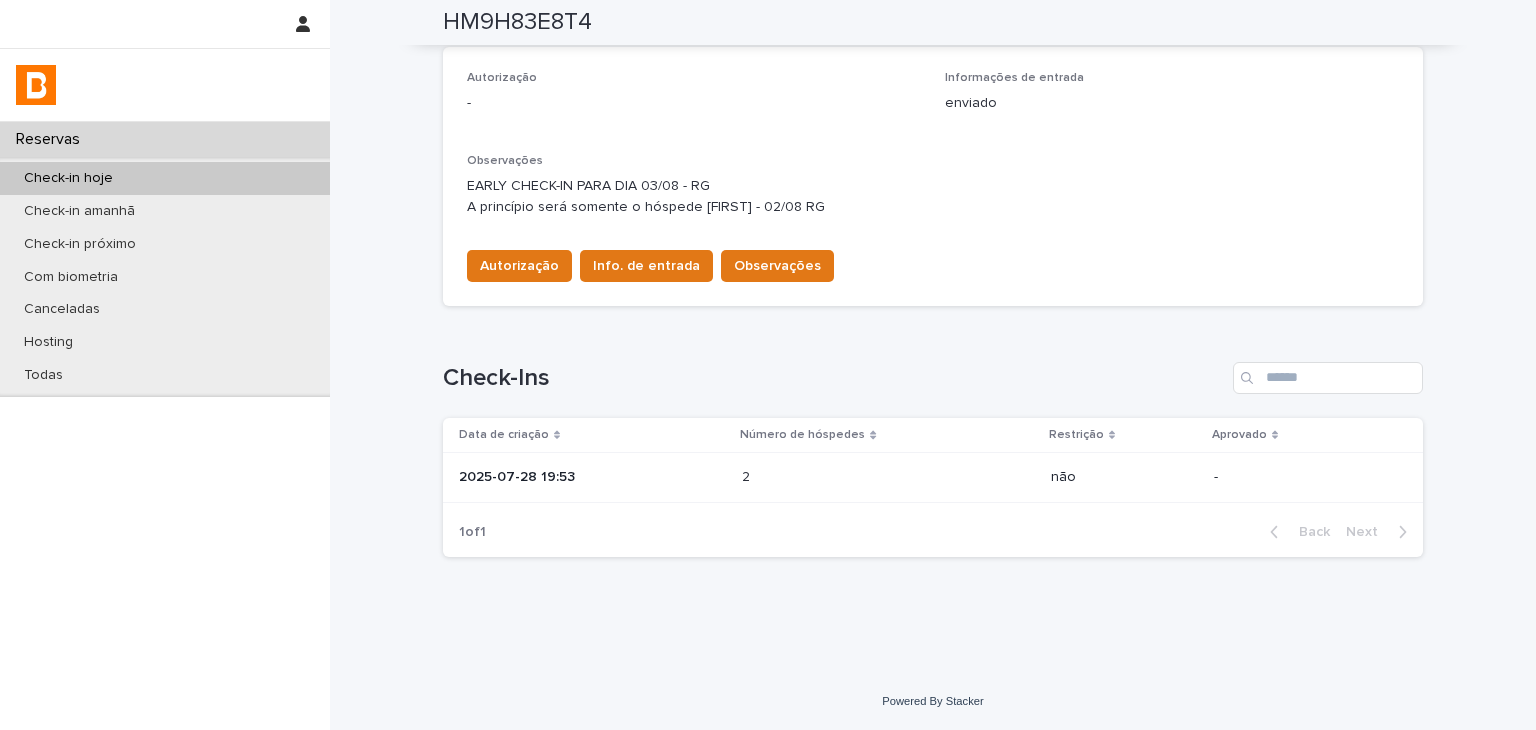 click at bounding box center (829, 477) 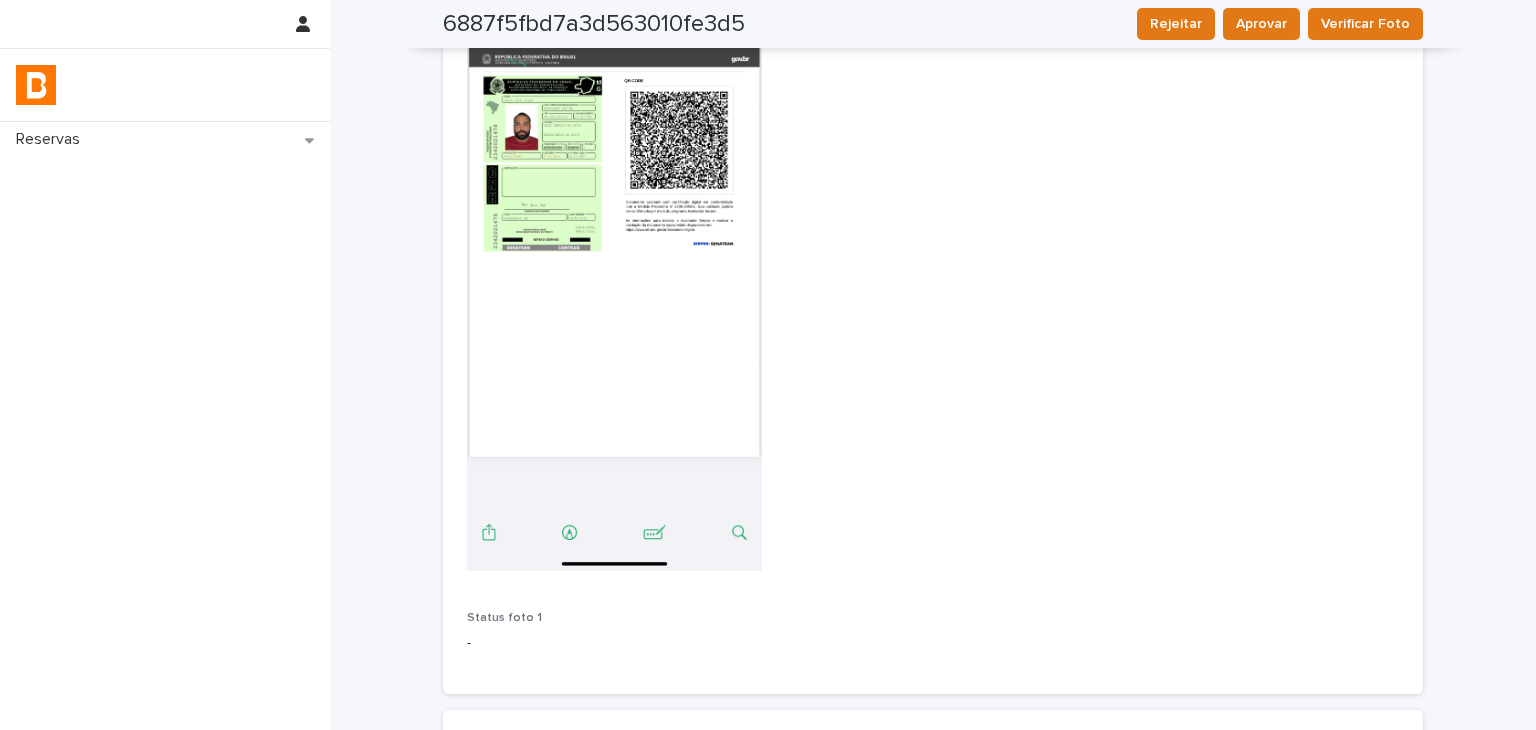 scroll, scrollTop: 0, scrollLeft: 0, axis: both 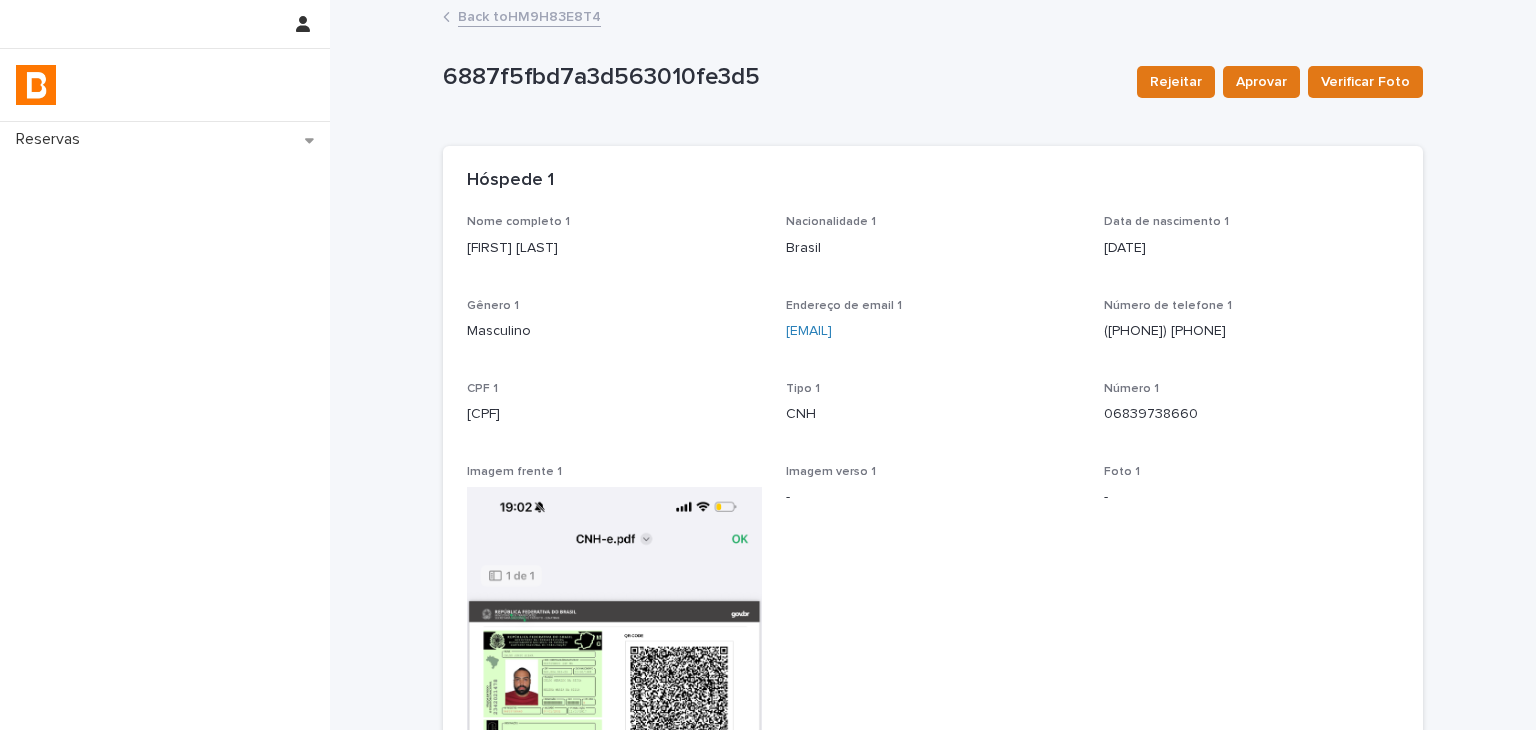 drag, startPoint x: 456, startPoint y: 255, endPoint x: 554, endPoint y: 265, distance: 98.50888 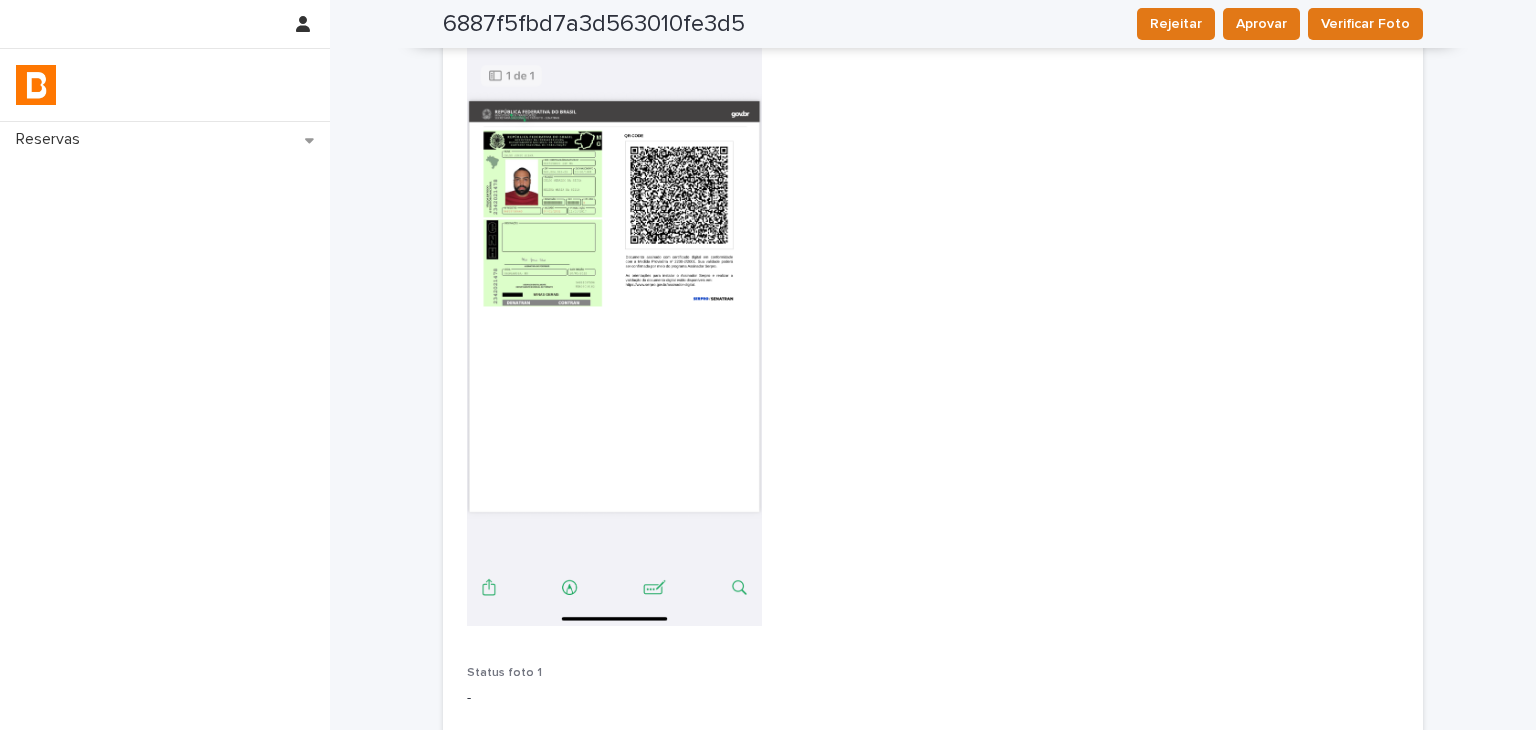 scroll, scrollTop: 0, scrollLeft: 0, axis: both 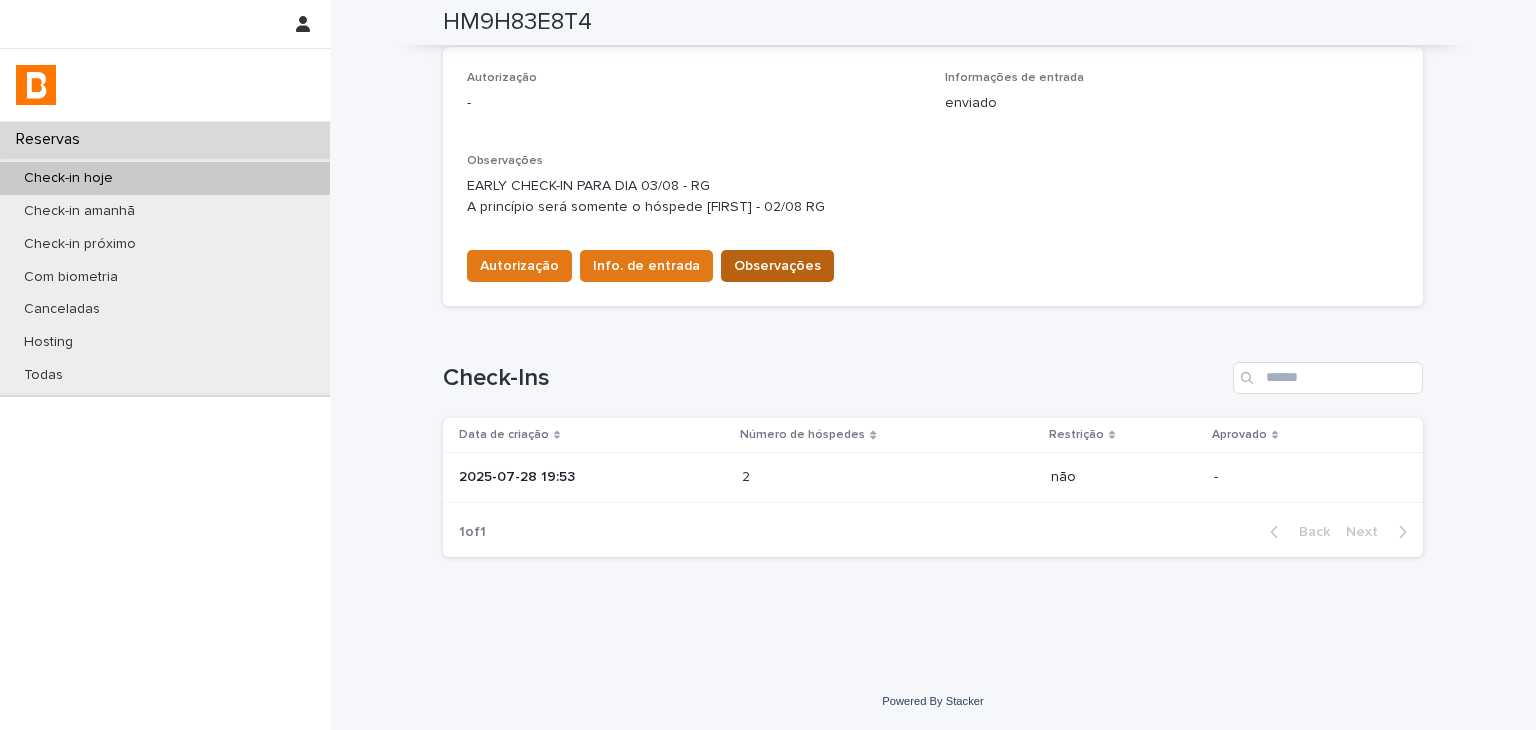 click on "Observações" at bounding box center [777, 266] 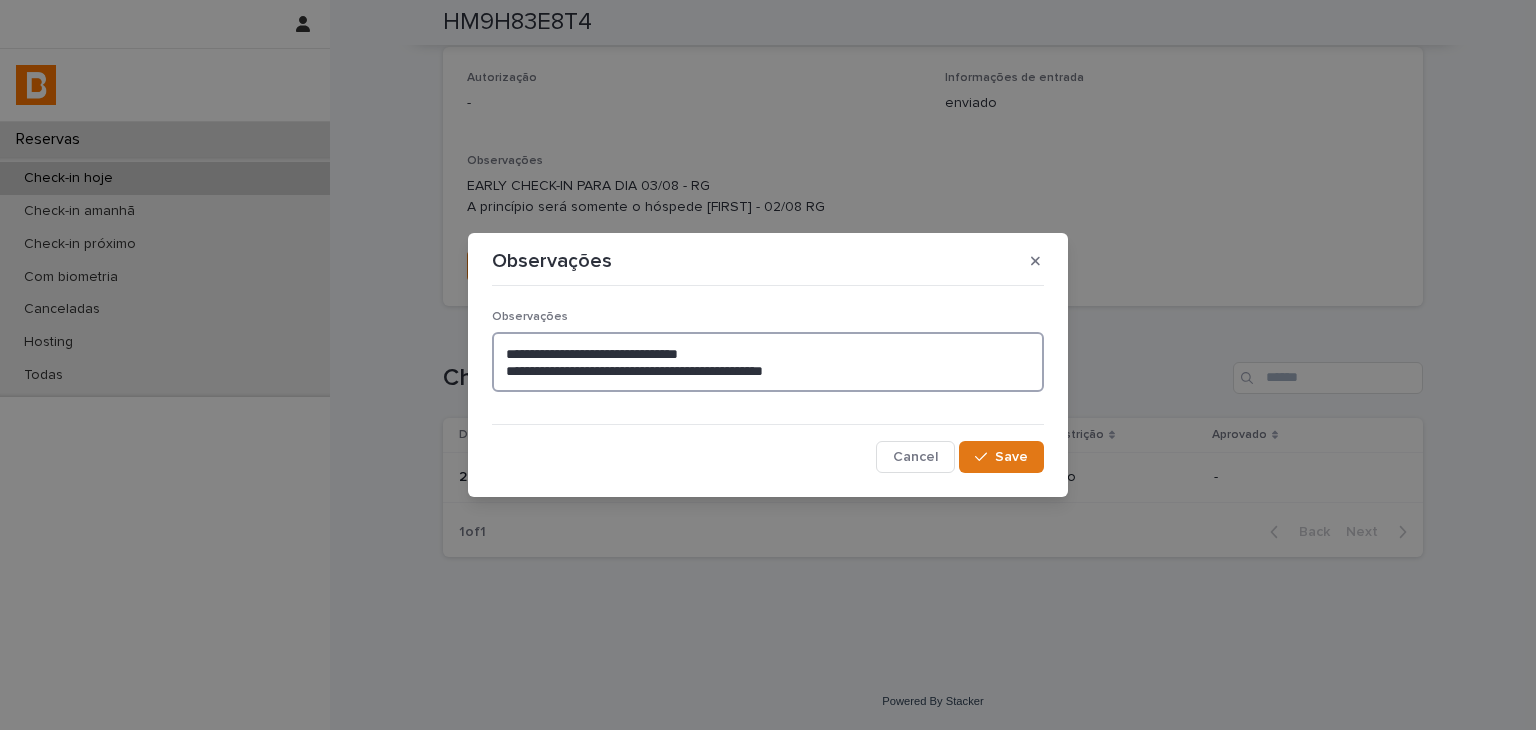 click on "**********" at bounding box center (768, 362) 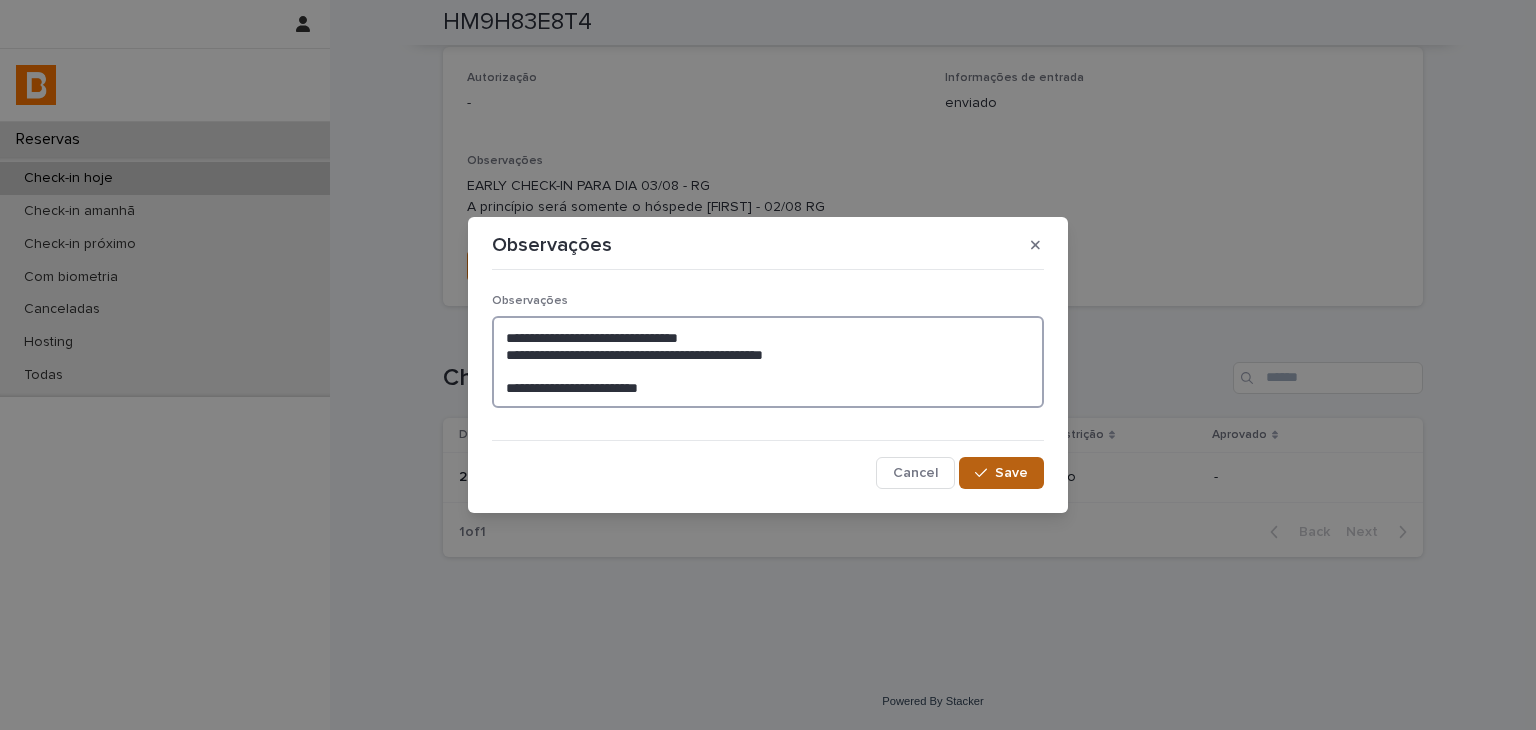 type on "**********" 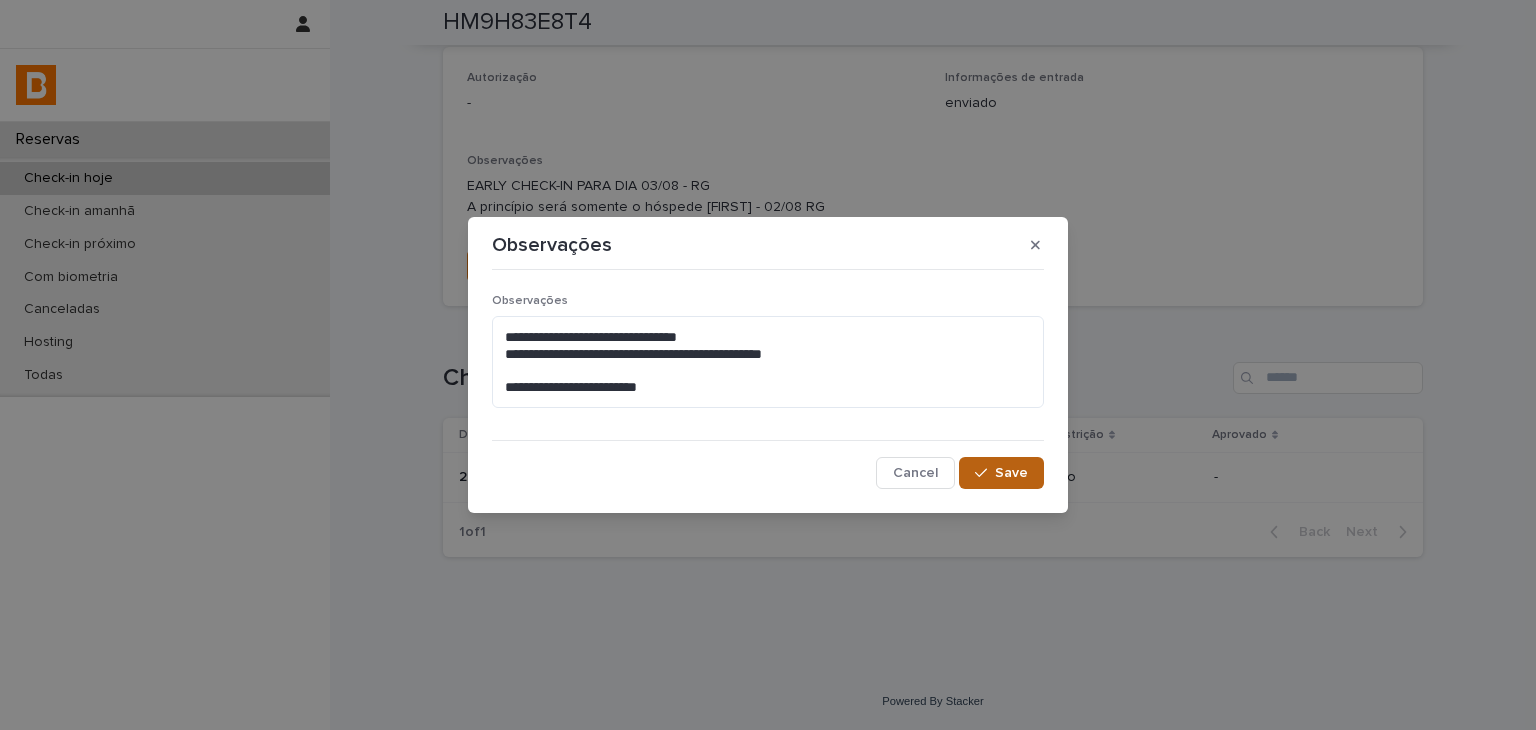 click on "Save" at bounding box center [1001, 473] 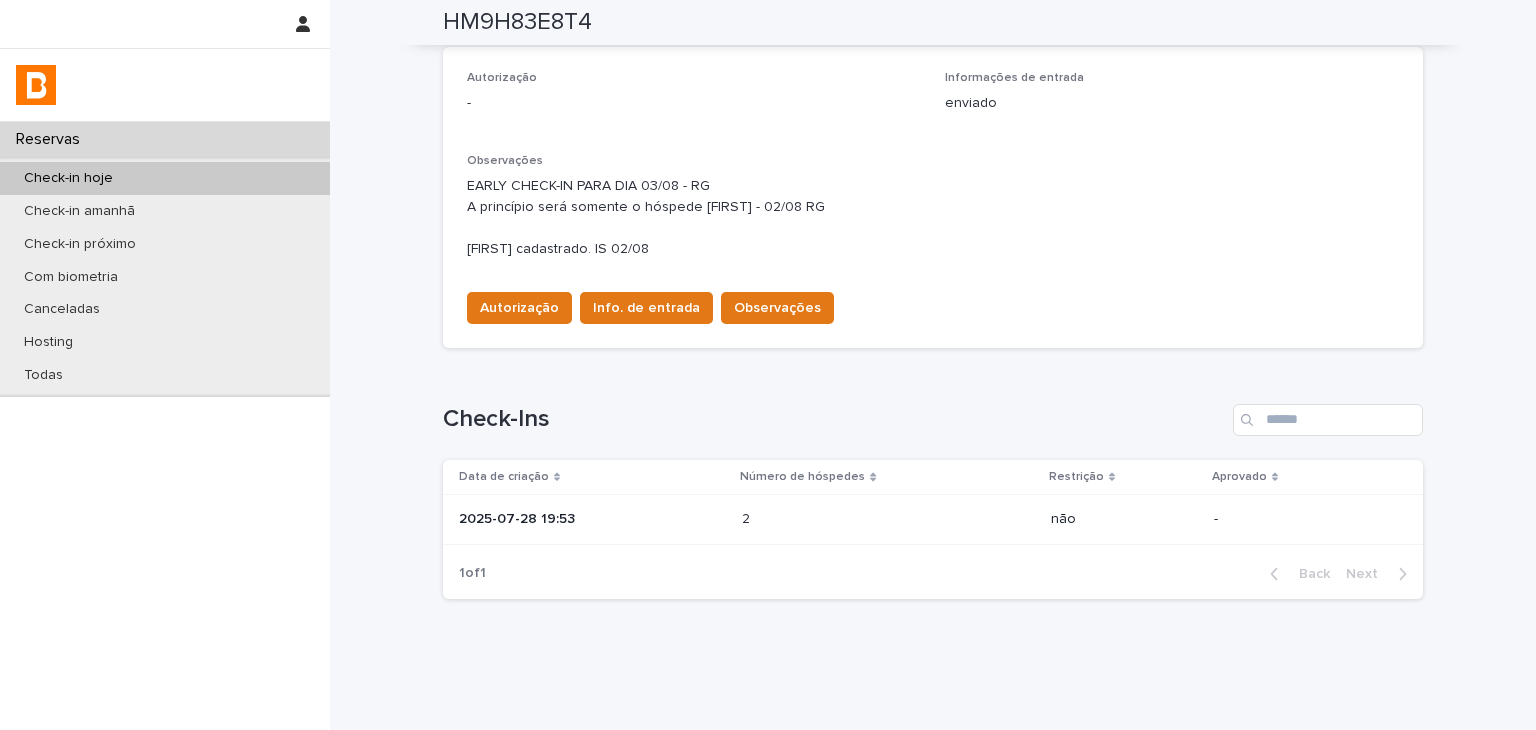 scroll, scrollTop: 576, scrollLeft: 0, axis: vertical 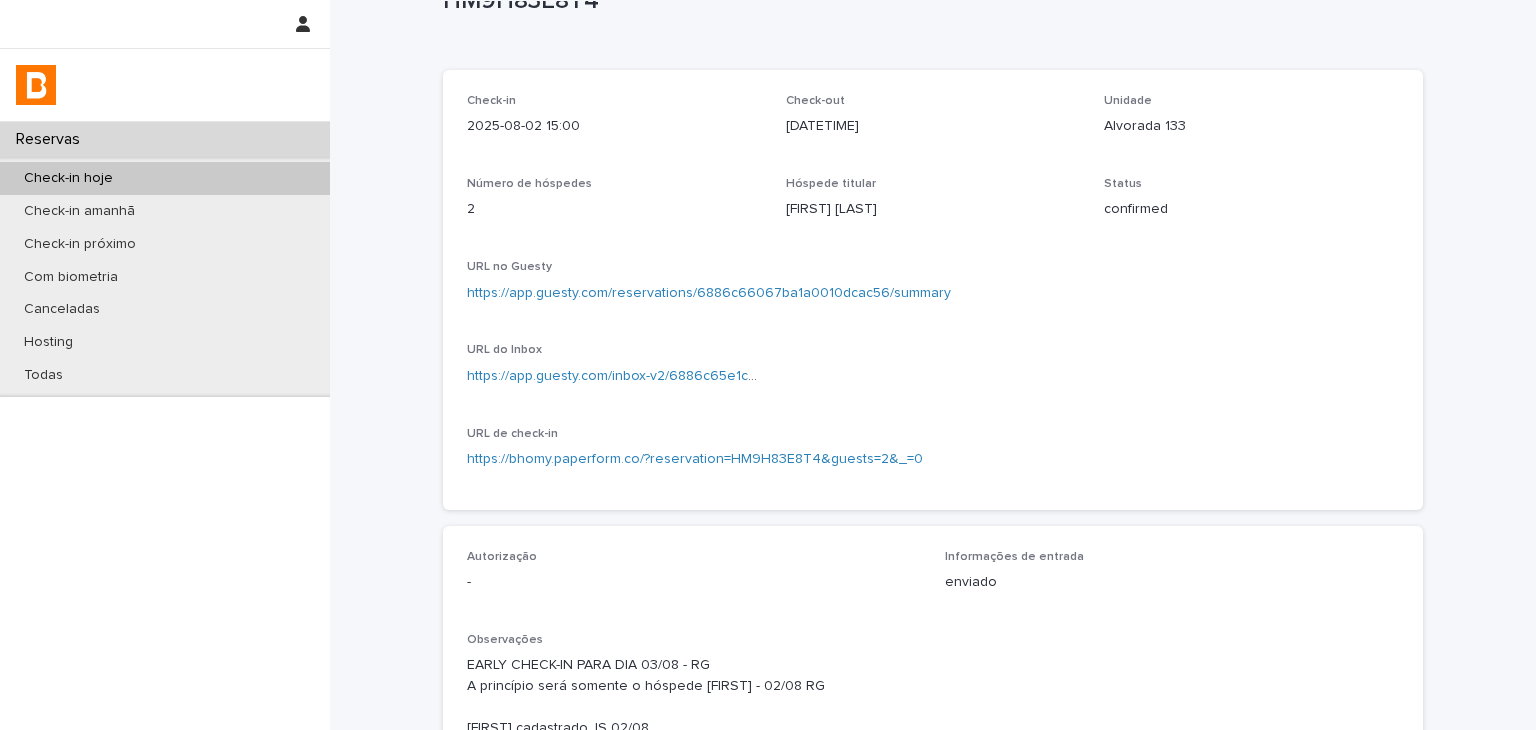 click on "URL no Guesty https://app.guesty.com/reservations/6886c66067ba1a0010dcac56/summary" at bounding box center [933, 289] 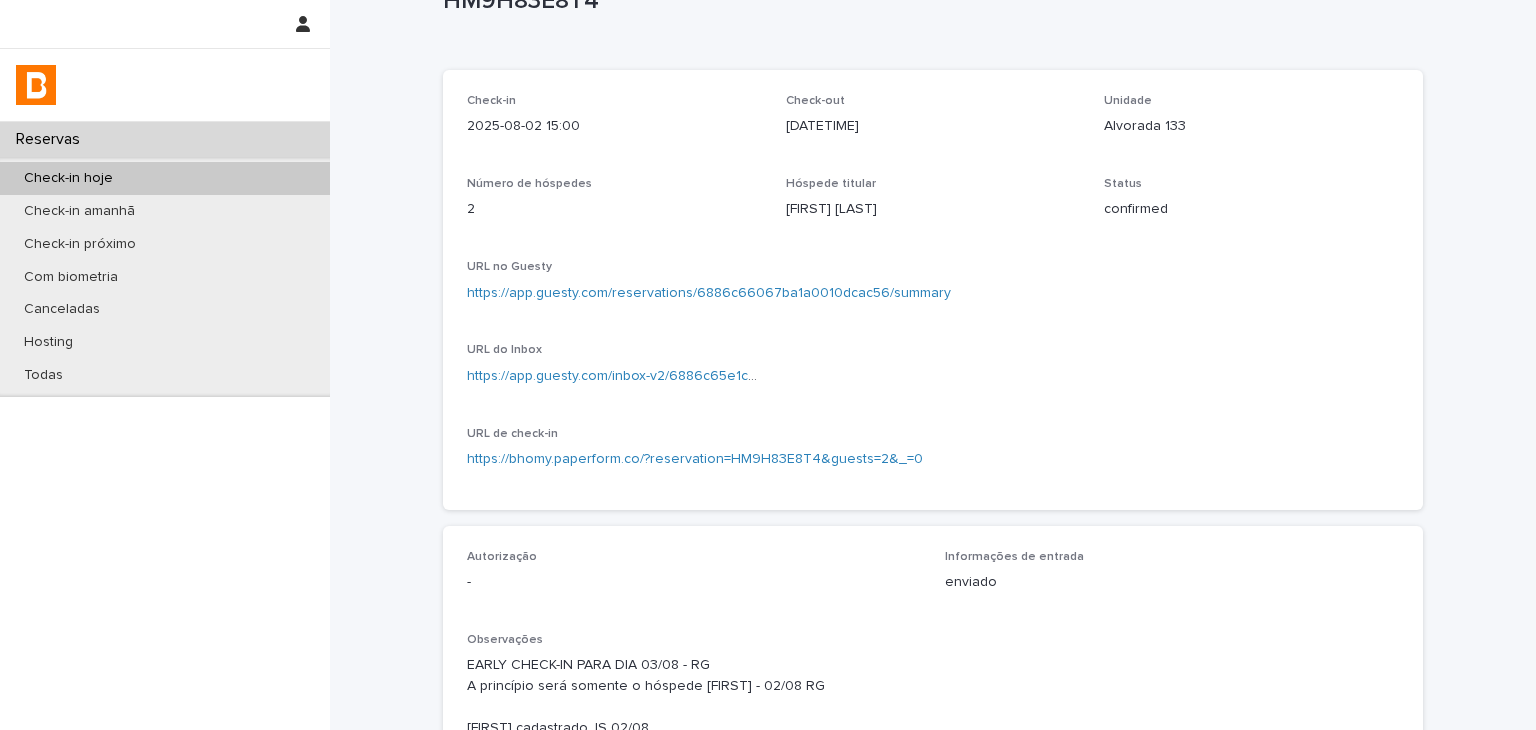 click on "https://app.guesty.com/reservations/6886c66067ba1a0010dcac56/summary" at bounding box center (933, 293) 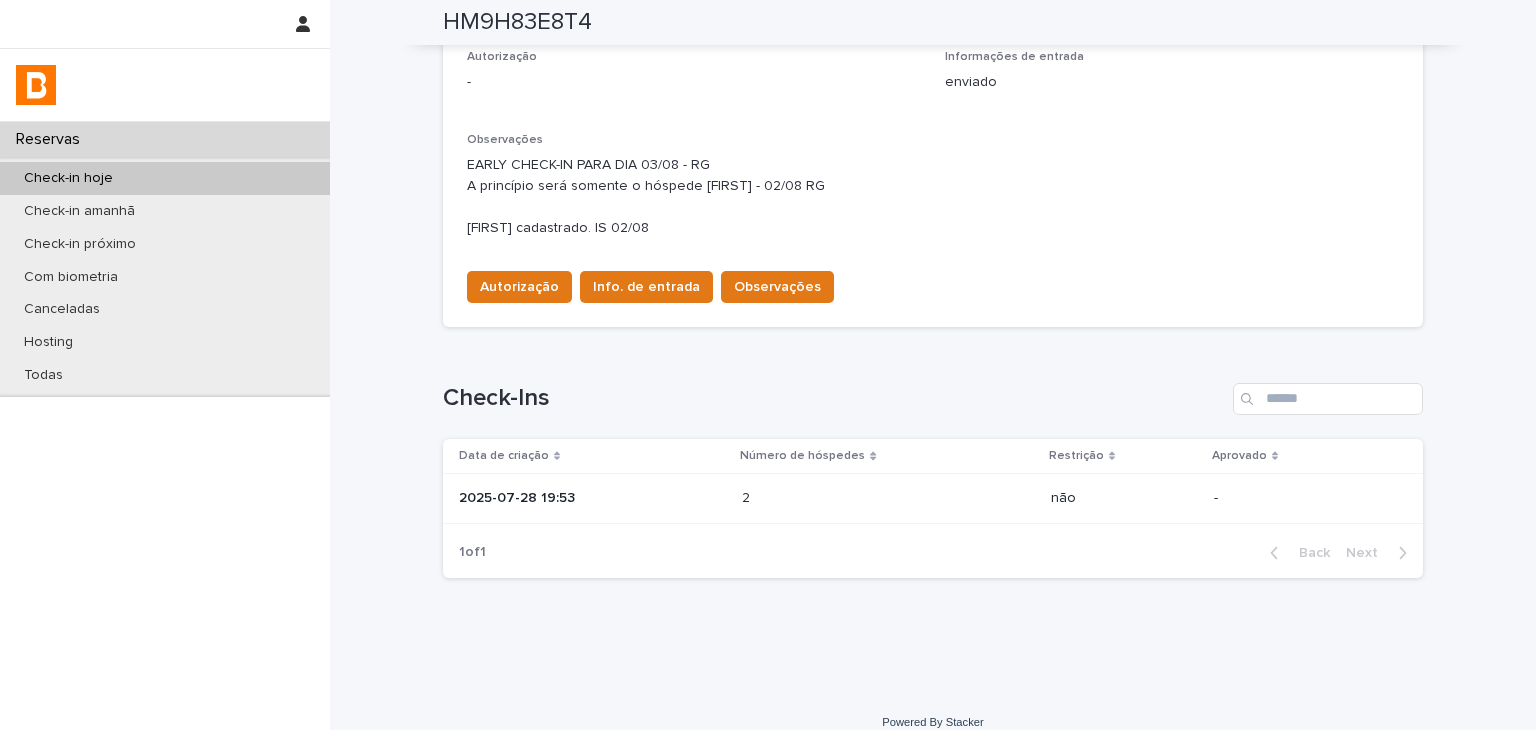 click on "1  of  1 Back Next" at bounding box center (933, 553) 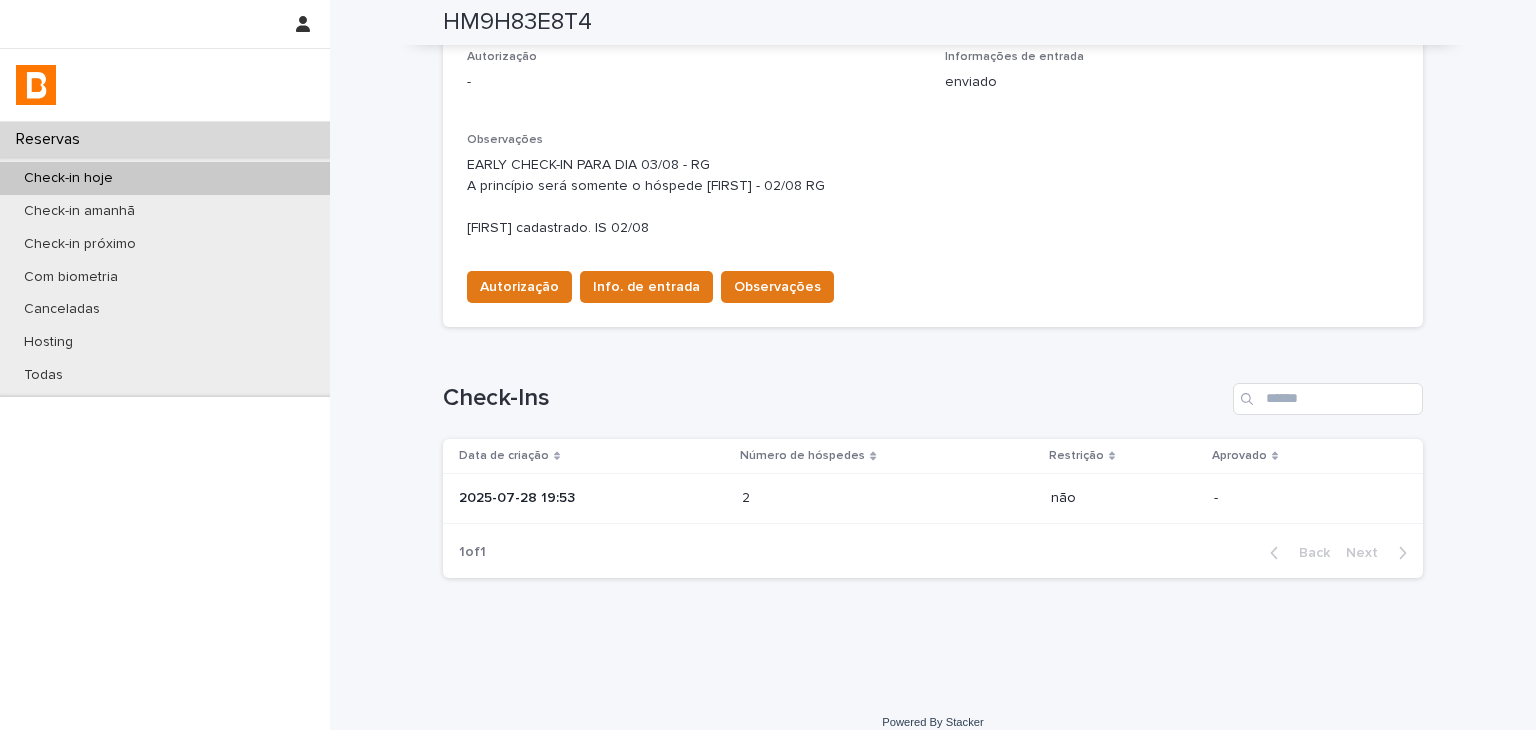 click on "2 2" at bounding box center (888, 498) 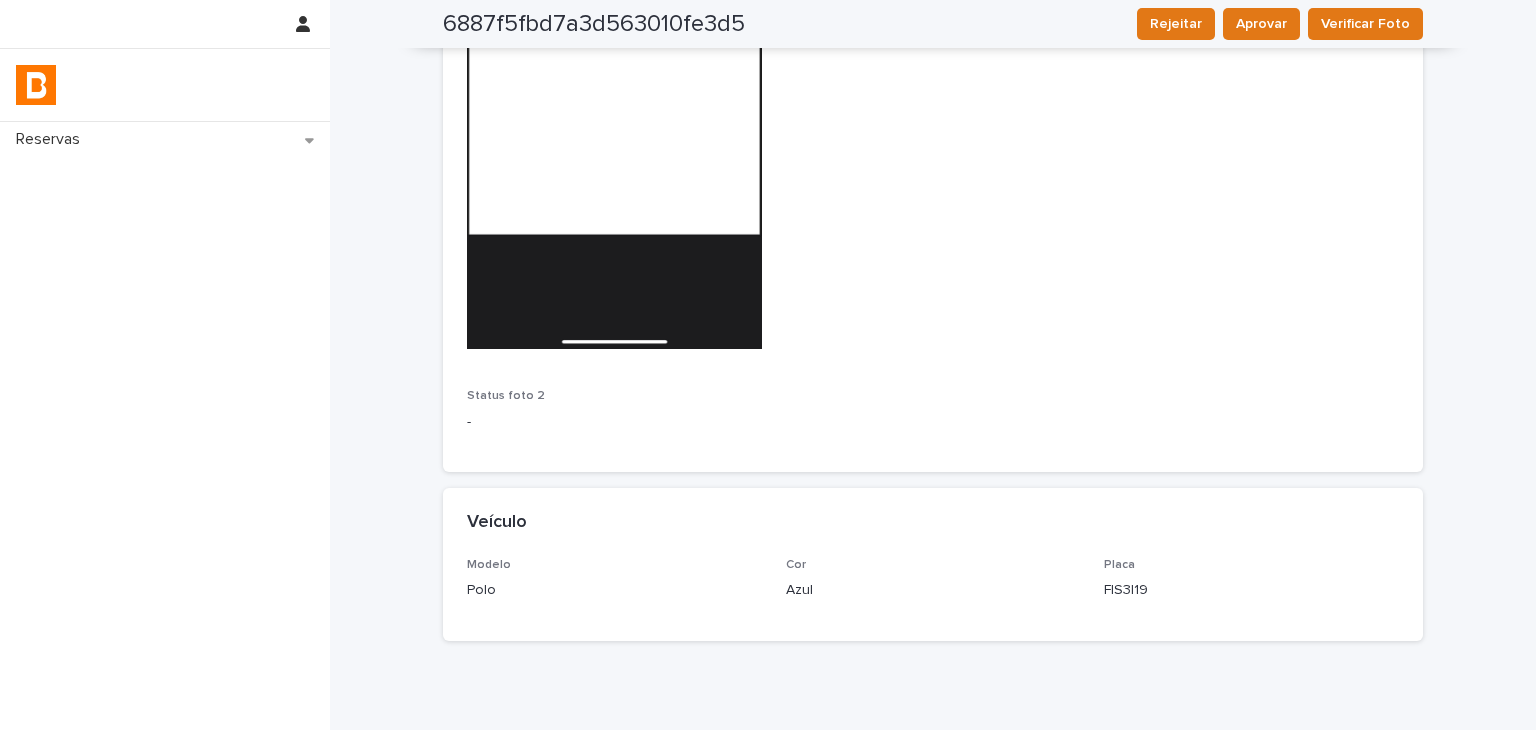scroll, scrollTop: 1982, scrollLeft: 0, axis: vertical 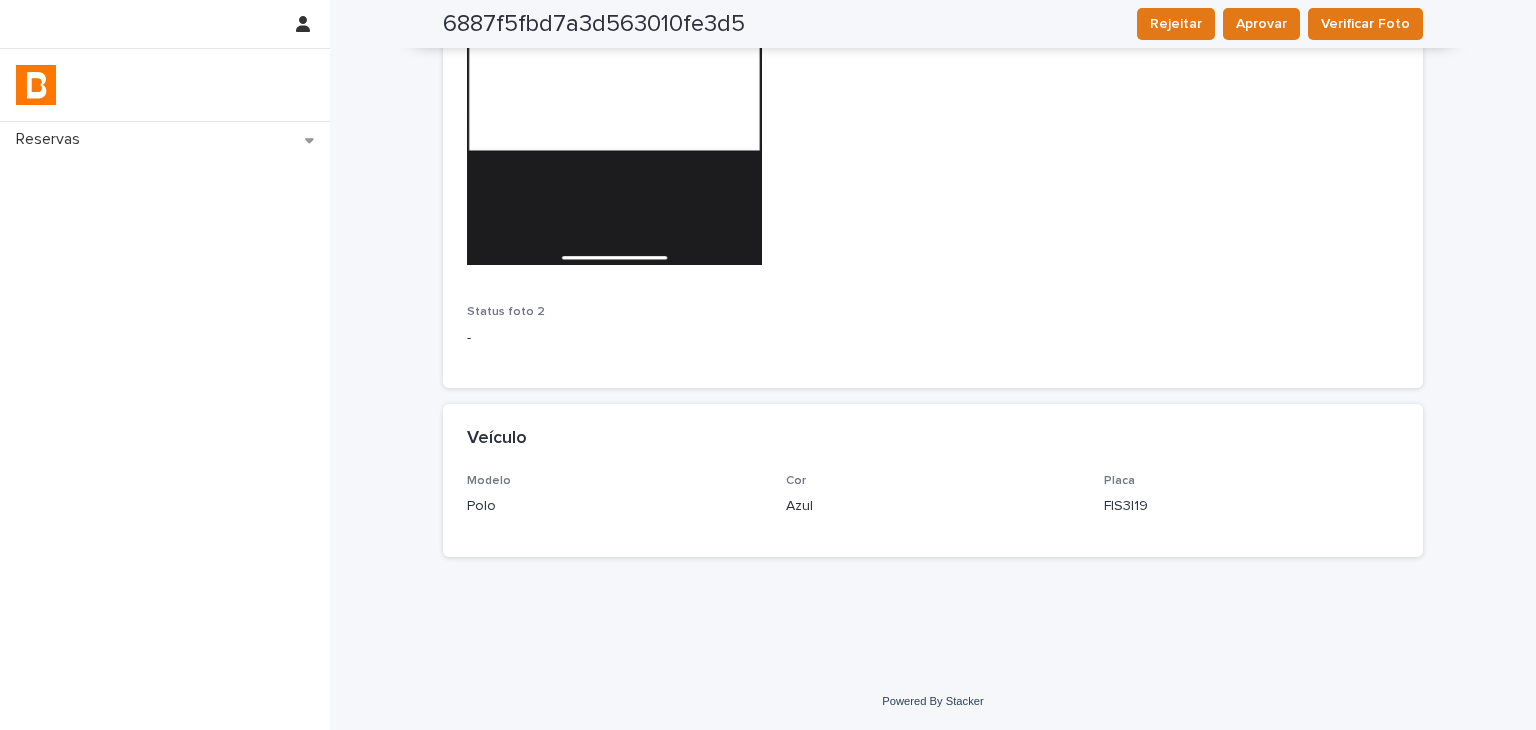 drag, startPoint x: 1079, startPoint y: 513, endPoint x: 1163, endPoint y: 509, distance: 84.095184 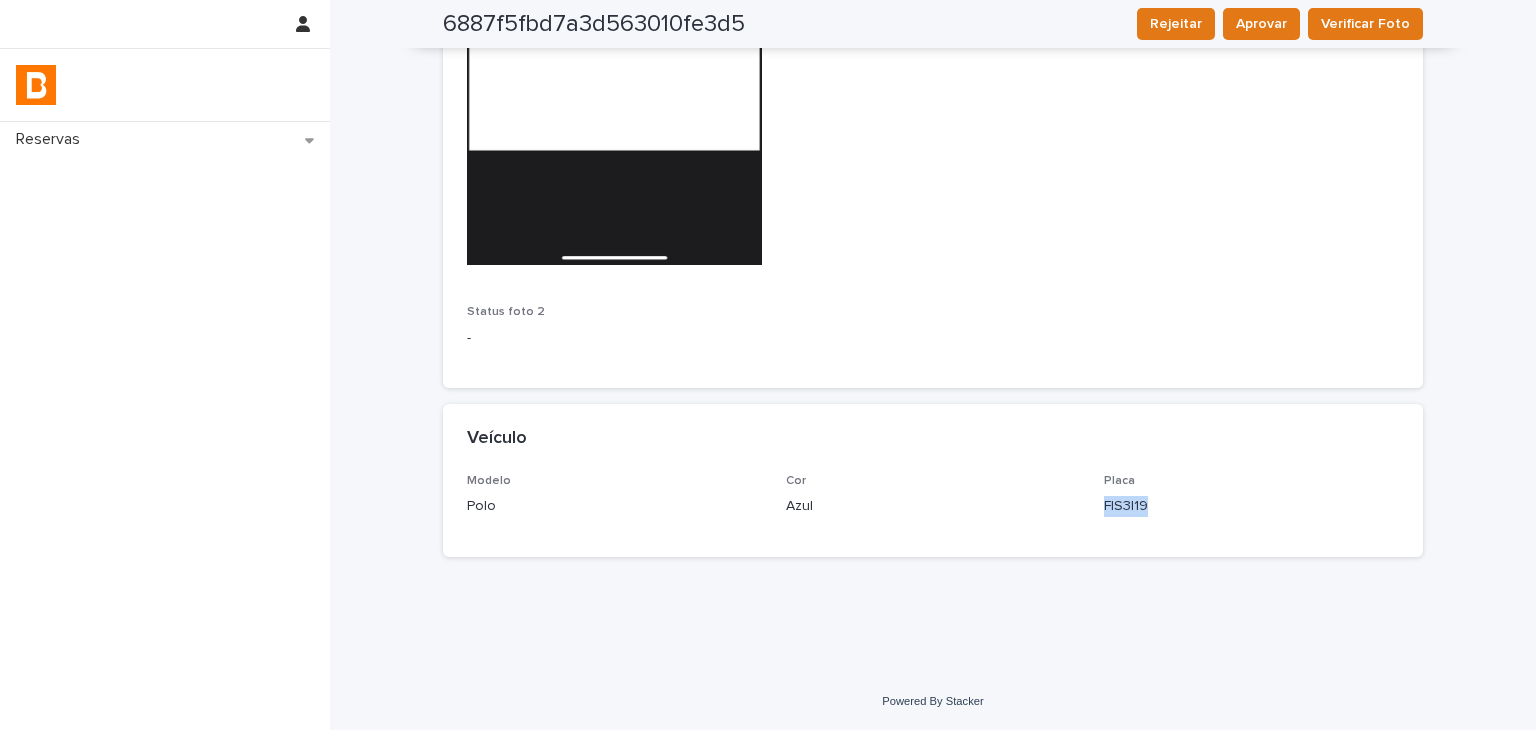 click on "FIS3I19" at bounding box center (1251, 506) 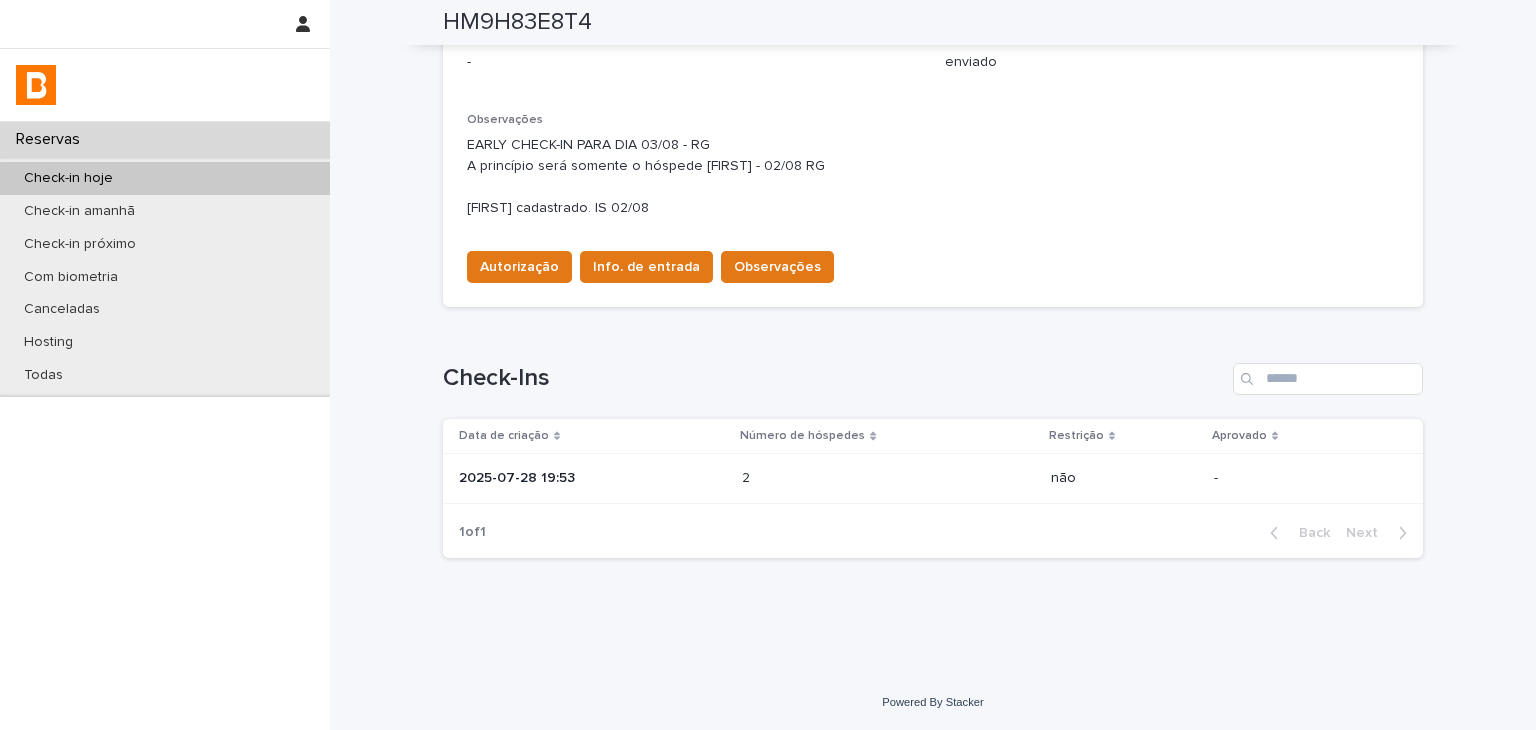 scroll, scrollTop: 596, scrollLeft: 0, axis: vertical 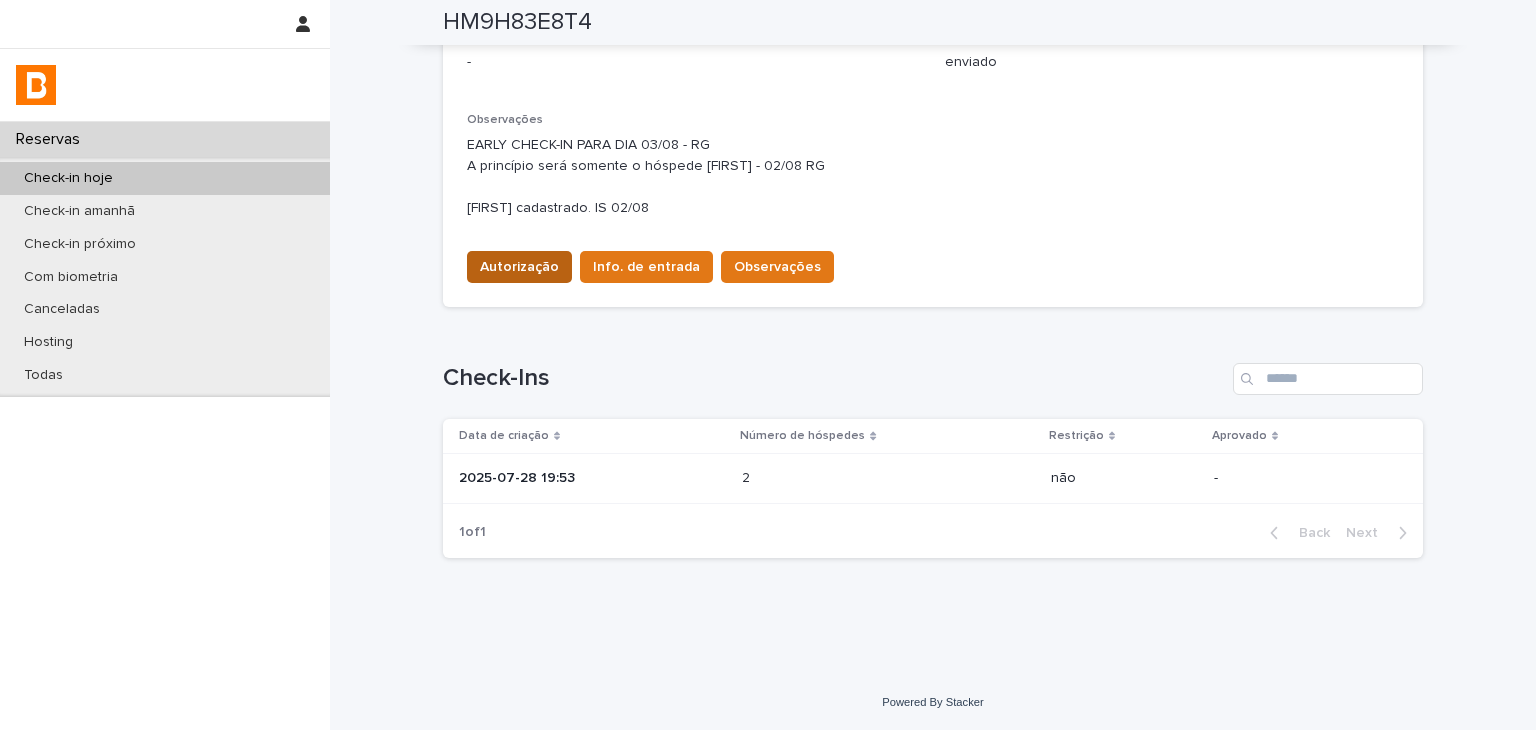 click on "Autorização" at bounding box center (519, 267) 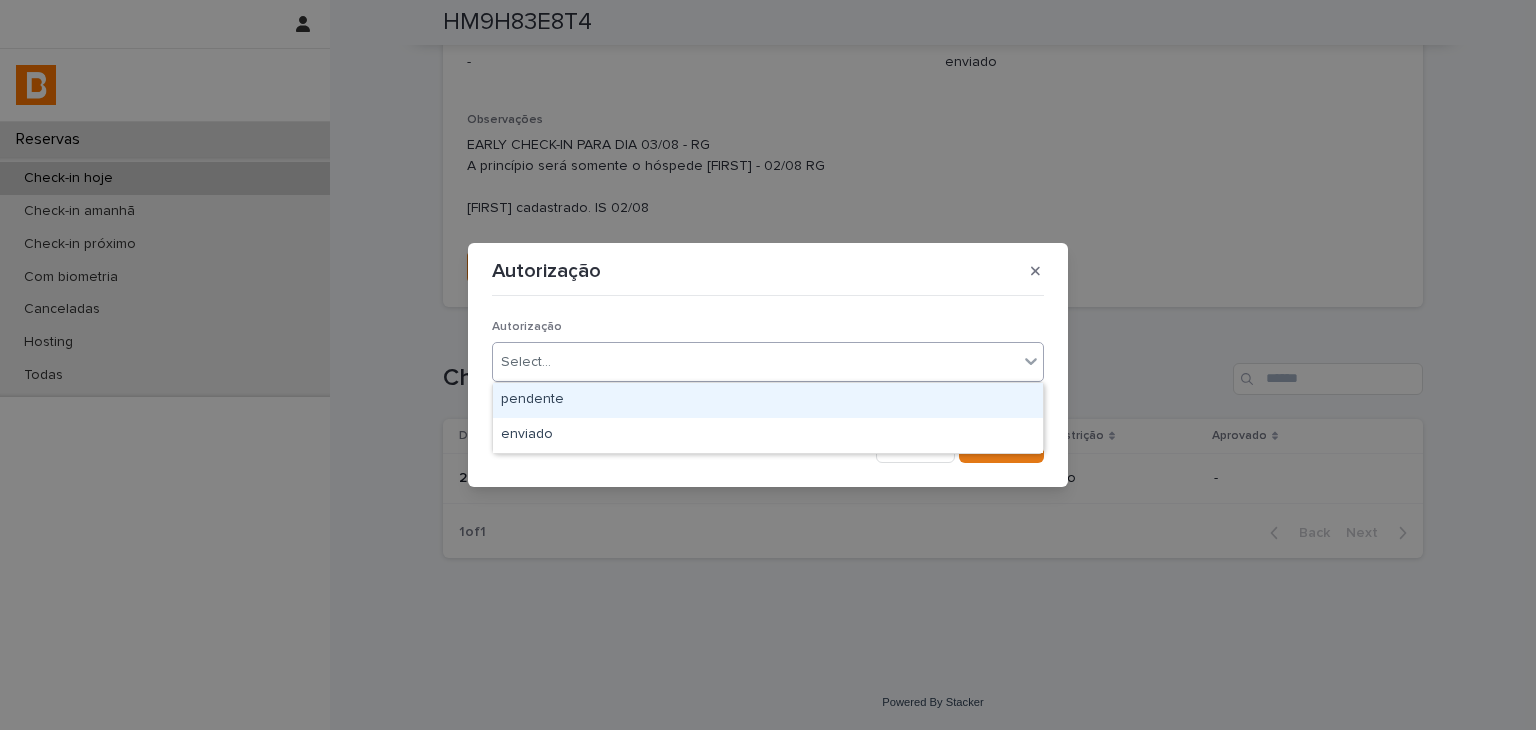 drag, startPoint x: 581, startPoint y: 363, endPoint x: 580, endPoint y: 416, distance: 53.009434 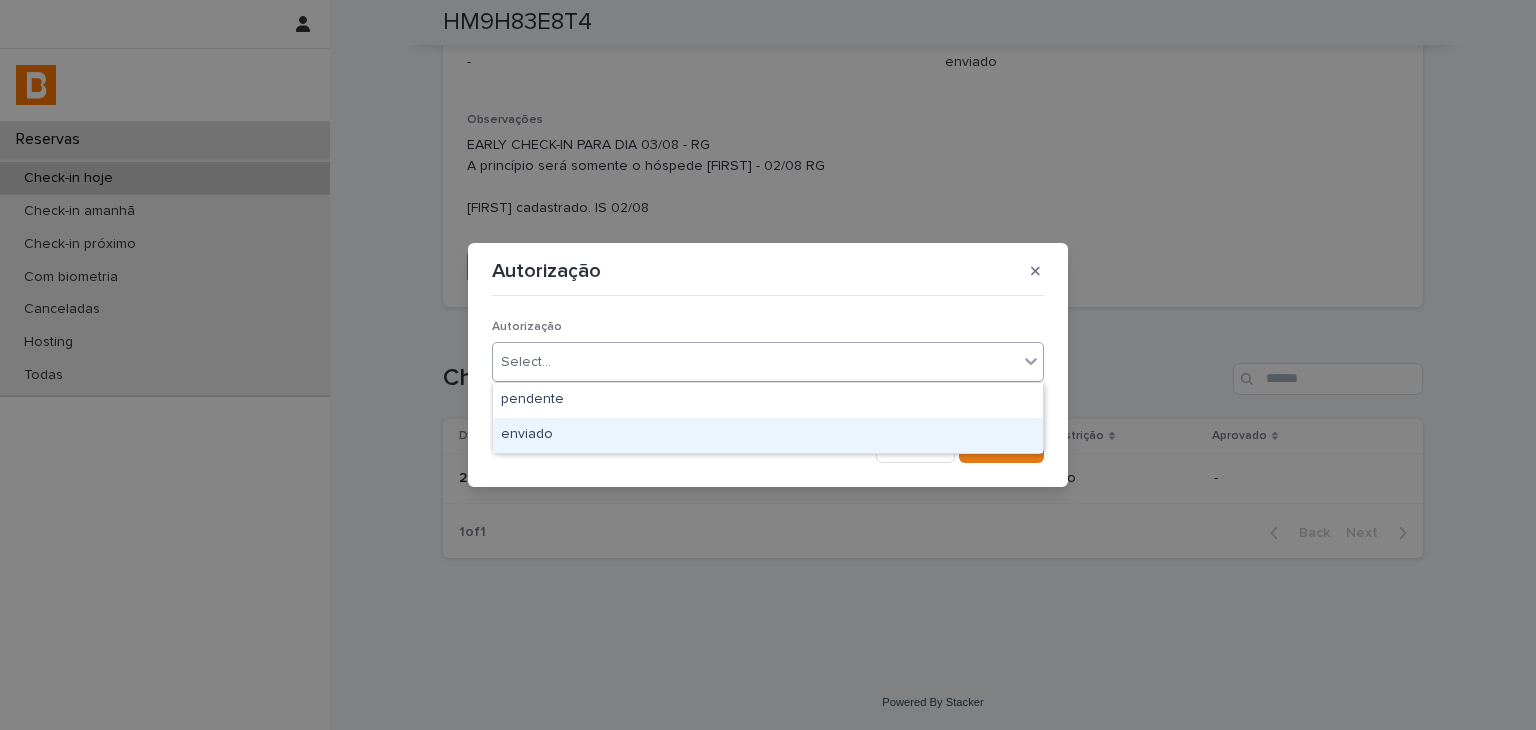 click on "enviado" at bounding box center [768, 435] 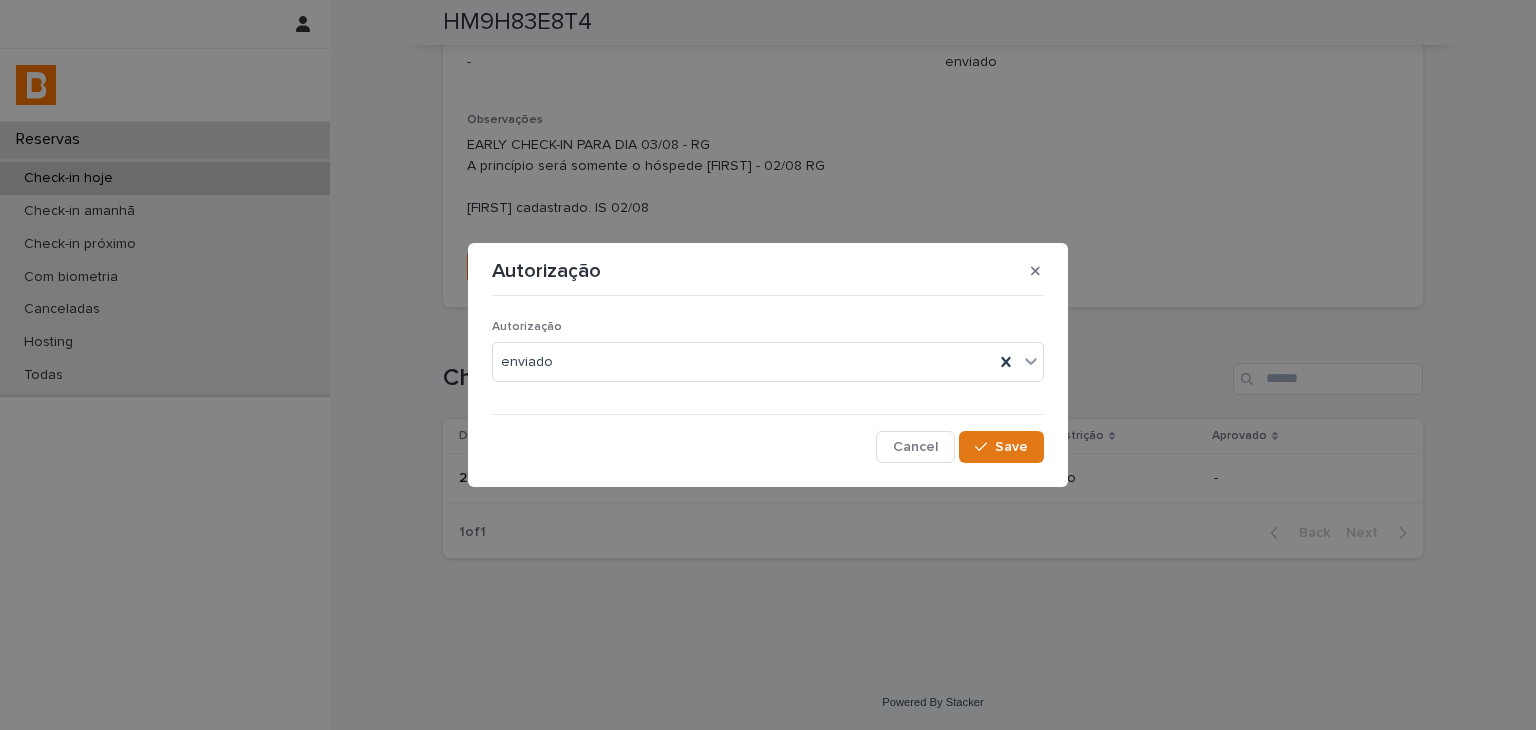 click on "Autorização enviado Cancel Save" at bounding box center (768, 383) 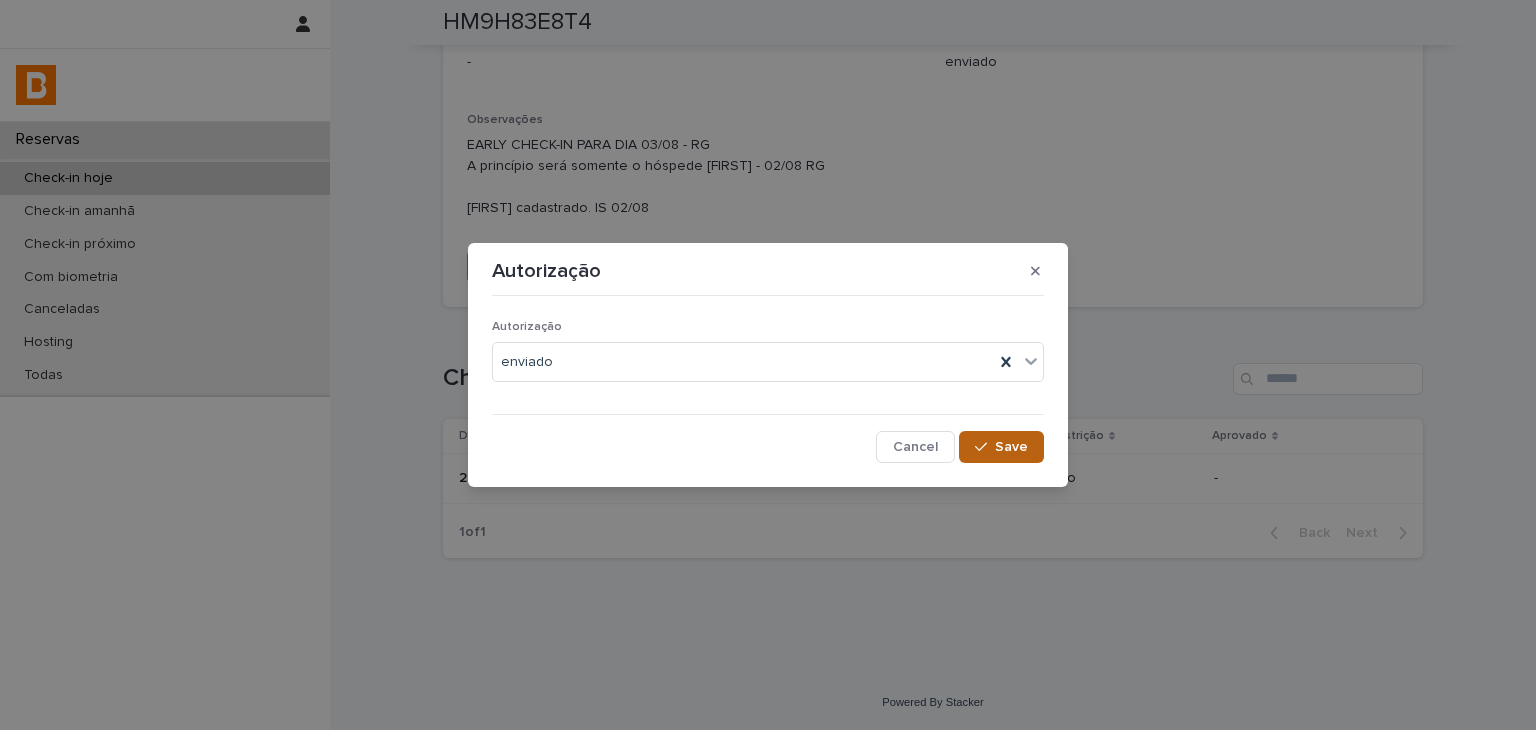 click on "Save" at bounding box center [1011, 447] 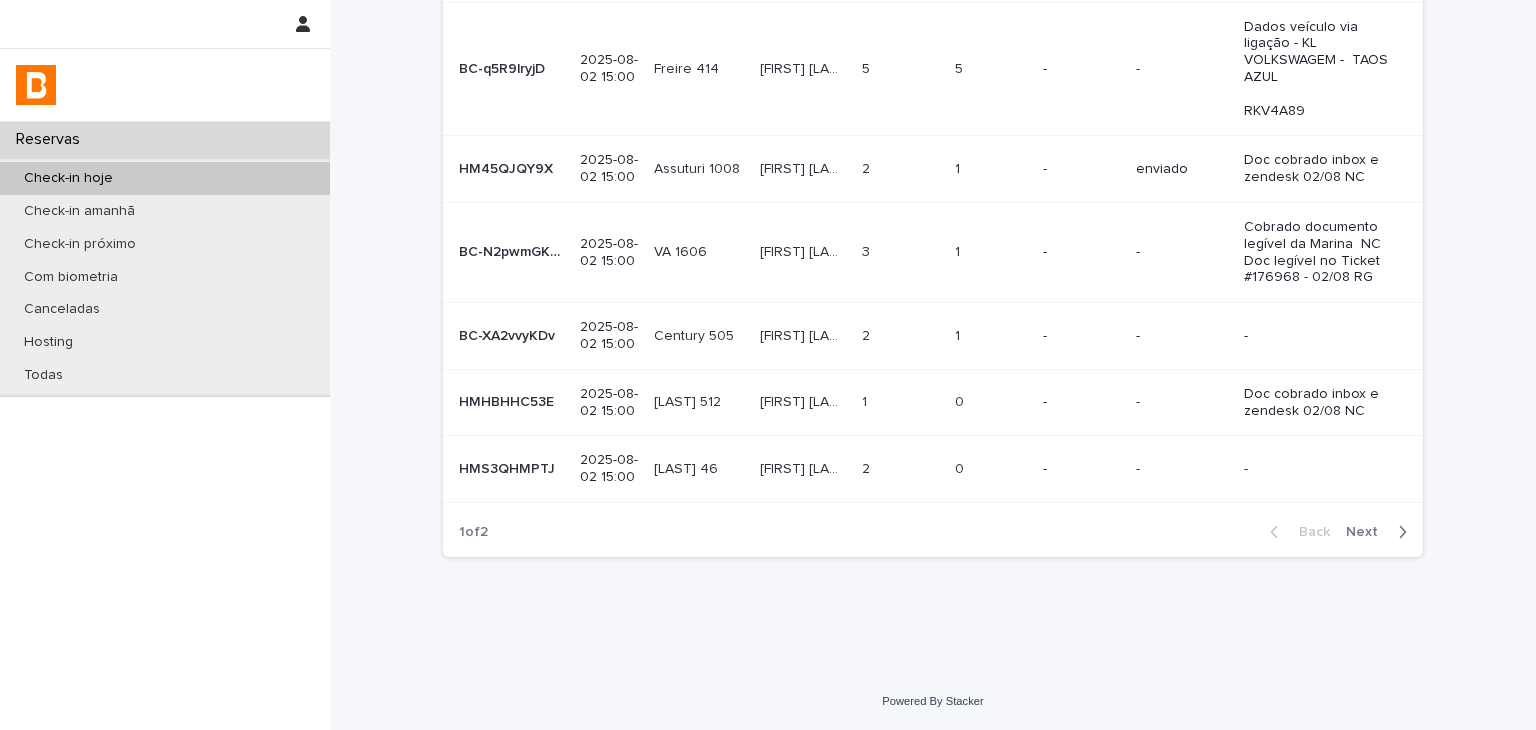 scroll, scrollTop: 0, scrollLeft: 0, axis: both 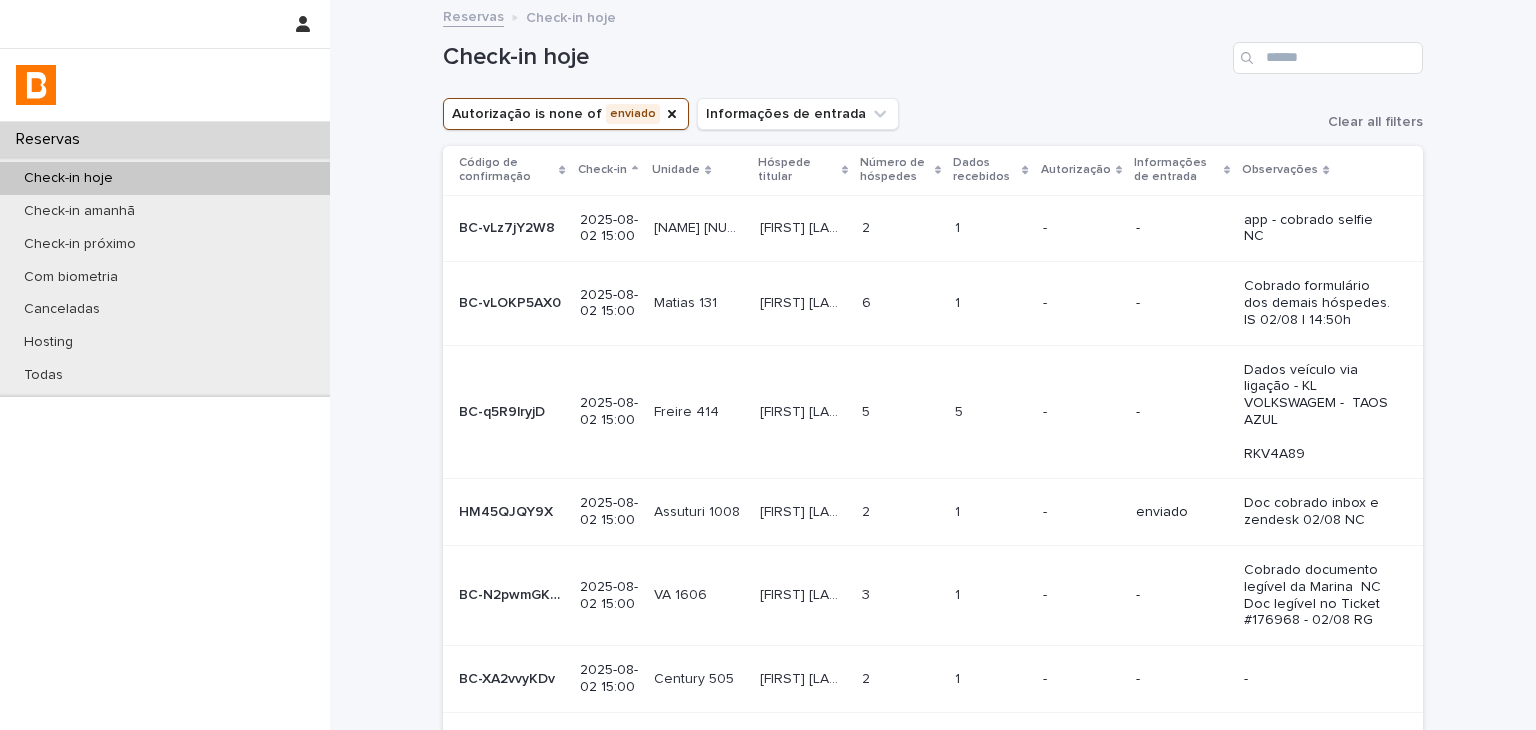 click on "Loading... Saving… Loading... Saving… Check-in hoje Autorização is none of enviado Informações de entrada Clear all filters Código de confirmação Check-in Unidade Hóspede titular Número de hóspedes Dados recebidos Autorização Informações de entrada Observações BC-vLz7jY2W8 BC-vLz7jY2W8   2025-08-02 15:00 Oscar 419 Oscar 419   Aleksander Perczak Aleksander Perczak   2 2   1 1   - - app - cobrado selfie NC BC-vLOKP5AX0 BC-vLOKP5AX0   2025-08-02 15:00 Matias 131 Matias 131   Benoit PRUVOT Benoit PRUVOT   6 6   1 1   - - Cobrado formulário dos demais hóspedes. IS 02/08 | 14:50h BC-q5R9lryjD BC-q5R9lryjD   2025-08-02 15:00 Freire 414 Freire 414   Hortencia Ferreira Fernandez Hortencia Ferreira Fernandez   5 5   5 5   - - Dados veículo via ligação - KL
VOLKSWAGEM -  TAOS AZUL
RKV4A89 HM45QJQY9X HM45QJQY9X   2025-08-02 15:00 Assuturi 1008 Assuturi 1008   Kiko Matheus Kiko Matheus   2 2   1 1   - enviado Doc cobrado inbox e zendesk 02/08 NC BC-N2pwmGKz2 BC-N2pwmGKz2" at bounding box center [933, 509] 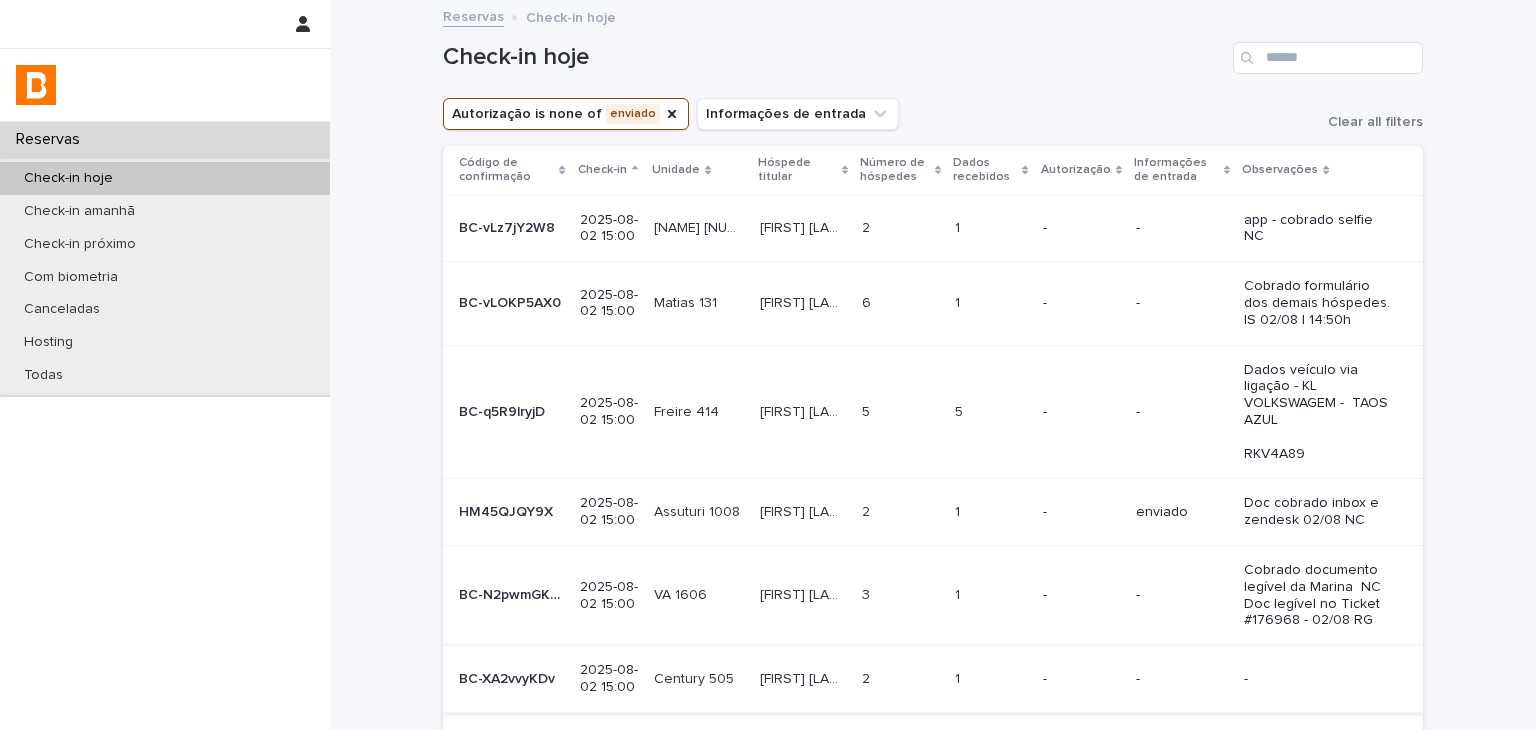 scroll, scrollTop: 300, scrollLeft: 0, axis: vertical 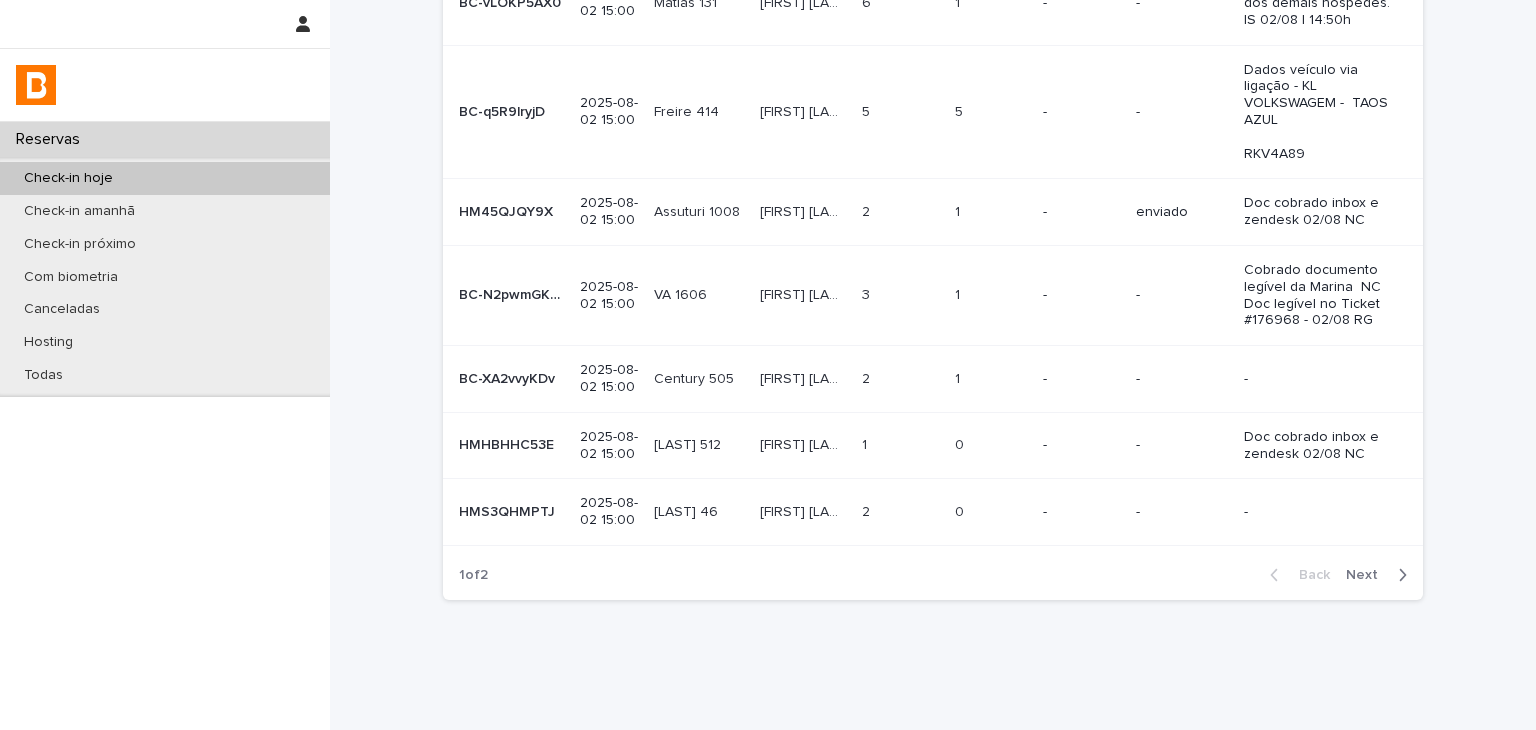 click on "Next" at bounding box center (1368, 575) 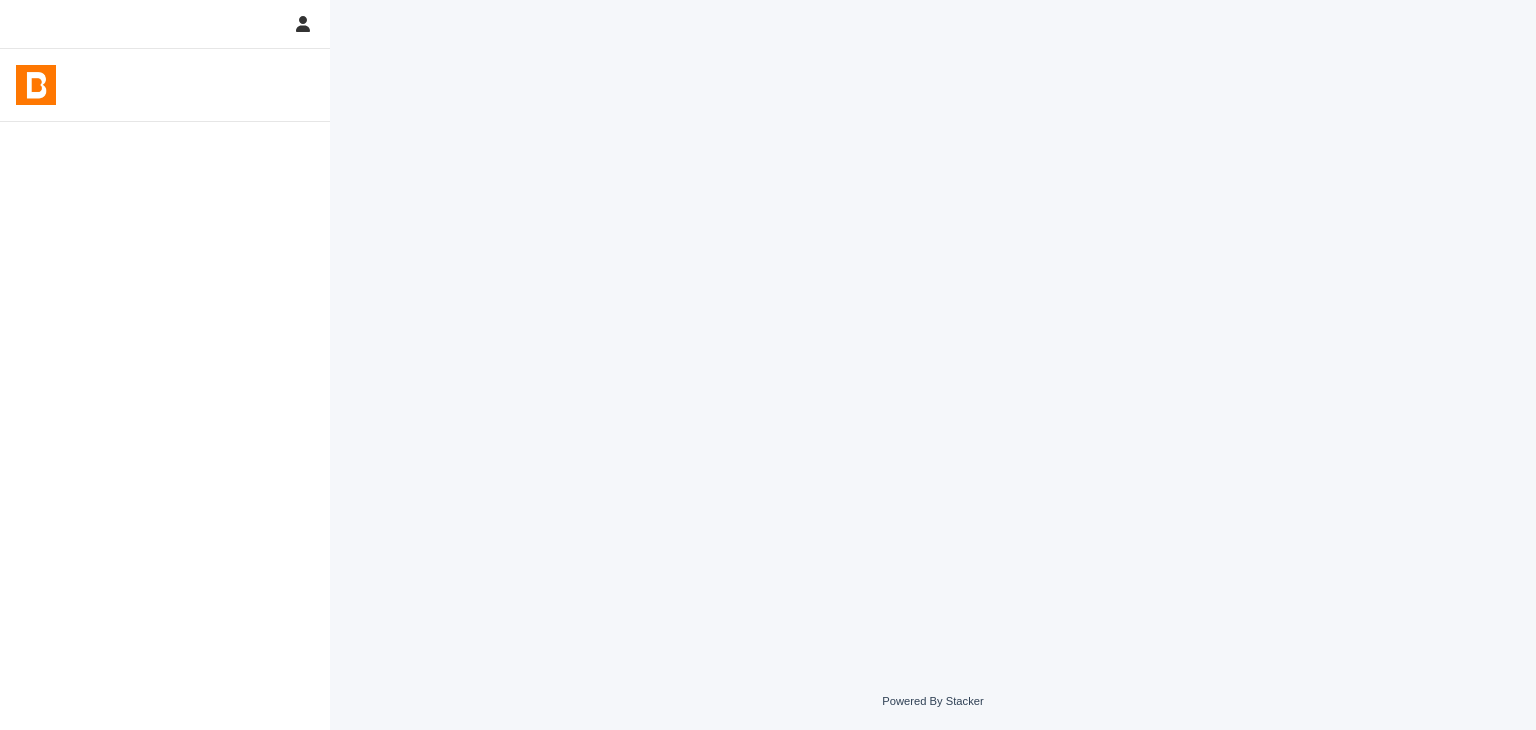 scroll, scrollTop: 0, scrollLeft: 0, axis: both 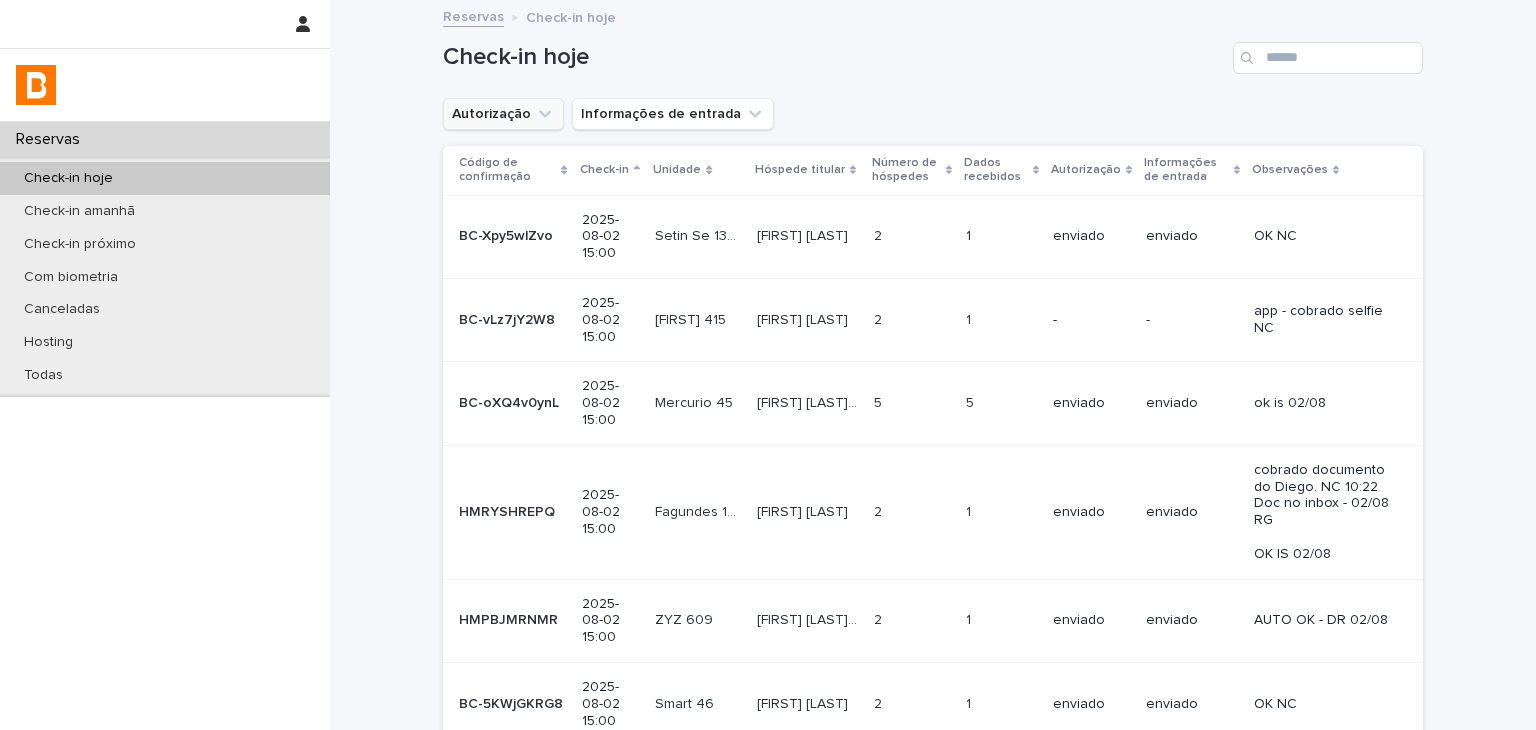 click on "Autorização" at bounding box center (503, 114) 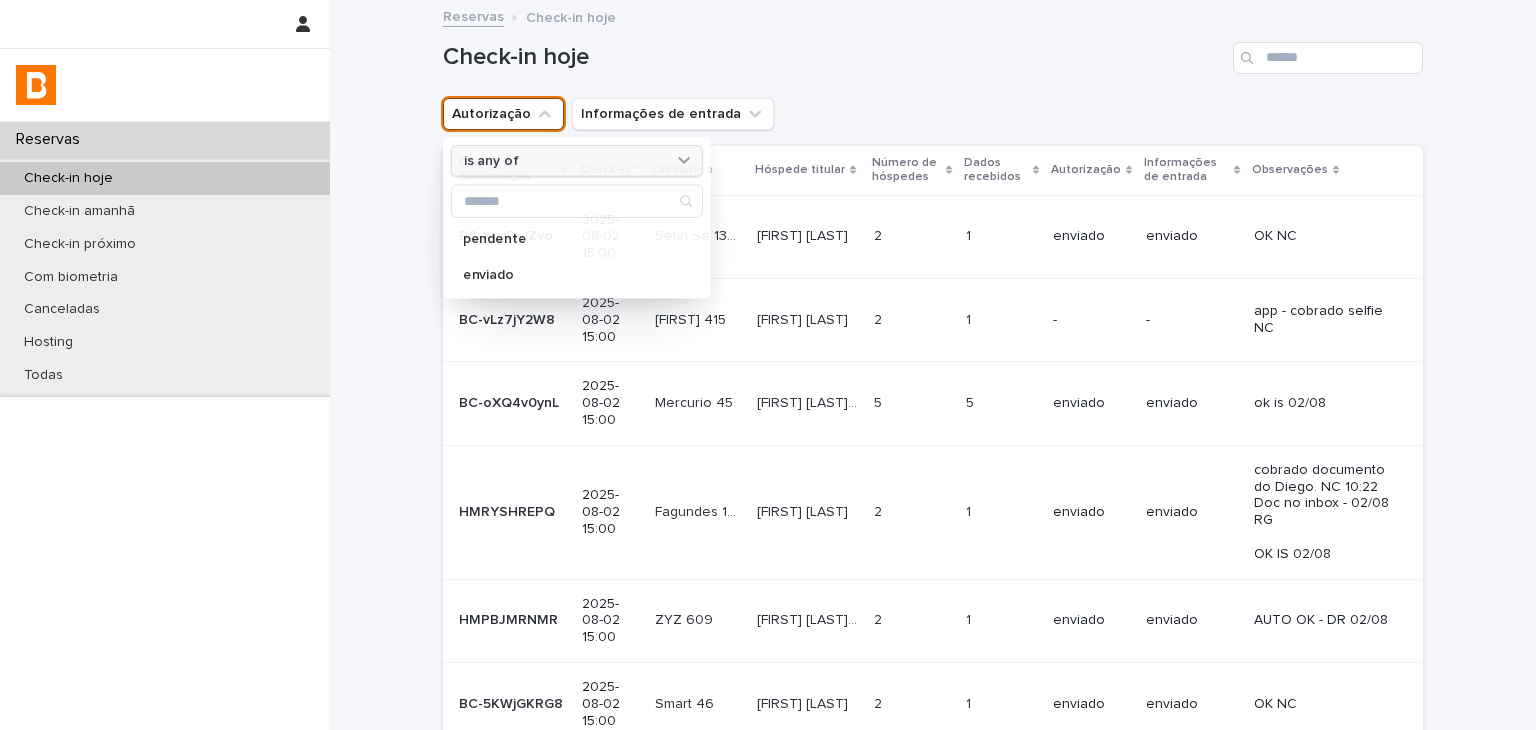 click on "is any of pendente enviado" at bounding box center [577, 217] 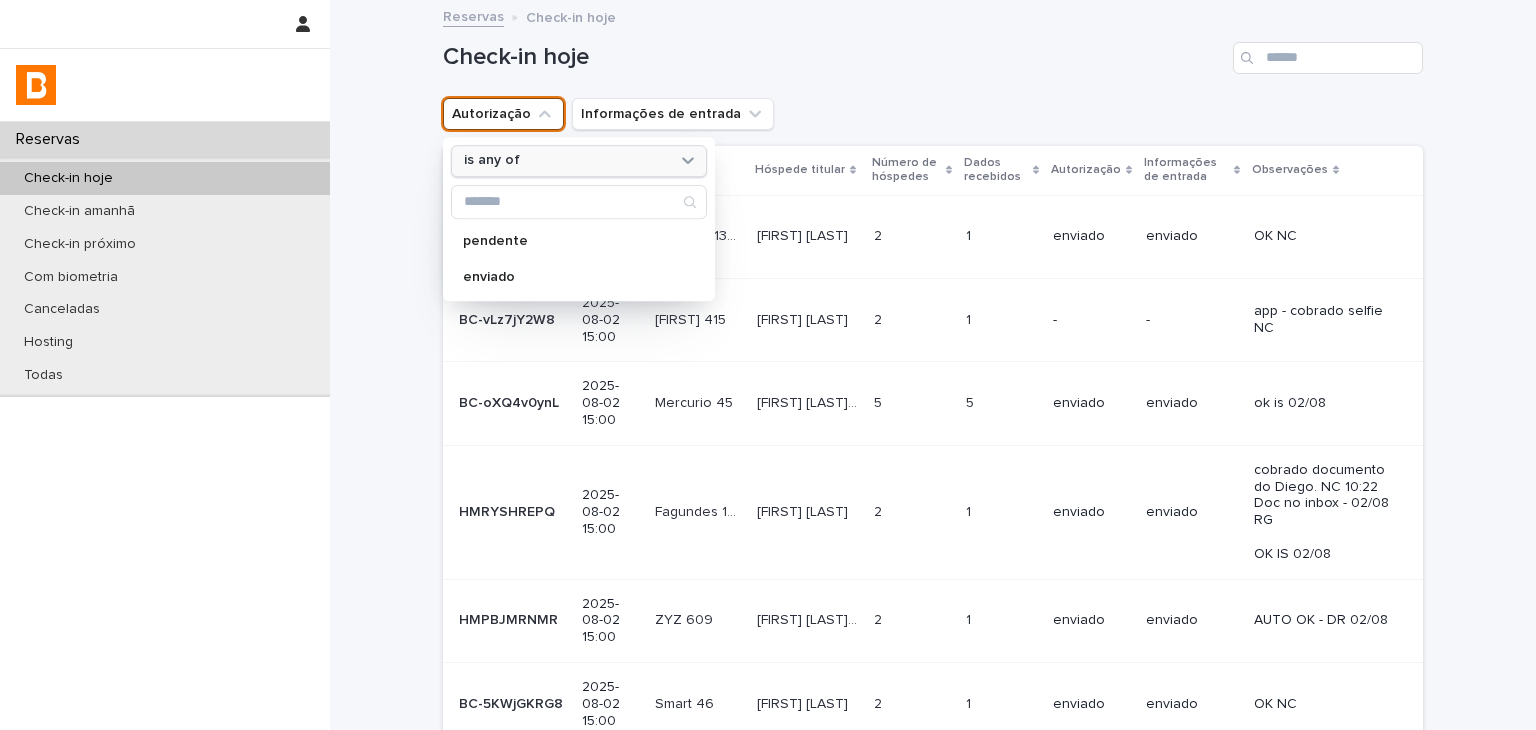click on "is any of" at bounding box center [566, 161] 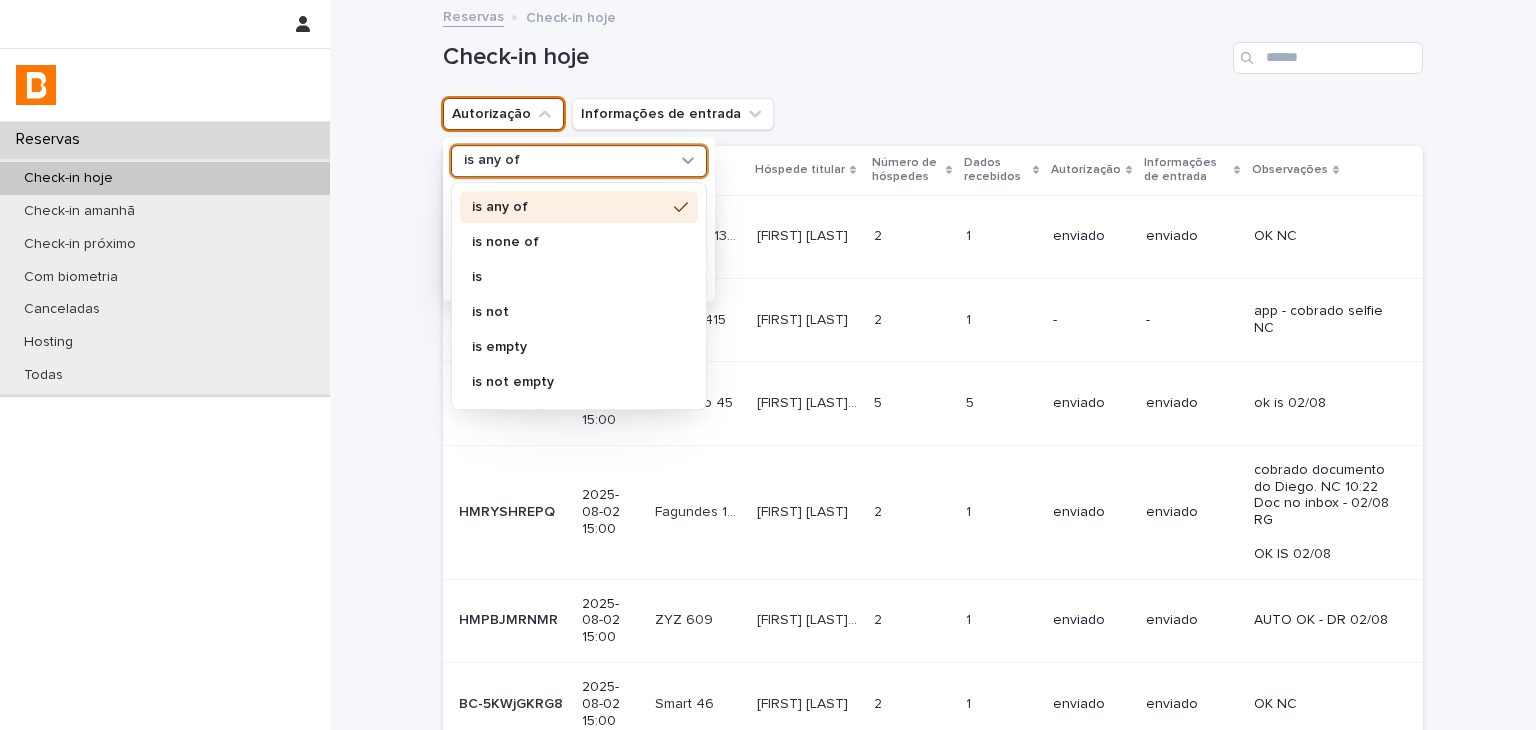 click on "is none of" at bounding box center (569, 242) 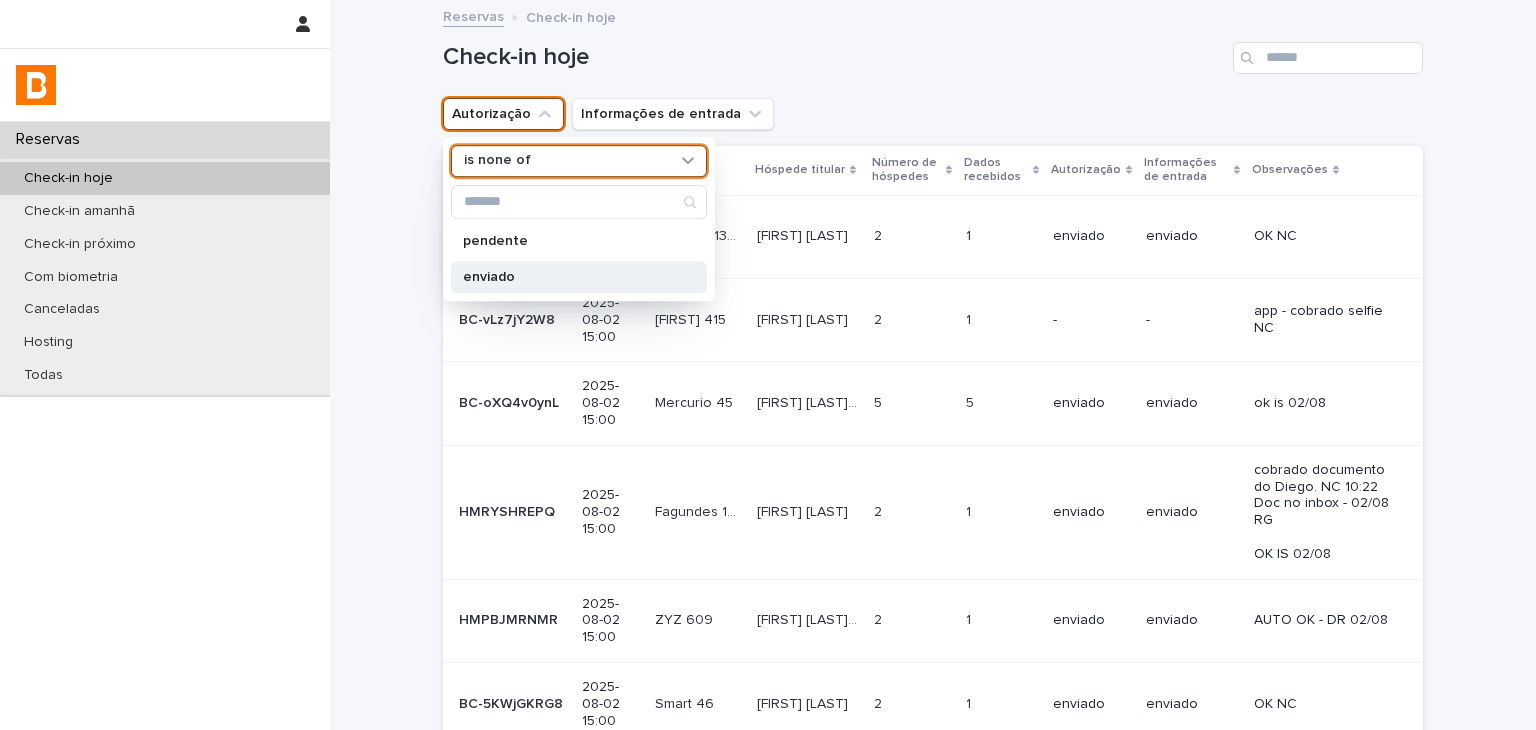 click on "enviado" at bounding box center (569, 277) 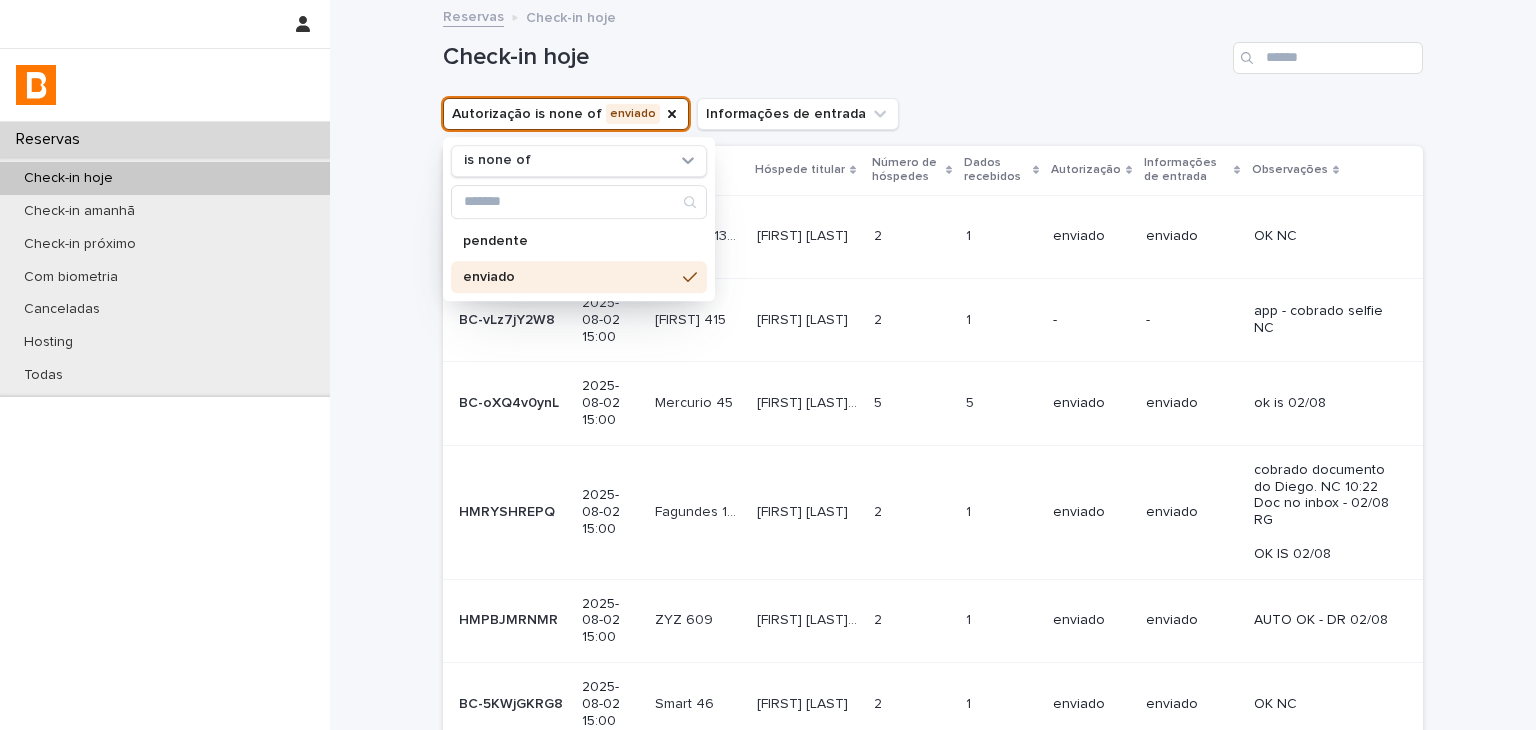 click on "Check-in hoje" at bounding box center (834, 57) 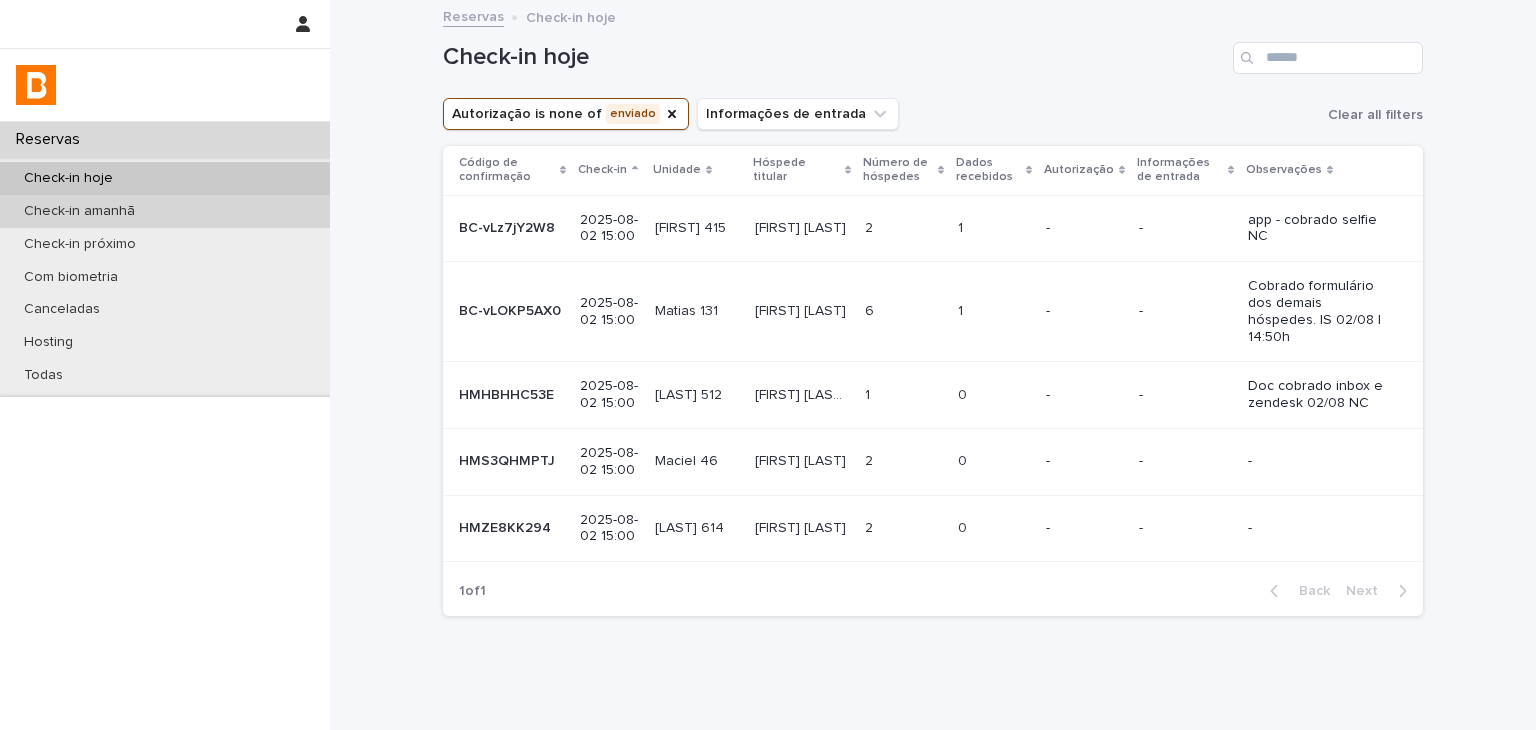 click on "Check-in amanhã" at bounding box center [165, 211] 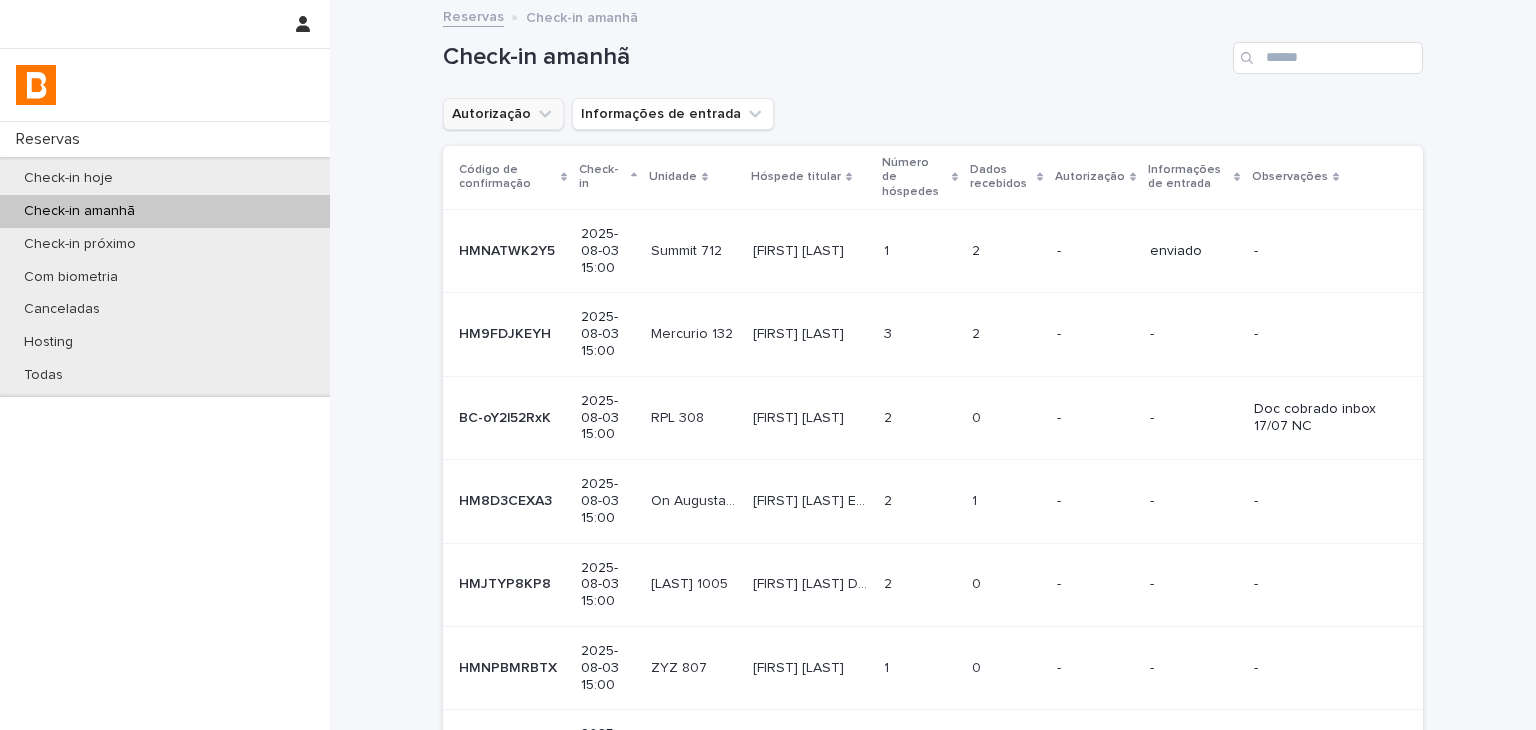 click on "Autorização" at bounding box center [503, 114] 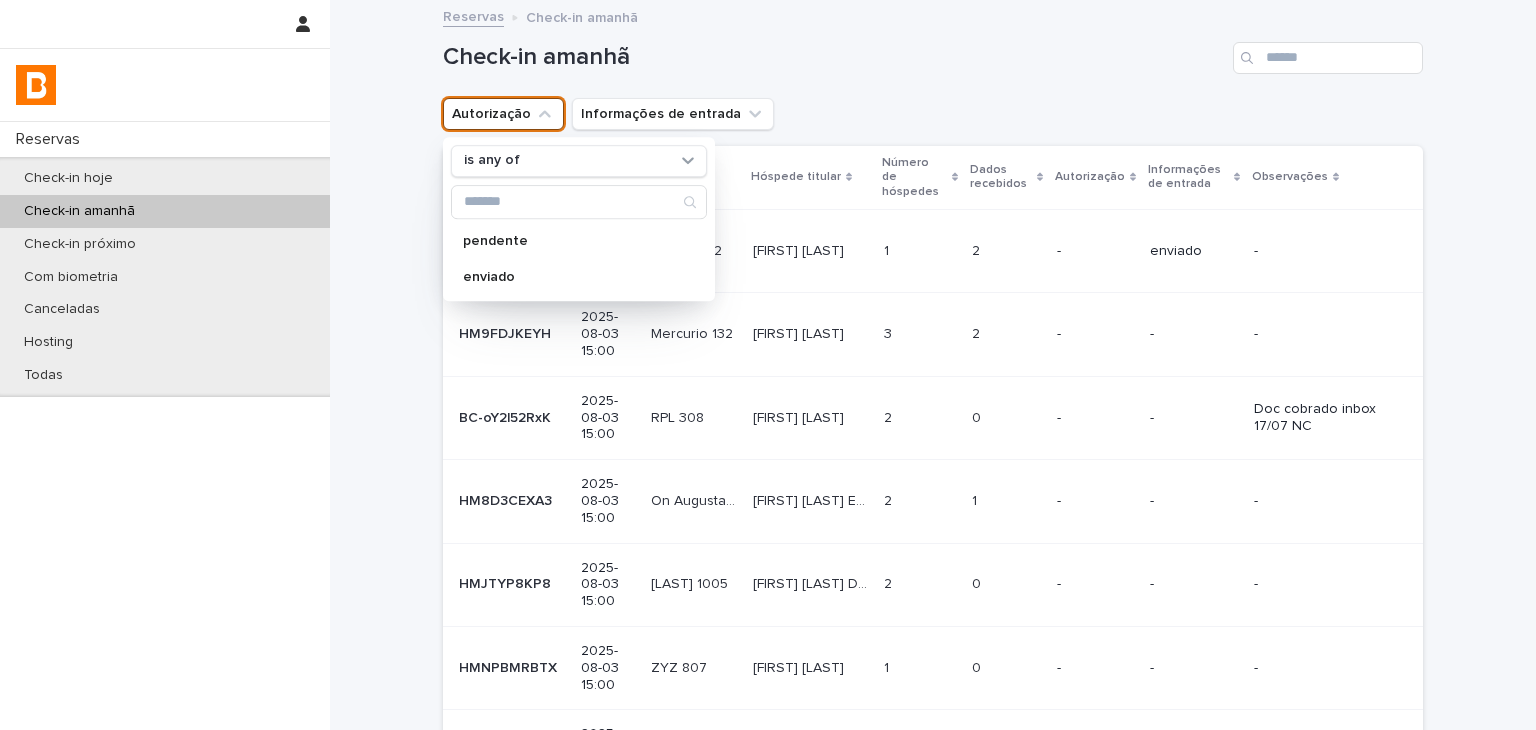 drag, startPoint x: 504, startPoint y: 154, endPoint x: 504, endPoint y: 179, distance: 25 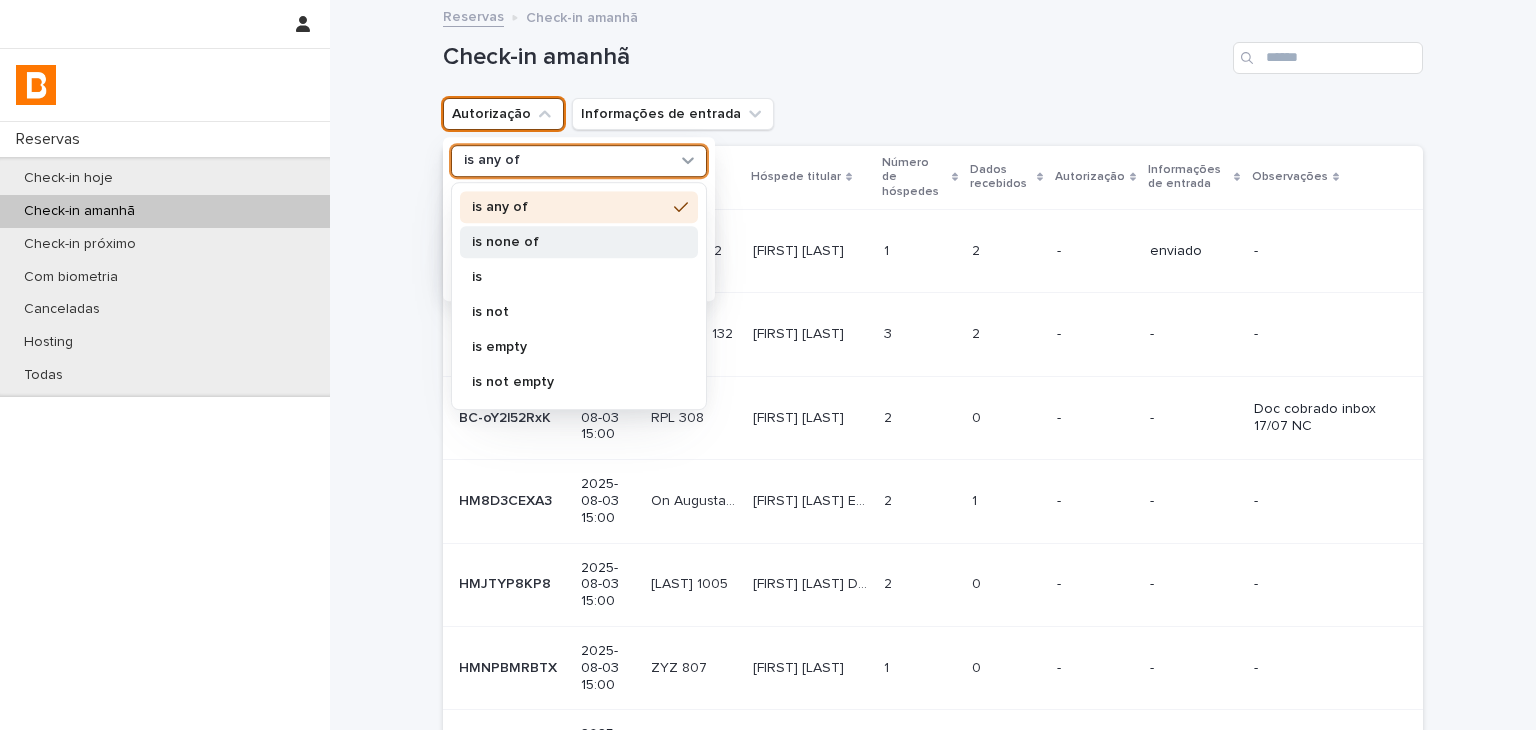 click on "is none of" at bounding box center [579, 242] 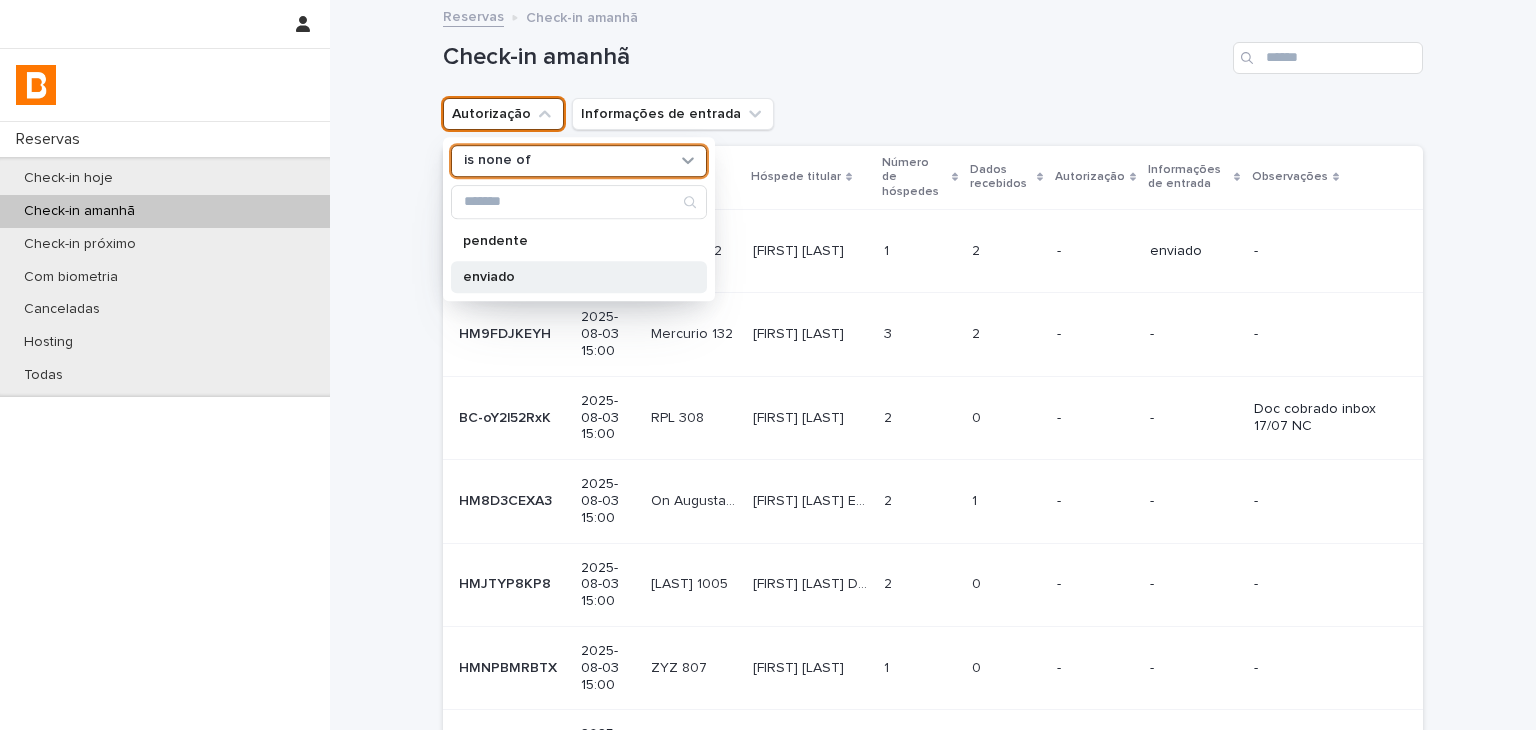 click on "enviado" at bounding box center [569, 277] 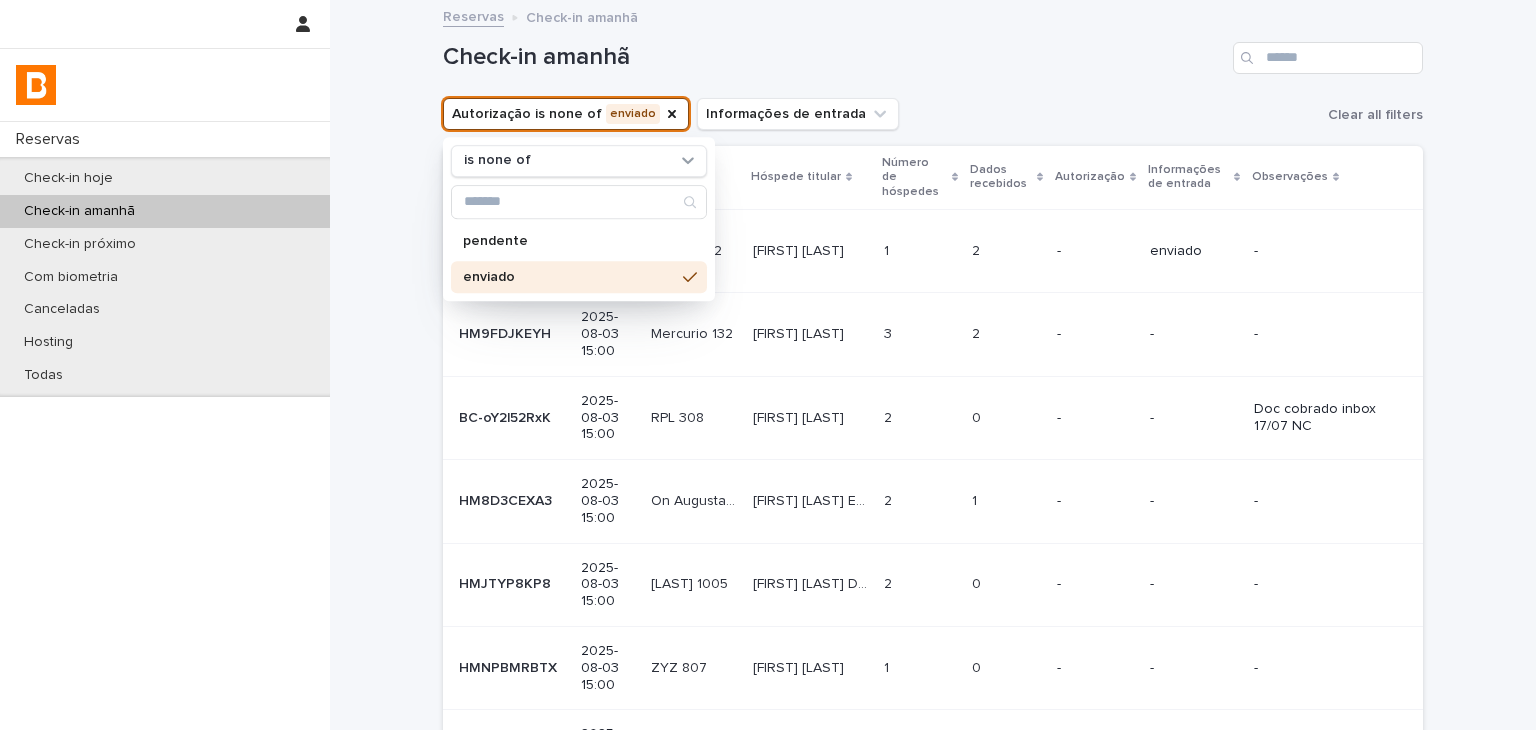 drag, startPoint x: 882, startPoint y: 64, endPoint x: 925, endPoint y: 27, distance: 56.727417 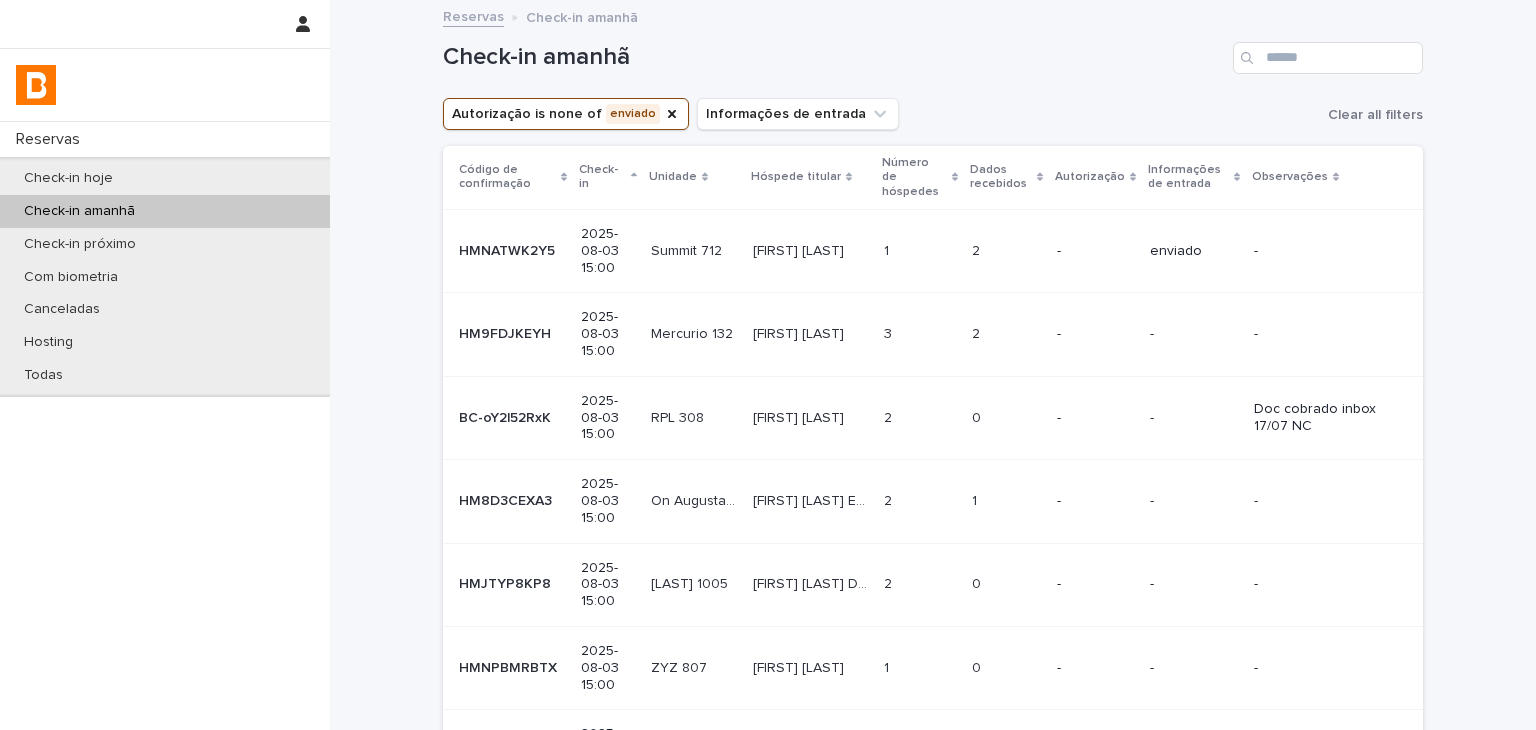 click on "Loading... Saving… Loading... Saving… Check-in amanhã Autorização is none of enviado Informações de entrada Clear all filters Código de confirmação Check-in Unidade Hóspede titular Número de hóspedes Dados recebidos Autorização Informações de entrada Observações HMNATWK2Y5 HMNATWK2Y5   2025-08-03 15:00 Summit 712 Summit 712   Gabriela Neves Gabriela Neves   1 1   2 2   - enviado - HM9FDJKEYH HM9FDJKEYH   2025-08-03 15:00 Mercurio 132 Mercurio 132   Sophie Rodrigues Sophie Rodrigues   3 3   2 2   - - - BC-oY2l52RxK BC-oY2l52RxK   2025-08-03 15:00 RPL 308 RPL 308   Barbara Arêas Barbara Arêas   2 2   0 0   - - Doc cobrado inbox 17/07 NC HM8D3CEXA3 HM8D3CEXA3   2025-08-03 15:00 On Augusta 415 On Augusta 415   Rodrigo Fernandes E Fernandes Rodrigo Fernandes E Fernandes   2 2   1 1   - - - HMJTYP8KP8 HMJTYP8KP8   2025-08-03 15:00 ZYZ 1005 ZYZ 1005   Bruno Ferreira De Avelar Jacome Jacome Bruno Ferreira De Avelar Jacome Jacome   2 2   0 0   - - - HMNPBMRBTX HMNPBMRBTX" at bounding box center (933, 600) 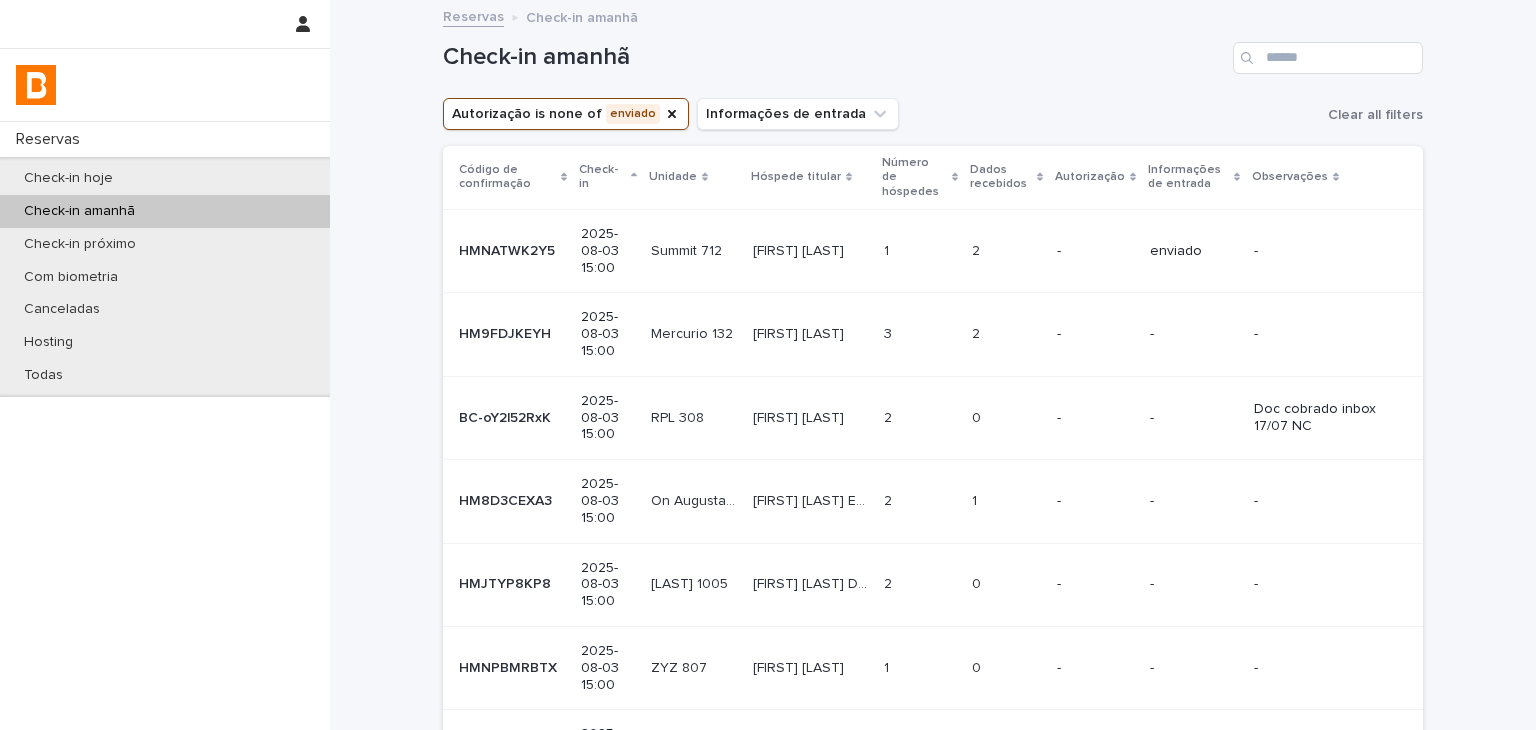 click at bounding box center (1006, 251) 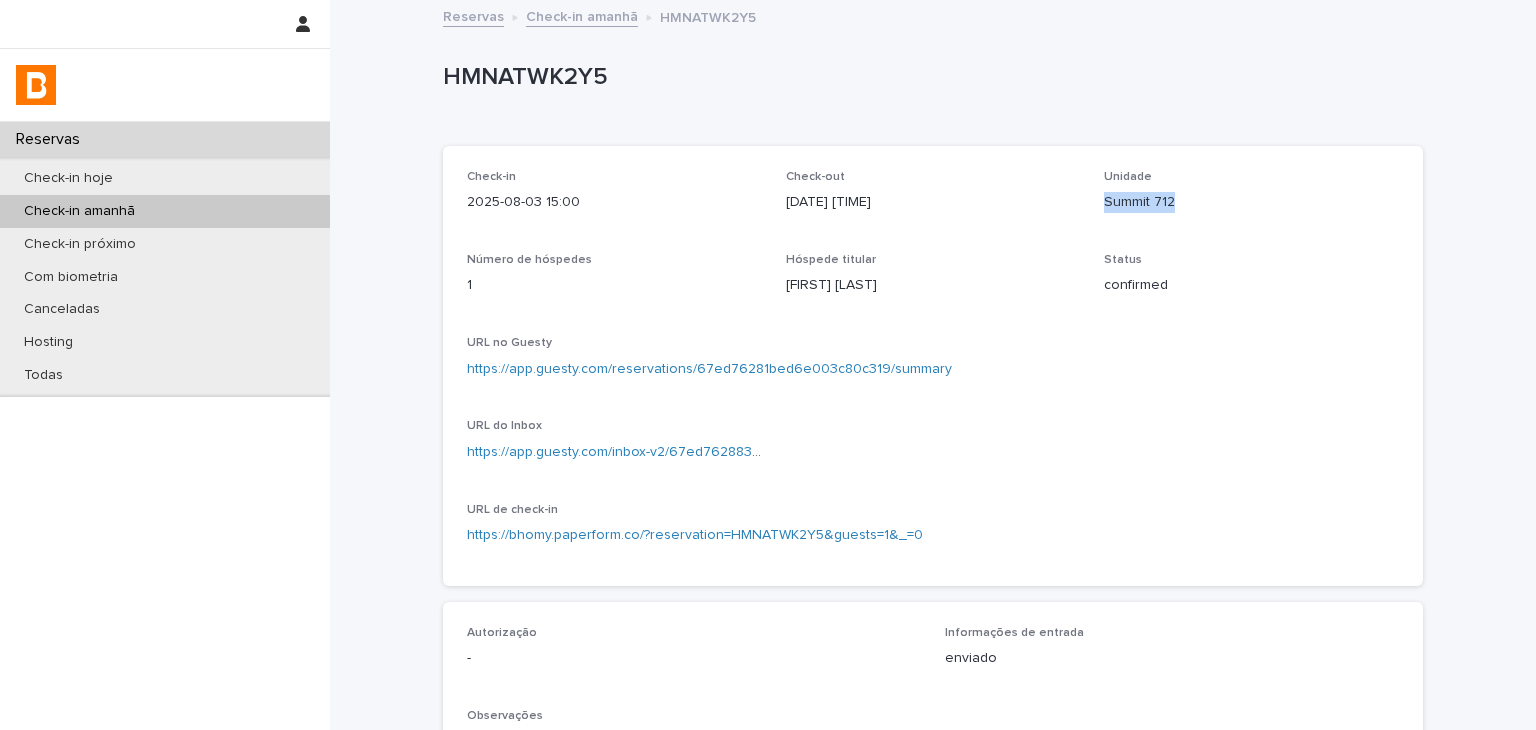 drag, startPoint x: 1100, startPoint y: 201, endPoint x: 1253, endPoint y: 214, distance: 153.5513 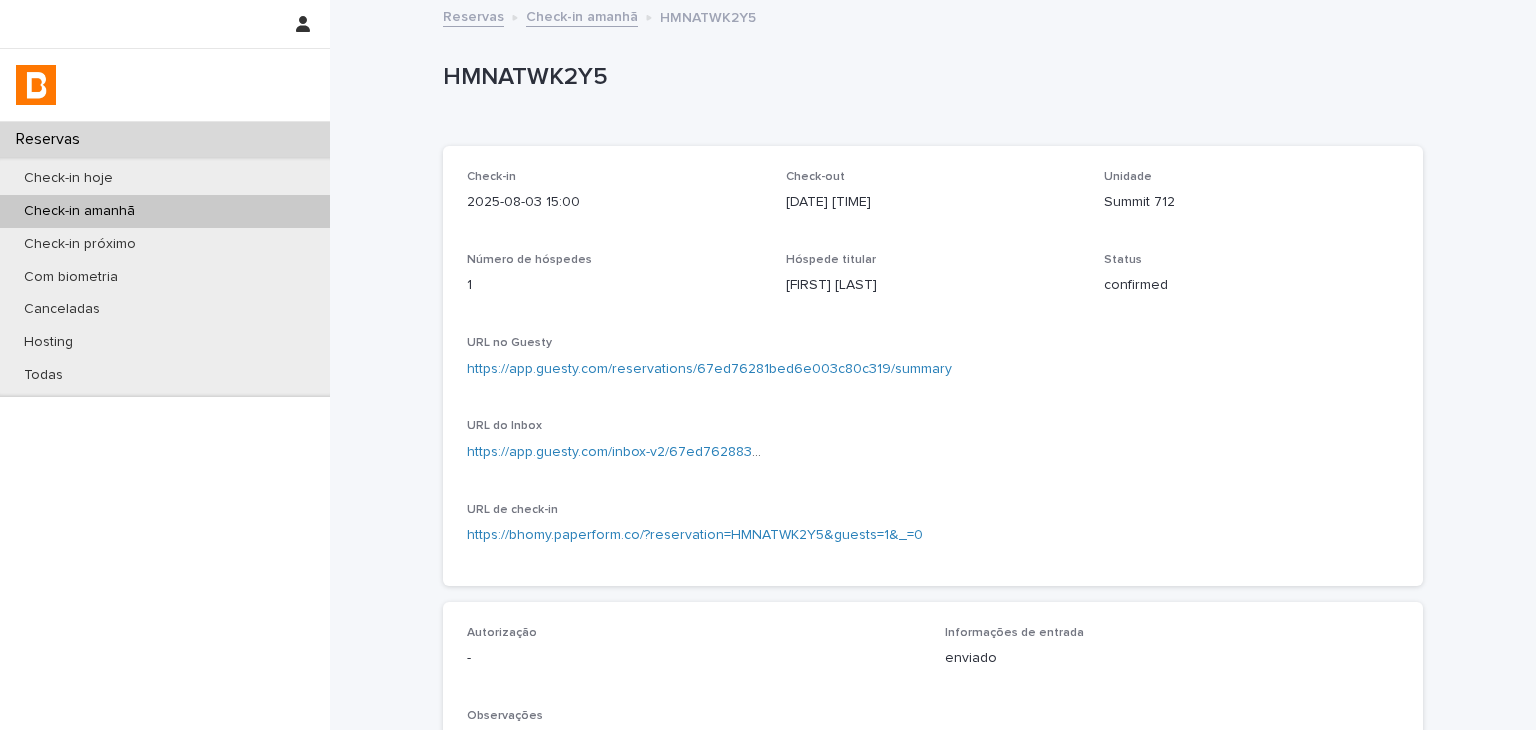 click on "https://app.guesty.com/reservations/67ed76281bed6e003c80c319/summary" at bounding box center (933, 369) 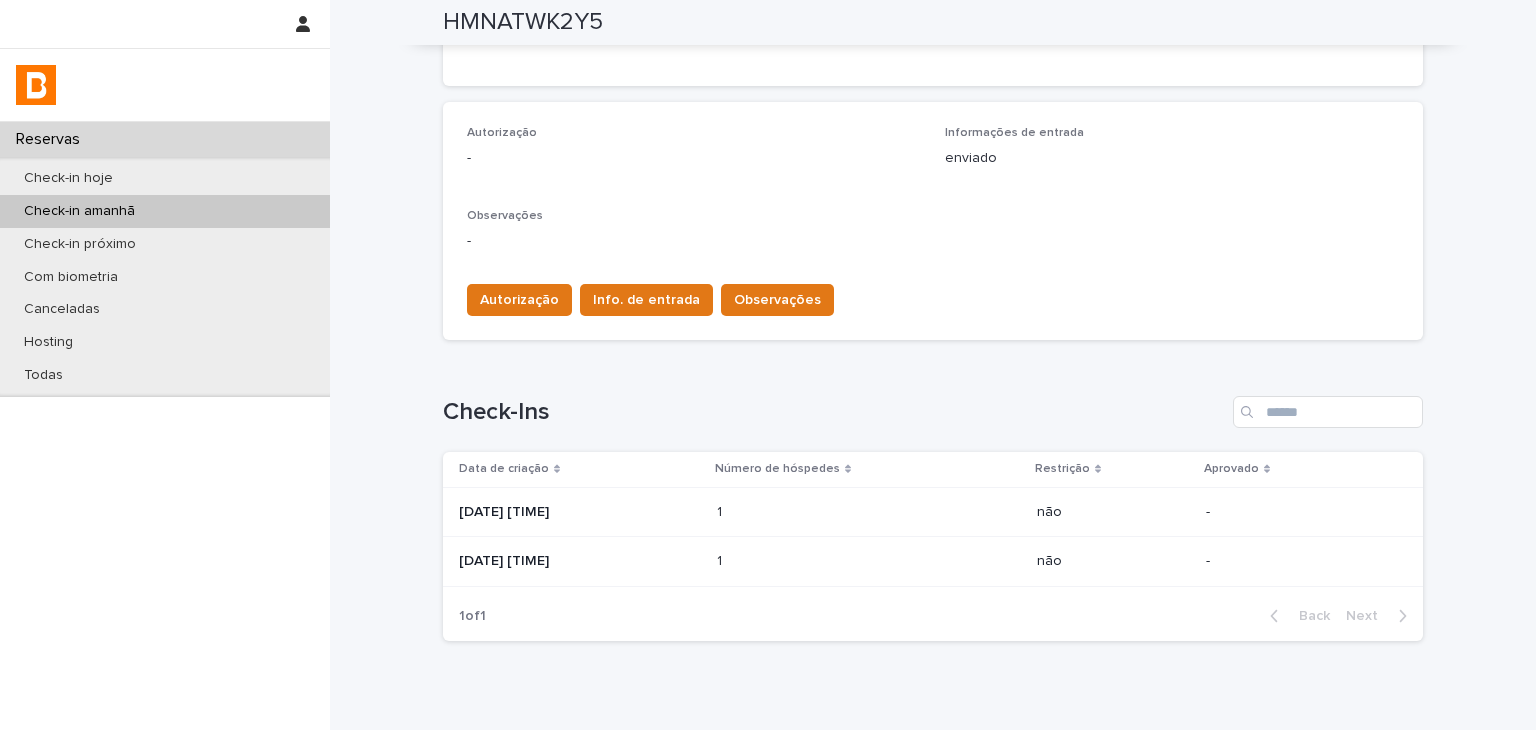 click on "1 1" at bounding box center [869, 561] 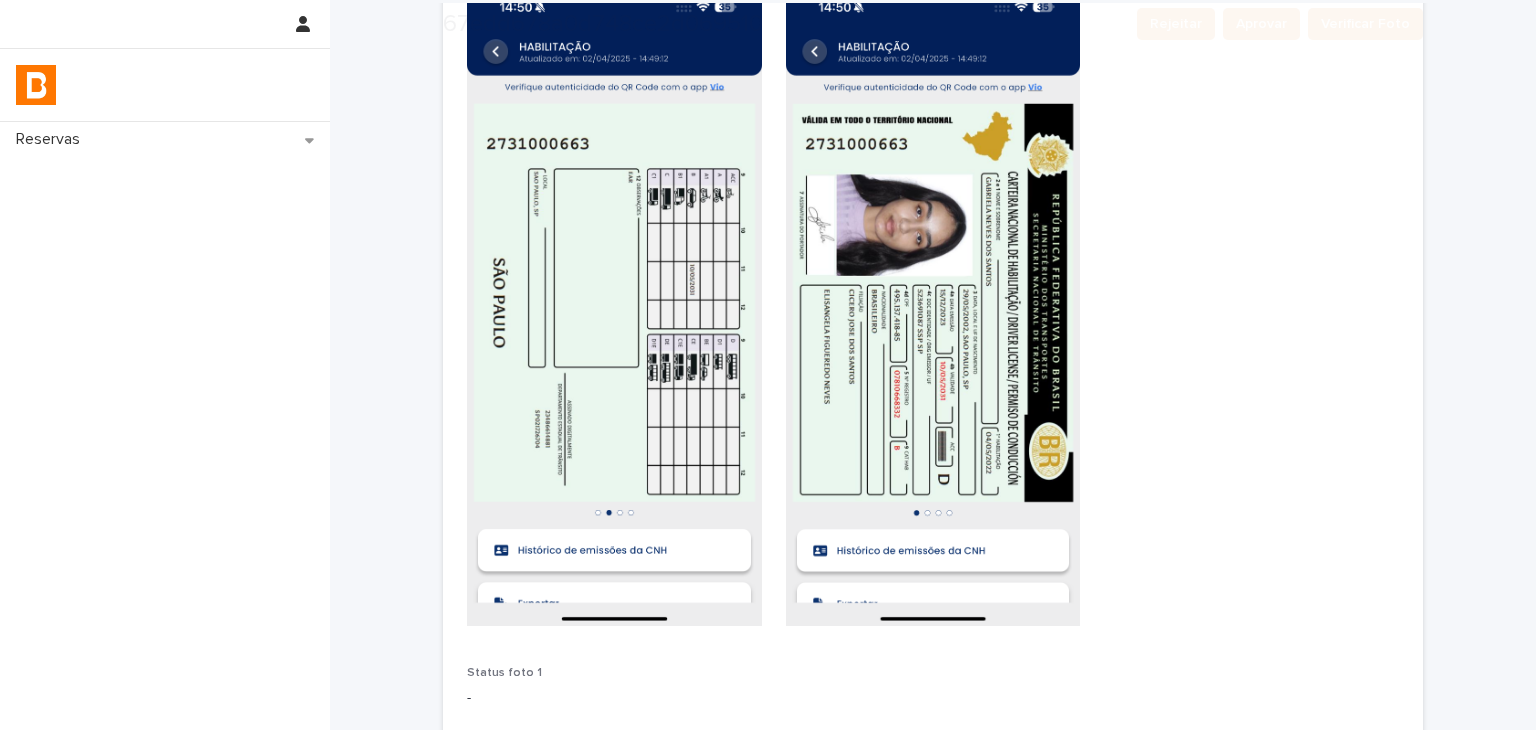scroll, scrollTop: 860, scrollLeft: 0, axis: vertical 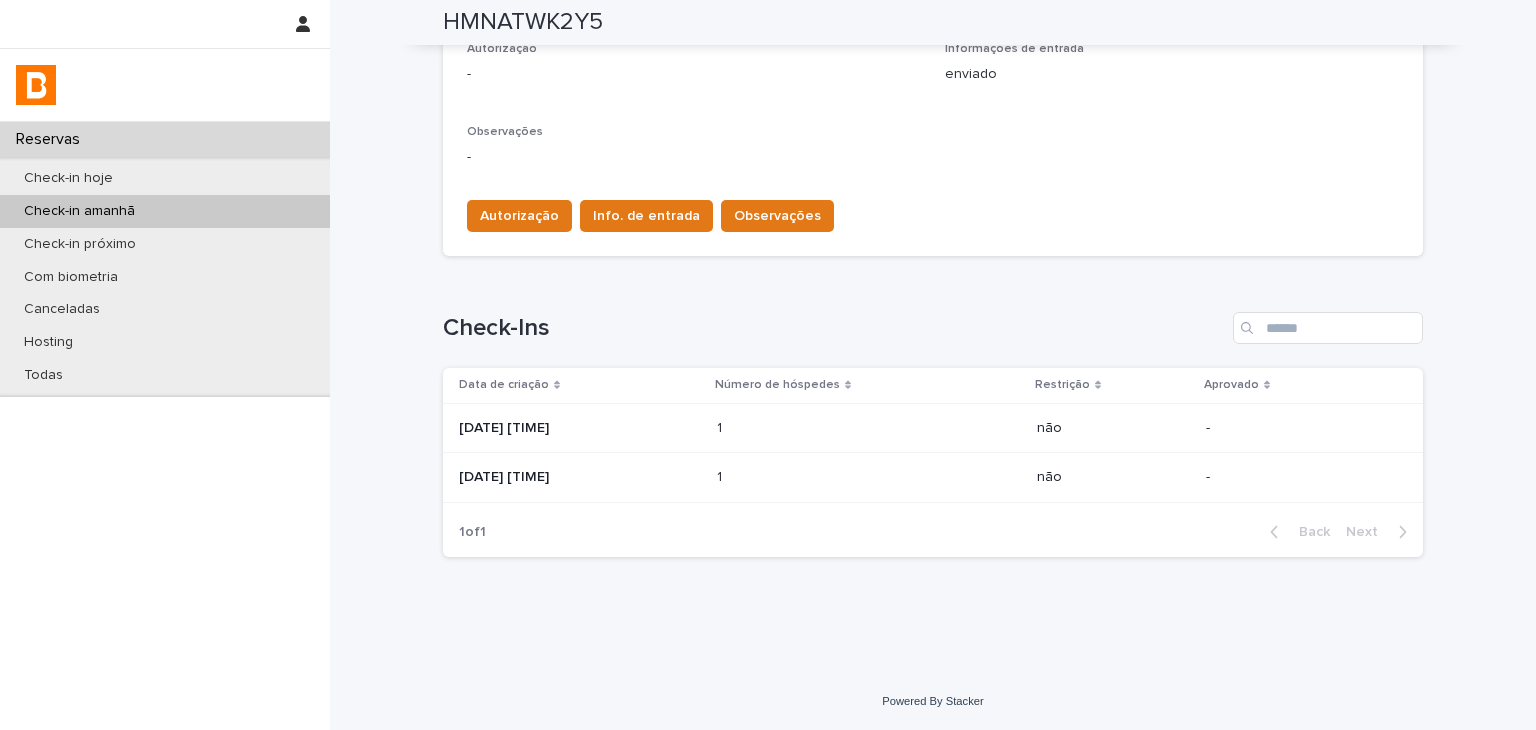 click on "1 1" at bounding box center [869, 477] 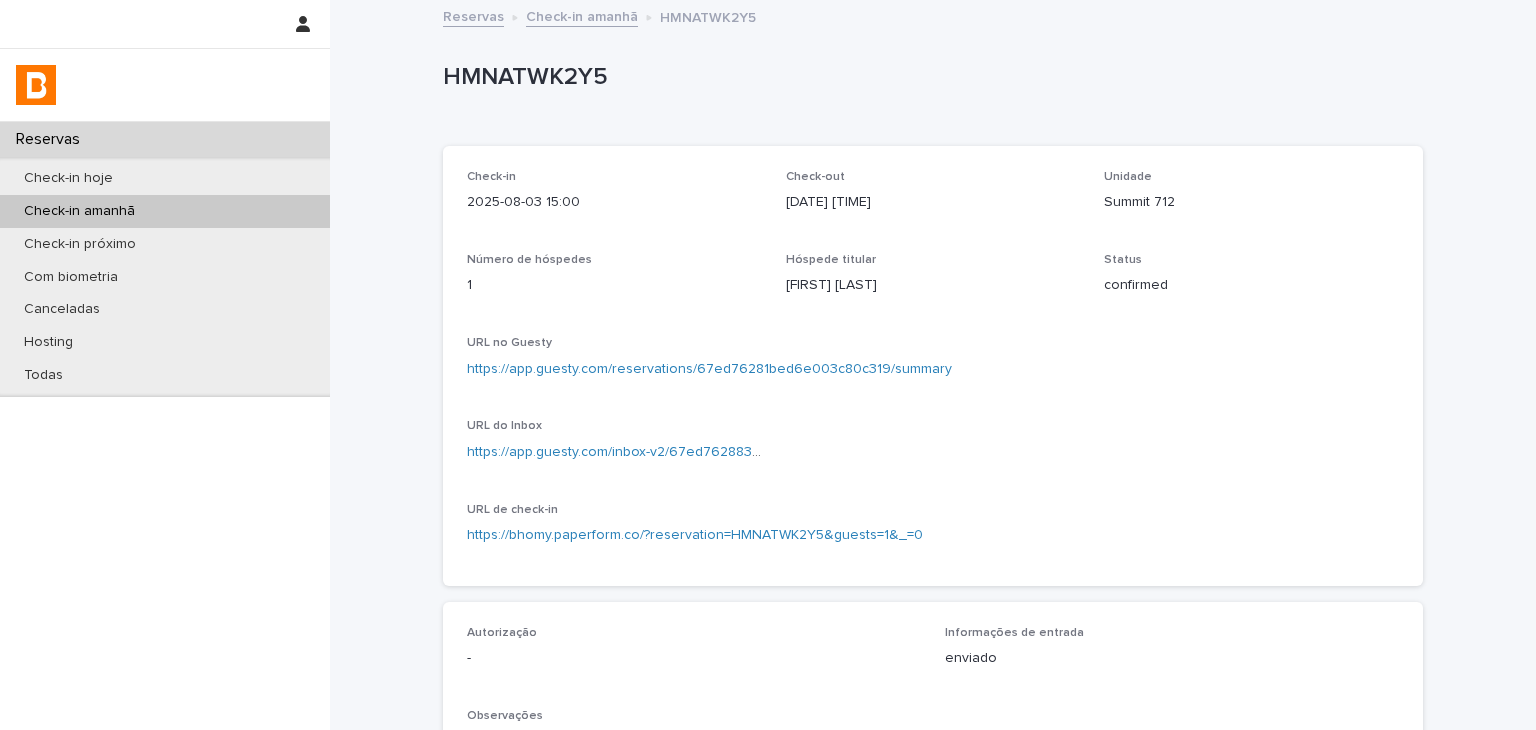 scroll, scrollTop: 500, scrollLeft: 0, axis: vertical 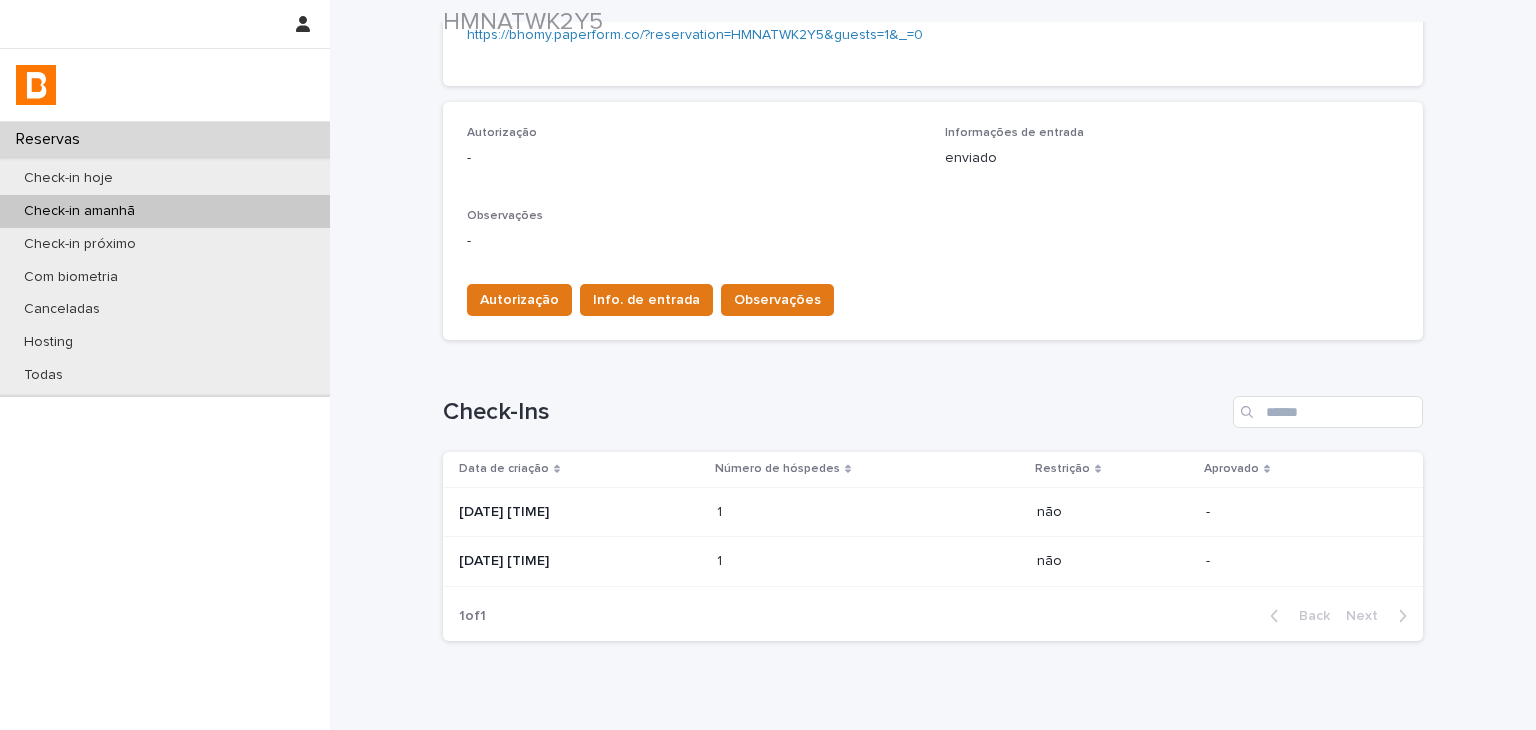 click at bounding box center (804, 512) 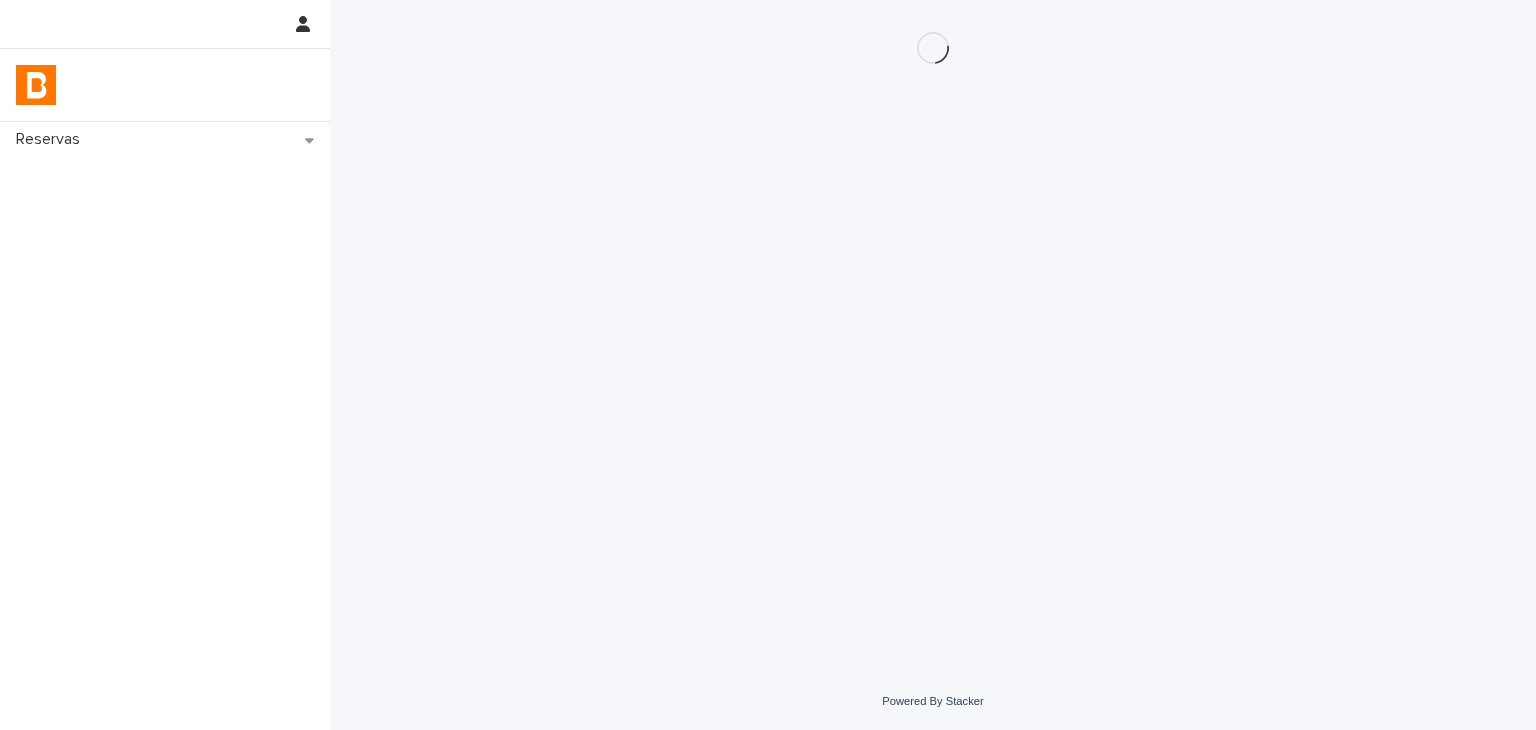 scroll, scrollTop: 0, scrollLeft: 0, axis: both 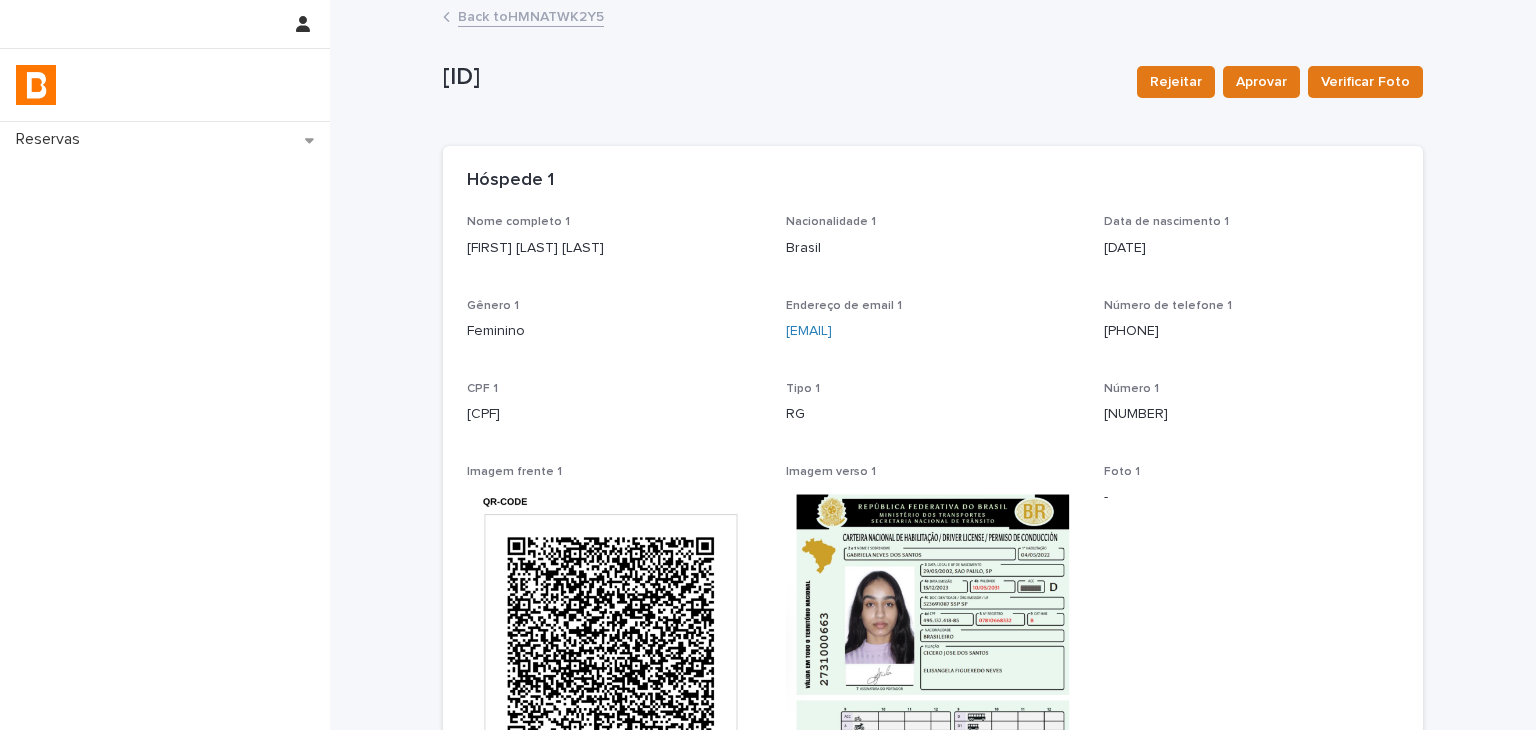 drag, startPoint x: 530, startPoint y: 257, endPoint x: 654, endPoint y: 254, distance: 124.036285 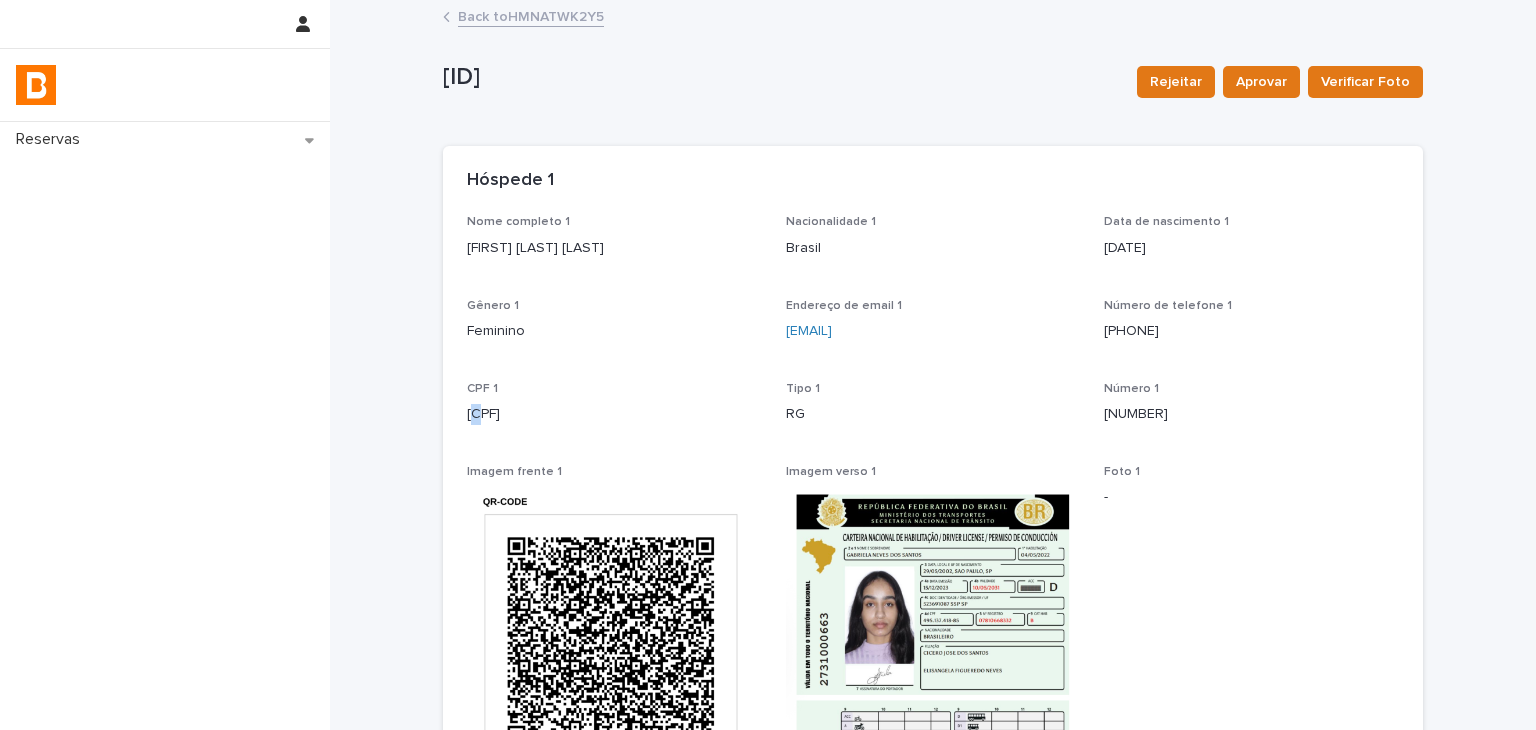 click on "495.137.418-85" at bounding box center (614, 414) 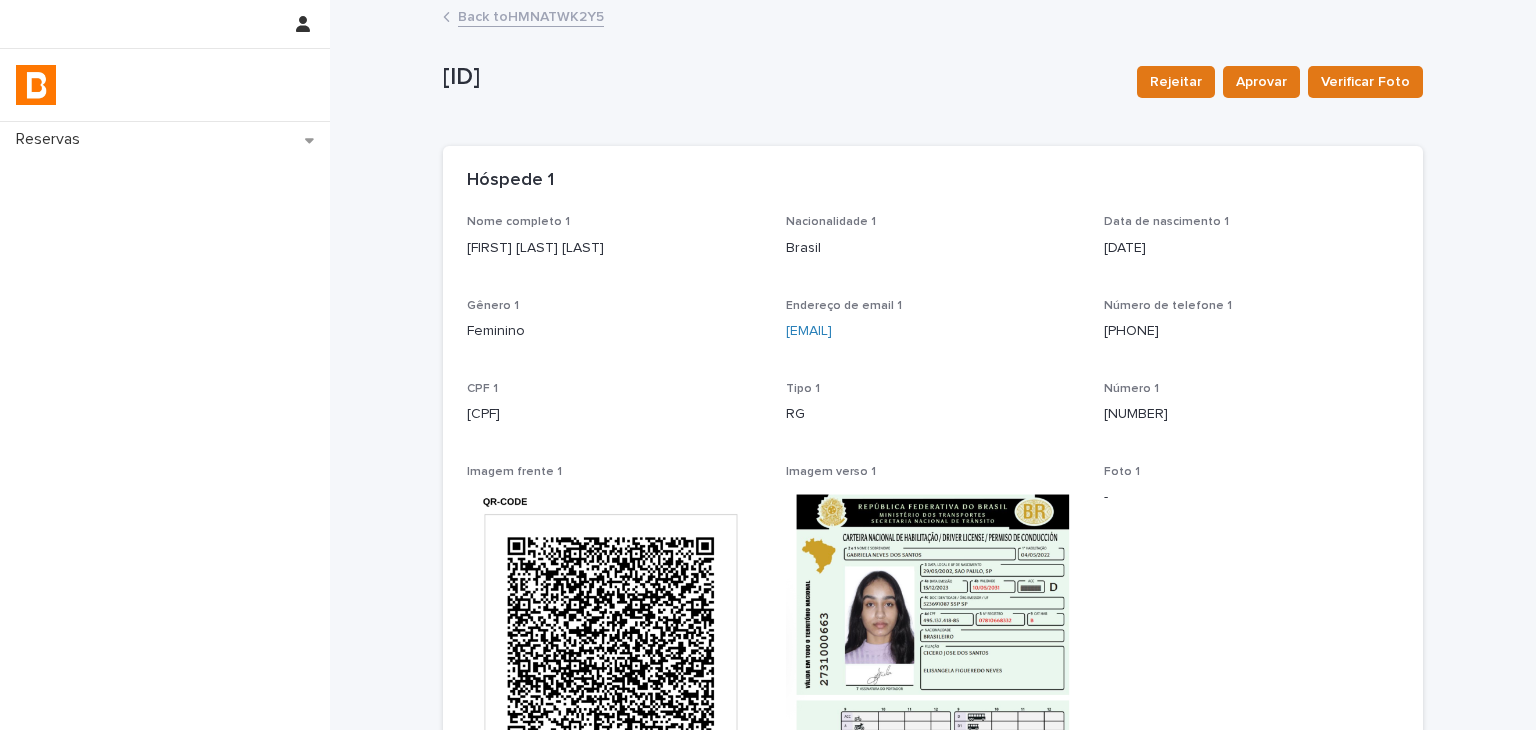 click on "495.137.418-85" at bounding box center [614, 414] 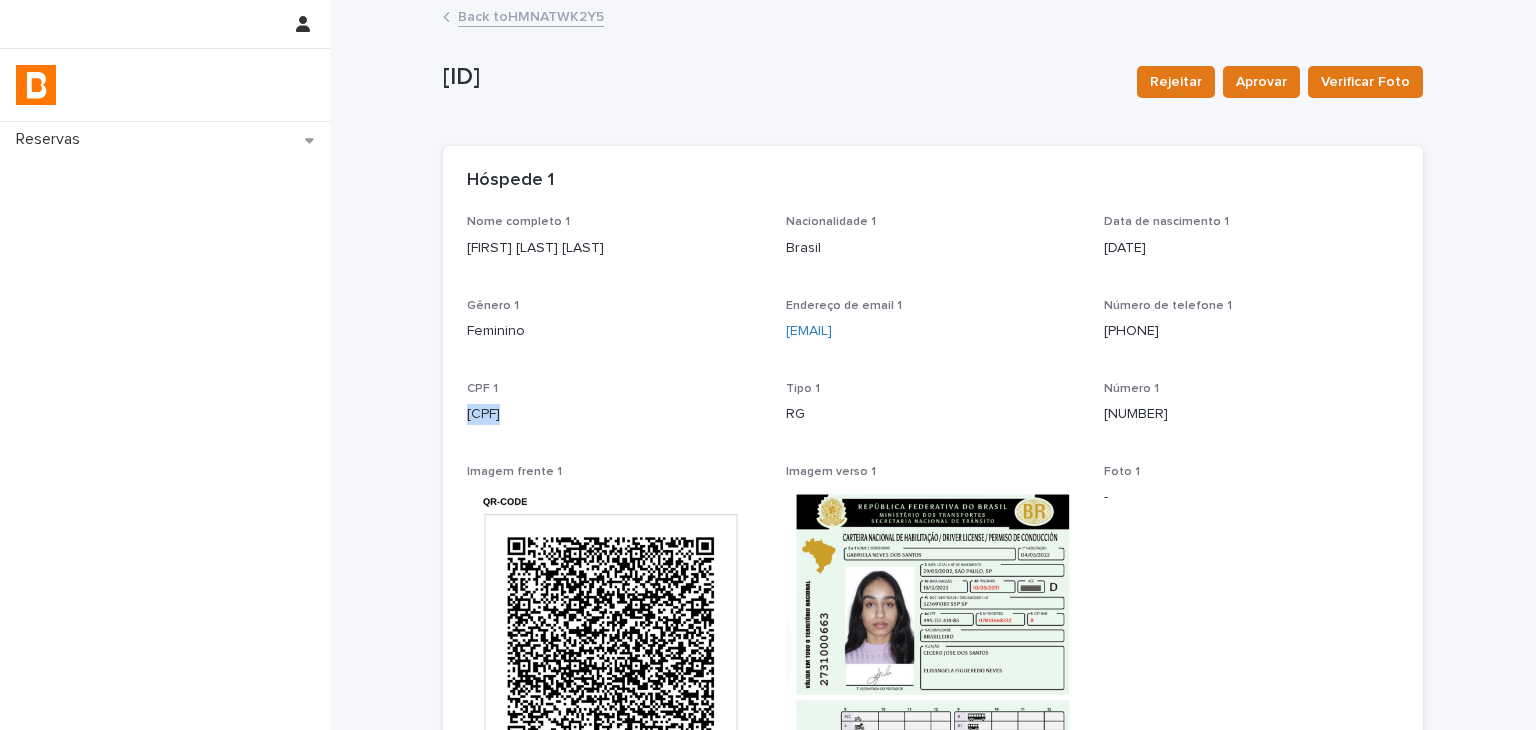 drag, startPoint x: 463, startPoint y: 411, endPoint x: 551, endPoint y: 413, distance: 88.02273 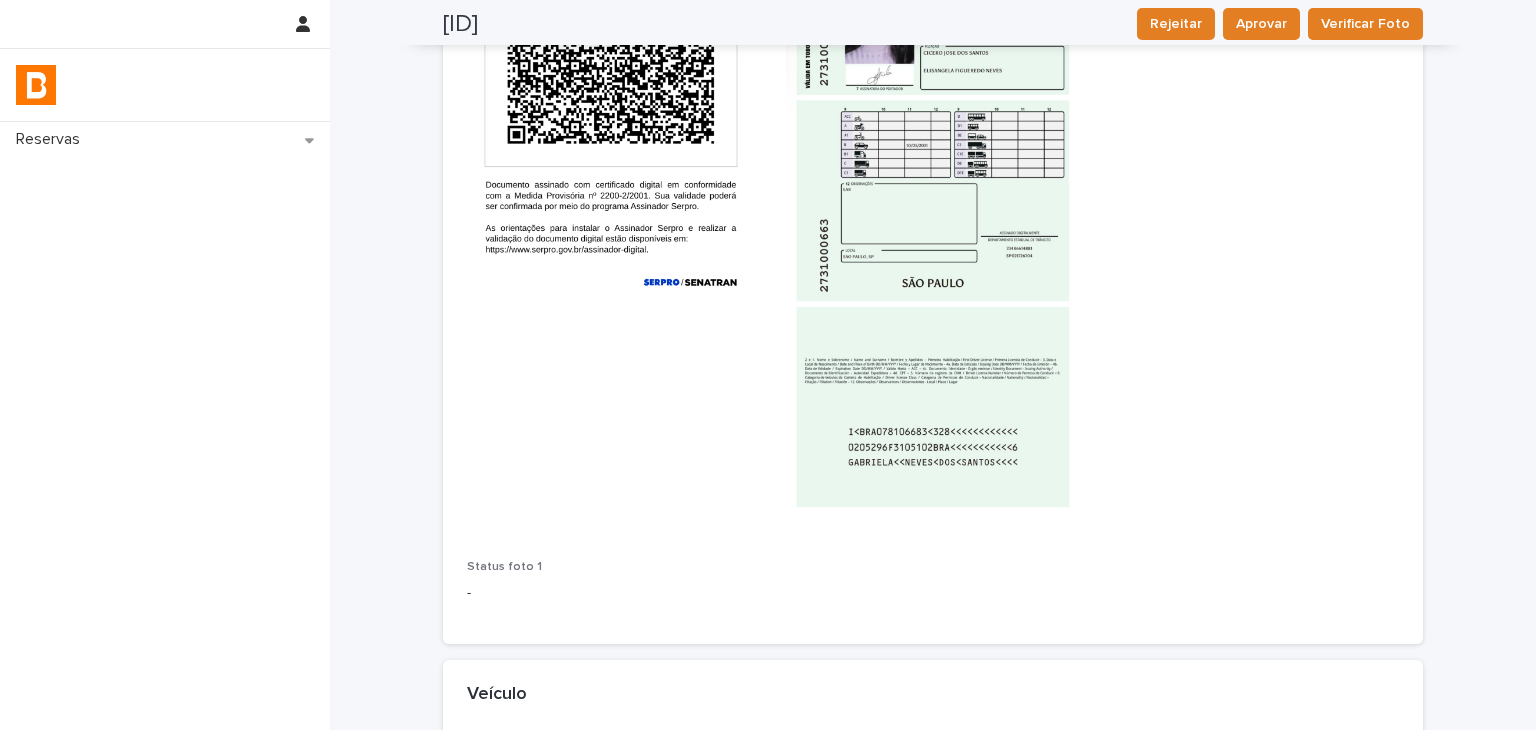 scroll, scrollTop: 855, scrollLeft: 0, axis: vertical 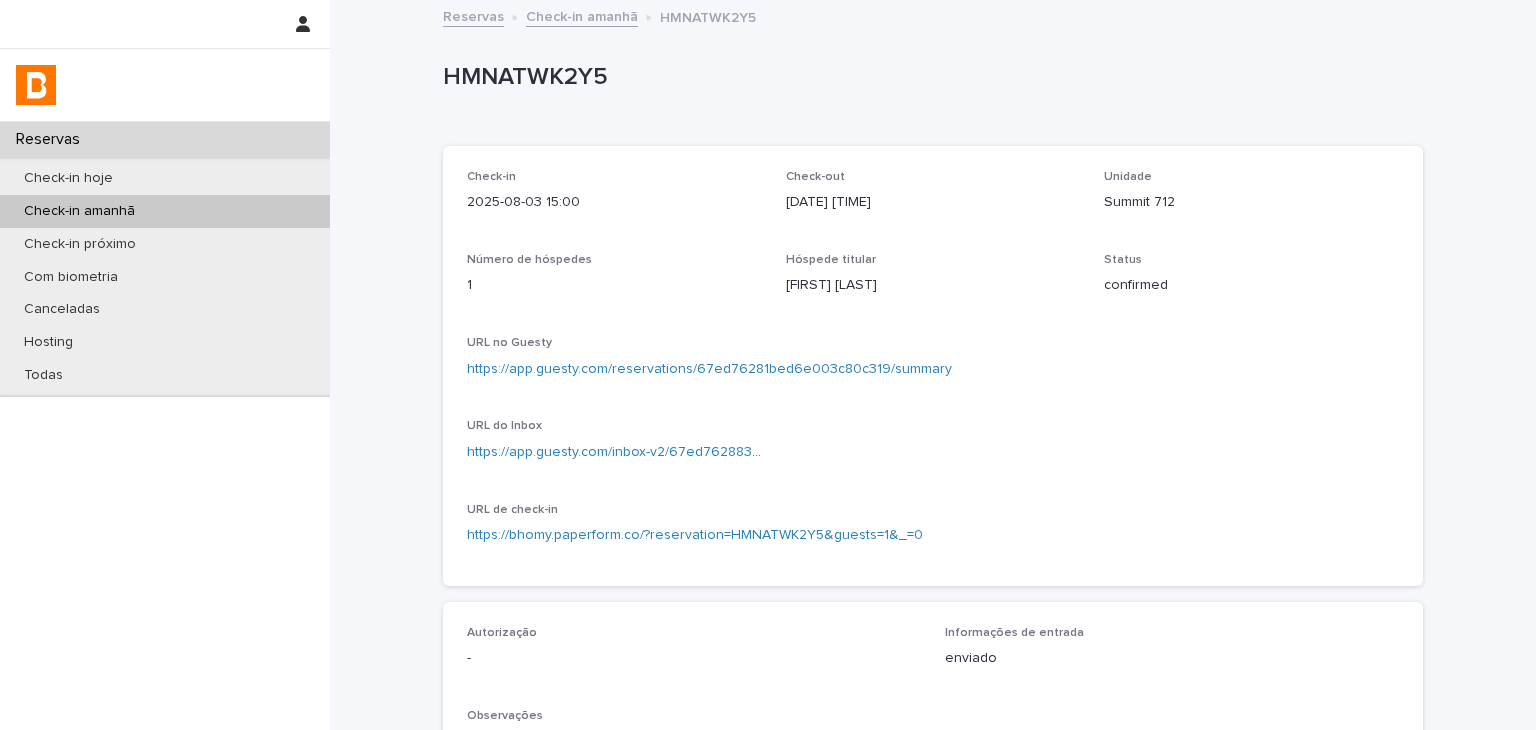 click on "https://app.guesty.com/reservations/67ed76281bed6e003c80c319/summary" at bounding box center [709, 369] 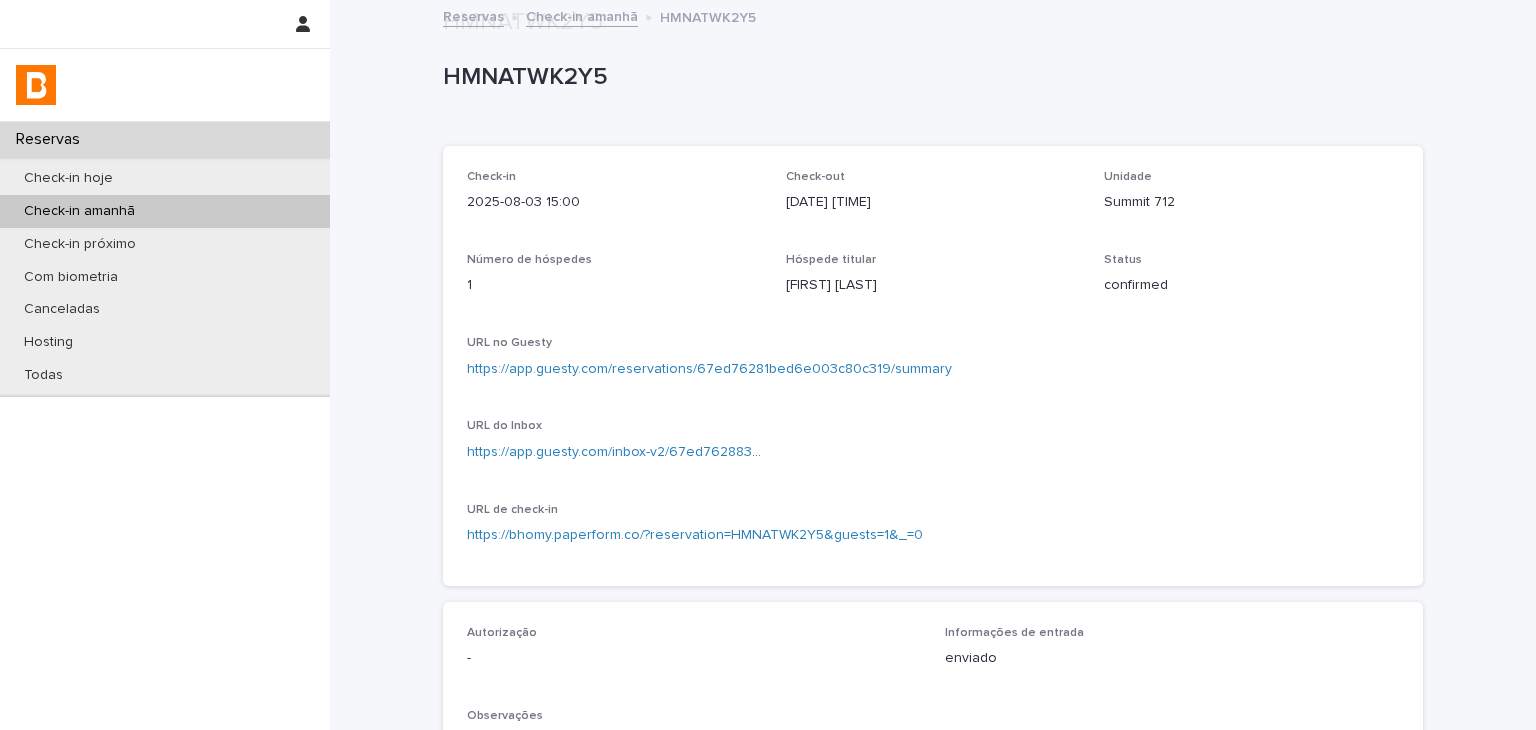 scroll, scrollTop: 400, scrollLeft: 0, axis: vertical 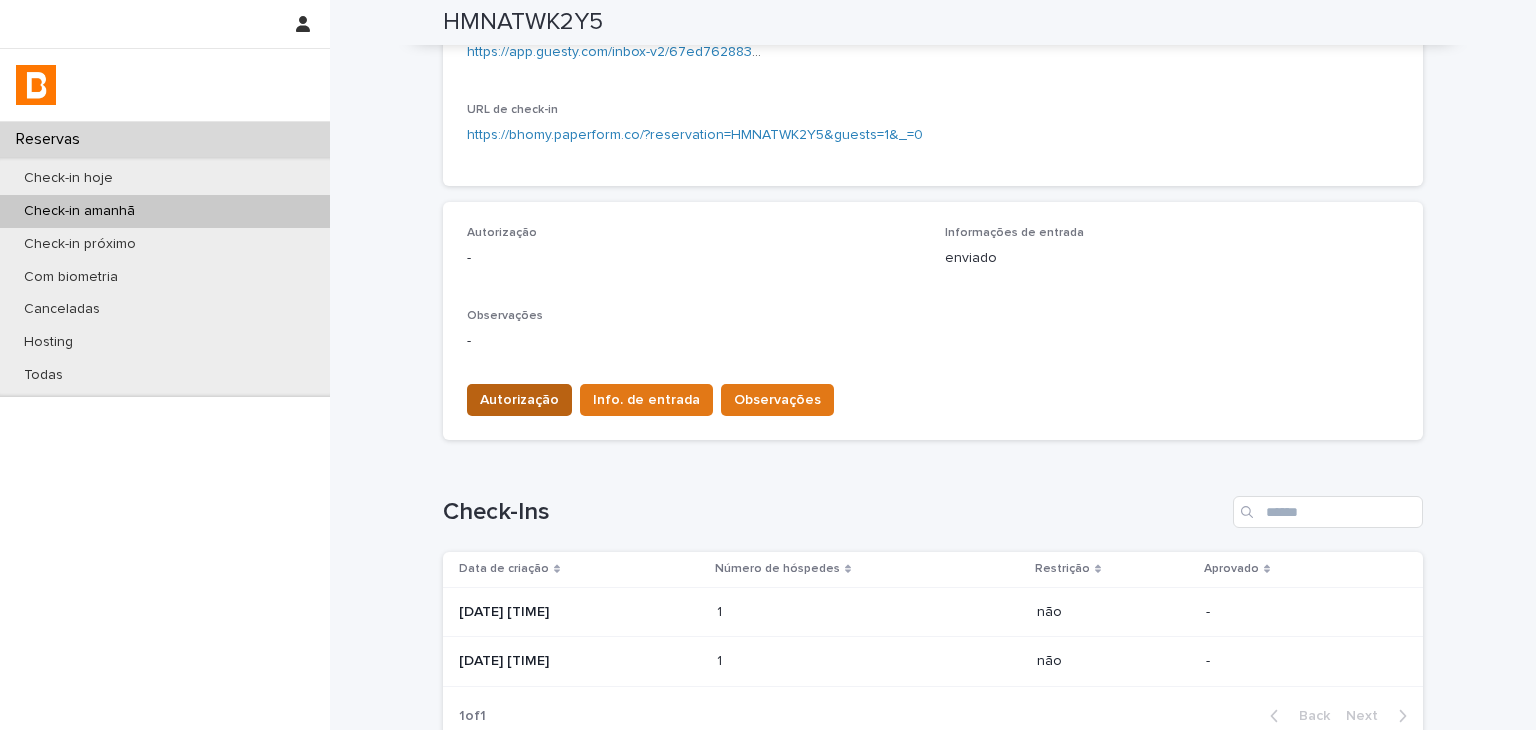 click on "Autorização" at bounding box center [519, 400] 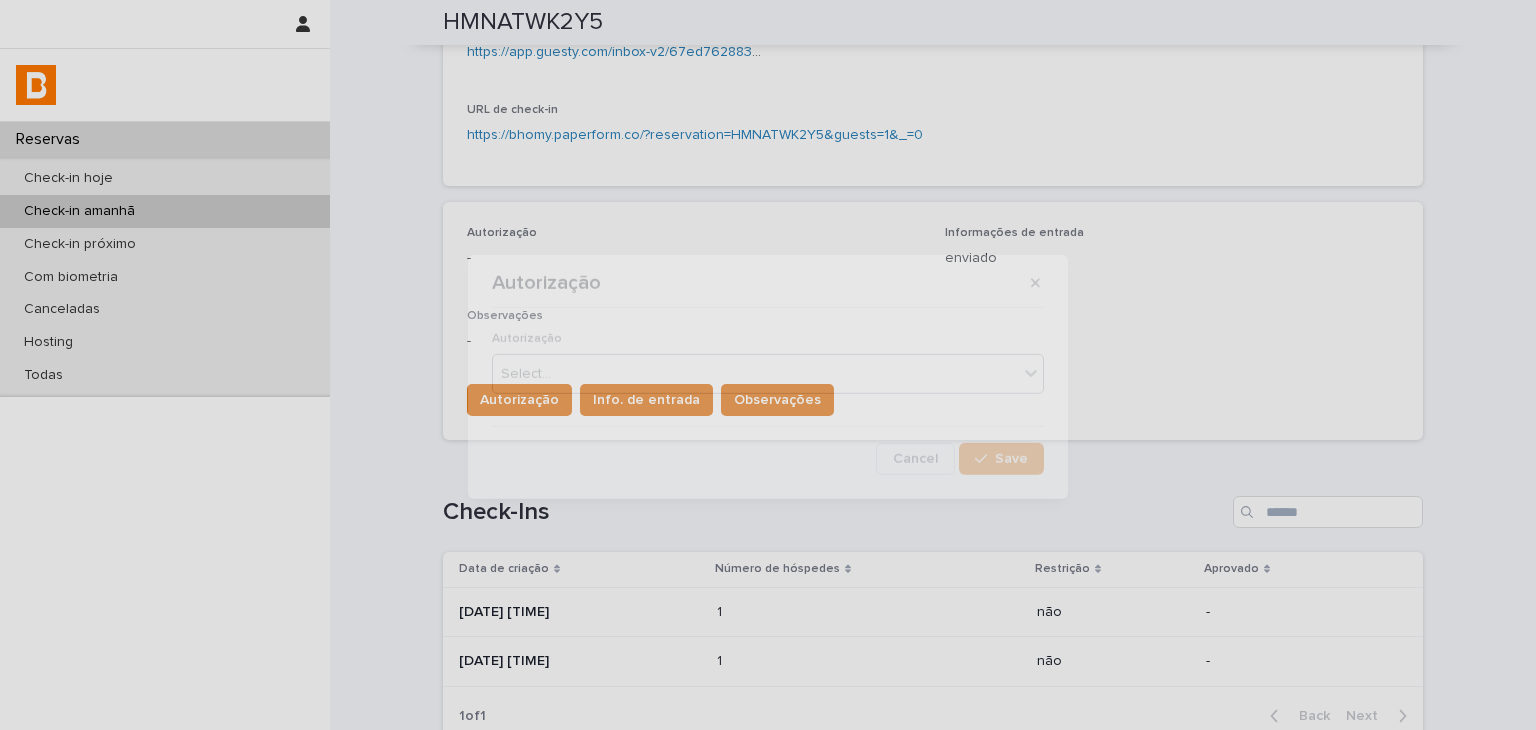 click on "Select..." at bounding box center [755, 374] 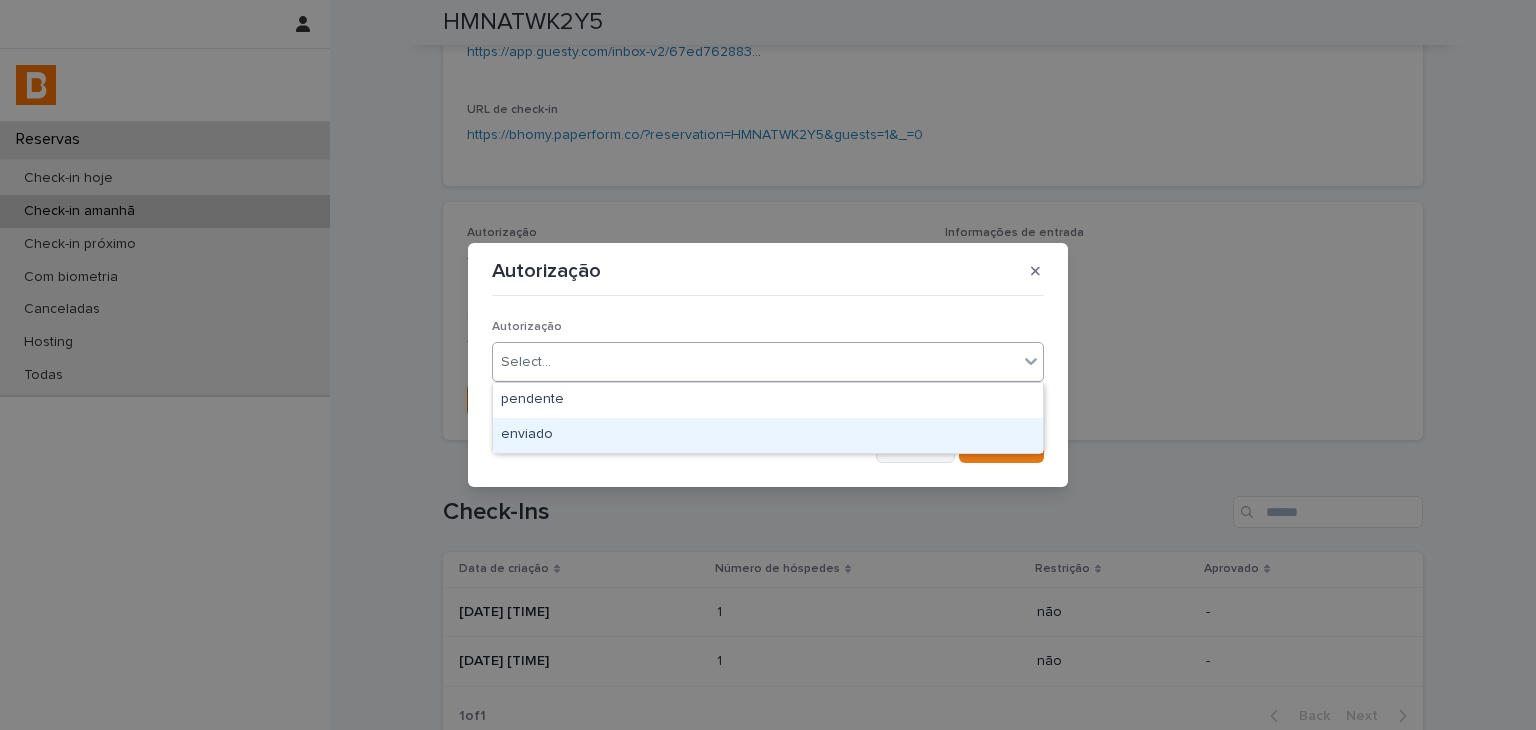 click on "enviado" at bounding box center (768, 435) 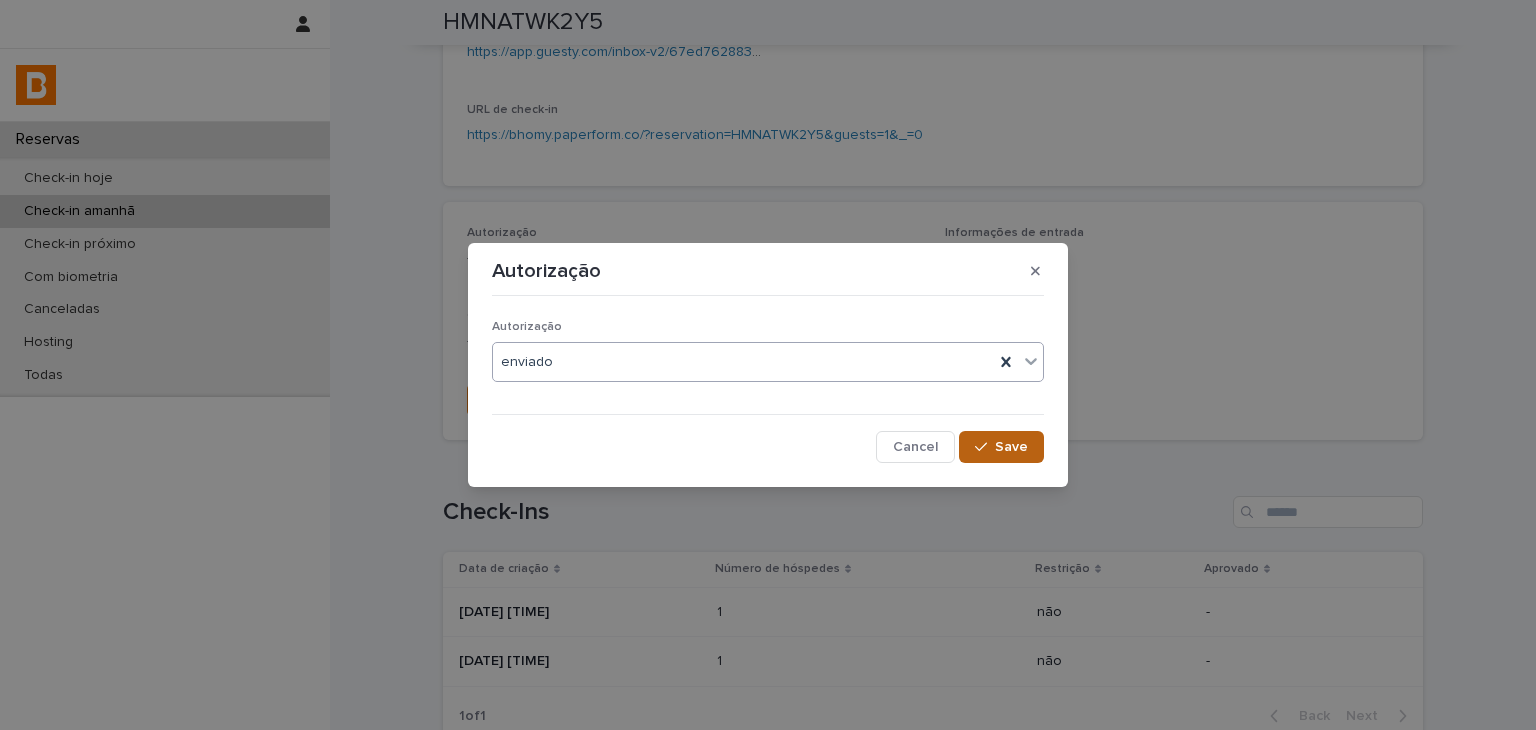 click on "Save" at bounding box center (1001, 447) 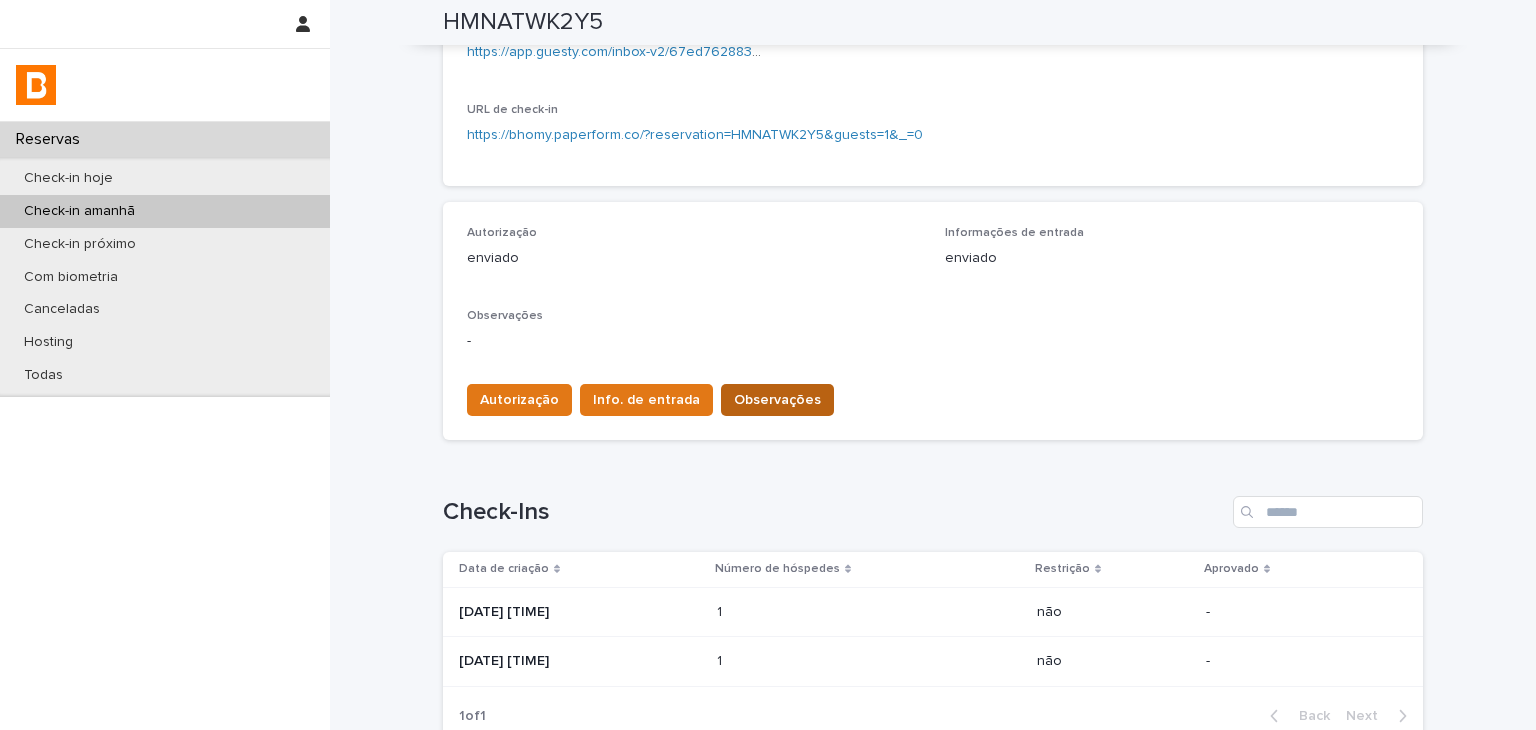 drag, startPoint x: 746, startPoint y: 378, endPoint x: 715, endPoint y: 394, distance: 34.88553 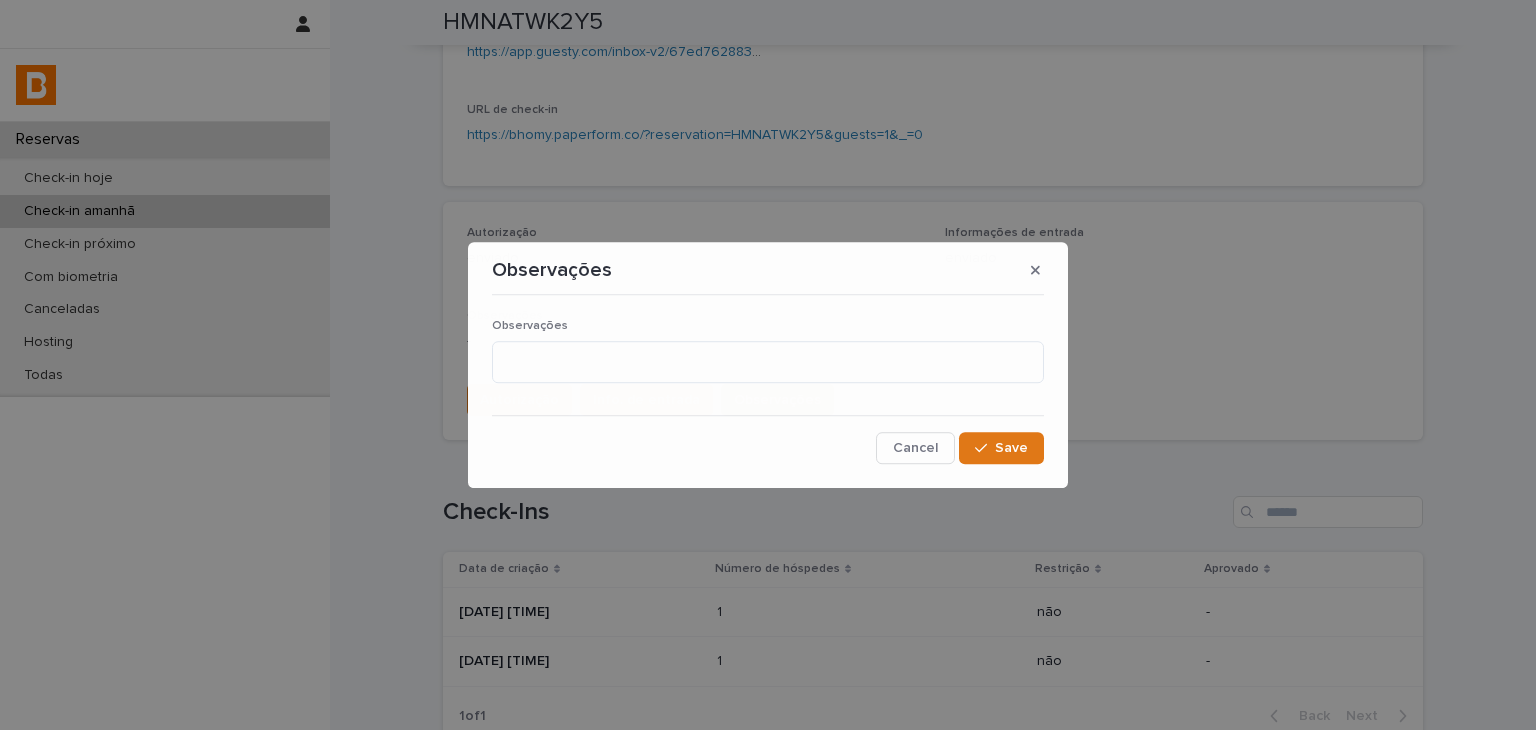 click on "Observações" at bounding box center [768, 359] 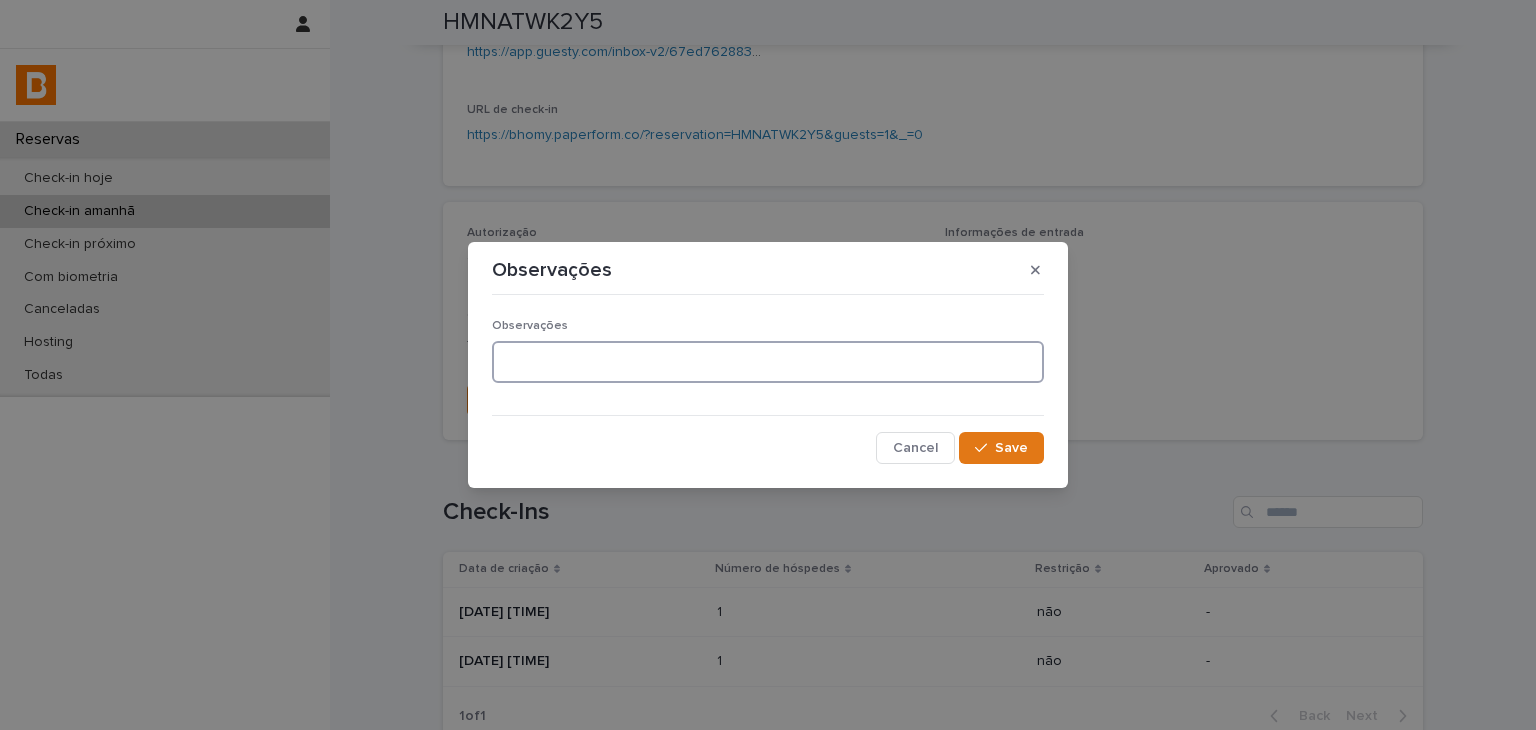 click at bounding box center (768, 362) 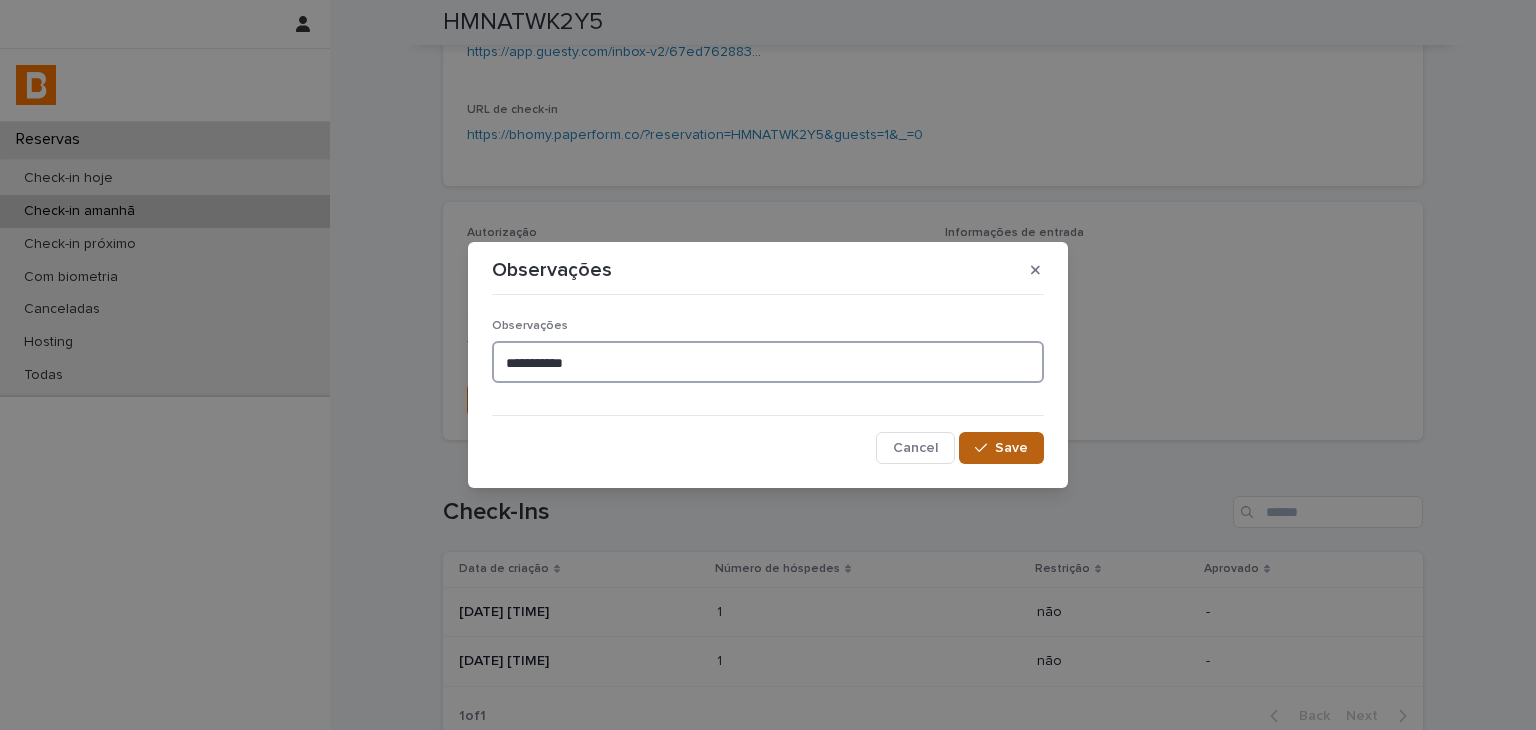 type on "**********" 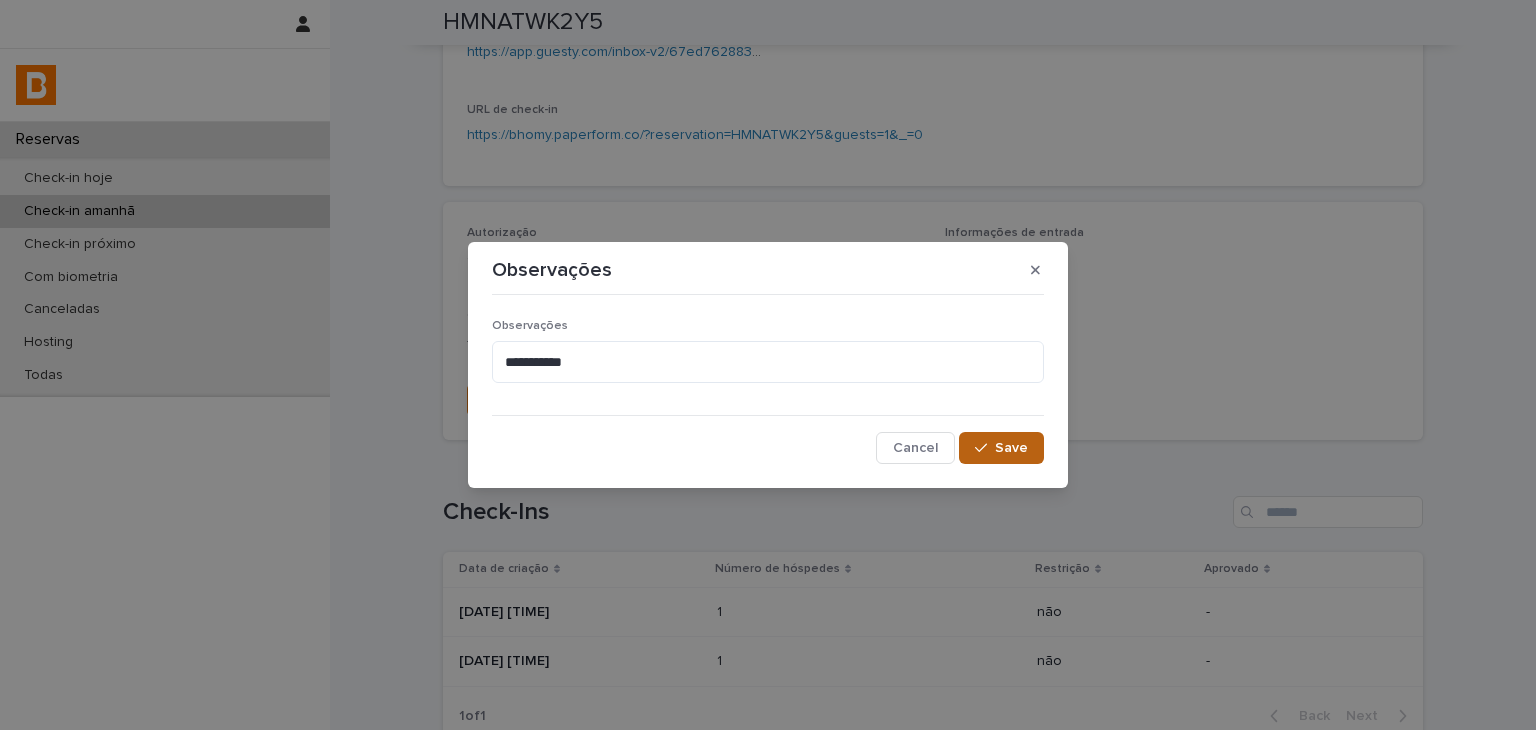 click on "Save" at bounding box center (1011, 448) 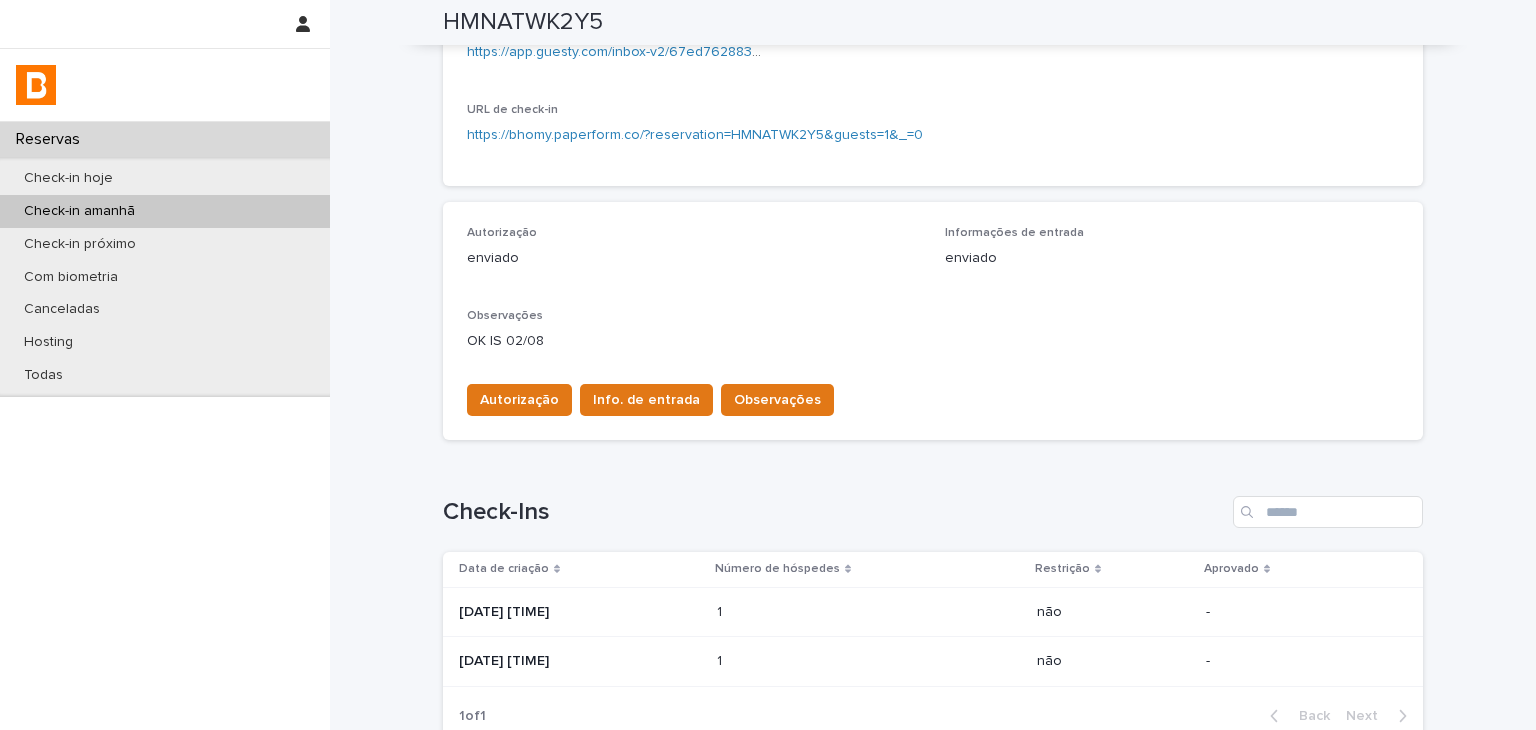 scroll, scrollTop: 584, scrollLeft: 0, axis: vertical 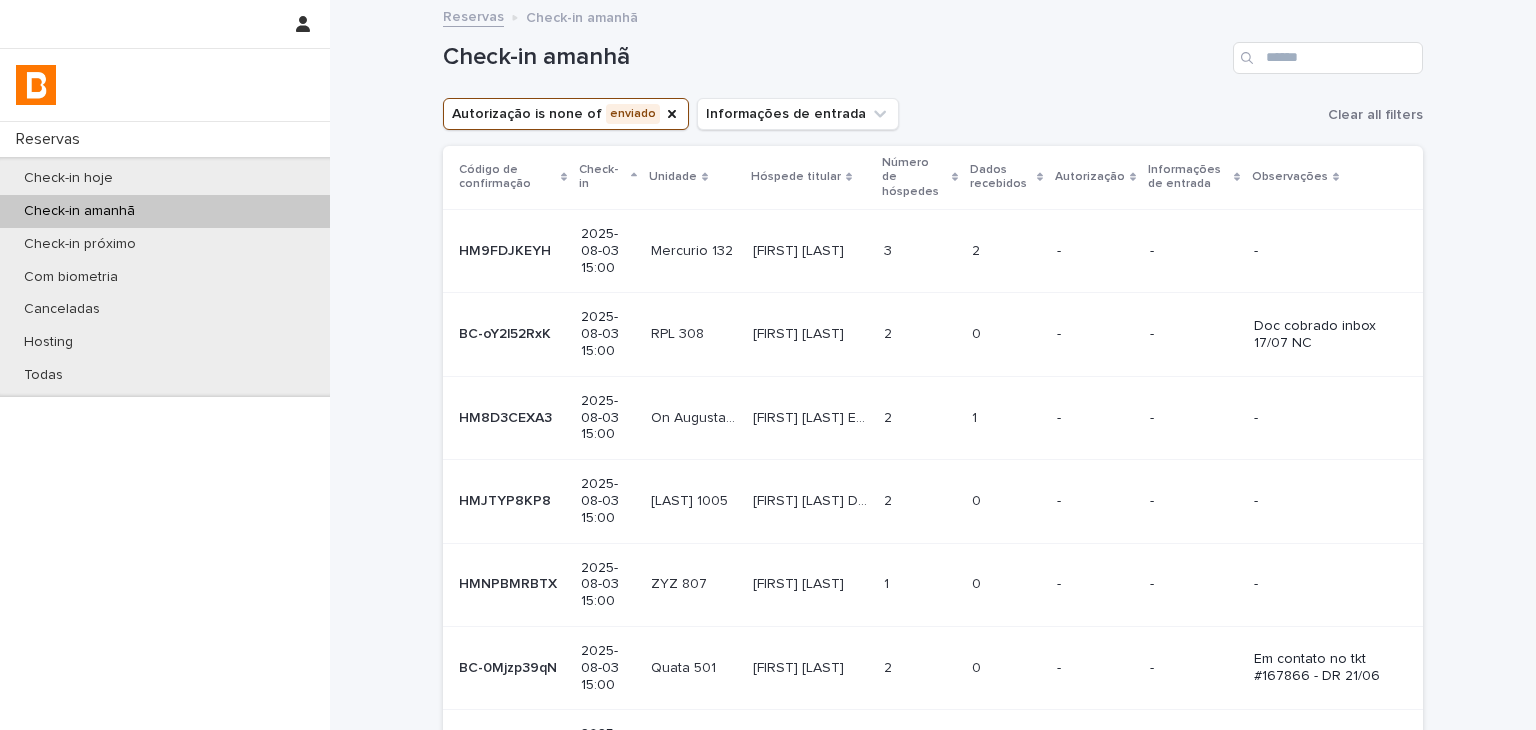 click on "3 3" at bounding box center (920, 250) 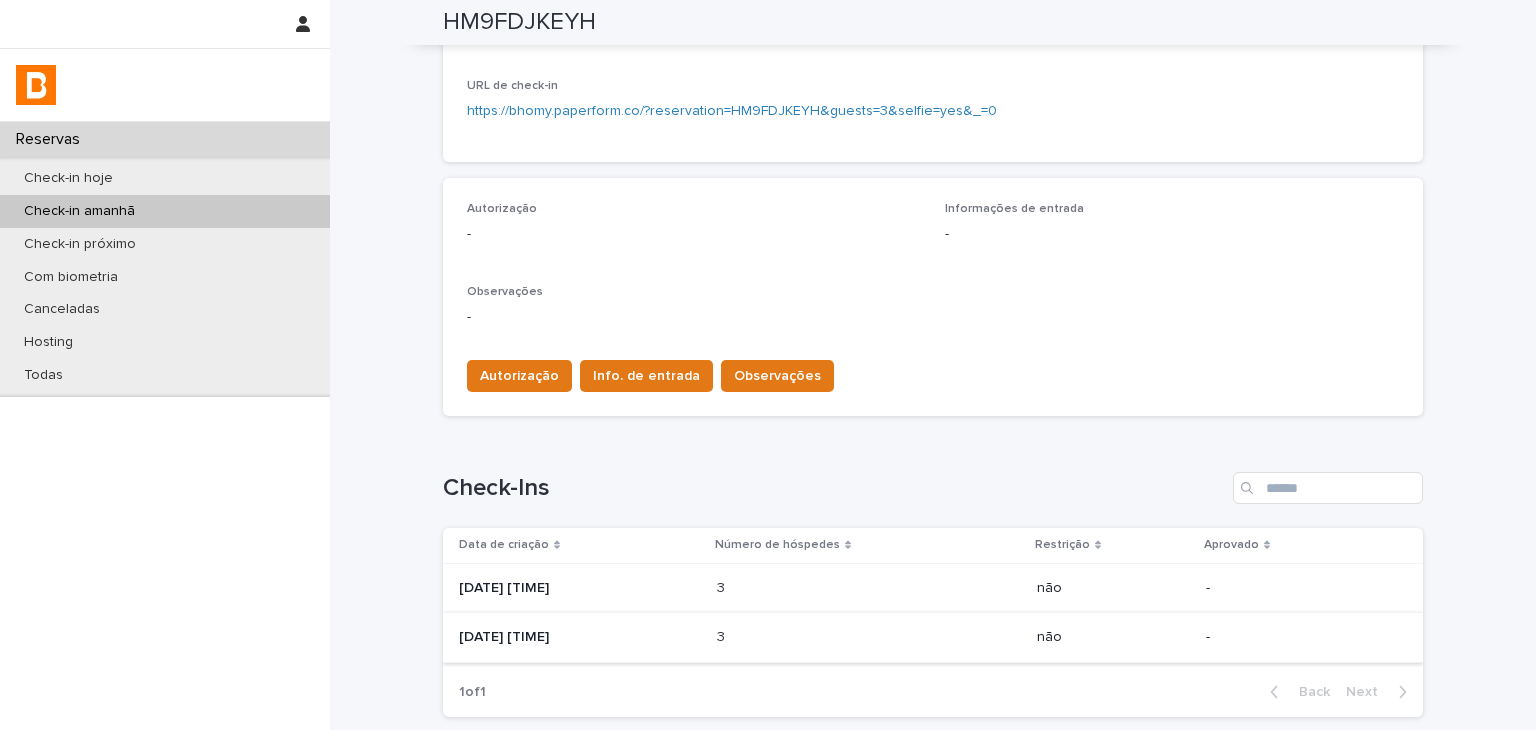scroll, scrollTop: 503, scrollLeft: 0, axis: vertical 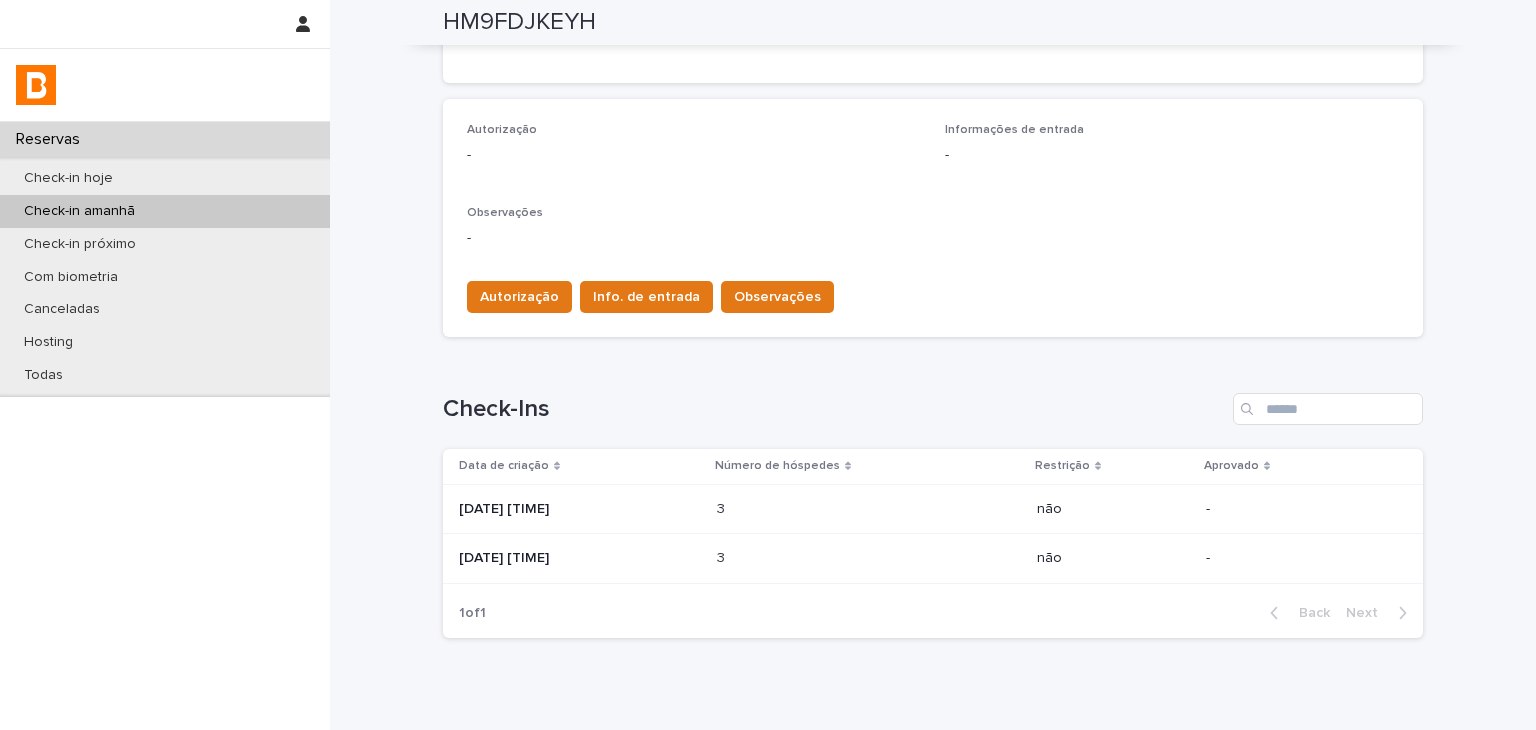 click on "2025-07-29 22:57" at bounding box center (576, 509) 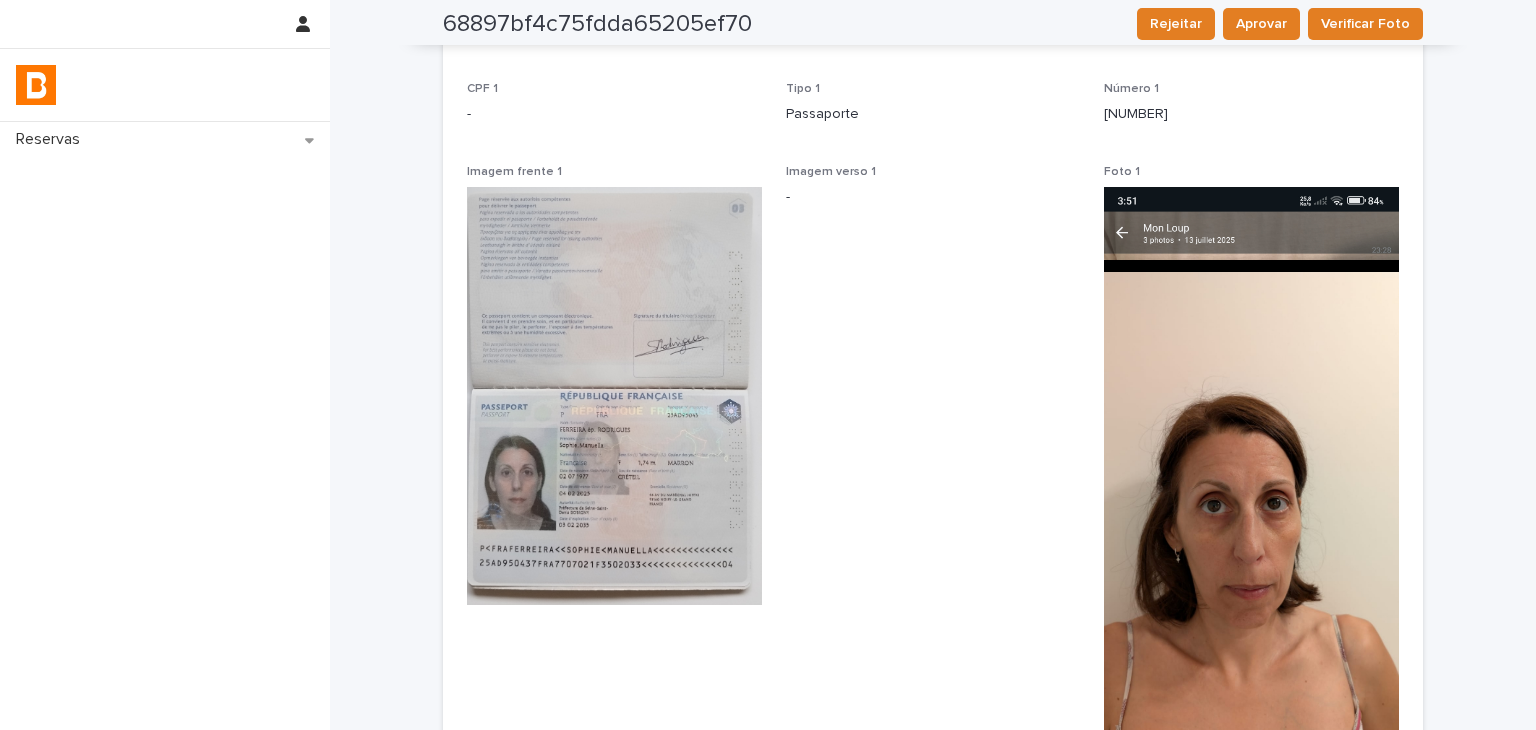scroll, scrollTop: 0, scrollLeft: 0, axis: both 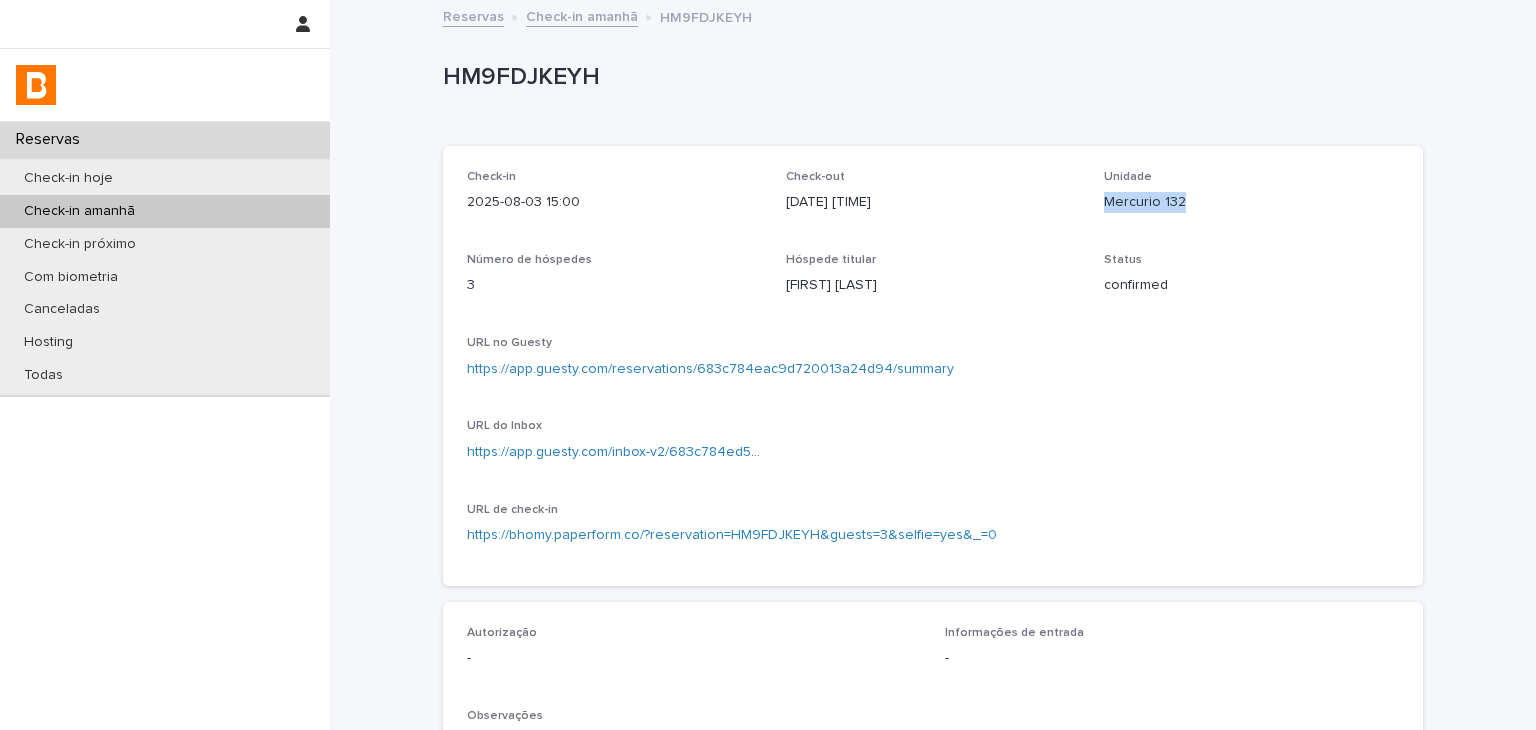 drag, startPoint x: 1092, startPoint y: 197, endPoint x: 1228, endPoint y: 204, distance: 136.18002 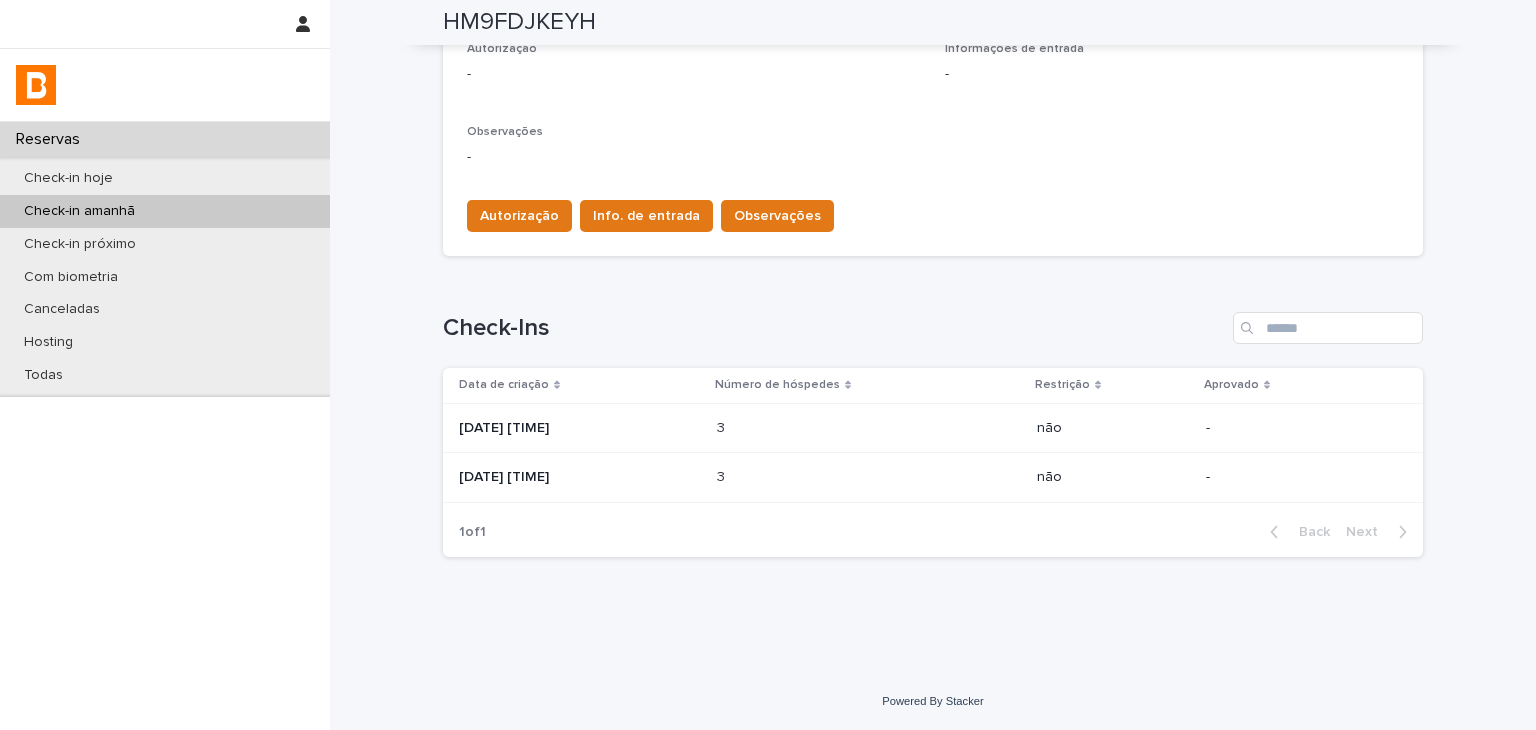 click on "3 3" at bounding box center [869, 428] 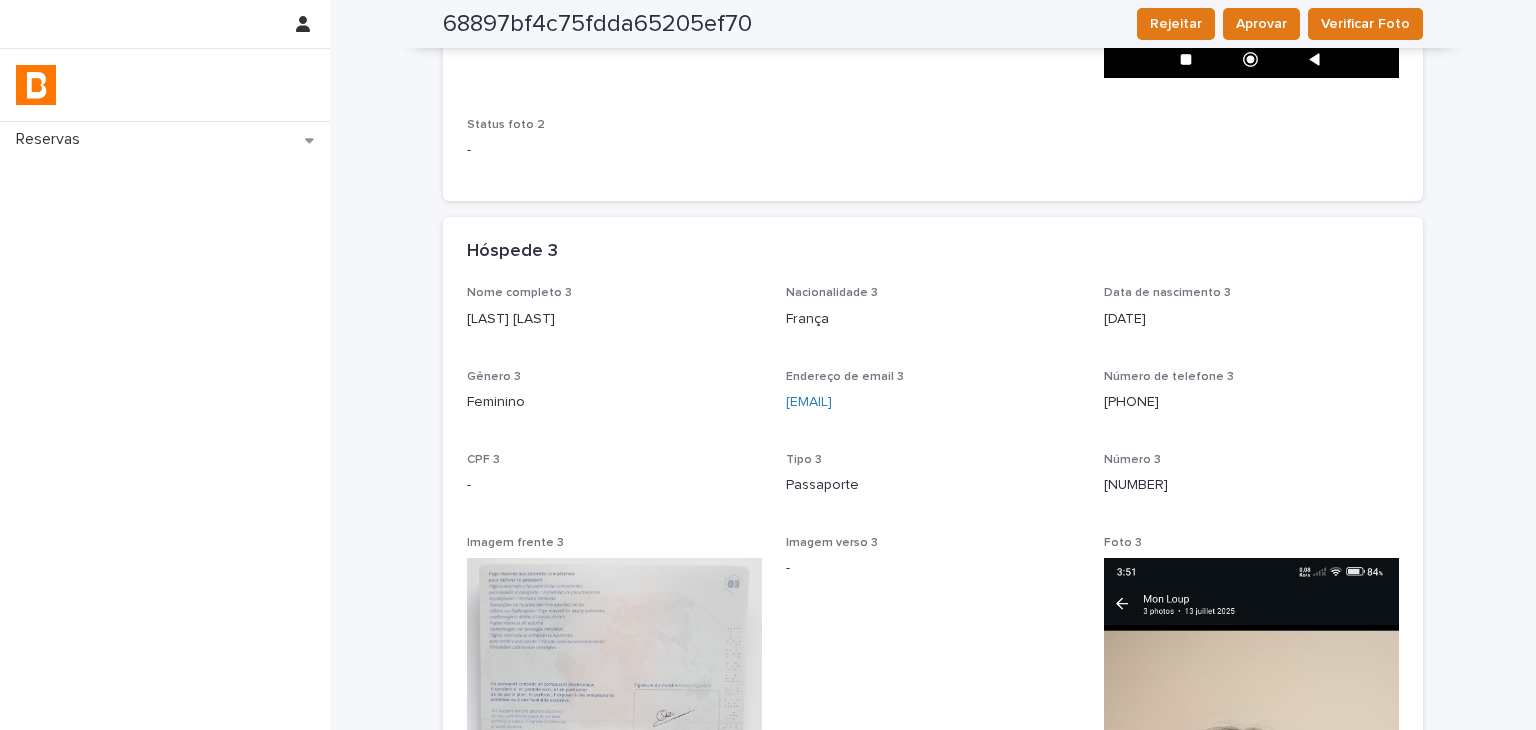 scroll, scrollTop: 2700, scrollLeft: 0, axis: vertical 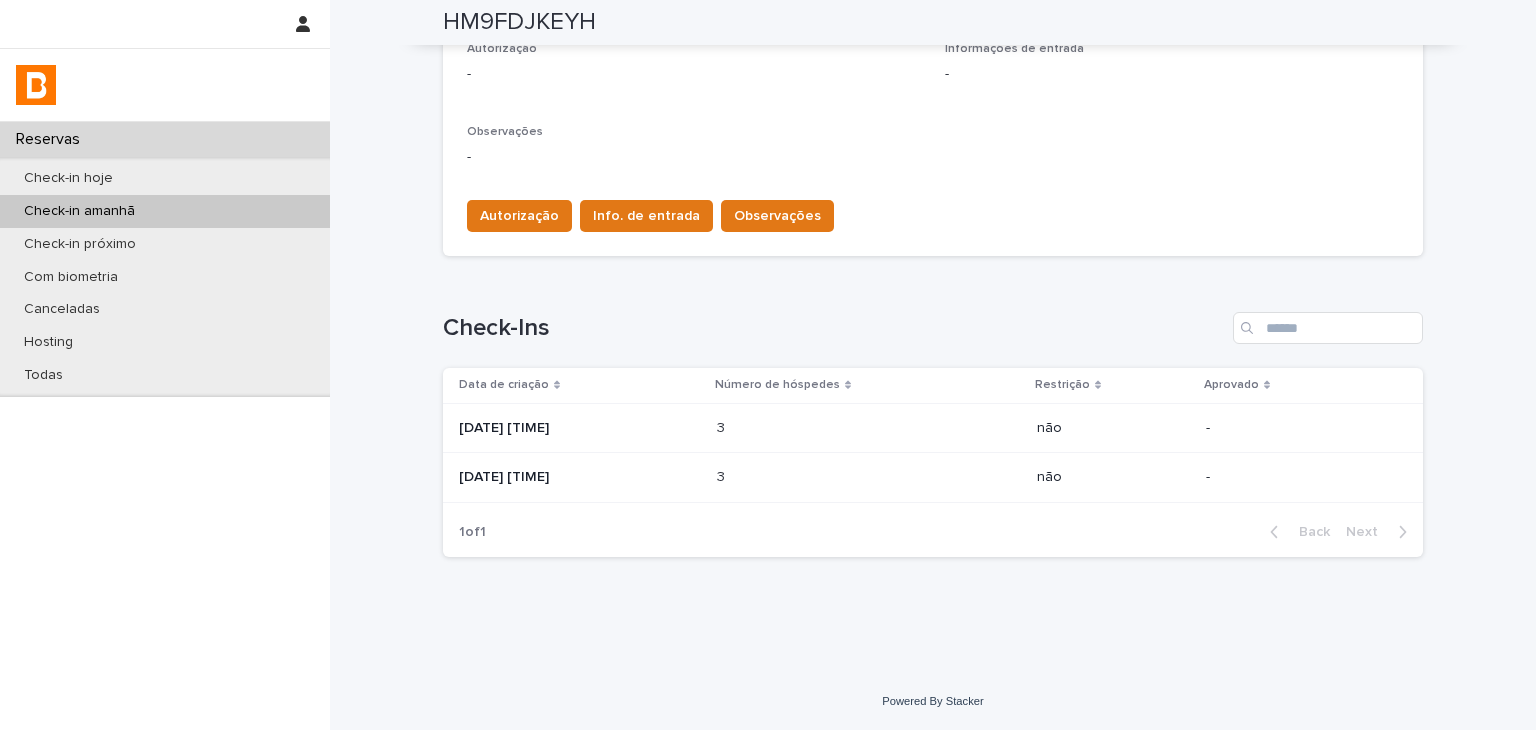 click on "3 3" at bounding box center (869, 477) 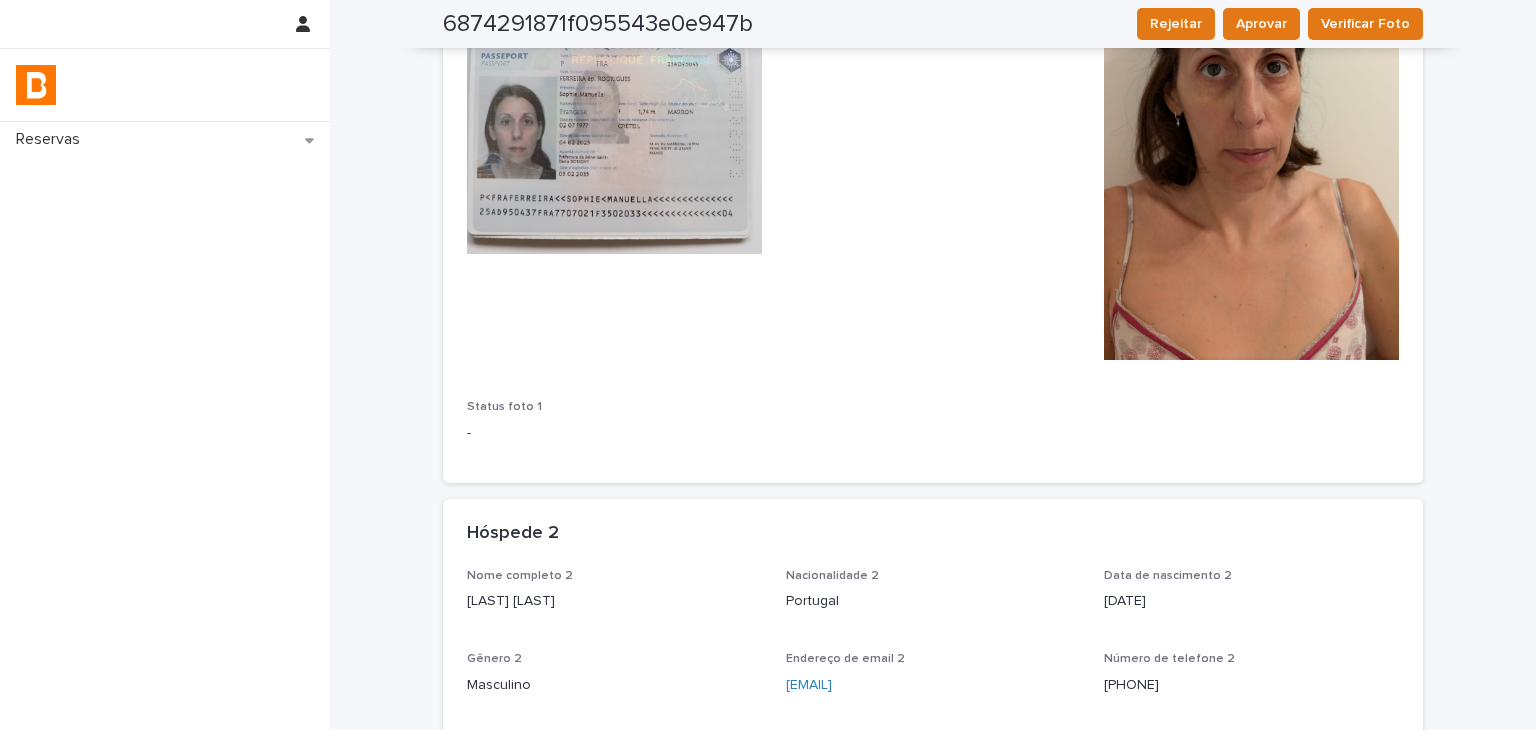 scroll, scrollTop: 151, scrollLeft: 0, axis: vertical 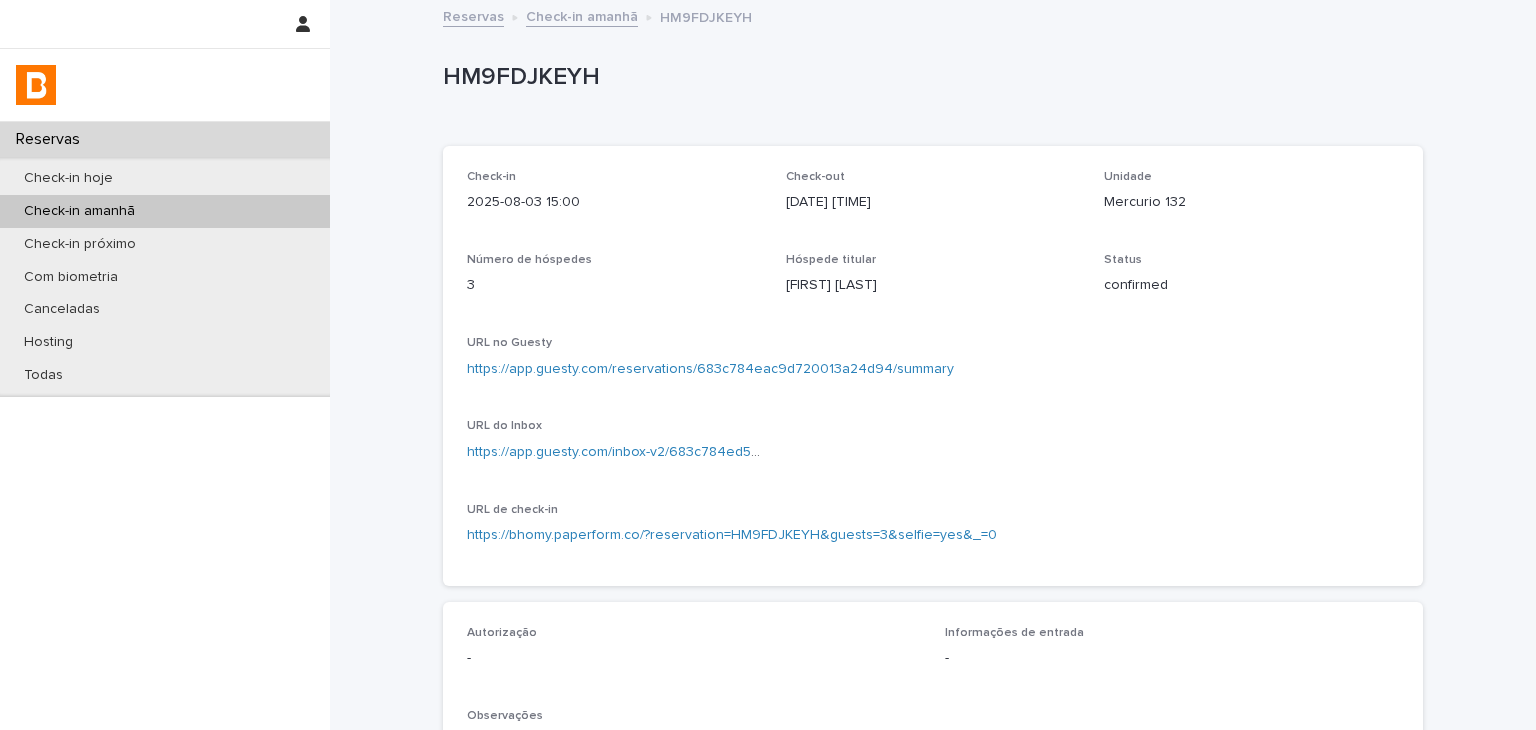 click on "https://app.guesty.com/reservations/683c784eac9d720013a24d94/summary" at bounding box center (710, 369) 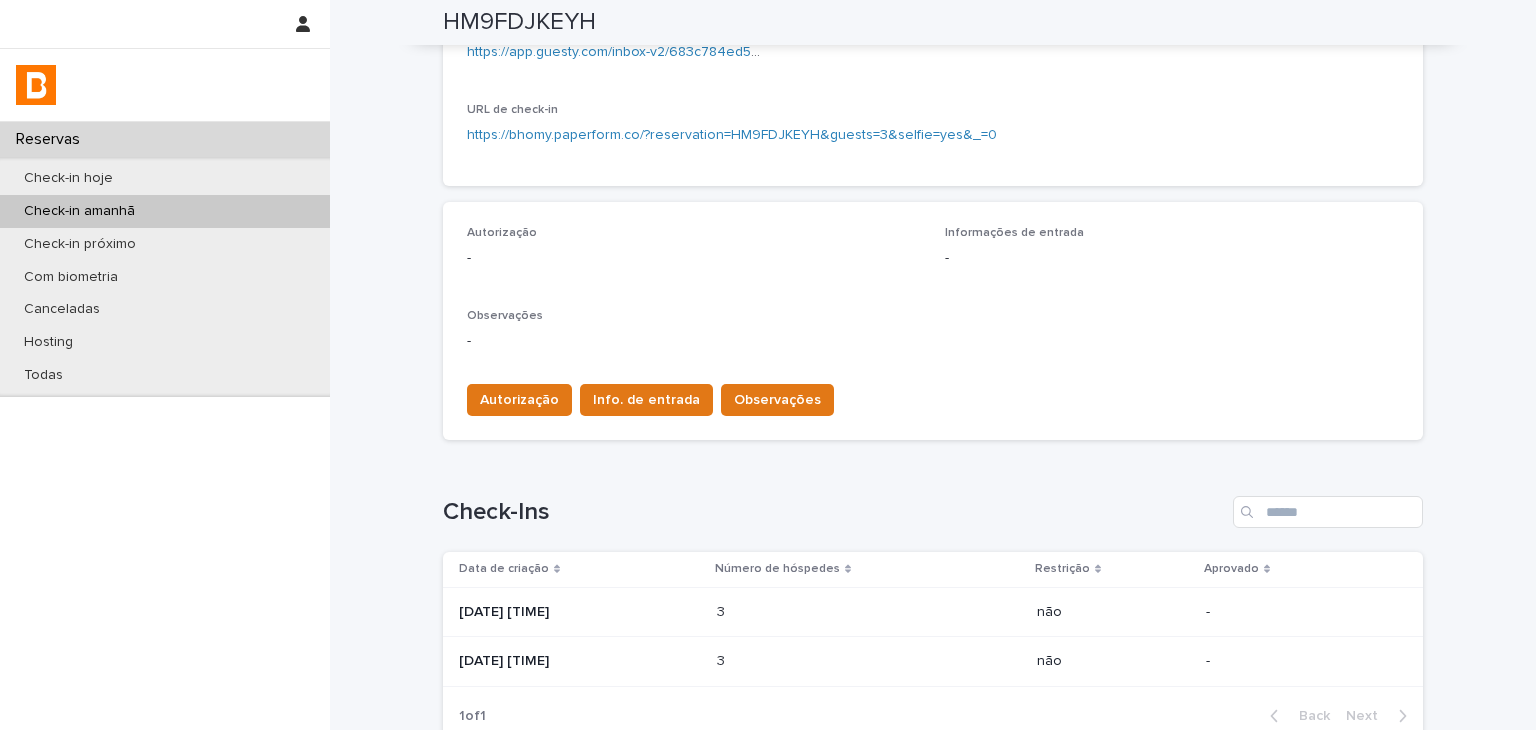 scroll, scrollTop: 100, scrollLeft: 0, axis: vertical 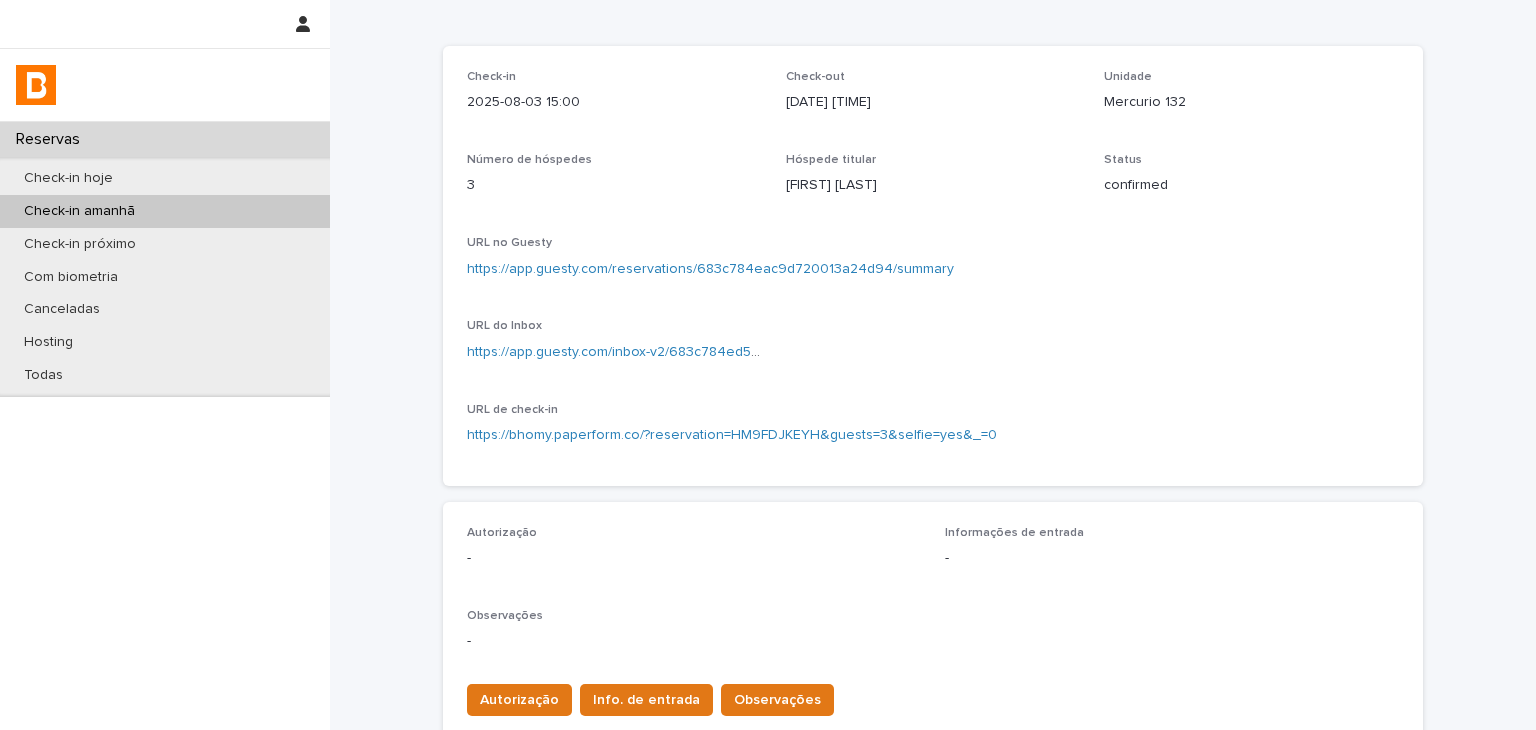 click on "URL no Guesty" at bounding box center [933, 243] 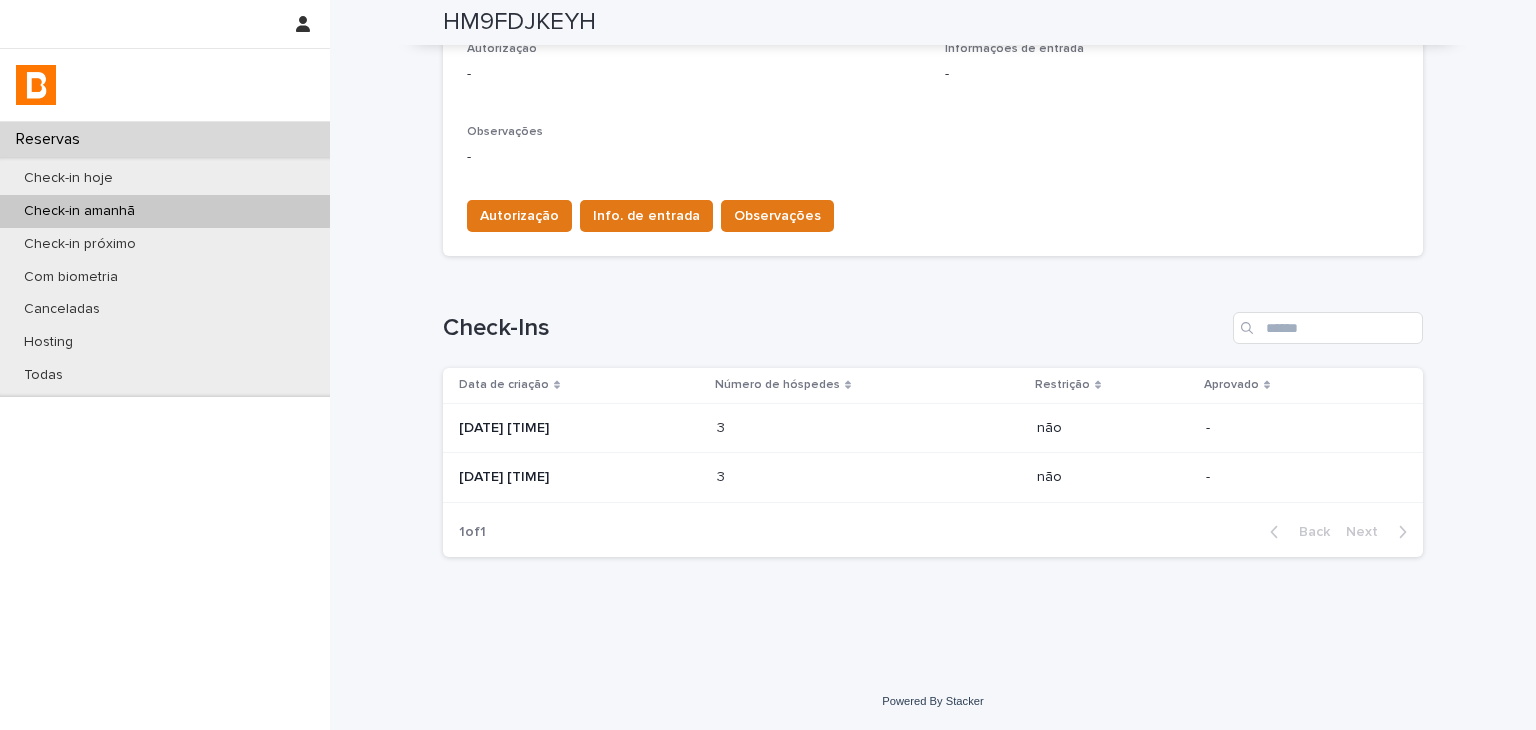 click on "Loading... Saving… Check-Ins Data de criação Número de hóspedes Restrição Aprovado 2025-07-29 22:57 3 3   não - 2025-07-13 18:46 3 3   não - 1  of  1 Back Next" at bounding box center (933, 422) 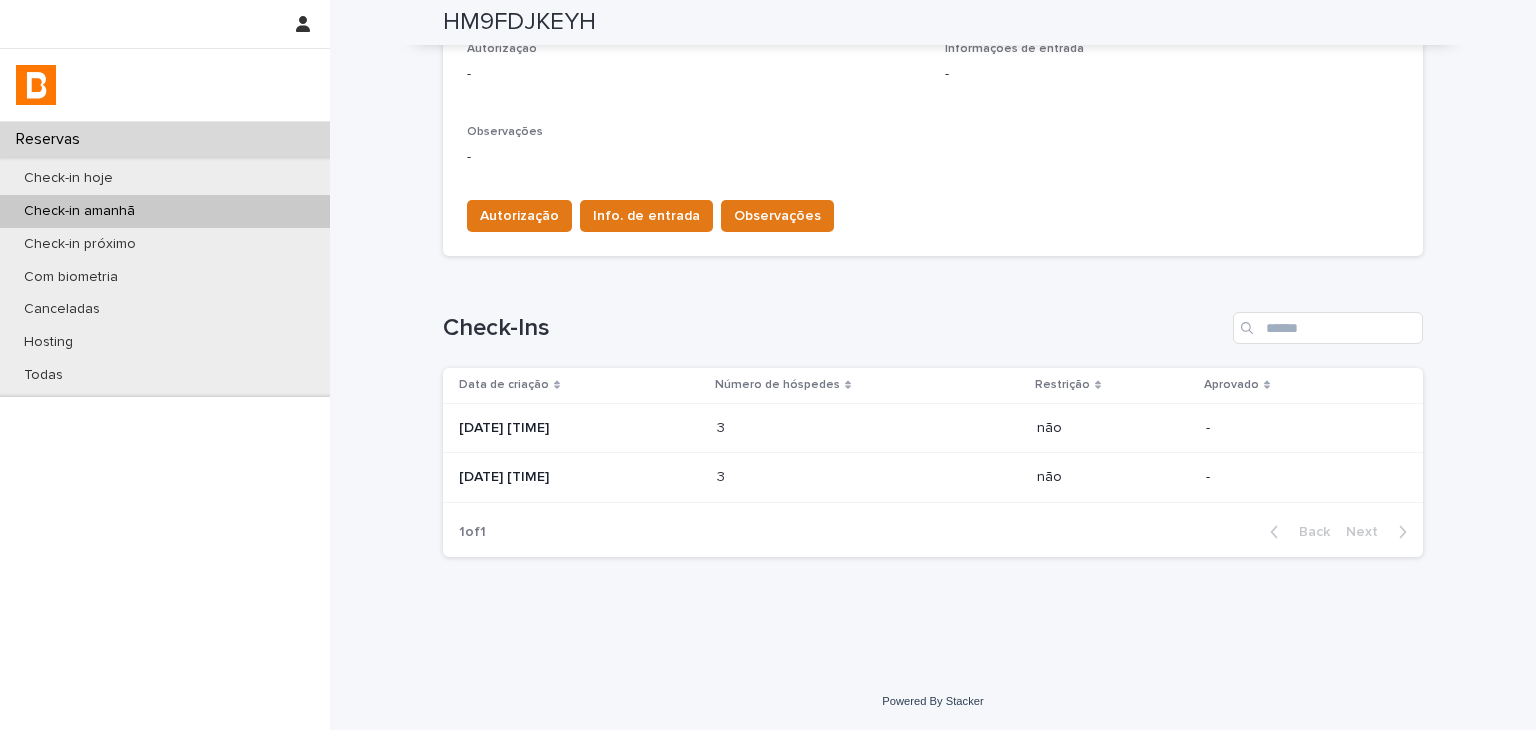 click on "3 3" at bounding box center [869, 428] 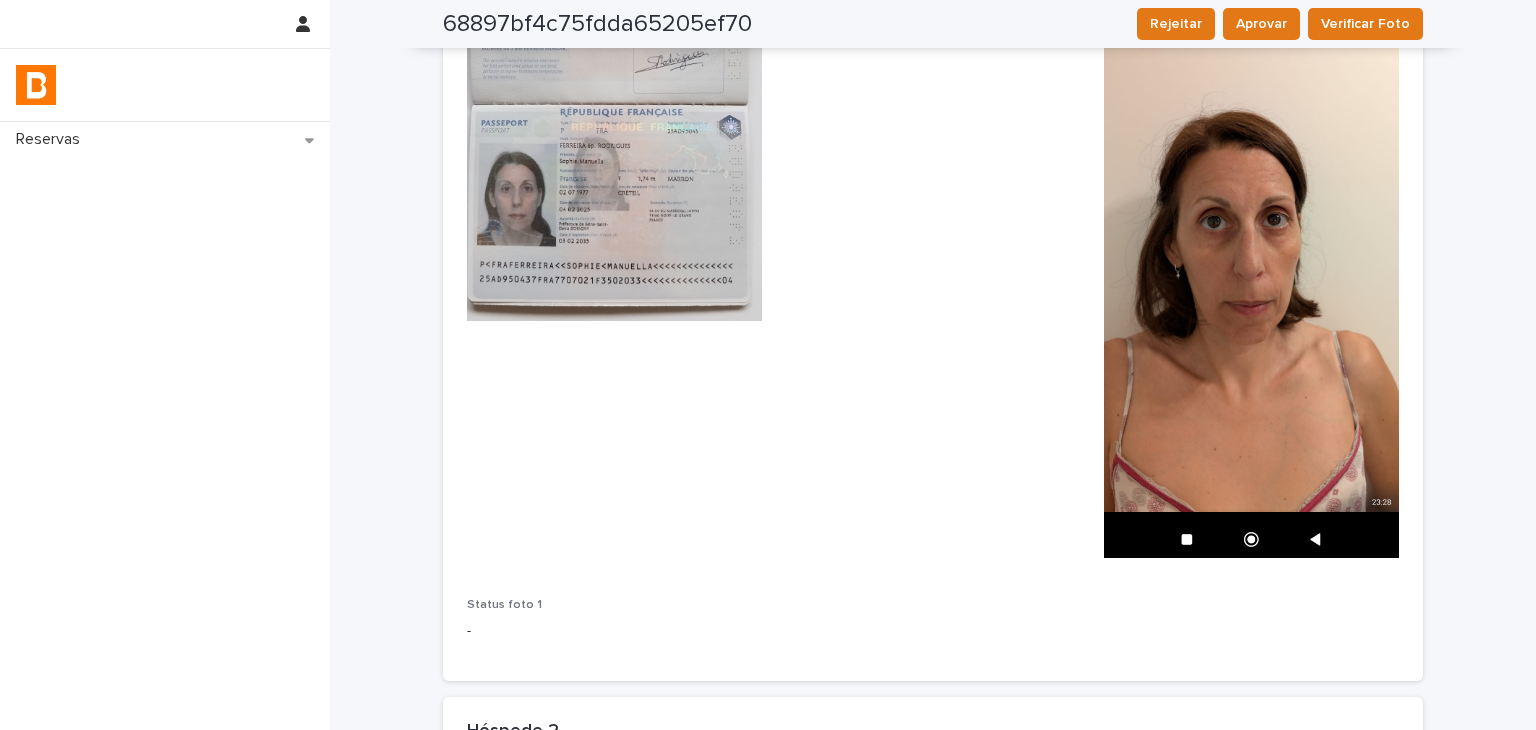 scroll, scrollTop: 1, scrollLeft: 0, axis: vertical 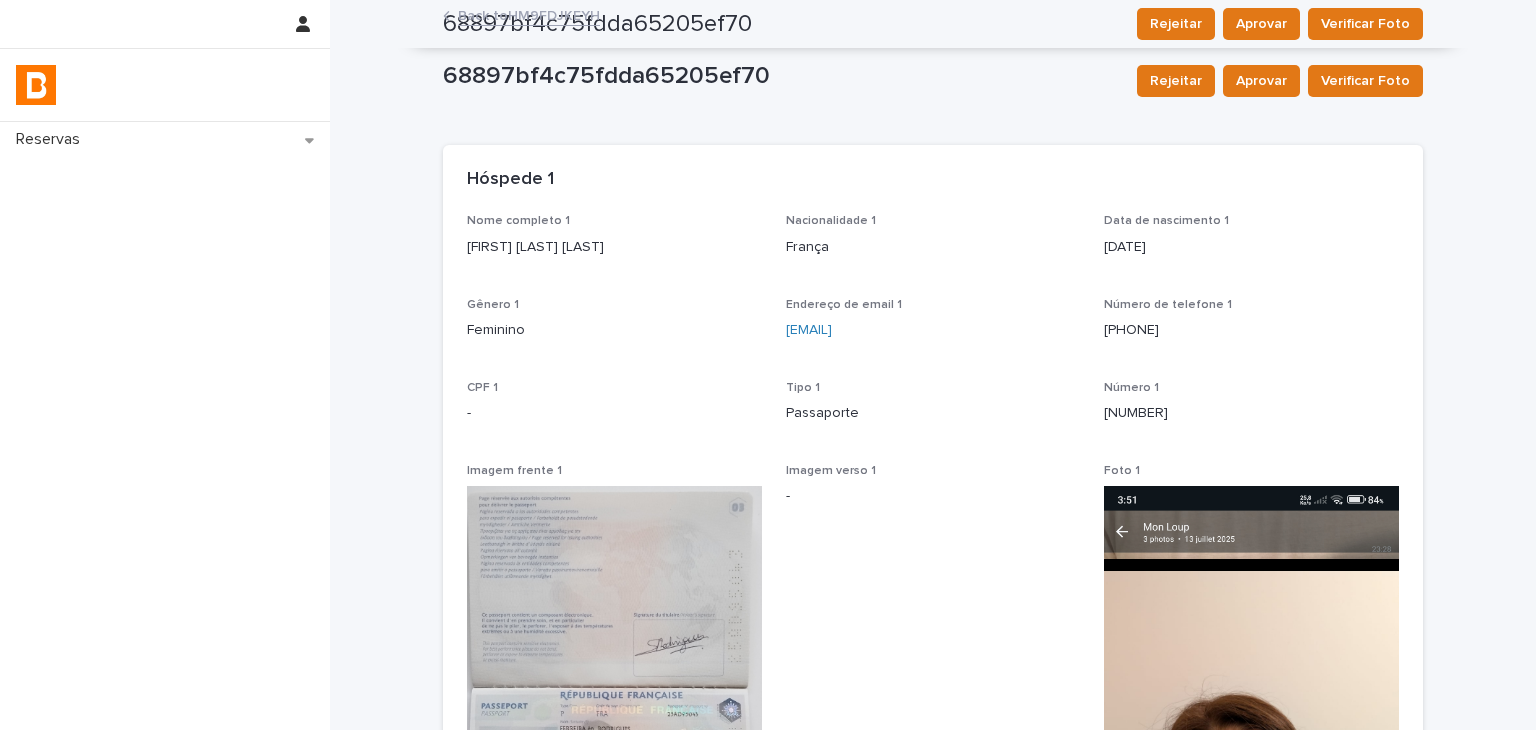 drag, startPoint x: 457, startPoint y: 272, endPoint x: 614, endPoint y: 274, distance: 157.01274 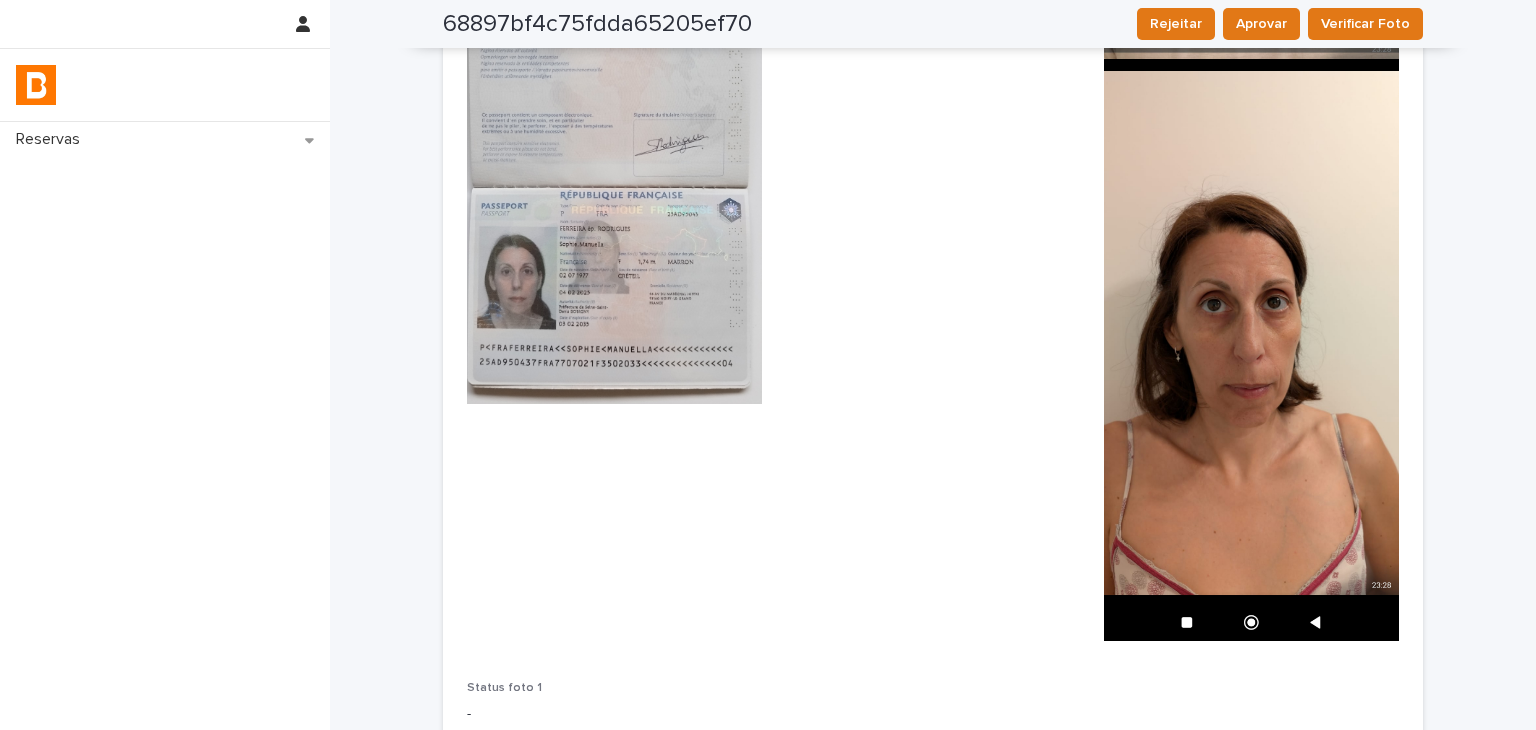click at bounding box center [1251, 313] 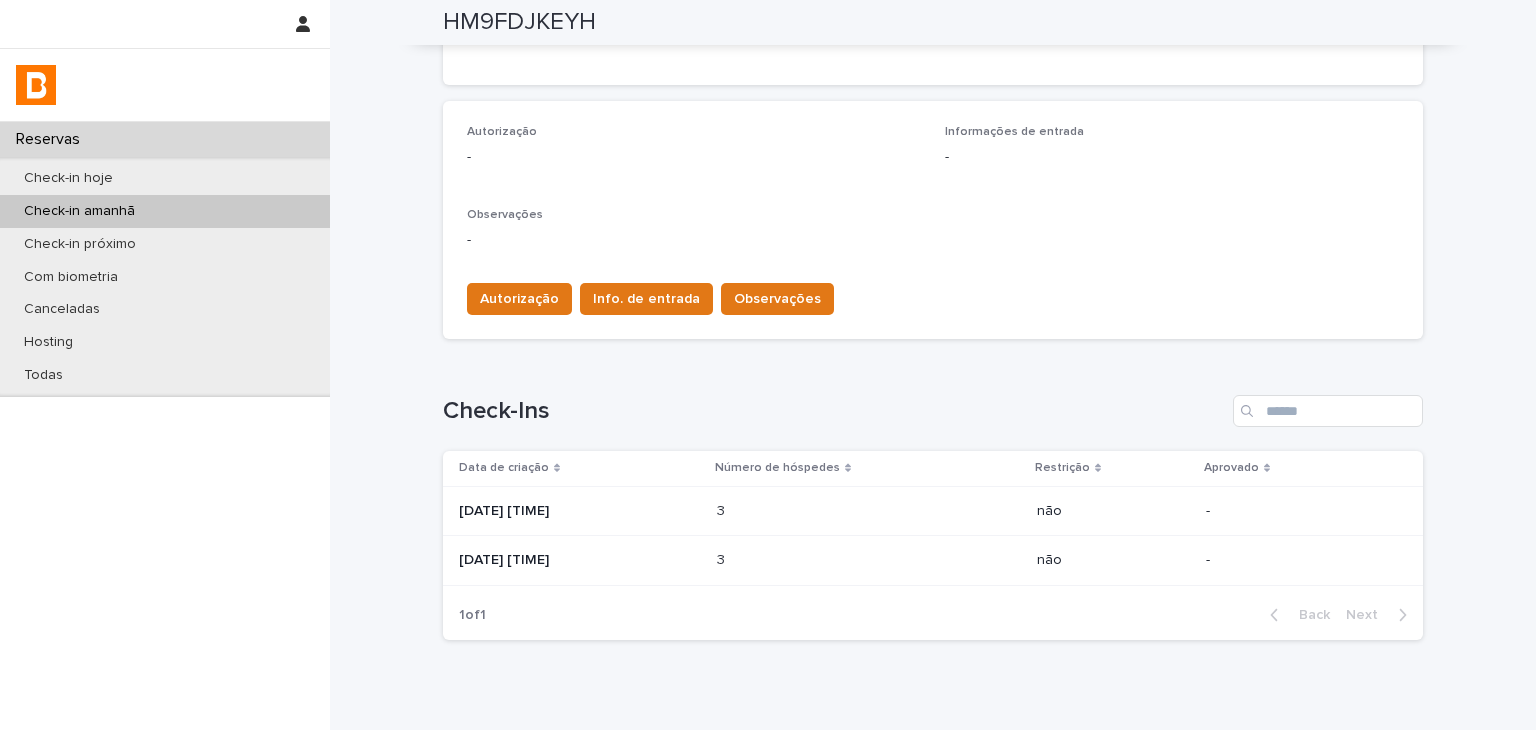 scroll, scrollTop: 0, scrollLeft: 0, axis: both 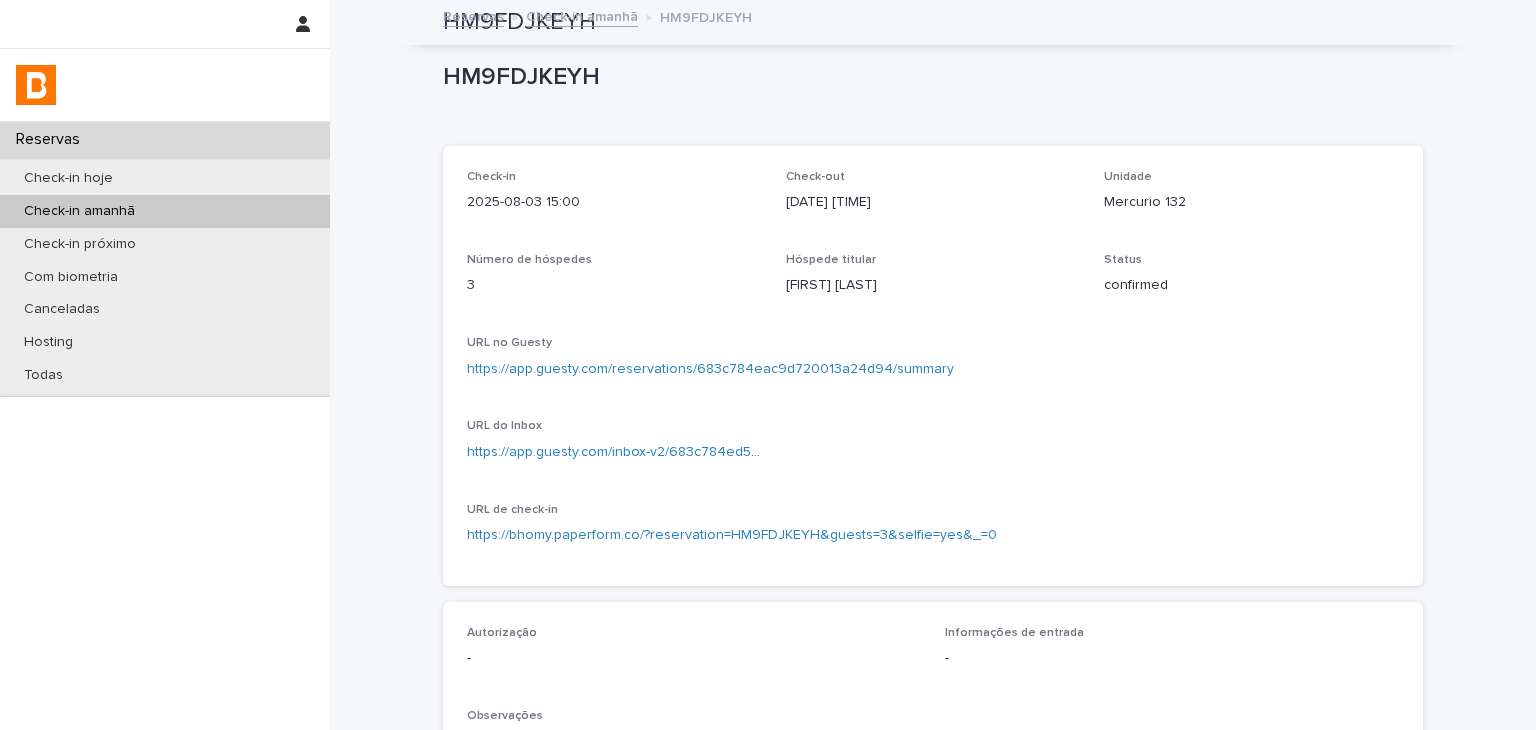click on "https://app.guesty.com/reservations/683c784eac9d720013a24d94/summary" at bounding box center (933, 369) 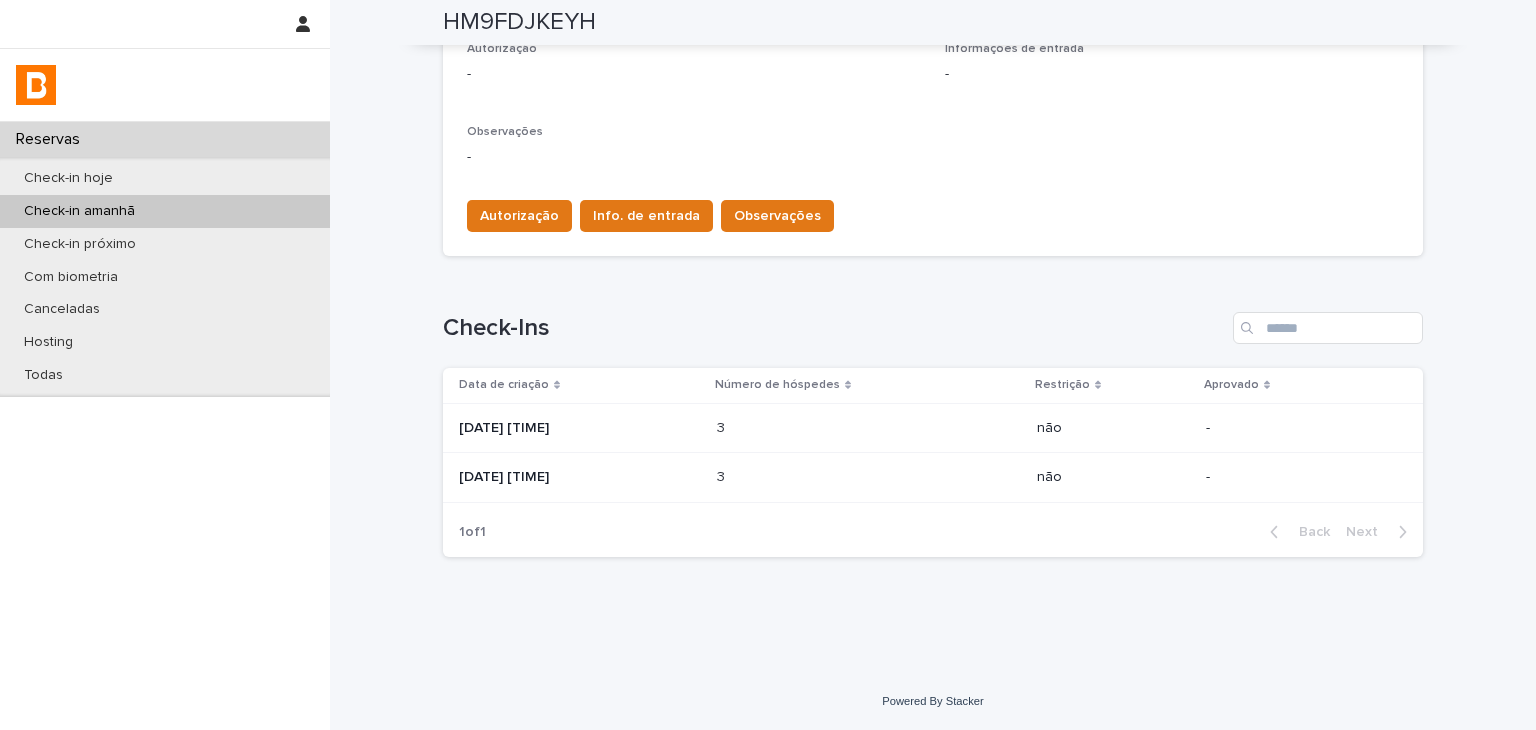 click at bounding box center (804, 428) 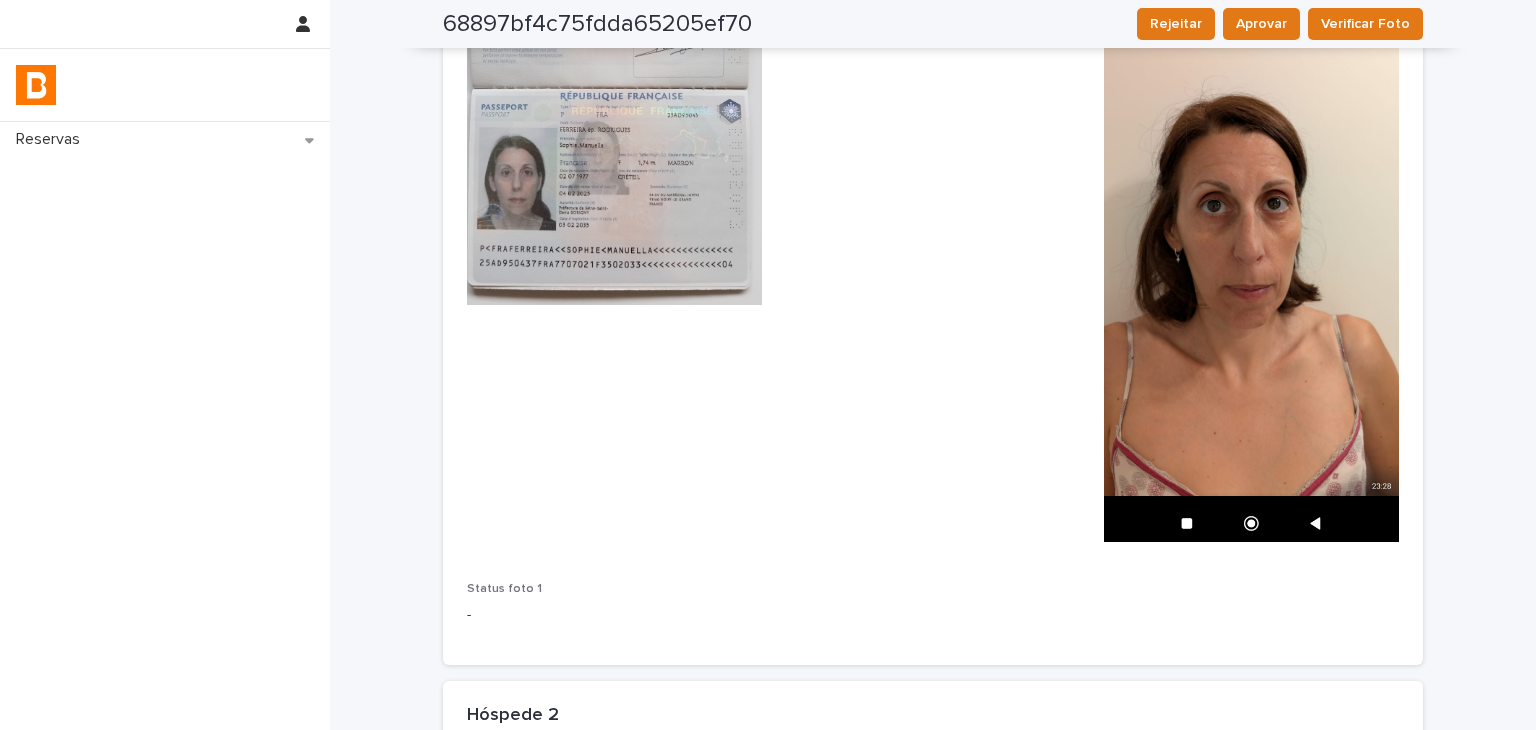 scroll, scrollTop: 1000, scrollLeft: 0, axis: vertical 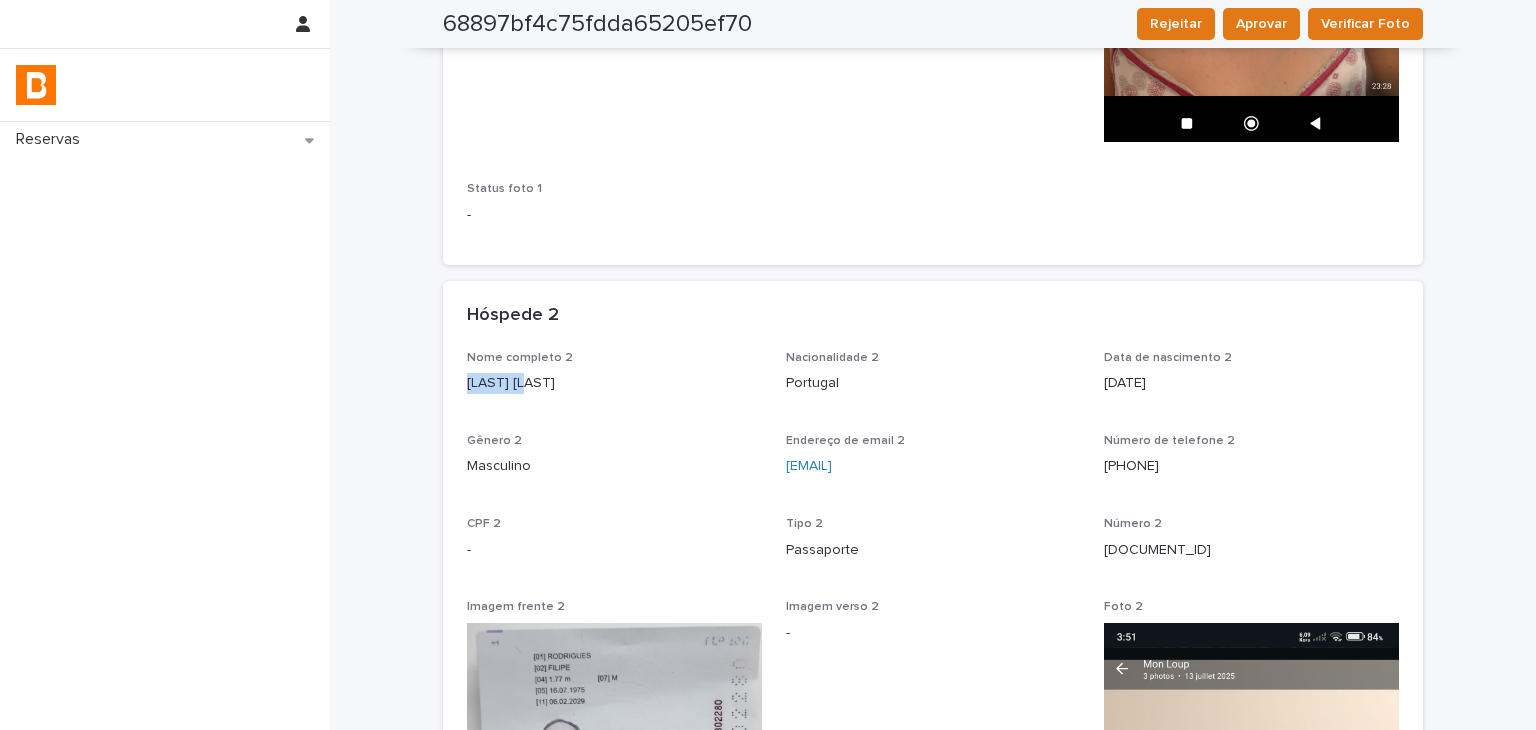 drag, startPoint x: 456, startPoint y: 386, endPoint x: 520, endPoint y: 397, distance: 64.93843 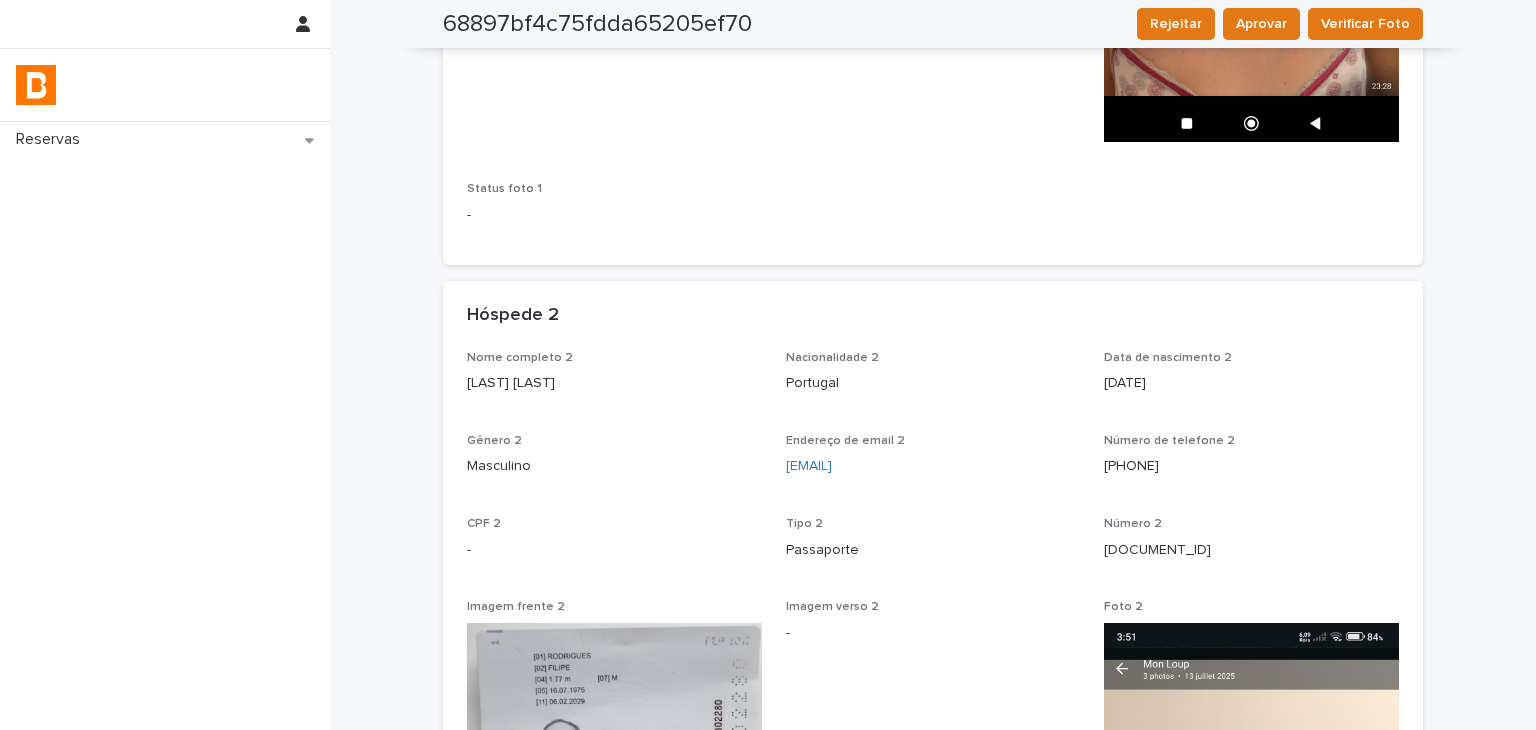 click on "Rodrigues Filipe" at bounding box center [614, 383] 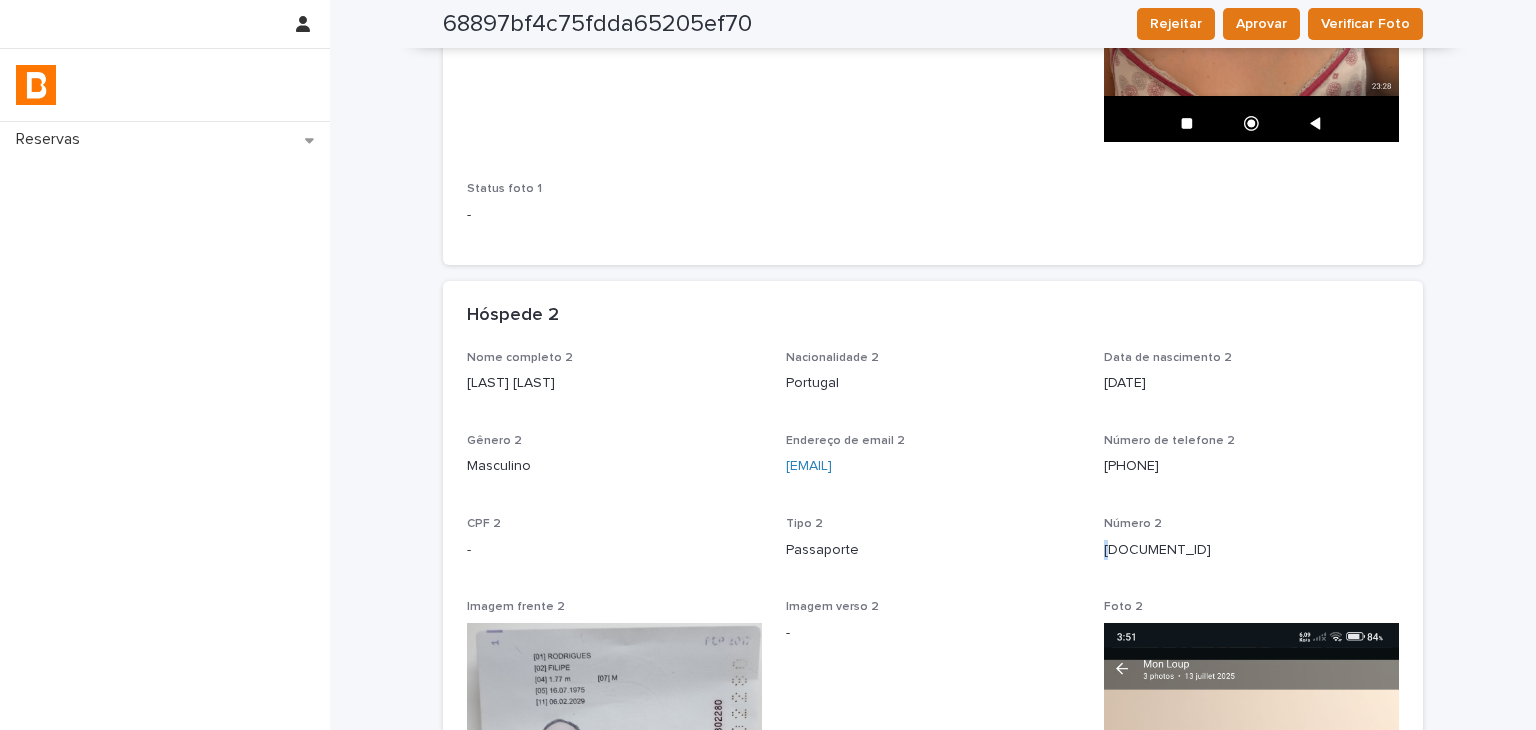 drag, startPoint x: 1107, startPoint y: 562, endPoint x: 1090, endPoint y: 545, distance: 24.04163 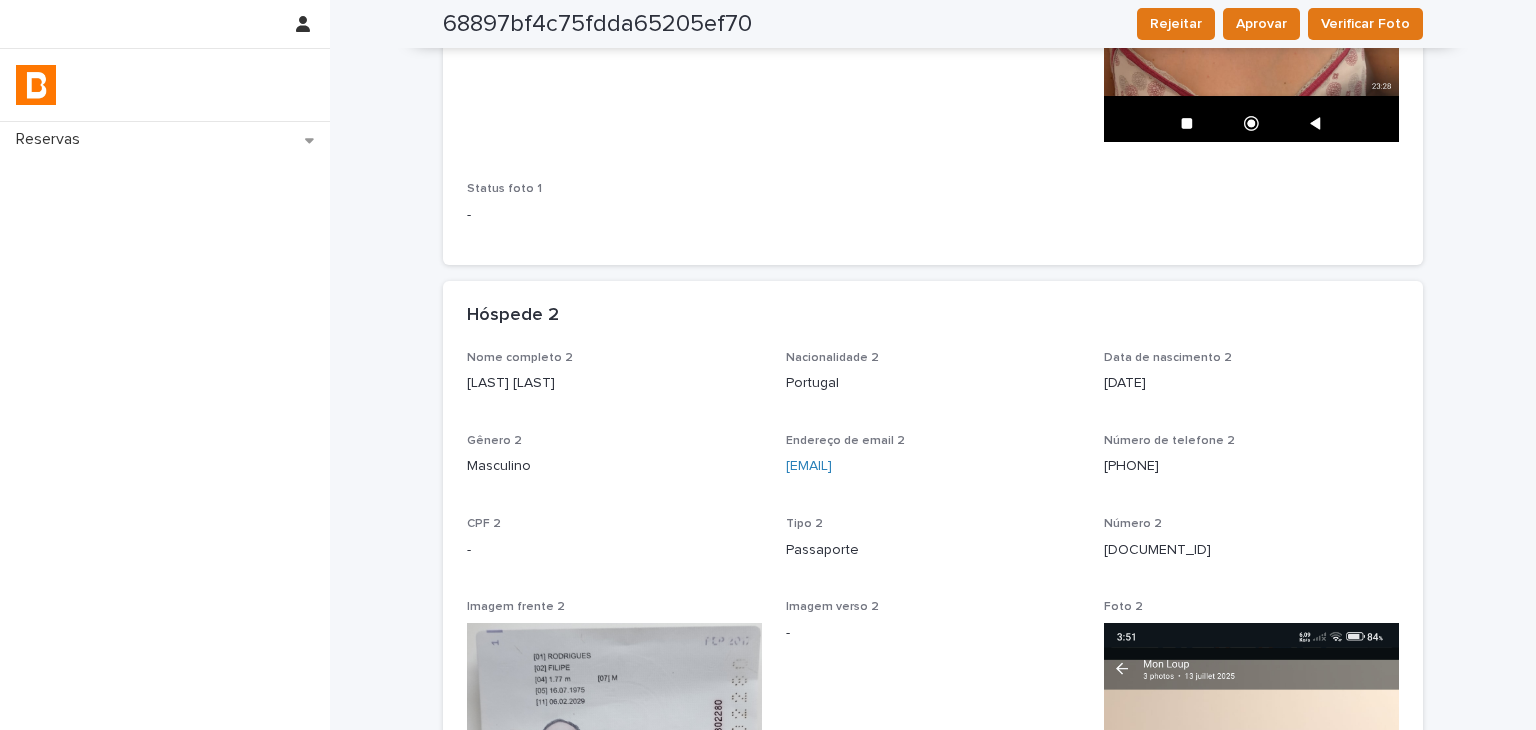 click on "CE302280" at bounding box center (1251, 550) 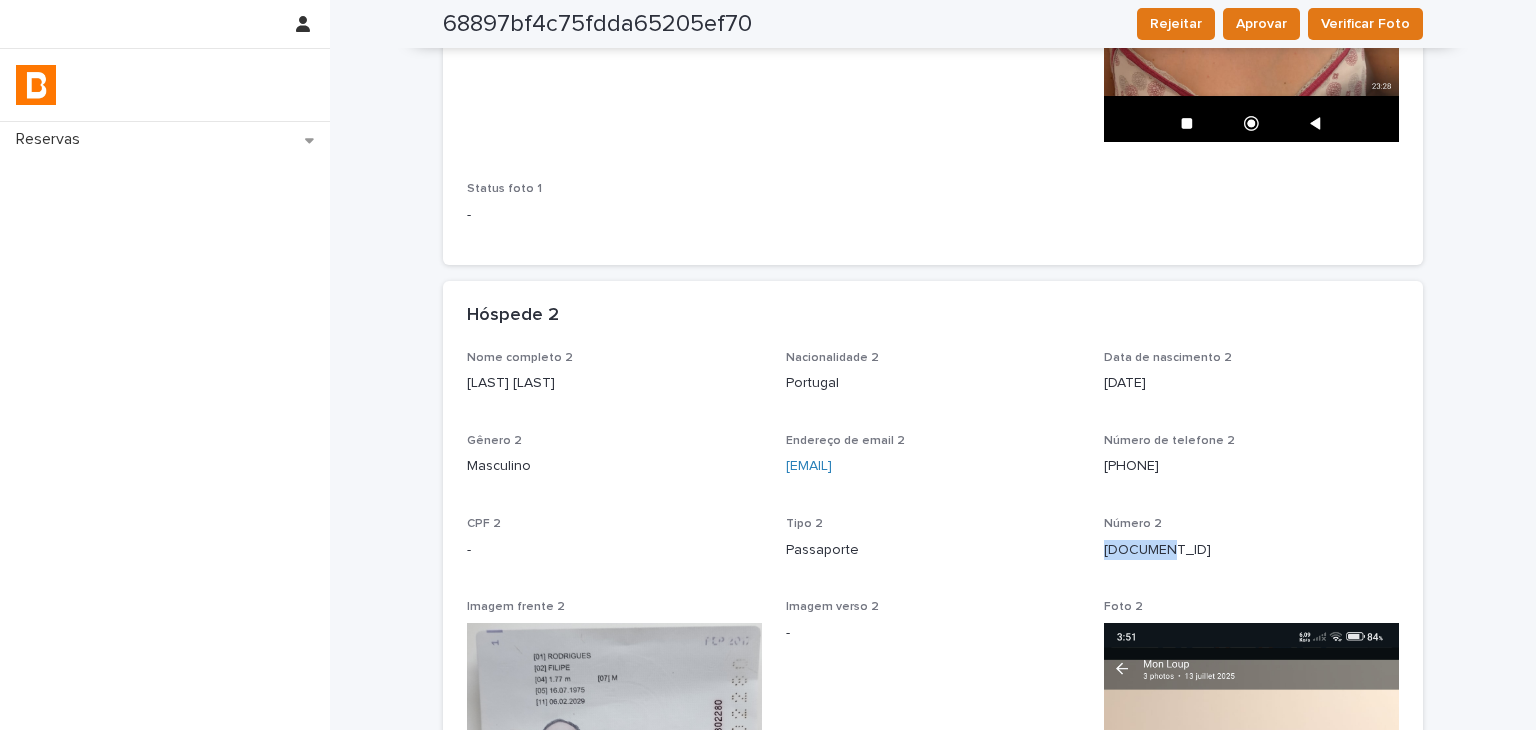 drag, startPoint x: 1099, startPoint y: 546, endPoint x: 1191, endPoint y: 553, distance: 92.26592 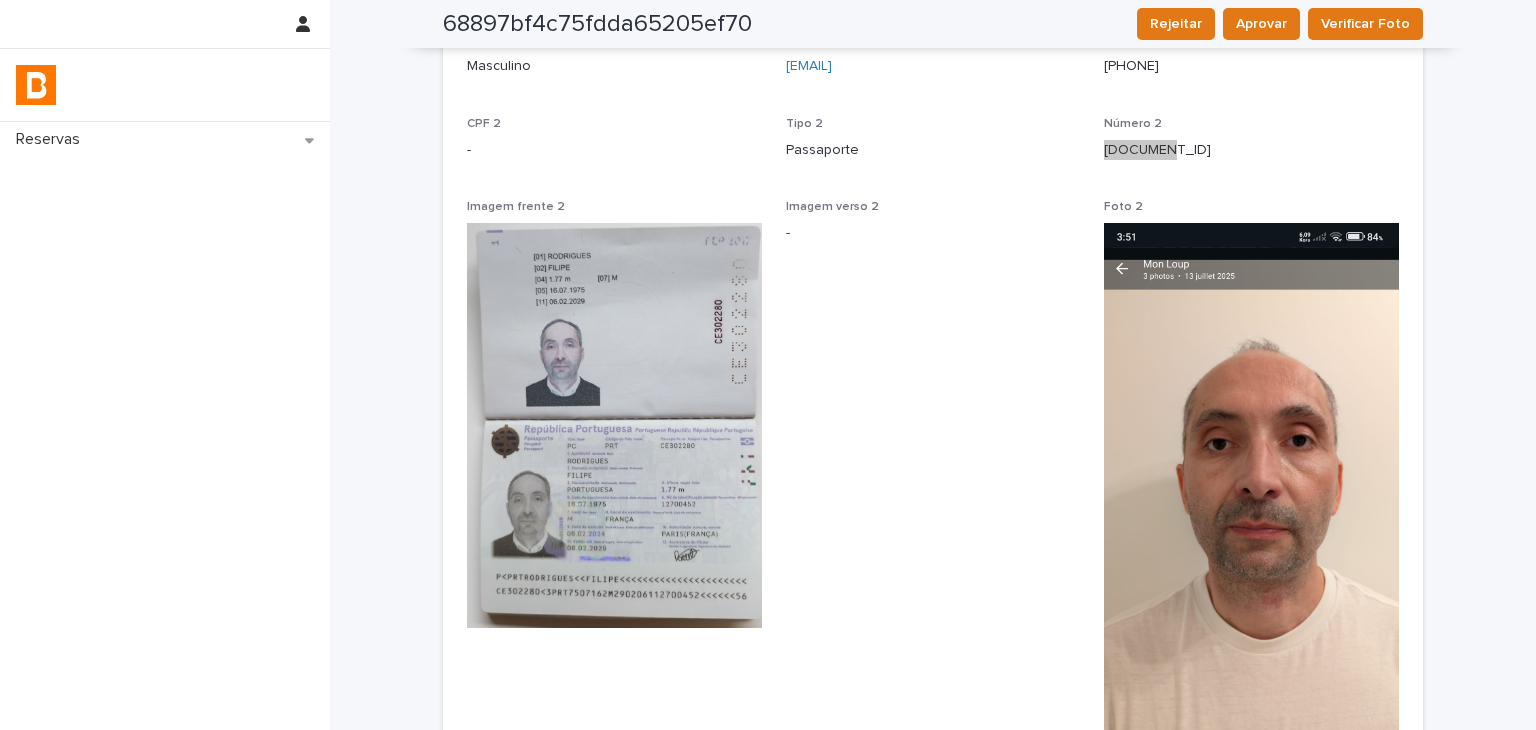 scroll, scrollTop: 1800, scrollLeft: 0, axis: vertical 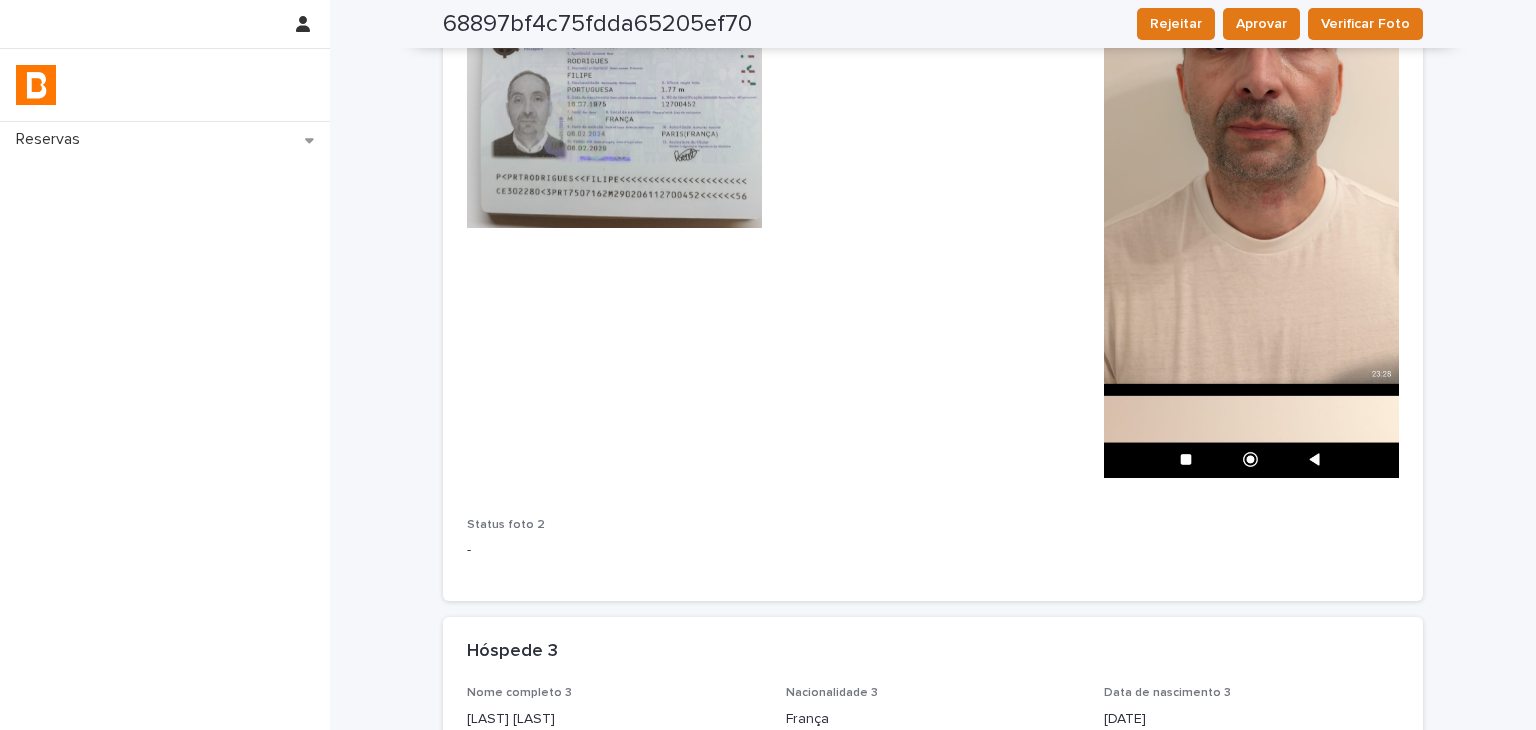 click on "Foto 2" at bounding box center (1251, 146) 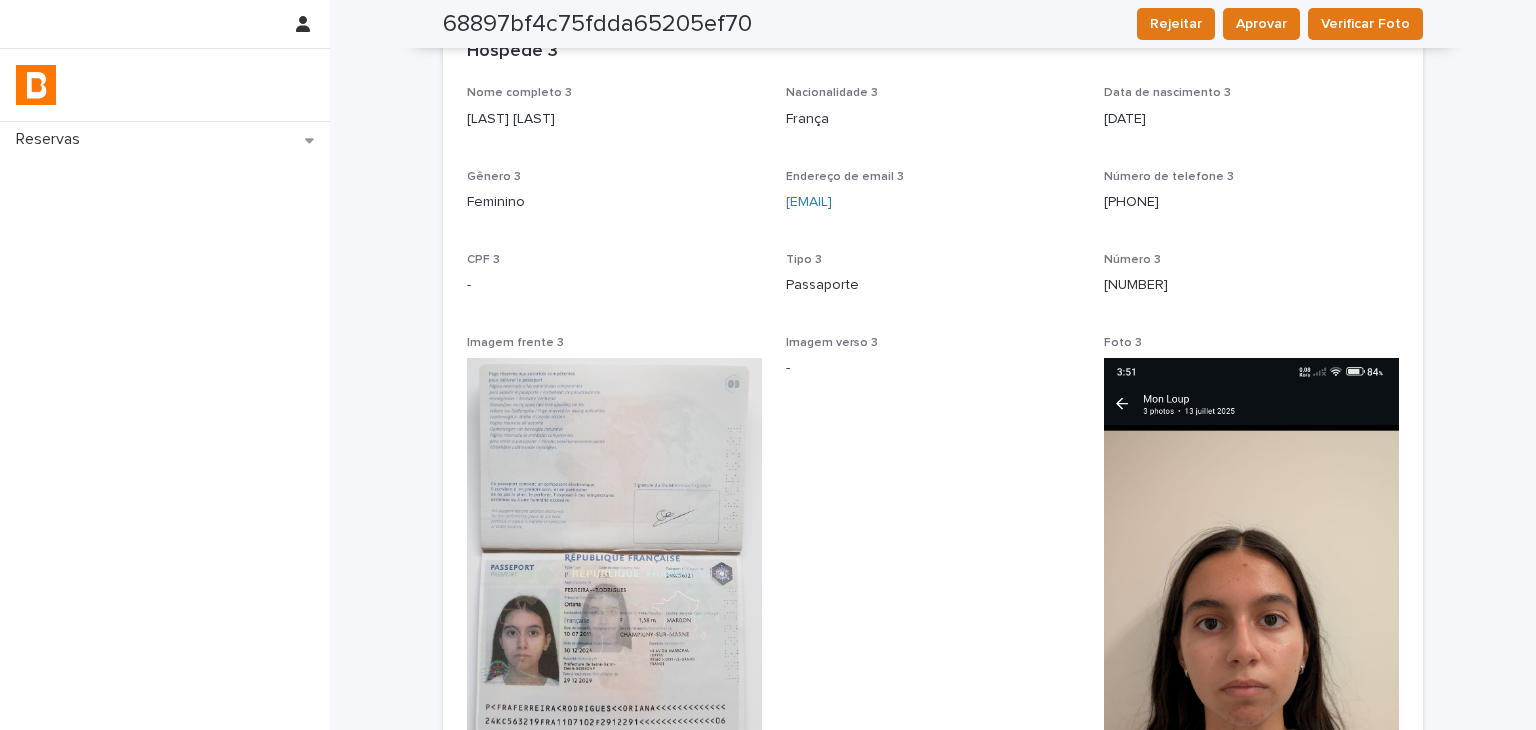 drag, startPoint x: 446, startPoint y: 123, endPoint x: 572, endPoint y: 139, distance: 127.01181 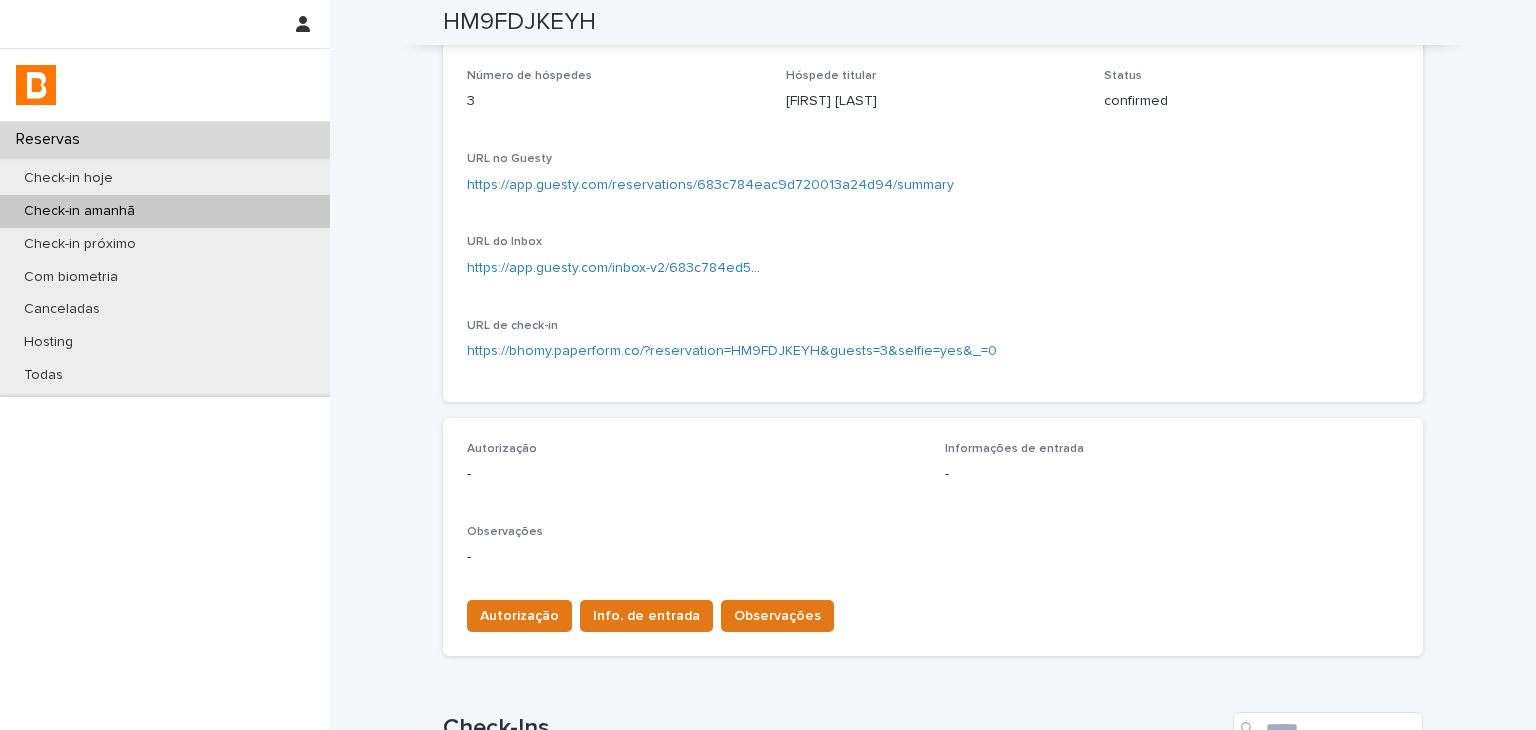 scroll, scrollTop: 0, scrollLeft: 0, axis: both 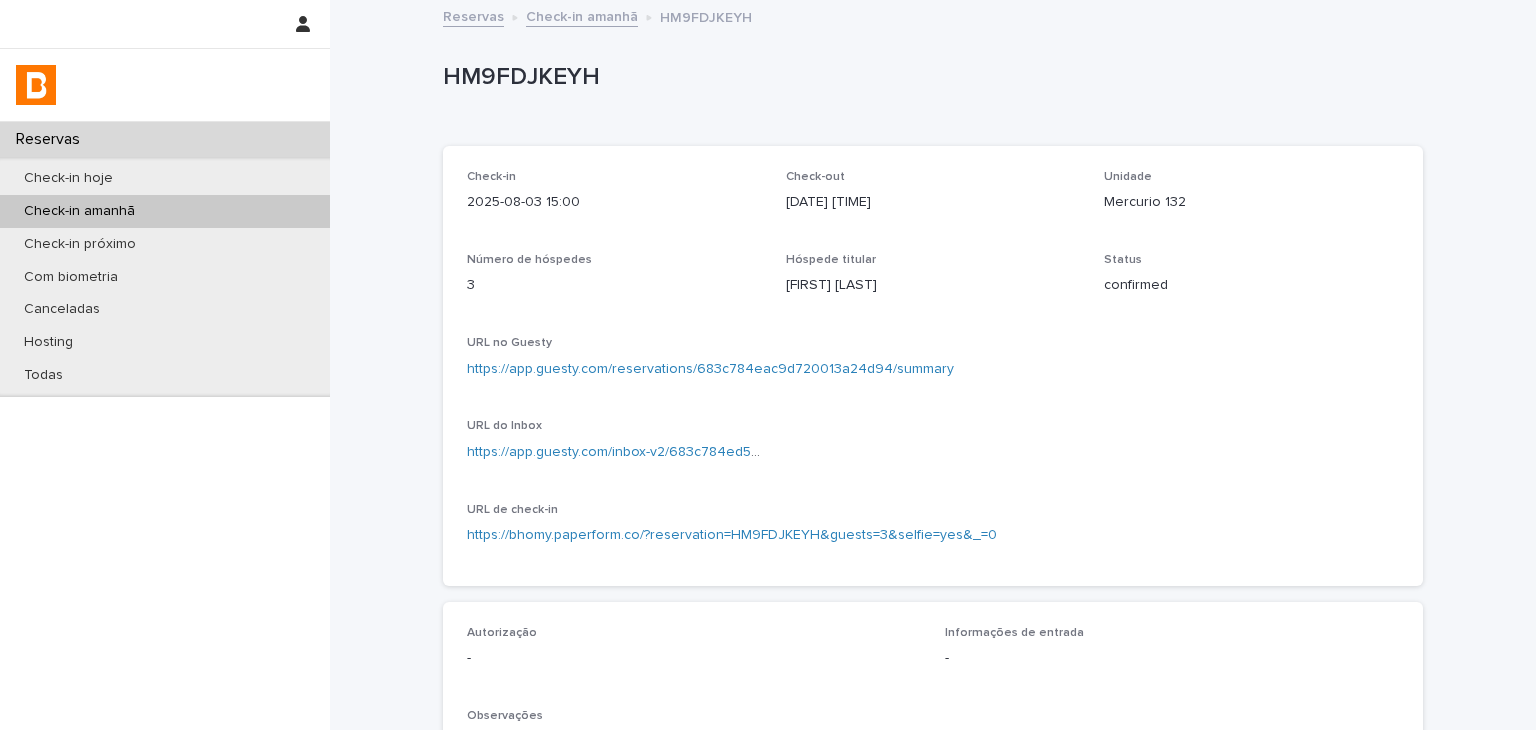 click on "URL no Guesty" at bounding box center (933, 343) 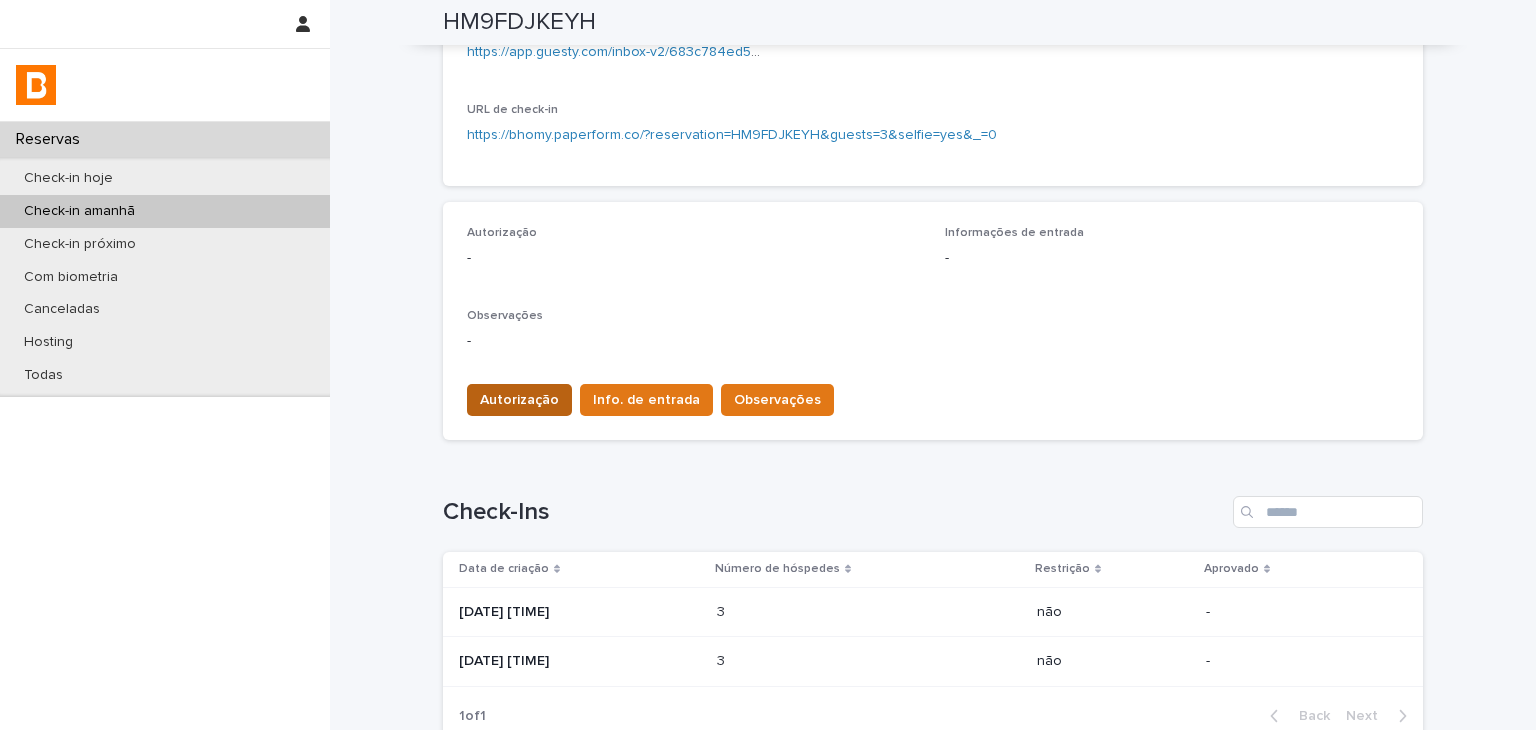 click on "Autorização" at bounding box center [519, 400] 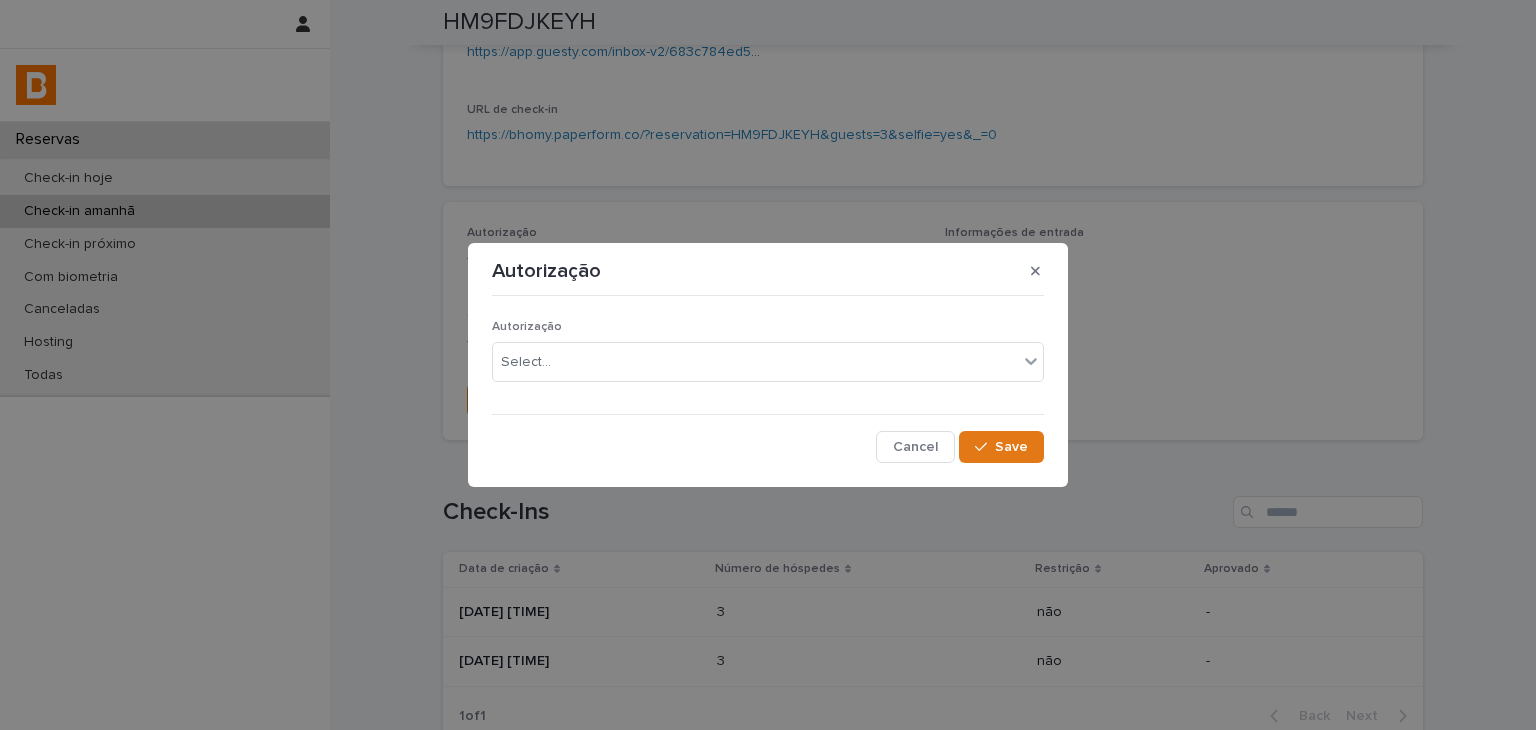 click on "Autorização Select..." at bounding box center (768, 359) 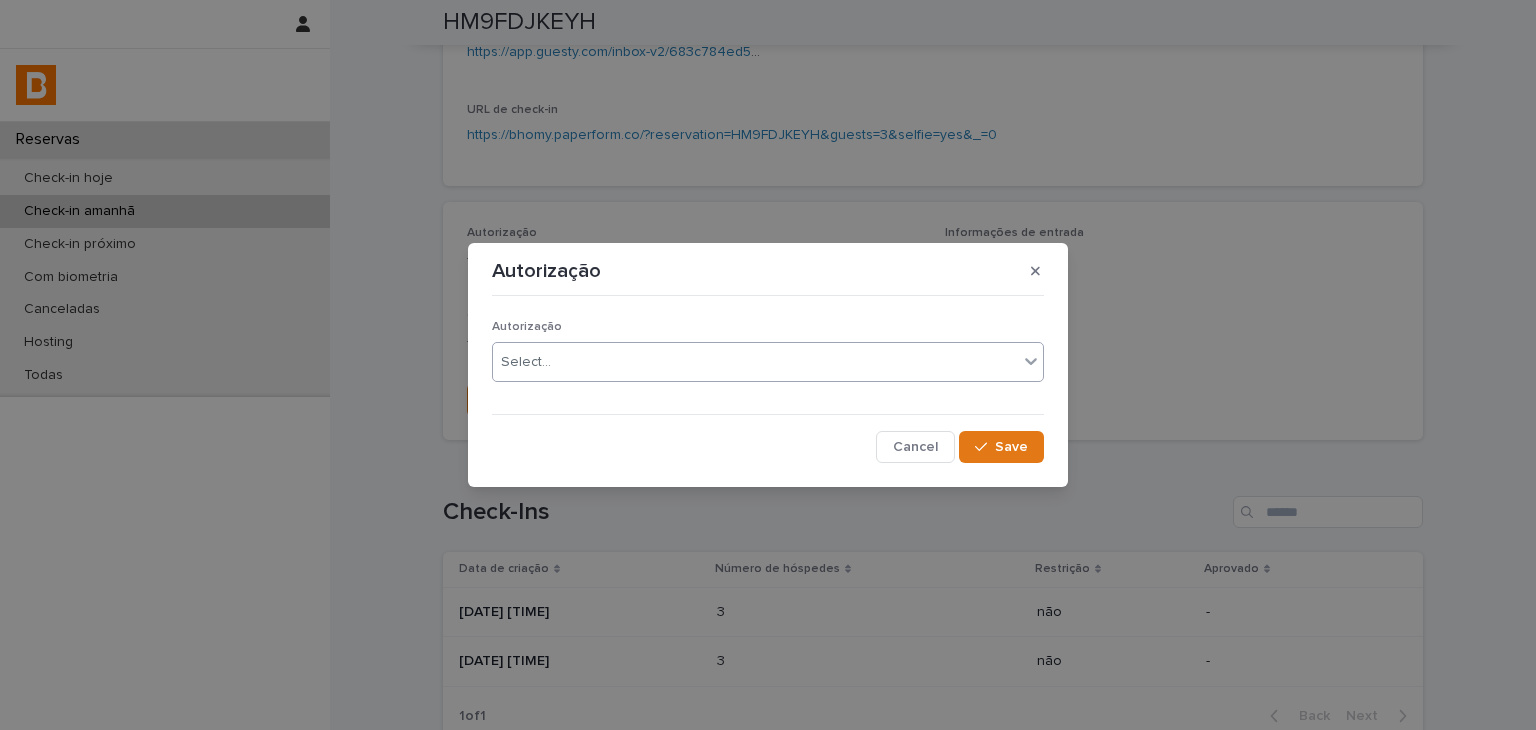 click on "Select..." at bounding box center [755, 362] 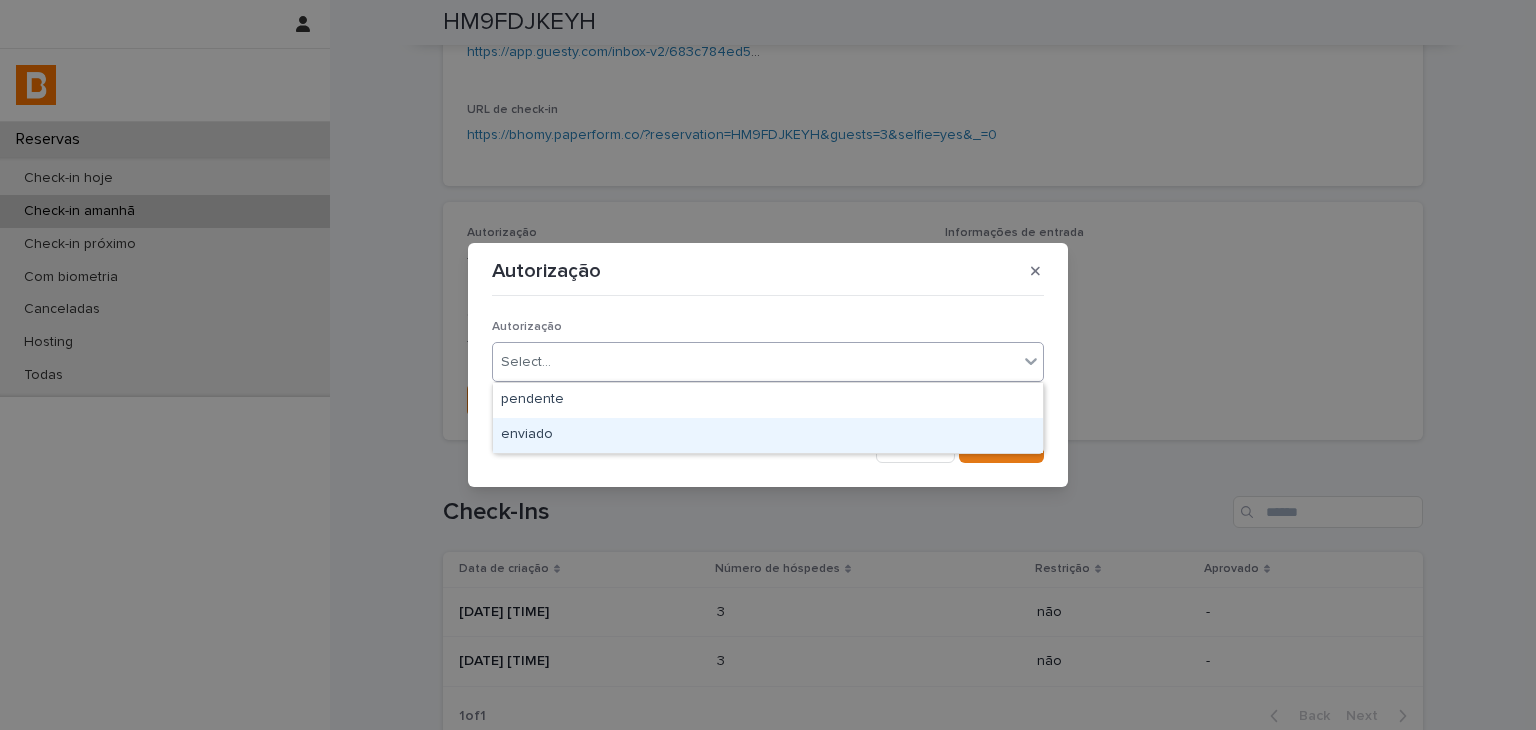 click on "enviado" at bounding box center (768, 435) 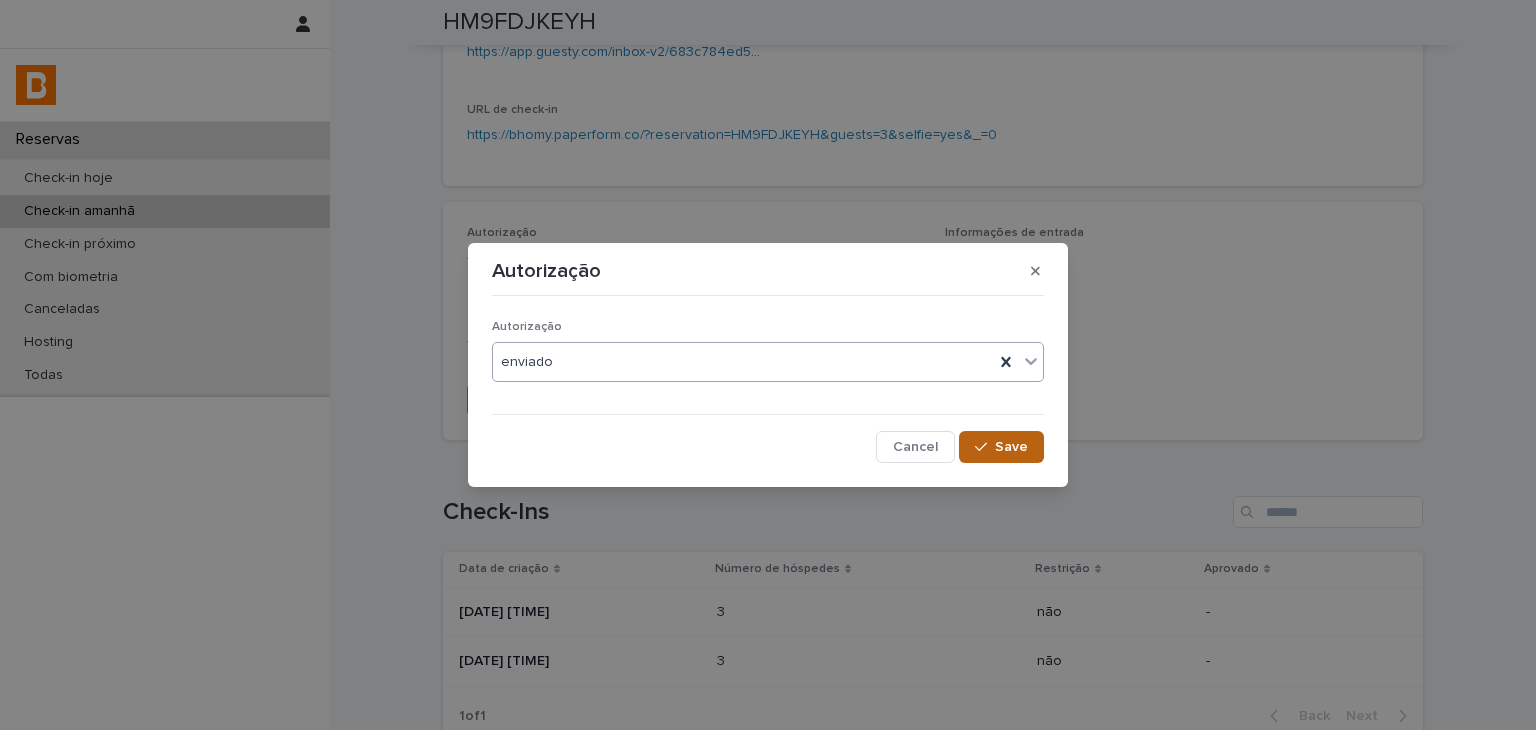 click on "Save" at bounding box center [1001, 447] 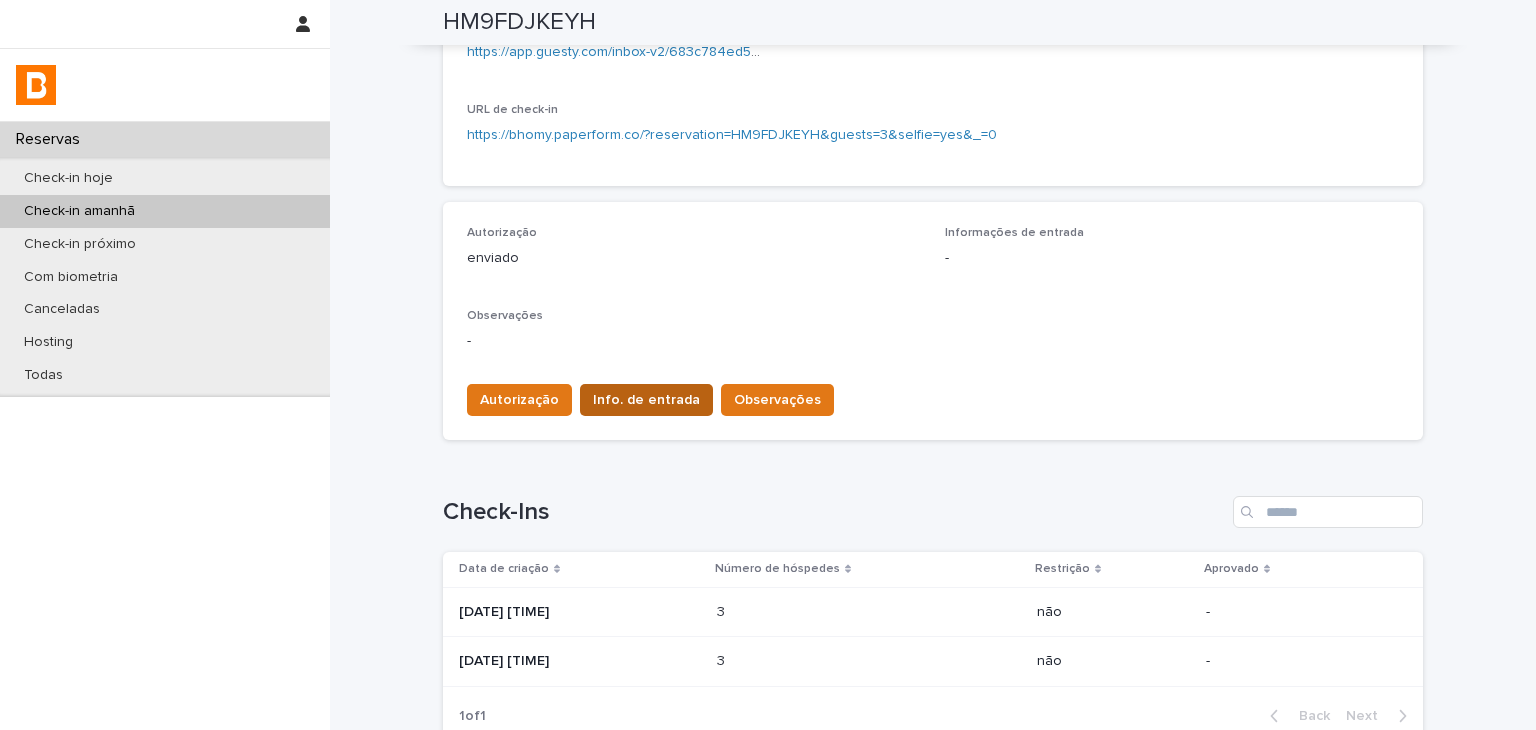 click on "Info. de entrada" at bounding box center [646, 400] 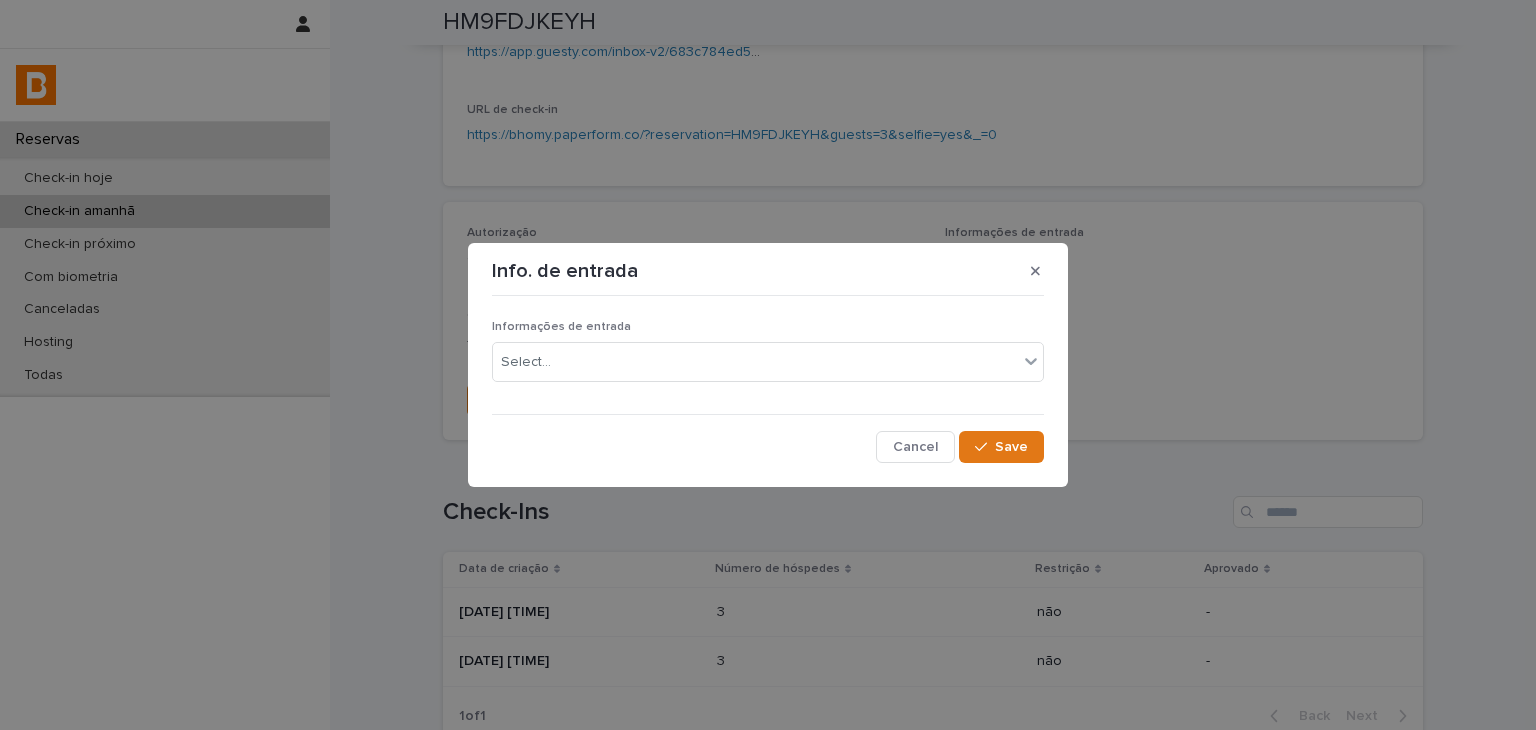 click on "Informações de entrada Select... Cancel Save" at bounding box center [768, 383] 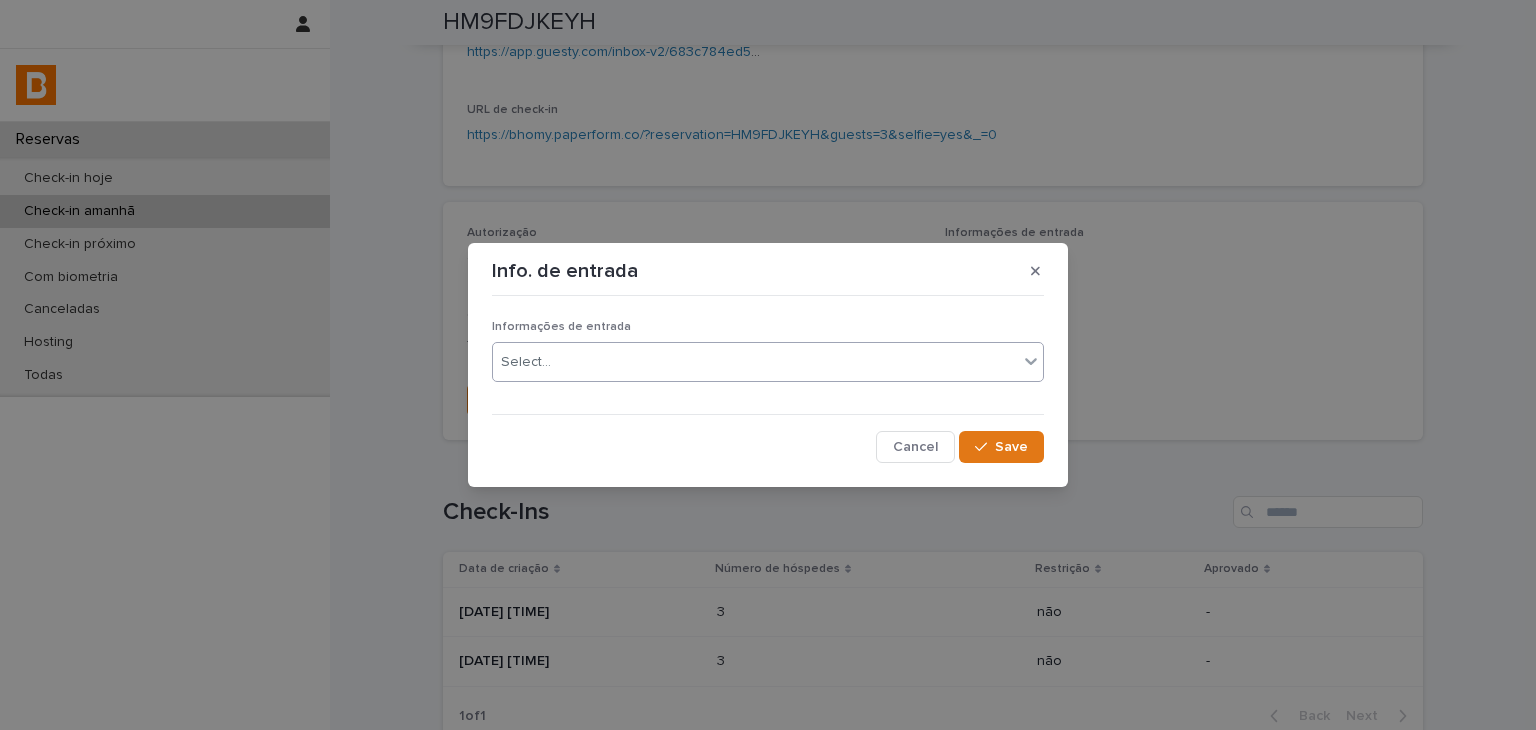 click on "Select..." at bounding box center (755, 362) 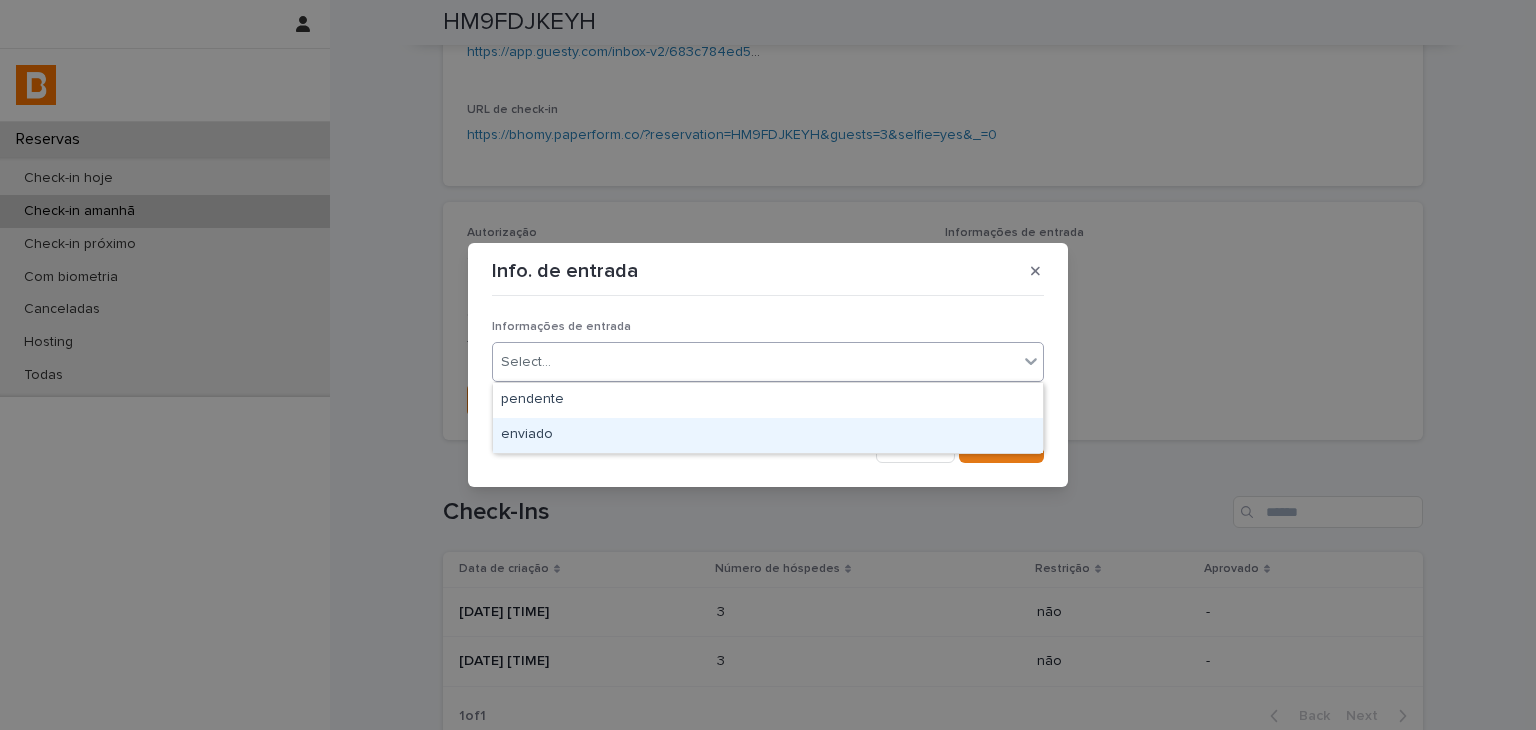 click on "enviado" at bounding box center (768, 435) 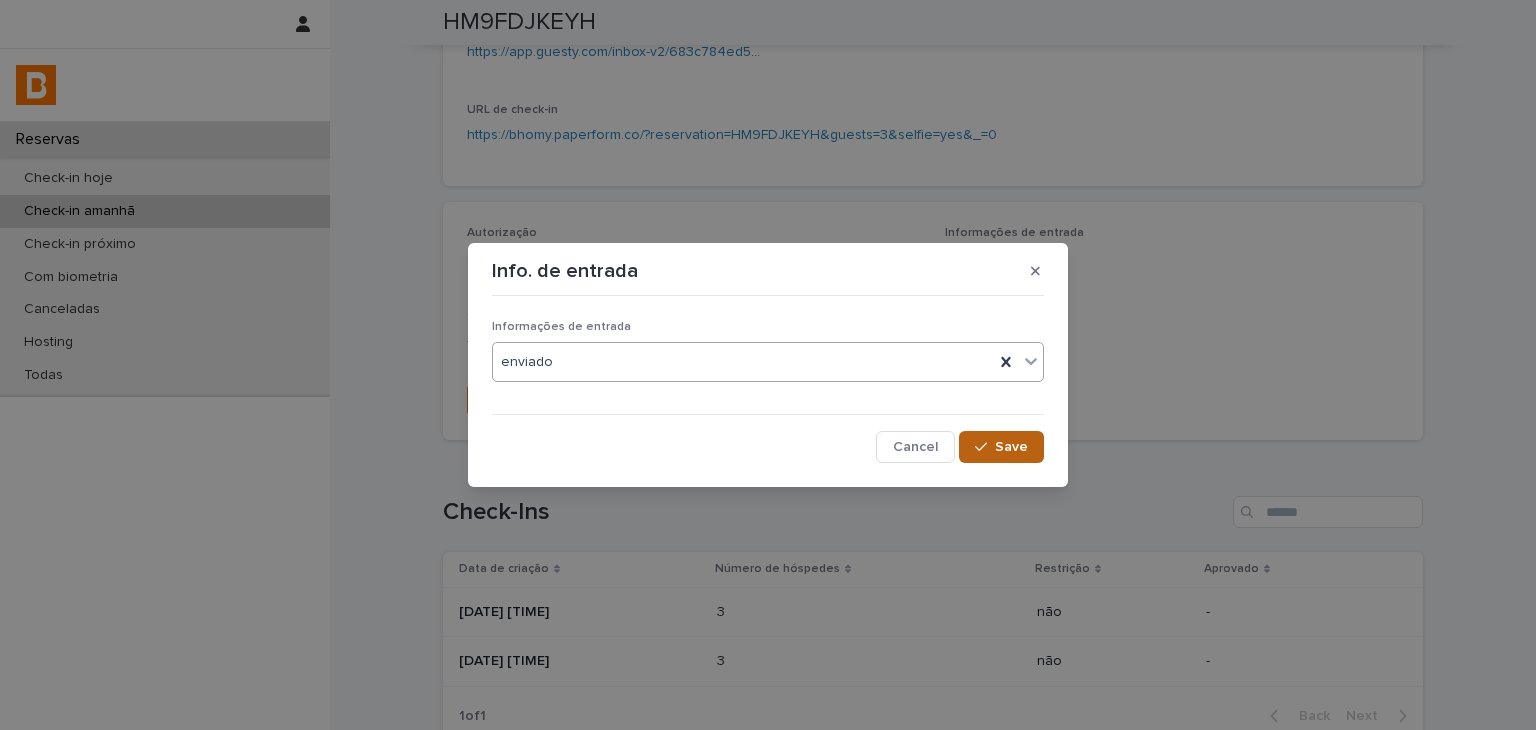click on "Save" at bounding box center [1011, 447] 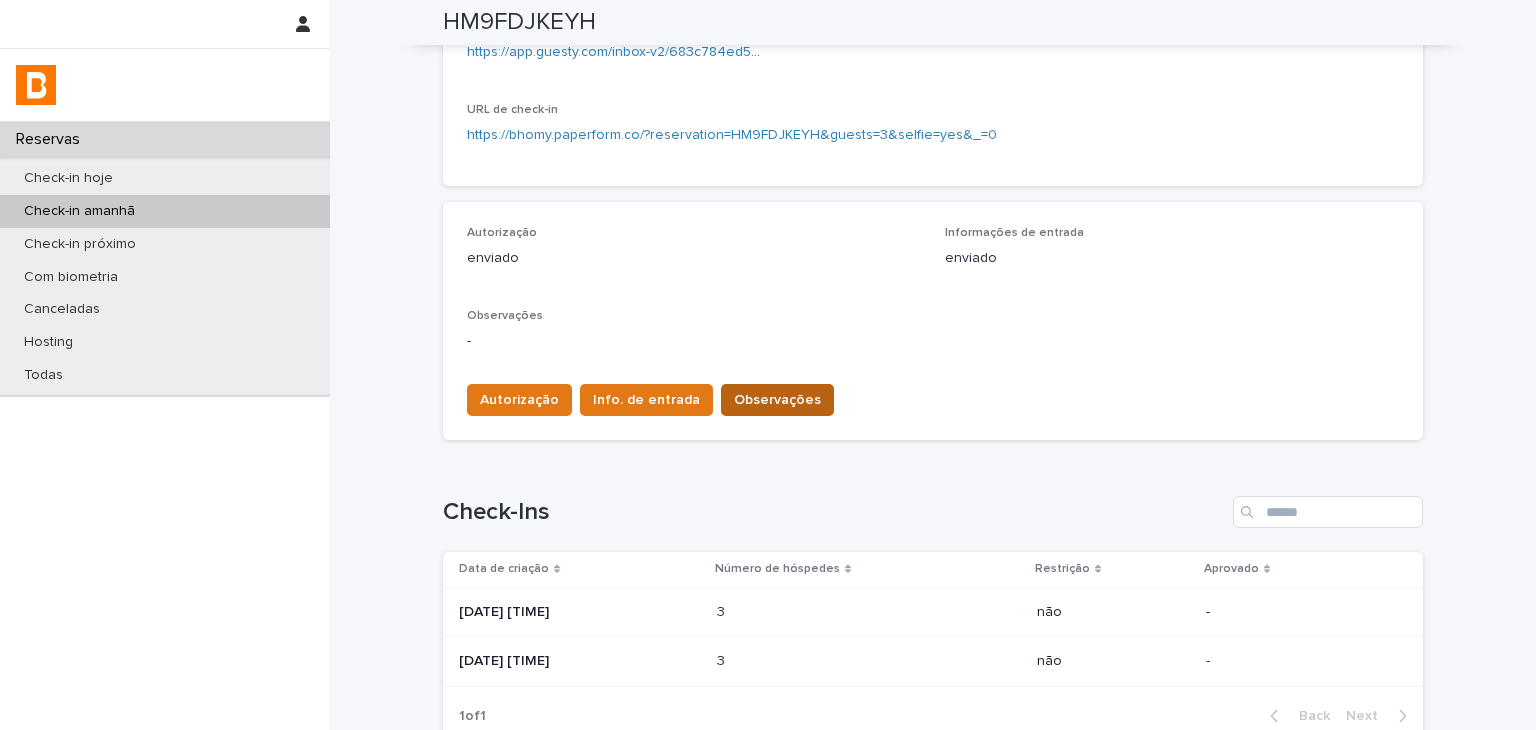 click on "Observações" at bounding box center (777, 400) 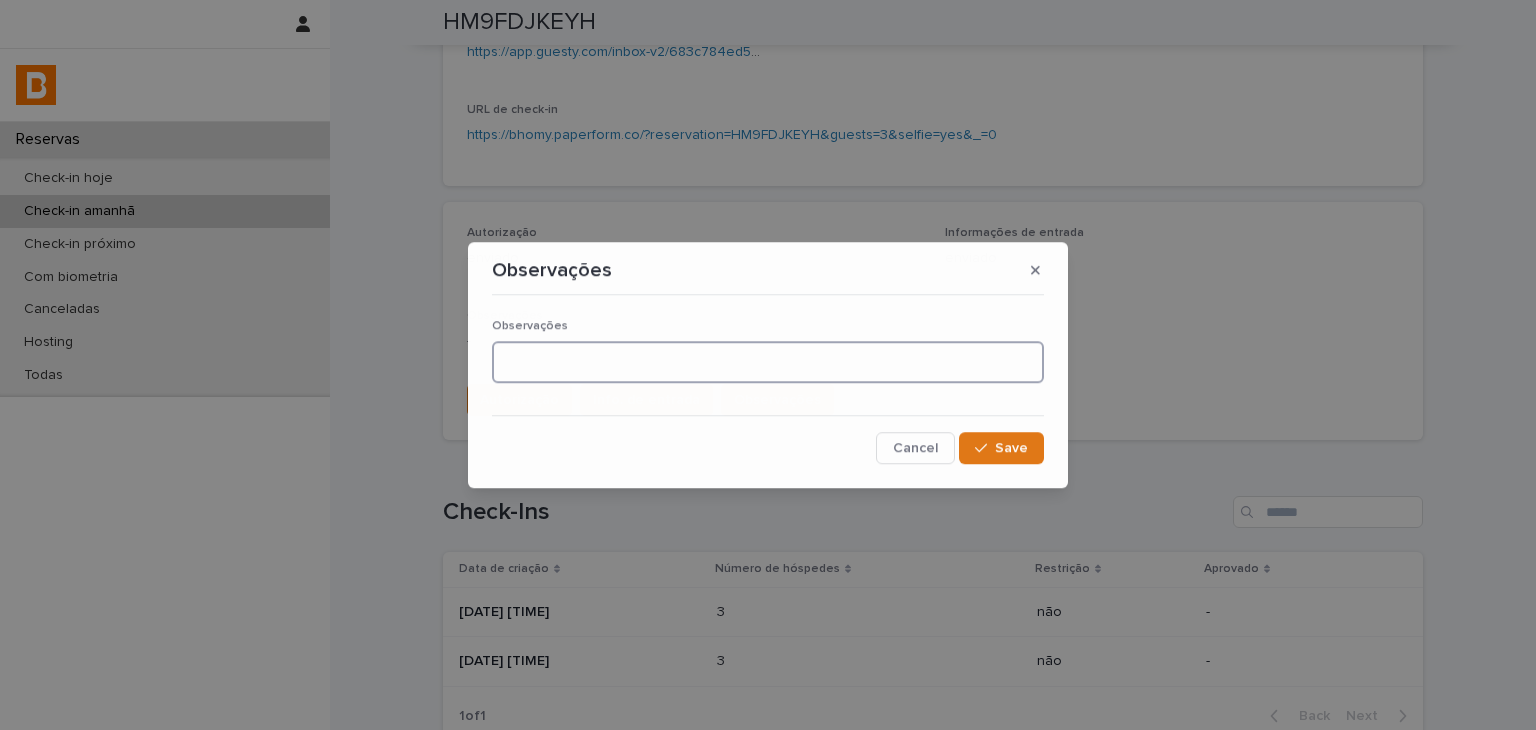 click at bounding box center [768, 362] 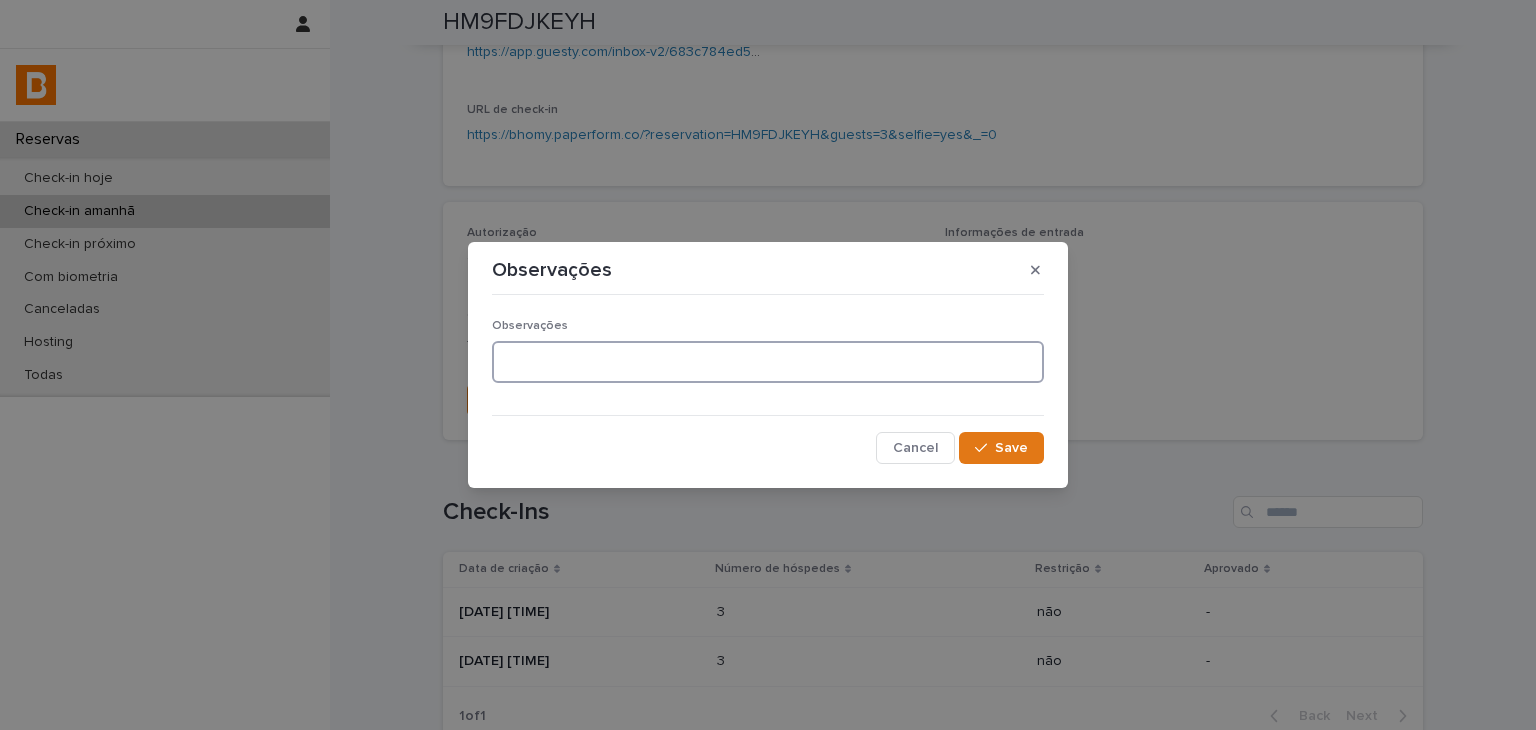 click at bounding box center [768, 362] 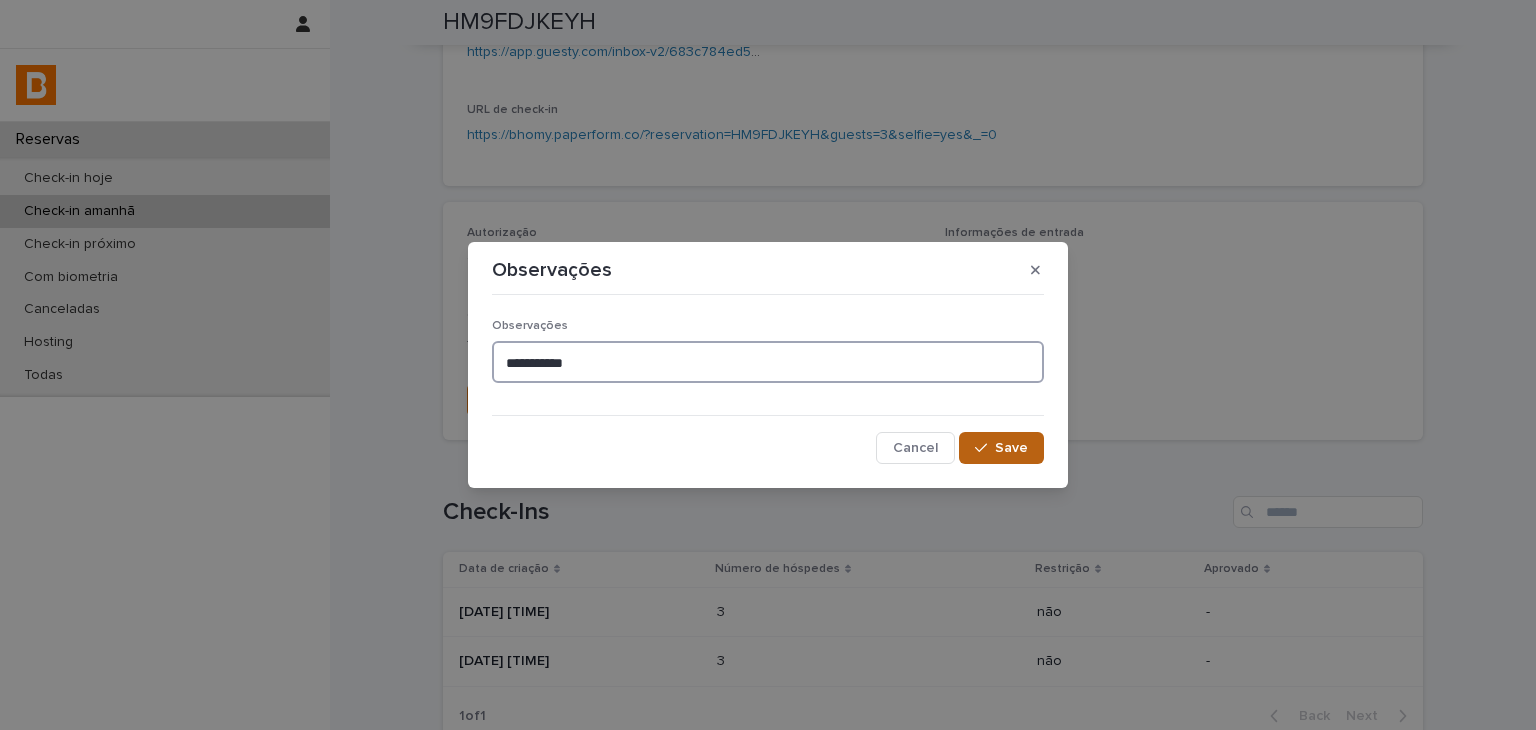 type on "**********" 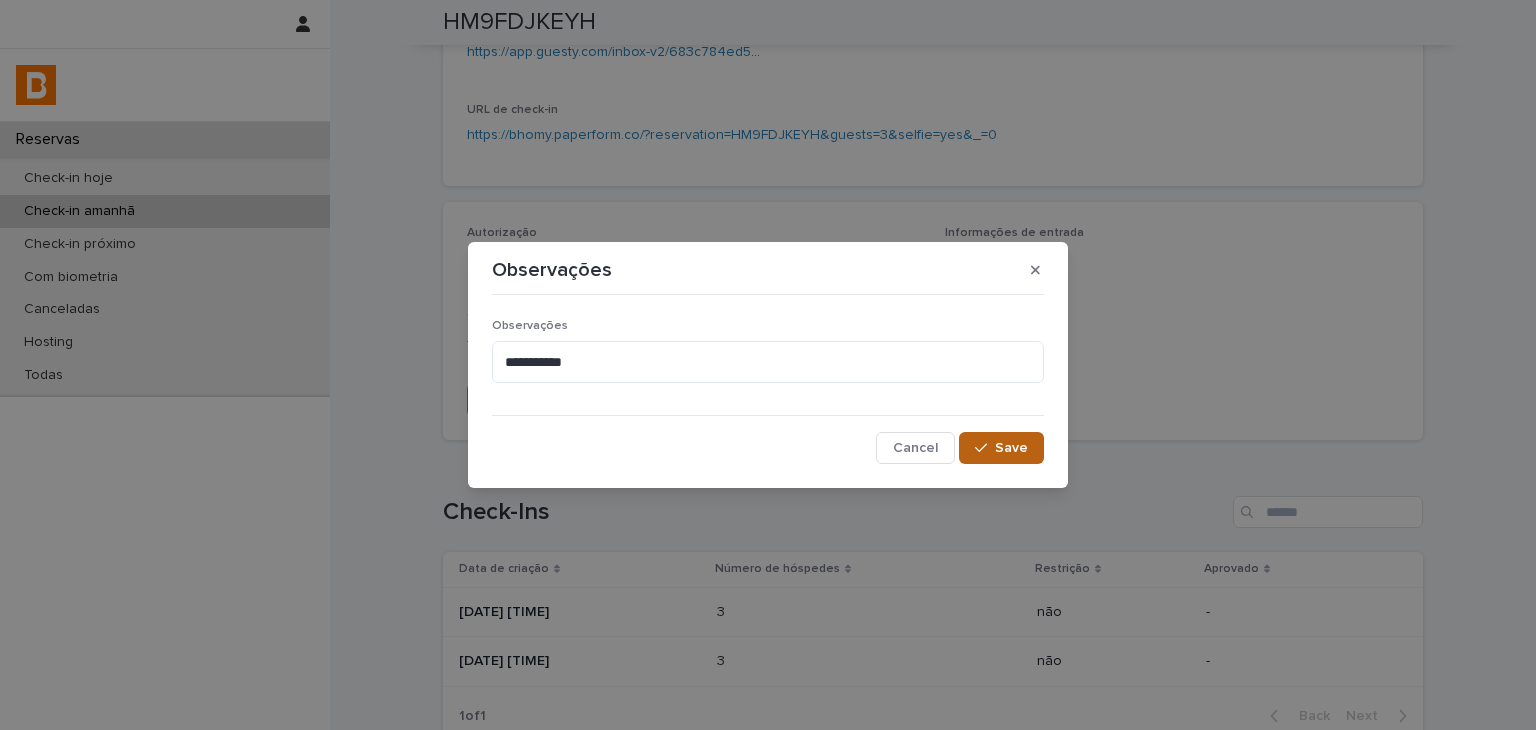 click on "Save" at bounding box center [1011, 448] 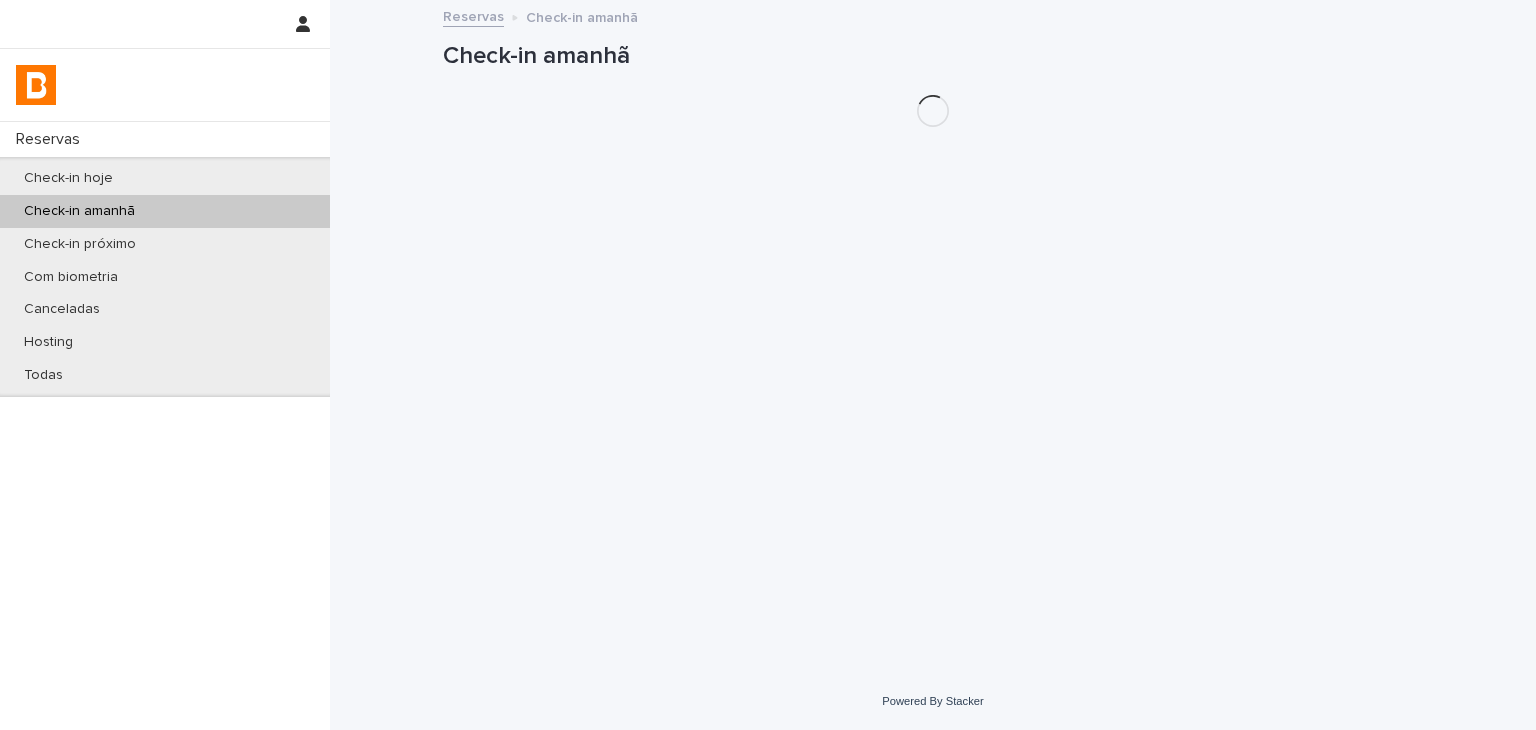 scroll, scrollTop: 0, scrollLeft: 0, axis: both 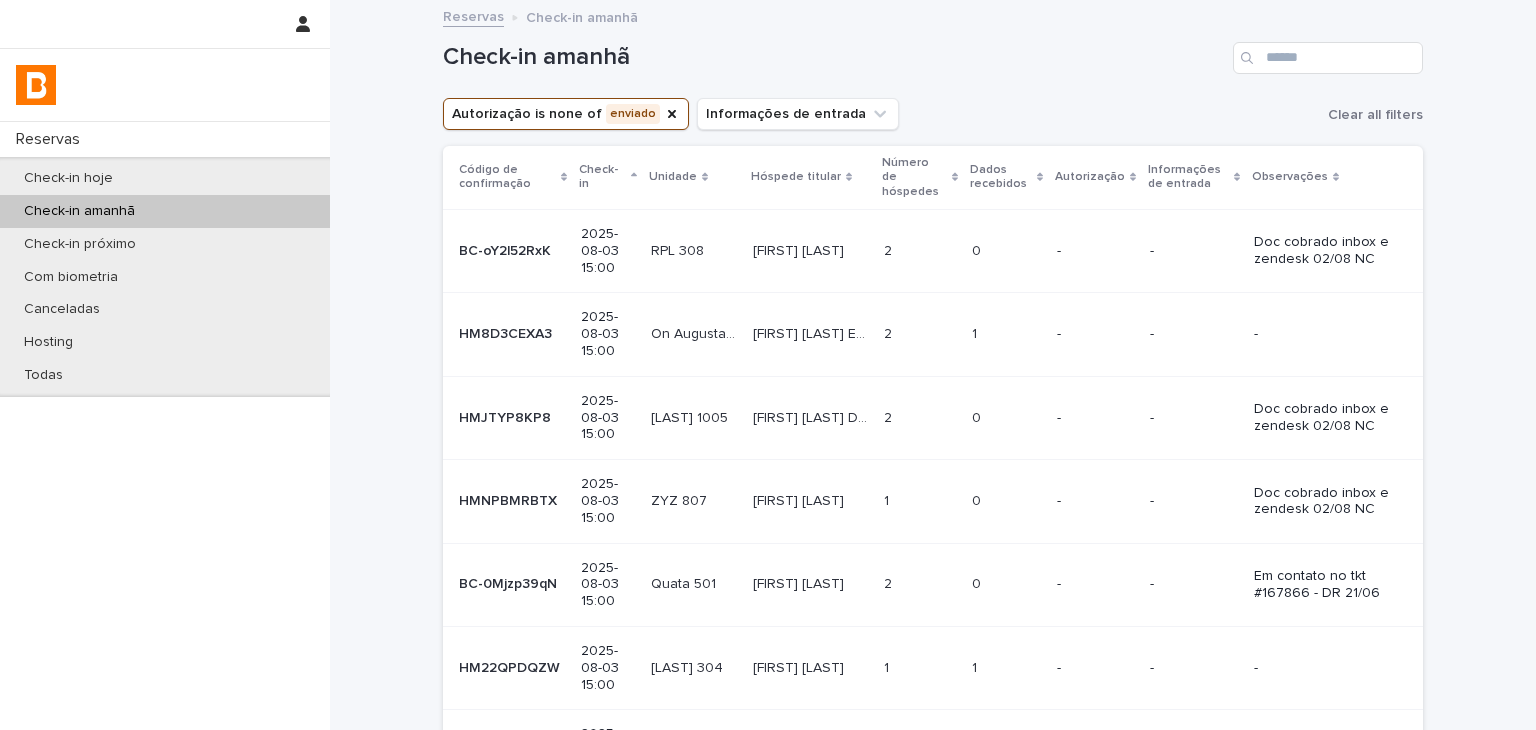 click at bounding box center [1006, 334] 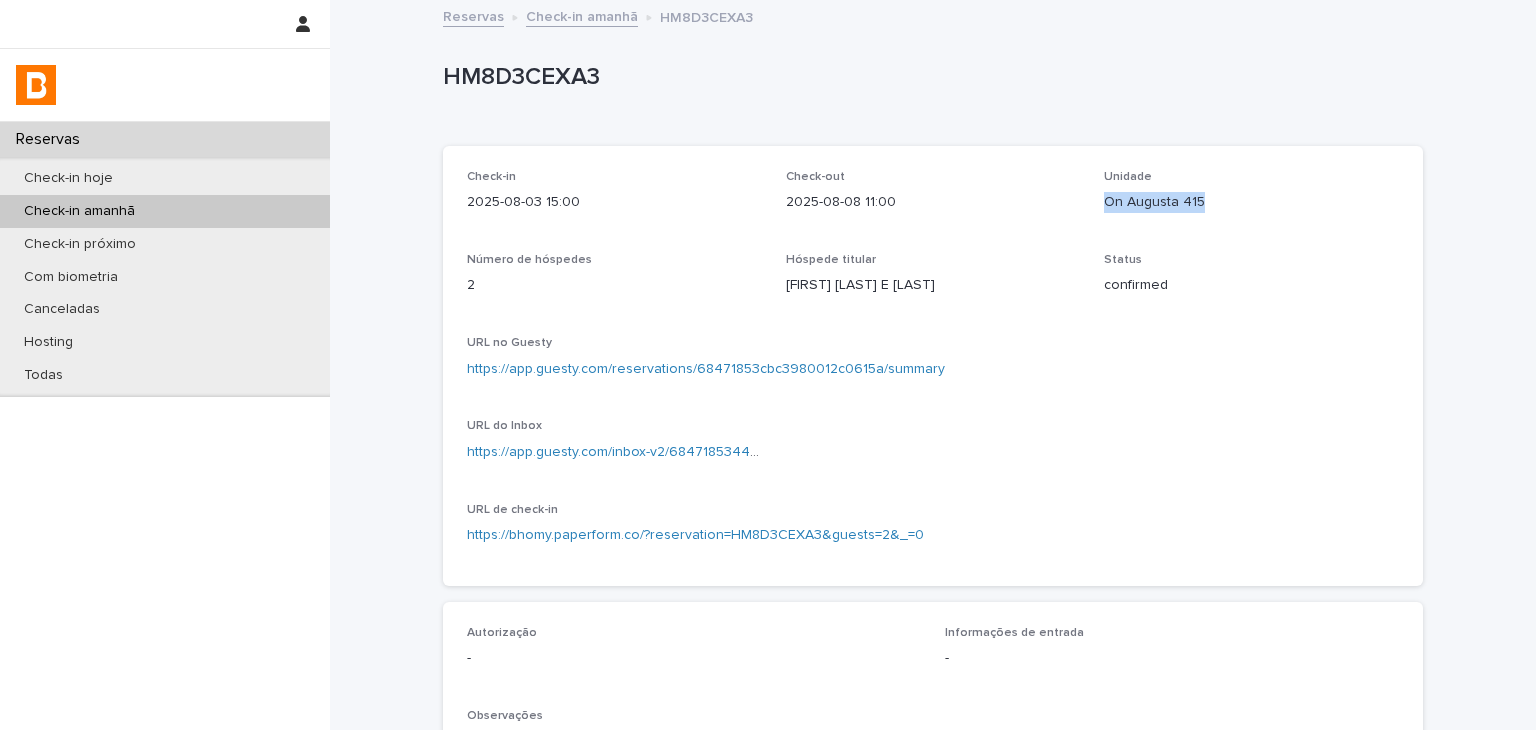 drag, startPoint x: 1132, startPoint y: 201, endPoint x: 1170, endPoint y: 209, distance: 38.832977 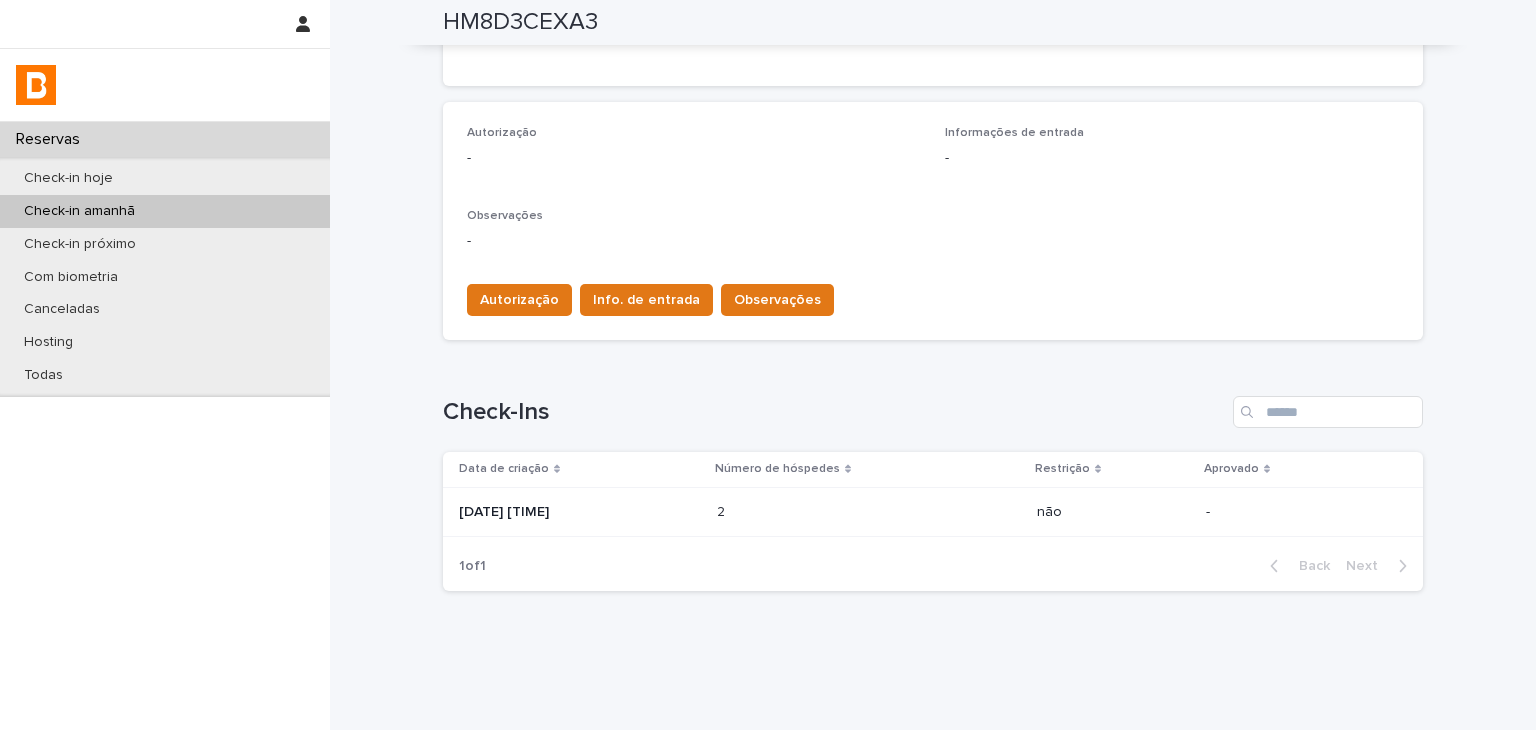 click on "Loading... Saving… Loading... Saving… HM8D3CEXA3 HM8D3CEXA3 Sorry, there was an error saving your record. Please try again. Please fill out the required fields below. Loading... Saving… Loading... Saving… Loading... Saving… Check-in 2025-08-03 15:00 Check-out 2025-08-08 11:00 Unidade On Augusta 415 Número de hóspedes 2 Hóspede titular Rodrigo Fernandes E Fernandes Status confirmed URL no Guesty https://app.guesty.com/reservations/68471853cbc3980012c0615a/summary URL do Inbox https://app.guesty.com/inbox-v2/6847185344d71900100d9e93?reservationId=68471853cbc3980012c0615a URL de check-in https://bhomy.paperform.co/?reservation=HM8D3CEXA3&guests=2&_=0 Loading... Saving… Autorização - Informações de entrada - Observações - Autorização Info. de entrada Observações Loading... Saving… Check-Ins Data de criação Número de hóspedes Restrição Aprovado 2025-06-09 15:49 2 2   não - 1  of  1 Back Next" at bounding box center [933, 105] 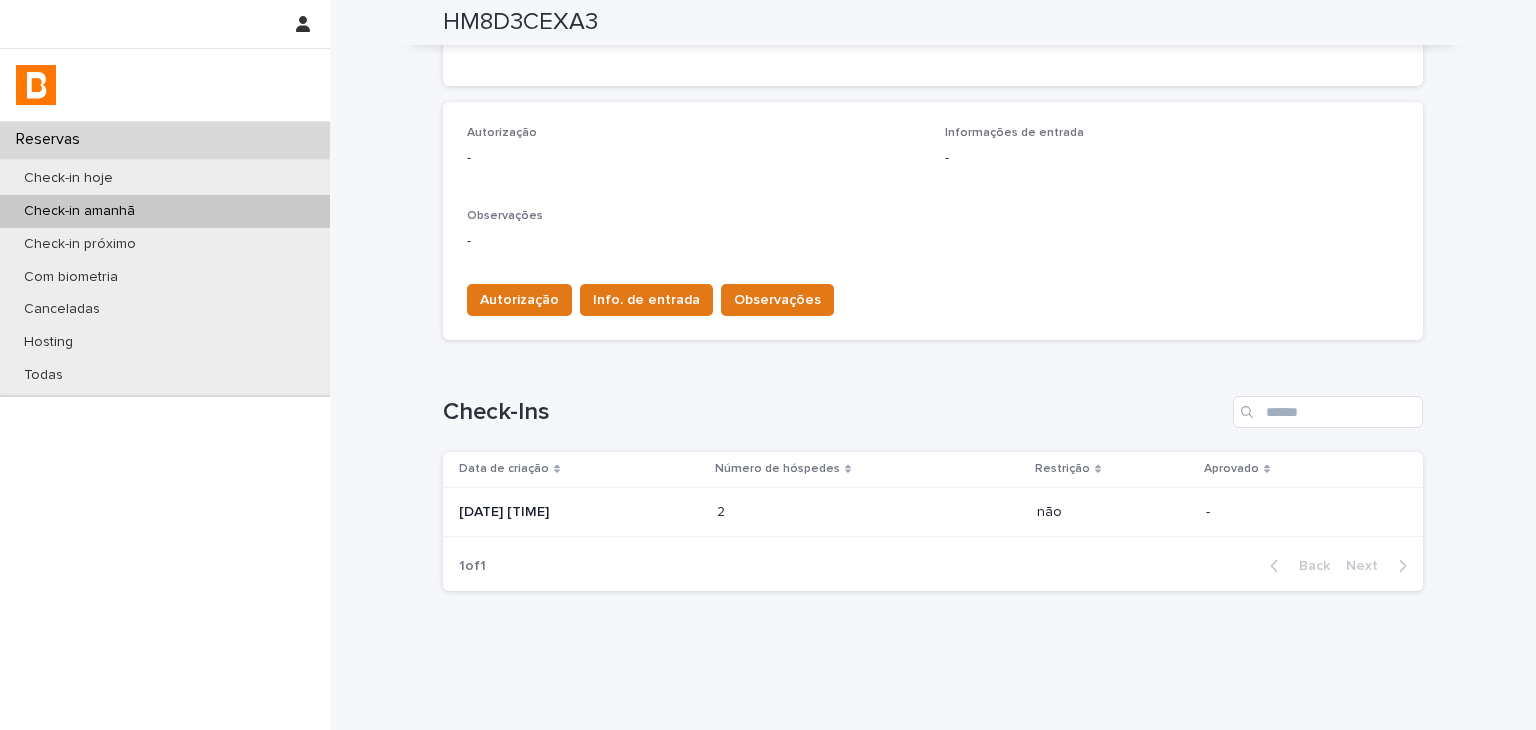 click on "2 2" at bounding box center [869, 512] 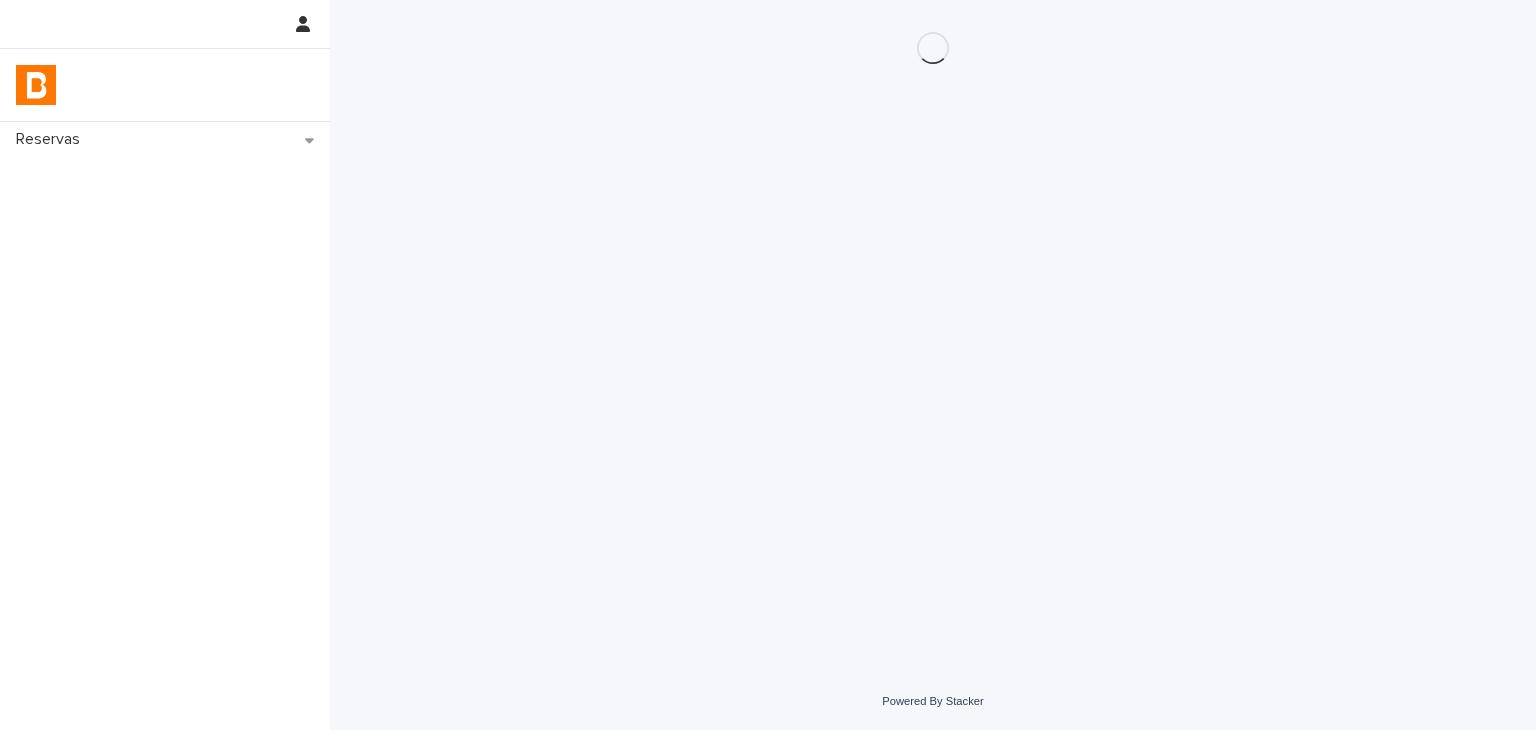 scroll, scrollTop: 0, scrollLeft: 0, axis: both 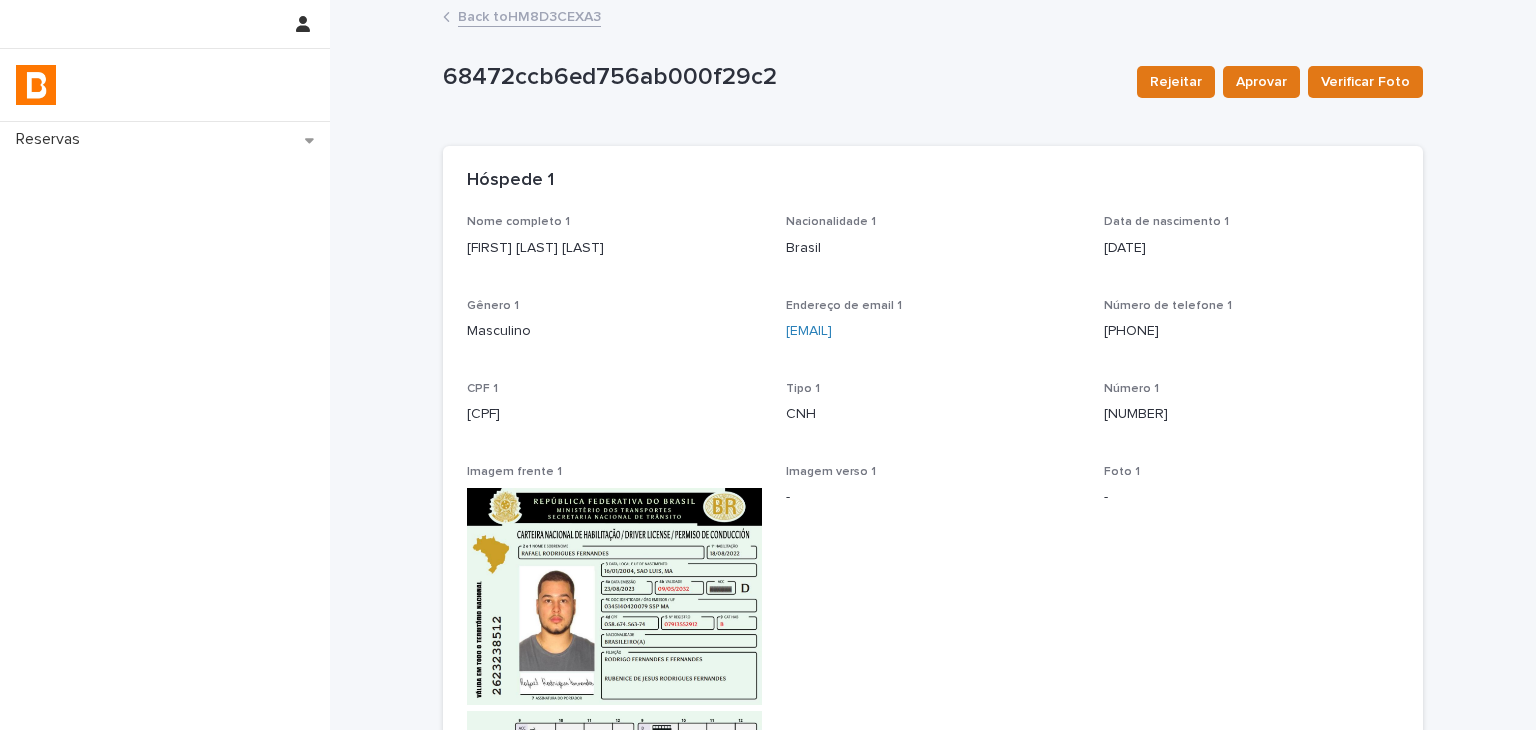 drag, startPoint x: 456, startPoint y: 260, endPoint x: 661, endPoint y: 271, distance: 205.2949 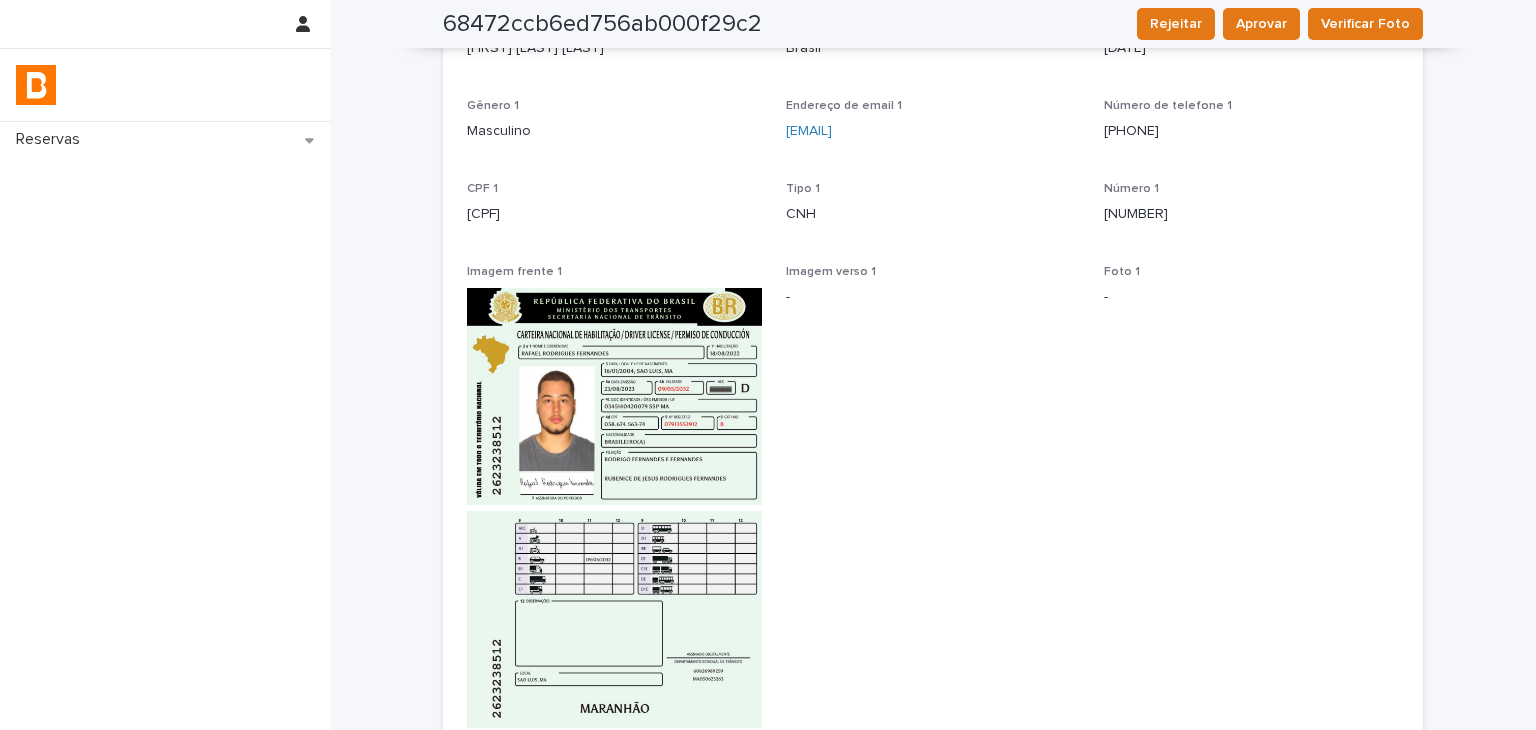 scroll, scrollTop: 100, scrollLeft: 0, axis: vertical 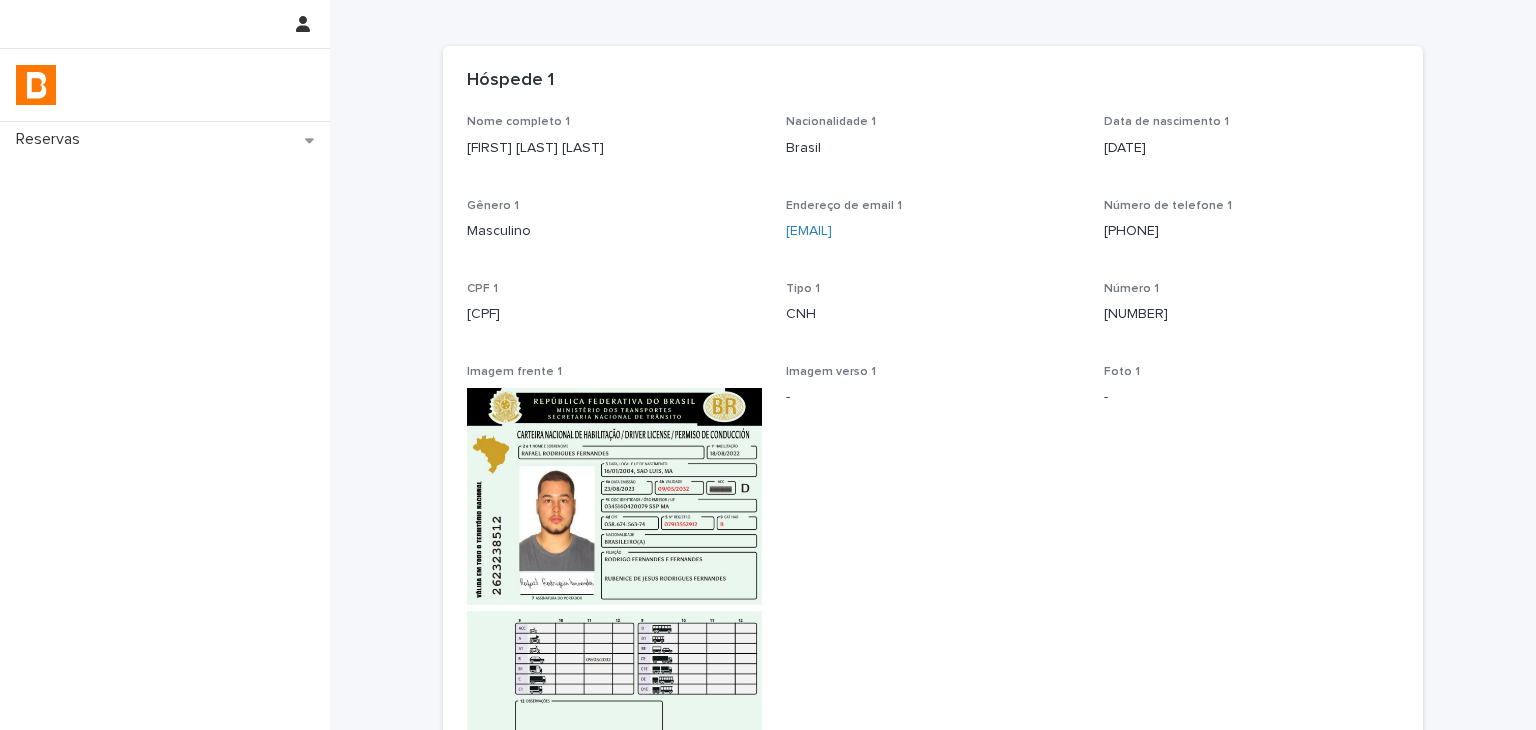 drag, startPoint x: 457, startPoint y: 314, endPoint x: 596, endPoint y: 318, distance: 139.05754 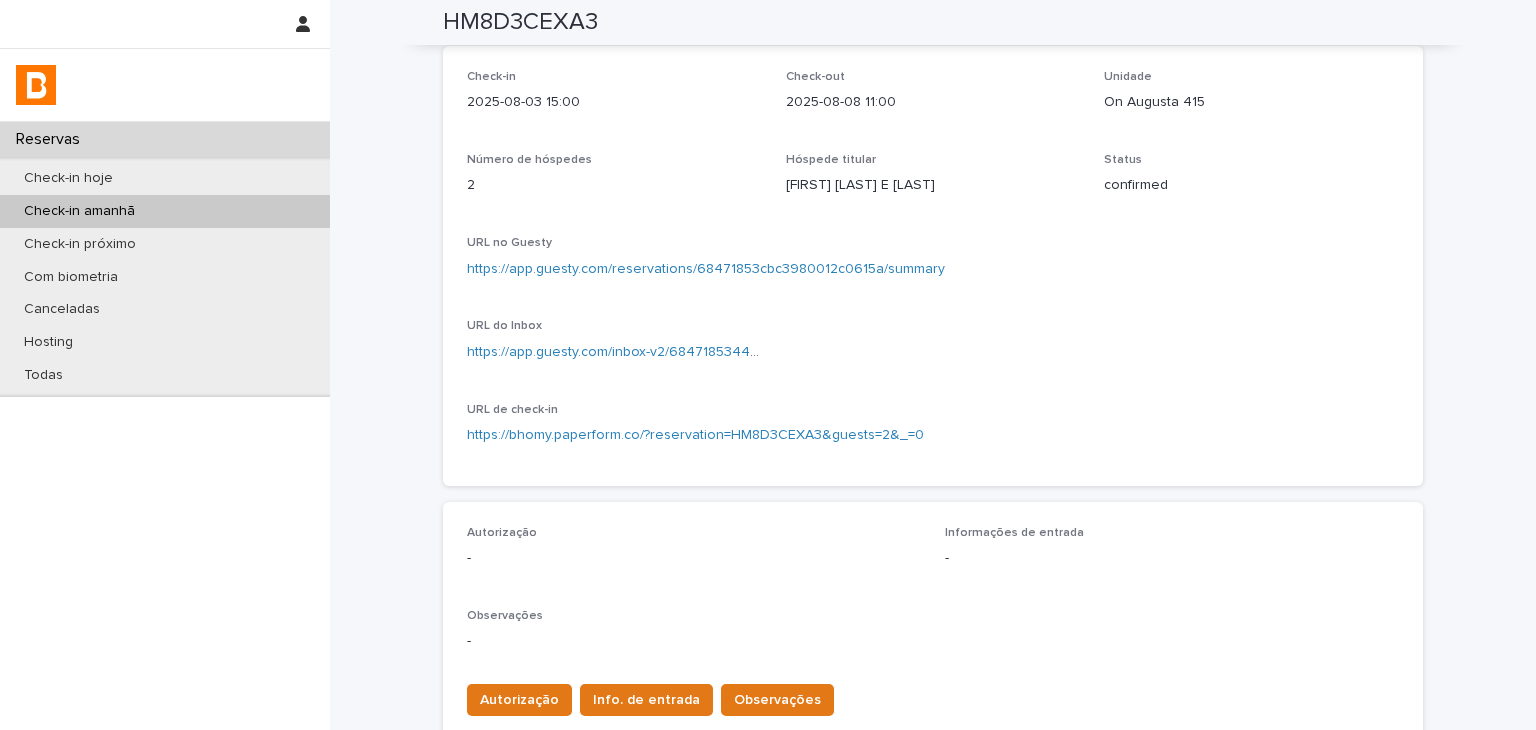 scroll, scrollTop: 0, scrollLeft: 0, axis: both 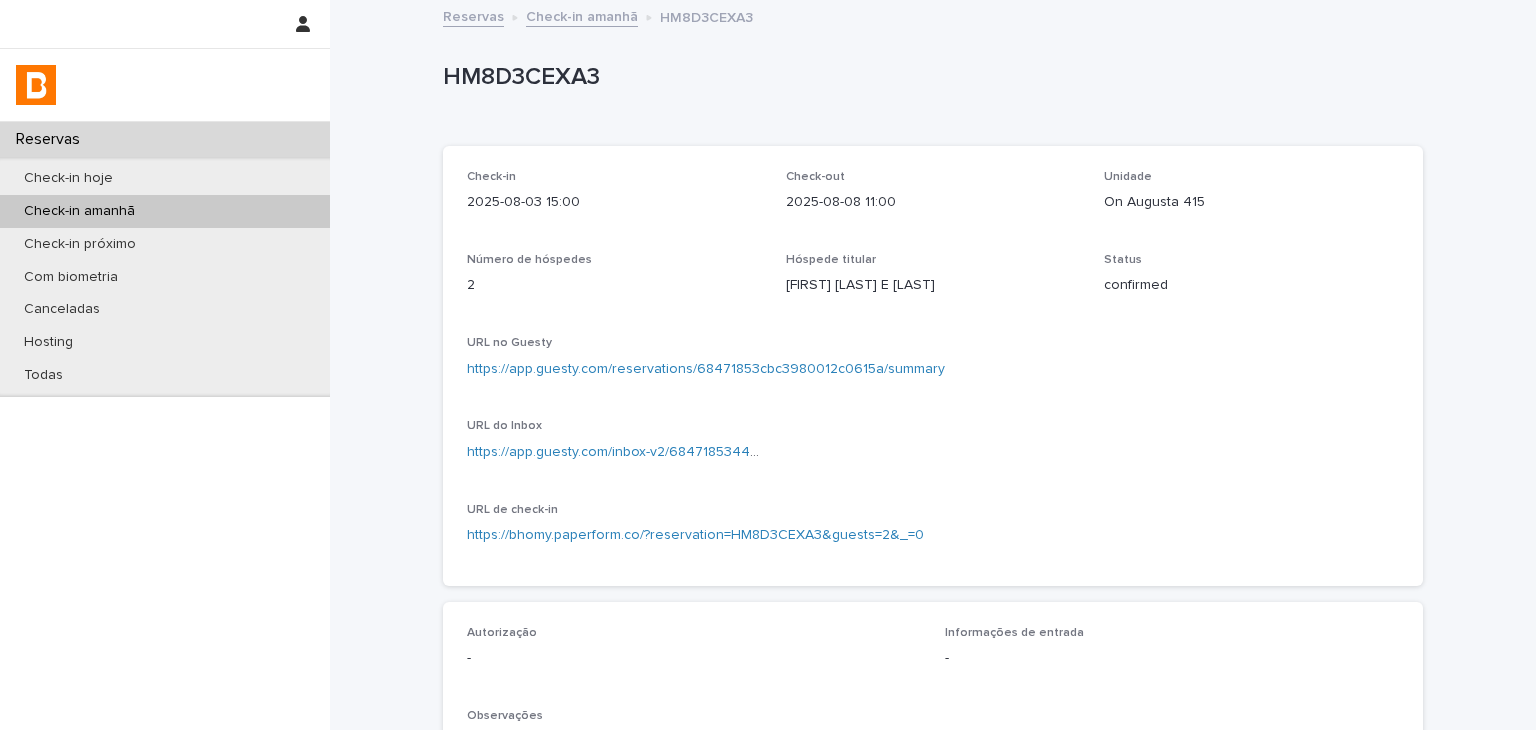 click on "URL no Guesty" at bounding box center [933, 343] 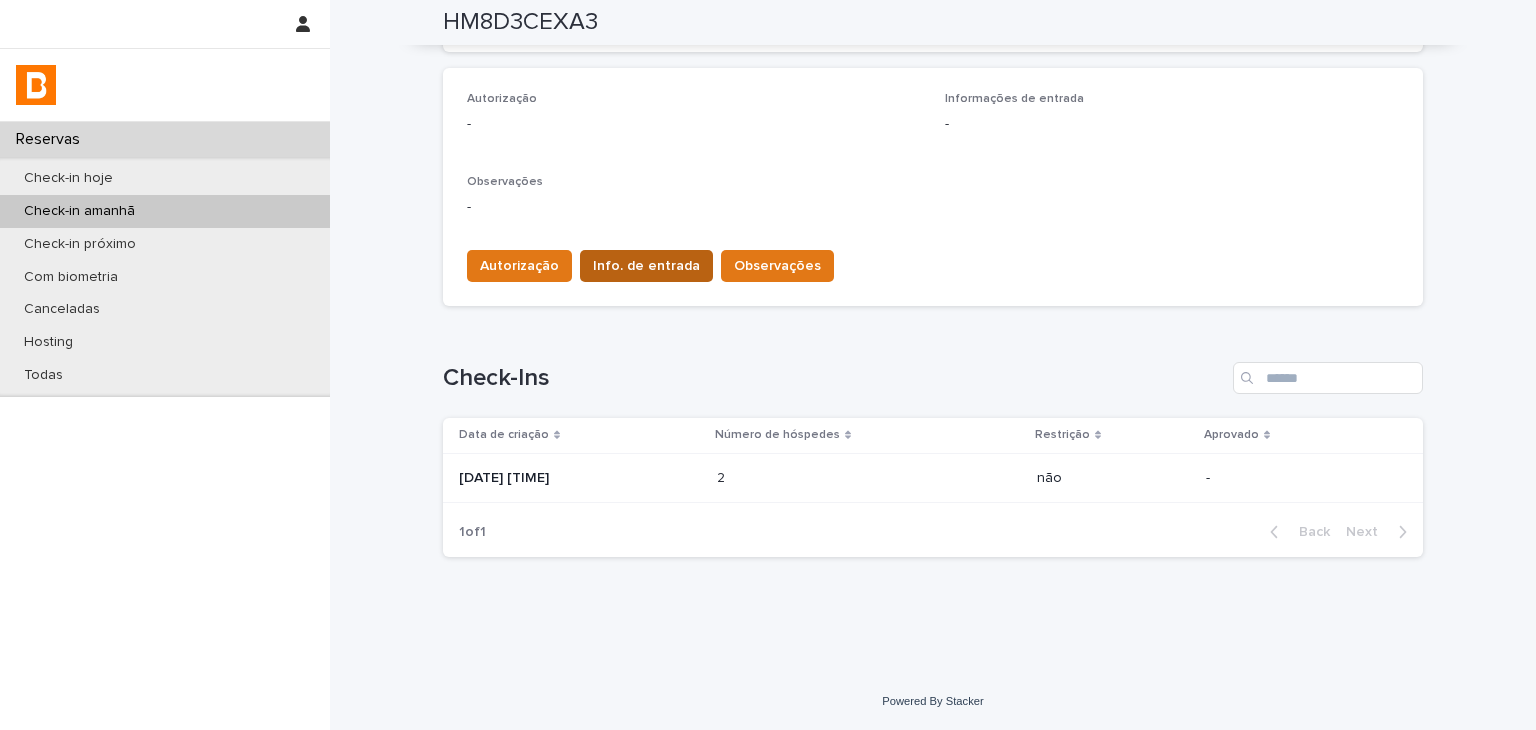 click on "Info. de entrada" at bounding box center [646, 266] 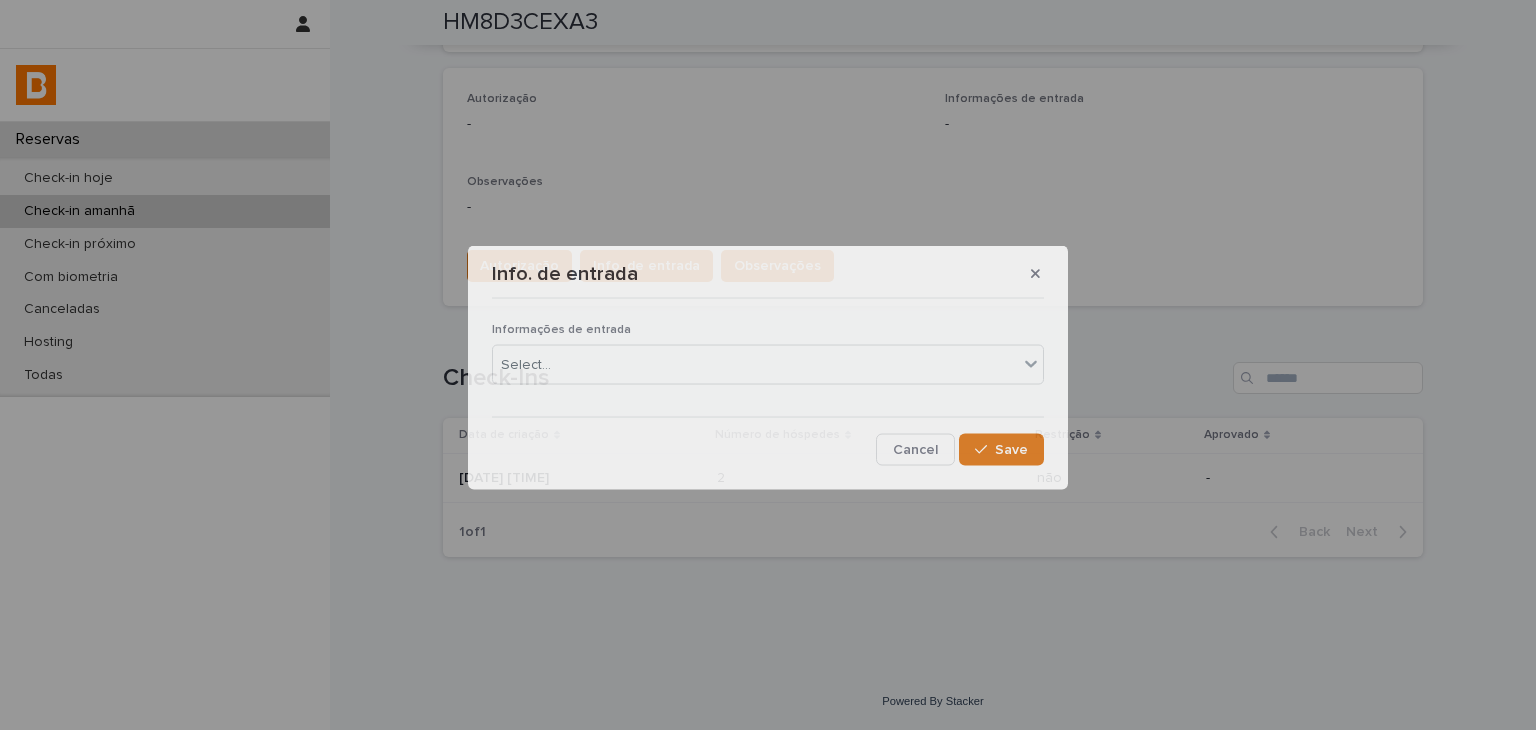 click on "Informações de entrada Select..." at bounding box center [768, 361] 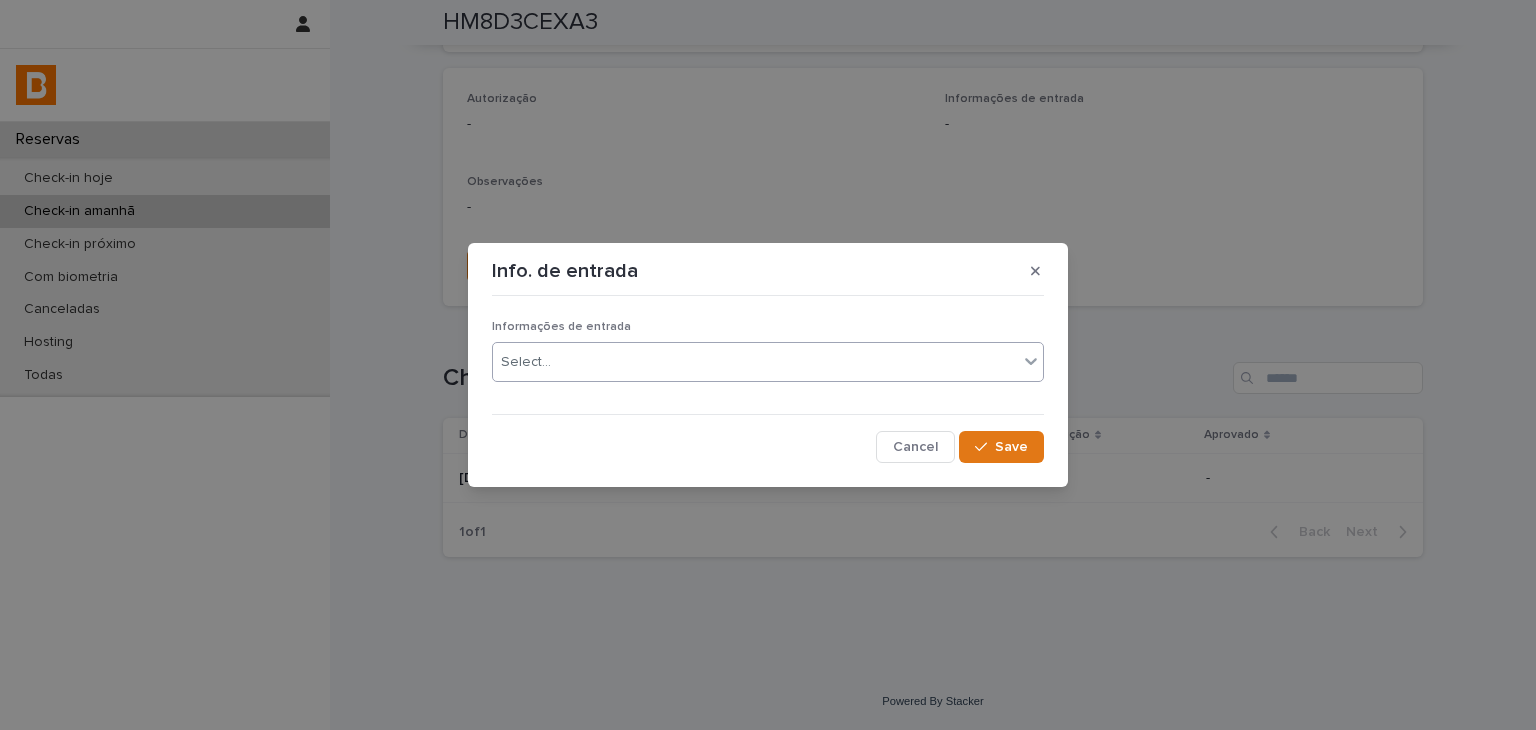 click on "Select..." at bounding box center (755, 362) 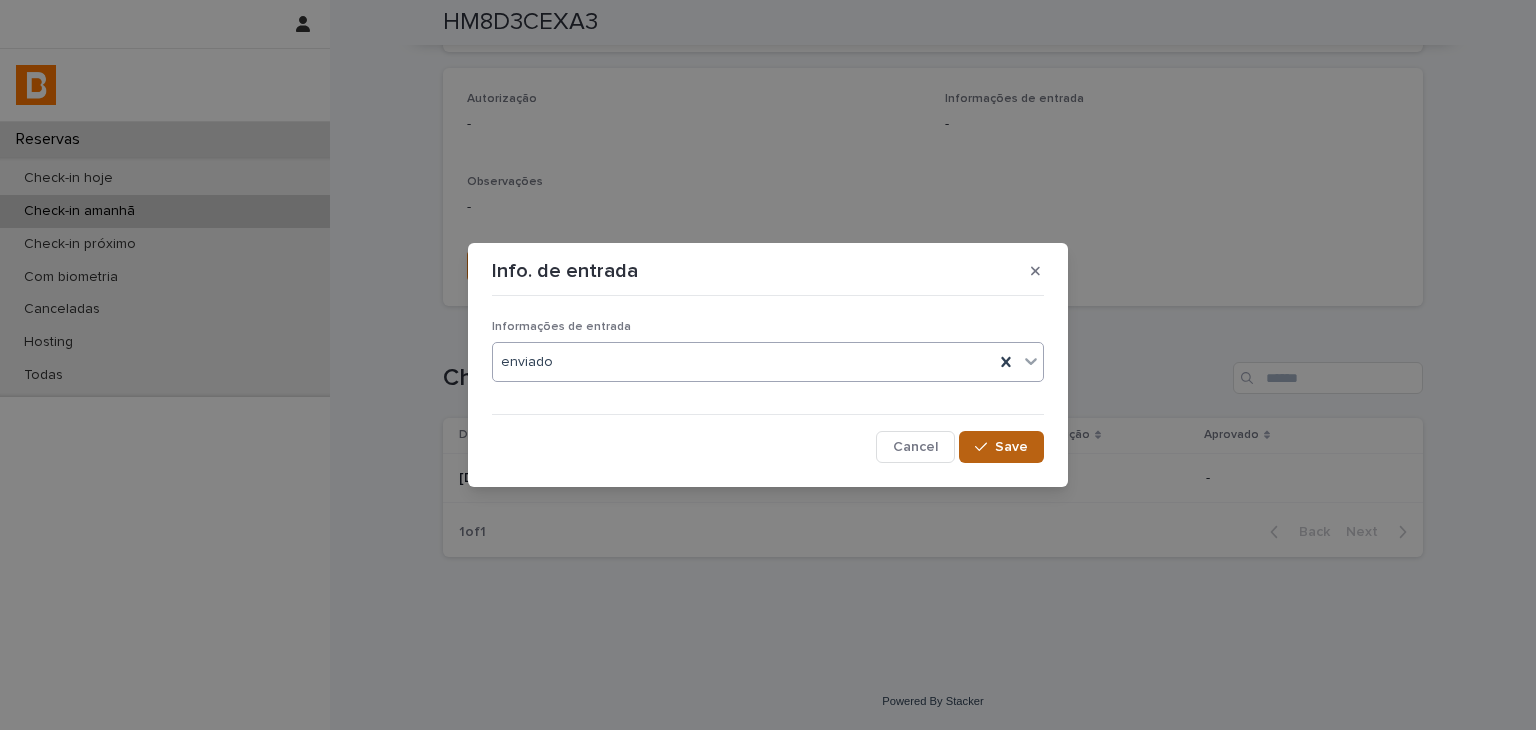 click 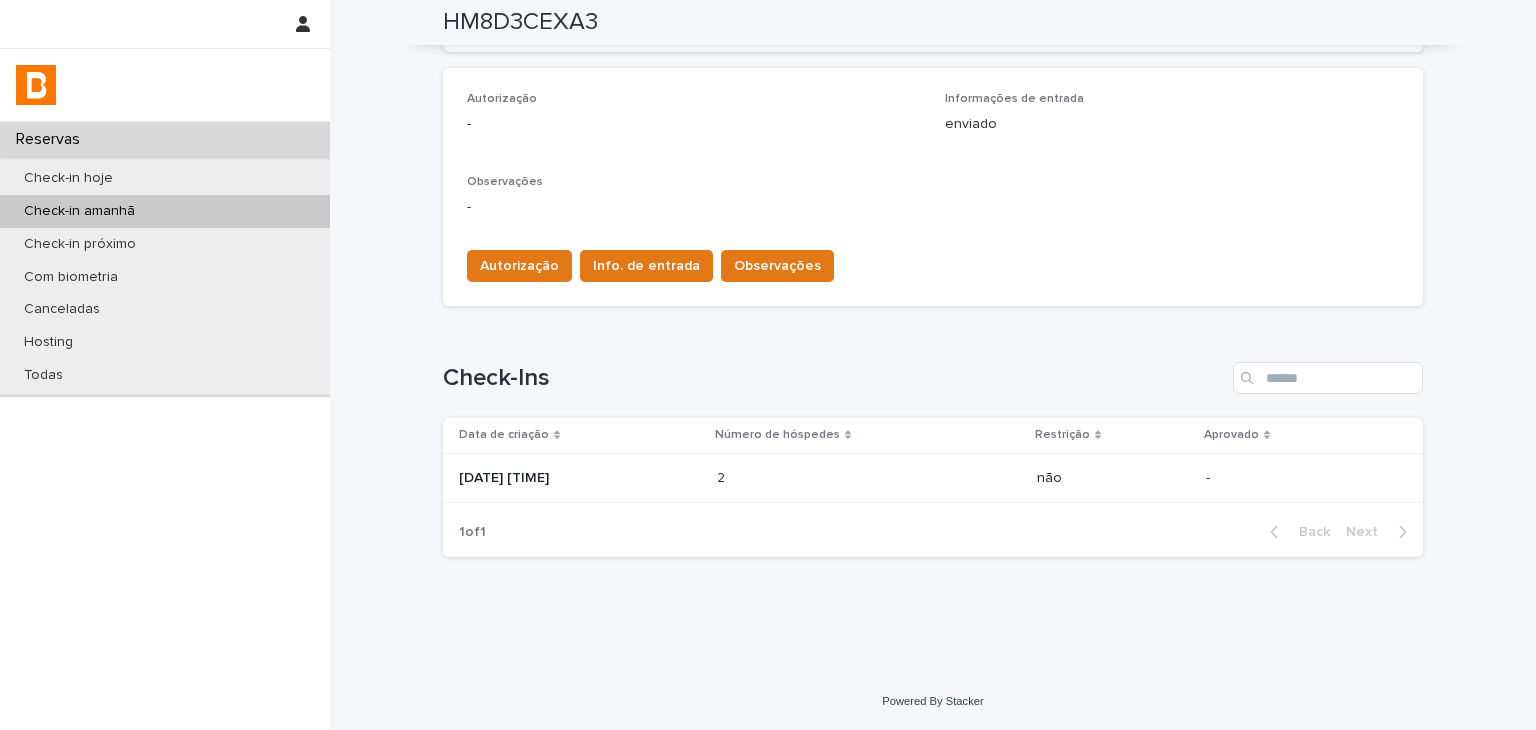 scroll, scrollTop: 0, scrollLeft: 0, axis: both 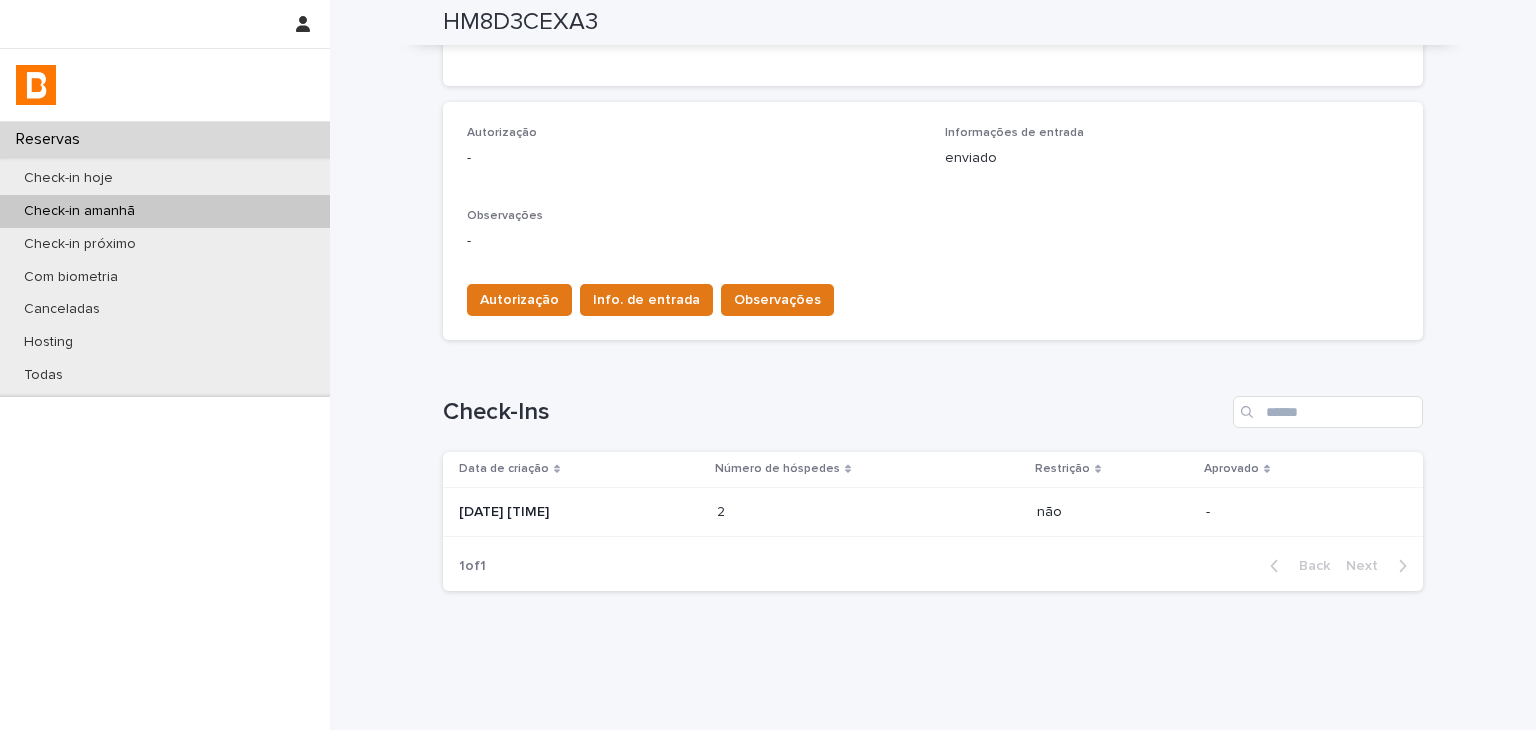 click on "2" at bounding box center [723, 510] 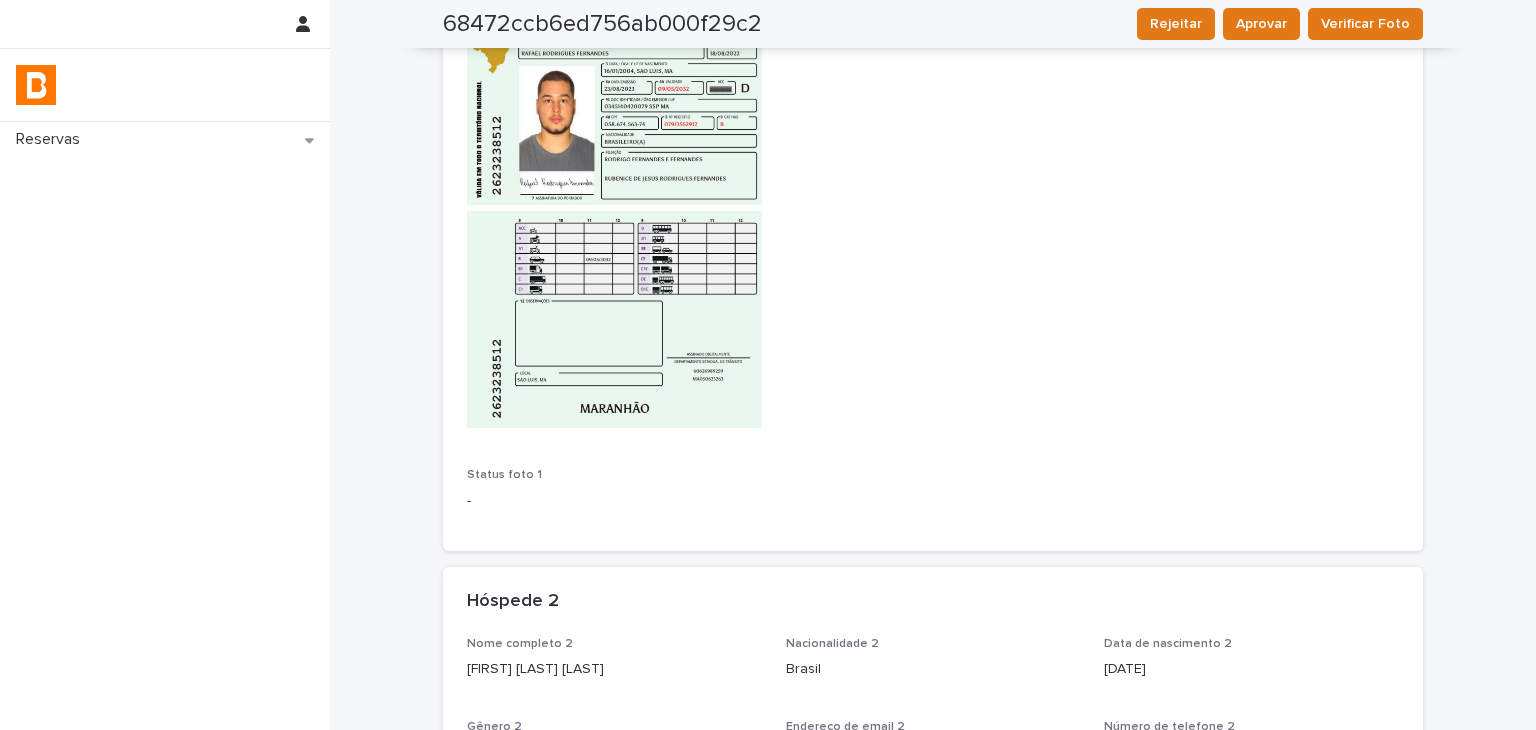 scroll, scrollTop: 101, scrollLeft: 0, axis: vertical 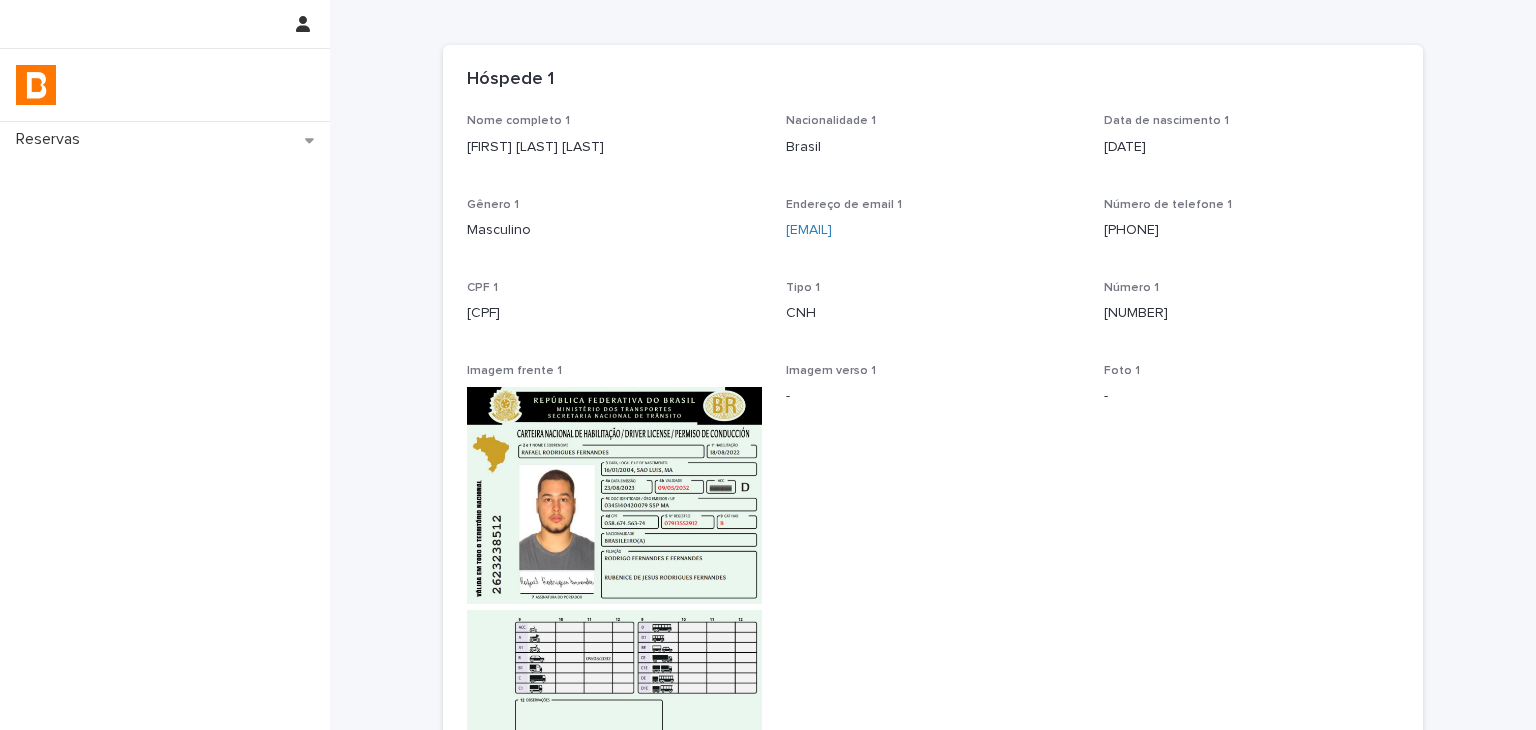 drag, startPoint x: 463, startPoint y: 138, endPoint x: 652, endPoint y: 118, distance: 190.05525 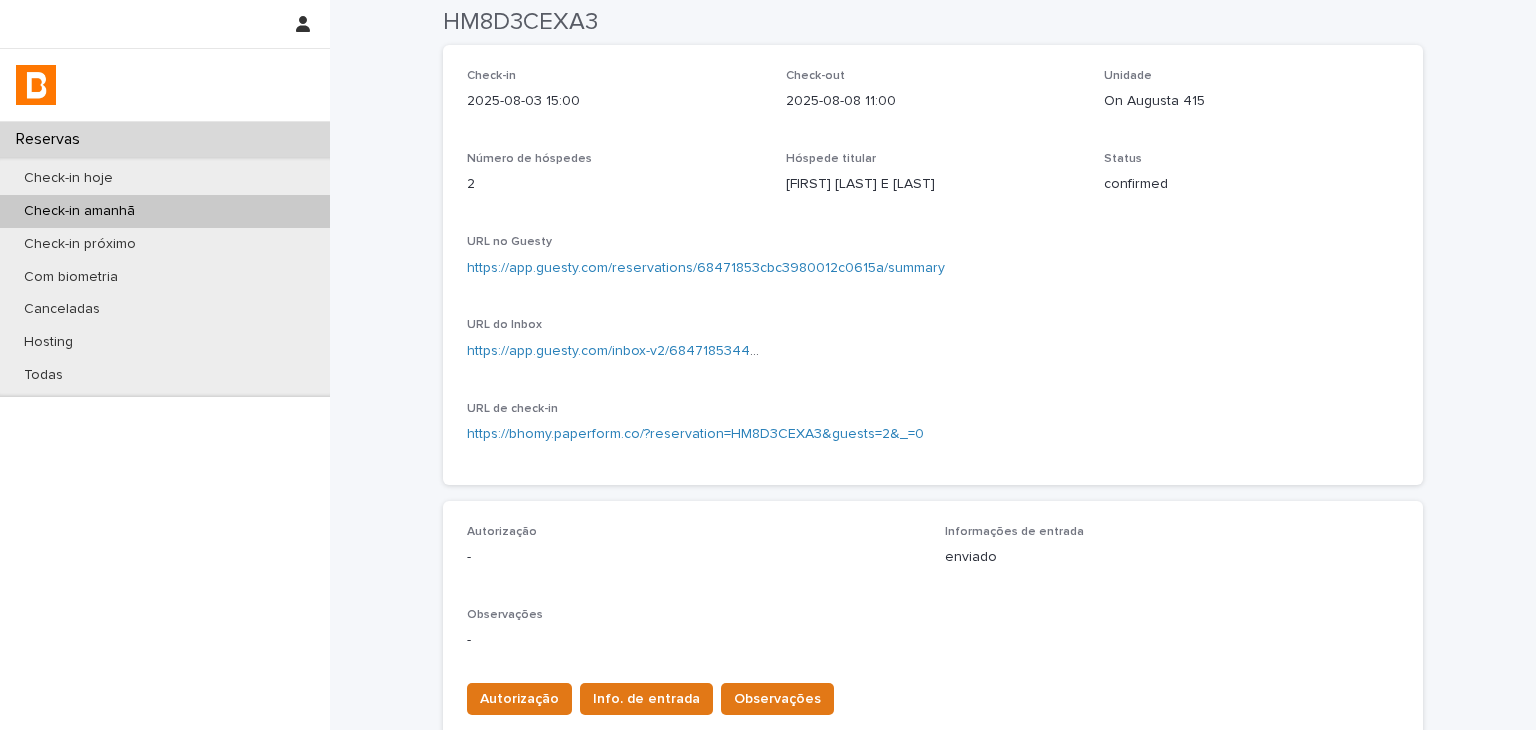 scroll, scrollTop: 0, scrollLeft: 0, axis: both 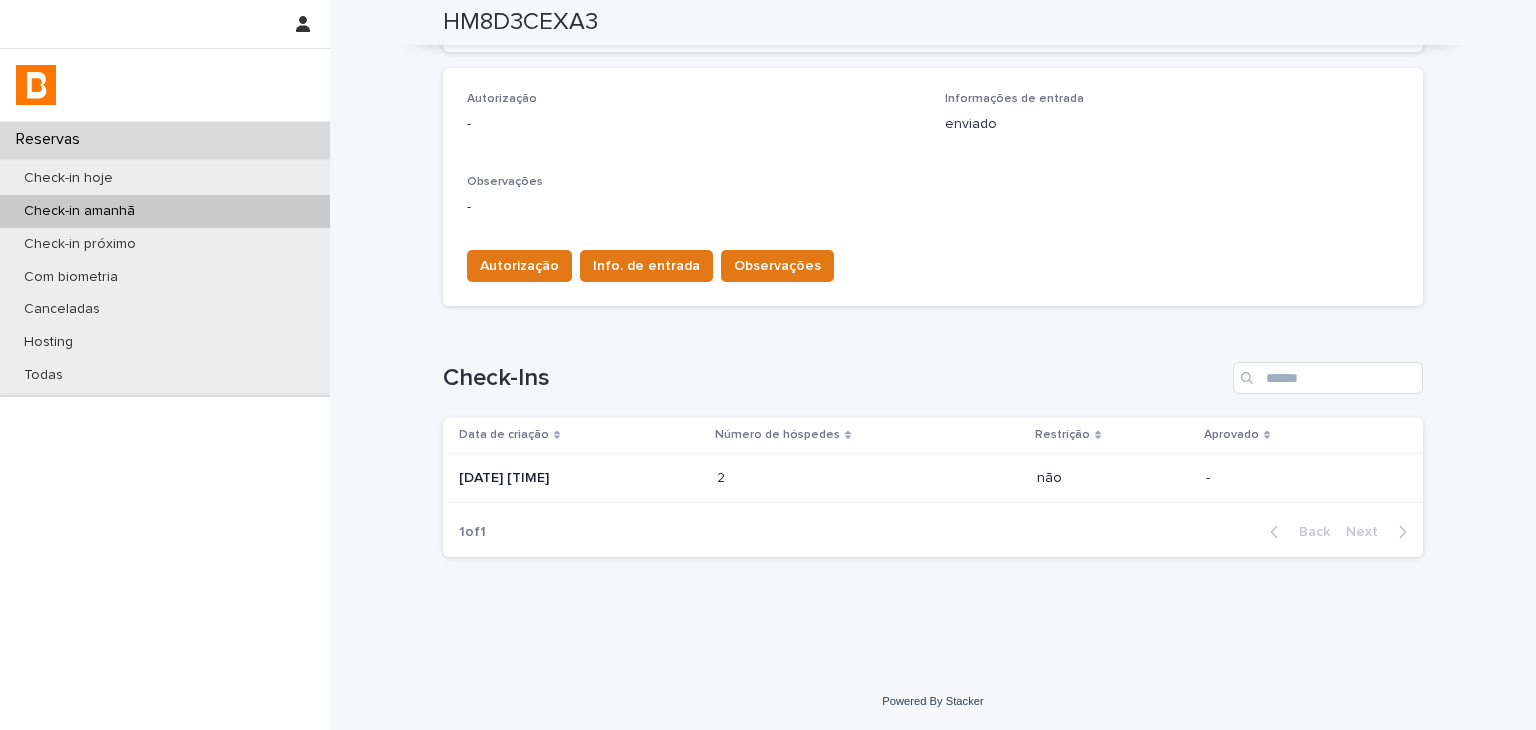click on "2 2" at bounding box center (869, 478) 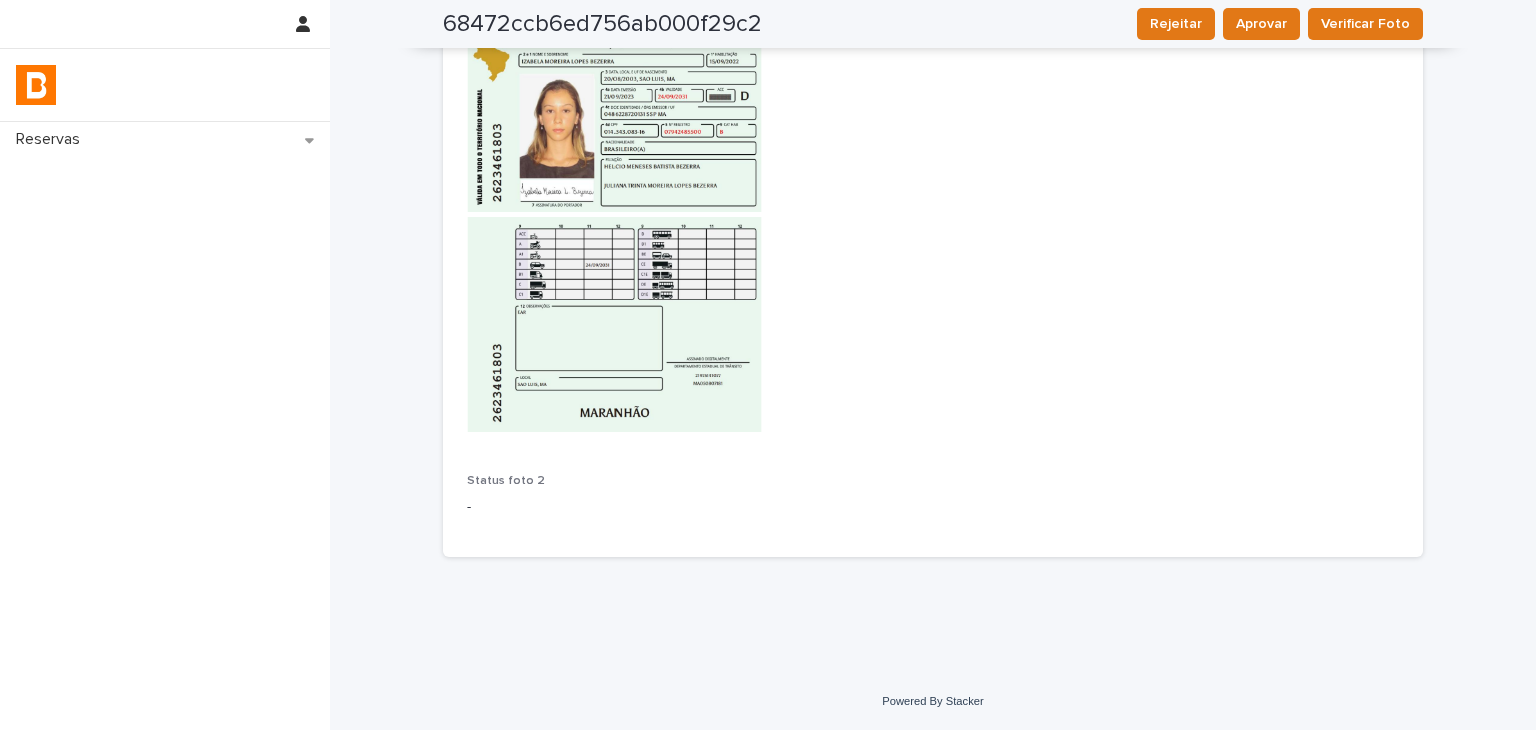 scroll, scrollTop: 913, scrollLeft: 0, axis: vertical 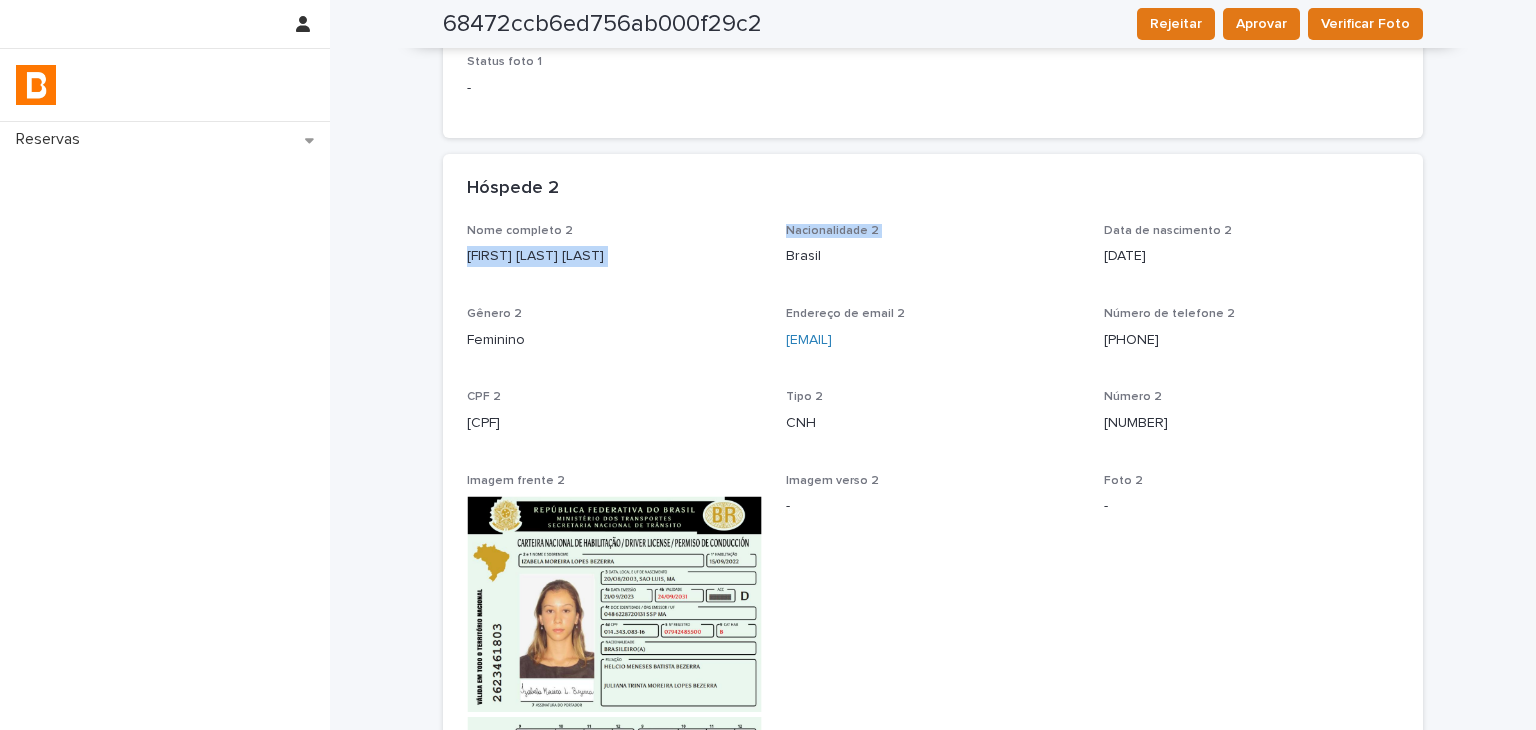 drag, startPoint x: 472, startPoint y: 265, endPoint x: 568, endPoint y: 305, distance: 104 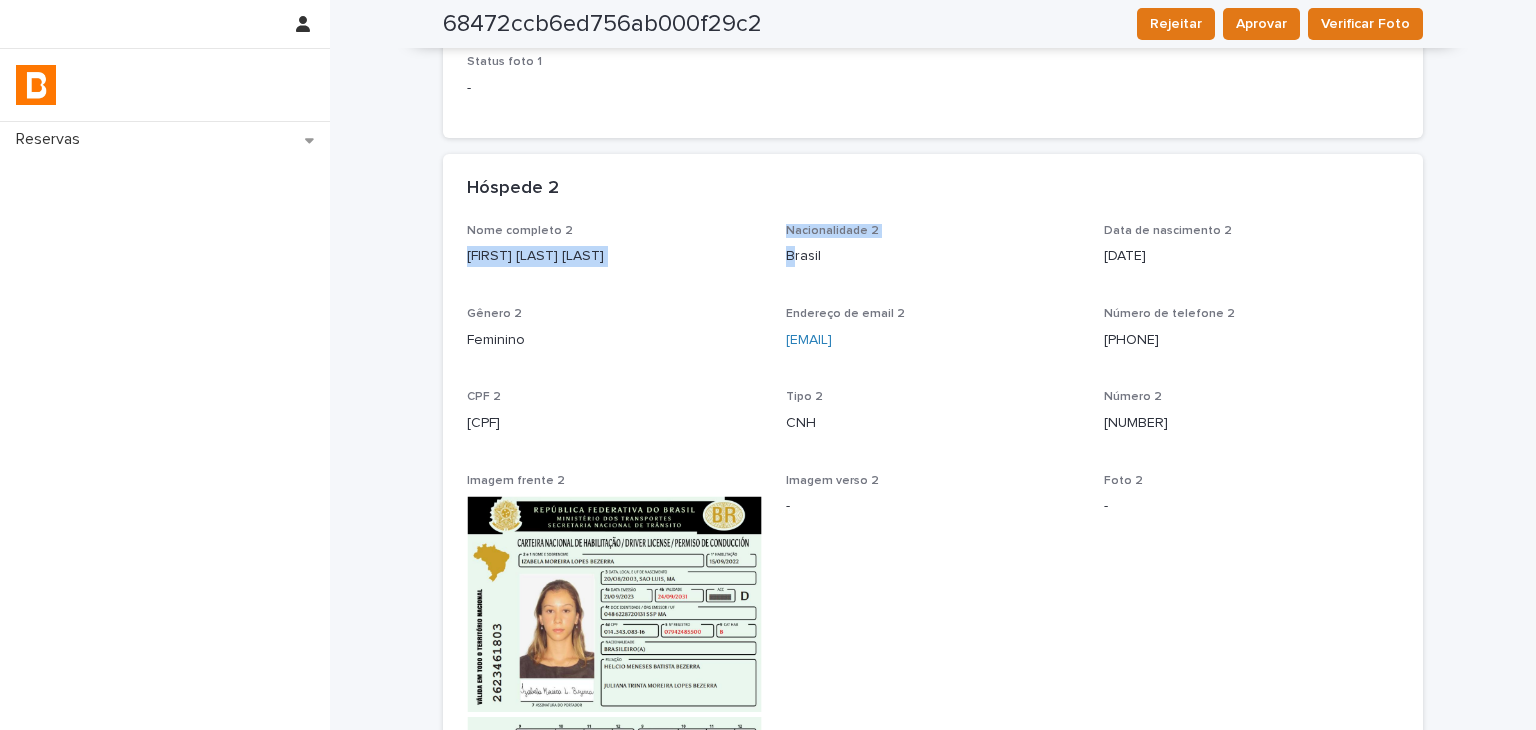 click on "Izabela Moreira Lopes Bezerra" at bounding box center (614, 256) 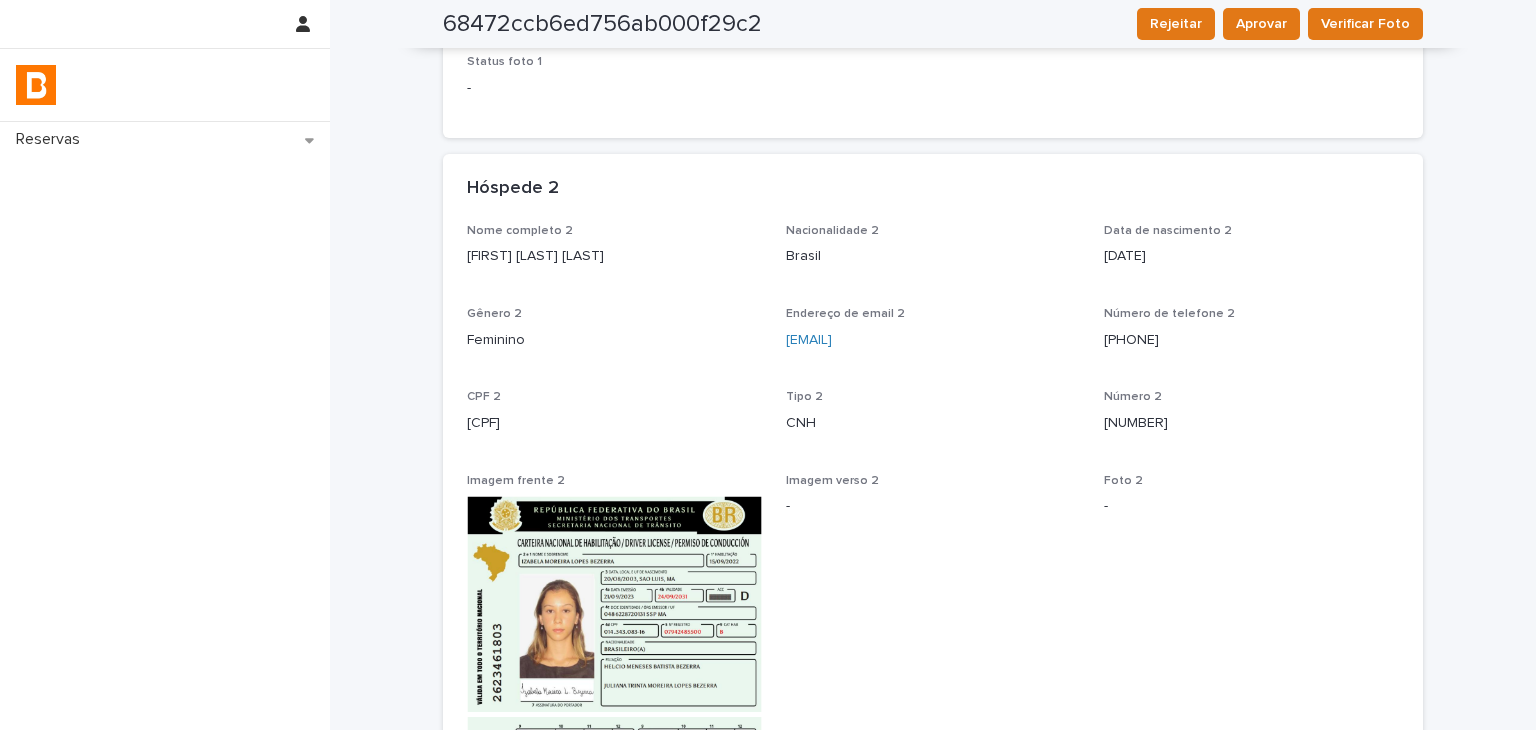 click on "Izabela Moreira Lopes Bezerra" at bounding box center [614, 256] 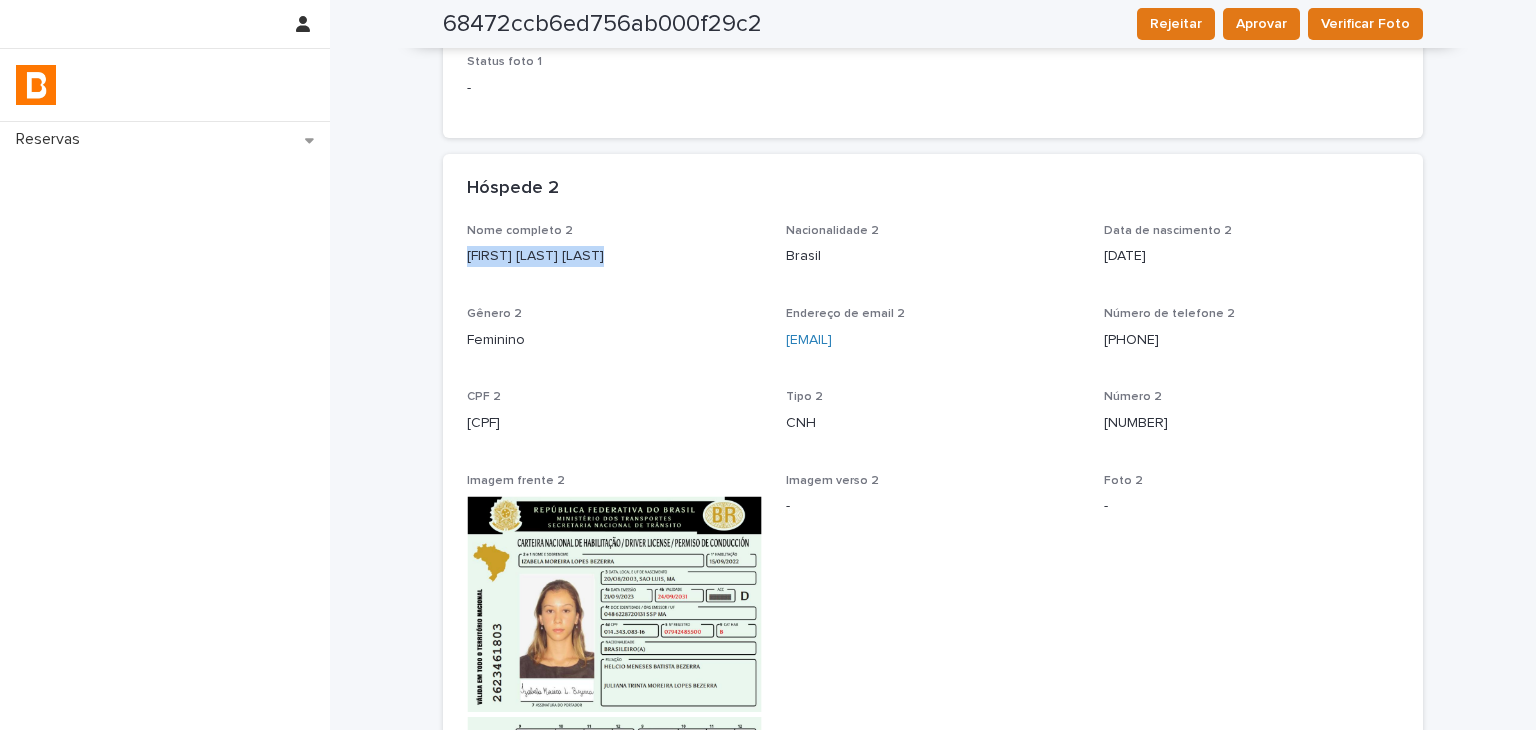 drag, startPoint x: 466, startPoint y: 261, endPoint x: 675, endPoint y: 259, distance: 209.00957 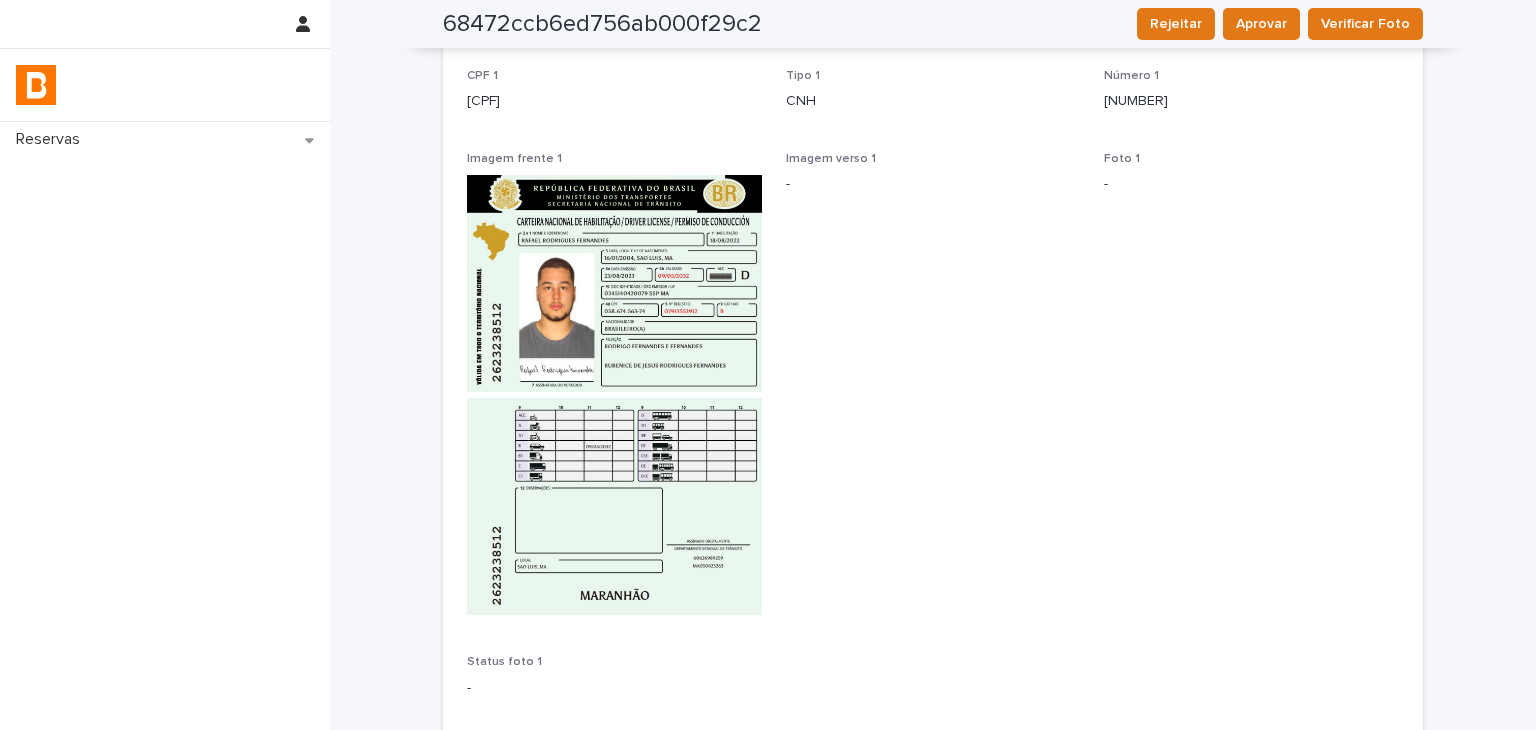 scroll, scrollTop: 13, scrollLeft: 0, axis: vertical 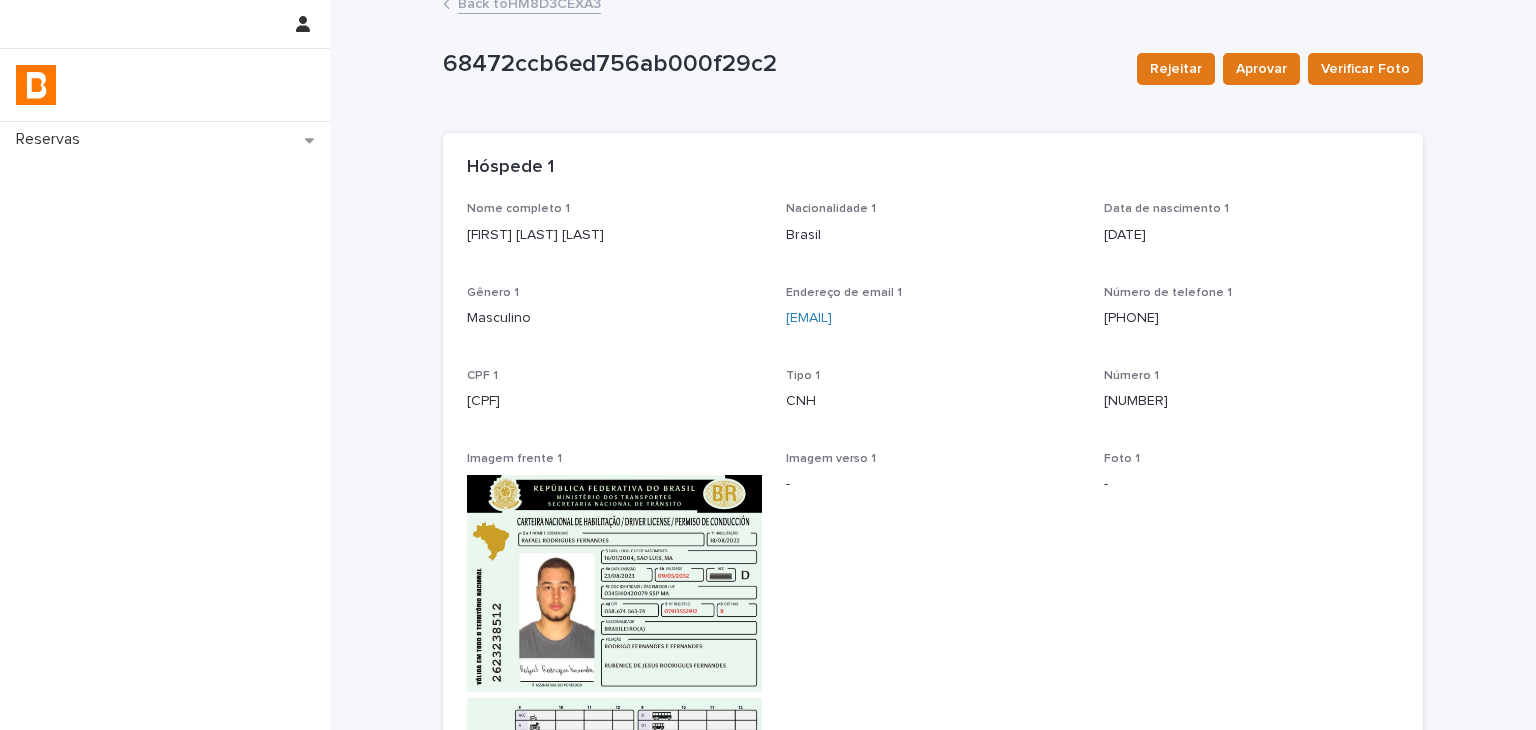 drag, startPoint x: 591, startPoint y: 249, endPoint x: 644, endPoint y: 245, distance: 53.15073 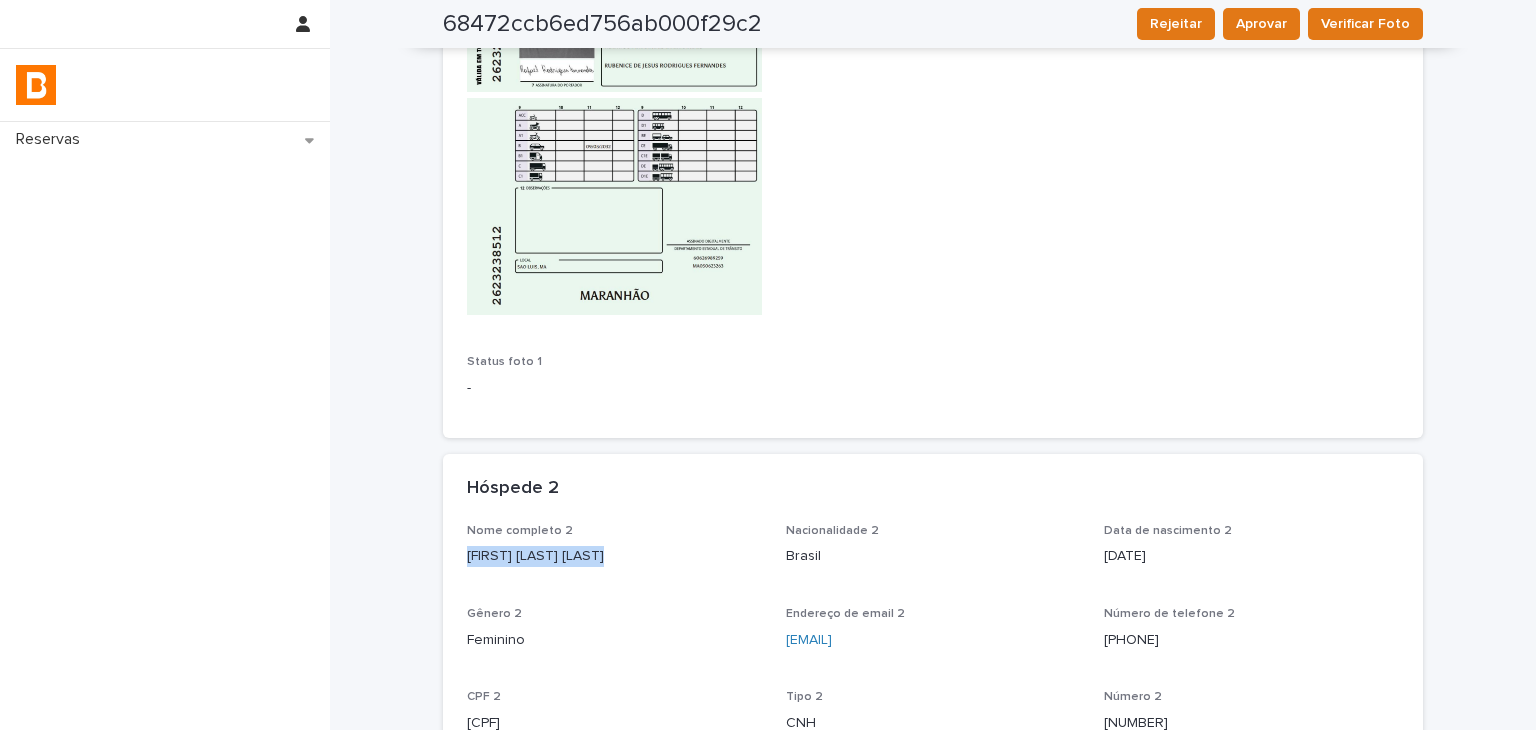 scroll, scrollTop: 713, scrollLeft: 0, axis: vertical 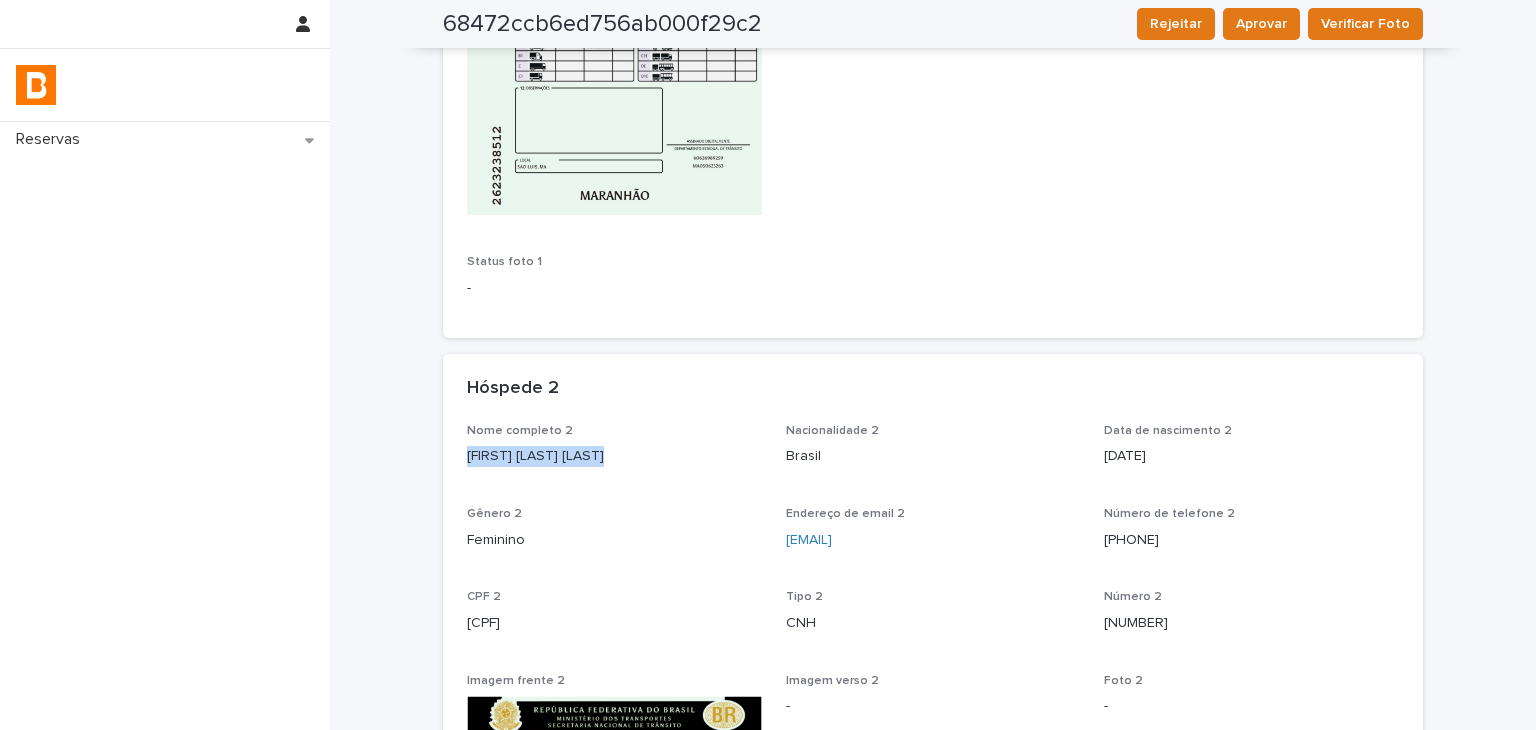 drag, startPoint x: 584, startPoint y: 462, endPoint x: 667, endPoint y: 461, distance: 83.00603 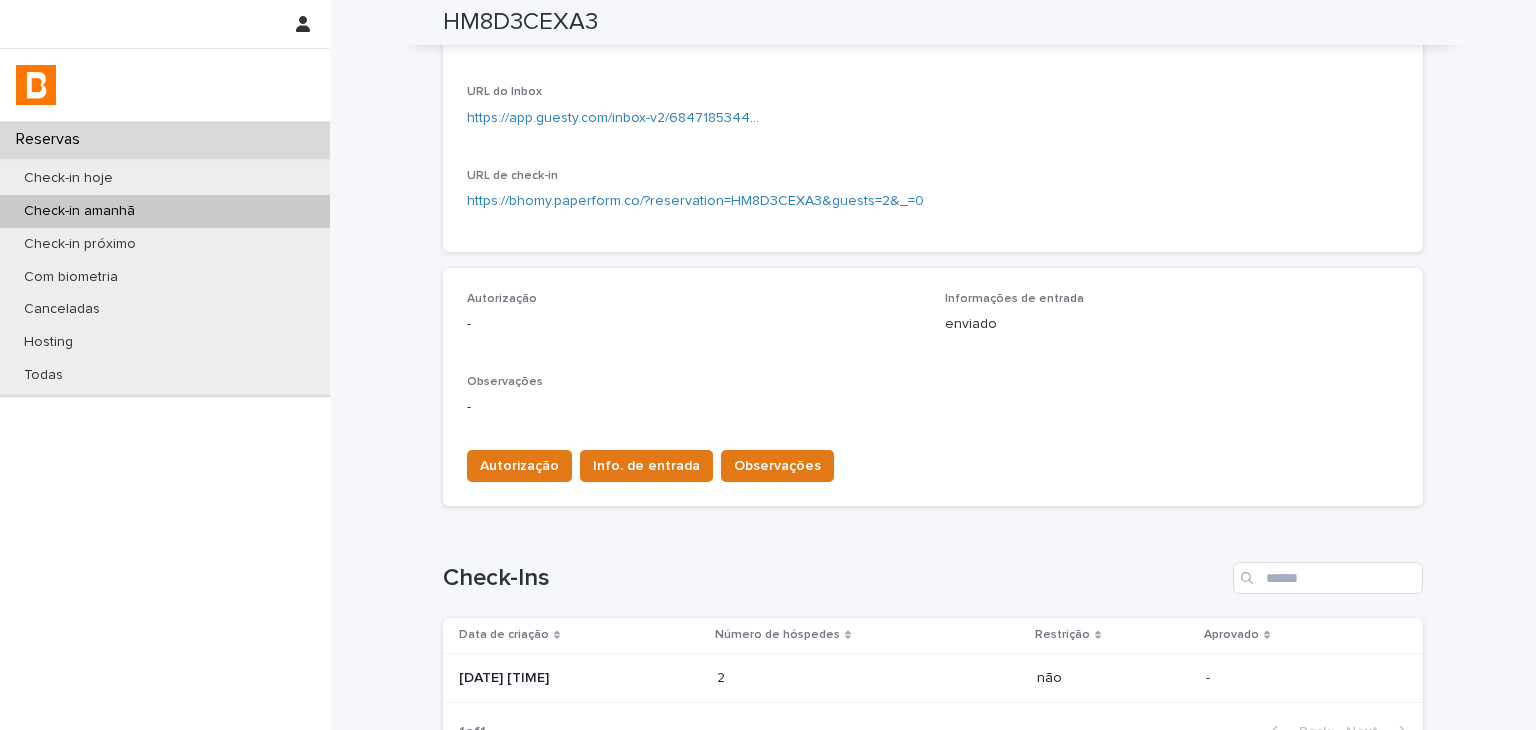 scroll, scrollTop: 534, scrollLeft: 0, axis: vertical 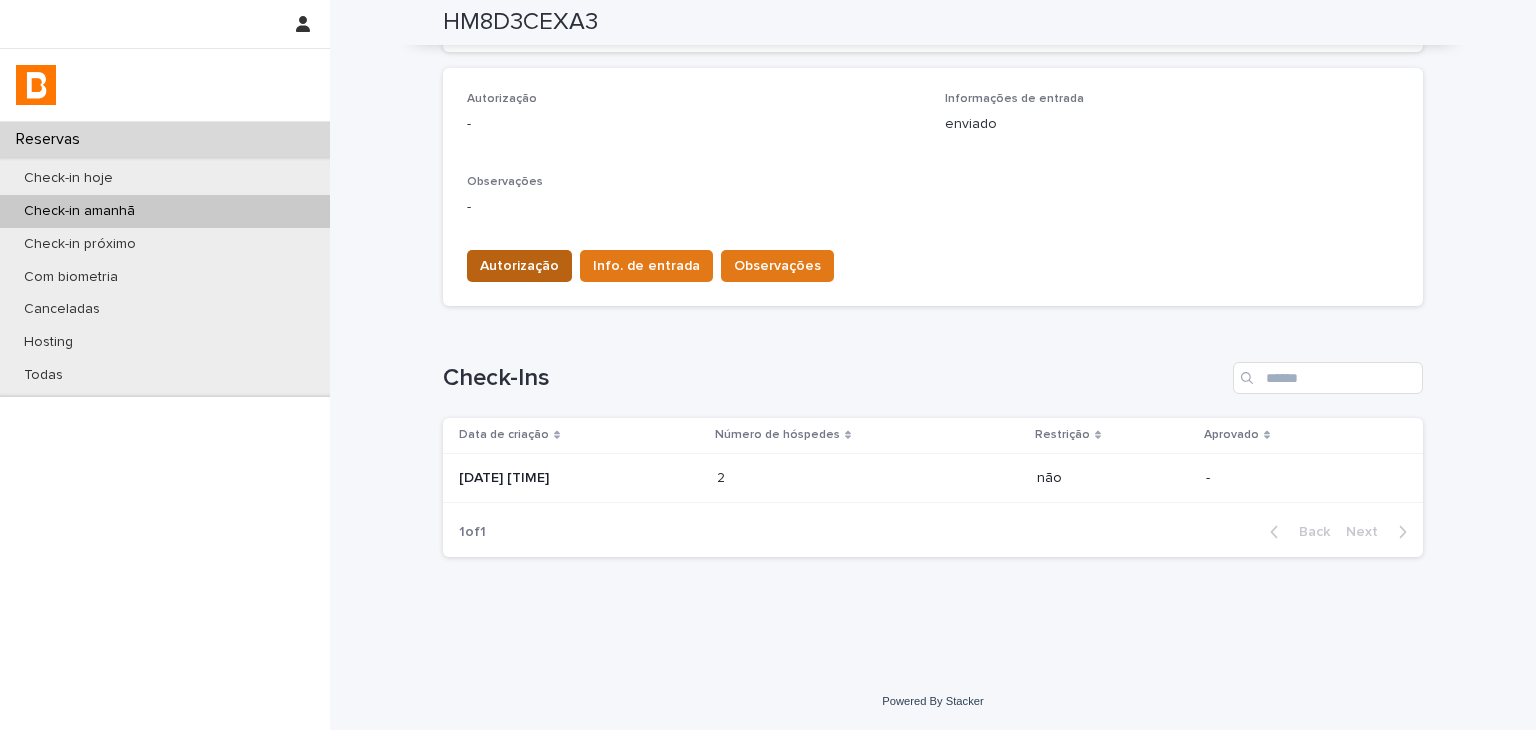 drag, startPoint x: 530, startPoint y: 245, endPoint x: 535, endPoint y: 266, distance: 21.587032 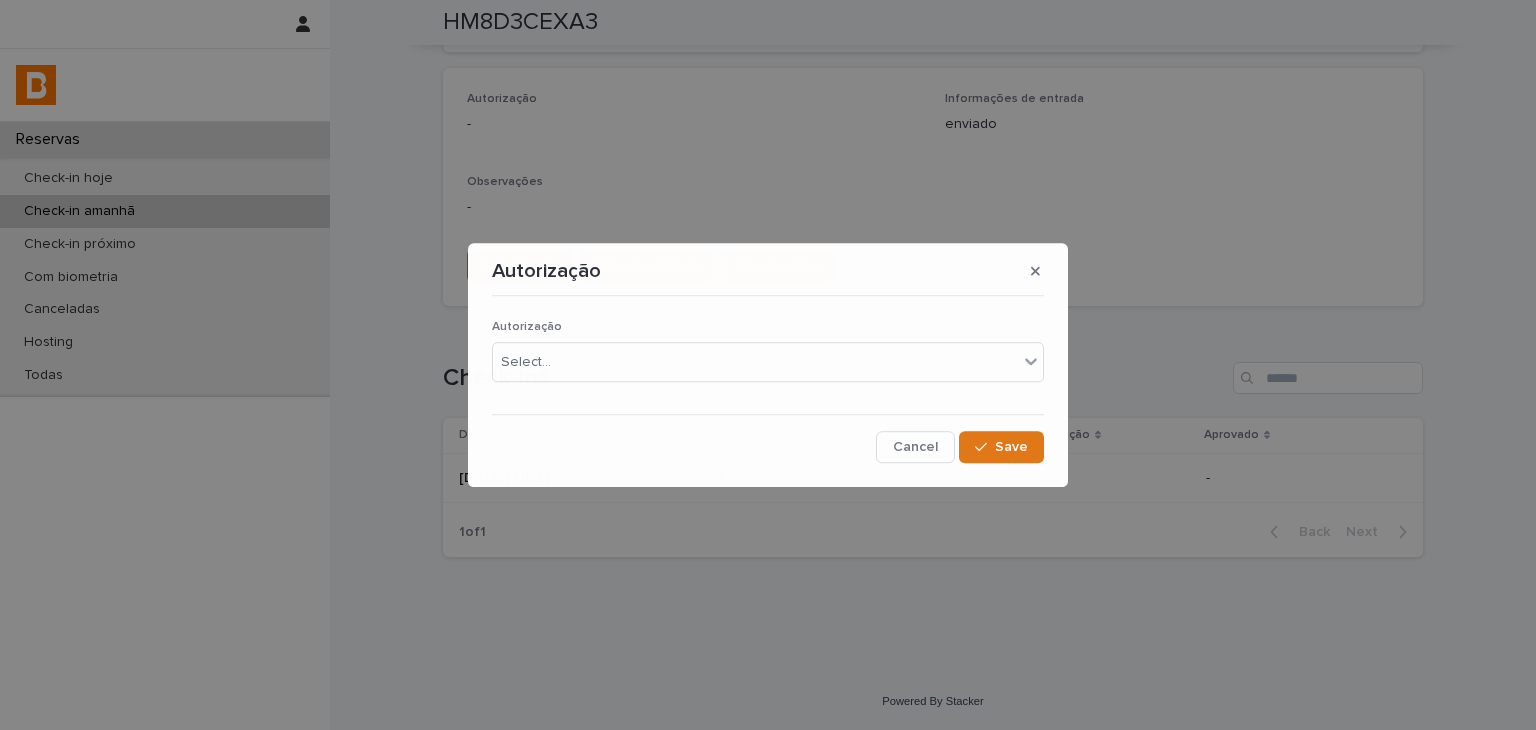 click on "Autorização Select... Cancel Save" at bounding box center [768, 383] 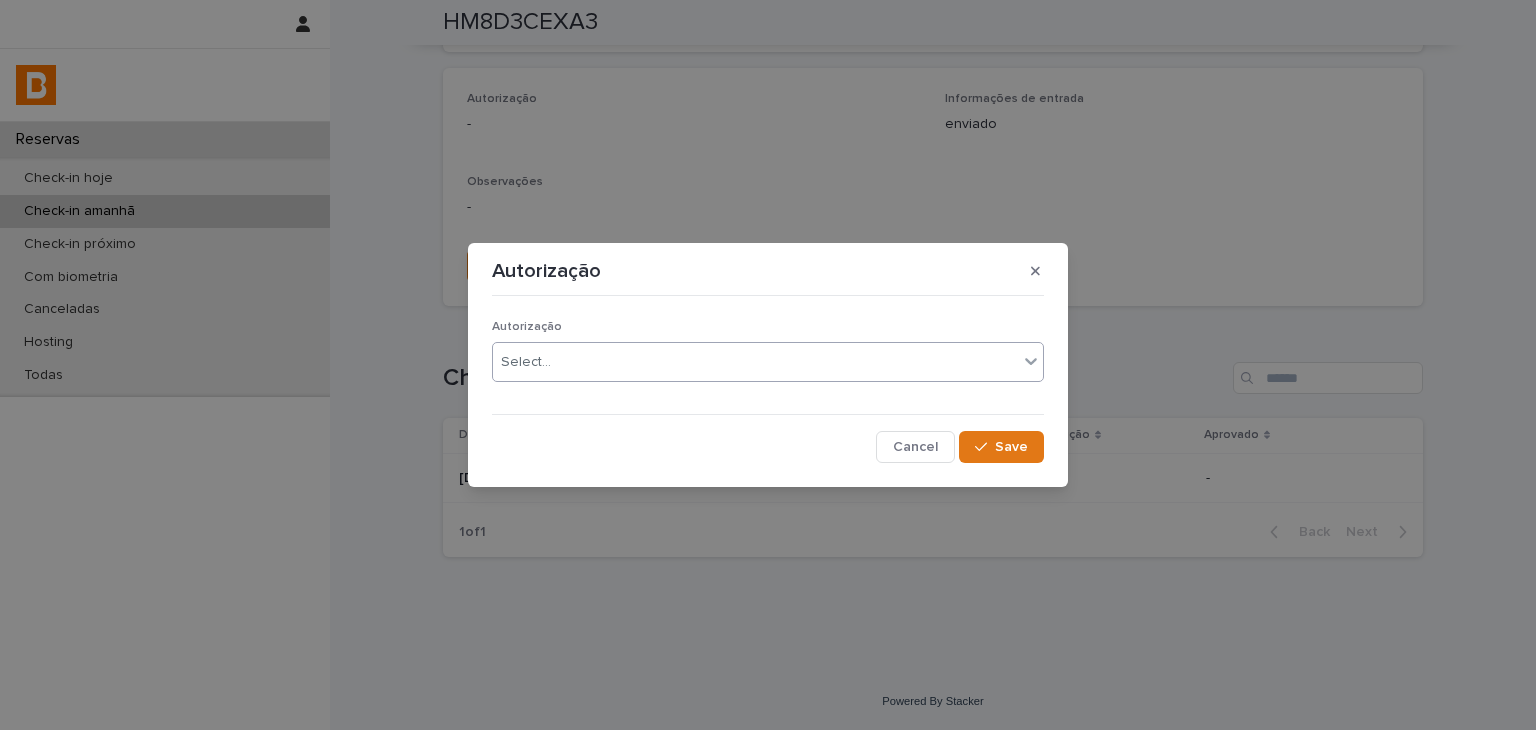 click on "Select..." at bounding box center [755, 362] 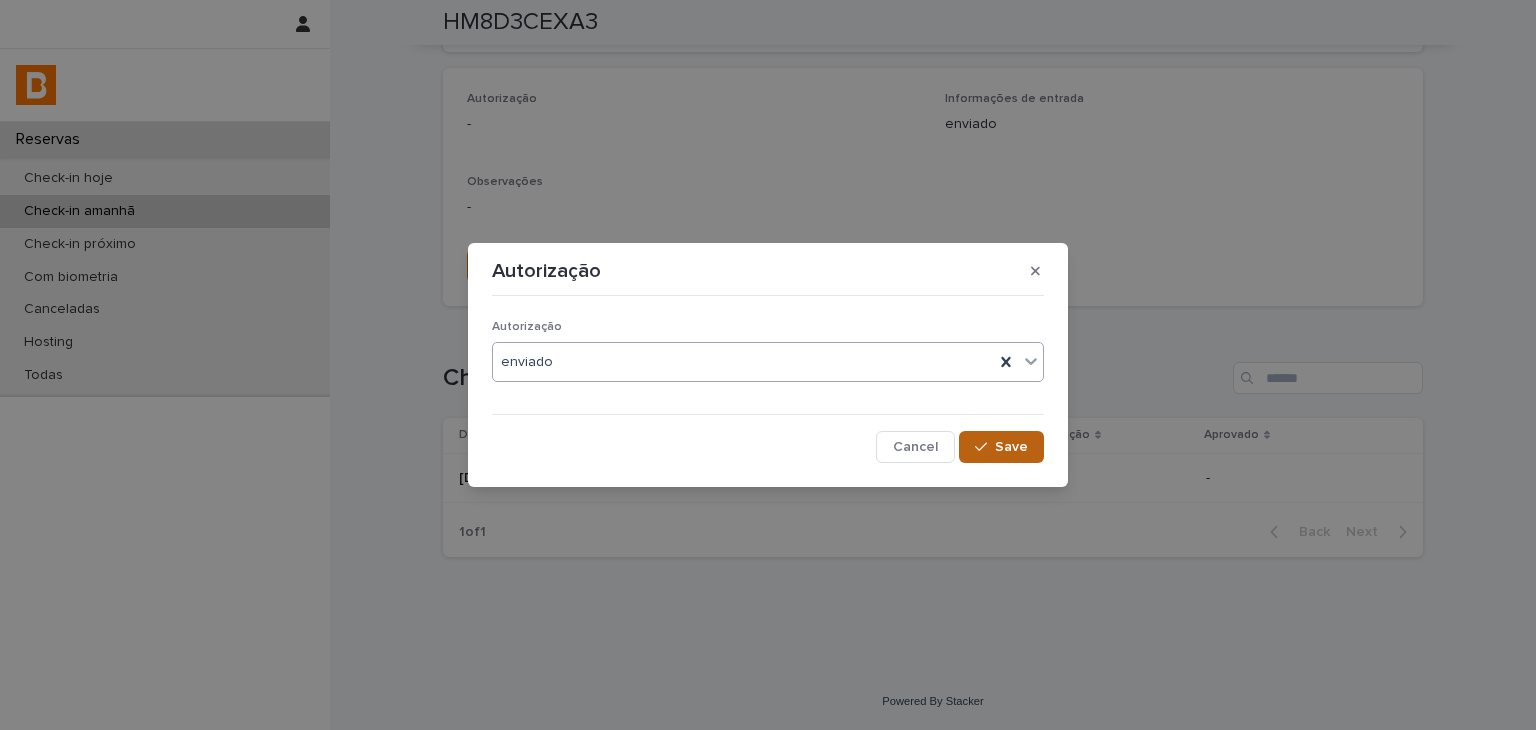 click on "Save" at bounding box center [1001, 447] 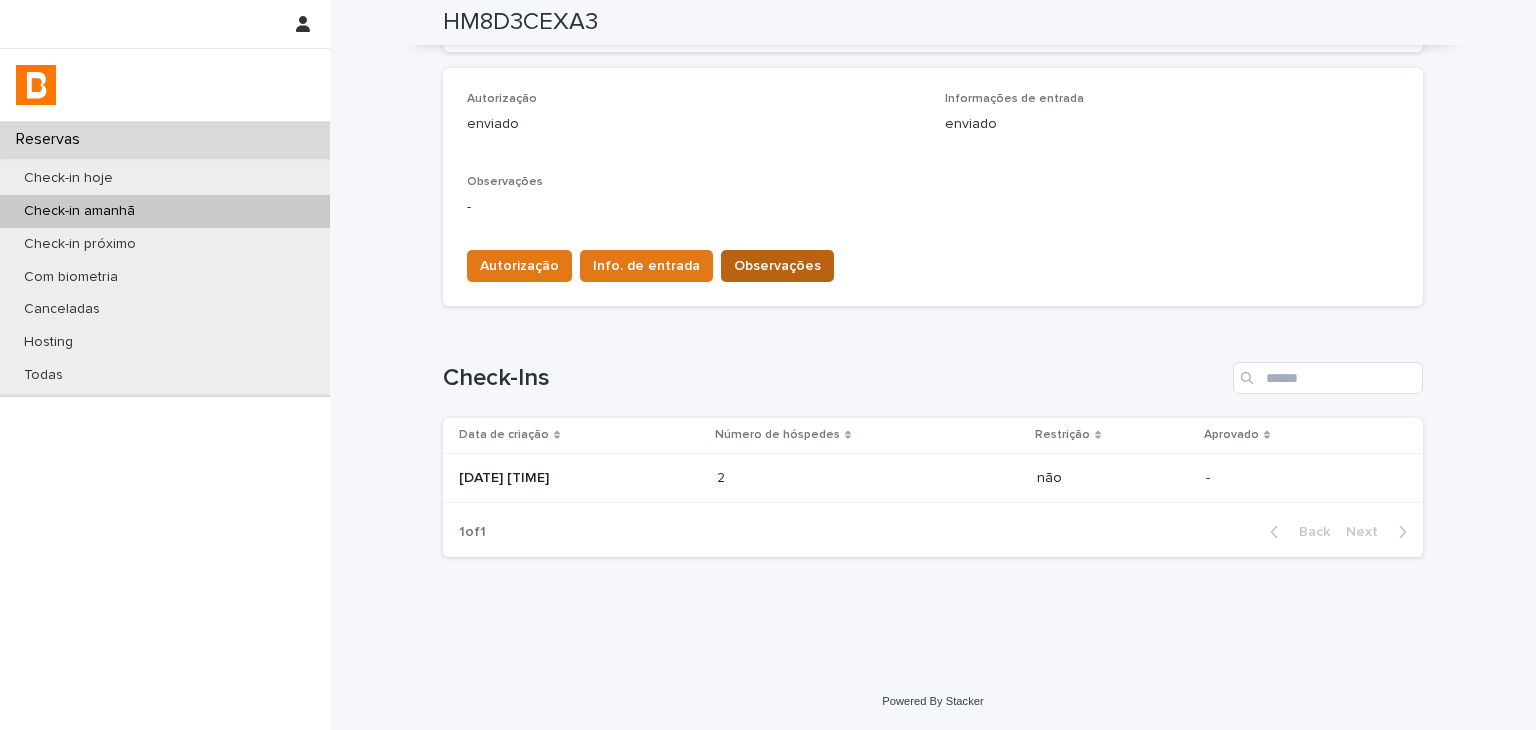 click on "Observações" at bounding box center (777, 266) 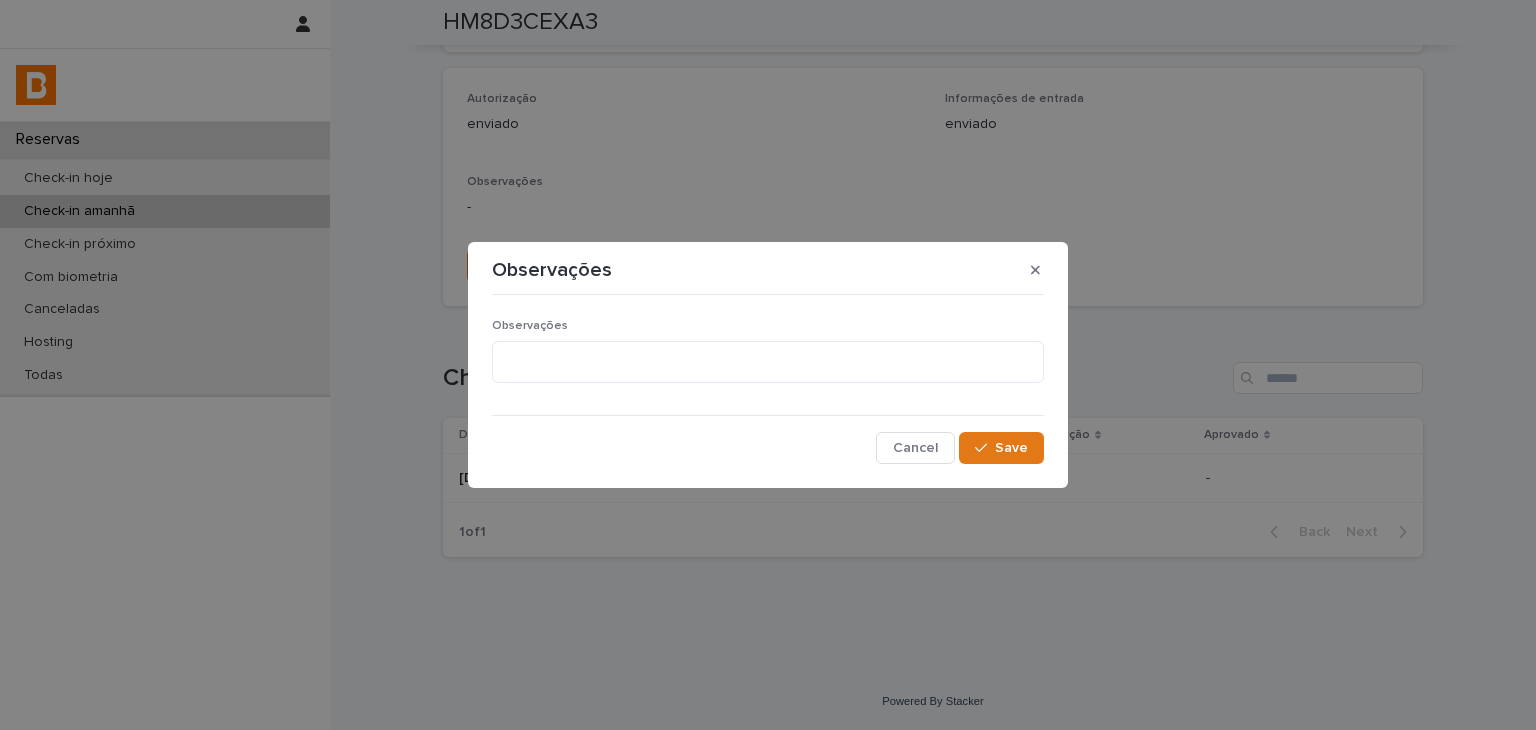 click on "Observações" at bounding box center (768, 326) 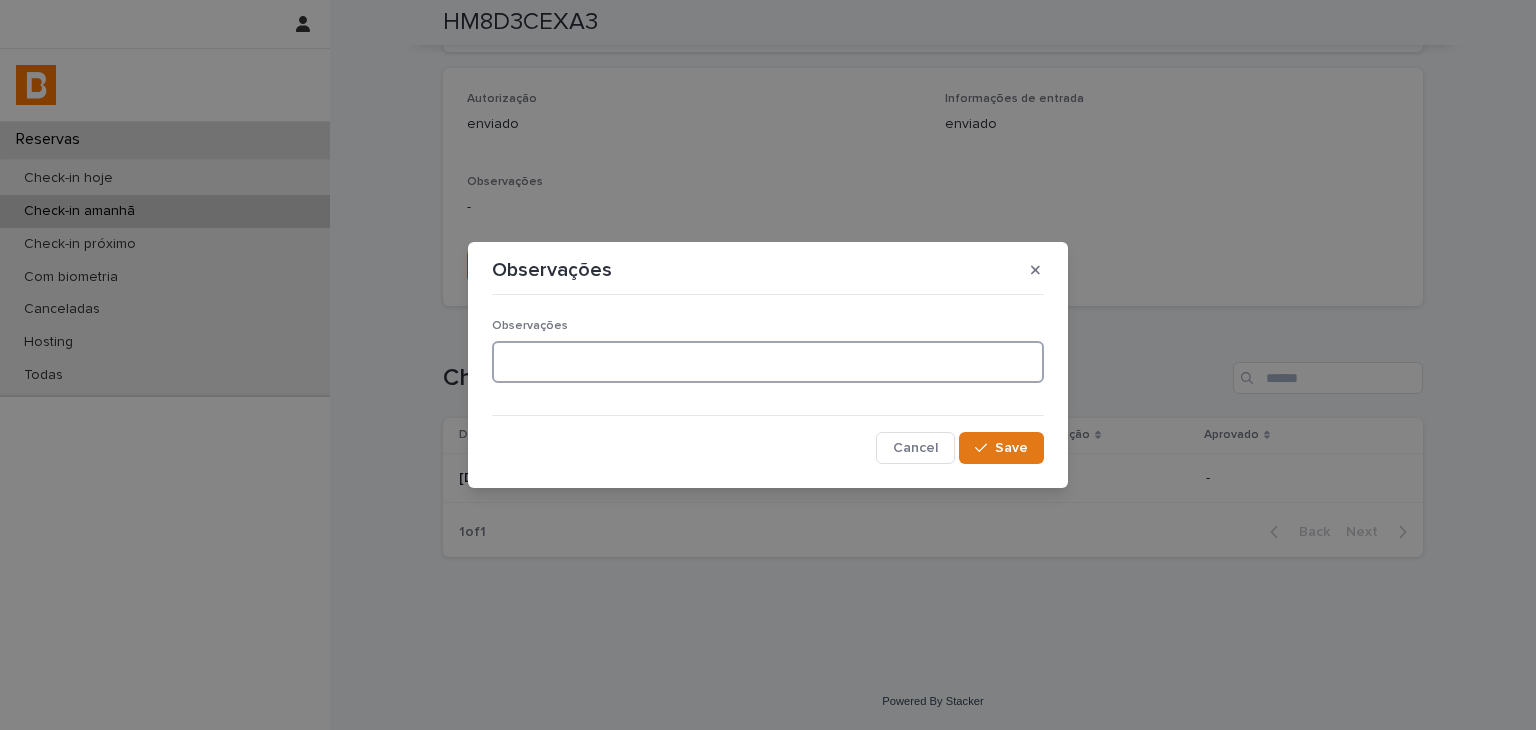 click at bounding box center [768, 362] 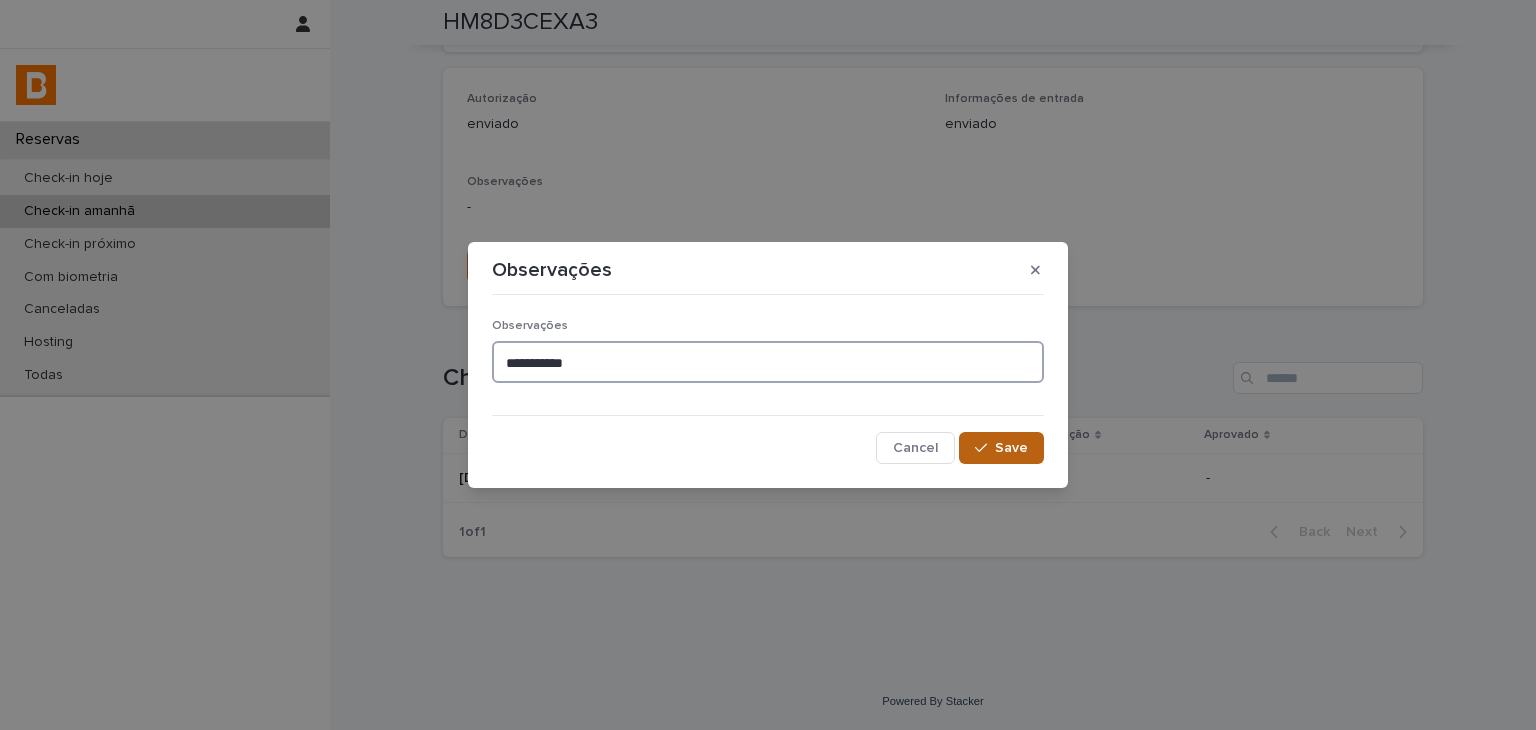 type on "**********" 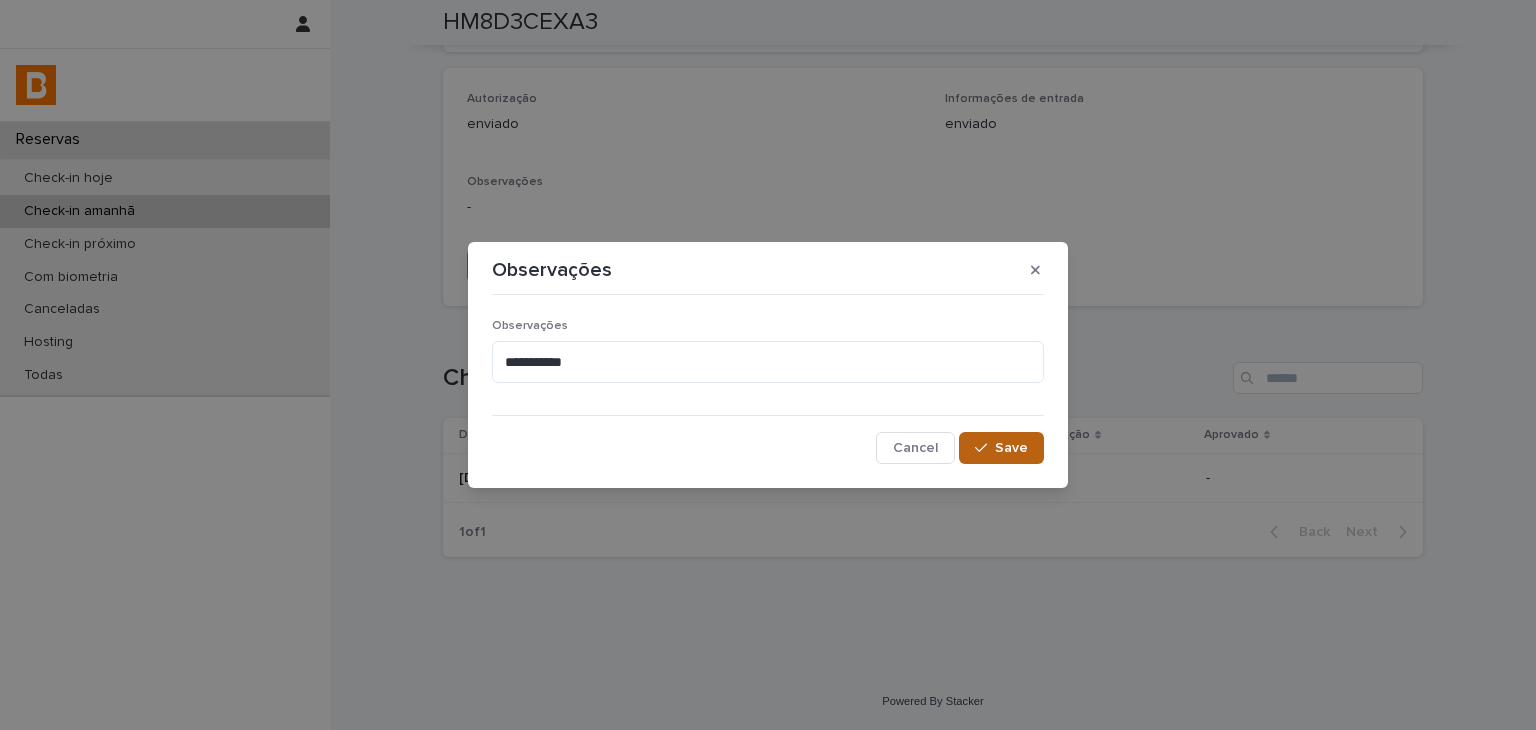 click on "Save" at bounding box center [1001, 448] 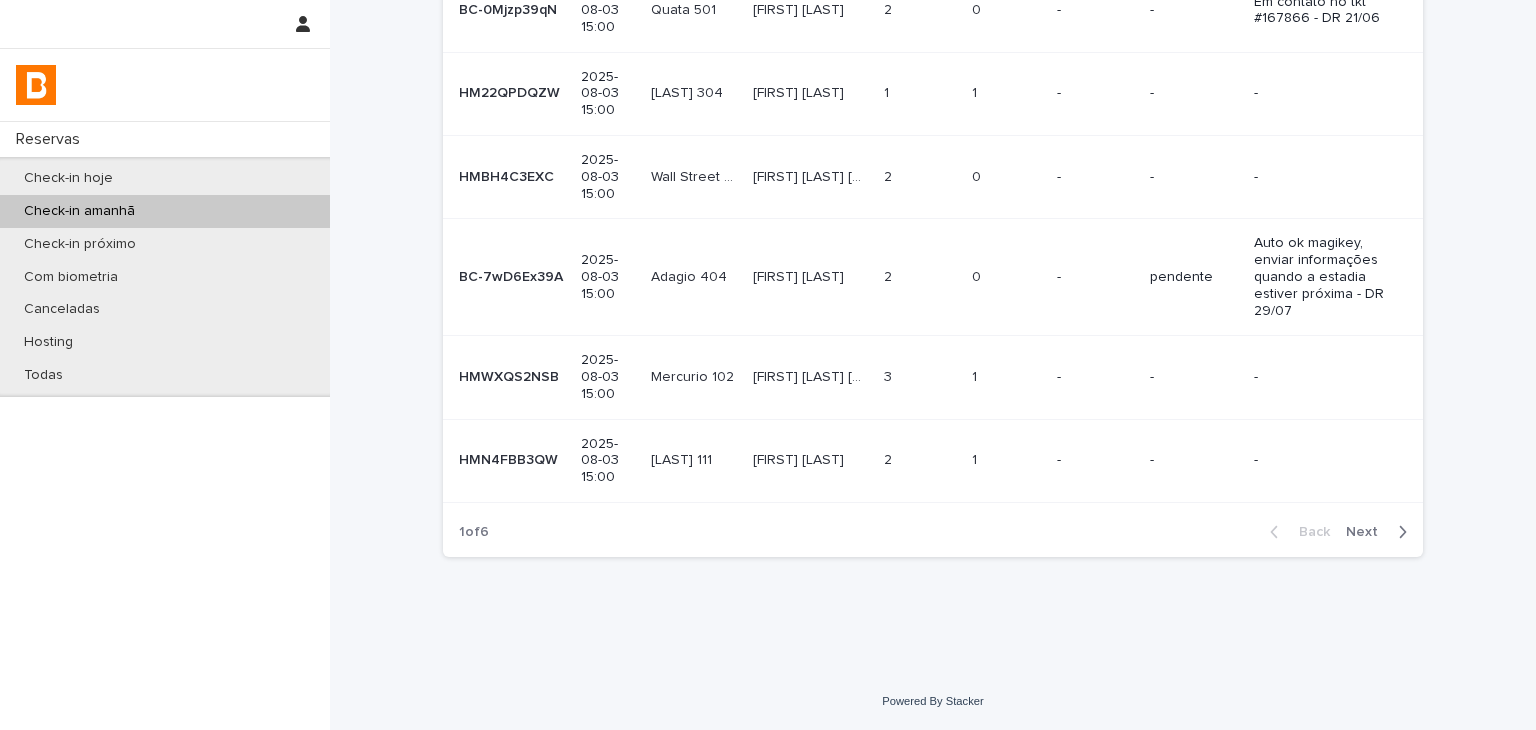 scroll, scrollTop: 0, scrollLeft: 0, axis: both 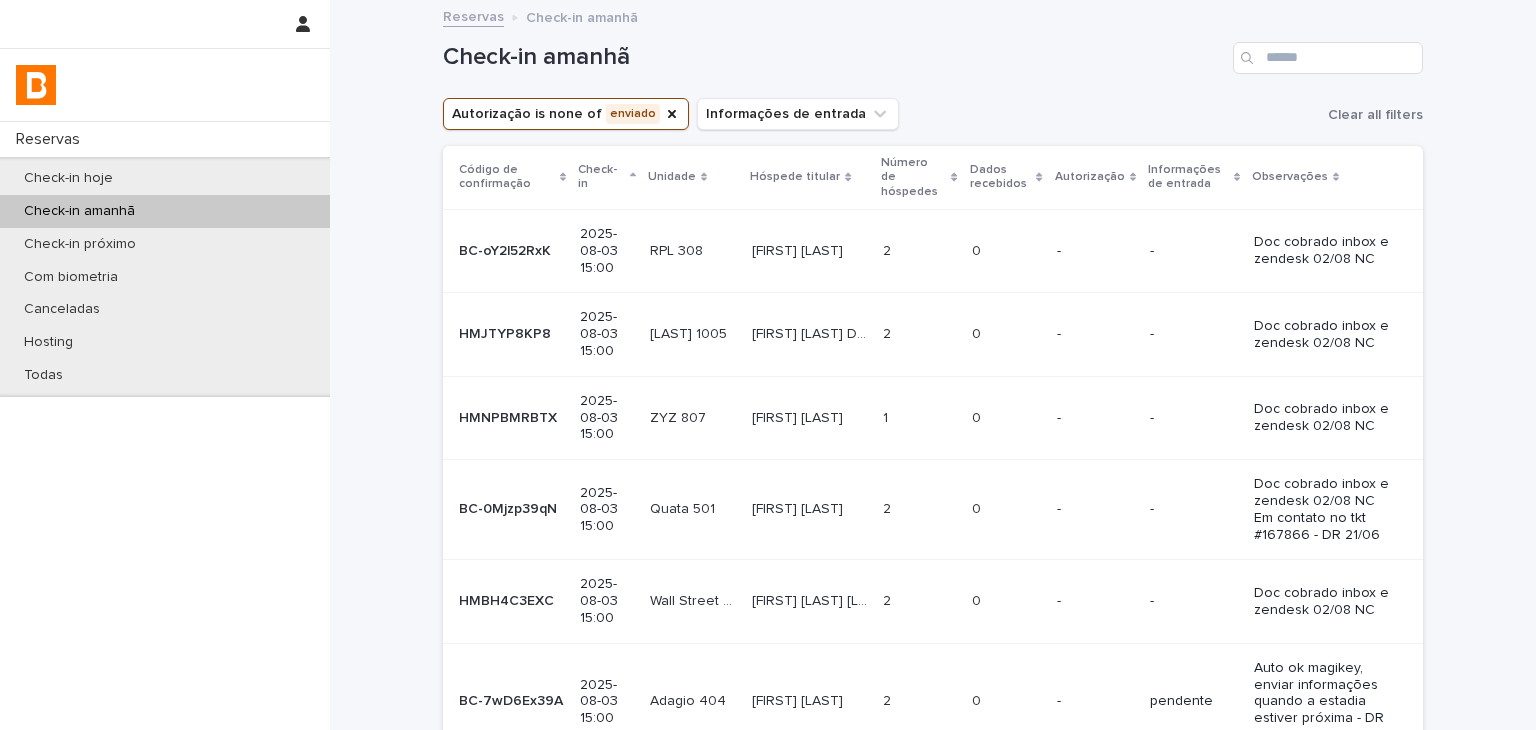 click on "0 0" at bounding box center [1006, 601] 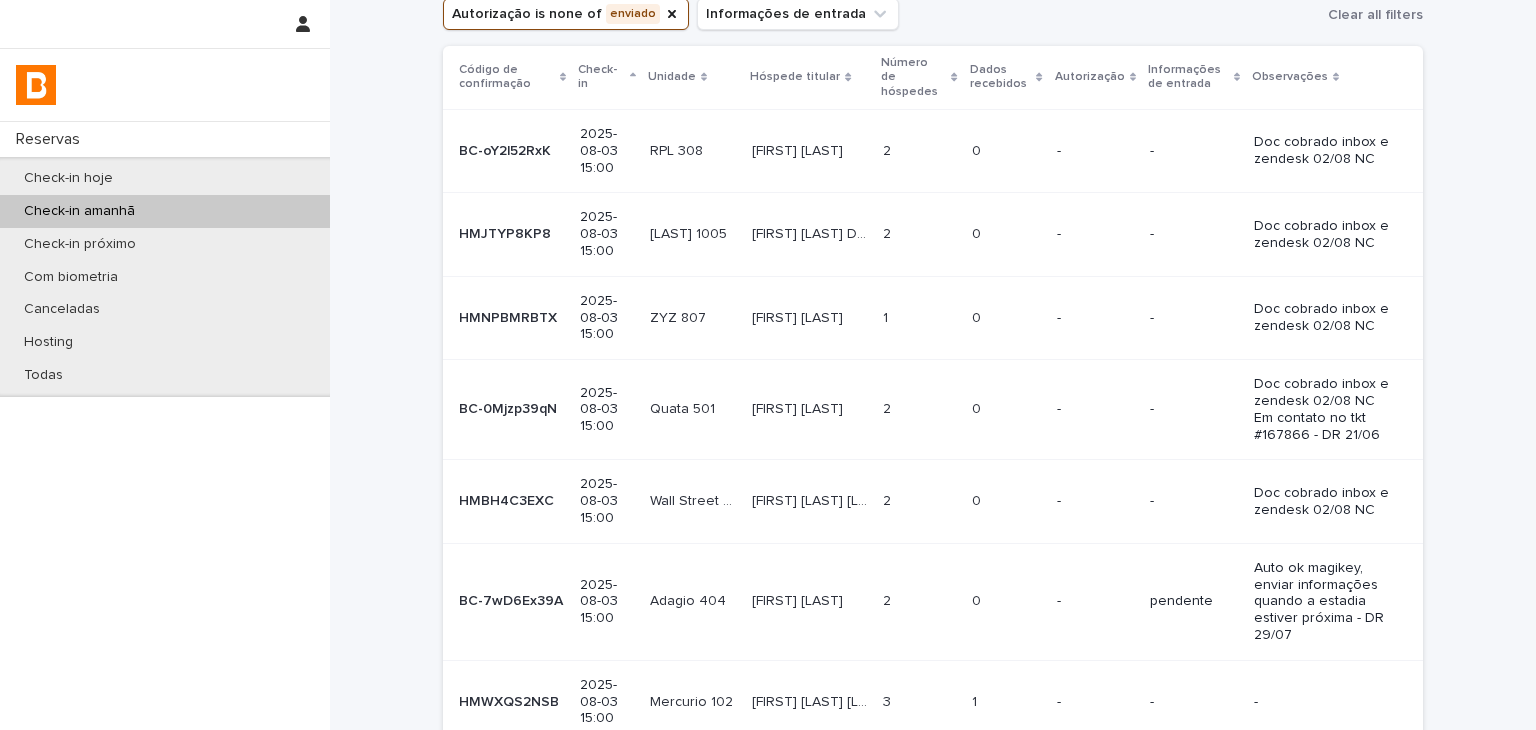 scroll, scrollTop: 400, scrollLeft: 0, axis: vertical 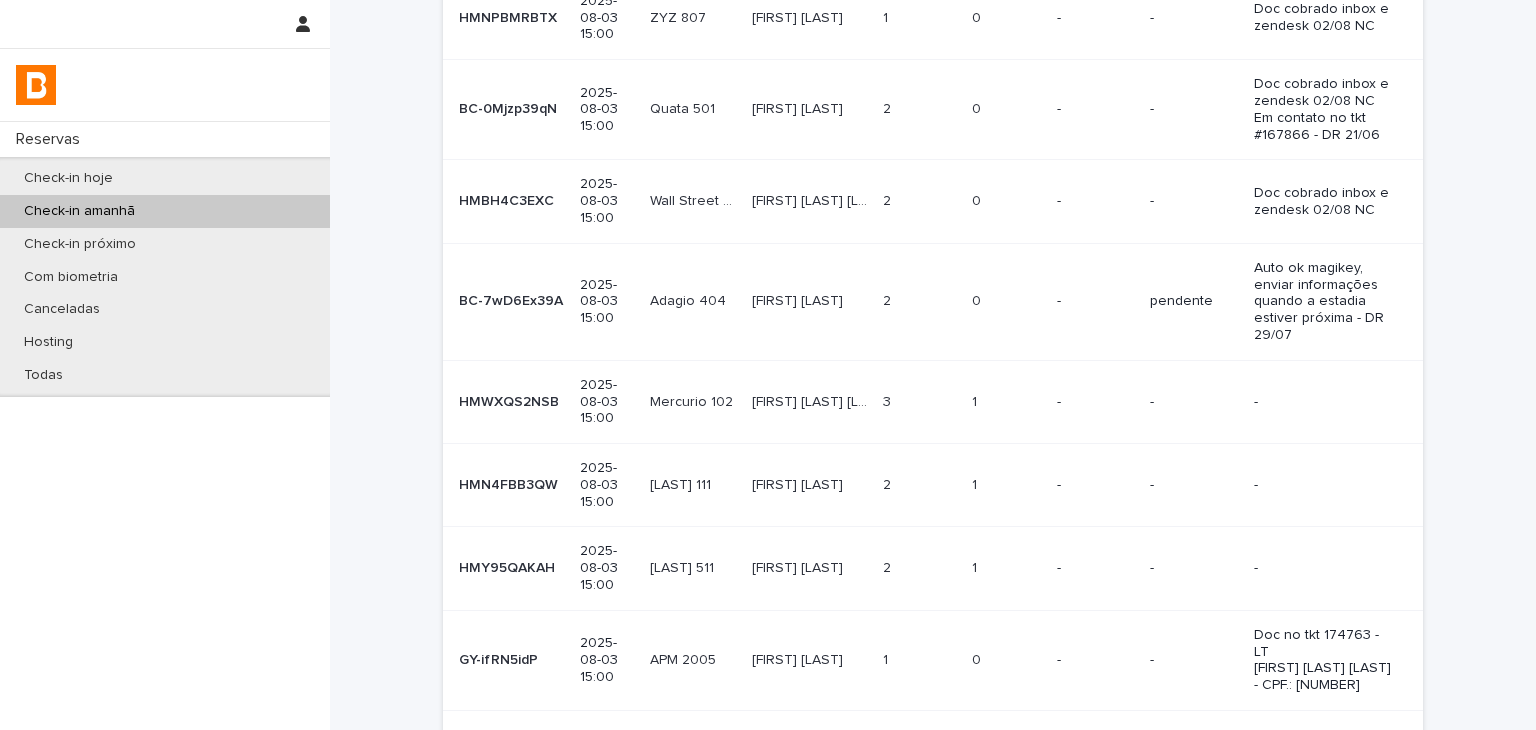 click on "3 3" at bounding box center (919, 401) 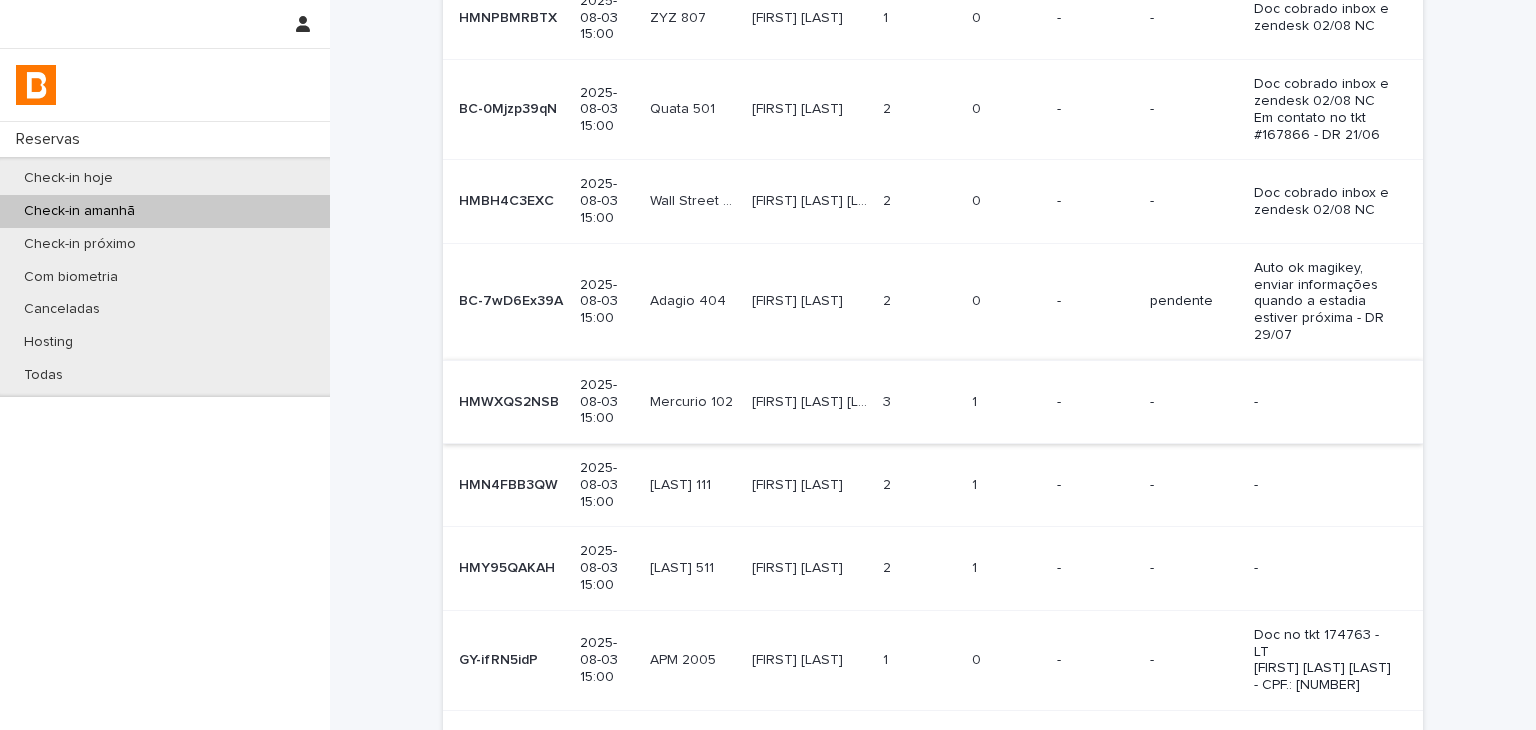 scroll, scrollTop: 0, scrollLeft: 0, axis: both 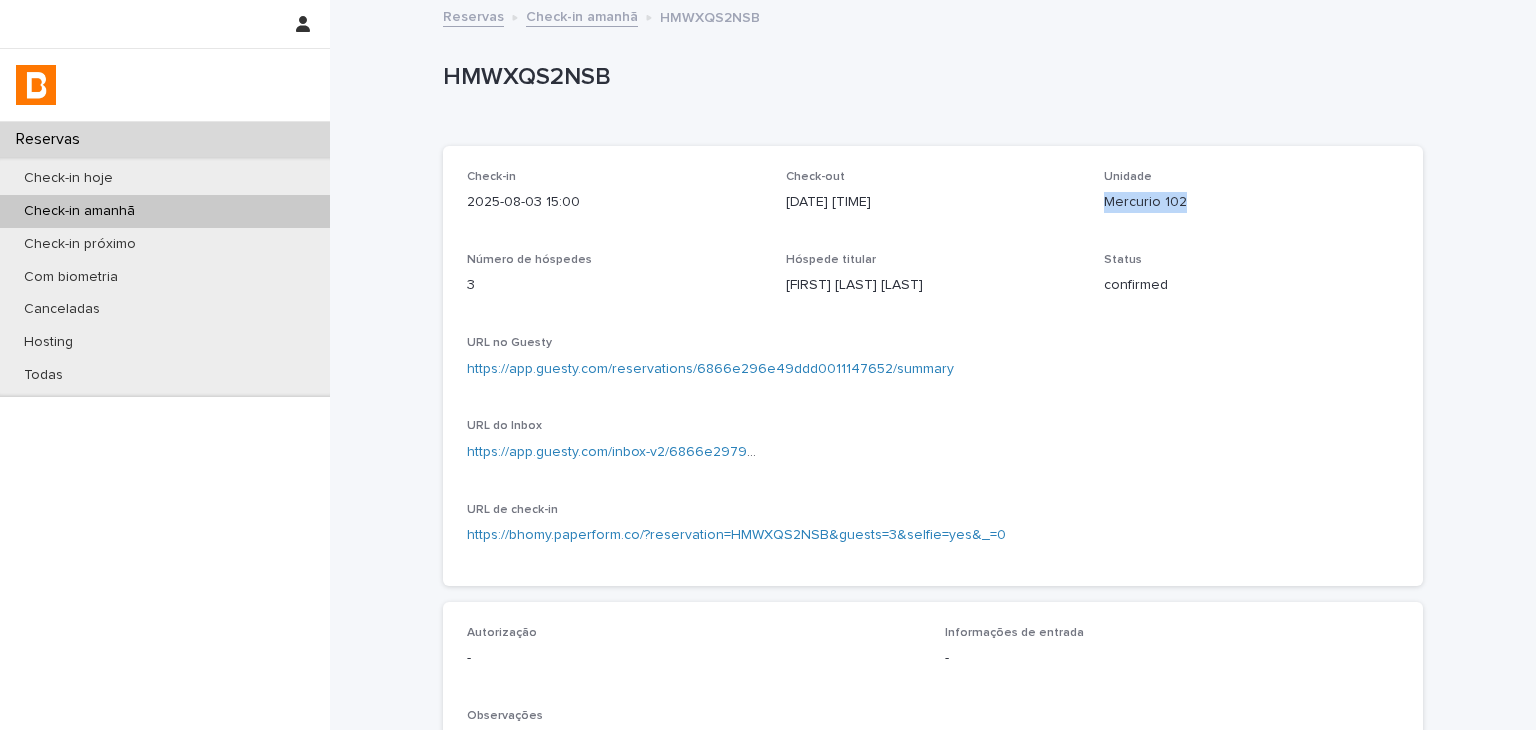 drag, startPoint x: 1086, startPoint y: 198, endPoint x: 1197, endPoint y: 228, distance: 114.982605 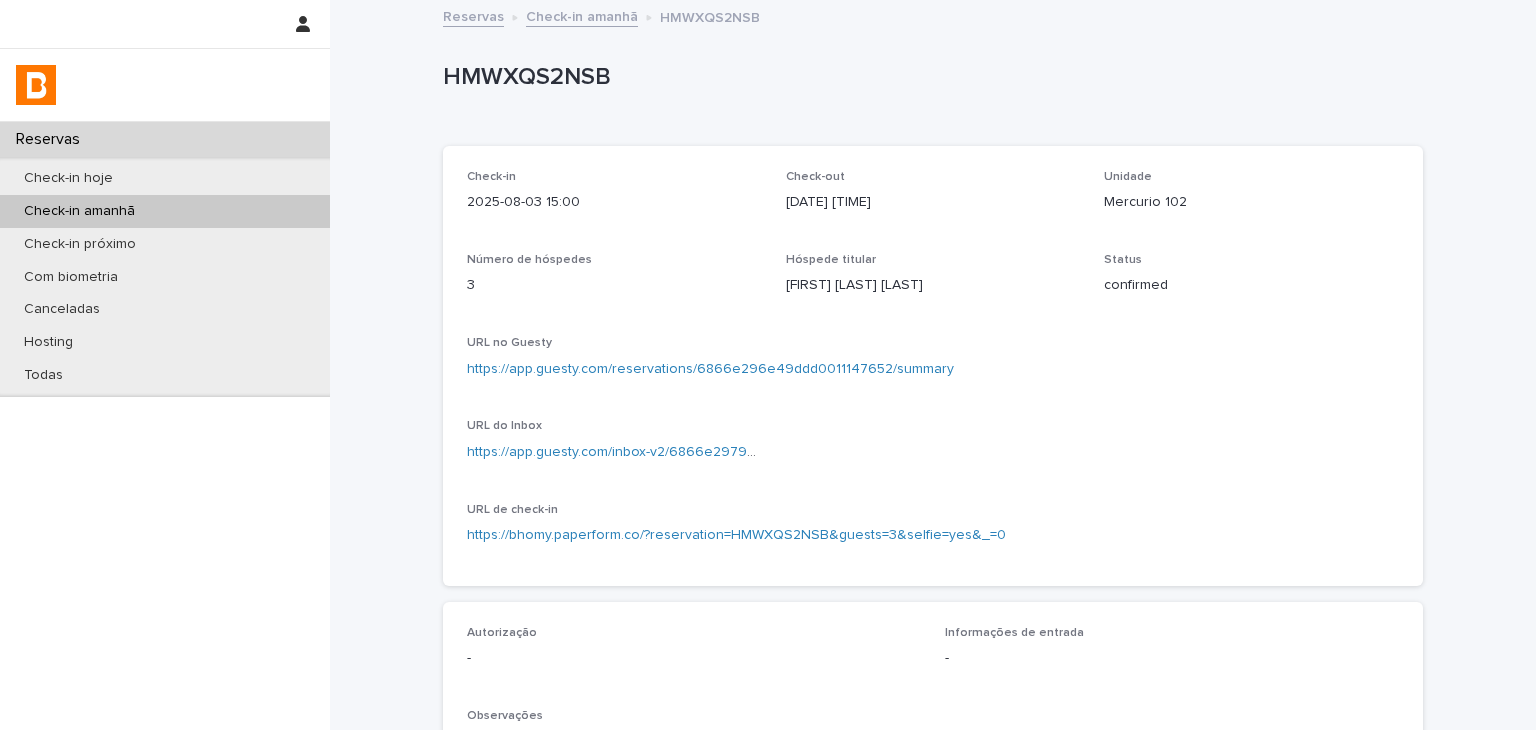 click on "https://app.guesty.com/reservations/6866e296e49ddd0011147652/summary" at bounding box center (710, 369) 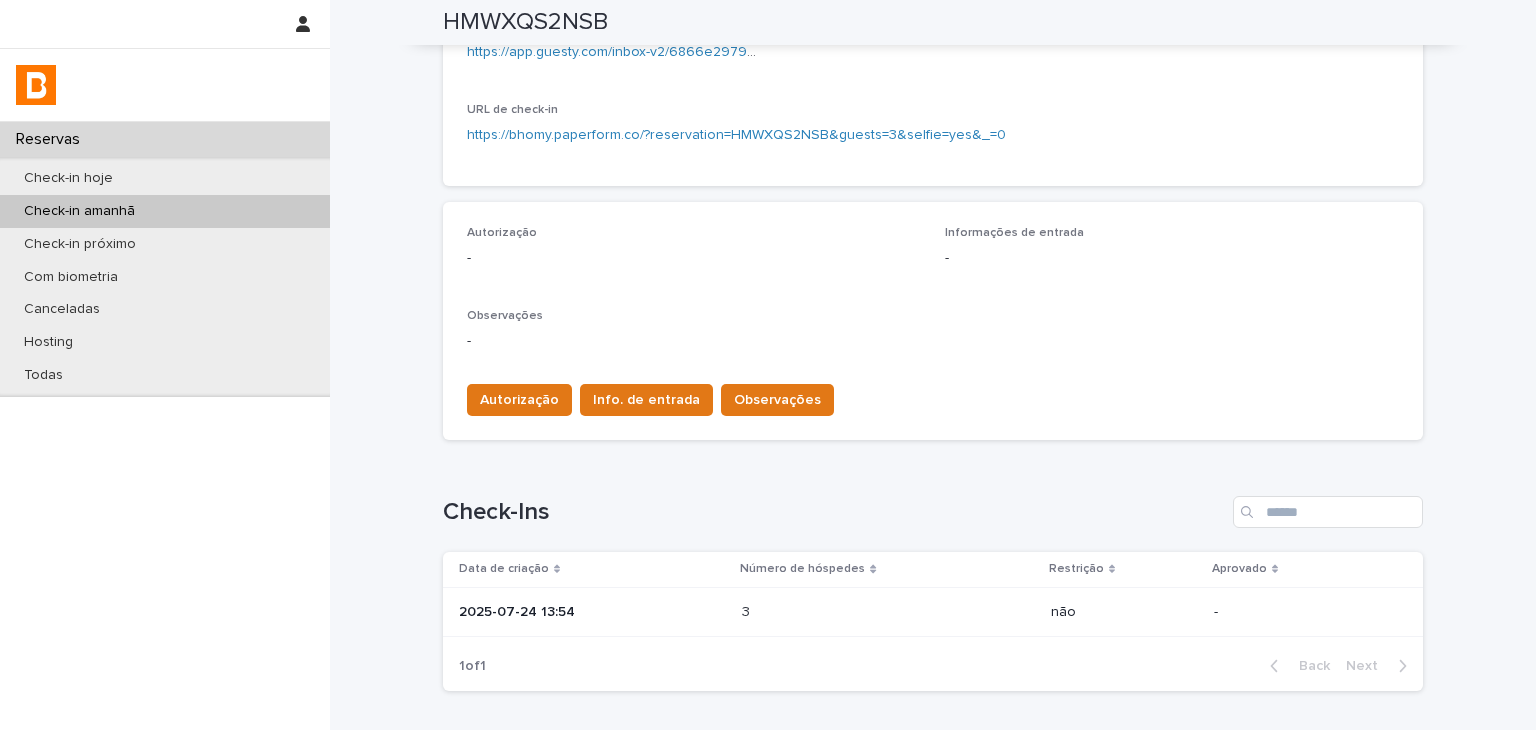 click on "3 3" at bounding box center [888, 612] 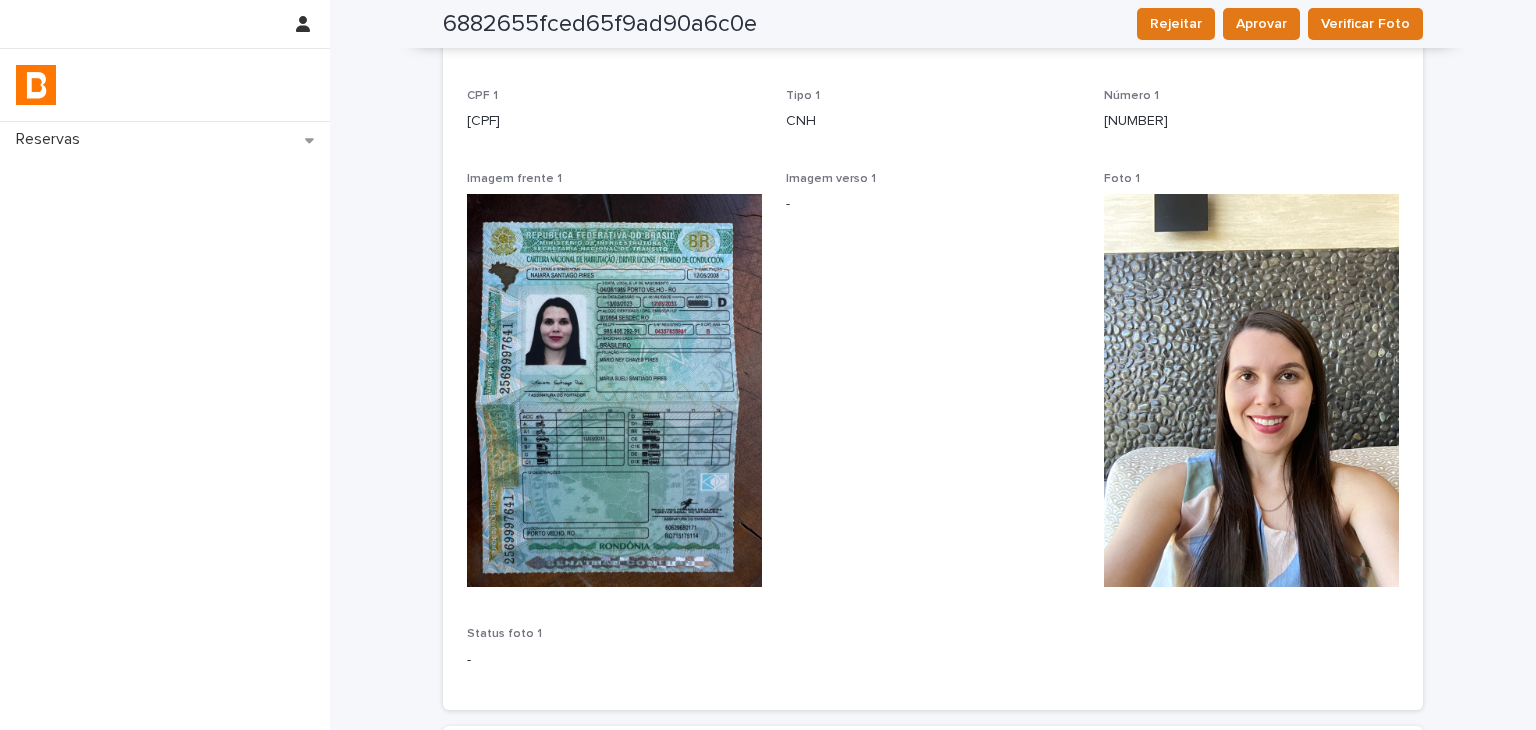 scroll, scrollTop: 0, scrollLeft: 0, axis: both 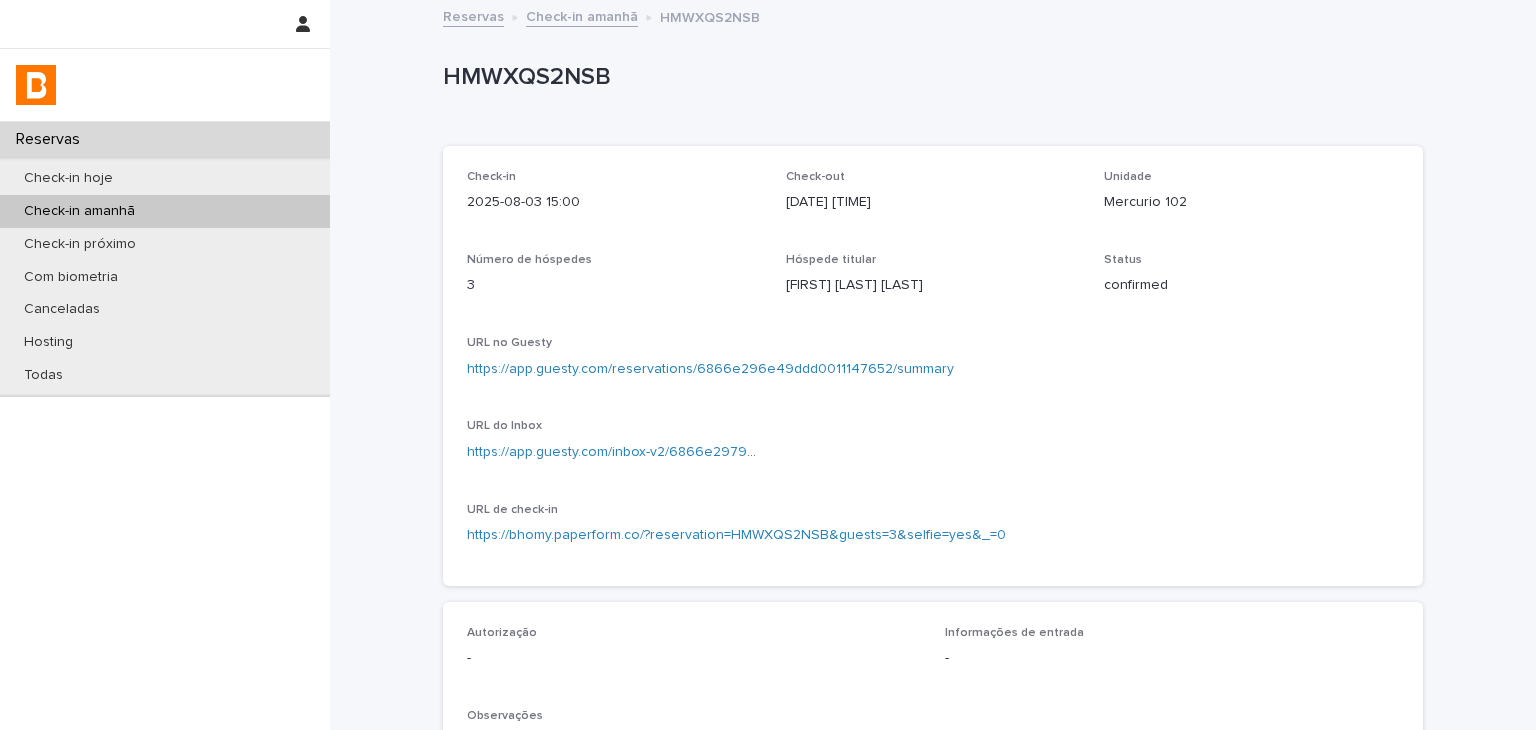 click on "Check-in 2025-08-03 15:00 Check-out 2025-08-11 11:00 Unidade Mercurio 102 Número de hóspedes 3 Hóspede titular Naiara Santiago Pires Status confirmed URL no Guesty https://app.guesty.com/reservations/6866e296e49ddd0011147652/summary URL do Inbox https://app.guesty.com/inbox-v2/6866e297986f6a000f683bcf?reservationId=6866e296e49ddd0011147652 URL de check-in https://bhomy.paperform.co/?reservation=HMWXQS2NSB&guests=3&selfie=yes&_=0" at bounding box center (933, 366) 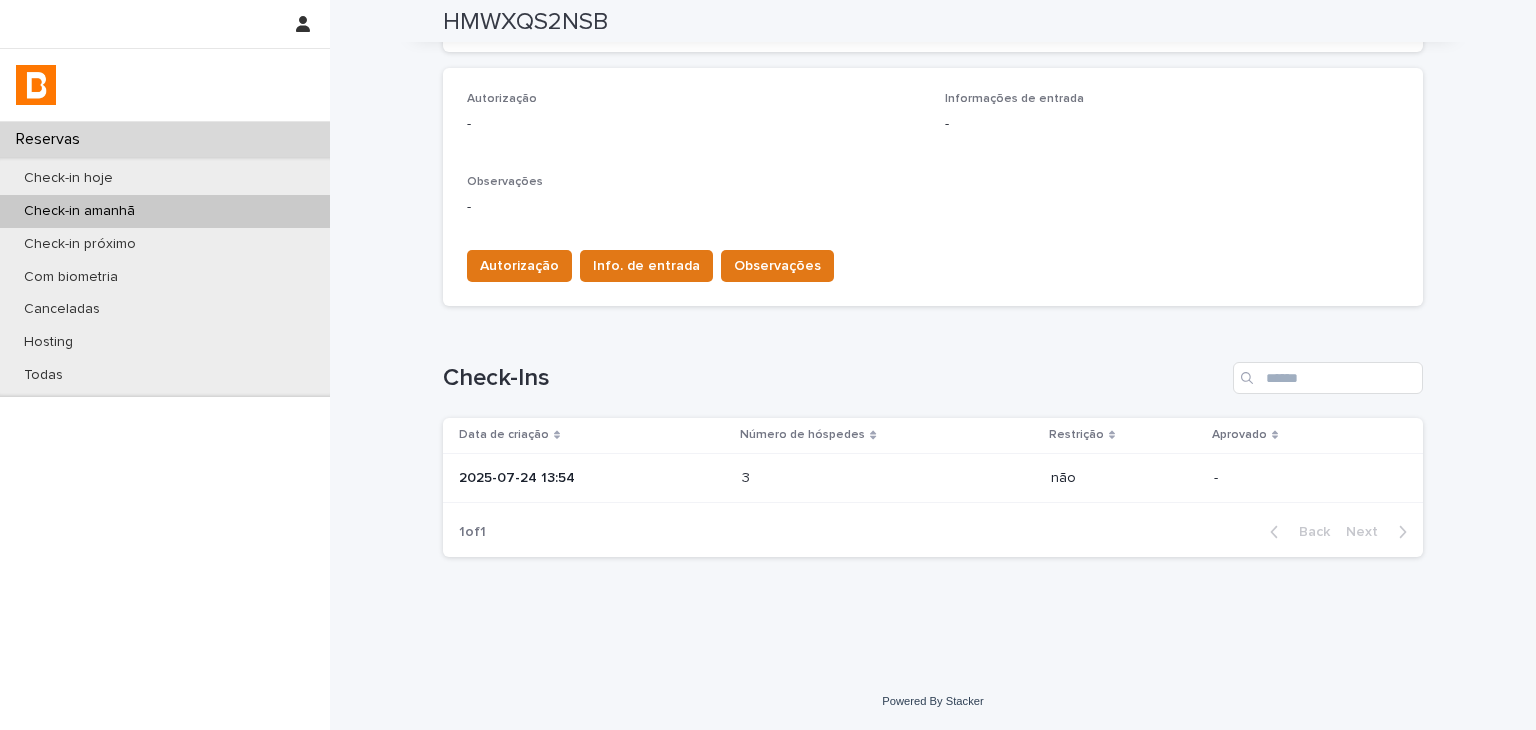click at bounding box center (829, 478) 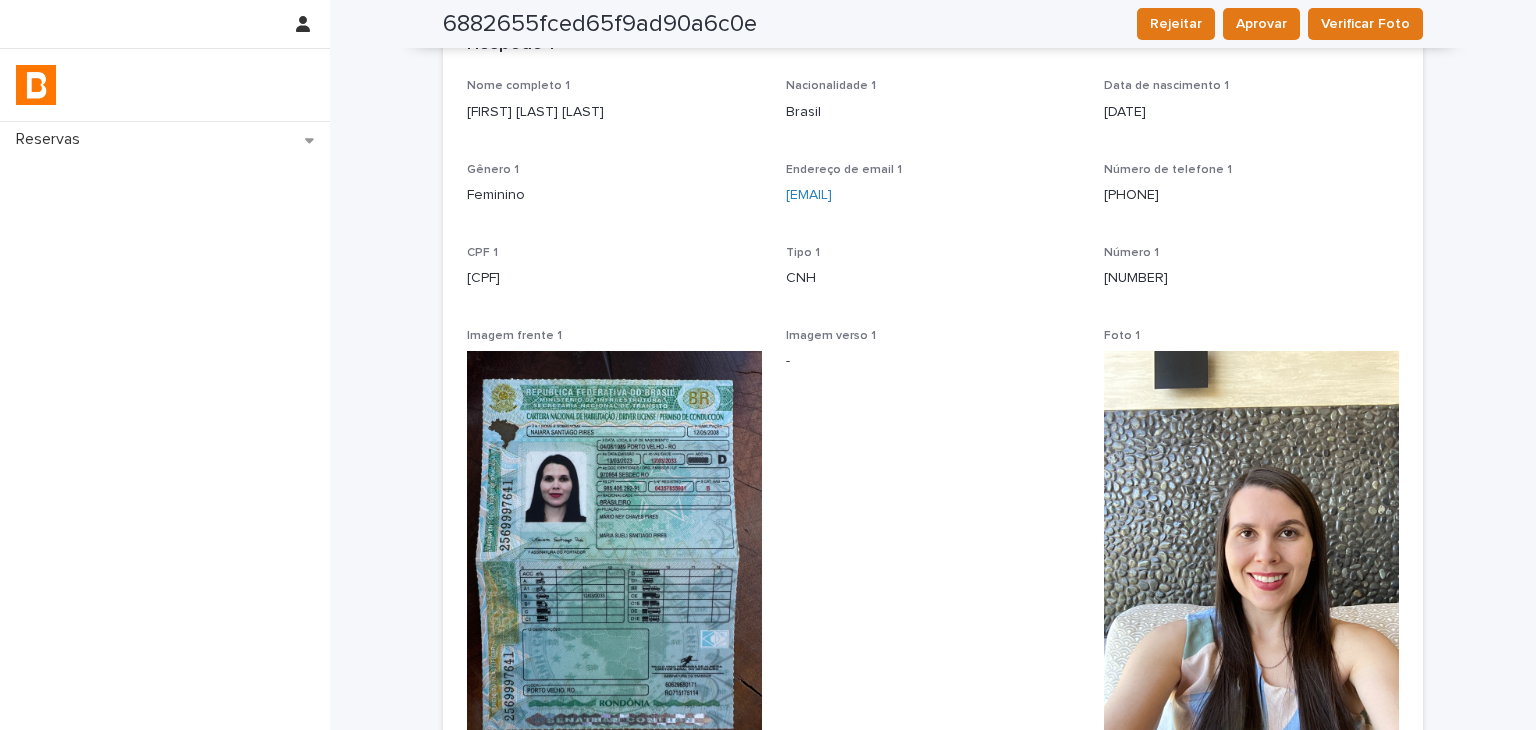 scroll, scrollTop: 36, scrollLeft: 0, axis: vertical 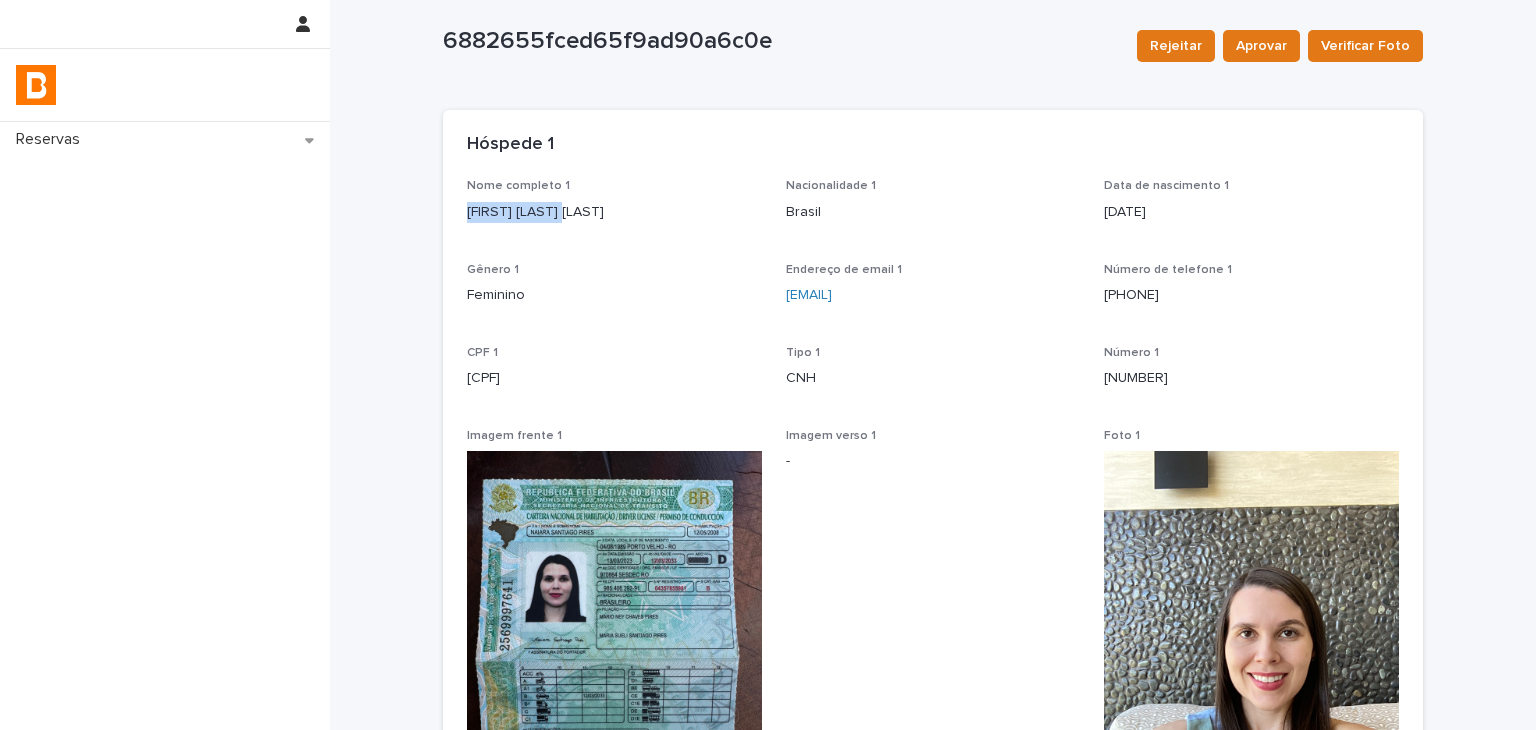 drag, startPoint x: 432, startPoint y: 213, endPoint x: 553, endPoint y: 237, distance: 123.35721 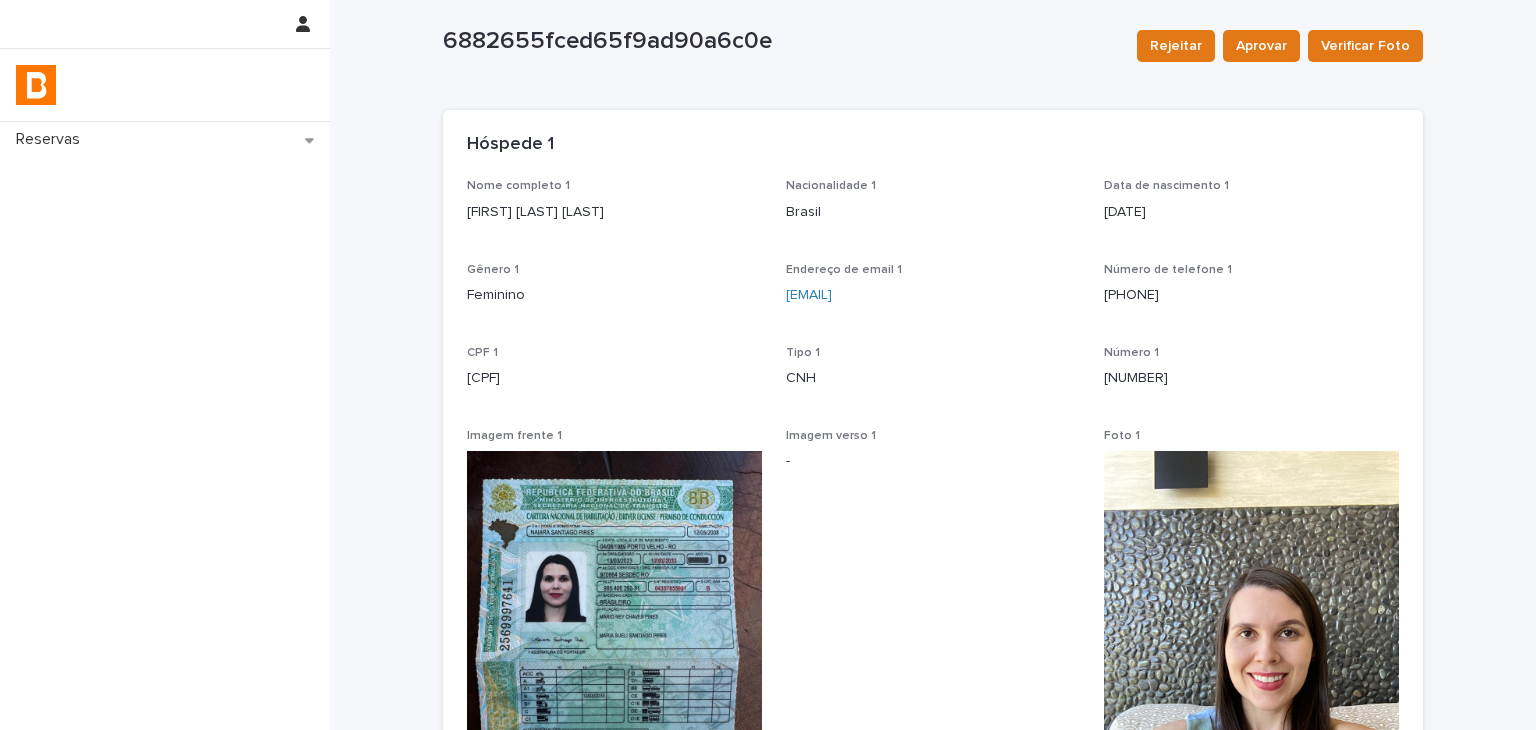 click on "Nome completo 1 Naiara Santiago Pires  Nacionalidade 1 Brasil Data de nascimento 1 1989-08-04 Gênero 1 Feminino Endereço de email 1 naiarasantiagopires@gmail.com Número de telefone 1 (69) 98456-0664 CPF 1 985.406.292-91 Tipo 1 CNH Número 1 04357855981 Imagem frente 1 Imagem verso 1 - Foto 1 Status foto 1 -" at bounding box center [933, 573] 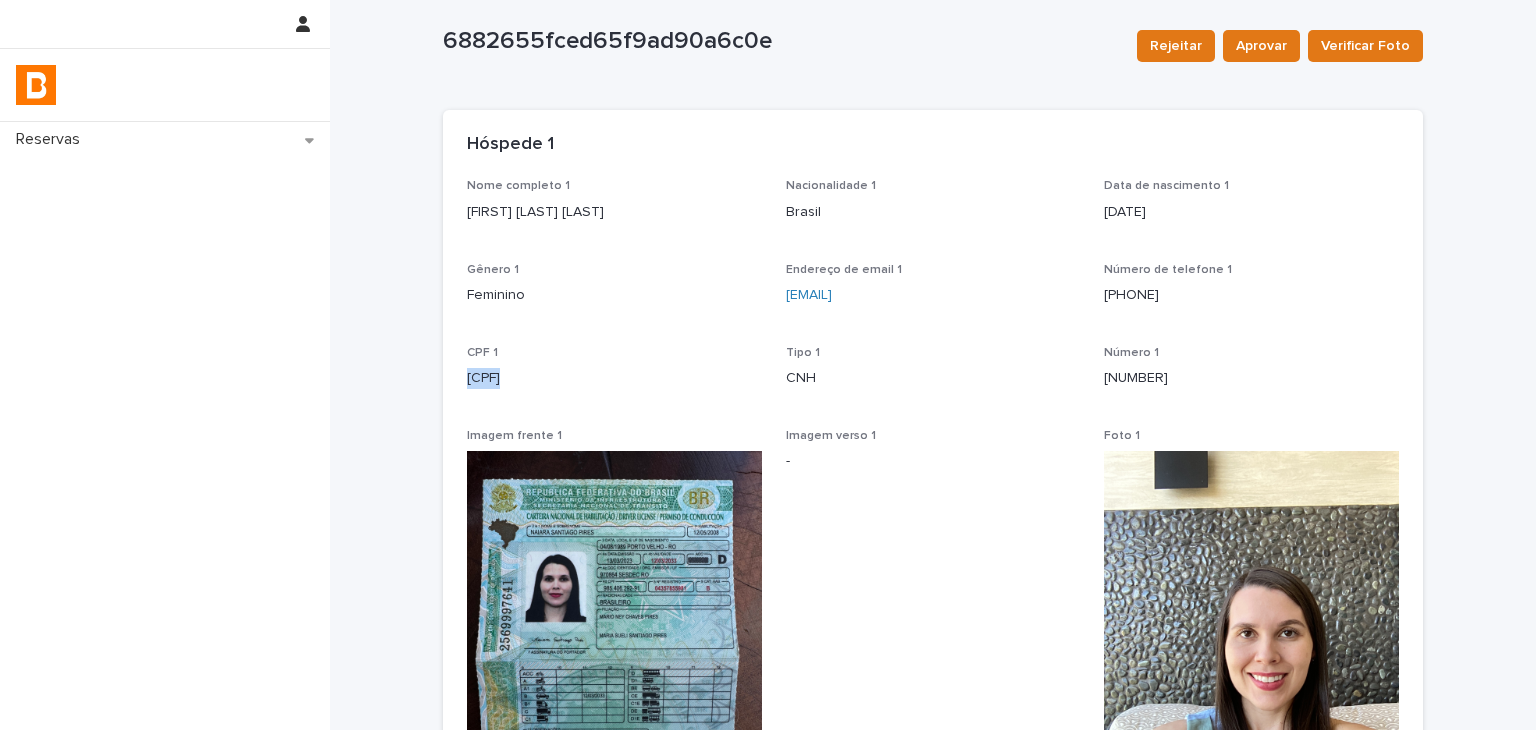 drag, startPoint x: 464, startPoint y: 373, endPoint x: 647, endPoint y: 377, distance: 183.04372 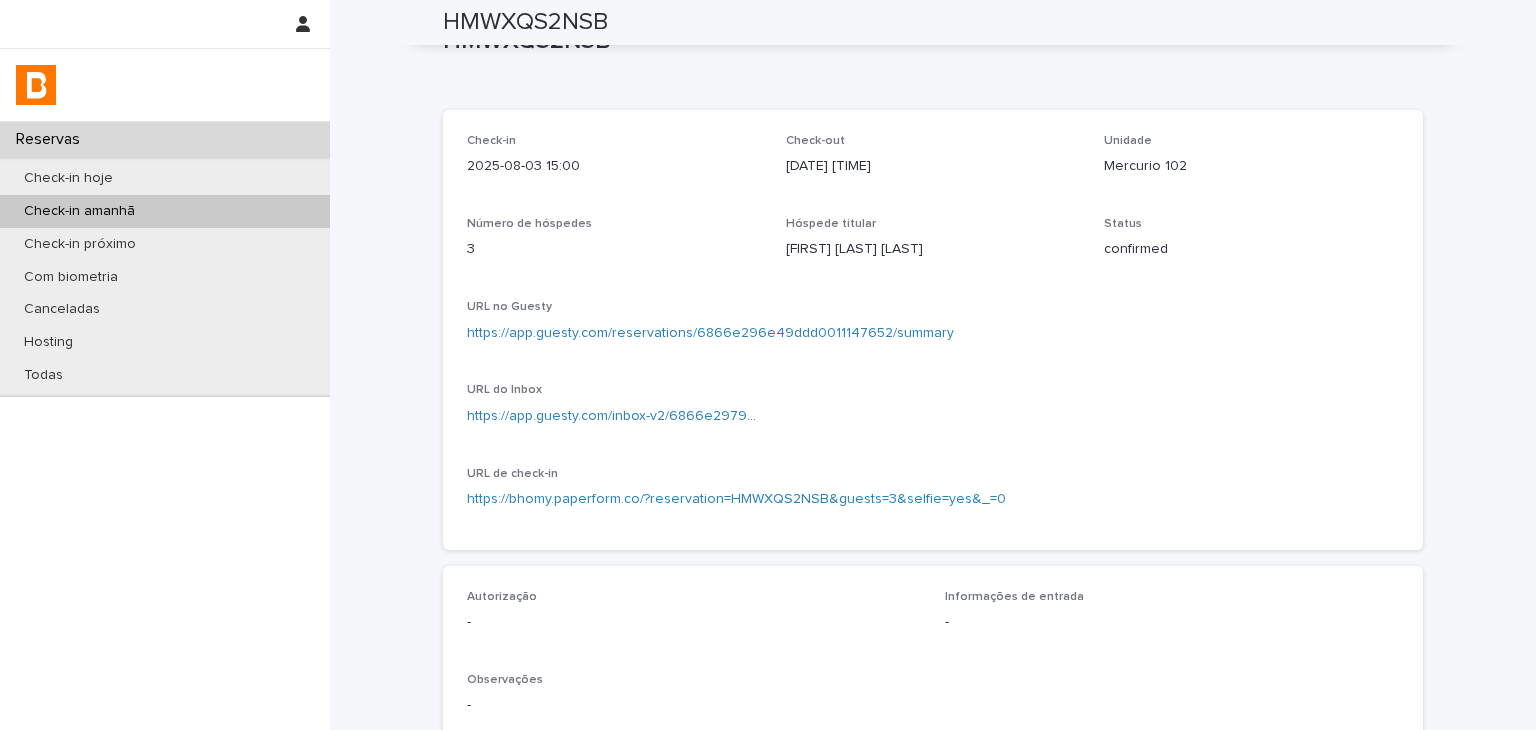 scroll, scrollTop: 0, scrollLeft: 0, axis: both 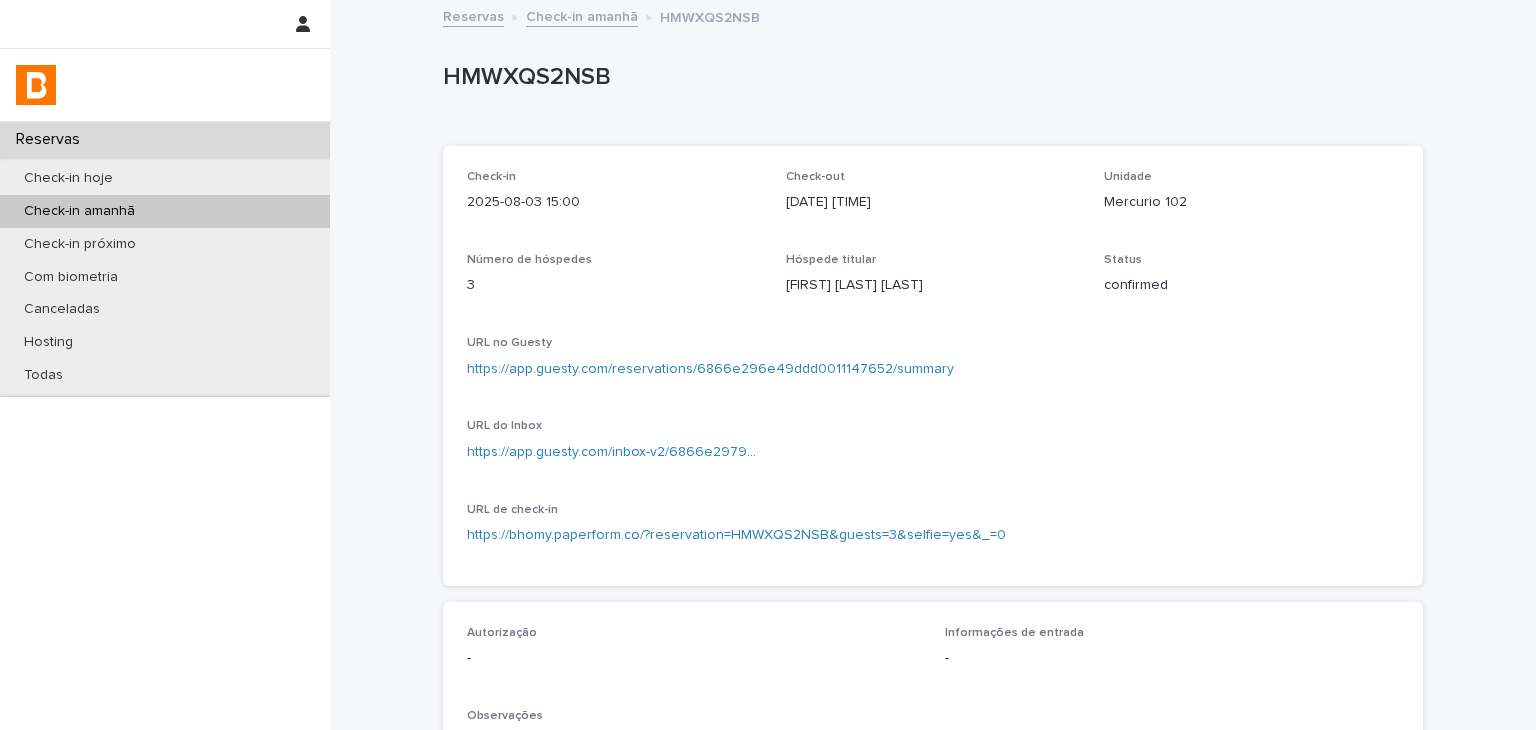 click on "Check-in 2025-08-03 15:00 Check-out 2025-08-11 11:00 Unidade Mercurio 102 Número de hóspedes 3 Hóspede titular Naiara Santiago Pires Status confirmed URL no Guesty https://app.guesty.com/reservations/6866e296e49ddd0011147652/summary URL do Inbox https://app.guesty.com/inbox-v2/6866e297986f6a000f683bcf?reservationId=6866e296e49ddd0011147652 URL de check-in https://bhomy.paperform.co/?reservation=HMWXQS2NSB&guests=3&selfie=yes&_=0" at bounding box center [933, 366] 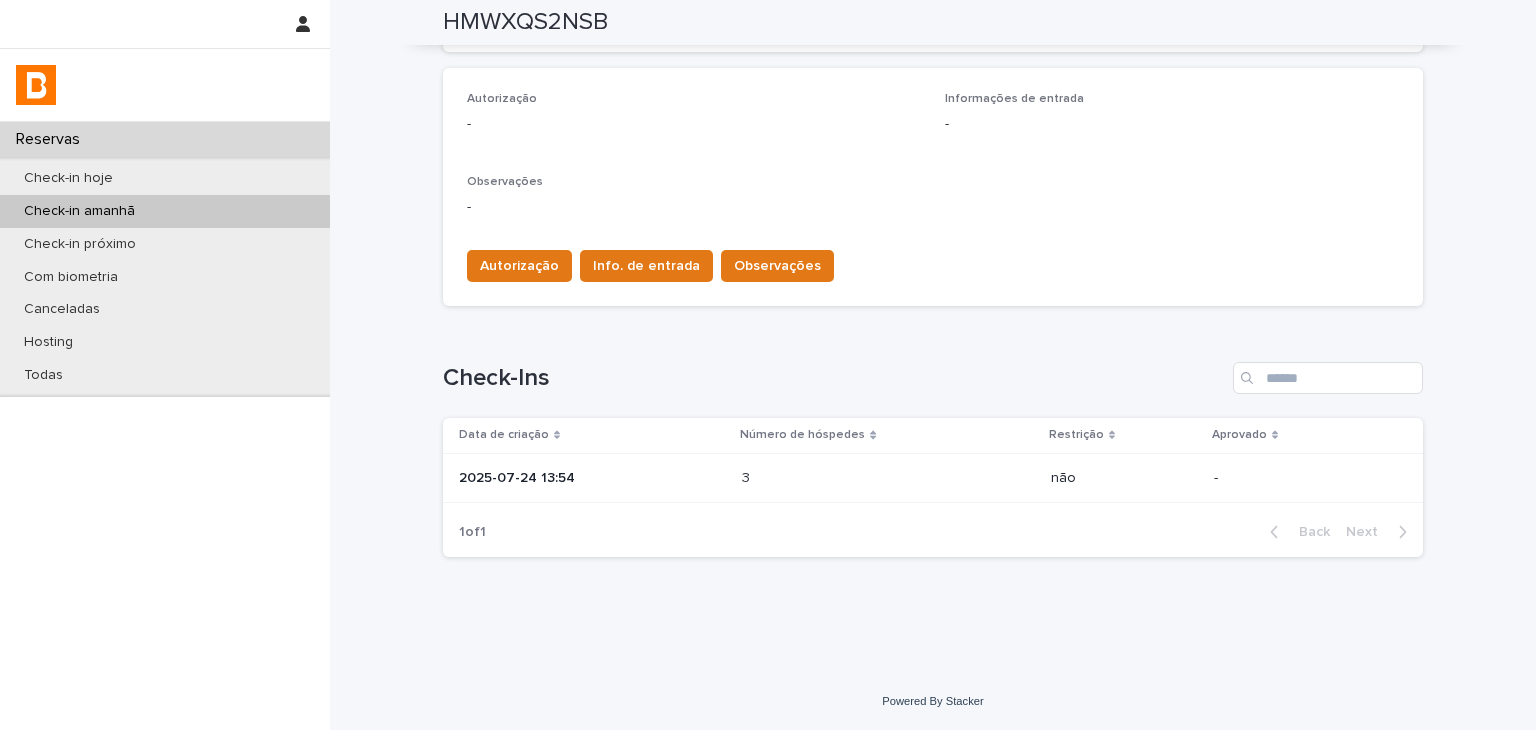 click on "3 3" at bounding box center (888, 478) 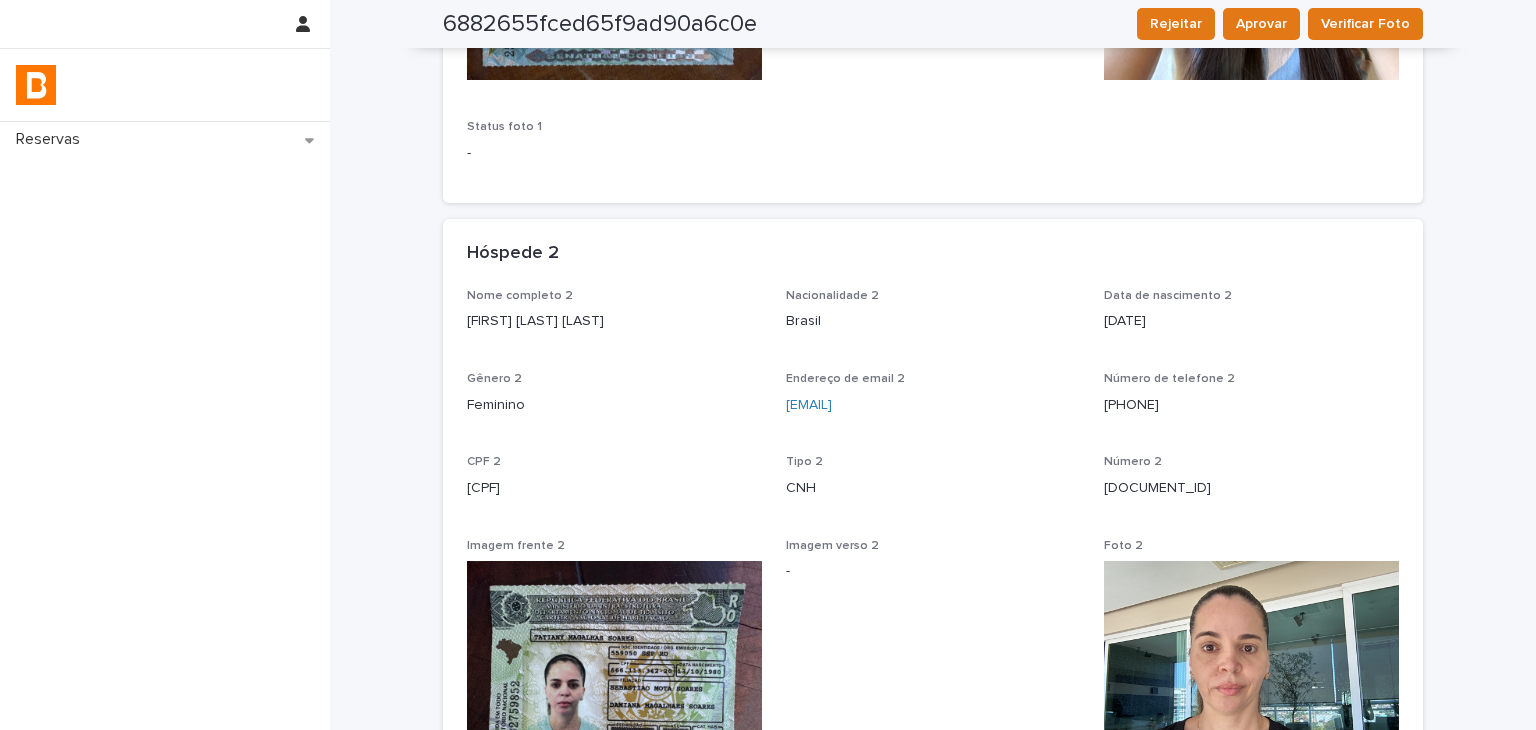 scroll, scrollTop: 900, scrollLeft: 0, axis: vertical 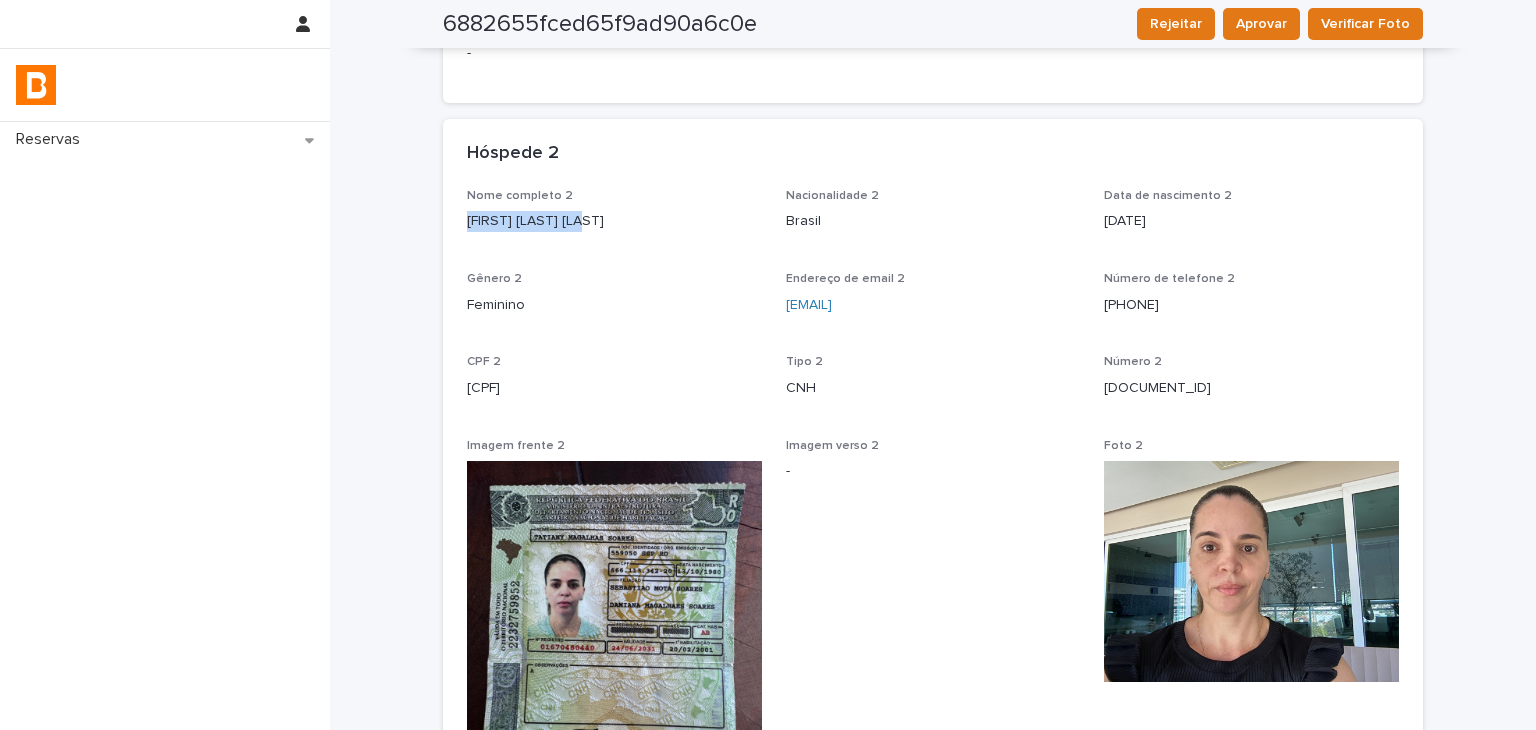 drag, startPoint x: 458, startPoint y: 243, endPoint x: 577, endPoint y: 244, distance: 119.0042 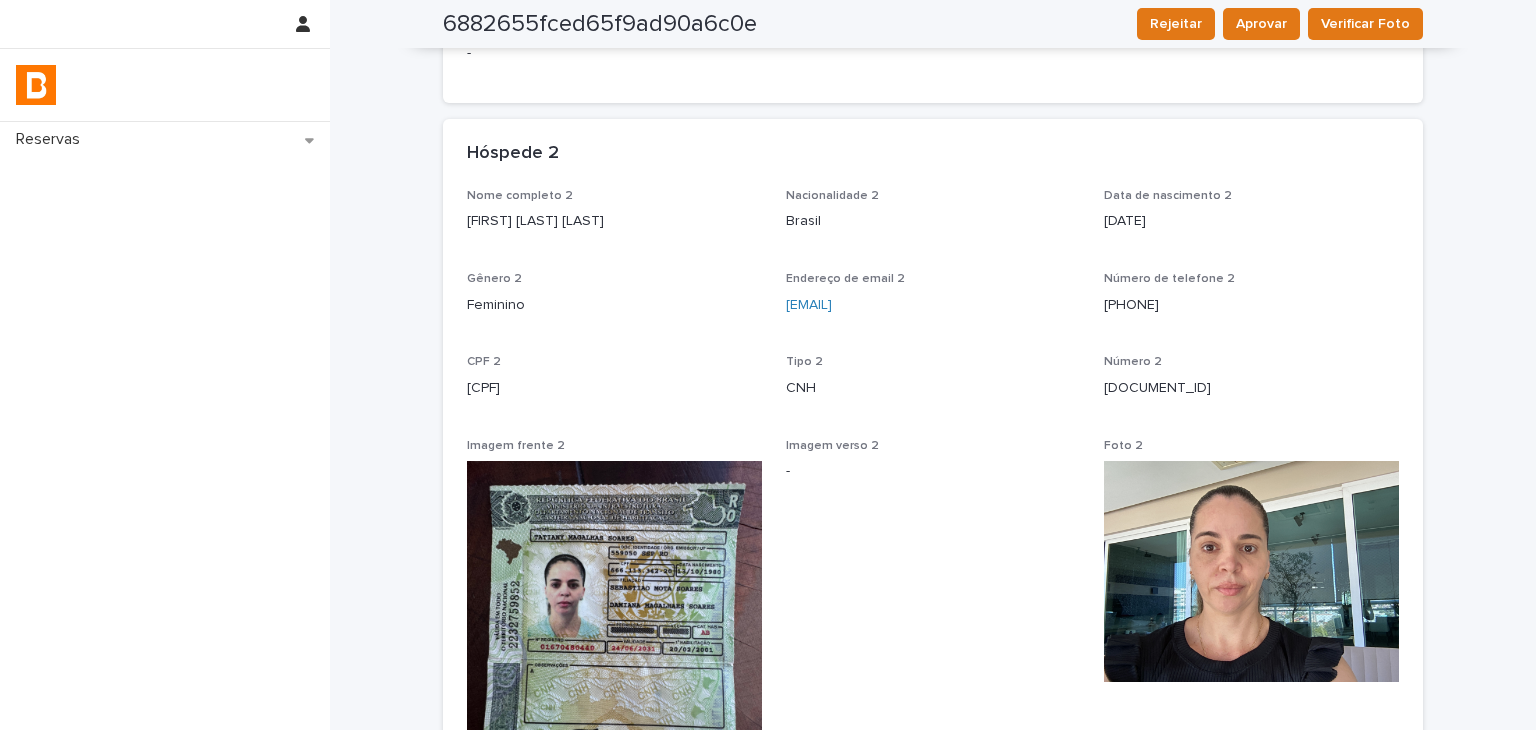 click on "Loading... Saving… Loading... Saving… 6882655fced65f9ad90a6c0e Rejeitar Aprovar Verificar Foto 6882655fced65f9ad90a6c0e Rejeitar Aprovar Verificar Foto Sorry, there was an error saving your record. Please try again. Please fill out the required fields below. Loading... Saving… Loading... Saving… Loading... Saving… Restrição não Loading... Saving… Hóspede 1 Nome completo 1 Naiara Santiago Pires  Nacionalidade 1 Brasil Data de nascimento 1 1989-08-04 Gênero 1 Feminino Endereço de email 1 naiarasantiagopires@gmail.com Número de telefone 1 (69) 98456-0664 CPF 1 985.406.292-91 Tipo 1 CNH Número 1 04357855981 Imagem frente 1 Imagem verso 1 - Foto 1 Status foto 1 - Loading... Saving… Hóspede 2 Nome completo 2 Tatiany Magalhães Soares  Nacionalidade 2 Brasil Data de nascimento 2 1980-10-13 Gênero 2 Feminino Endereço de email 2 tatianymsoares@gmail.com Número de telefone 2 (69) 99247-3306 CPF 2 666.113.342-20 Tipo 2 CNH Número 2 01670480440 Imagem frente 2 Imagem verso 2 - Foto 2 - Brasil -" at bounding box center (933, 534) 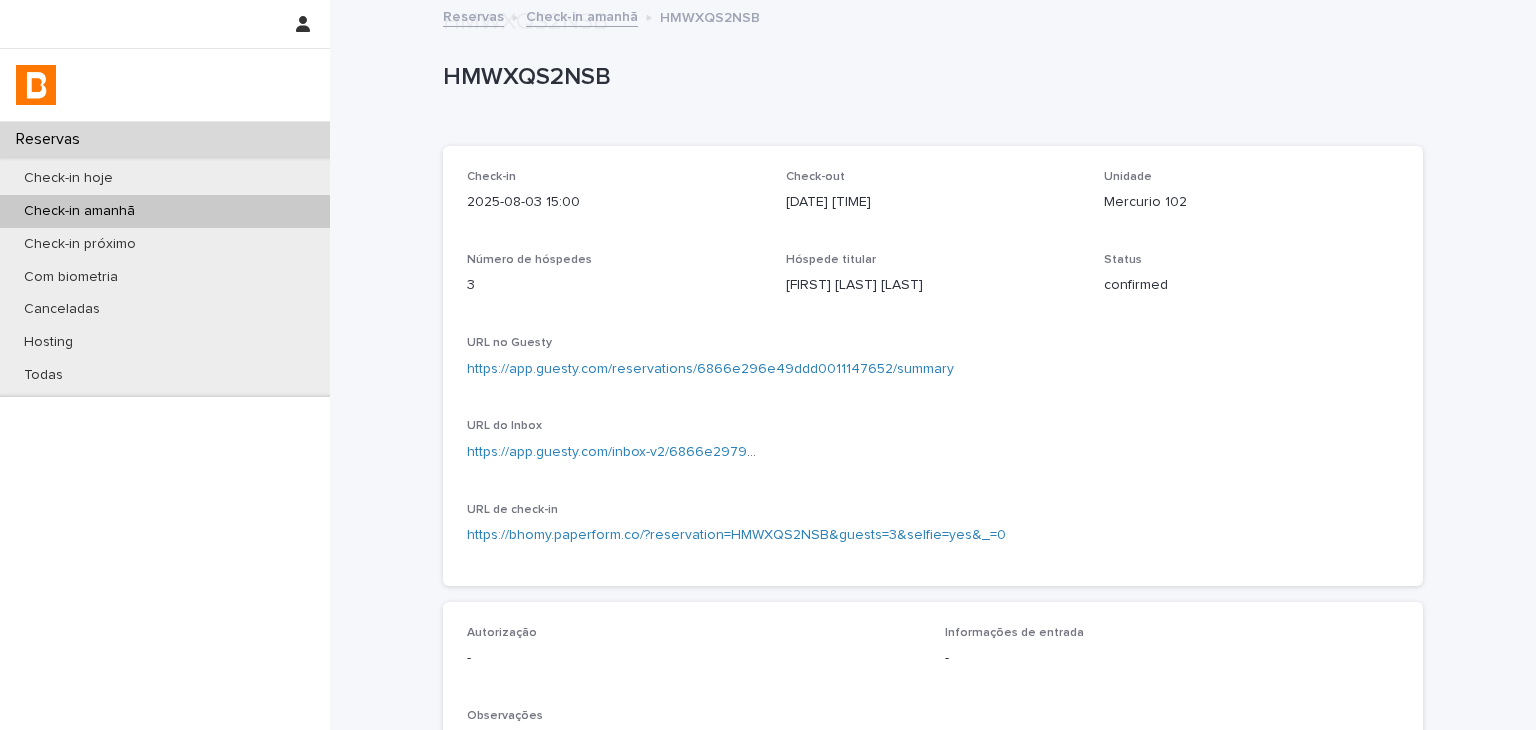 scroll, scrollTop: 478, scrollLeft: 0, axis: vertical 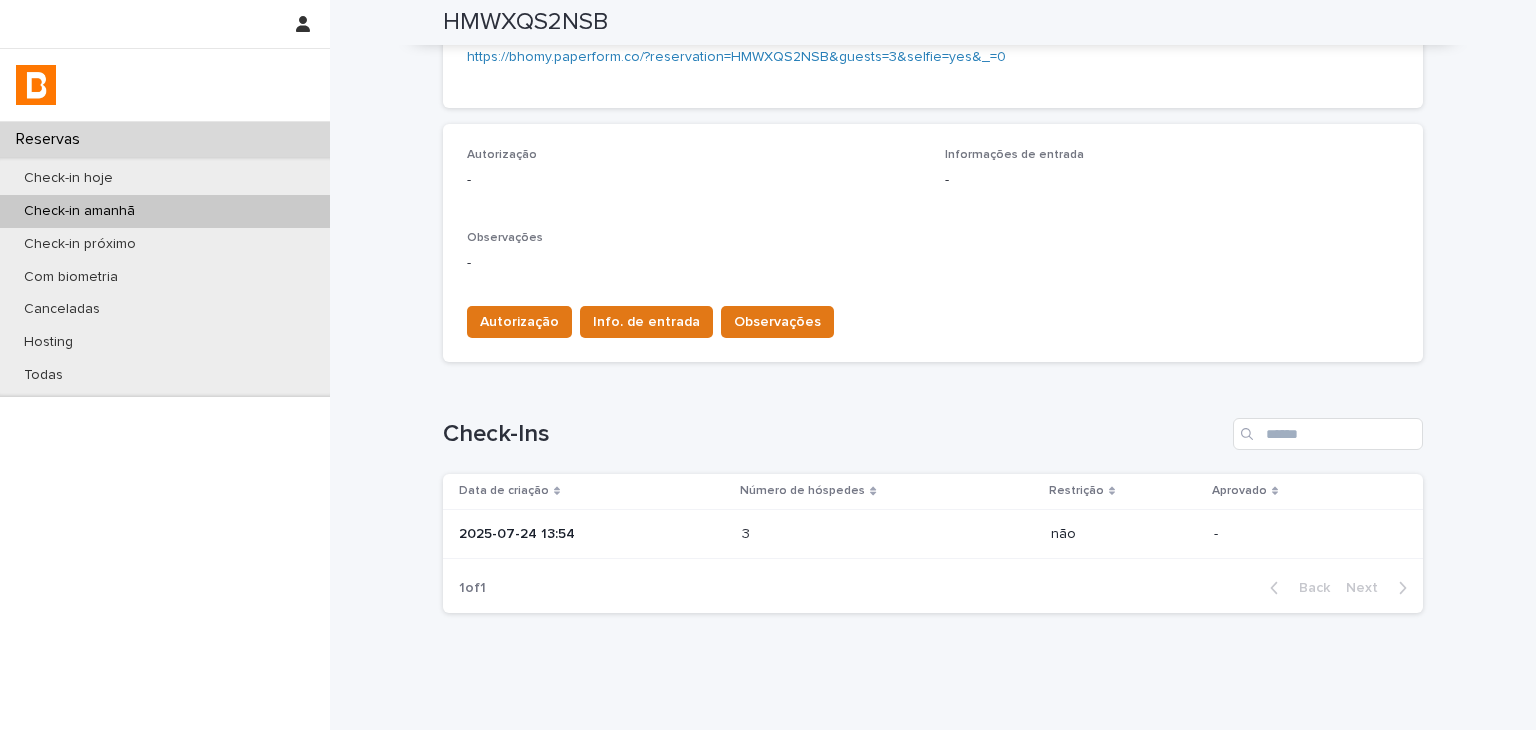 click on "Loading... Saving… Autorização - Informações de entrada - Observações - Autorização Info. de entrada Observações" at bounding box center [933, 251] 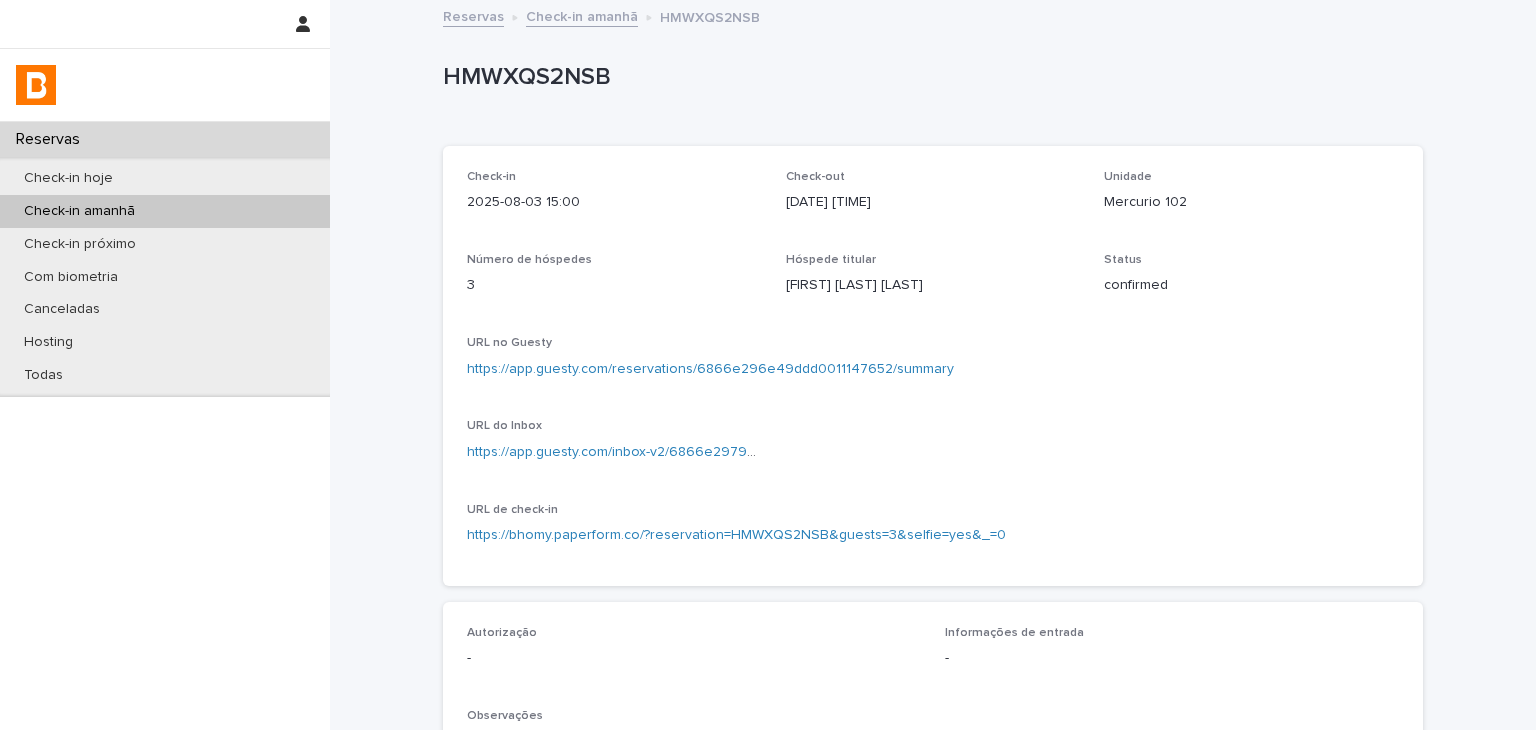 click on "Check-in 2025-08-03 15:00 Check-out 2025-08-11 11:00 Unidade Mercurio 102 Número de hóspedes 3 Hóspede titular Naiara Santiago Pires Status confirmed URL no Guesty https://app.guesty.com/reservations/6866e296e49ddd0011147652/summary URL do Inbox https://app.guesty.com/inbox-v2/6866e297986f6a000f683bcf?reservationId=6866e296e49ddd0011147652 URL de check-in https://bhomy.paperform.co/?reservation=HMWXQS2NSB&guests=3&selfie=yes&_=0" at bounding box center [933, 366] 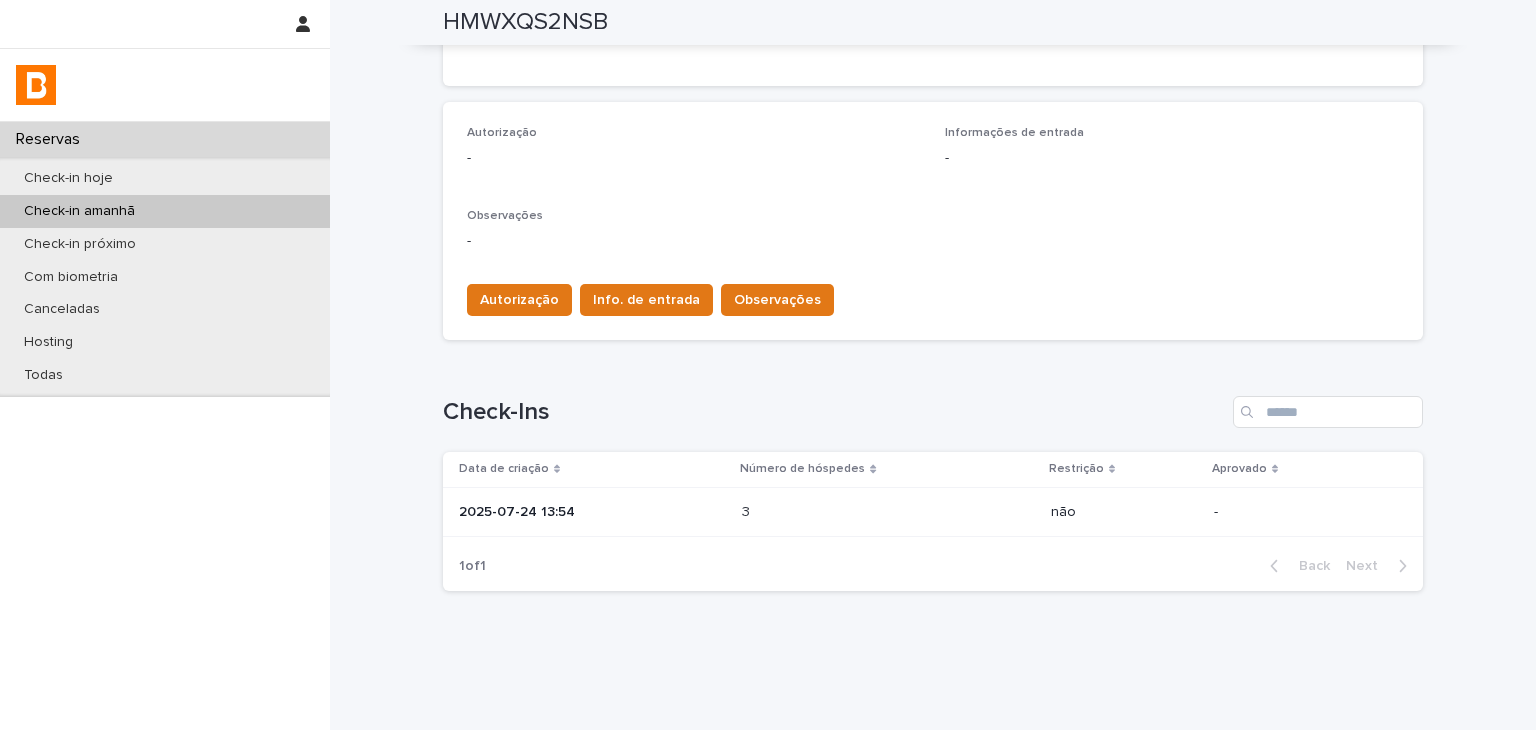 click on "2025-07-24 13:54" at bounding box center (592, 512) 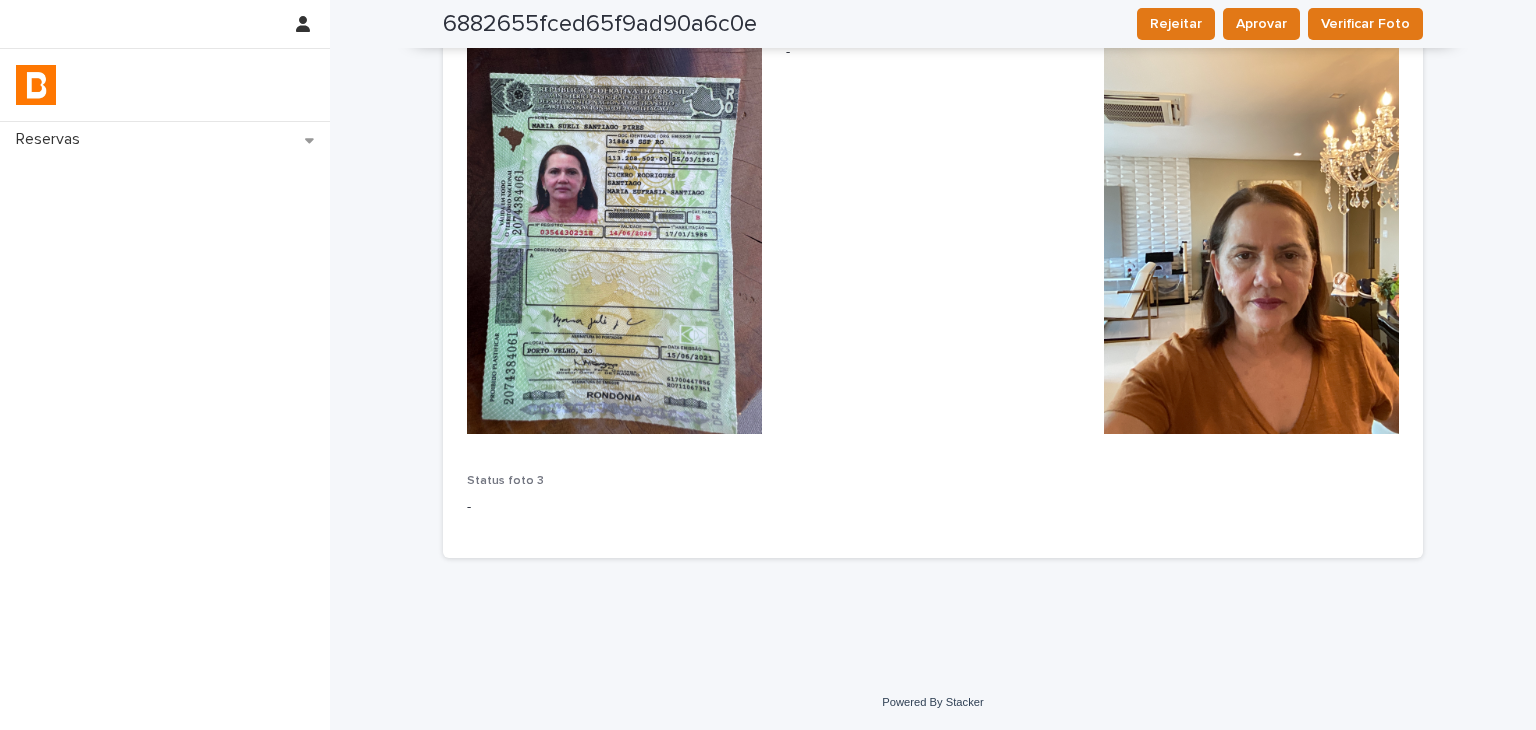 scroll, scrollTop: 1793, scrollLeft: 0, axis: vertical 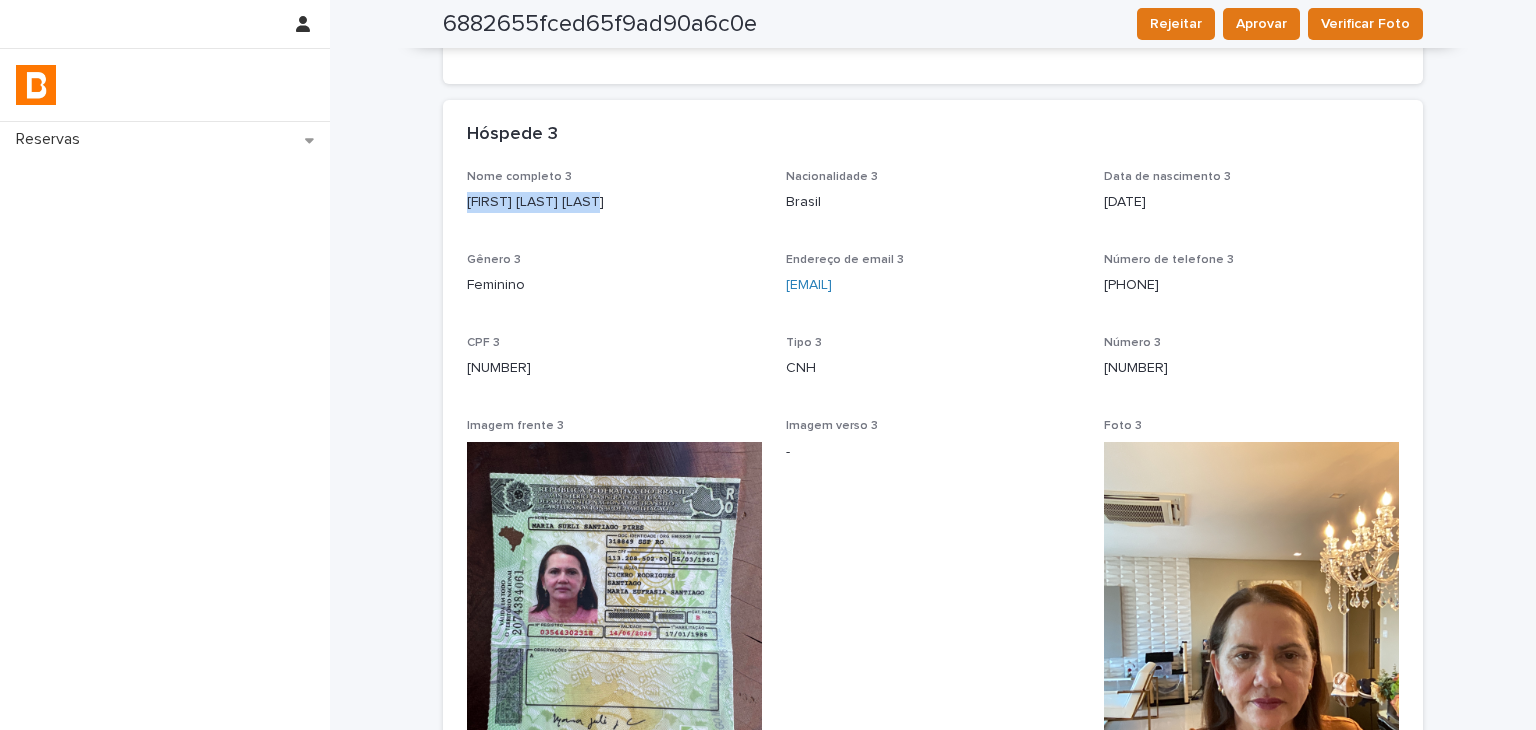 drag, startPoint x: 460, startPoint y: 204, endPoint x: 581, endPoint y: 210, distance: 121.14867 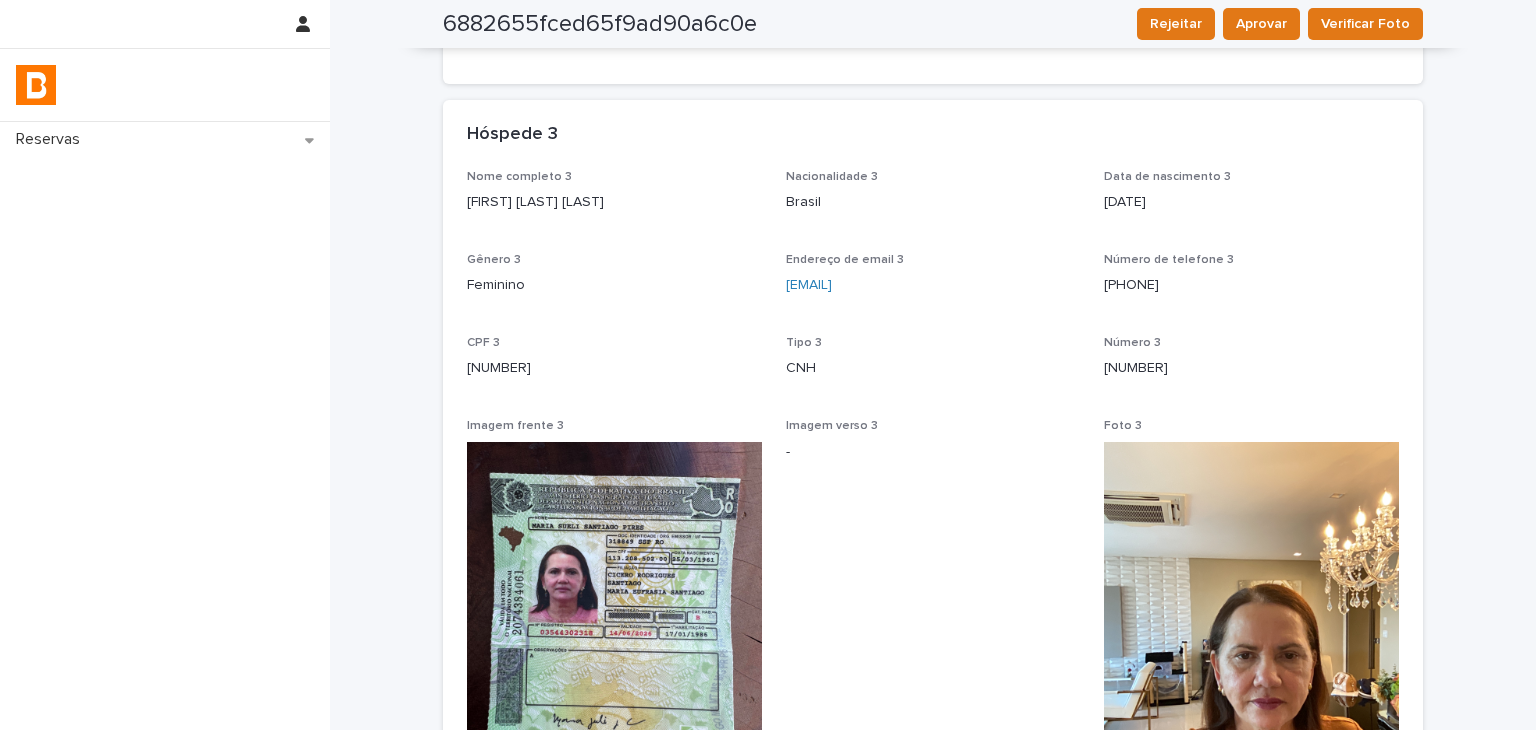 click on "03544302318" at bounding box center [1251, 368] 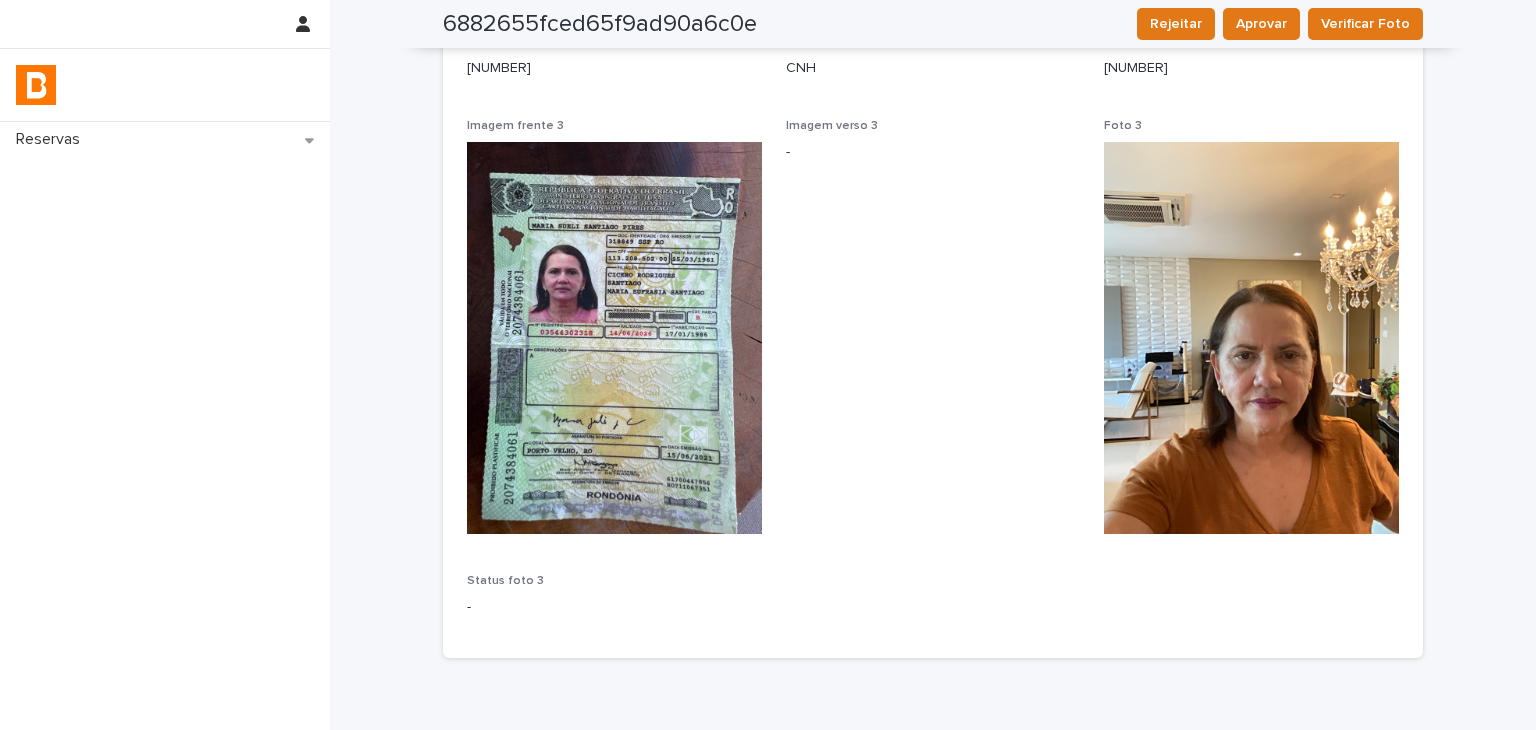 scroll, scrollTop: 2193, scrollLeft: 0, axis: vertical 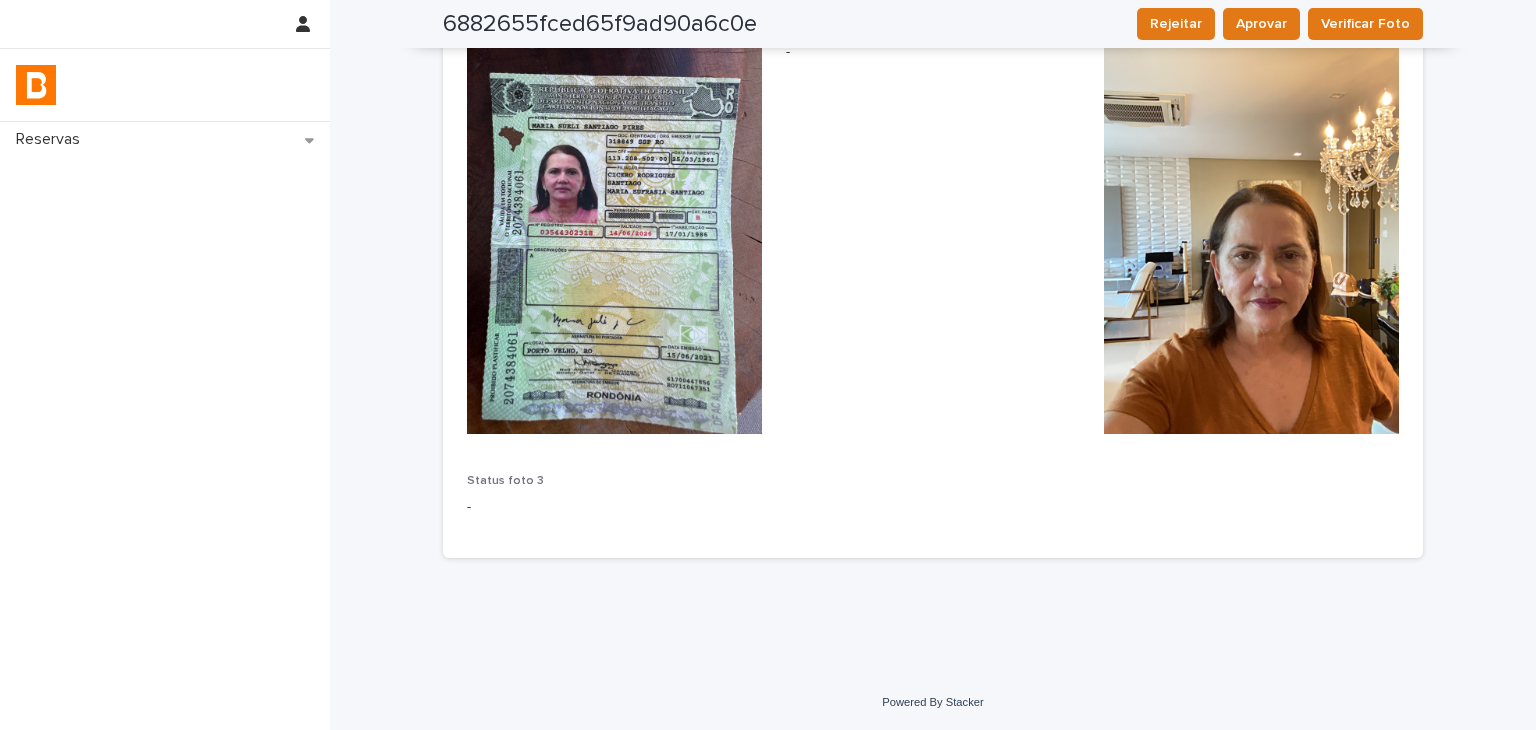 click on "Nome completo 3 Maria Sueli Santiago Pires  Nacionalidade 3 Brasil Data de nascimento 3 1961-03-25 Gênero 3 Feminino Endereço de email 3 mariasuelisantiagopires@outlook.com Número de telefone 3 (69) 99993-6202 CPF 3 113.208.502-00 Tipo 3 CNH Número 3 03544302318 Imagem frente 3 Imagem verso 3 - Foto 3 Status foto 3 -" at bounding box center (933, 152) 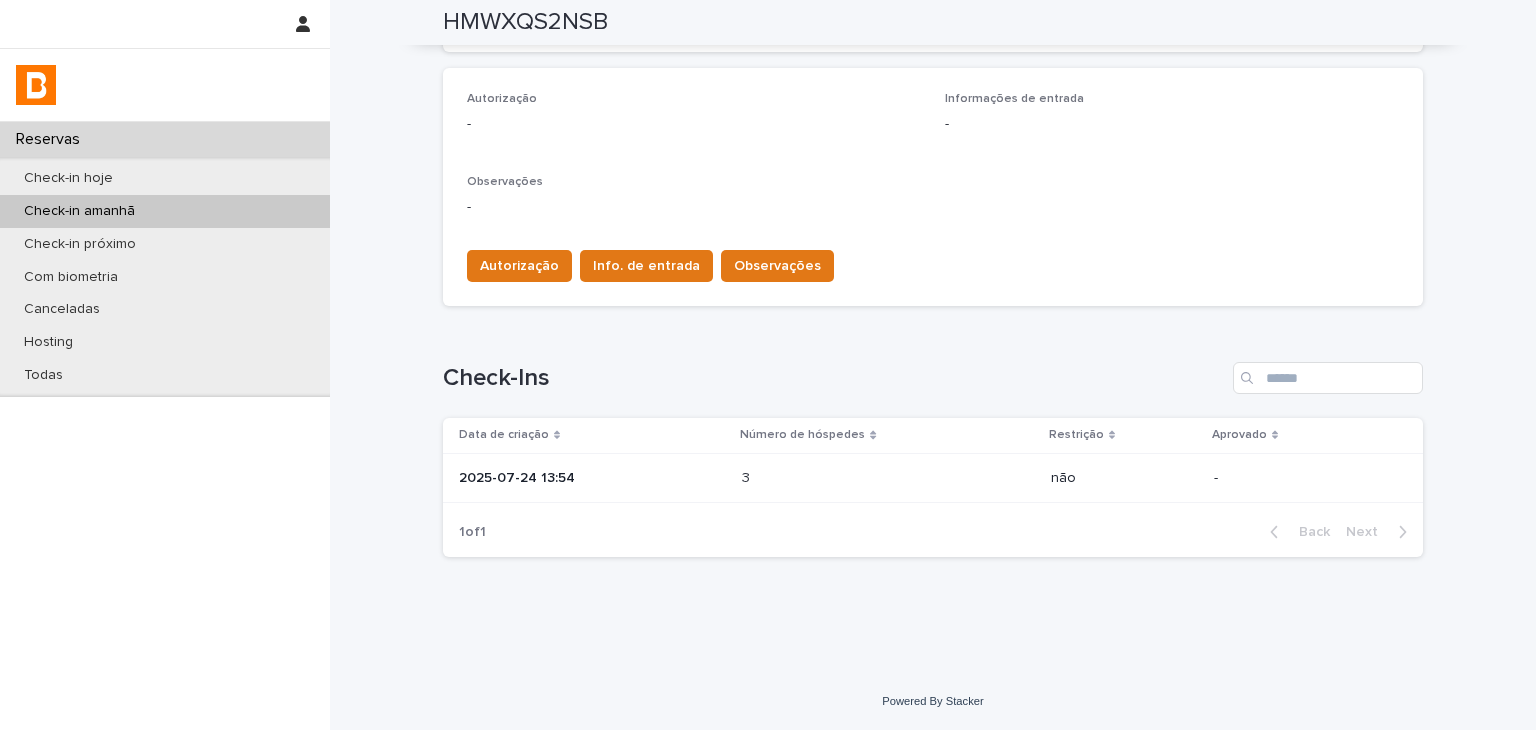 scroll, scrollTop: 134, scrollLeft: 0, axis: vertical 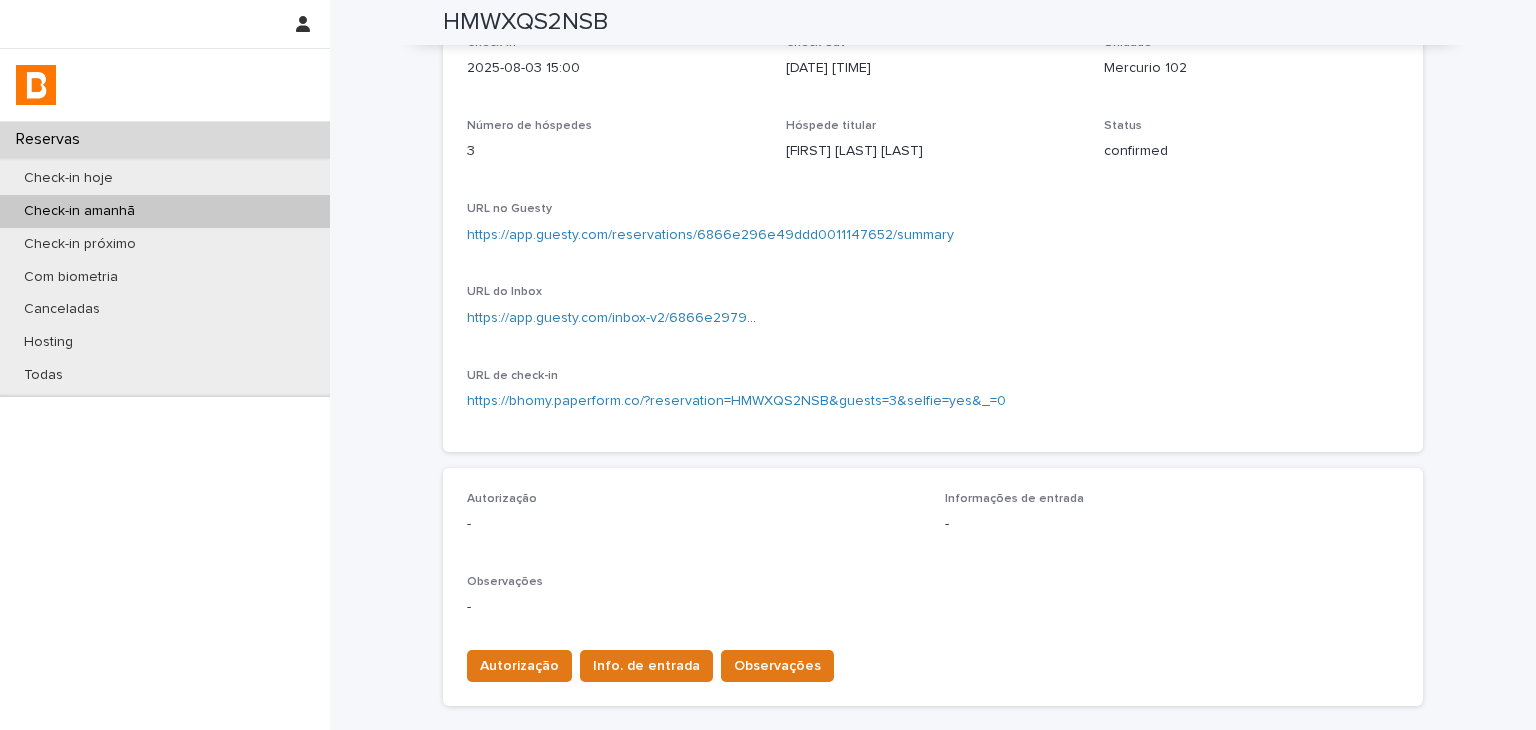 click on "Check-in 2025-08-03 15:00 Check-out 2025-08-11 11:00 Unidade Mercurio 102 Número de hóspedes 3 Hóspede titular Naiara Santiago Pires Status confirmed URL no Guesty https://app.guesty.com/reservations/6866e296e49ddd0011147652/summary URL do Inbox https://app.guesty.com/inbox-v2/6866e297986f6a000f683bcf?reservationId=6866e296e49ddd0011147652 URL de check-in https://bhomy.paperform.co/?reservation=HMWXQS2NSB&guests=3&selfie=yes&_=0" at bounding box center (933, 232) 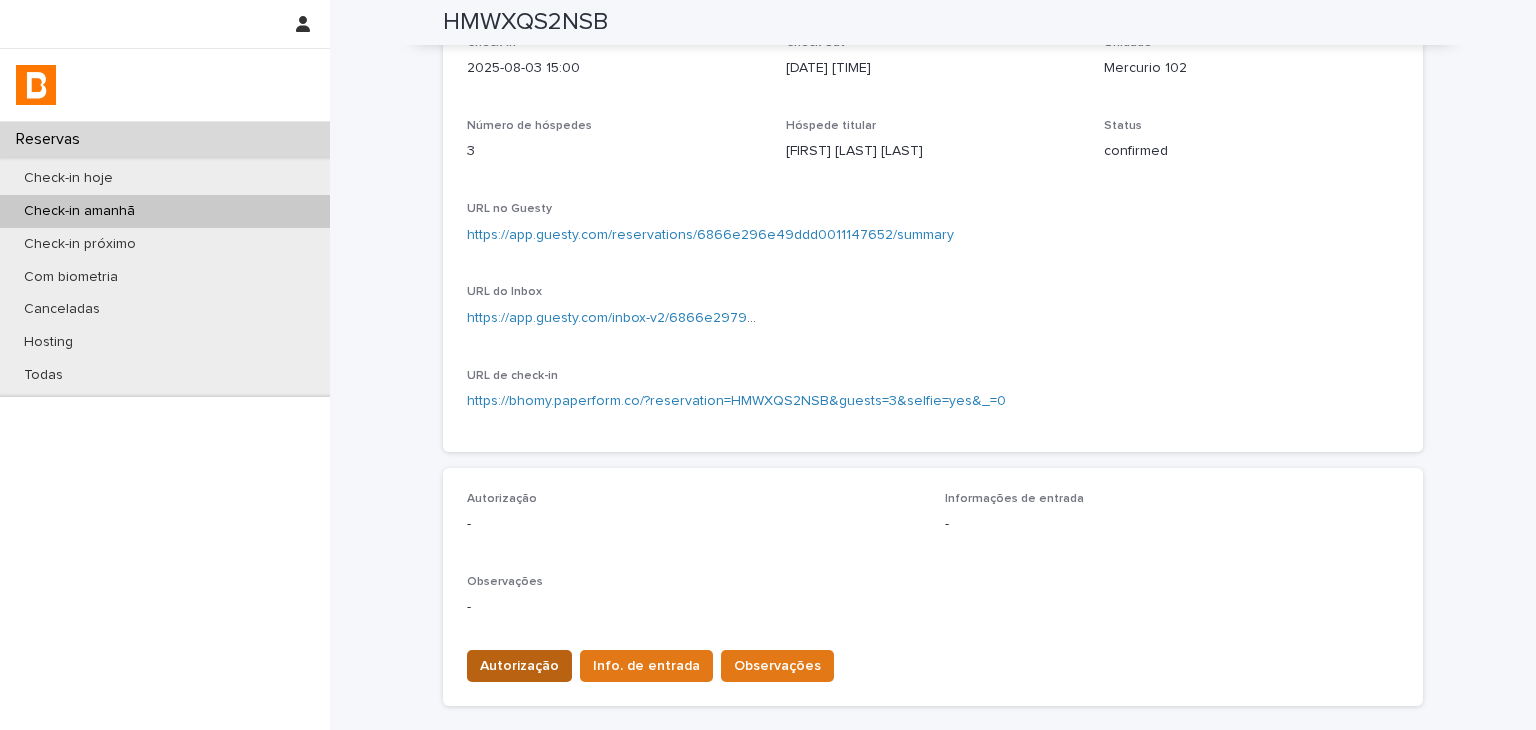 click on "Autorização" at bounding box center [519, 666] 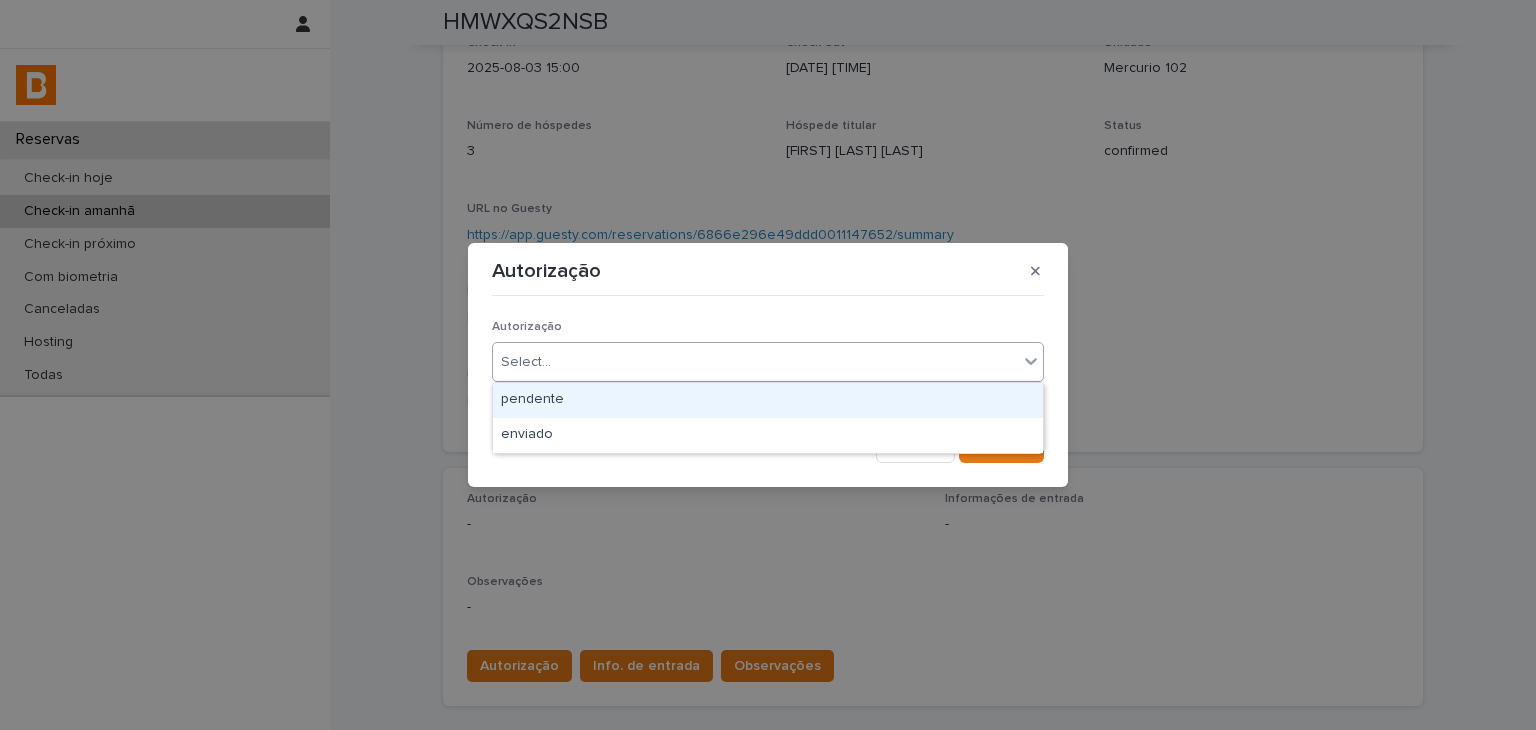 click on "Select..." at bounding box center [755, 362] 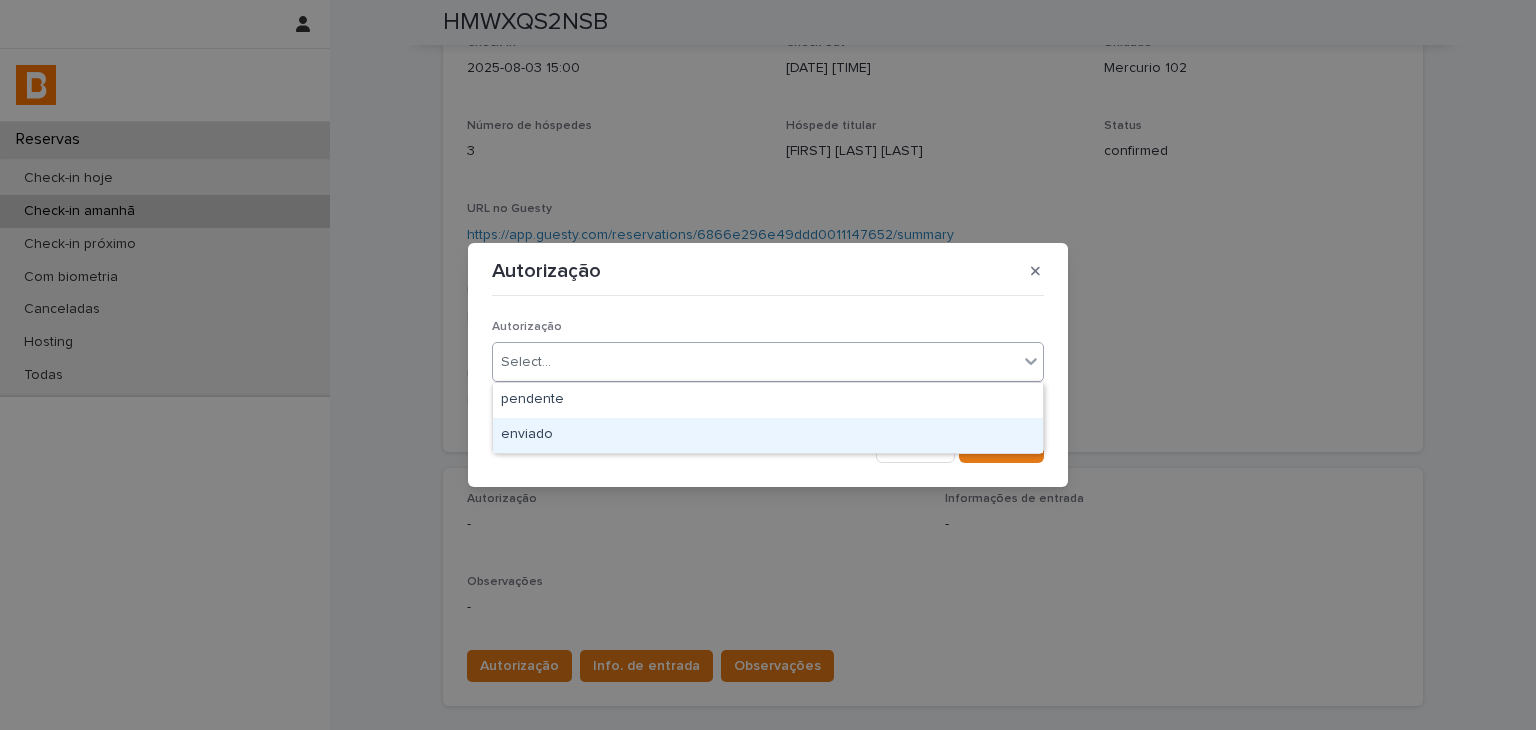 click on "enviado" at bounding box center [768, 435] 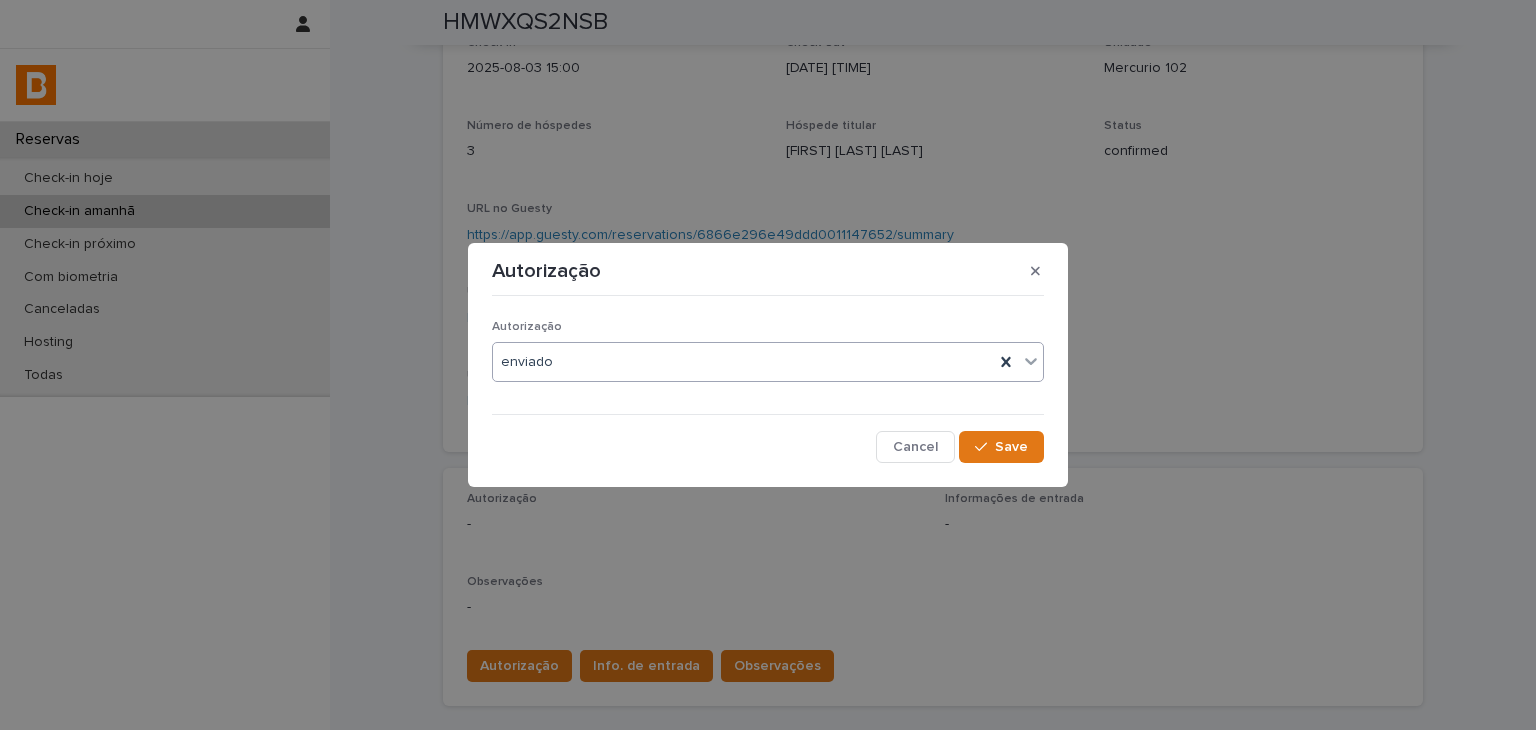 click on "Autorização   option enviado, selected.     0 results available. Select is focused ,type to refine list, press Down to open the menu,  enviado Cancel Save" at bounding box center [768, 383] 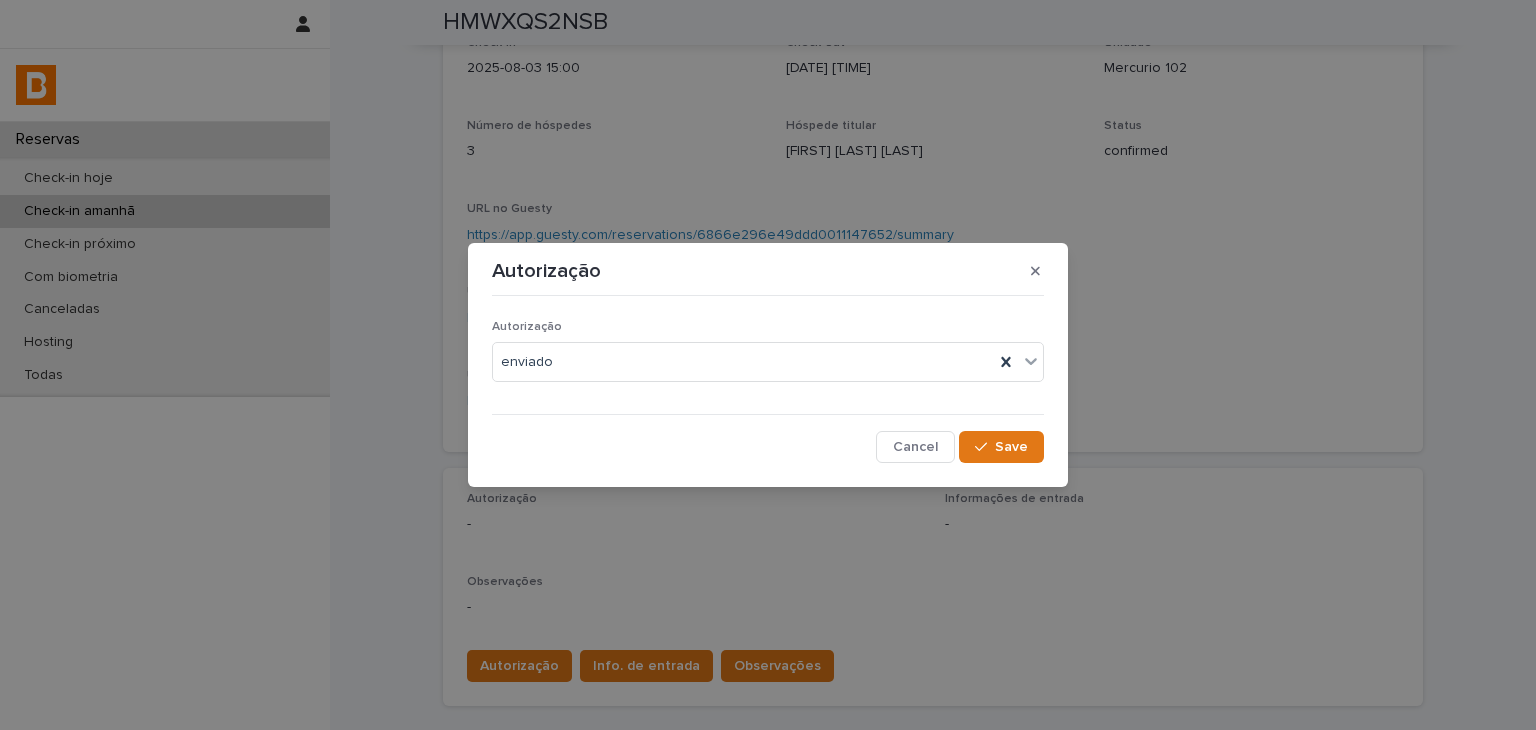 click on "Save" at bounding box center [1001, 447] 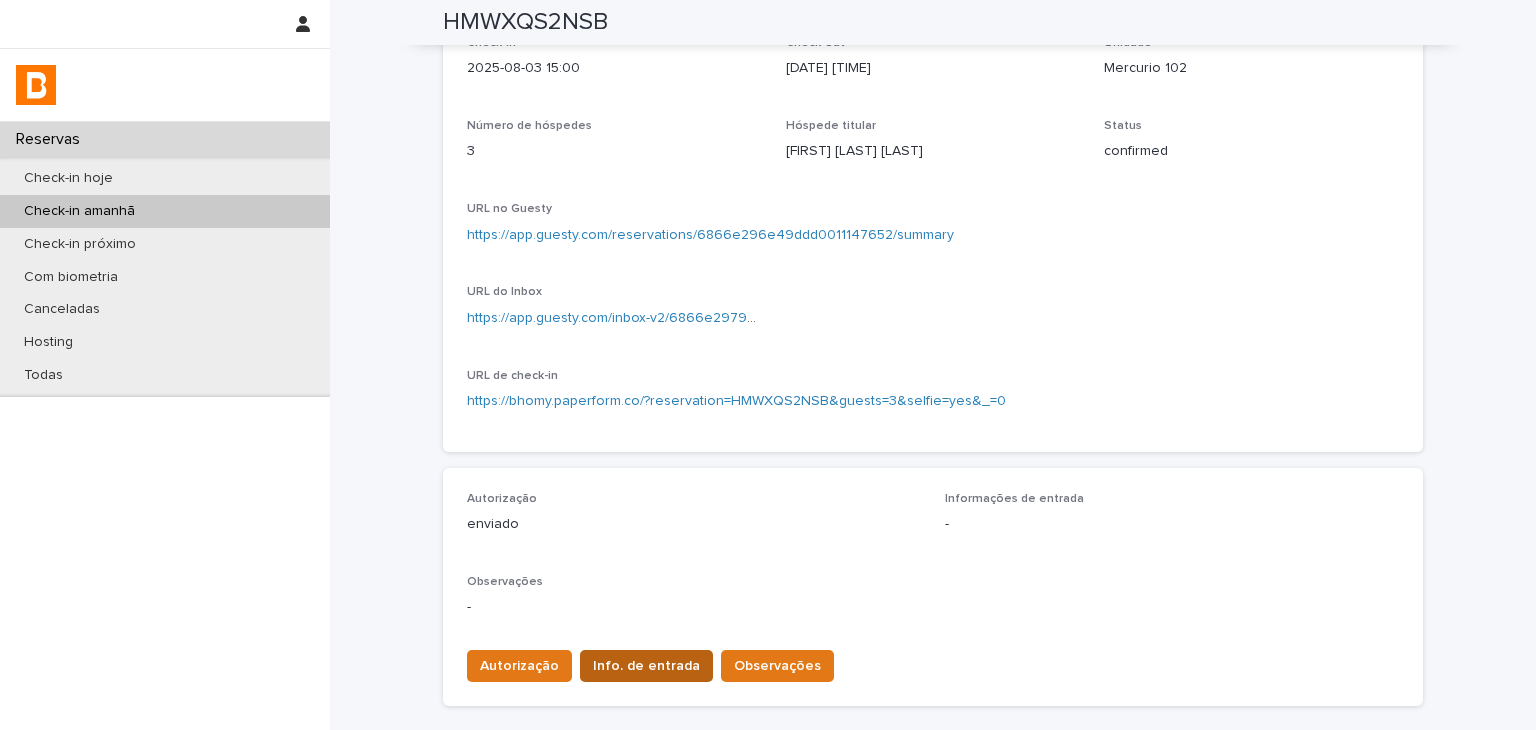 click on "Info. de entrada" at bounding box center [646, 666] 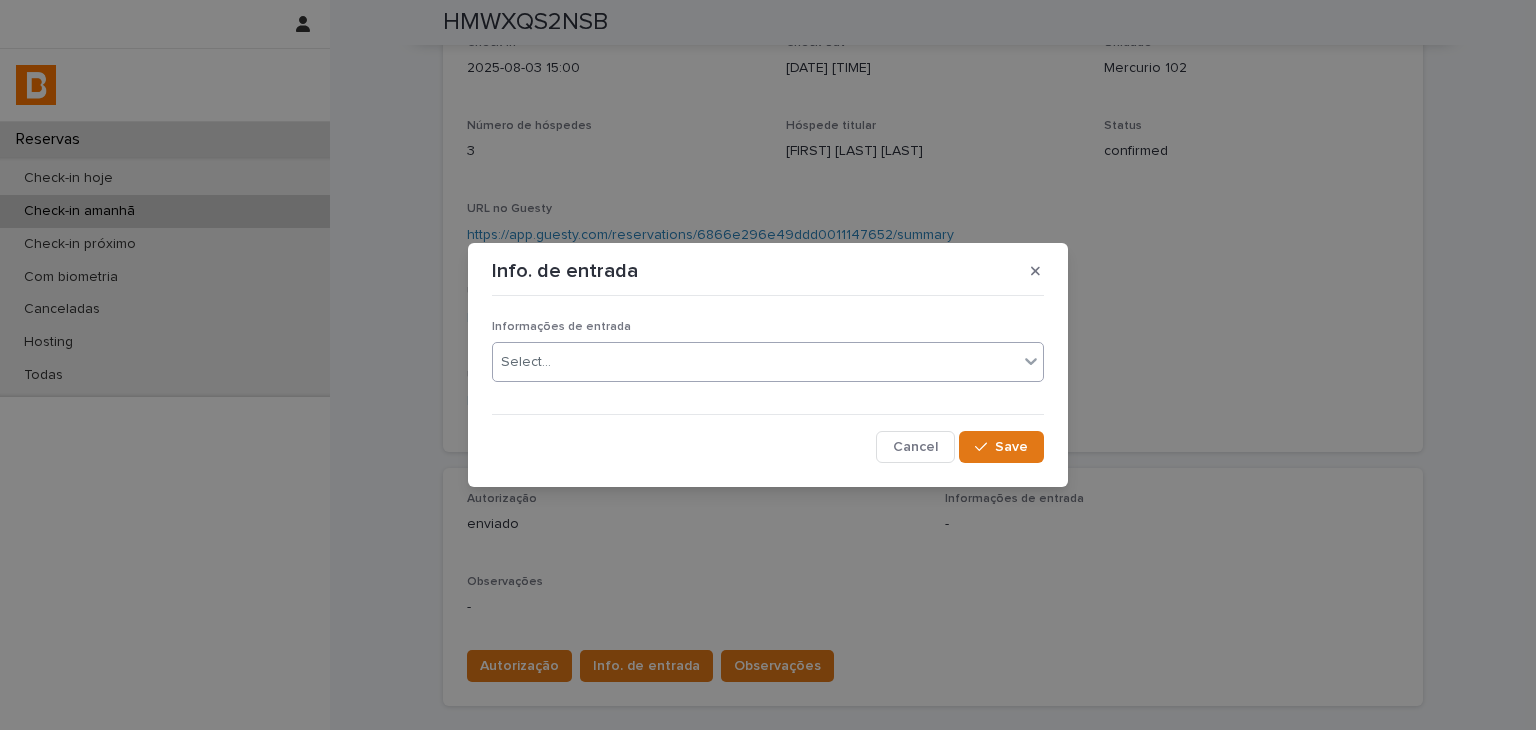 click on "Select..." at bounding box center (755, 362) 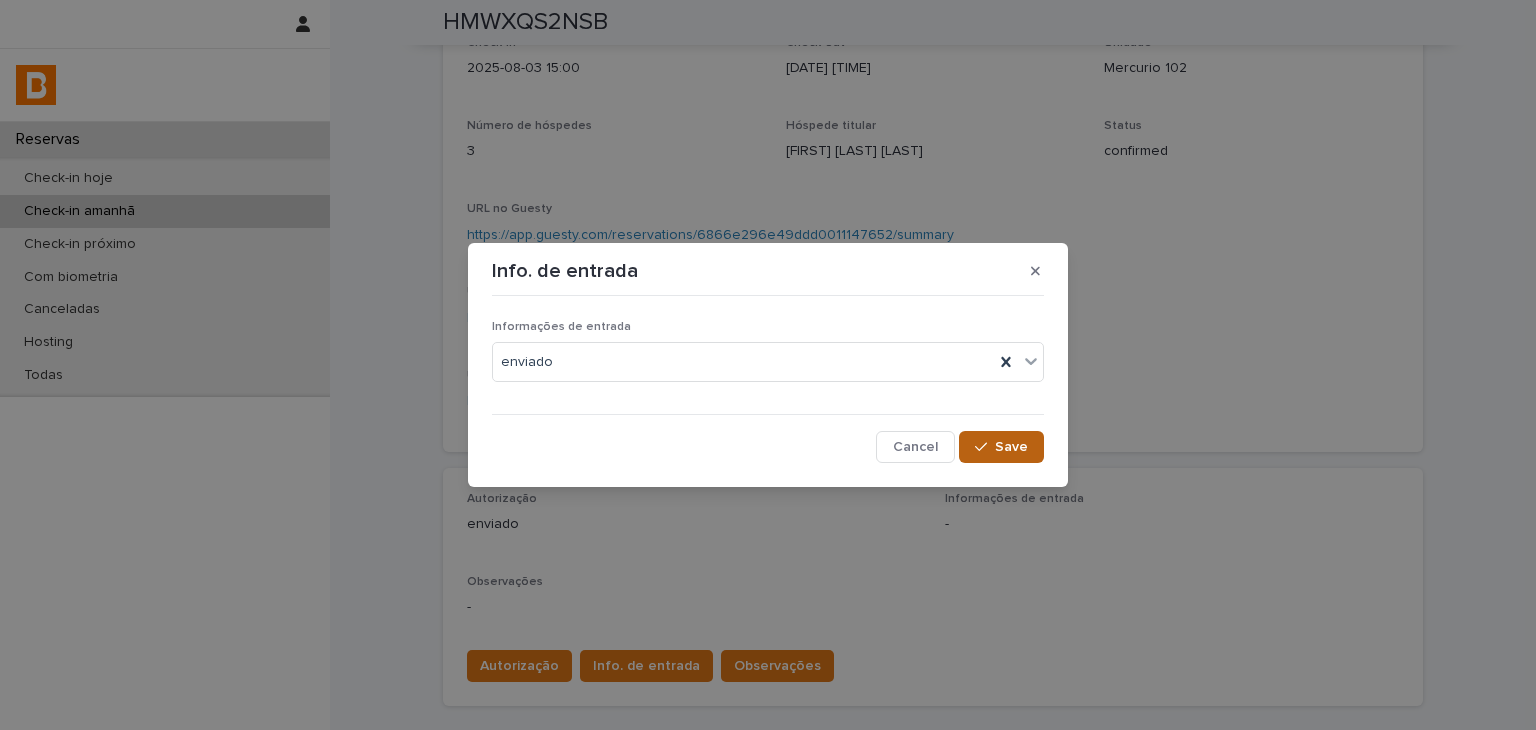 click on "Save" at bounding box center (1001, 447) 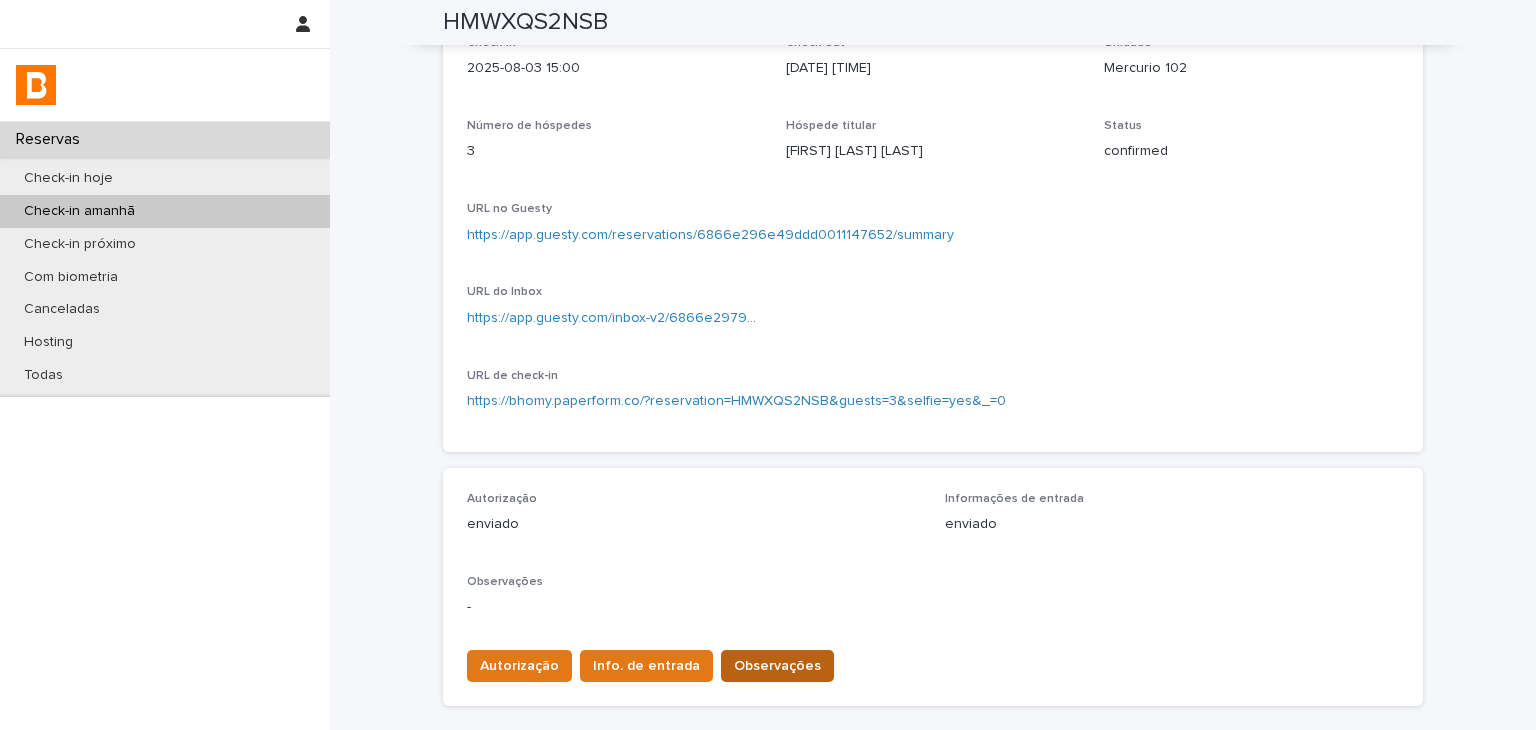 click on "Observações" at bounding box center [777, 666] 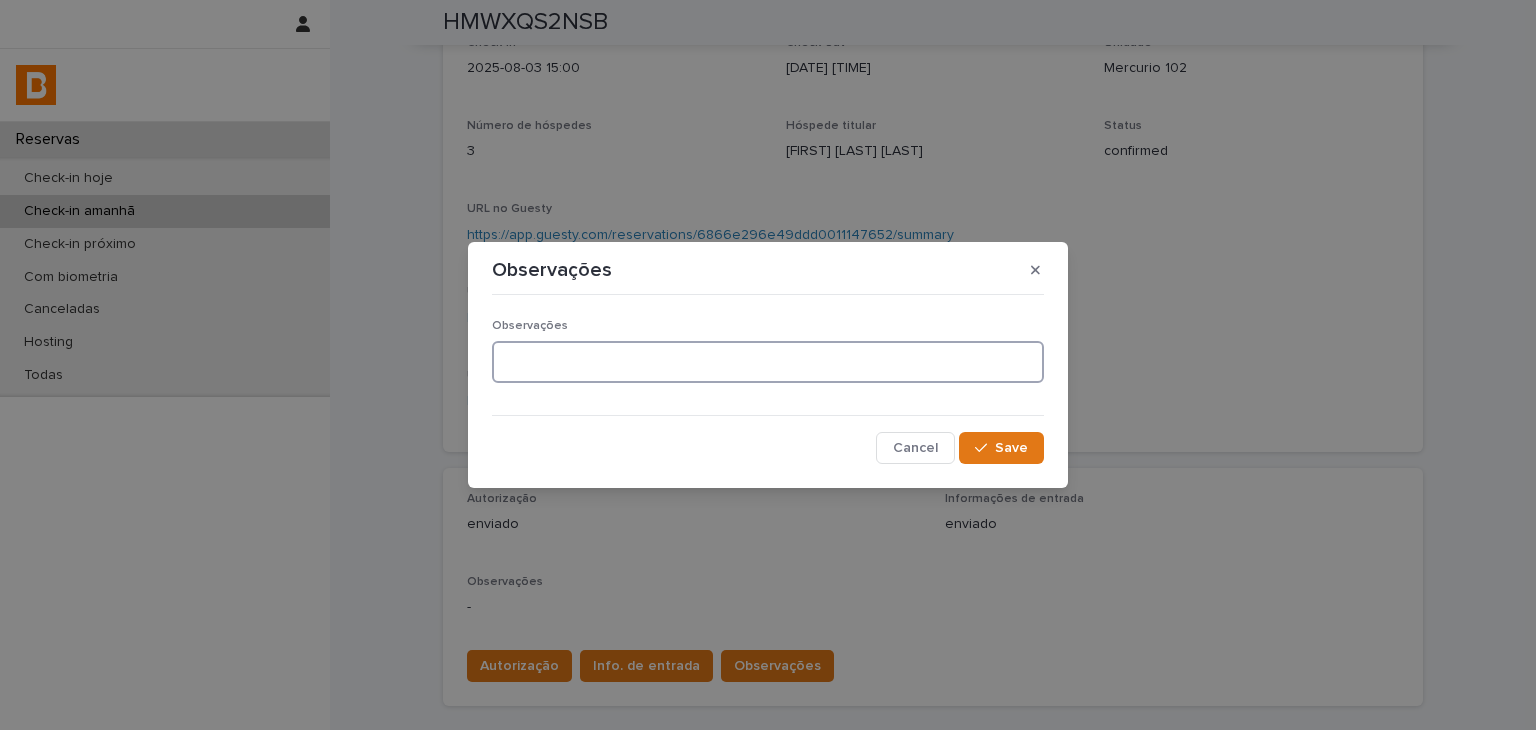 click at bounding box center (768, 362) 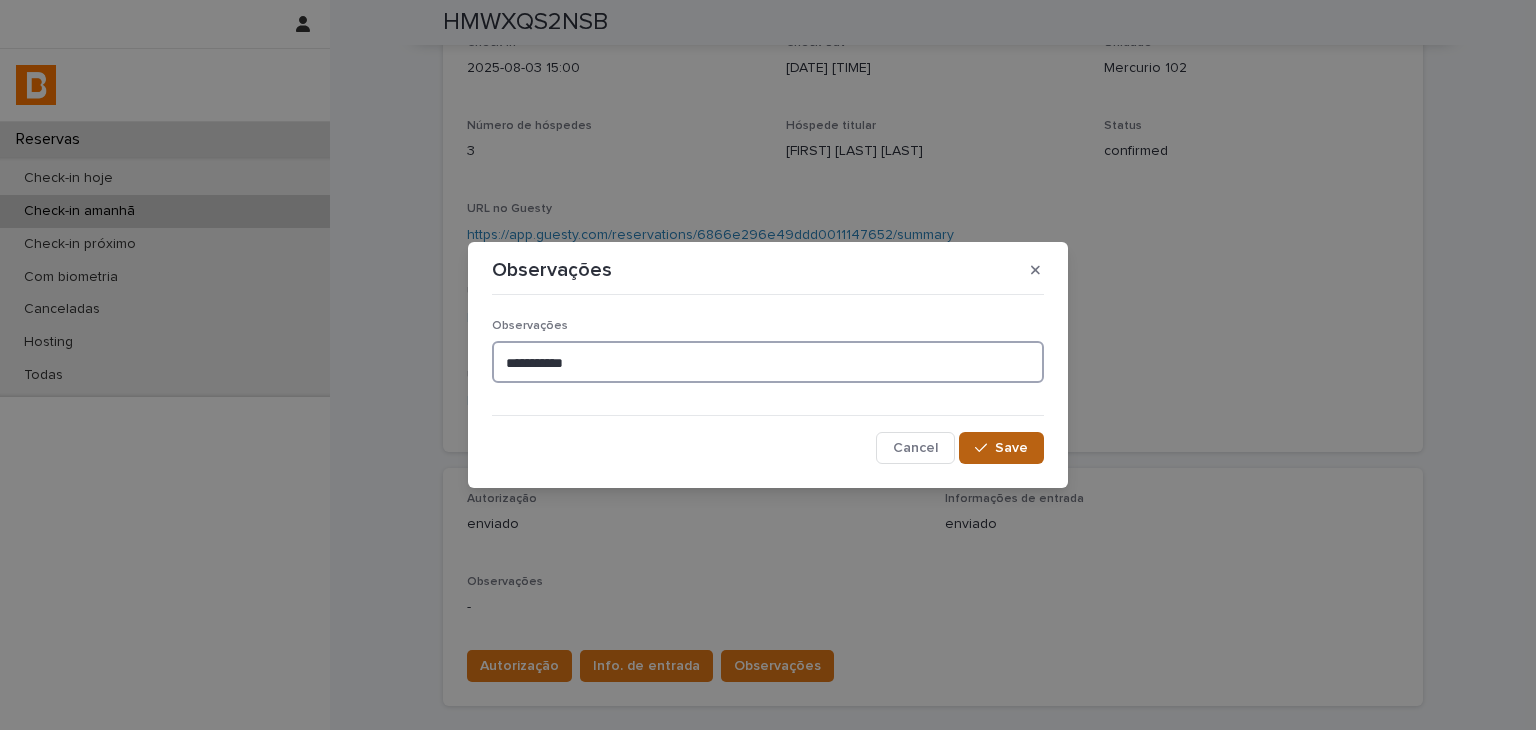 type on "**********" 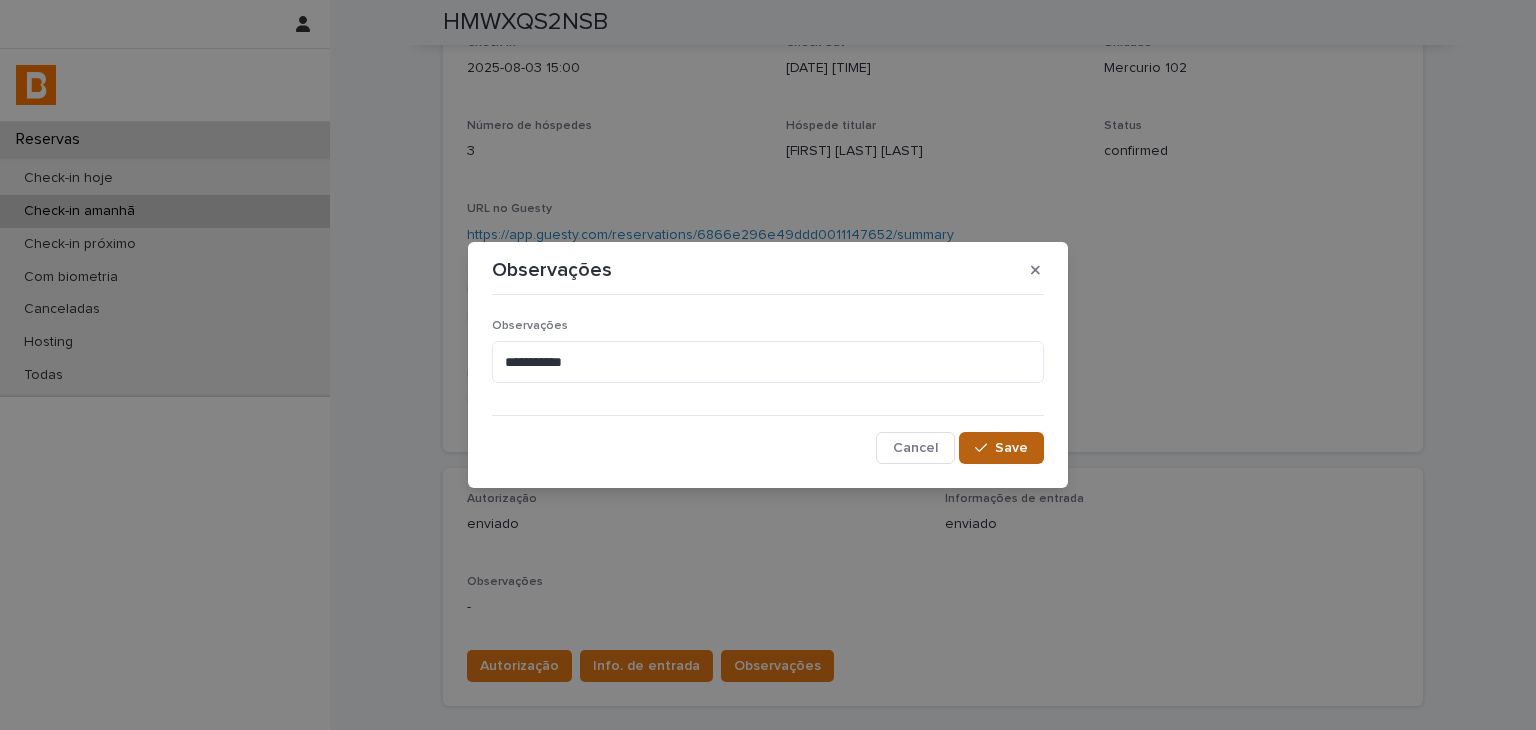 click on "Save" at bounding box center (1001, 448) 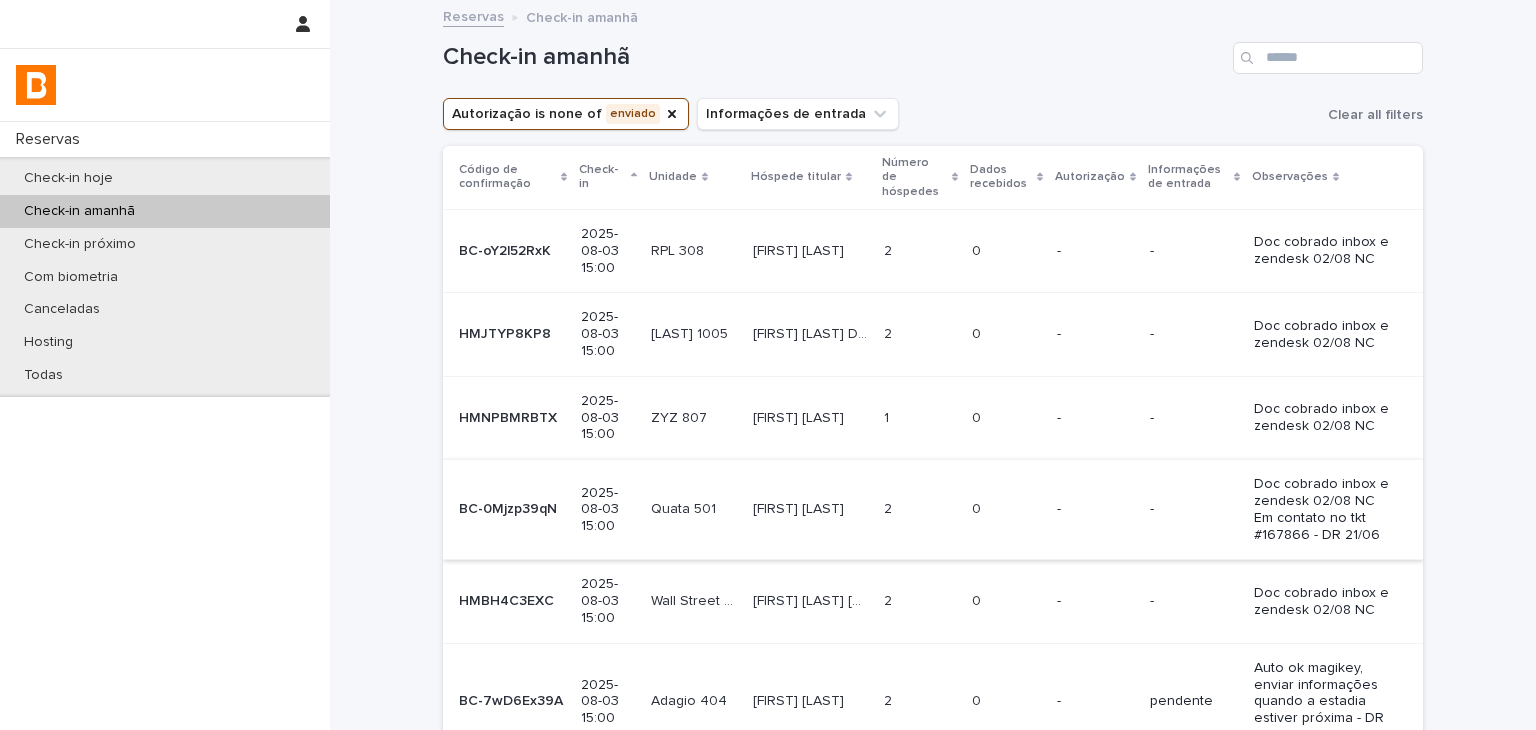scroll, scrollTop: 500, scrollLeft: 0, axis: vertical 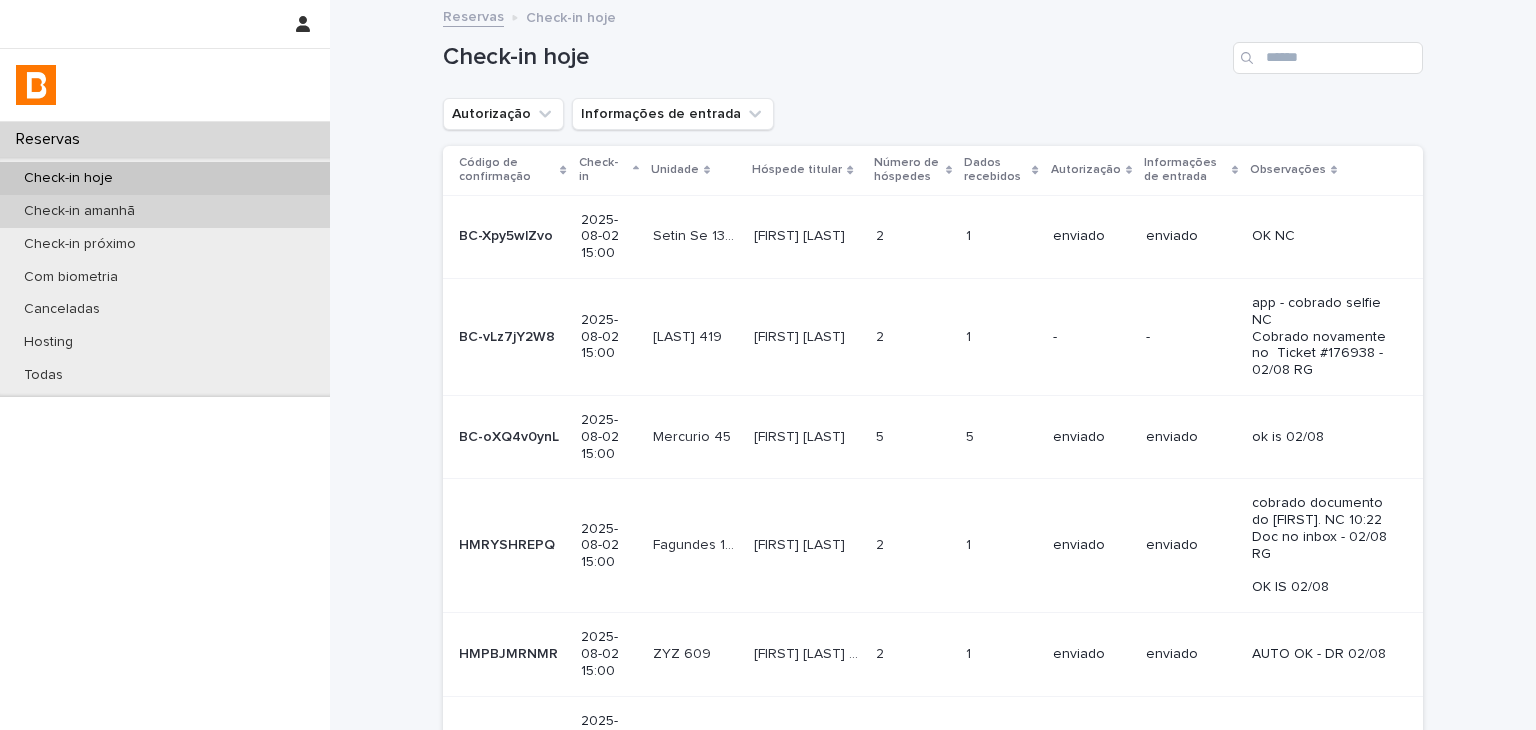 click on "Check-in amanhã" at bounding box center [165, 211] 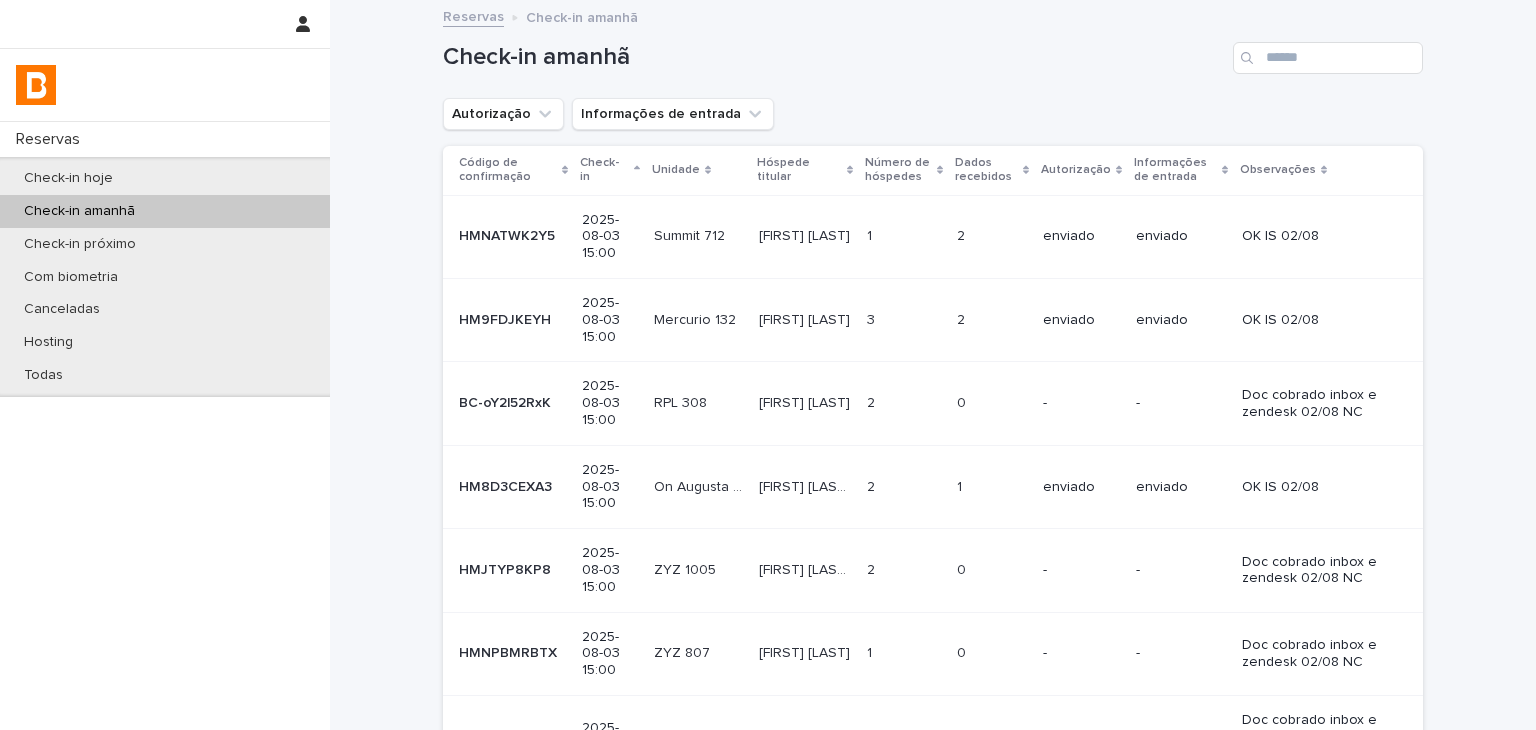 click on "Check-in amanhã" at bounding box center (933, 50) 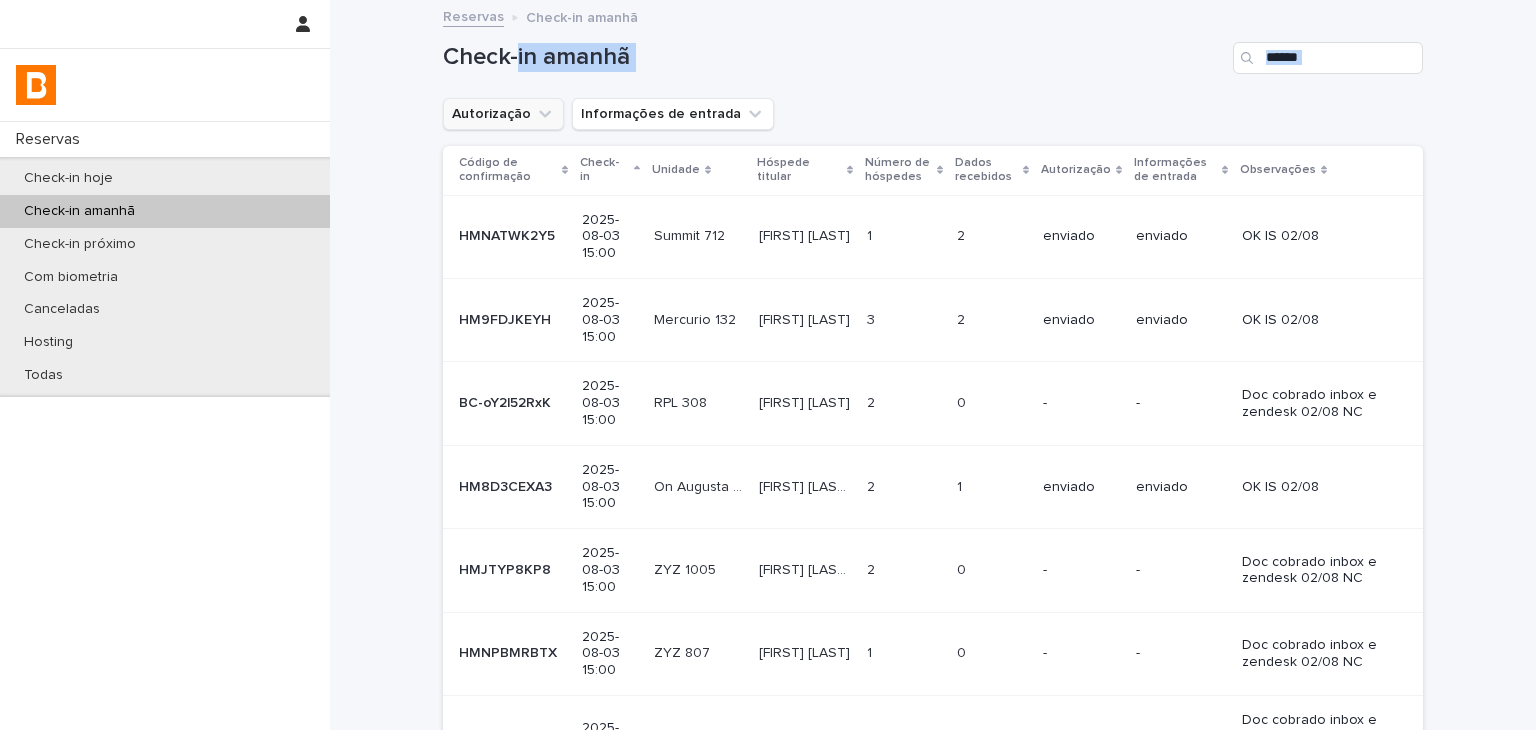 click on "Check-in amanhã Autorização Informações de entrada Código de confirmação Check-in Unidade Hóspede titular Número de hóspedes Dados recebidos Autorização Informações de entrada Observações HMNATWK2Y5 HMNATWK2Y5   2025-08-03 15:00 Summit 712 Summit 712   Gabriela Neves Gabriela Neves   1 1   2 2   enviado enviado OK IS 02/08 HM9FDJKEYH HM9FDJKEYH   2025-08-03 15:00 Mercurio 132 Mercurio 132   Sophie Rodrigues Sophie Rodrigues   3 3   2 2   enviado enviado OK IS 02/08 BC-oY2l52RxK BC-oY2l52RxK   2025-08-03 15:00 RPL 308 RPL 308   Barbara Arêas Barbara Arêas   2 2   0 0   - - Doc cobrado inbox e zendesk 02/08 NC HM8D3CEXA3 HM8D3CEXA3   2025-08-03 15:00 On Augusta 415 On Augusta 415   Rodrigo Fernandes E Fernandes Rodrigo Fernandes E Fernandes   2 2   1 1   enviado enviado OK IS 02/08 HMJTYP8KP8 HMJTYP8KP8   2025-08-03 15:00 ZYZ 1005 ZYZ 1005   Bruno Ferreira De Avelar Jacome Jacome Bruno Ferreira De Avelar Jacome Jacome   2 2   0 0   - - HMNPBMRBTX HMNPBMRBTX   ZYZ 807" at bounding box center [933, 576] 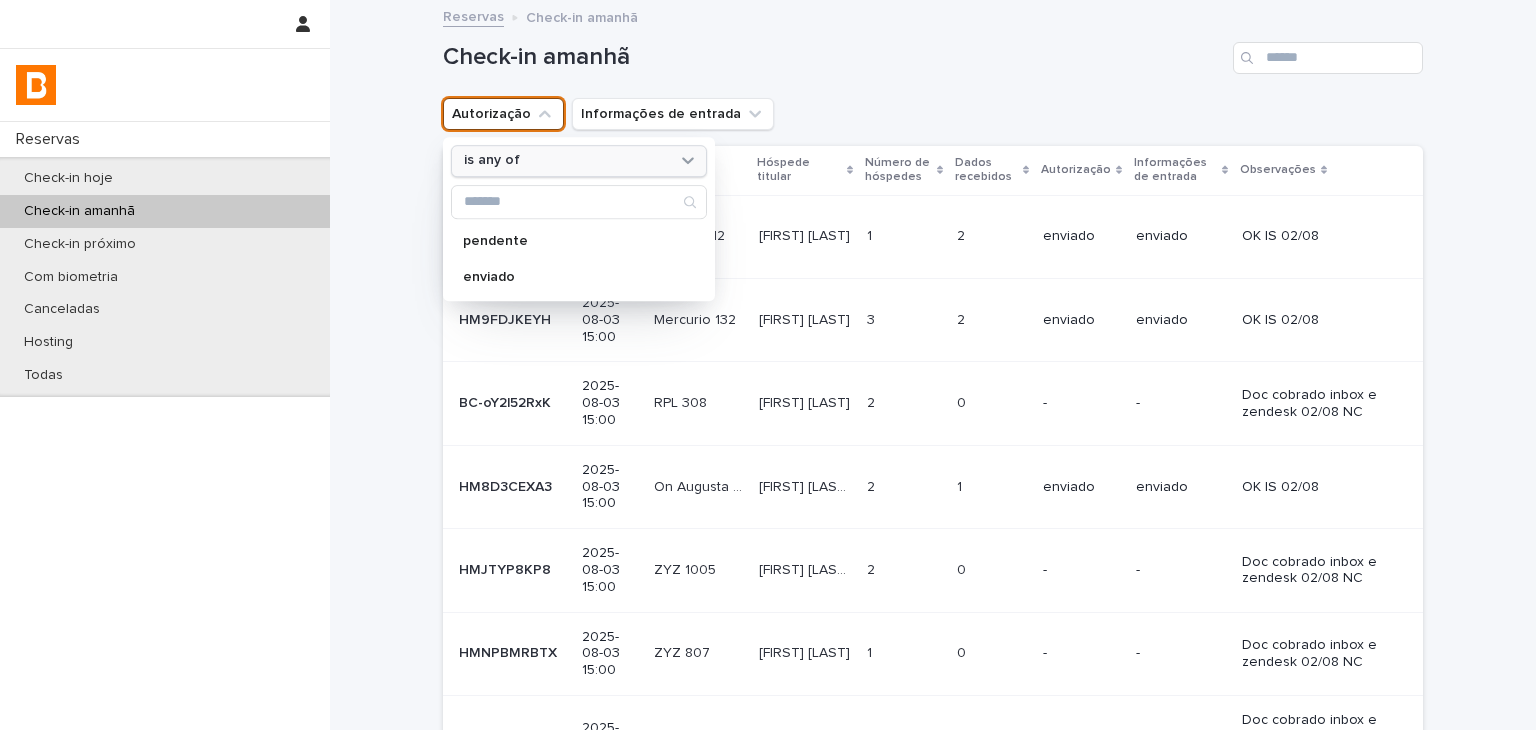 click on "is any of" at bounding box center (566, 161) 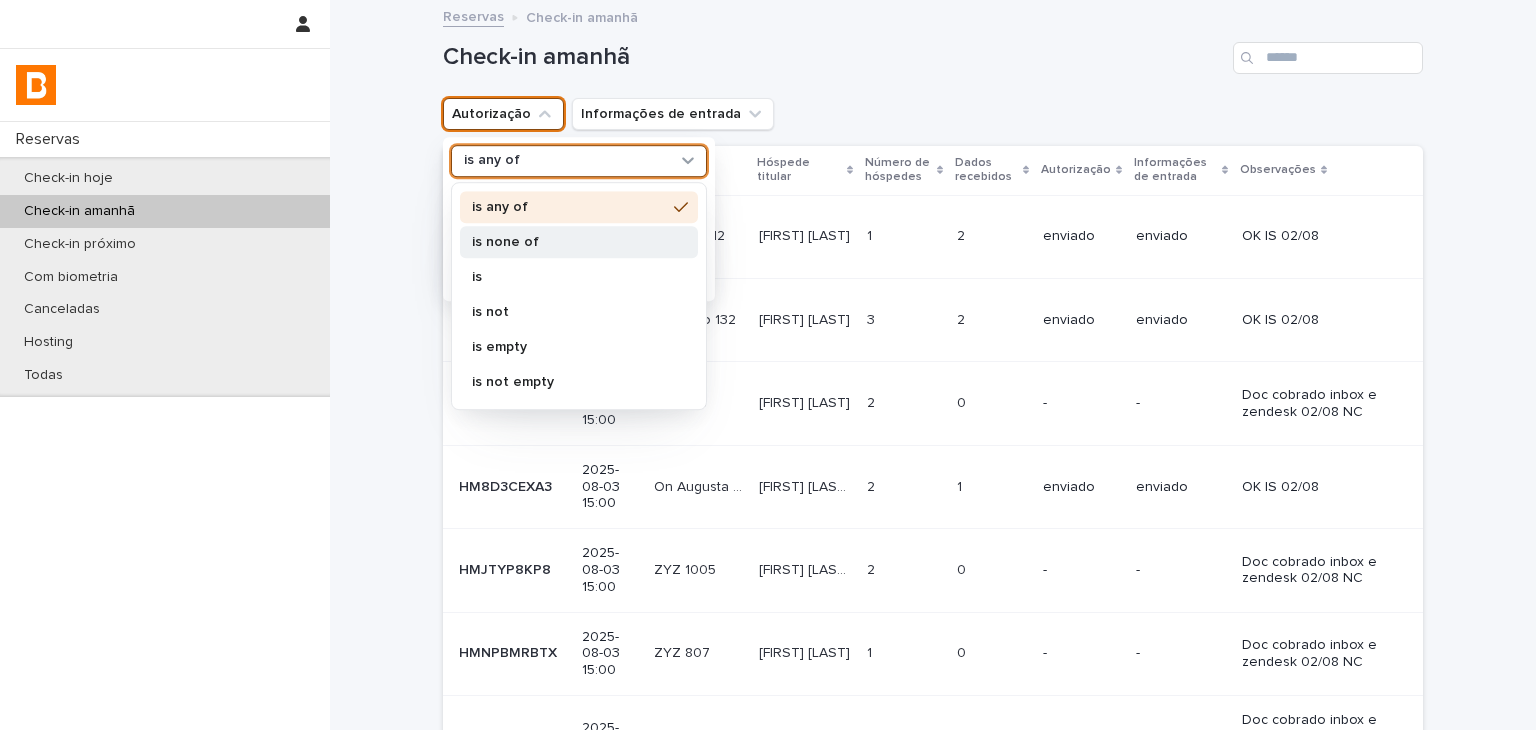 click on "is none of" at bounding box center (569, 242) 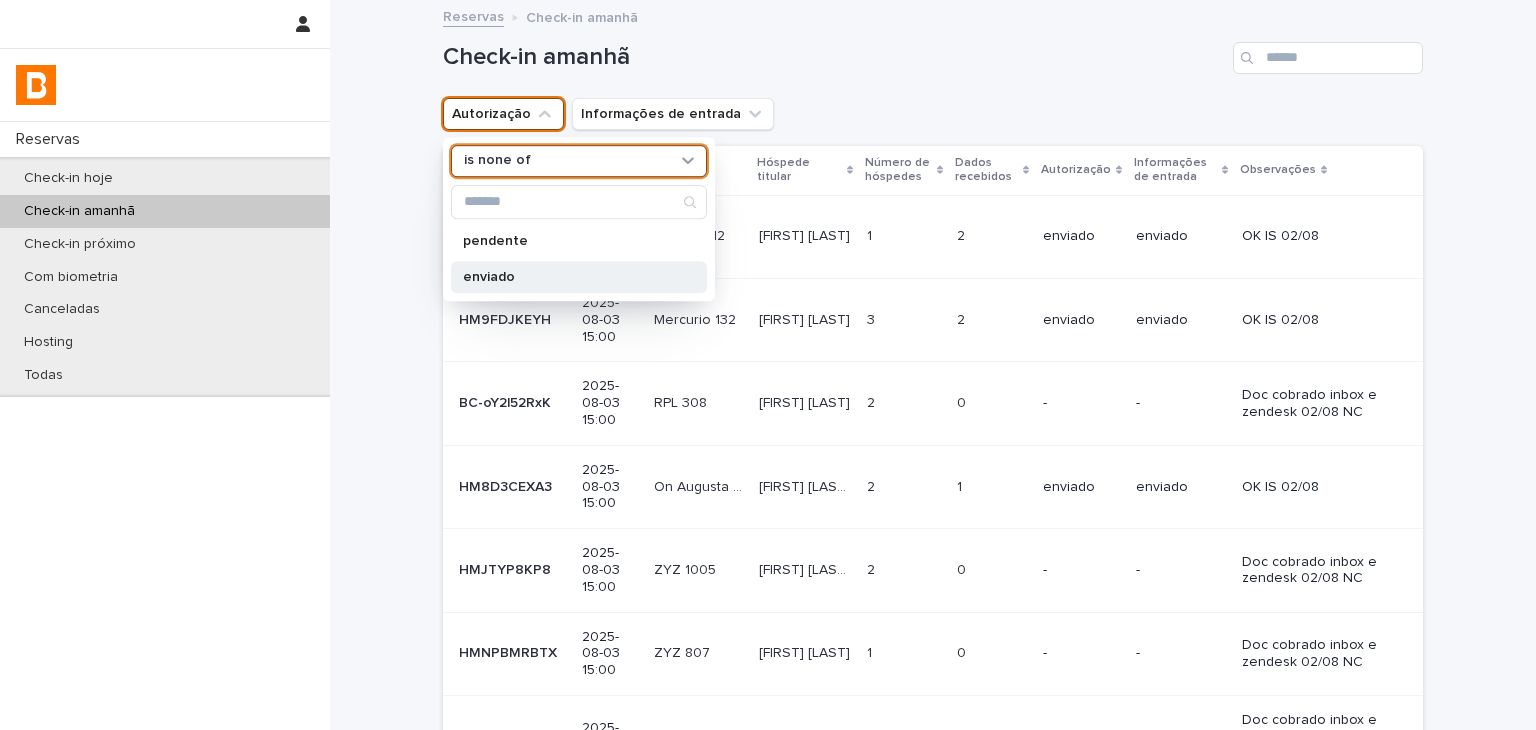 click on "enviado" at bounding box center [569, 277] 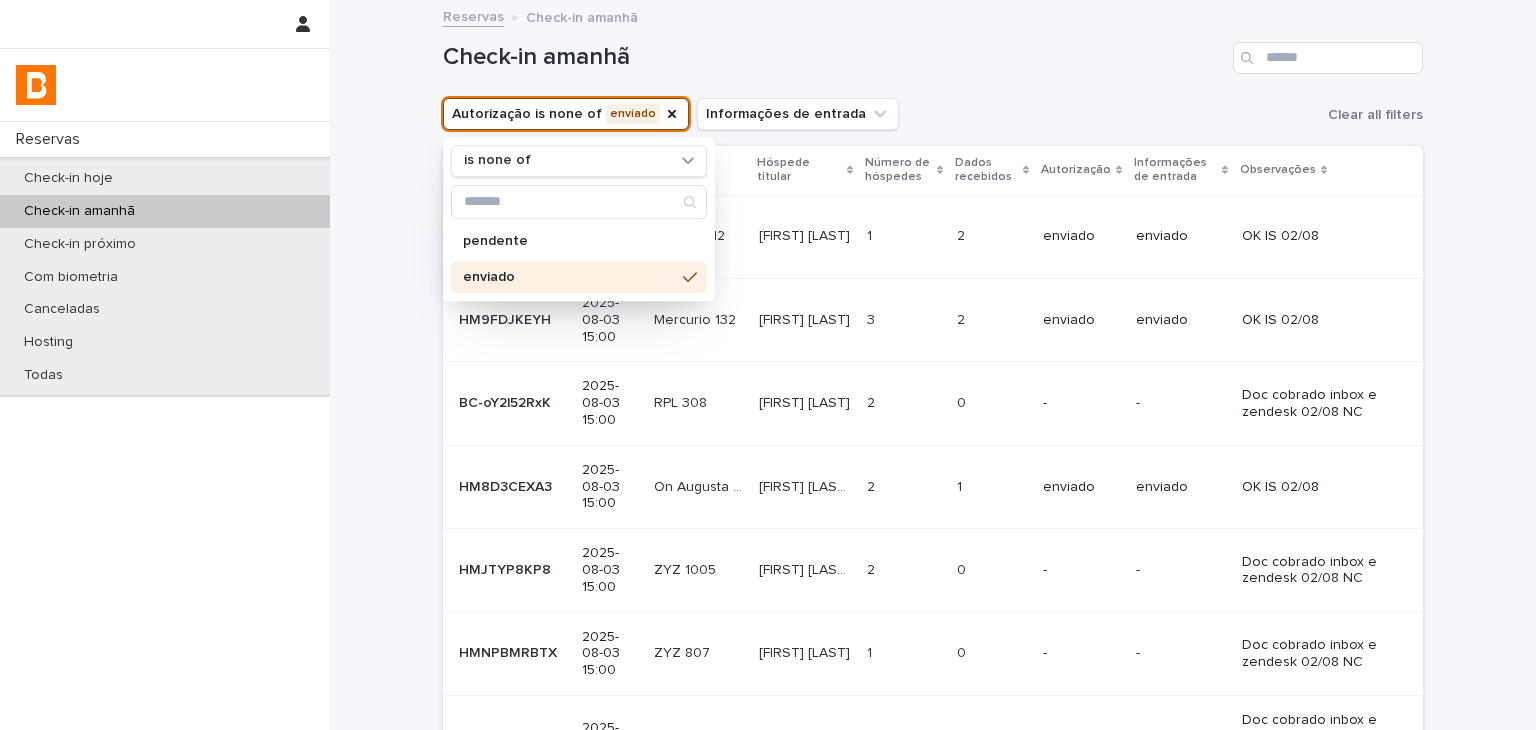click on "Check-in amanhã" at bounding box center (933, 50) 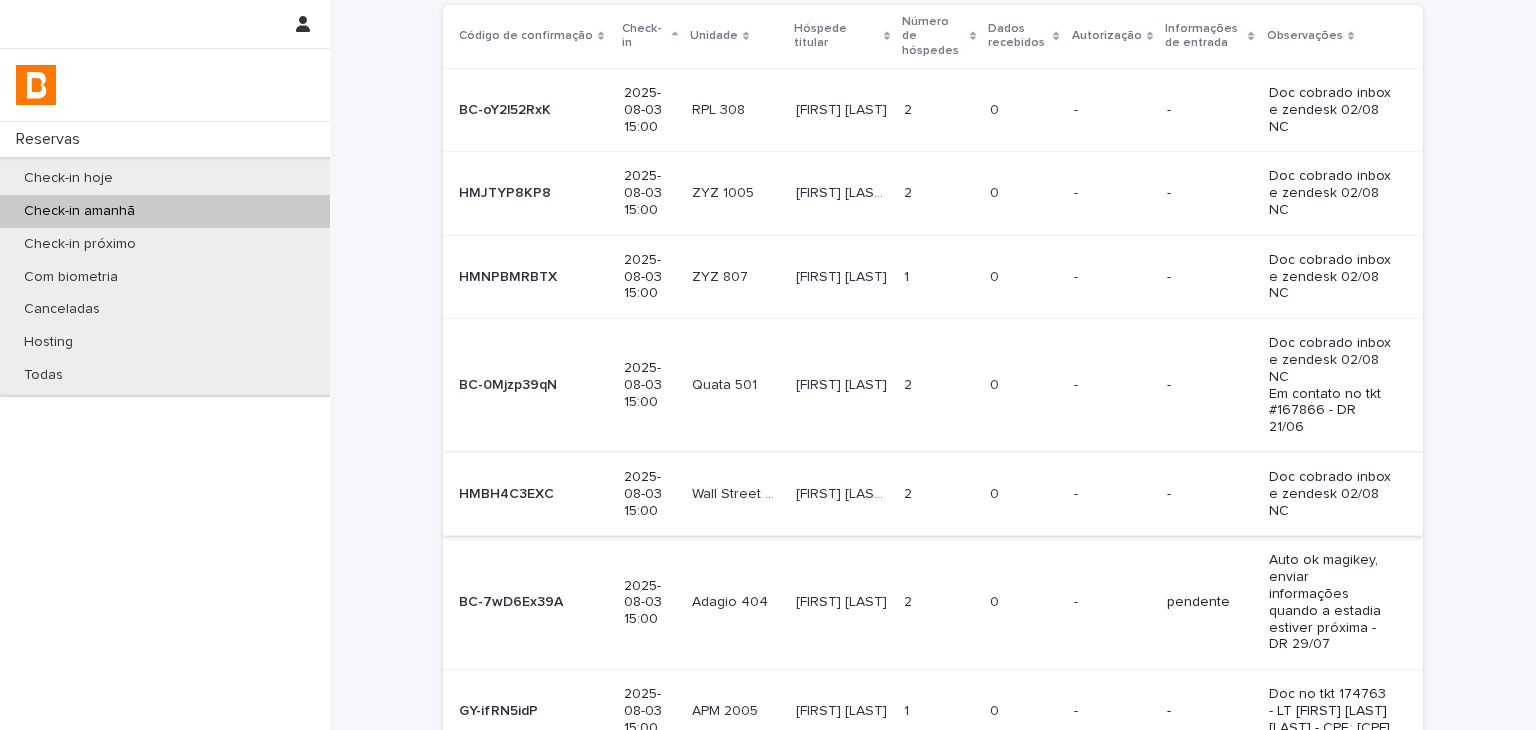 scroll, scrollTop: 241, scrollLeft: 0, axis: vertical 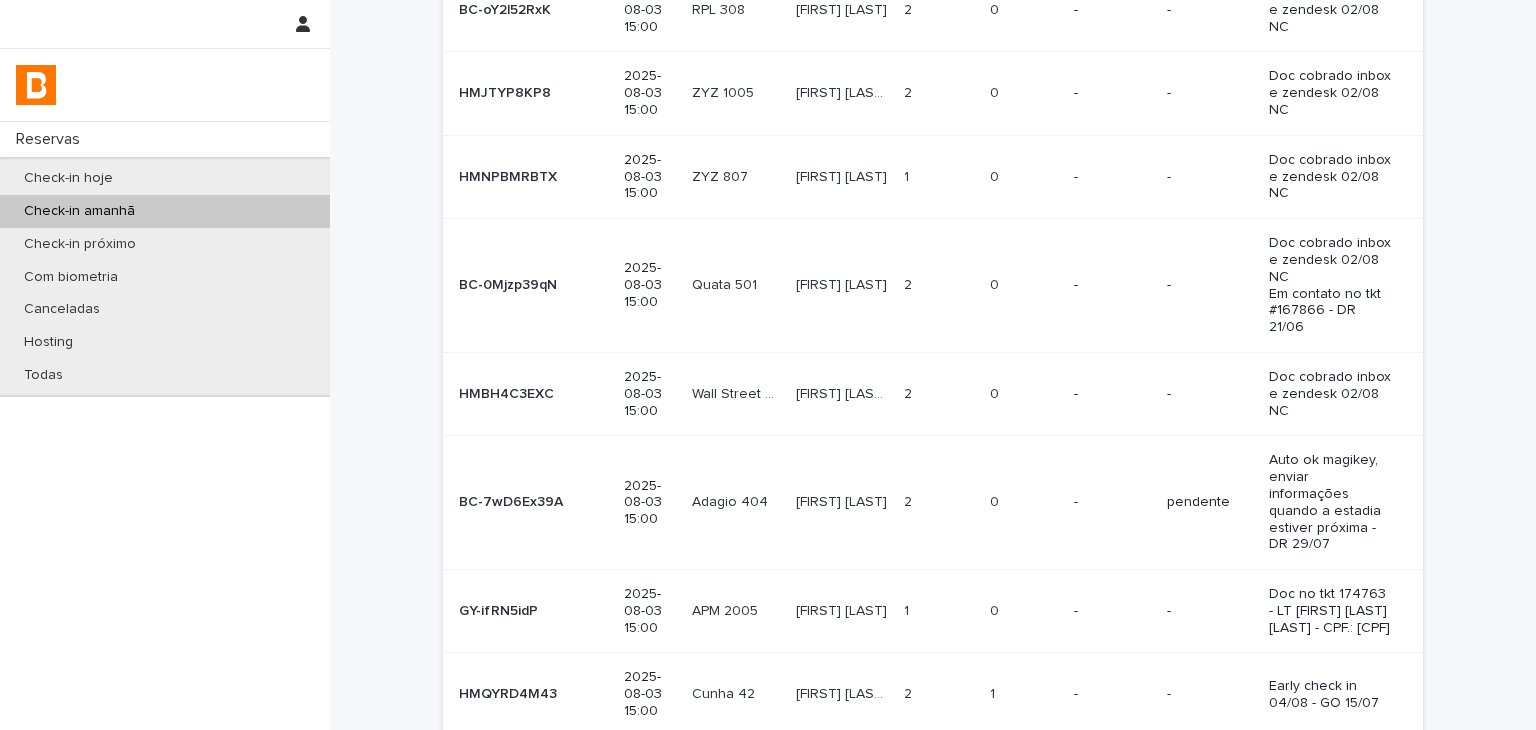 click on "Auto ok magikey, enviar informações quando a estadia estiver próxima - DR 29/07" at bounding box center [1330, 502] 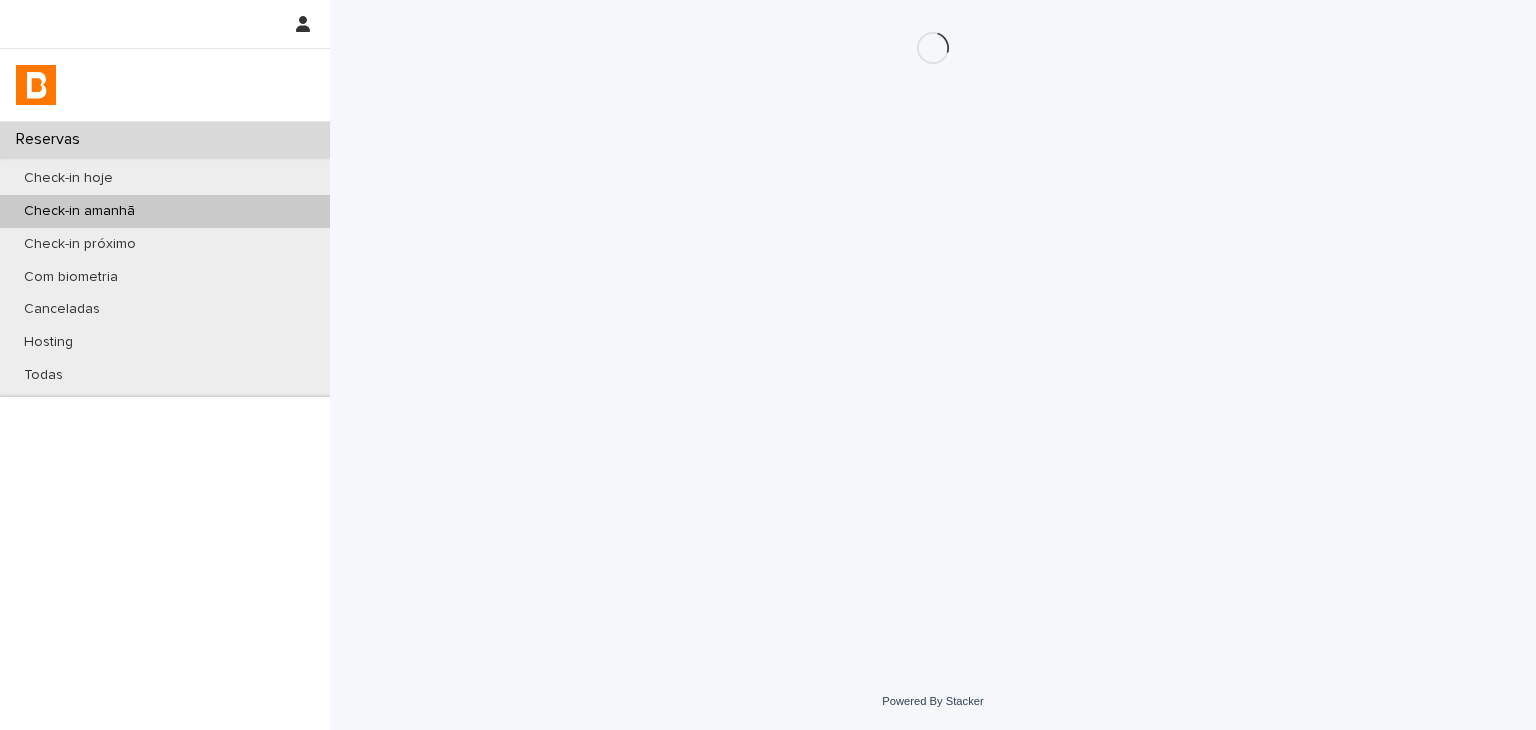 scroll, scrollTop: 0, scrollLeft: 0, axis: both 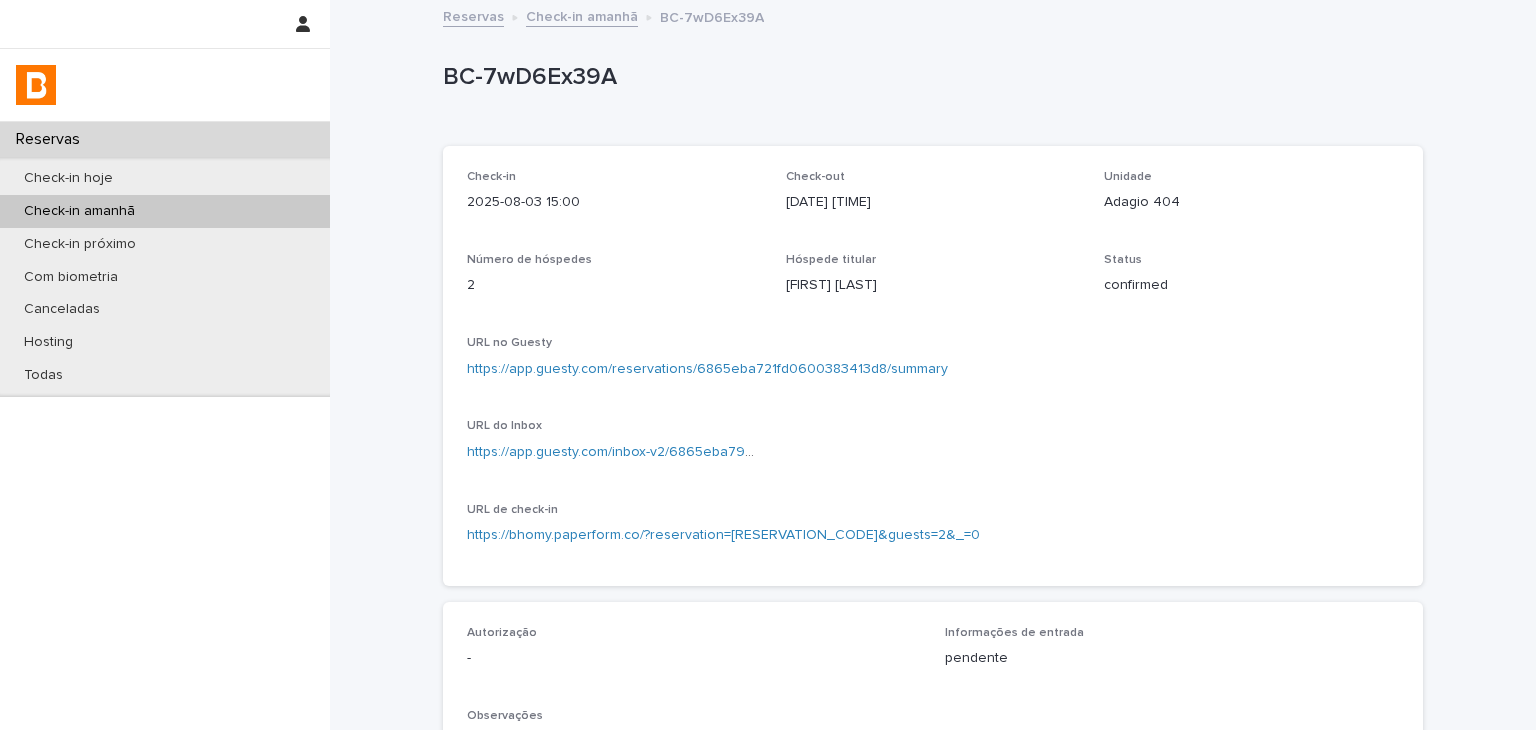 click on "https://app.guesty.com/reservations/6865eba721fd0600383413d8/summary" at bounding box center (707, 369) 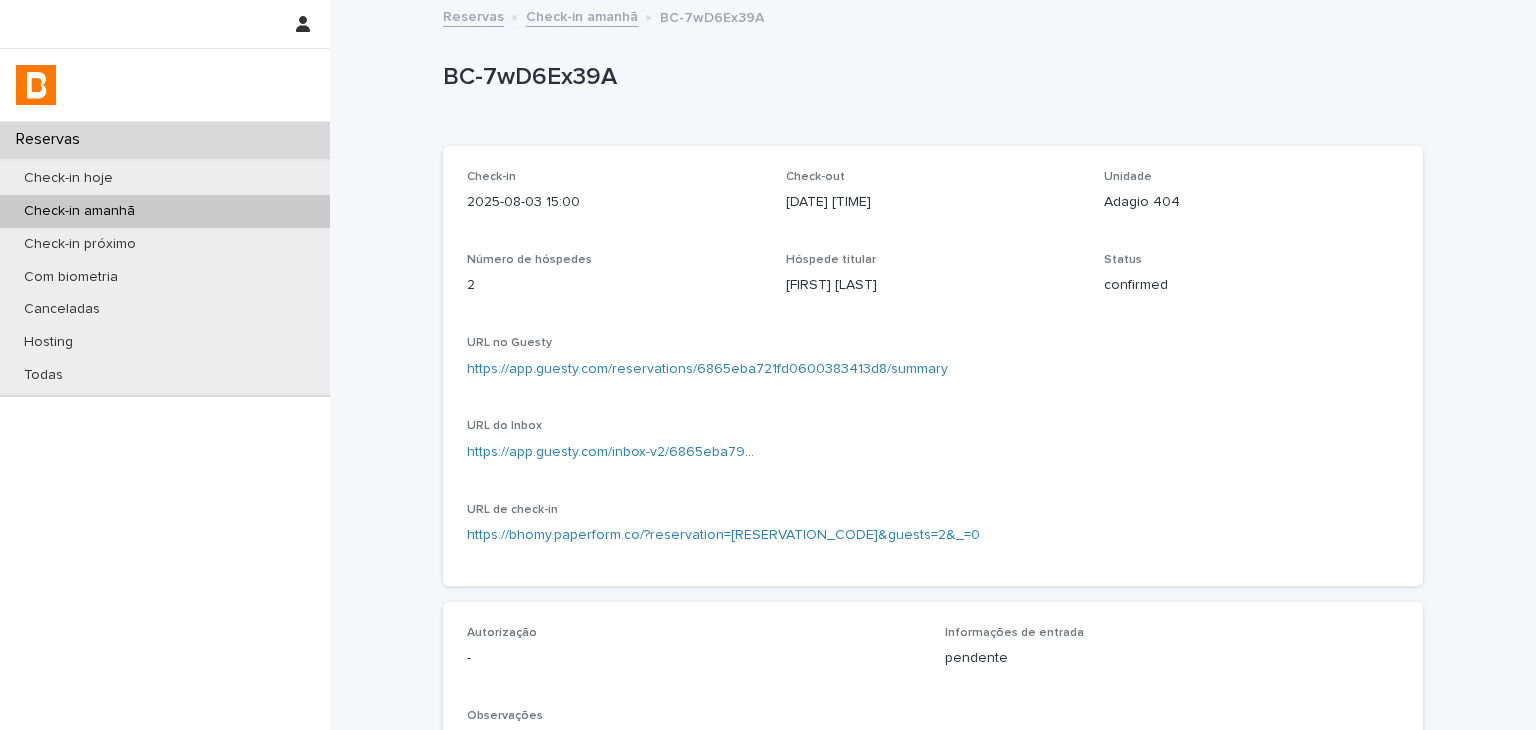 scroll, scrollTop: 600, scrollLeft: 0, axis: vertical 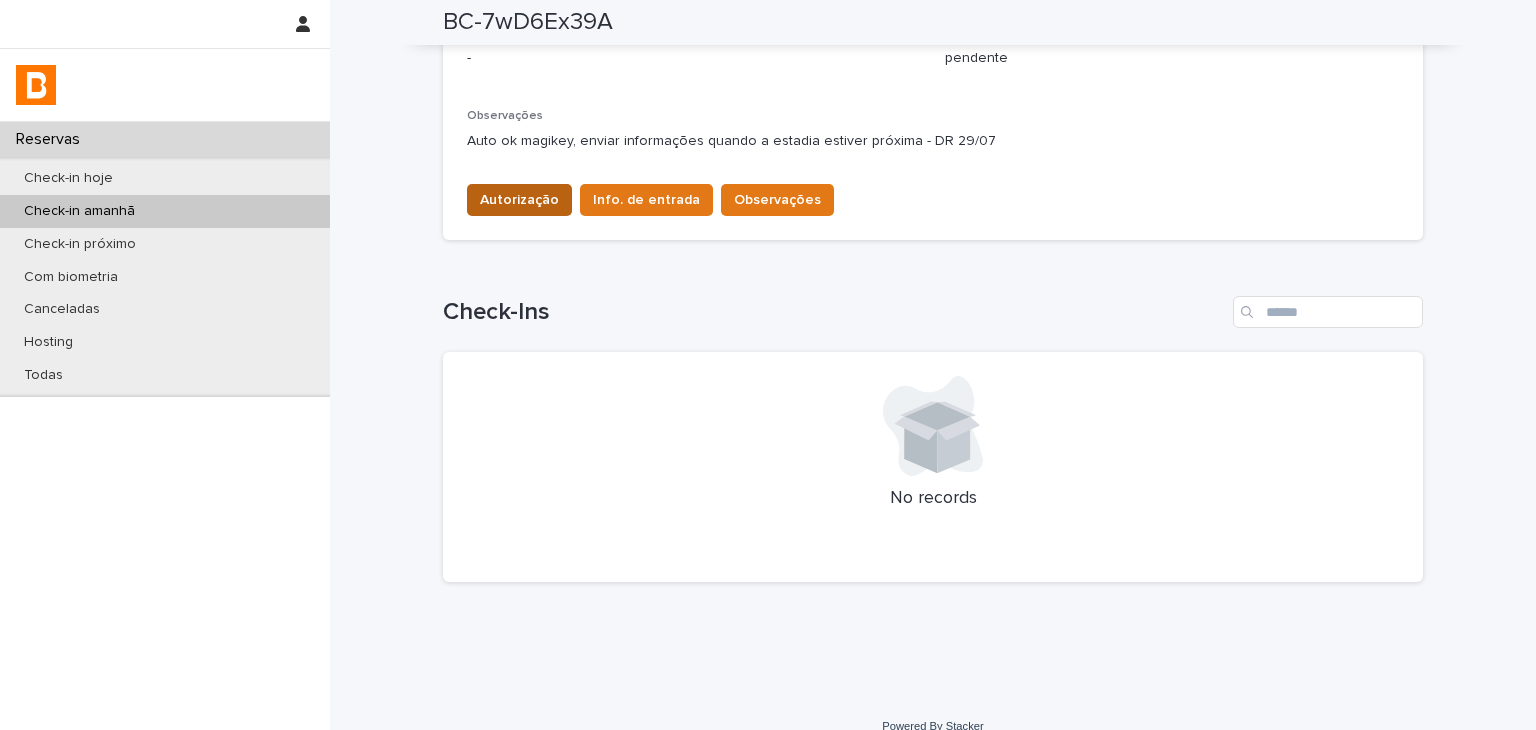 click on "Autorização" at bounding box center (519, 200) 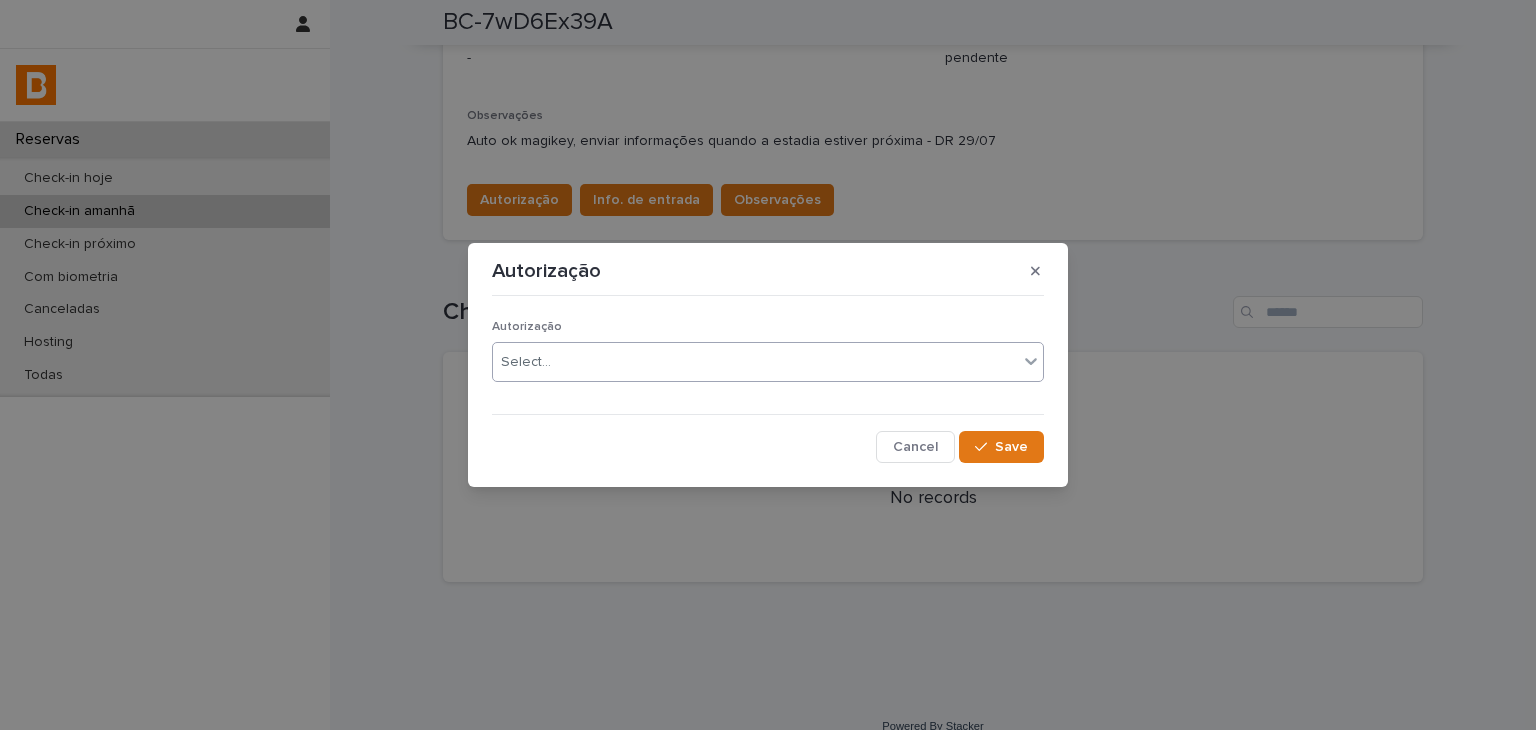 click on "Select..." at bounding box center (755, 362) 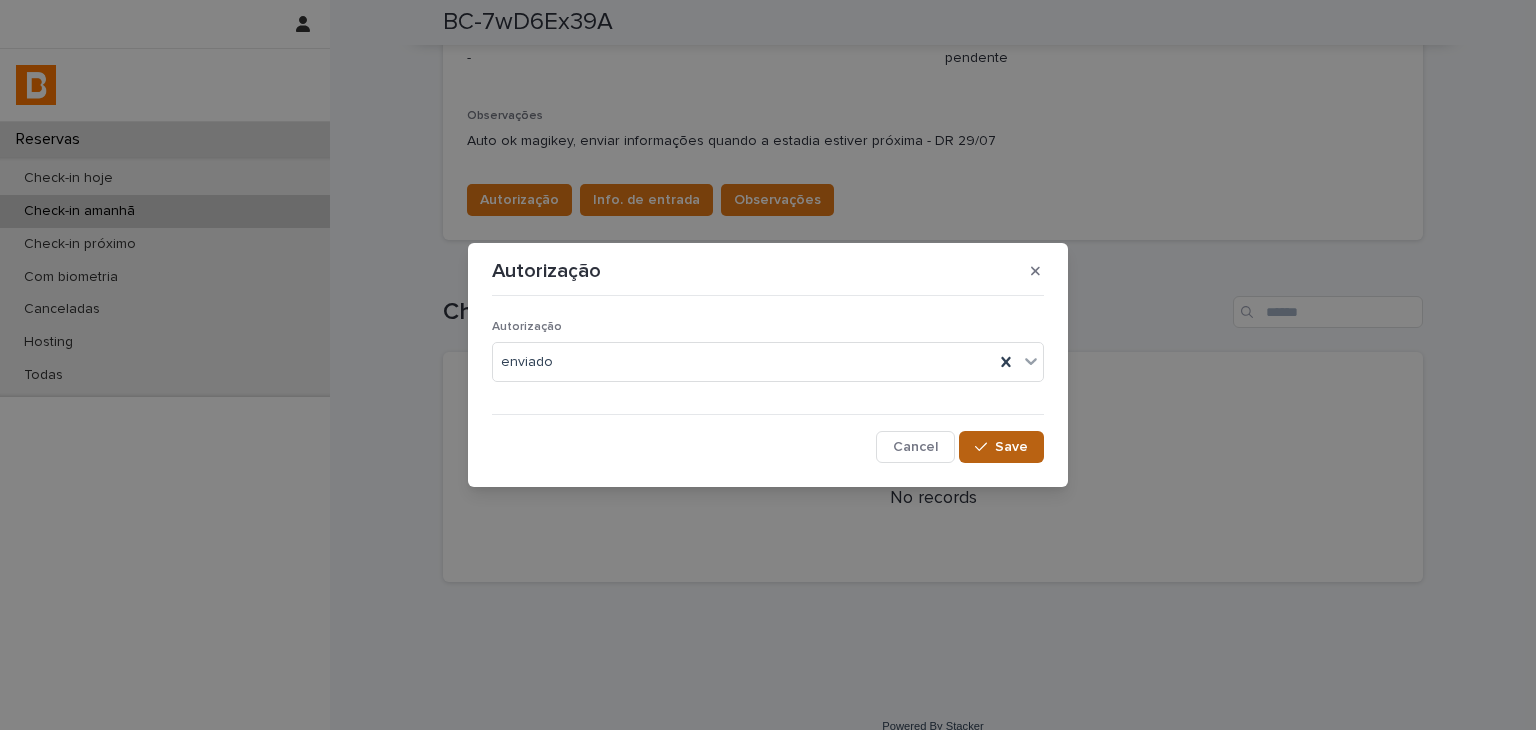click on "Save" at bounding box center [1011, 447] 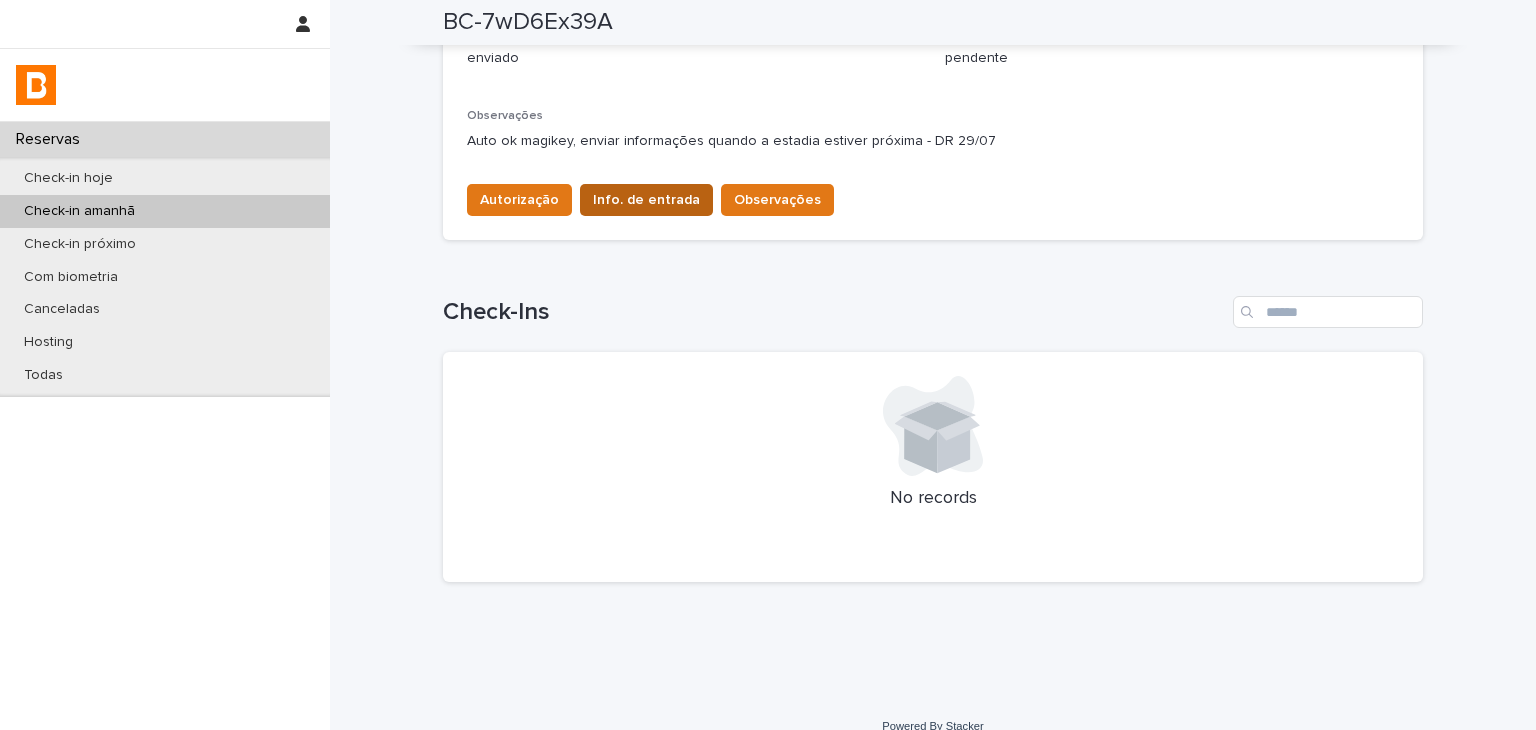 click on "Info. de entrada" at bounding box center (646, 200) 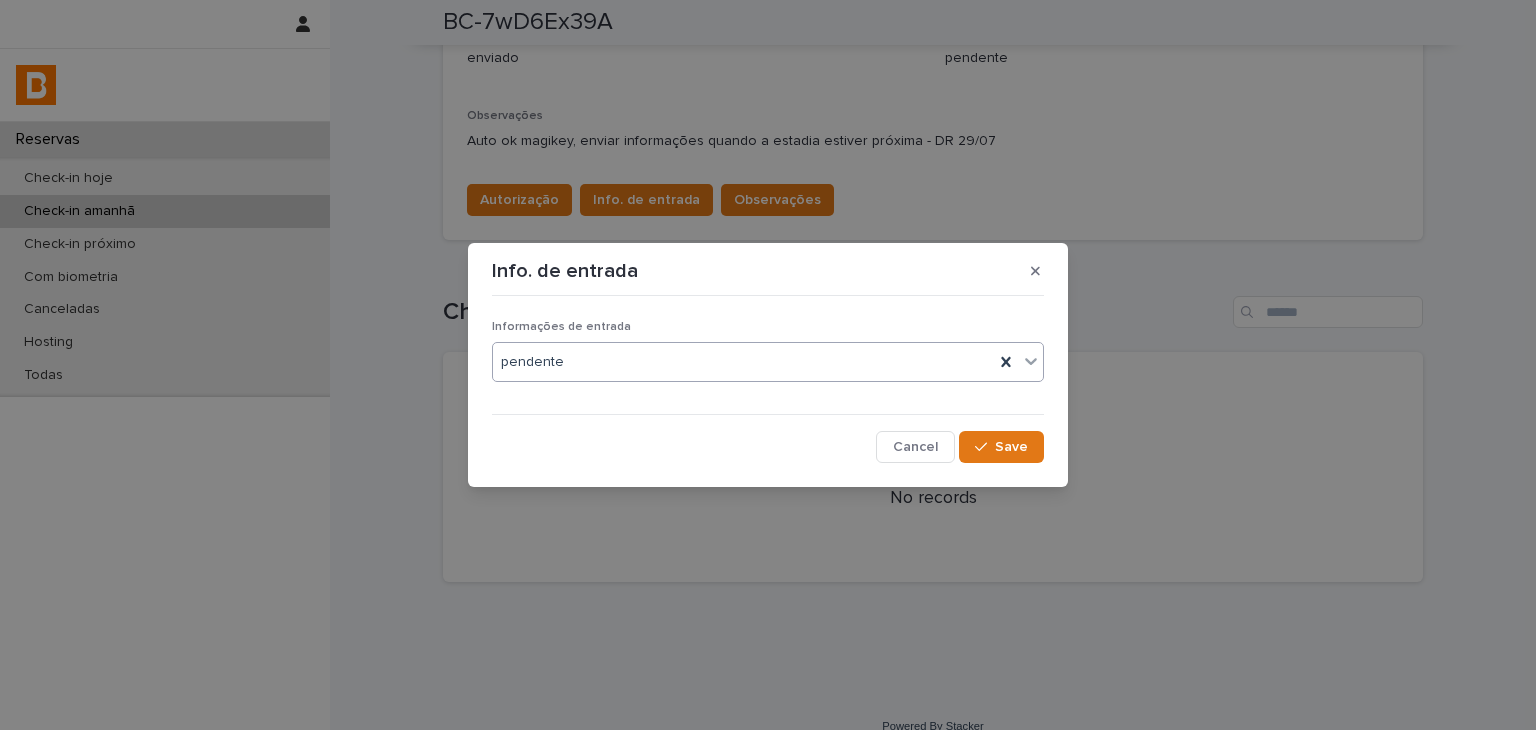 click on "pendente" at bounding box center [743, 362] 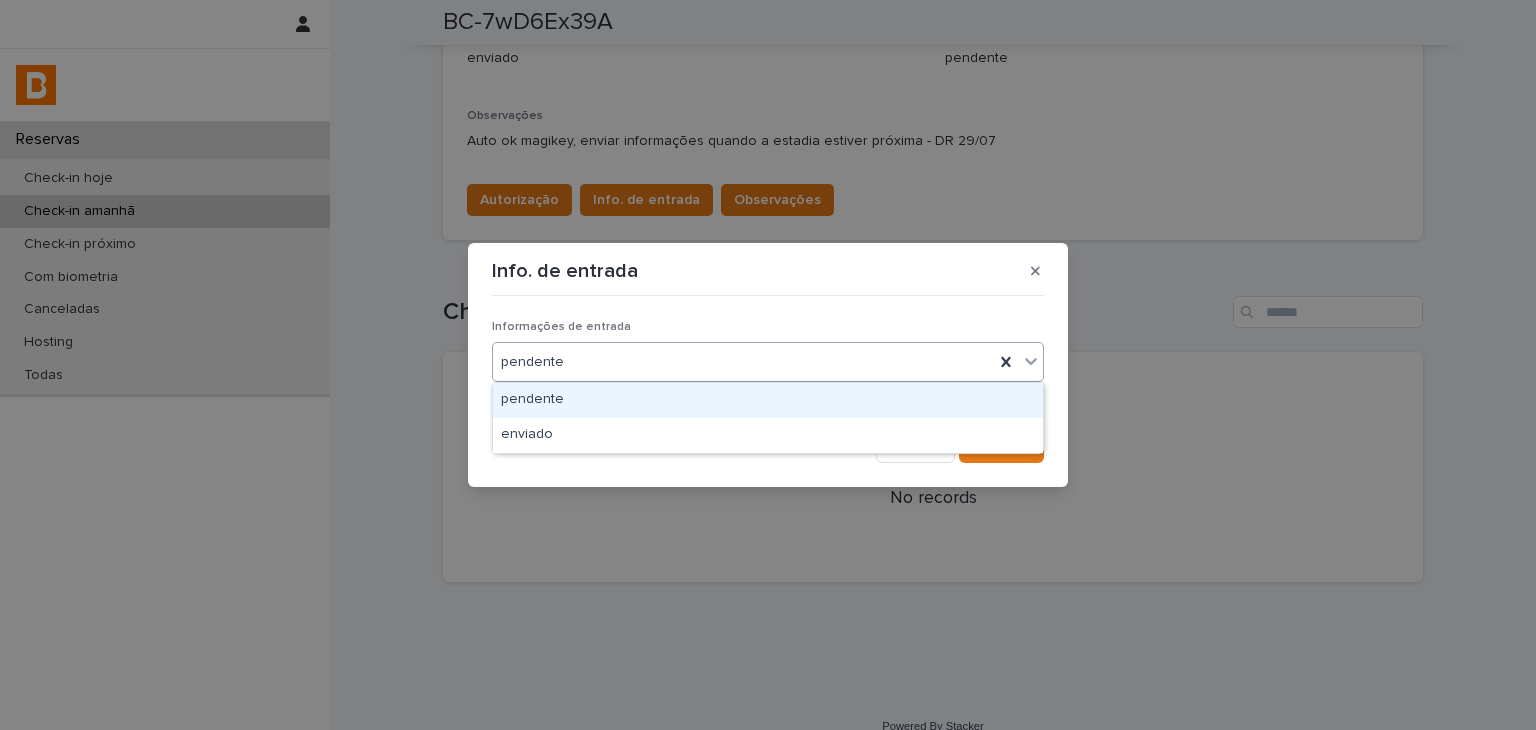 click on "pendente" at bounding box center (768, 400) 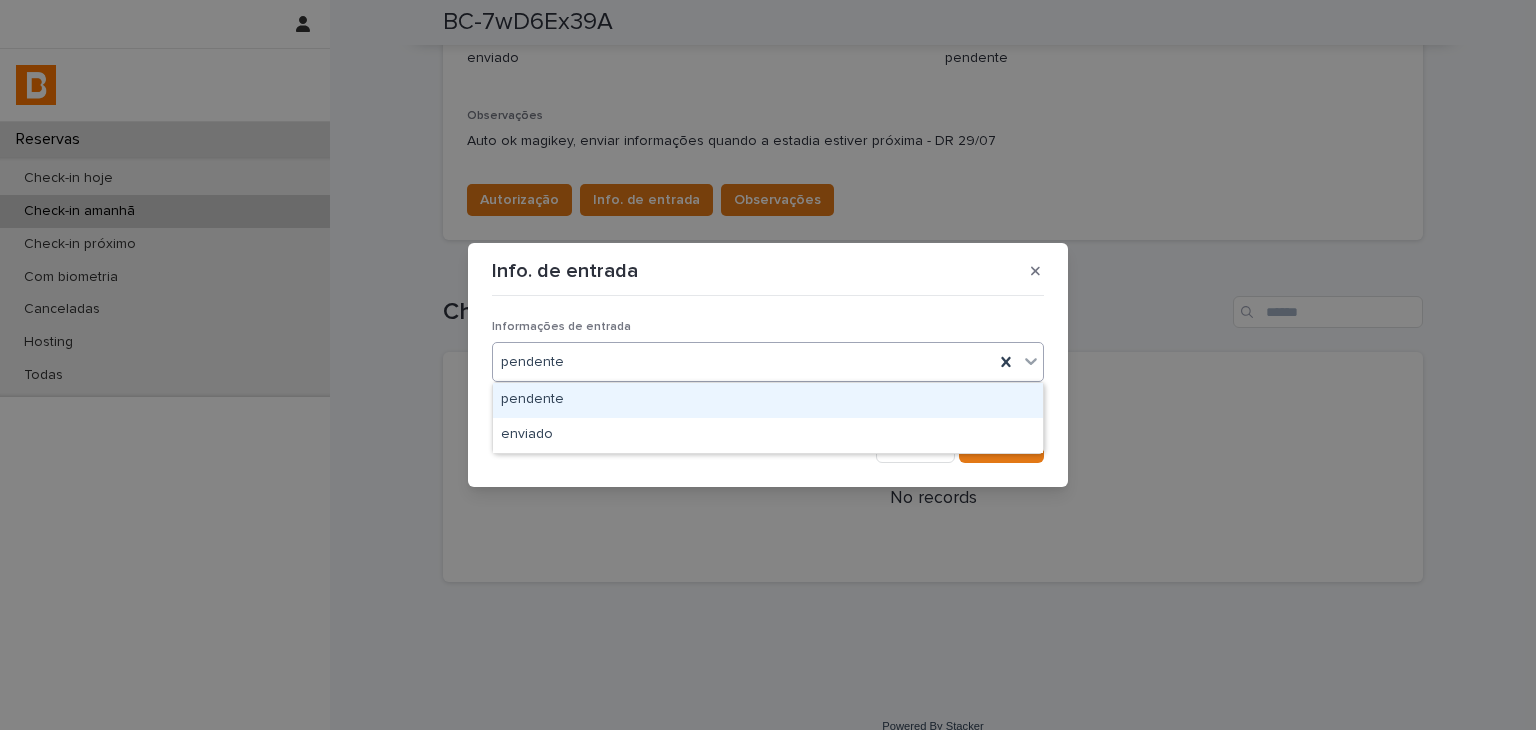 click on "pendente" at bounding box center [743, 362] 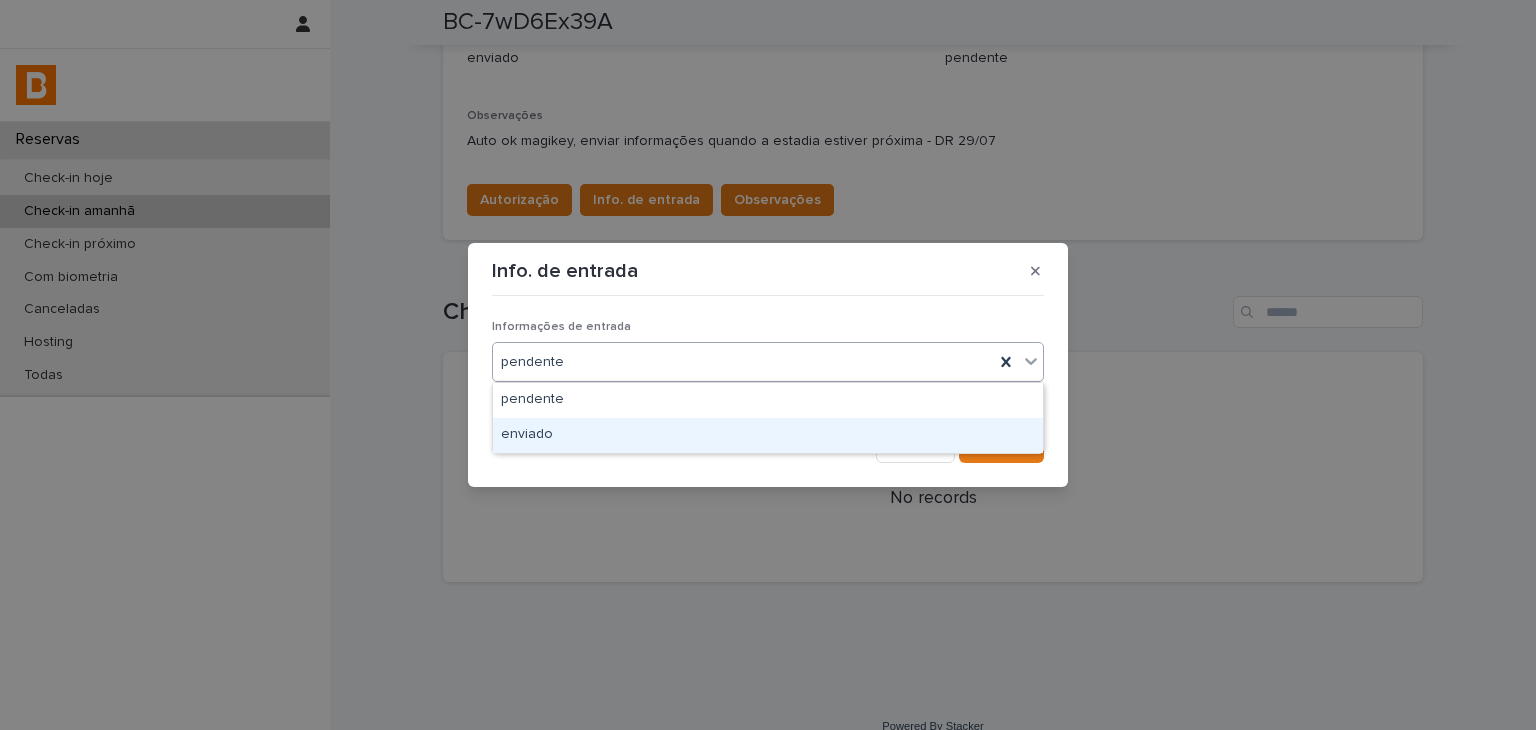 click on "enviado" at bounding box center [768, 435] 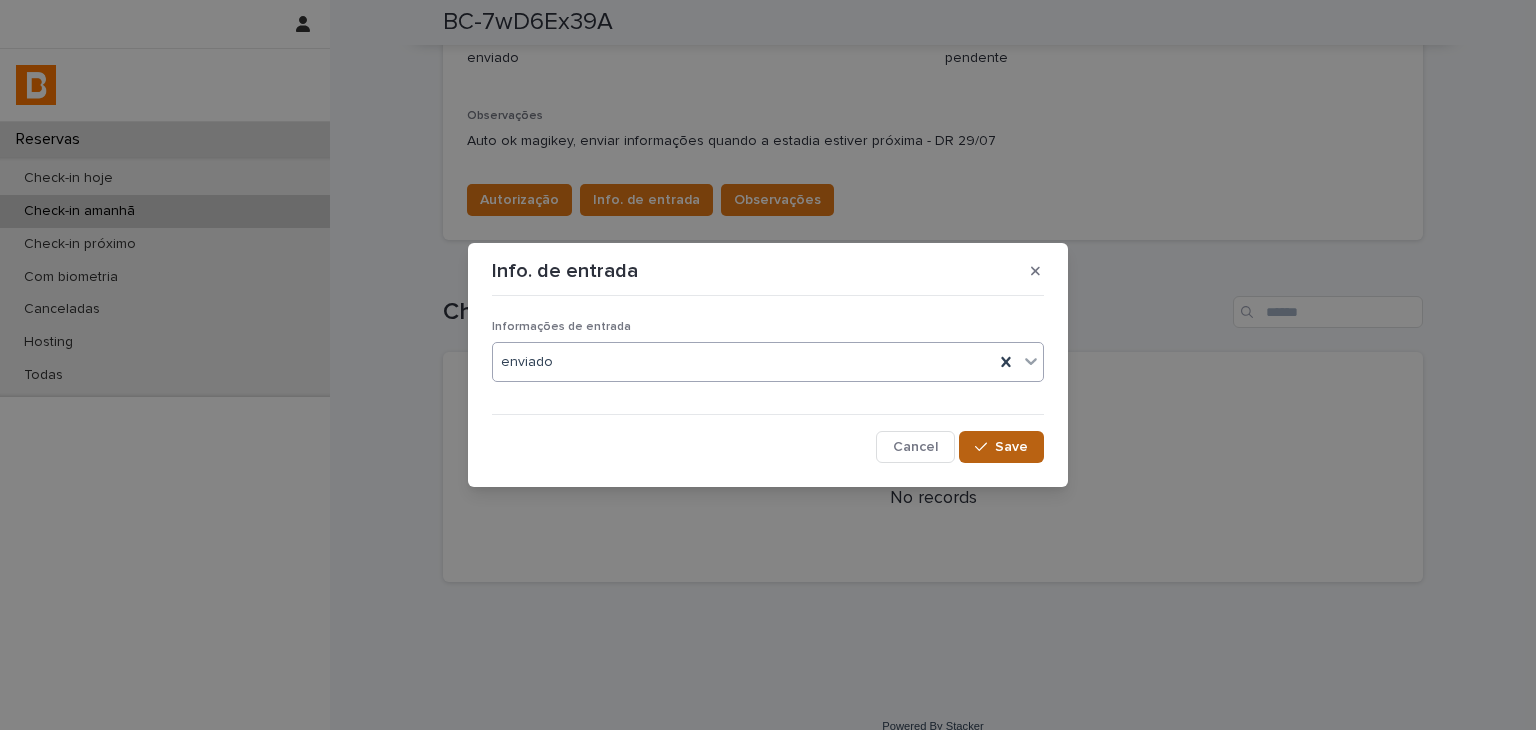 click on "Save" at bounding box center (1011, 447) 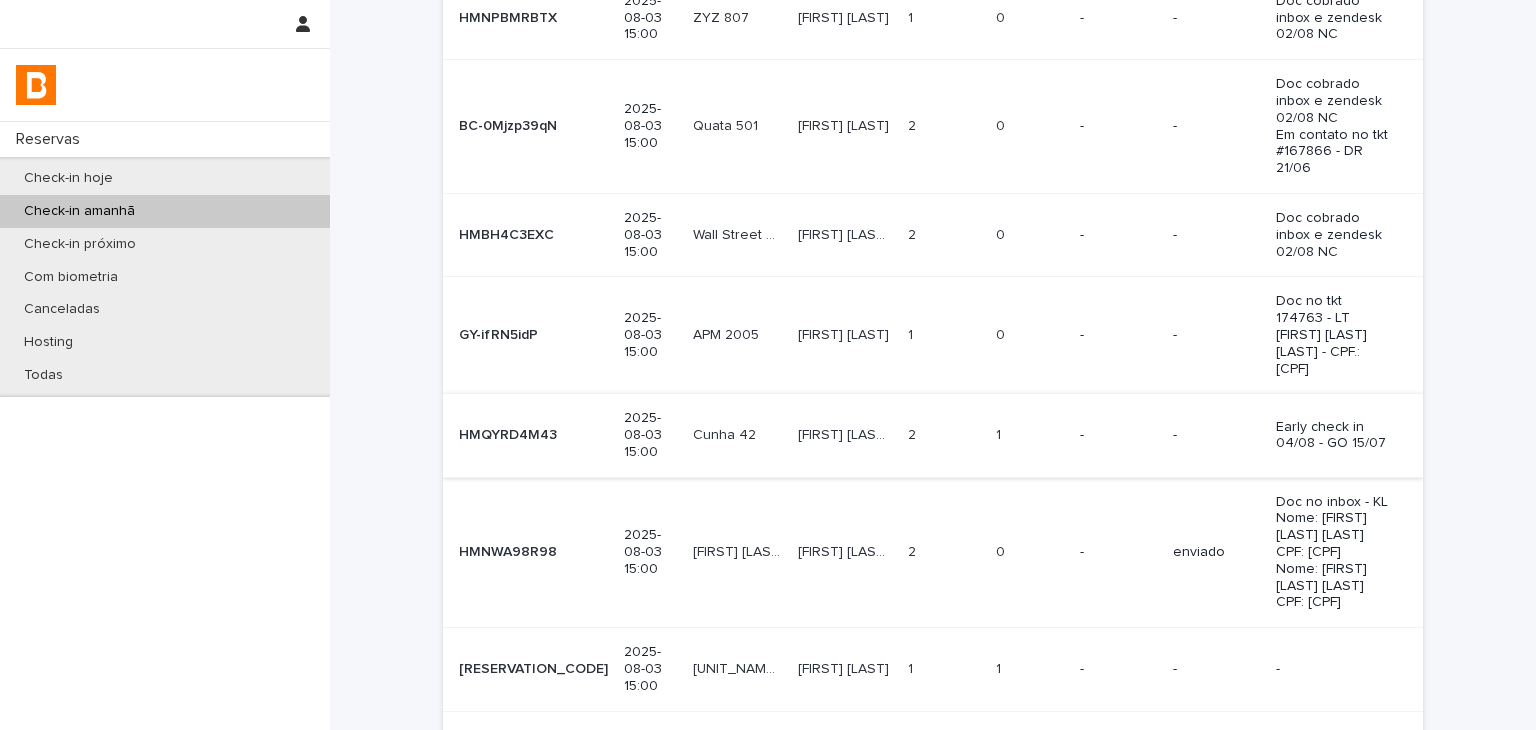 scroll, scrollTop: 500, scrollLeft: 0, axis: vertical 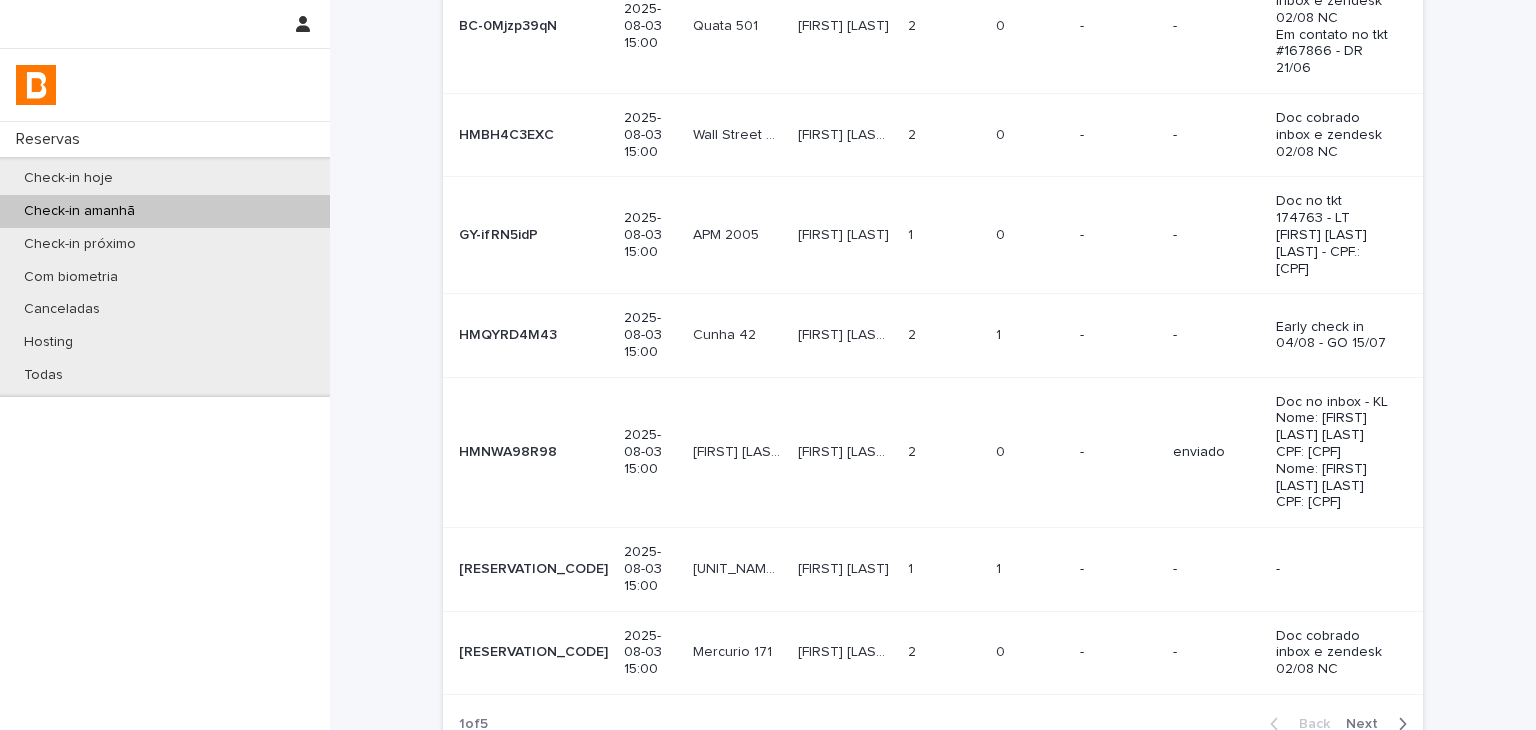 click on "Next" at bounding box center (1368, 724) 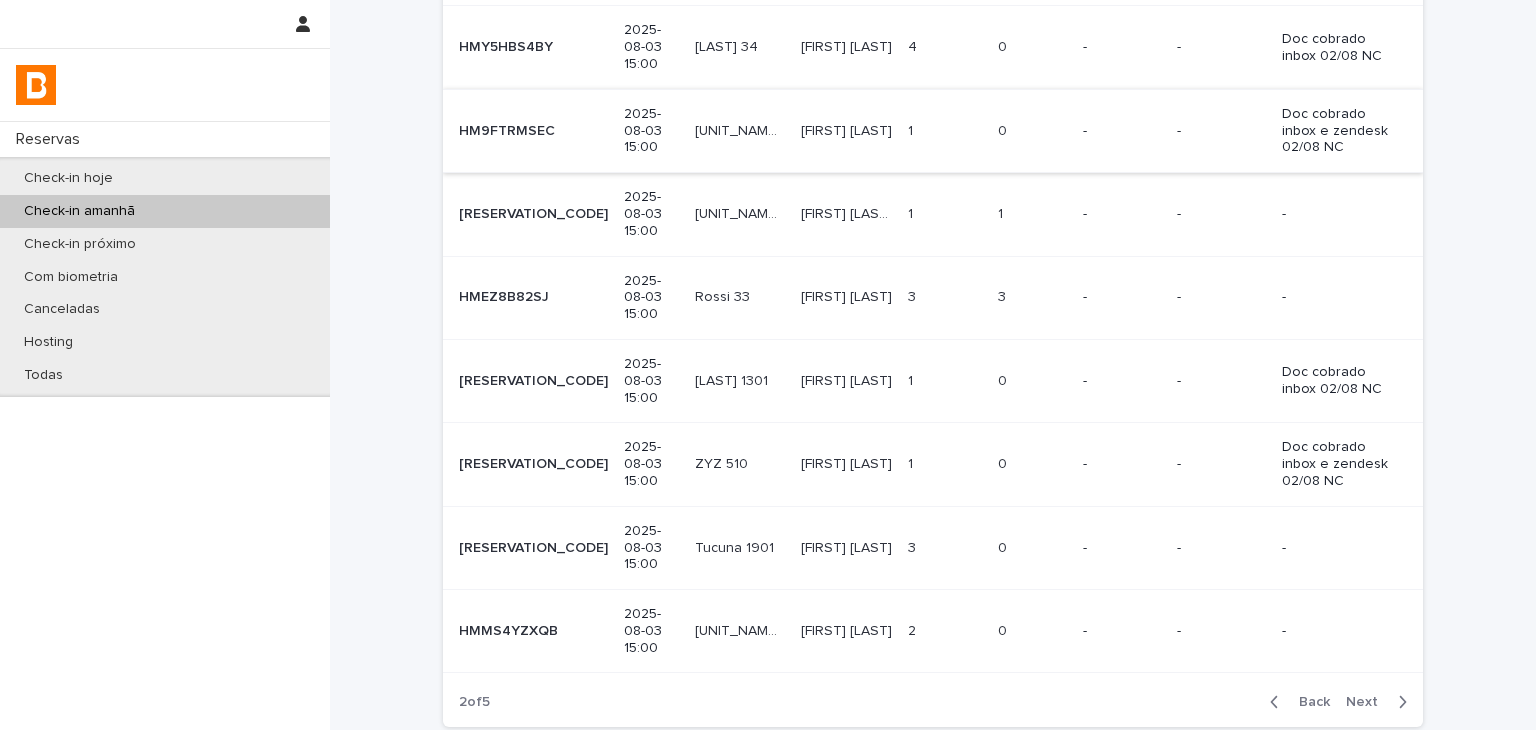 scroll, scrollTop: 0, scrollLeft: 0, axis: both 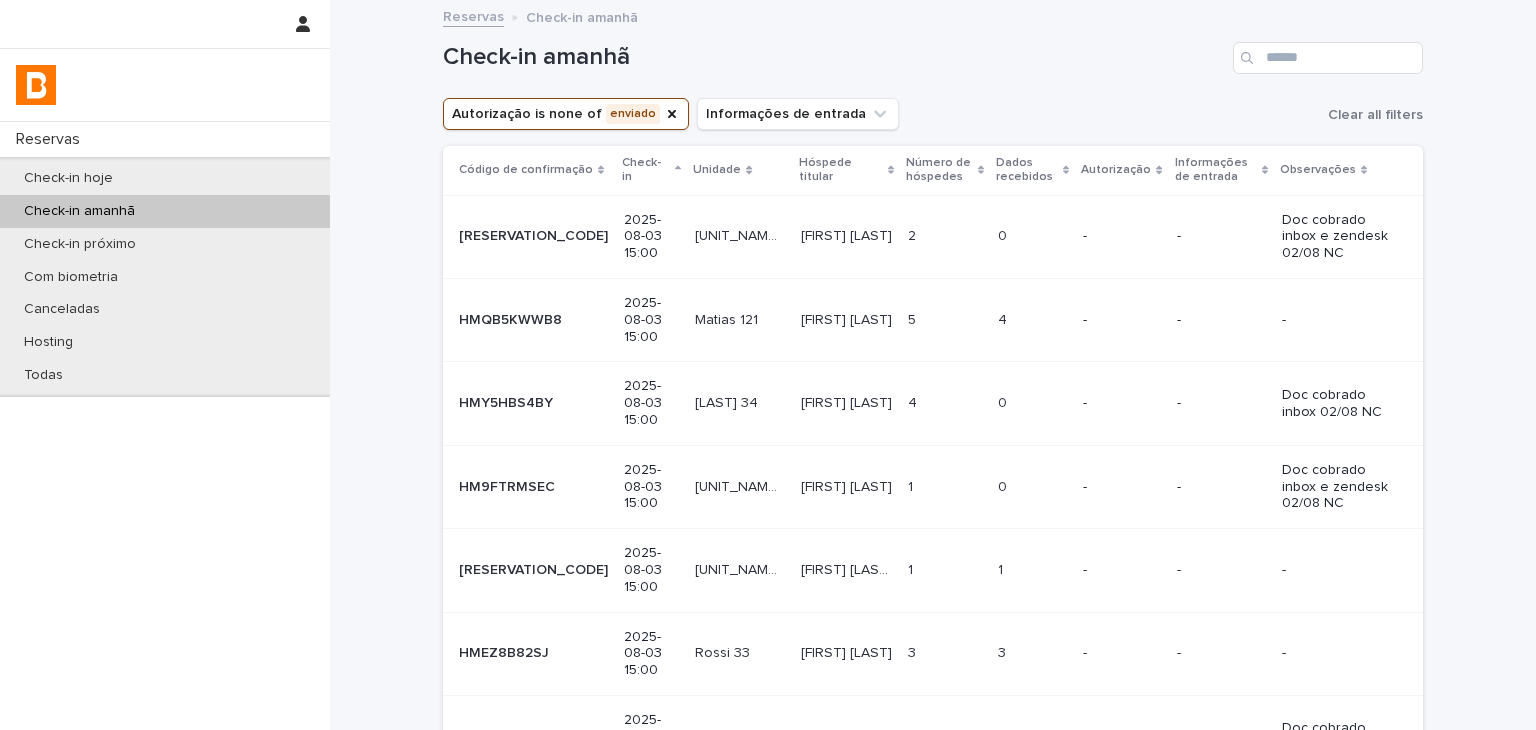 click on "1 1" at bounding box center (1033, 570) 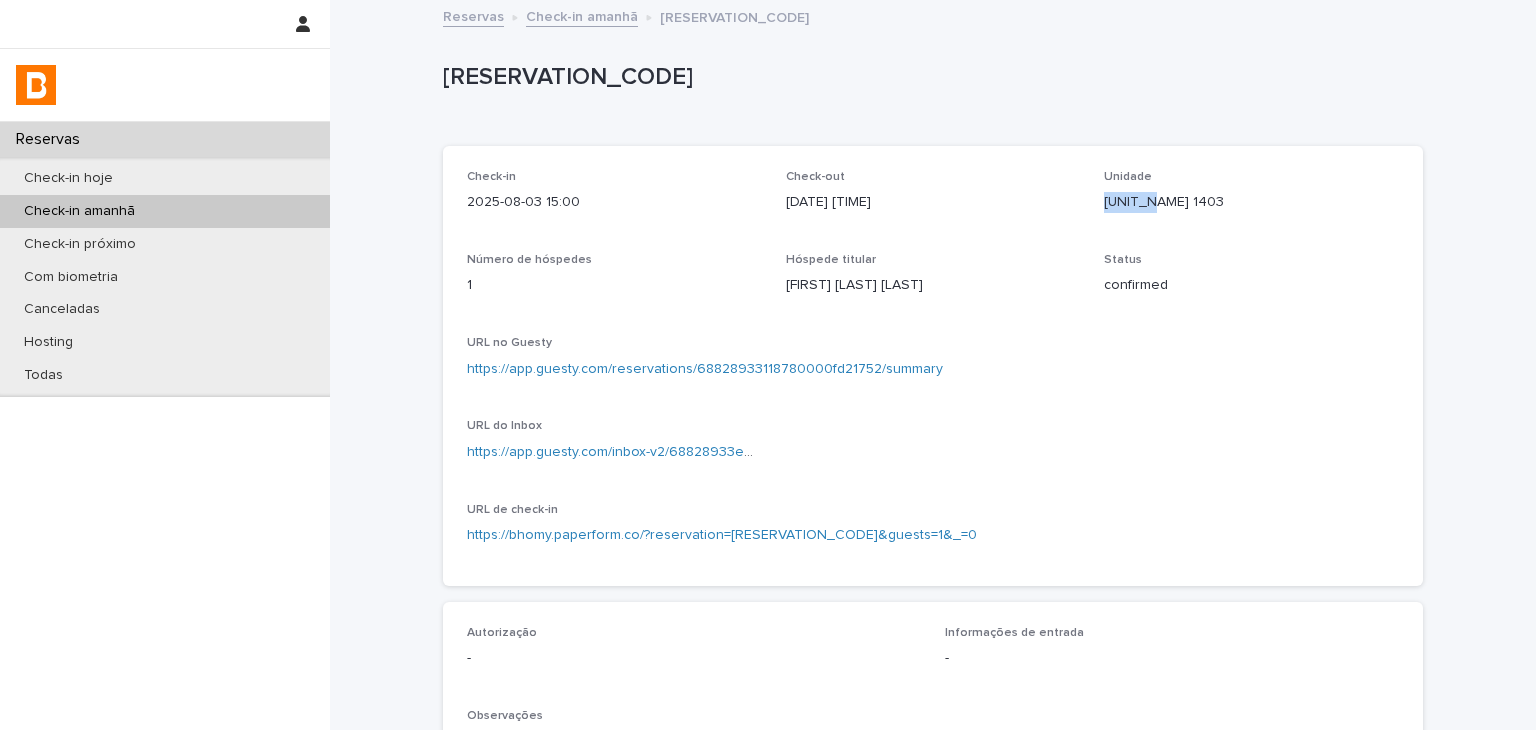 drag, startPoint x: 1096, startPoint y: 200, endPoint x: 1174, endPoint y: 201, distance: 78.00641 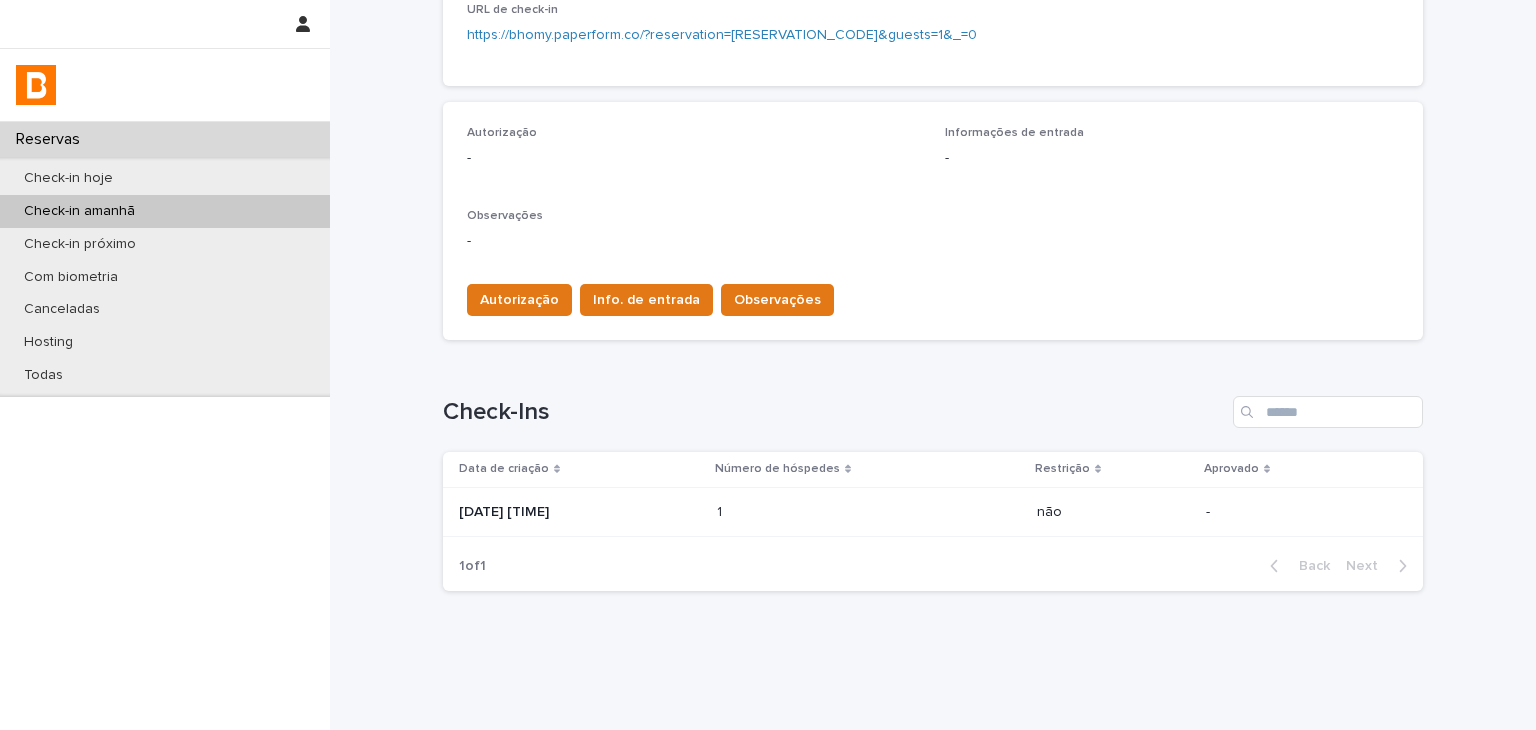 scroll, scrollTop: 534, scrollLeft: 0, axis: vertical 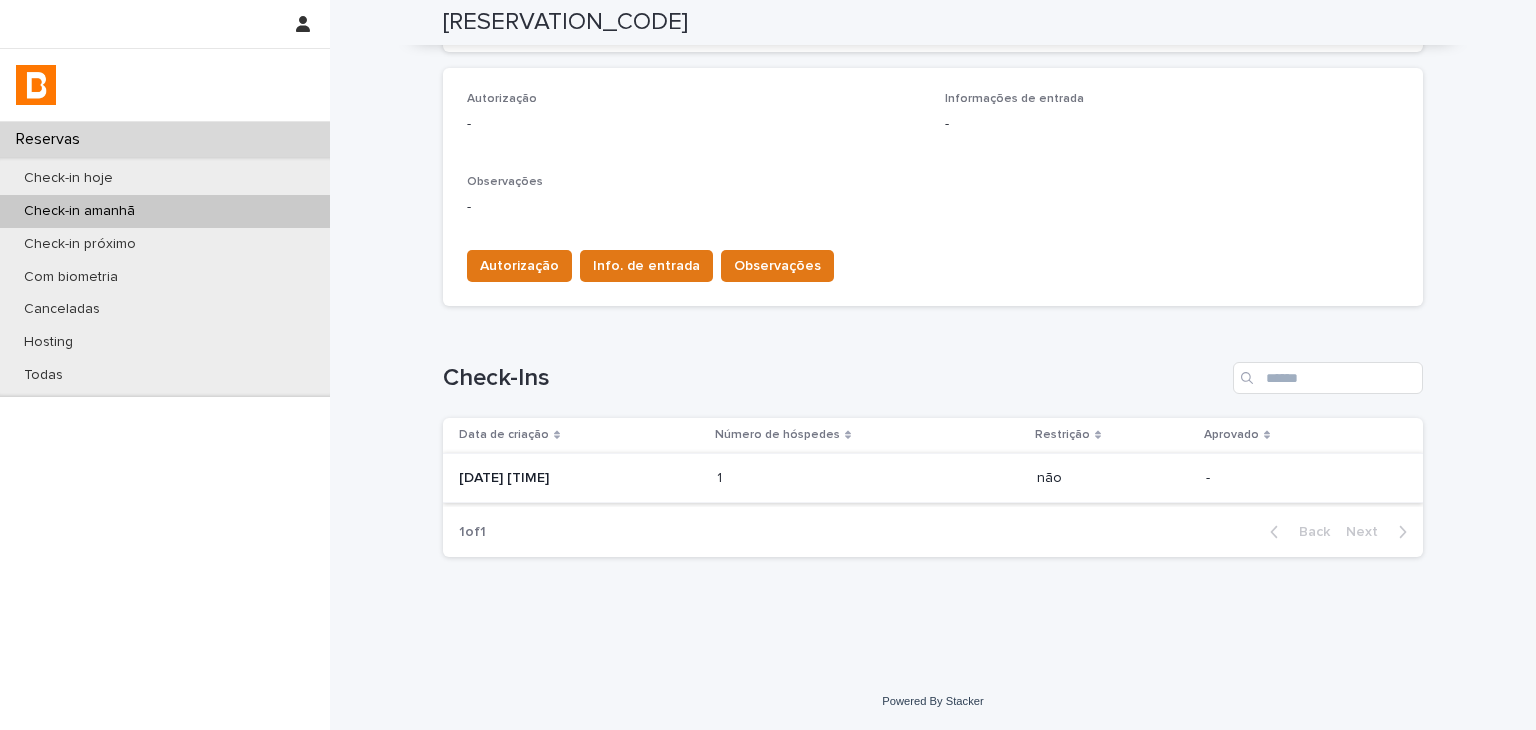 drag, startPoint x: 822, startPoint y: 503, endPoint x: 826, endPoint y: 488, distance: 15.524175 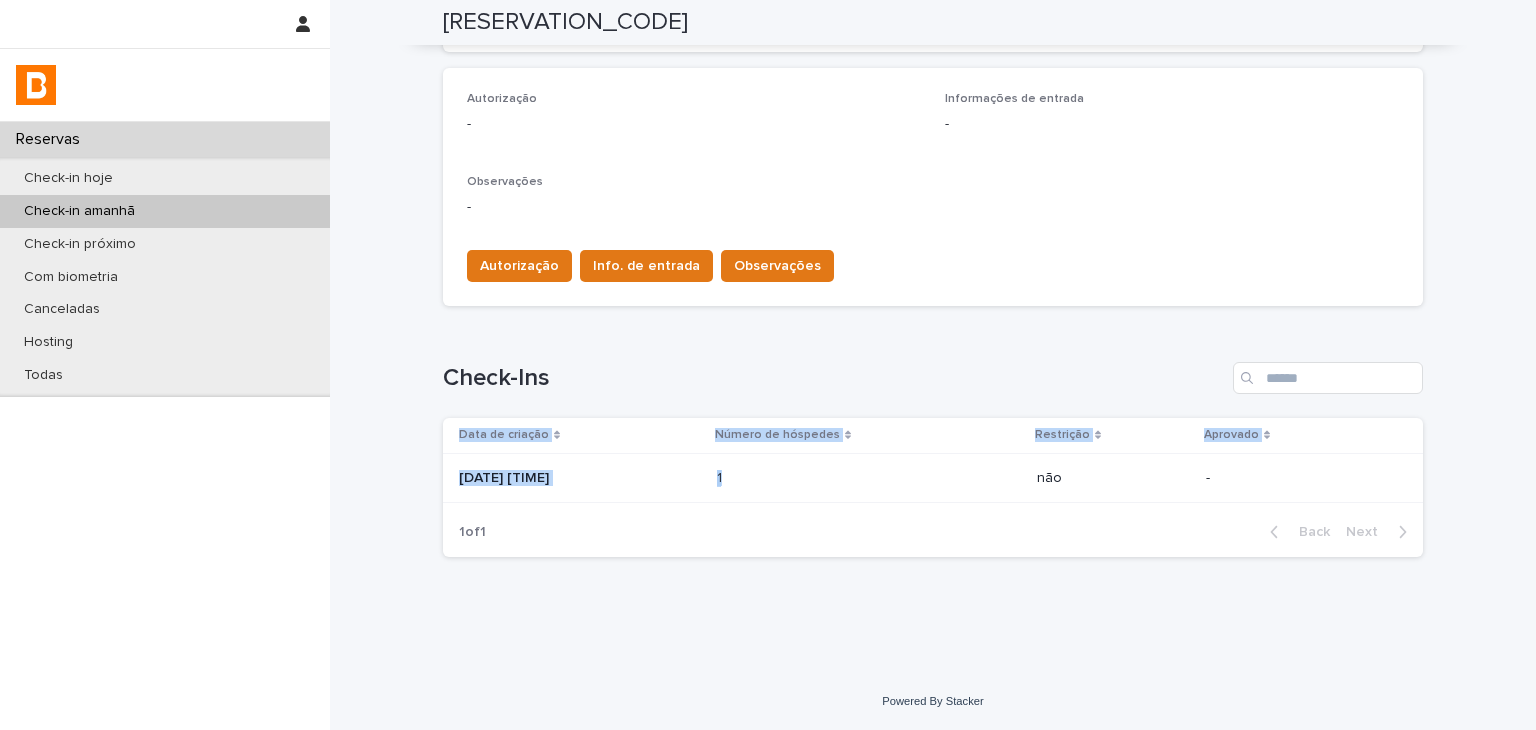click on "1 1" at bounding box center [869, 478] 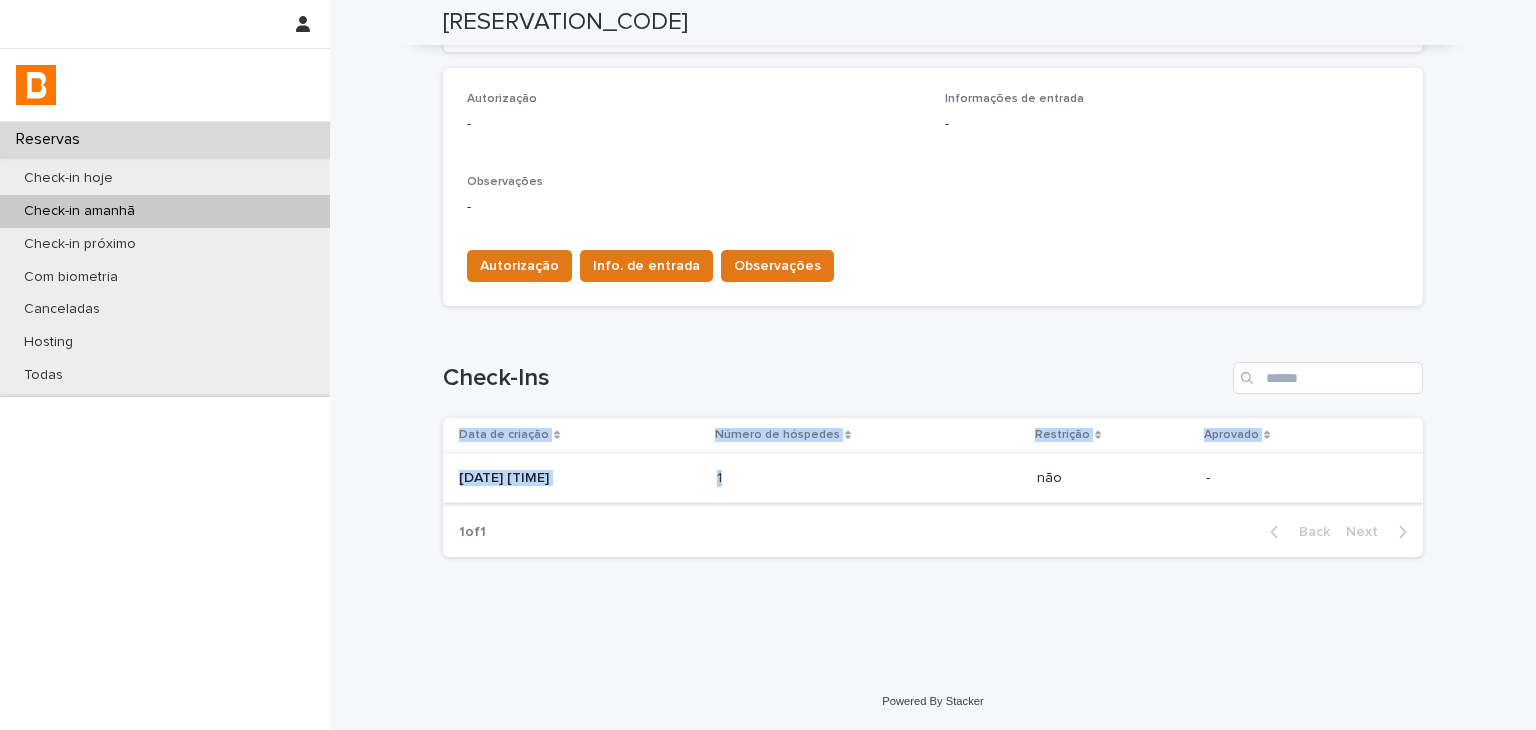 scroll, scrollTop: 0, scrollLeft: 0, axis: both 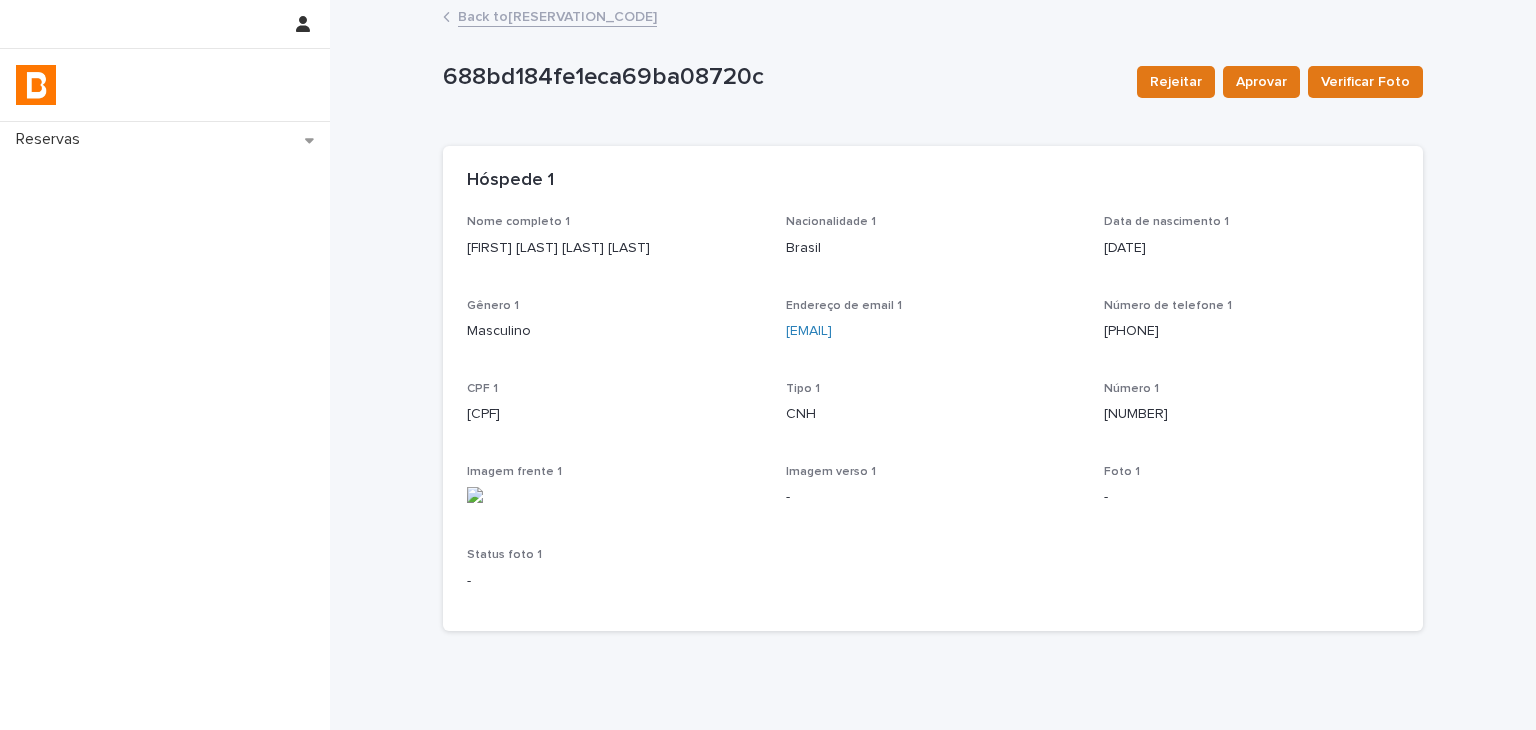 drag, startPoint x: 464, startPoint y: 245, endPoint x: 742, endPoint y: 253, distance: 278.11508 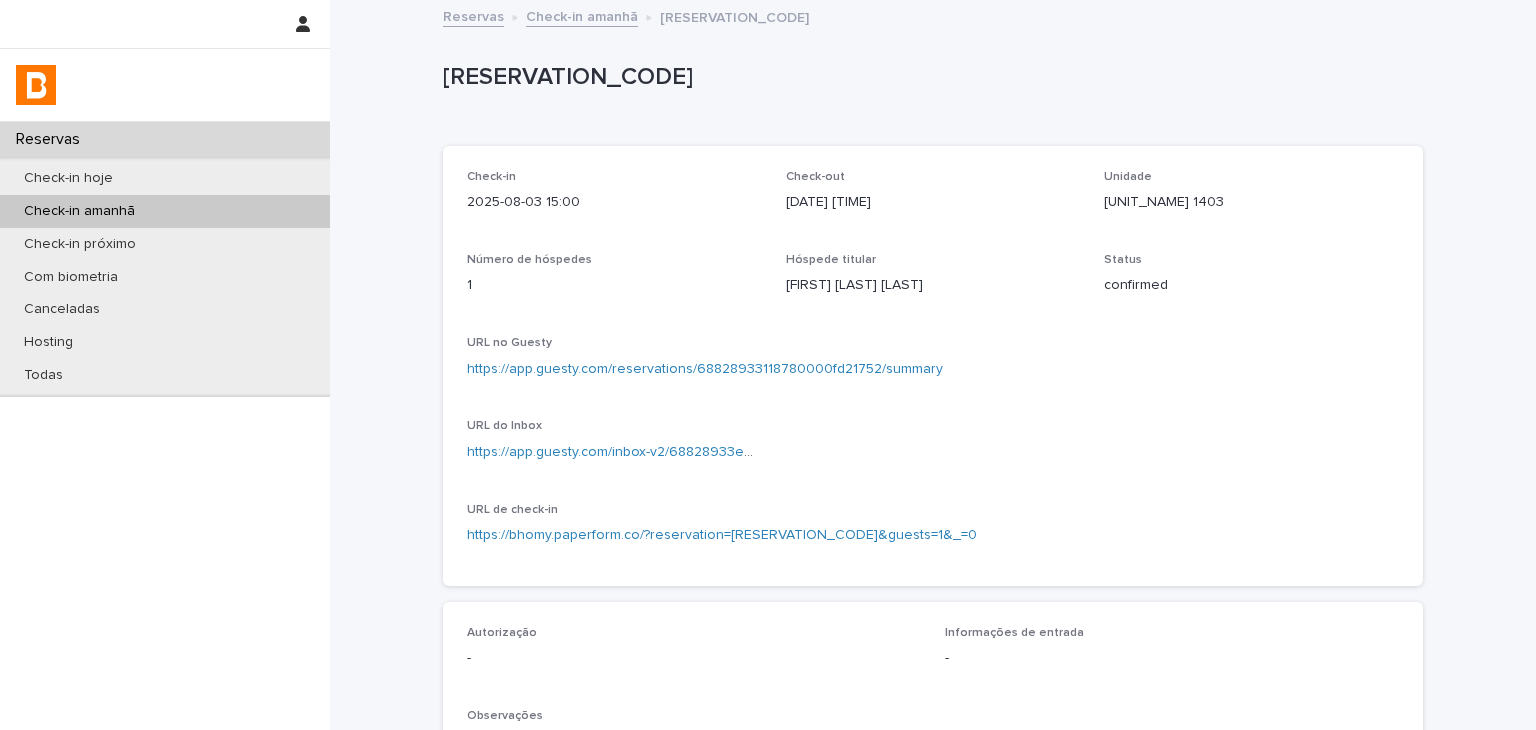 click on "https://app.guesty.com/reservations/68828933118780000fd21752/summary" at bounding box center (705, 369) 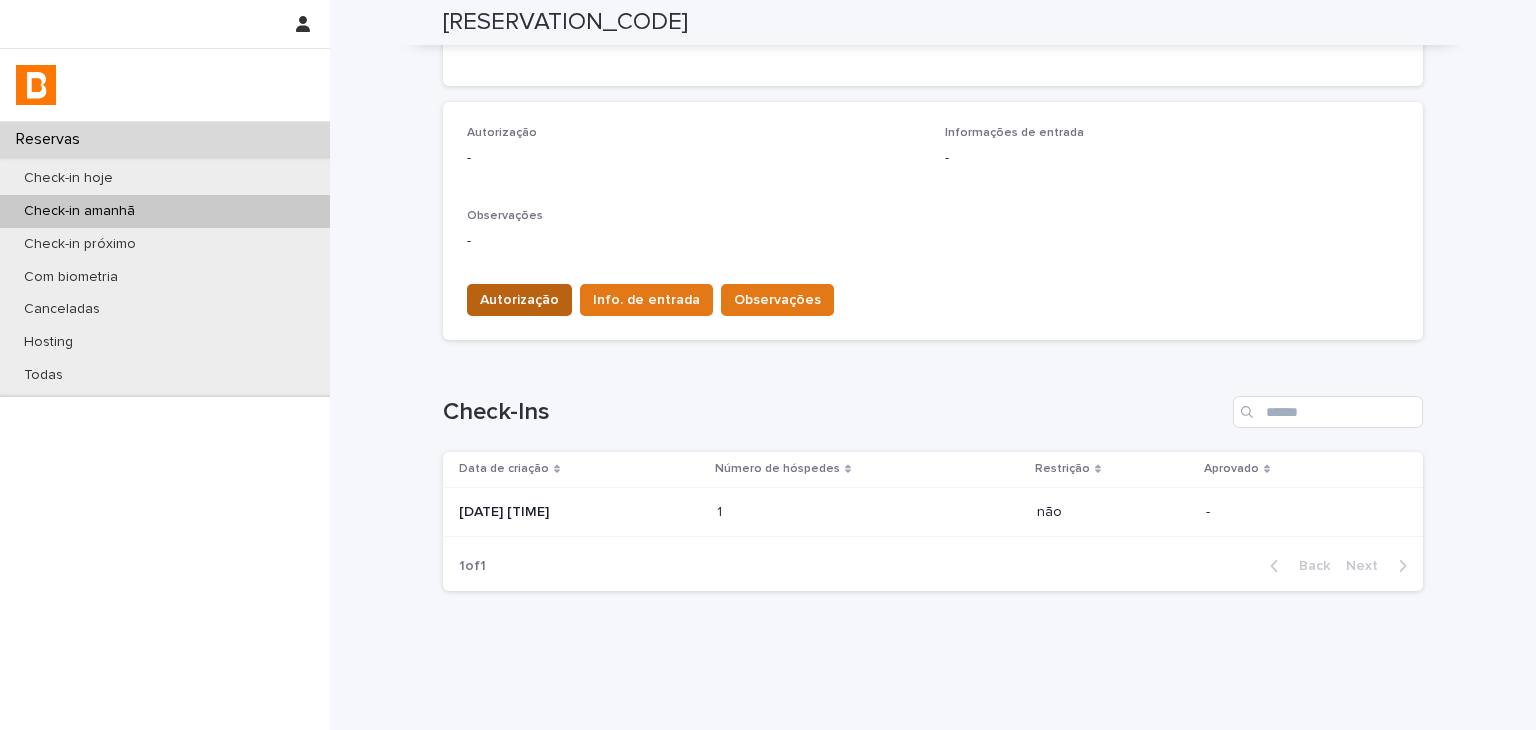 click on "Autorização" at bounding box center [519, 300] 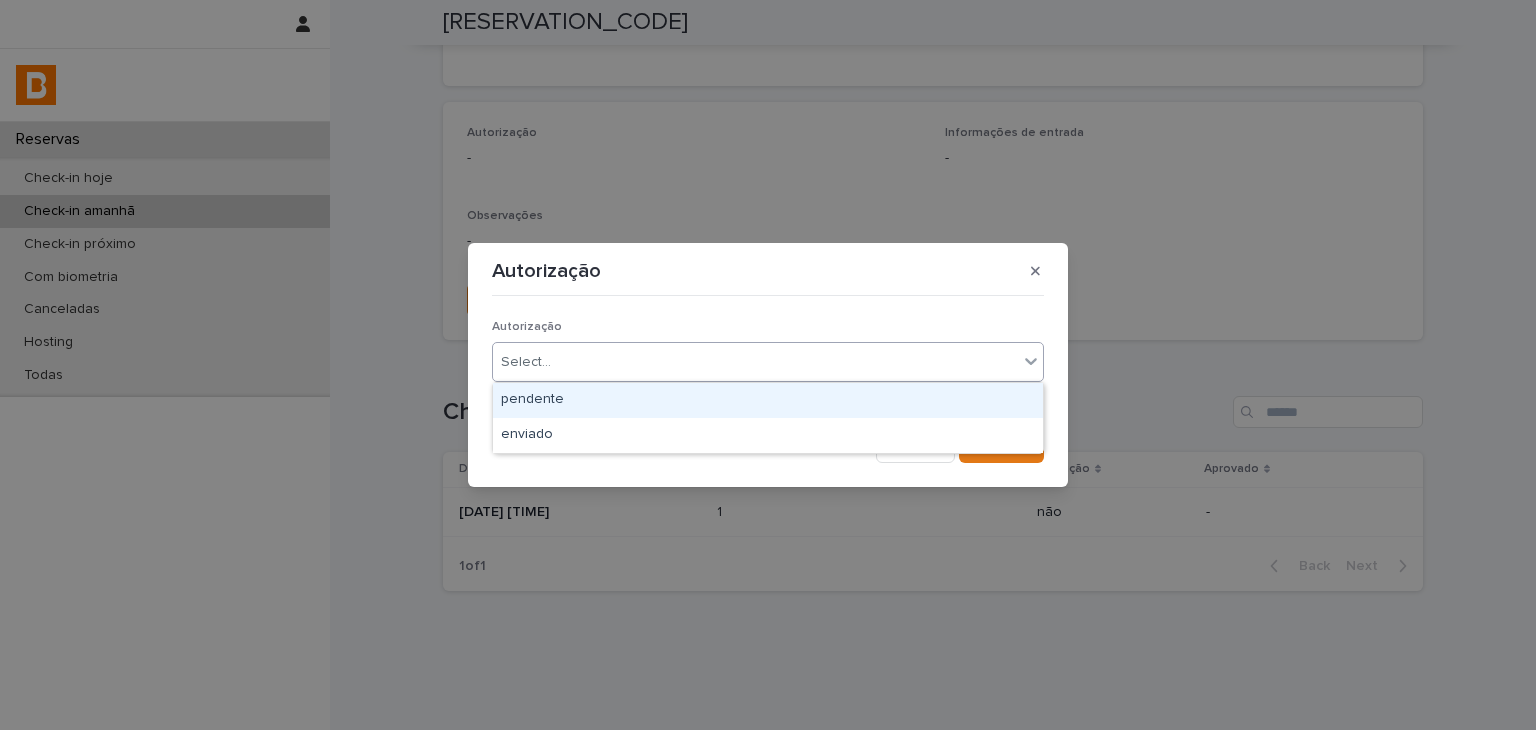 click on "Select..." at bounding box center [755, 362] 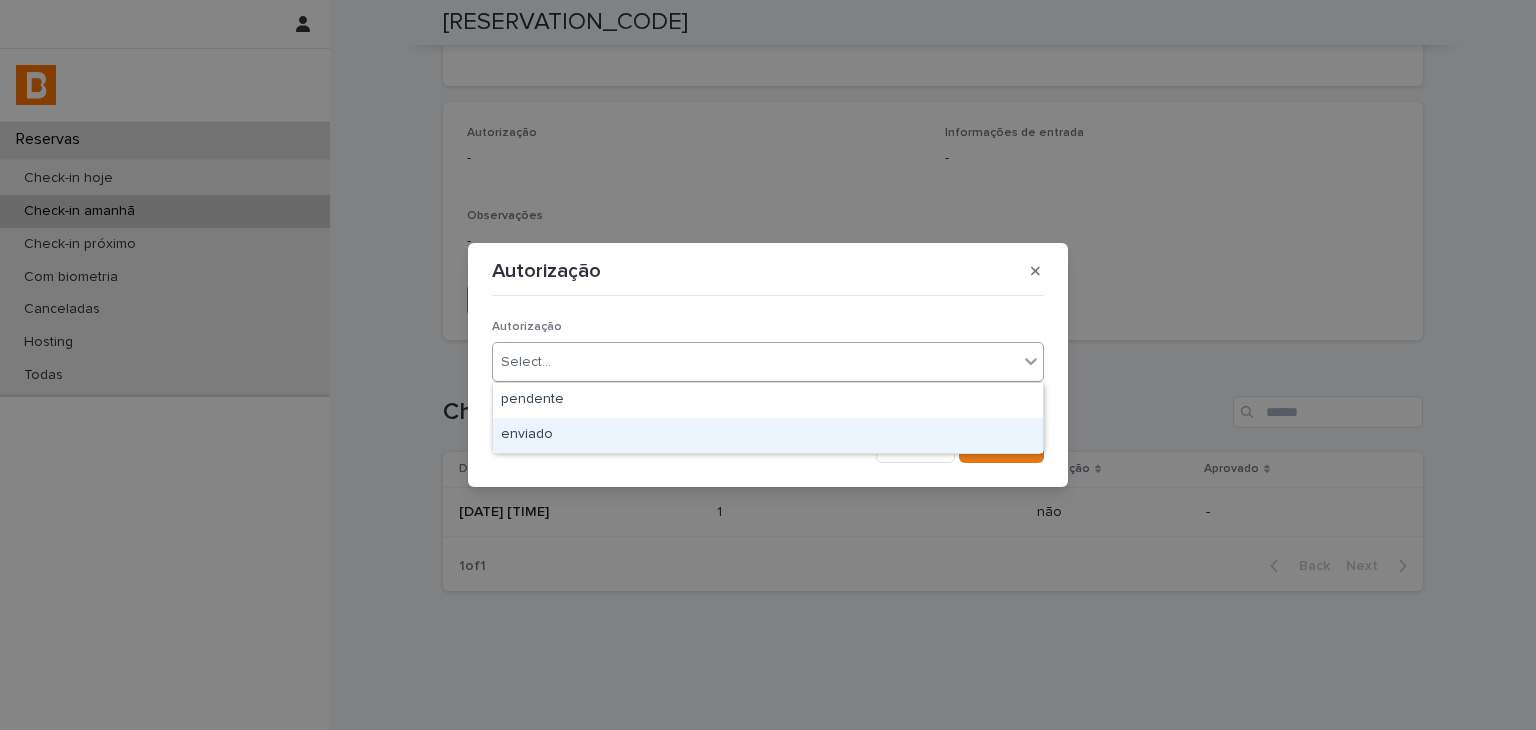 click on "enviado" at bounding box center [768, 435] 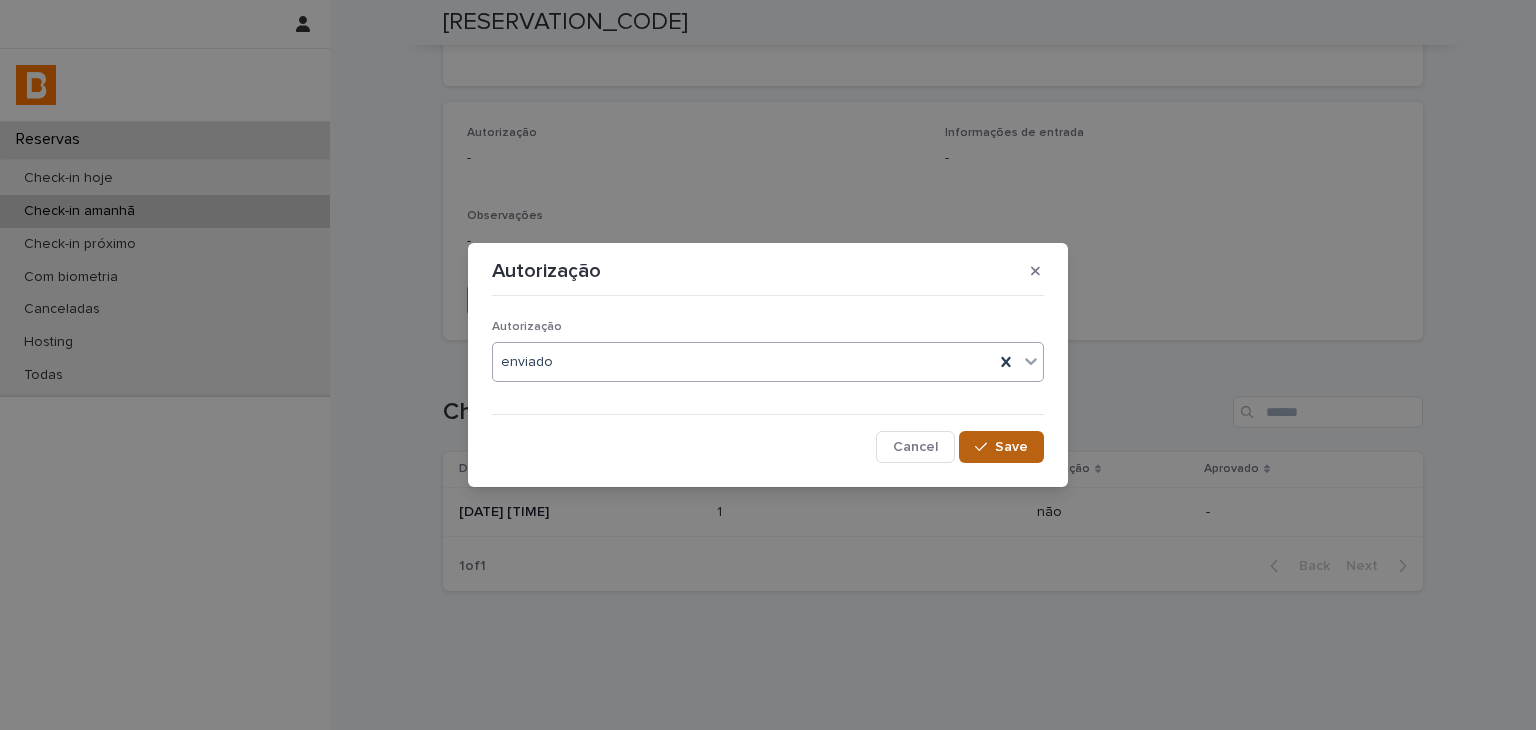 click on "Save" at bounding box center [1011, 447] 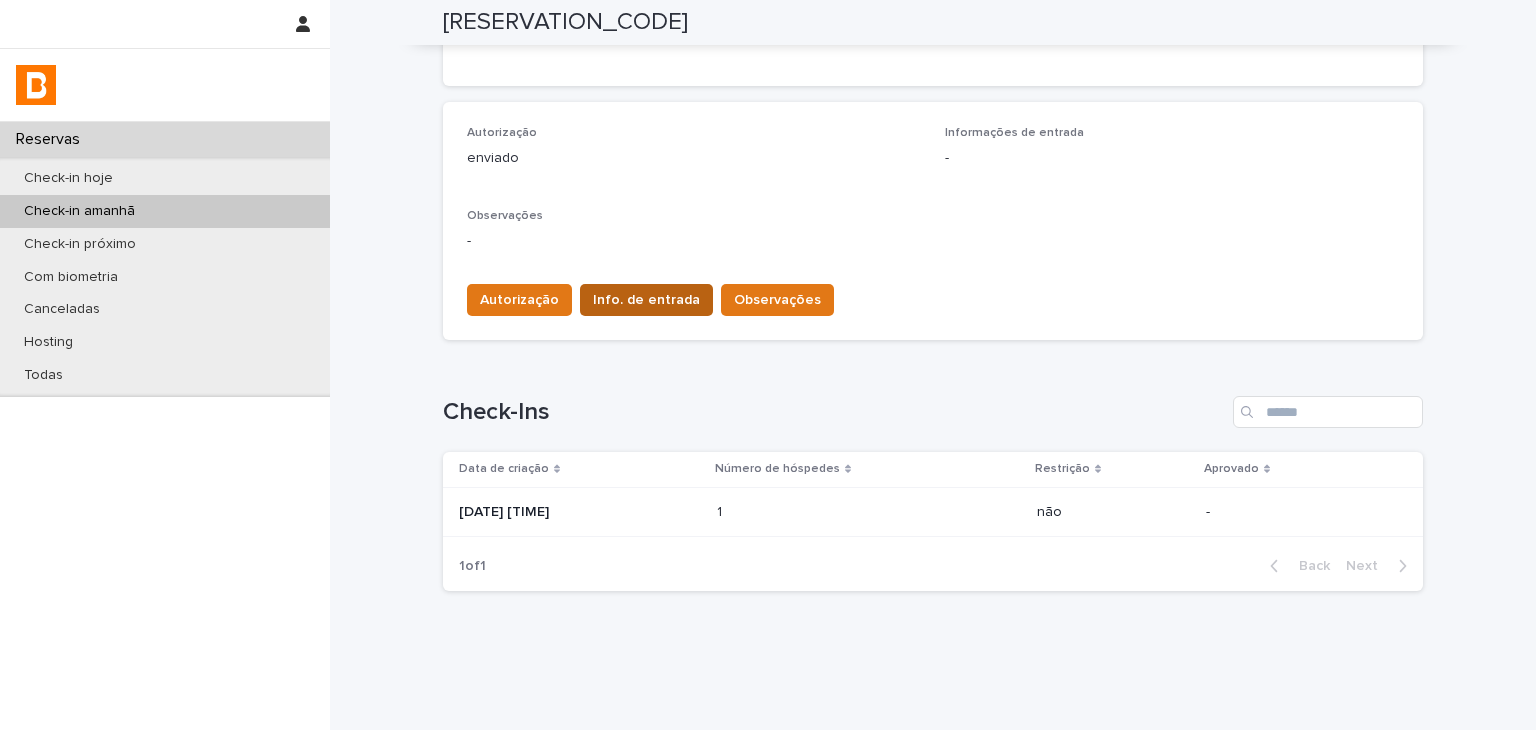 click on "Info. de entrada" at bounding box center [646, 300] 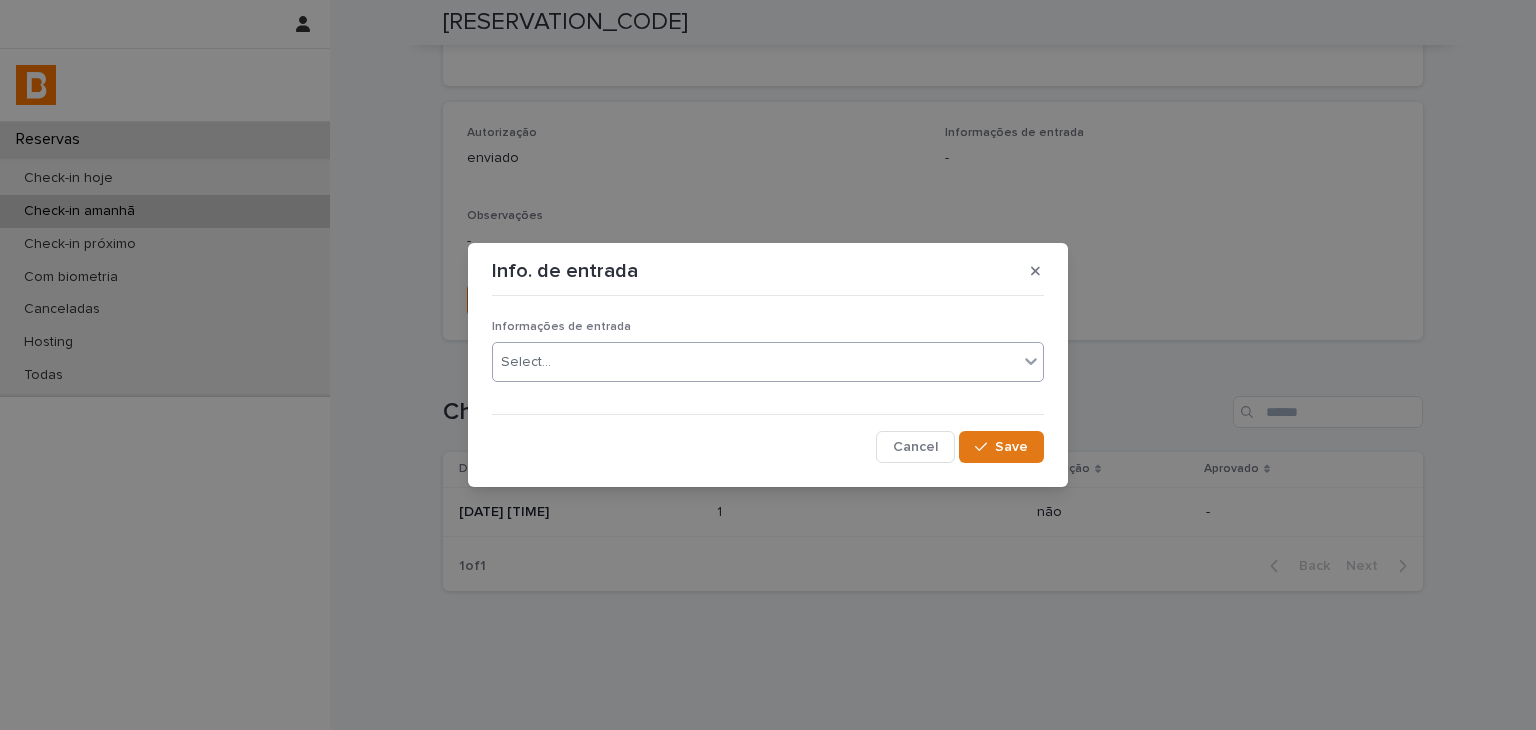 click on "Select..." at bounding box center (768, 362) 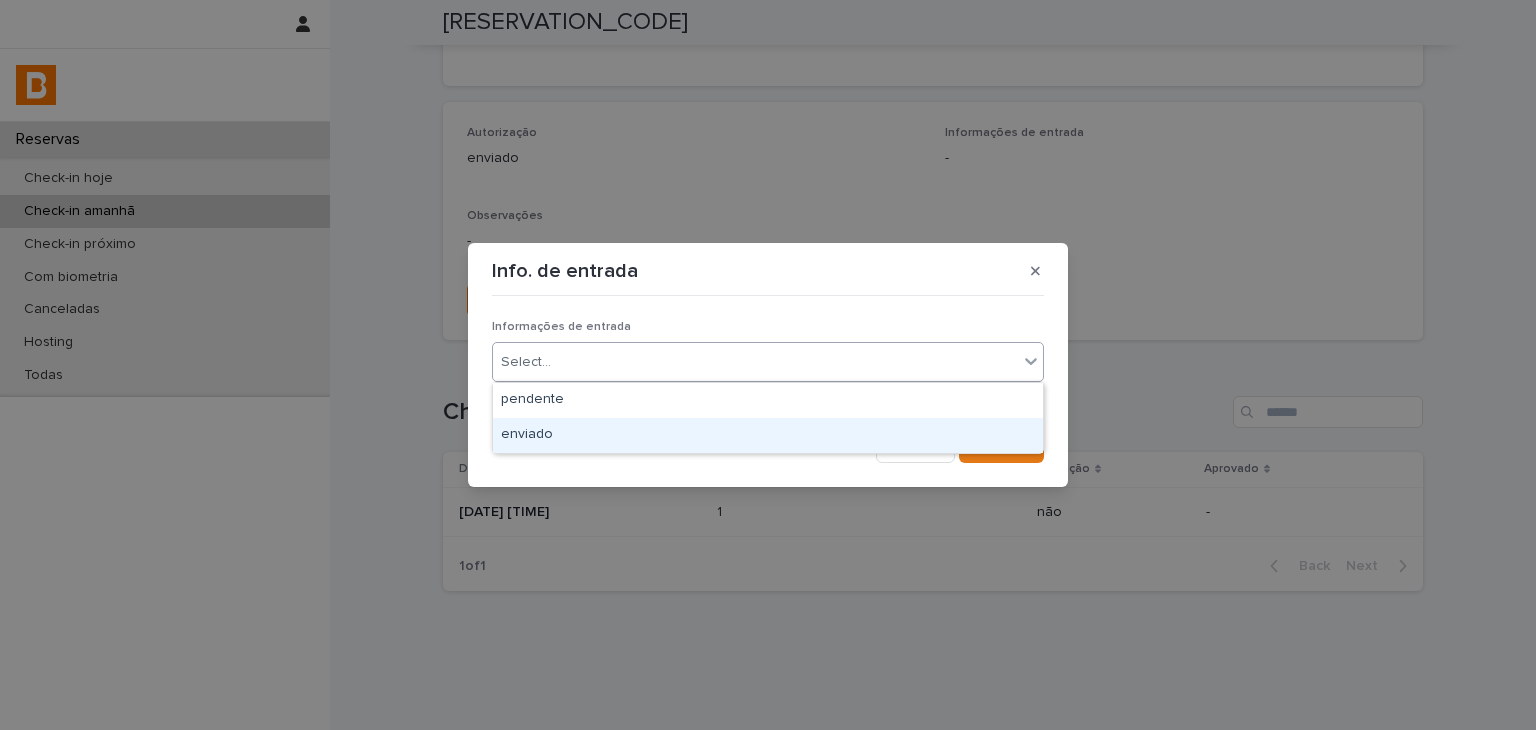 drag, startPoint x: 614, startPoint y: 381, endPoint x: 769, endPoint y: 437, distance: 164.80595 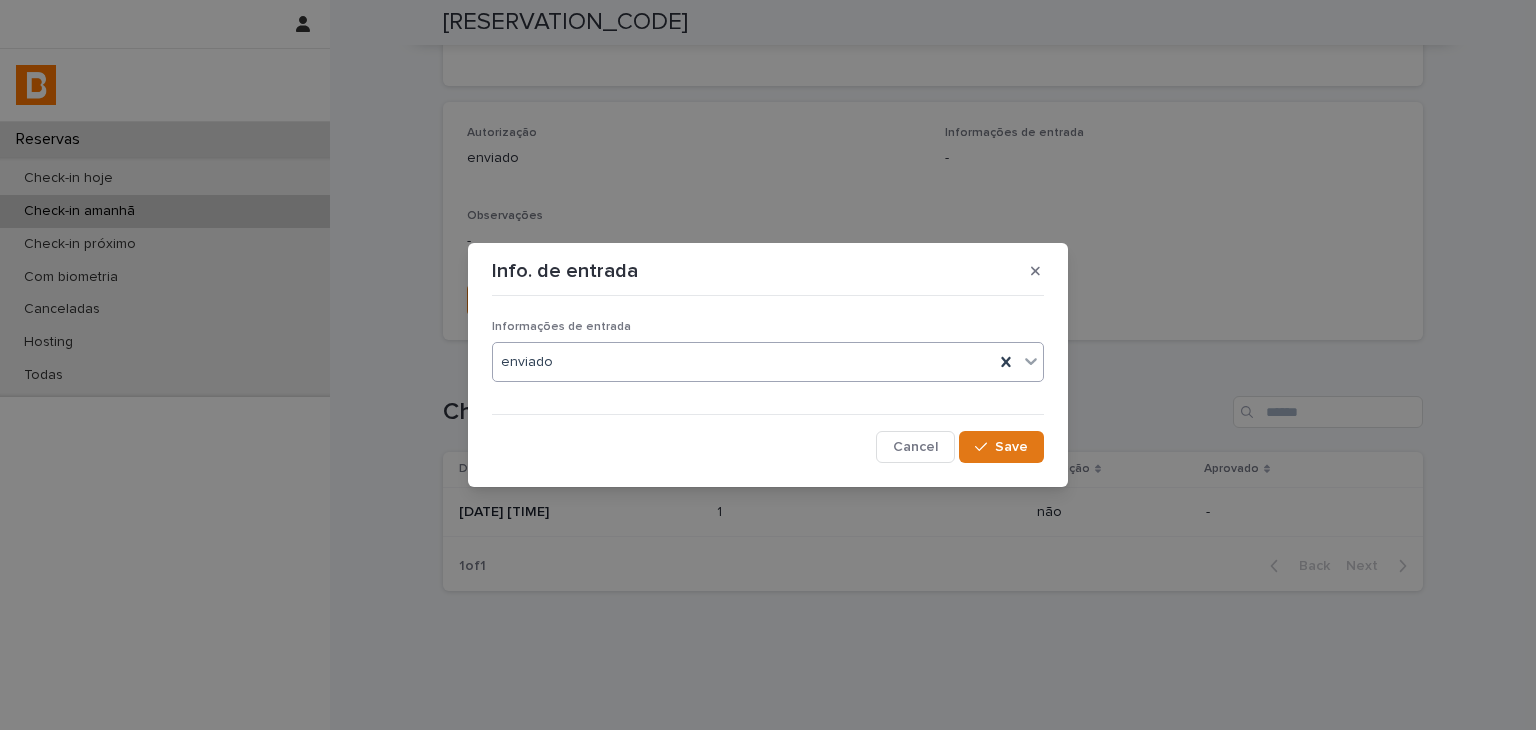drag, startPoint x: 972, startPoint y: 443, endPoint x: 960, endPoint y: 319, distance: 124.57929 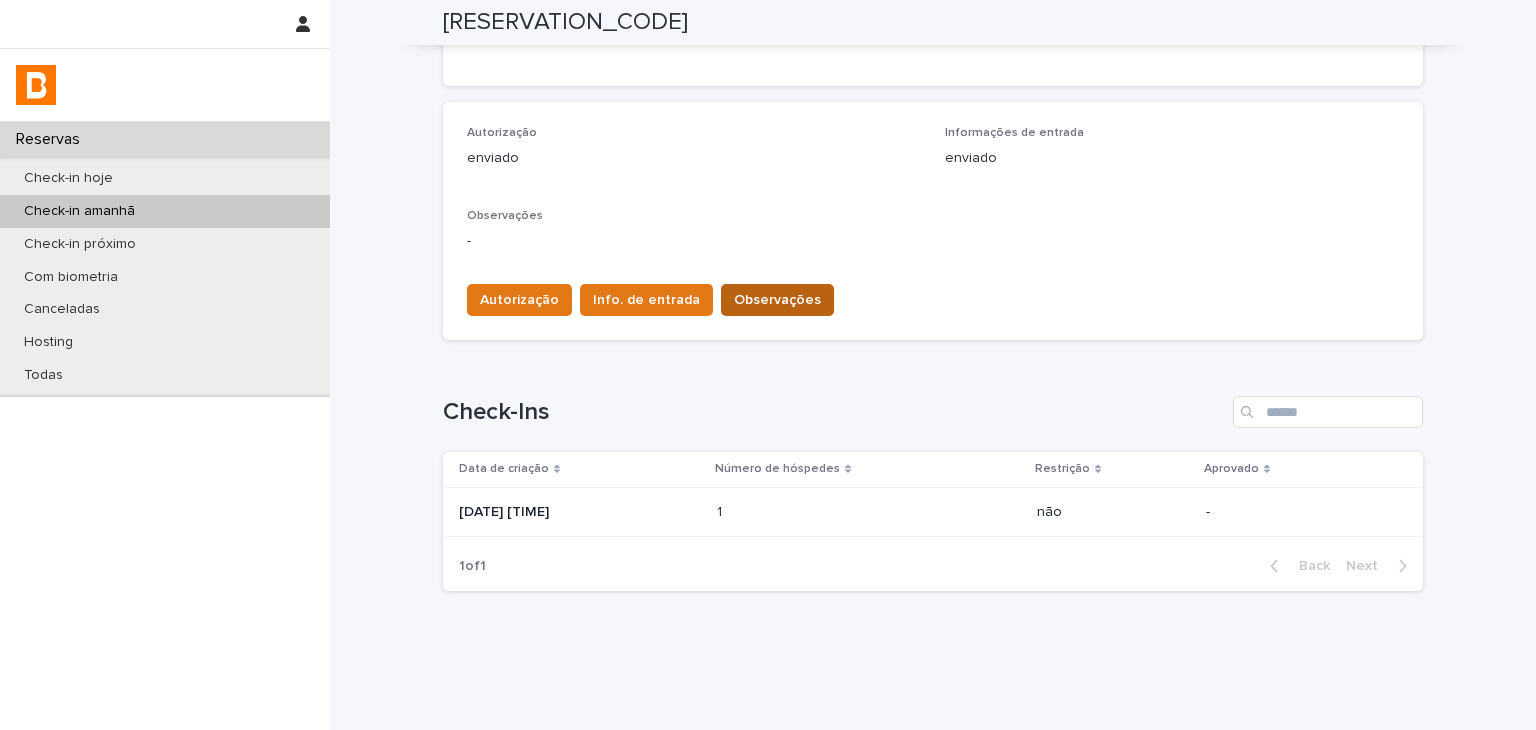 click on "Observações" at bounding box center (777, 300) 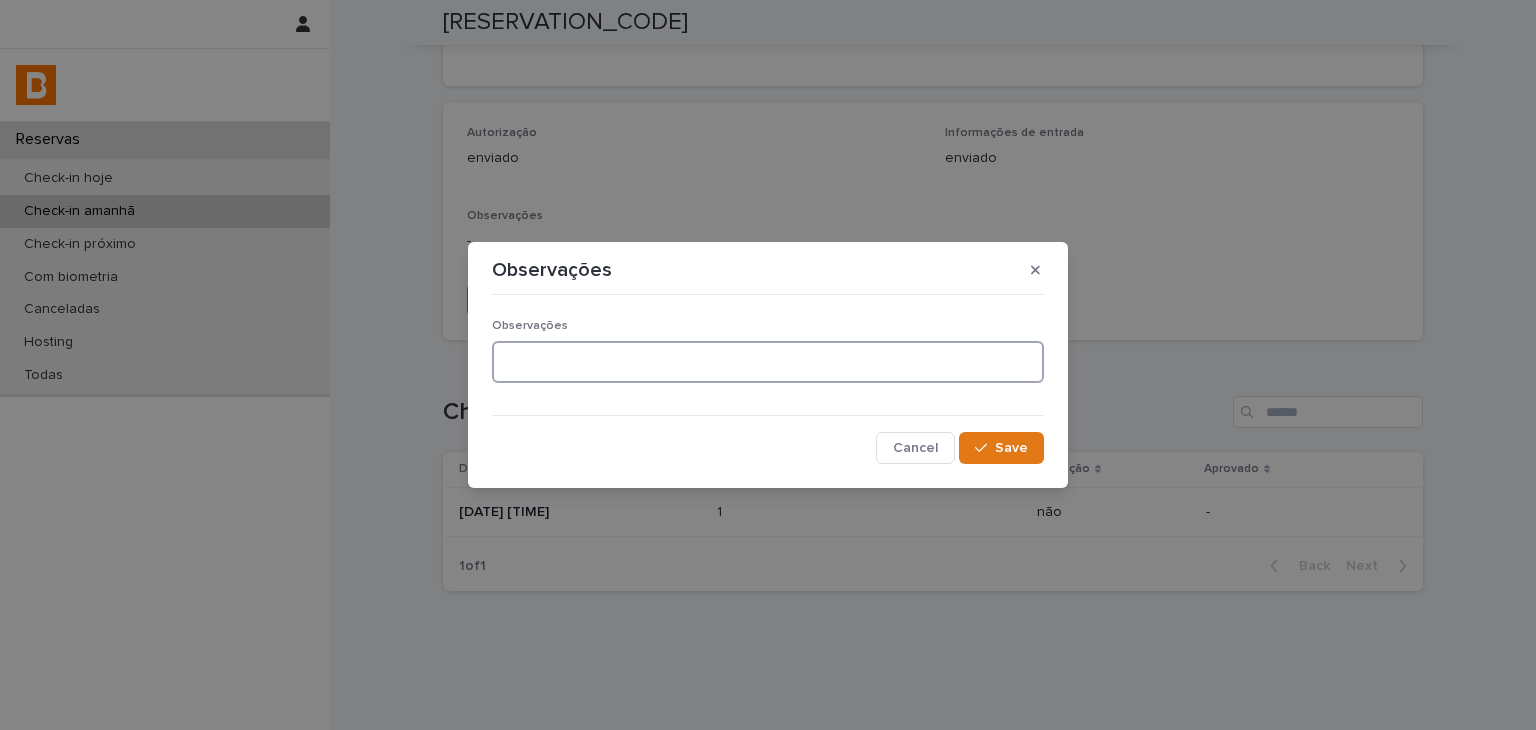 click at bounding box center (768, 362) 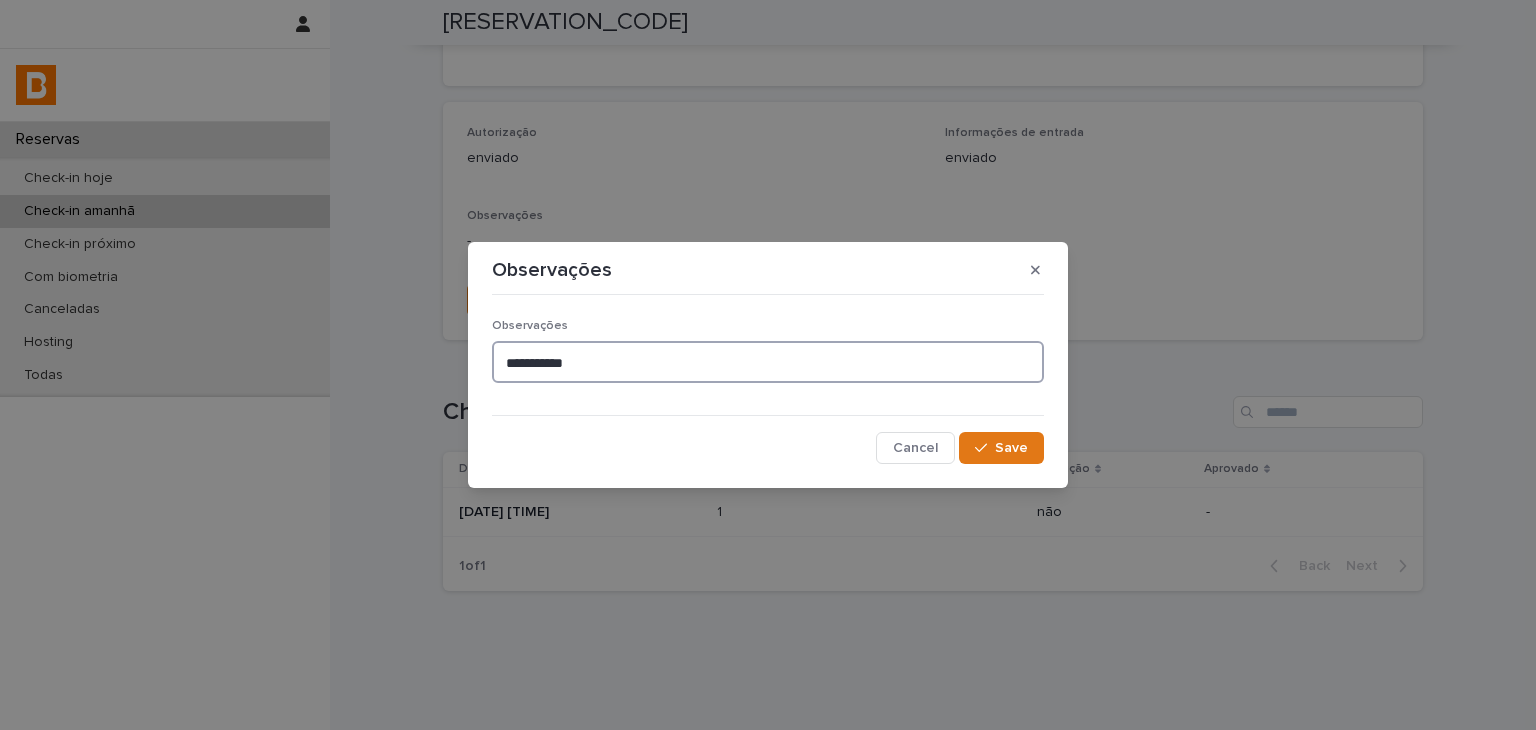 type on "**********" 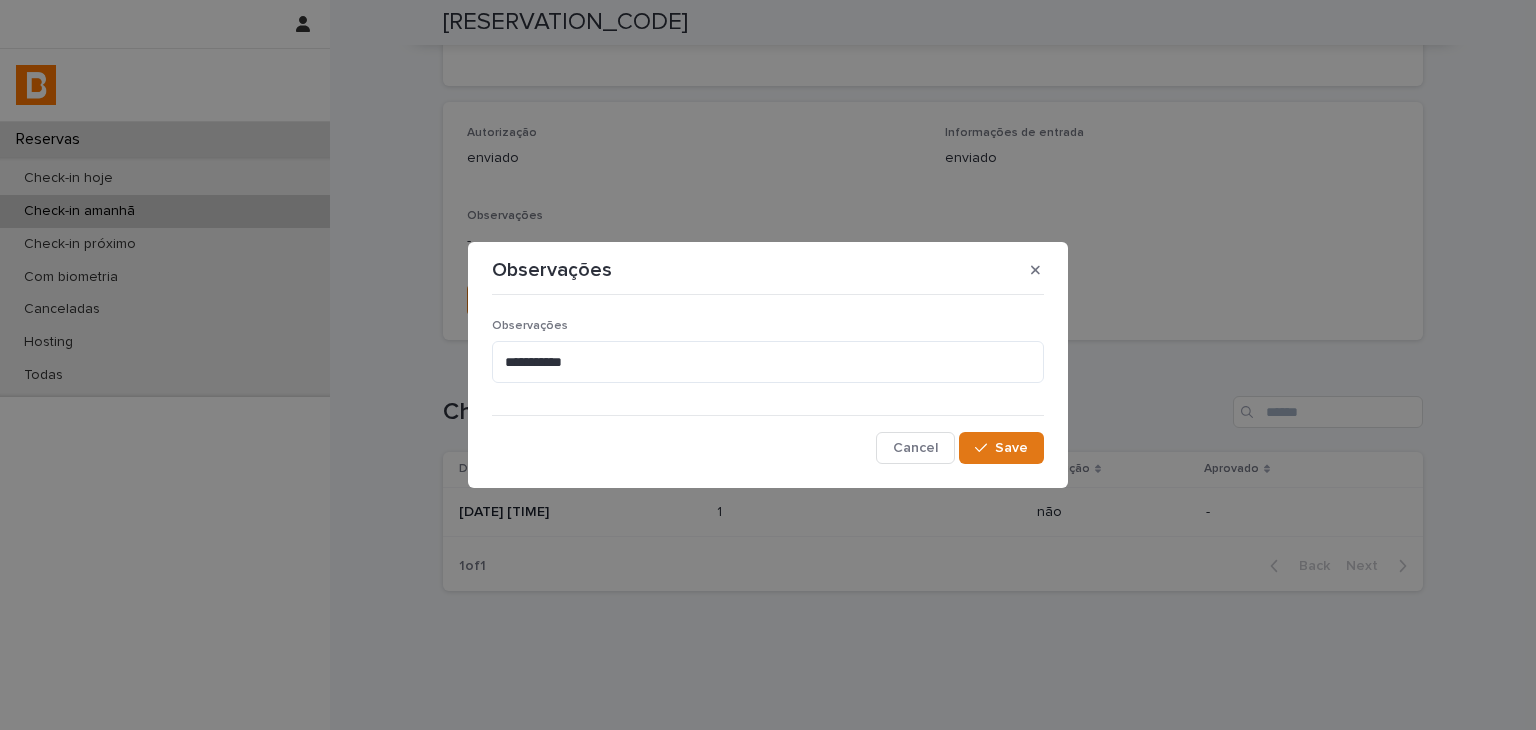 click on "**********" at bounding box center [768, 365] 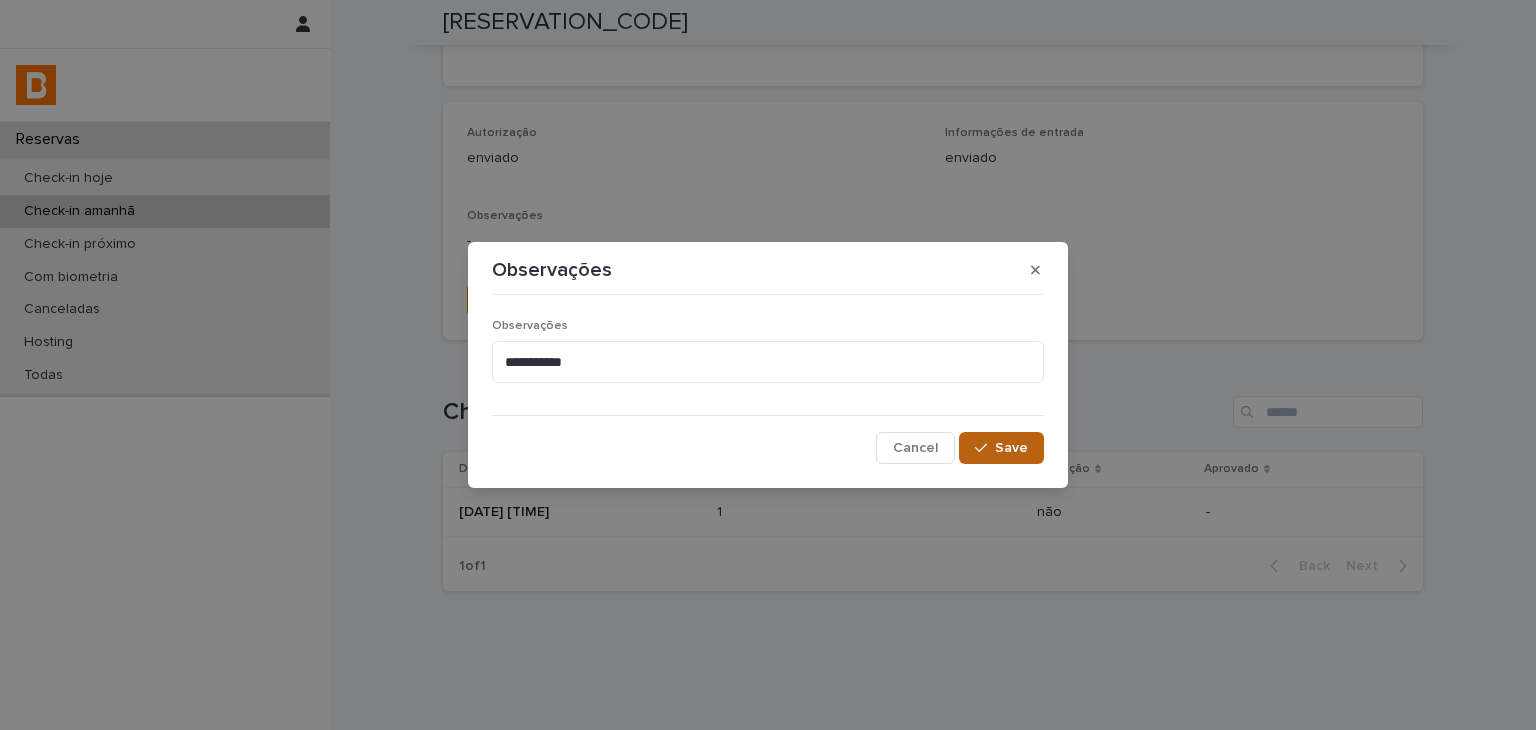 click on "Save" at bounding box center (1001, 448) 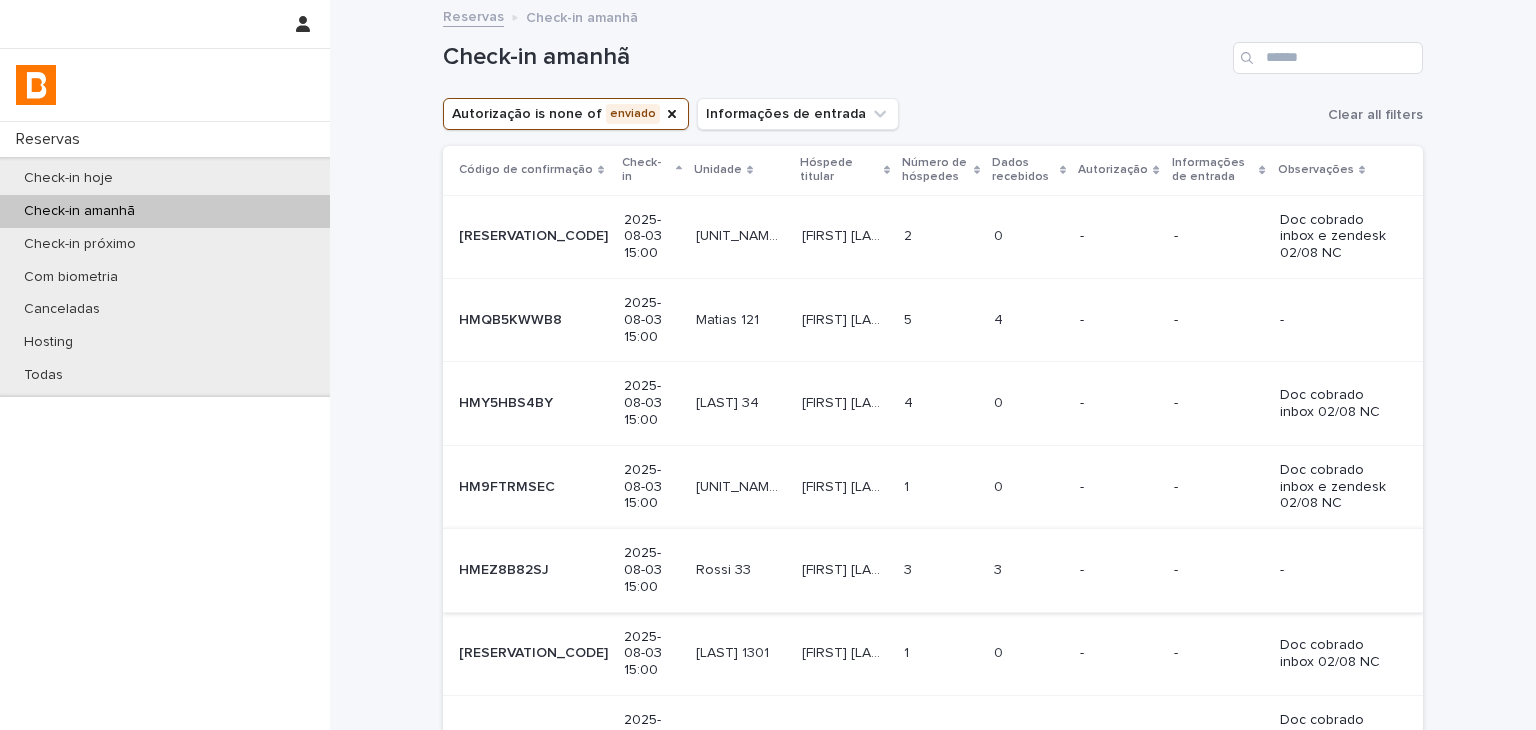 scroll, scrollTop: 100, scrollLeft: 0, axis: vertical 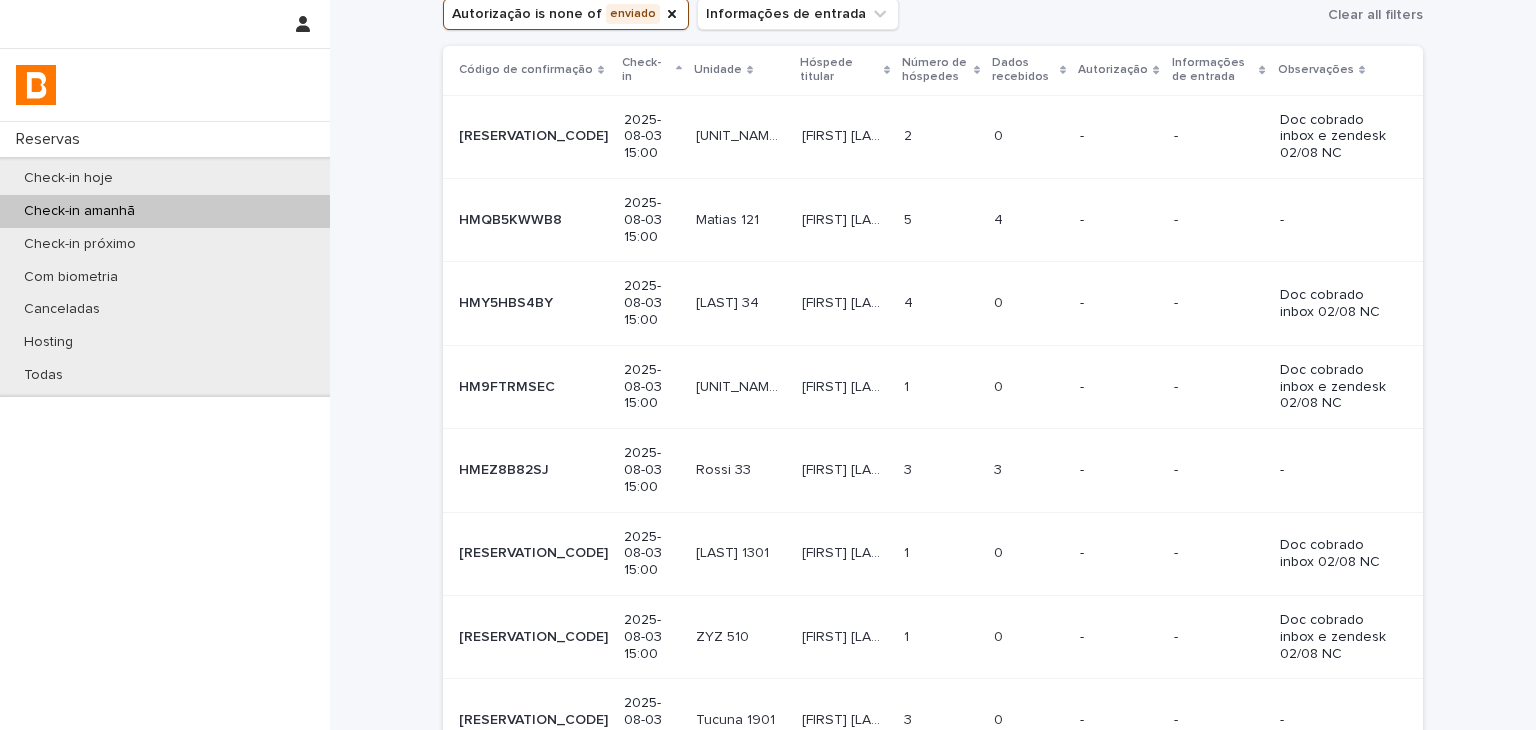 click on "-" at bounding box center (1219, 470) 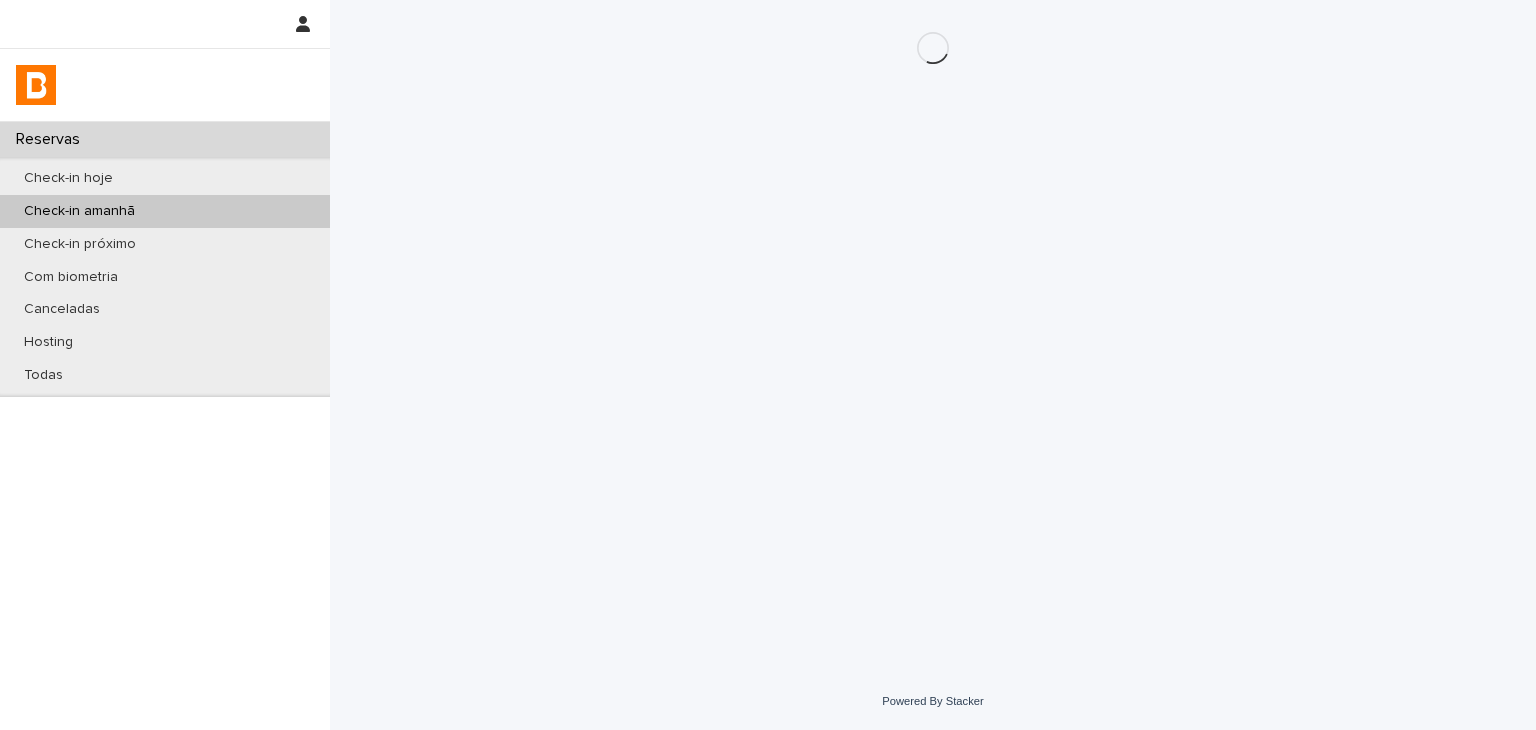 scroll, scrollTop: 0, scrollLeft: 0, axis: both 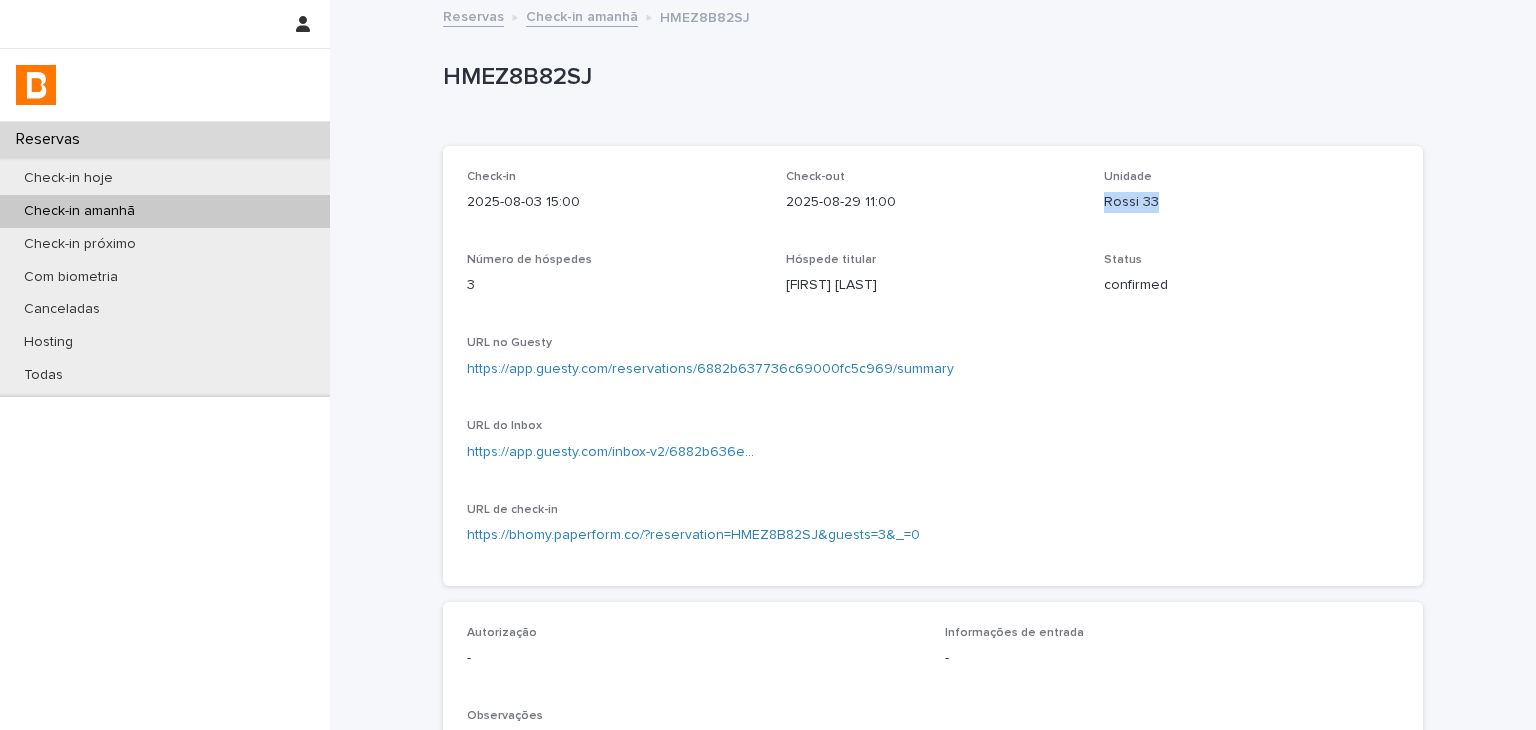 drag, startPoint x: 1087, startPoint y: 194, endPoint x: 1149, endPoint y: 202, distance: 62.514 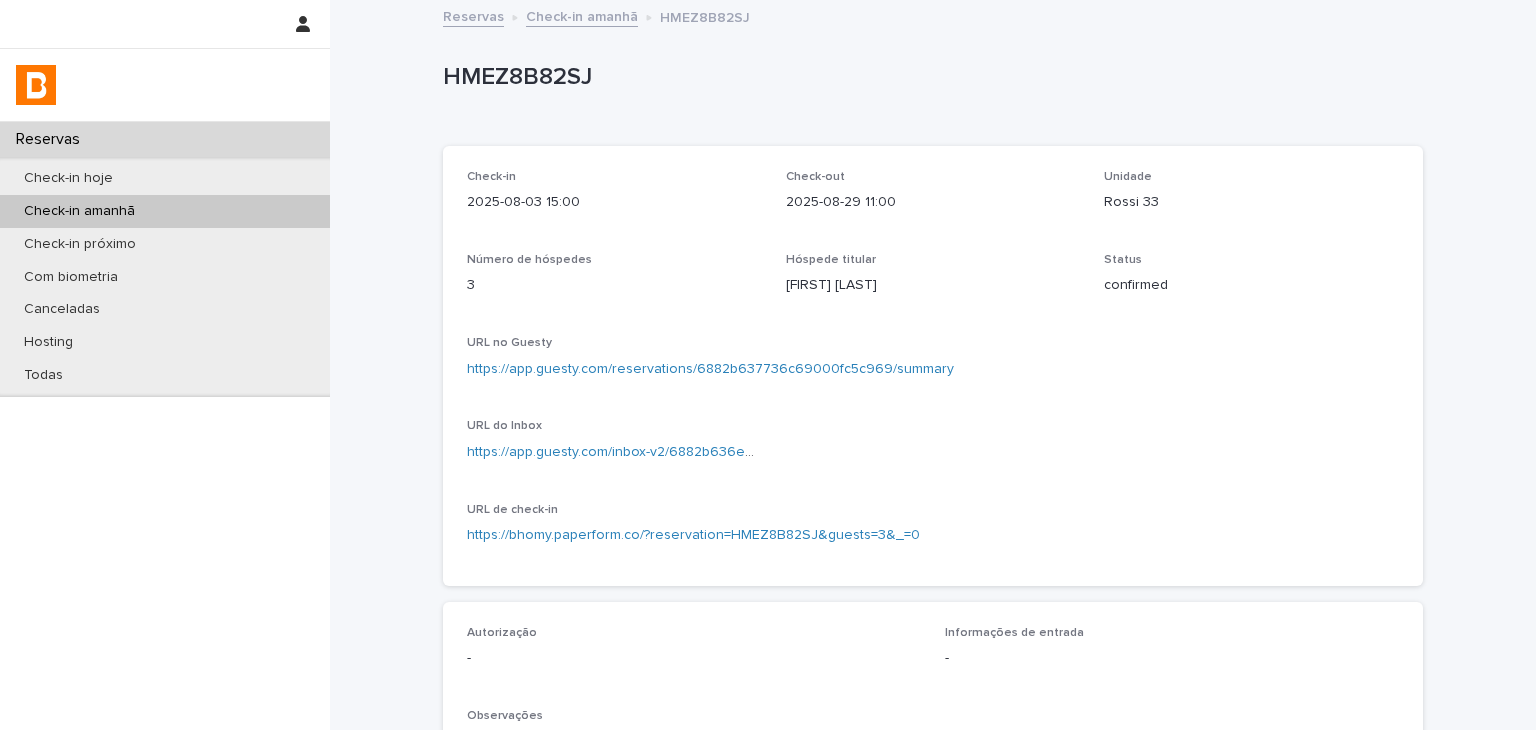 click on "https://app.guesty.com/reservations/6882b637736c69000fc5c969/summary" at bounding box center (710, 369) 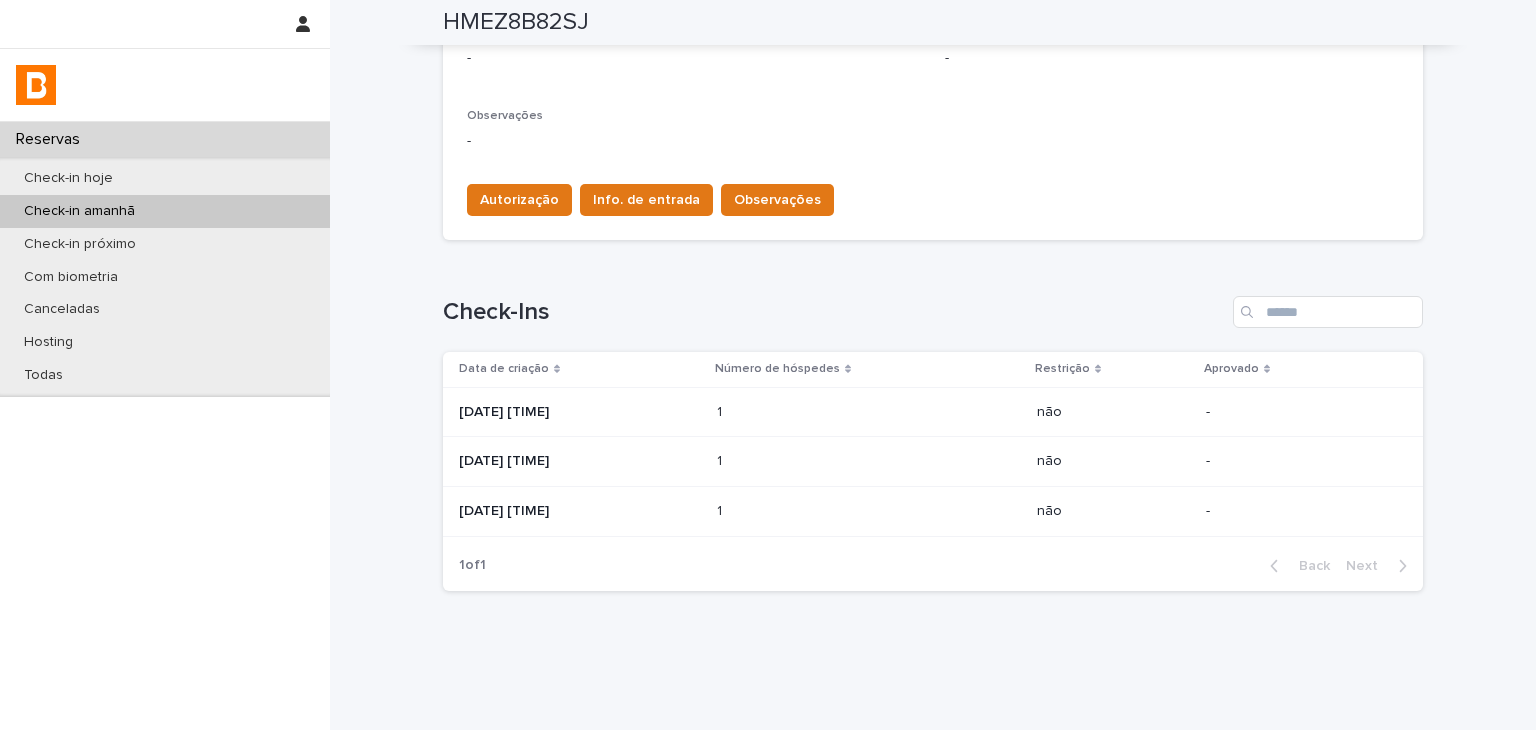 click at bounding box center (804, 412) 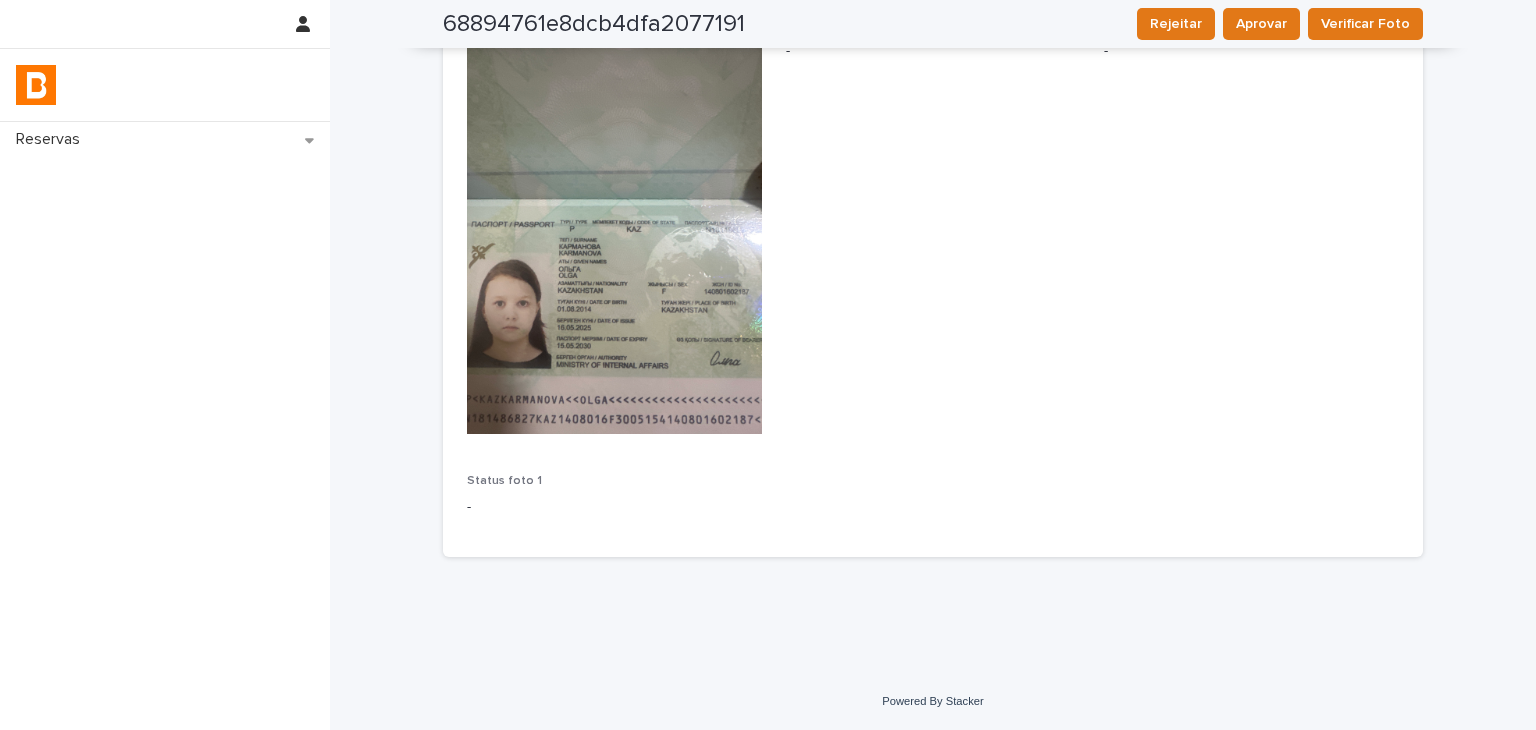scroll, scrollTop: 0, scrollLeft: 0, axis: both 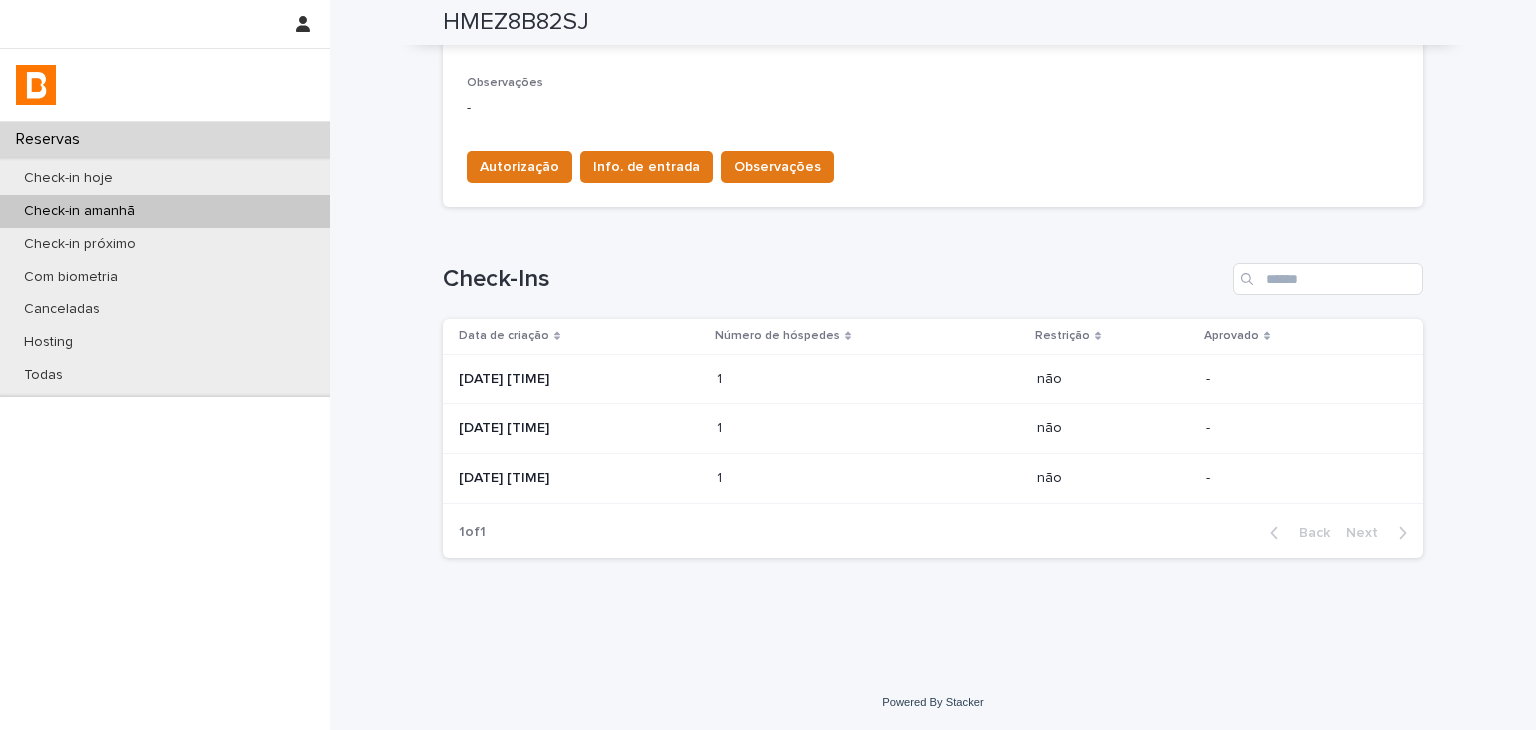 click on "1 1" at bounding box center [869, 428] 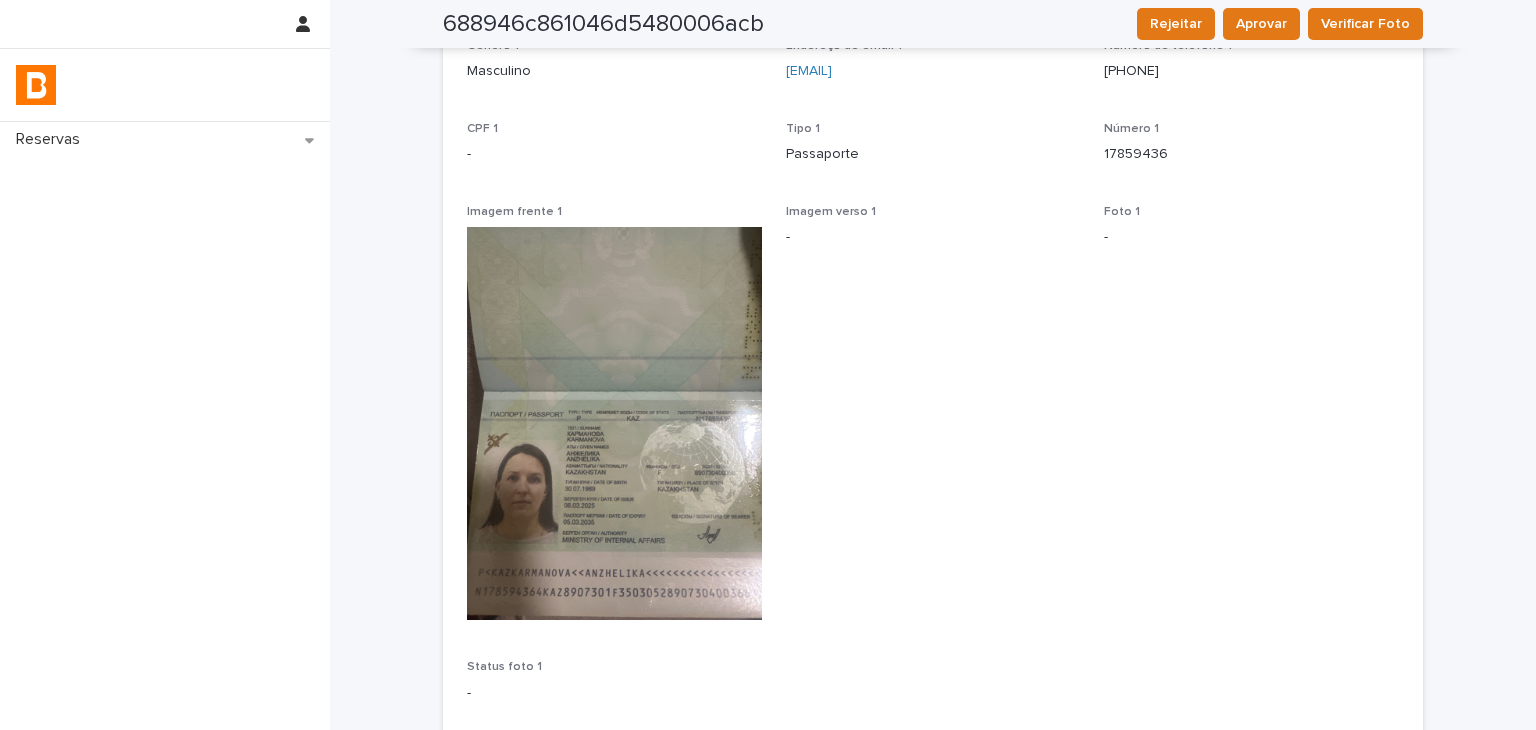 scroll, scrollTop: 446, scrollLeft: 0, axis: vertical 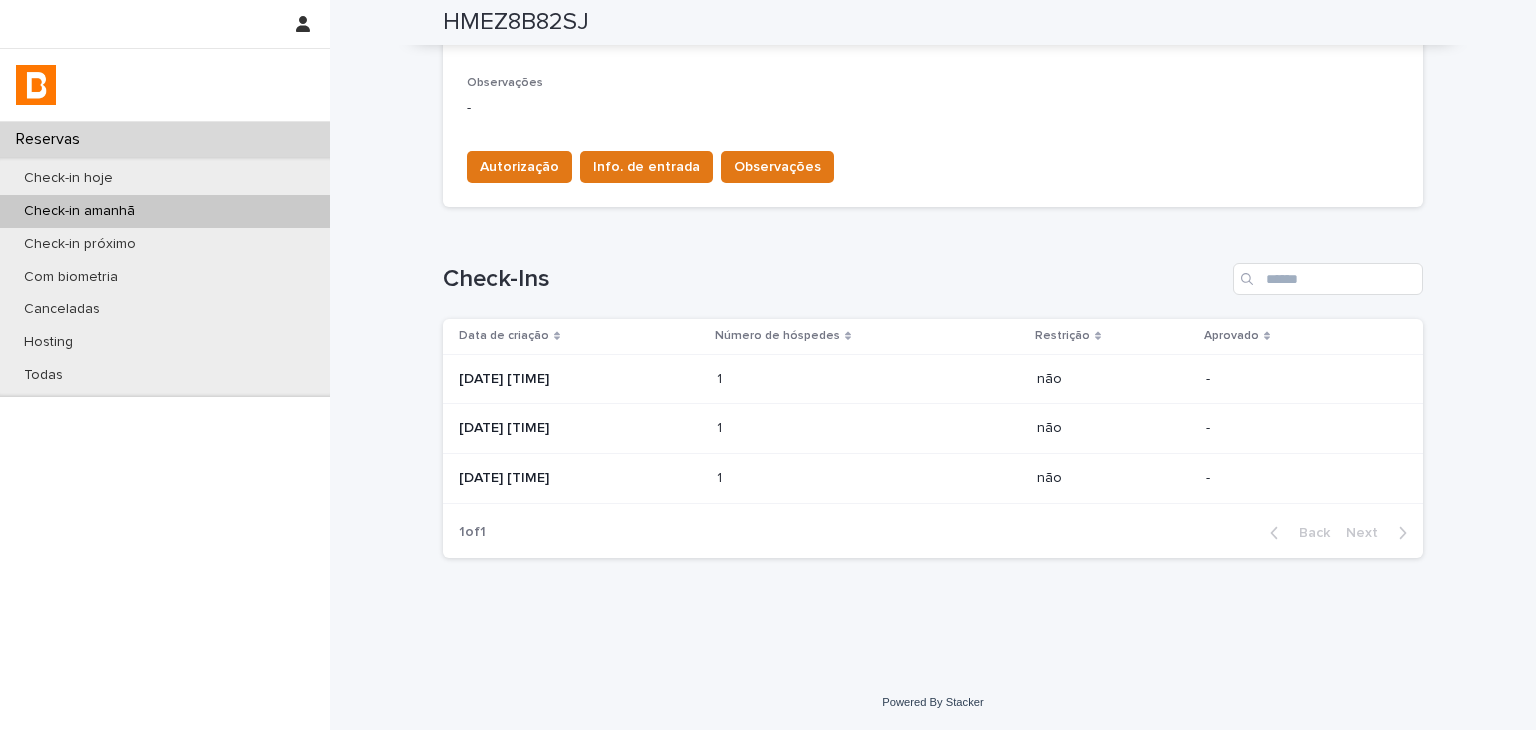 click on "2025-07-29 19:06" at bounding box center [576, 479] 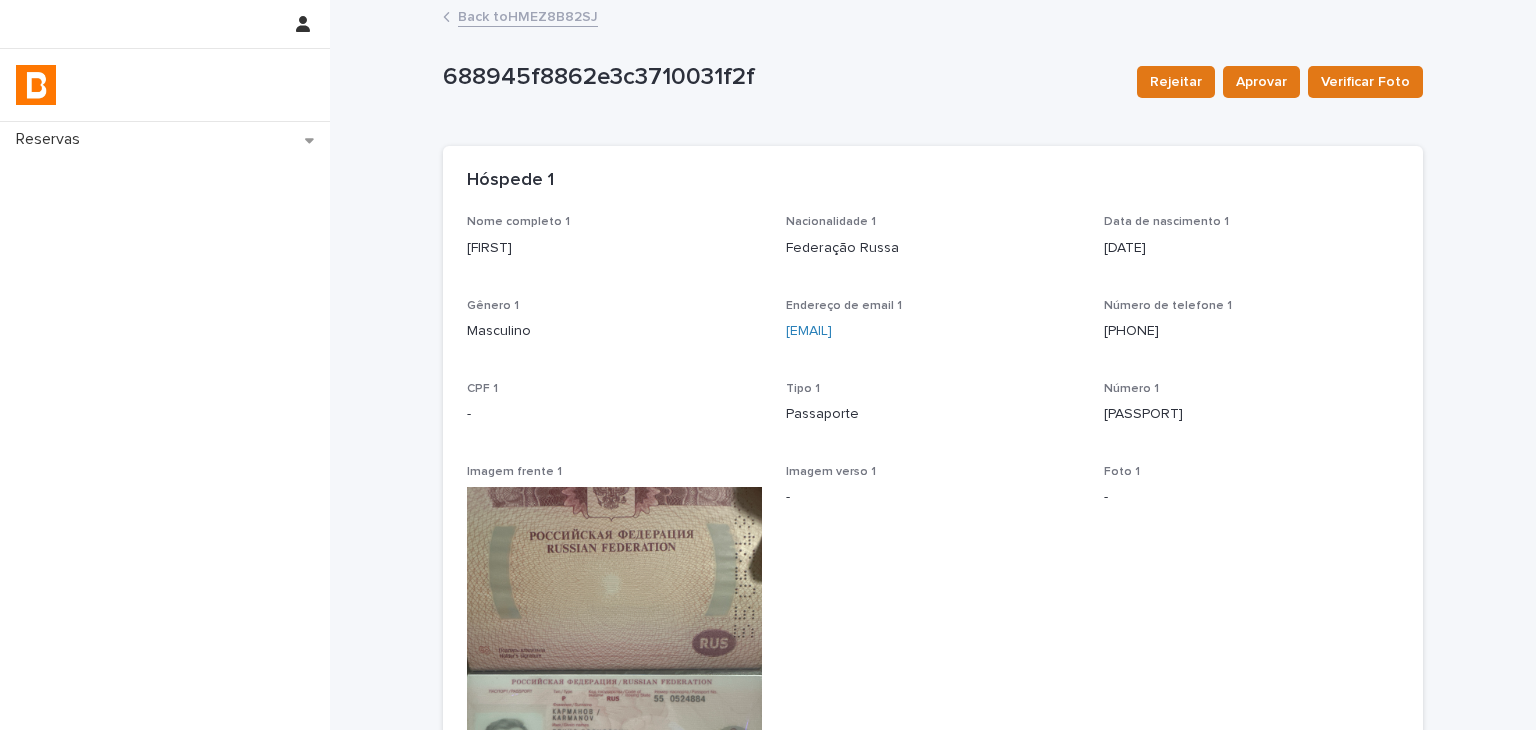 scroll, scrollTop: 400, scrollLeft: 0, axis: vertical 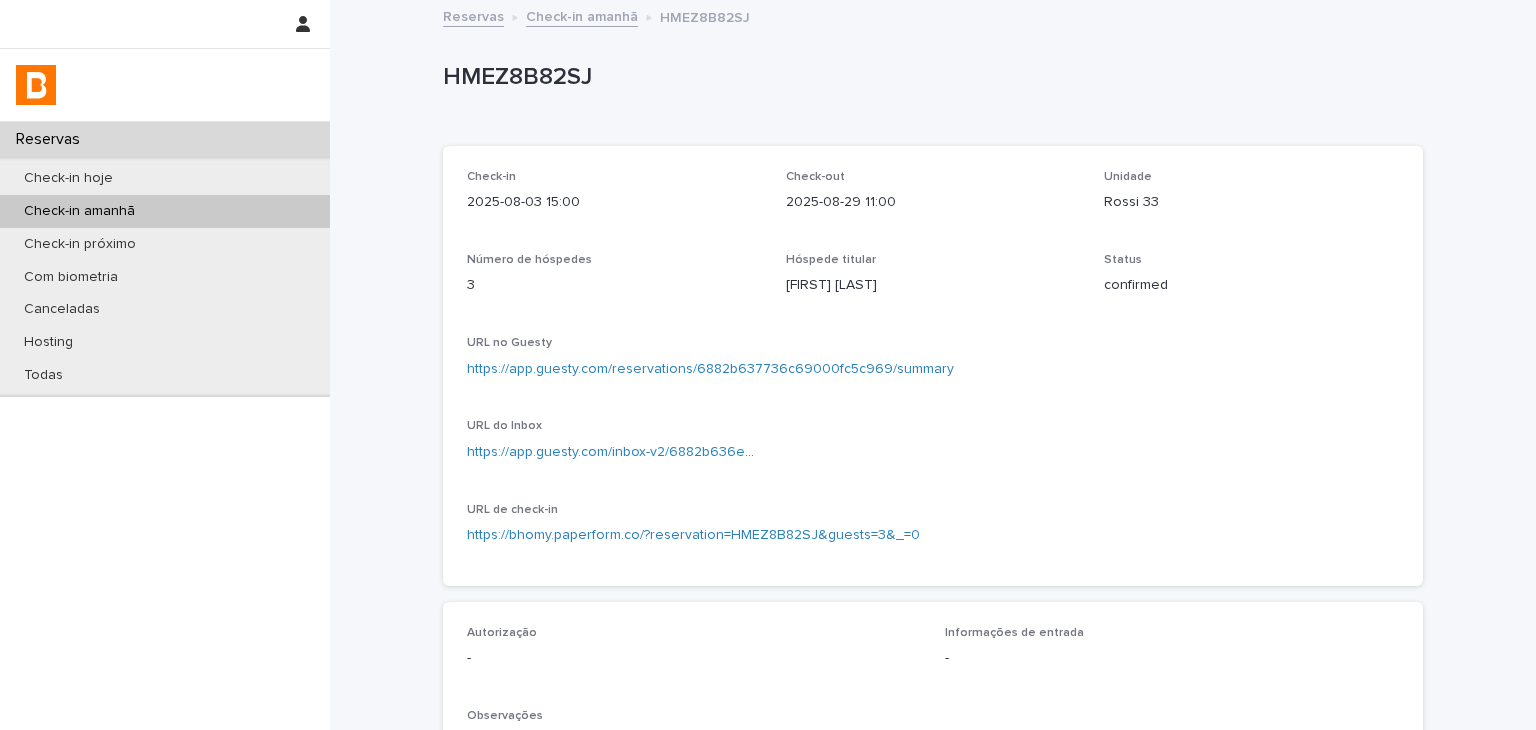 drag, startPoint x: 660, startPoint y: 195, endPoint x: 654, endPoint y: 337, distance: 142.12671 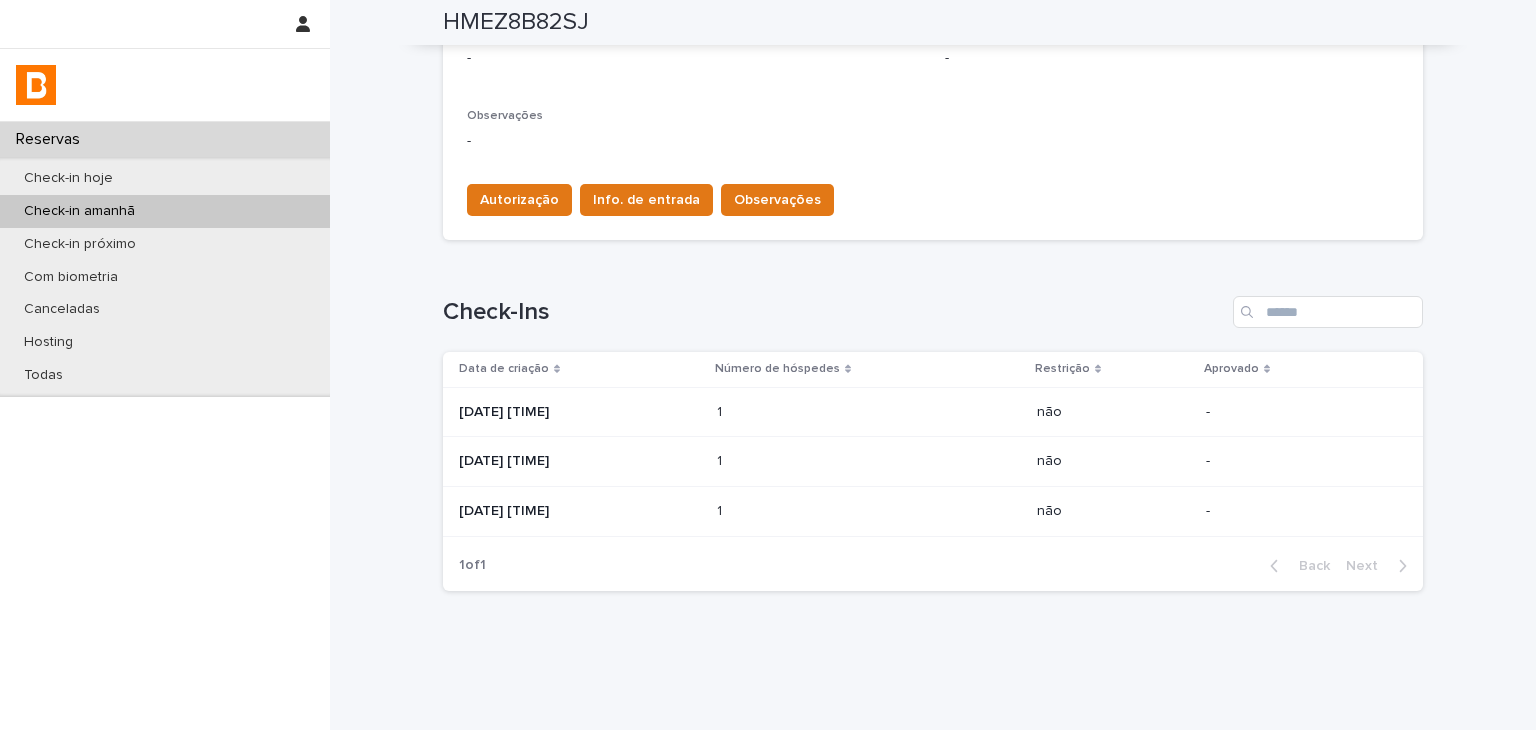 click on "2025-07-29 19:12" at bounding box center [580, 412] 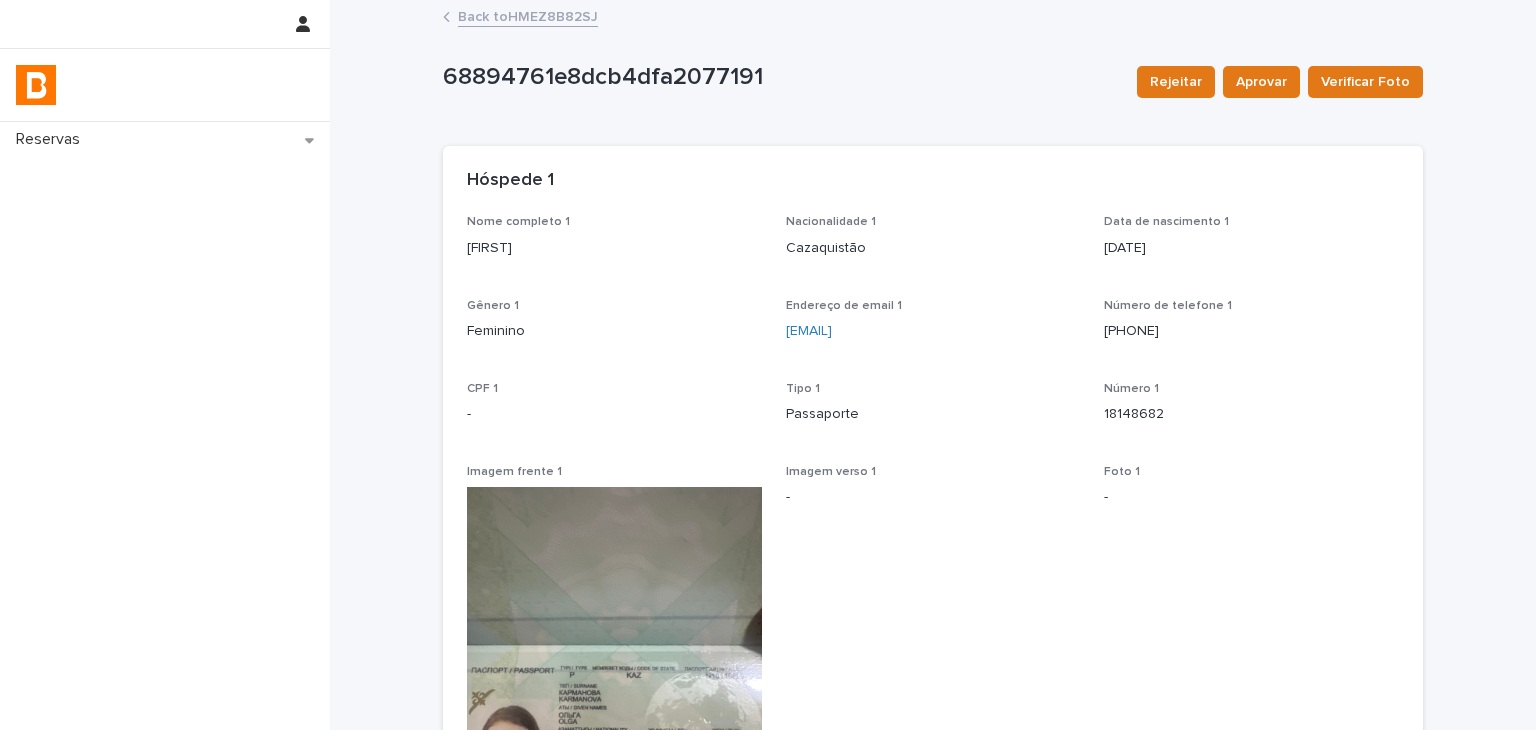 scroll, scrollTop: 400, scrollLeft: 0, axis: vertical 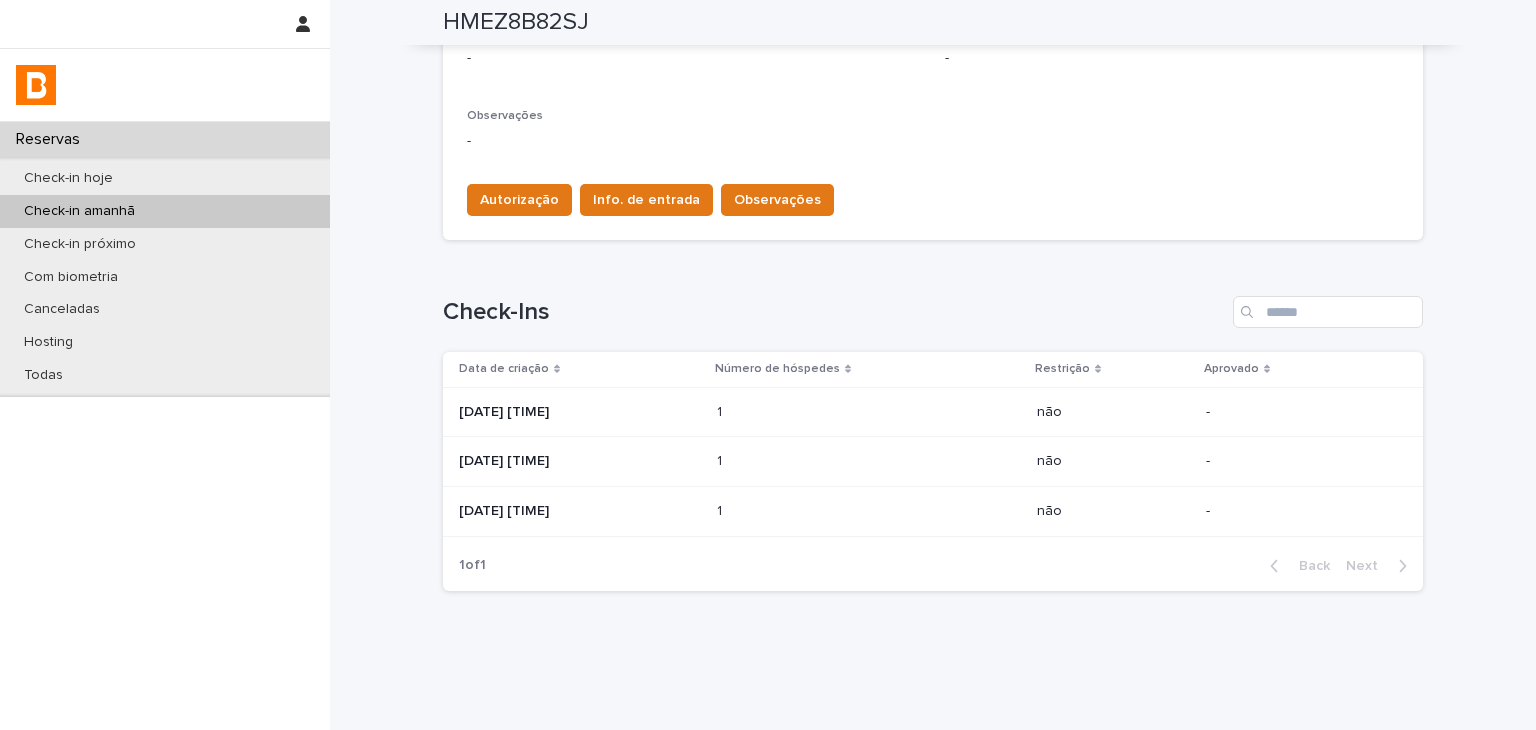 click on "1 1" at bounding box center (869, 461) 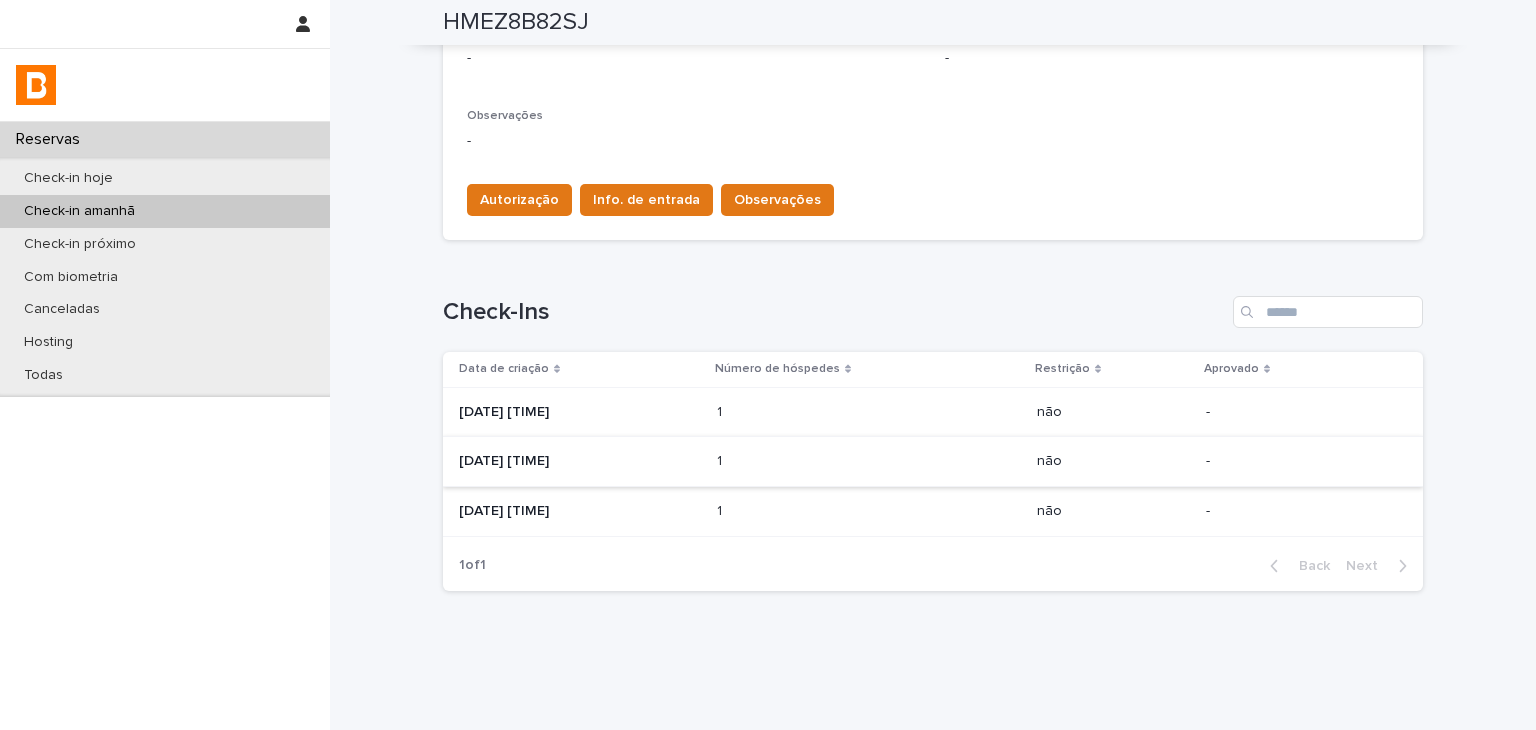 scroll, scrollTop: 0, scrollLeft: 0, axis: both 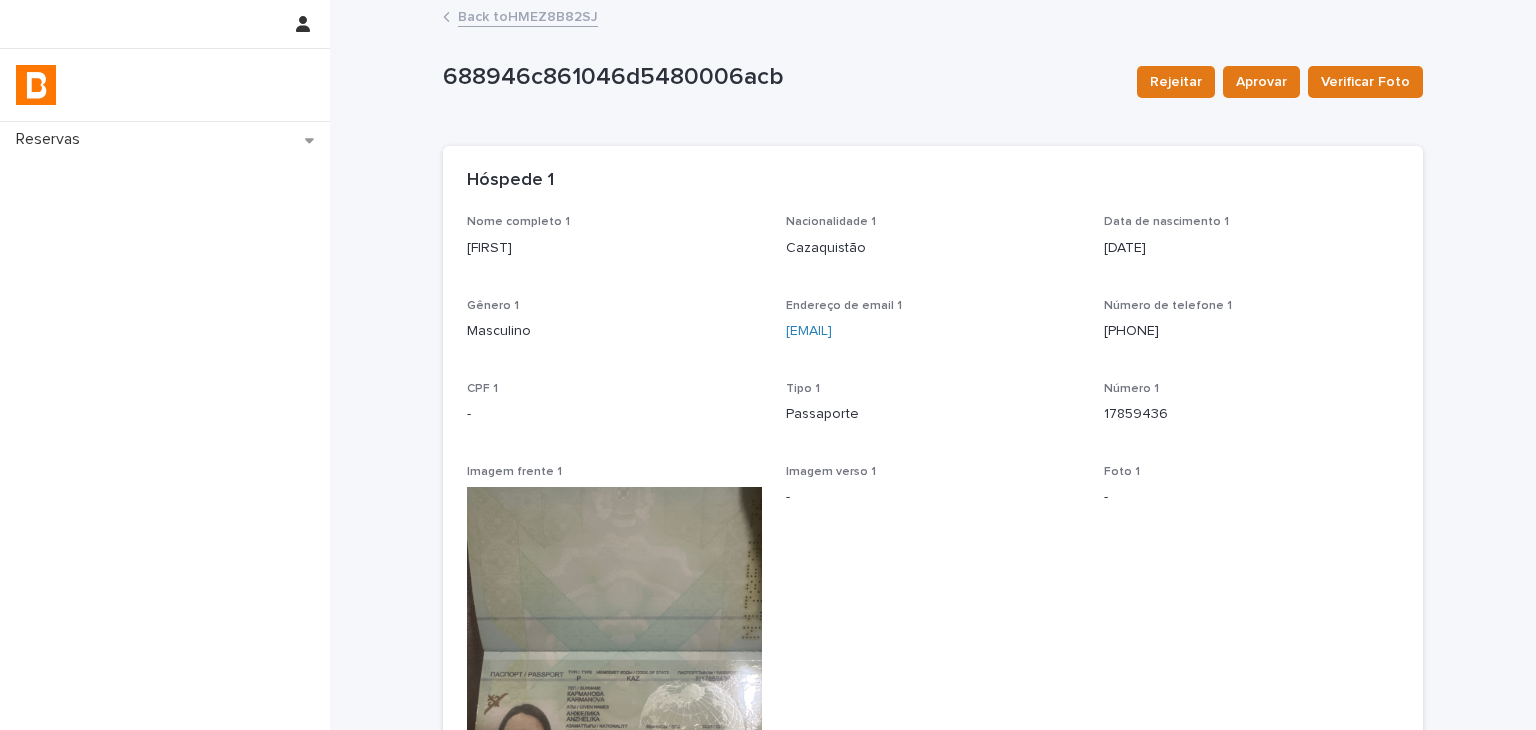 drag, startPoint x: 616, startPoint y: 556, endPoint x: 790, endPoint y: 246, distance: 355.49402 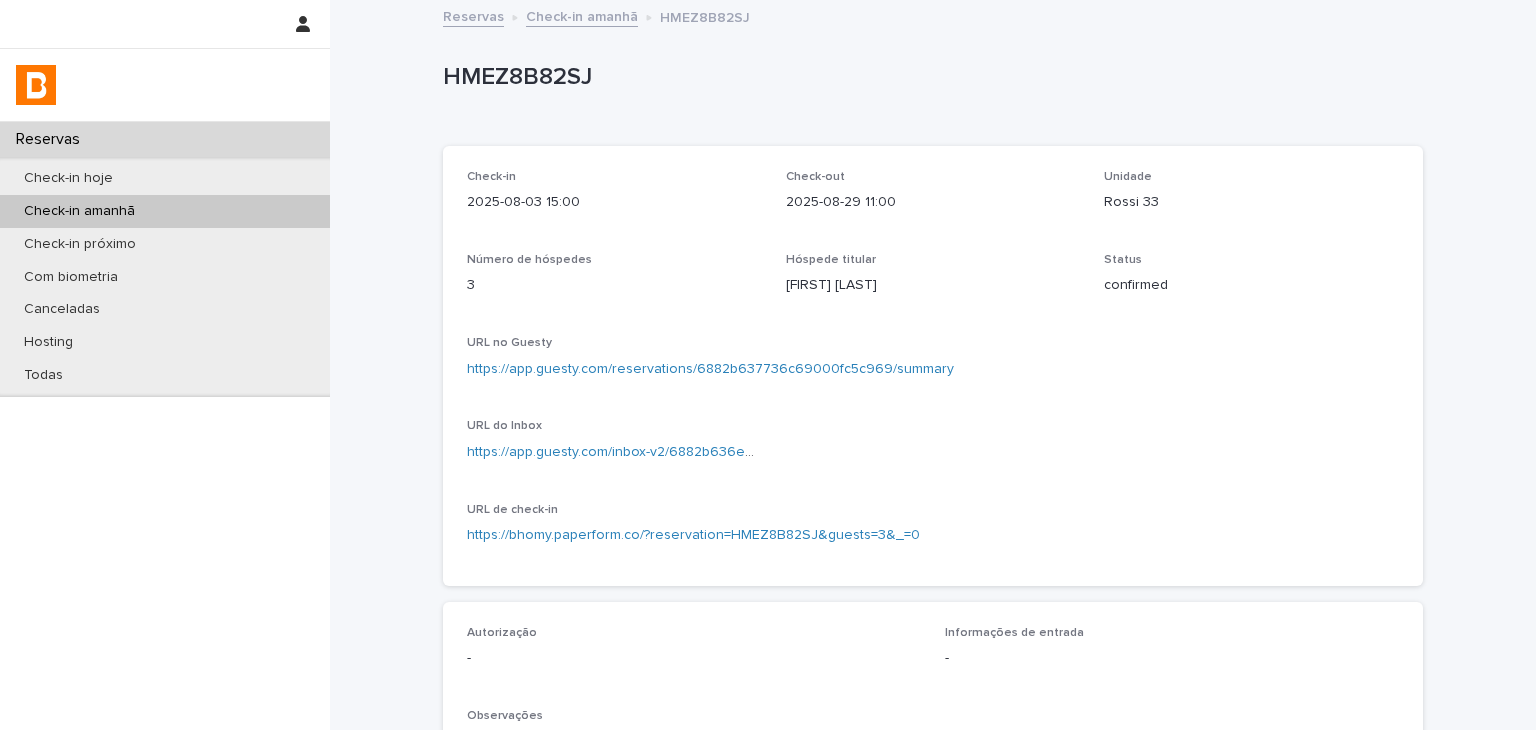 scroll, scrollTop: 600, scrollLeft: 0, axis: vertical 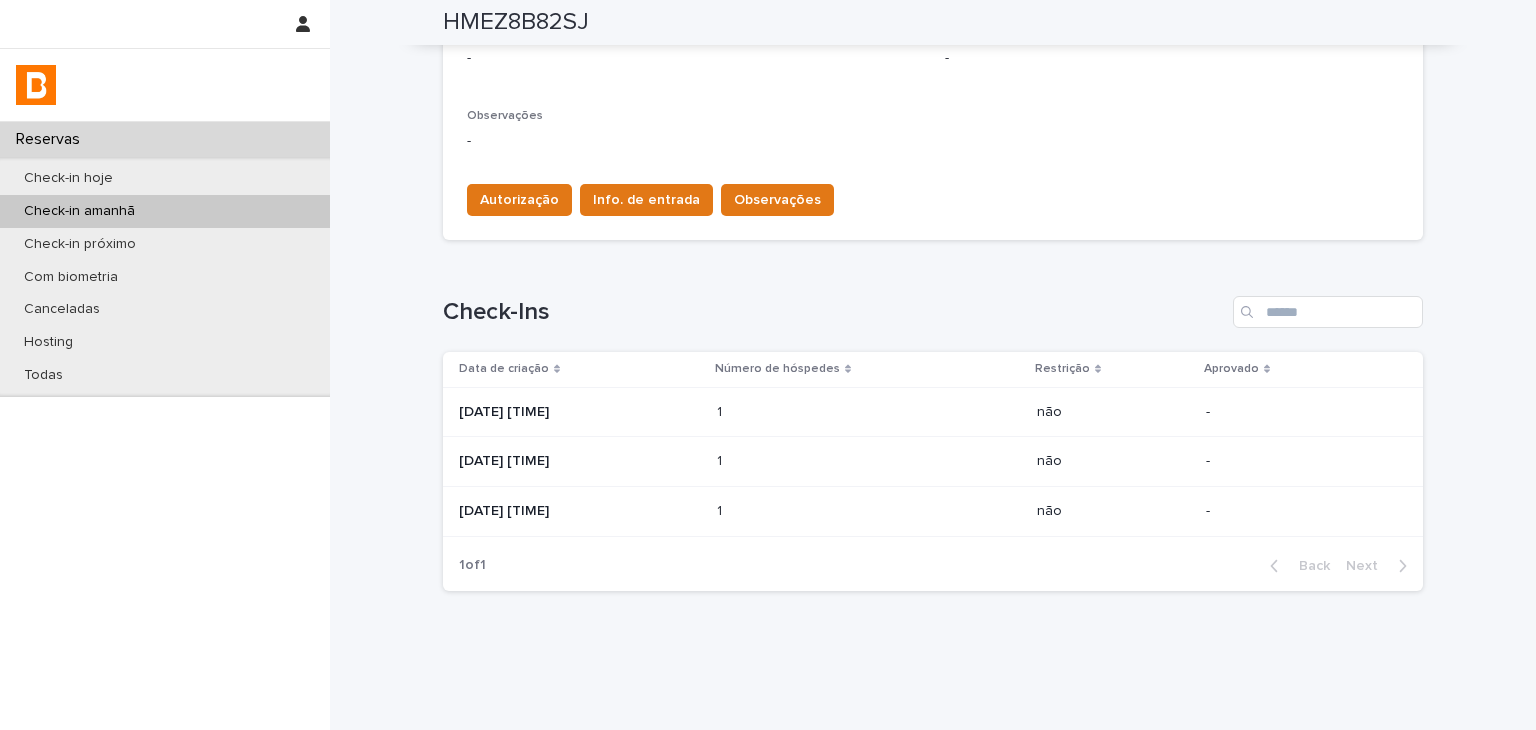 click at bounding box center [804, 412] 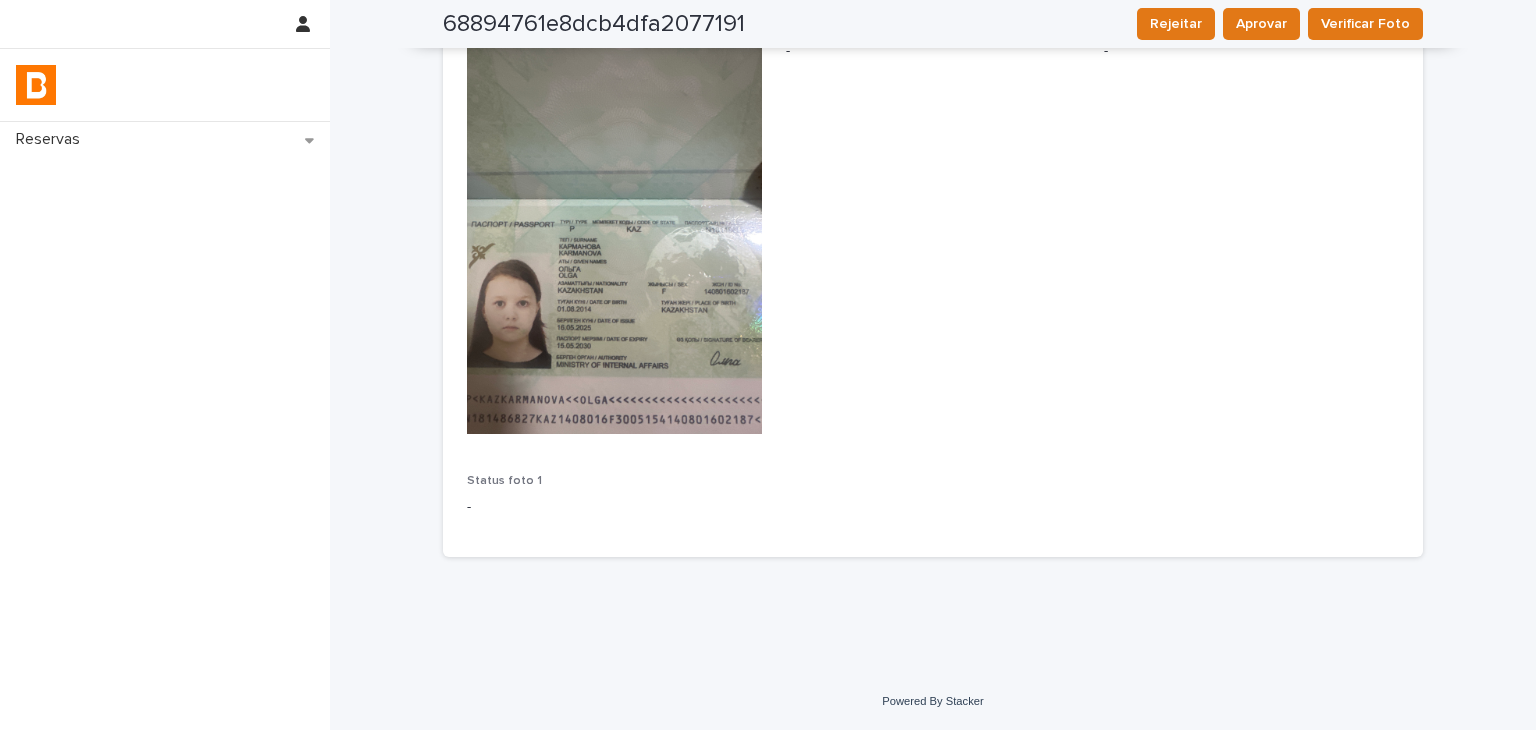 scroll, scrollTop: 0, scrollLeft: 0, axis: both 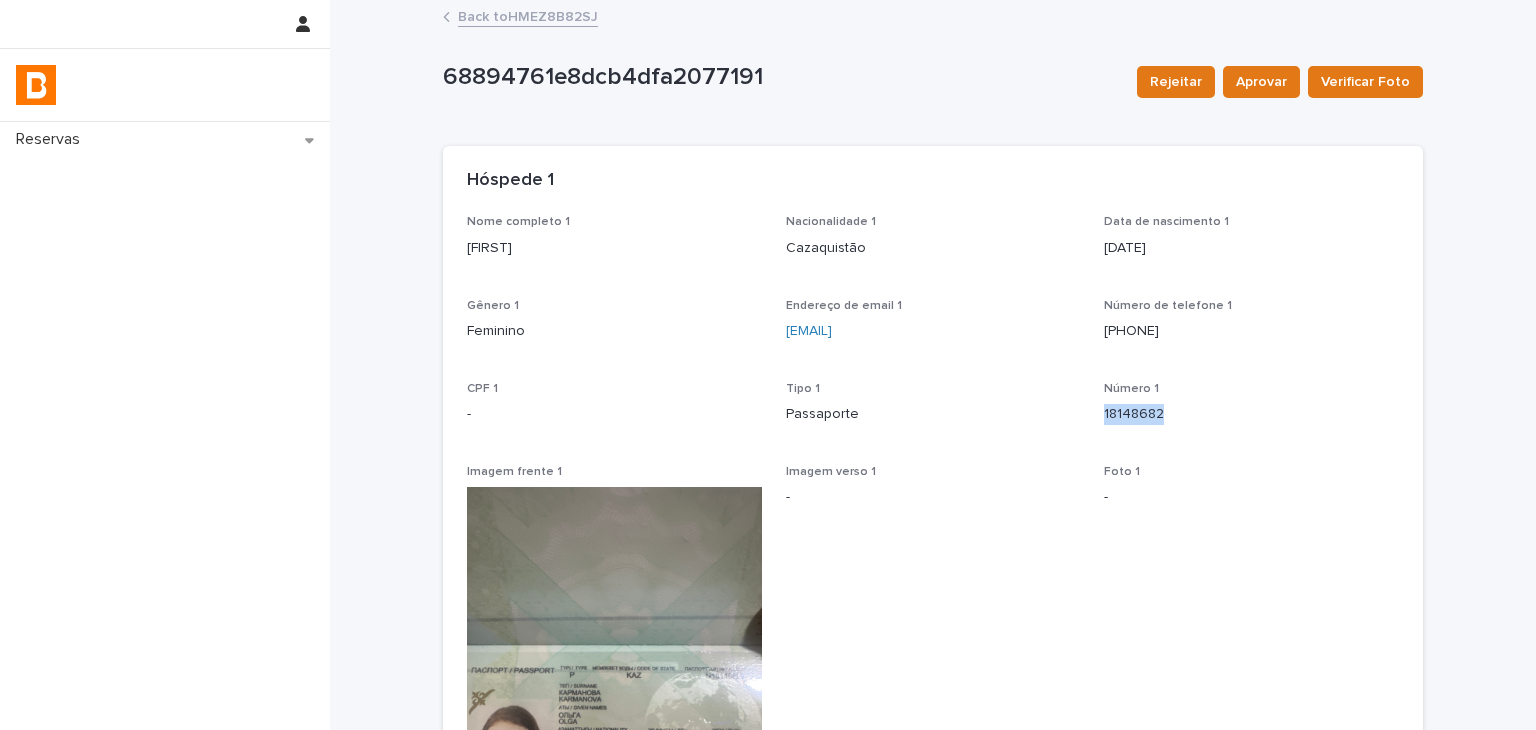 drag, startPoint x: 1095, startPoint y: 421, endPoint x: 1072, endPoint y: 591, distance: 171.54883 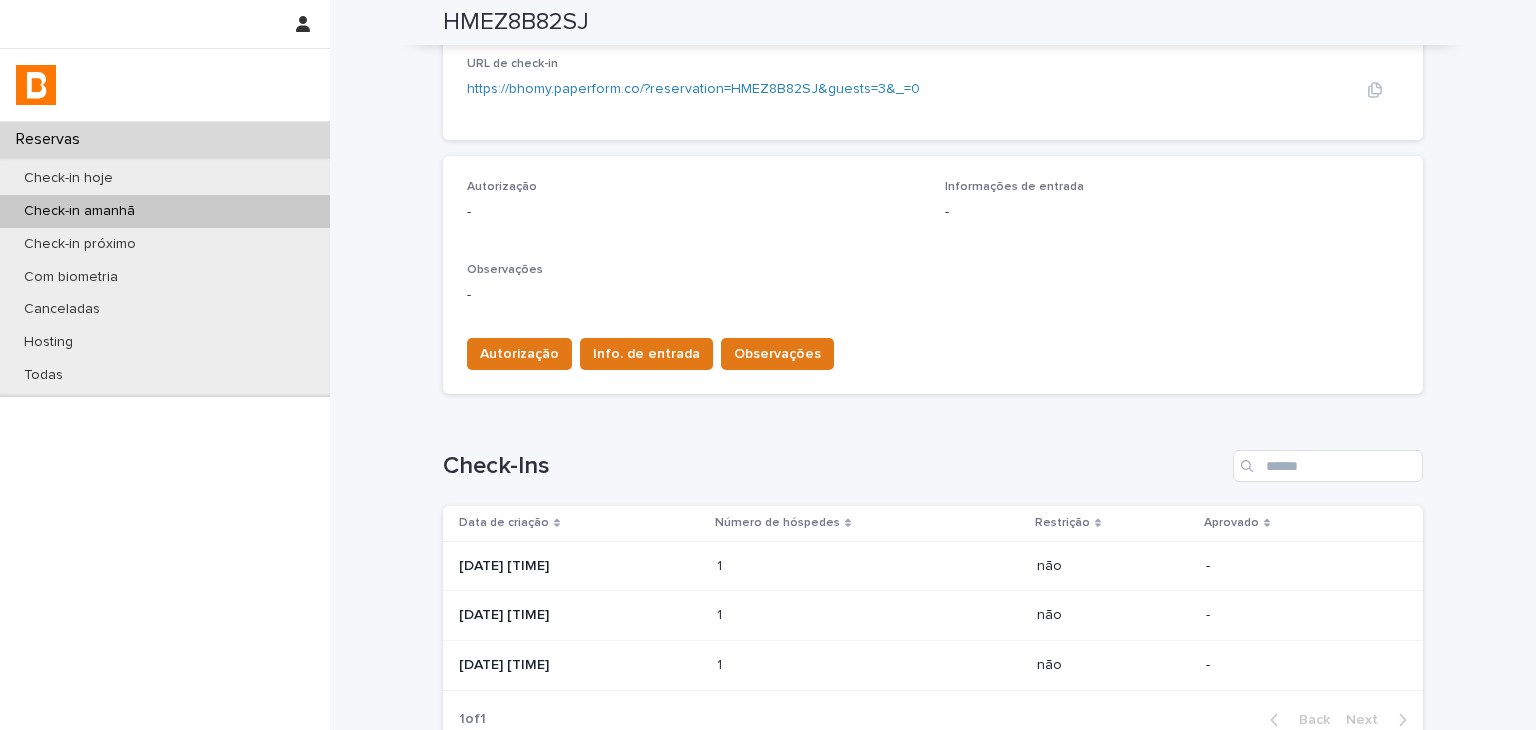 scroll, scrollTop: 542, scrollLeft: 0, axis: vertical 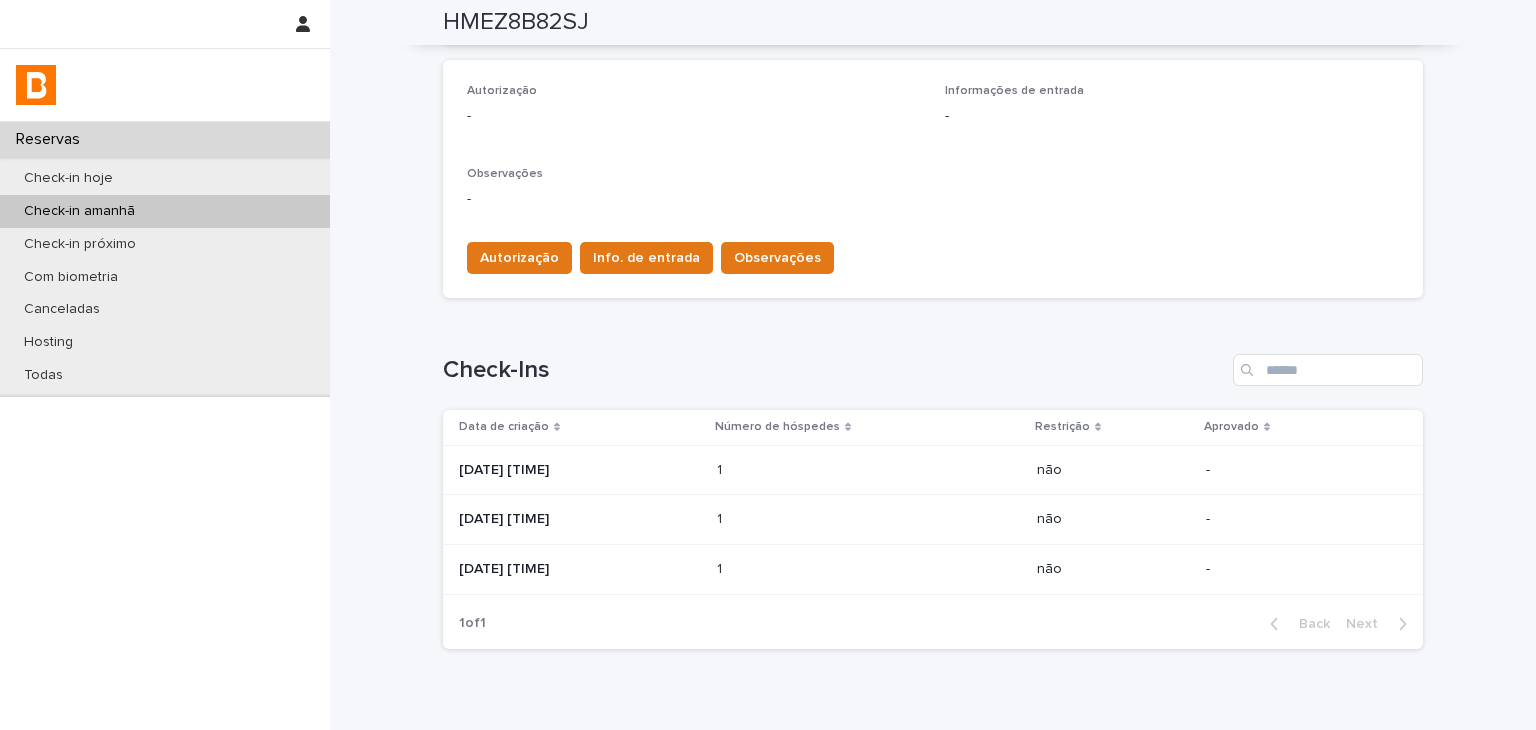 click on "2025-07-29 19:10" at bounding box center (580, 519) 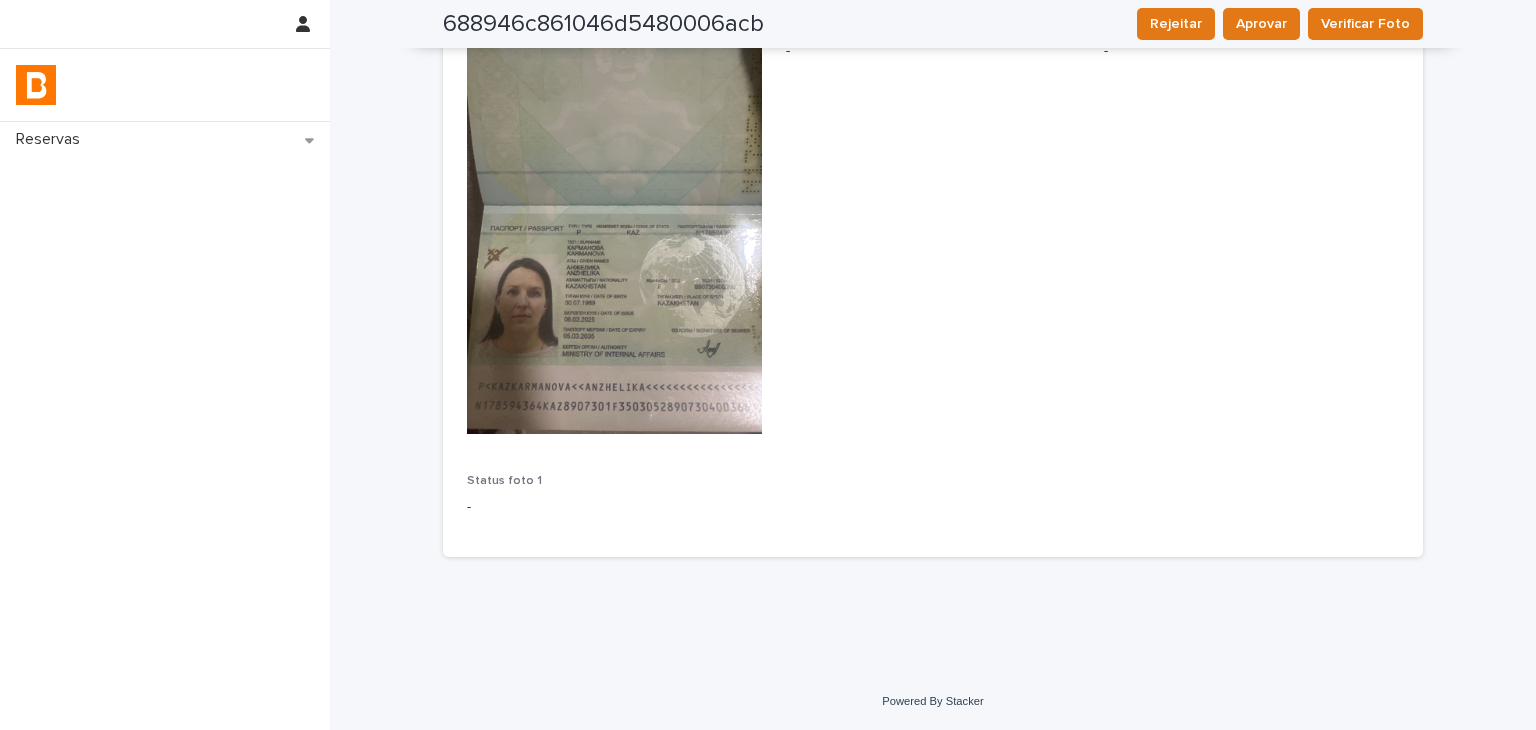 scroll, scrollTop: 0, scrollLeft: 0, axis: both 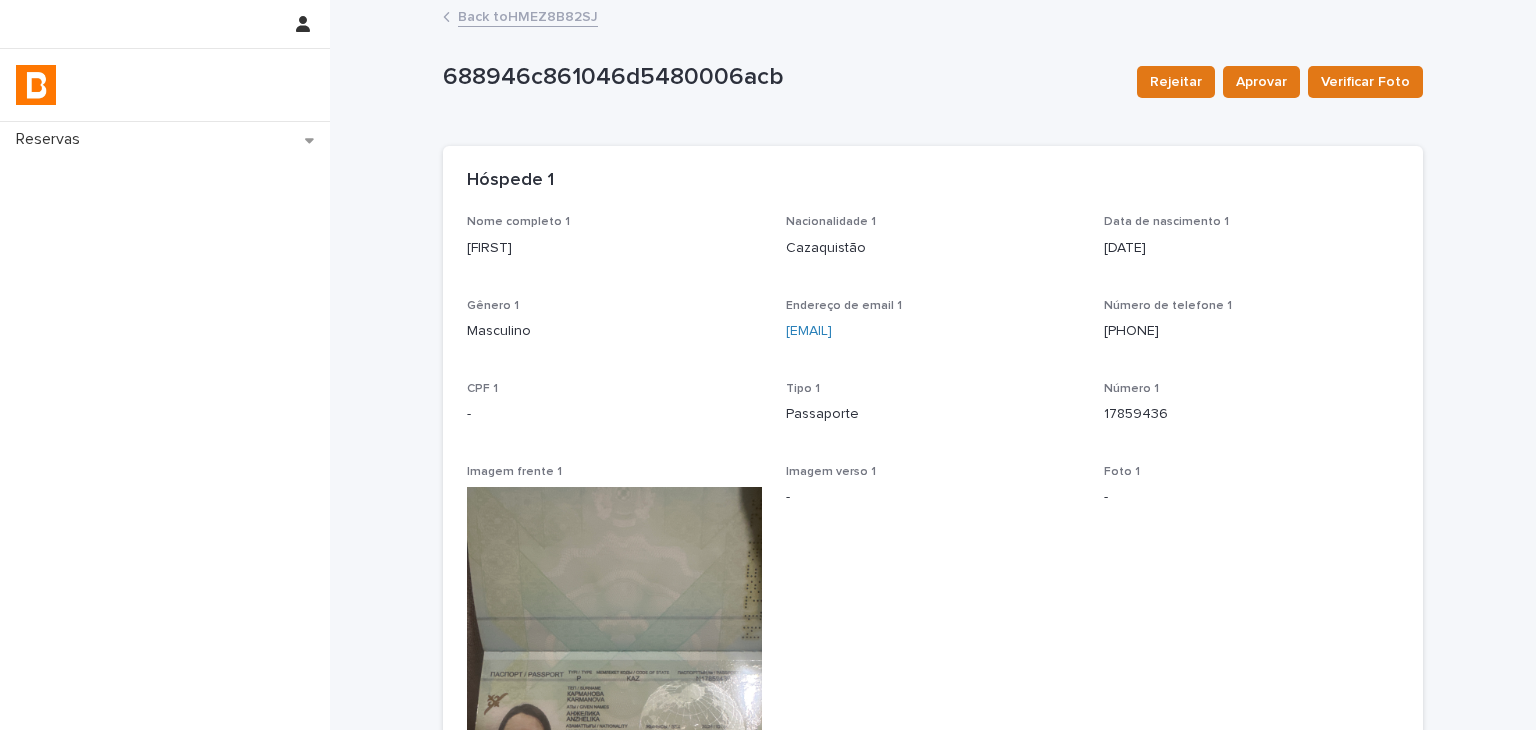 drag, startPoint x: 512, startPoint y: 262, endPoint x: 588, endPoint y: 270, distance: 76.41989 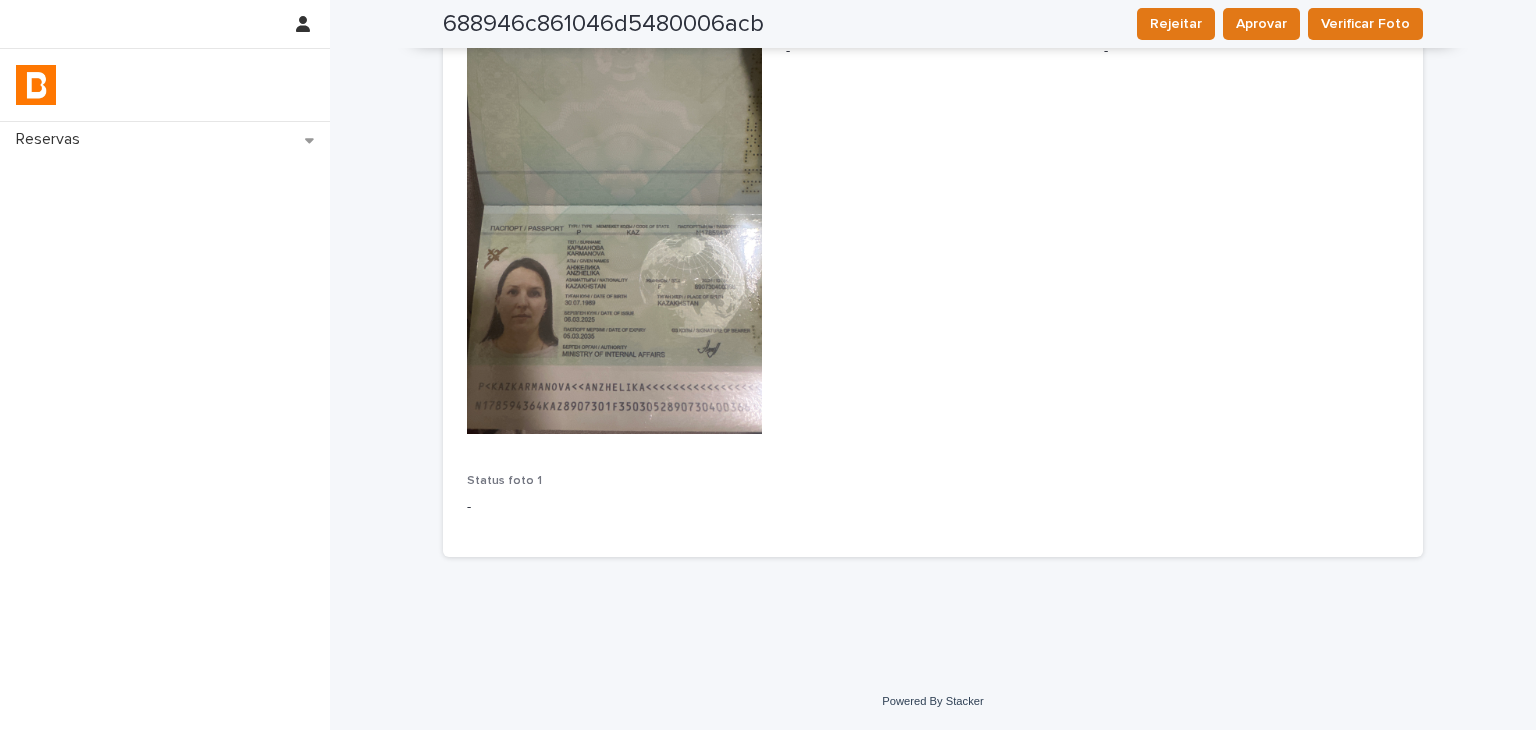 scroll, scrollTop: 0, scrollLeft: 0, axis: both 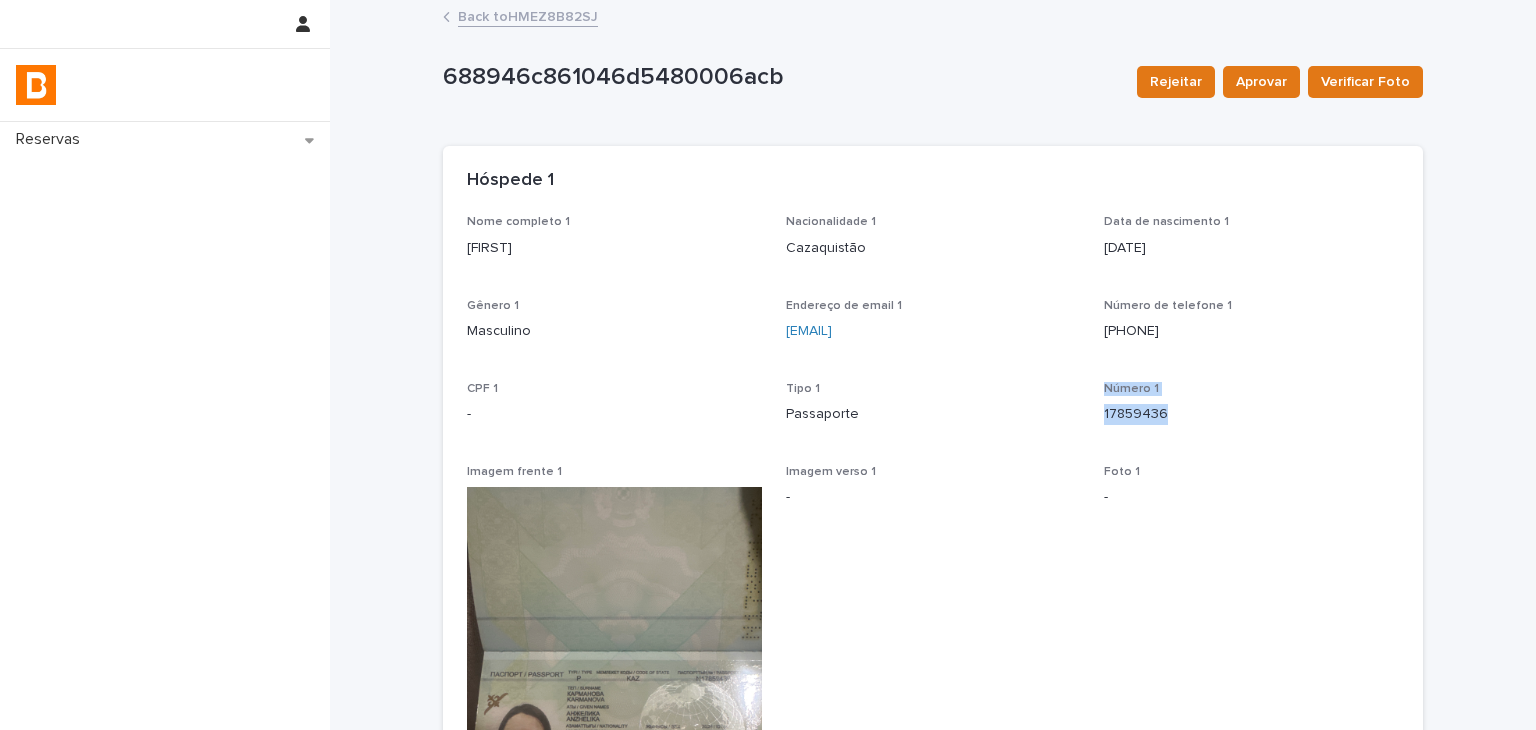 drag, startPoint x: 1090, startPoint y: 414, endPoint x: 1174, endPoint y: 417, distance: 84.05355 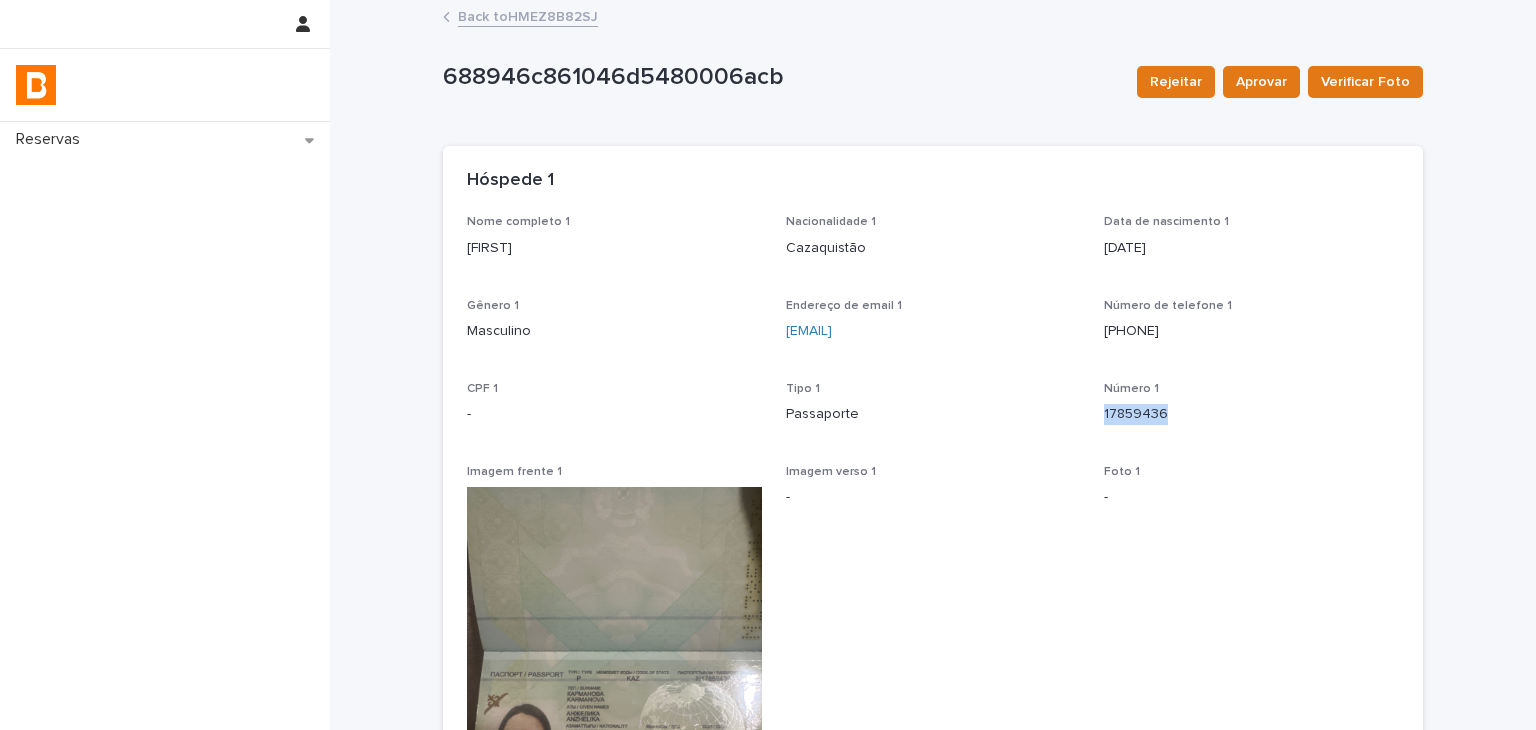 drag, startPoint x: 1093, startPoint y: 407, endPoint x: 1077, endPoint y: 488, distance: 82.565125 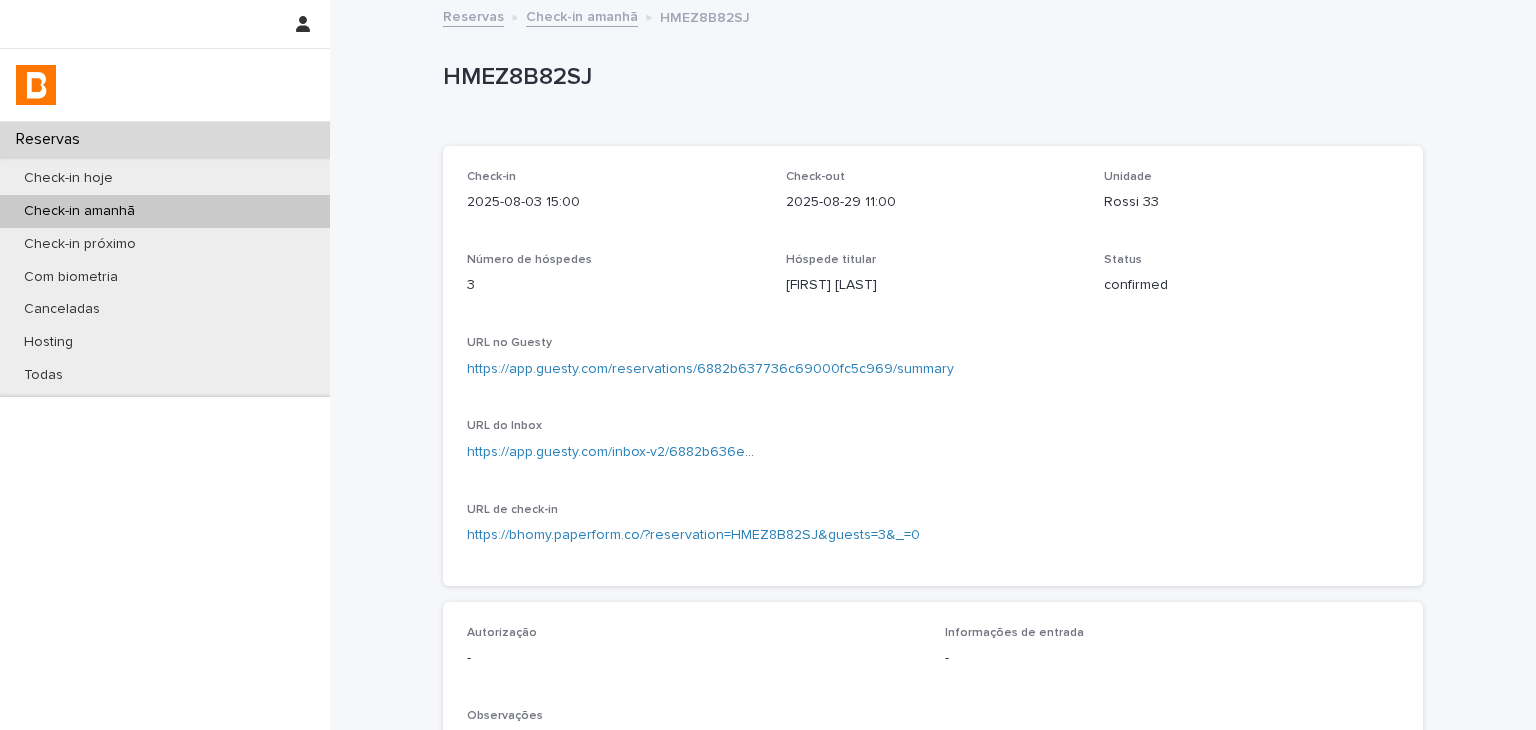 scroll, scrollTop: 633, scrollLeft: 0, axis: vertical 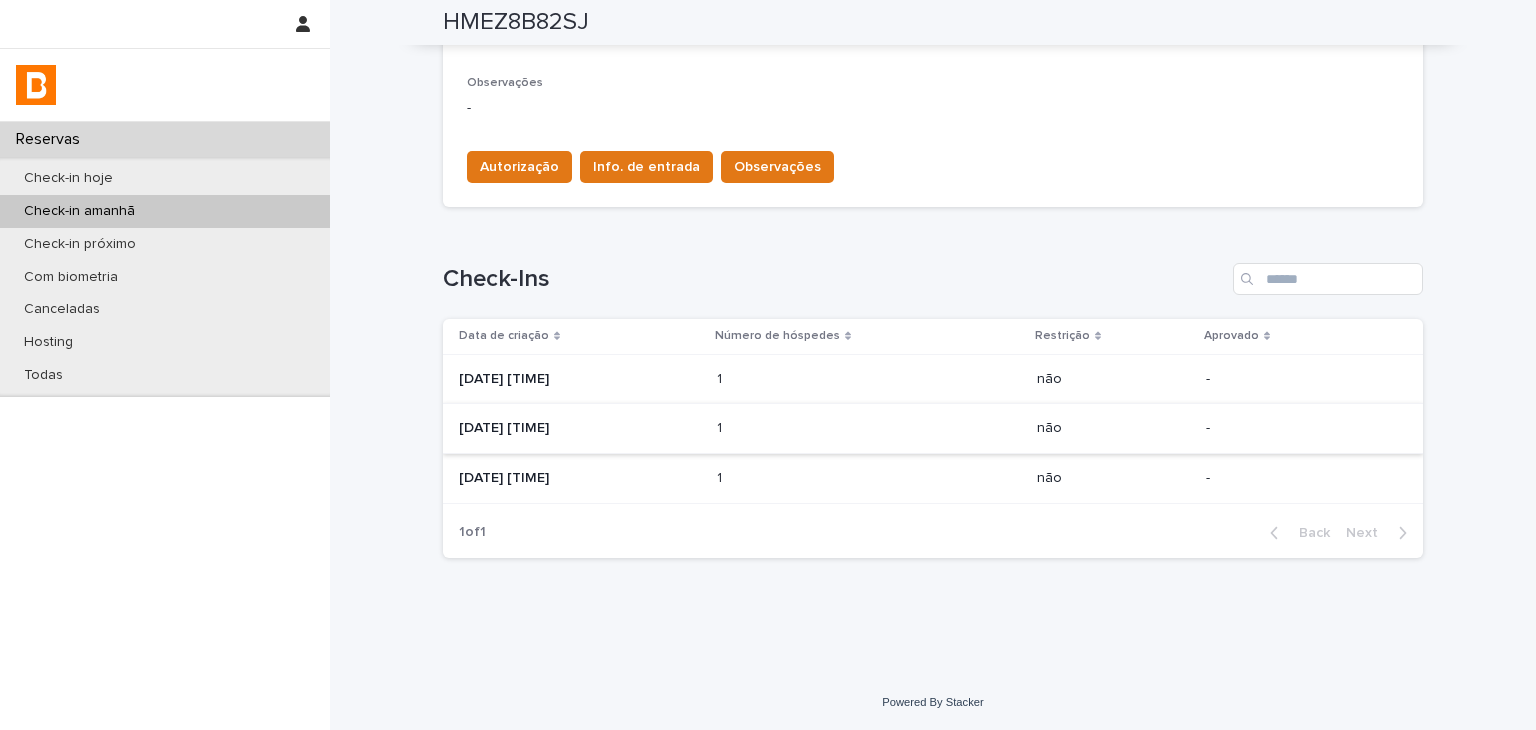 click on "2025-07-29 19:06" at bounding box center (576, 479) 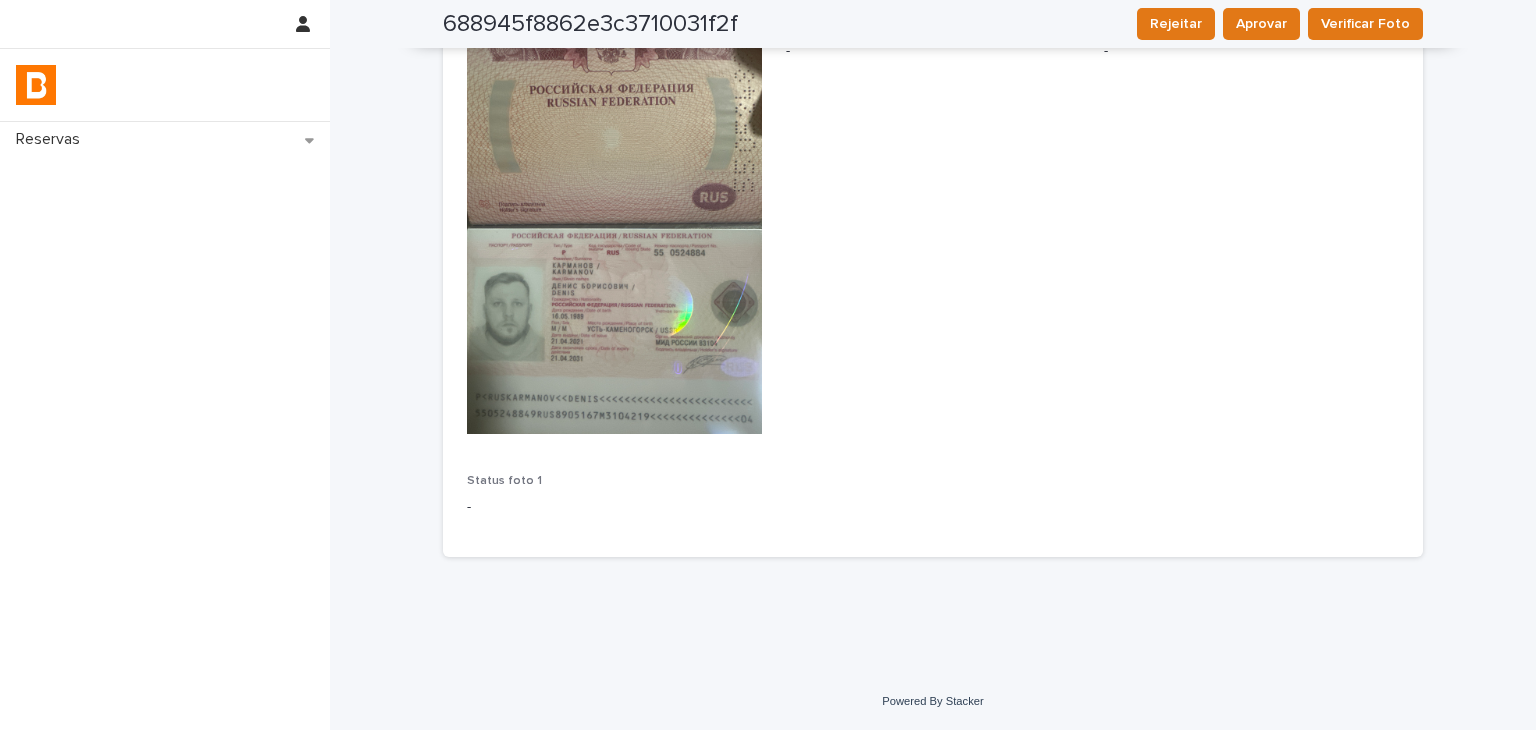 scroll, scrollTop: 0, scrollLeft: 0, axis: both 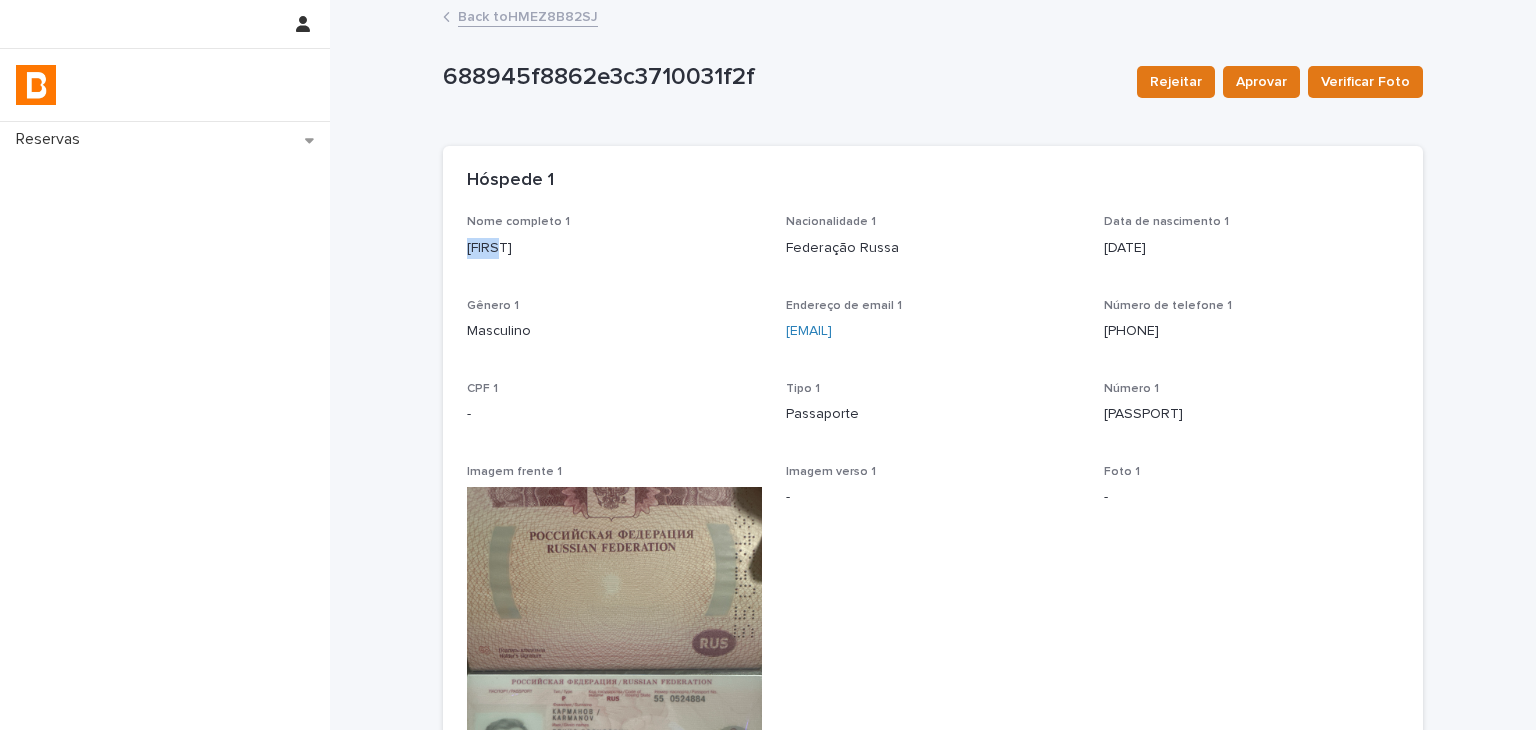 drag, startPoint x: 502, startPoint y: 265, endPoint x: 536, endPoint y: 267, distance: 34.058773 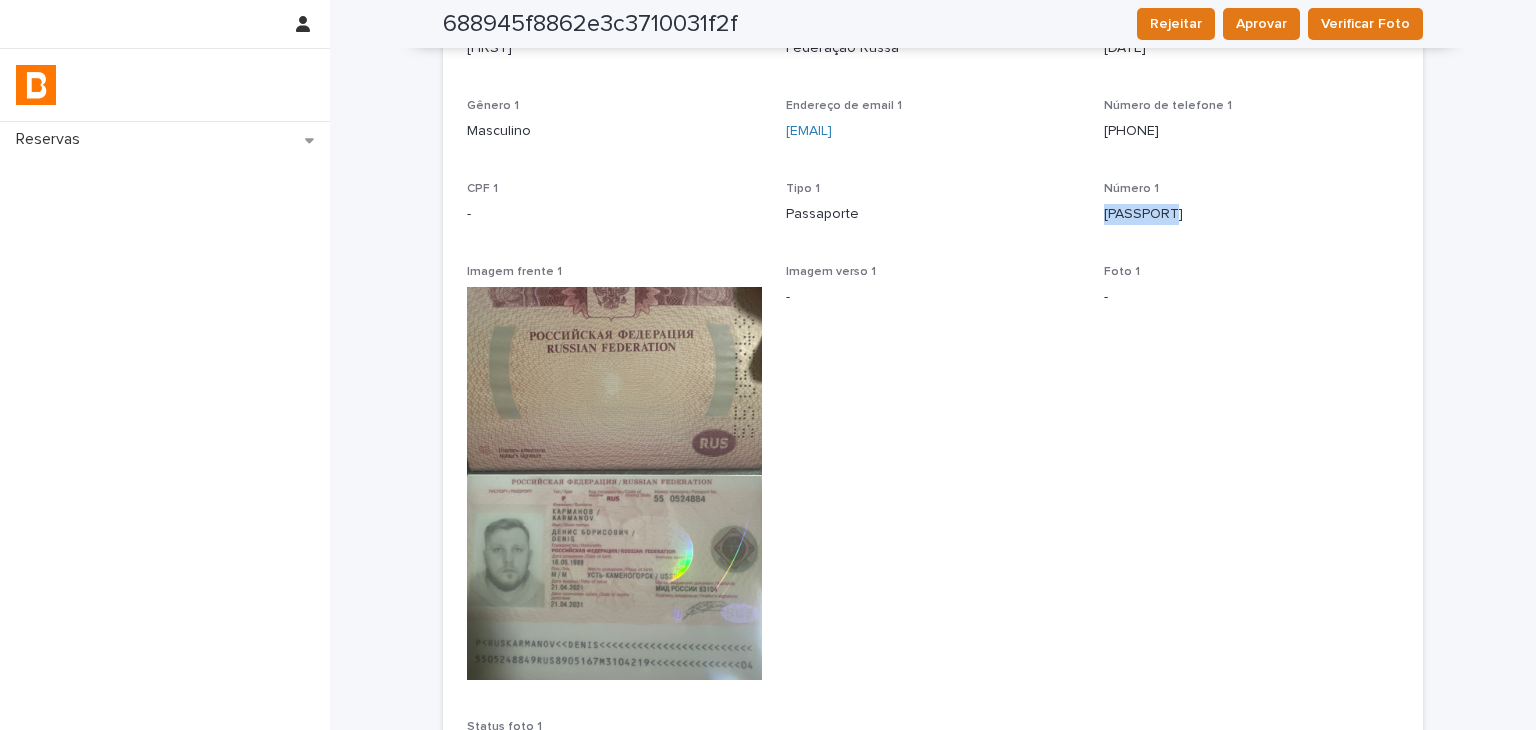 drag, startPoint x: 1114, startPoint y: 219, endPoint x: 1204, endPoint y: 227, distance: 90.35486 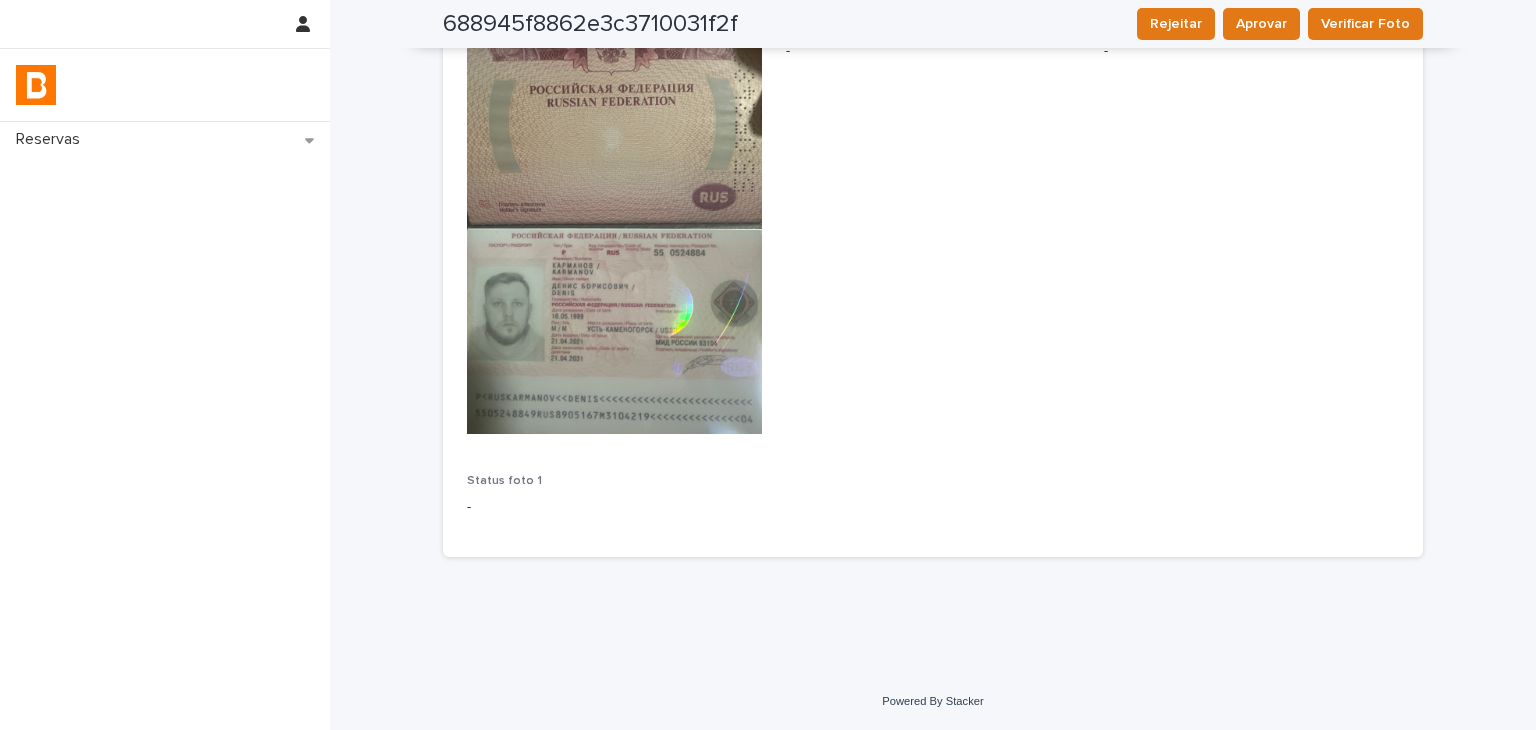 scroll, scrollTop: 0, scrollLeft: 0, axis: both 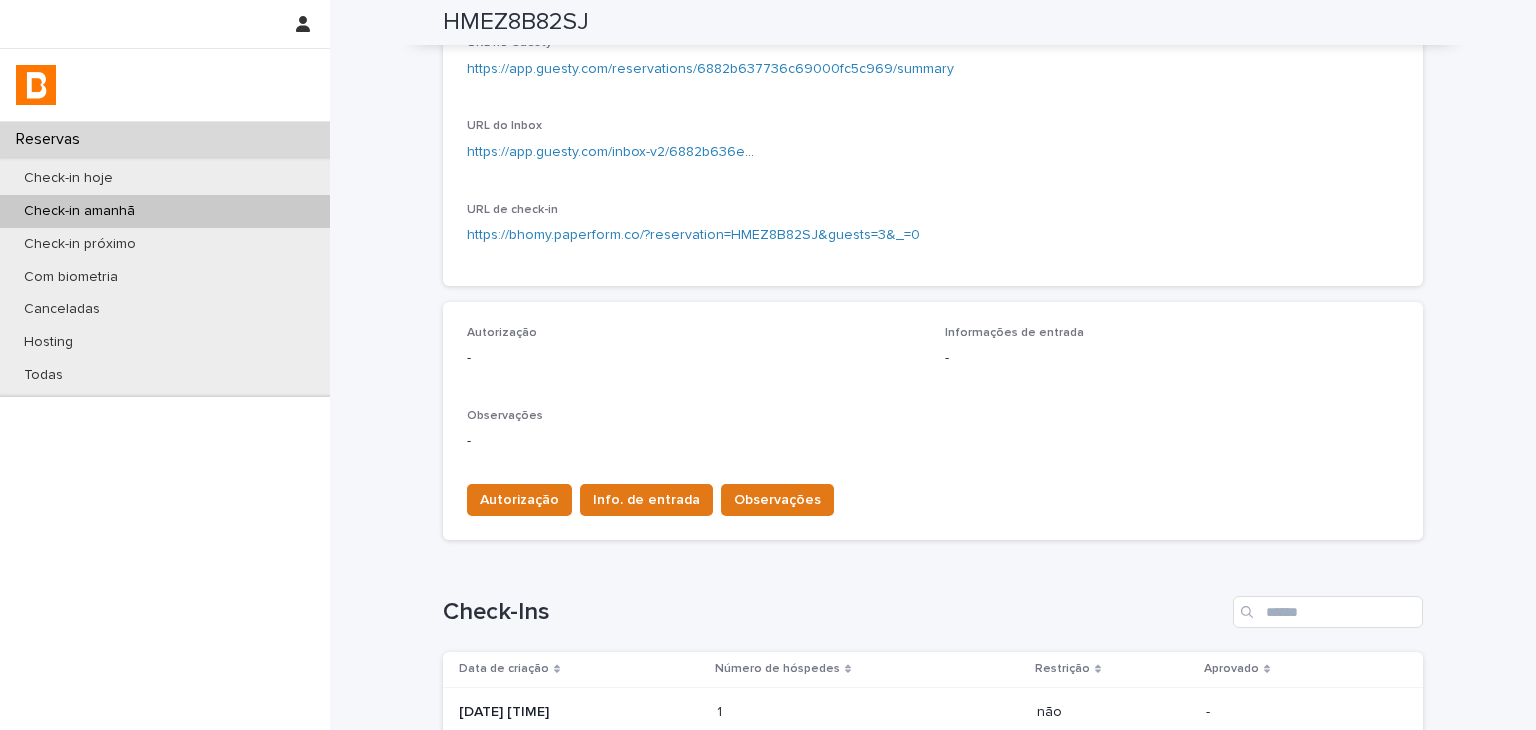 click on "1 1" at bounding box center (869, 712) 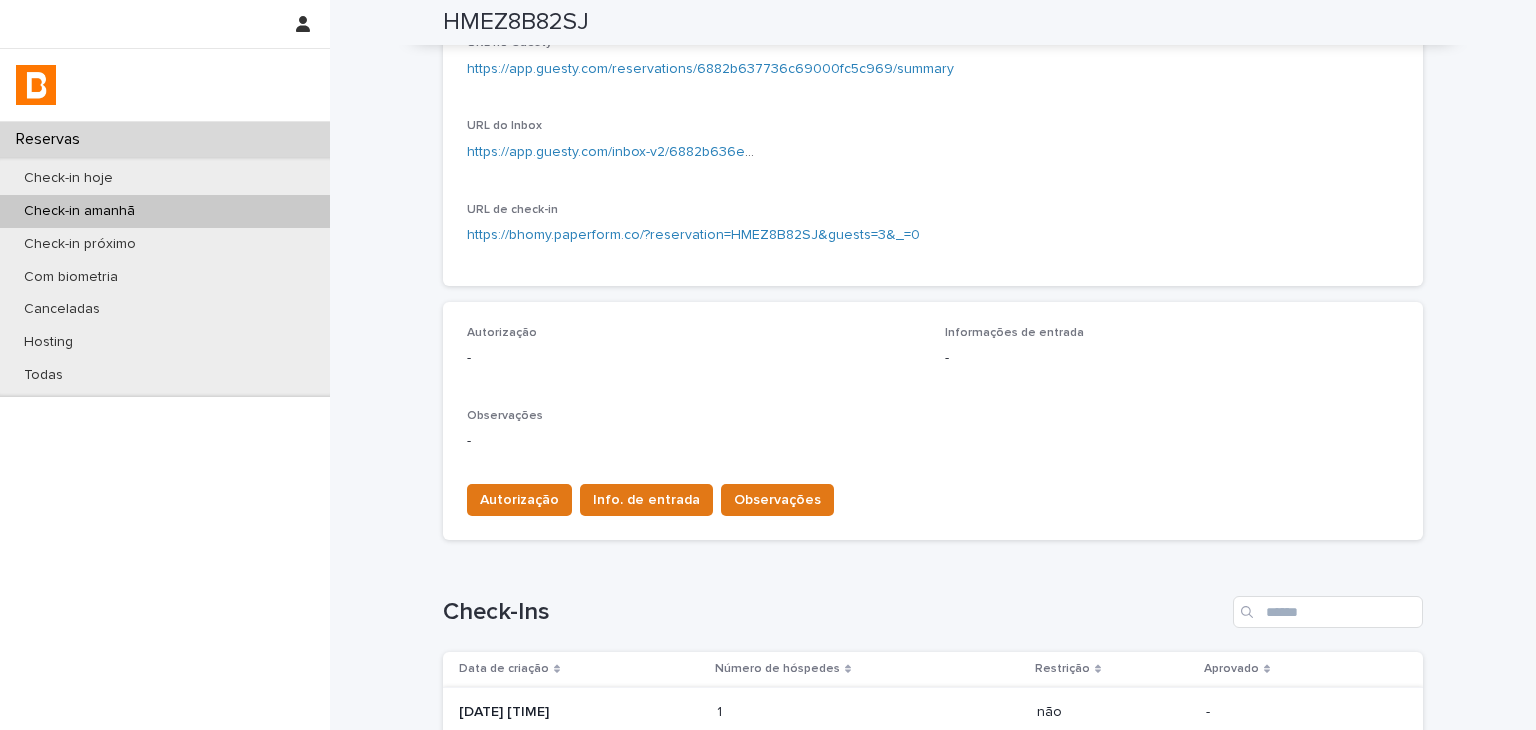 scroll, scrollTop: 301, scrollLeft: 0, axis: vertical 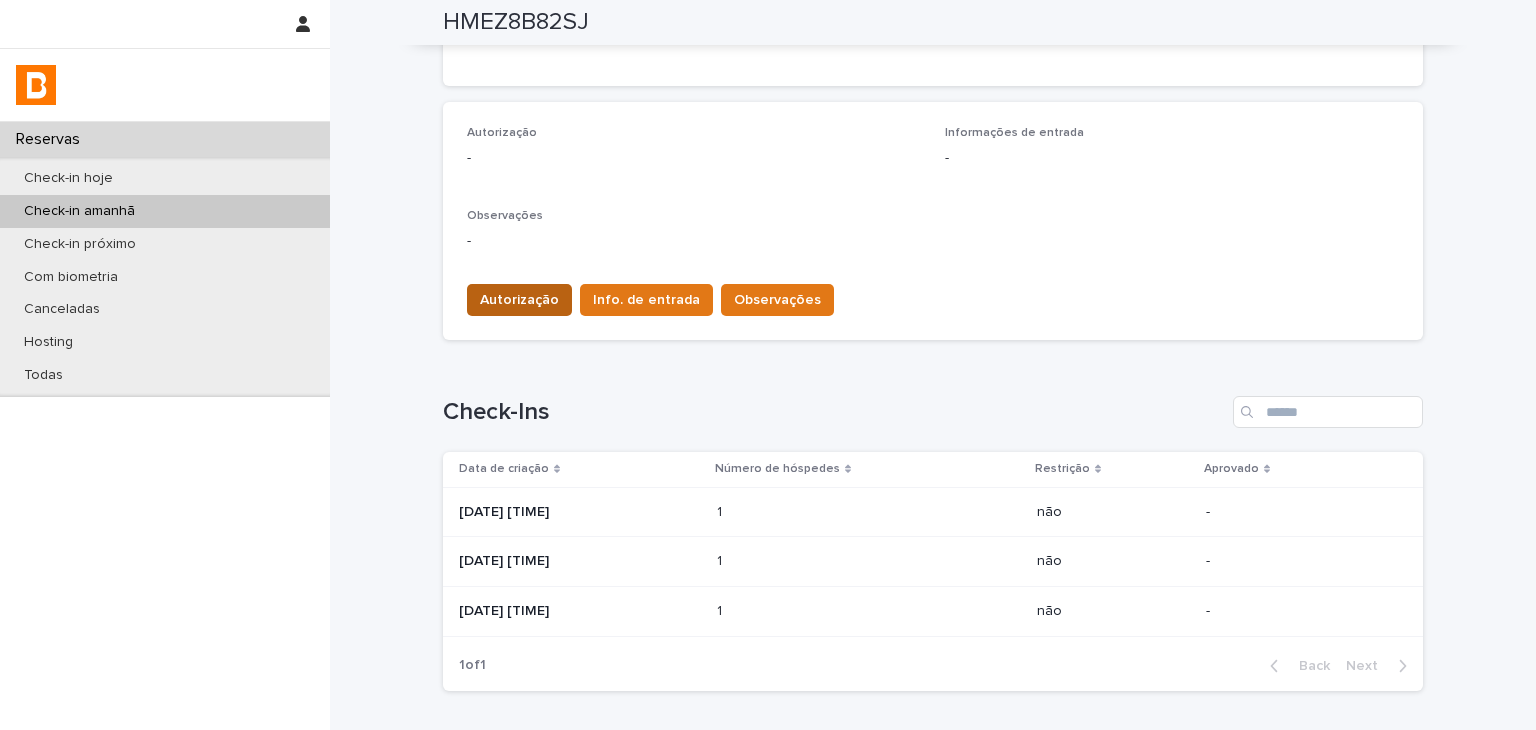 click on "Autorização" at bounding box center [519, 300] 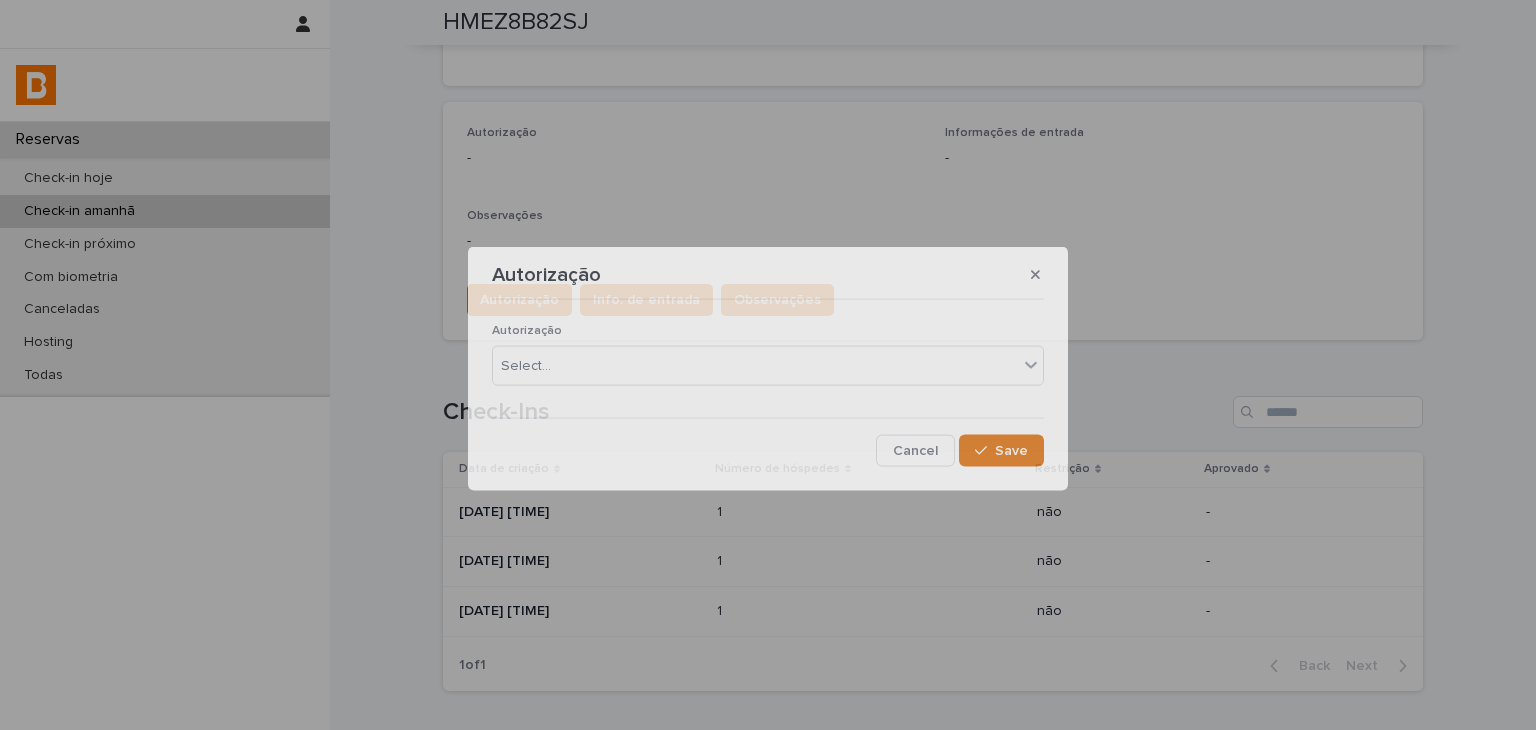 click on "Autorização Select... Cancel Save" at bounding box center [768, 386] 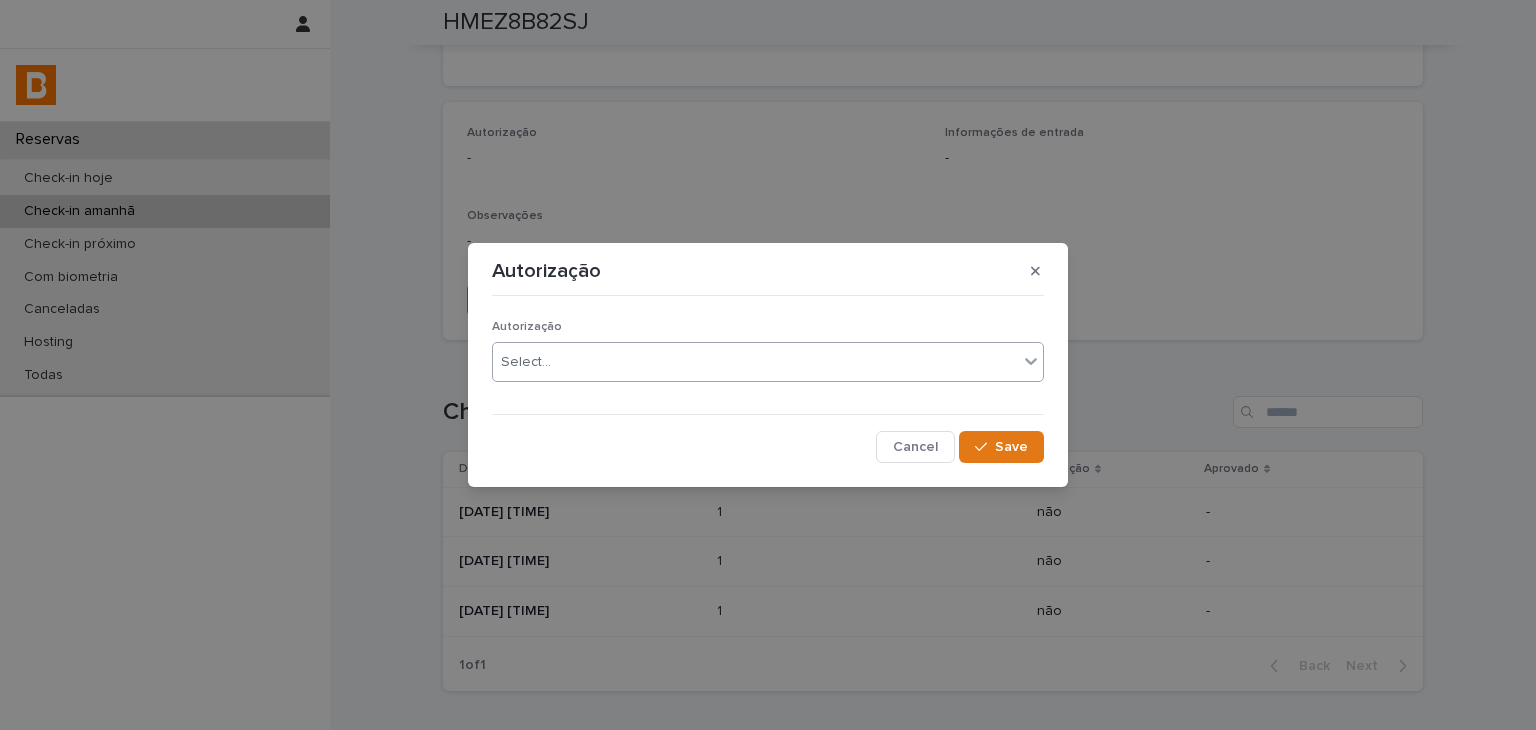 click on "Select..." at bounding box center [755, 362] 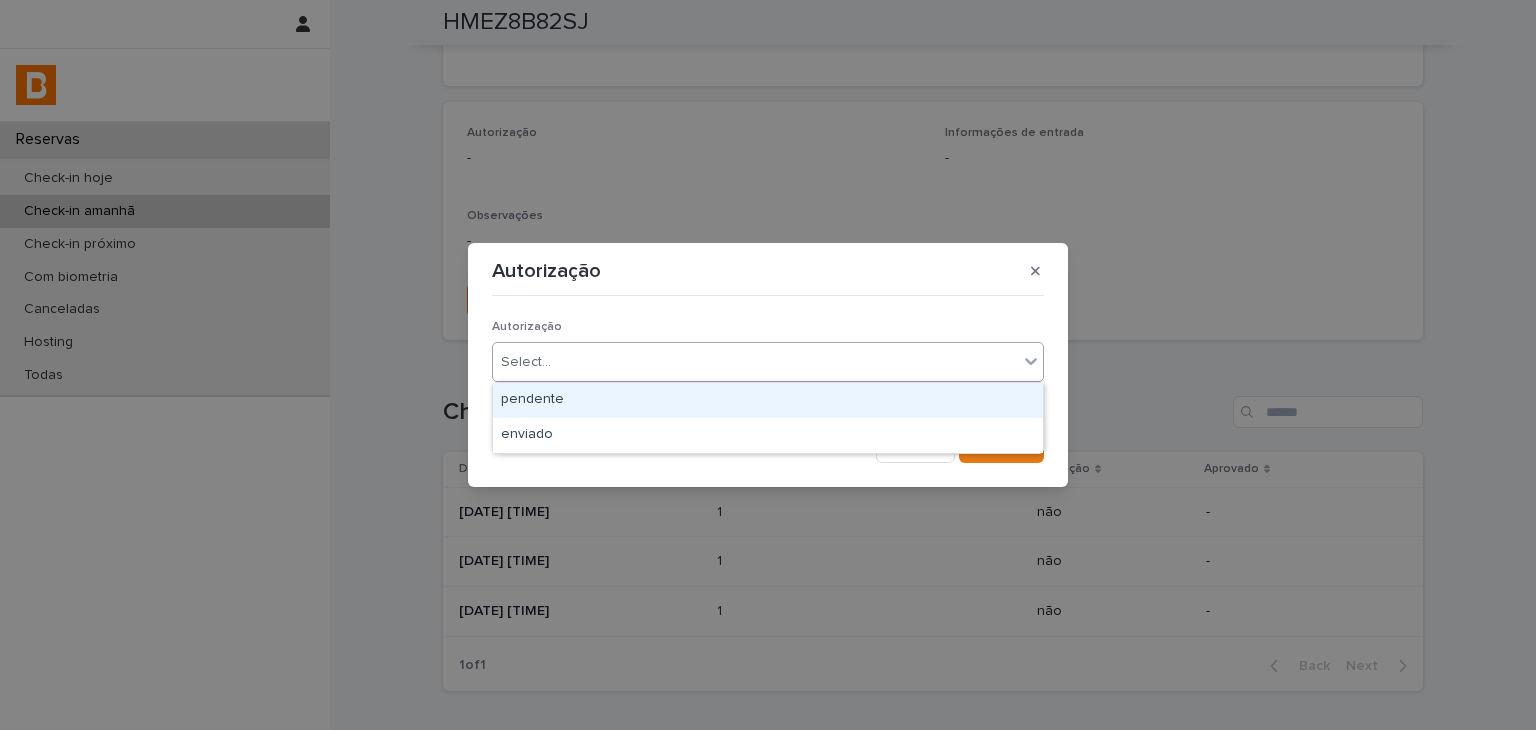 click on "pendente" at bounding box center [768, 400] 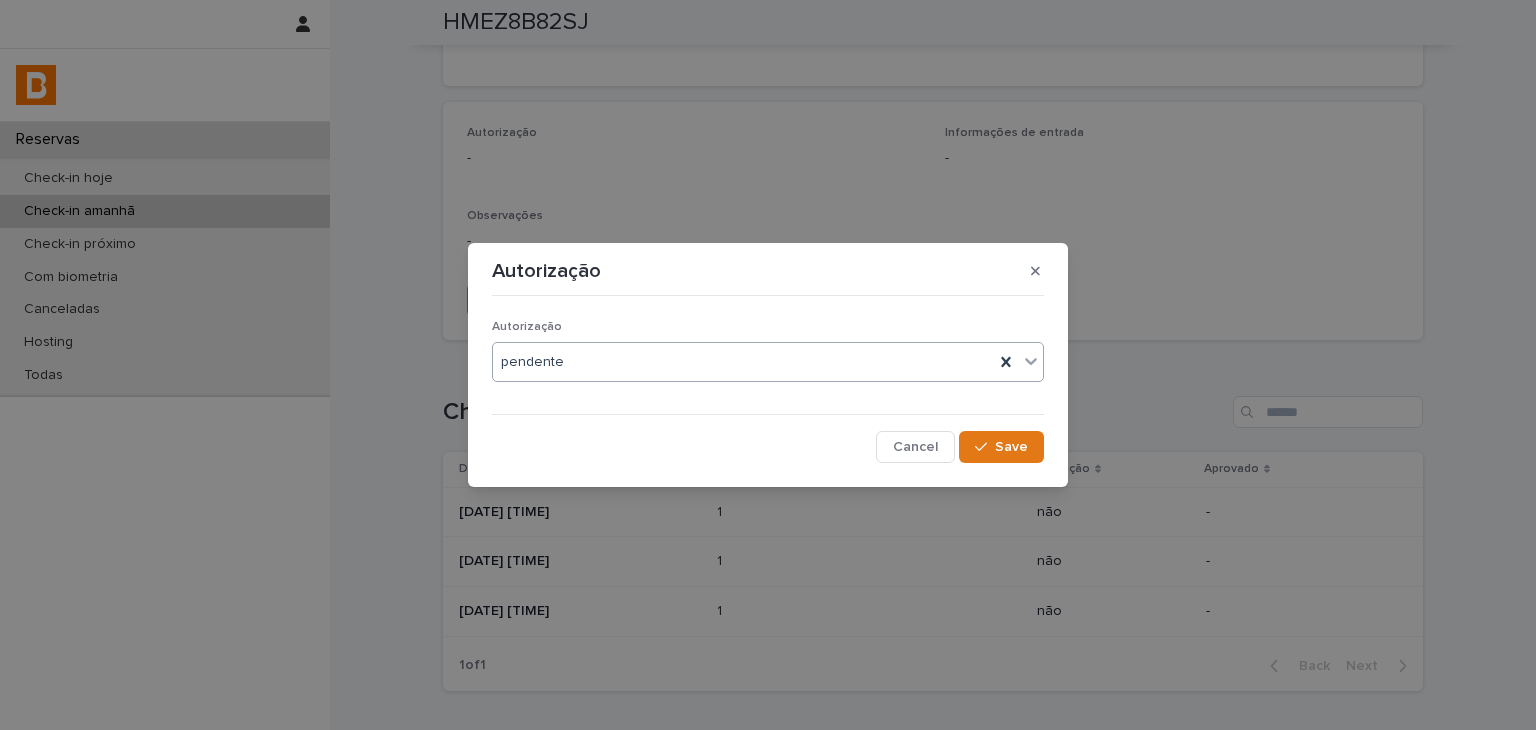 click on "pendente" at bounding box center (743, 362) 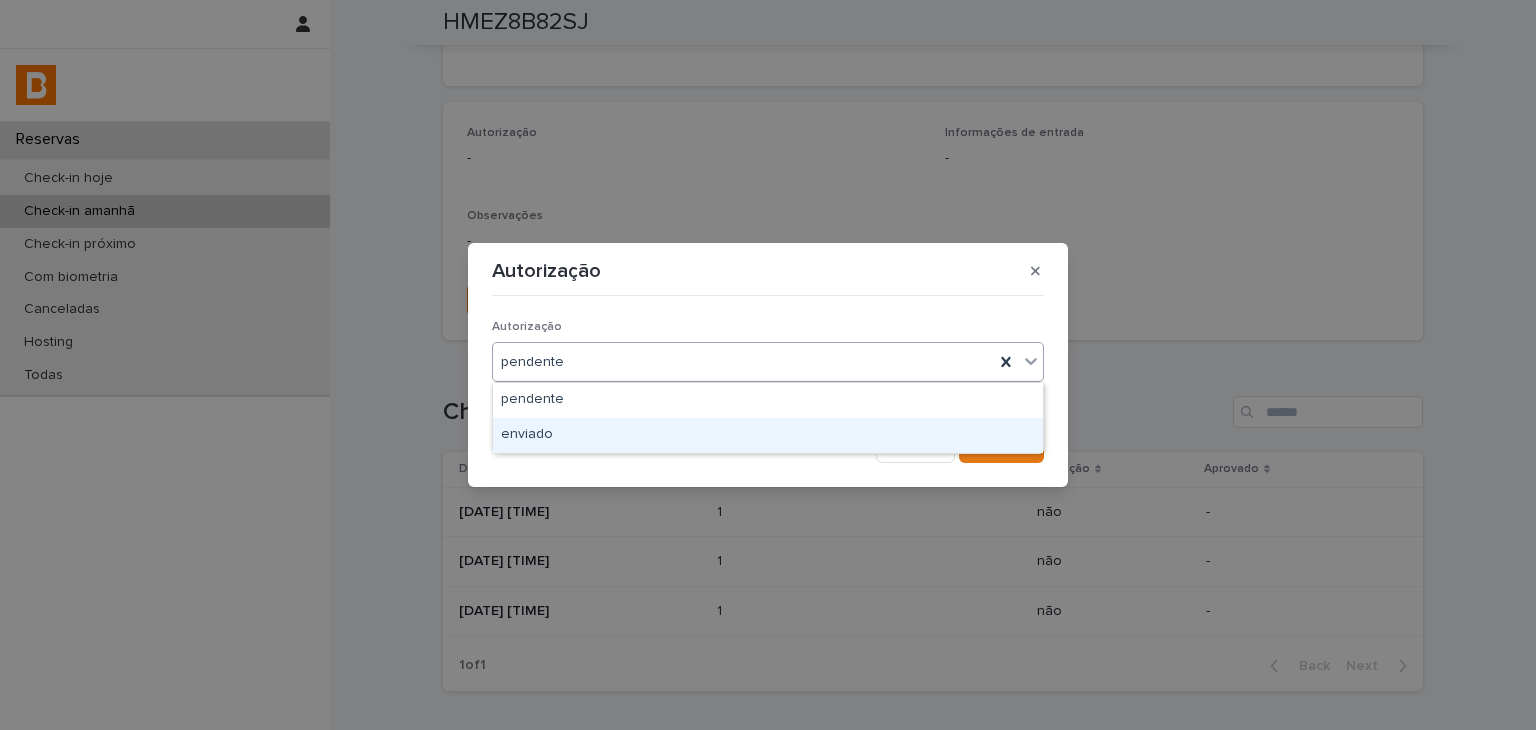 click on "enviado" at bounding box center (768, 435) 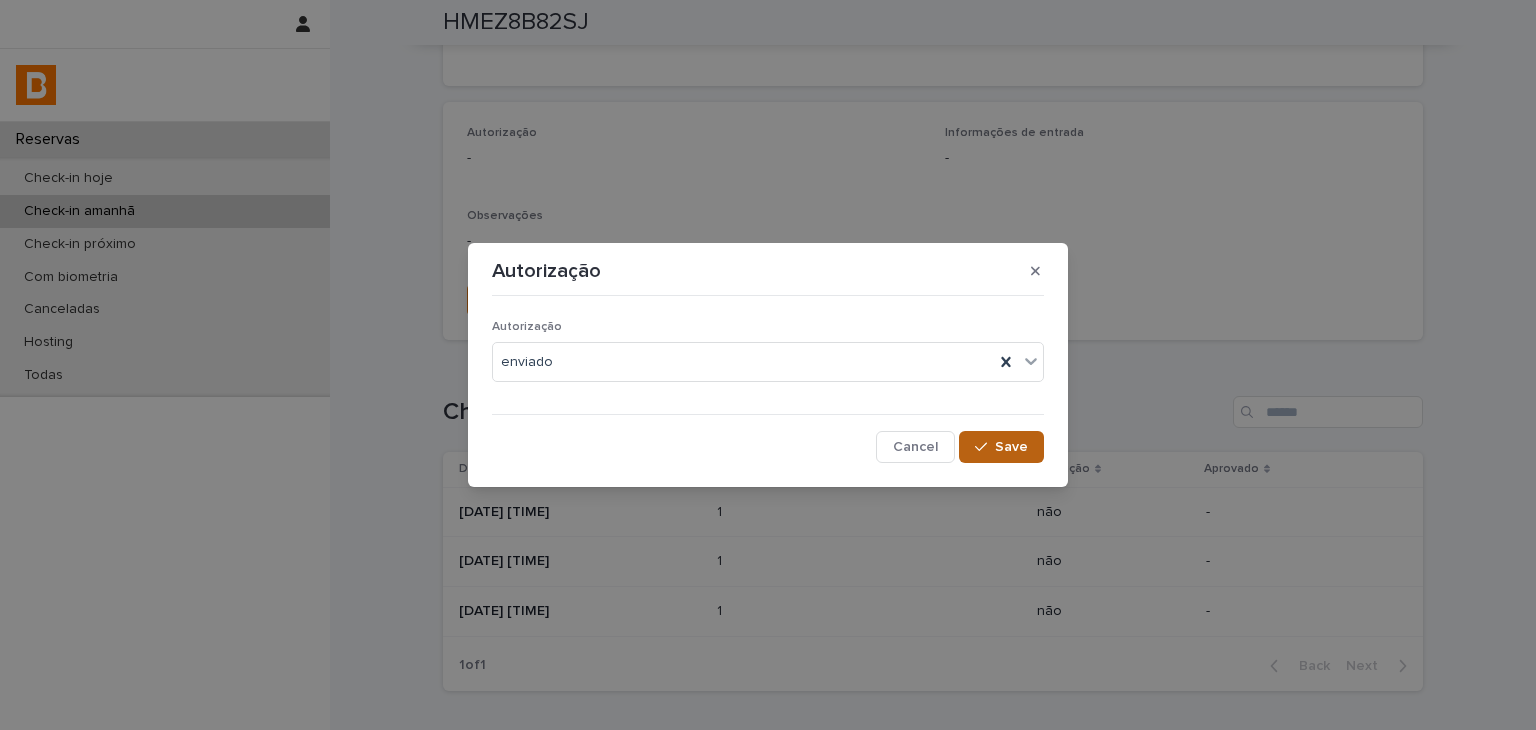 click on "Save" at bounding box center (1011, 447) 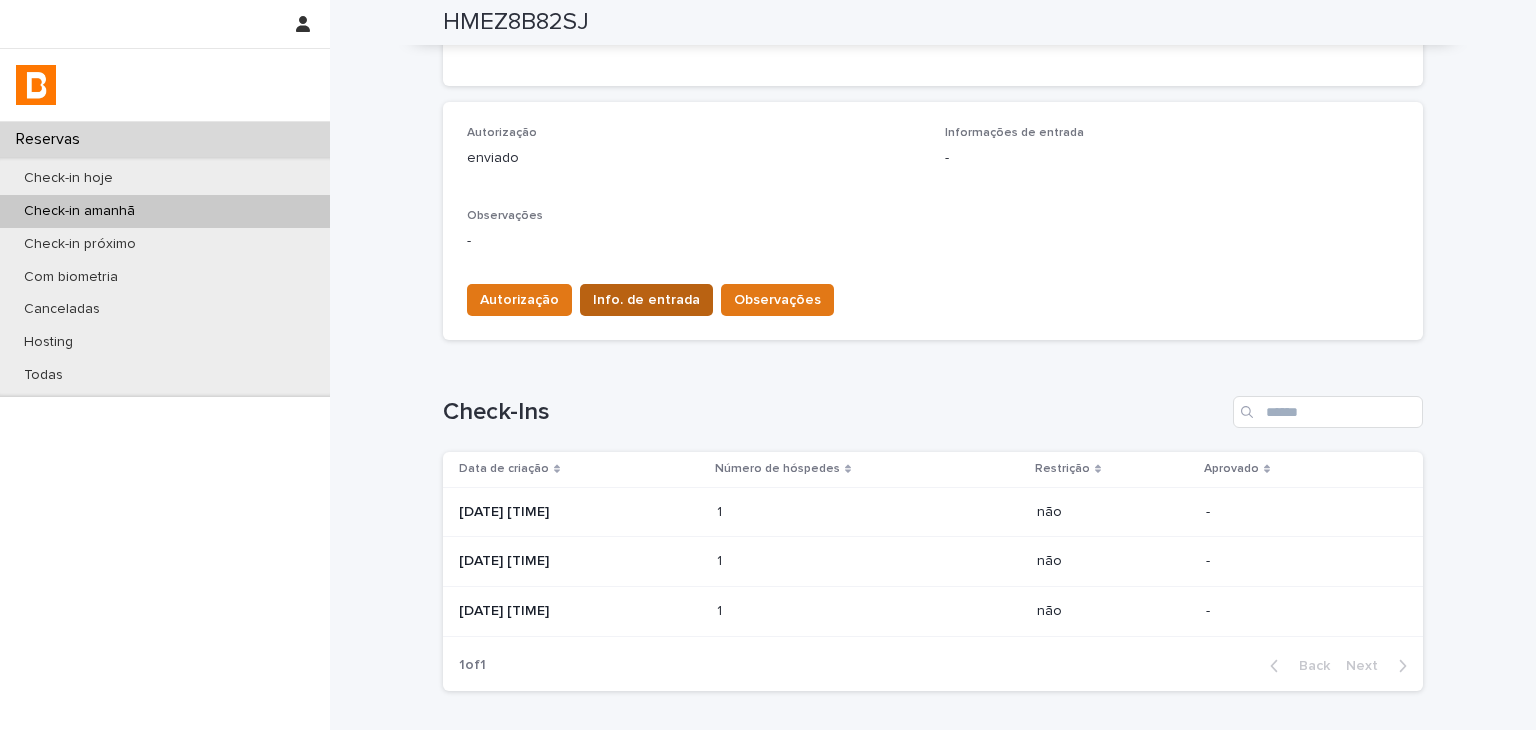 click on "Info. de entrada" at bounding box center (646, 300) 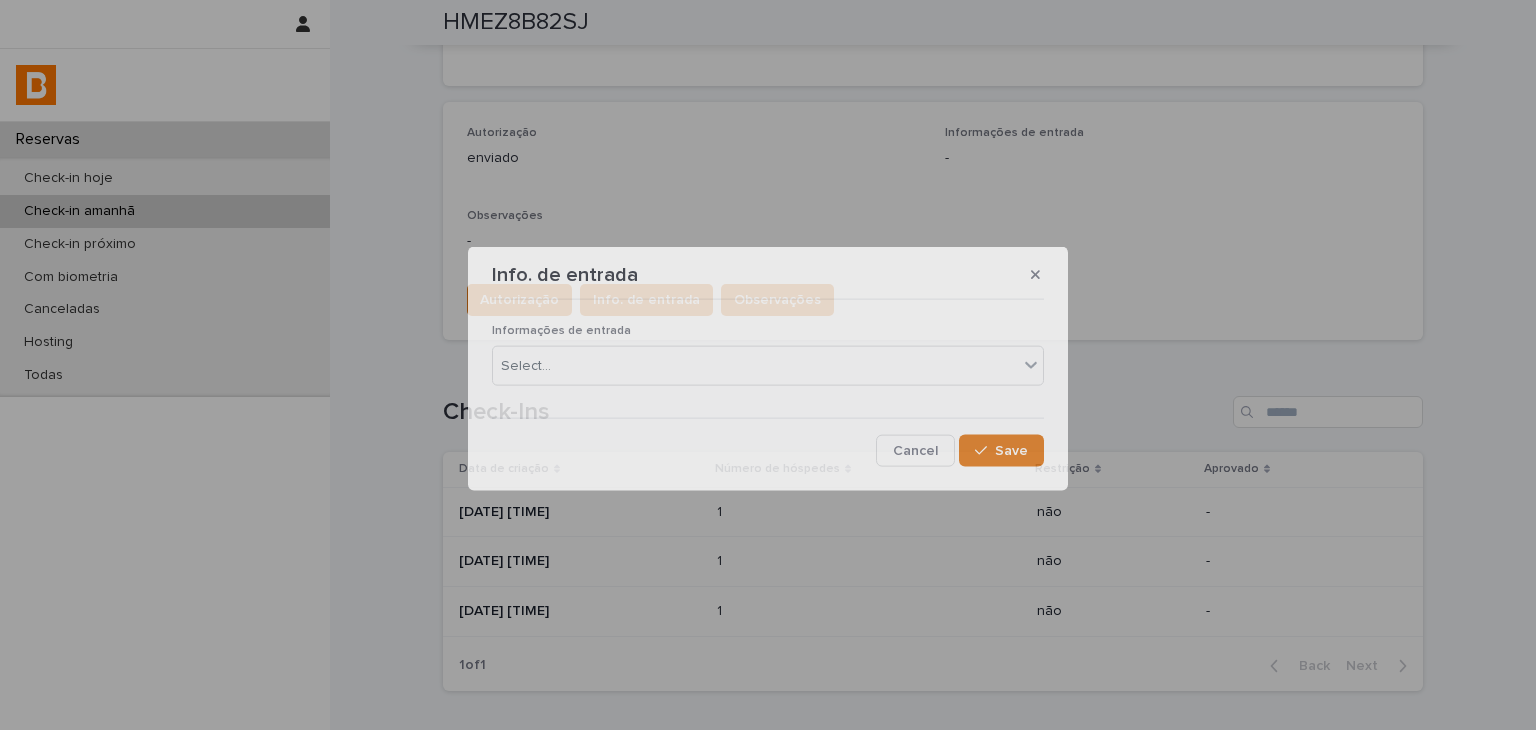 click on "Informações de entrada Select..." at bounding box center [768, 362] 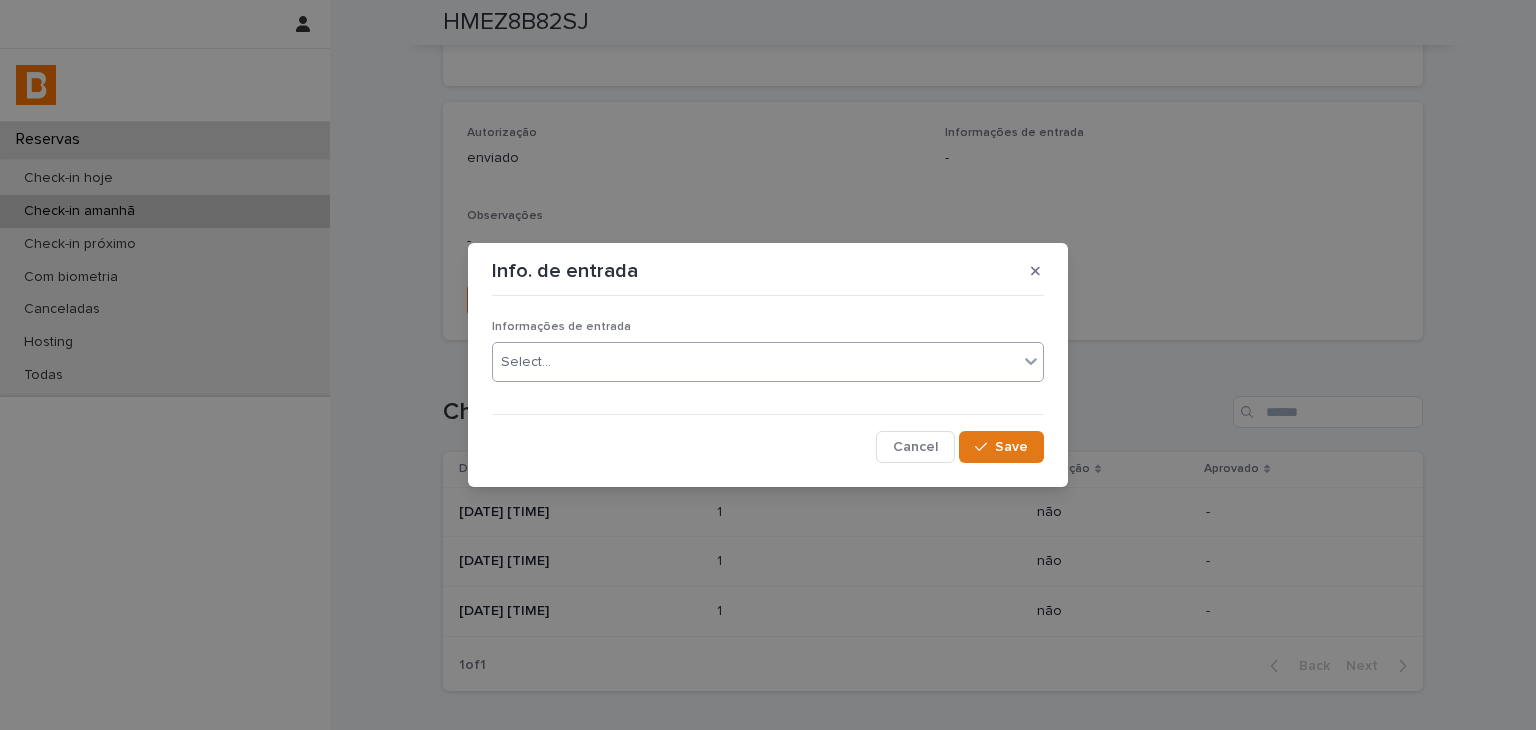 click on "Select..." at bounding box center [755, 362] 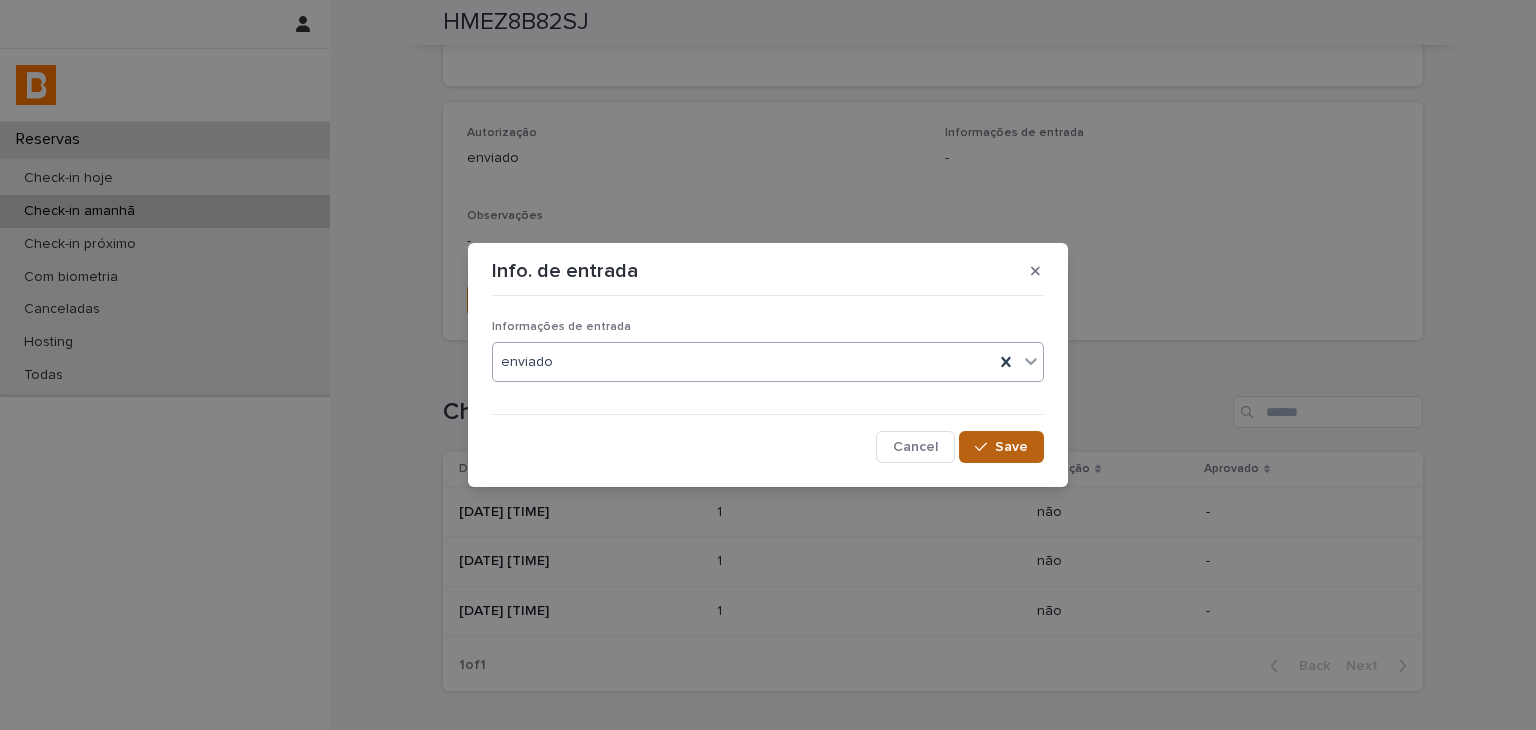 click on "Save" at bounding box center [1011, 447] 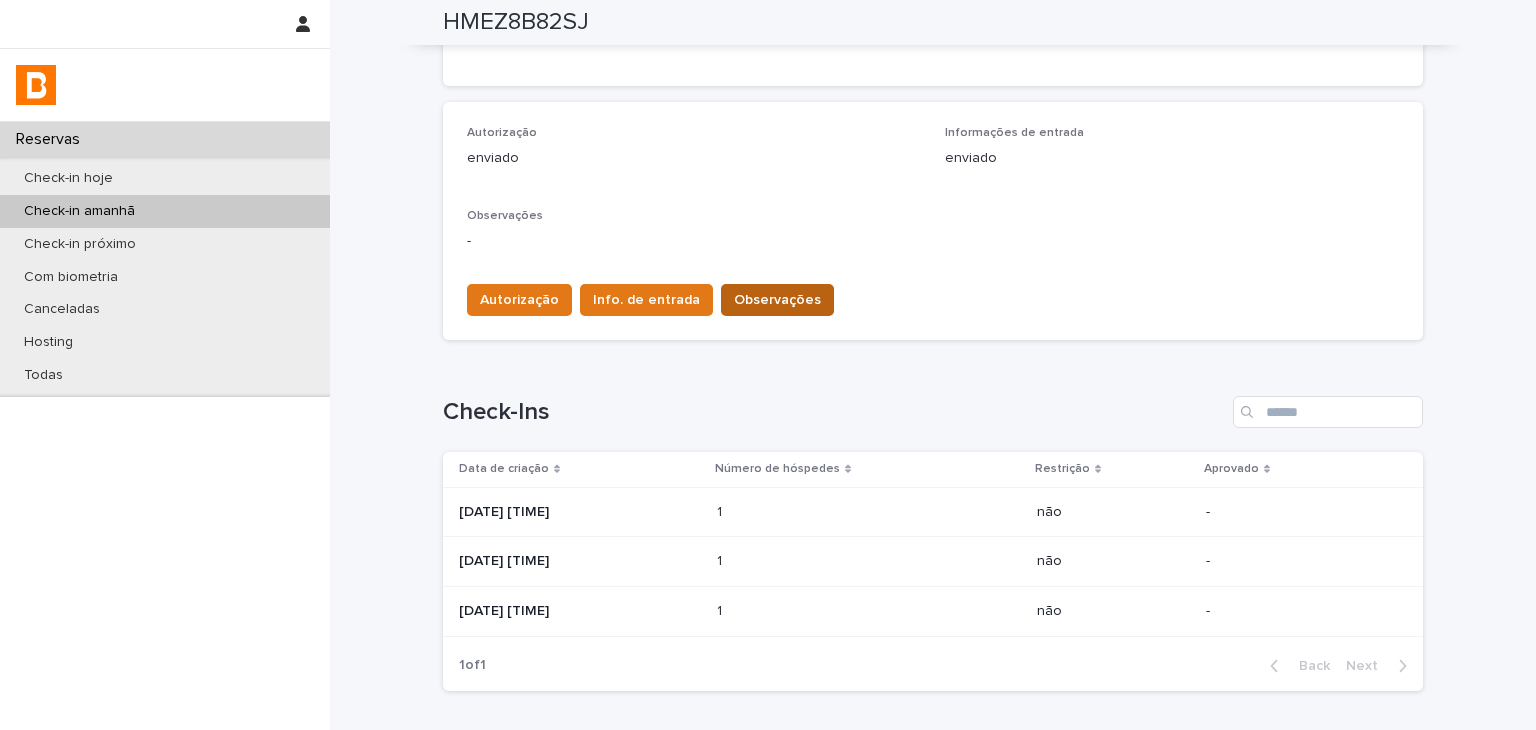click on "Autorização Info. de entrada Observações" at bounding box center [933, 296] 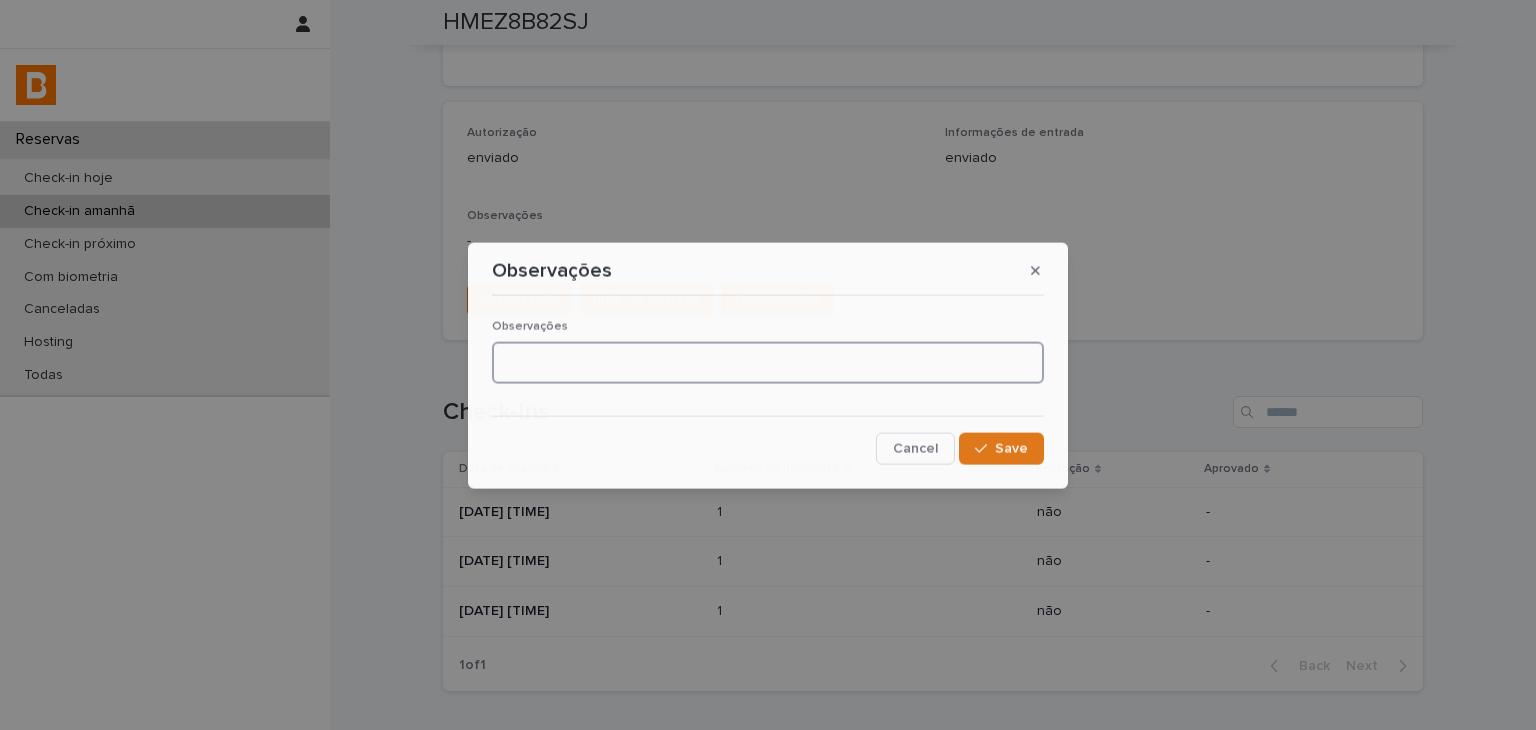 click at bounding box center (768, 362) 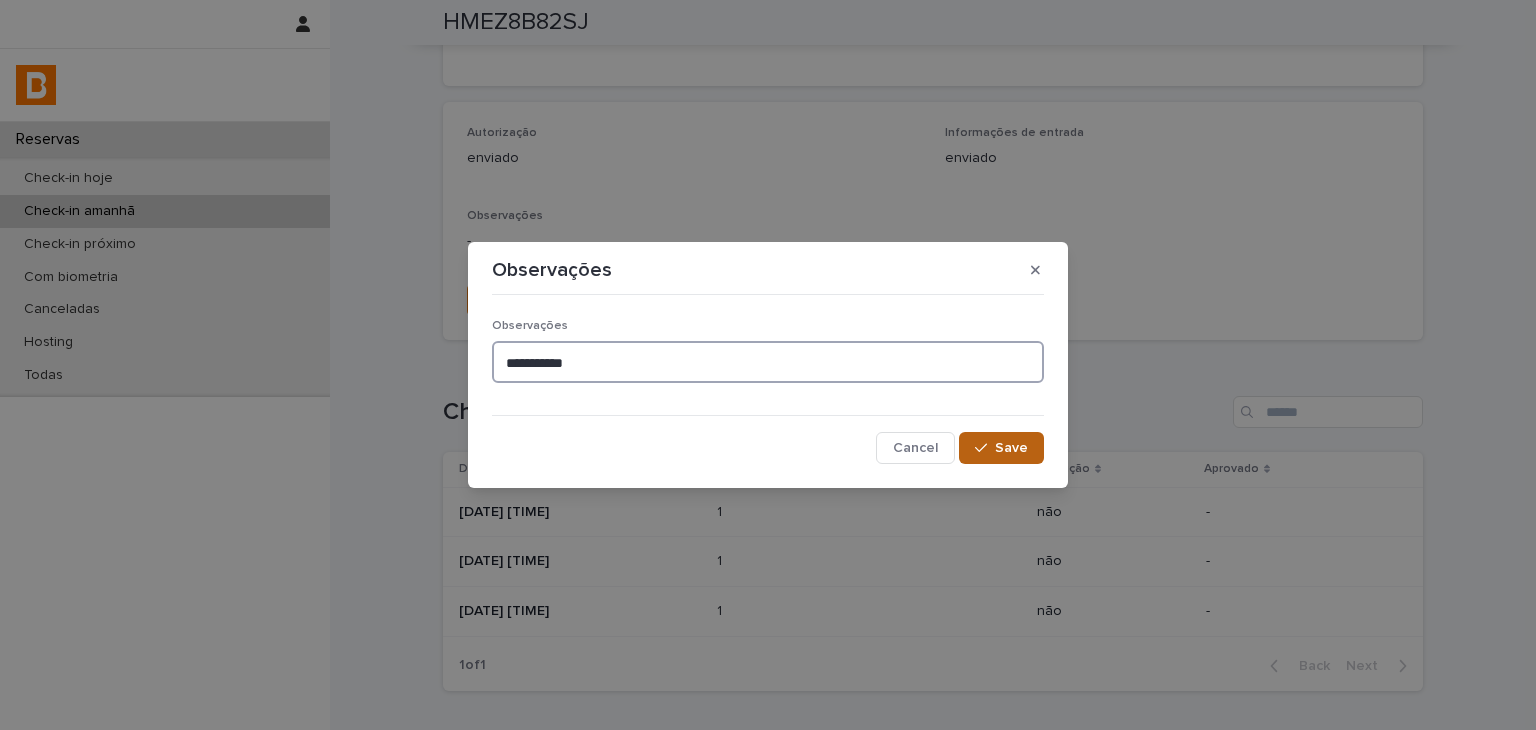 type on "**********" 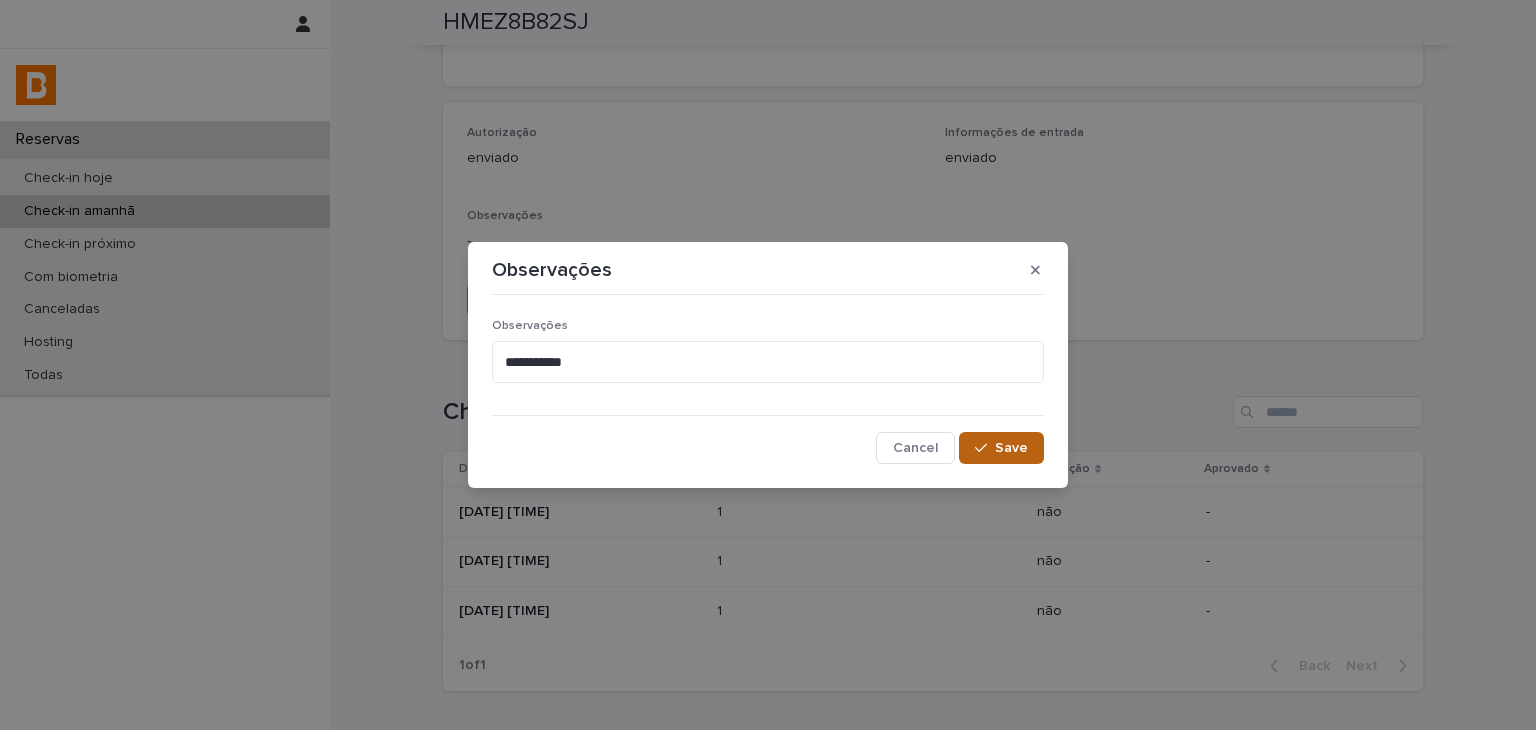 click on "Save" at bounding box center (1001, 448) 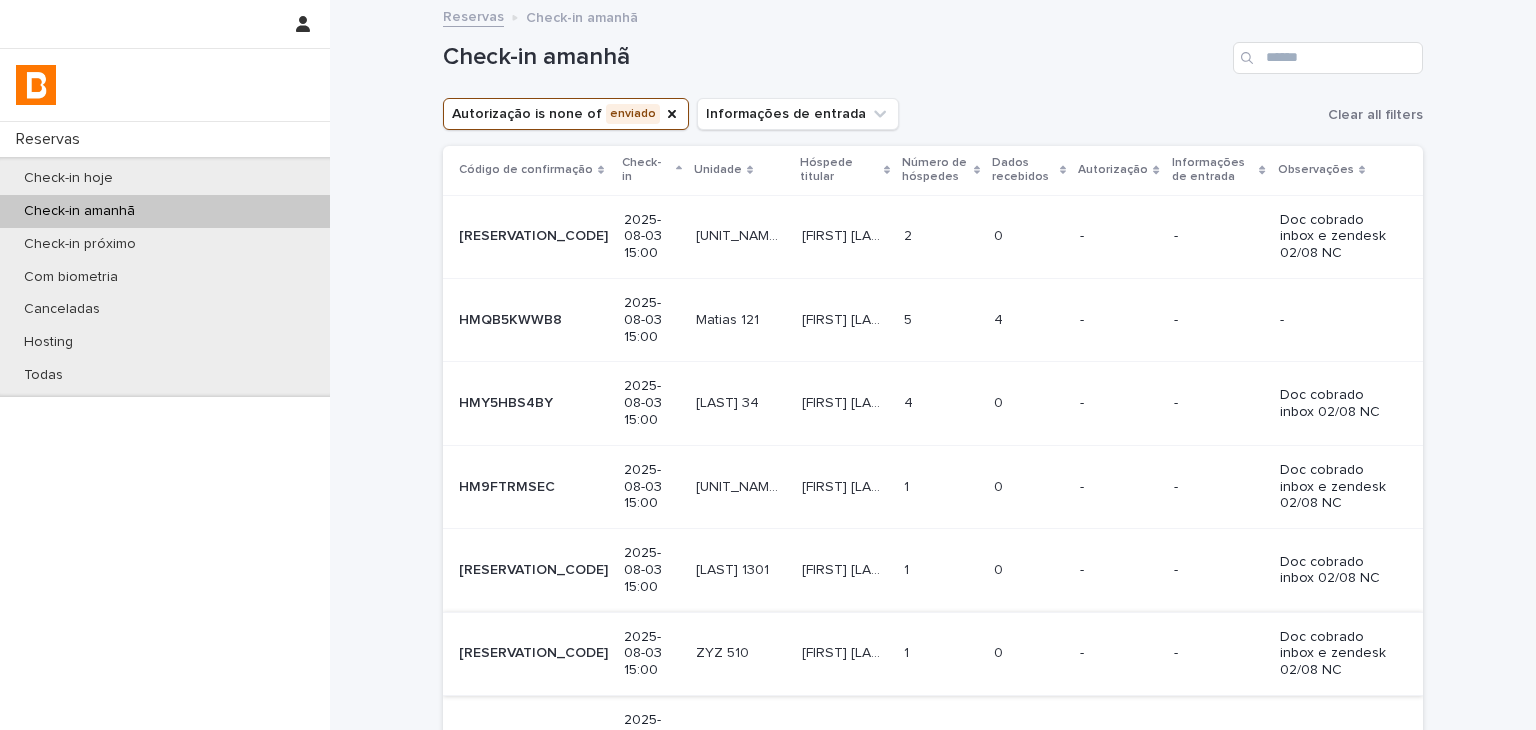 scroll, scrollTop: 200, scrollLeft: 0, axis: vertical 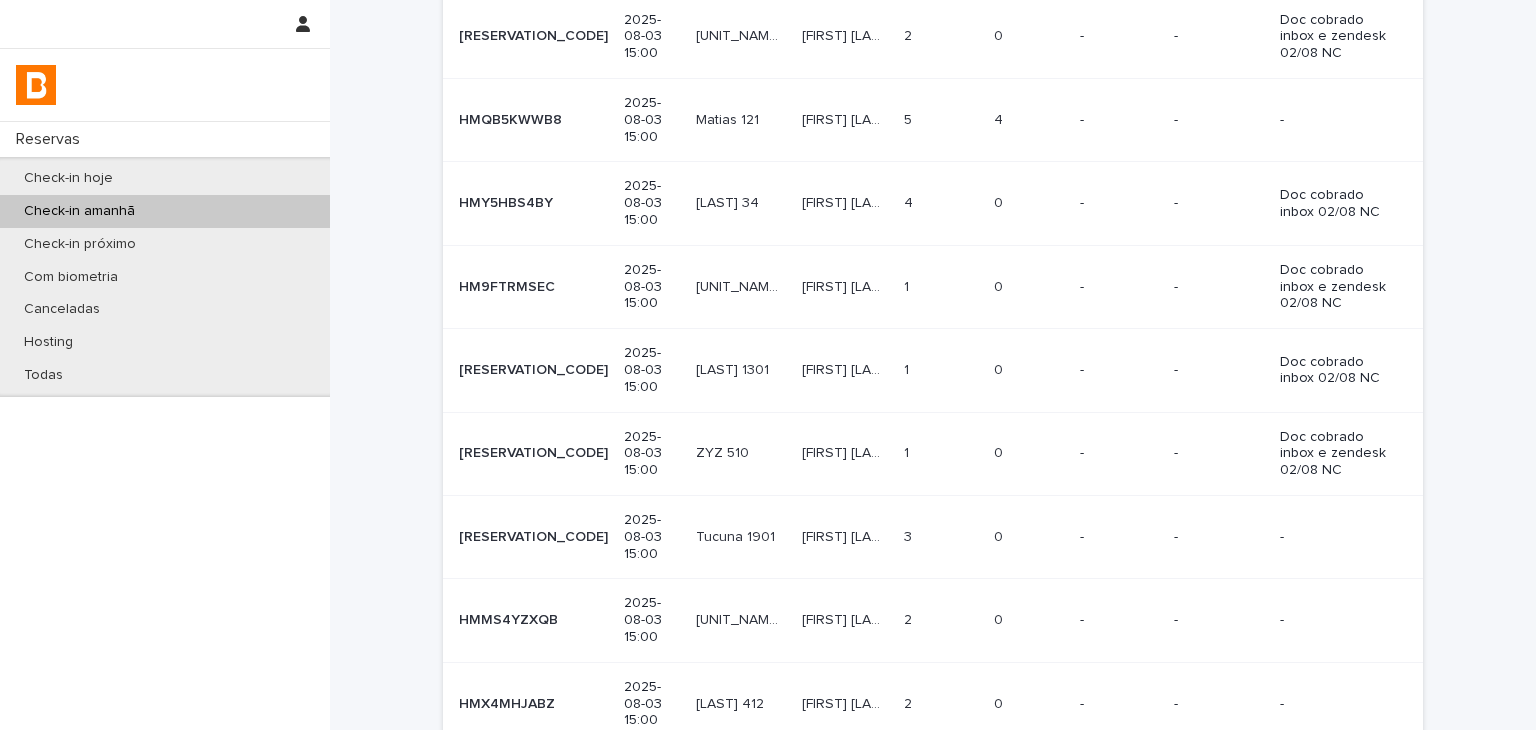 click on "Next" at bounding box center (1368, 775) 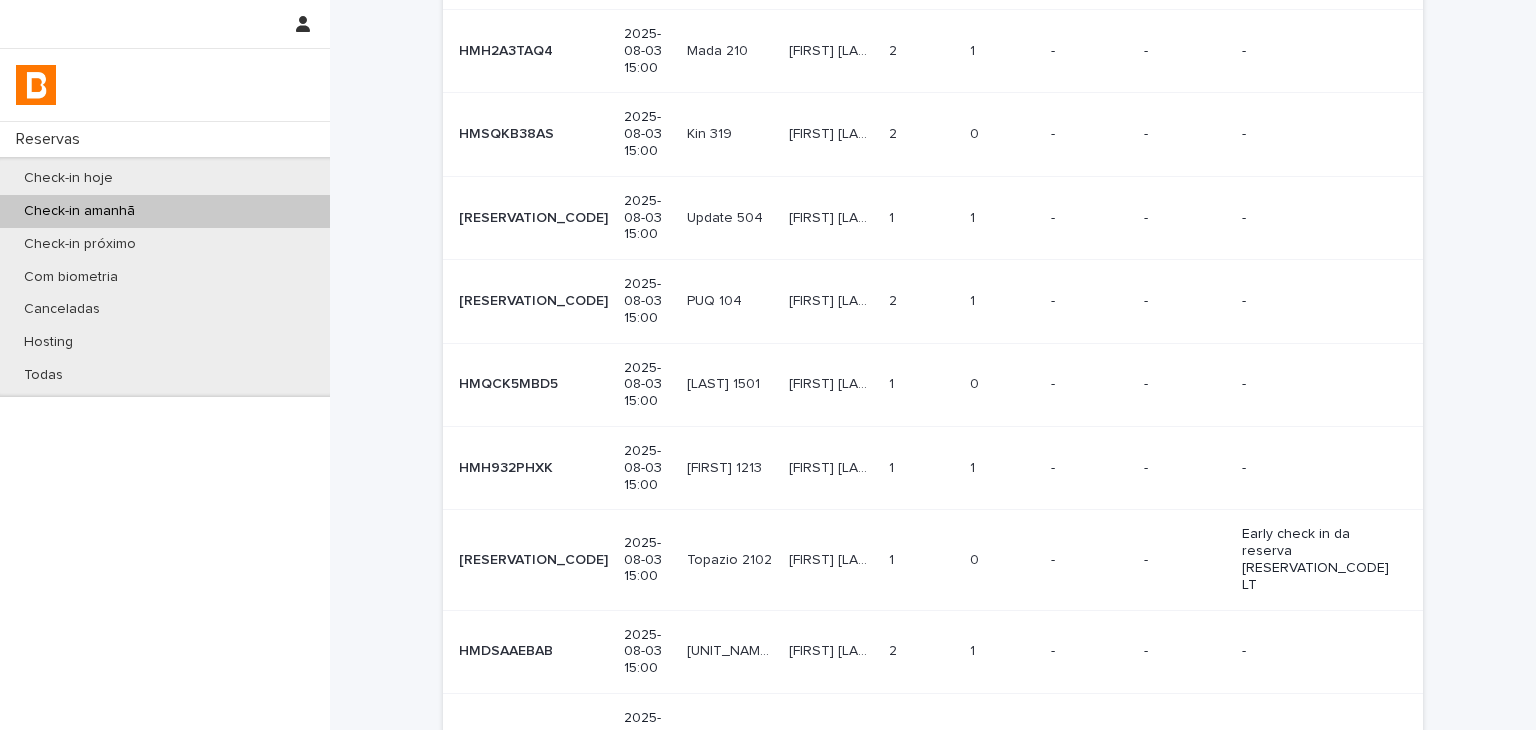 scroll, scrollTop: 249, scrollLeft: 0, axis: vertical 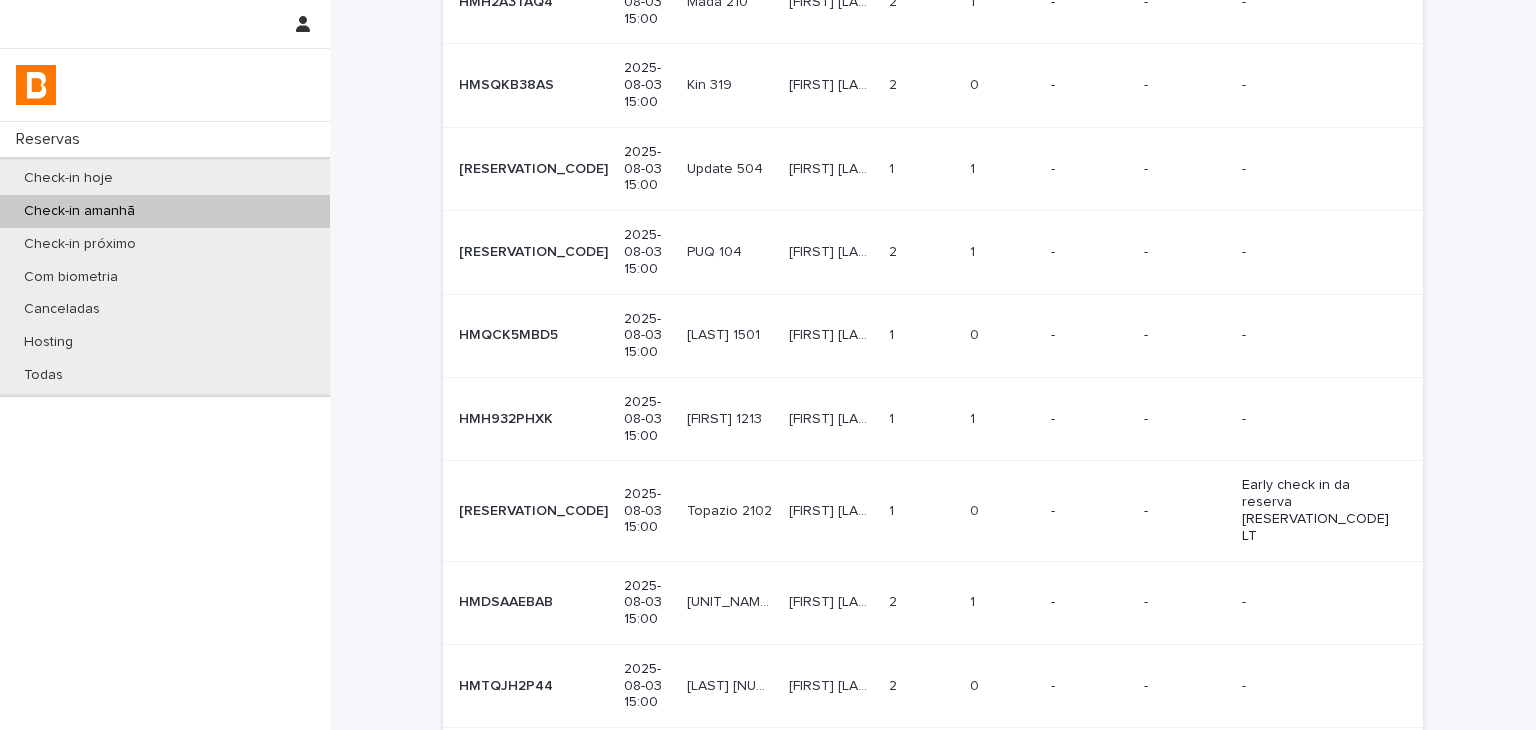 click on "2 2" at bounding box center [921, 602] 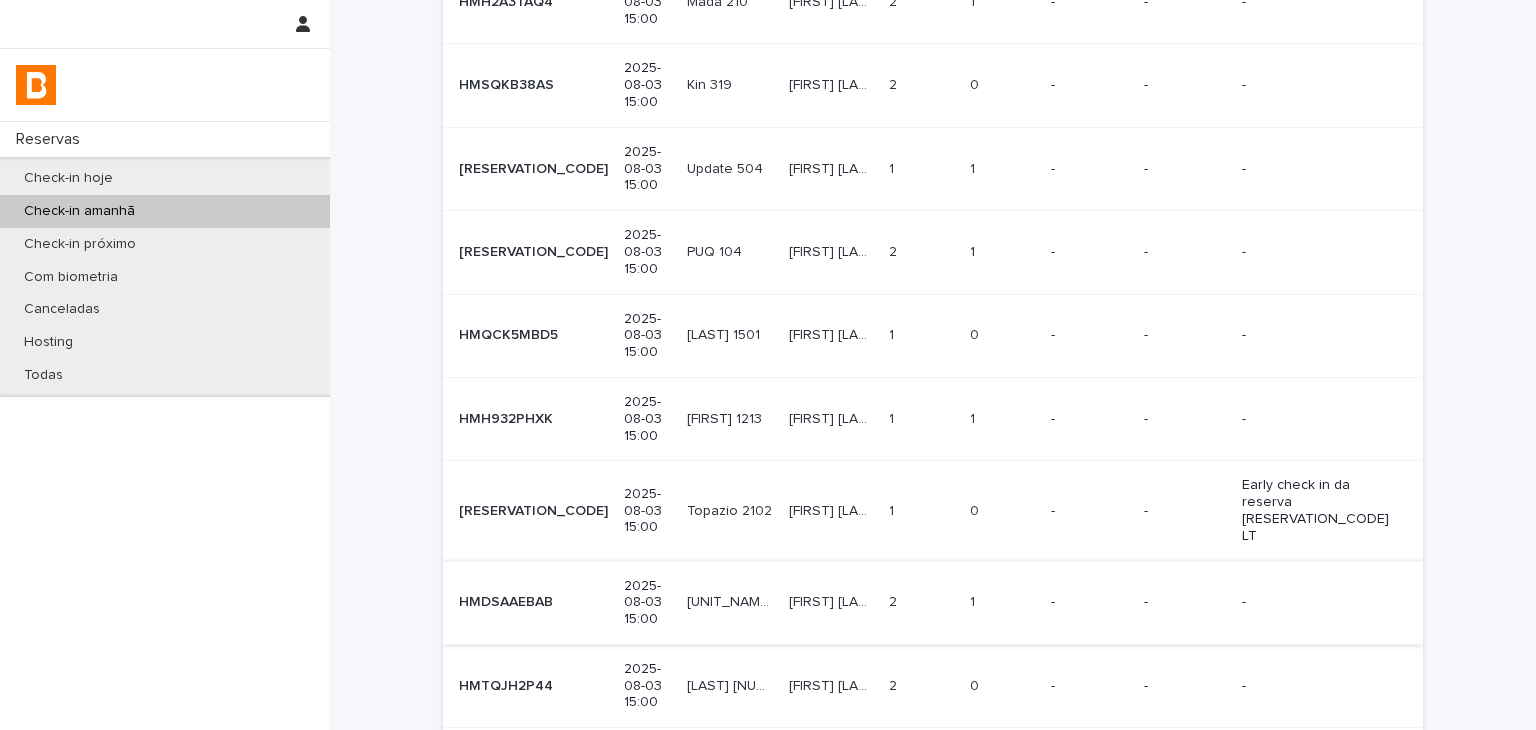 scroll, scrollTop: 0, scrollLeft: 0, axis: both 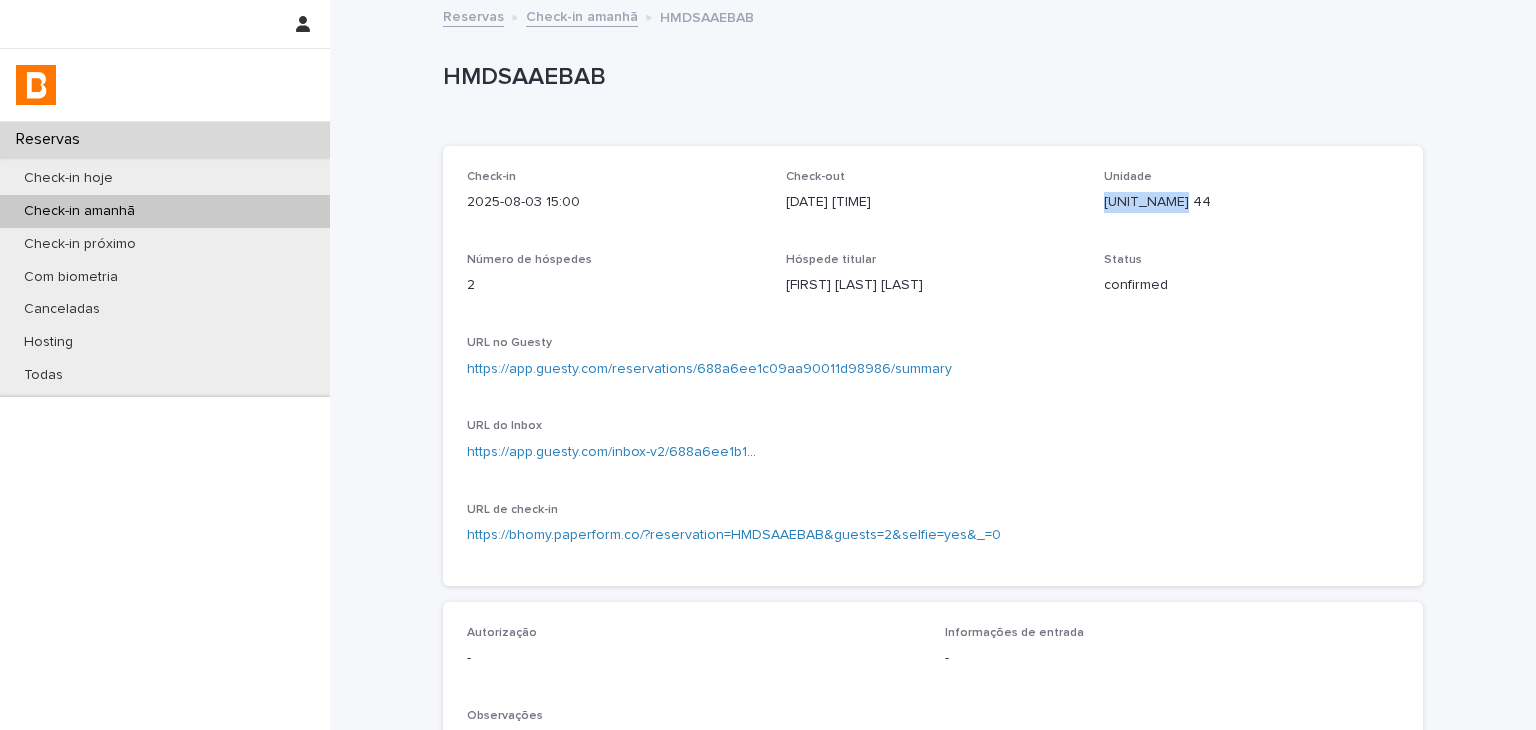 drag, startPoint x: 1094, startPoint y: 193, endPoint x: 1199, endPoint y: 229, distance: 111 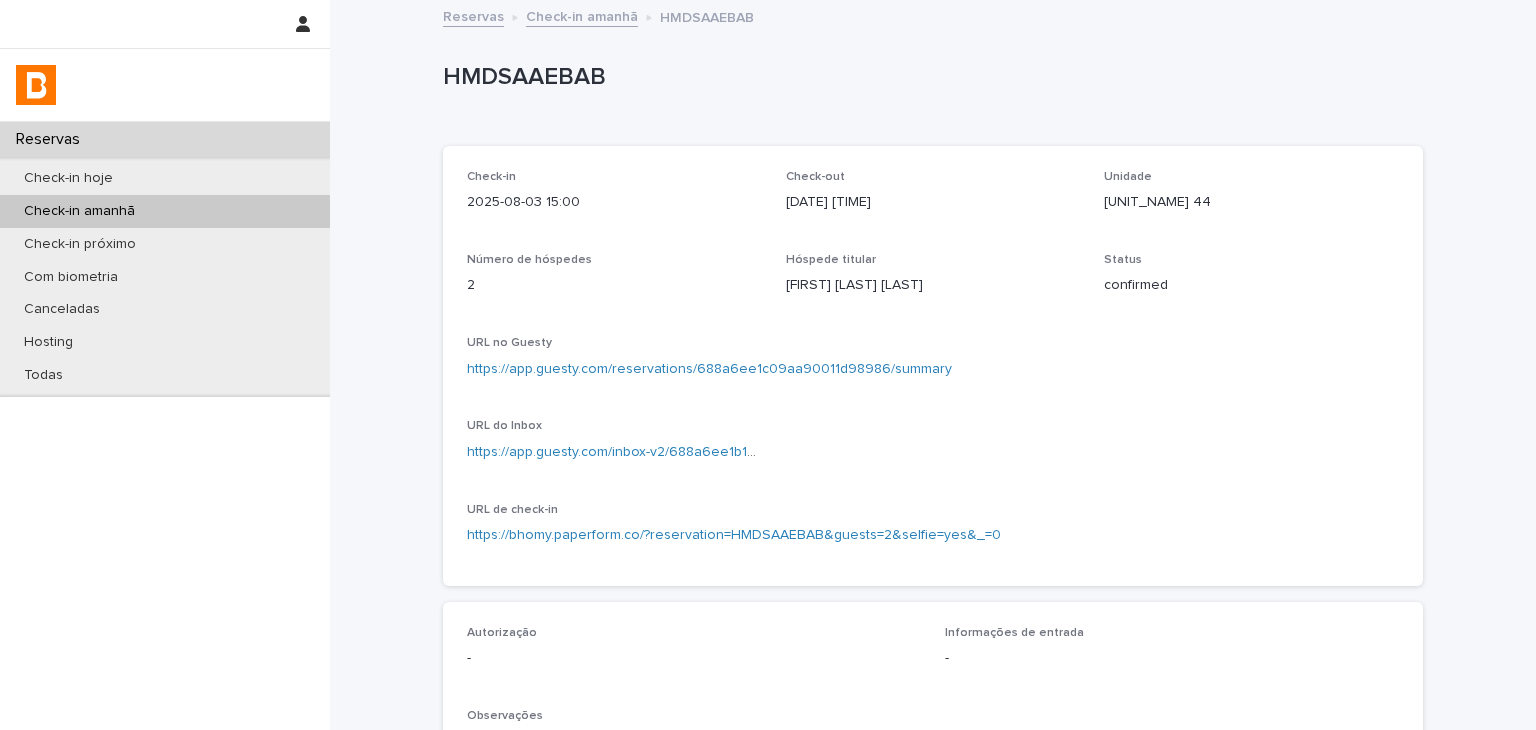 scroll, scrollTop: 500, scrollLeft: 0, axis: vertical 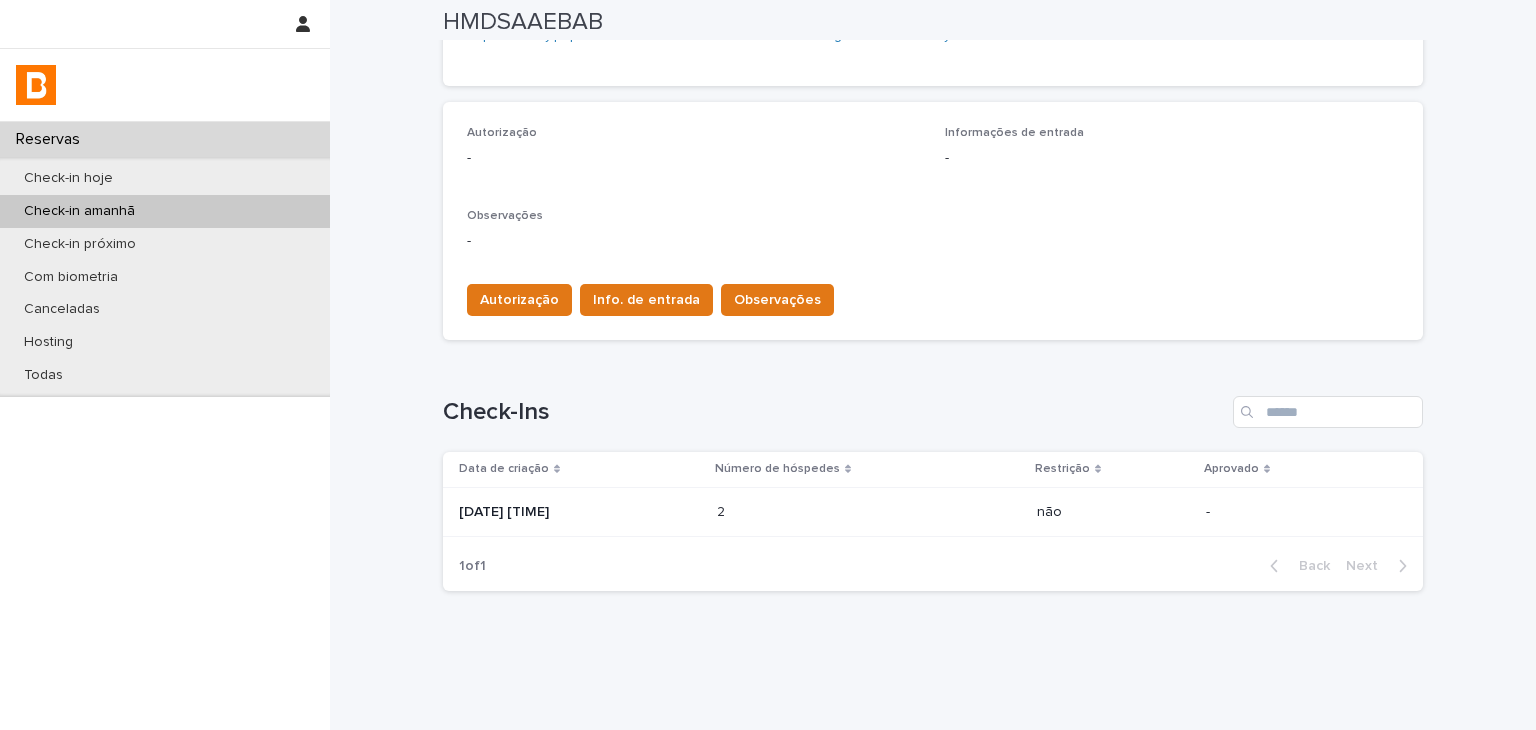 click at bounding box center (804, 512) 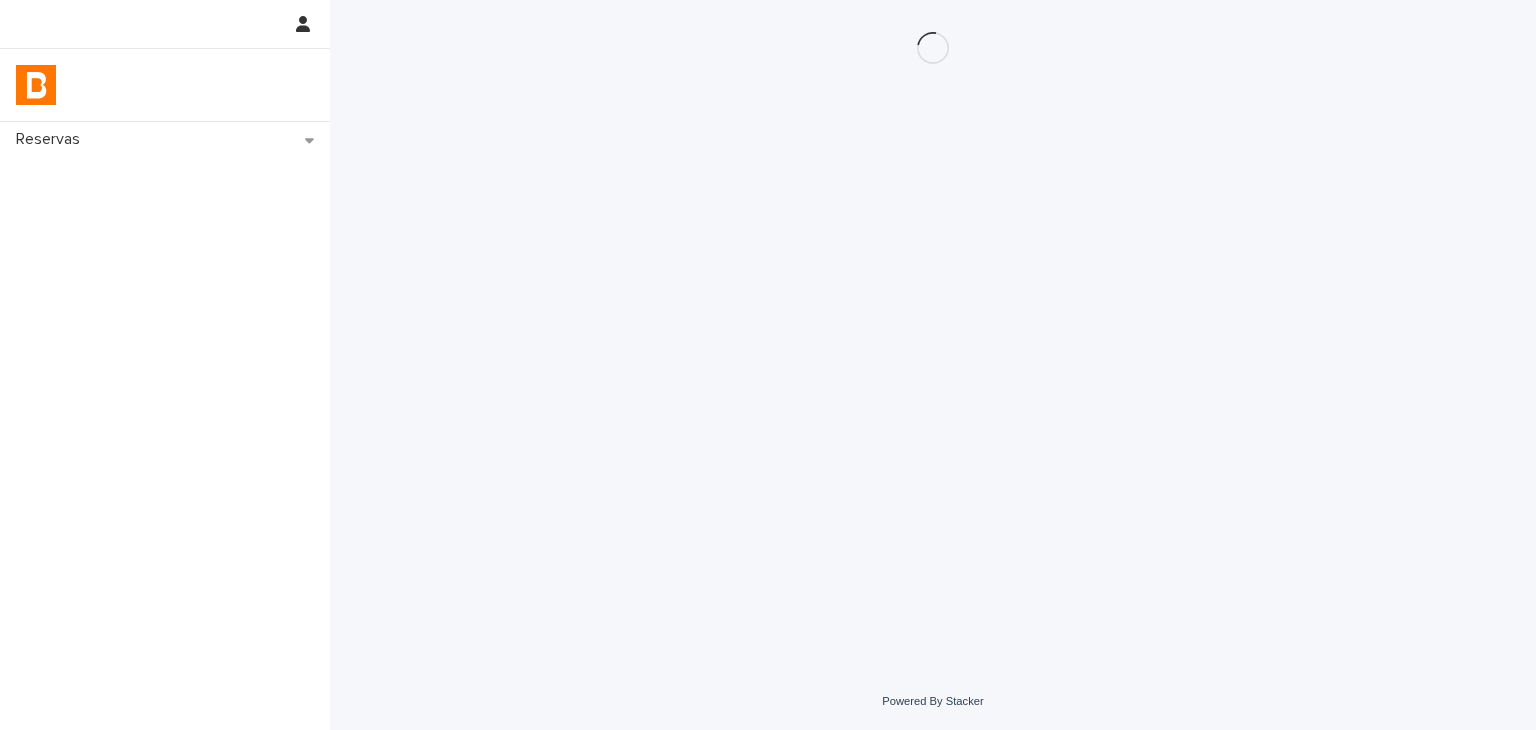 scroll, scrollTop: 0, scrollLeft: 0, axis: both 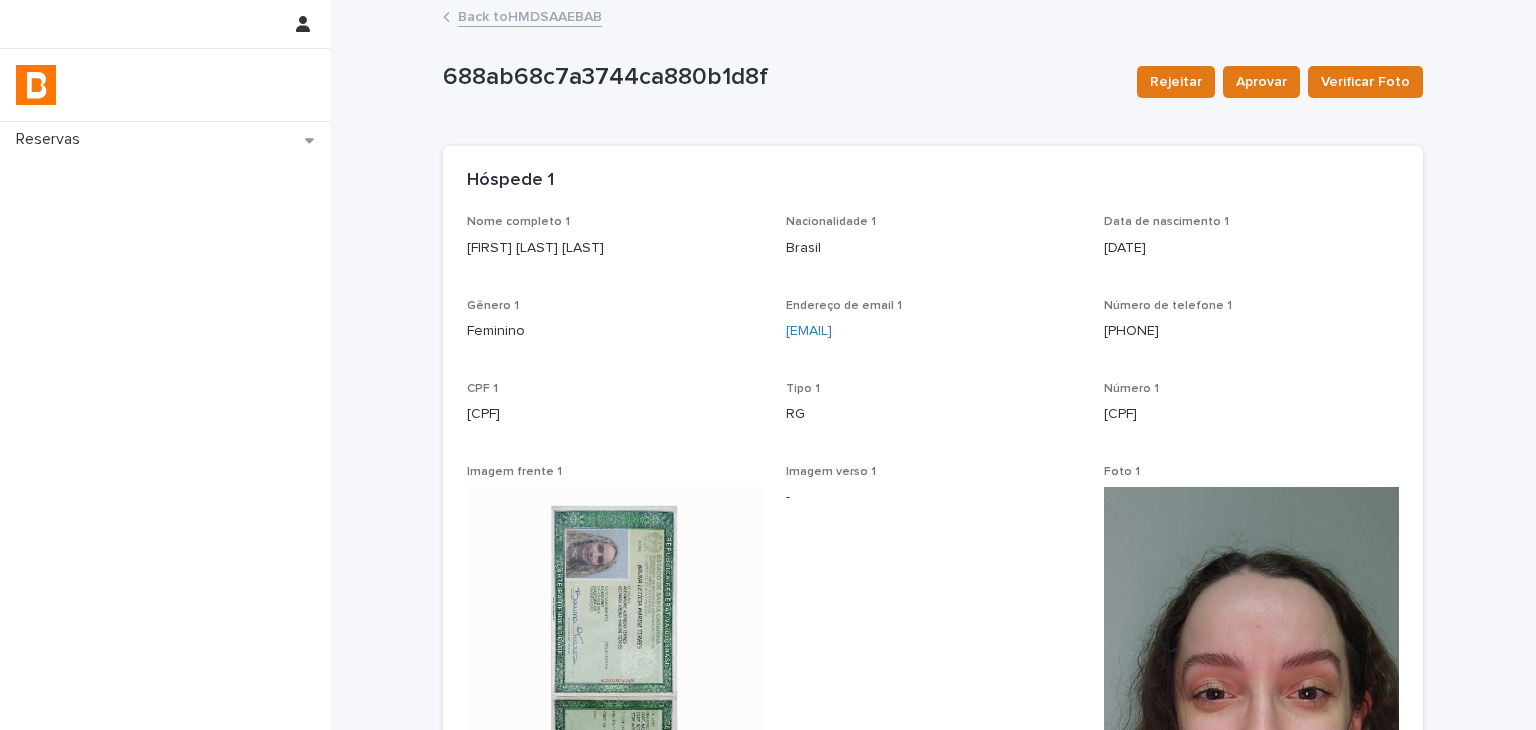 click on "Hóspede 1" at bounding box center [933, 181] 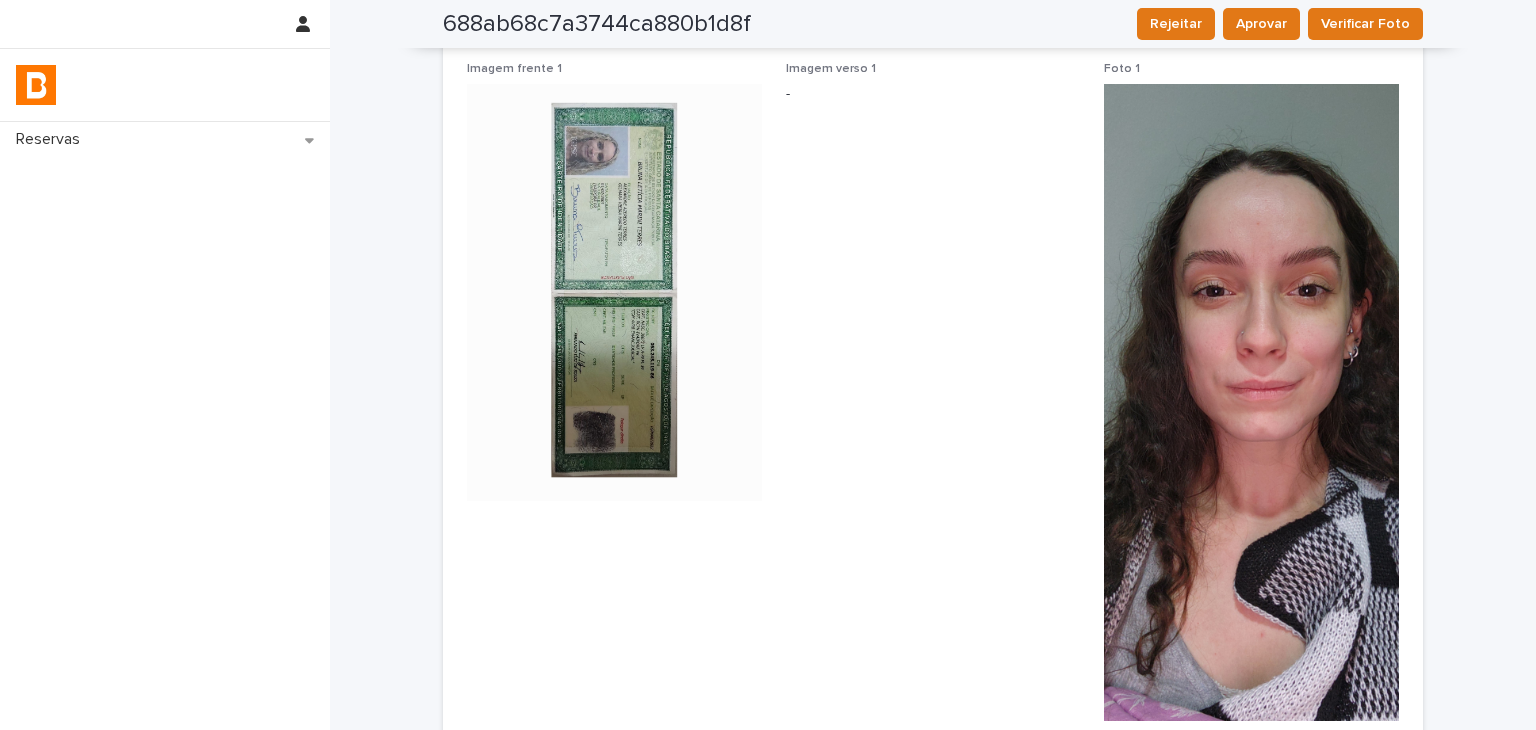 scroll, scrollTop: 0, scrollLeft: 0, axis: both 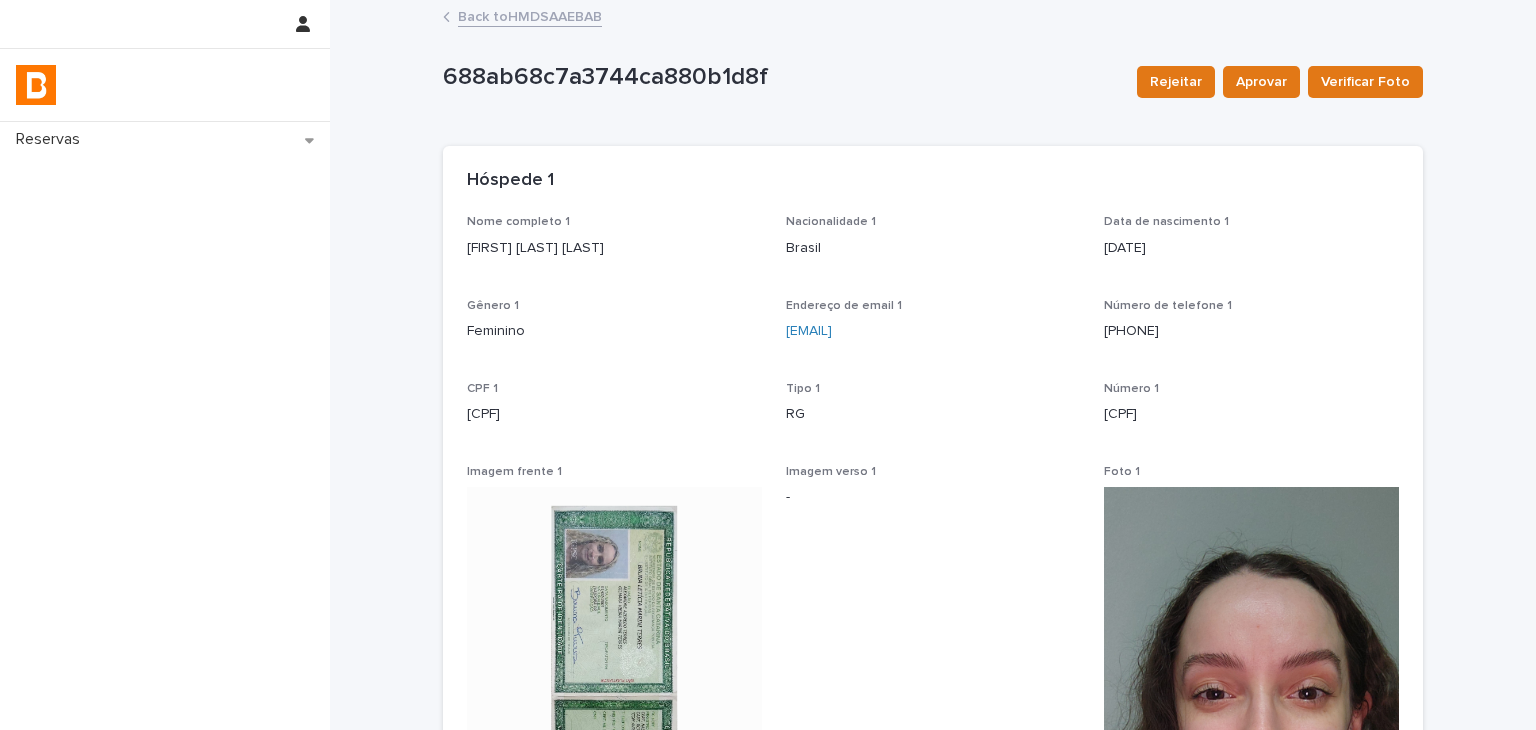 click at bounding box center [1251, 805] 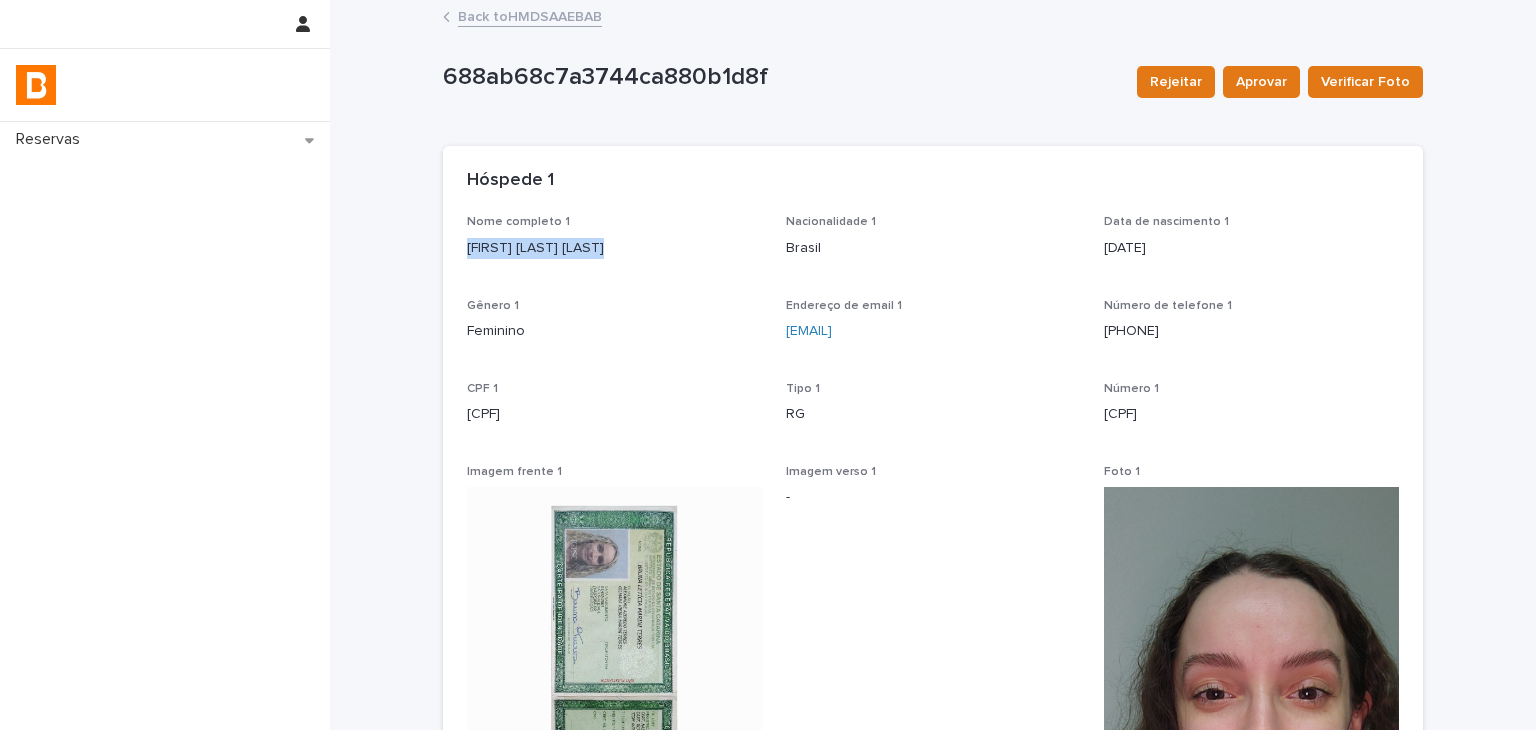 drag, startPoint x: 469, startPoint y: 256, endPoint x: 584, endPoint y: 260, distance: 115.06954 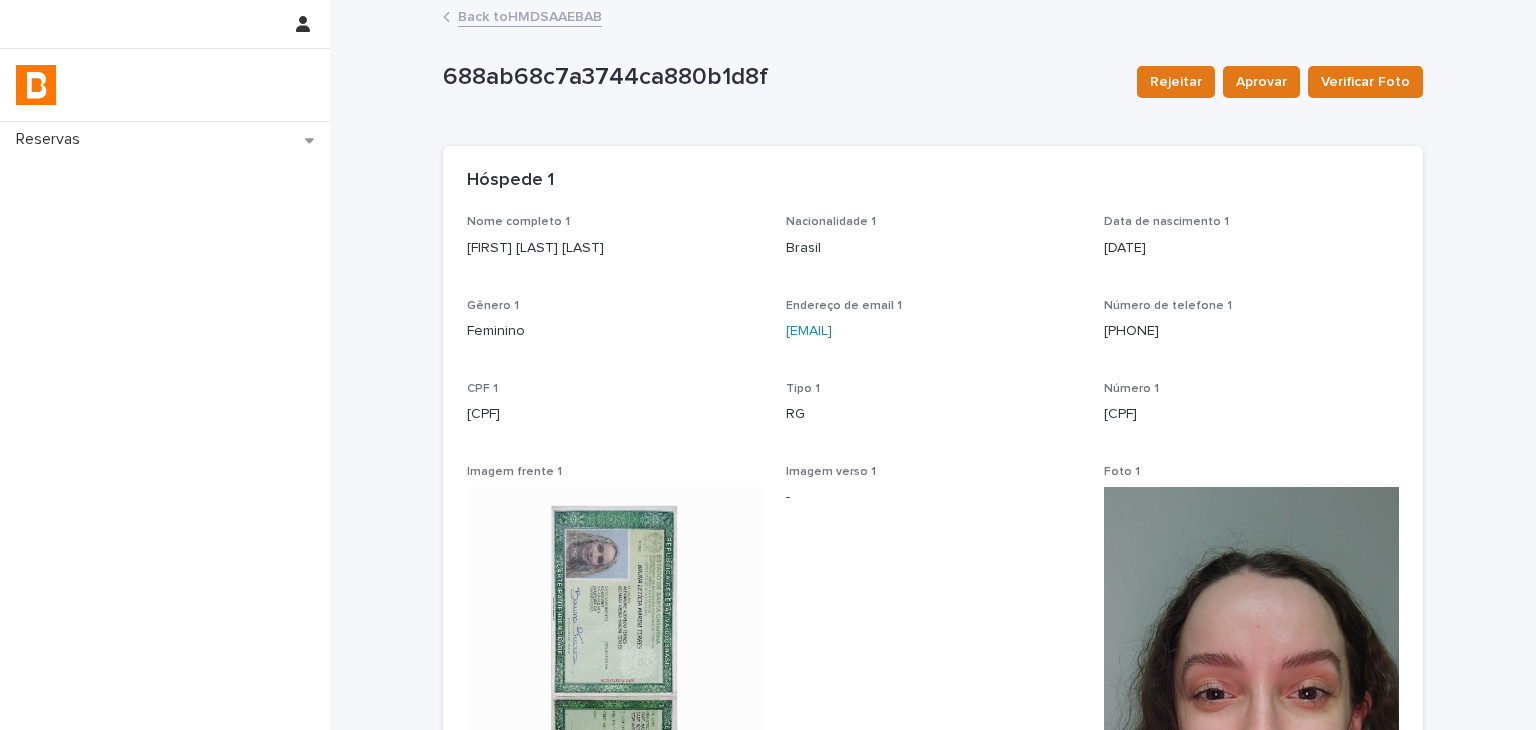 click on "Nome completo 1 Bruna Letícia Marini terres  Nacionalidade 1 Brasil Data de nascimento 1 2001-02-01 Gênero 1 Feminino Endereço de email 1 Leticiamterres@gmail.com Número de telefone 1 (54) 98126-7699 CPF 1 053.245.119-86 Tipo 1 RG Número 1 05324511986 Imagem frente 1 Imagem verso 1 - Foto 1 Status foto 1 -" at bounding box center [933, 719] 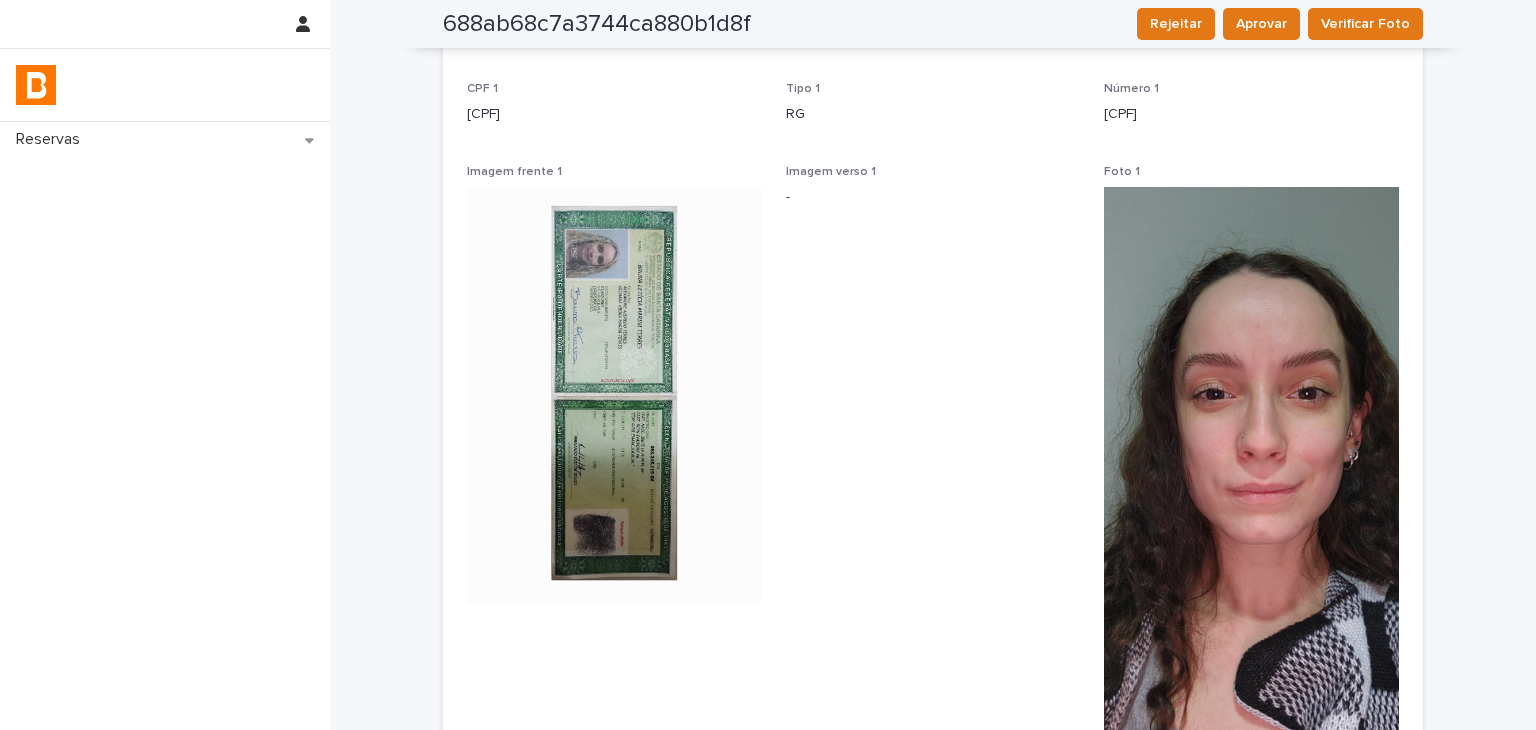 click at bounding box center (1251, 505) 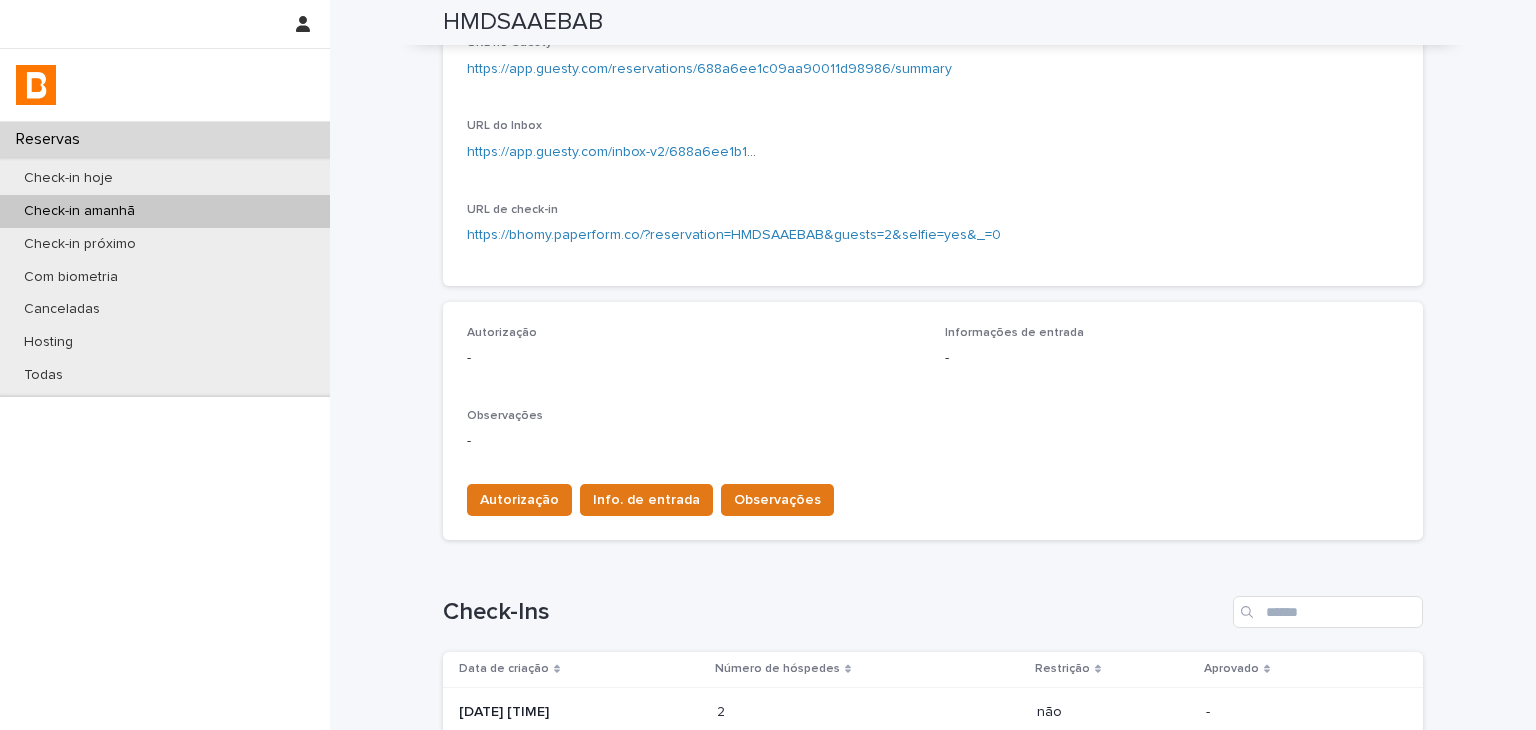 scroll, scrollTop: 53, scrollLeft: 0, axis: vertical 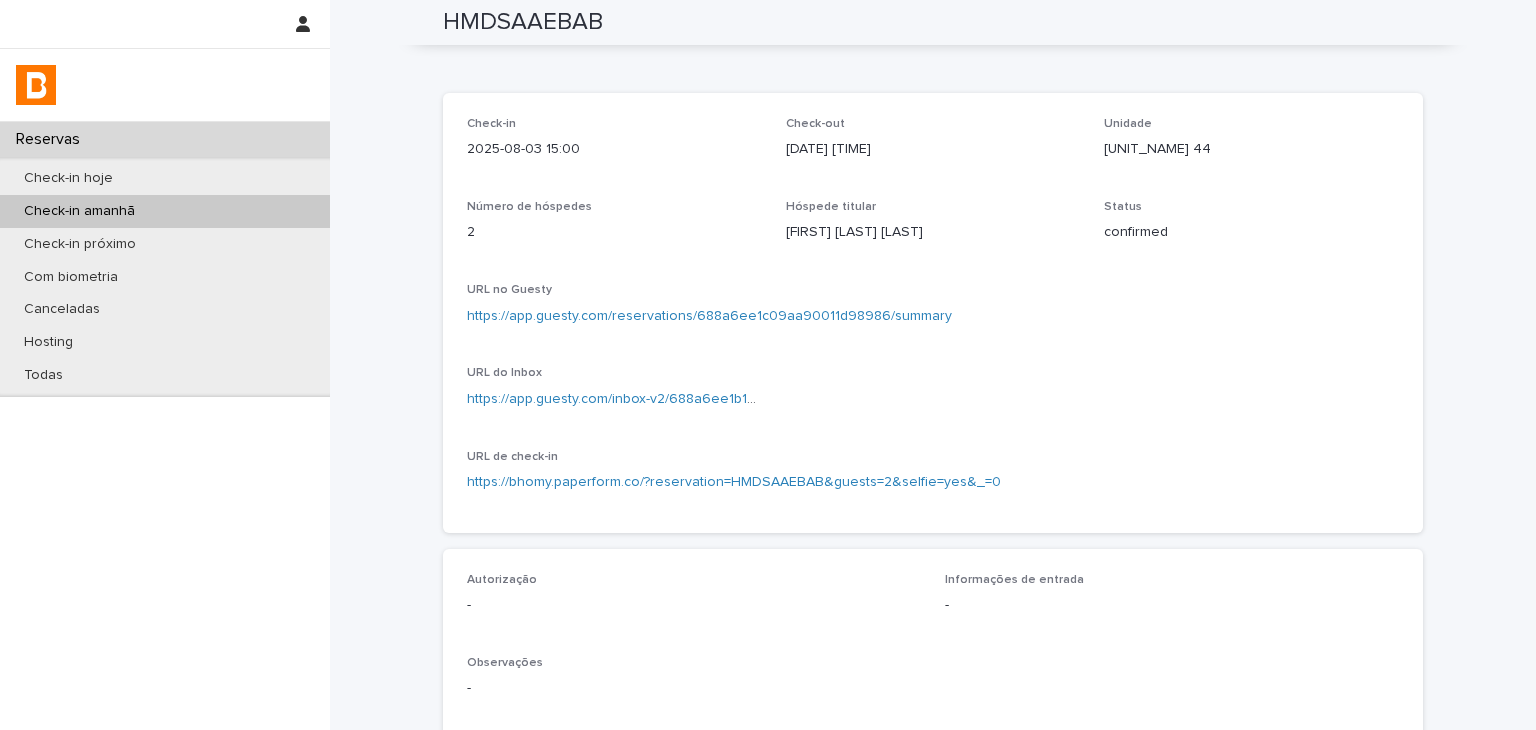 click on "Check-in 2025-08-03 15:00 Check-out 2025-08-30 11:00 Unidade Mercurio 44 Número de hóspedes 2 Hóspede titular Gilmara Vieira Marini Terres Status confirmed URL no Guesty https://app.guesty.com/reservations/688a6ee1c09aa90011d98986/summary URL do Inbox https://app.guesty.com/inbox-v2/688a6ee1b1227e00124837fb?reservationId=688a6ee1c09aa90011d98986 URL de check-in https://bhomy.paperform.co/?reservation=HMDSAAEBAB&guests=2&selfie=yes&_=0" at bounding box center (933, 313) 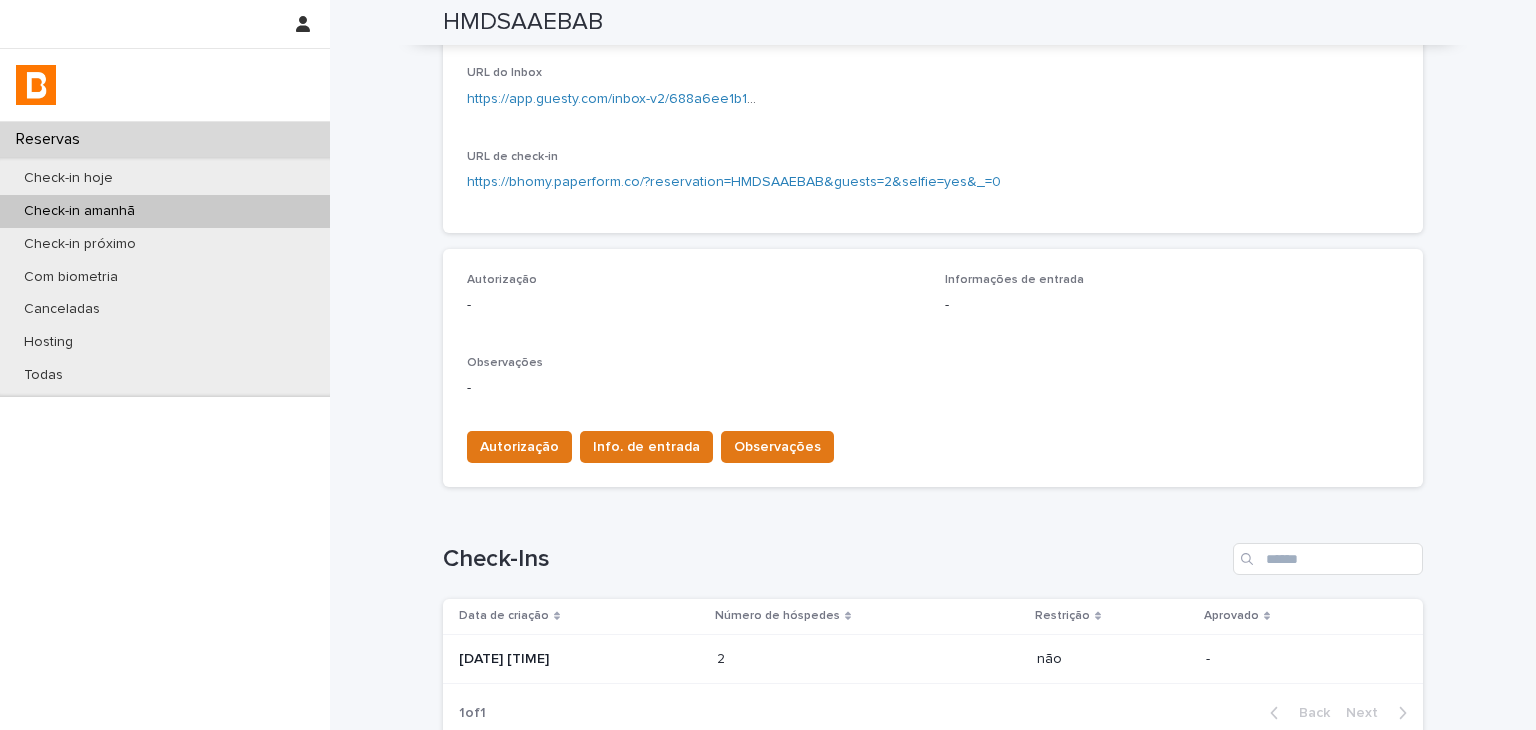 scroll, scrollTop: 153, scrollLeft: 0, axis: vertical 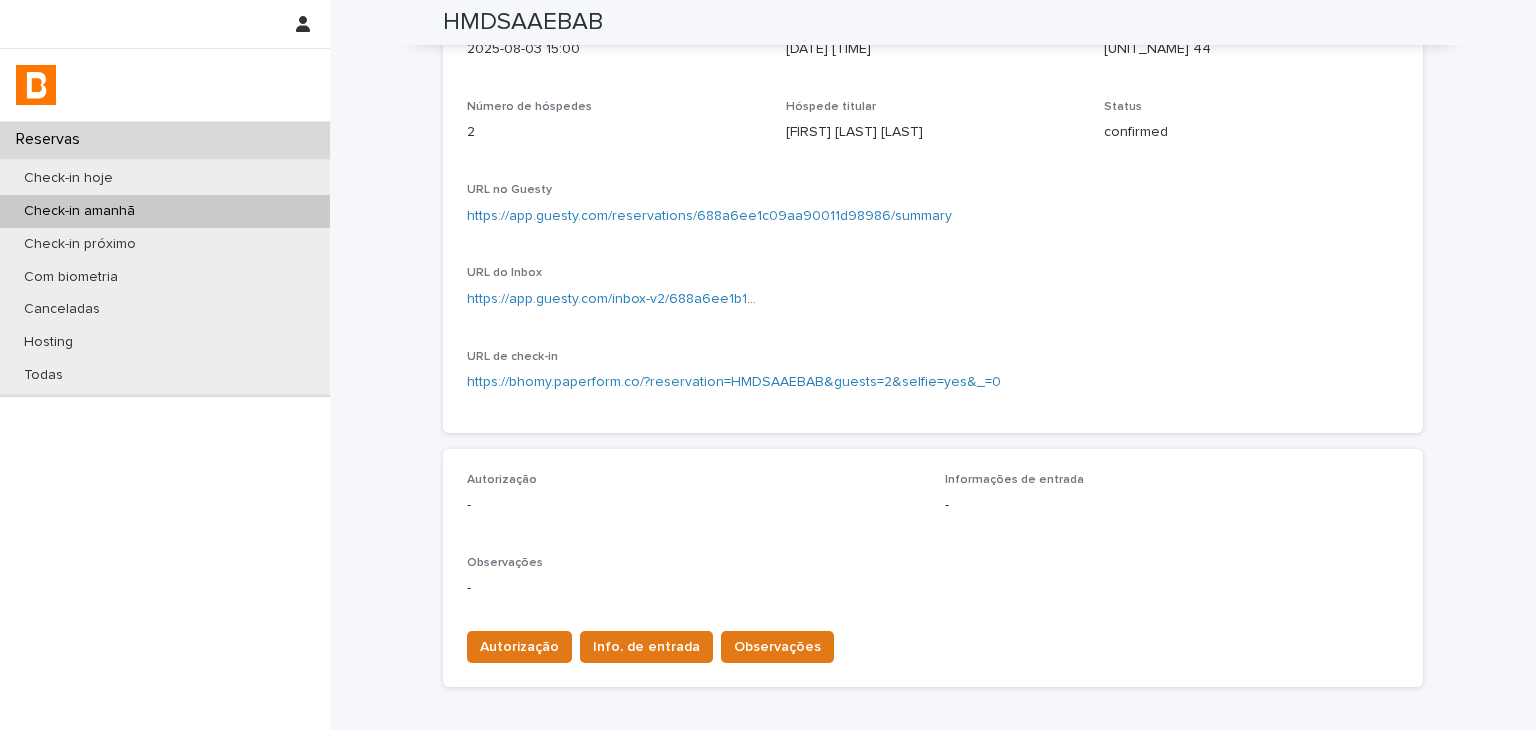 click on "https://app.guesty.com/reservations/688a6ee1c09aa90011d98986/summary" at bounding box center [709, 216] 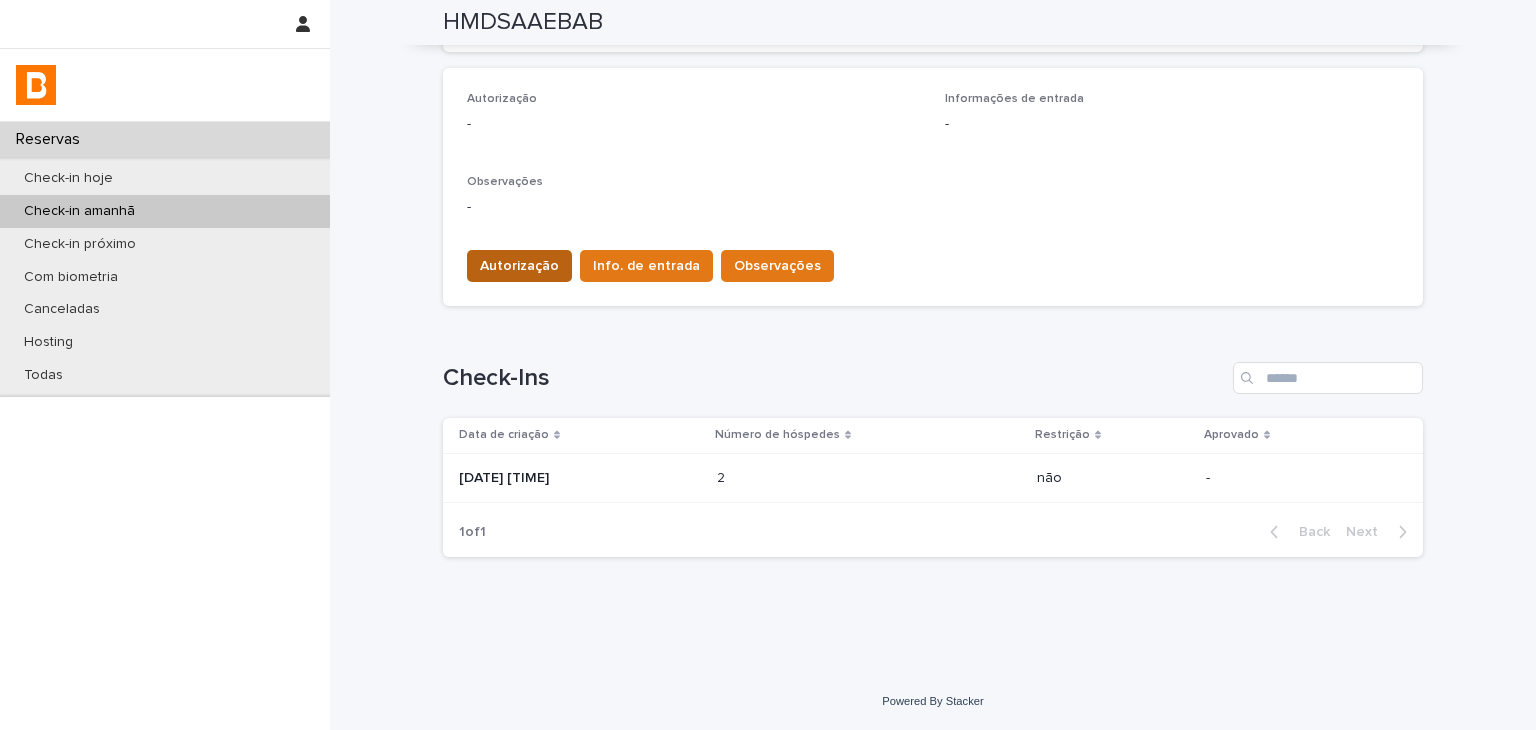 click on "Autorização" at bounding box center (519, 266) 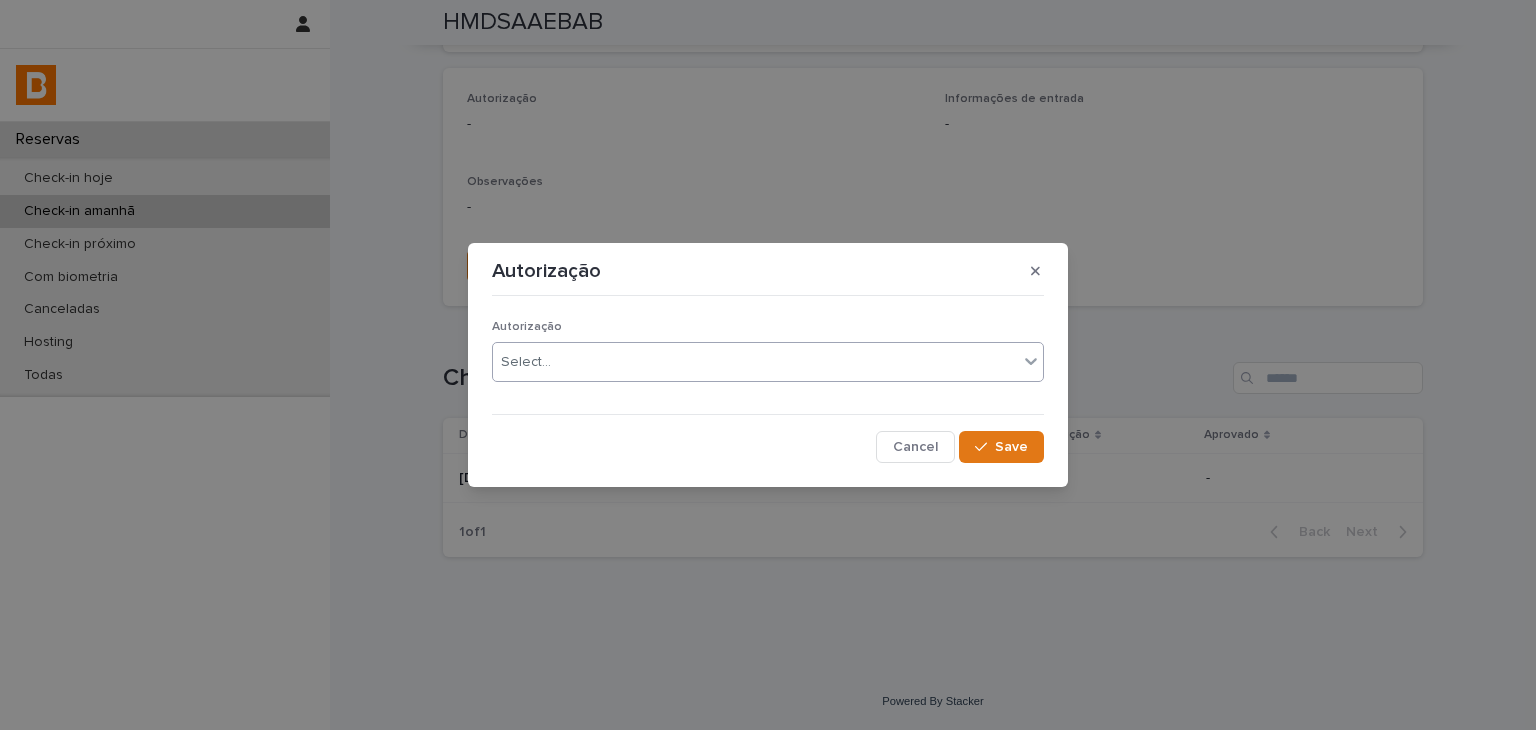 click at bounding box center (554, 362) 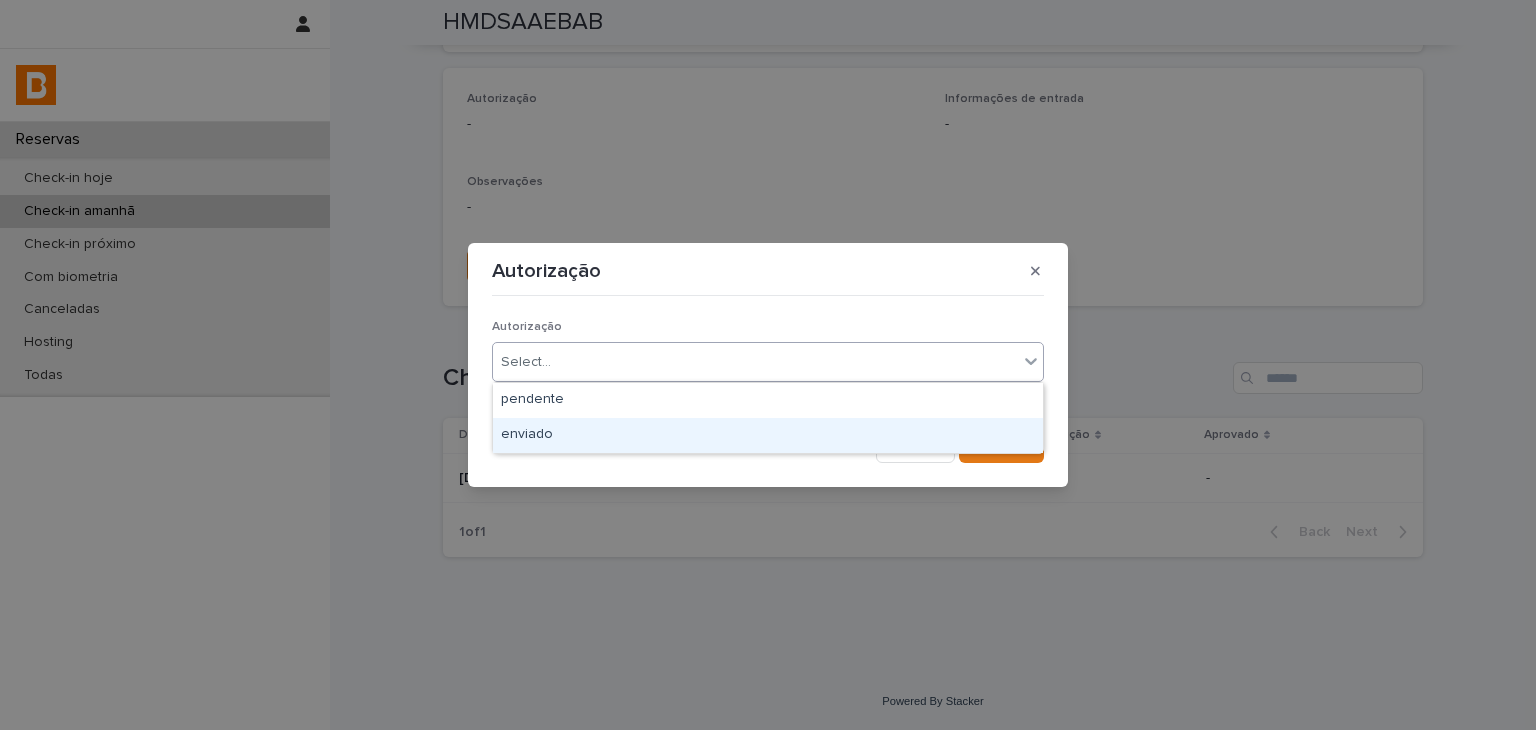 click on "enviado" at bounding box center [768, 435] 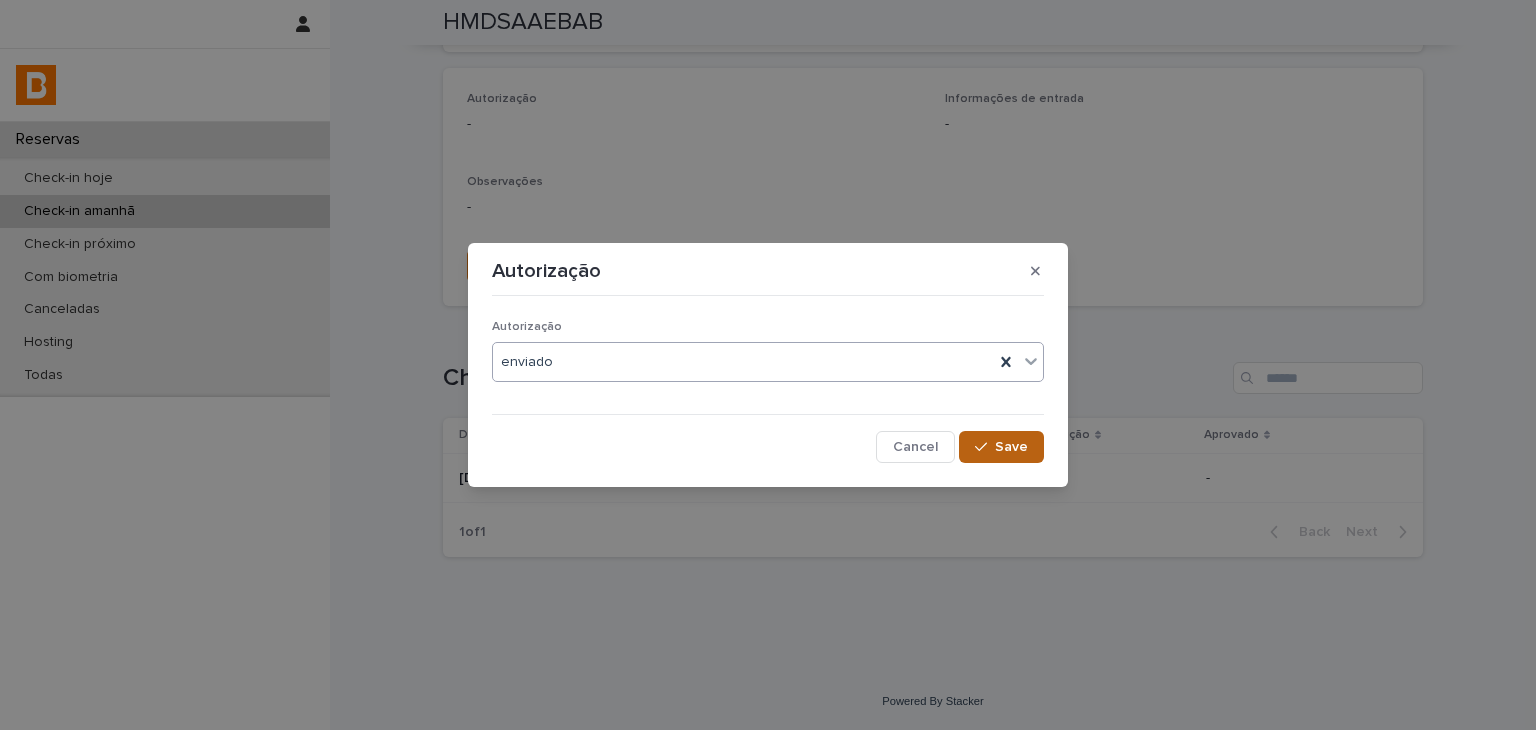 click on "Save" at bounding box center (1001, 447) 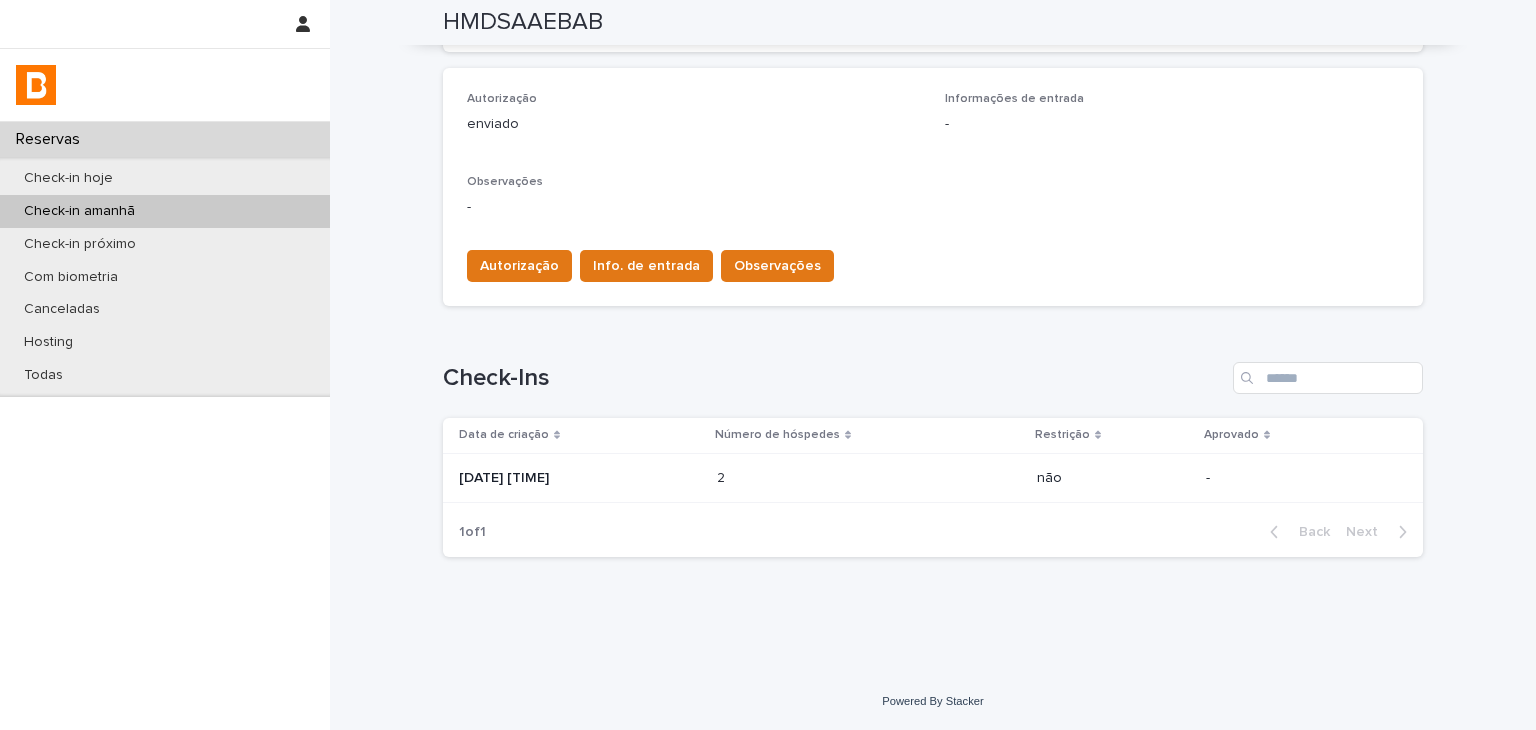 click on "Autorização Info. de entrada Observações" at bounding box center [933, 262] 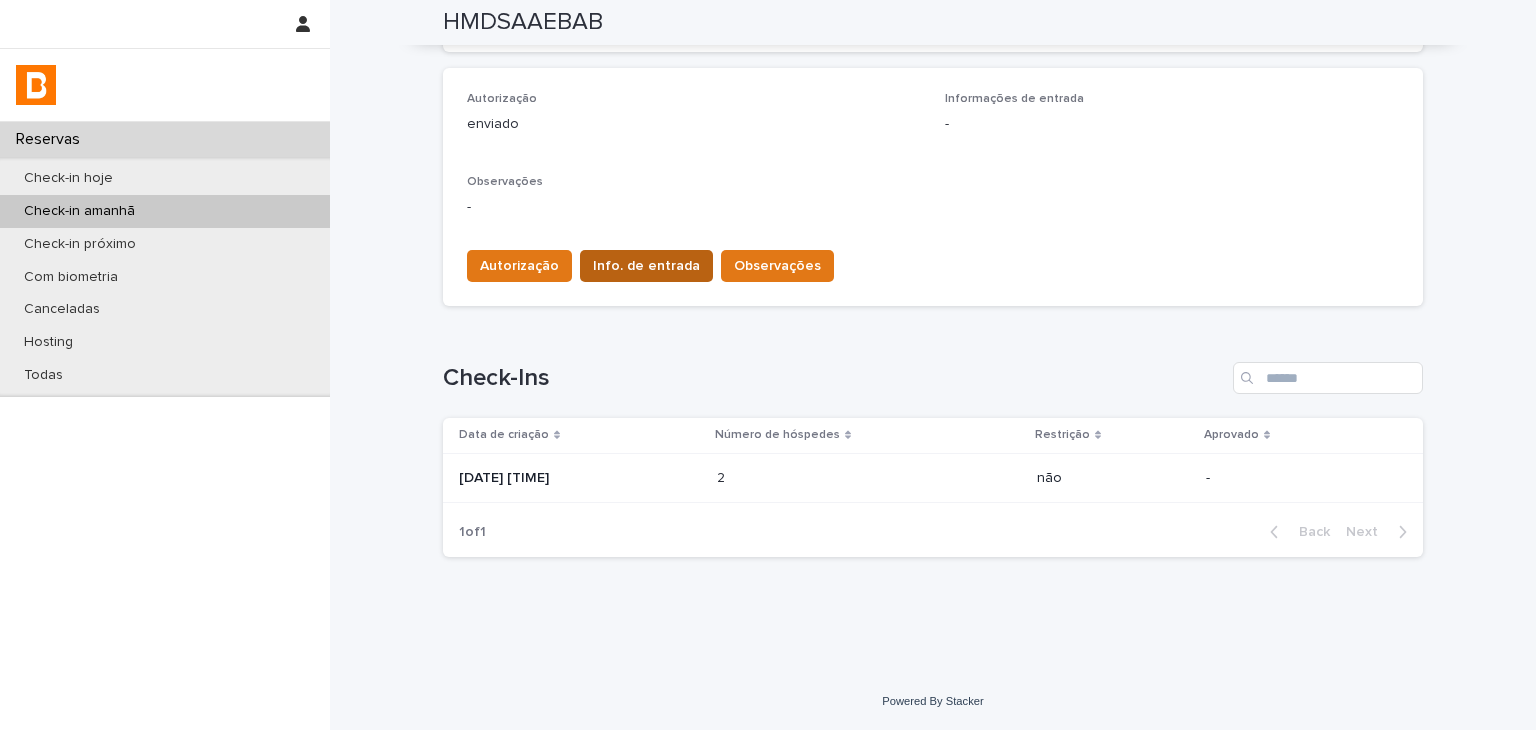 click on "Info. de entrada" at bounding box center (646, 266) 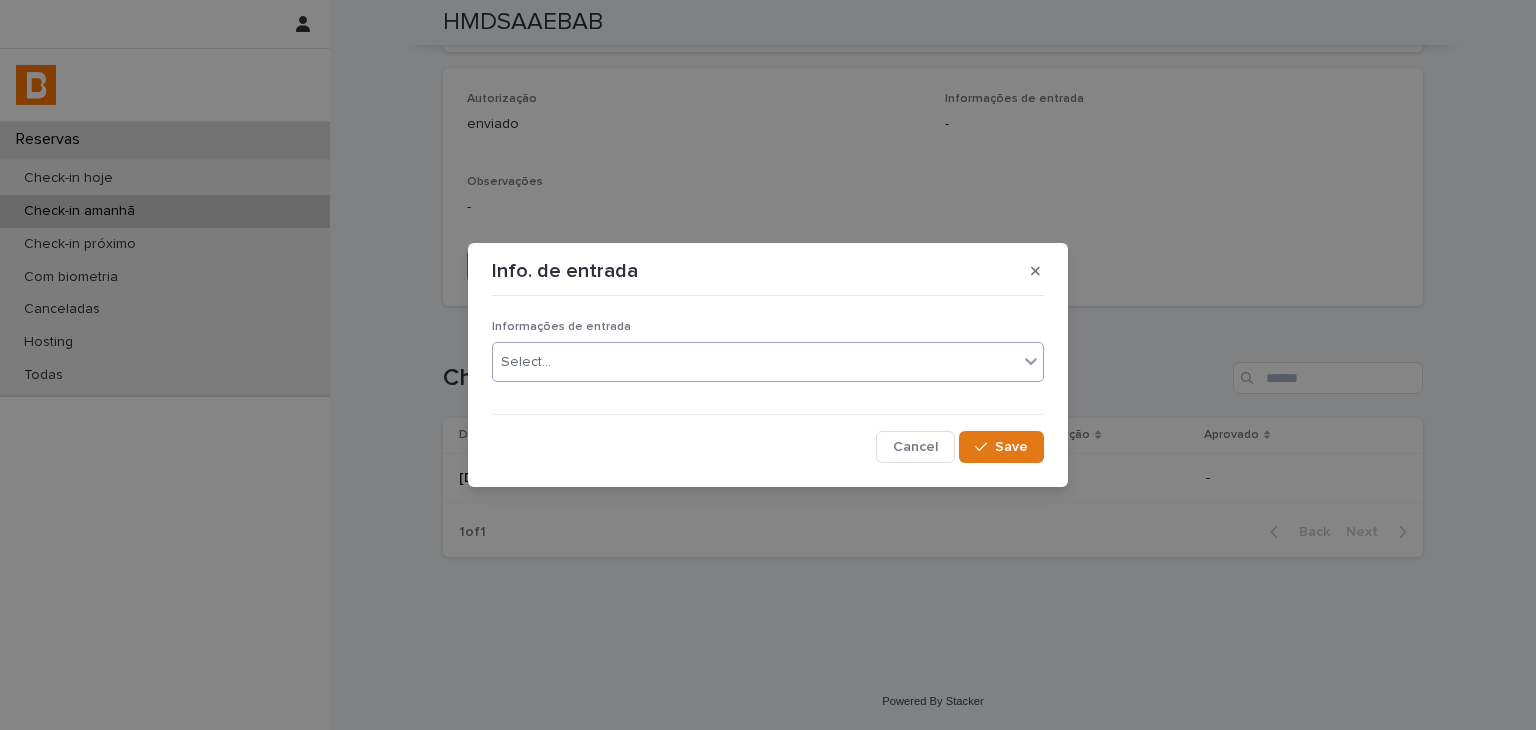 click on "Select..." at bounding box center (755, 362) 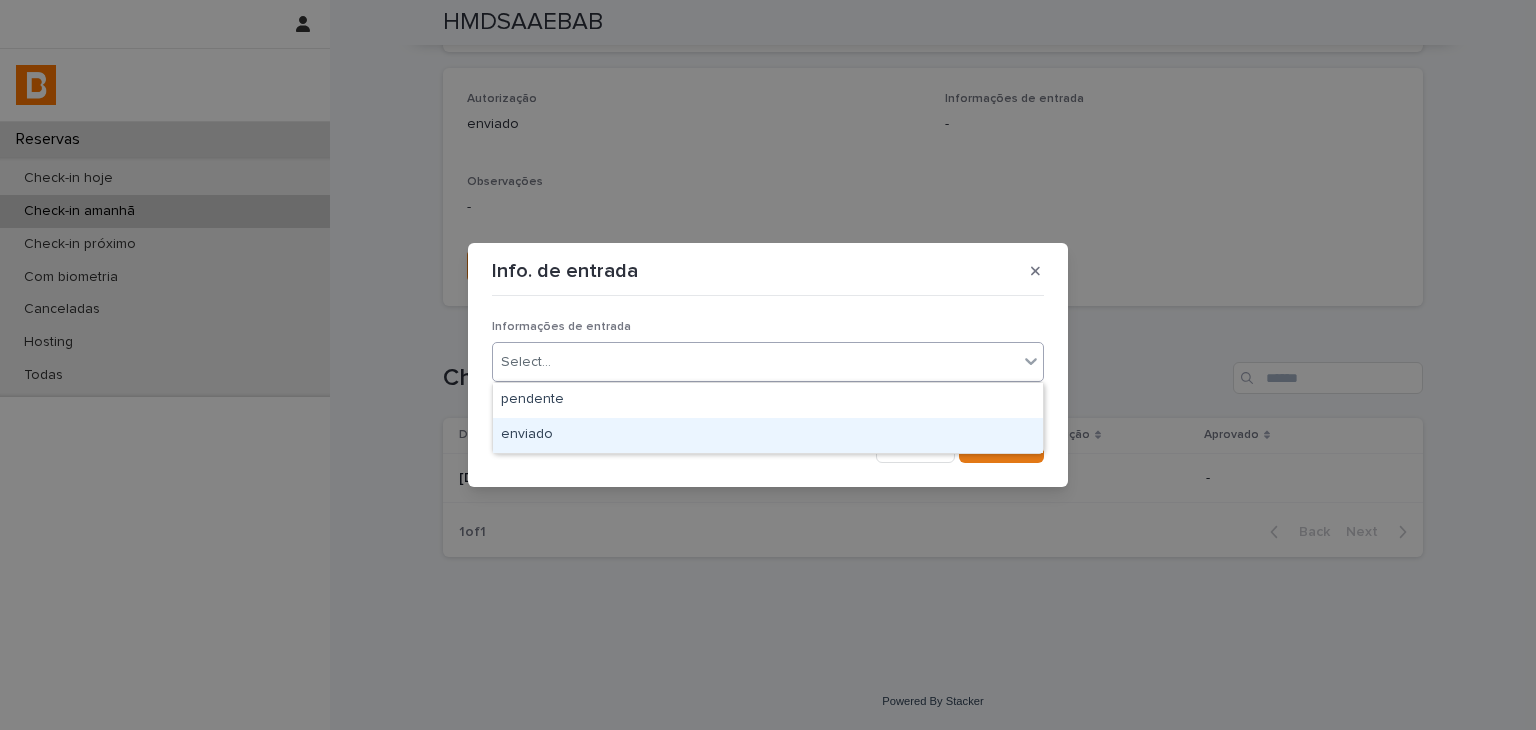 click on "enviado" at bounding box center [768, 435] 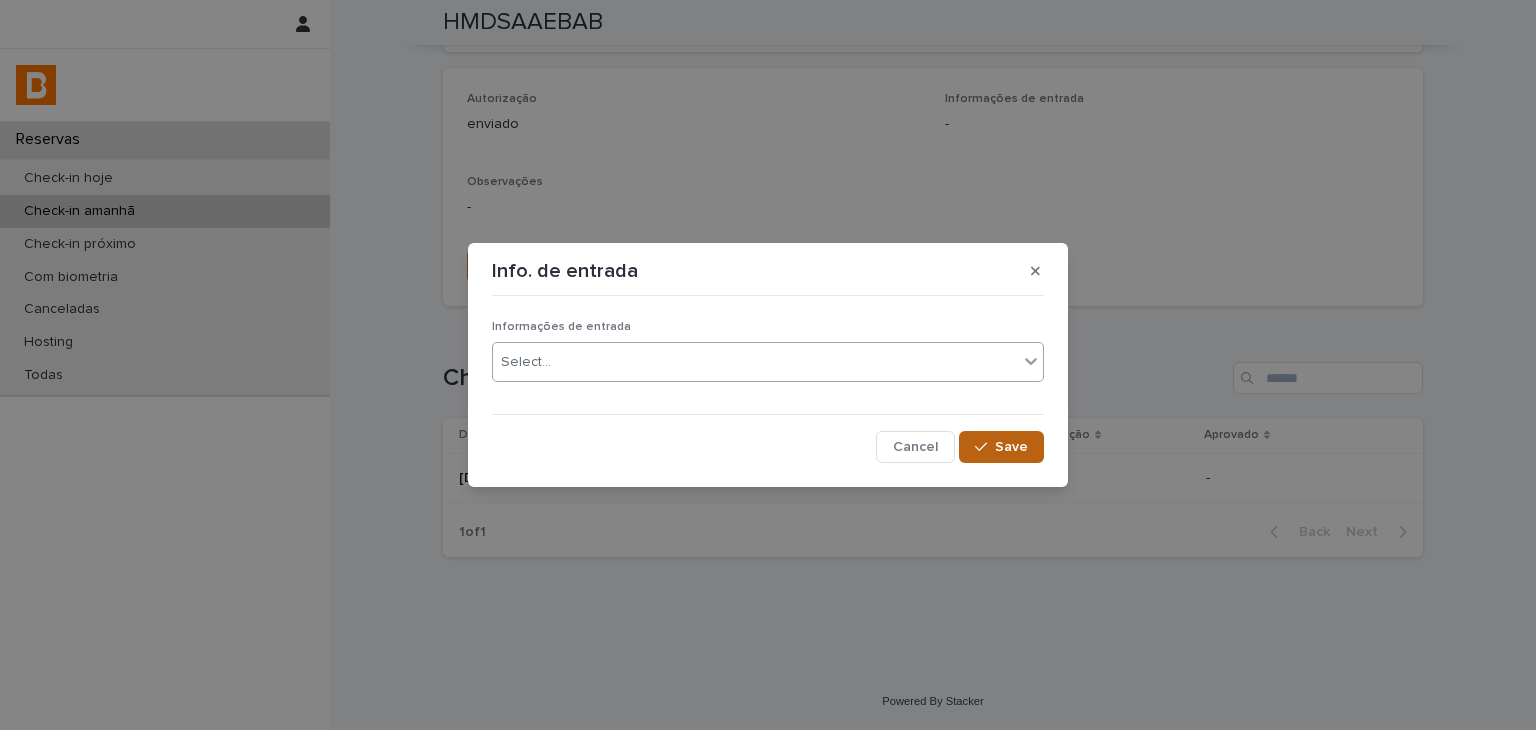 click on "Save" at bounding box center (1001, 447) 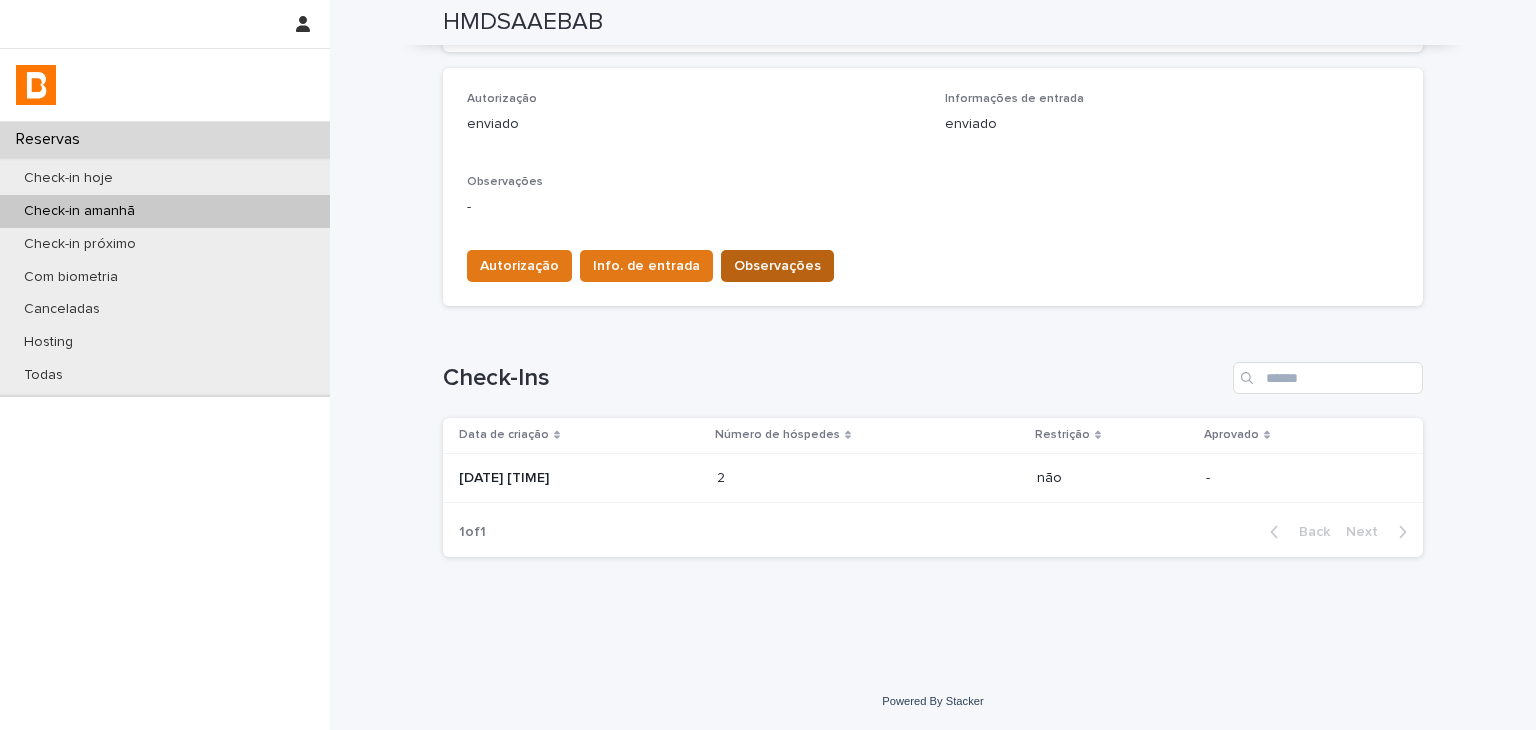 click on "Observações" at bounding box center [777, 266] 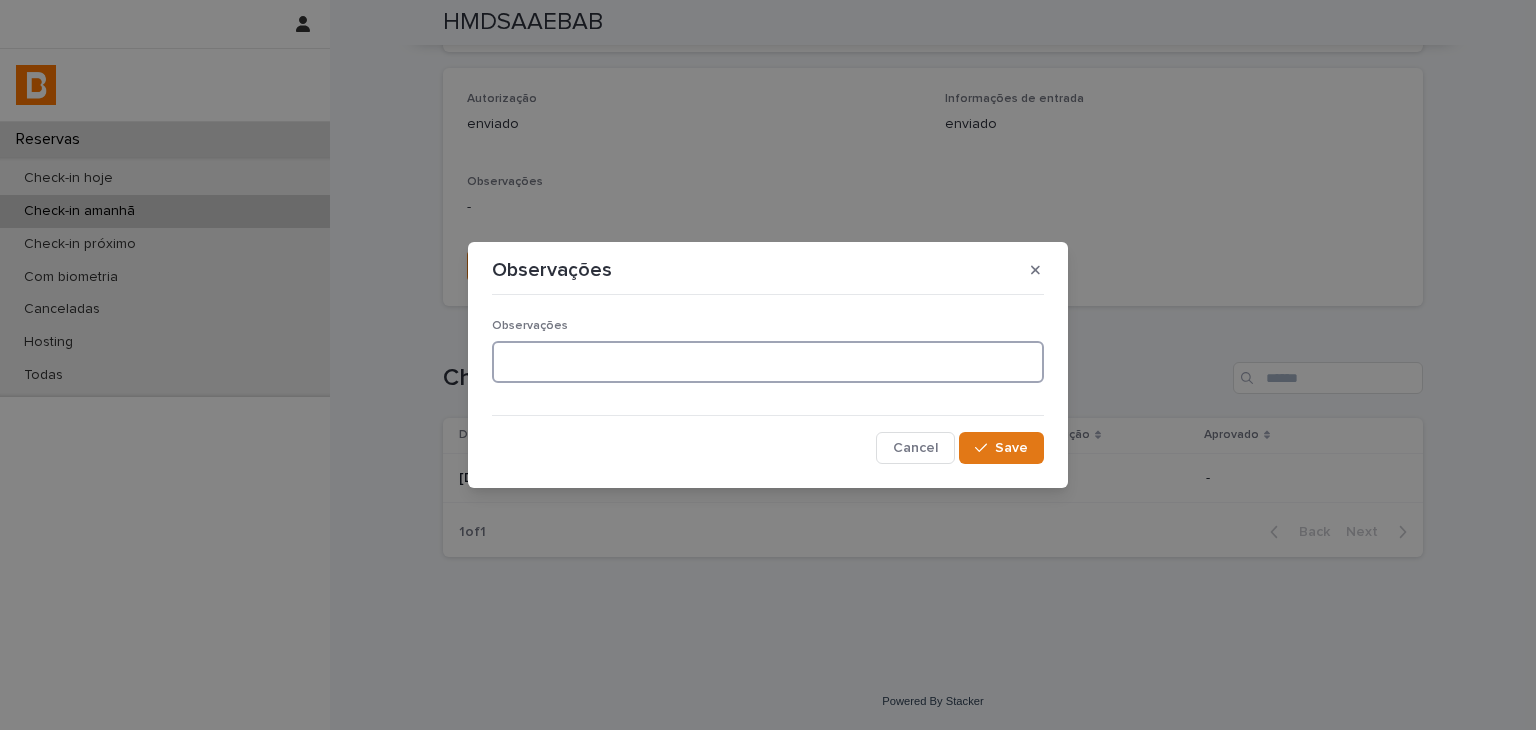 click at bounding box center (768, 362) 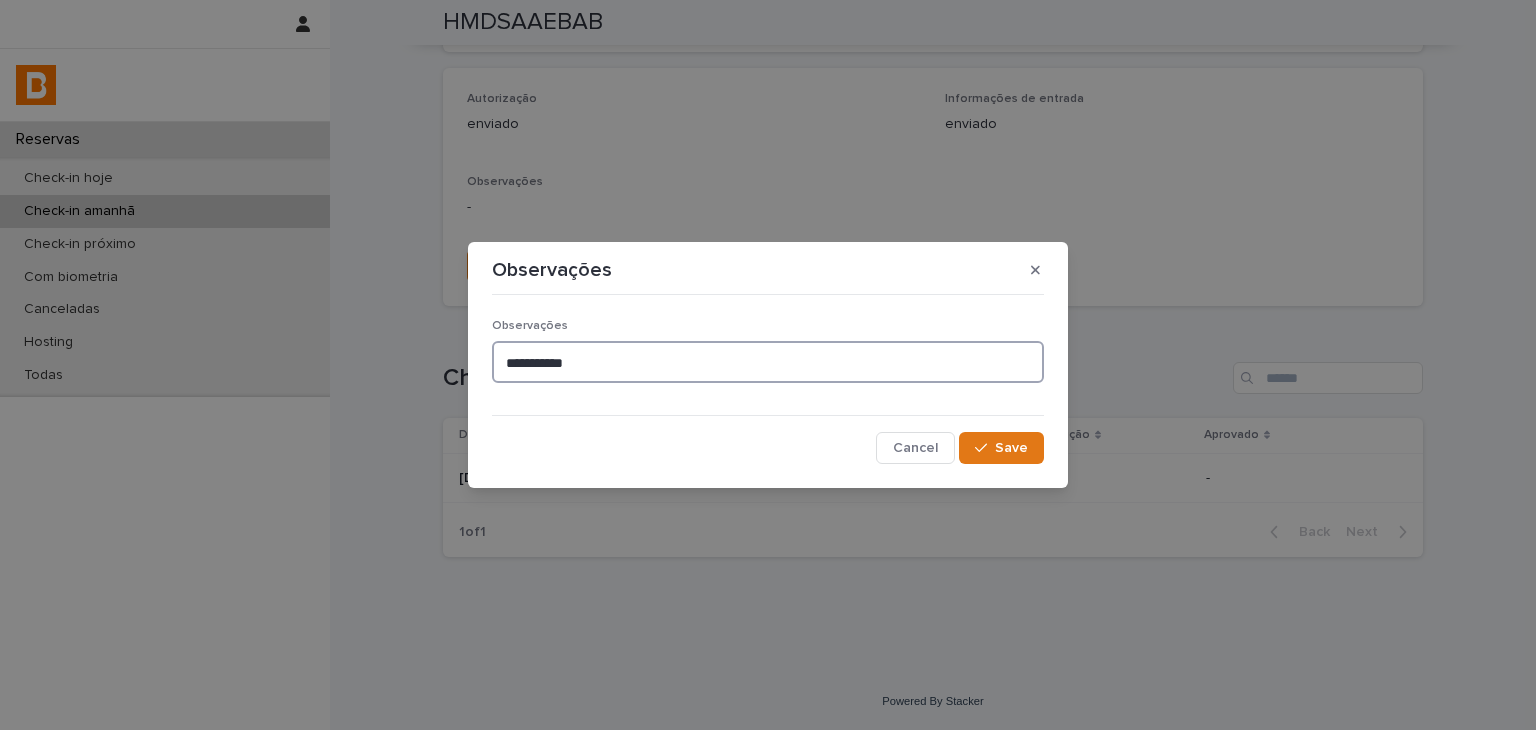 type on "**********" 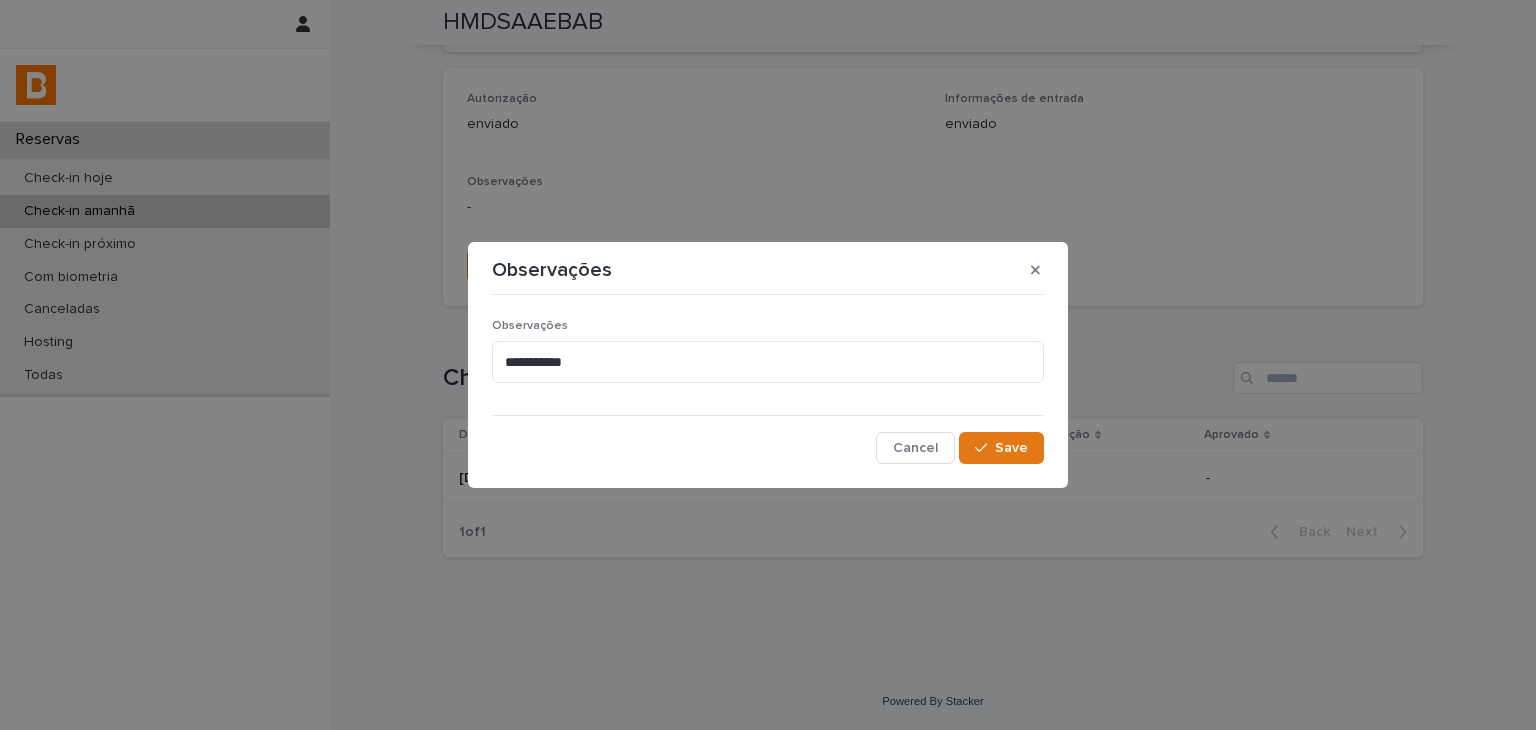 click on "**********" at bounding box center [768, 384] 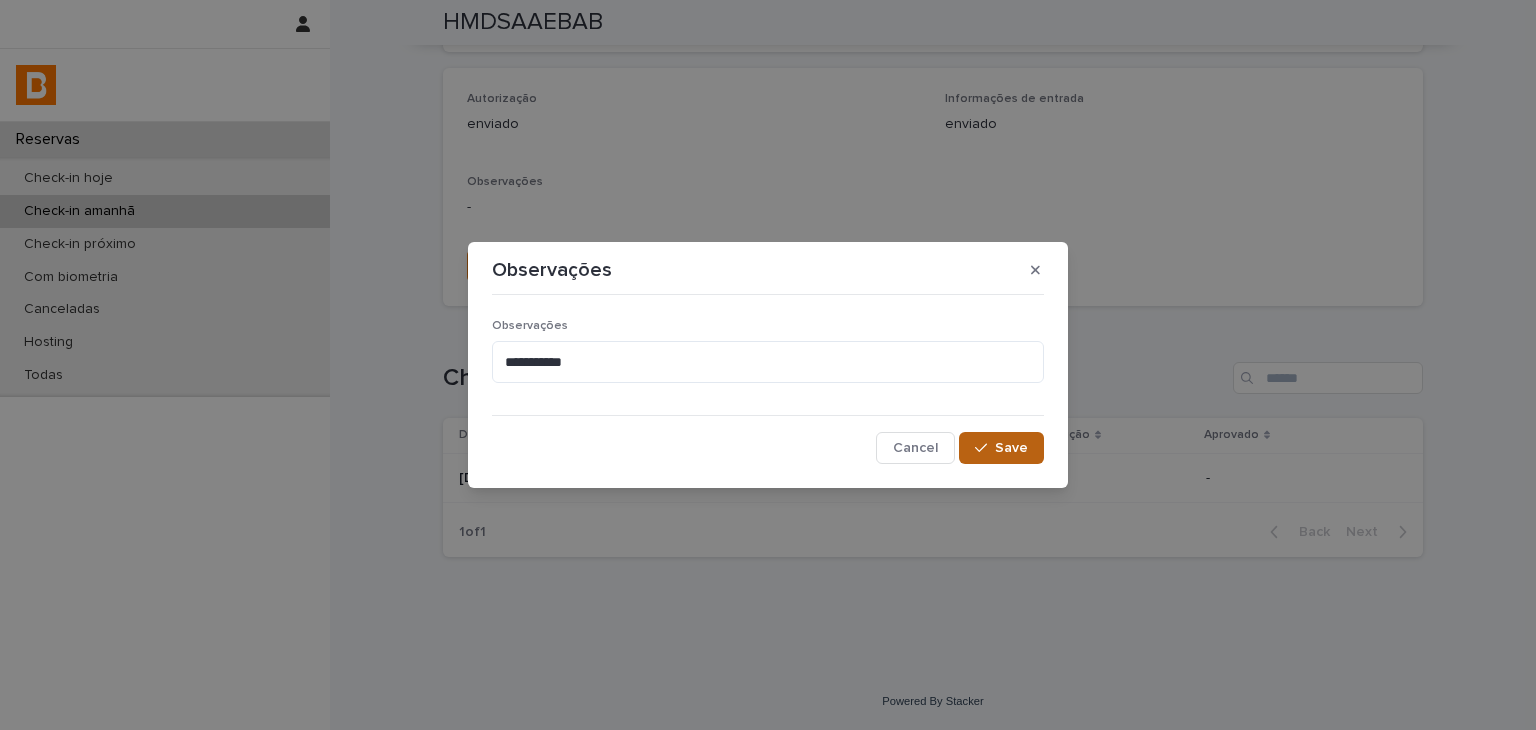 click on "Save" at bounding box center [1011, 448] 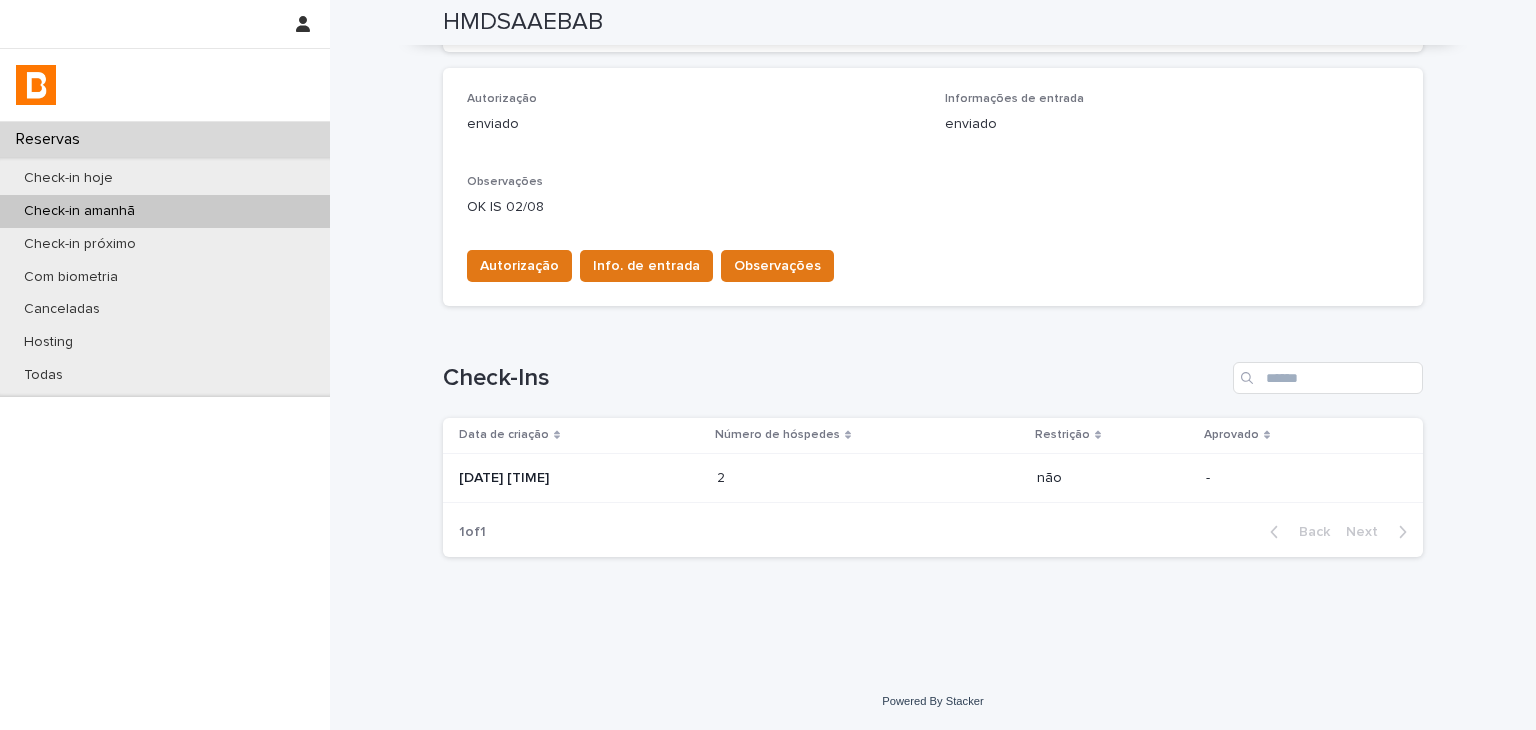 click on "2 2" at bounding box center [869, 478] 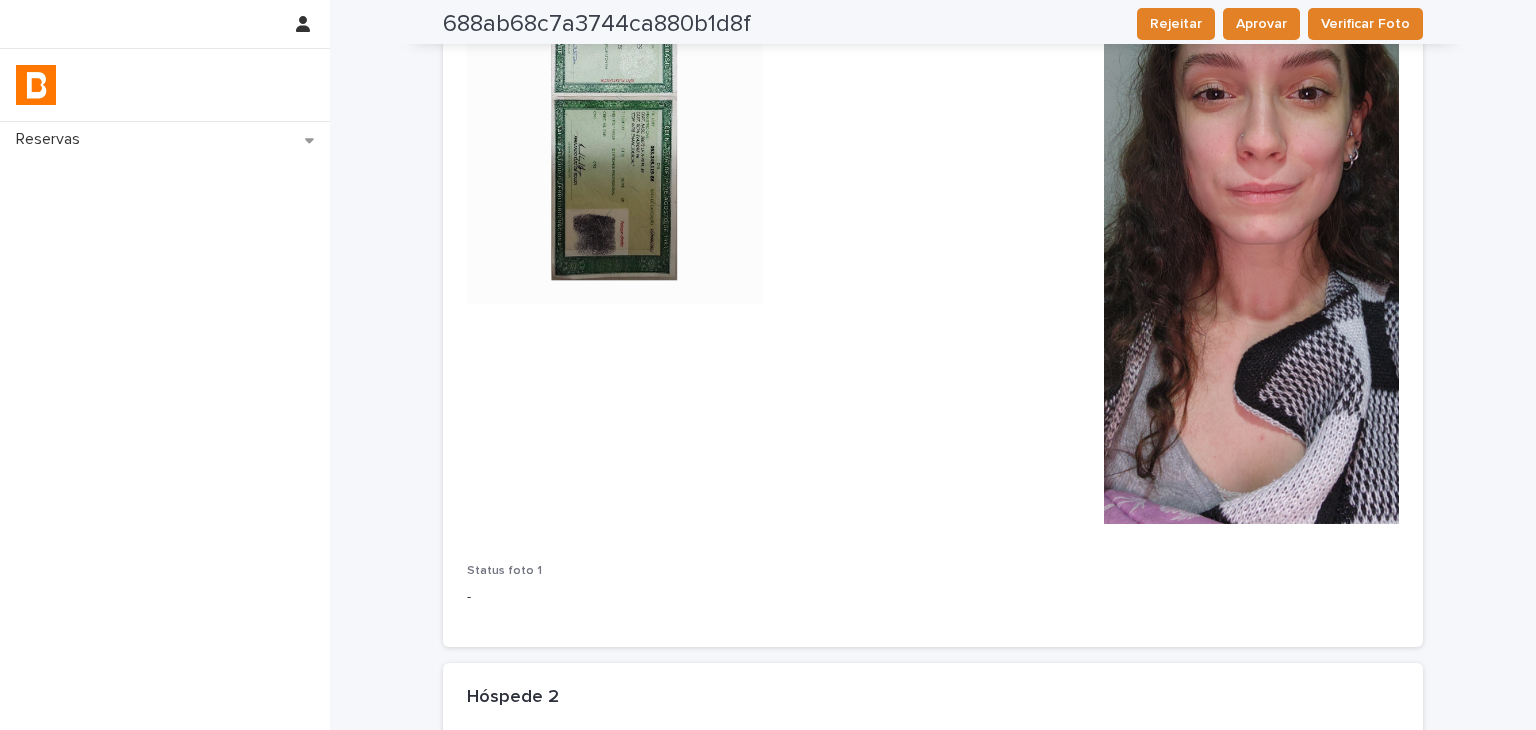 scroll, scrollTop: 1100, scrollLeft: 0, axis: vertical 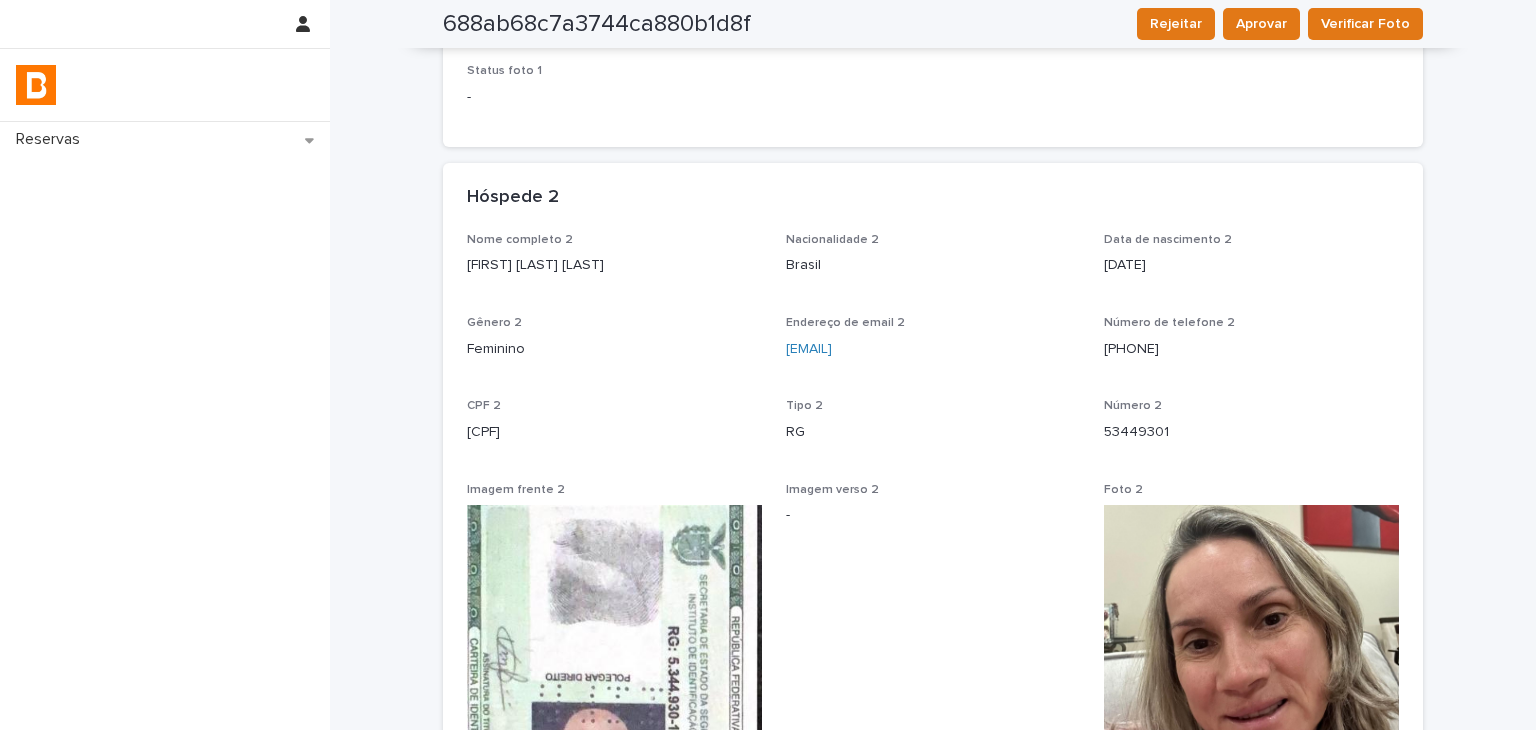 drag, startPoint x: 540, startPoint y: 273, endPoint x: 593, endPoint y: 273, distance: 53 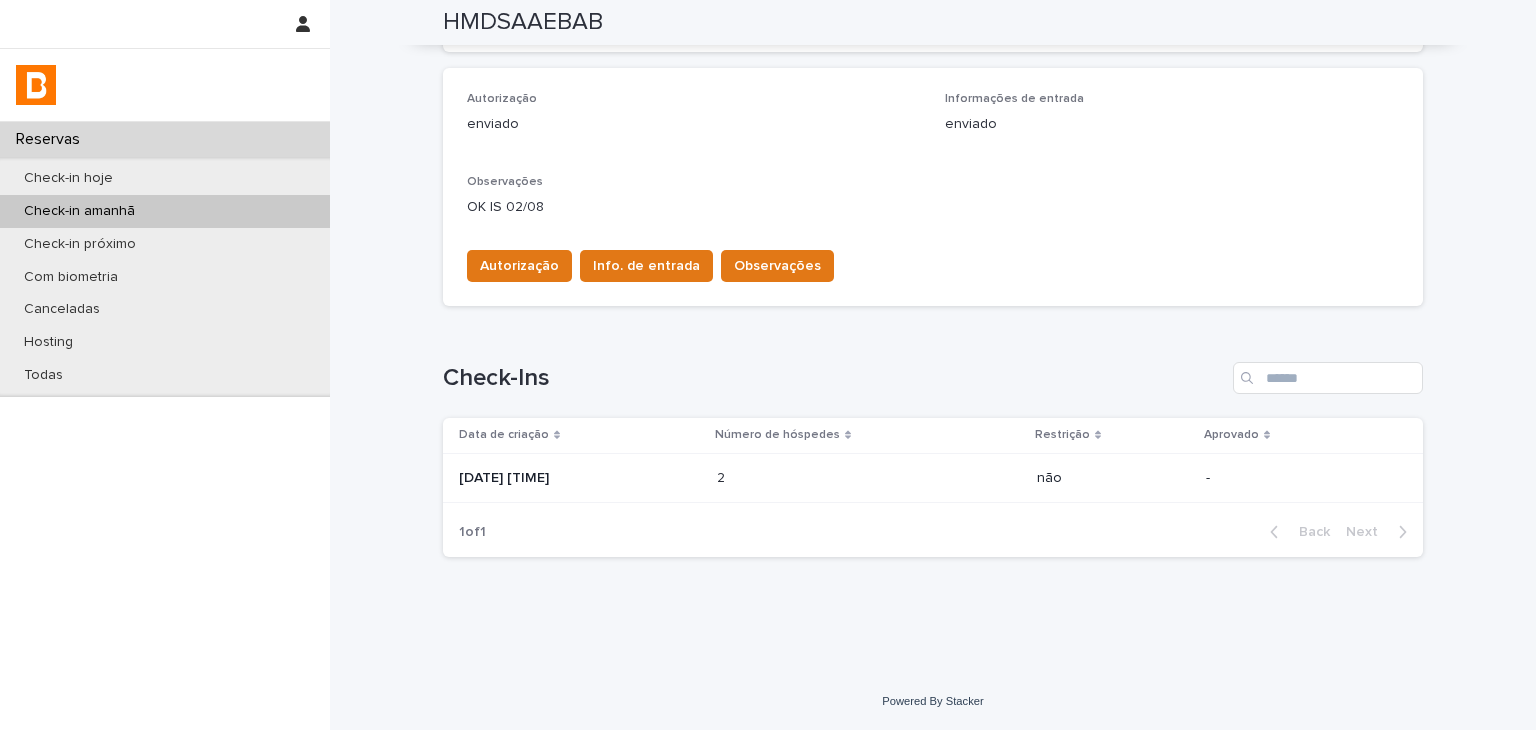 scroll, scrollTop: 34, scrollLeft: 0, axis: vertical 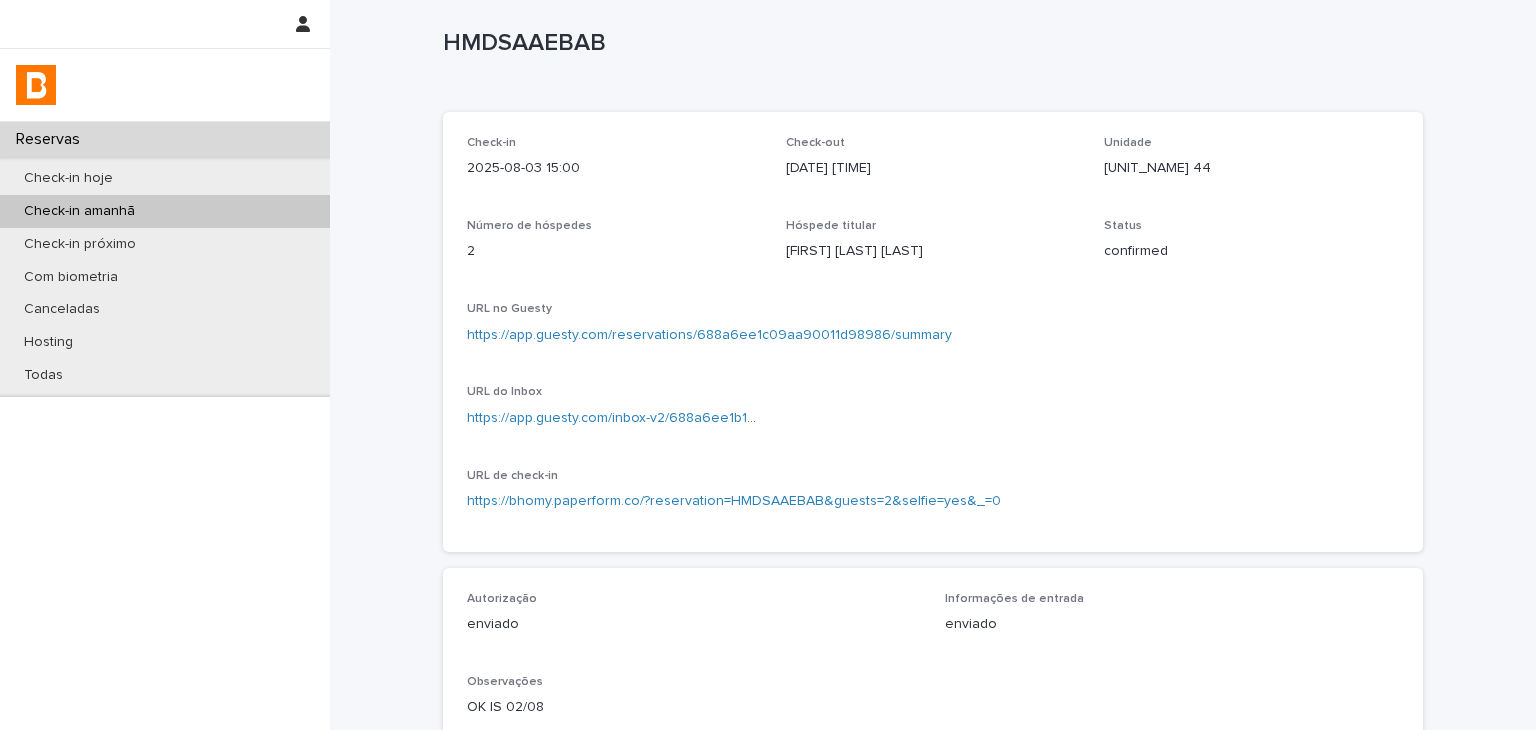 drag, startPoint x: 1195, startPoint y: 302, endPoint x: 920, endPoint y: 329, distance: 276.32227 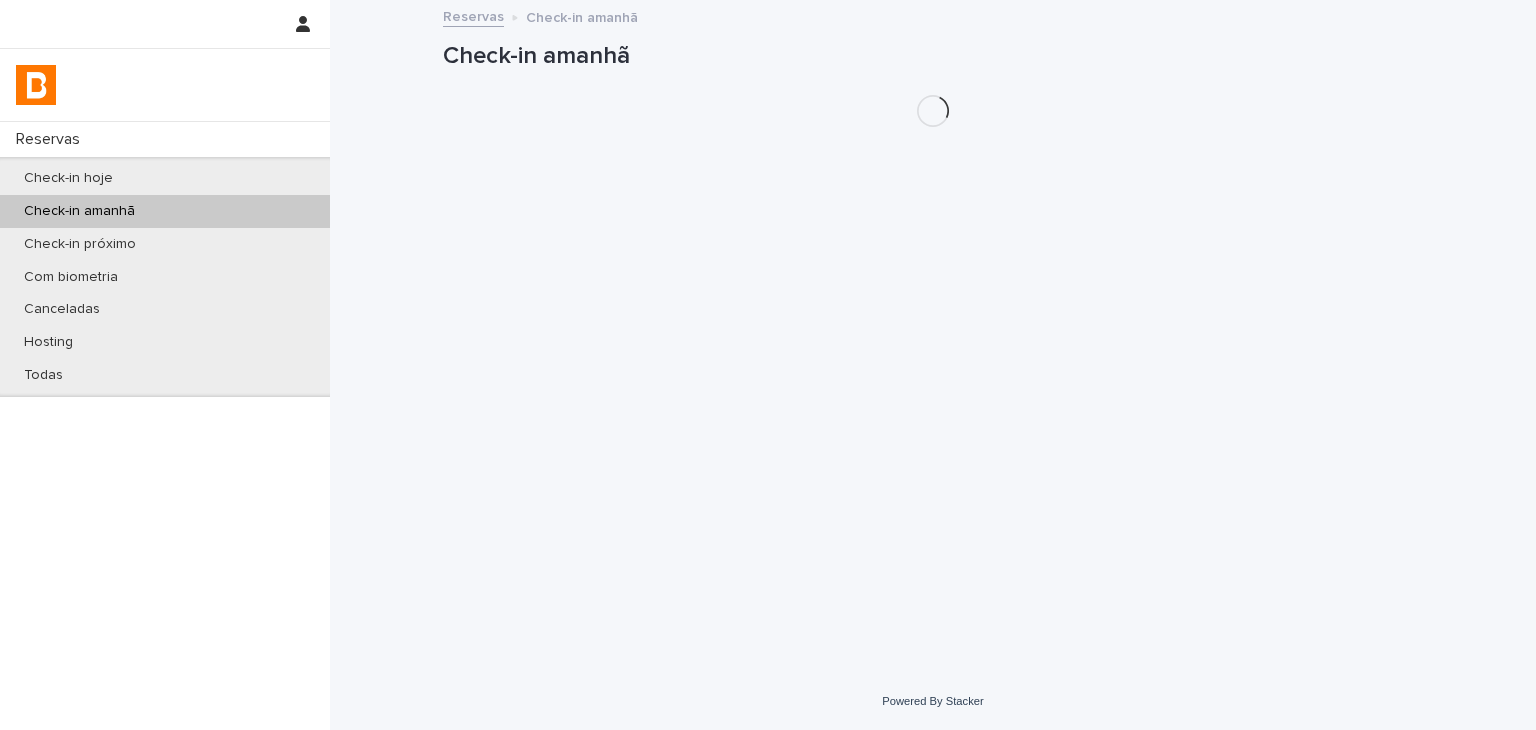 scroll, scrollTop: 0, scrollLeft: 0, axis: both 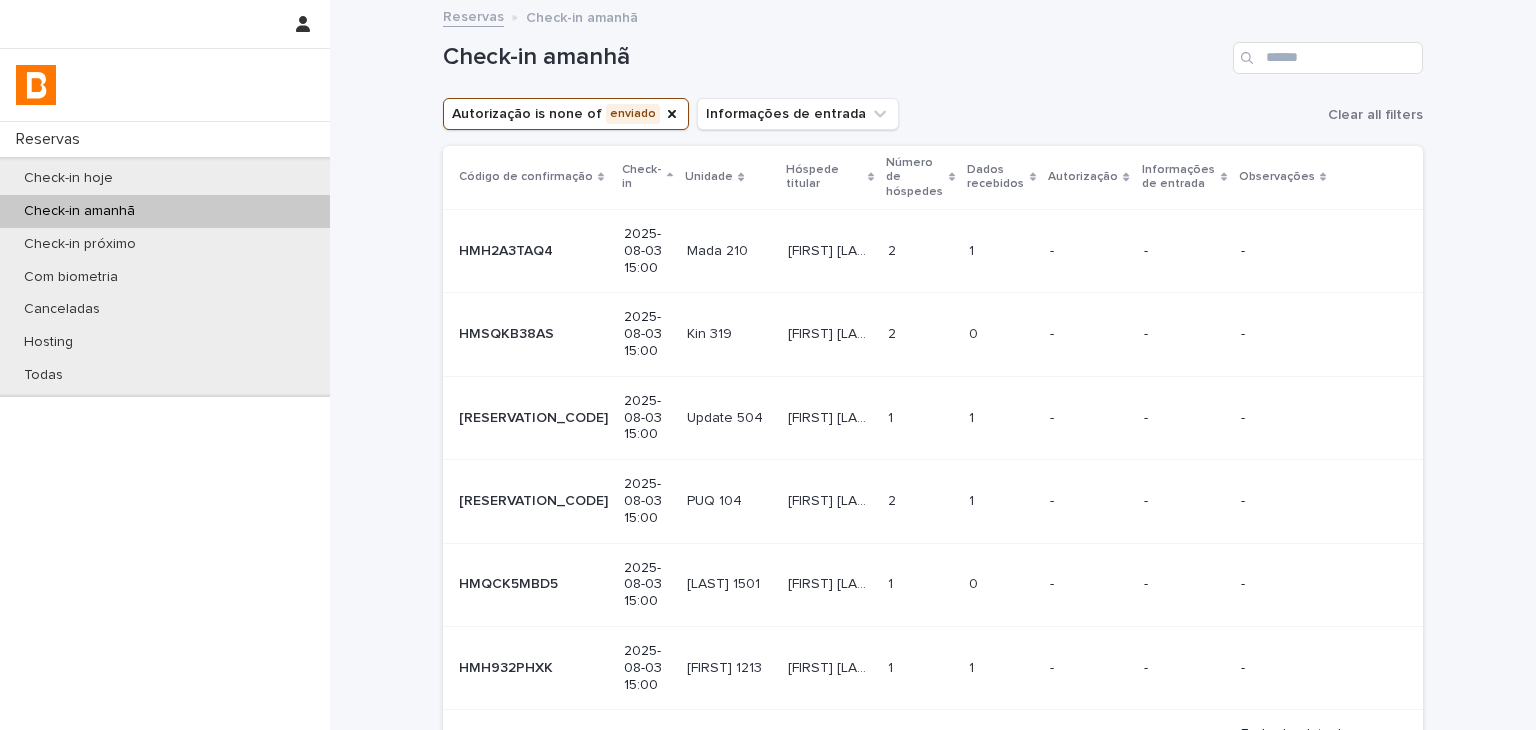 click on "2 2" at bounding box center (920, 250) 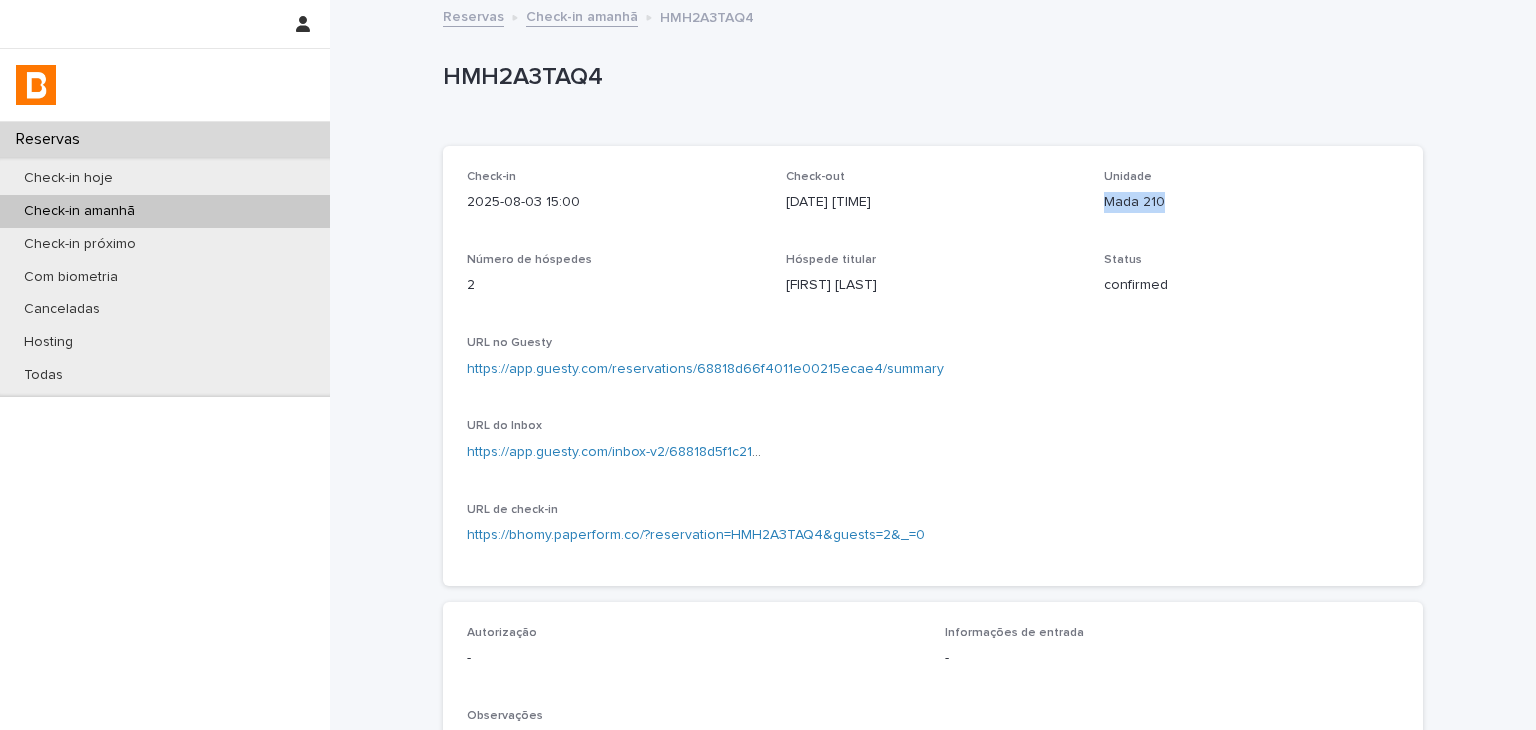drag, startPoint x: 1108, startPoint y: 200, endPoint x: 1171, endPoint y: 203, distance: 63.07139 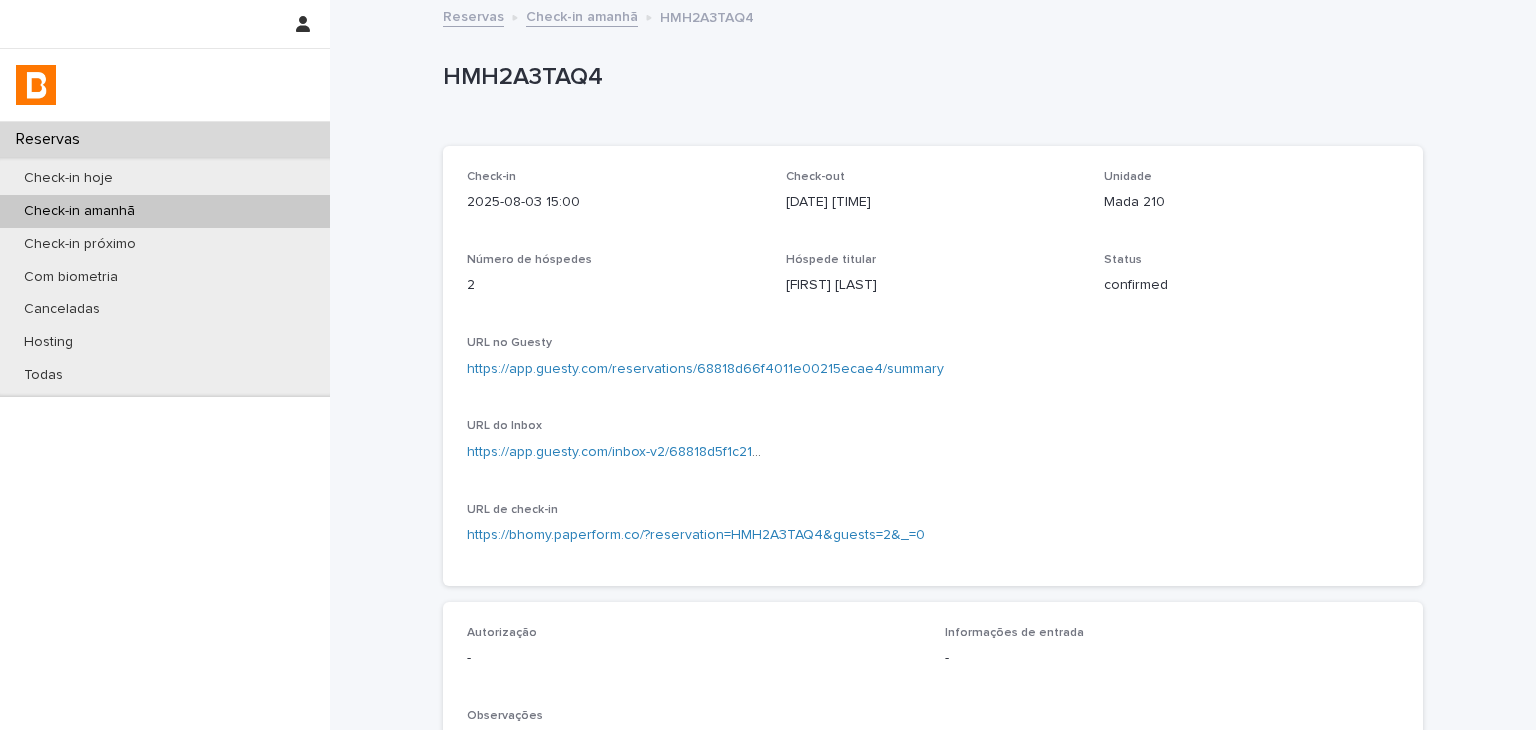 scroll, scrollTop: 500, scrollLeft: 0, axis: vertical 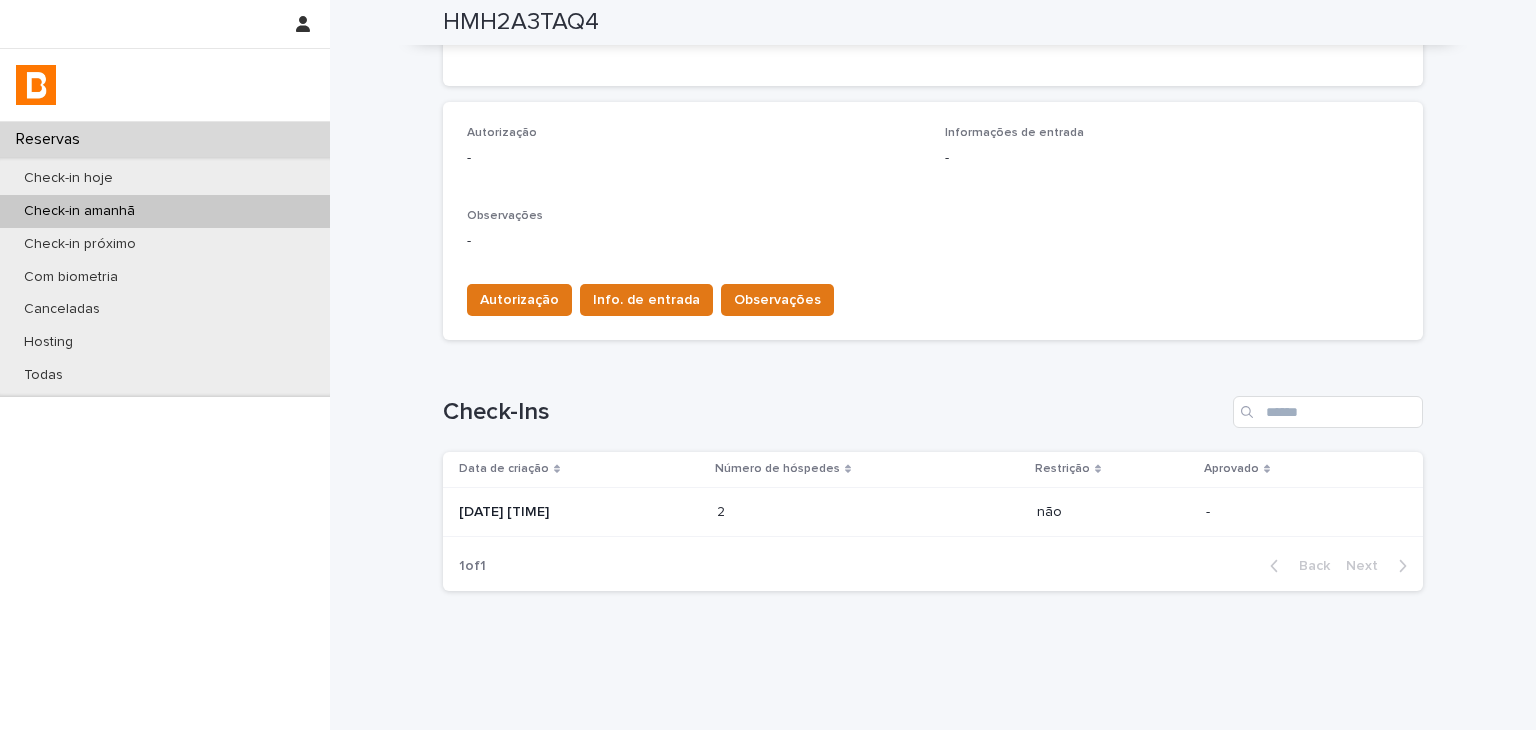 click on "2 2" at bounding box center [869, 512] 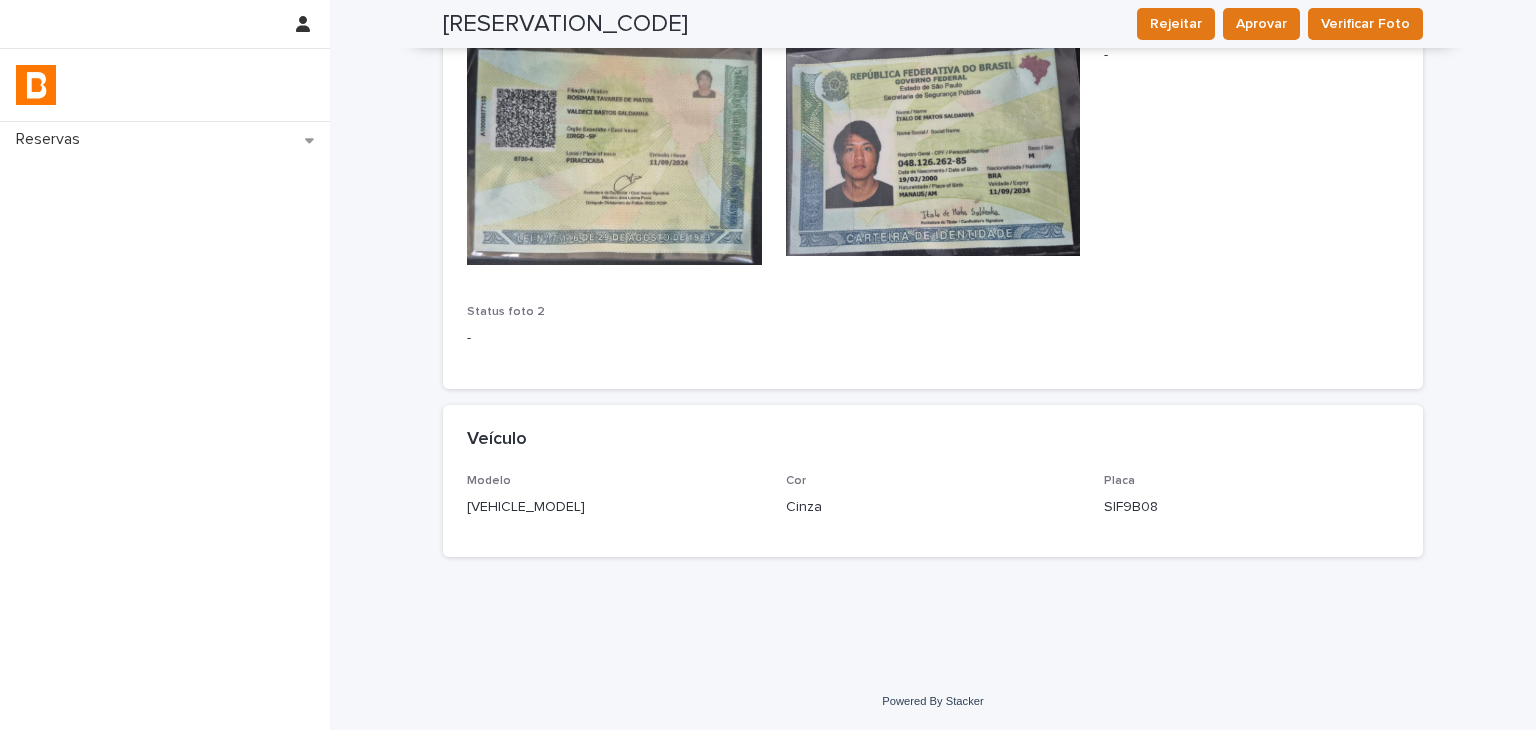 scroll, scrollTop: 1040, scrollLeft: 0, axis: vertical 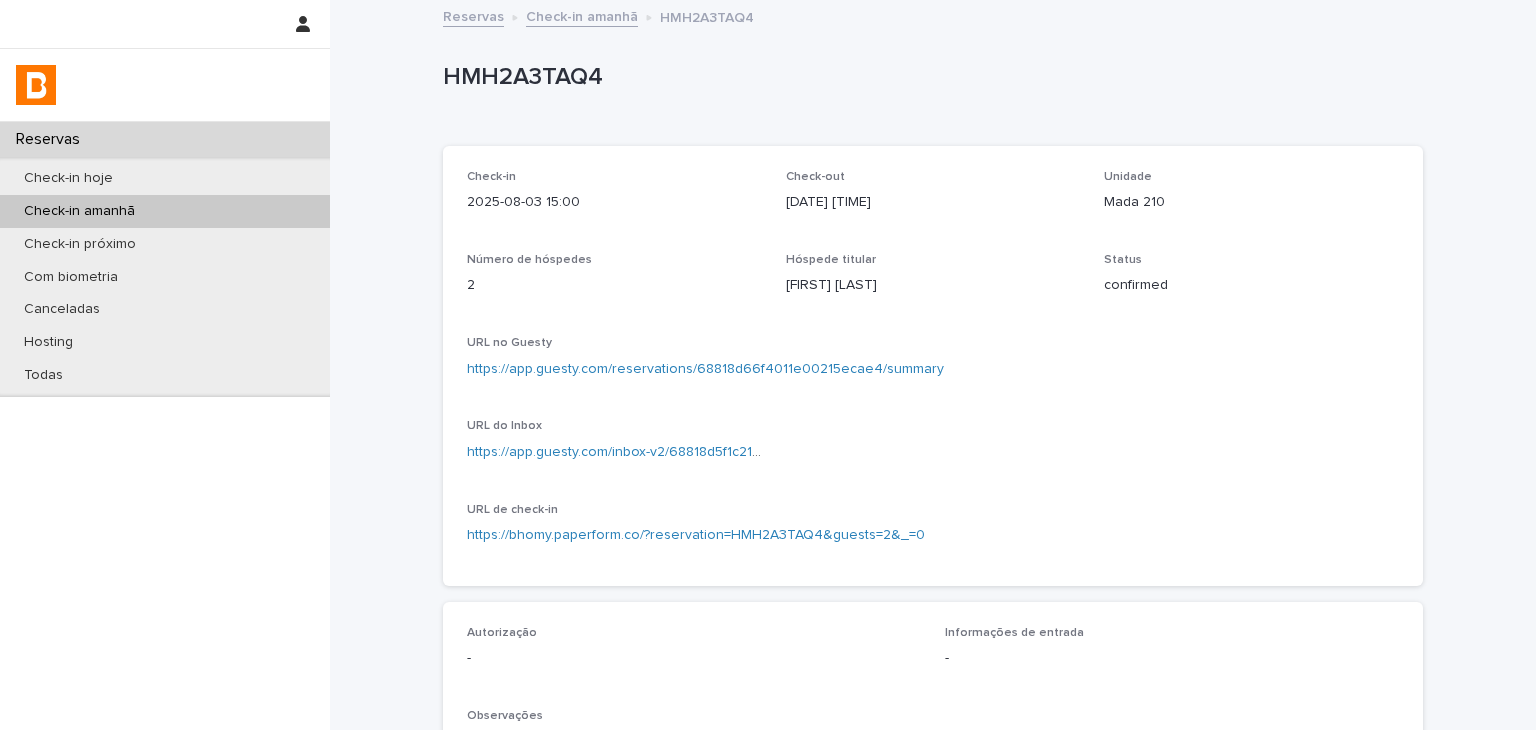 click on "Loading... Saving… Loading... Saving… Check-in 2025-08-03 15:00 Check-out 2025-08-17 11:00 Unidade Mada 210 Número de hóspedes 2 Hóspede titular Guilherme Caixeta De Oliveira Status confirmed URL no Guesty https://app.guesty.com/reservations/68818d66f4011e00215ecae4/summary URL do Inbox https://app.guesty.com/inbox-v2/68818d5f1c21aa0012a3285d?reservationId=68818d66f4011e00215ecae4 URL de check-in https://bhomy.paperform.co/?reservation=HMH2A3TAQ4&guests=2&_=0 Loading... Saving… Autorização - Informações de entrada - Observações - Autorização Info. de entrada Observações Loading... Saving… Check-Ins Data de criação Número de hóspedes Restrição Aprovado 2025-07-29 09:41 2 2   não - 1  of  1 Back Next" at bounding box center [933, 617] 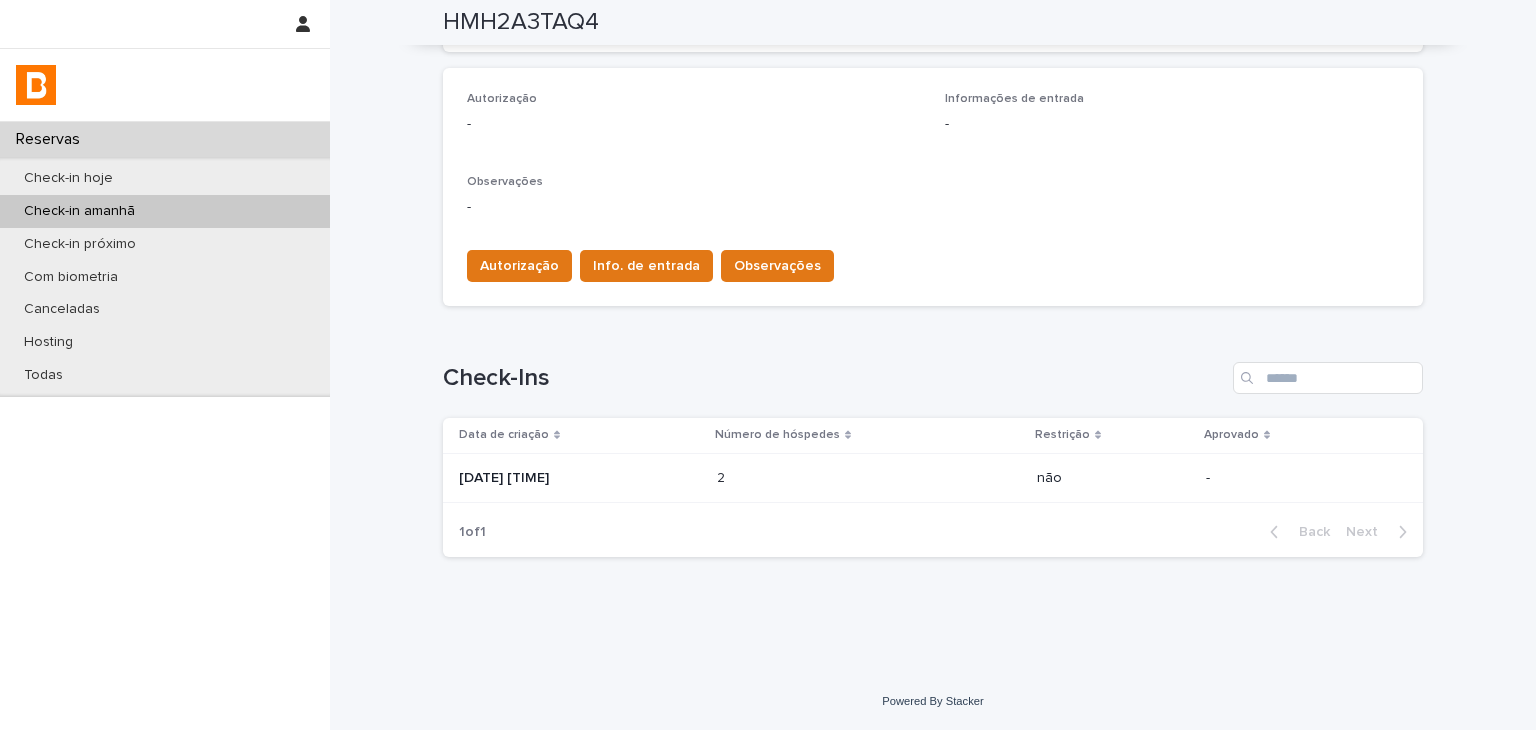 click on "2025-07-29 09:41" at bounding box center [580, 478] 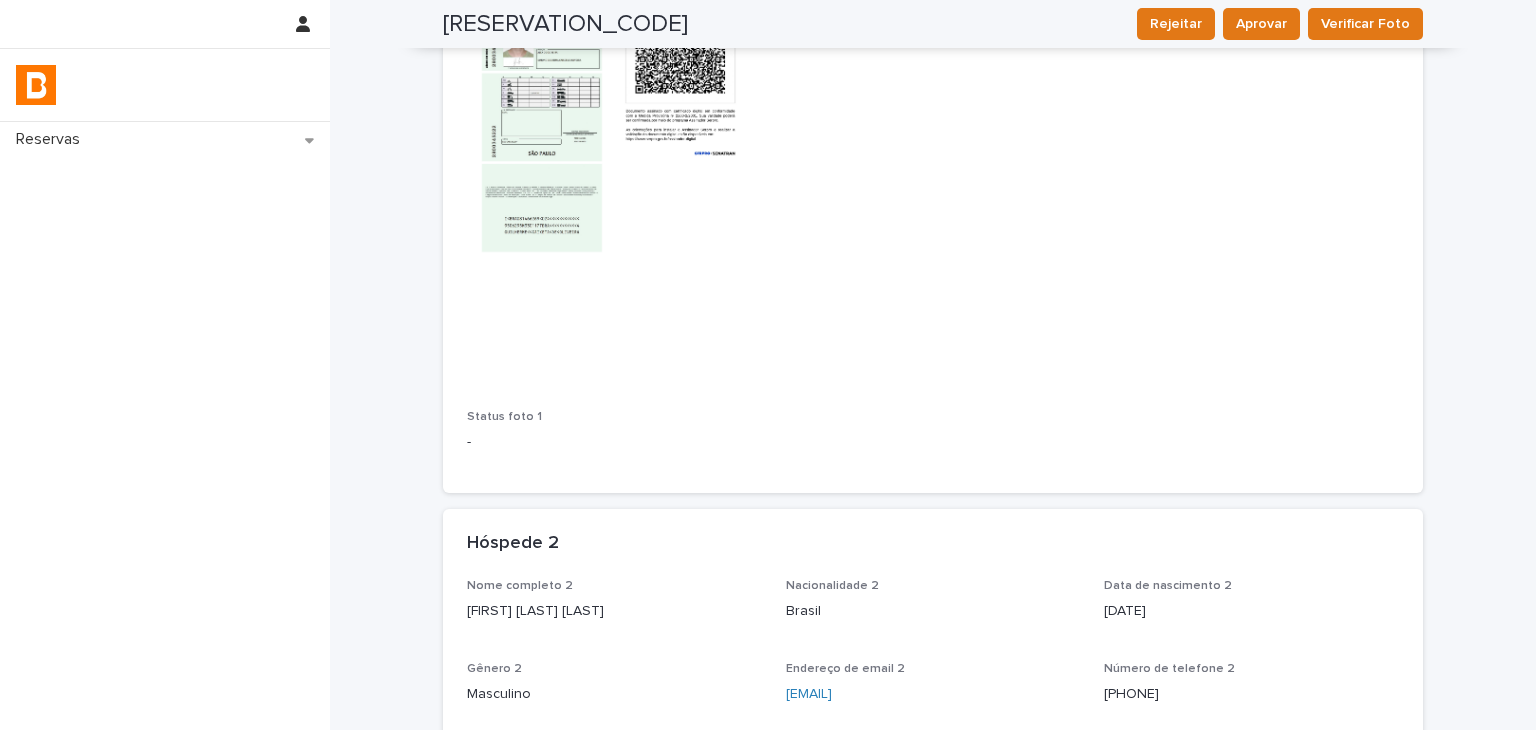 scroll, scrollTop: 36, scrollLeft: 0, axis: vertical 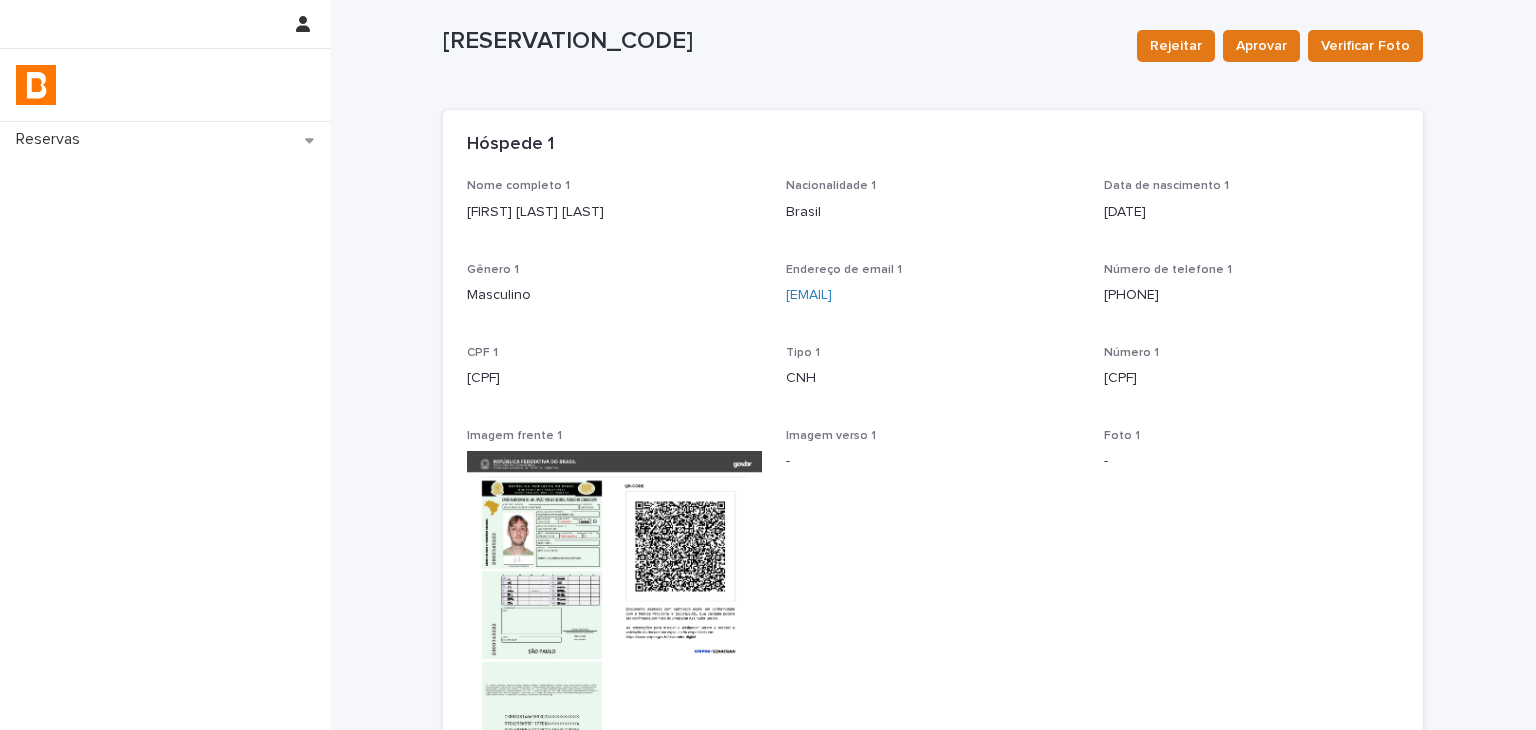 drag, startPoint x: 478, startPoint y: 206, endPoint x: 438, endPoint y: 219, distance: 42.059483 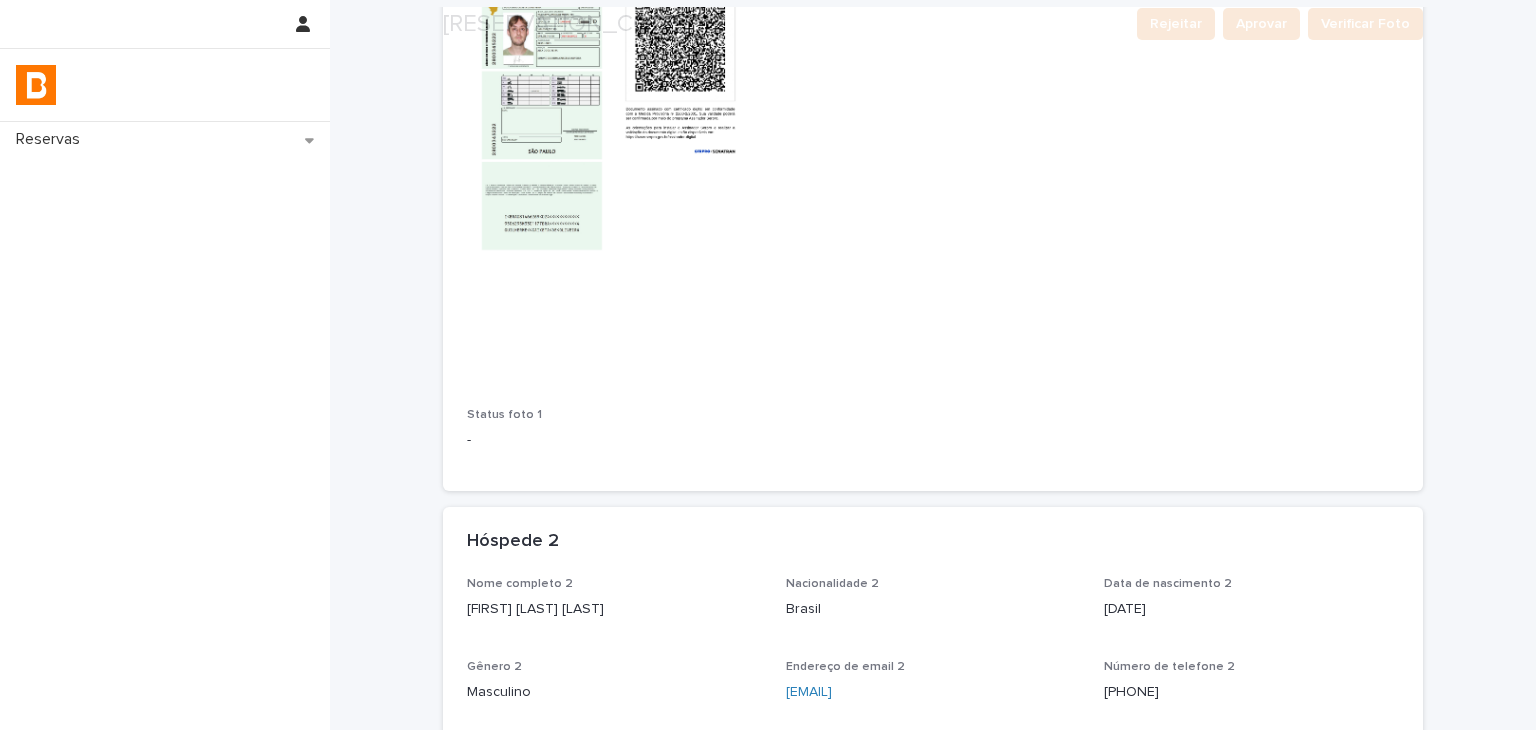 scroll, scrollTop: 936, scrollLeft: 0, axis: vertical 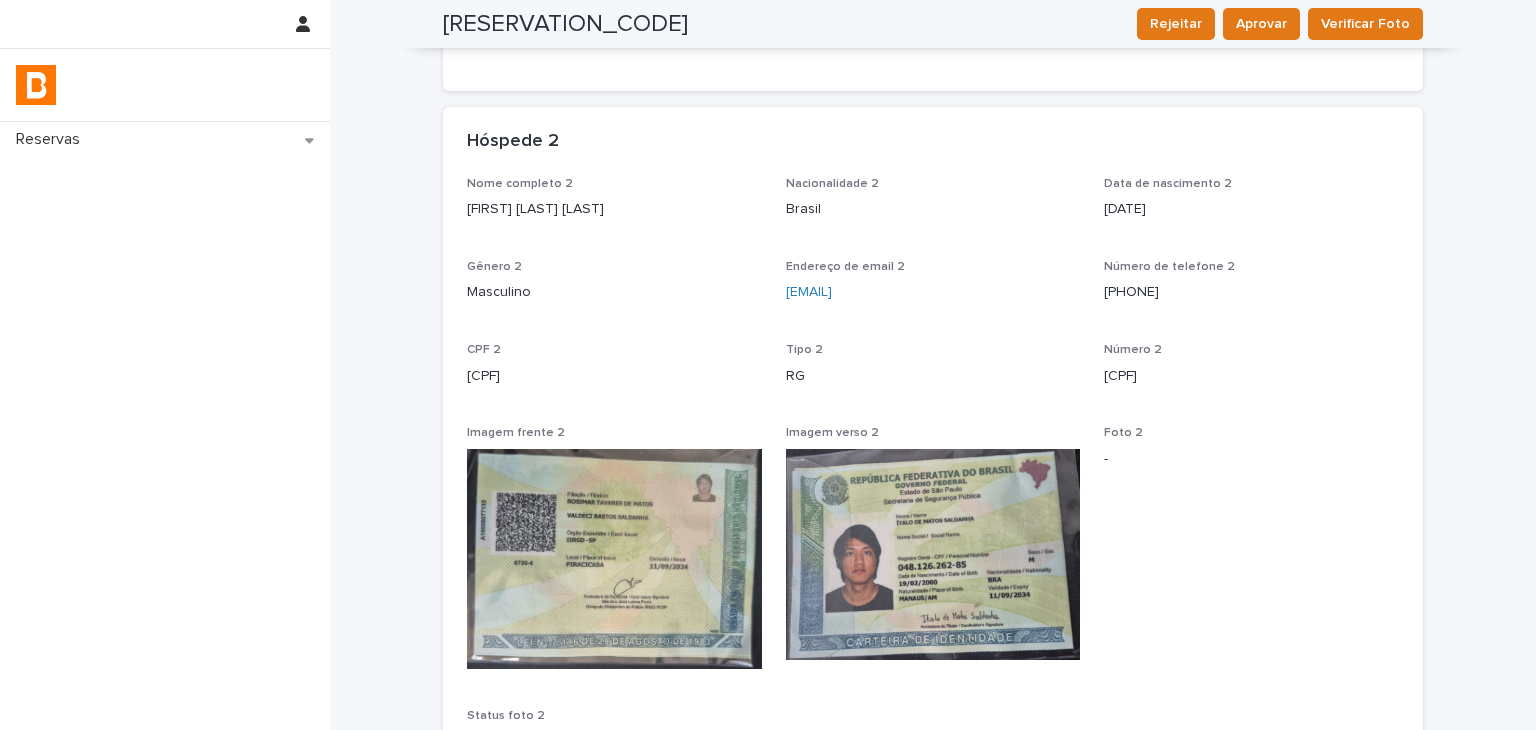 drag, startPoint x: 492, startPoint y: 201, endPoint x: 624, endPoint y: 207, distance: 132.13629 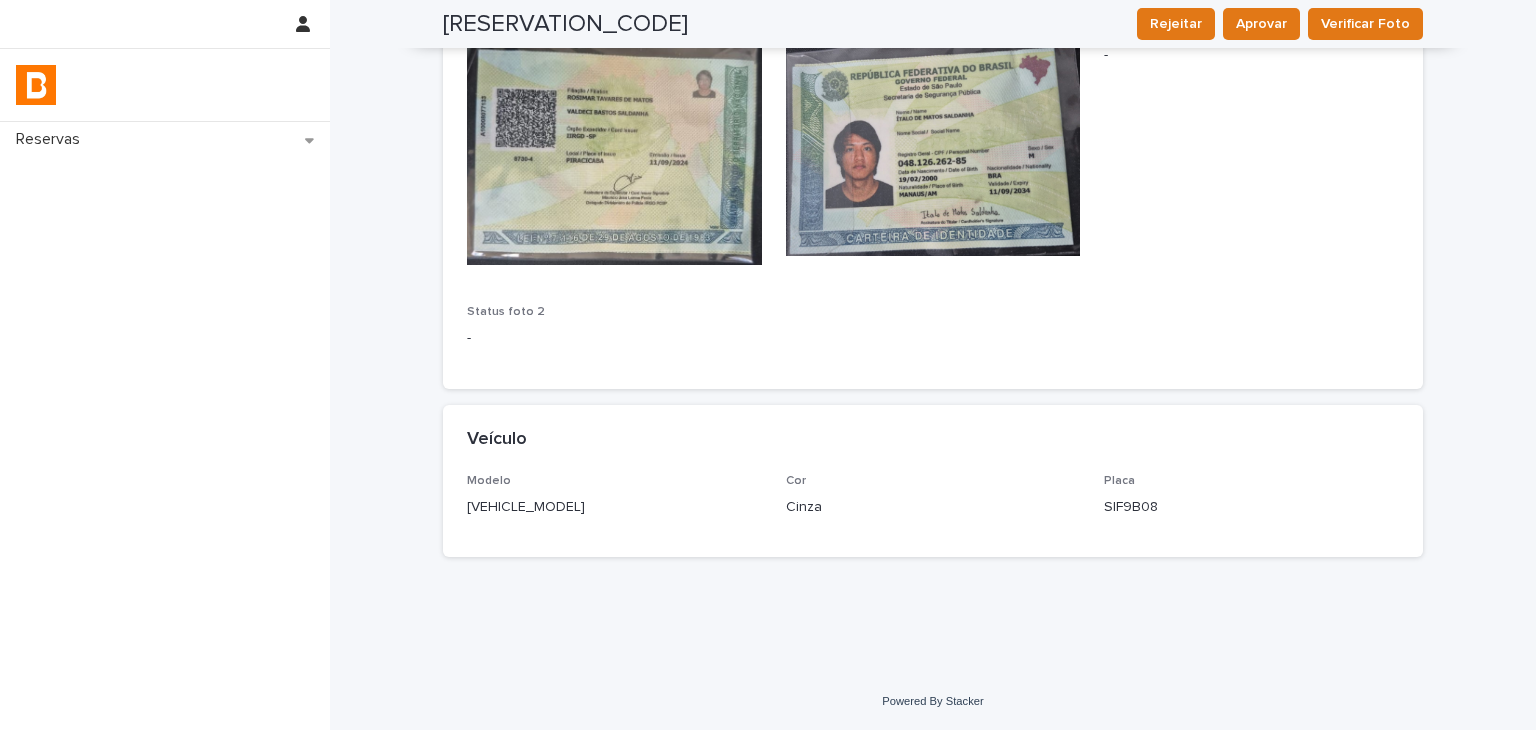 click on "Loading... Saving… Loading... Saving… 6888c15c7d95d85a2a0c7401 Rejeitar Aprovar Verificar Foto 6888c15c7d95d85a2a0c7401 Rejeitar Aprovar Verificar Foto Sorry, there was an error saving your record. Please try again. Please fill out the required fields below. Loading... Saving… Loading... Saving… Loading... Saving… Restrição não Loading... Saving… Hóspede 1 Nome completo 1 Guilherme Caixeta de Oliveira Nacionalidade 1 Brasil Data de nascimento 1 1995-06-29 Gênero 1 Masculino Endereço de email 1 gcaixetaoliveira@gmail.com Número de telefone 1 (16) 99741-4653 CPF 1 094.518.146-98 Tipo 1 CNH Número 1 08146626902 Imagem frente 1 Imagem verso 1 - Foto 1 - Status foto 1 - Loading... Saving… Hóspede 2 Nome completo 2 Italo de Matos Saldanha Nacionalidade 2 Brasil Data de nascimento 2 2000-02-19 Gênero 2 Masculino Endereço de email 2 italomatos764@gmail.com Número de telefone 2 (92) 98813-8182 CPF 2 048.126.262-85 Tipo 2 RG Número 2 048.126.262-85 Imagem frente 2 Imagem verso 2 Foto 2 - -" at bounding box center (933, -332) 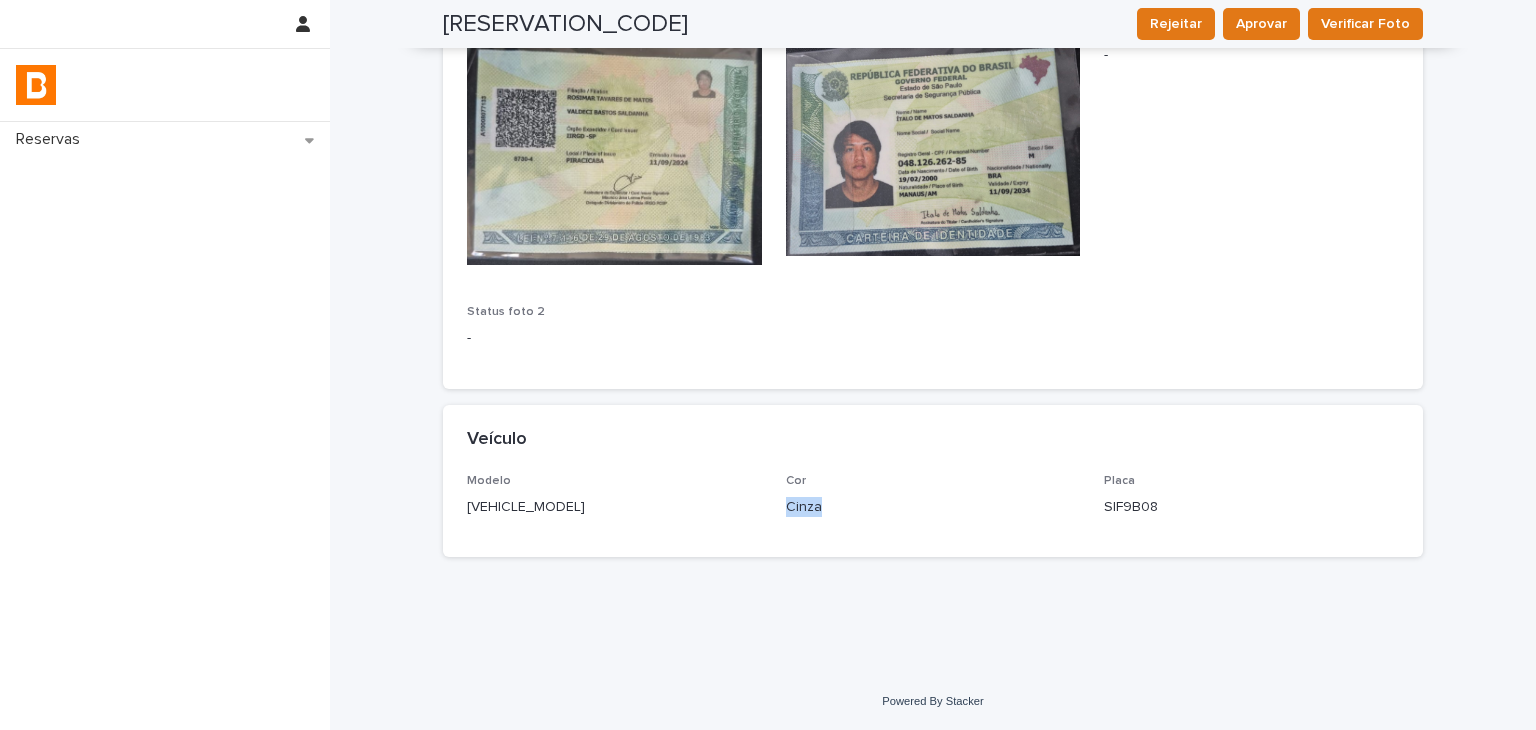 click on "Cinza" at bounding box center (933, 507) 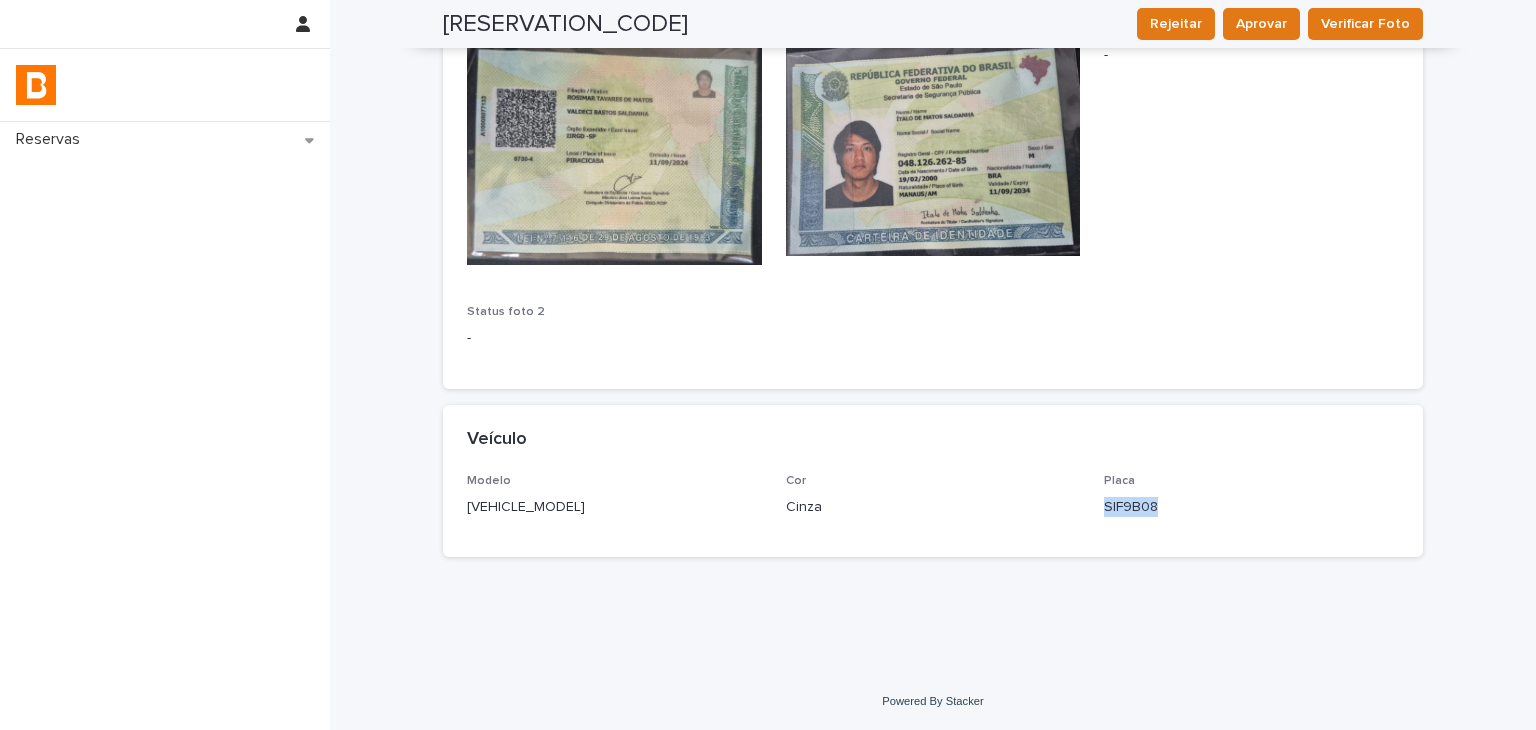 drag, startPoint x: 1119, startPoint y: 509, endPoint x: 1190, endPoint y: 511, distance: 71.02816 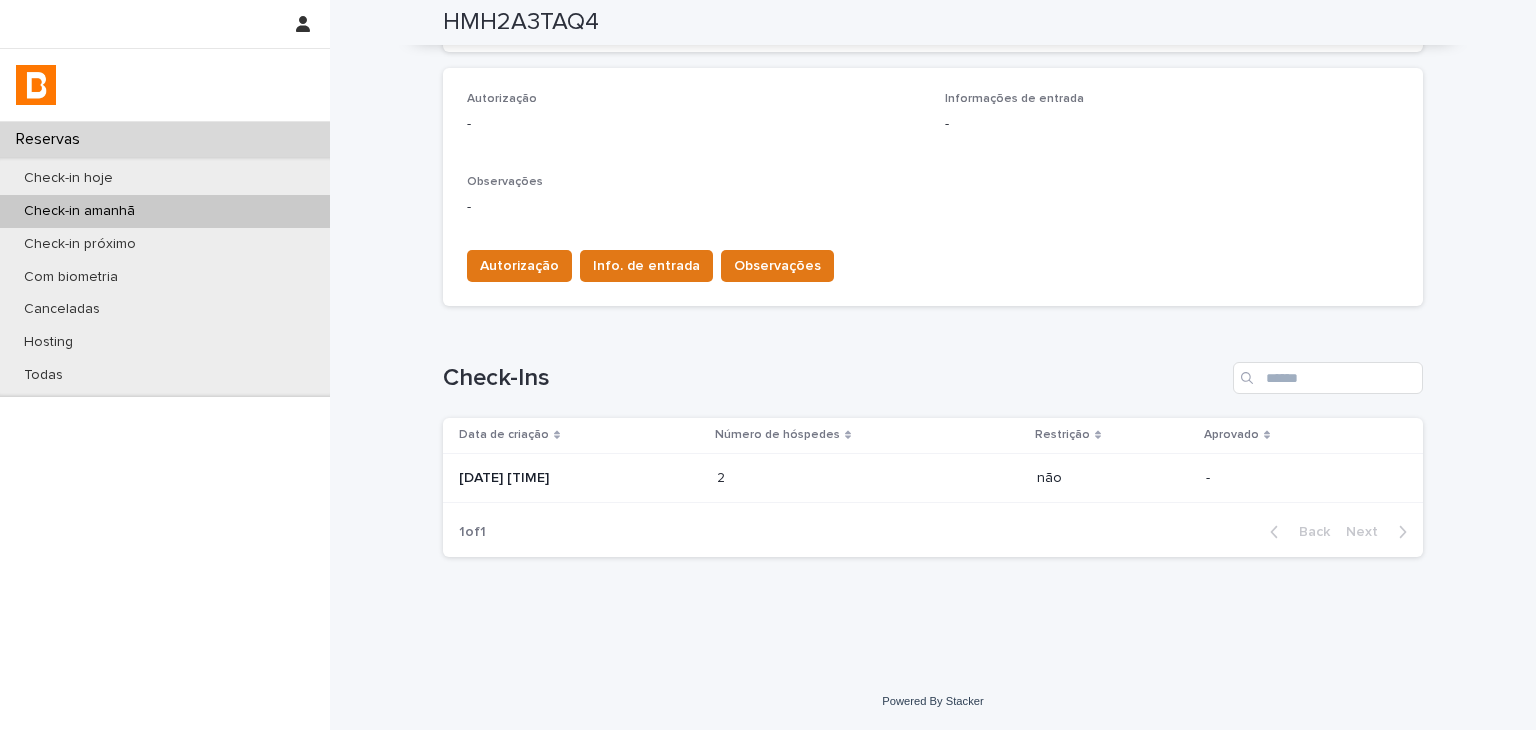 scroll, scrollTop: 534, scrollLeft: 0, axis: vertical 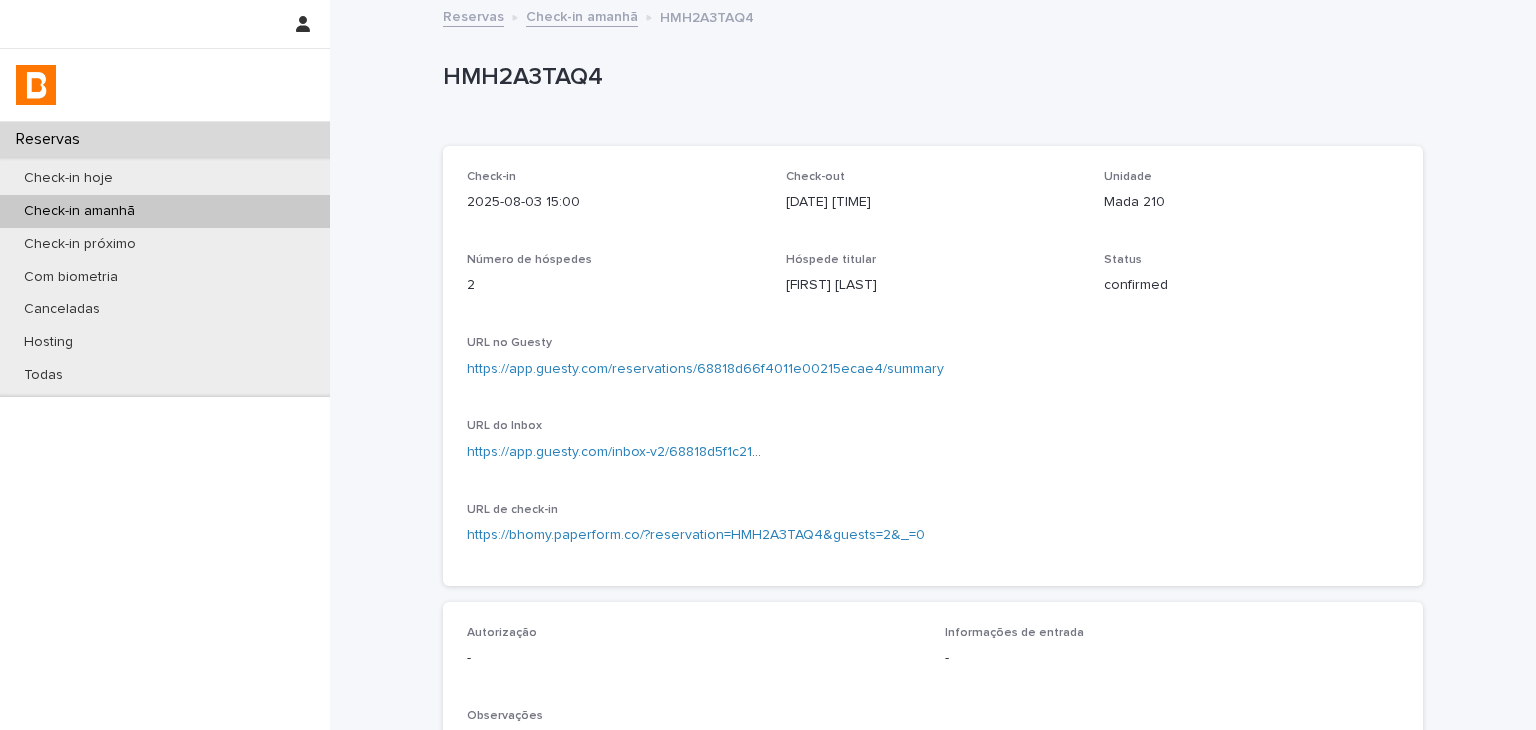 click on "Check-in 2025-08-03 15:00 Check-out 2025-08-17 11:00 Unidade Mada 210 Número de hóspedes 2 Hóspede titular Guilherme Caixeta De Oliveira Status confirmed URL no Guesty https://app.guesty.com/reservations/68818d66f4011e00215ecae4/summary URL do Inbox https://app.guesty.com/inbox-v2/68818d5f1c21aa0012a3285d?reservationId=68818d66f4011e00215ecae4 URL de check-in https://bhomy.paperform.co/?reservation=HMH2A3TAQ4&guests=2&_=0" at bounding box center (933, 366) 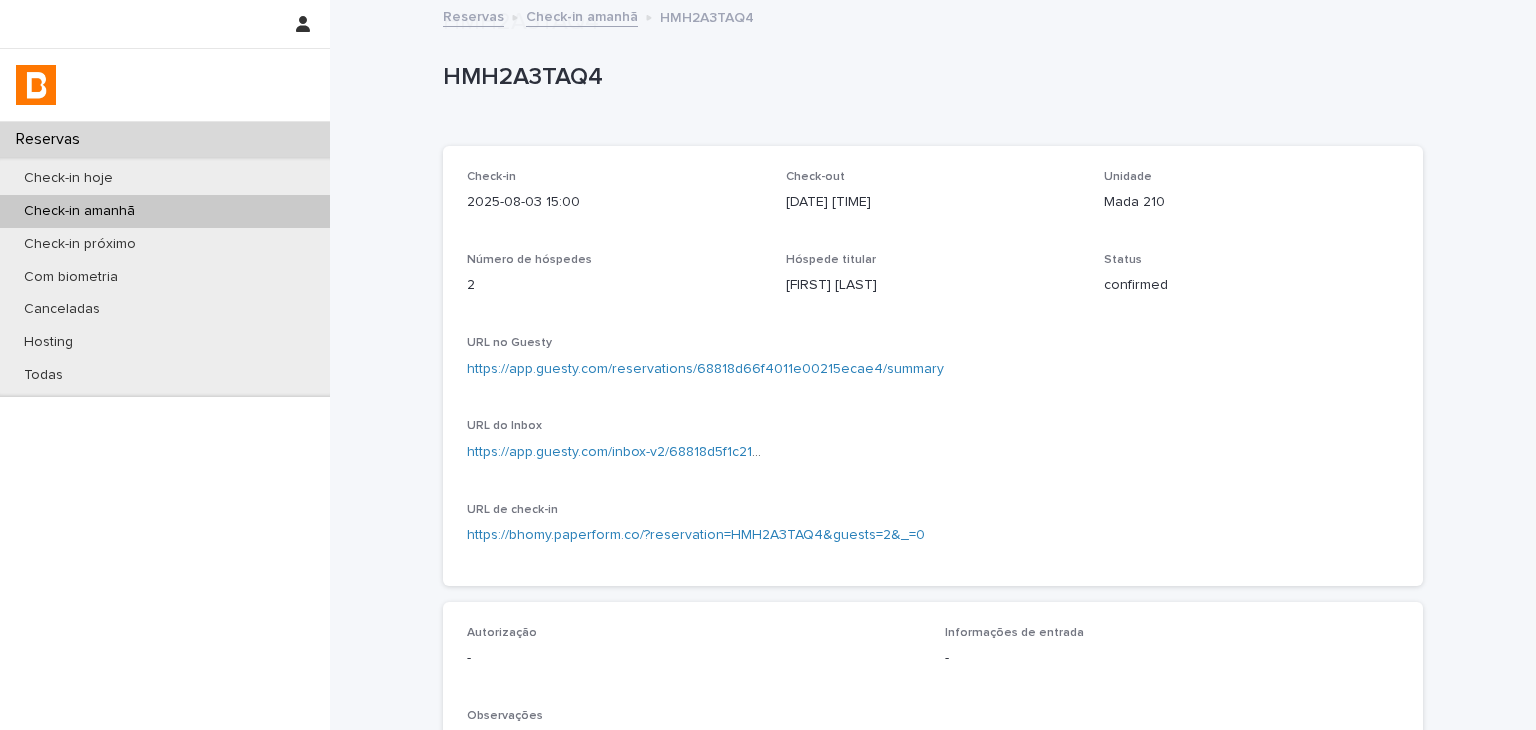 scroll, scrollTop: 534, scrollLeft: 0, axis: vertical 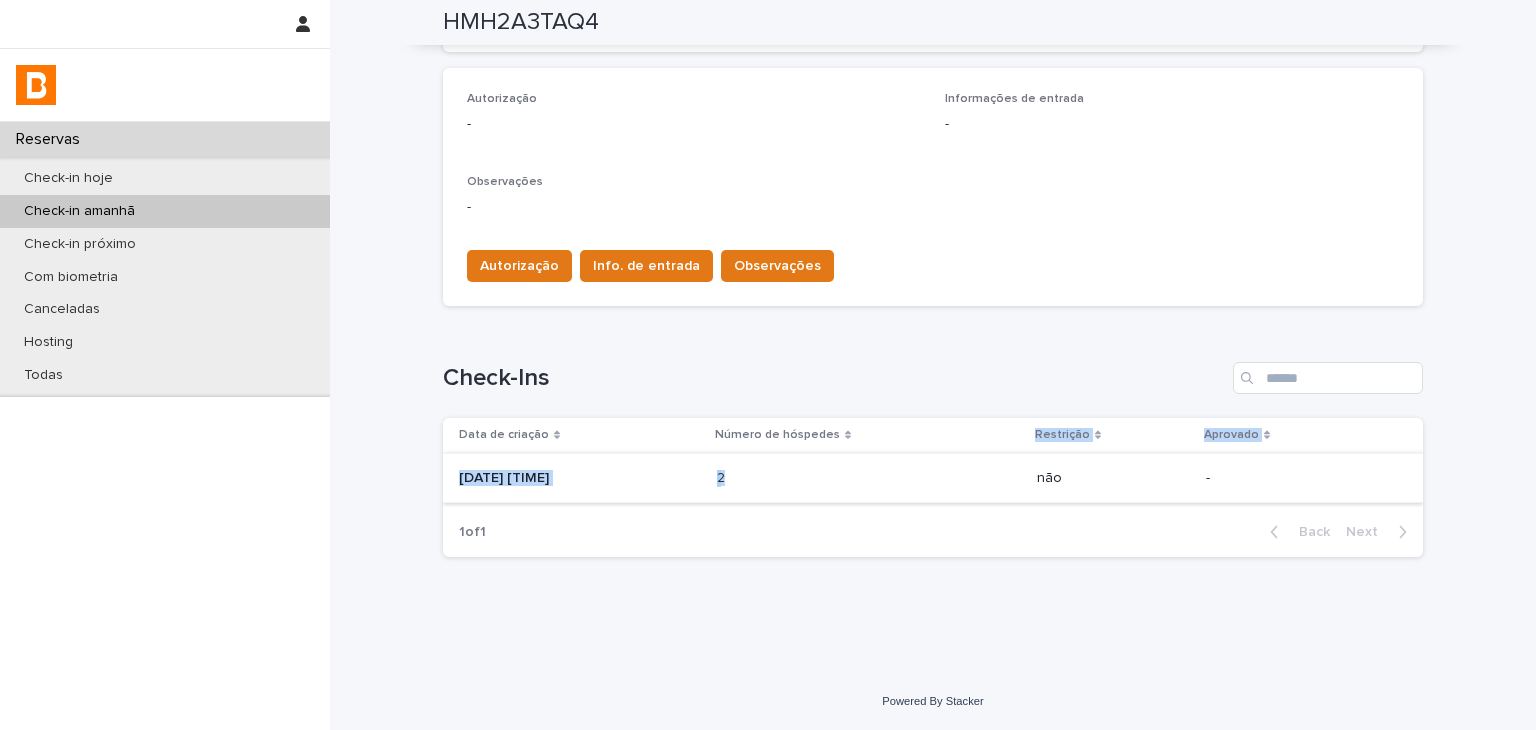 click on "Data de criação Número de hóspedes Restrição Aprovado 2025-07-29 09:41 2 2   não -" at bounding box center [933, 460] 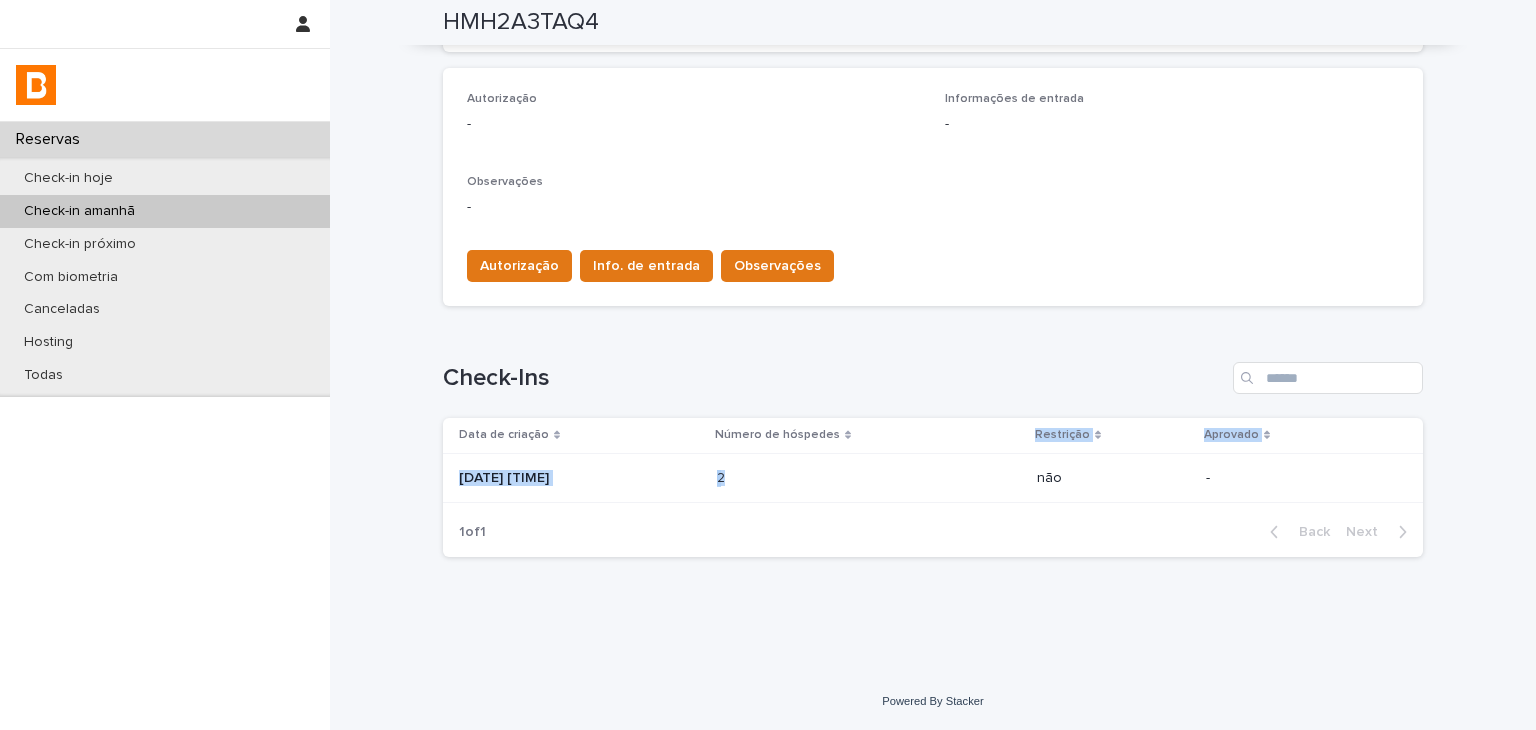 click at bounding box center (768, 730) 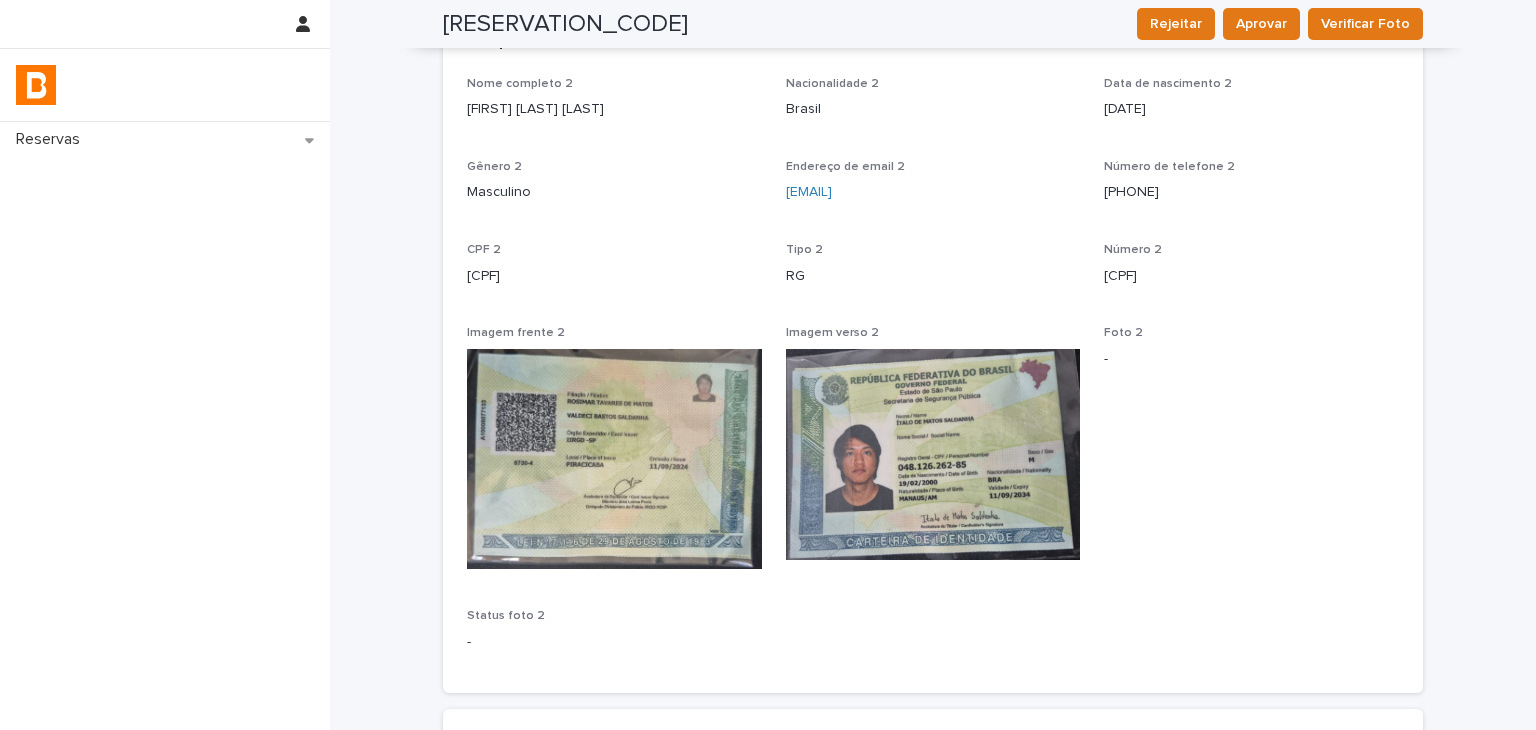 scroll, scrollTop: 1340, scrollLeft: 0, axis: vertical 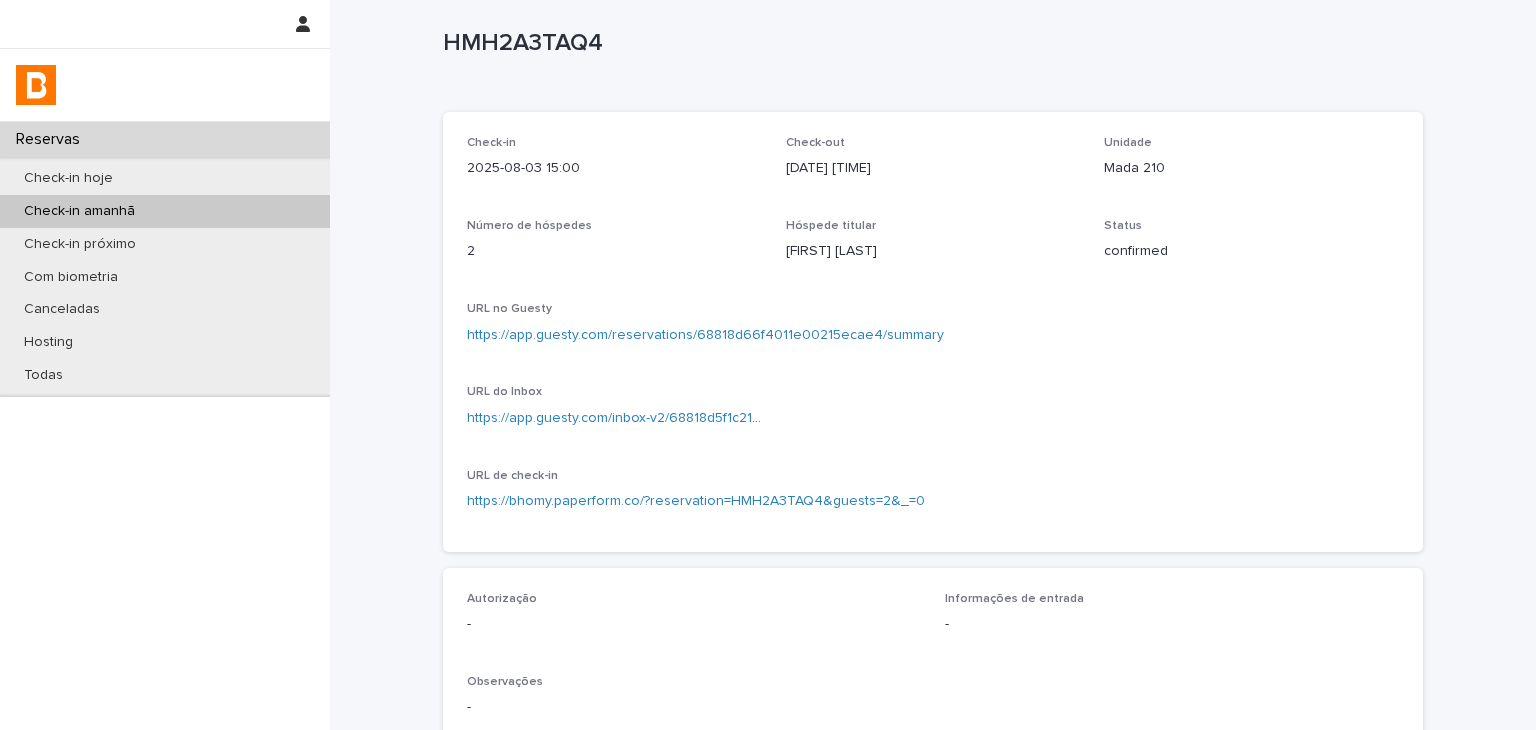 click on "https://app.guesty.com/reservations/68818d66f4011e00215ecae4/summary" at bounding box center (933, 335) 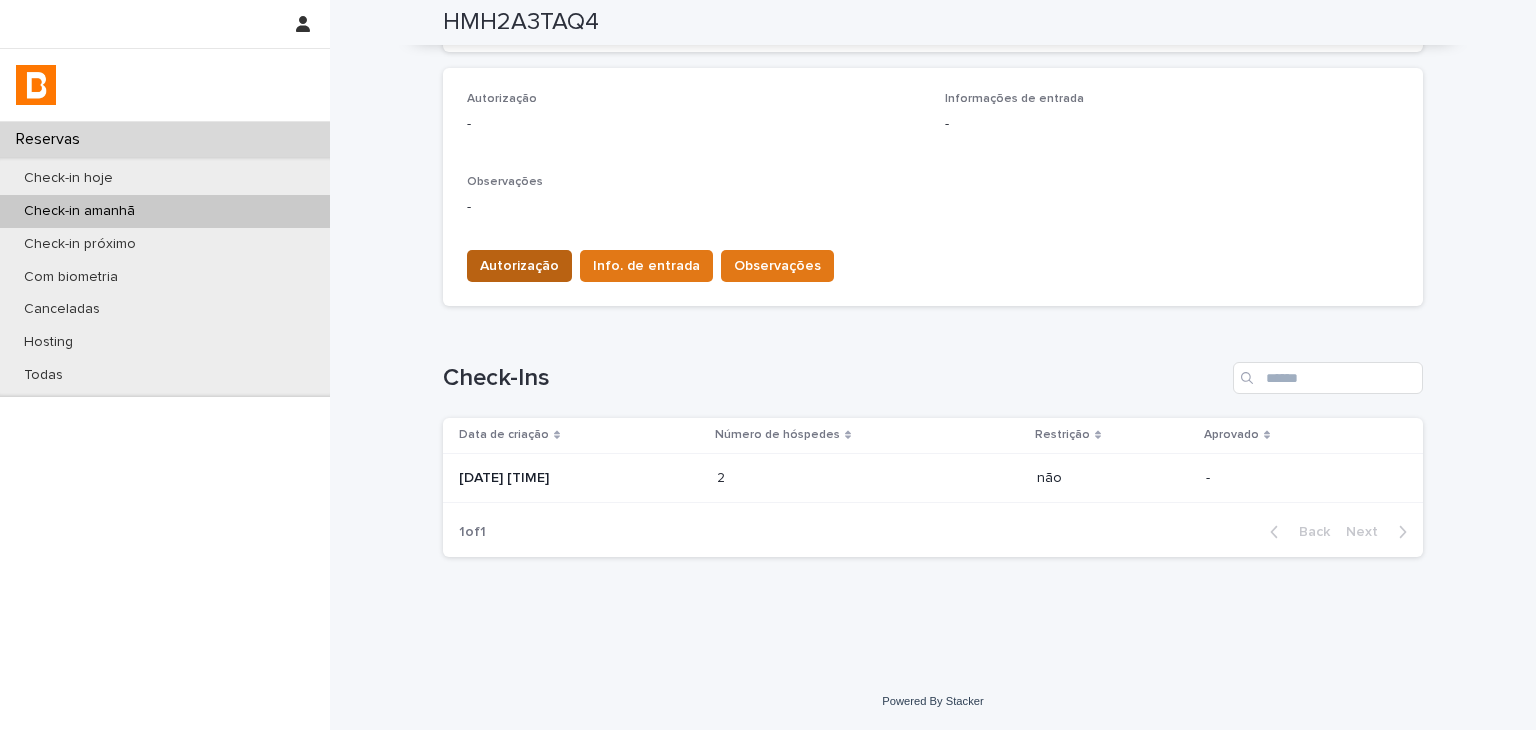 click on "Autorização" at bounding box center (519, 266) 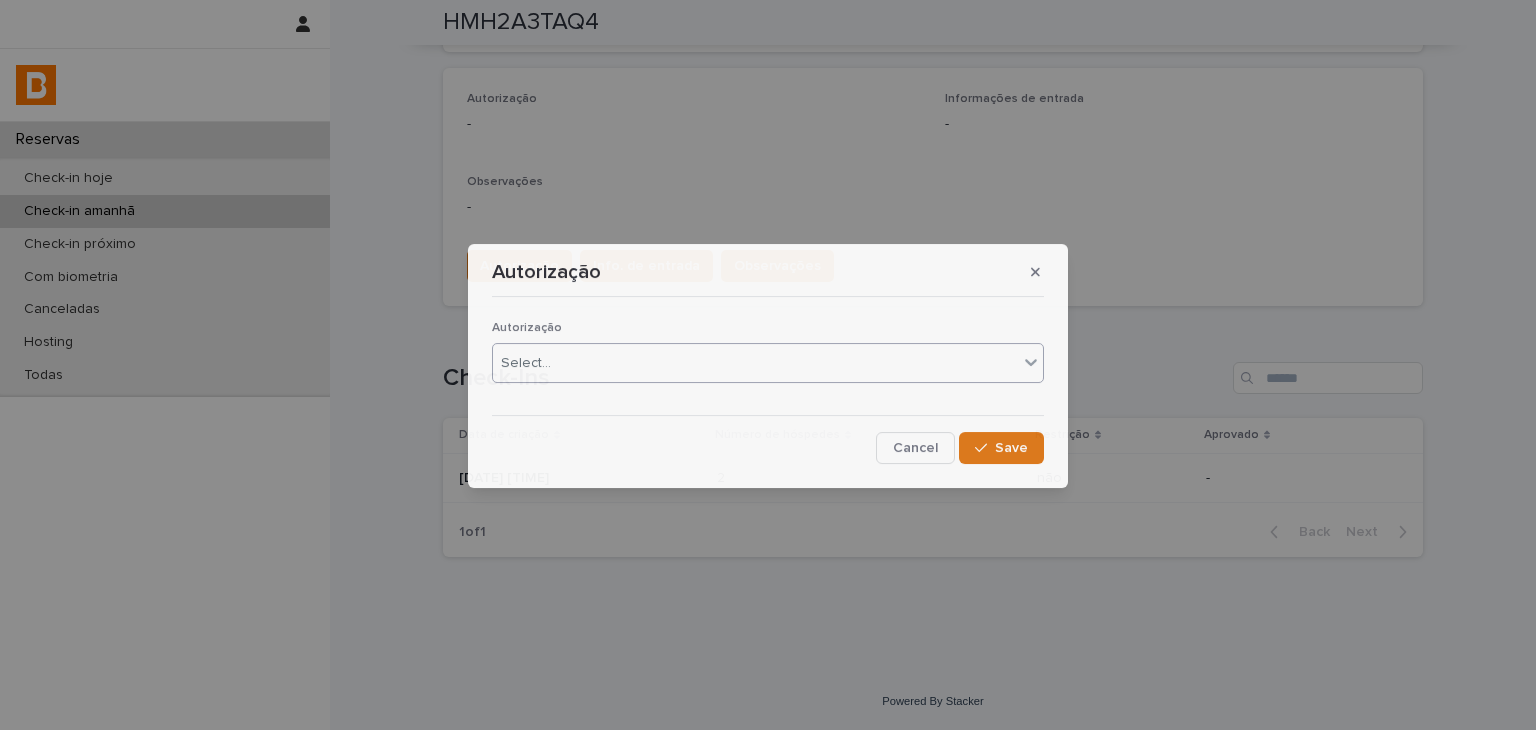 click on "Select..." at bounding box center (755, 363) 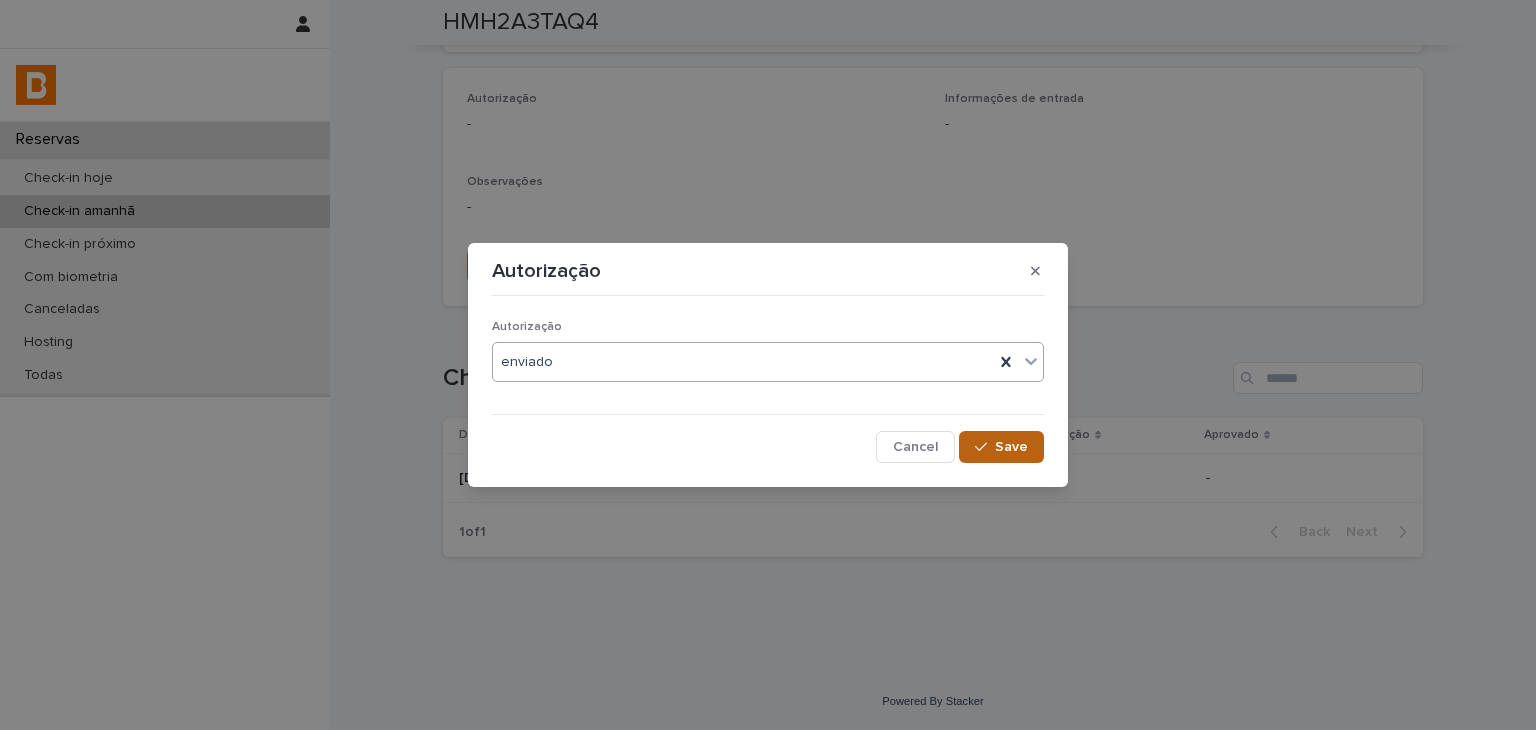 click on "Save" at bounding box center [1001, 447] 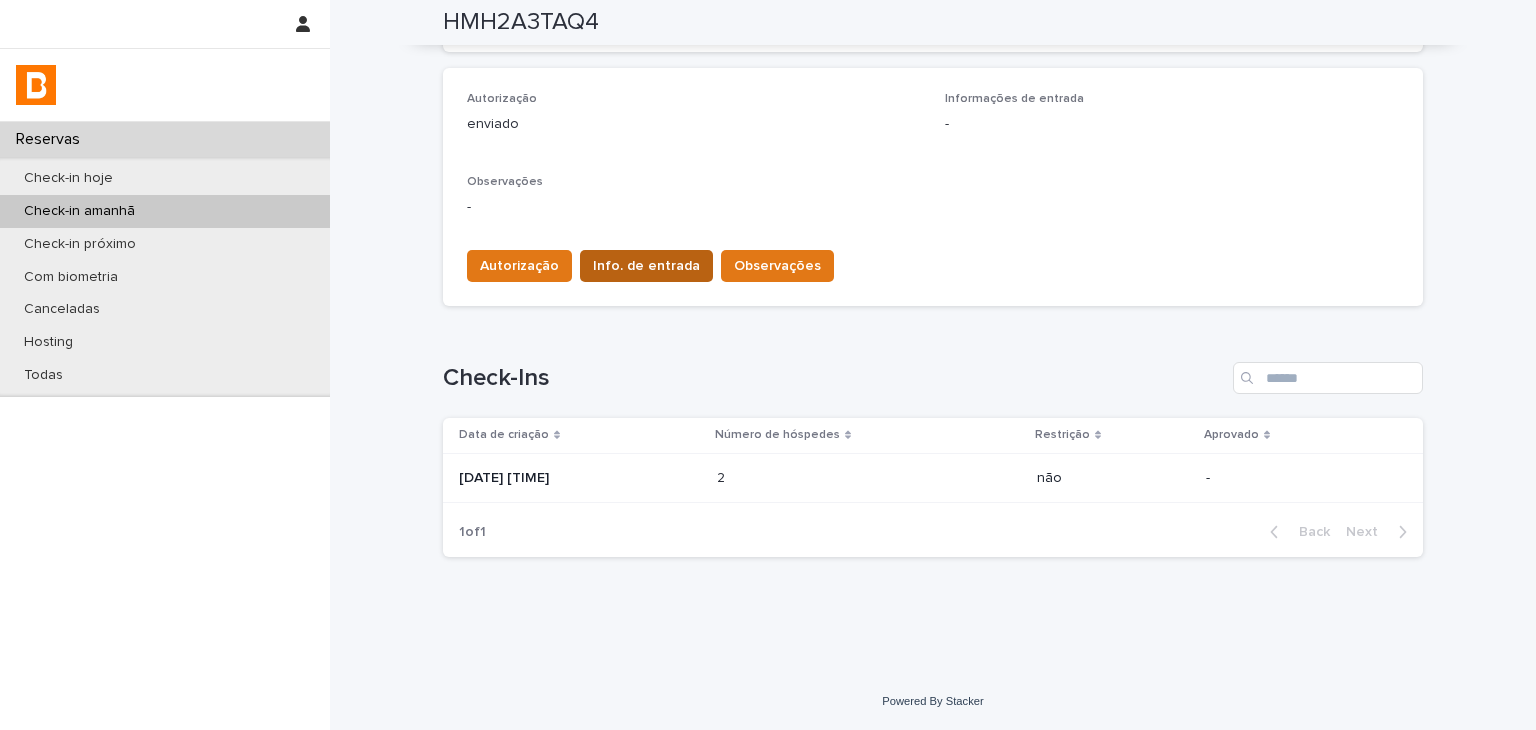 click on "Info. de entrada" at bounding box center [646, 266] 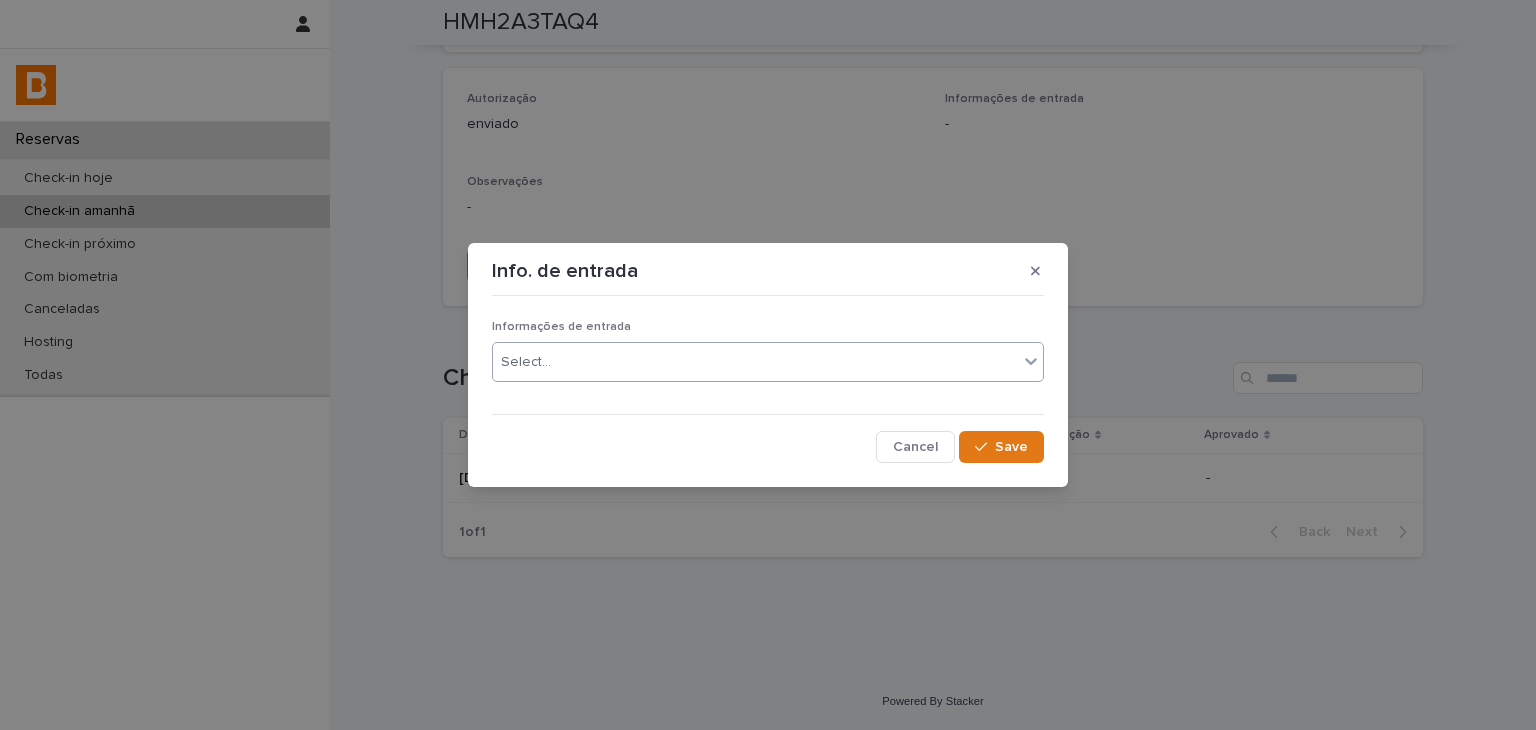 click on "Select..." at bounding box center [755, 362] 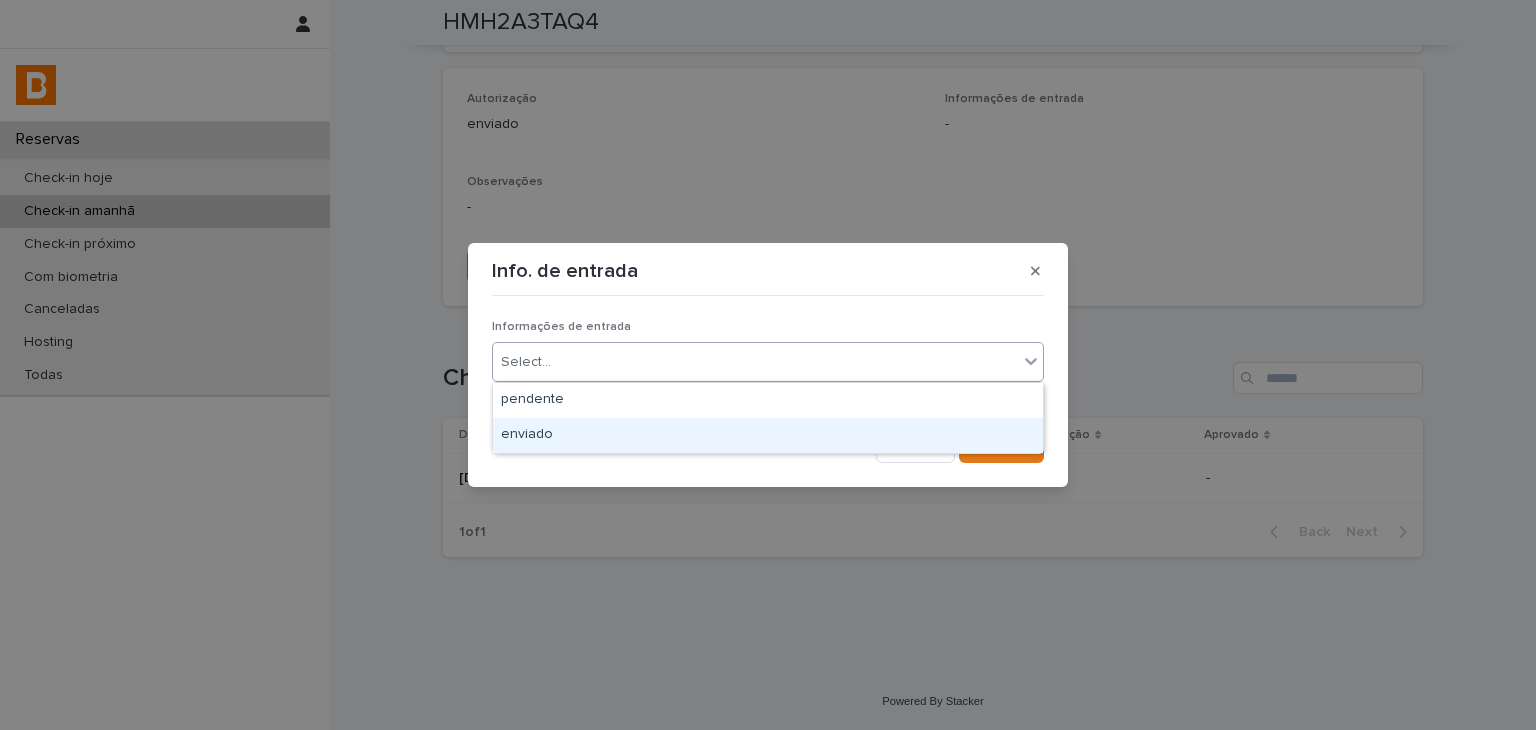 click on "enviado" at bounding box center [768, 435] 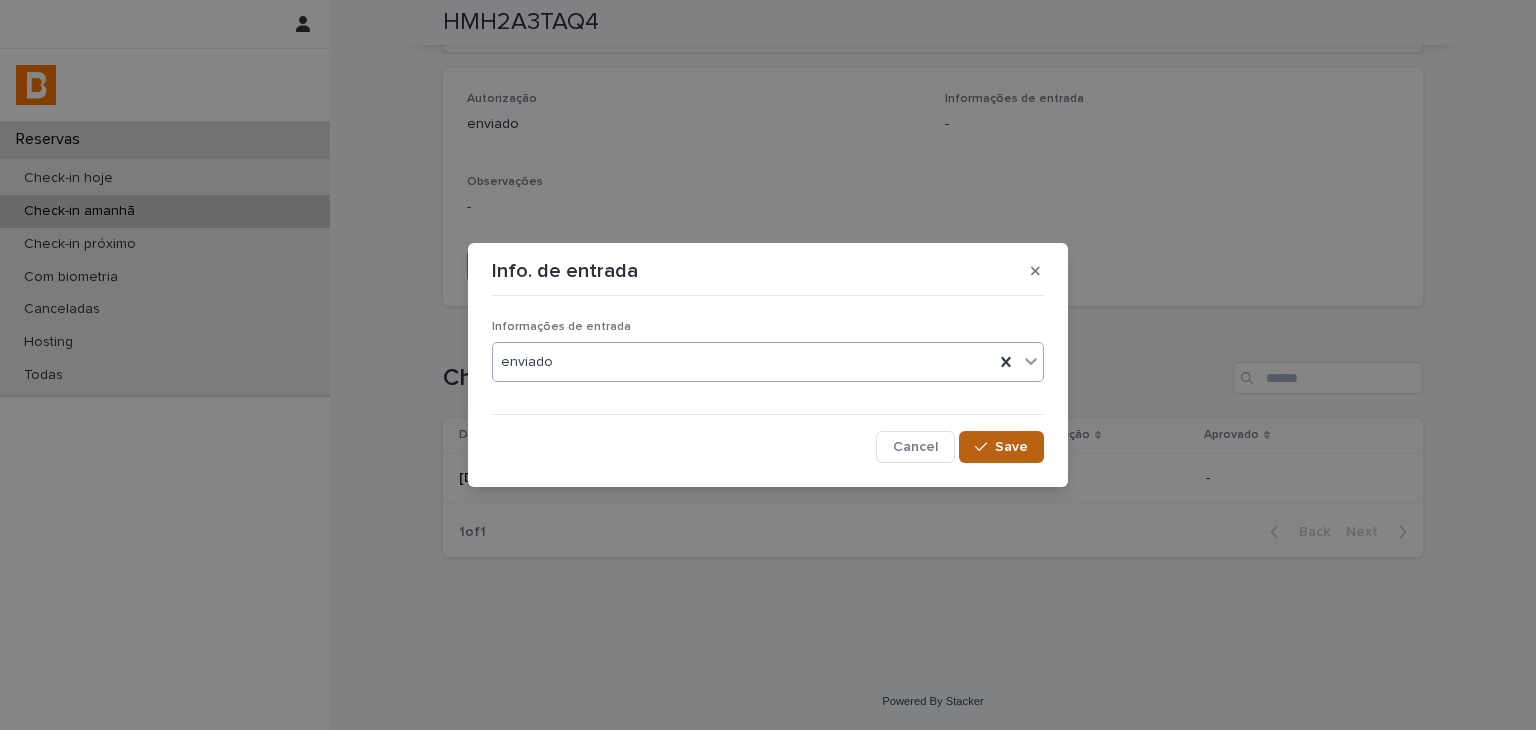 click on "Save" at bounding box center [1001, 447] 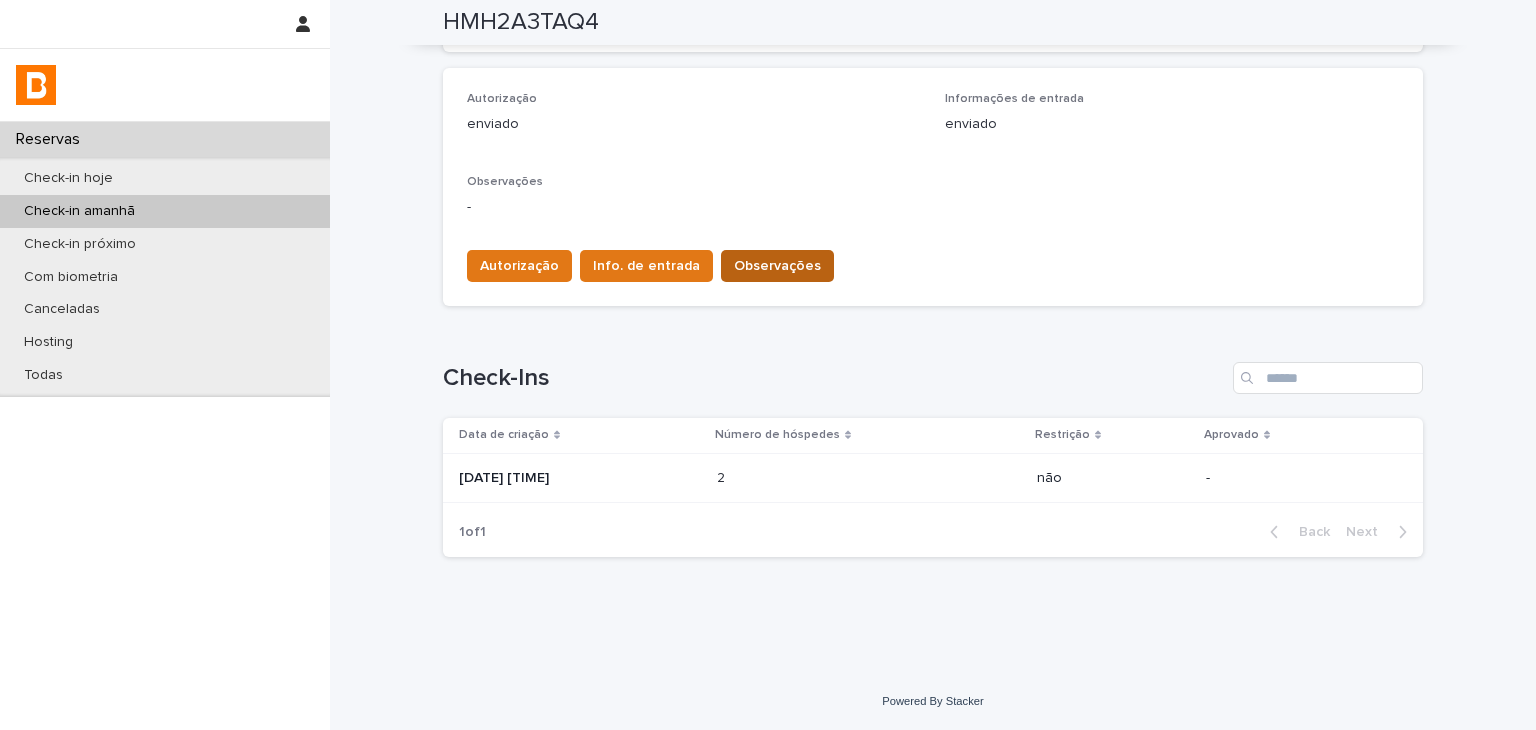click on "Observações" at bounding box center (777, 266) 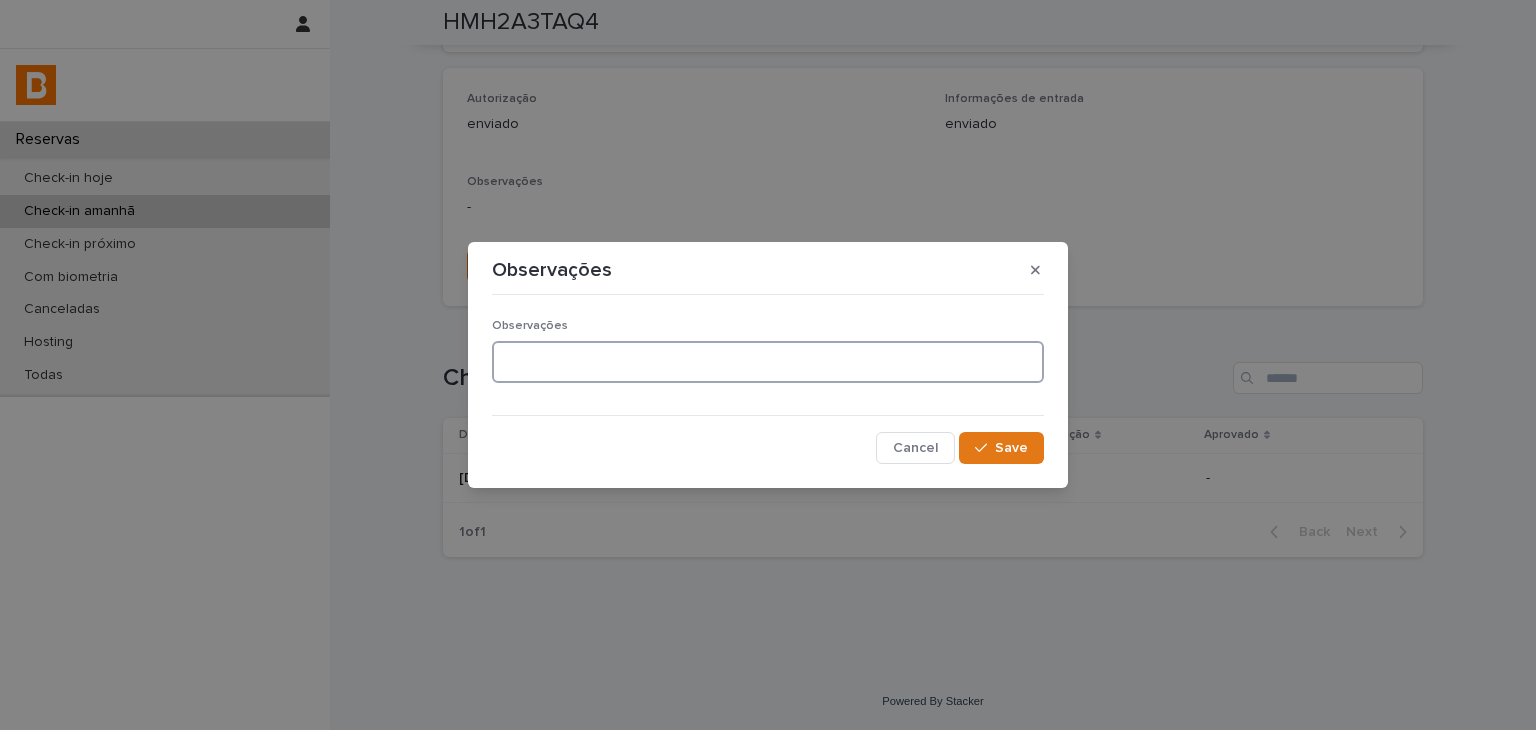 click at bounding box center [768, 362] 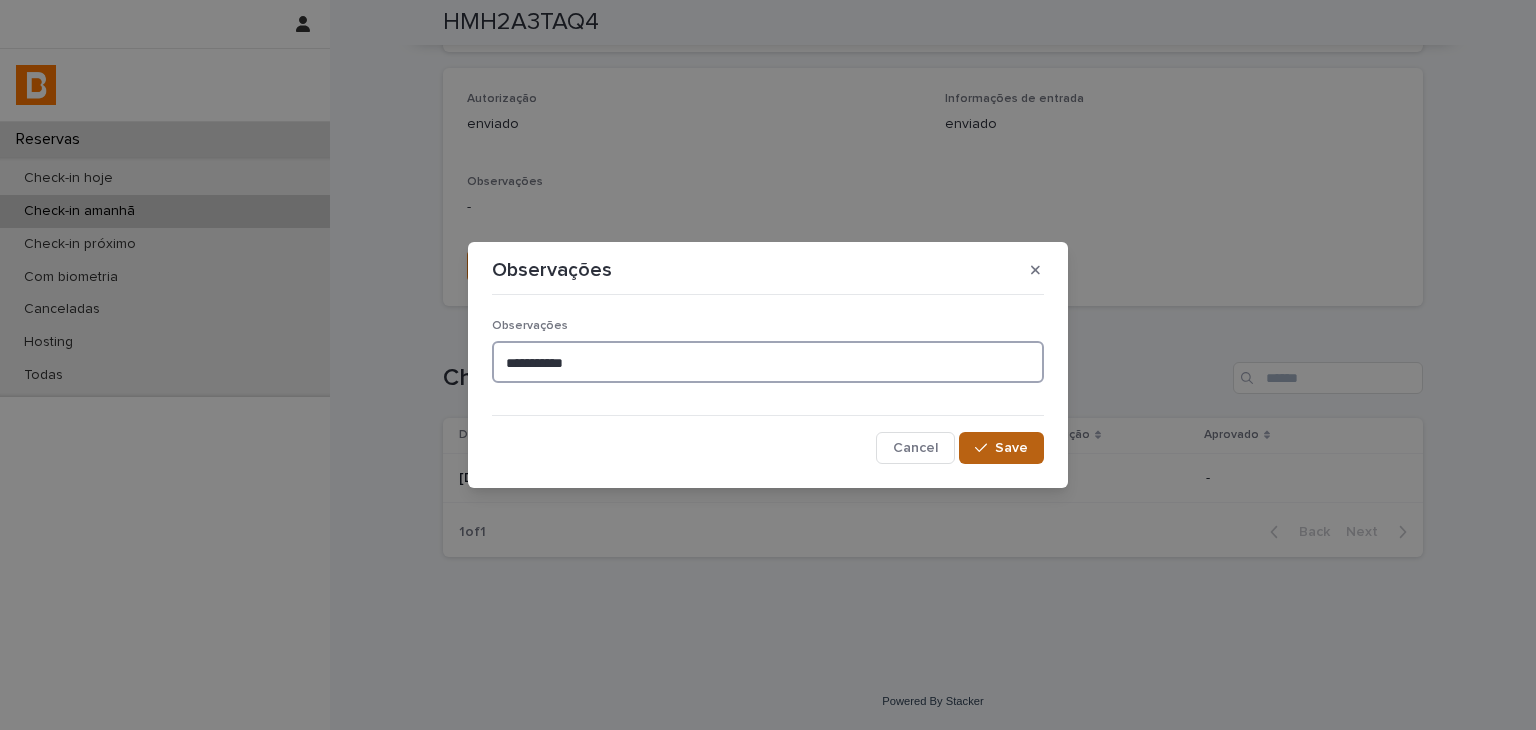 type on "**********" 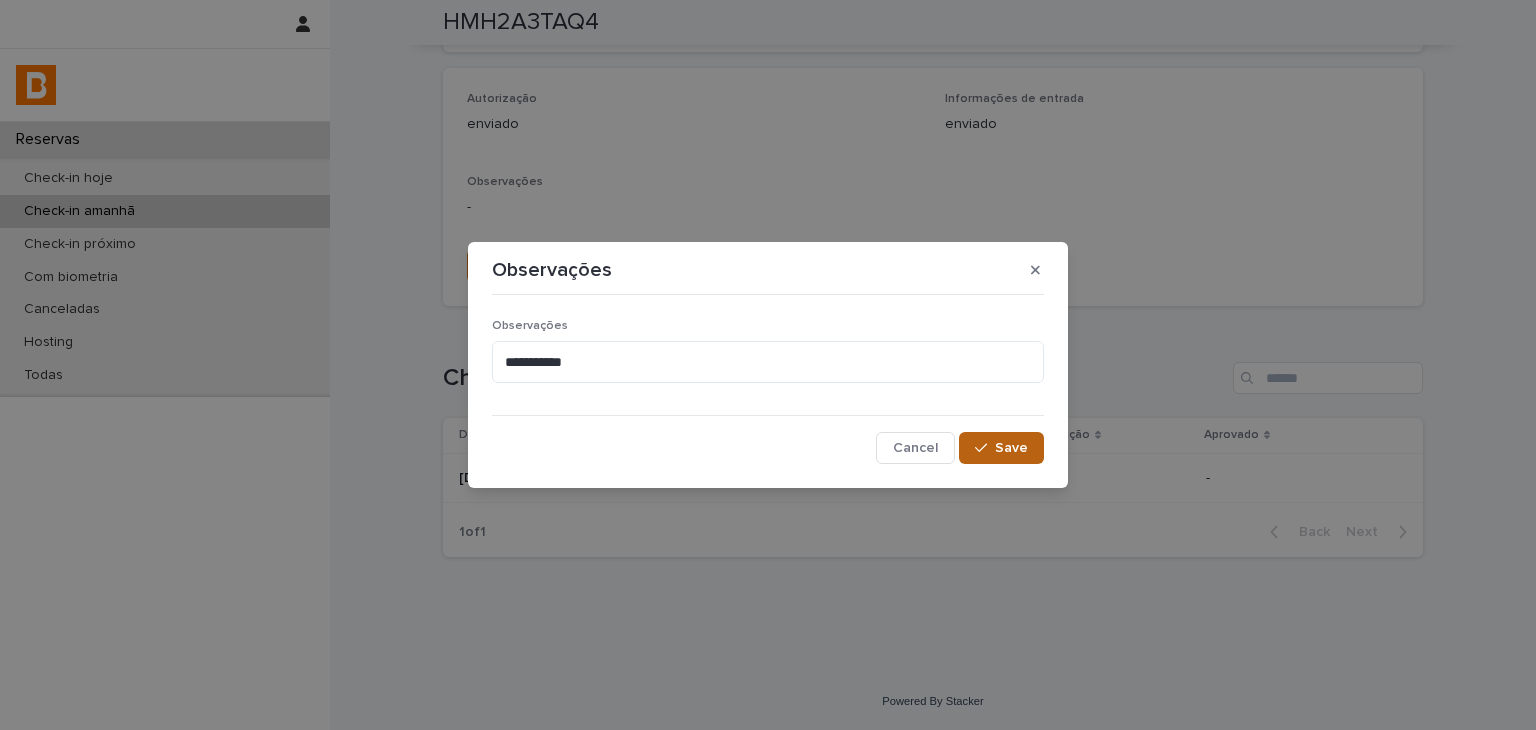 click 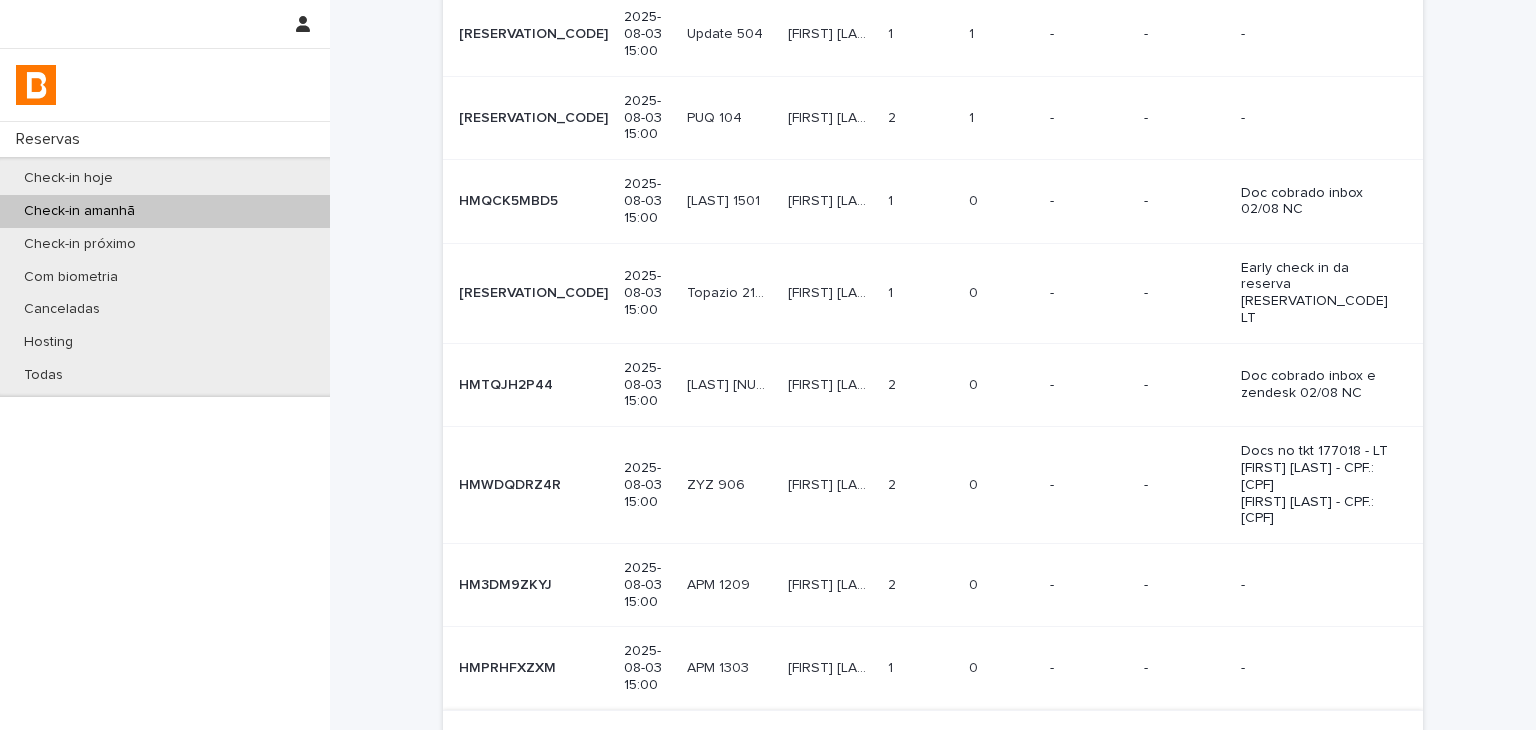 scroll, scrollTop: 400, scrollLeft: 0, axis: vertical 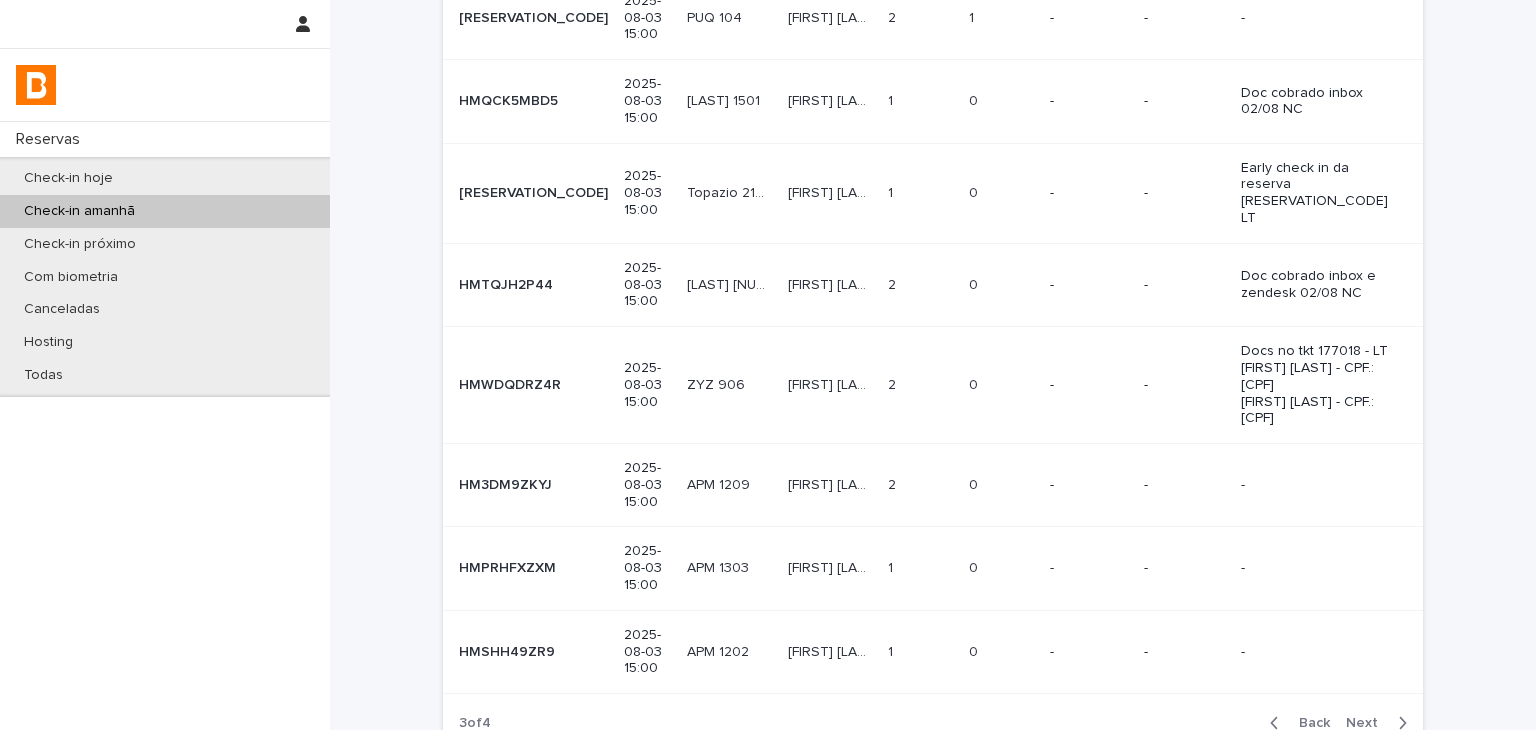 click 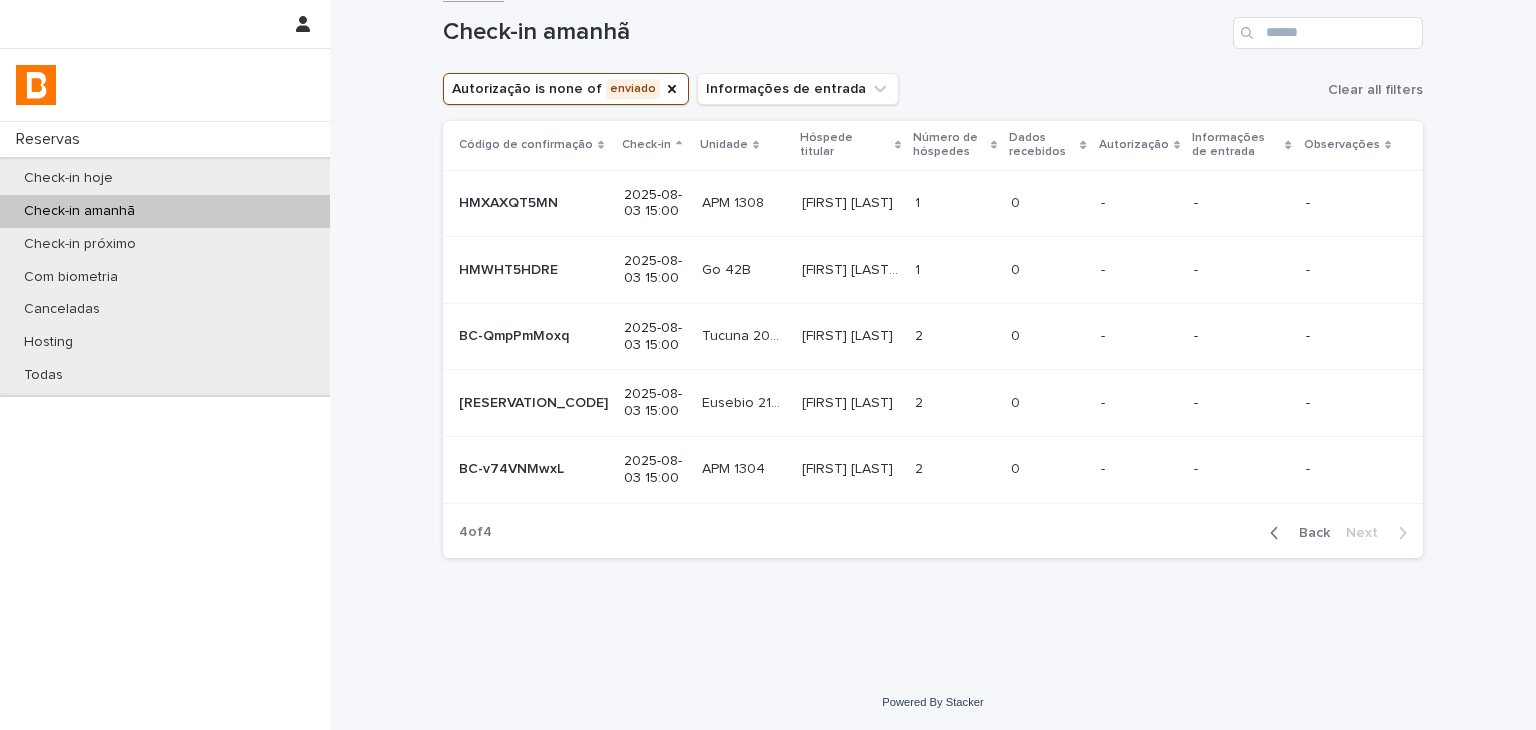 scroll, scrollTop: 24, scrollLeft: 0, axis: vertical 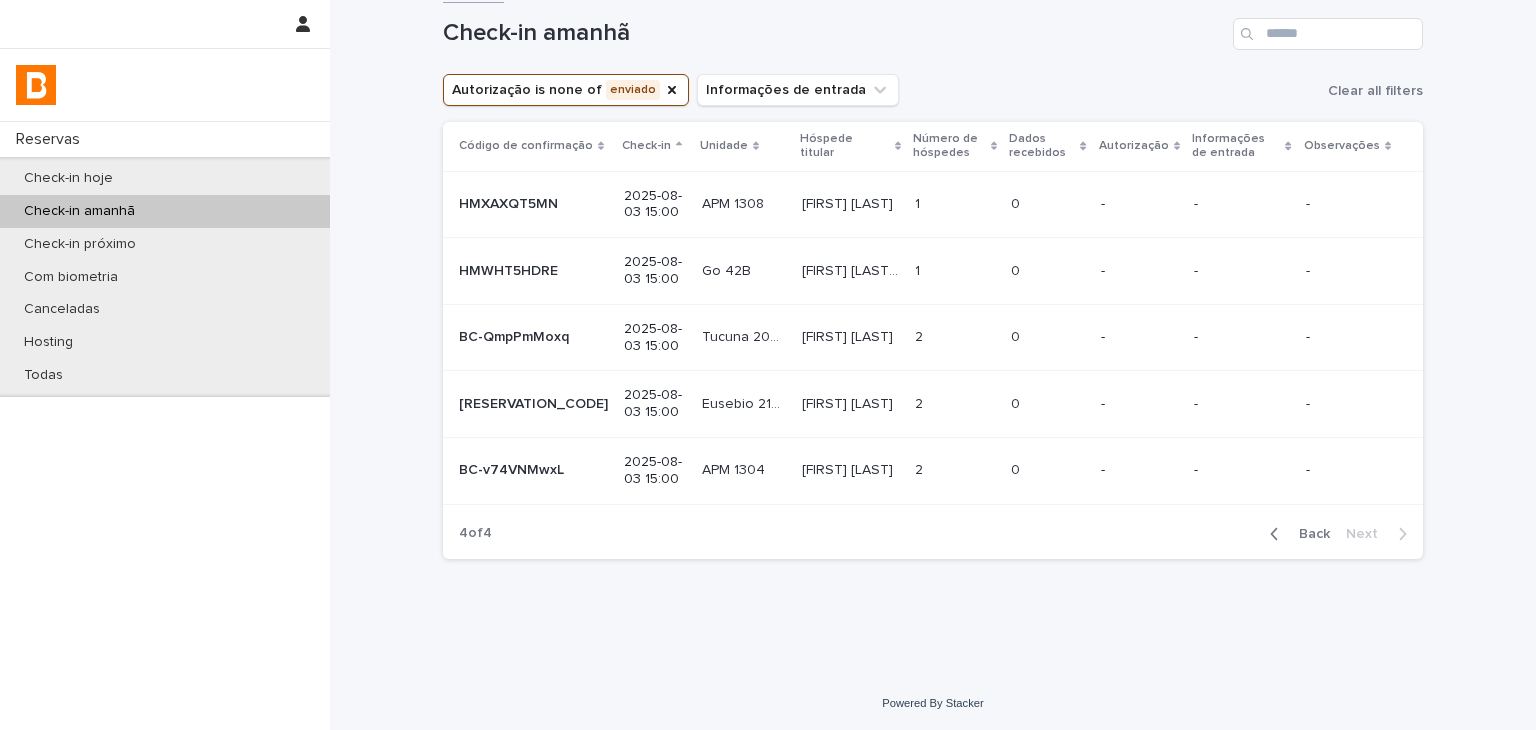 click on "Back" at bounding box center [1308, 534] 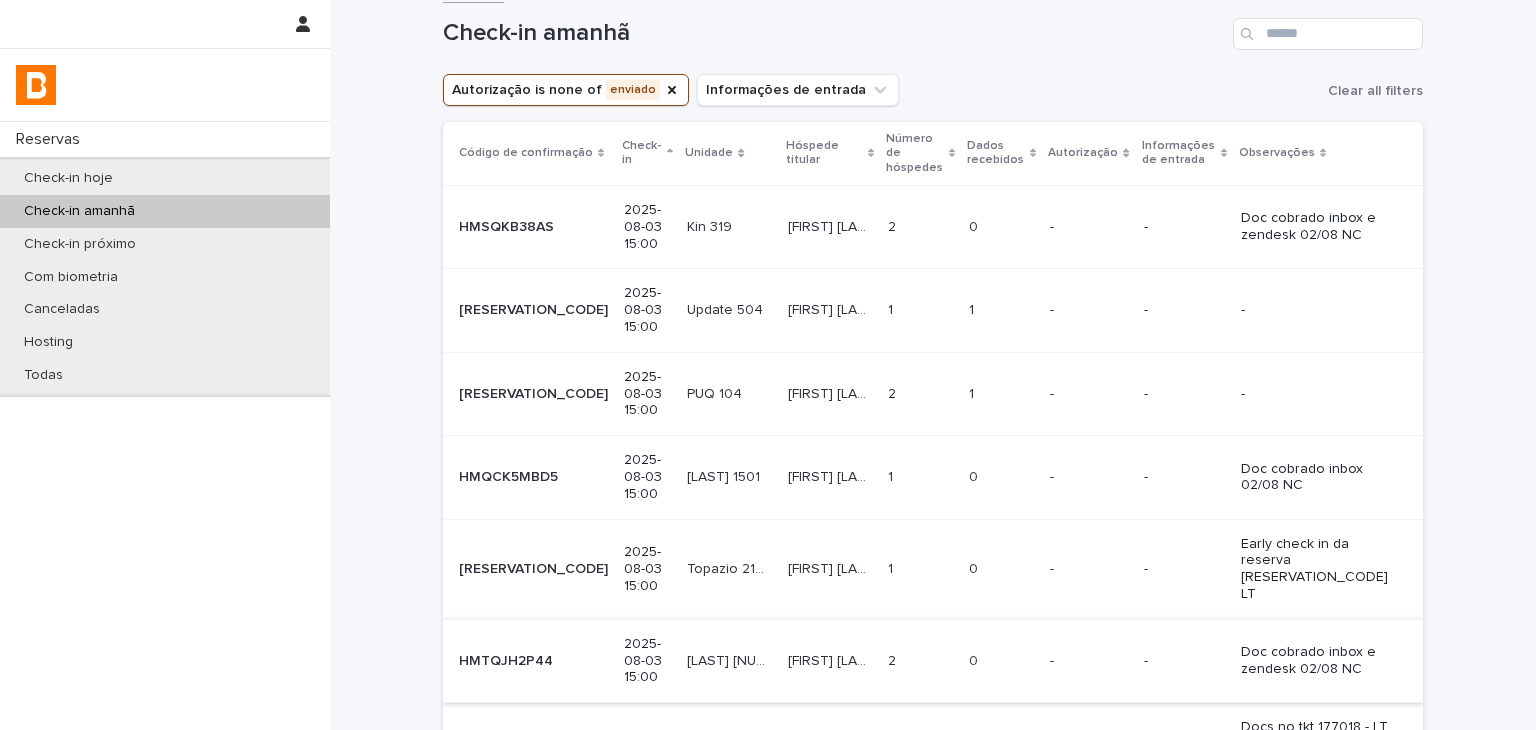 scroll, scrollTop: 424, scrollLeft: 0, axis: vertical 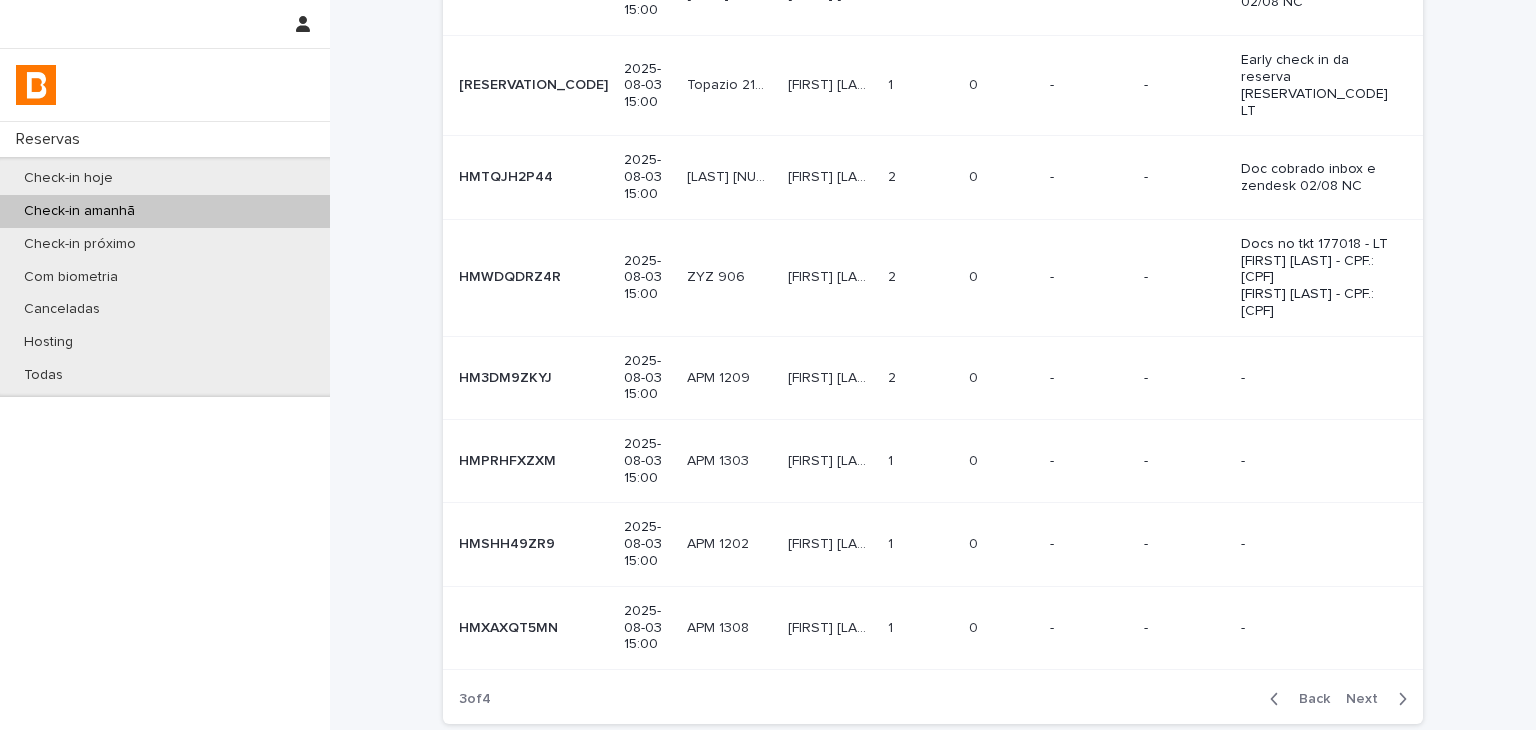 click on "Next" at bounding box center (1368, 699) 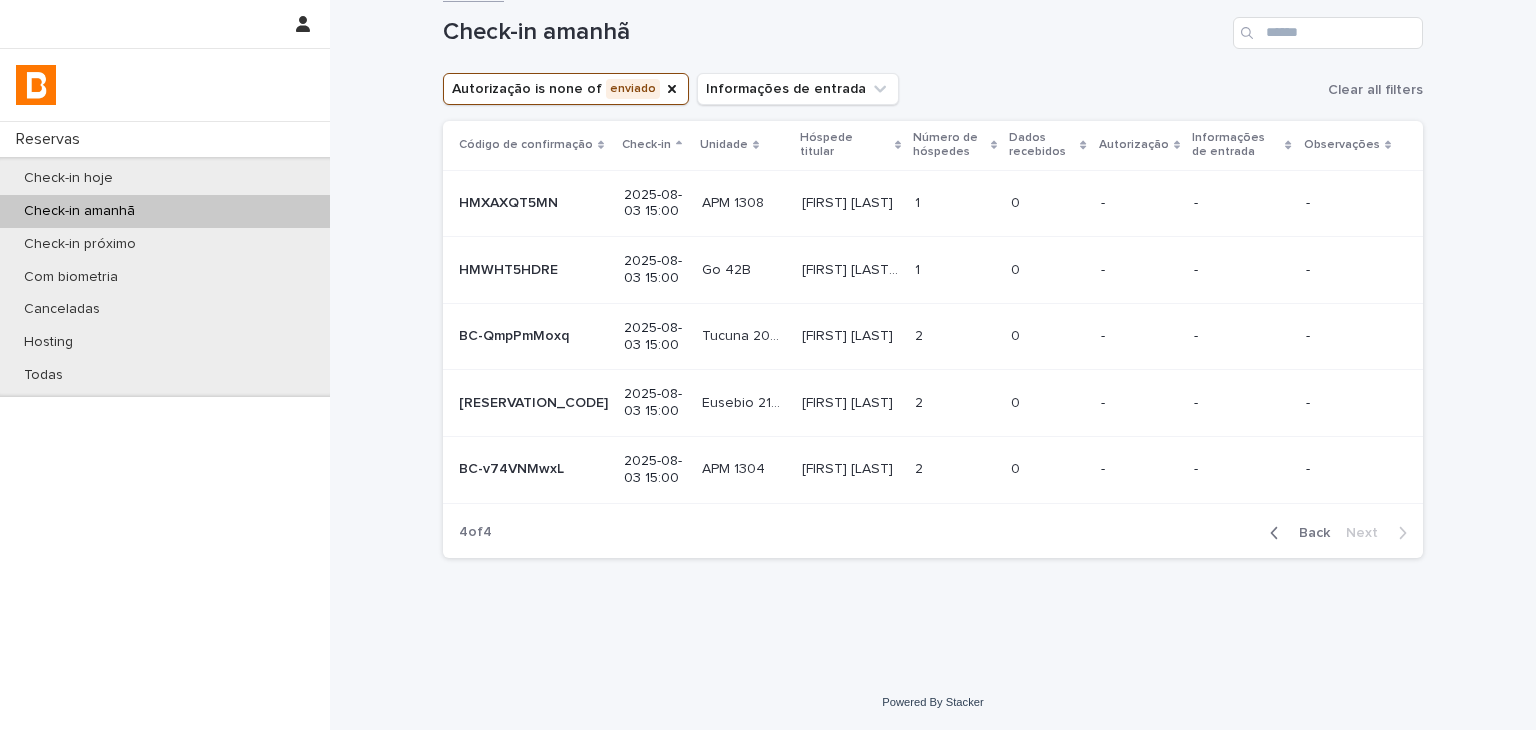 scroll, scrollTop: 24, scrollLeft: 0, axis: vertical 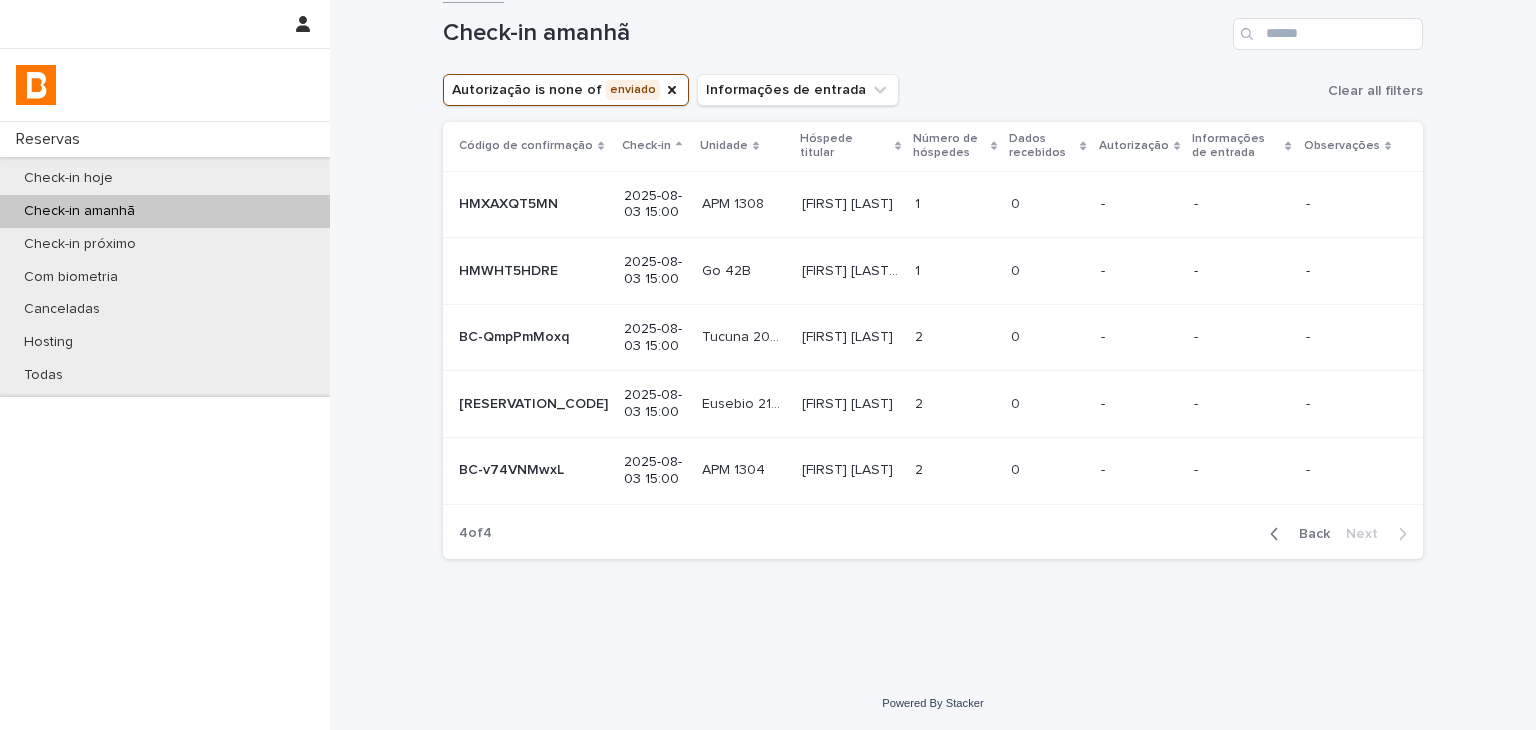 click at bounding box center (955, 204) 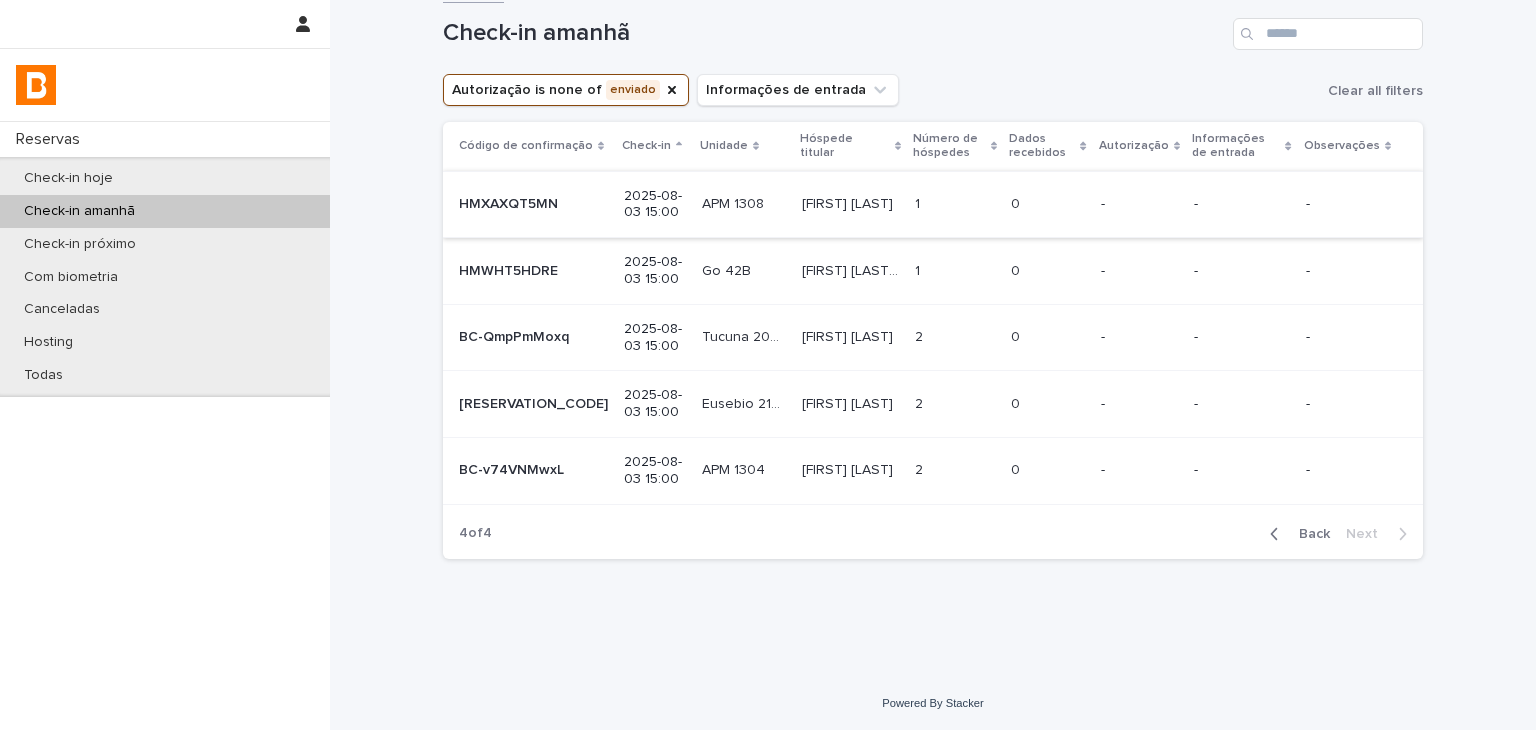 scroll, scrollTop: 0, scrollLeft: 0, axis: both 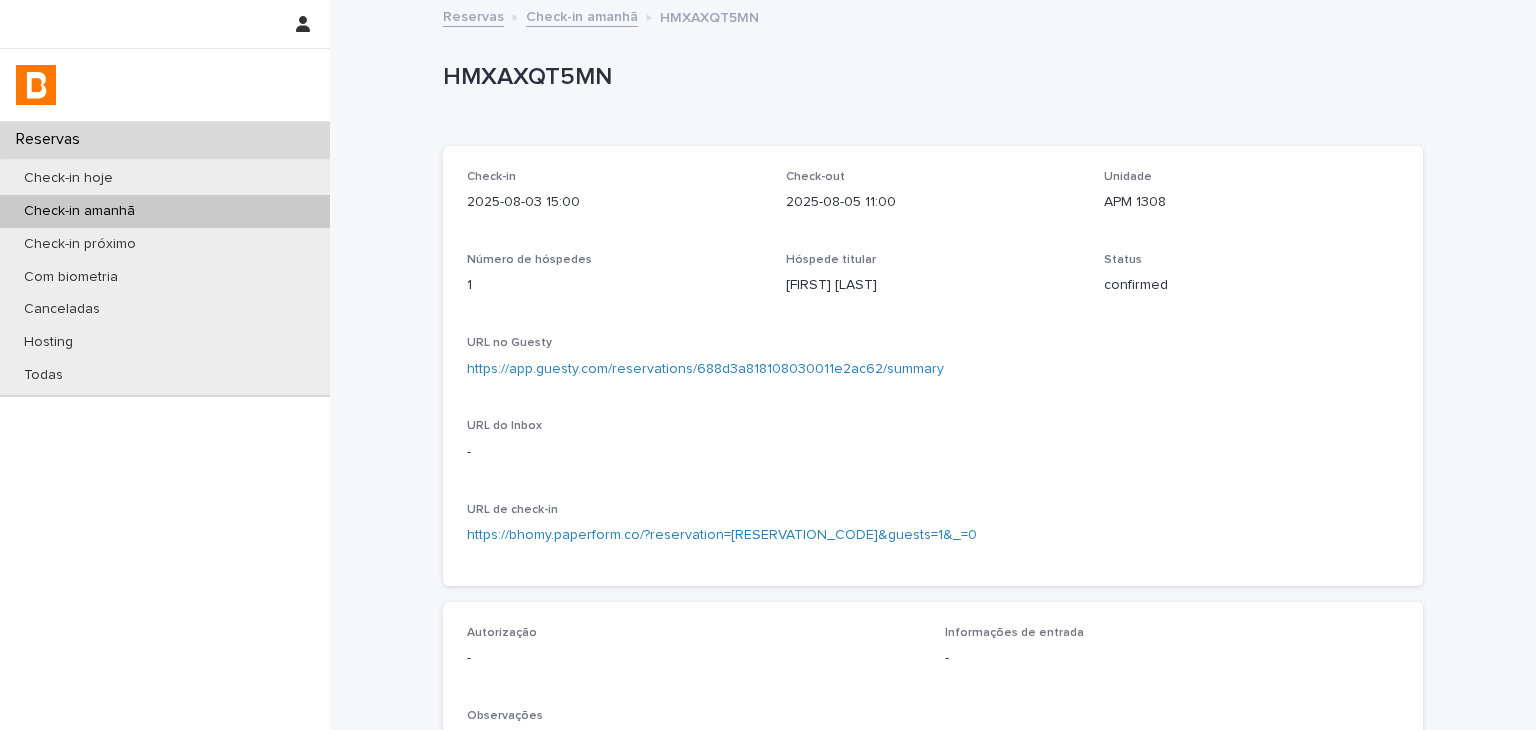 click on "https://app.guesty.com/reservations/688d3a818108030011e2ac62/summary" at bounding box center [705, 369] 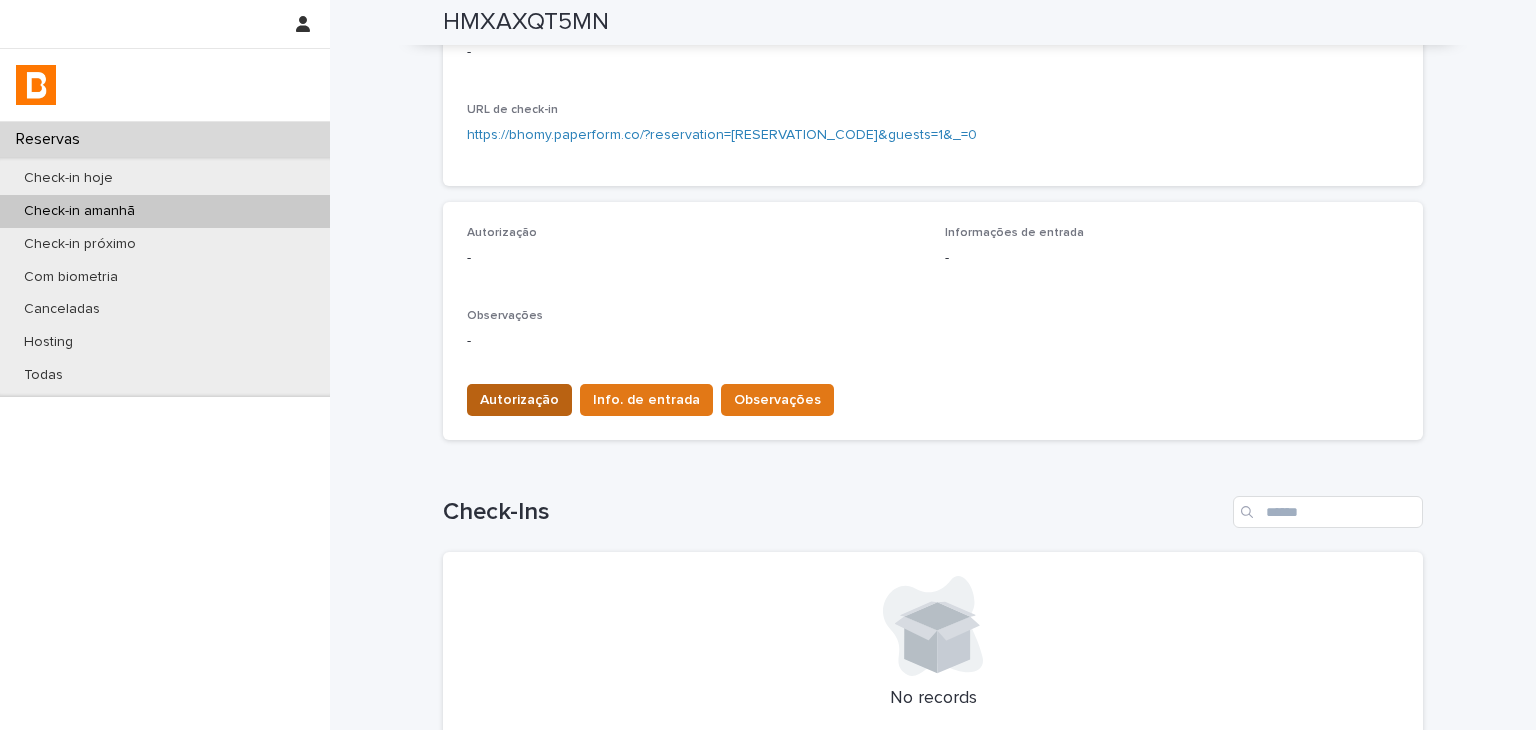click on "Autorização" at bounding box center [519, 400] 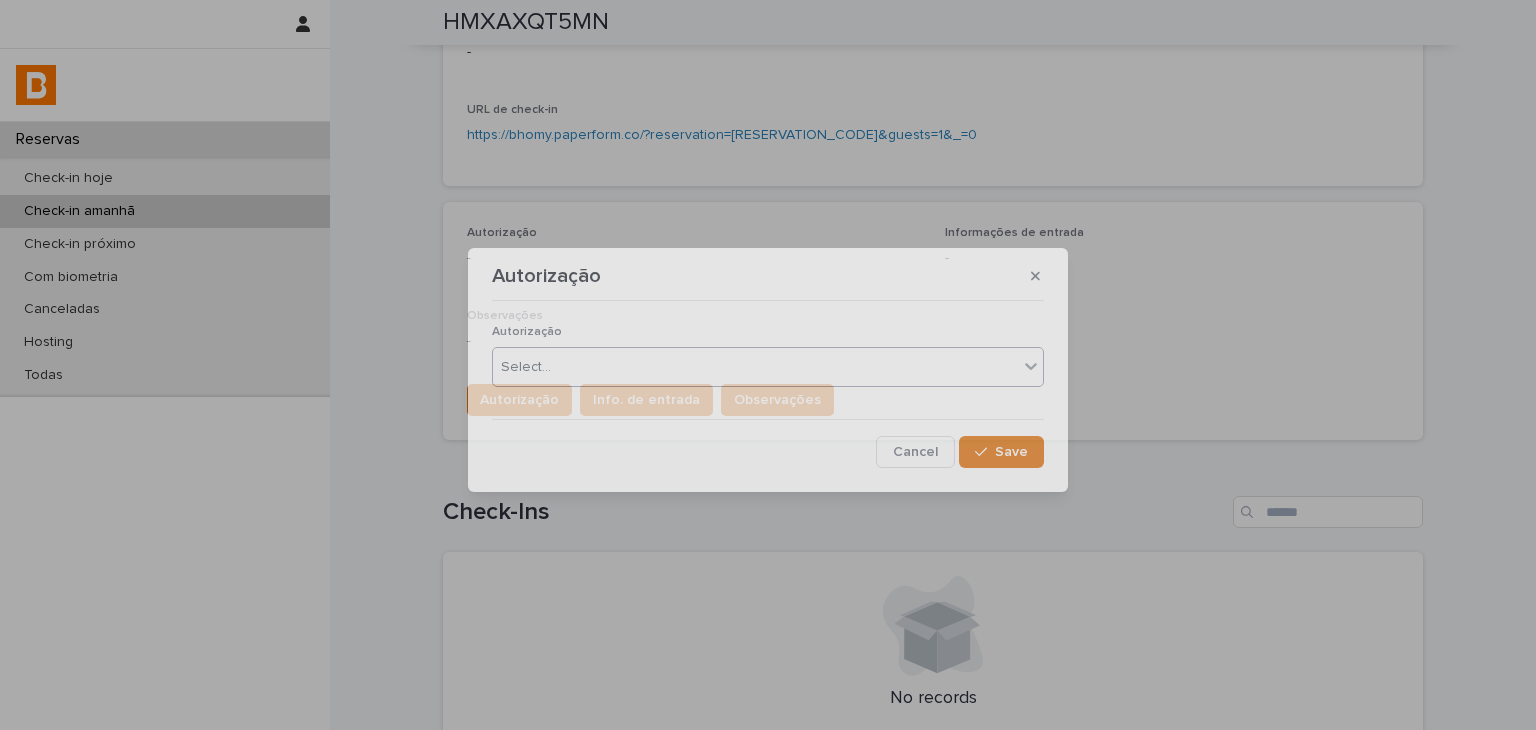 click on "Select..." at bounding box center [768, 367] 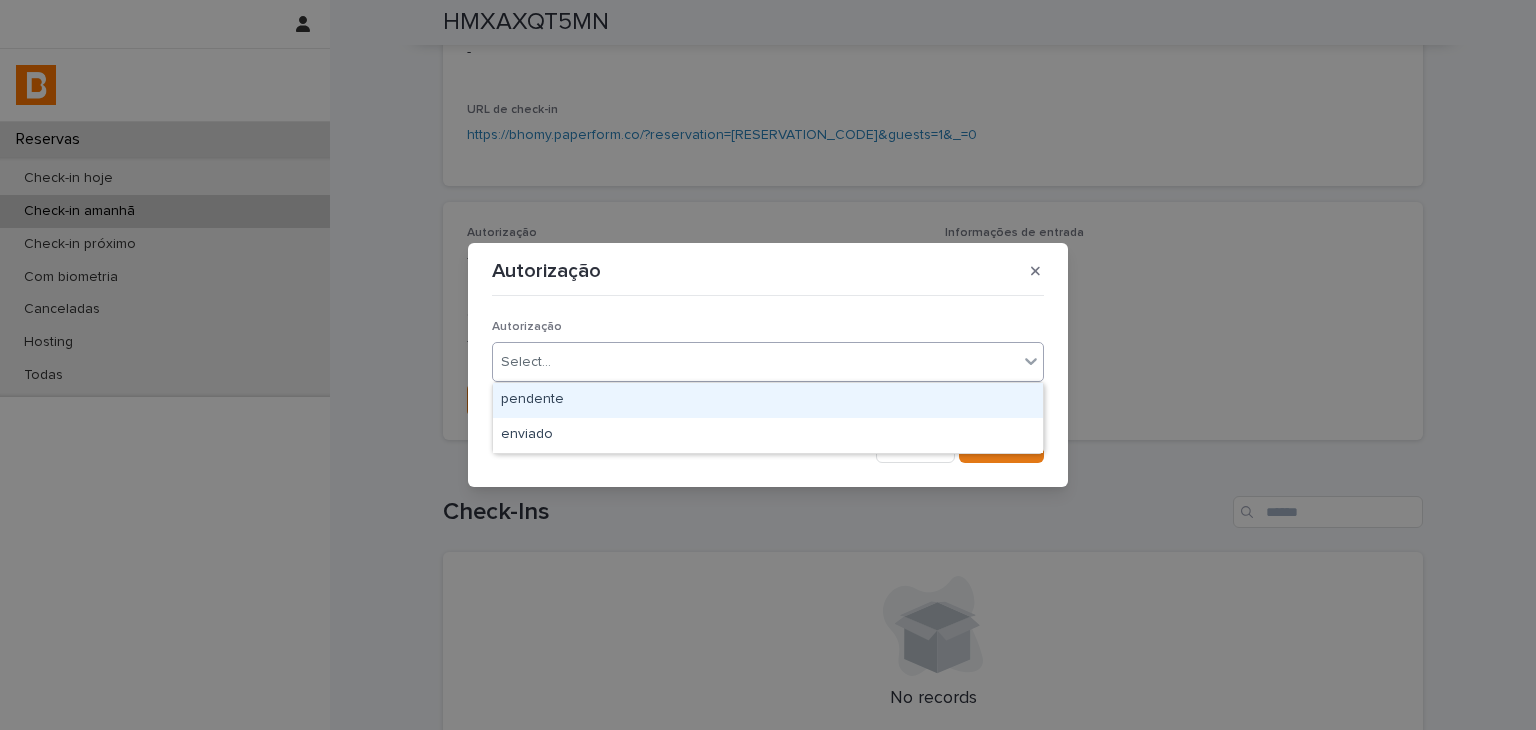 click on "pendente" at bounding box center [768, 400] 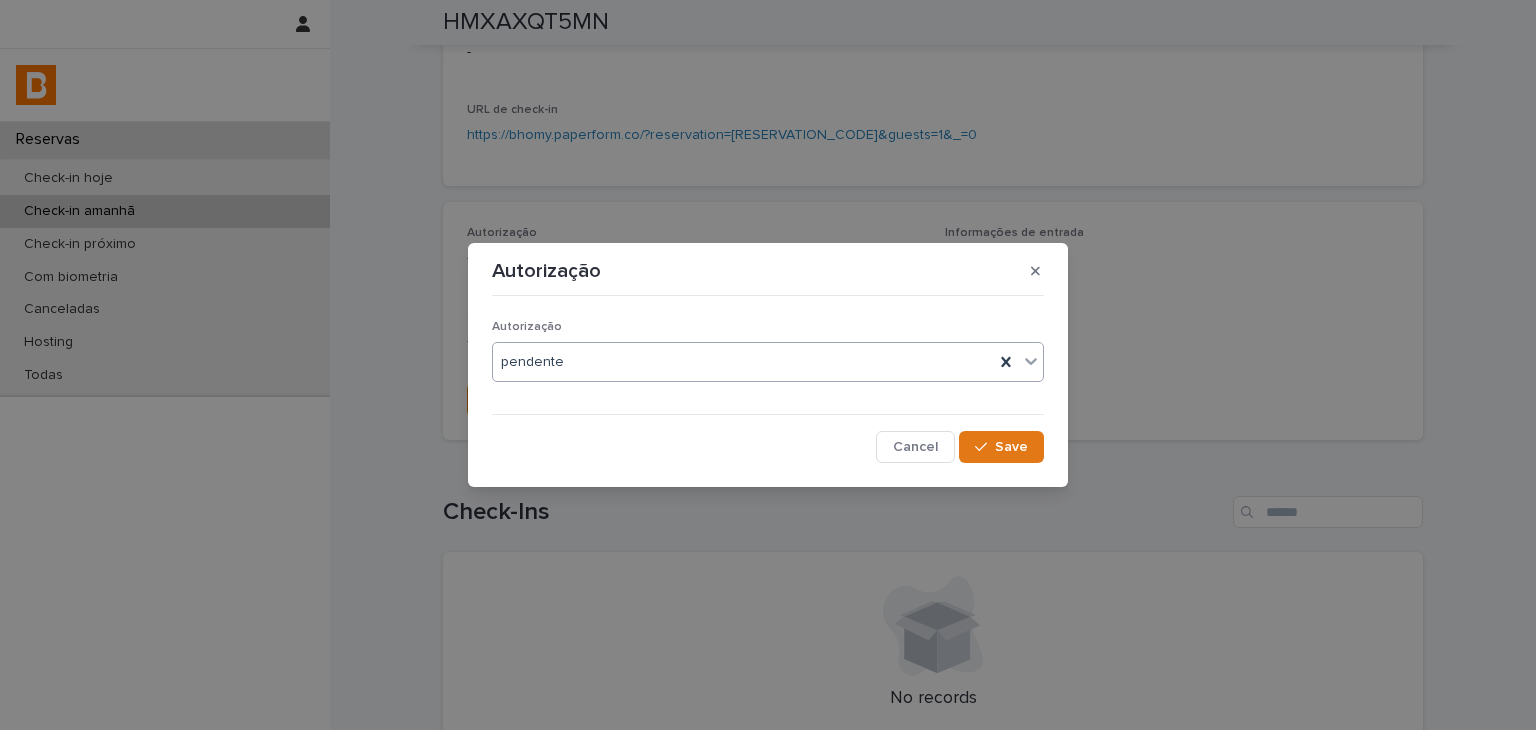 drag, startPoint x: 664, startPoint y: 349, endPoint x: 664, endPoint y: 377, distance: 28 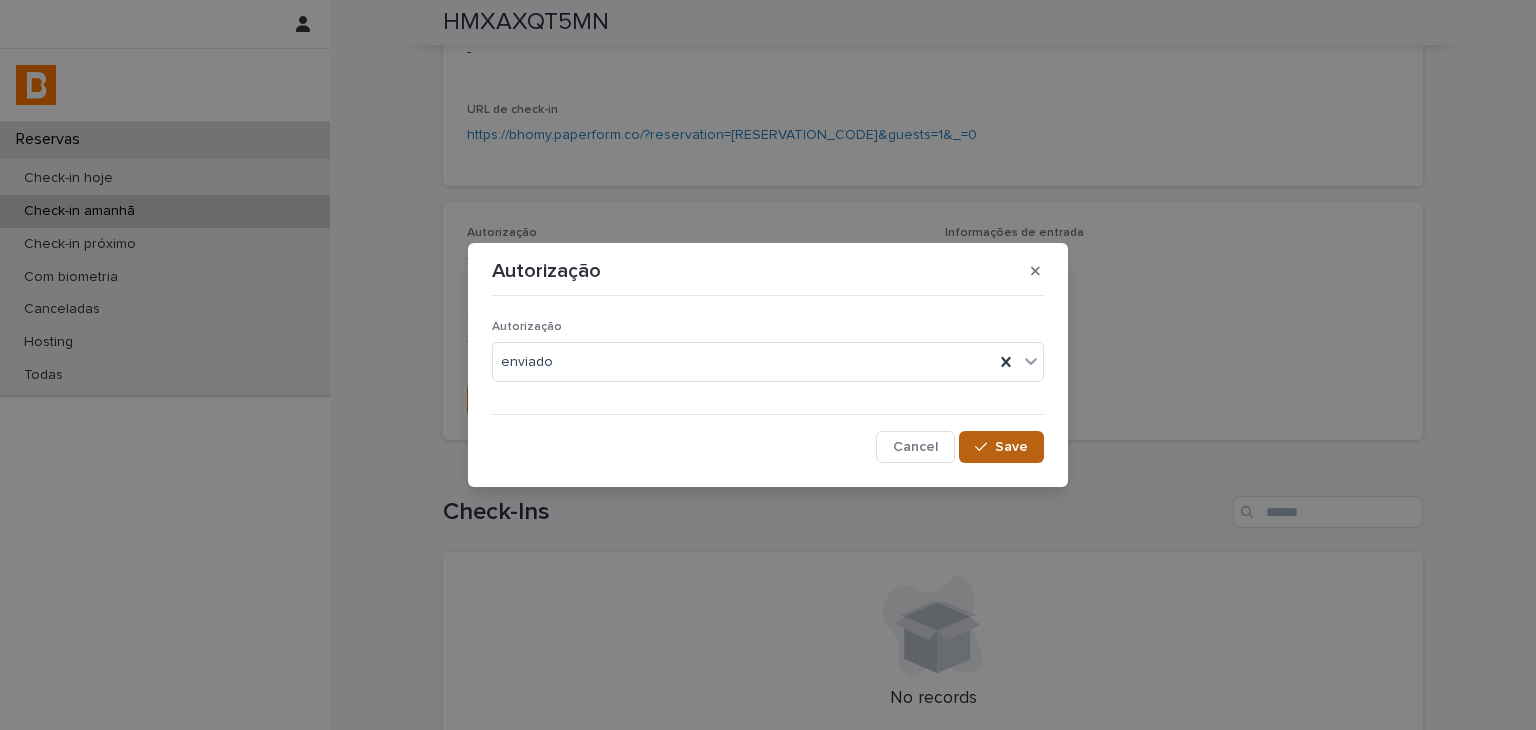 click on "Save" at bounding box center [1011, 447] 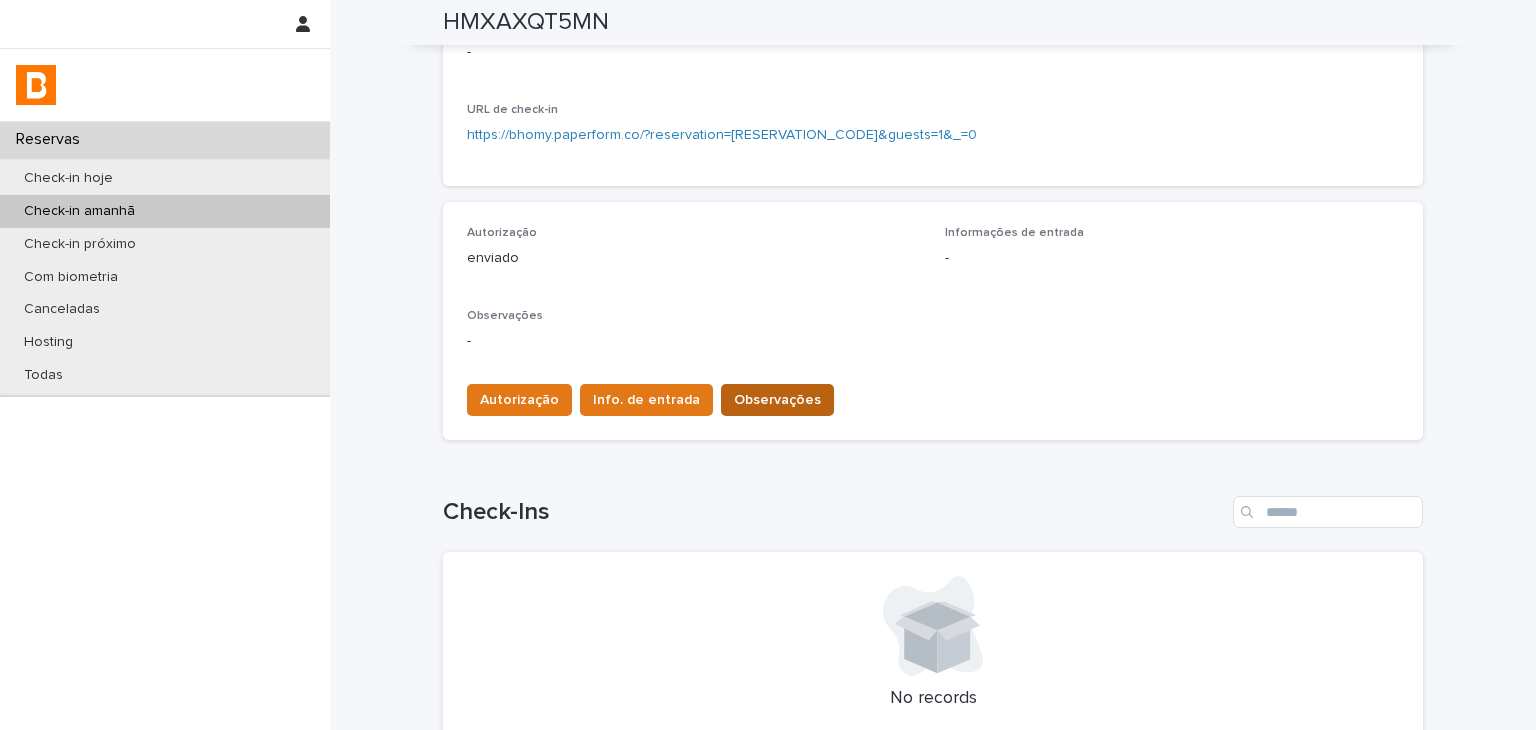 click on "Observações" at bounding box center [777, 400] 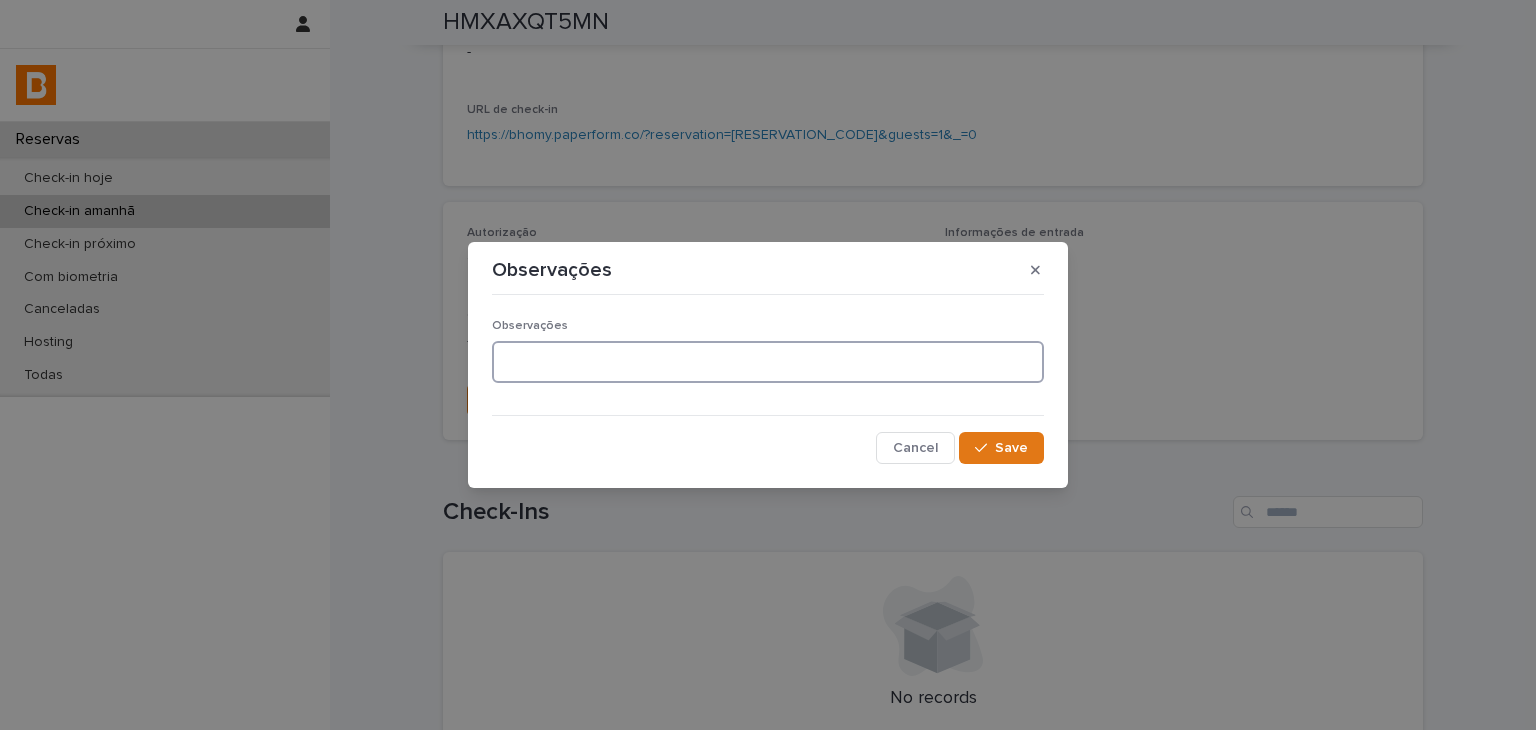 click at bounding box center (768, 362) 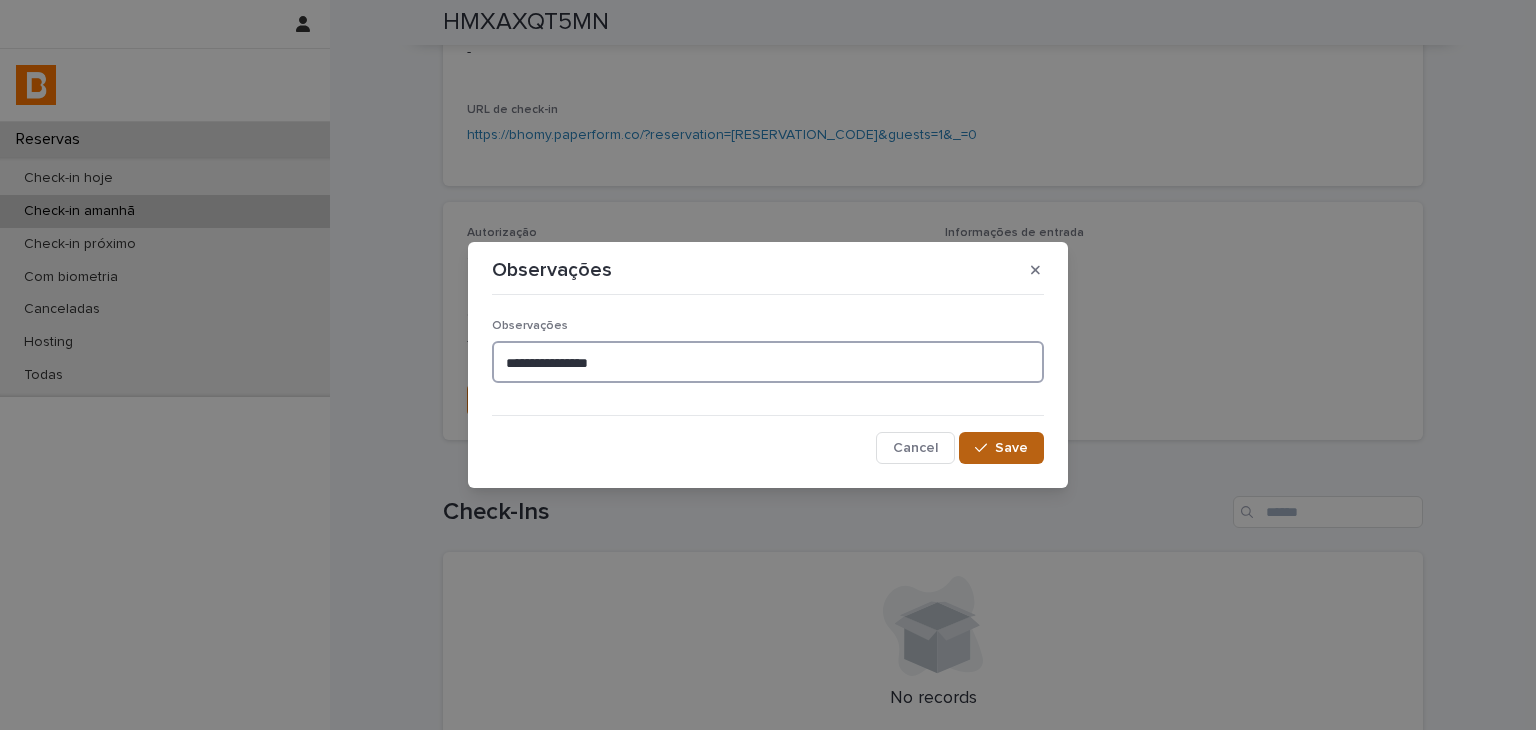 type on "**********" 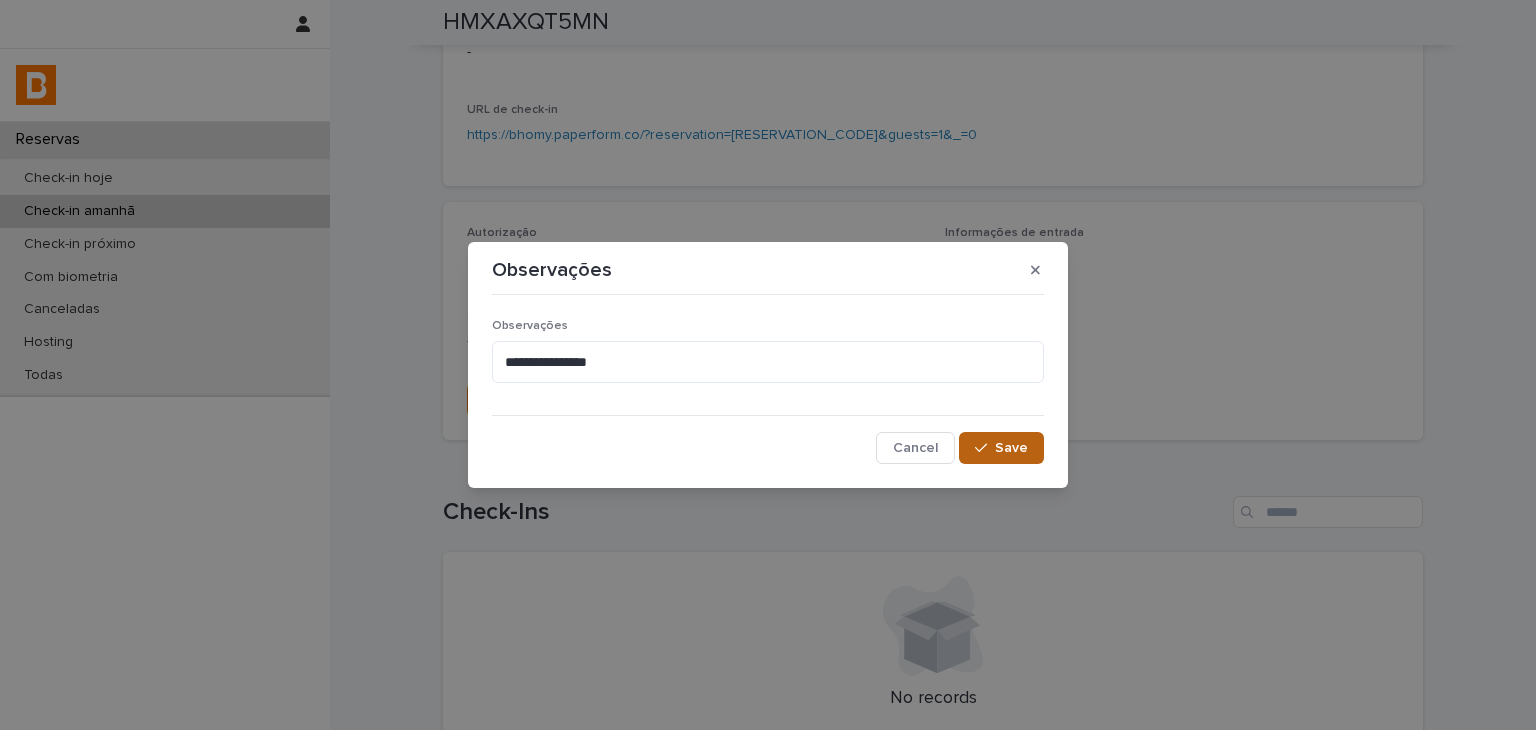 click on "Save" at bounding box center [1011, 448] 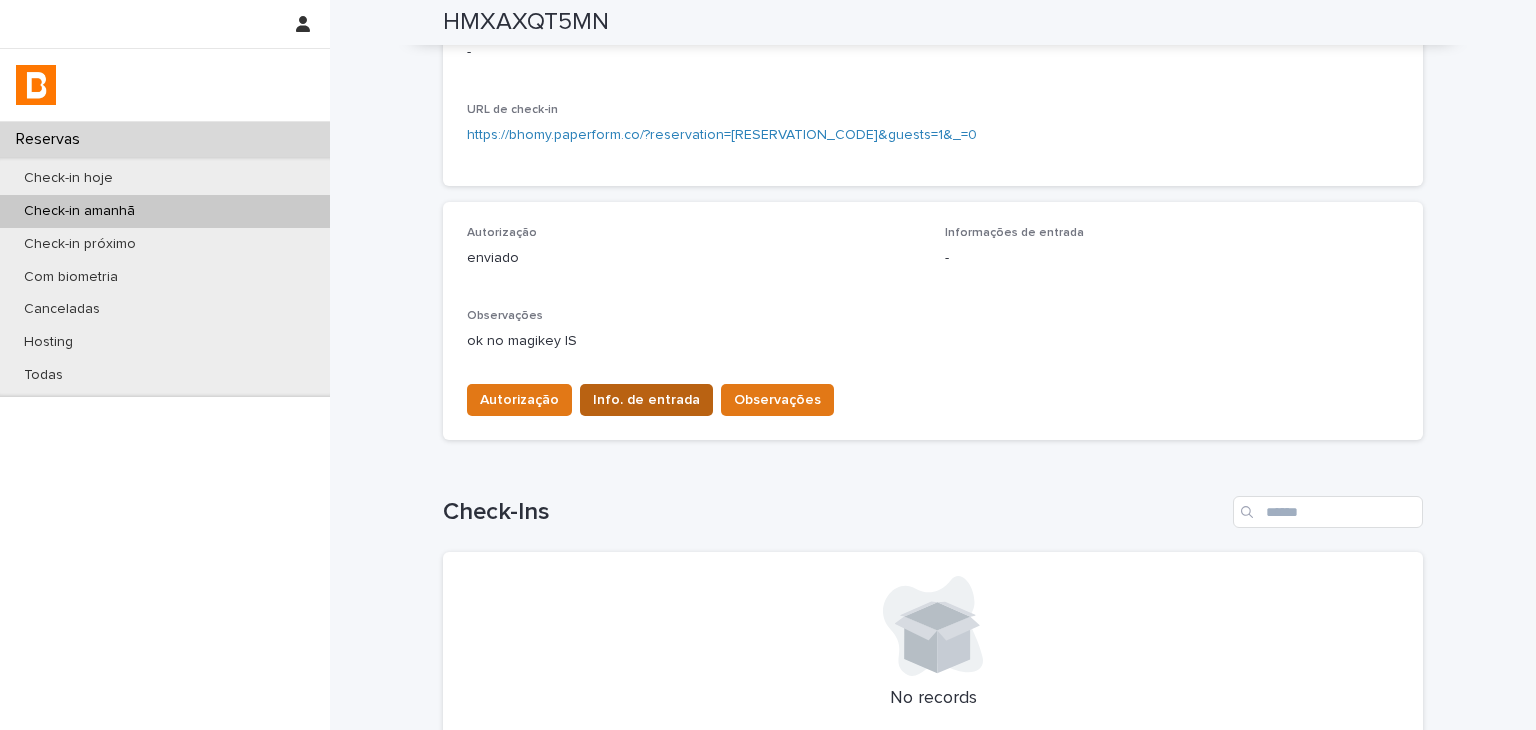 click on "Info. de entrada" at bounding box center [646, 400] 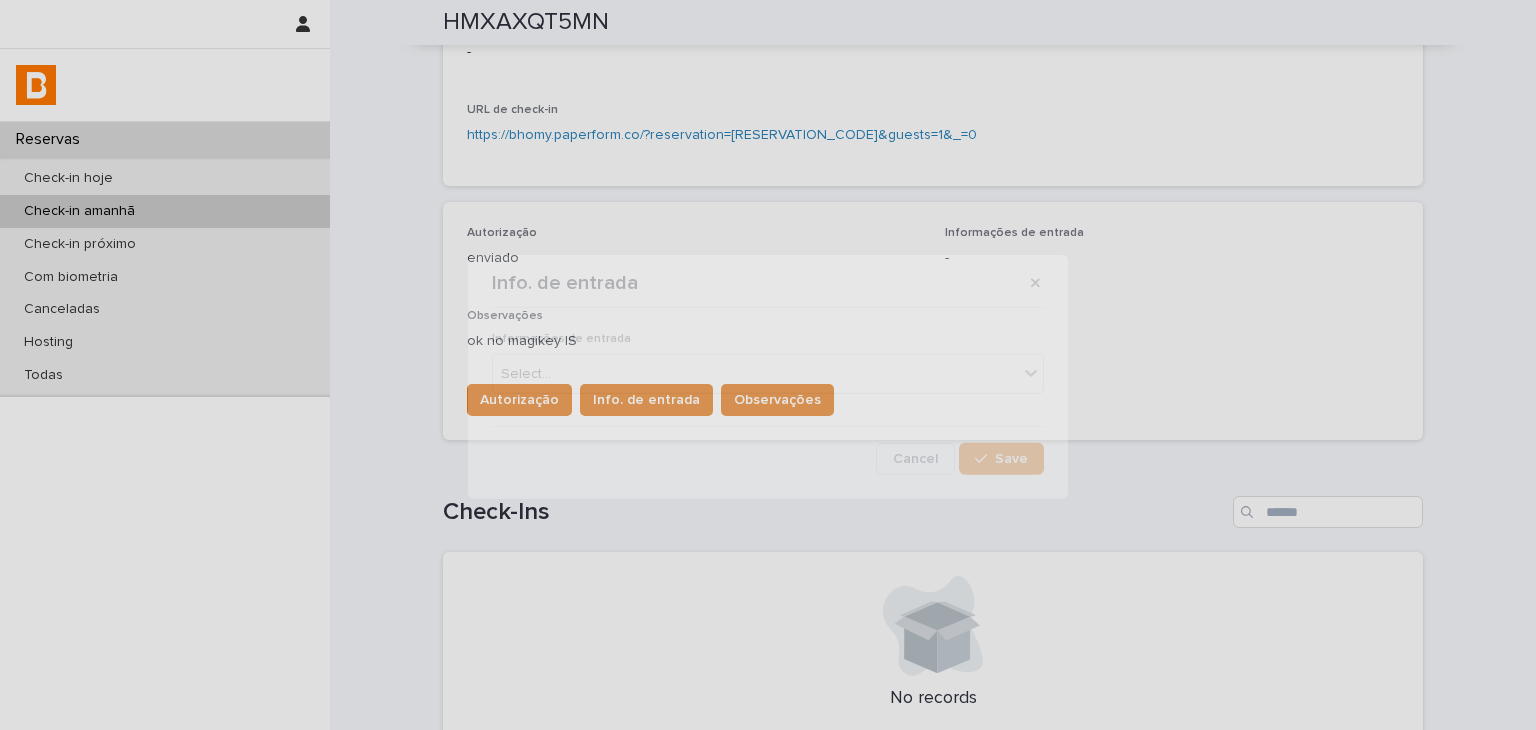 click on "Informações de entrada Select..." at bounding box center [768, 371] 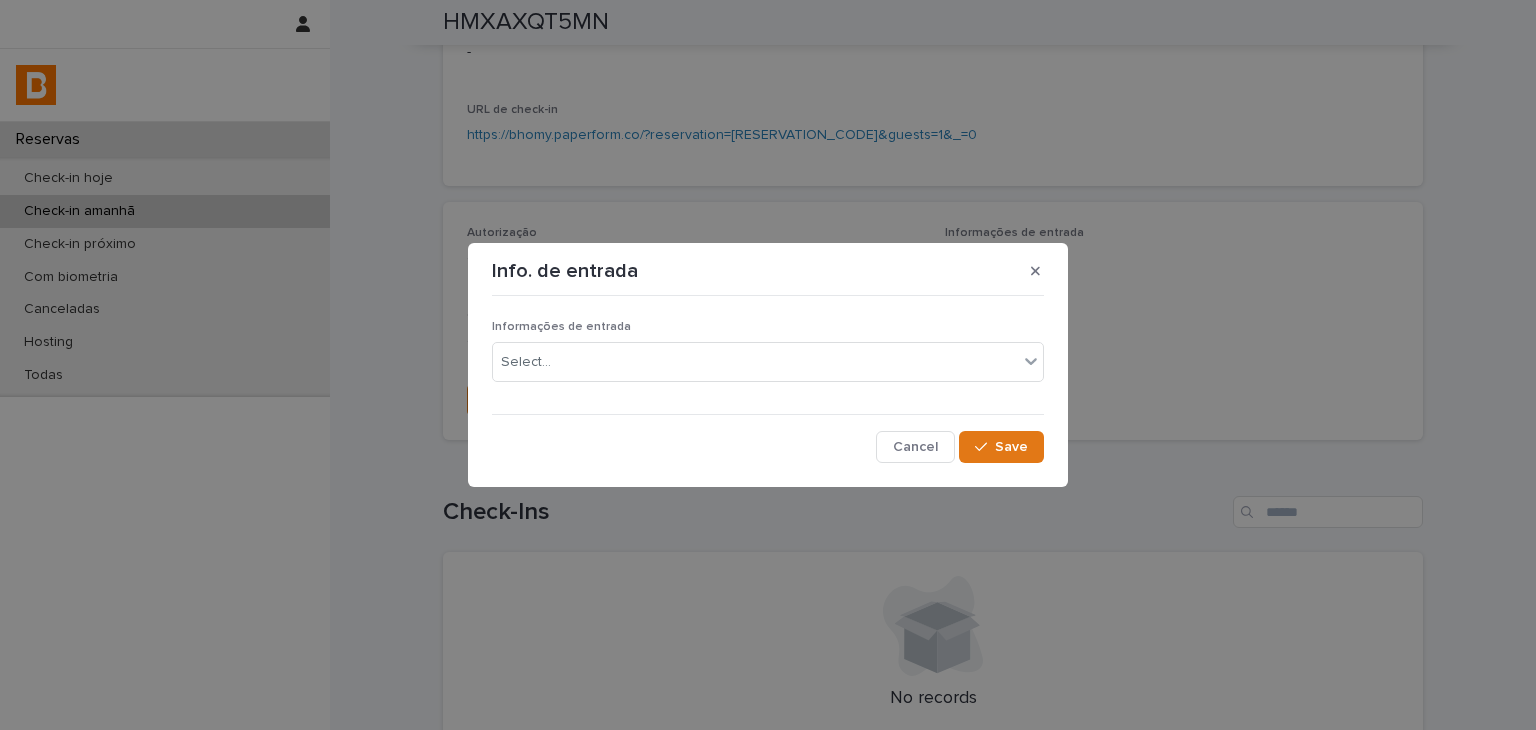 click on "Informações de entrada Select..." at bounding box center [768, 359] 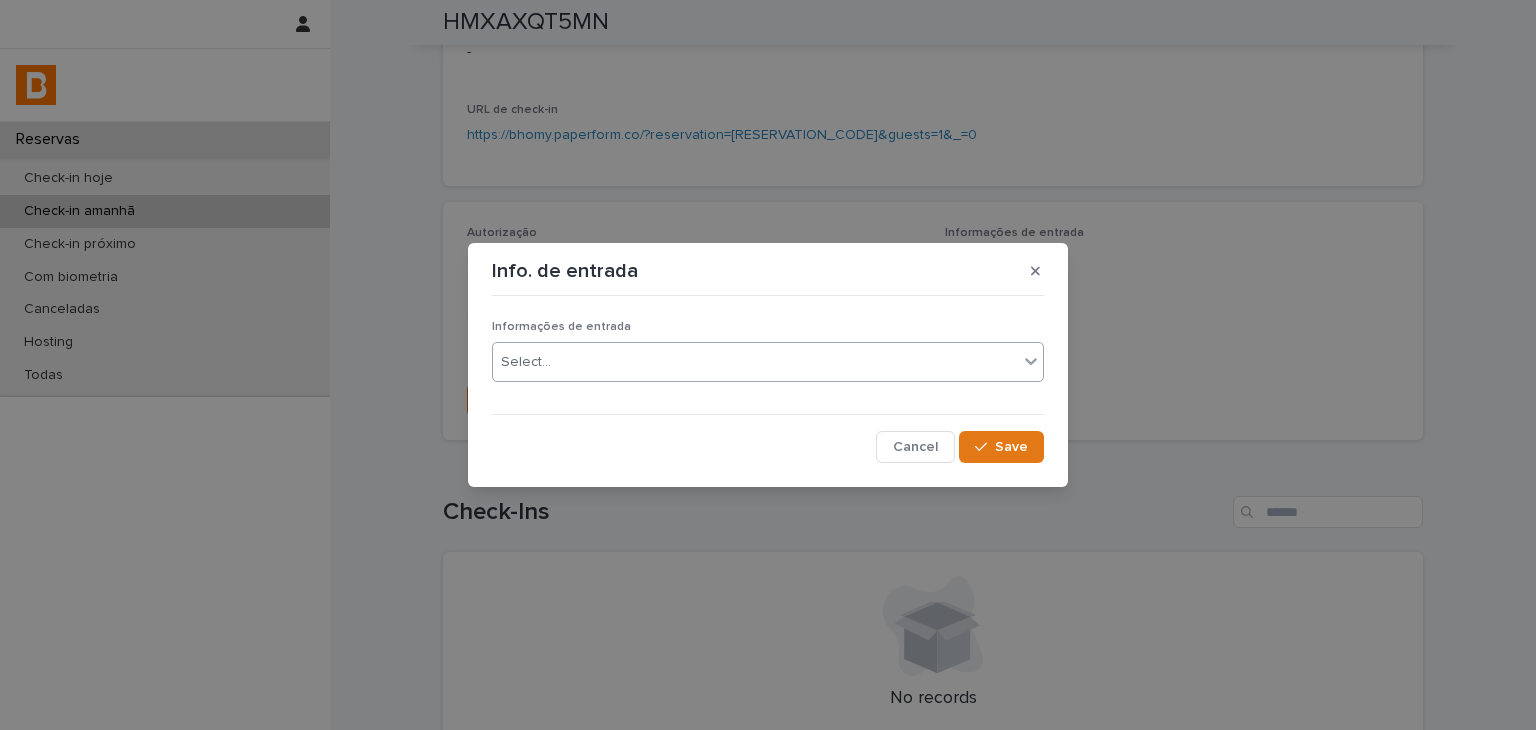 click on "Select..." at bounding box center (755, 362) 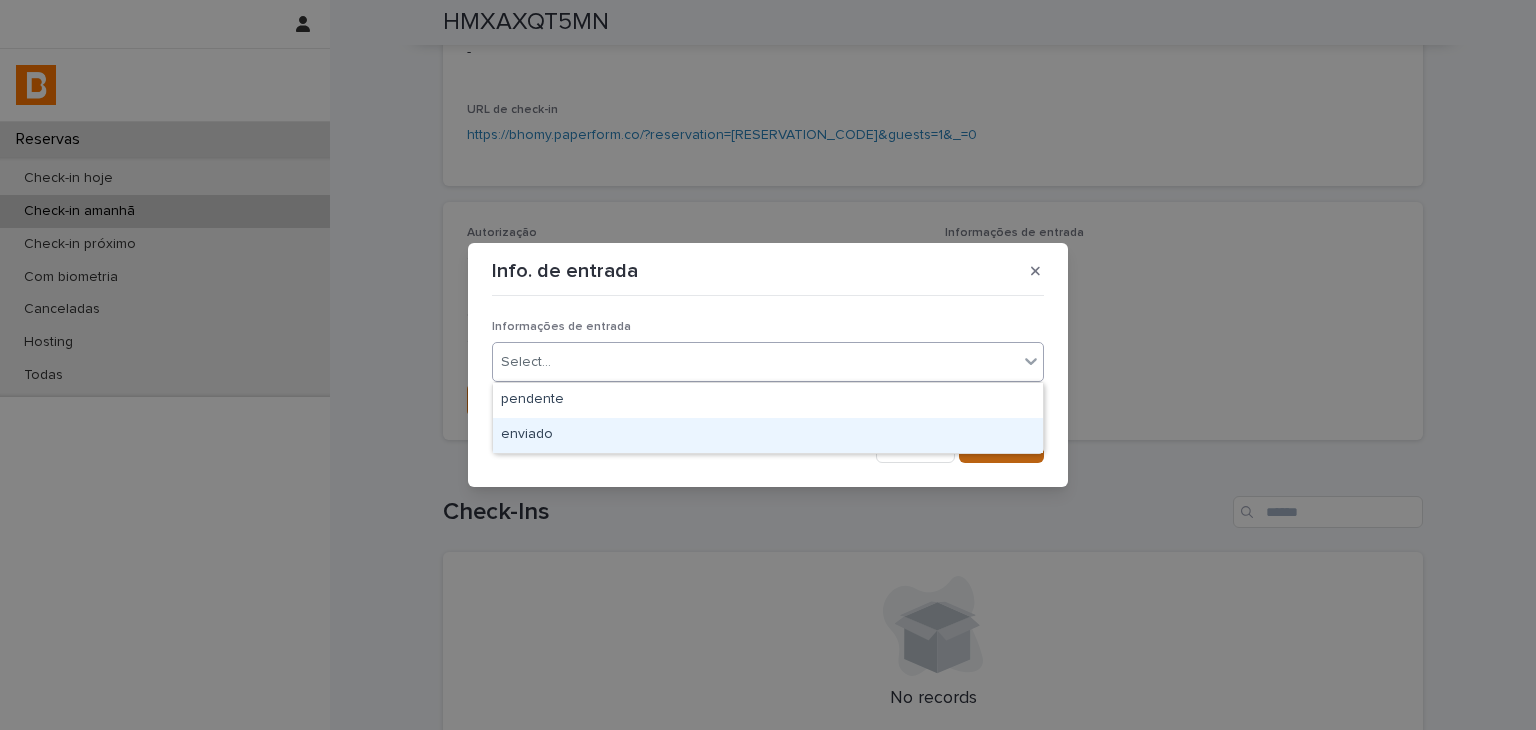 drag, startPoint x: 620, startPoint y: 373, endPoint x: 1014, endPoint y: 434, distance: 398.69412 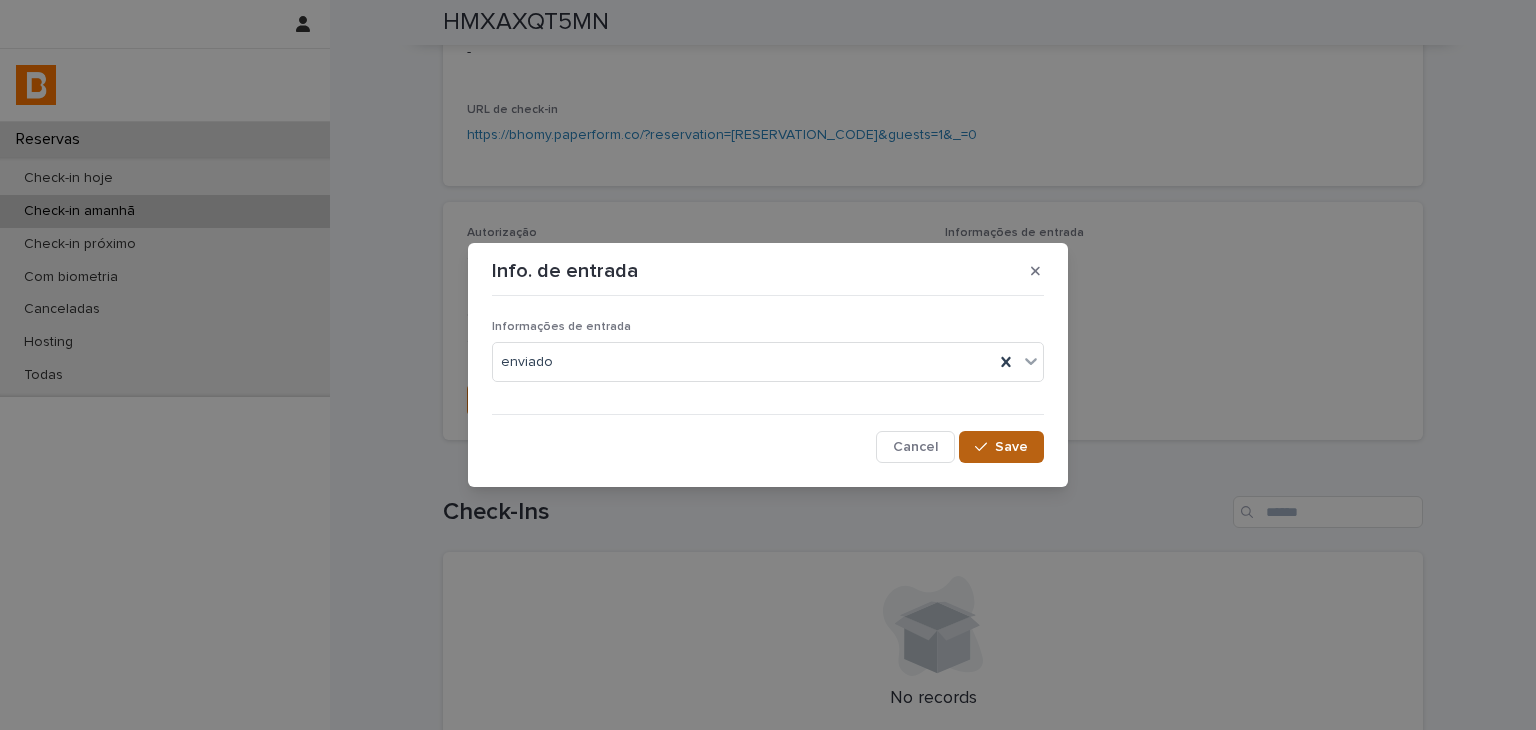 click on "Save" at bounding box center [1001, 447] 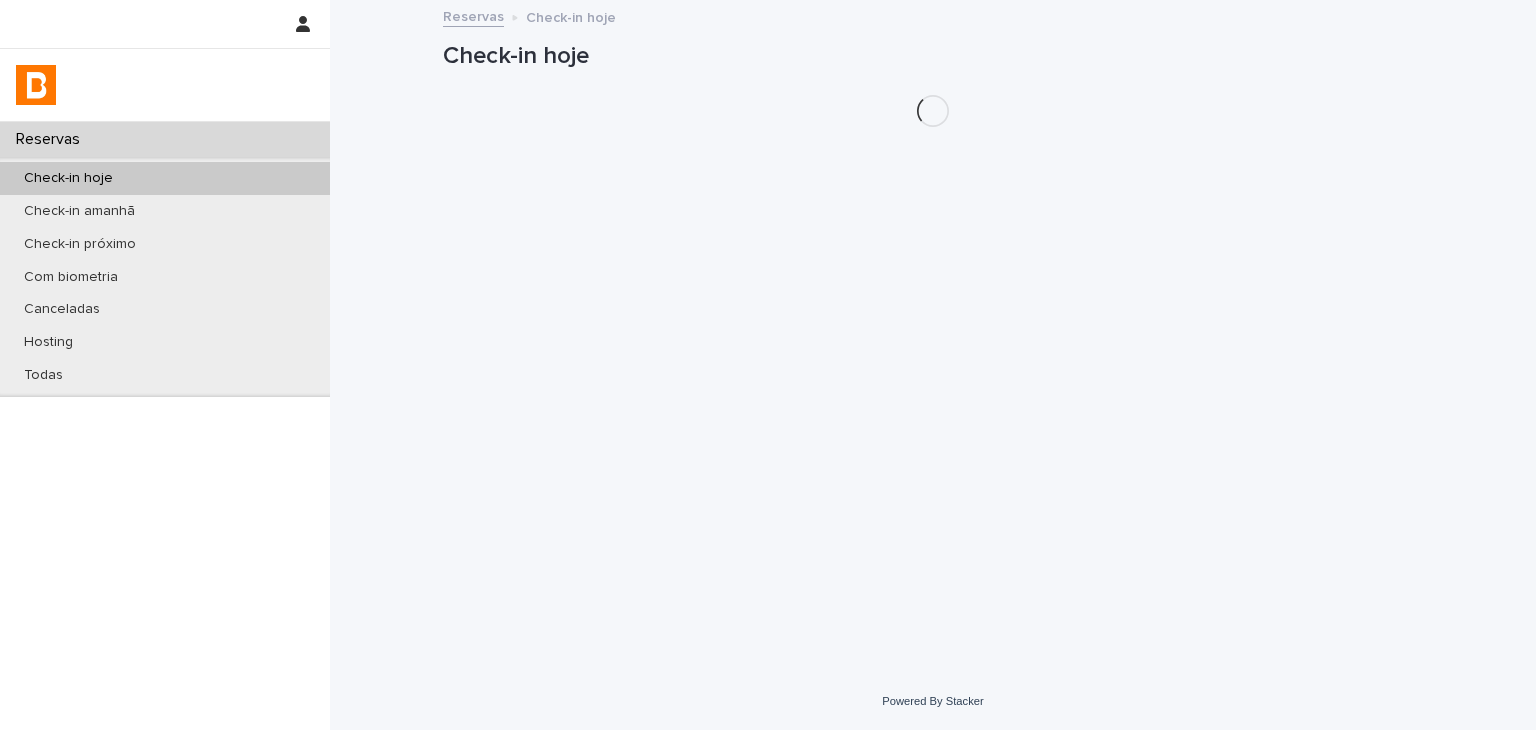scroll, scrollTop: 0, scrollLeft: 0, axis: both 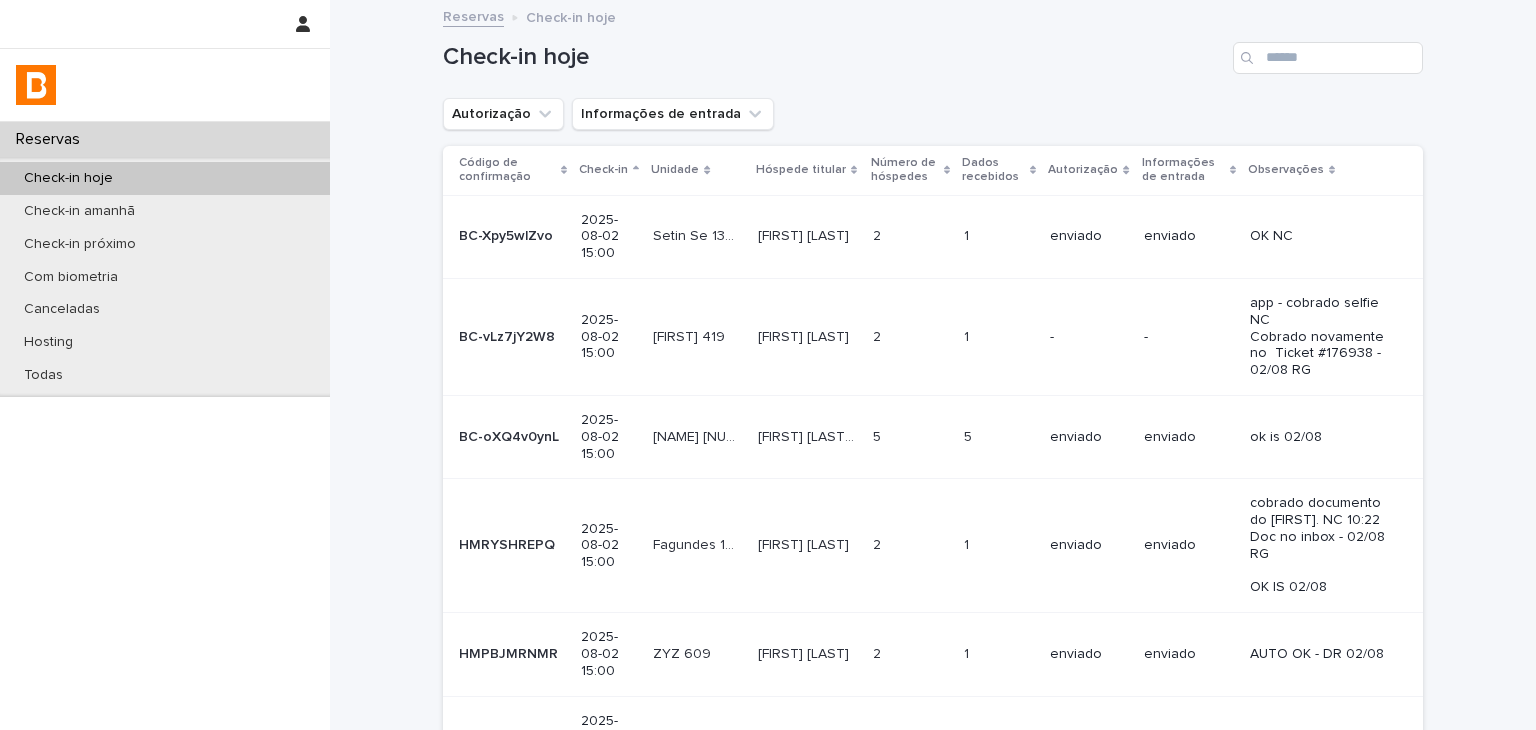 click on "Loading... Saving… Loading... Saving… Check-in hoje Autorização Informações de entrada Código de confirmação Check-in Unidade Hóspede titular Número de hóspedes Dados recebidos Autorização Informações de entrada Observações BC-Xpy5wlZvo BC-Xpy5wlZvo   2025-08-02 15:00 Setin Se 1302 Setin Se 1302   [FIRST] [LAST] [FIRST] [LAST]   2 2   1 1   enviado enviado OK NC BC-vLz7jY2W8 BC-vLz7jY2W8   2025-08-02 15:00 Oscar 419 Oscar 419   [FIRST] [LAST] [FIRST] [LAST]   2 2   1 1   - - app - cobrado selfie NC
Cobrado novamente no  Ticket #176938 - 02/08 RG BC-oXQ4v0ynL BC-oXQ4v0ynL   2025-08-02 15:00 Mercurio 45 Mercurio 45   [FIRST] [LAST] [FIRST] [LAST]   5 5   5 5   enviado enviado ok is 02/08 HMRYSHREPQ HMRYSHREPQ   2025-08-02 15:00 Fagundes 1001 Fagundes 1001   [FIRST] [LAST] [FIRST] [LAST]   2 2   1 1   enviado enviado cobrado documento do Diego. NC 10:22
Doc no inbox - 02/08 RG
OK IS 02/08 HMPBJMRNMR HMPBJMRNMR   2025-08-02 15:00 ZYZ 609 ZYZ 609     2" at bounding box center [933, 660] 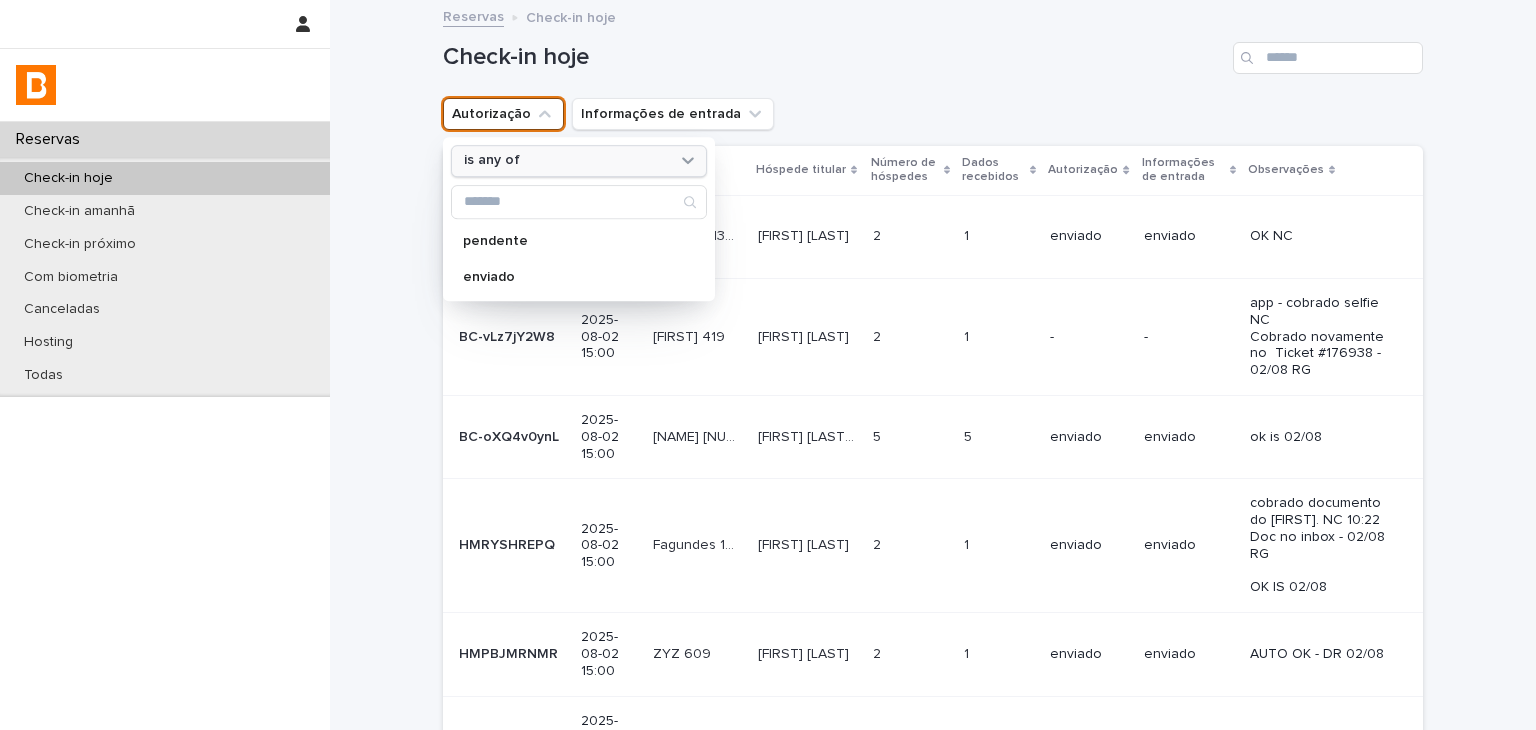 click on "is any of pendente enviado" at bounding box center (579, 219) 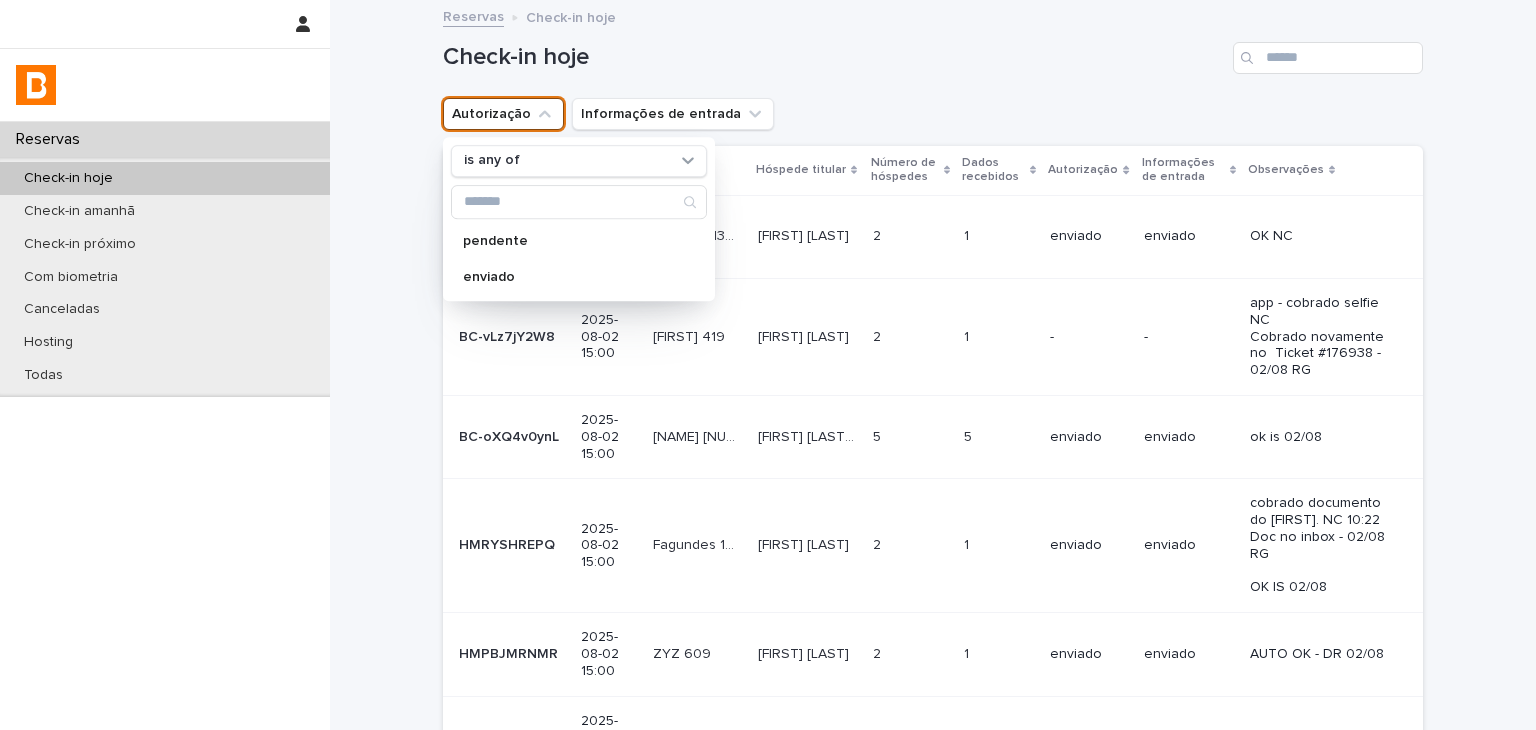 drag, startPoint x: 514, startPoint y: 167, endPoint x: 514, endPoint y: 180, distance: 13 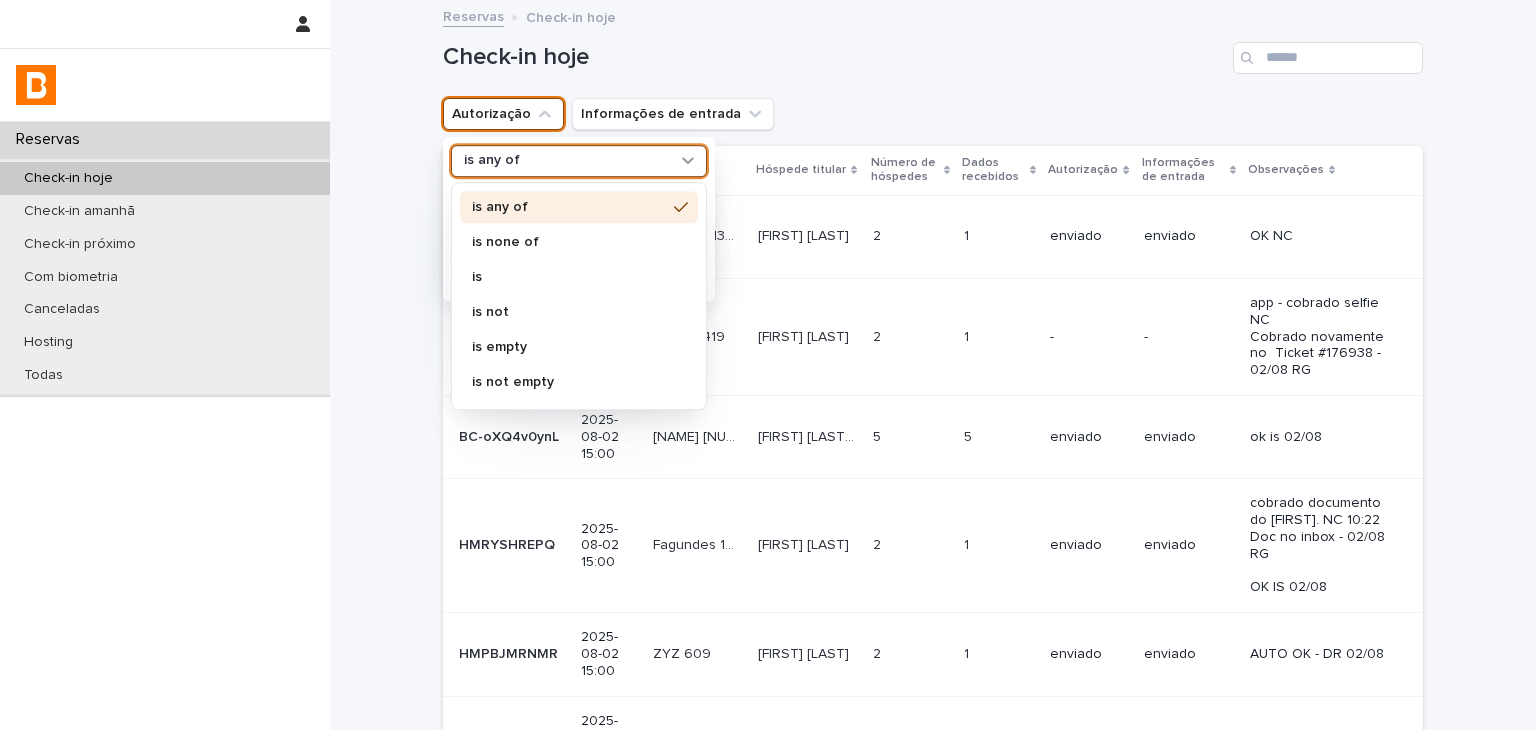 click on "is none of" at bounding box center [569, 242] 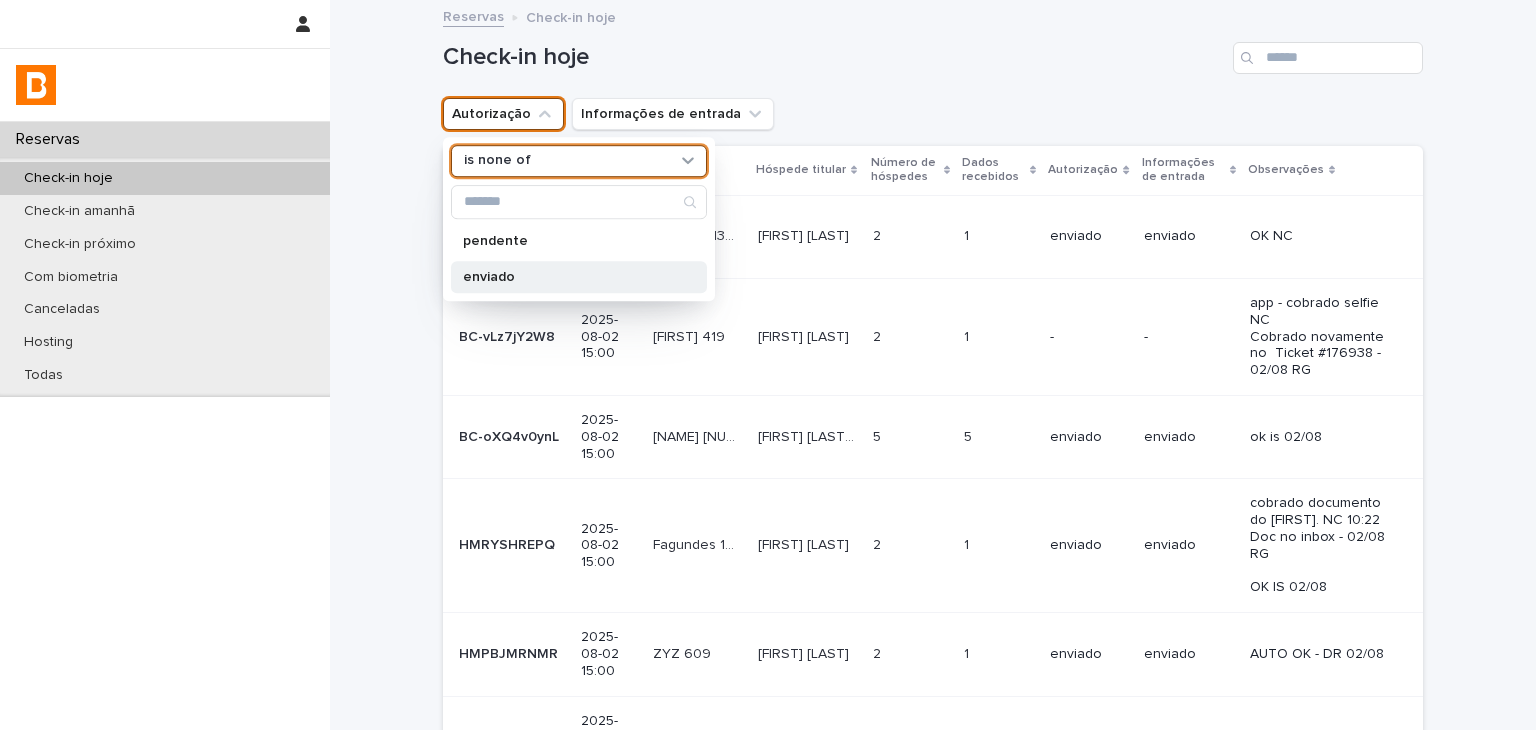 click on "enviado" at bounding box center [569, 277] 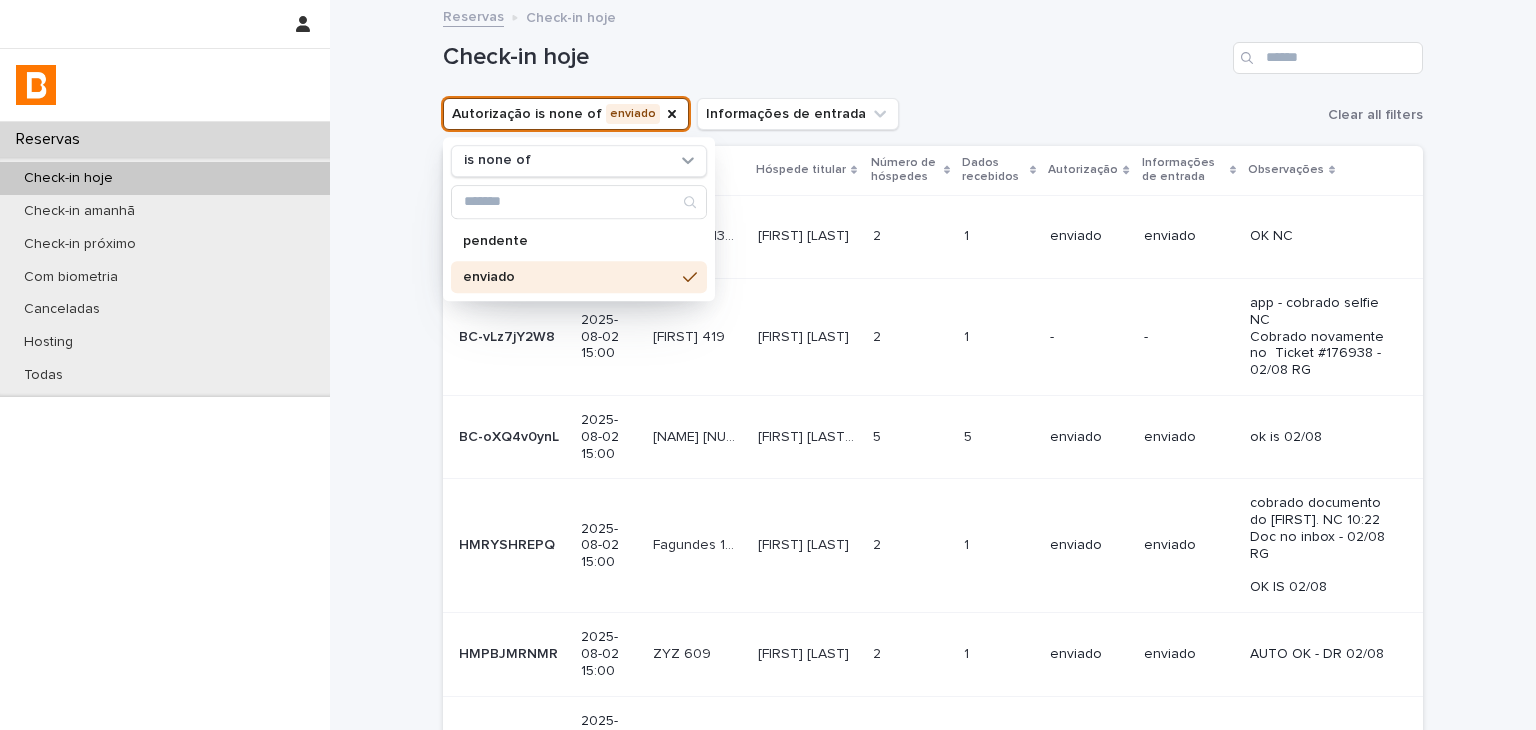 click on "Check-in hoje" at bounding box center [933, 50] 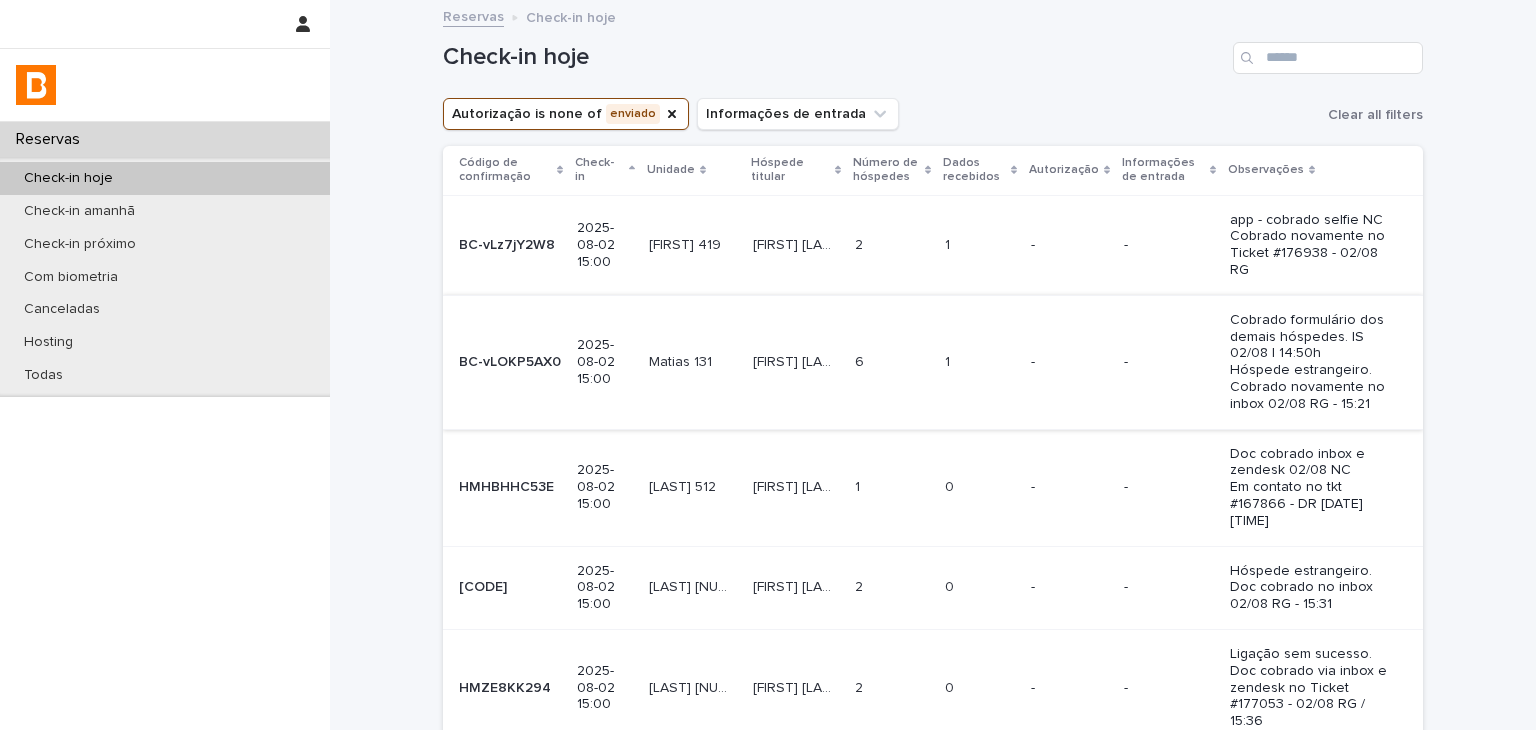 scroll, scrollTop: 200, scrollLeft: 0, axis: vertical 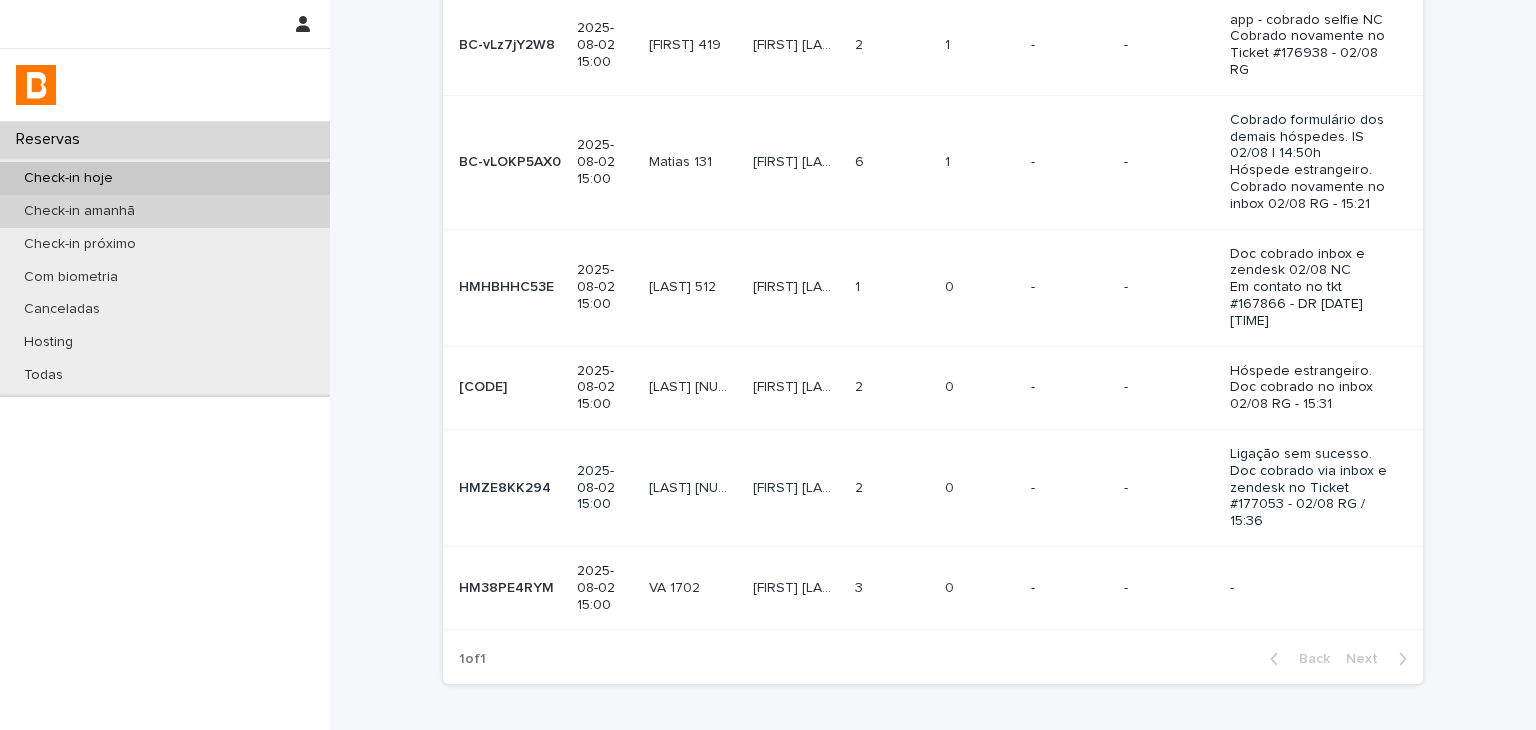 click on "Check-in amanhã" at bounding box center (165, 211) 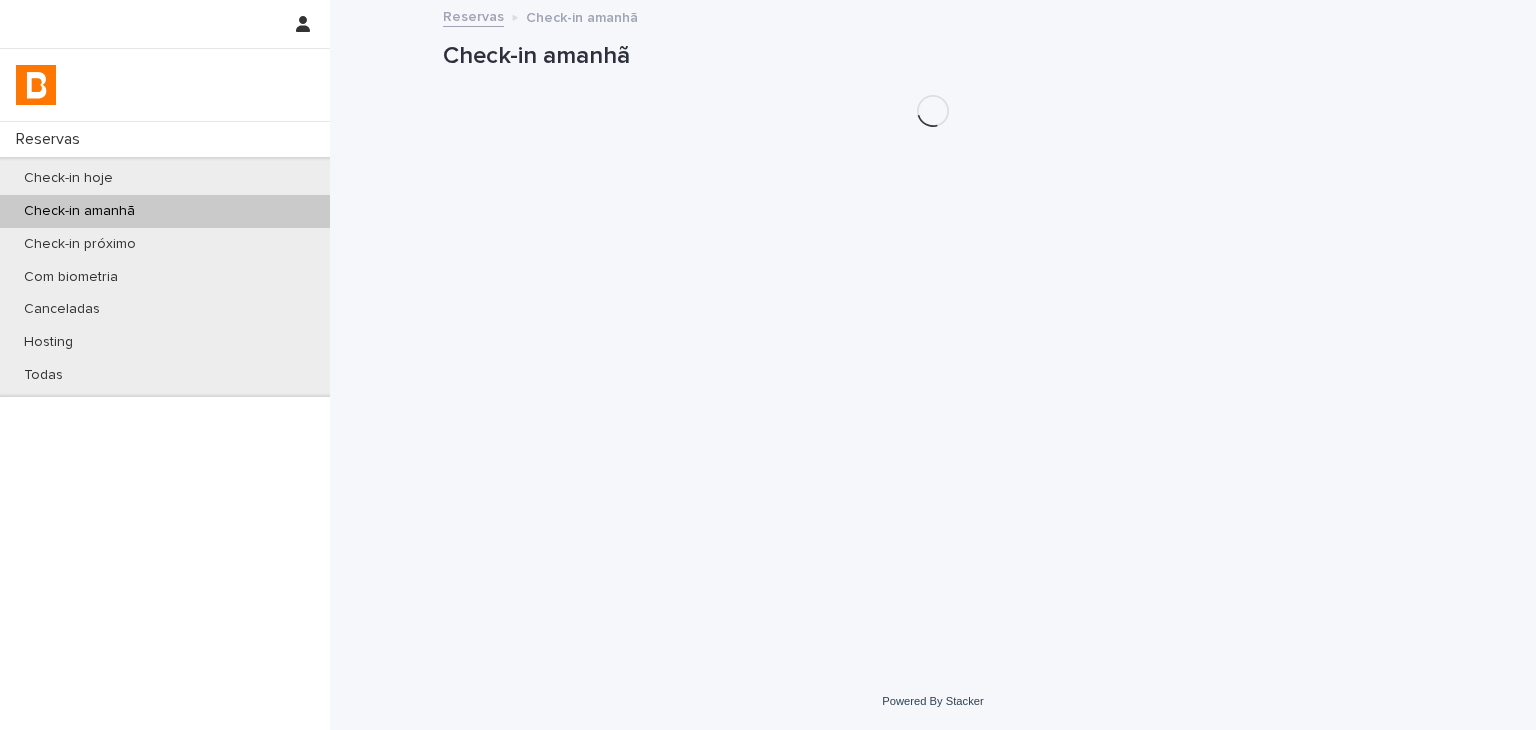 scroll, scrollTop: 0, scrollLeft: 0, axis: both 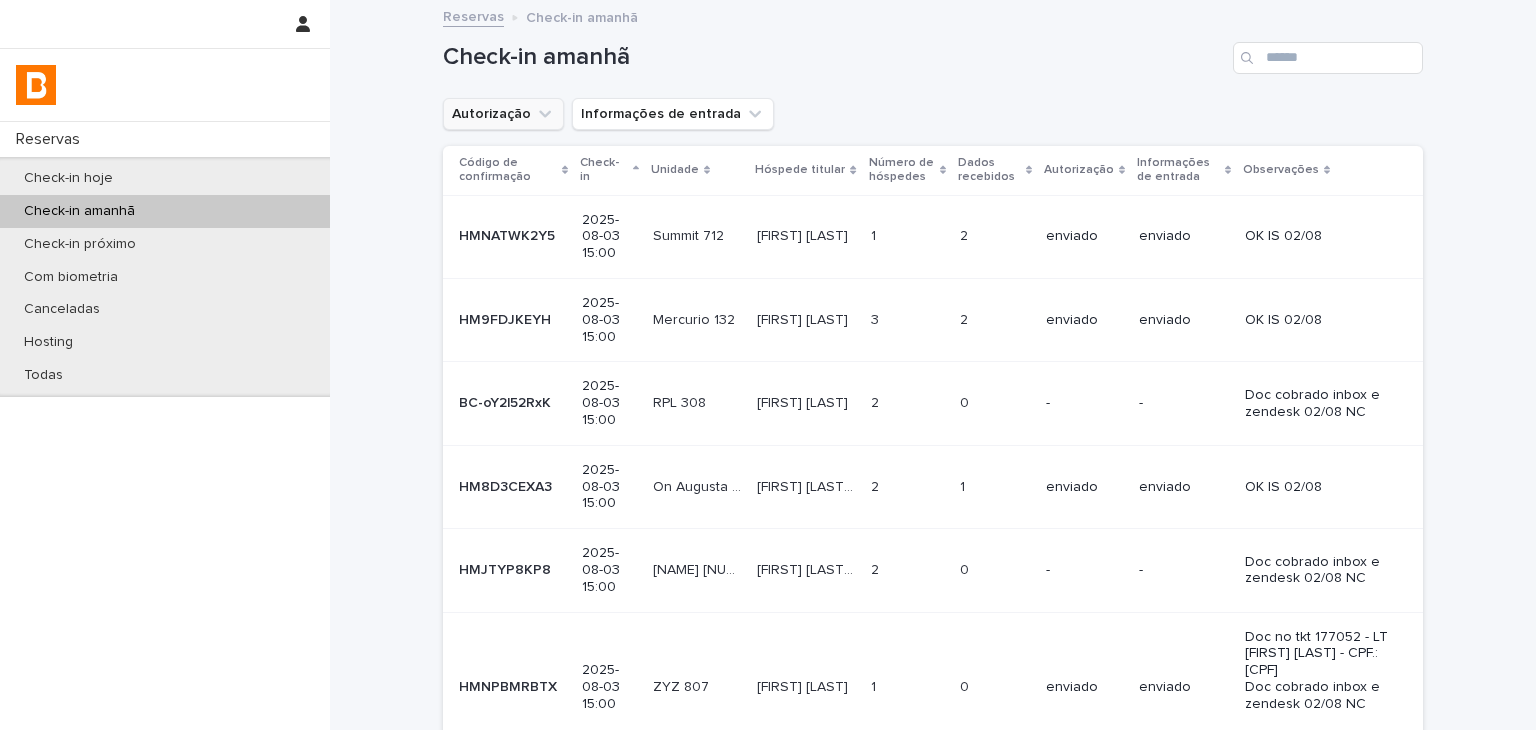 click on "Autorização" at bounding box center [503, 114] 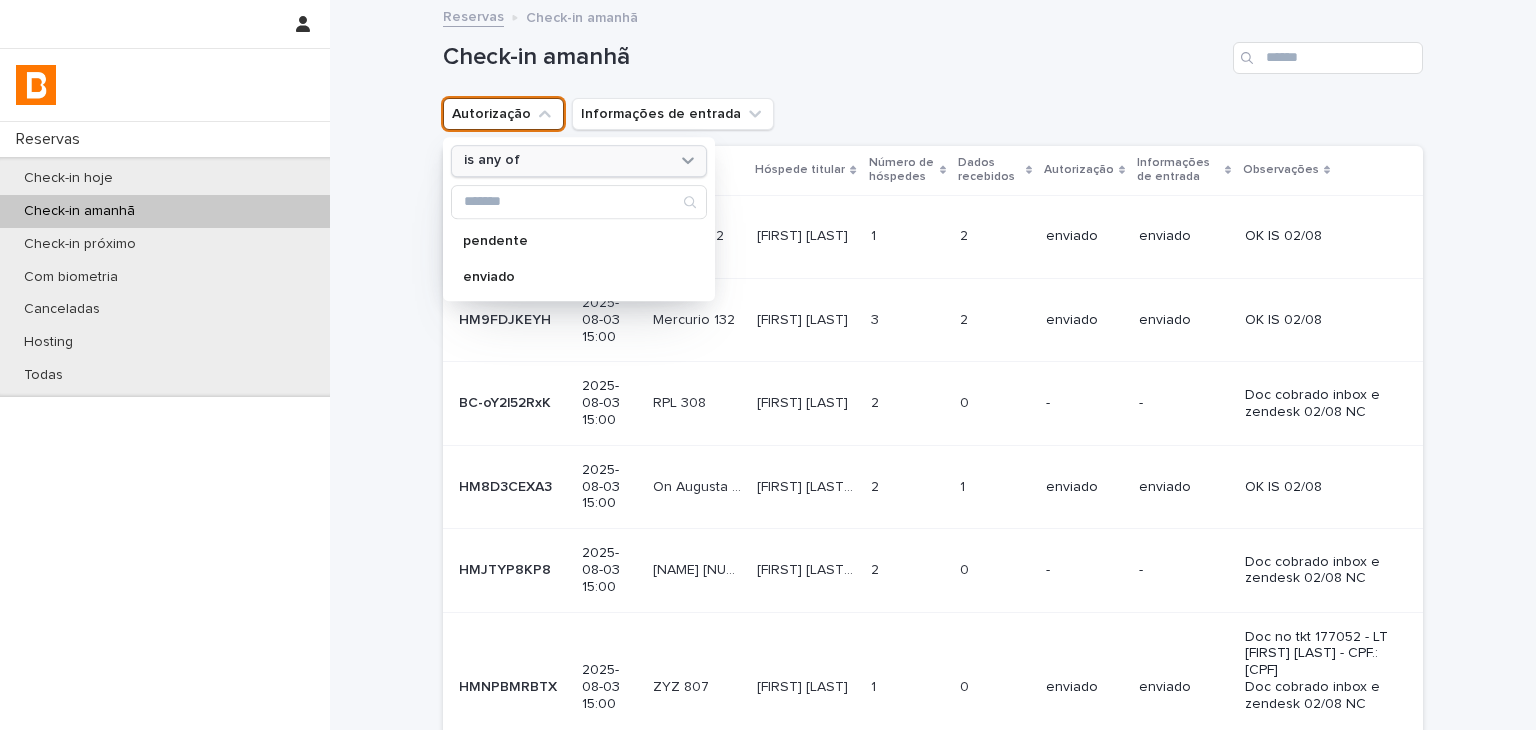 click on "is any of" at bounding box center (579, 161) 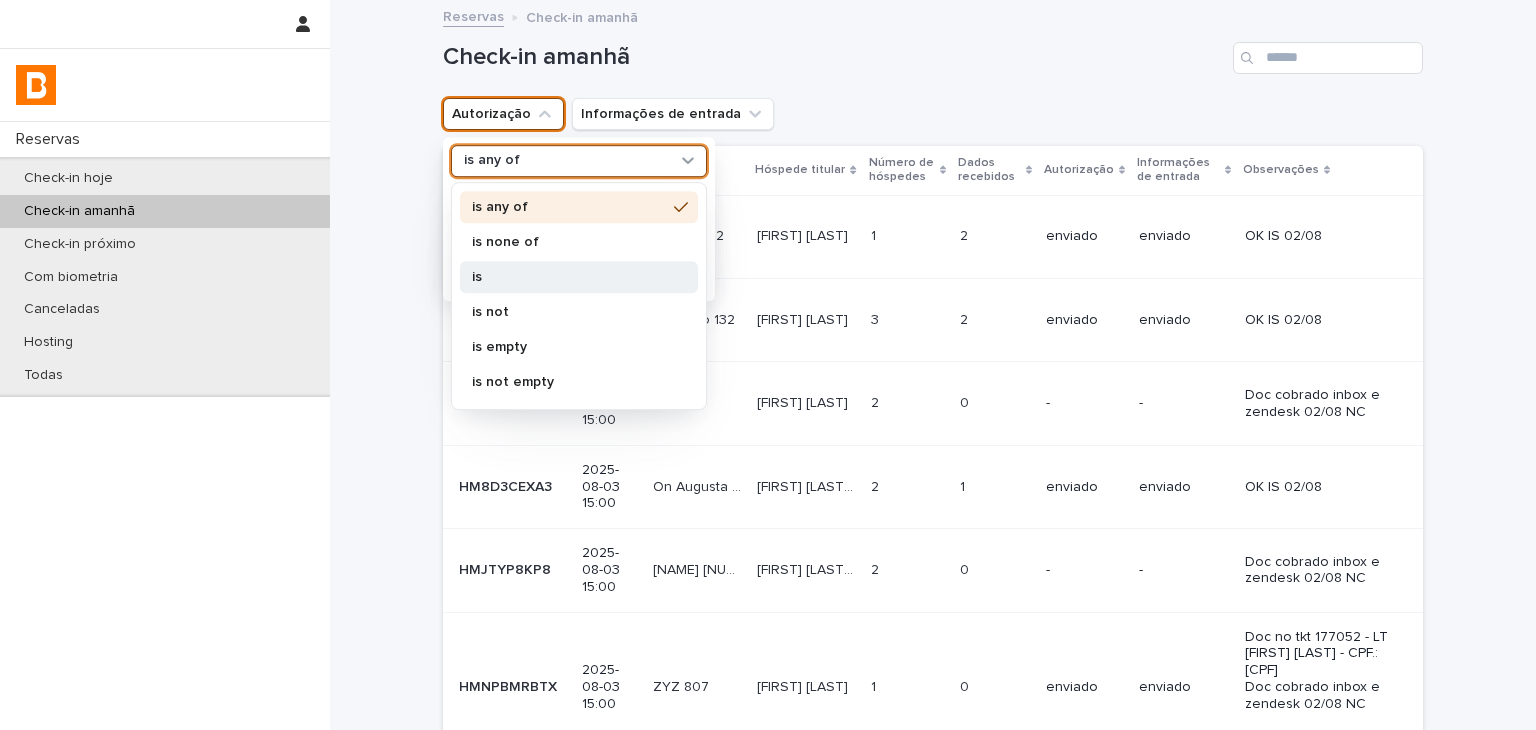click on "is" at bounding box center [579, 277] 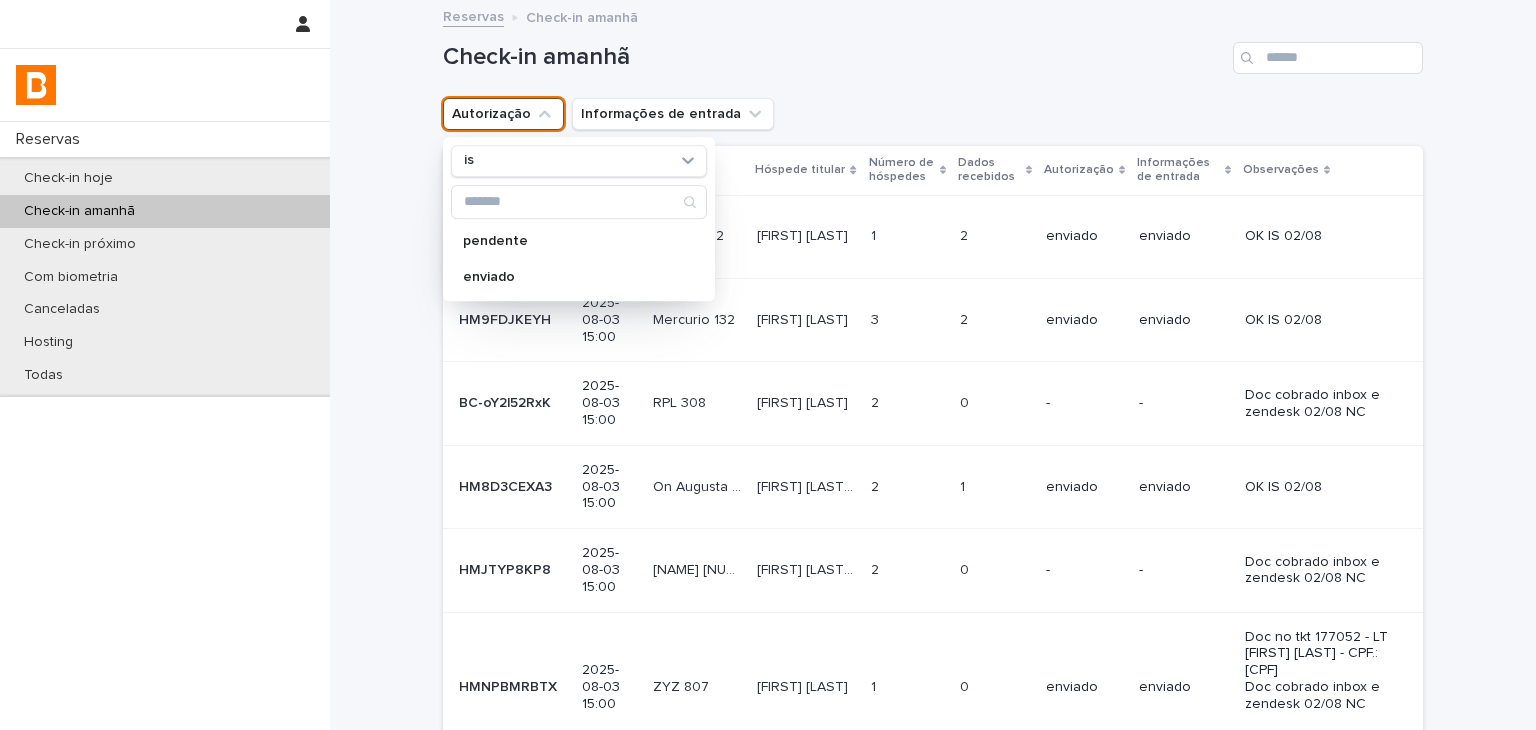 click on "is pendente enviado" at bounding box center [579, 219] 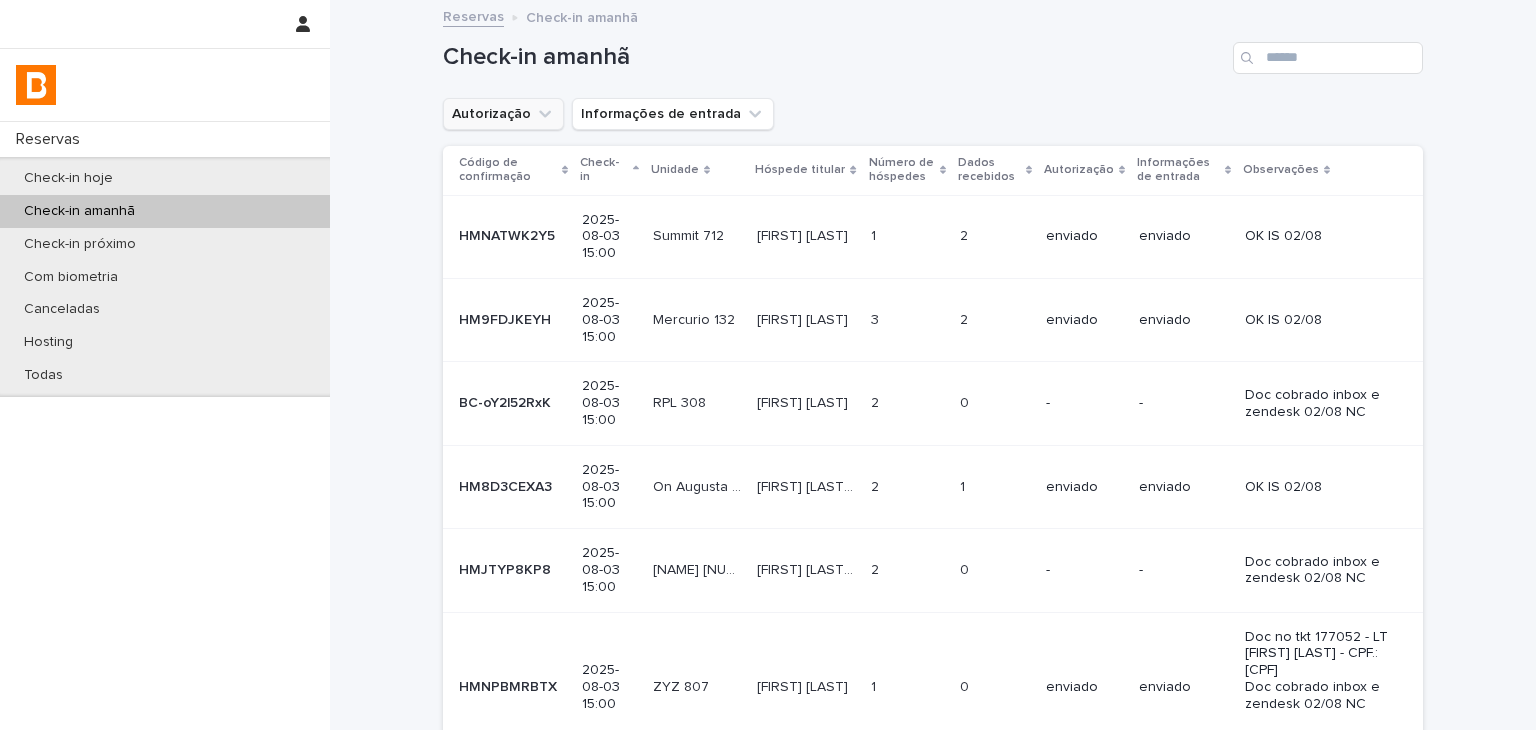 click on "Autorização" at bounding box center (503, 114) 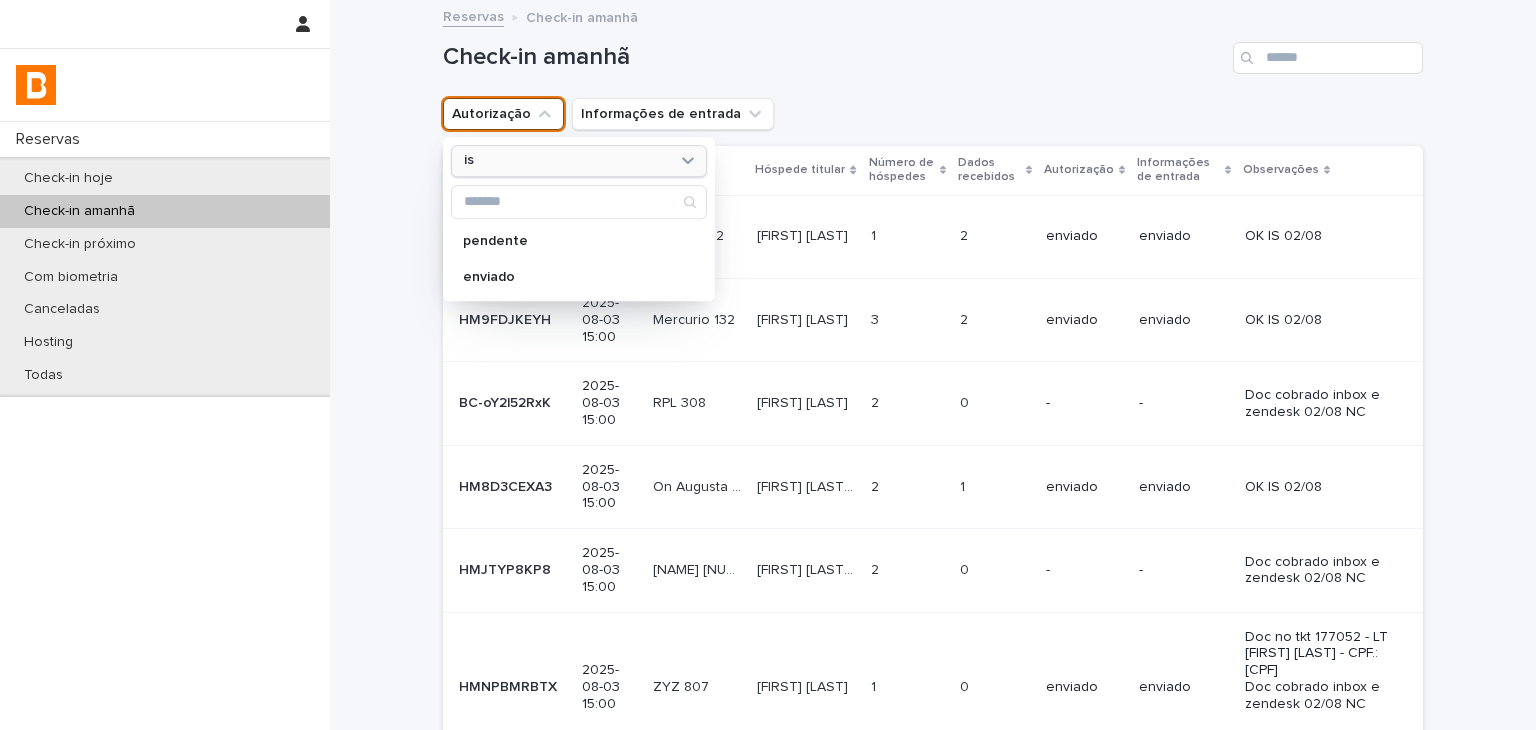 click on "is" at bounding box center (566, 161) 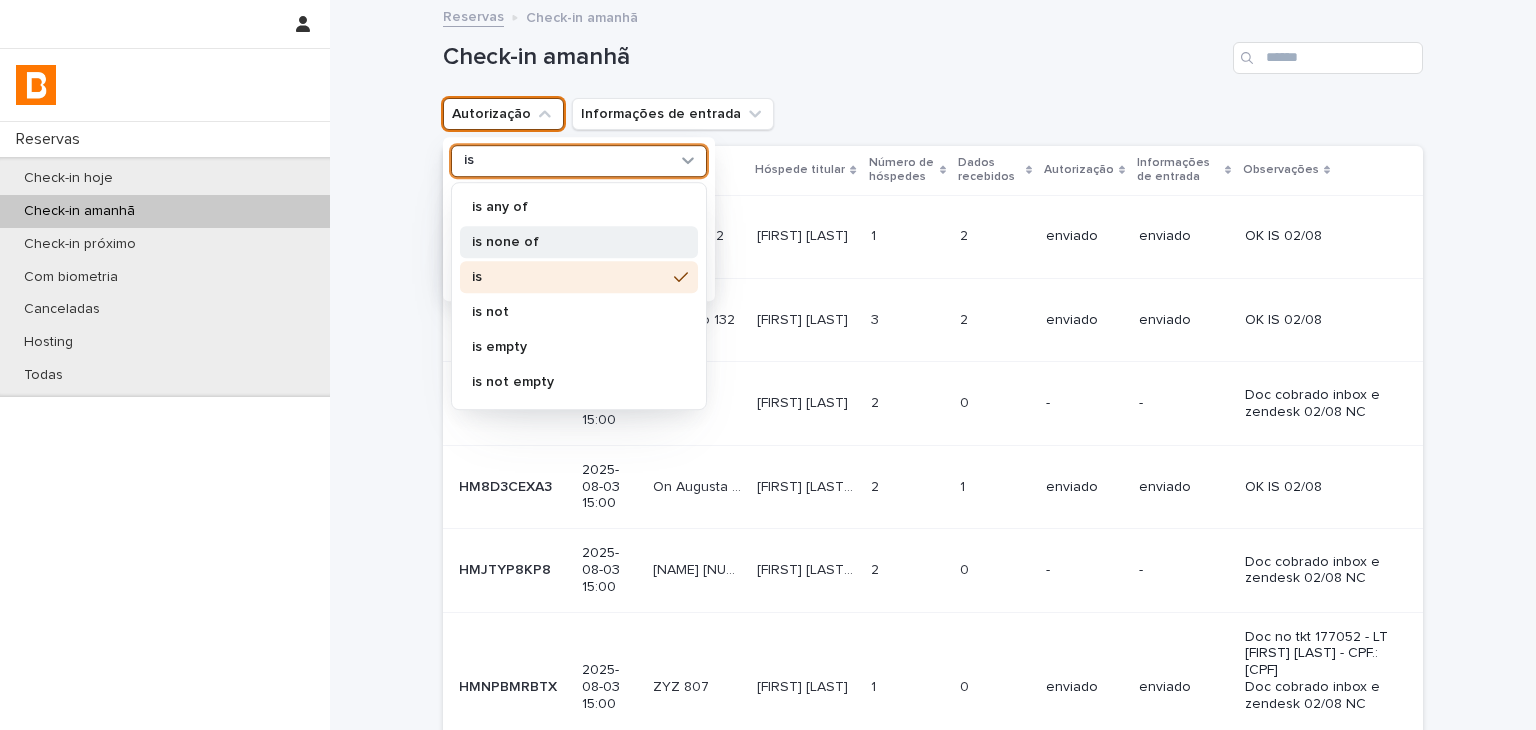 click on "is none of" at bounding box center [569, 242] 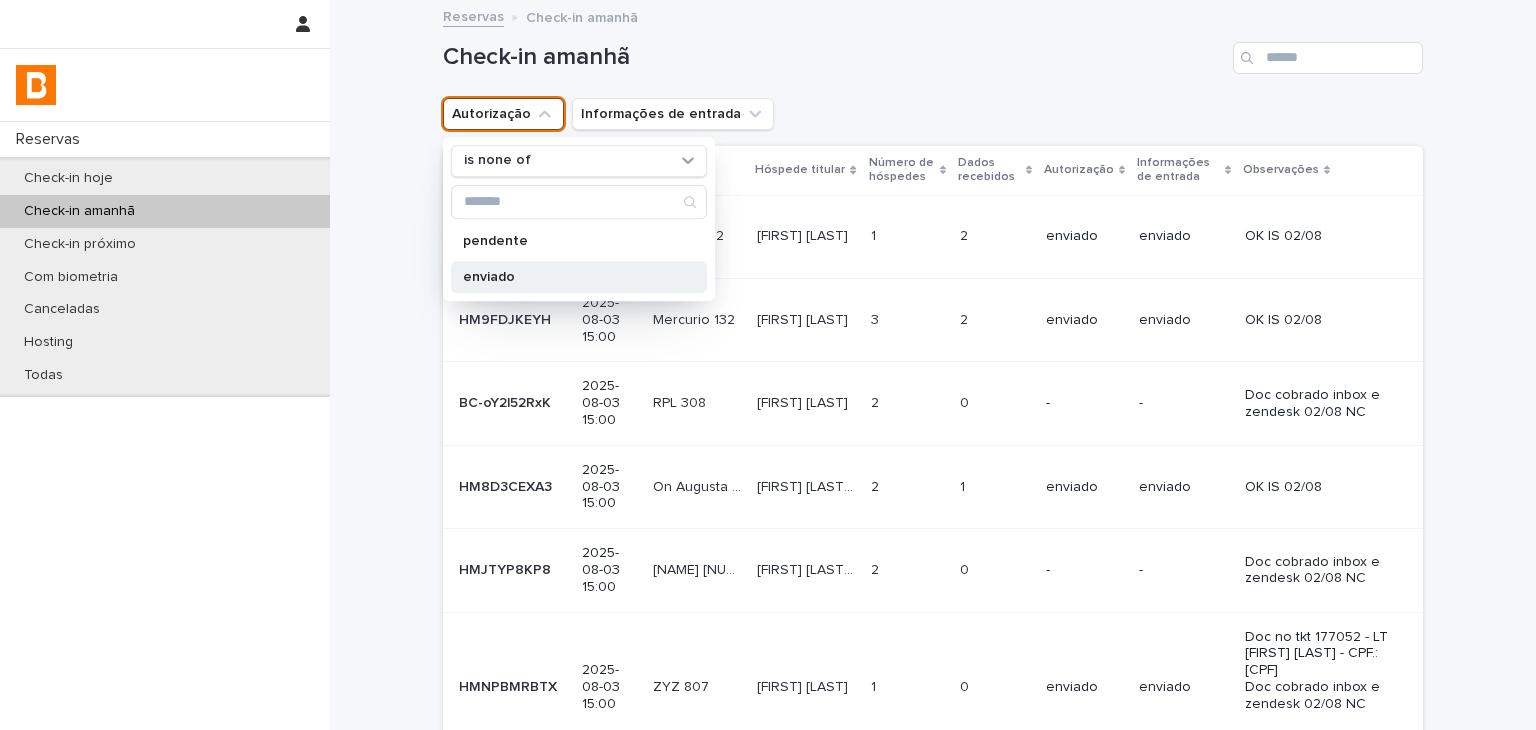 click on "enviado" at bounding box center [569, 277] 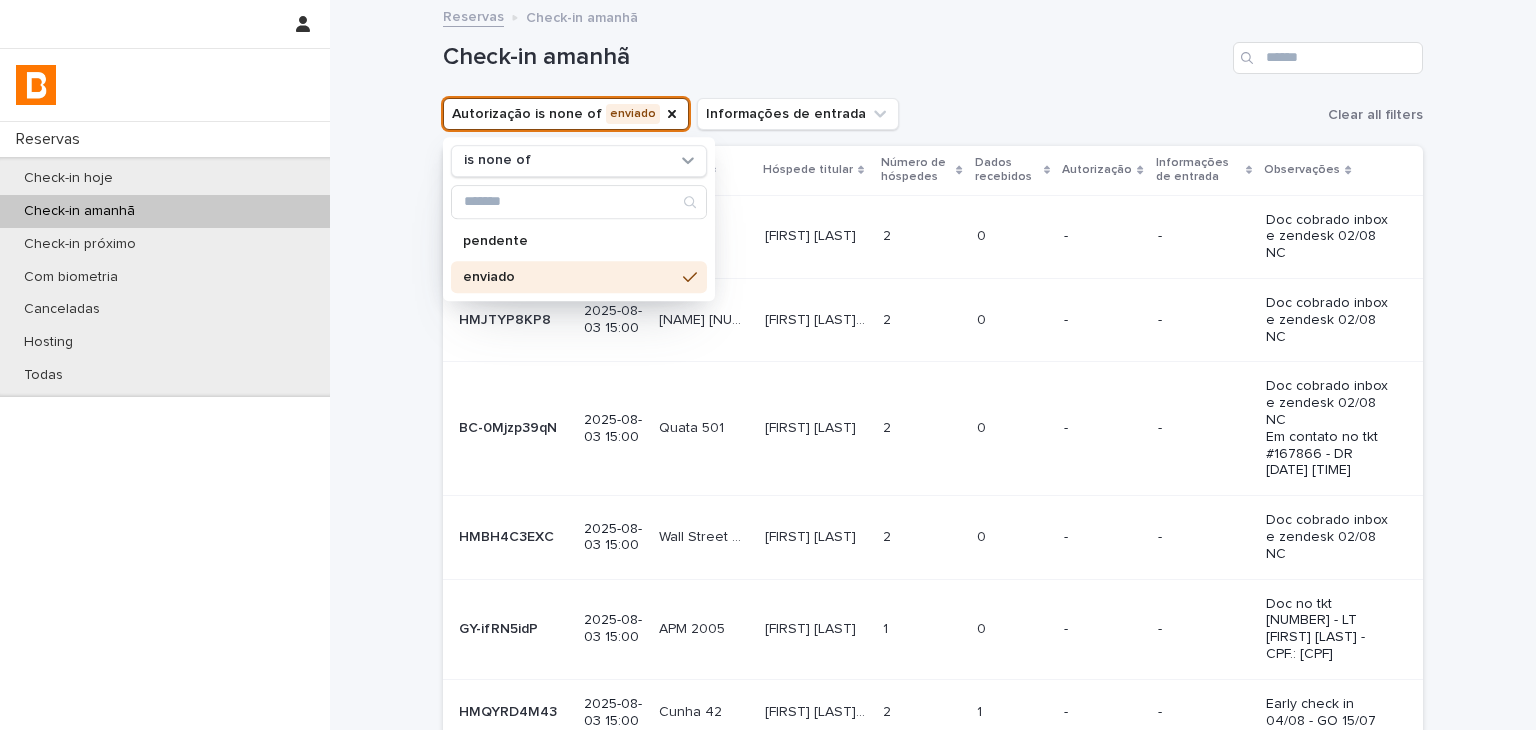 click on "Check-in amanhã" at bounding box center (933, 50) 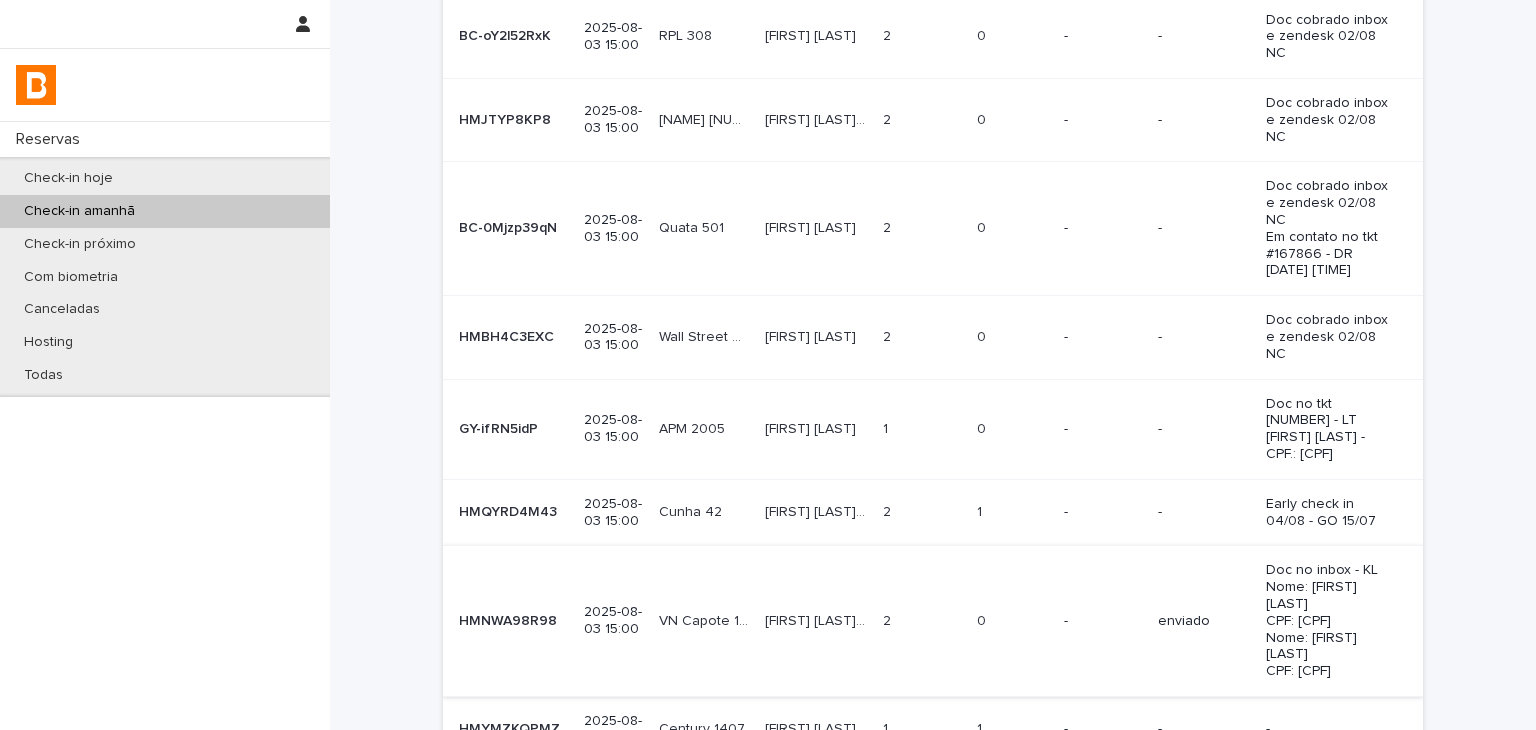 scroll, scrollTop: 400, scrollLeft: 0, axis: vertical 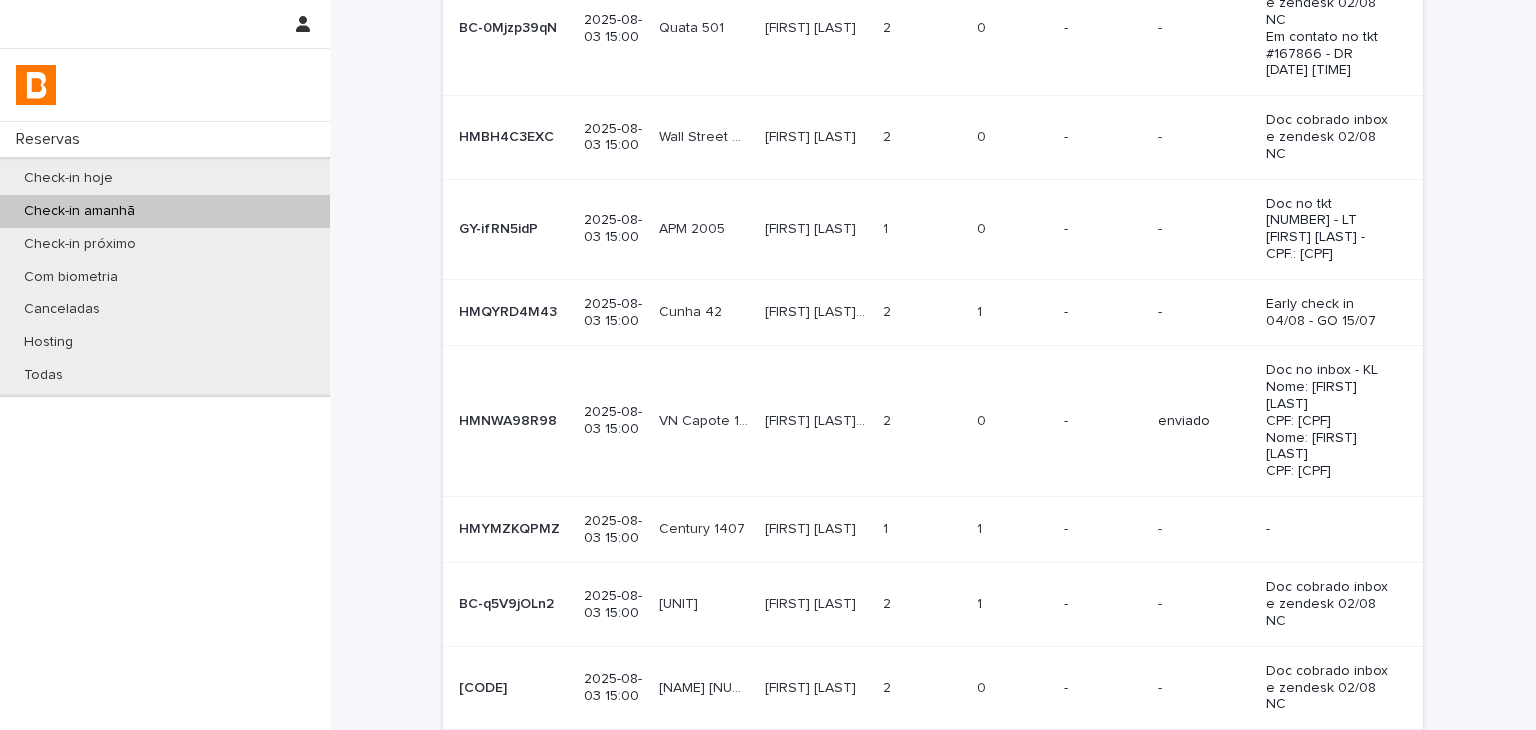 click on "[FIRST] [LAST] [FIRST] [LAST]" at bounding box center [816, 421] 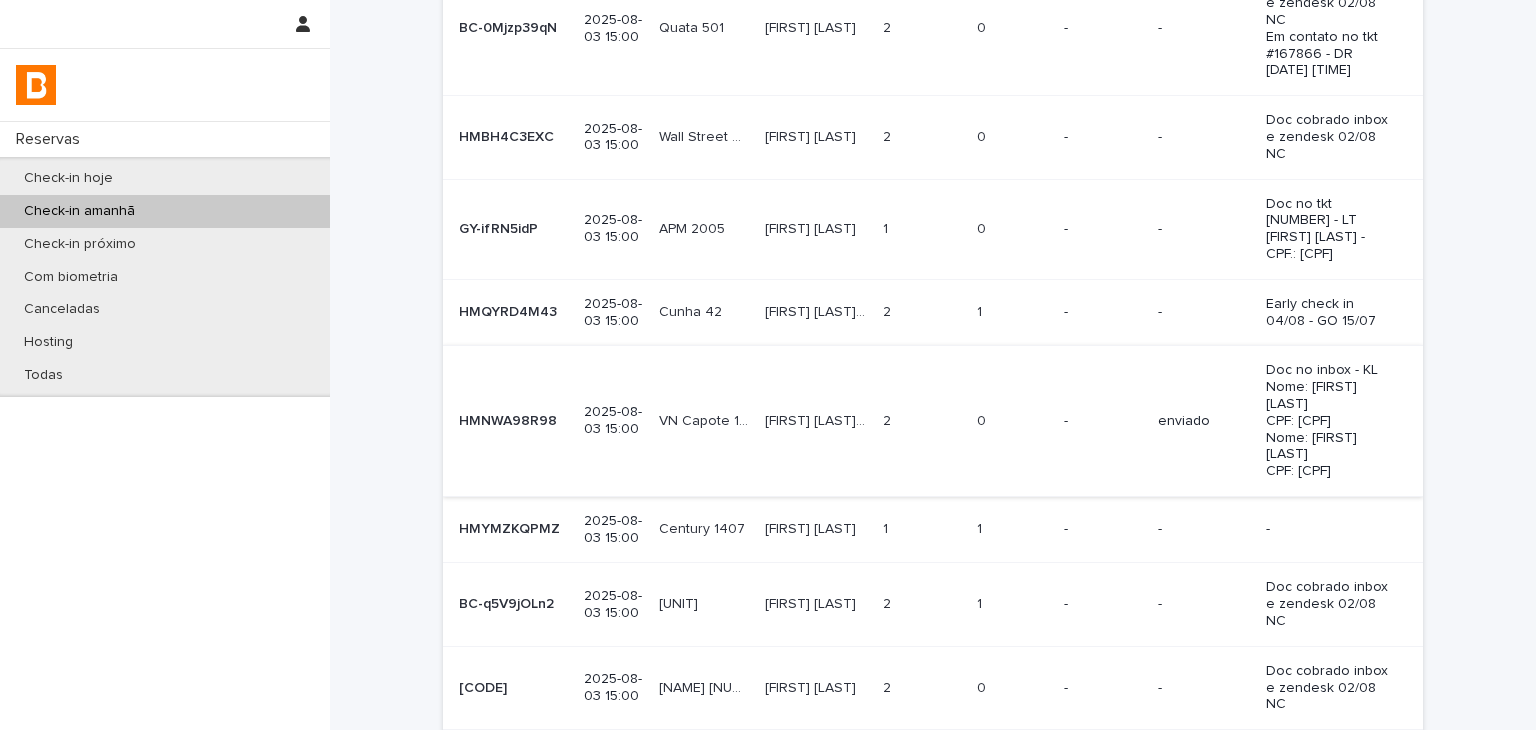 scroll, scrollTop: 0, scrollLeft: 0, axis: both 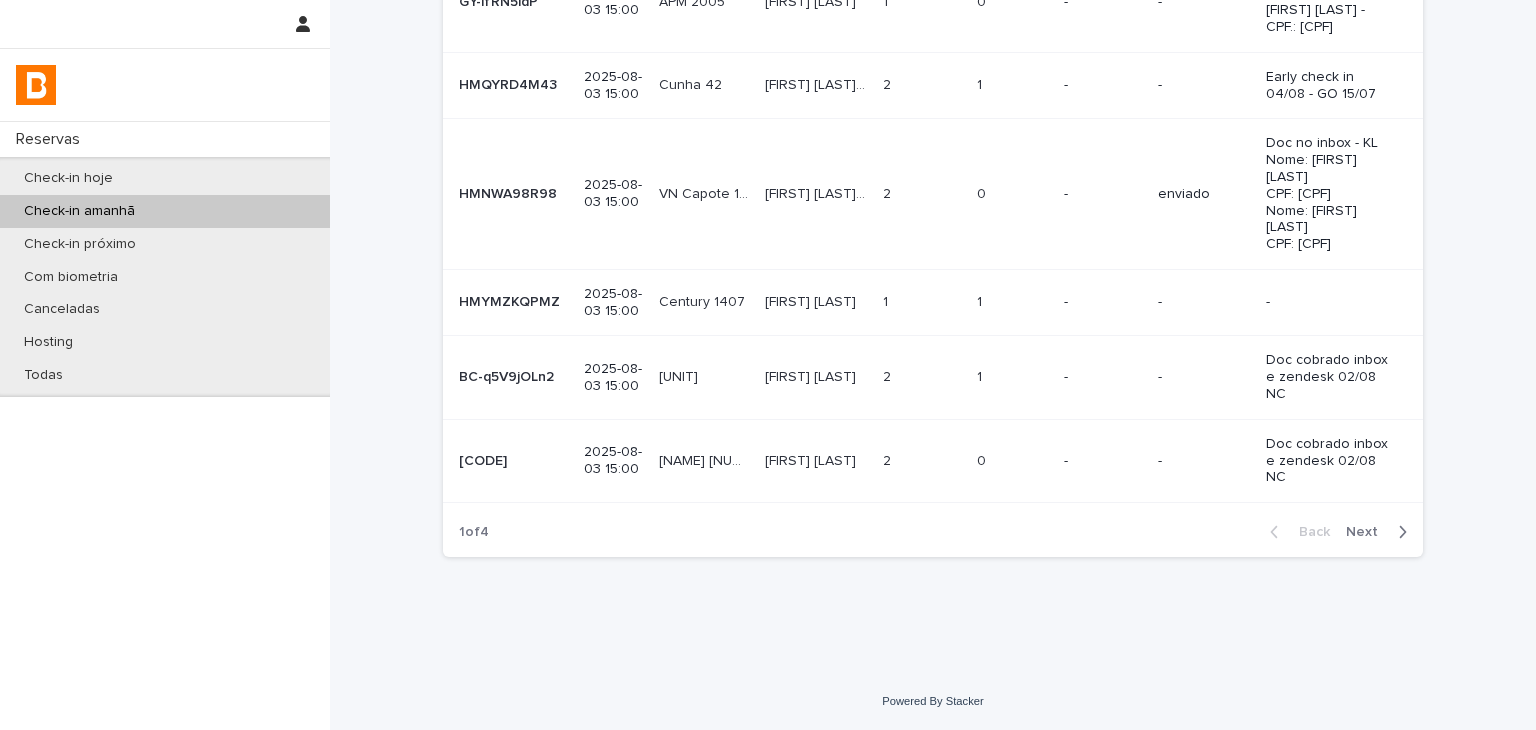 click on "-" at bounding box center (1102, 377) 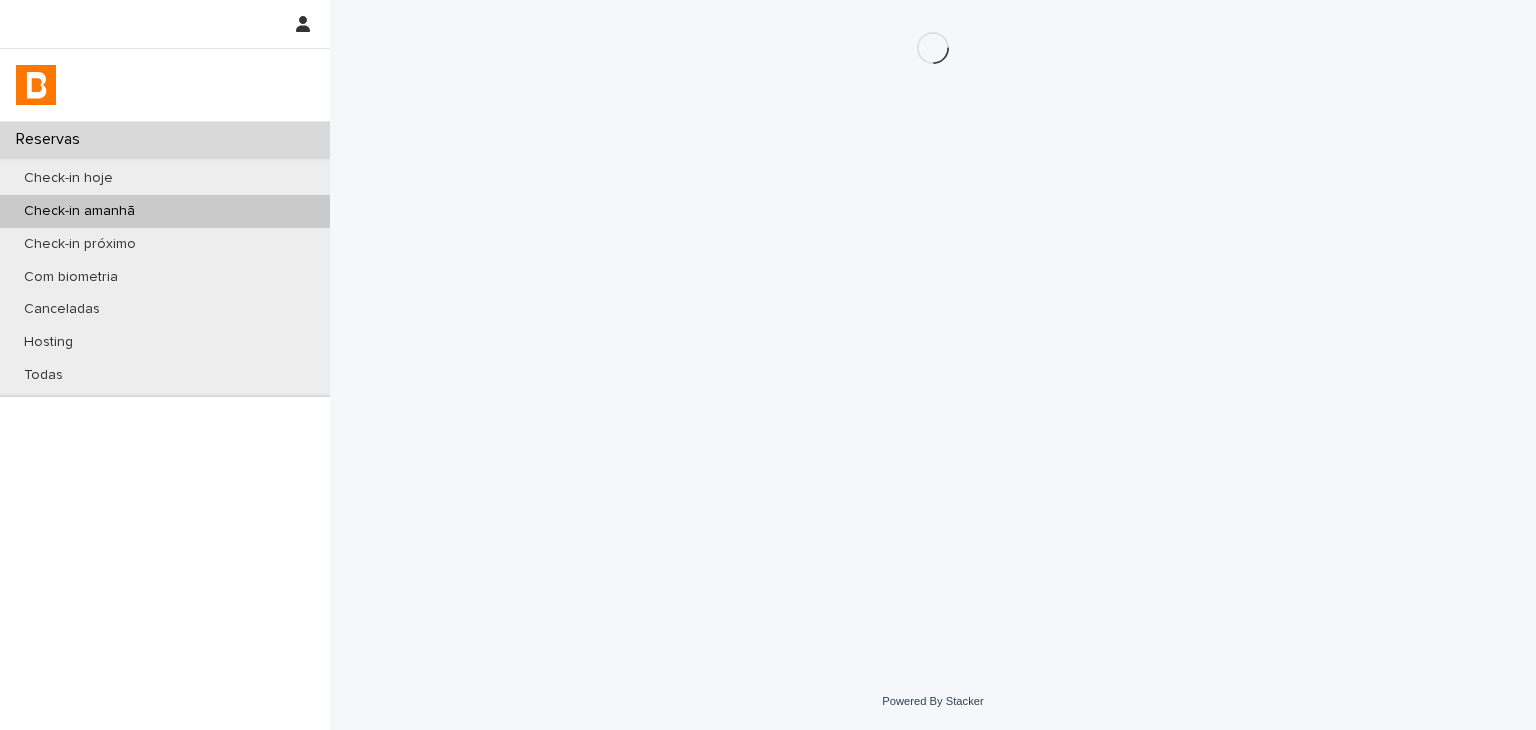 scroll, scrollTop: 0, scrollLeft: 0, axis: both 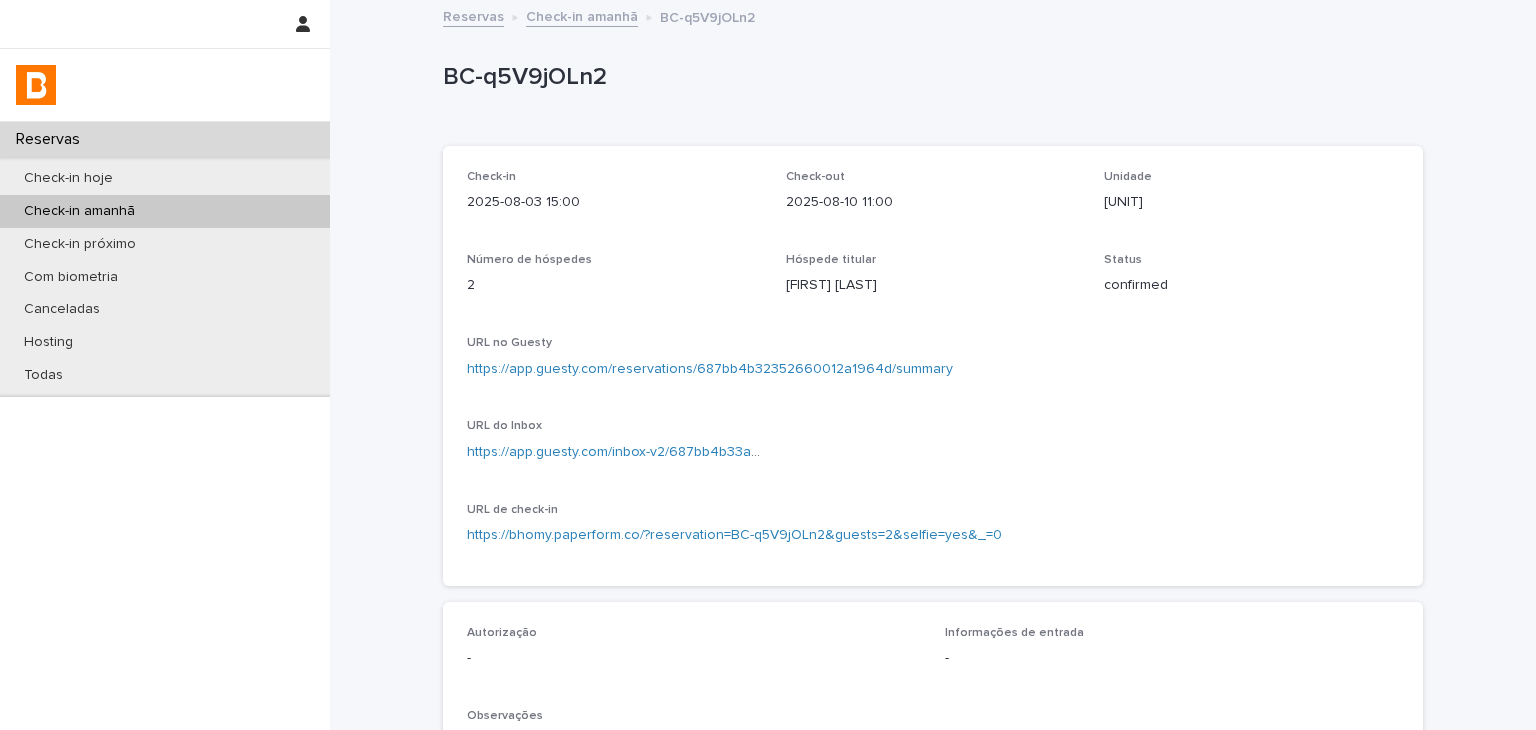 drag, startPoint x: 1100, startPoint y: 193, endPoint x: 1143, endPoint y: 416, distance: 227.10791 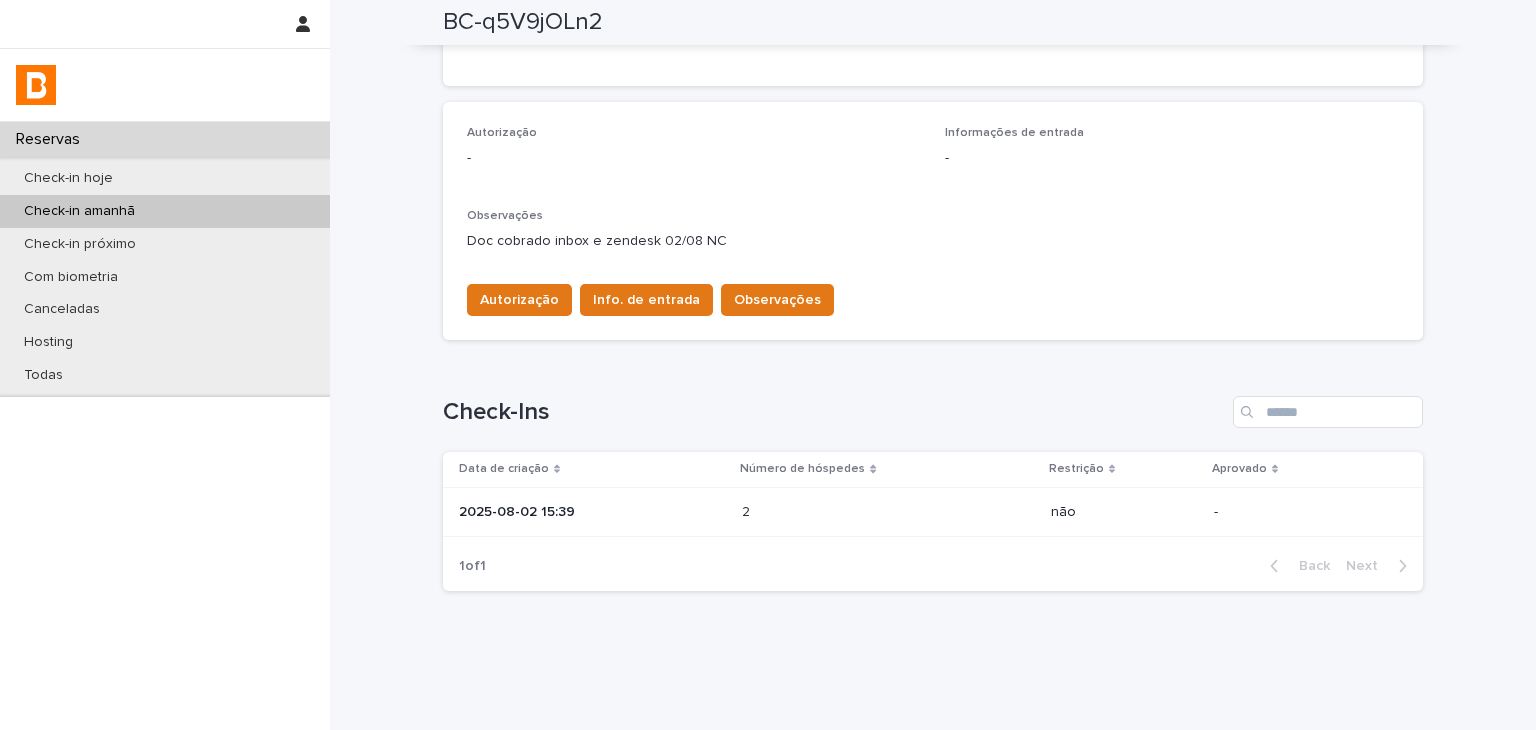 click on "2025-08-02 15:39" at bounding box center (592, 512) 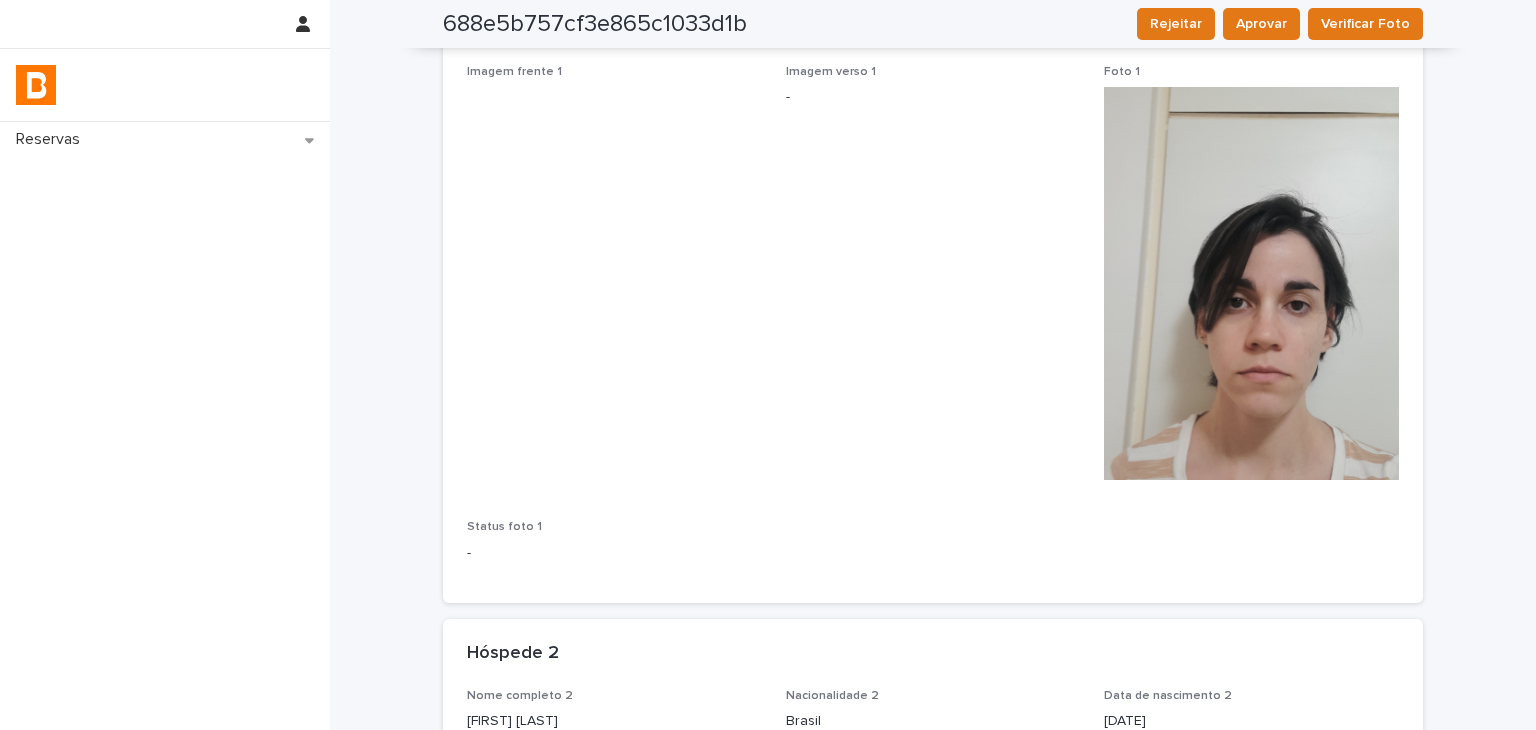 scroll, scrollTop: 1000, scrollLeft: 0, axis: vertical 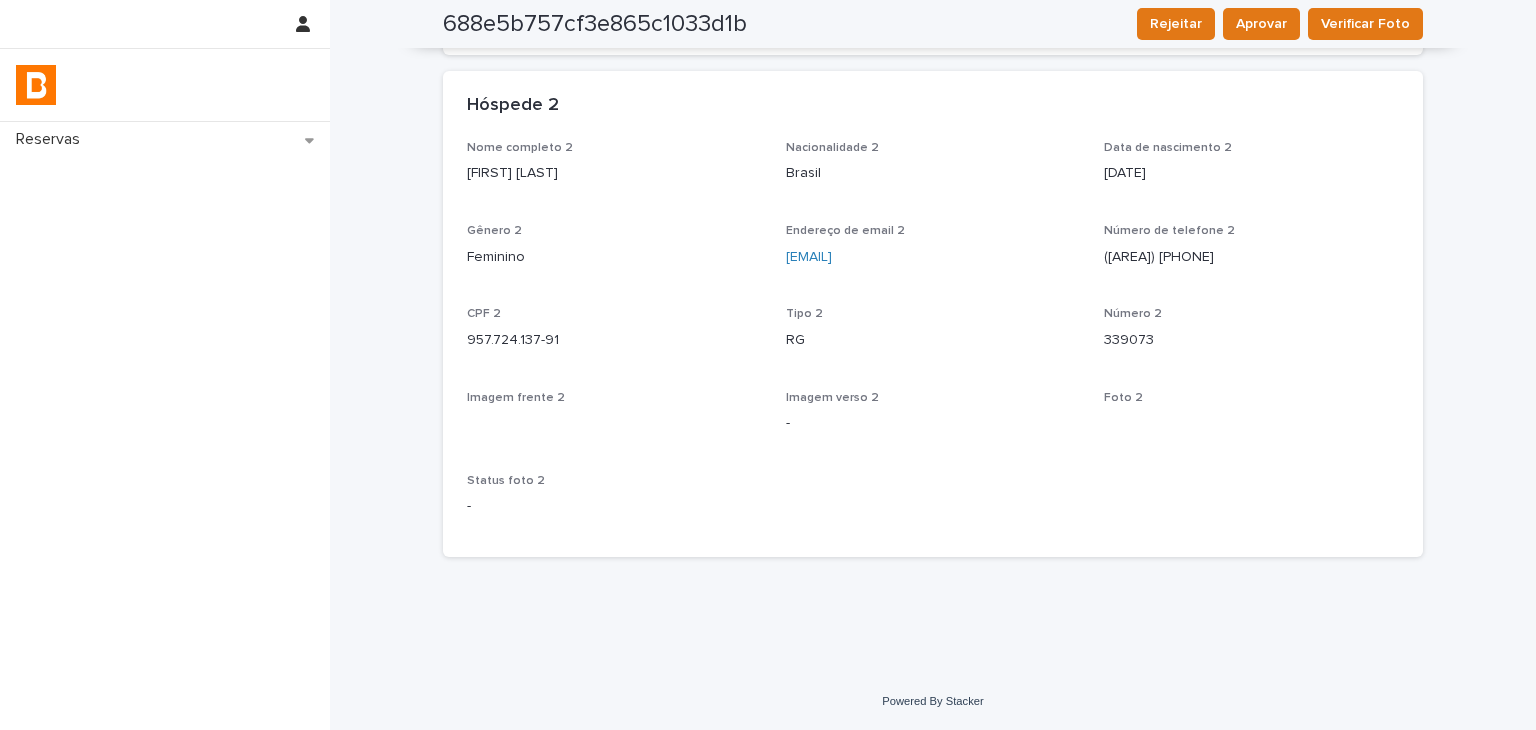 click on "Nome completo 2 [FIRST] [LAST] de Albuquerque  Nacionalidade 2 Brasil Data de nascimento 2 1963-07-06 Gênero 2 Feminino Endereço de email 2 [EMAIL] Número de telefone 2 [PHONE] CPF 2 [SSN] Tipo 2 RG Número 2 339073 Imagem frente 2 Imagem verso 2 - Foto 2 - Status foto 2 -" at bounding box center [933, 349] 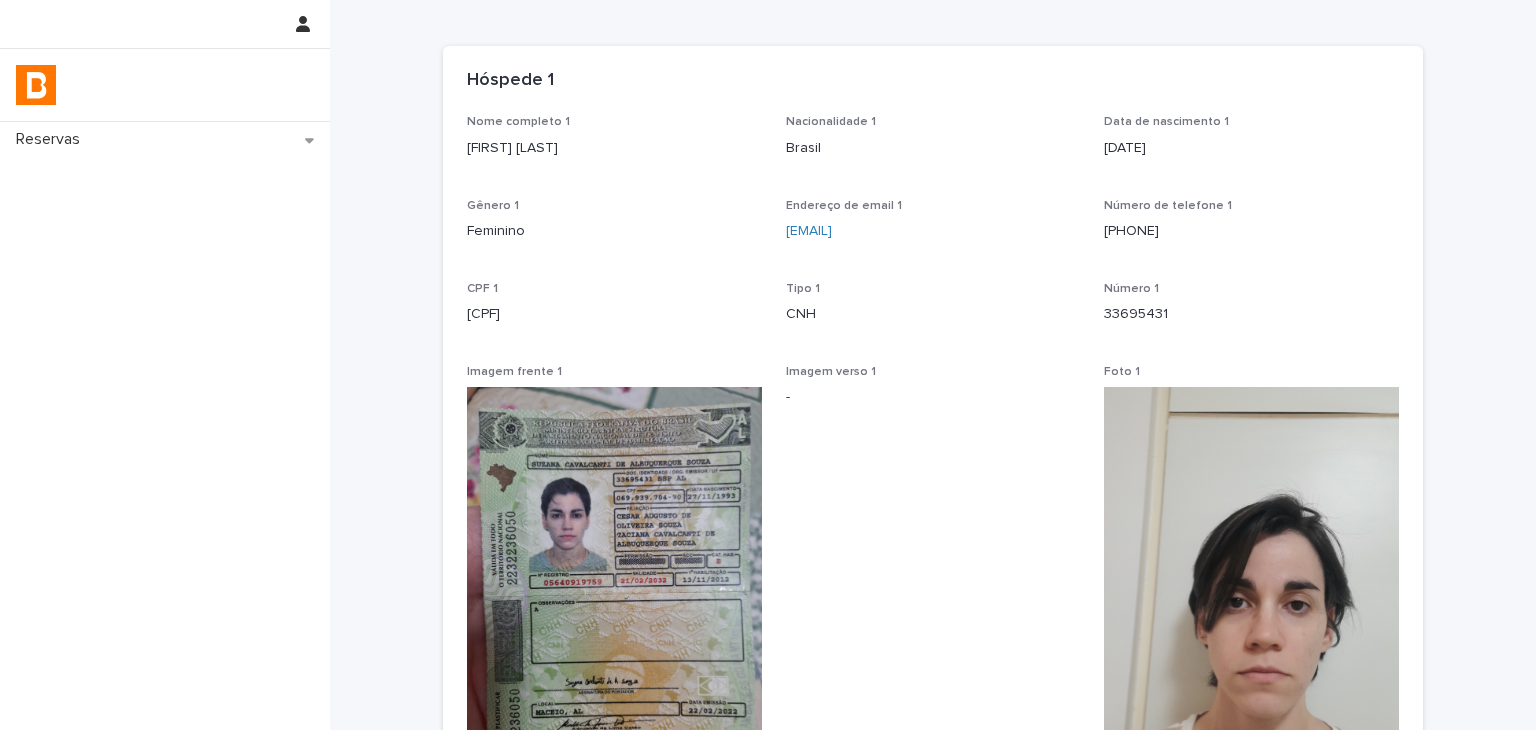 scroll, scrollTop: 400, scrollLeft: 0, axis: vertical 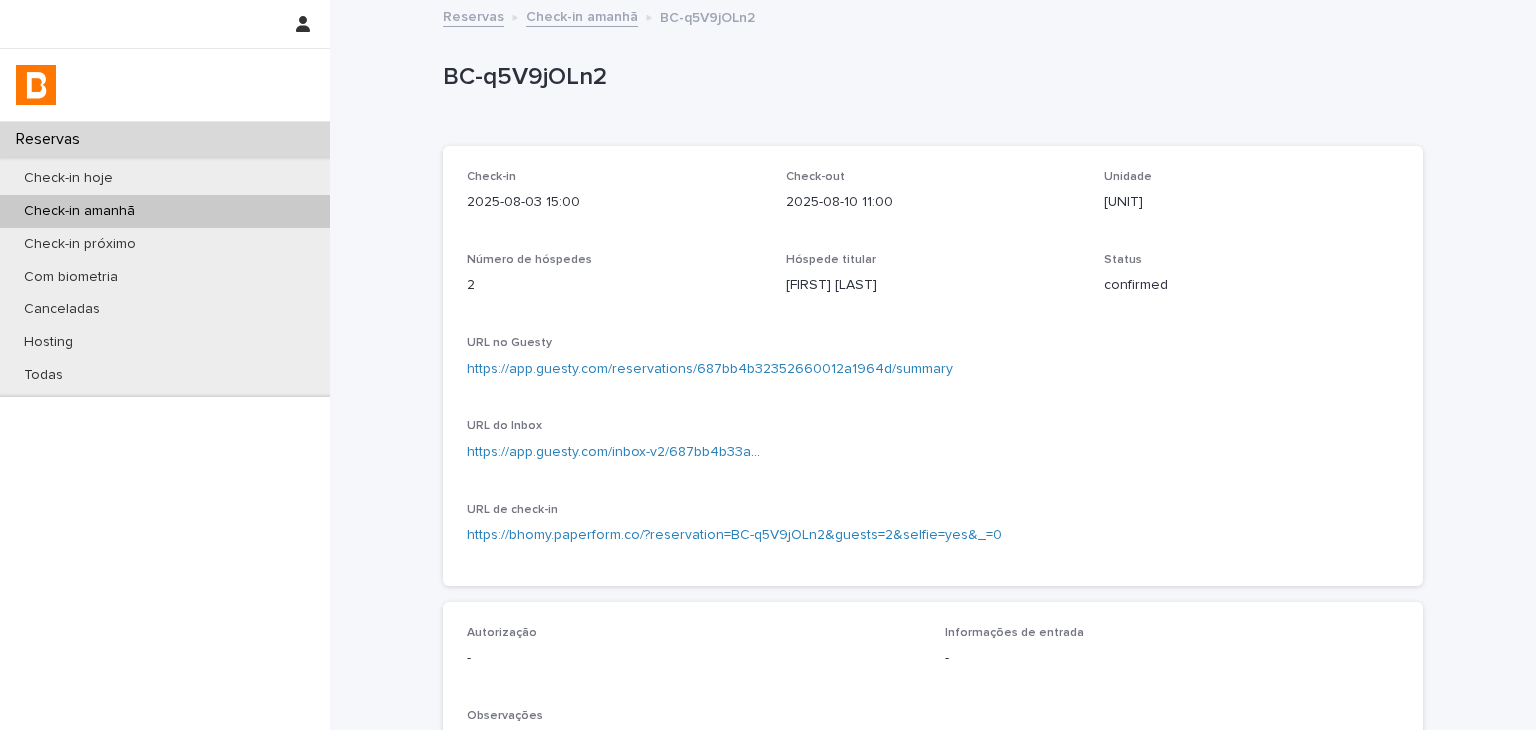 click on "Check-in 2025-08-03 15:00 Check-out 2025-08-10 11:00 Unidade Mercurio 171 Número de hóspedes 2 Hóspede titular [FIRST] [LAST] [LAST] Status confirmed URL no Guesty https://app.guesty.com/reservations/687bb4b32352660012a1964d/summary URL do Inbox https://app.guesty.com/inbox-v2/687bb4b33a78230011e43f80?reservationId=687bb4b33a78230011e43f80 URL de check-in https://bhomy.paperform.co/?reservation=BC-q5V9jOLn2&guests=2&selfie=yes&_=0" at bounding box center [933, 366] 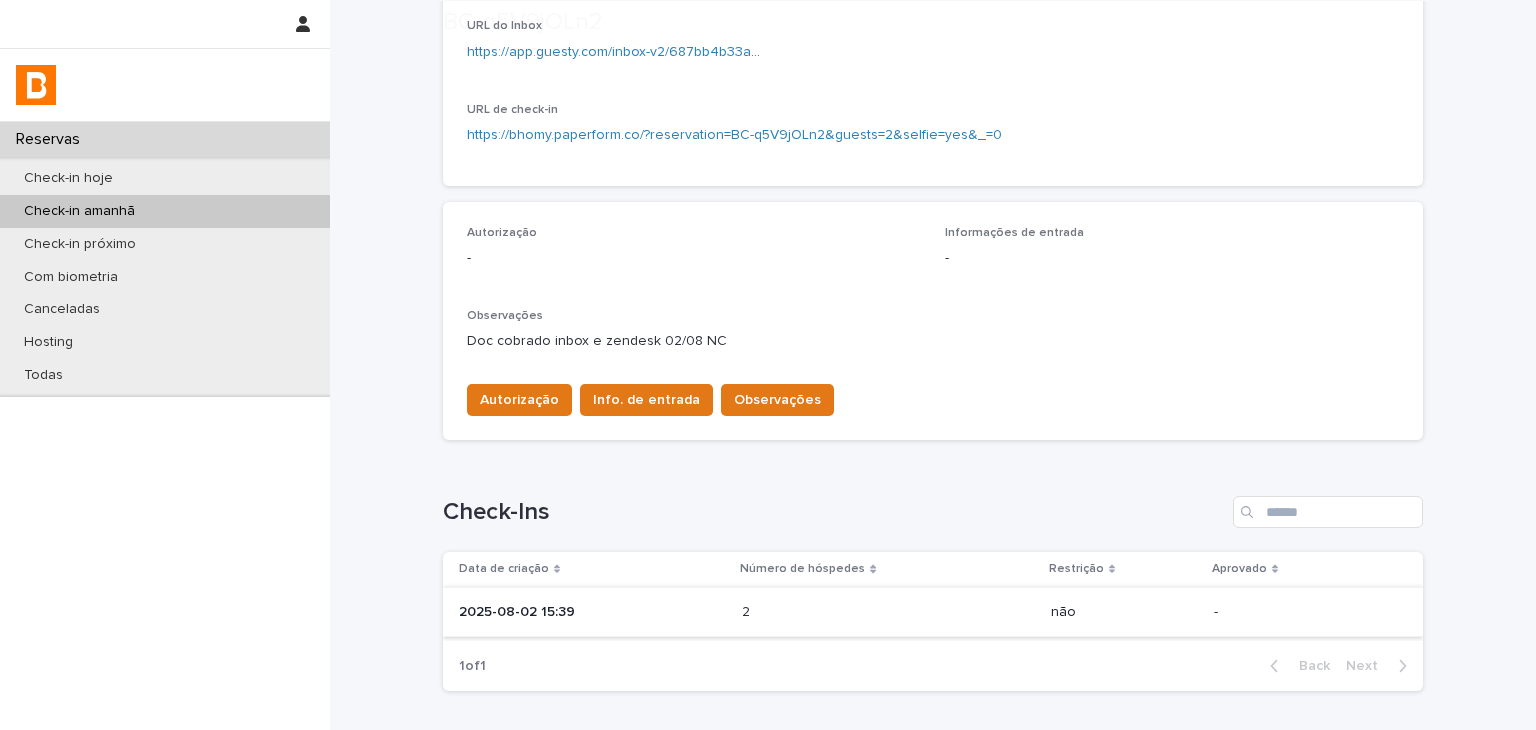 scroll, scrollTop: 534, scrollLeft: 0, axis: vertical 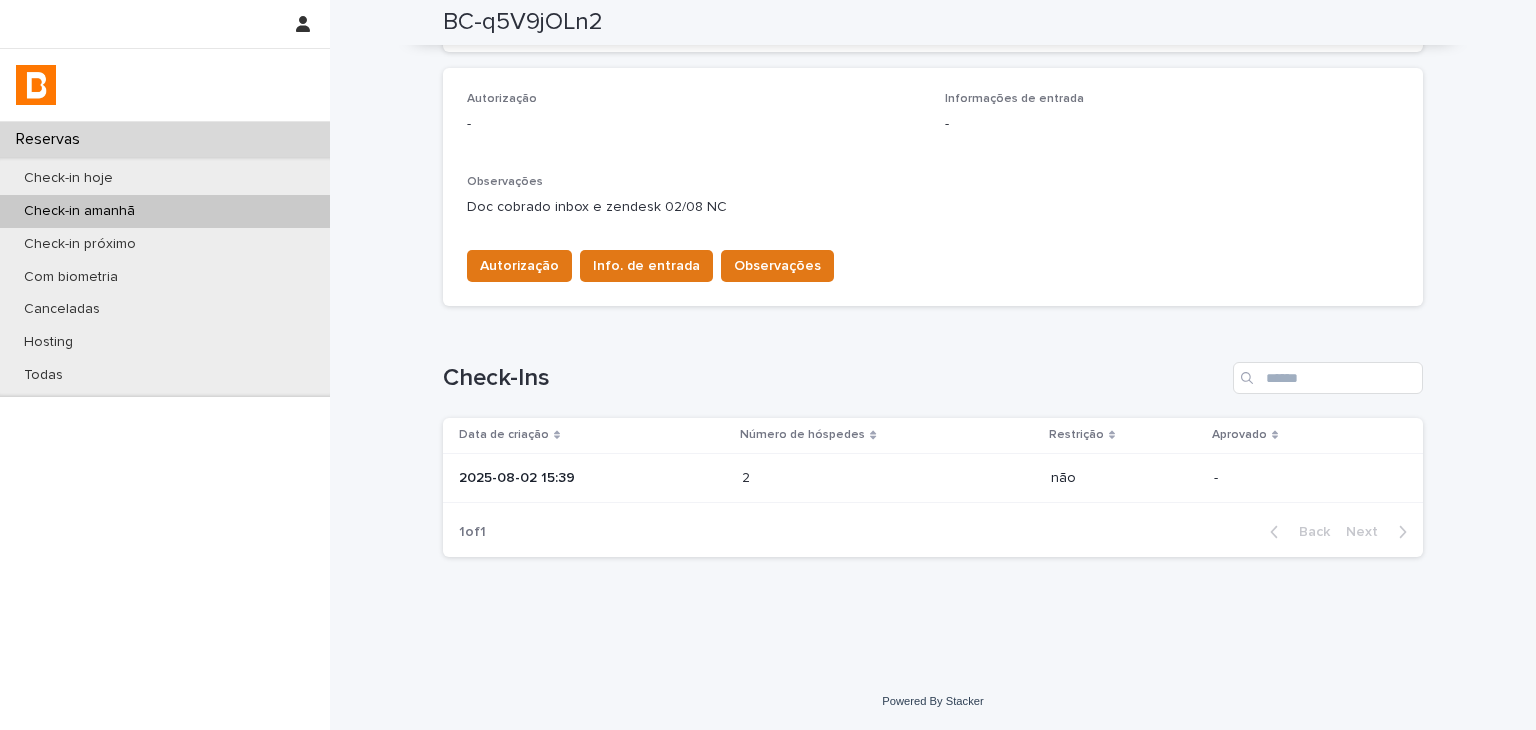 click on "2 2" at bounding box center [888, 478] 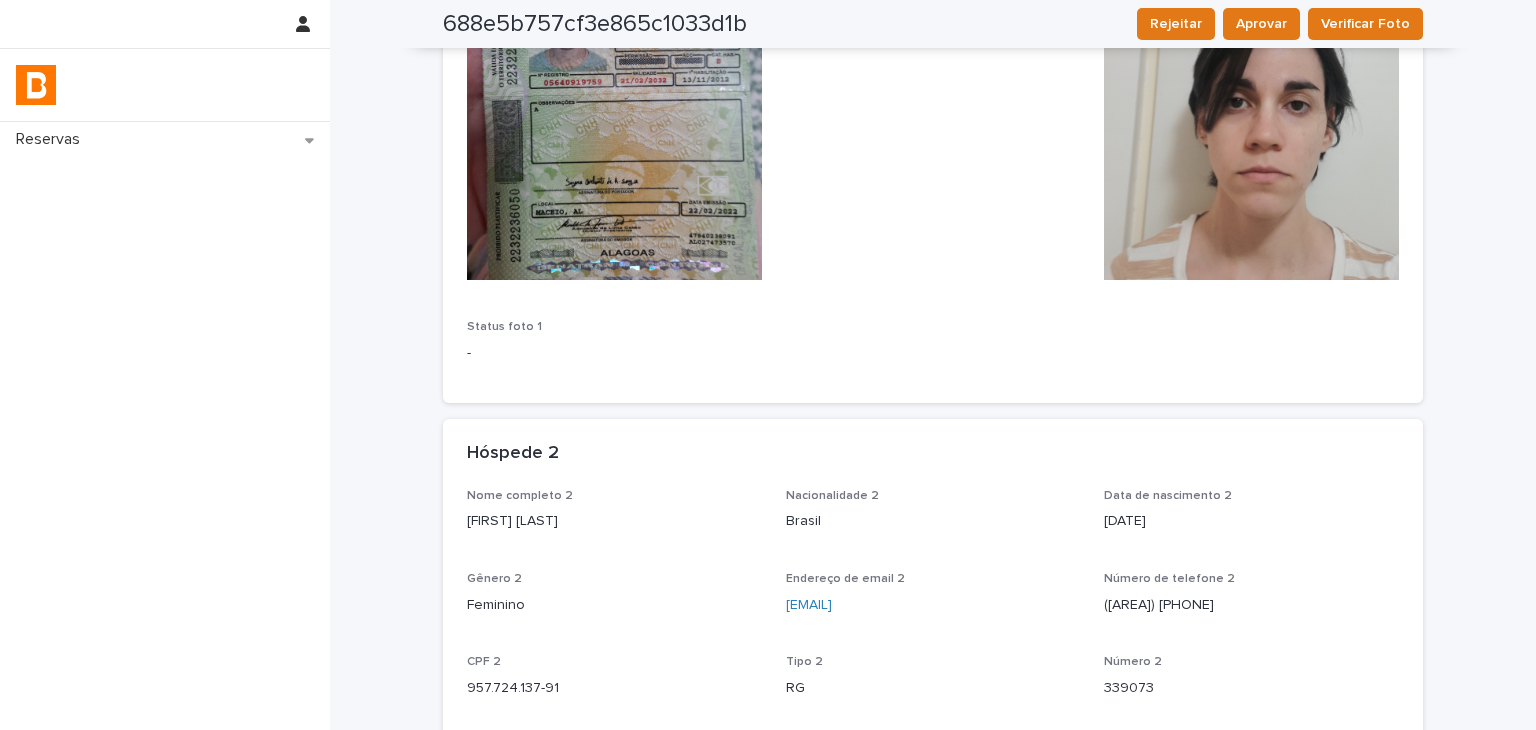 scroll, scrollTop: 0, scrollLeft: 0, axis: both 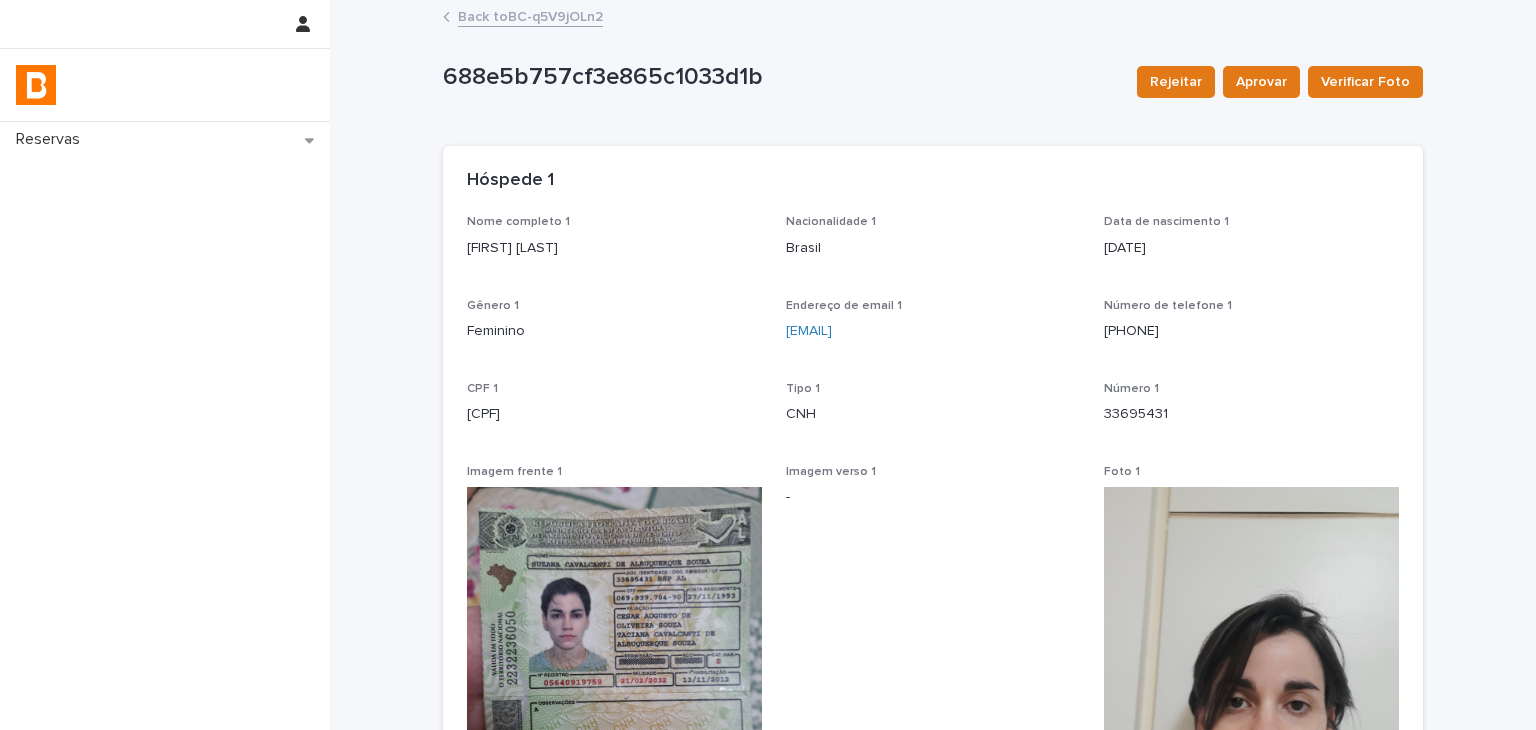 click at bounding box center [1251, 683] 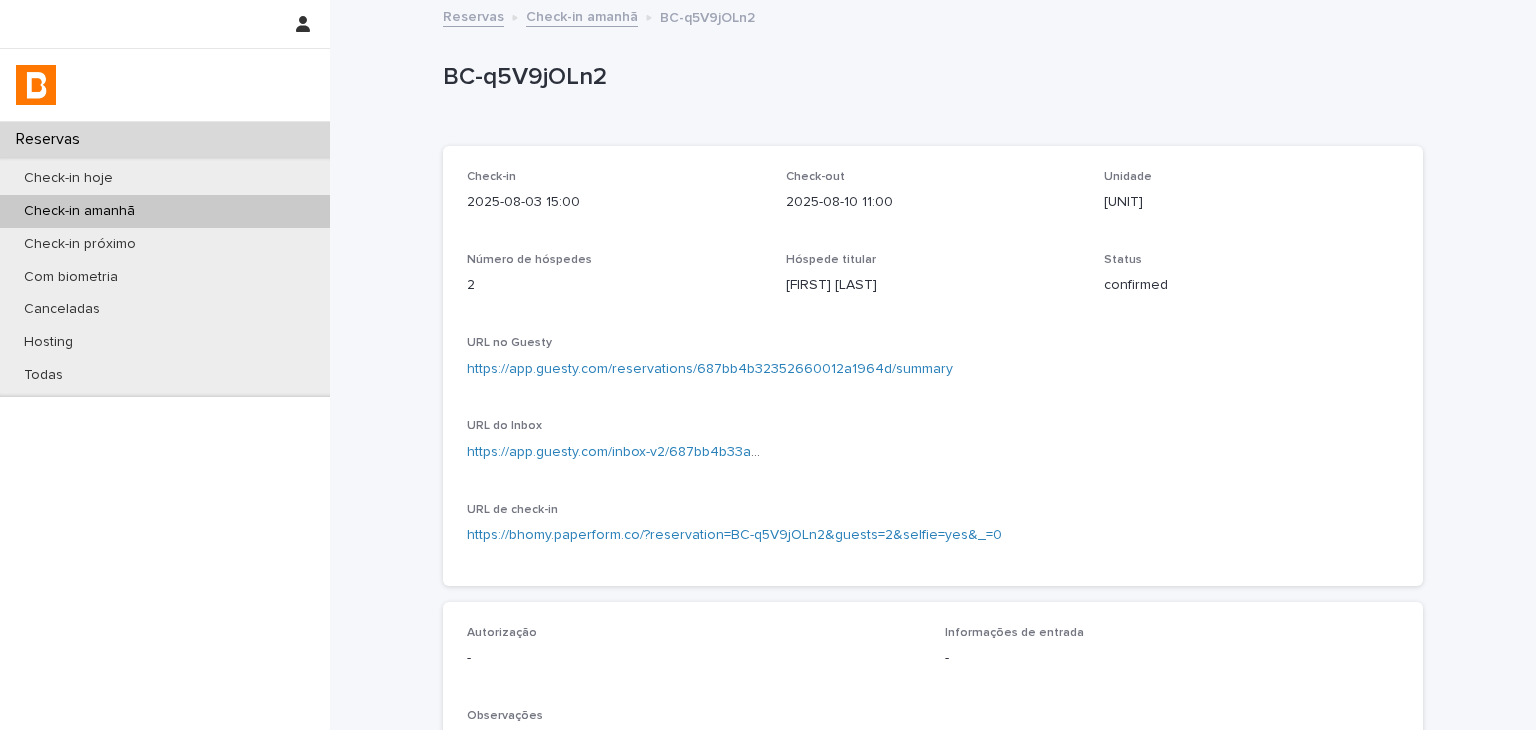 click on "Check-in 2025-08-03 15:00 Check-out 2025-08-10 11:00 Unidade Mercurio 171 Número de hóspedes 2 Hóspede titular [FIRST] [LAST] [LAST] Status confirmed URL no Guesty https://app.guesty.com/reservations/687bb4b32352660012a1964d/summary URL do Inbox https://app.guesty.com/inbox-v2/687bb4b33a78230011e43f80?reservationId=687bb4b33a78230011e43f80 URL de check-in https://bhomy.paperform.co/?reservation=BC-q5V9jOLn2&guests=2&selfie=yes&_=0" at bounding box center (933, 366) 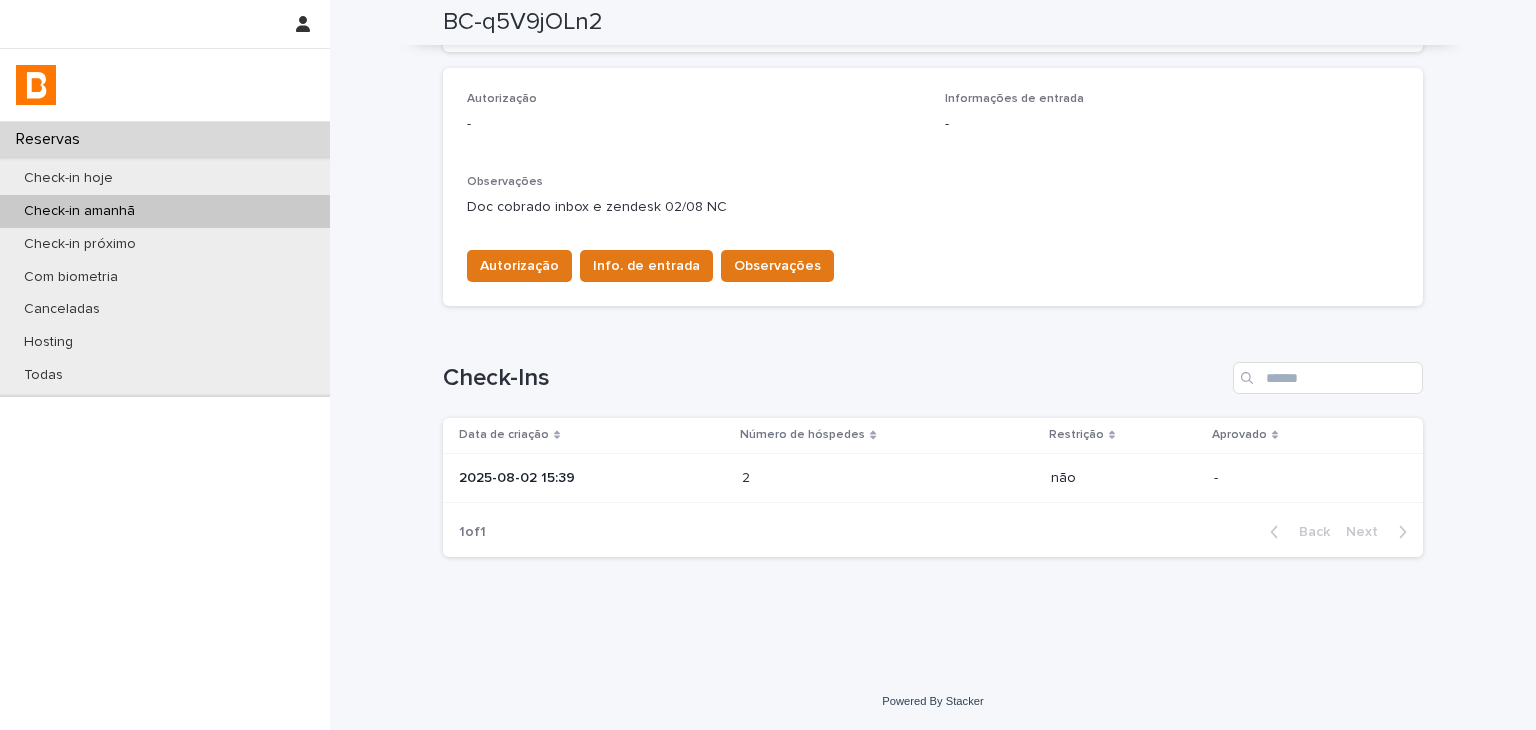 click on "2025-08-02 15:39" at bounding box center [588, 478] 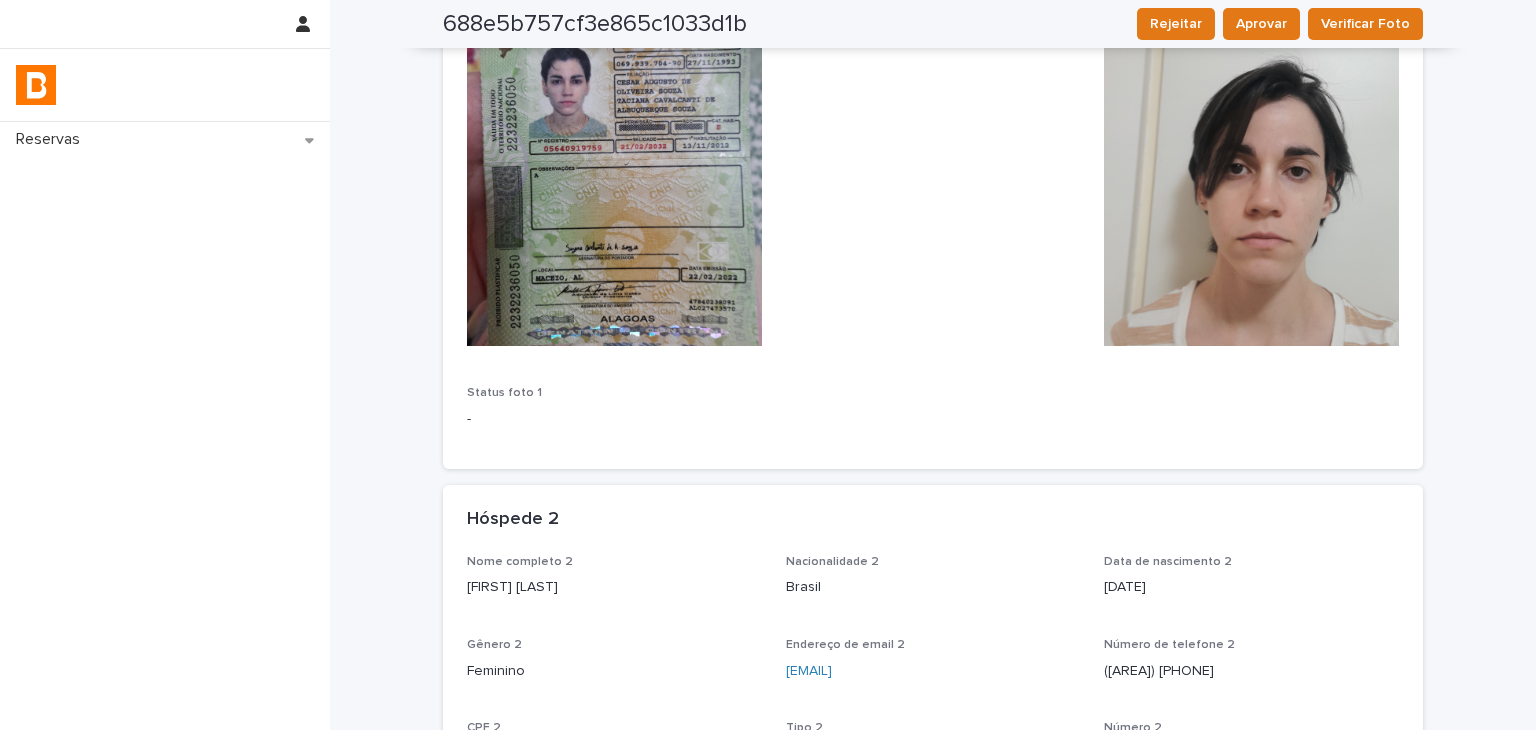 scroll, scrollTop: 701, scrollLeft: 0, axis: vertical 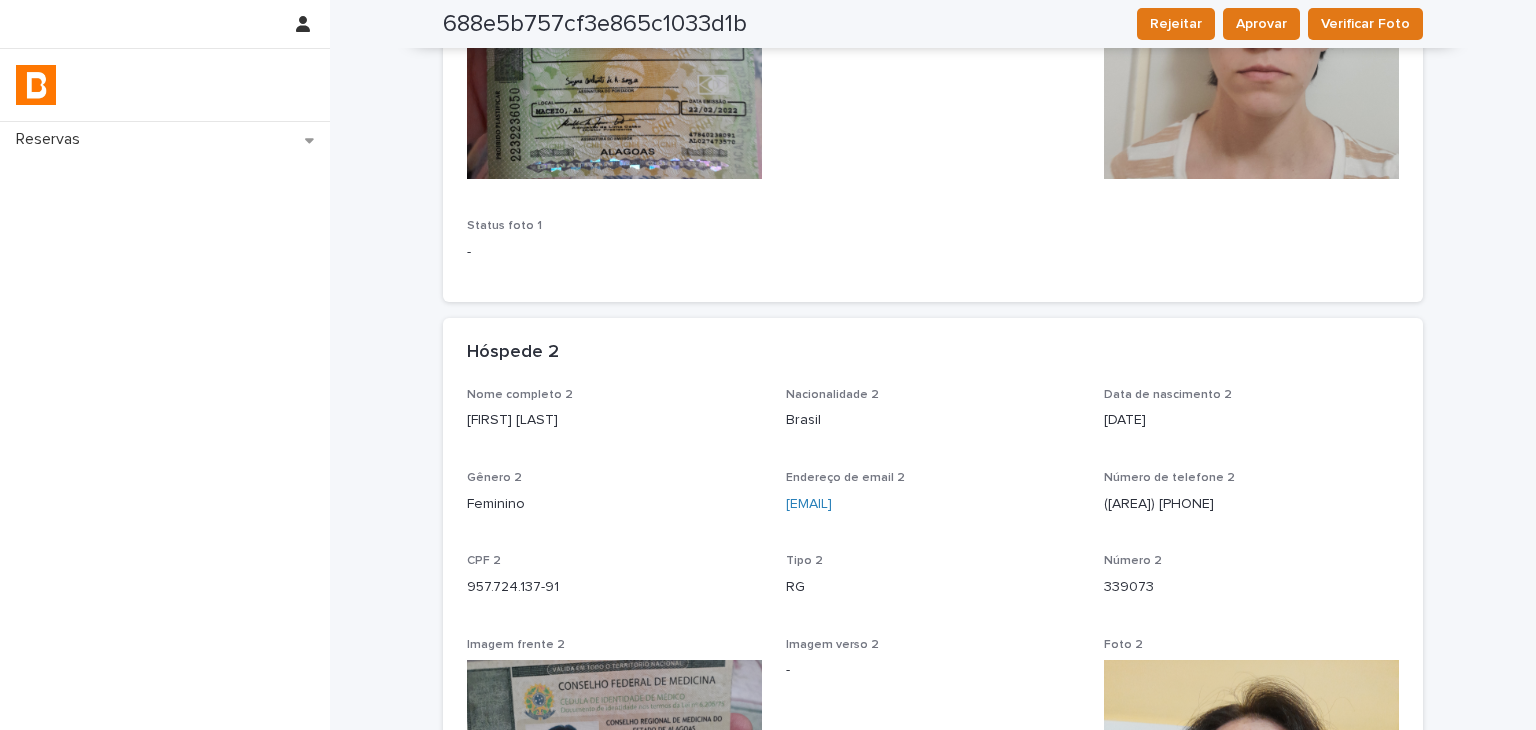 drag, startPoint x: 604, startPoint y: 426, endPoint x: 873, endPoint y: 541, distance: 292.55084 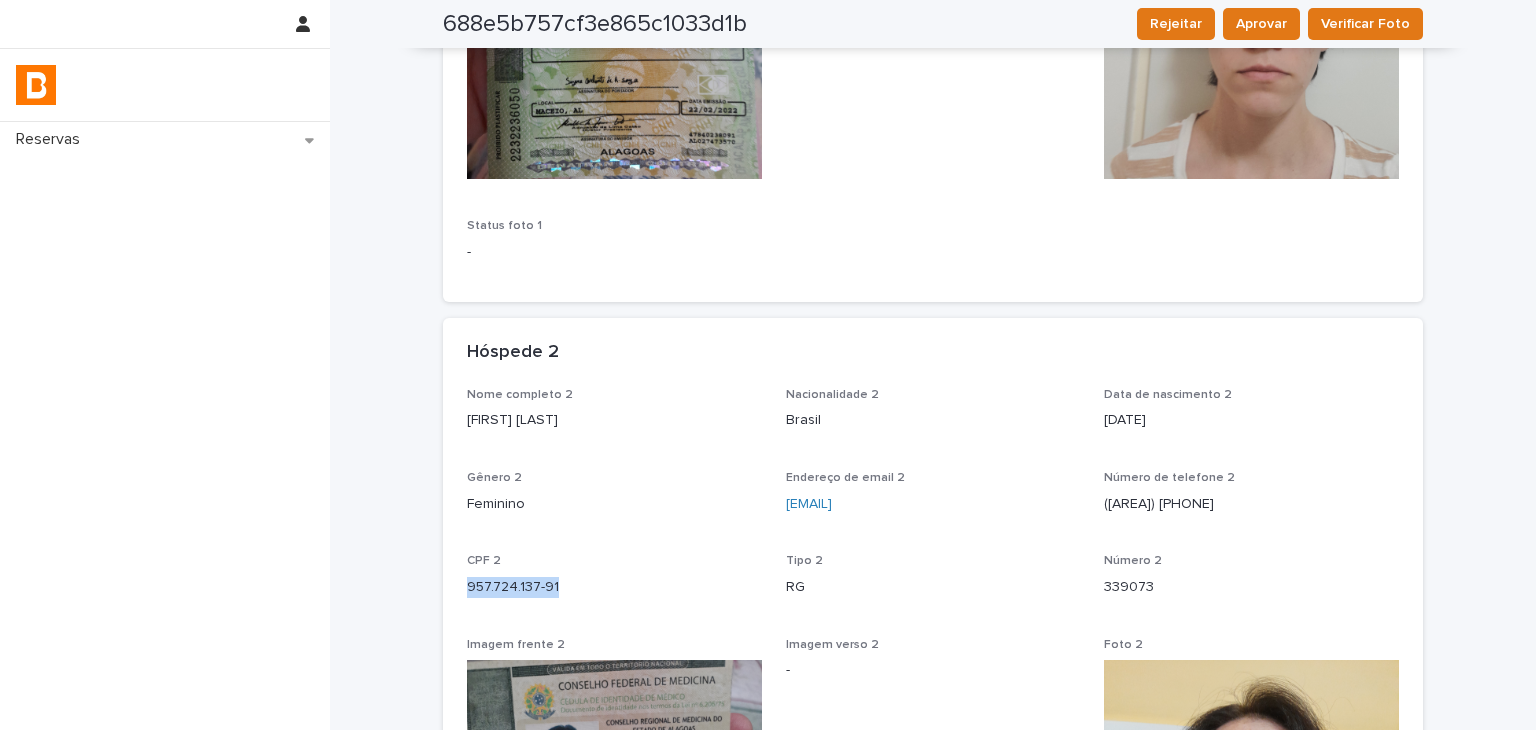 drag, startPoint x: 451, startPoint y: 593, endPoint x: 581, endPoint y: 593, distance: 130 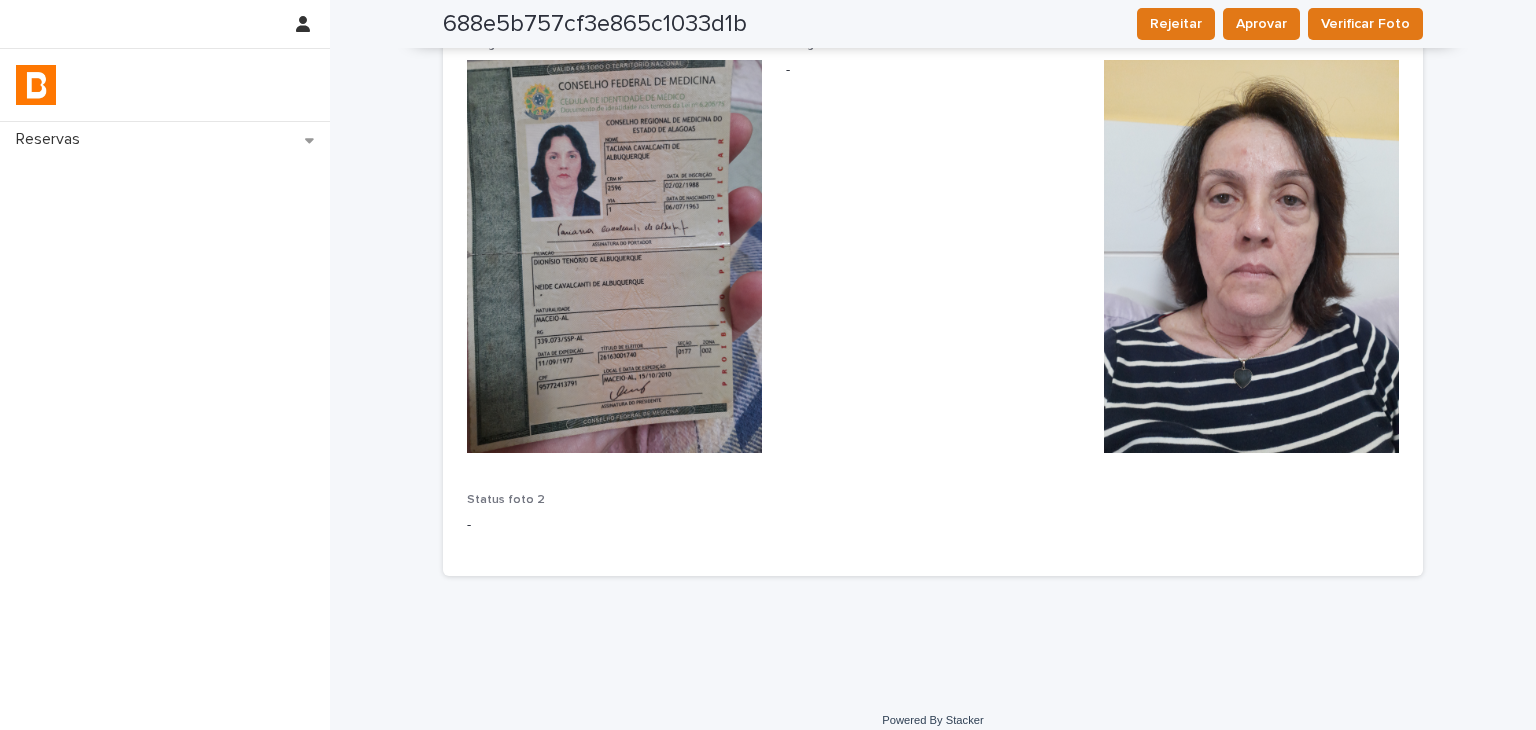scroll, scrollTop: 1320, scrollLeft: 0, axis: vertical 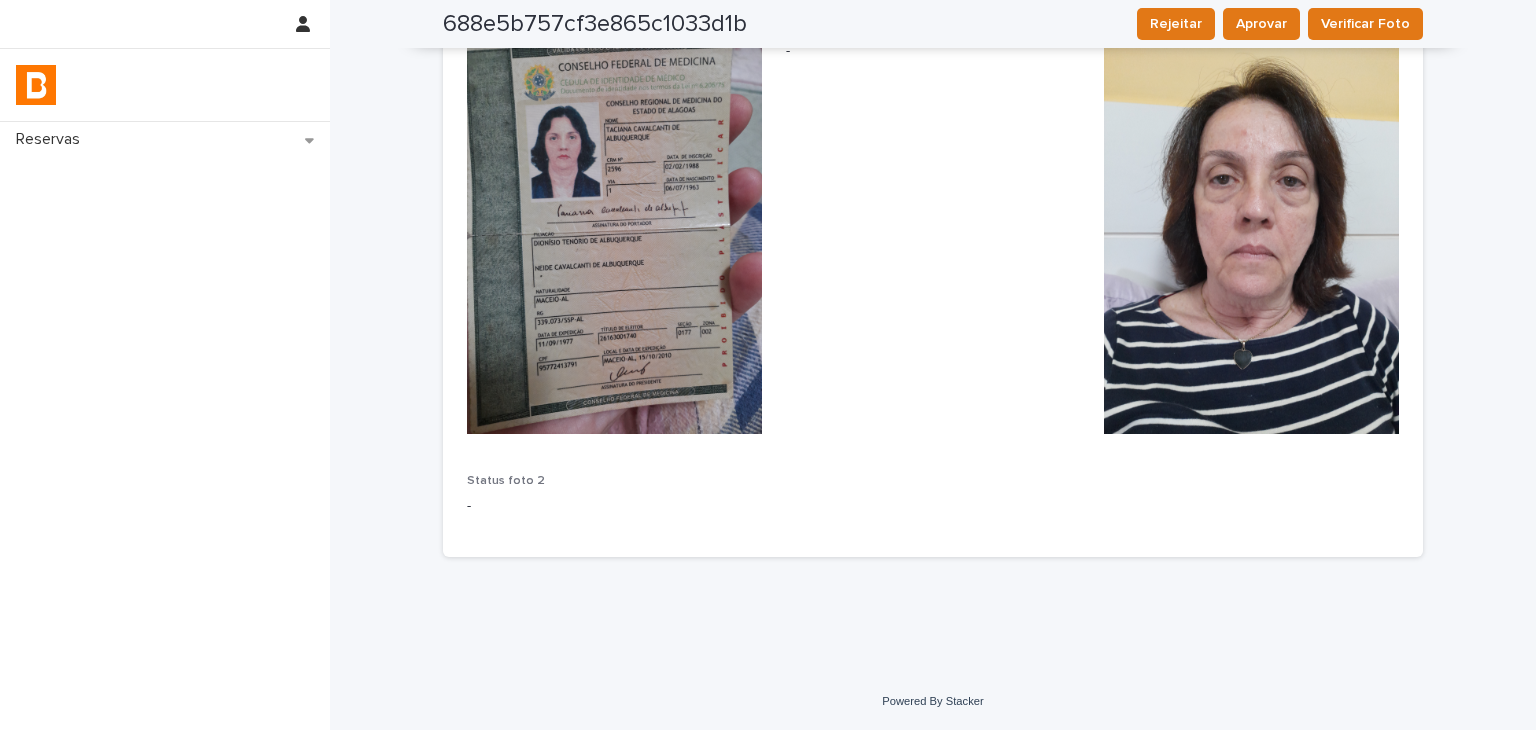 click at bounding box center [1251, 237] 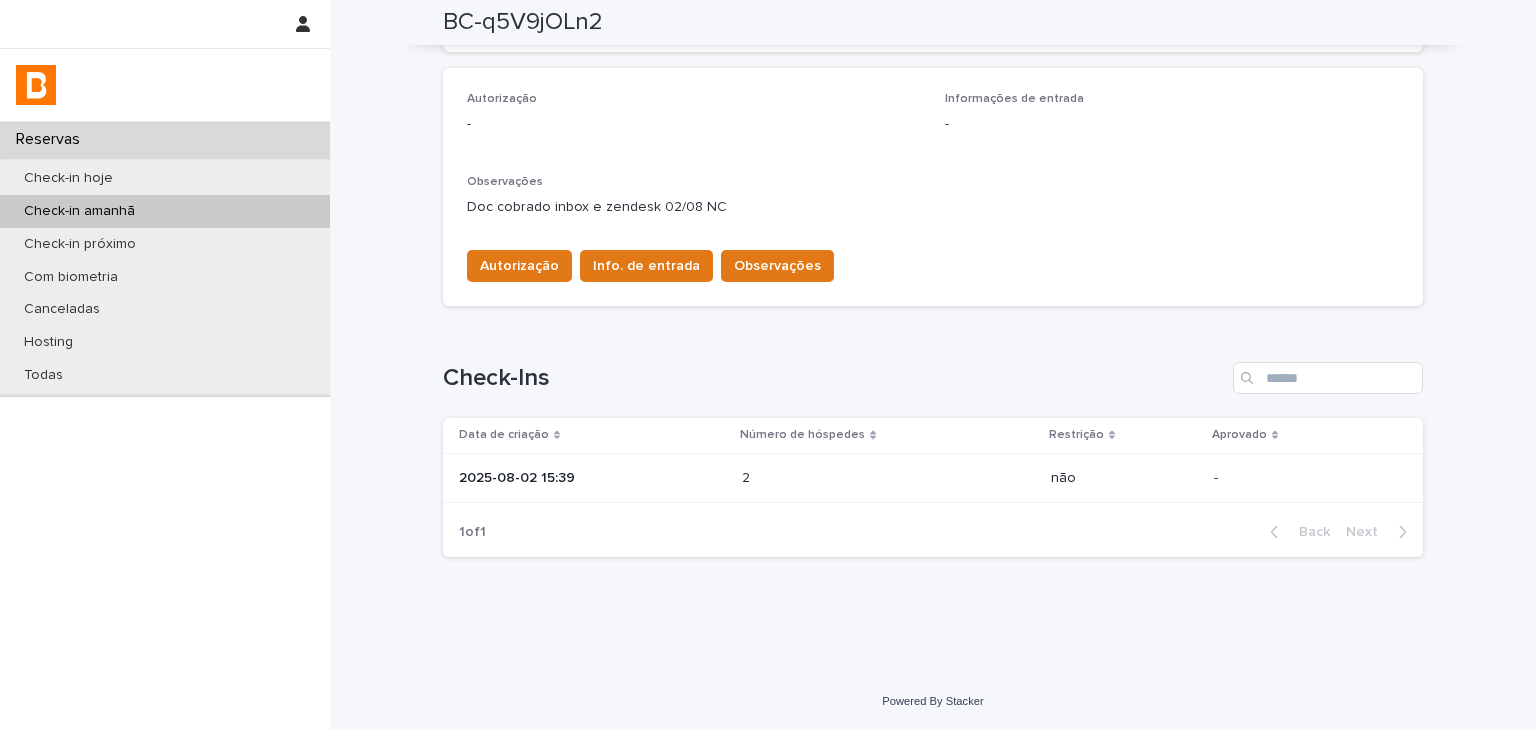 scroll, scrollTop: 34, scrollLeft: 0, axis: vertical 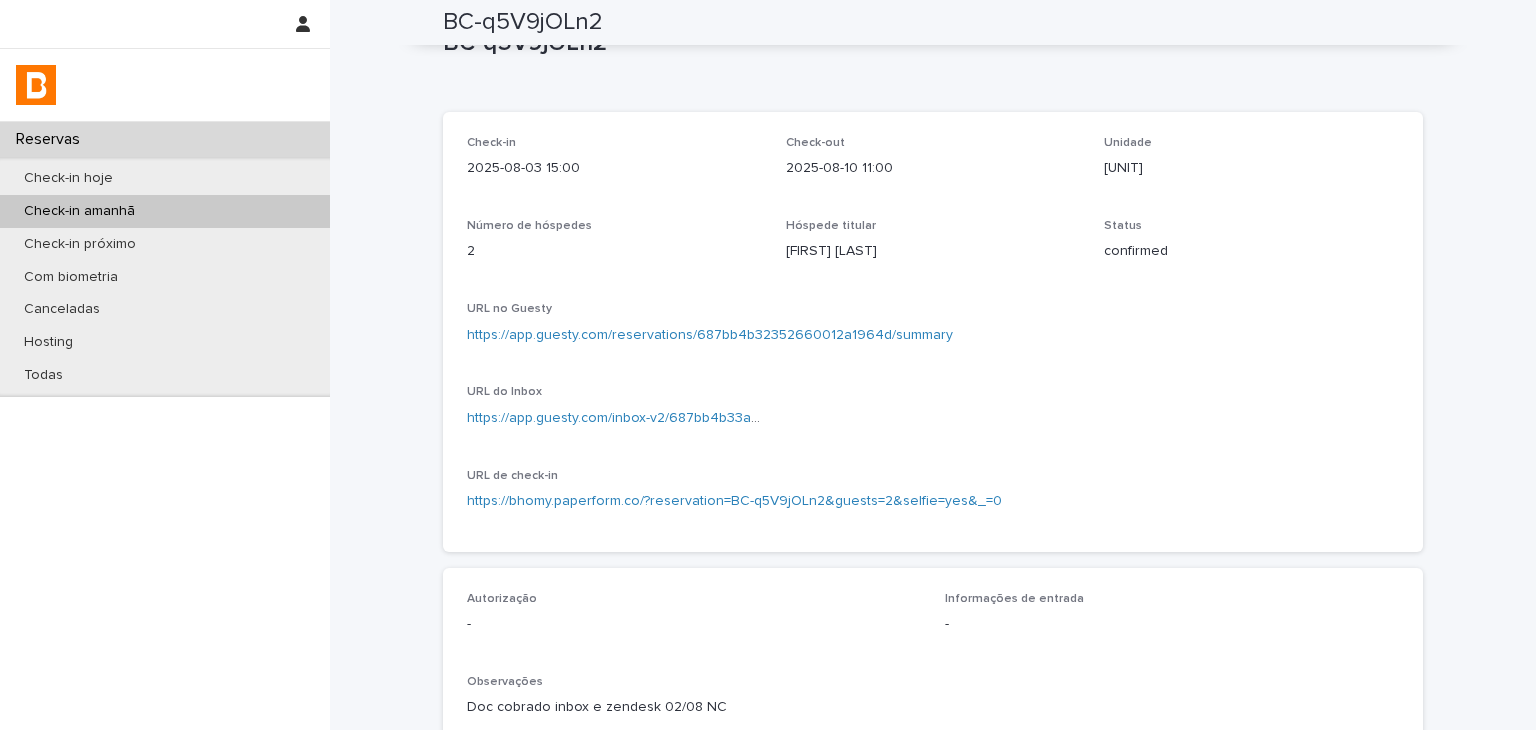 drag, startPoint x: 1288, startPoint y: 542, endPoint x: 956, endPoint y: 389, distance: 365.55847 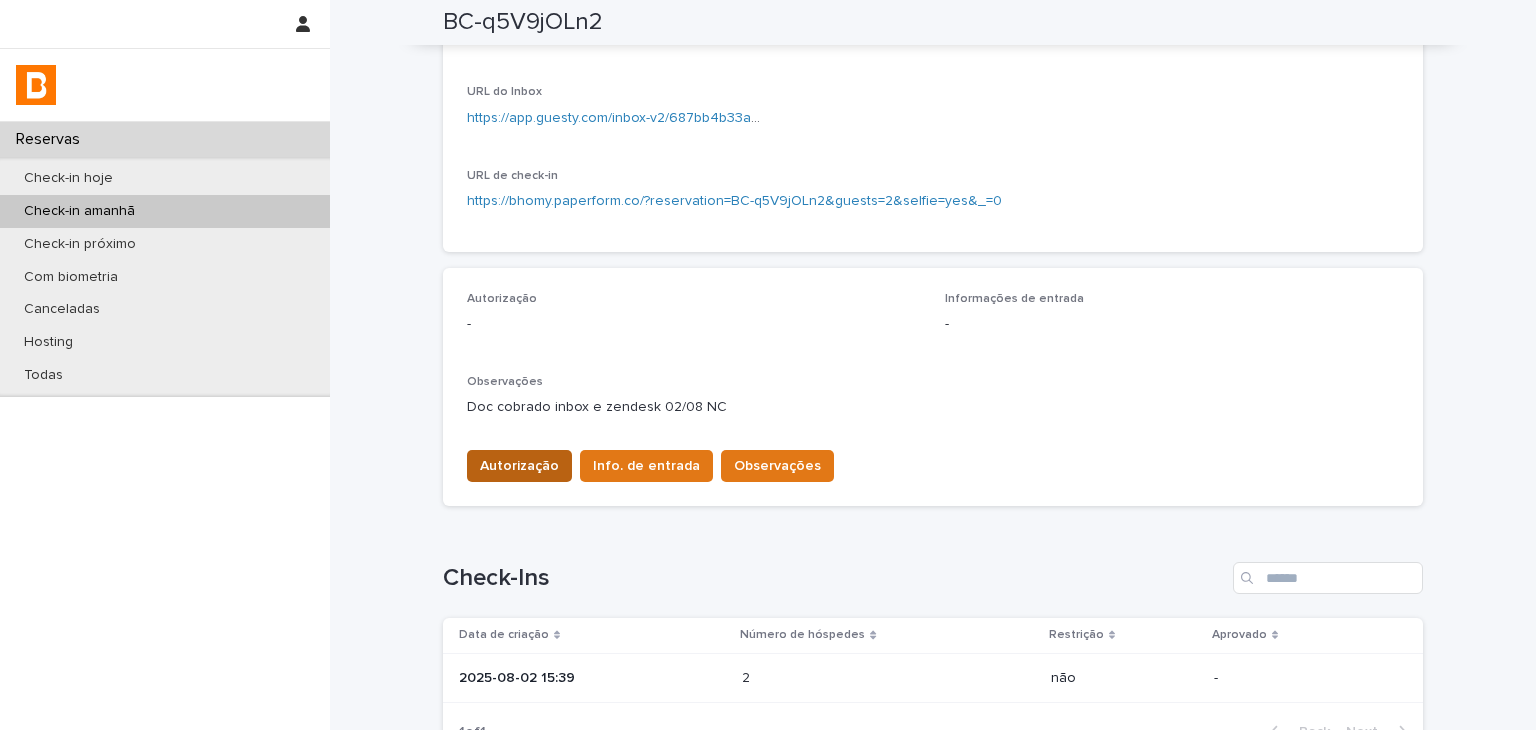 click on "Autorização" at bounding box center (519, 466) 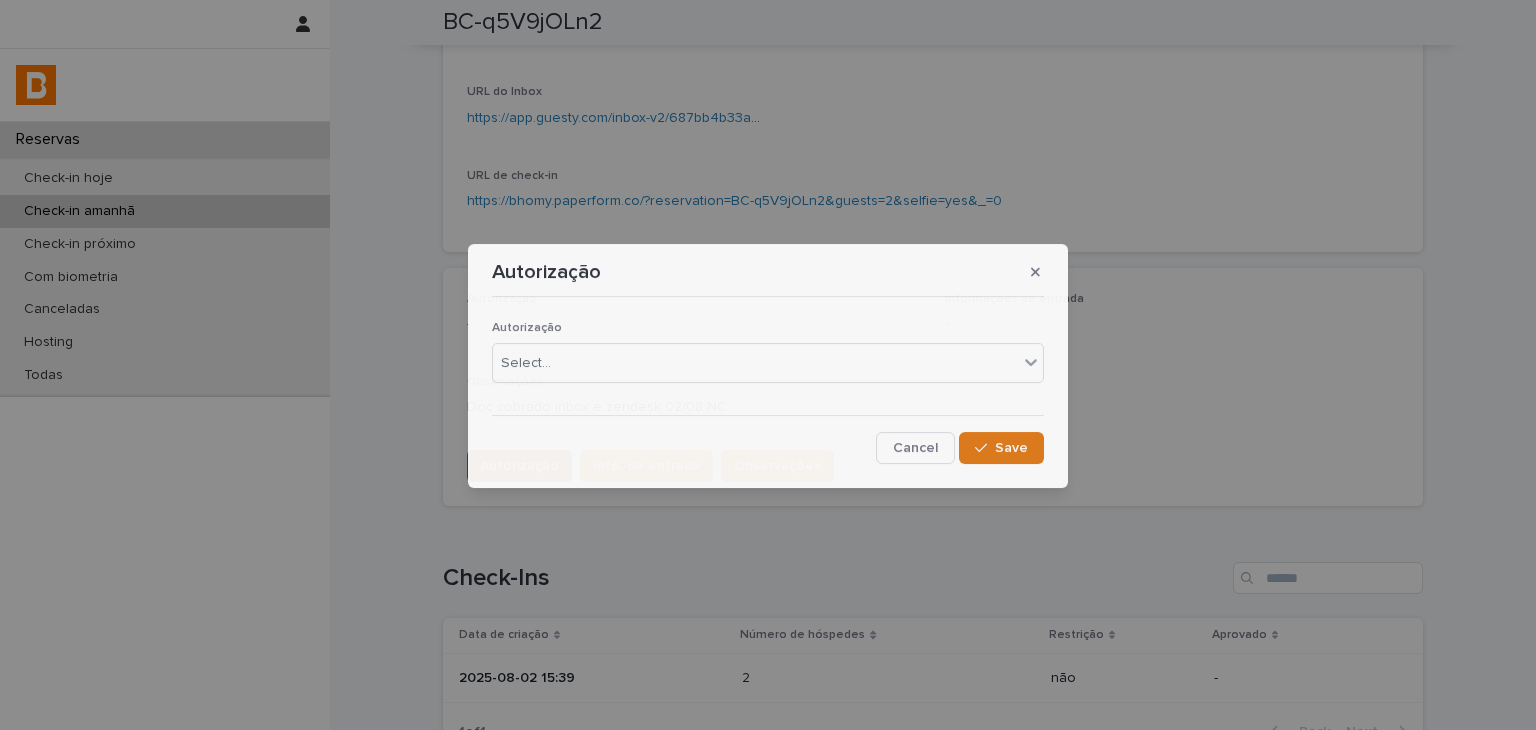 click on "Select..." at bounding box center (755, 363) 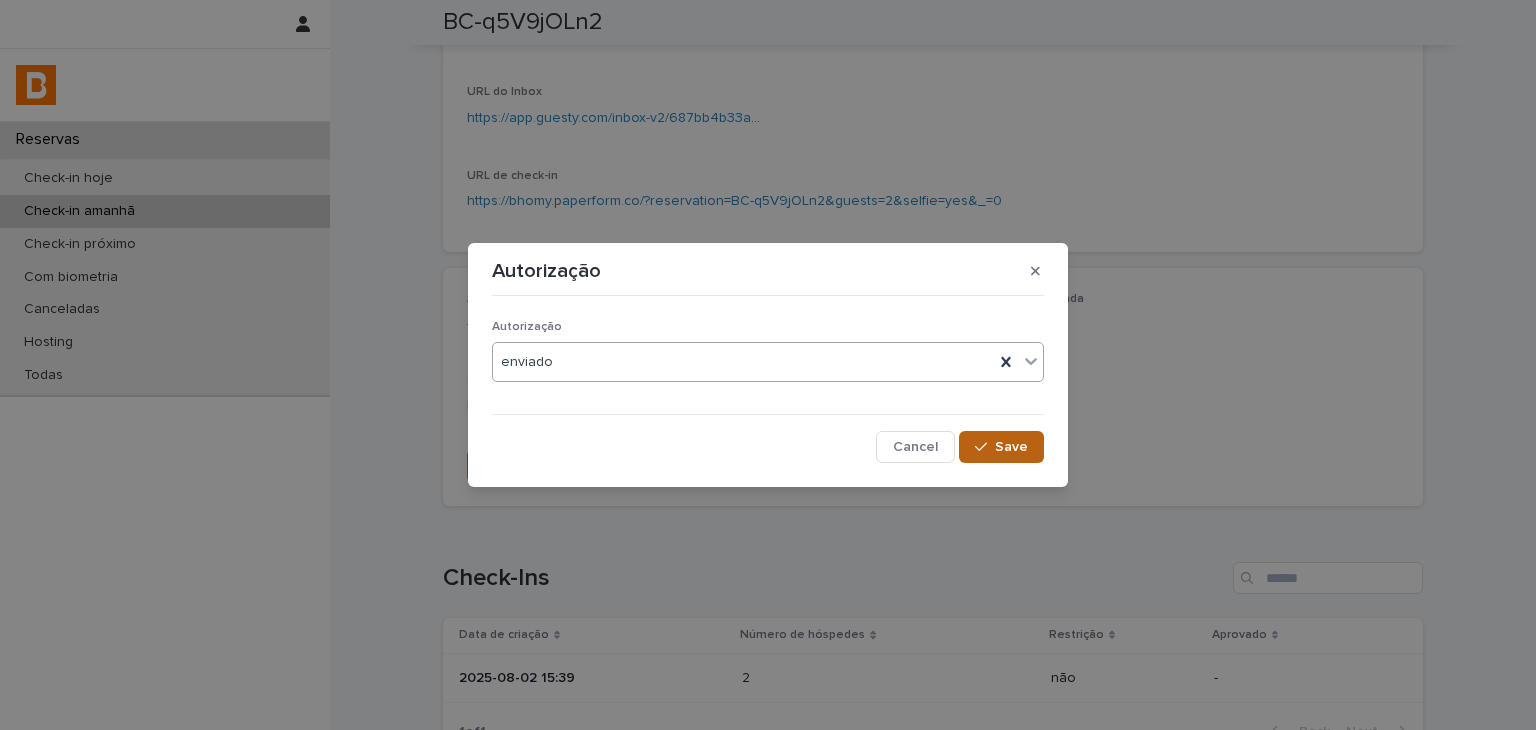 click on "Save" at bounding box center [1011, 447] 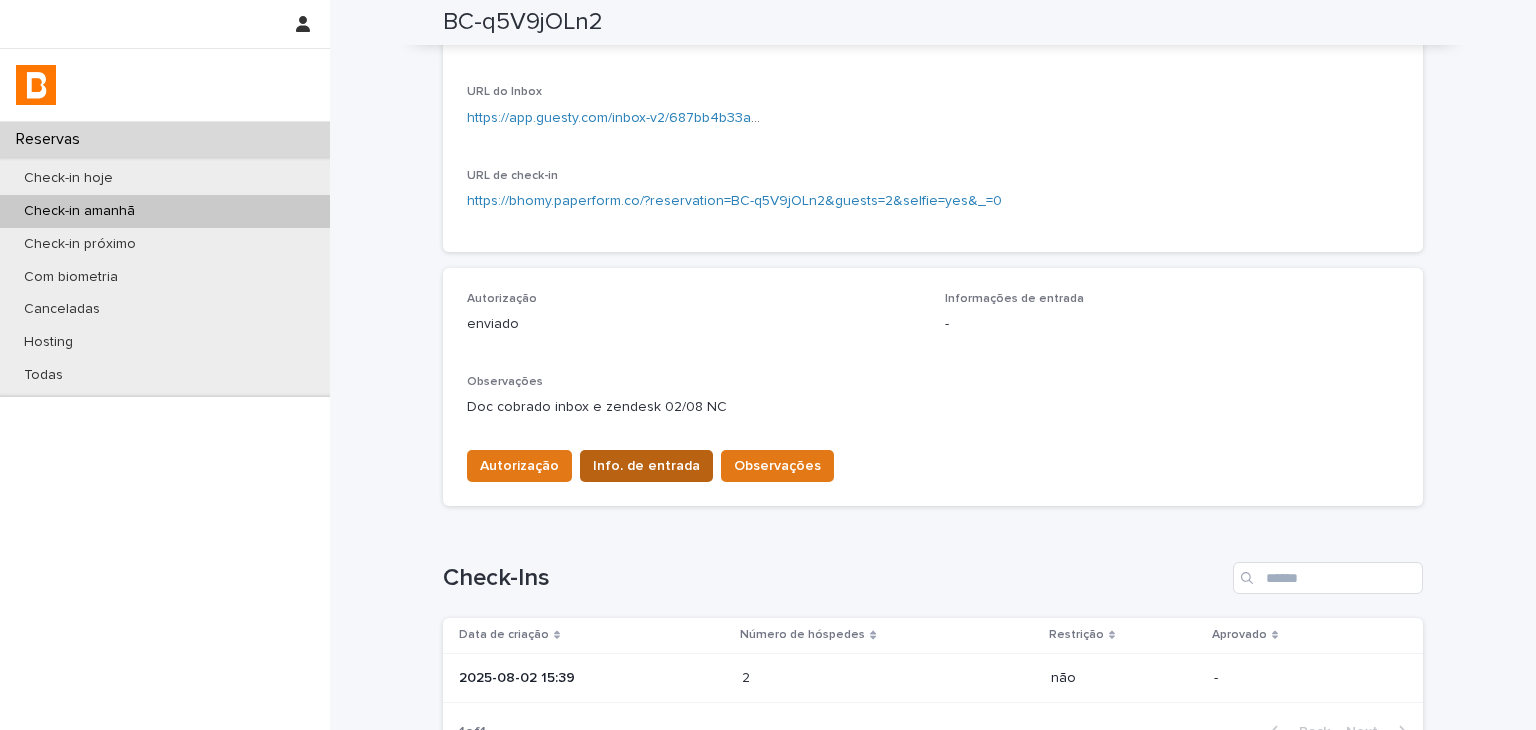 click on "Info. de entrada" at bounding box center [646, 466] 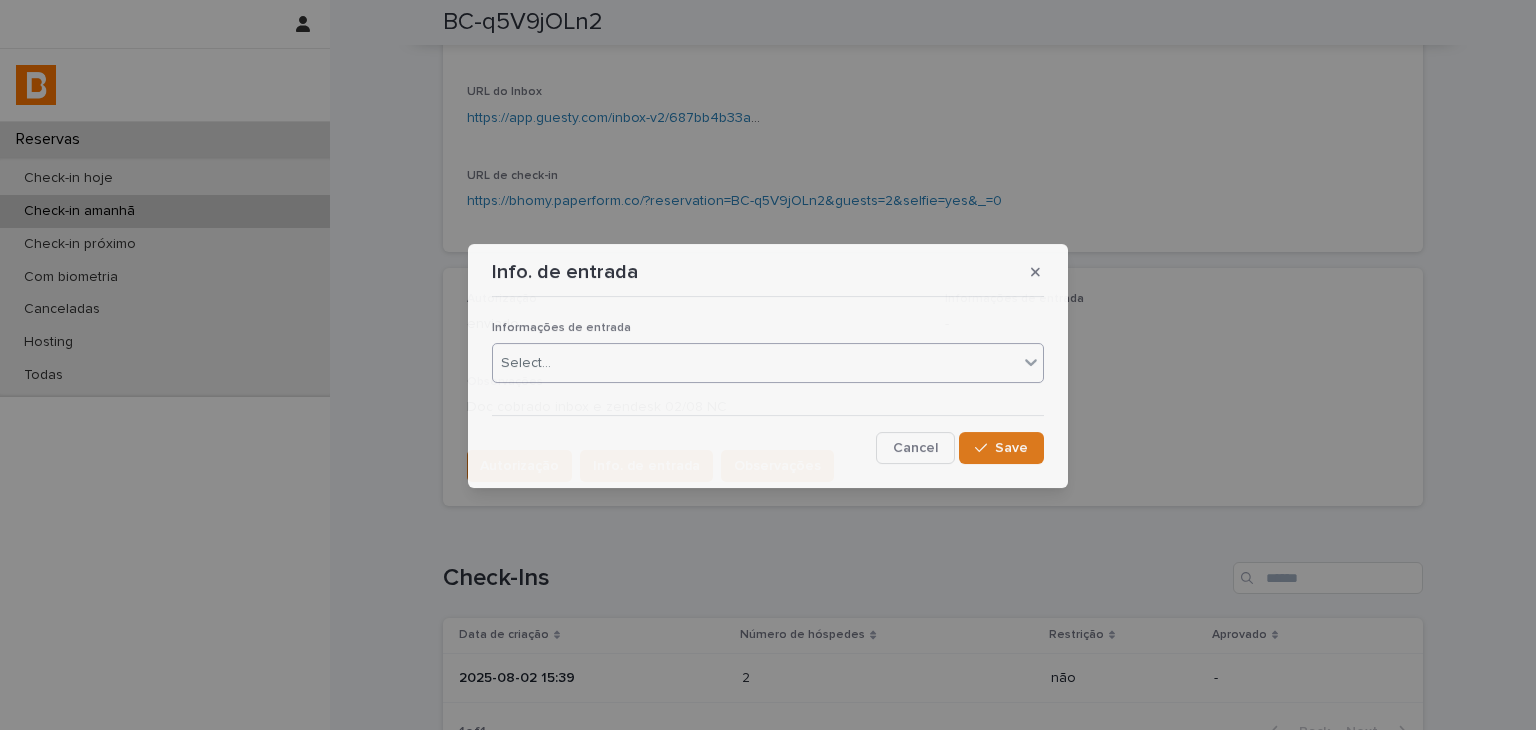 click on "Select..." at bounding box center (755, 363) 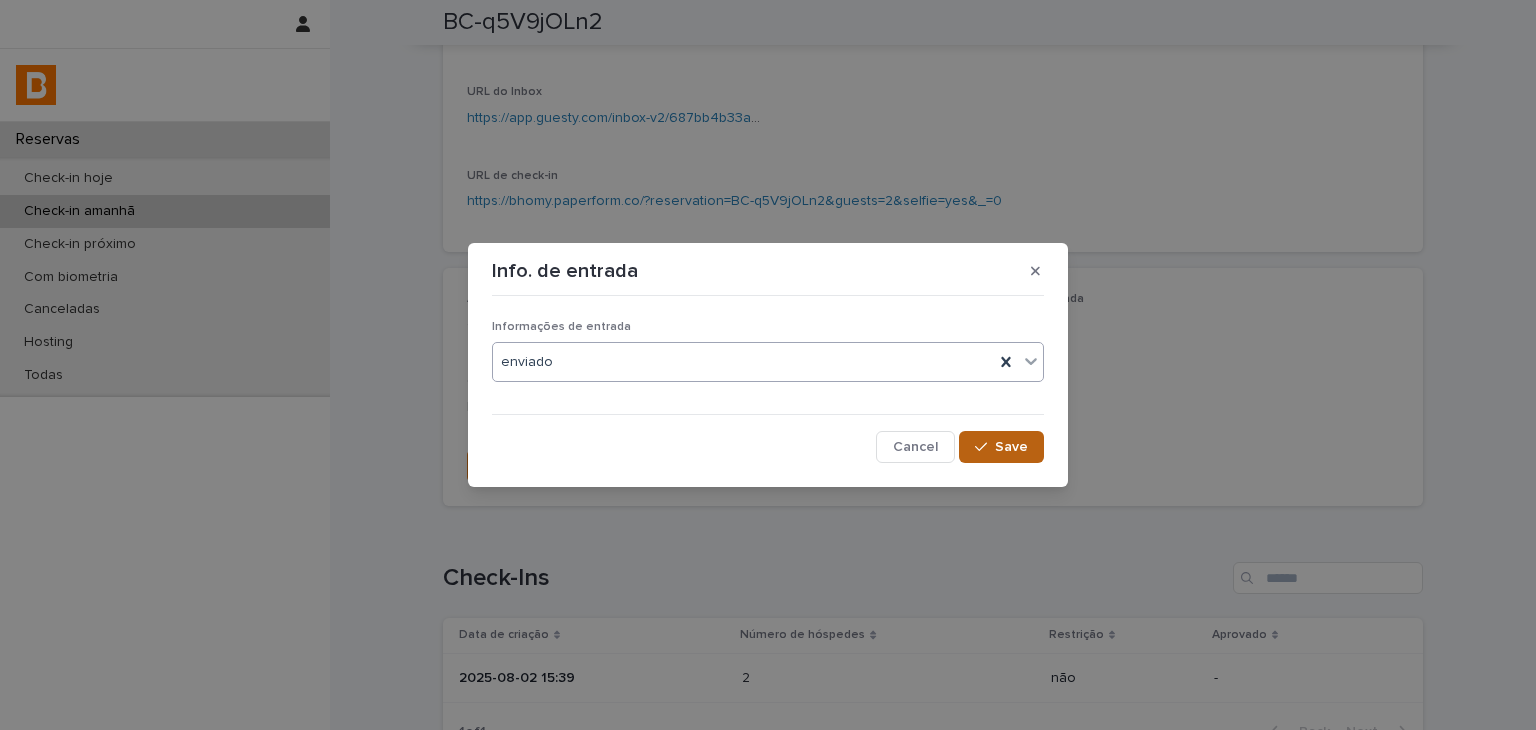 click on "Save" at bounding box center [1001, 447] 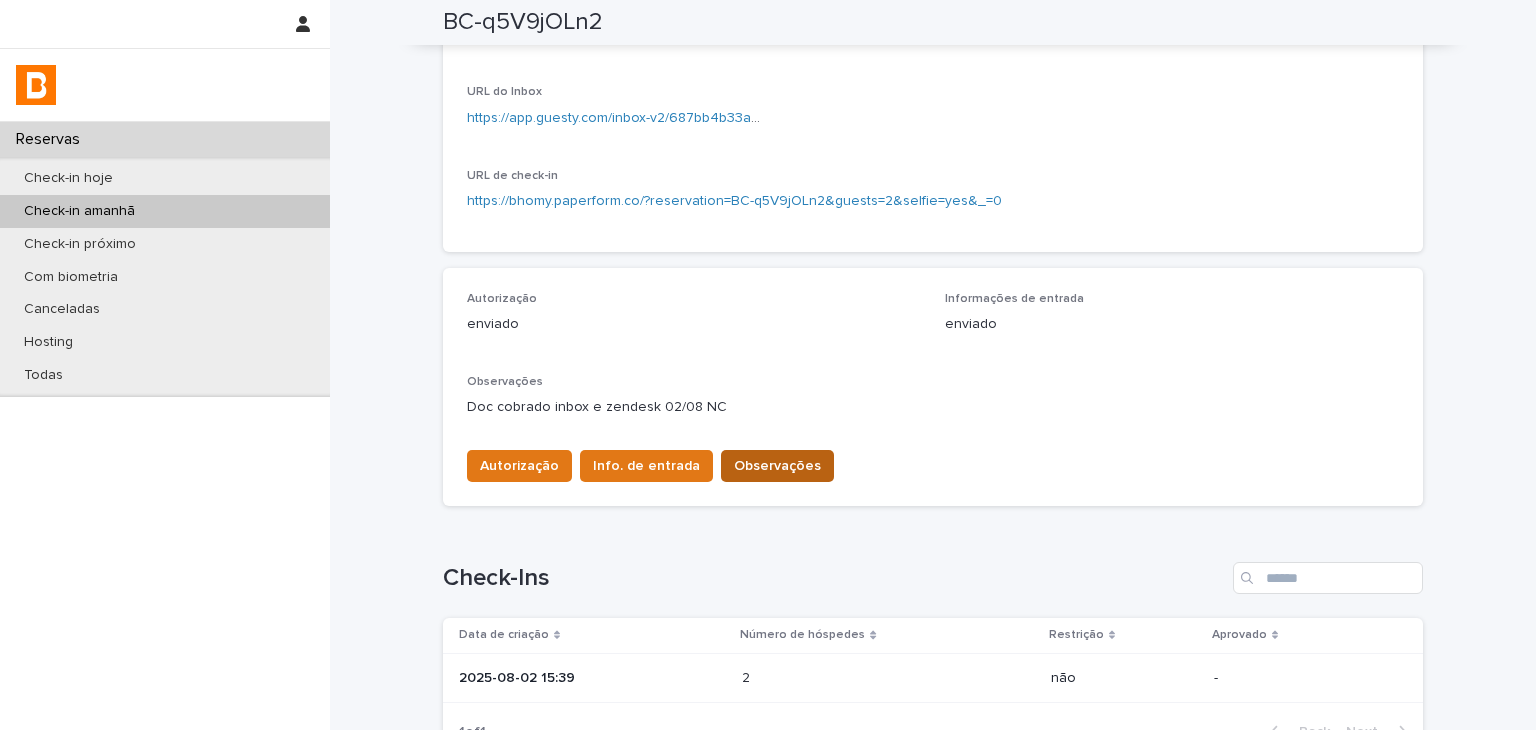 click on "Observações" at bounding box center [777, 466] 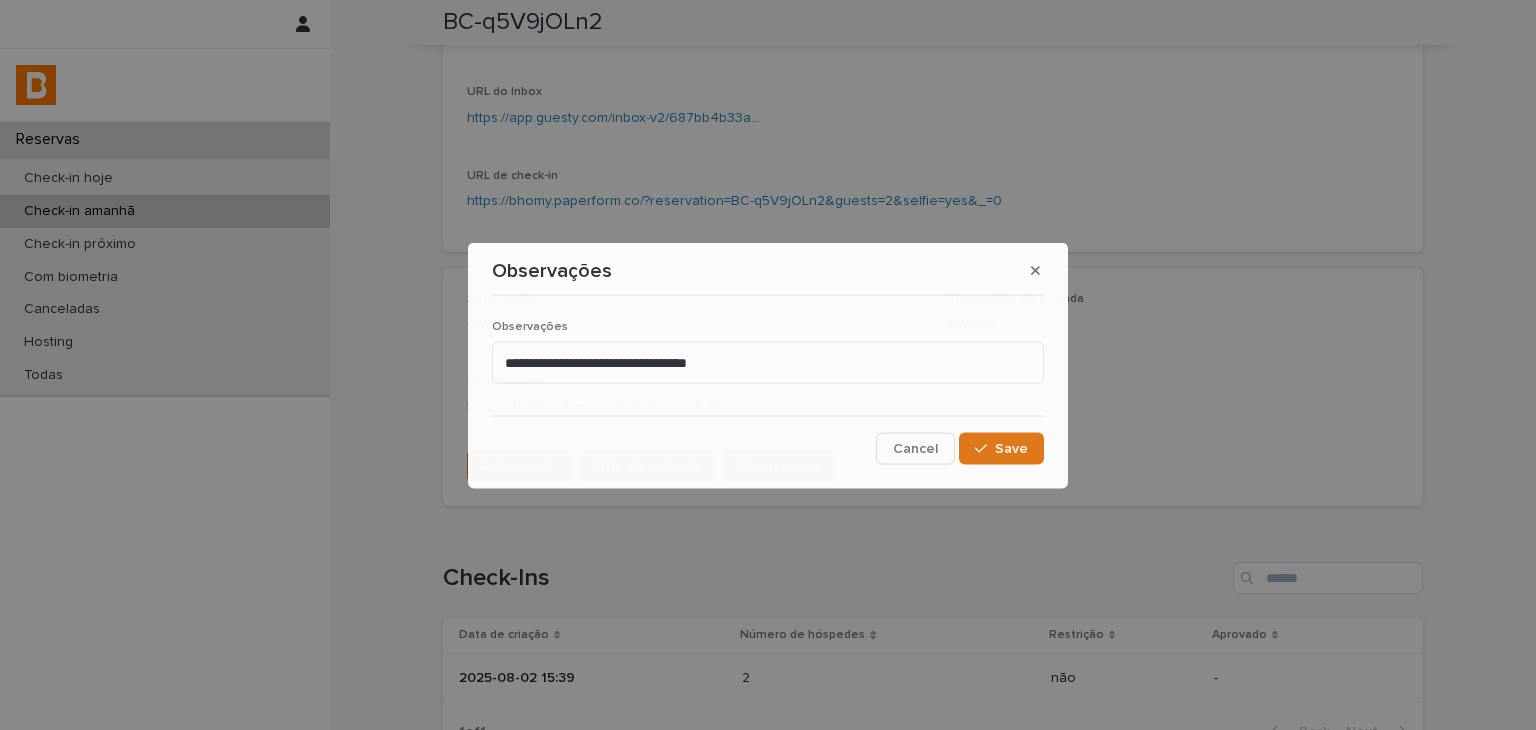 click on "**********" at bounding box center [768, 359] 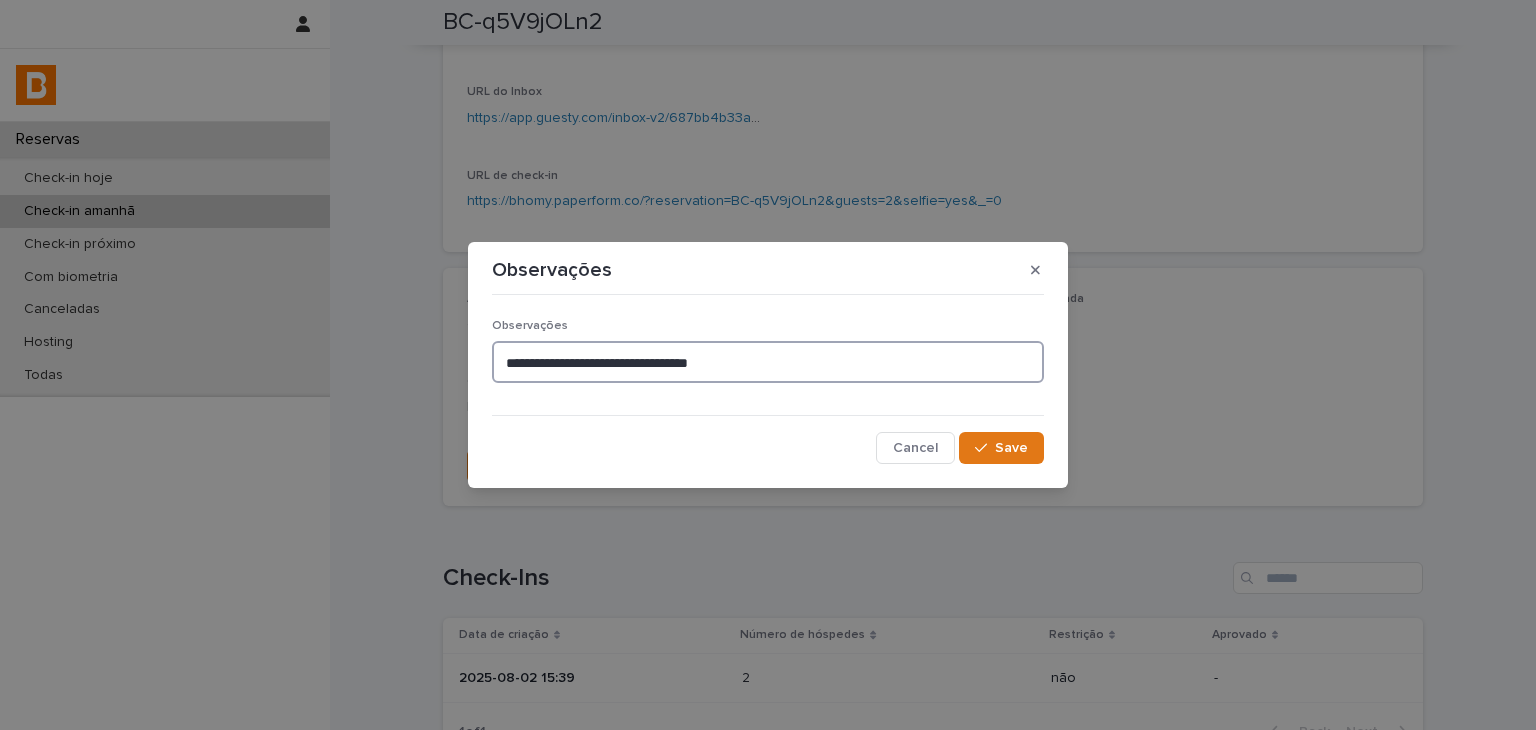 click on "**********" at bounding box center (768, 362) 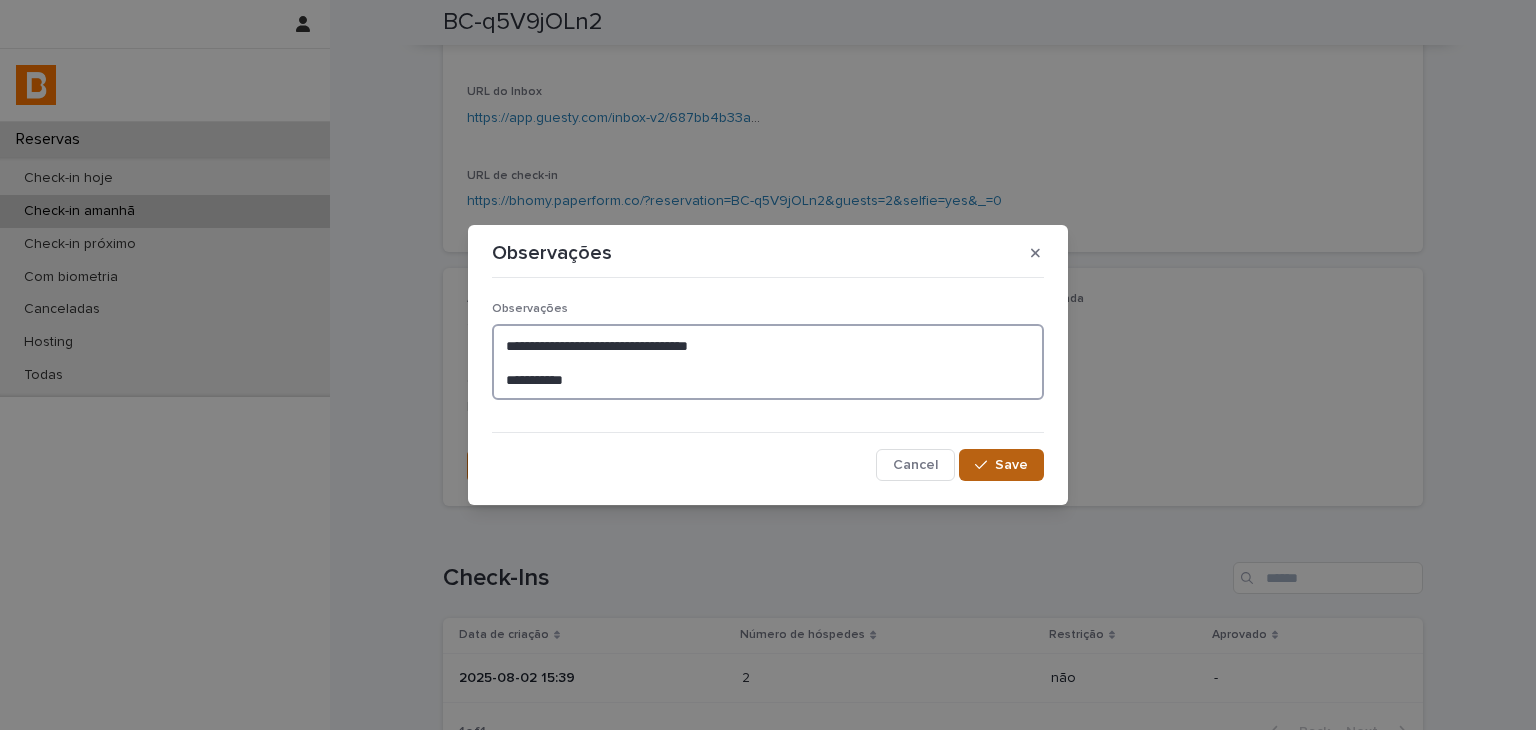 type on "**********" 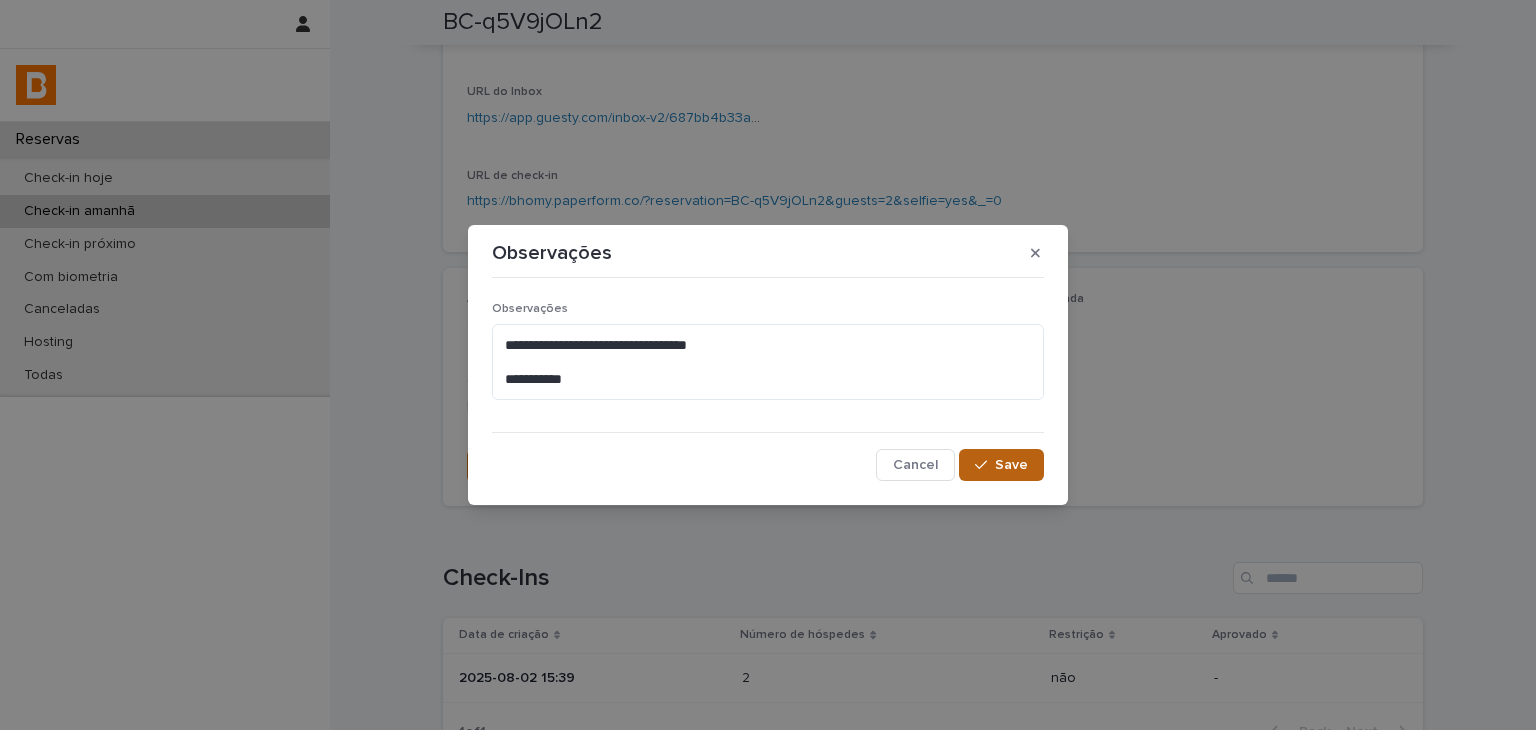 click on "Save" at bounding box center [1001, 465] 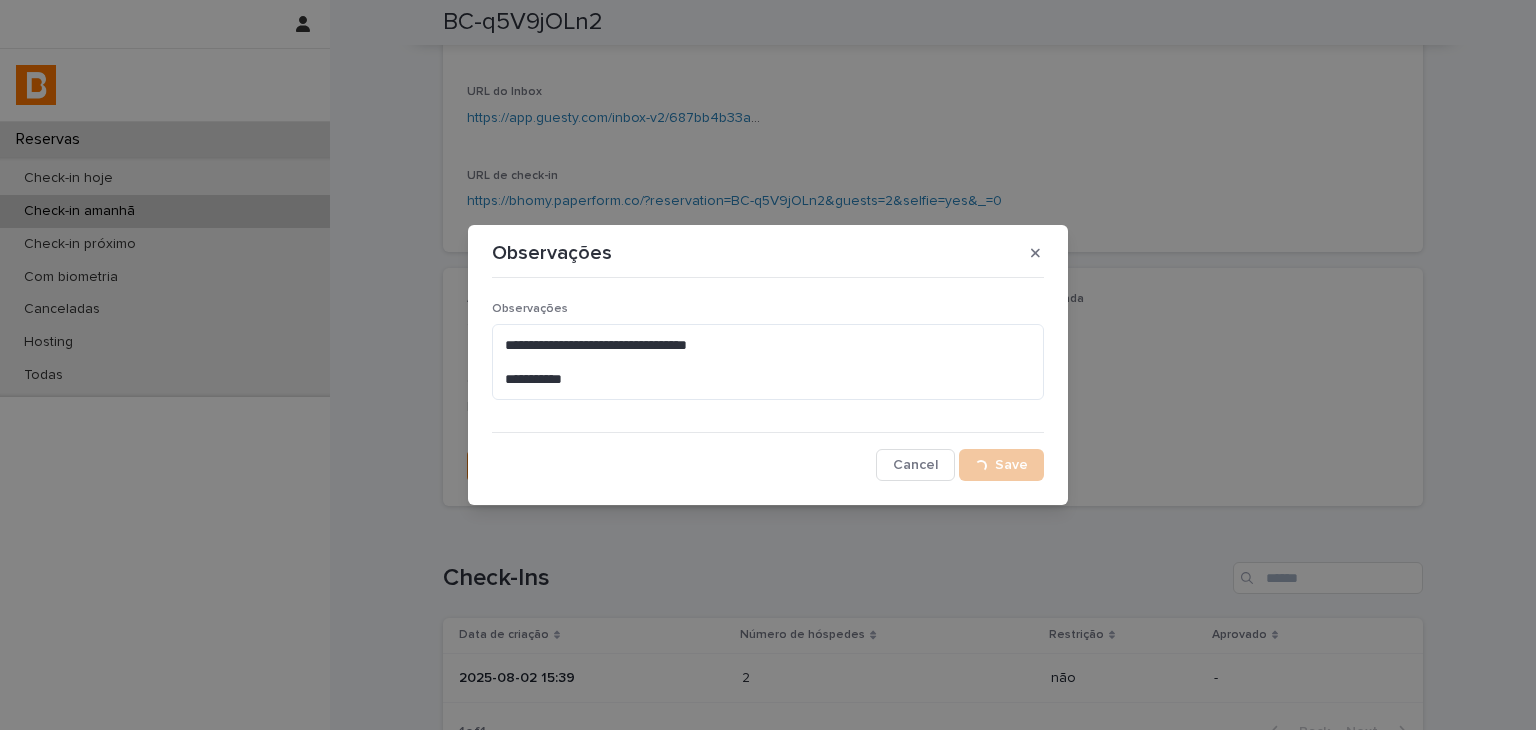 scroll, scrollTop: 355, scrollLeft: 0, axis: vertical 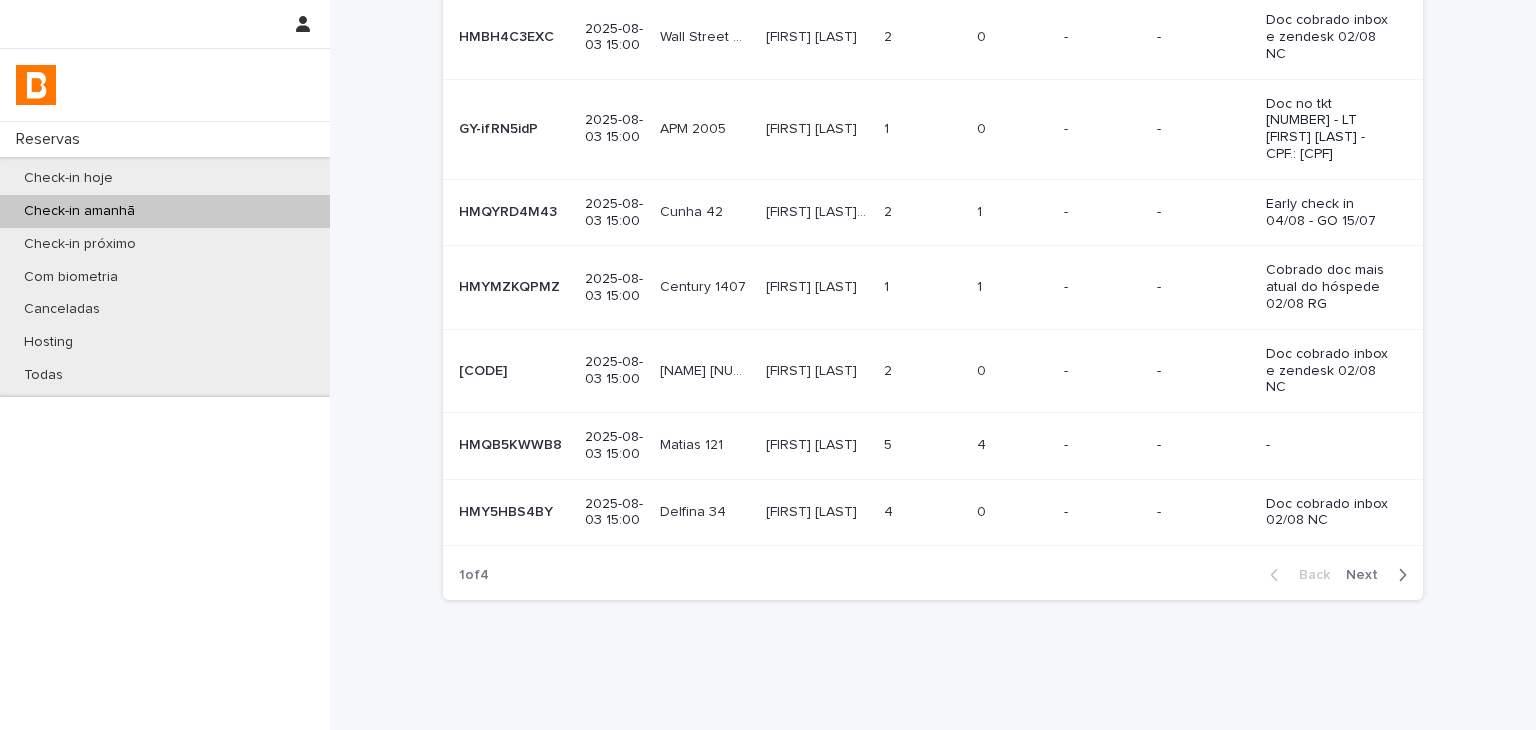 click on "Next" at bounding box center (1368, 575) 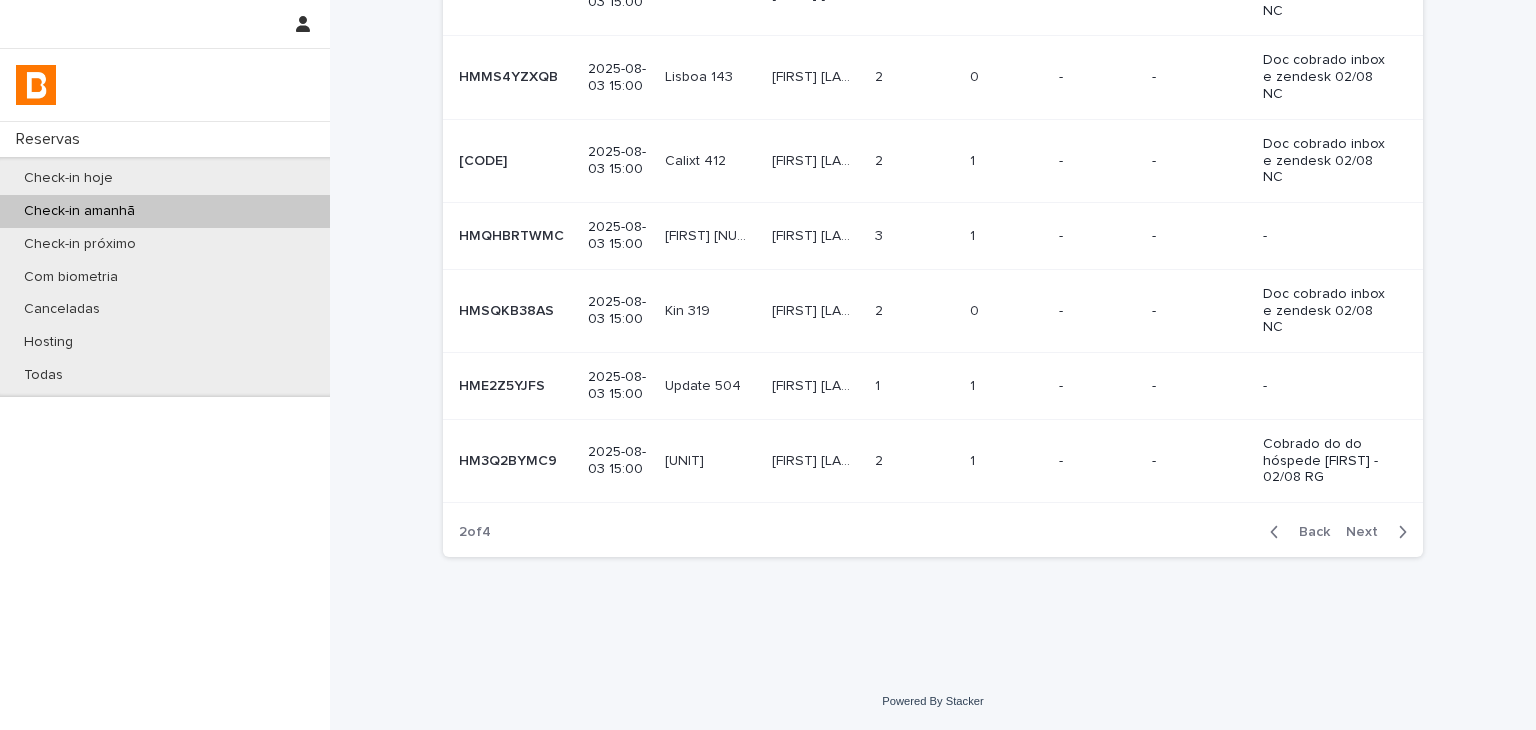 scroll, scrollTop: 372, scrollLeft: 0, axis: vertical 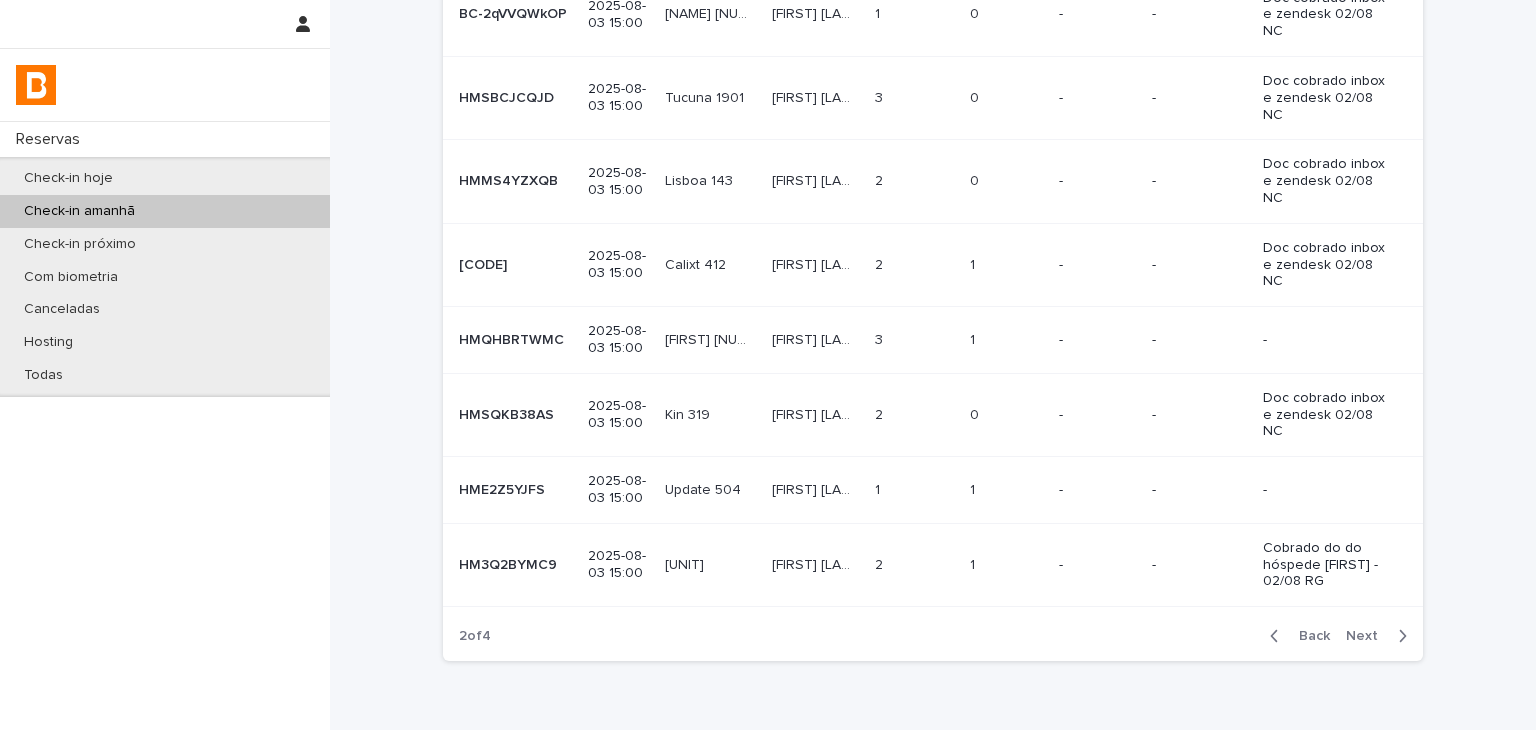 click at bounding box center (1006, 340) 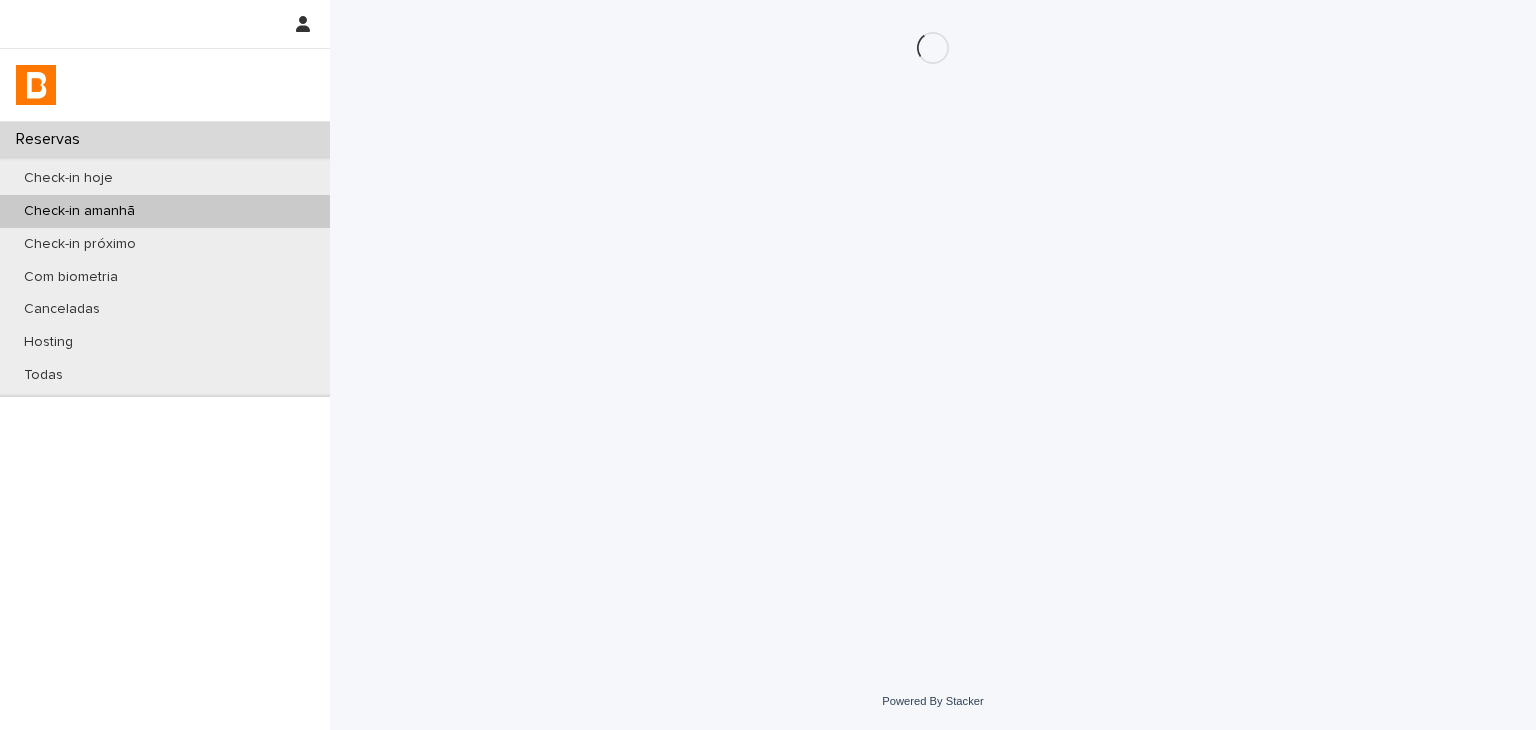 scroll, scrollTop: 0, scrollLeft: 0, axis: both 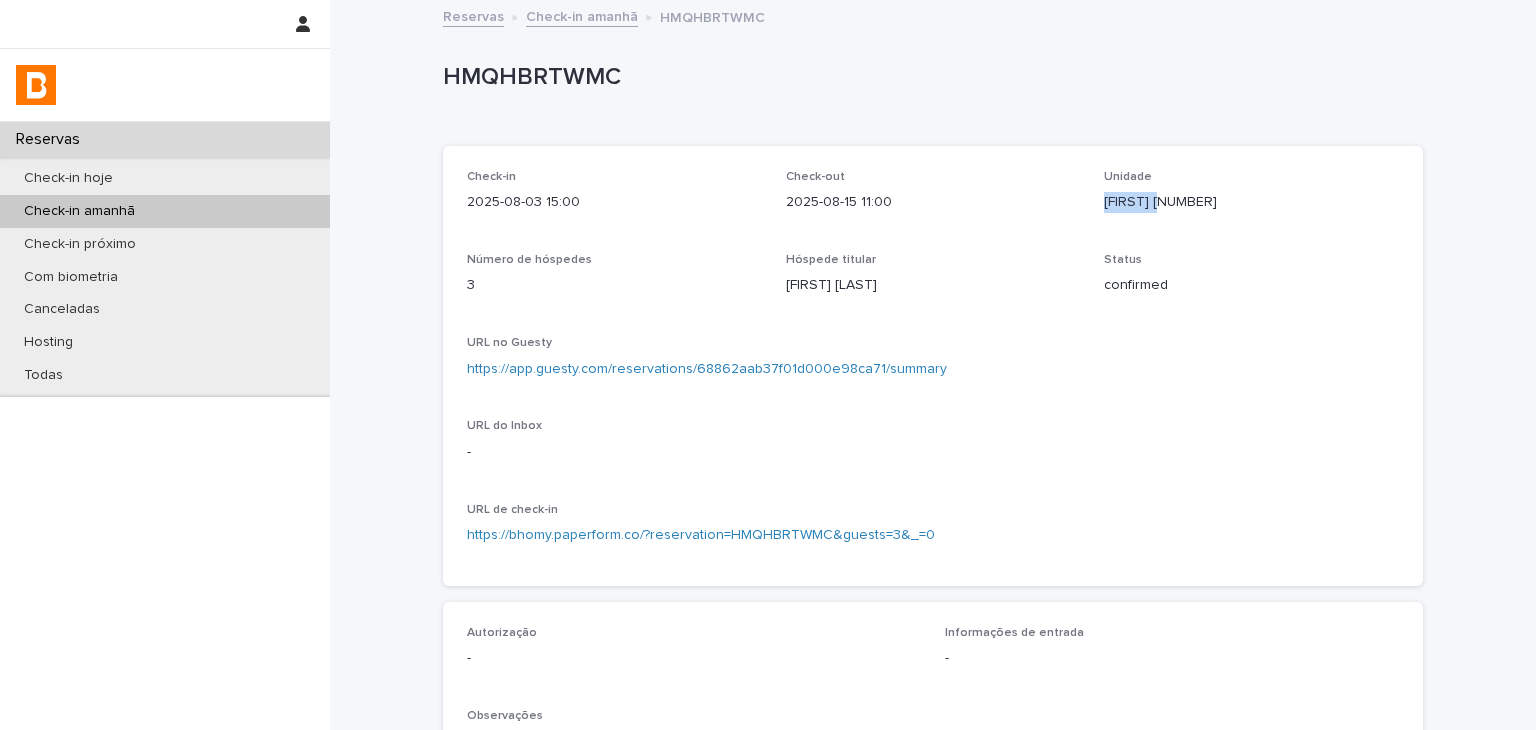 drag, startPoint x: 1090, startPoint y: 207, endPoint x: 1162, endPoint y: 211, distance: 72.11102 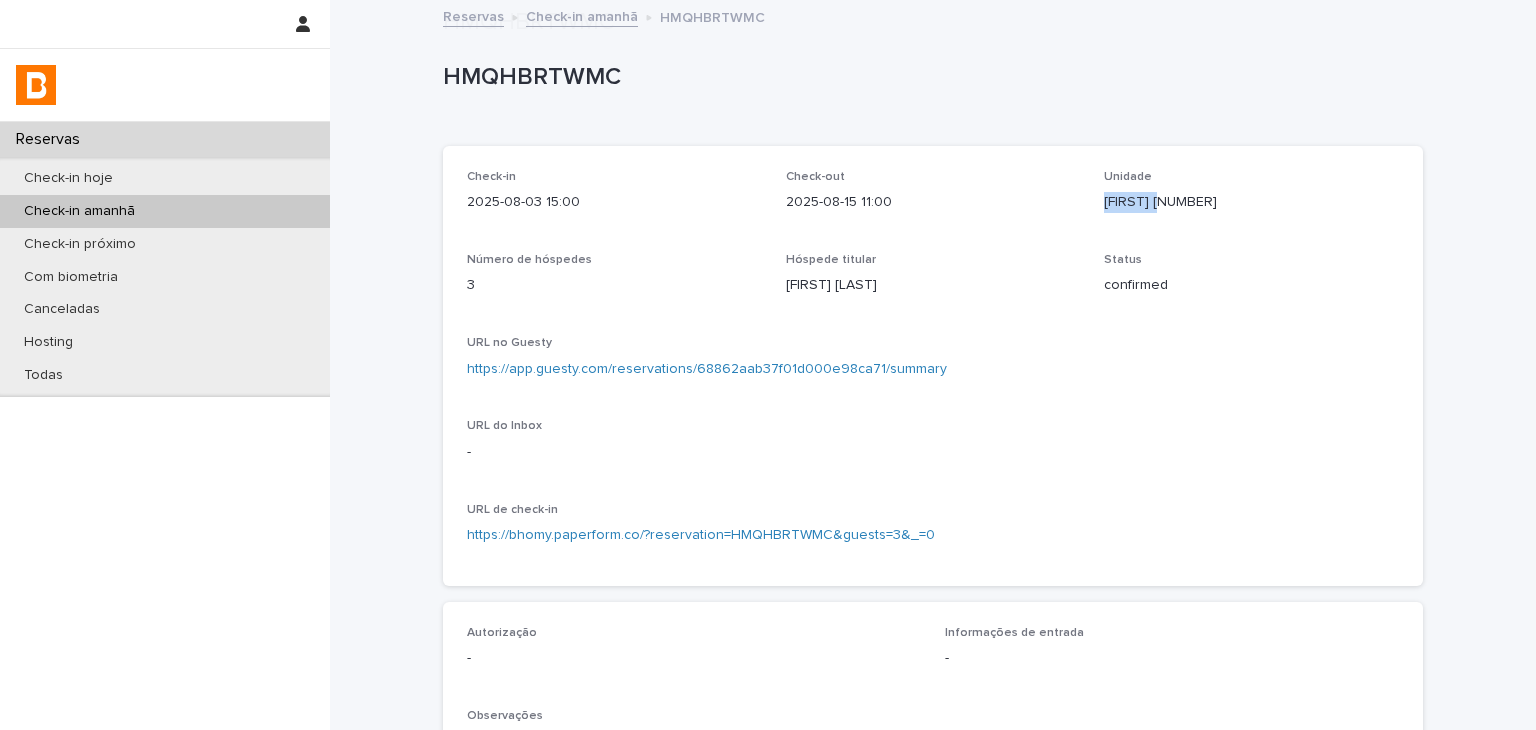 scroll, scrollTop: 500, scrollLeft: 0, axis: vertical 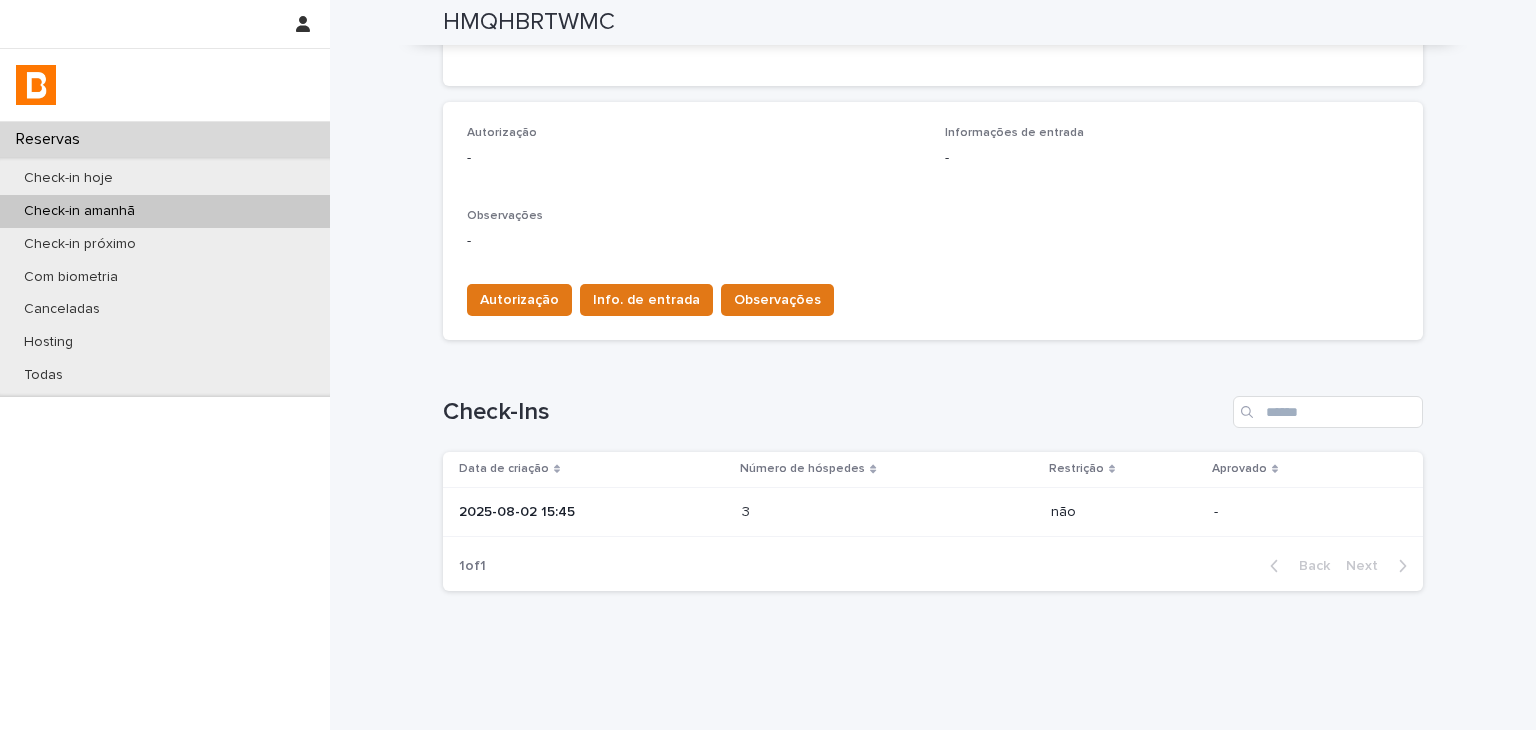 click on "3 3" at bounding box center [888, 512] 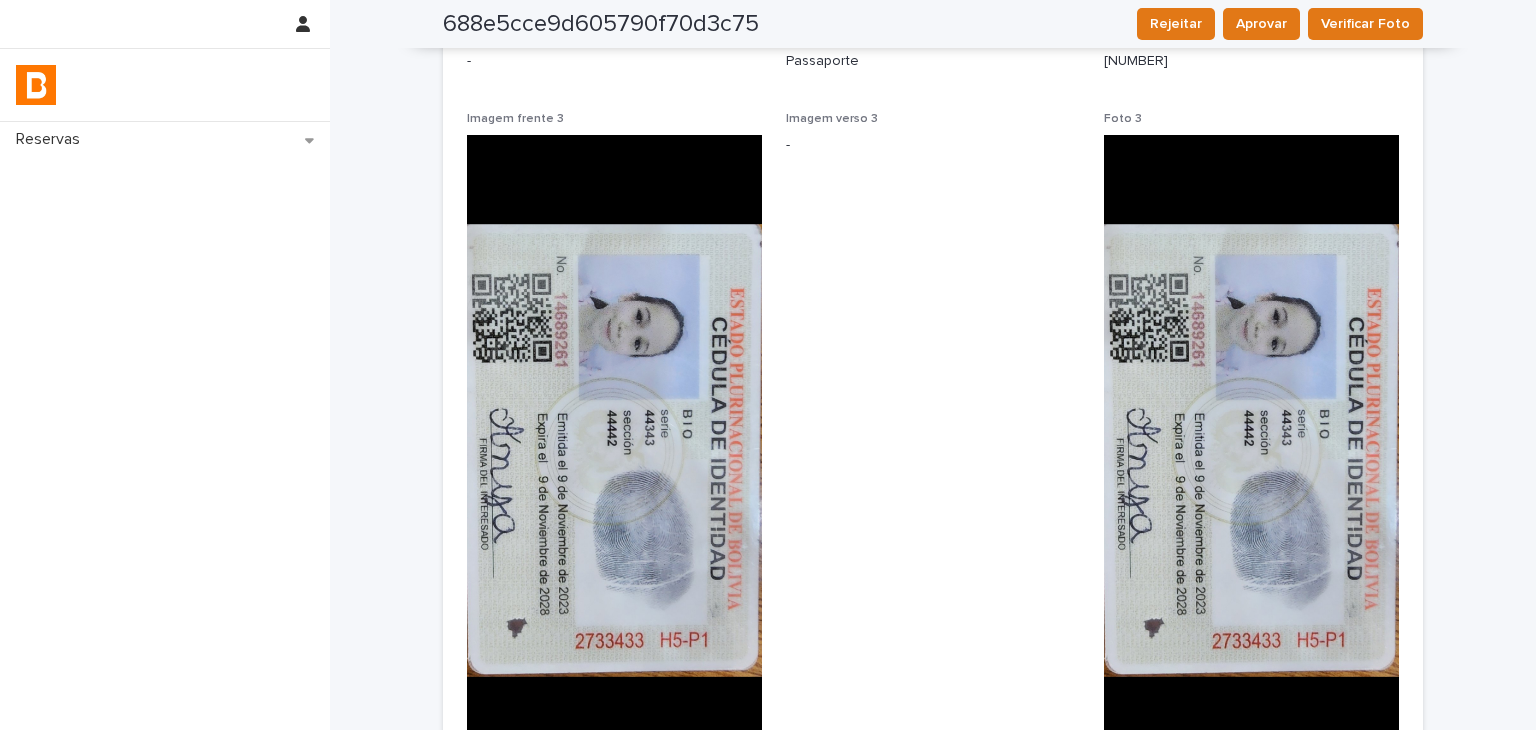 scroll, scrollTop: 2432, scrollLeft: 0, axis: vertical 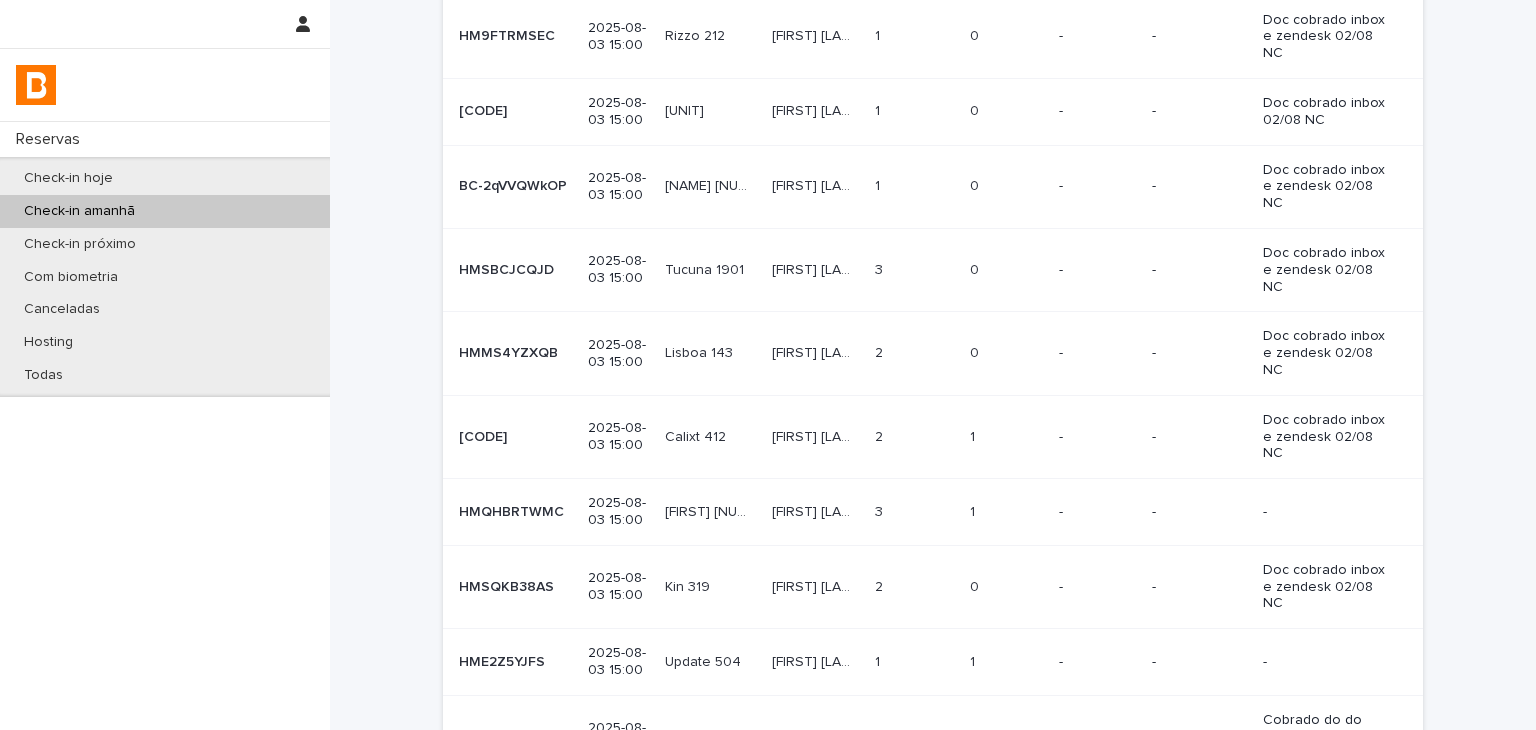 click at bounding box center (1006, 437) 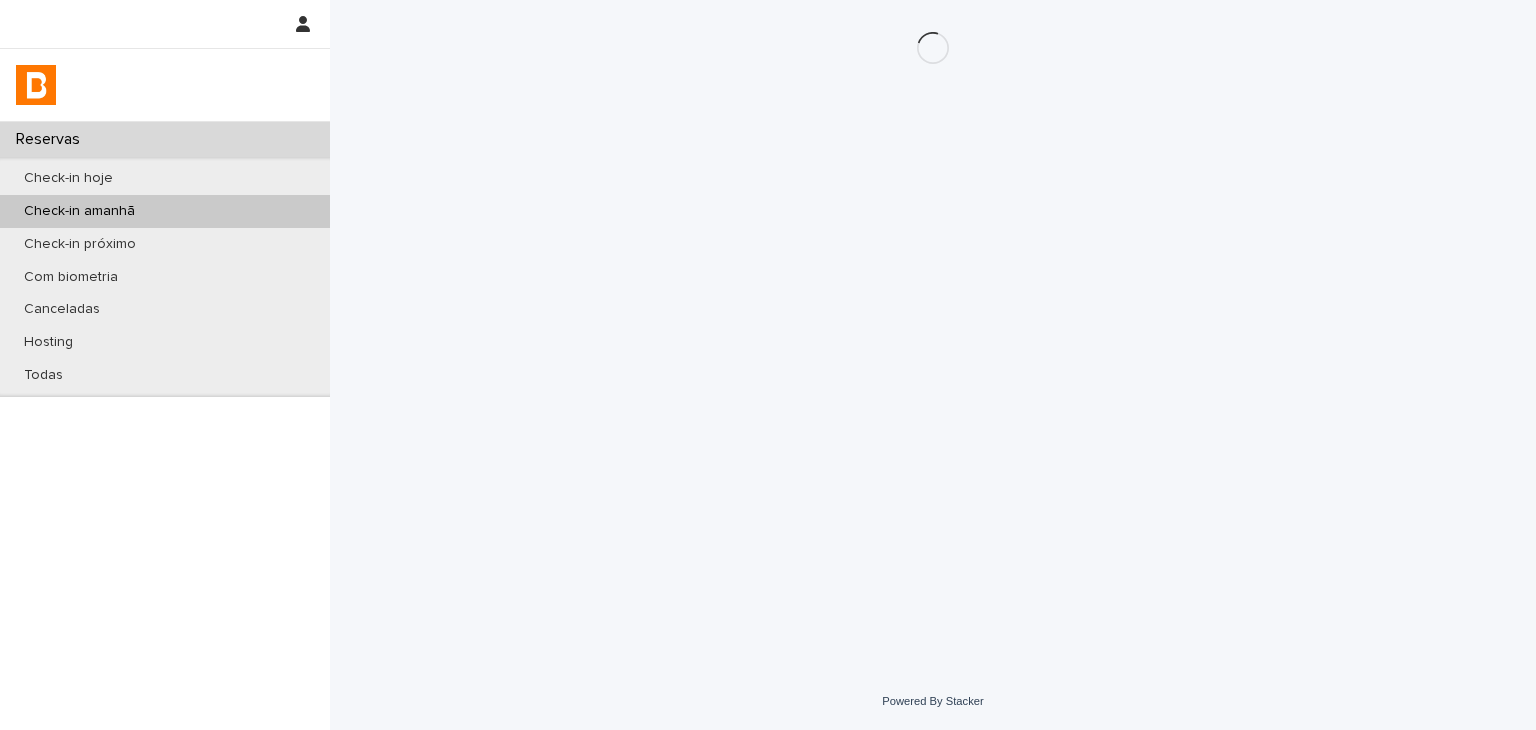 scroll, scrollTop: 0, scrollLeft: 0, axis: both 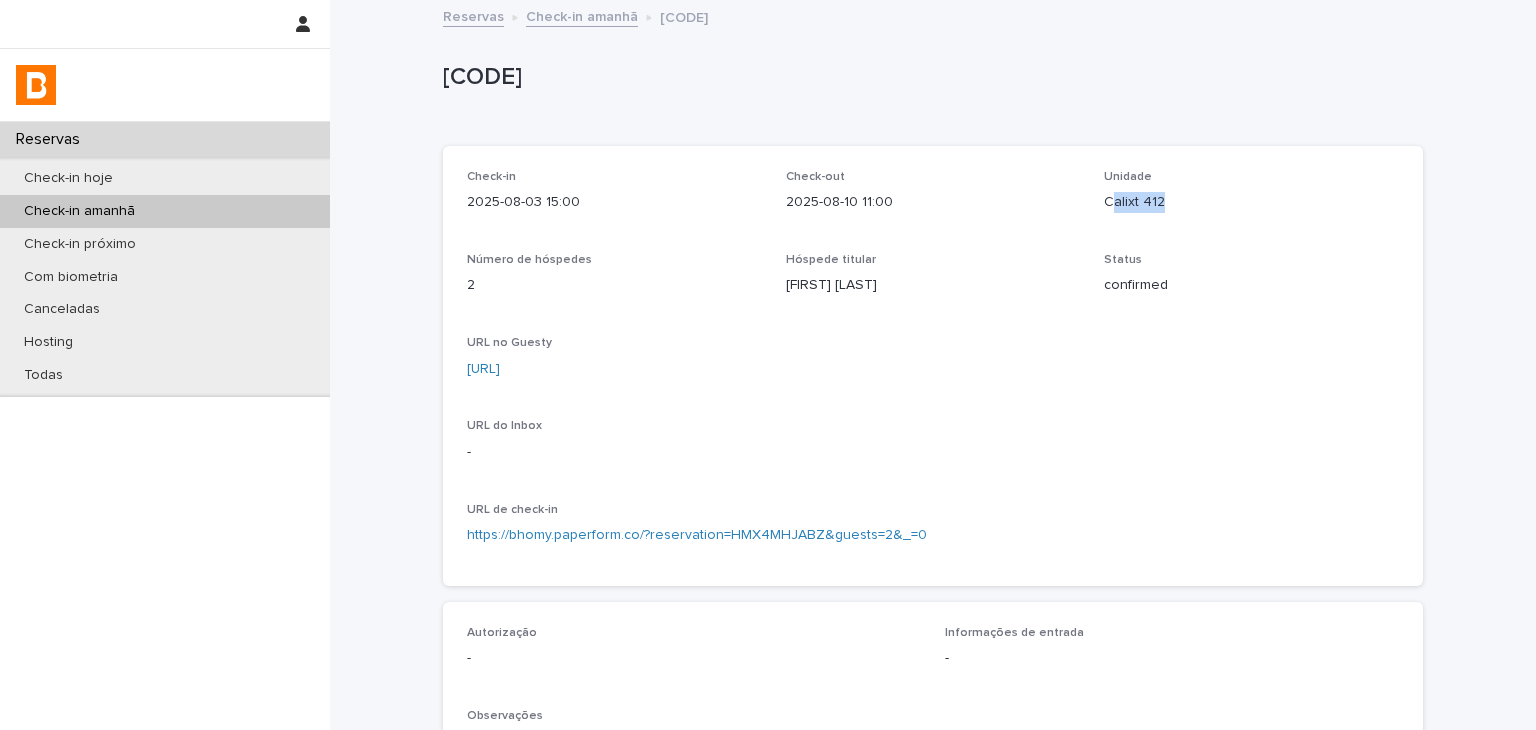 drag, startPoint x: 1101, startPoint y: 203, endPoint x: 1160, endPoint y: 201, distance: 59.03389 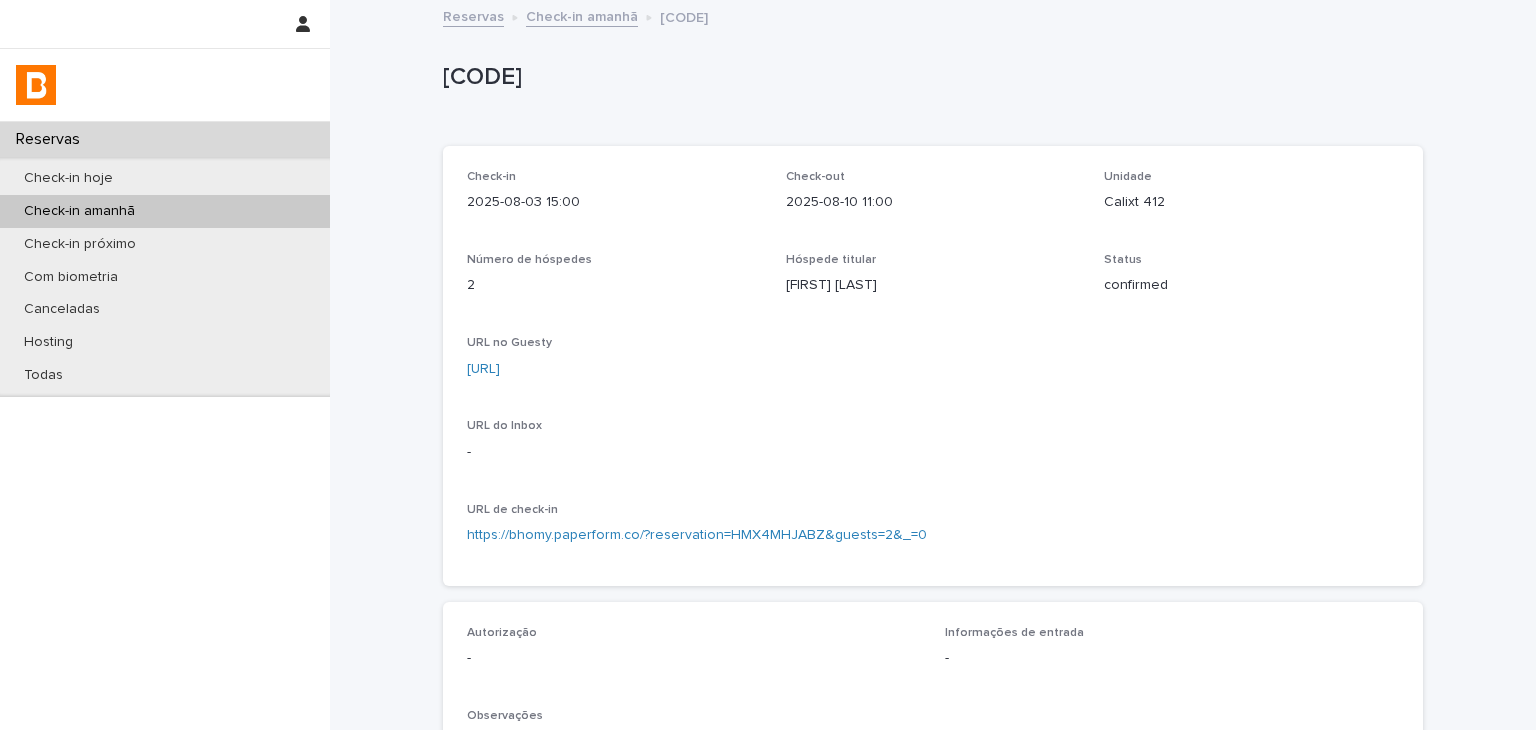 click on "Calixt 412" at bounding box center (1251, 202) 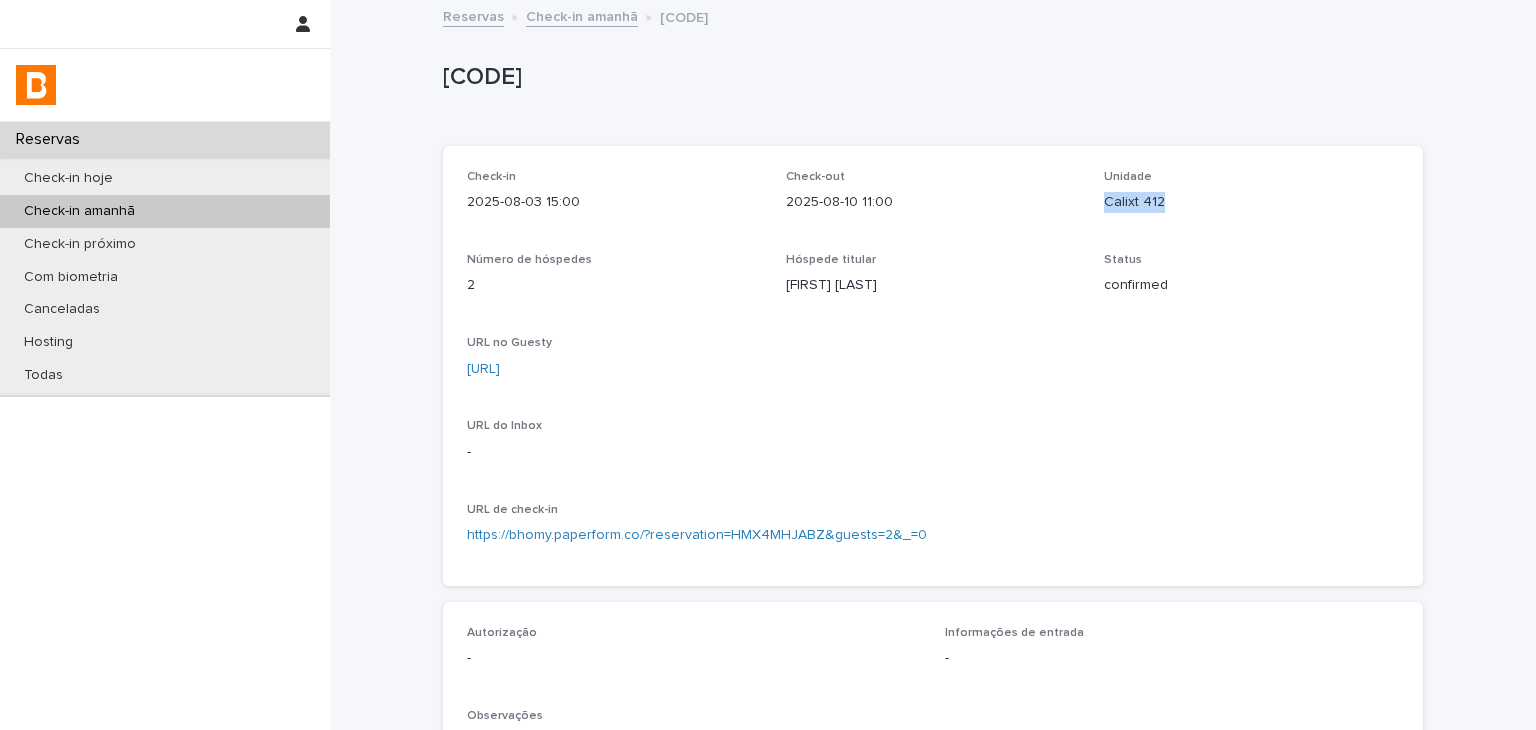 drag, startPoint x: 1097, startPoint y: 208, endPoint x: 1140, endPoint y: 210, distance: 43.046486 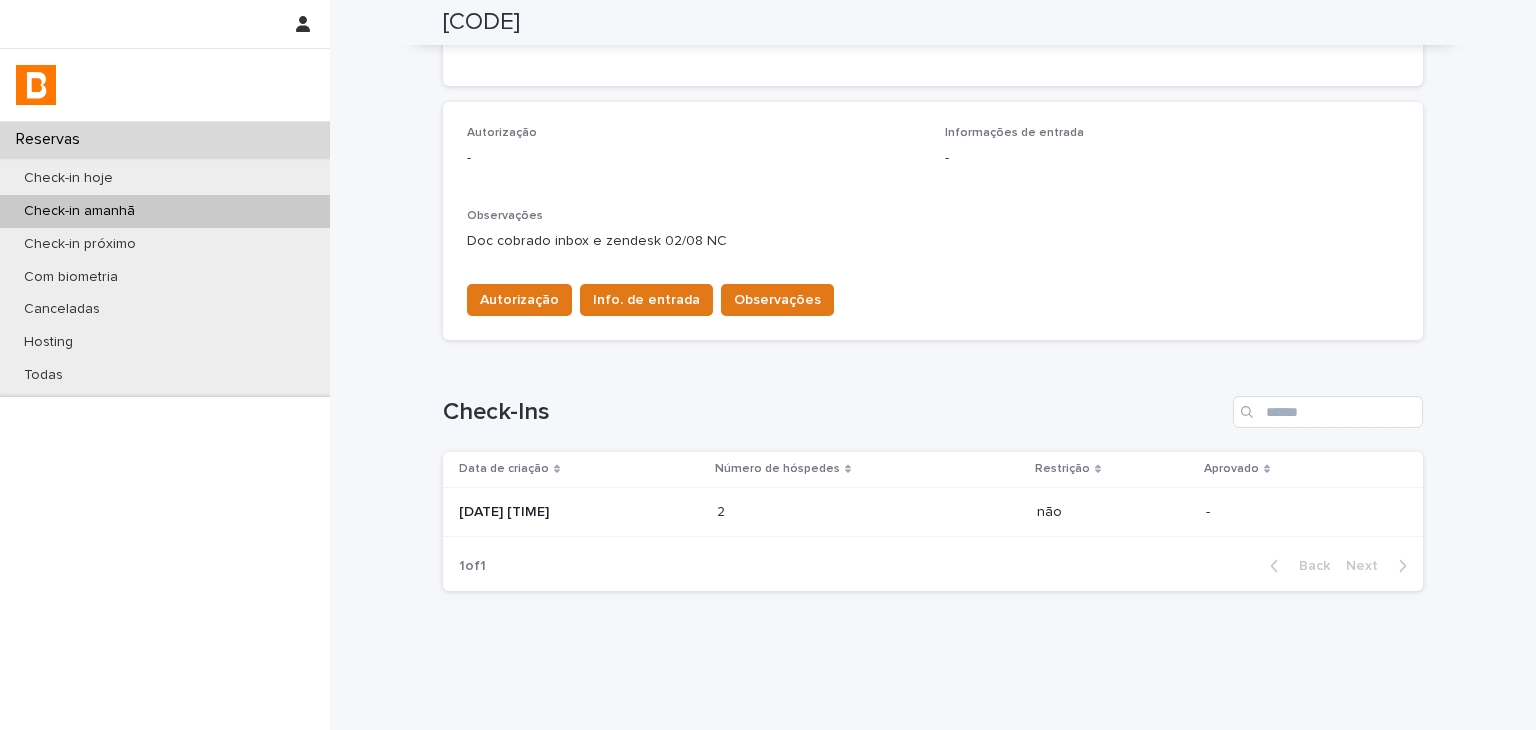 click at bounding box center (804, 512) 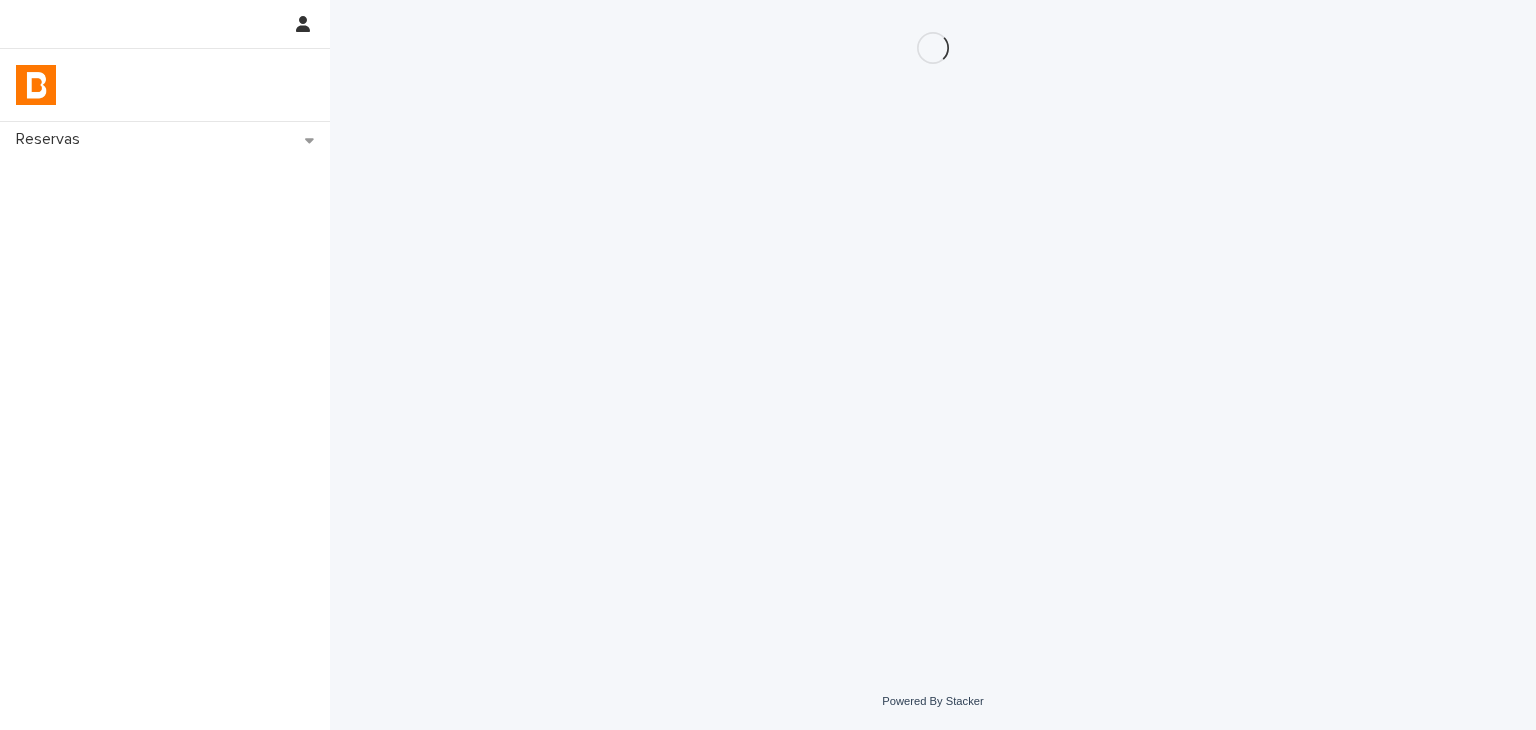 scroll, scrollTop: 0, scrollLeft: 0, axis: both 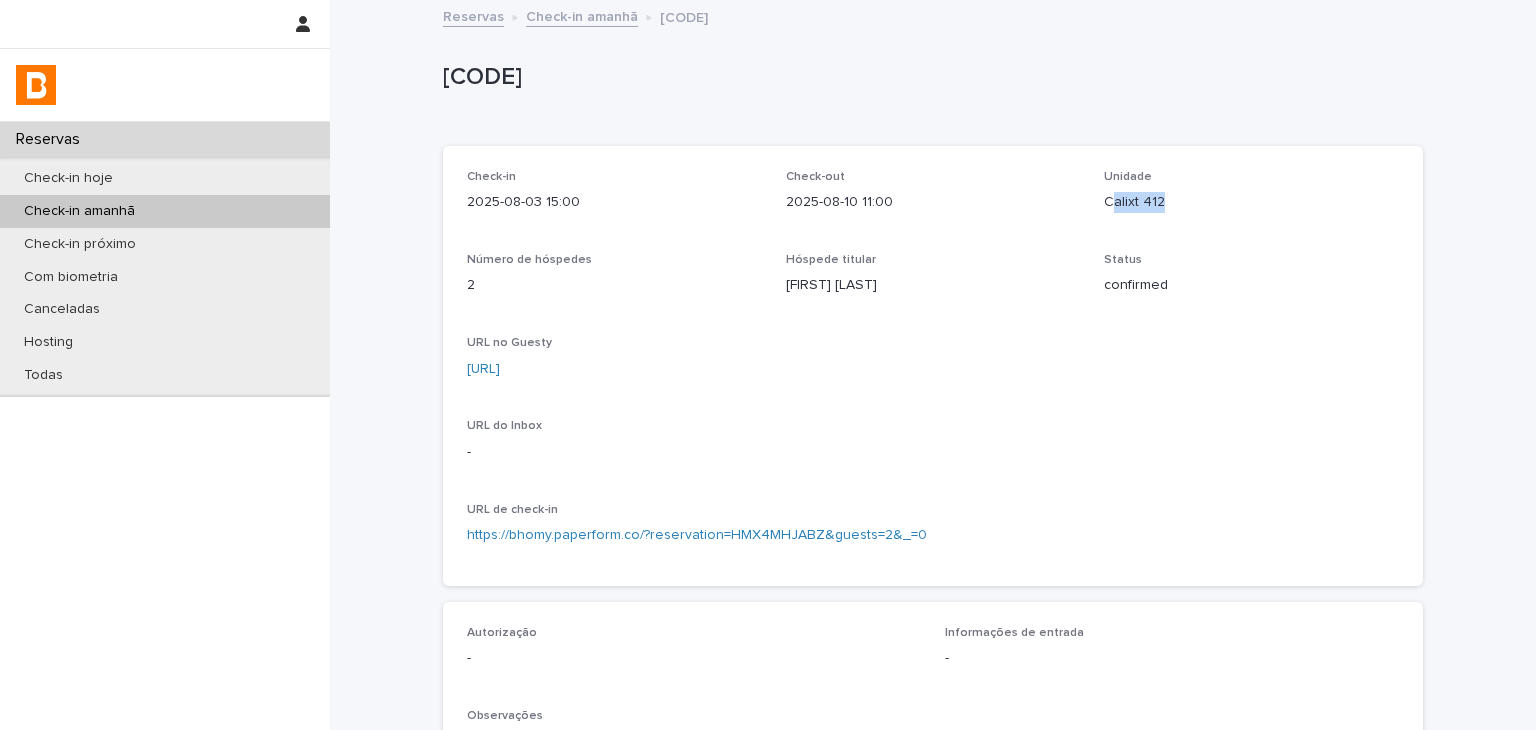 drag, startPoint x: 1101, startPoint y: 191, endPoint x: 1167, endPoint y: 210, distance: 68.68042 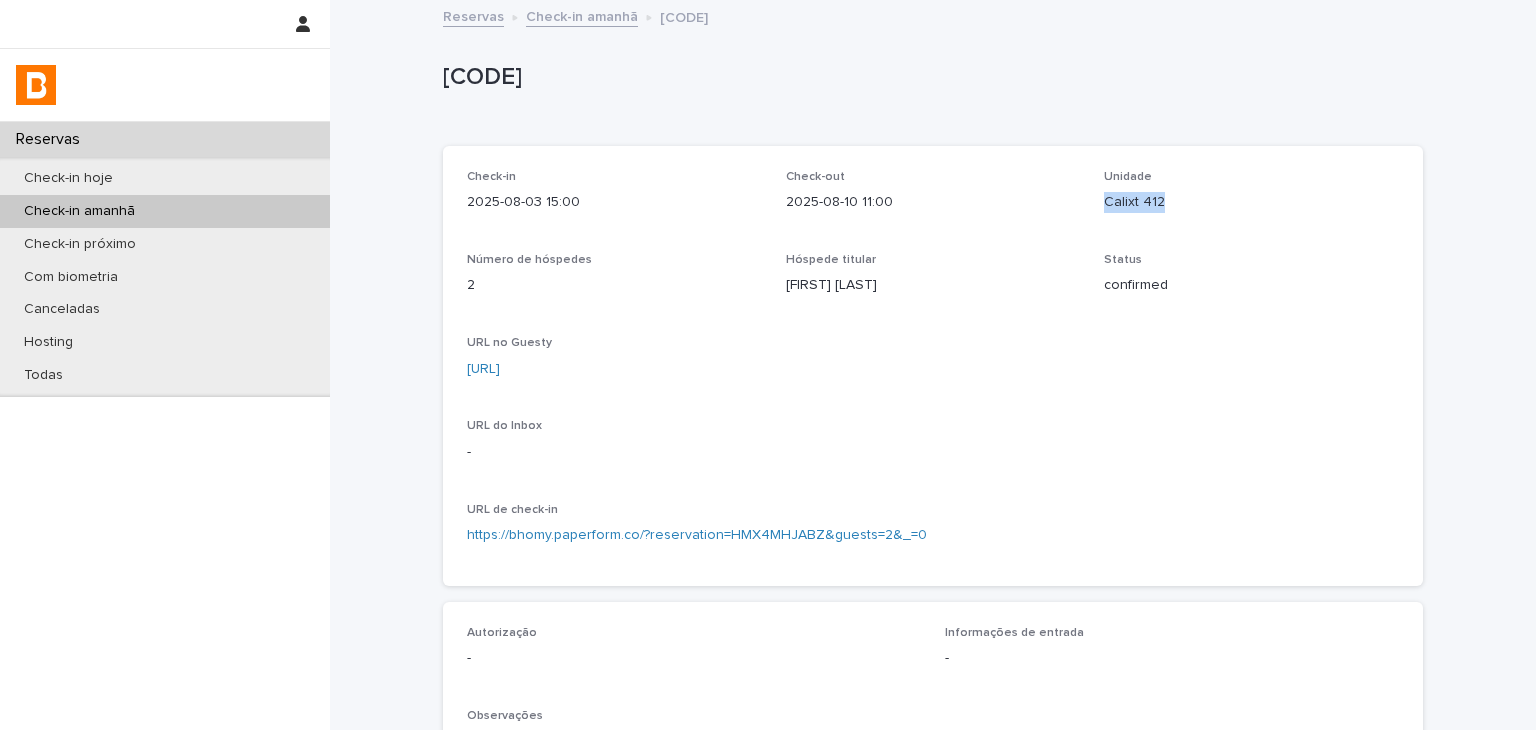drag, startPoint x: 1105, startPoint y: 204, endPoint x: 1160, endPoint y: 207, distance: 55.081757 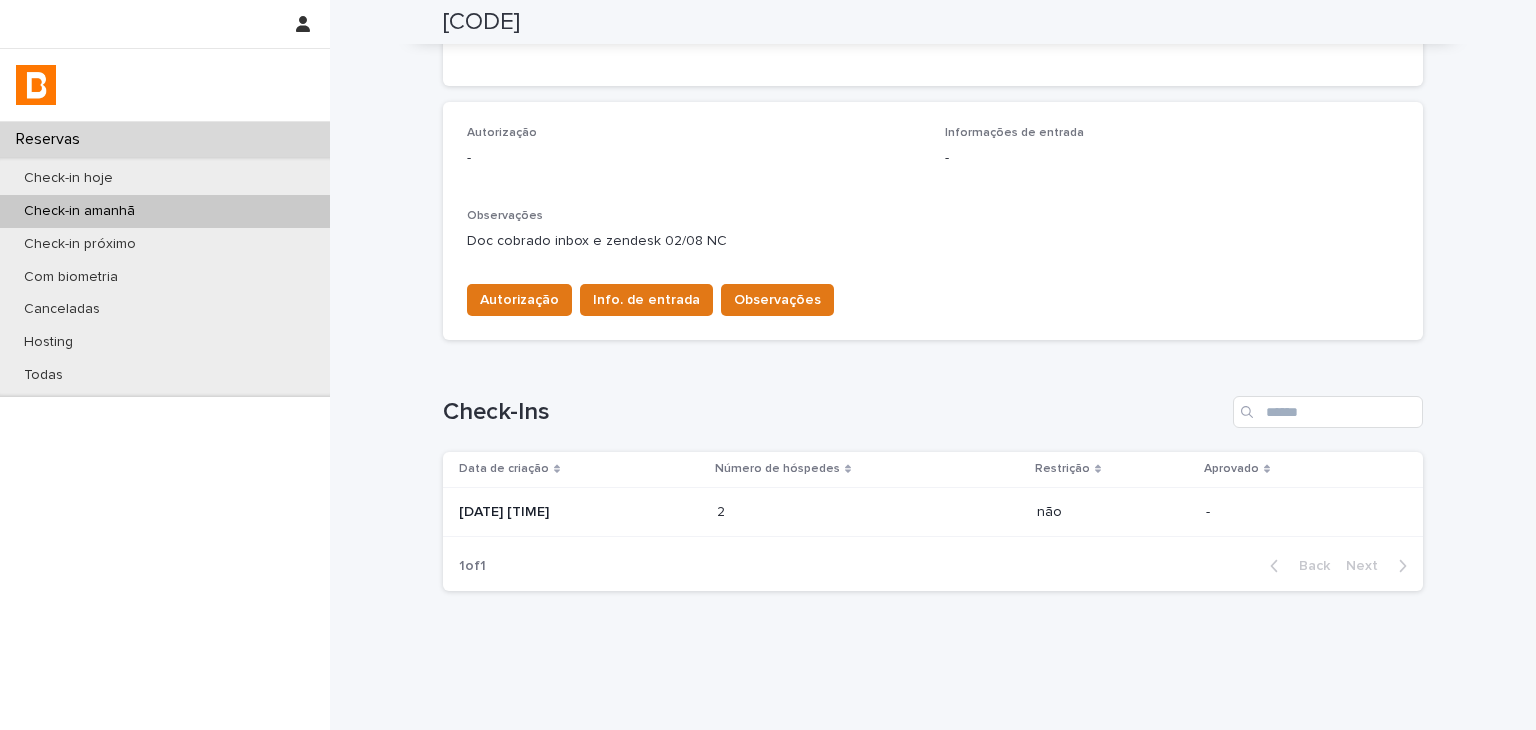 click at bounding box center (804, 512) 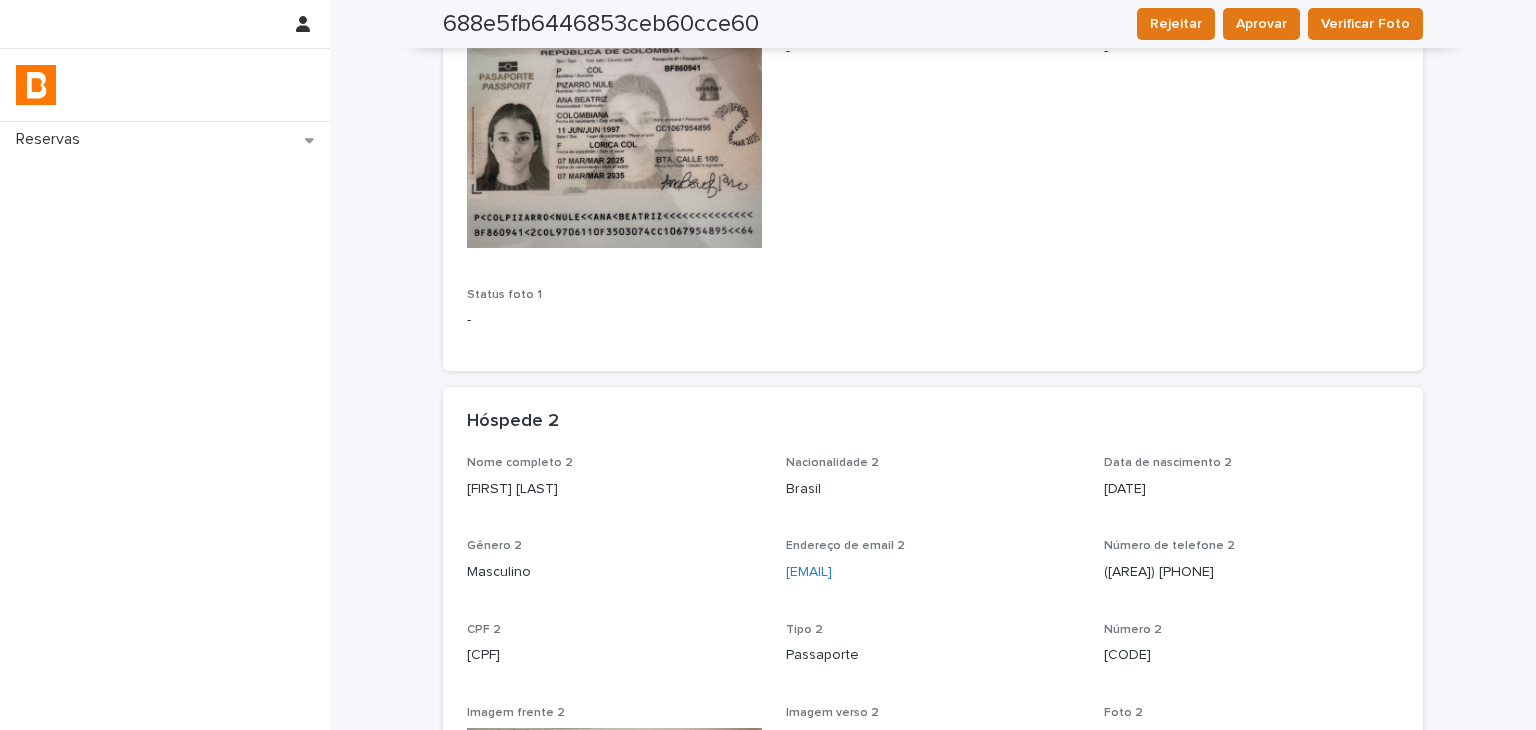 scroll, scrollTop: 0, scrollLeft: 0, axis: both 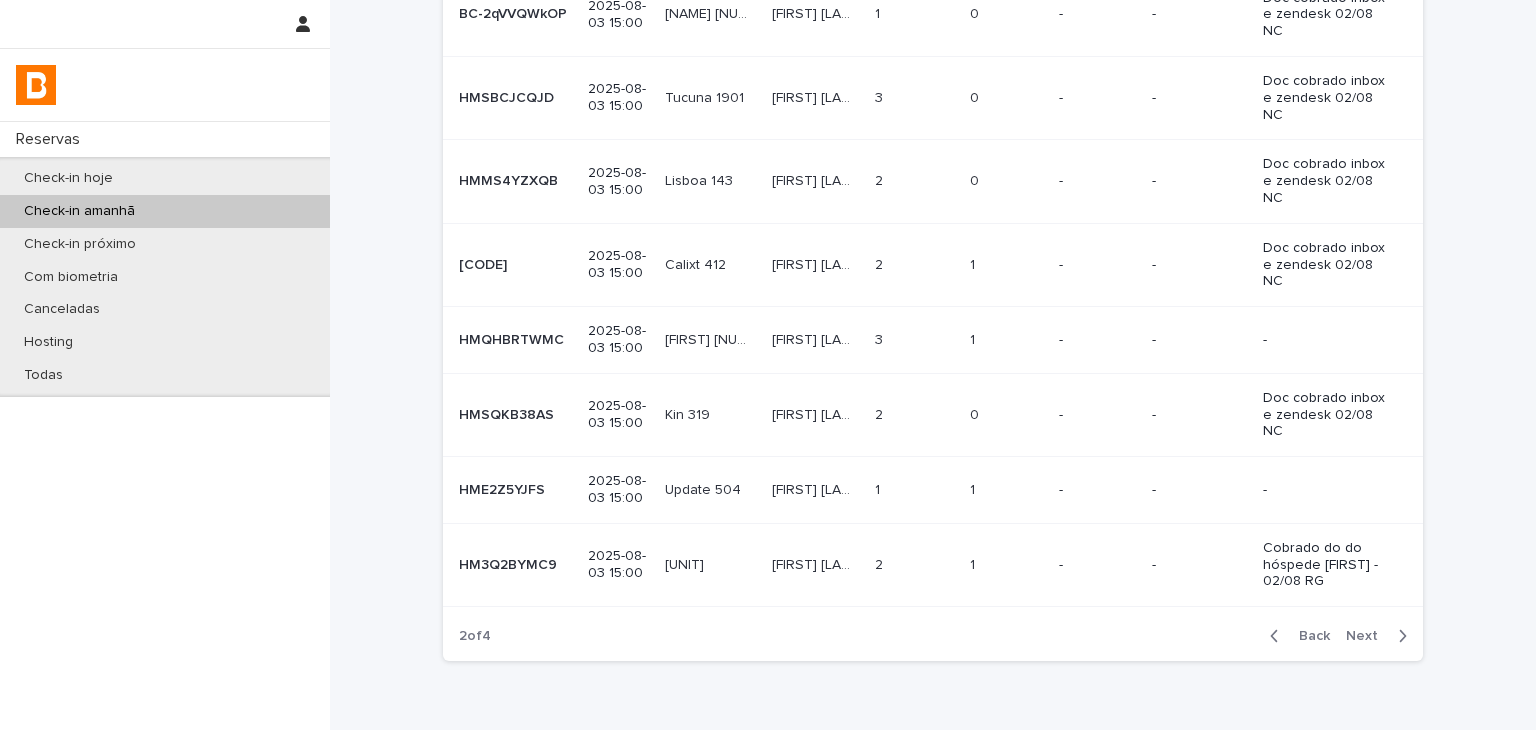 click on "[FIRST] [LAST]" at bounding box center (817, 263) 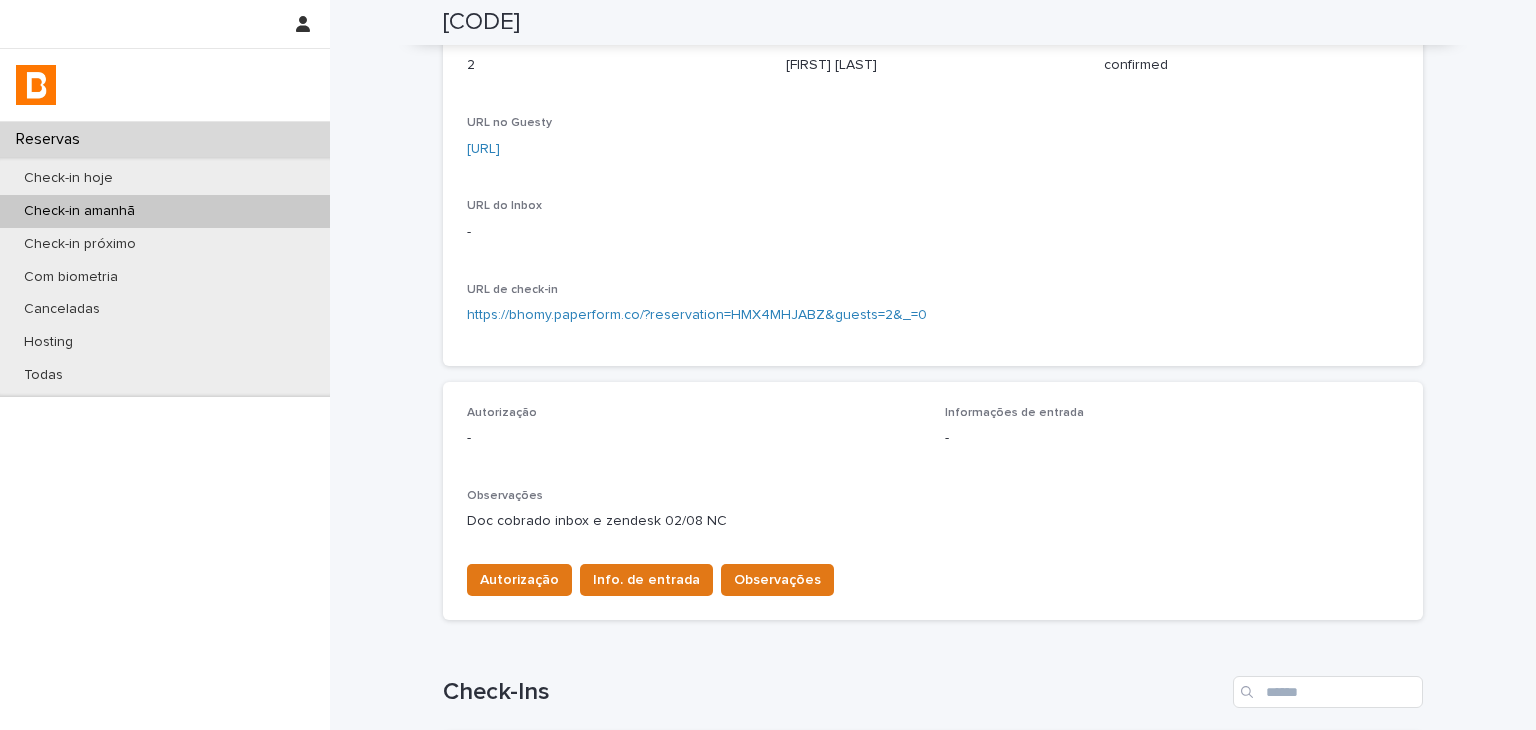 scroll, scrollTop: 20, scrollLeft: 0, axis: vertical 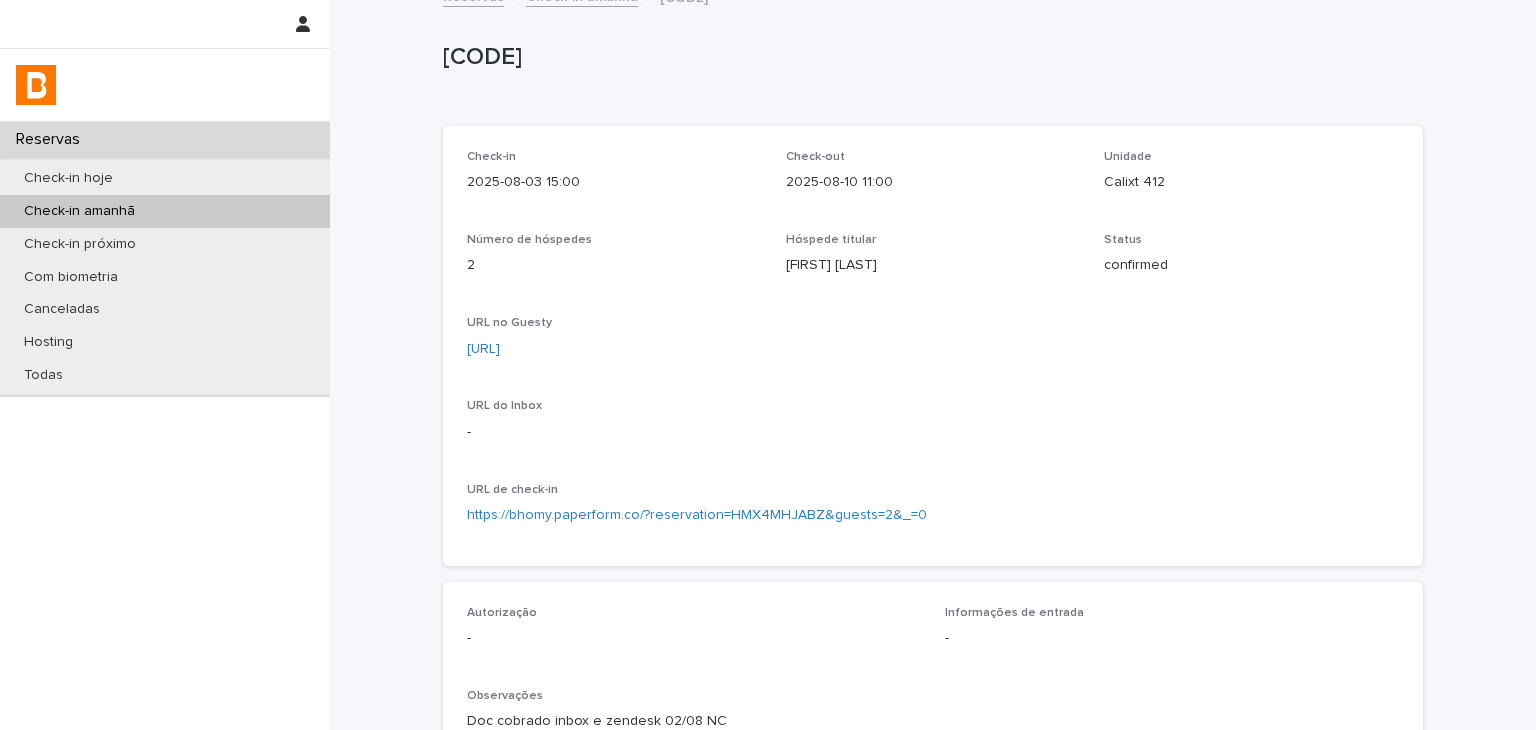 click on "[URL]" at bounding box center (483, 349) 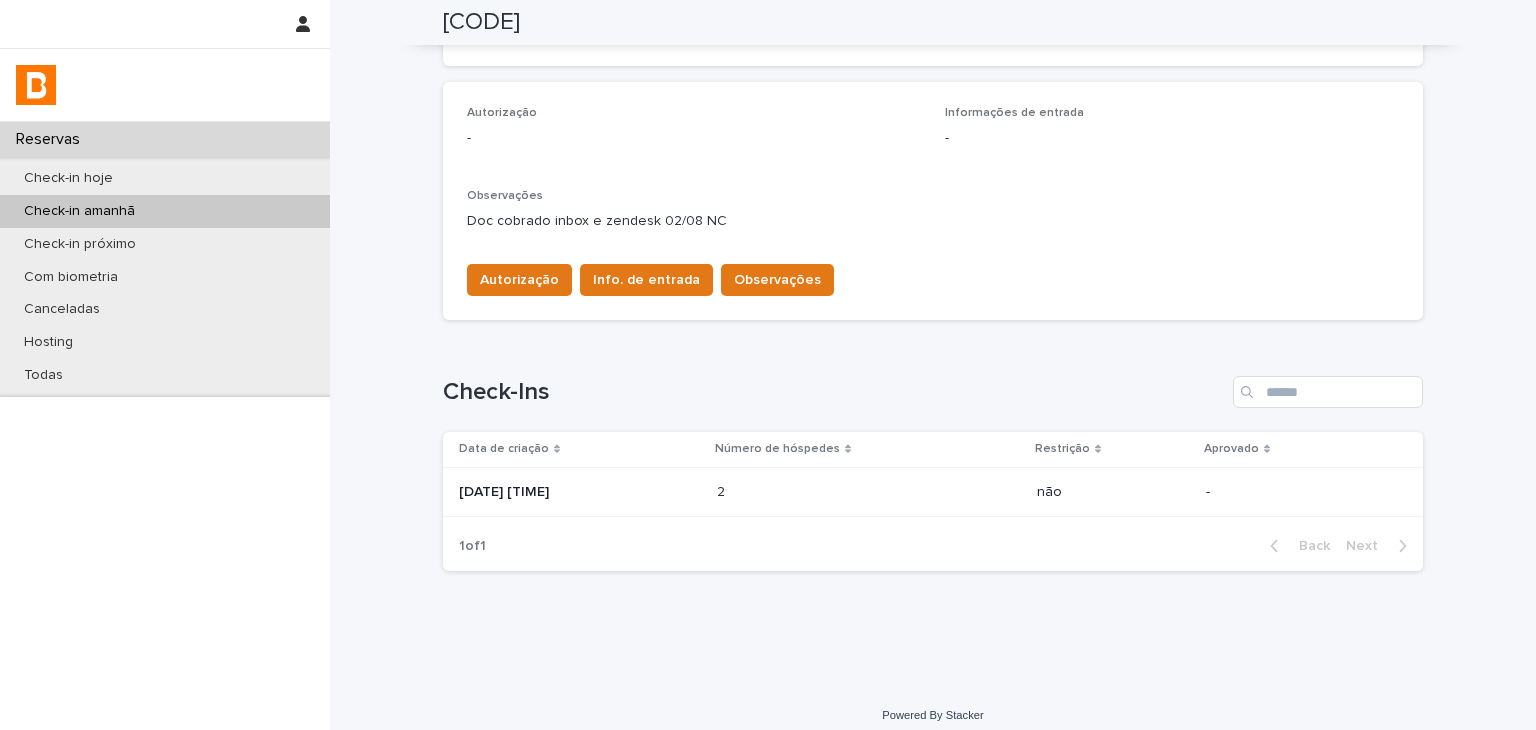click at bounding box center [804, 492] 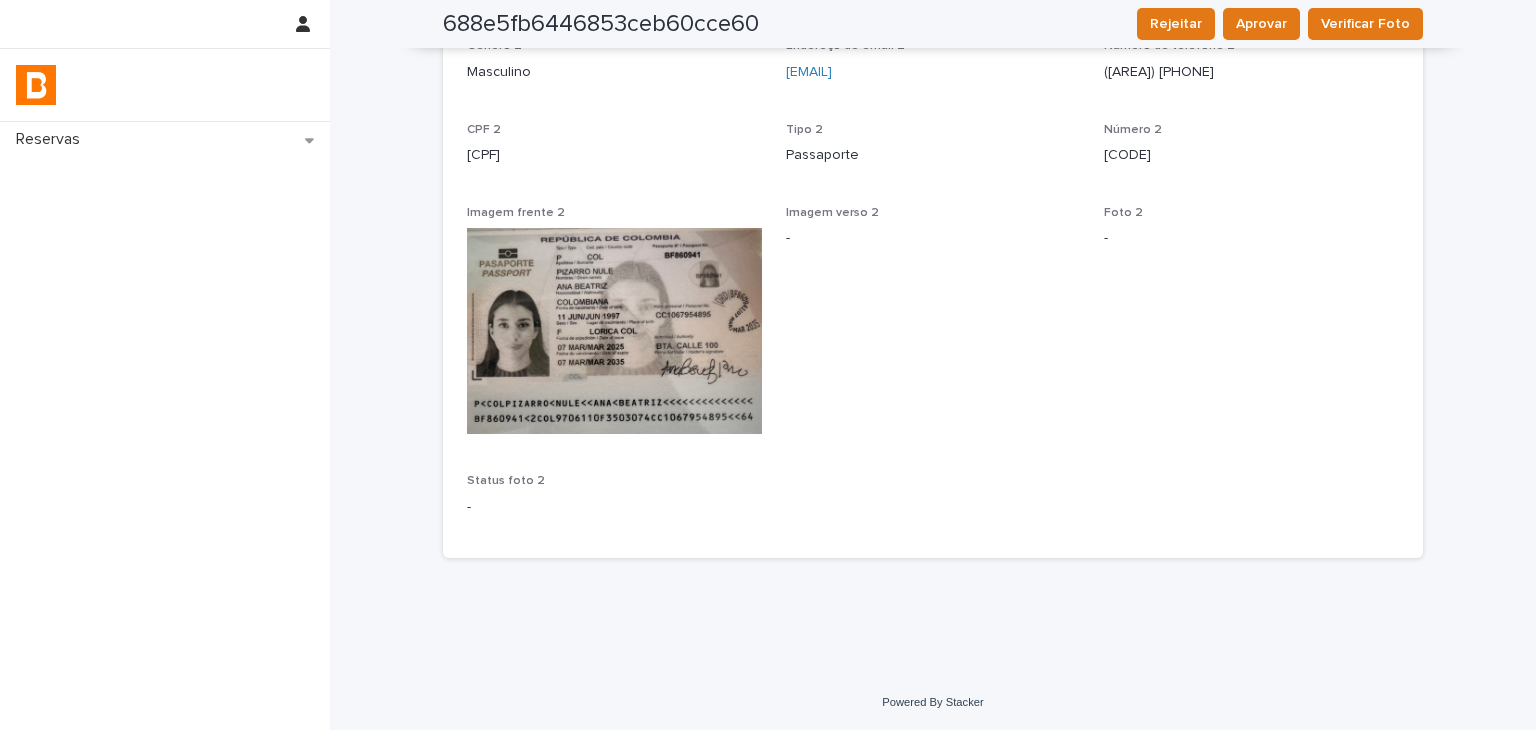 scroll, scrollTop: 646, scrollLeft: 0, axis: vertical 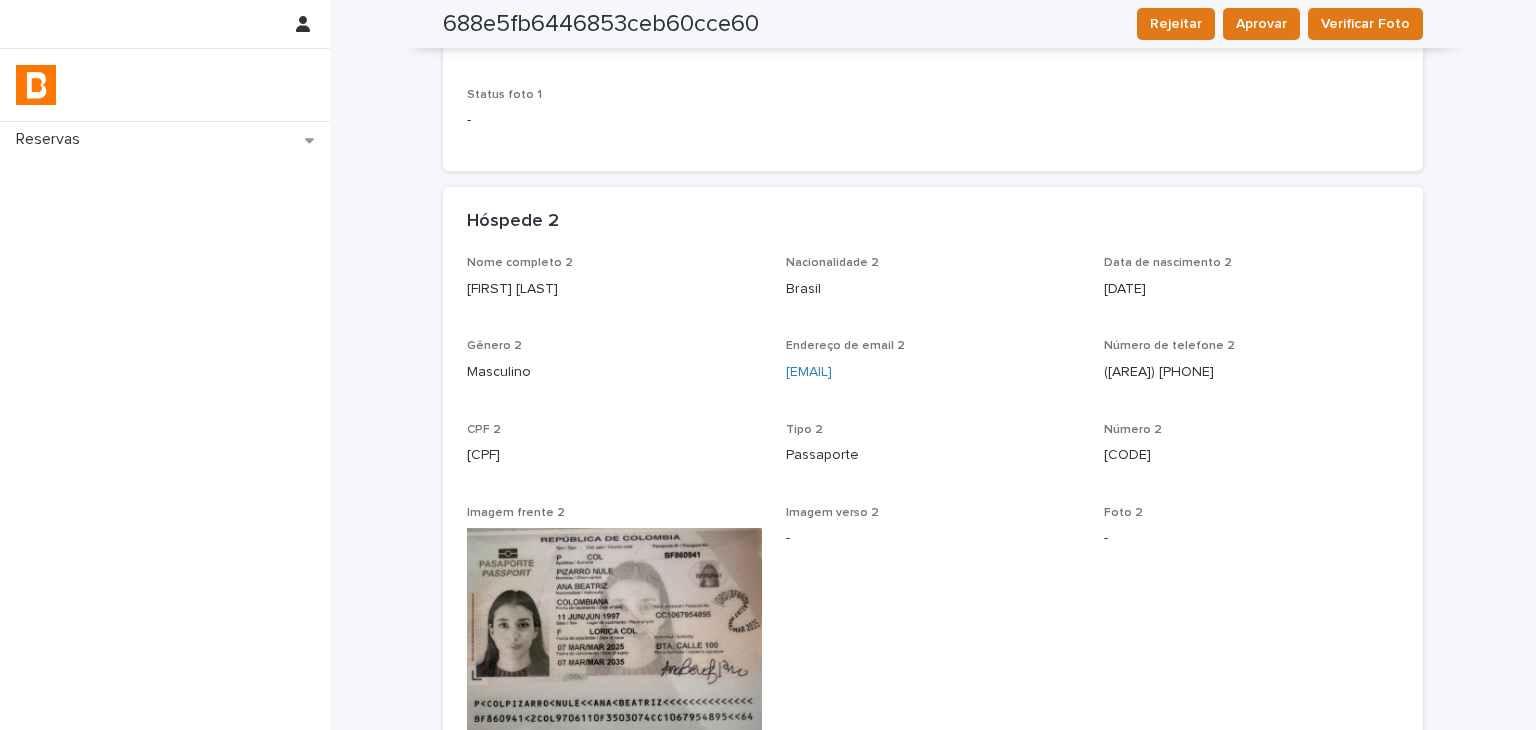 click on "[FIRST] [LAST]" at bounding box center (614, 289) 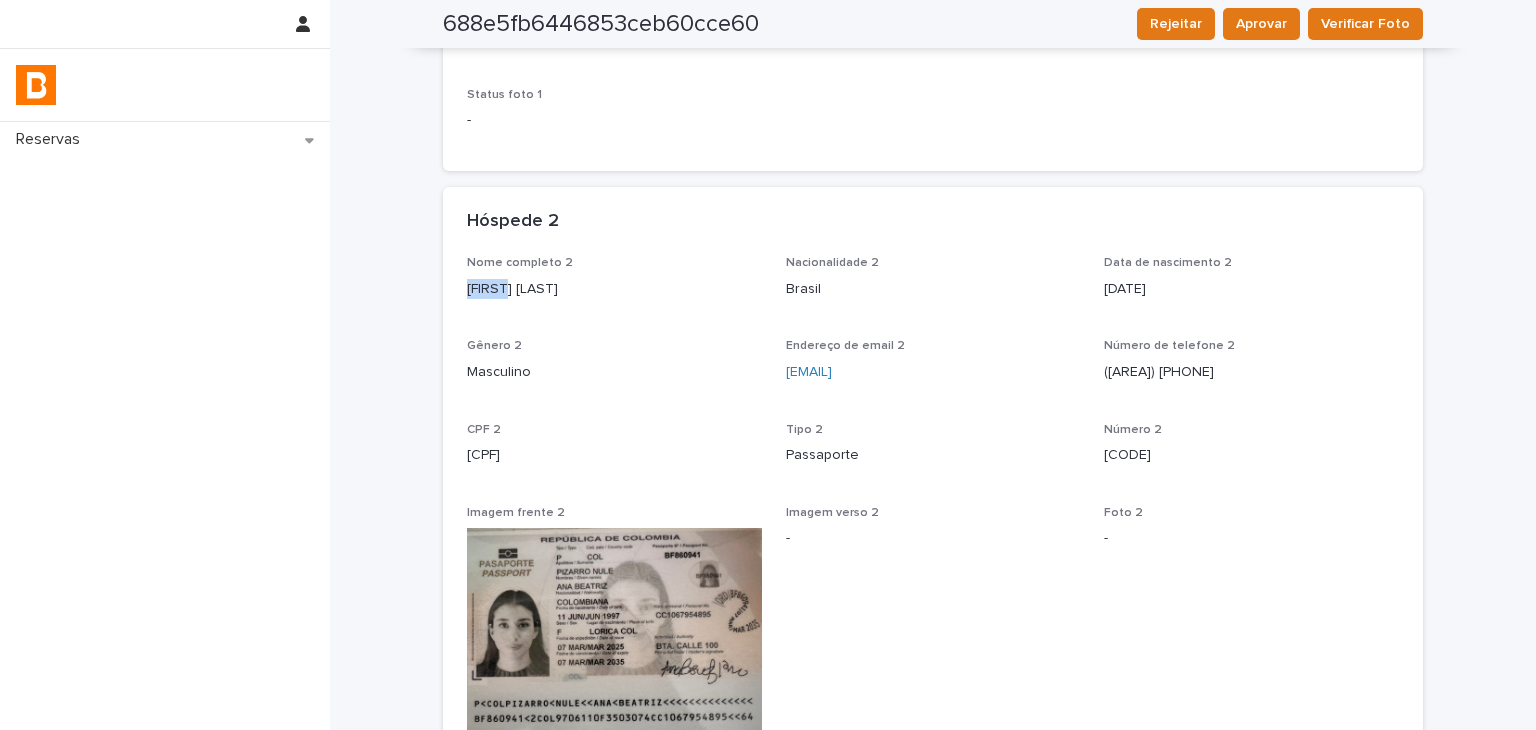click on "[FIRST] [LAST]" at bounding box center (614, 289) 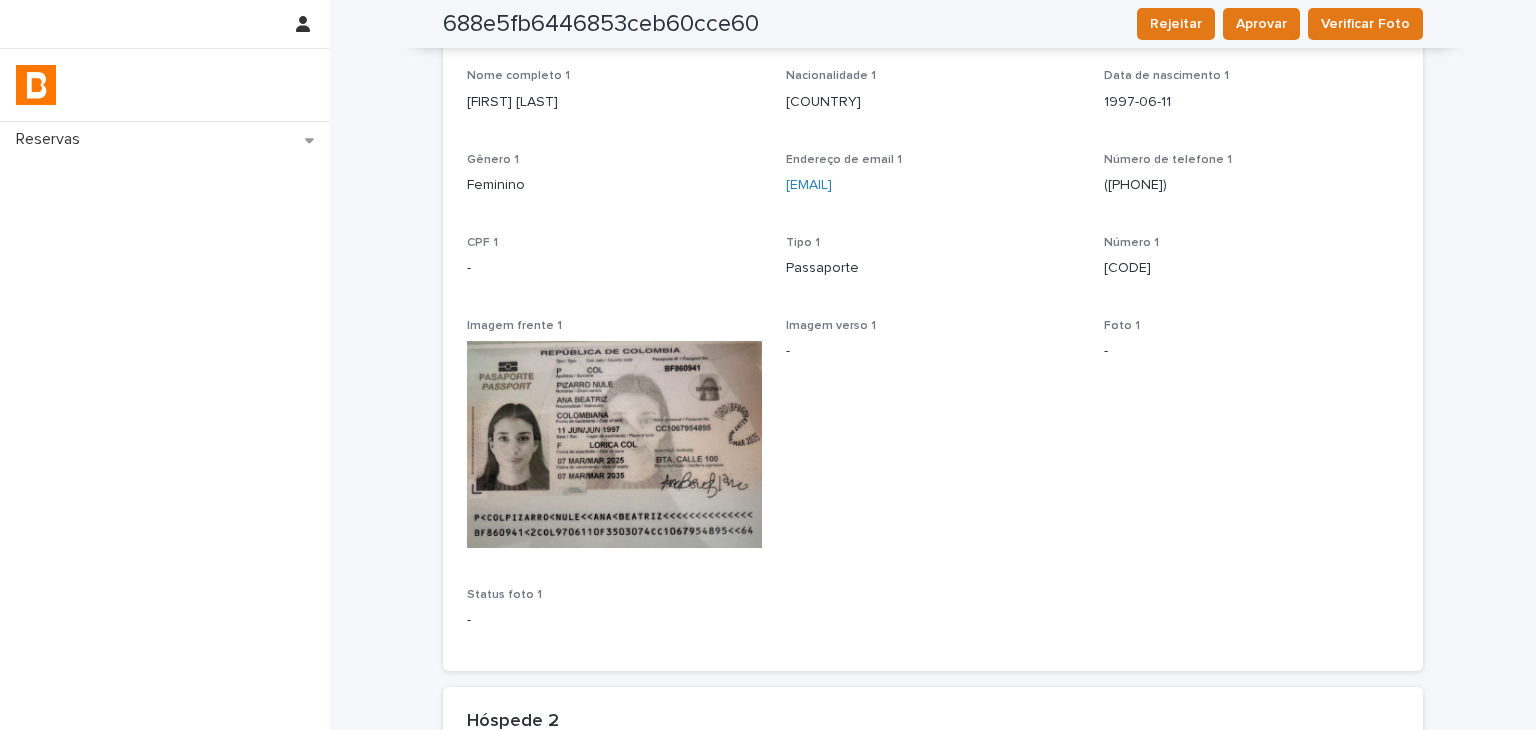 scroll, scrollTop: 0, scrollLeft: 0, axis: both 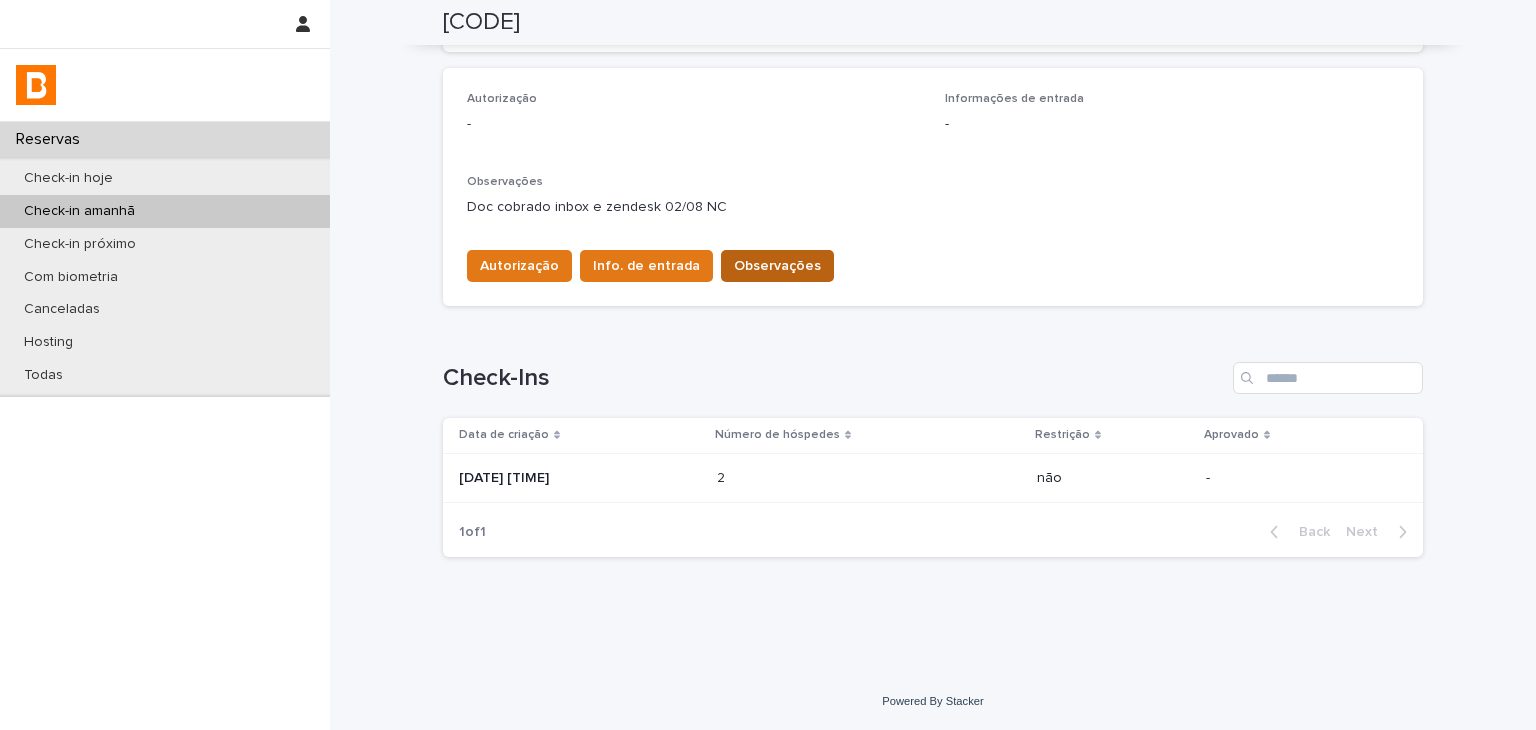 click on "Observações" at bounding box center [777, 266] 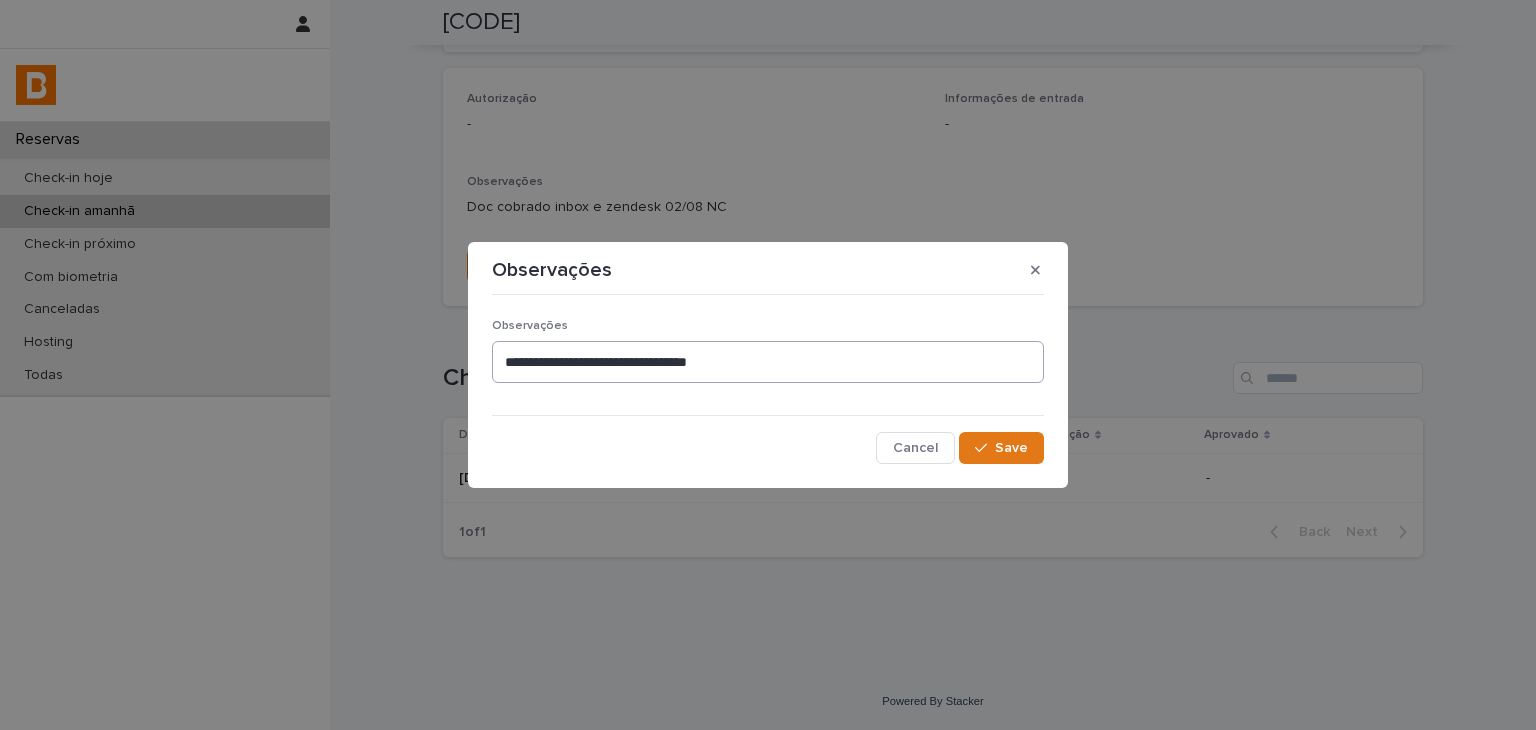 drag, startPoint x: 800, startPoint y: 334, endPoint x: 658, endPoint y: 340, distance: 142.12671 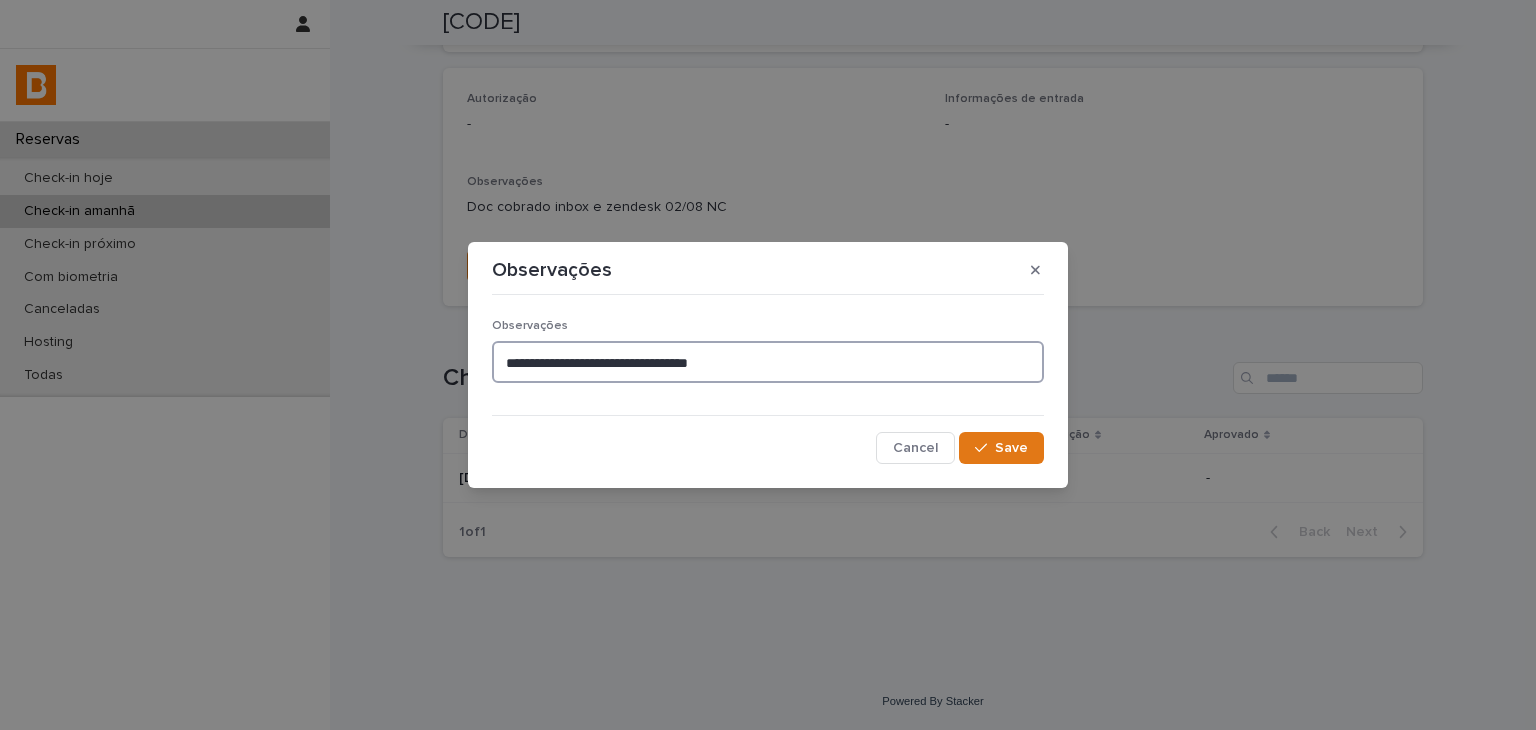 drag, startPoint x: 856, startPoint y: 359, endPoint x: 374, endPoint y: 327, distance: 483.06107 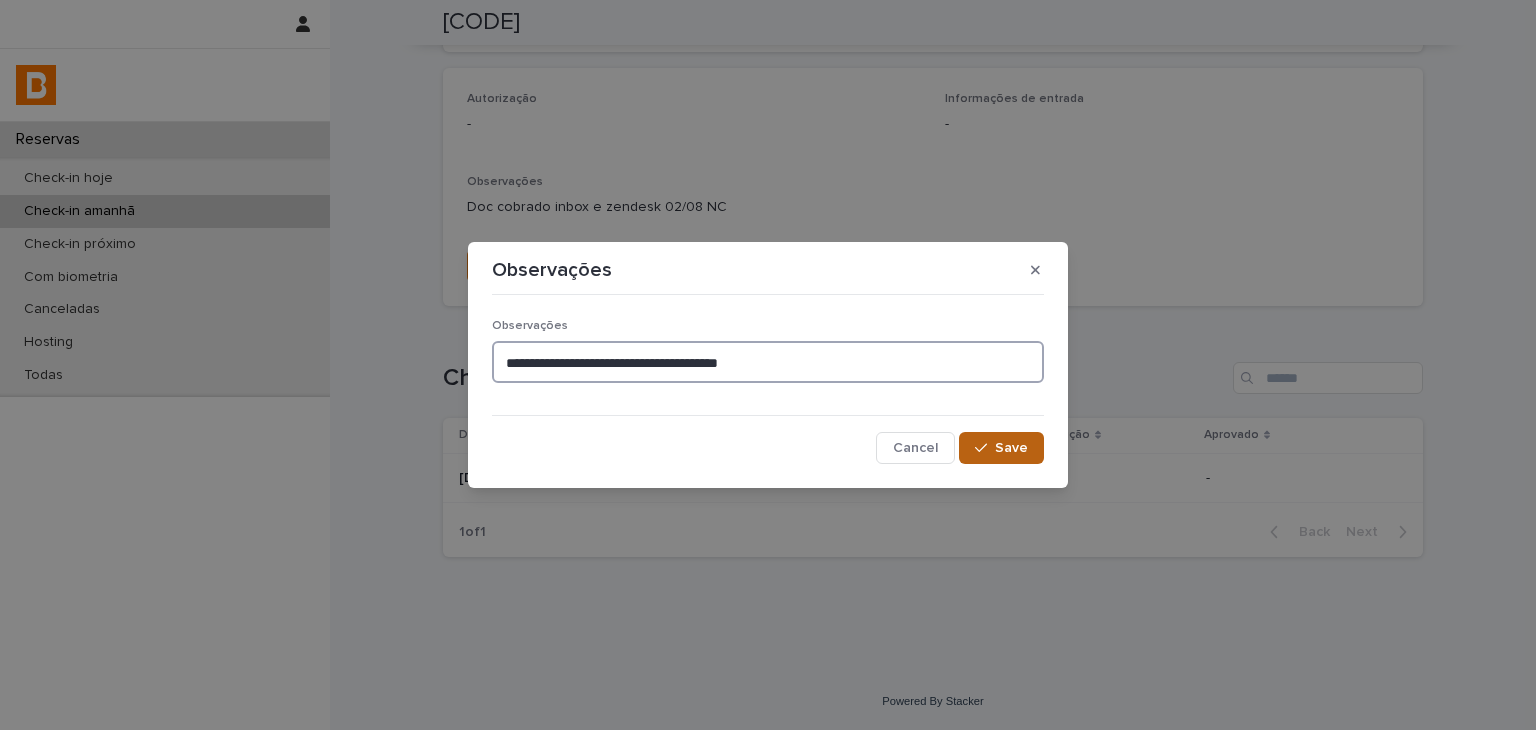 type on "**********" 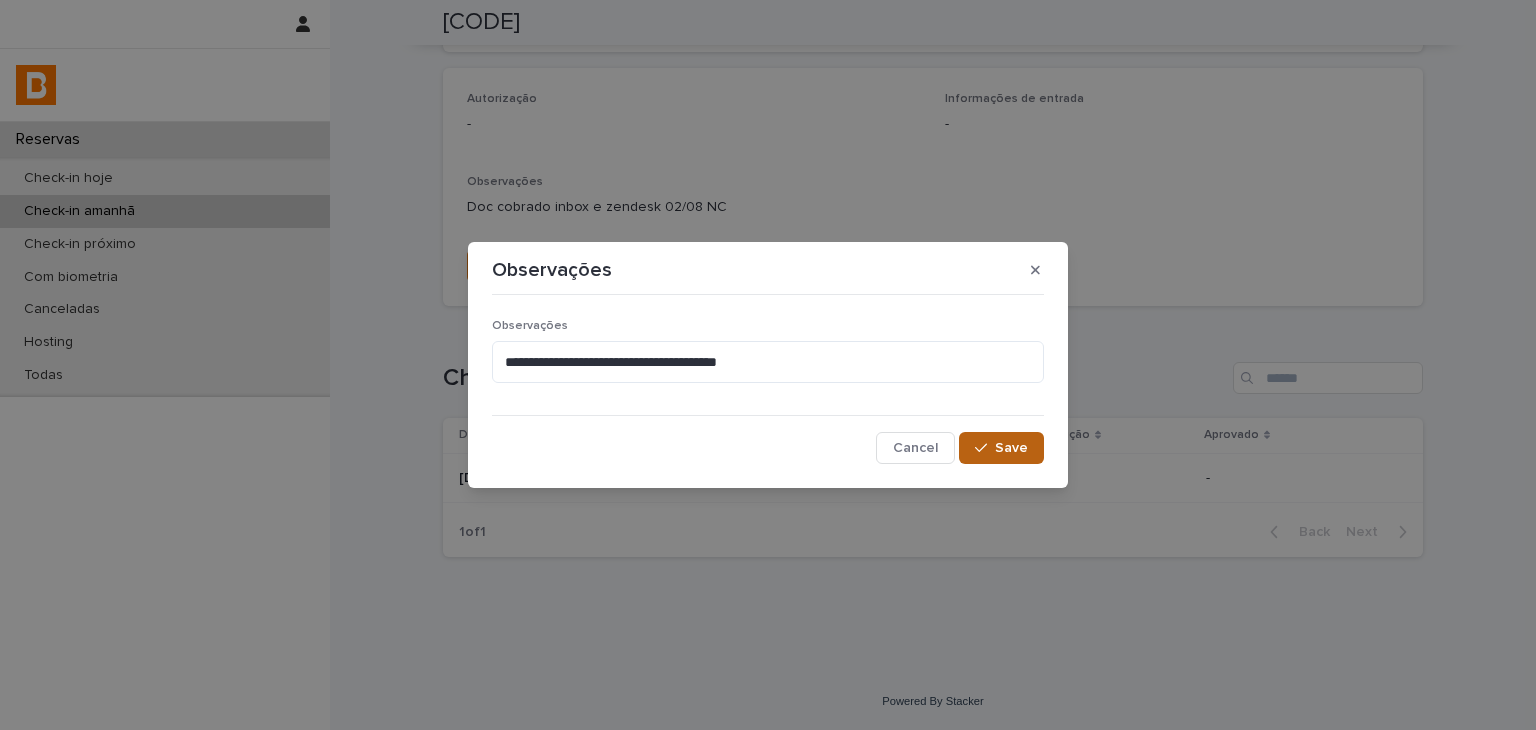 click on "Save" at bounding box center [1001, 448] 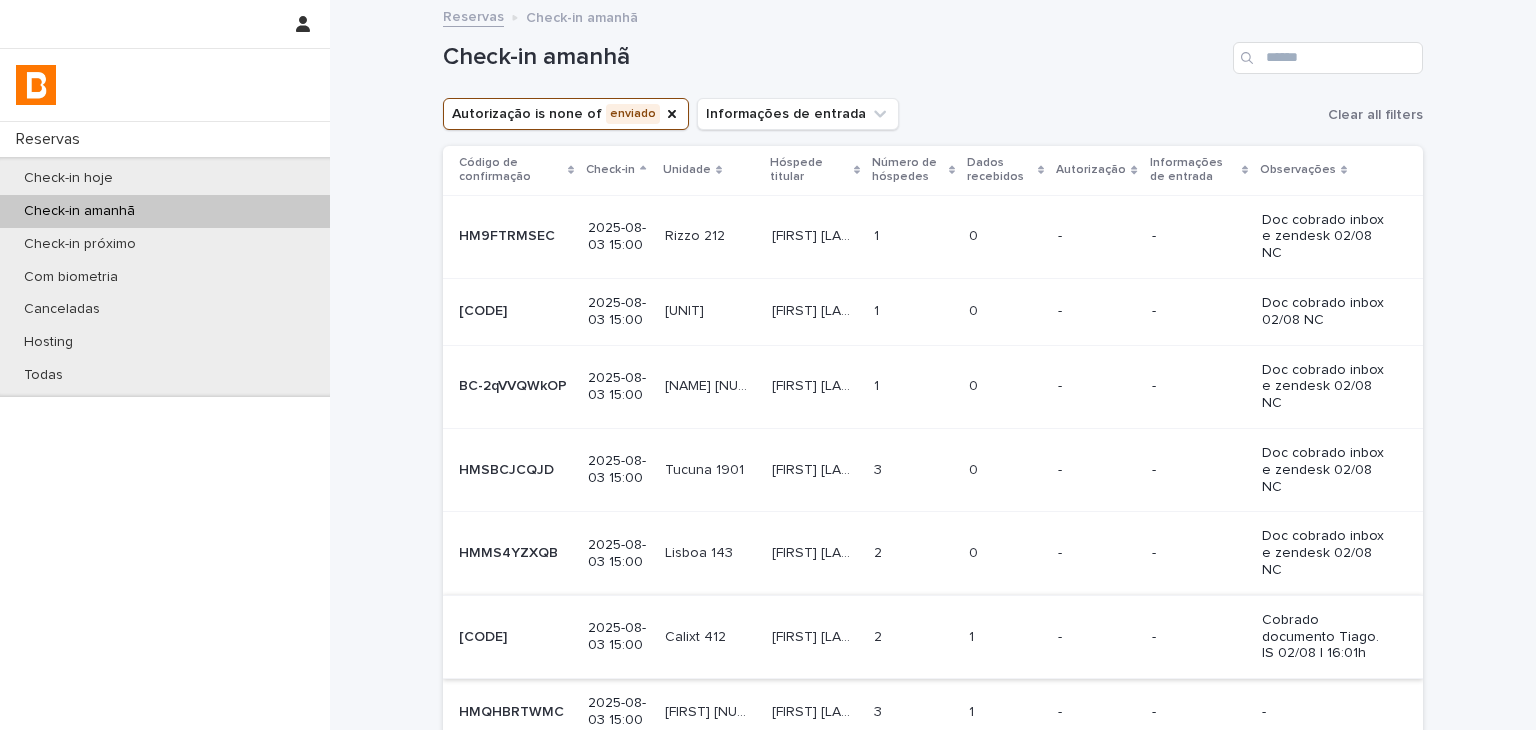 scroll, scrollTop: 389, scrollLeft: 0, axis: vertical 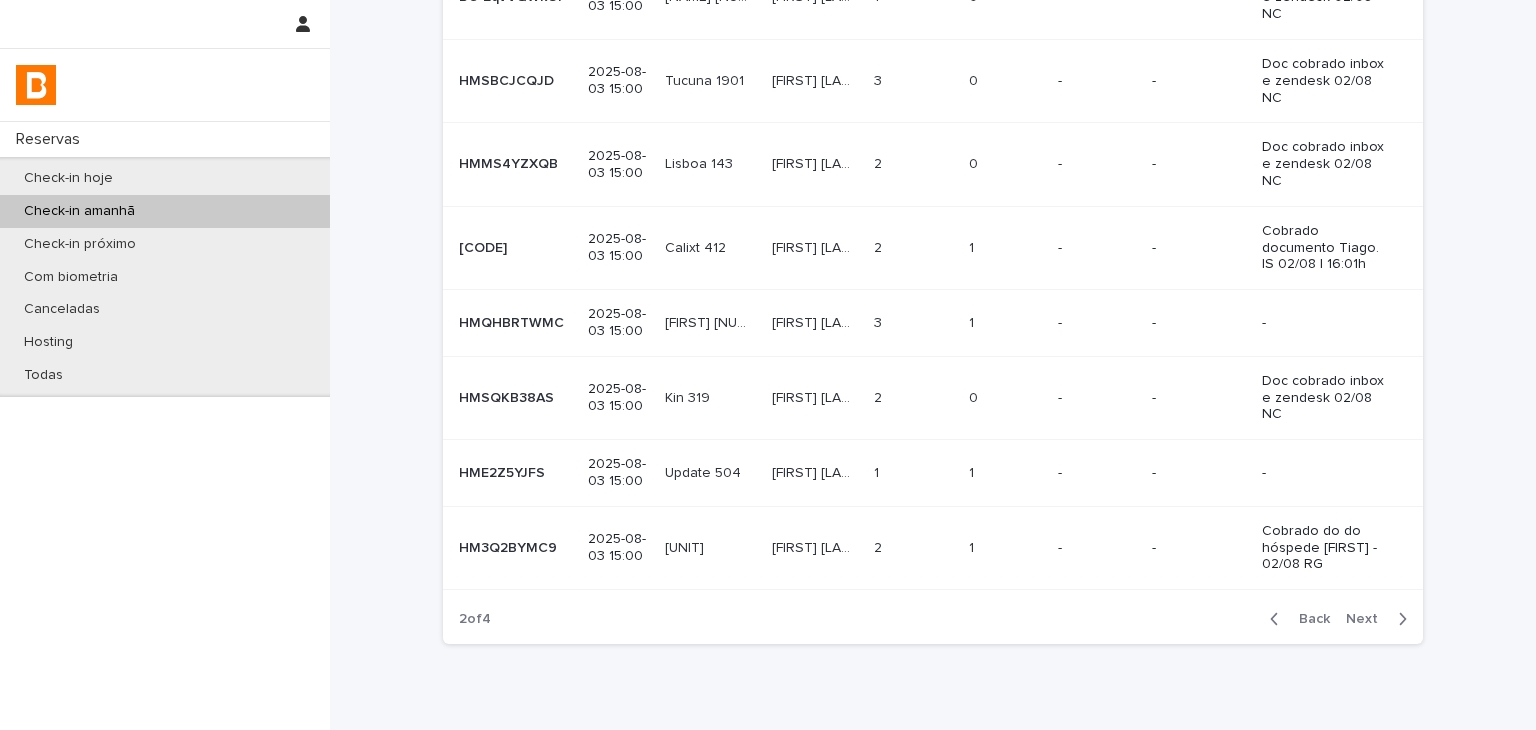 click at bounding box center [1398, 619] 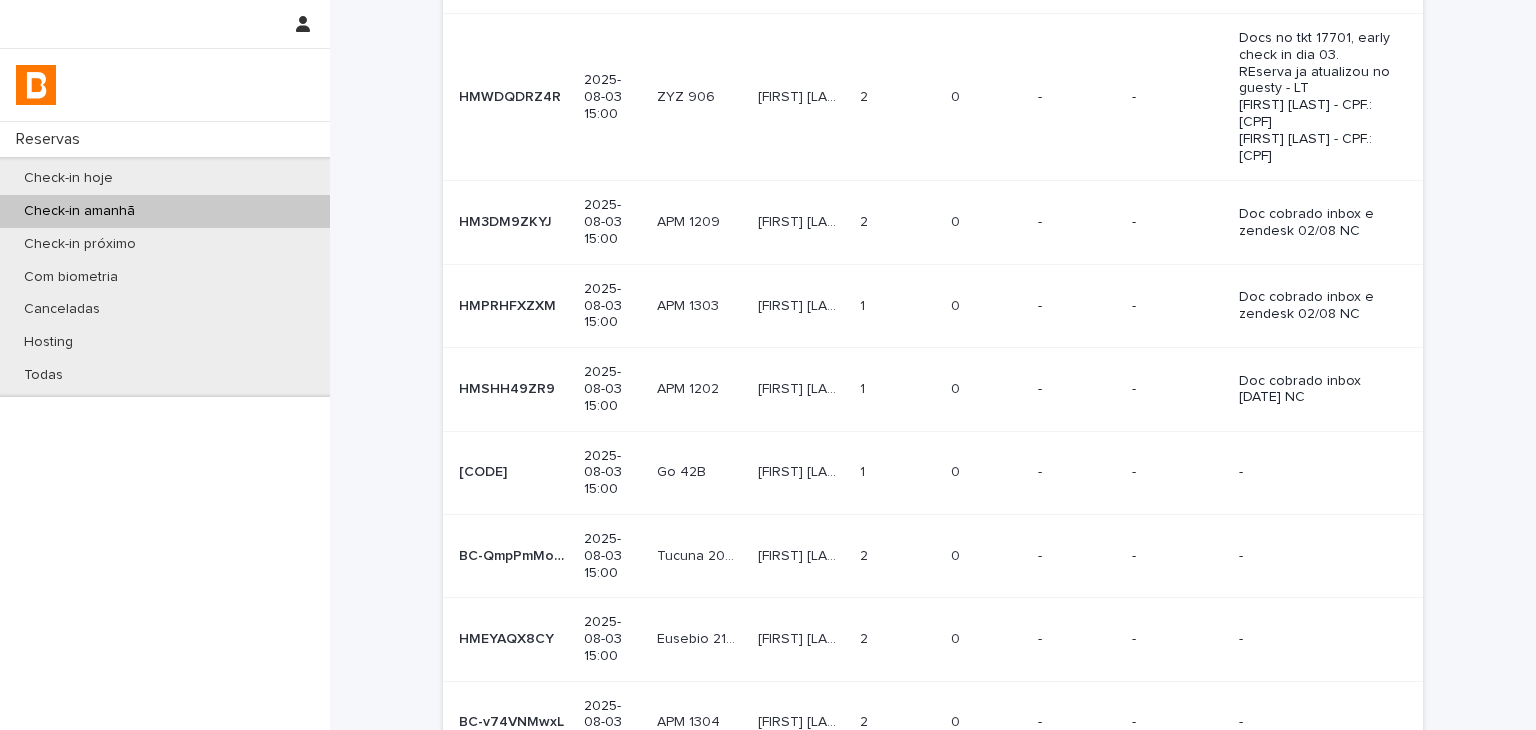 scroll, scrollTop: 541, scrollLeft: 0, axis: vertical 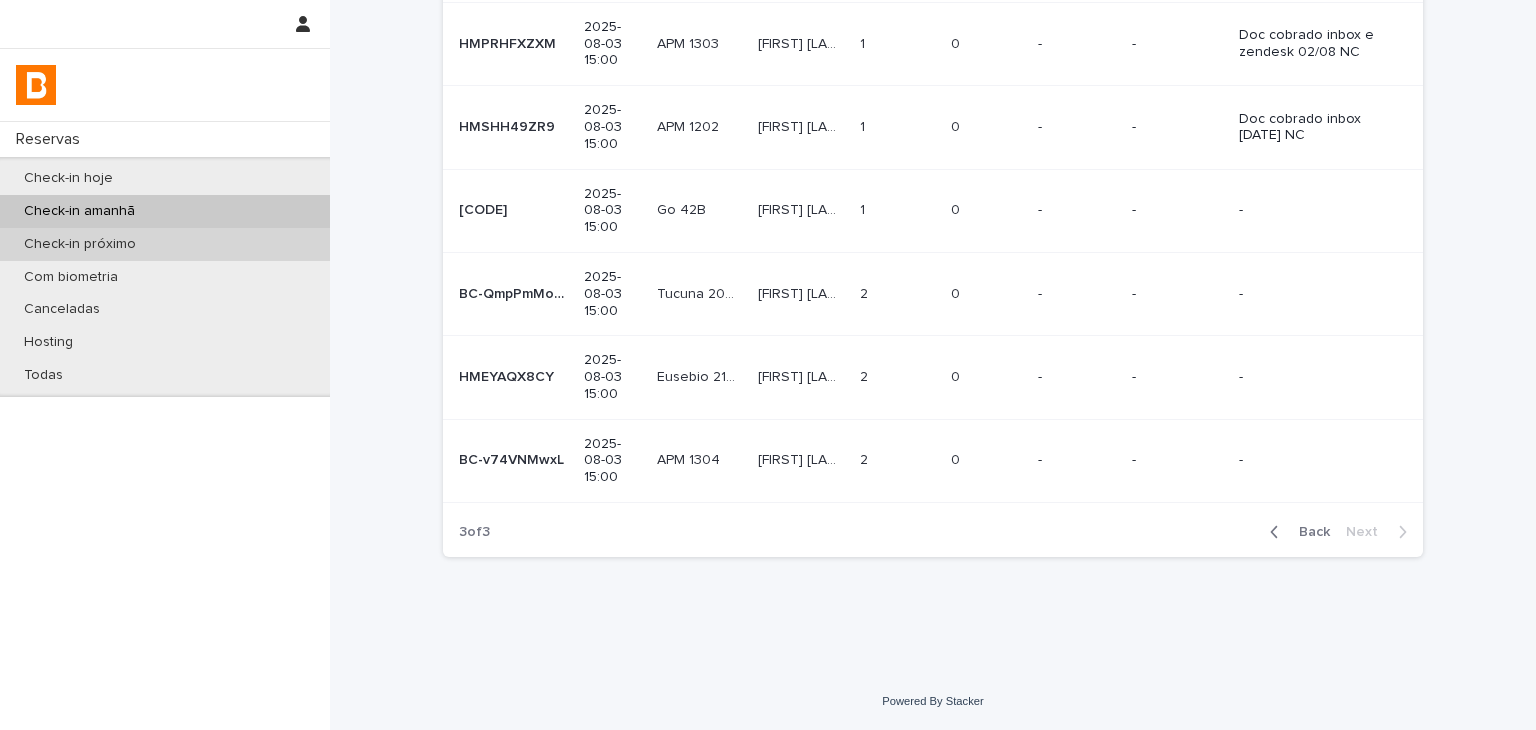 click on "Check-in próximo" at bounding box center [165, 244] 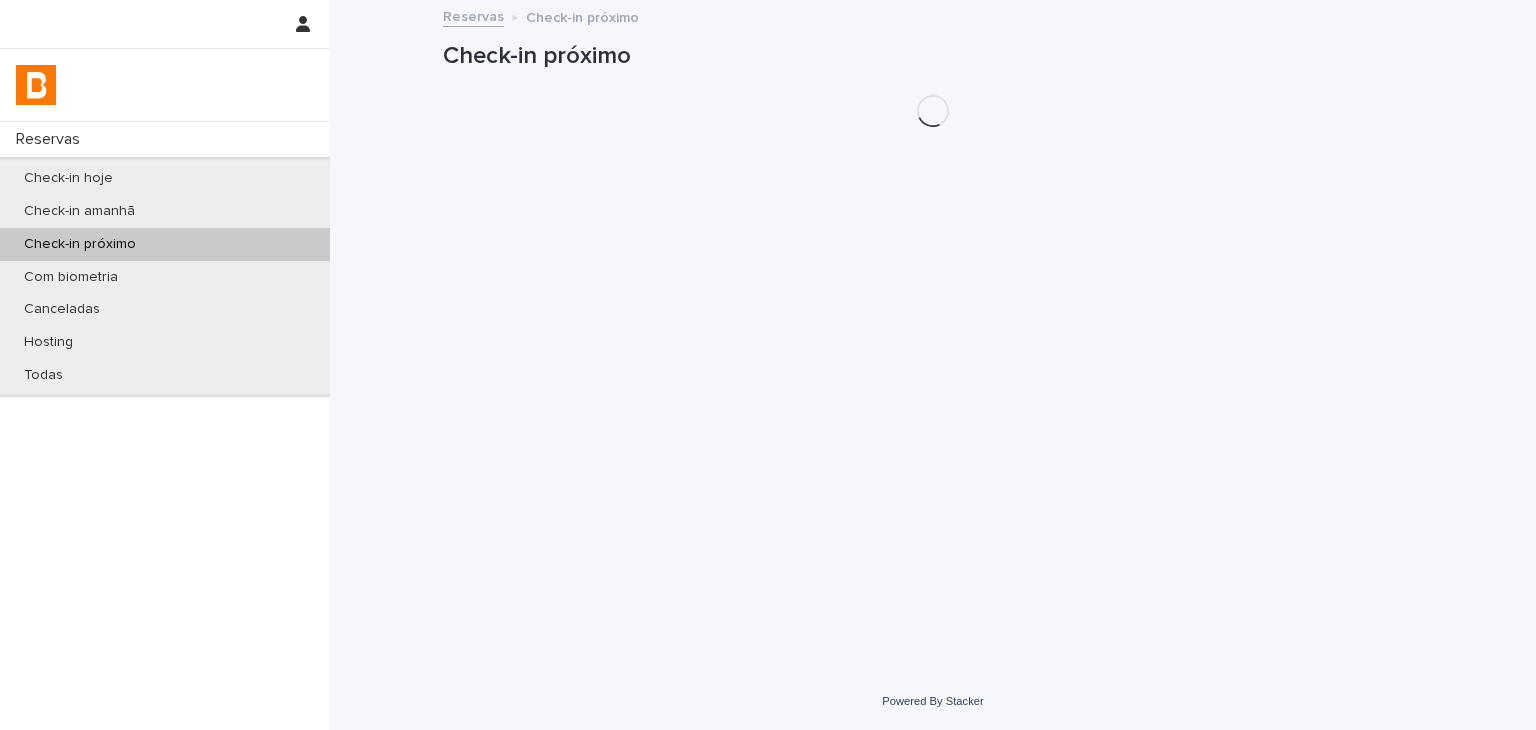 scroll, scrollTop: 0, scrollLeft: 0, axis: both 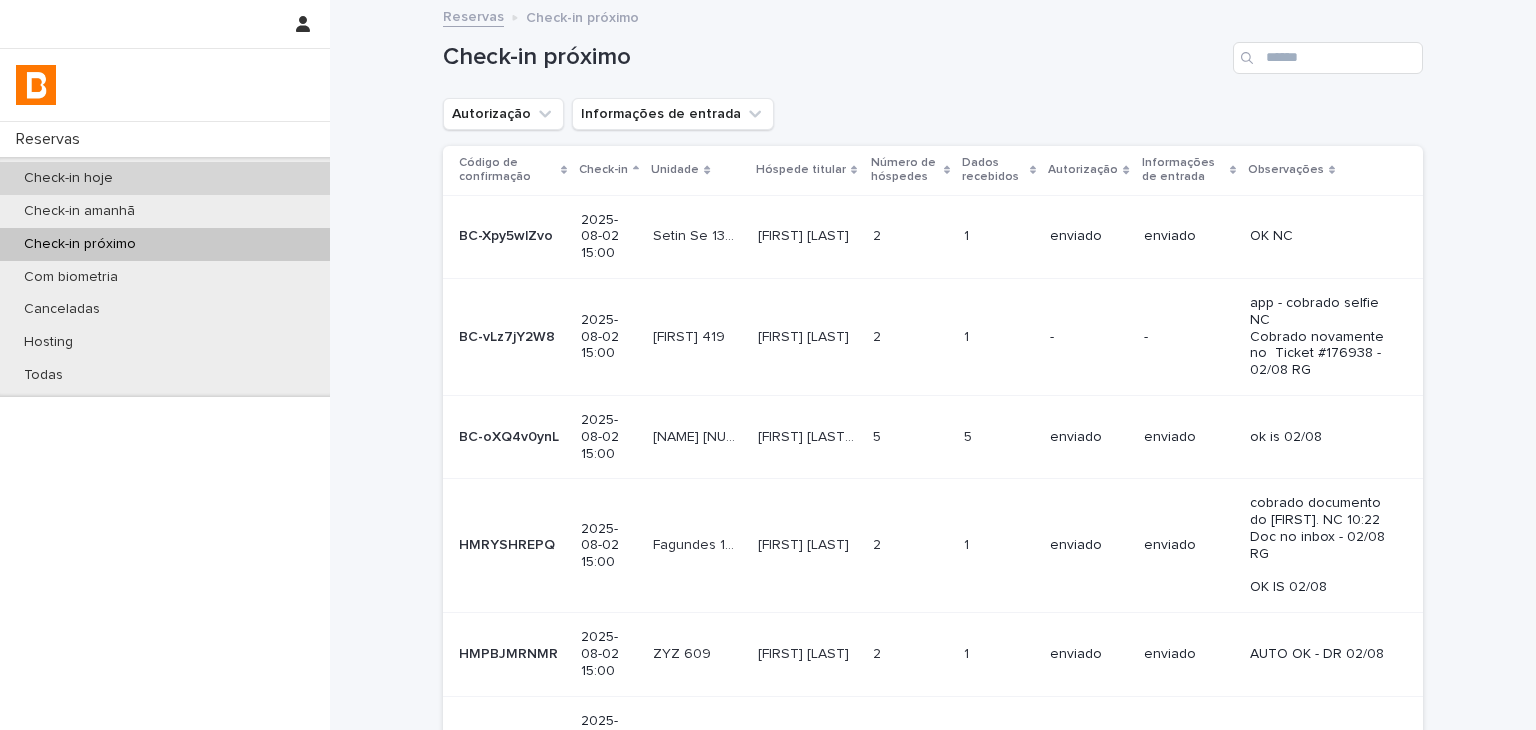 click on "Check-in hoje" at bounding box center [165, 178] 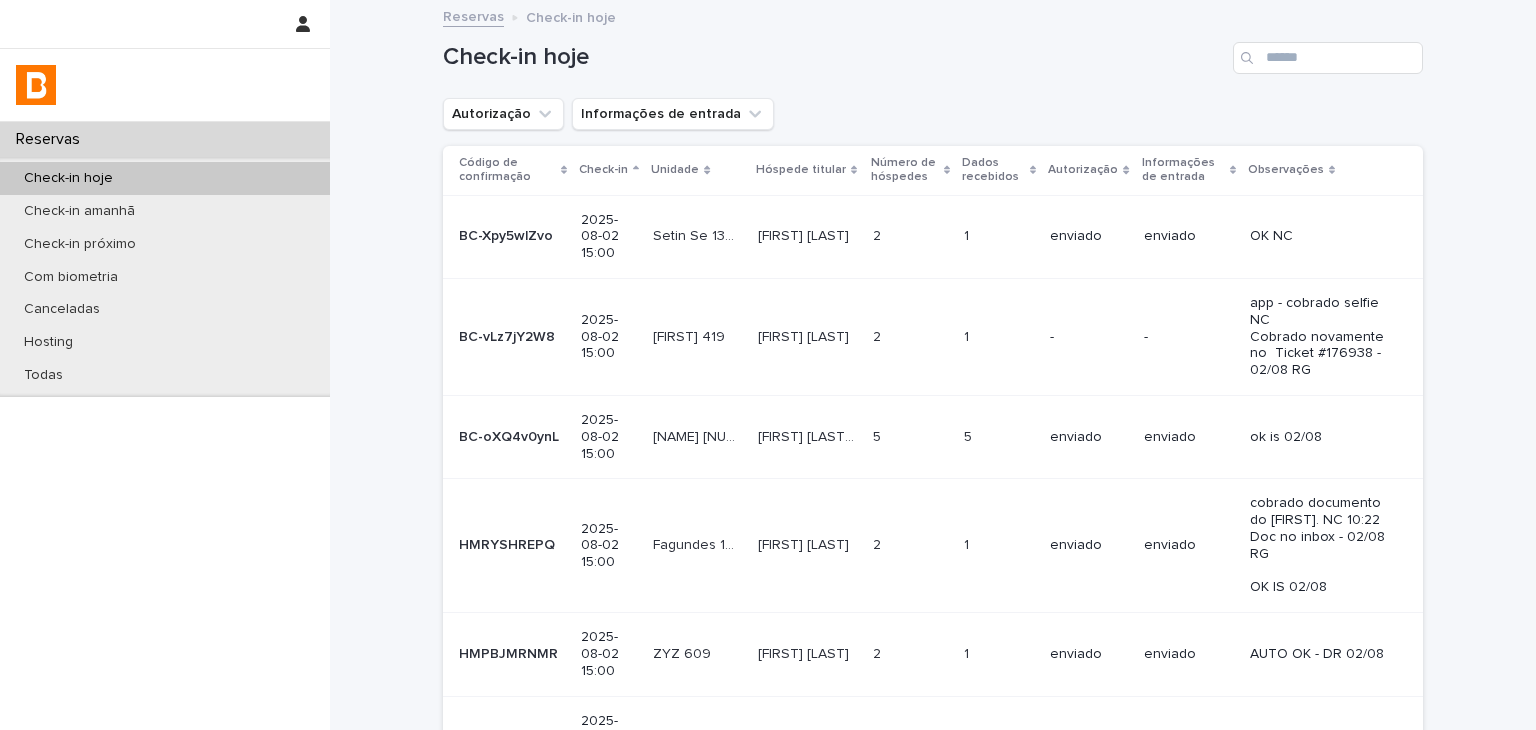 click on "Autorização" at bounding box center (503, 114) 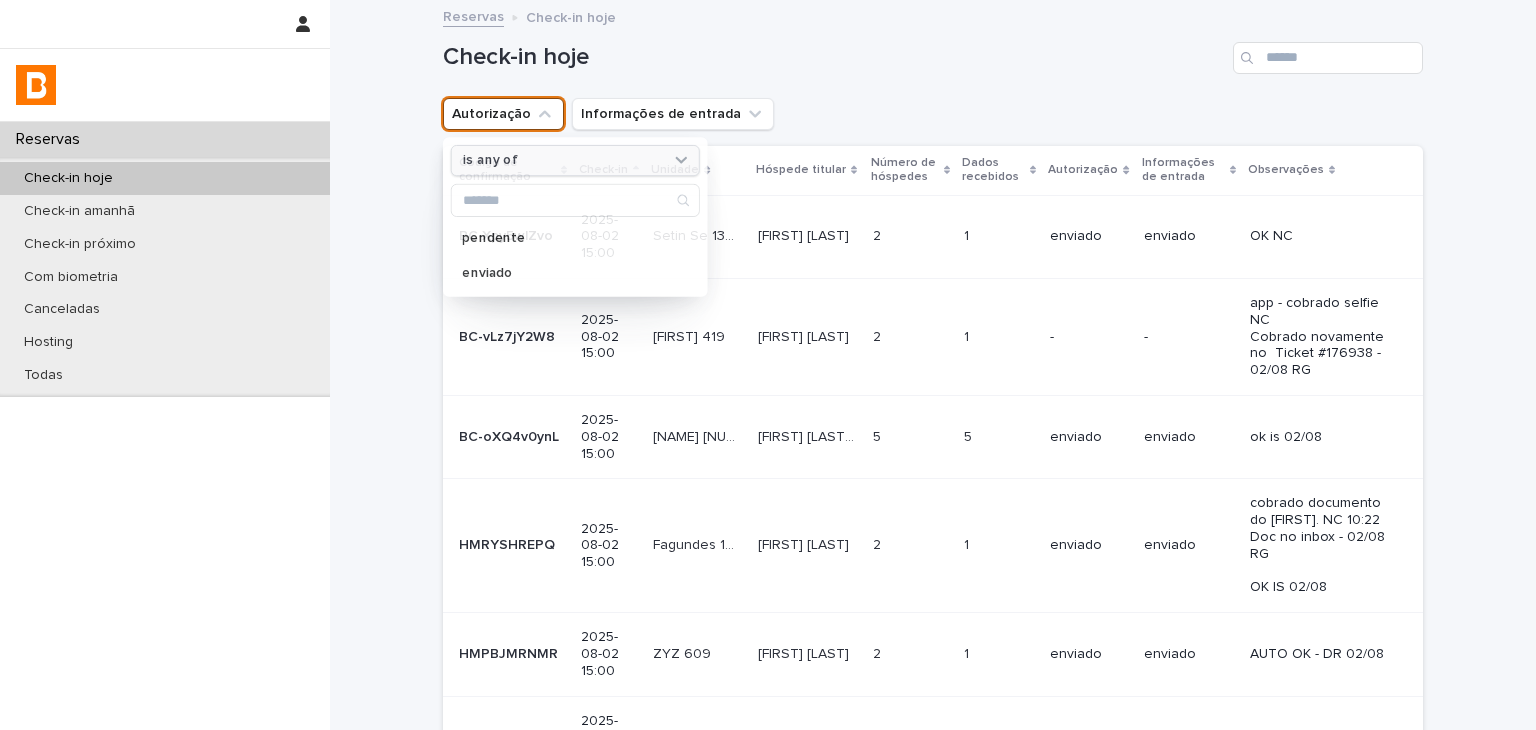 click on "is any of" at bounding box center (563, 160) 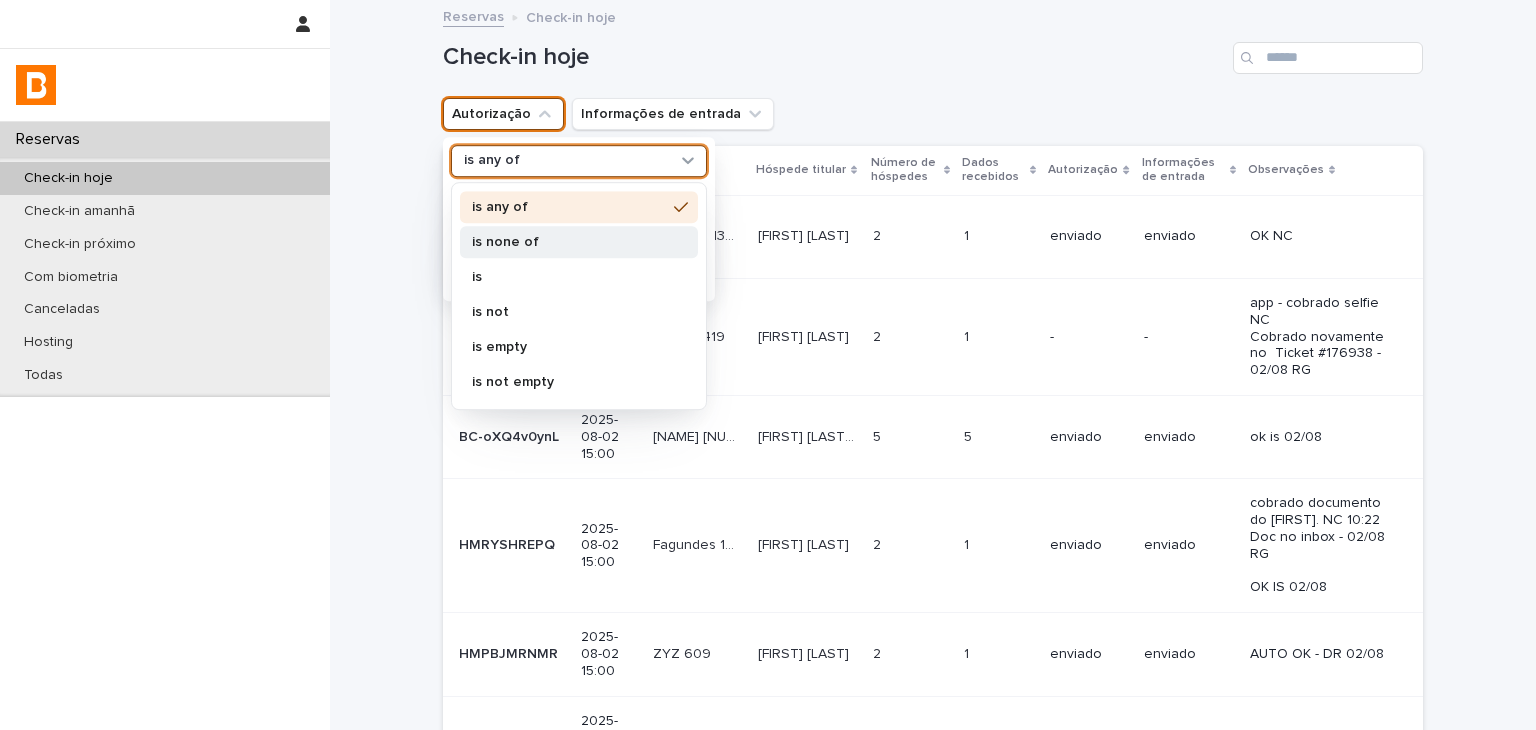 click on "is none of" at bounding box center [569, 242] 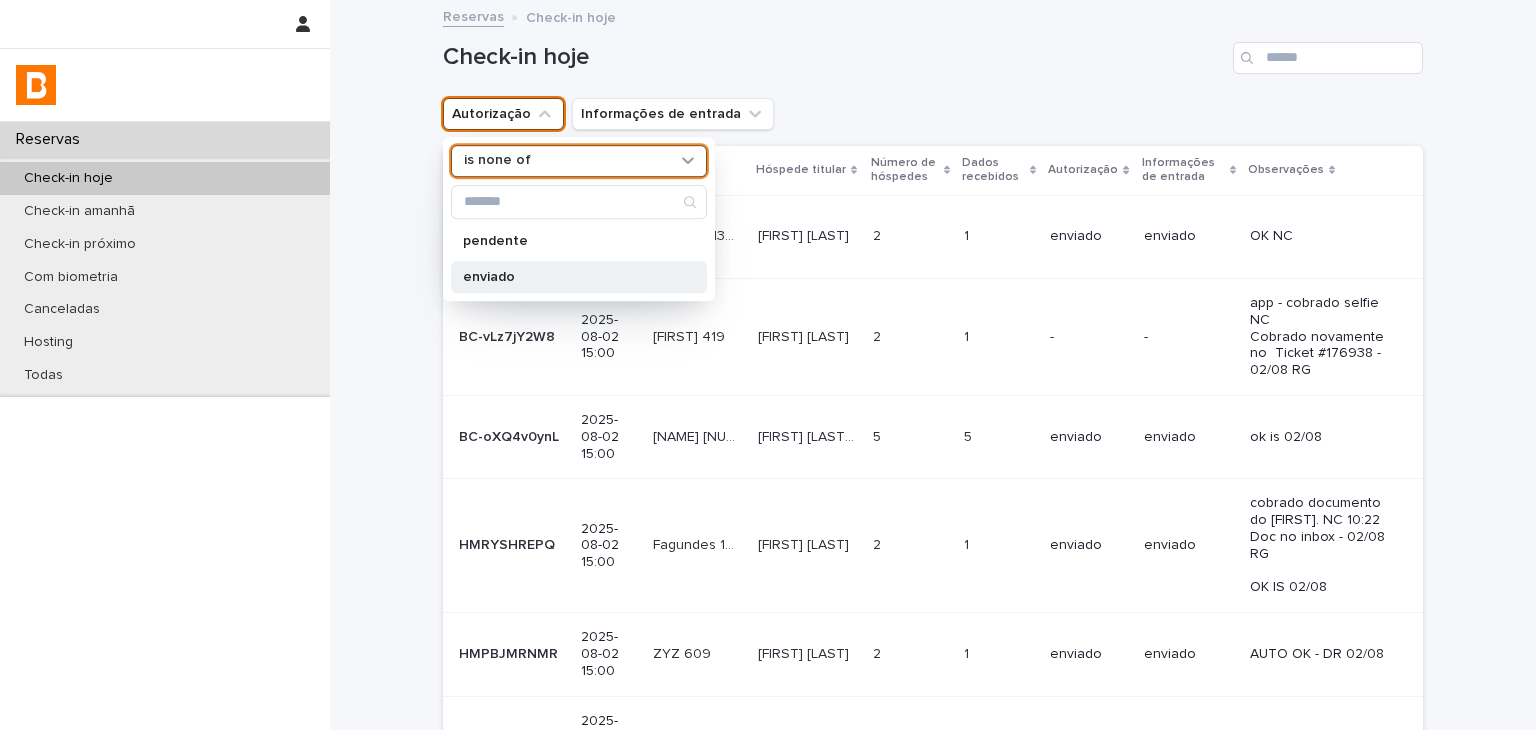 click on "enviado" at bounding box center (569, 277) 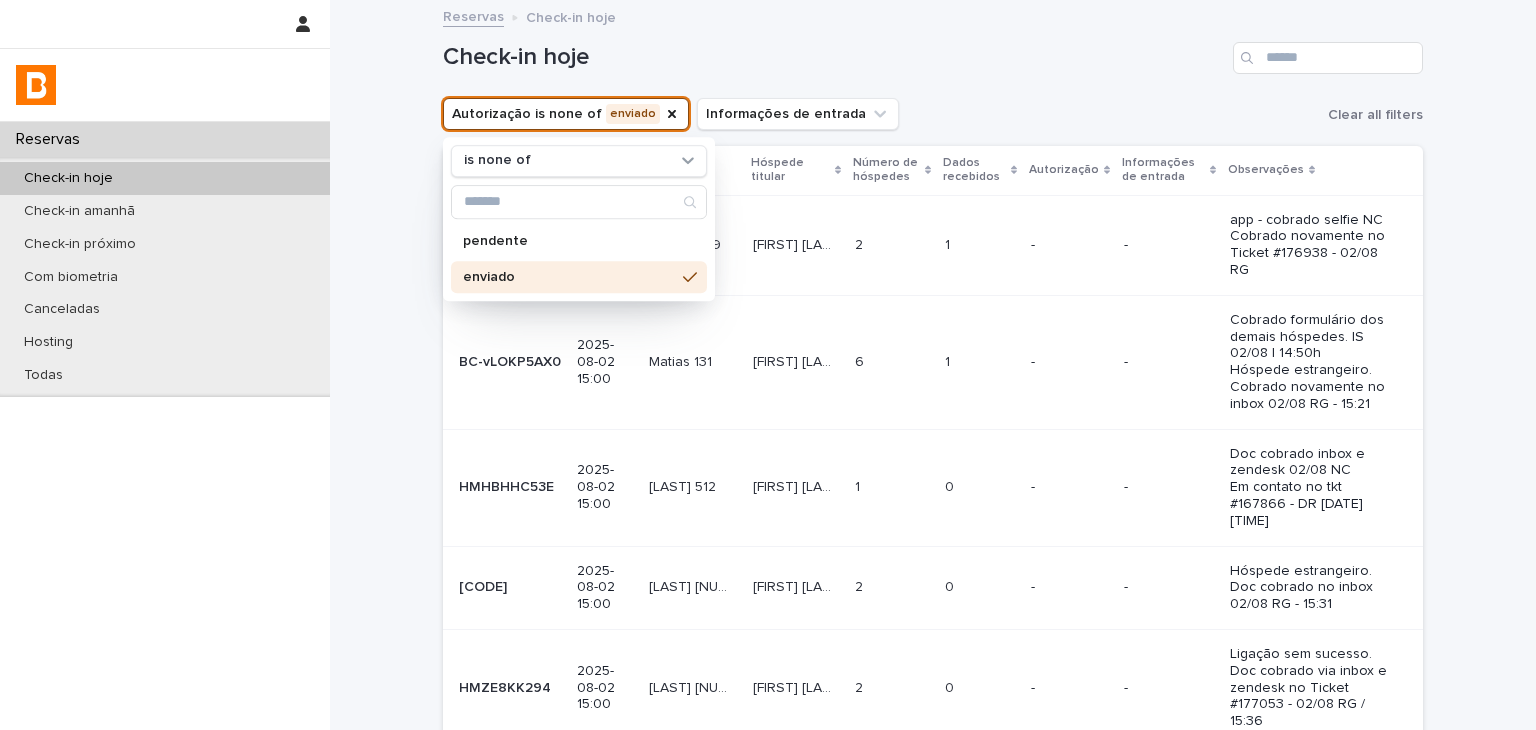 click on "Reservas Check-in hoje" at bounding box center (933, 18) 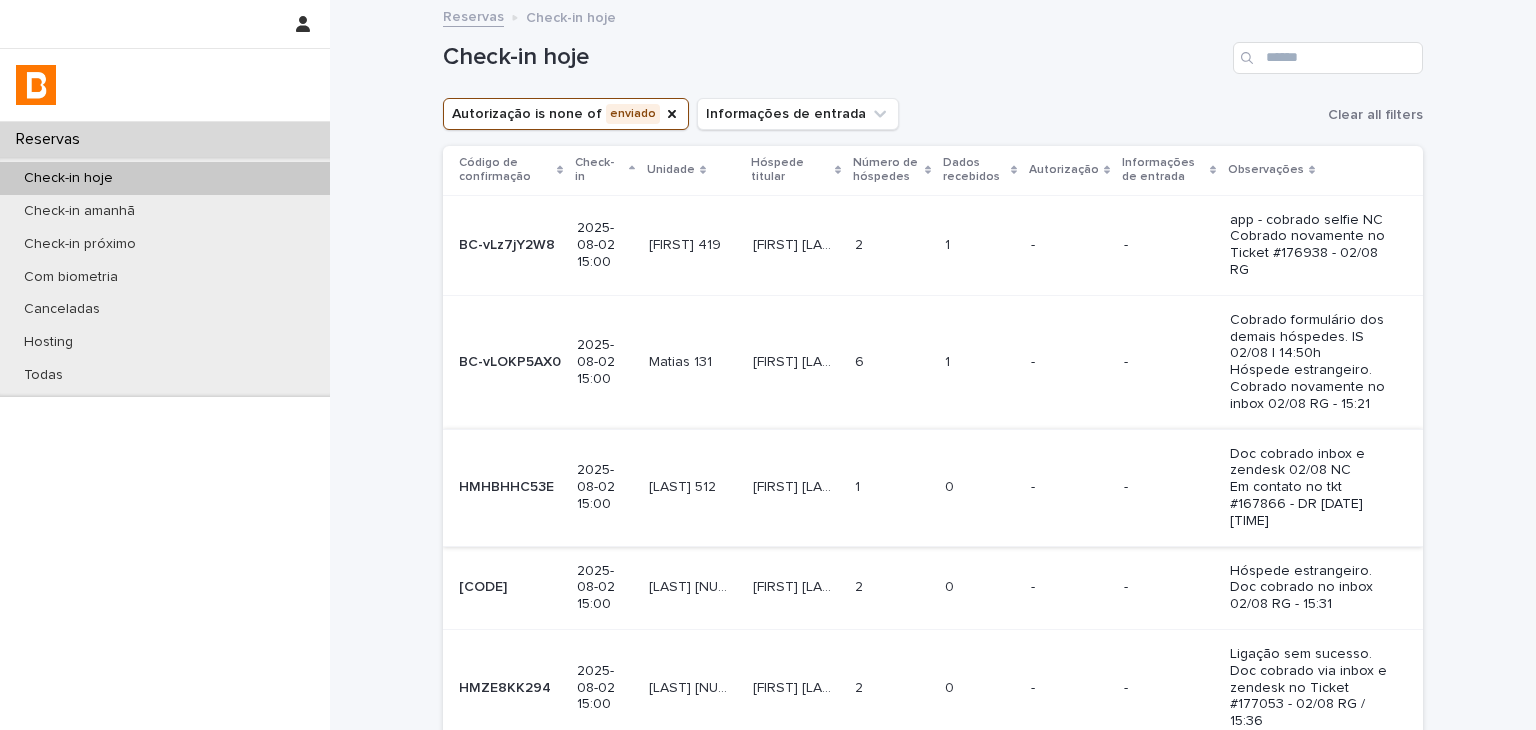 scroll, scrollTop: 275, scrollLeft: 0, axis: vertical 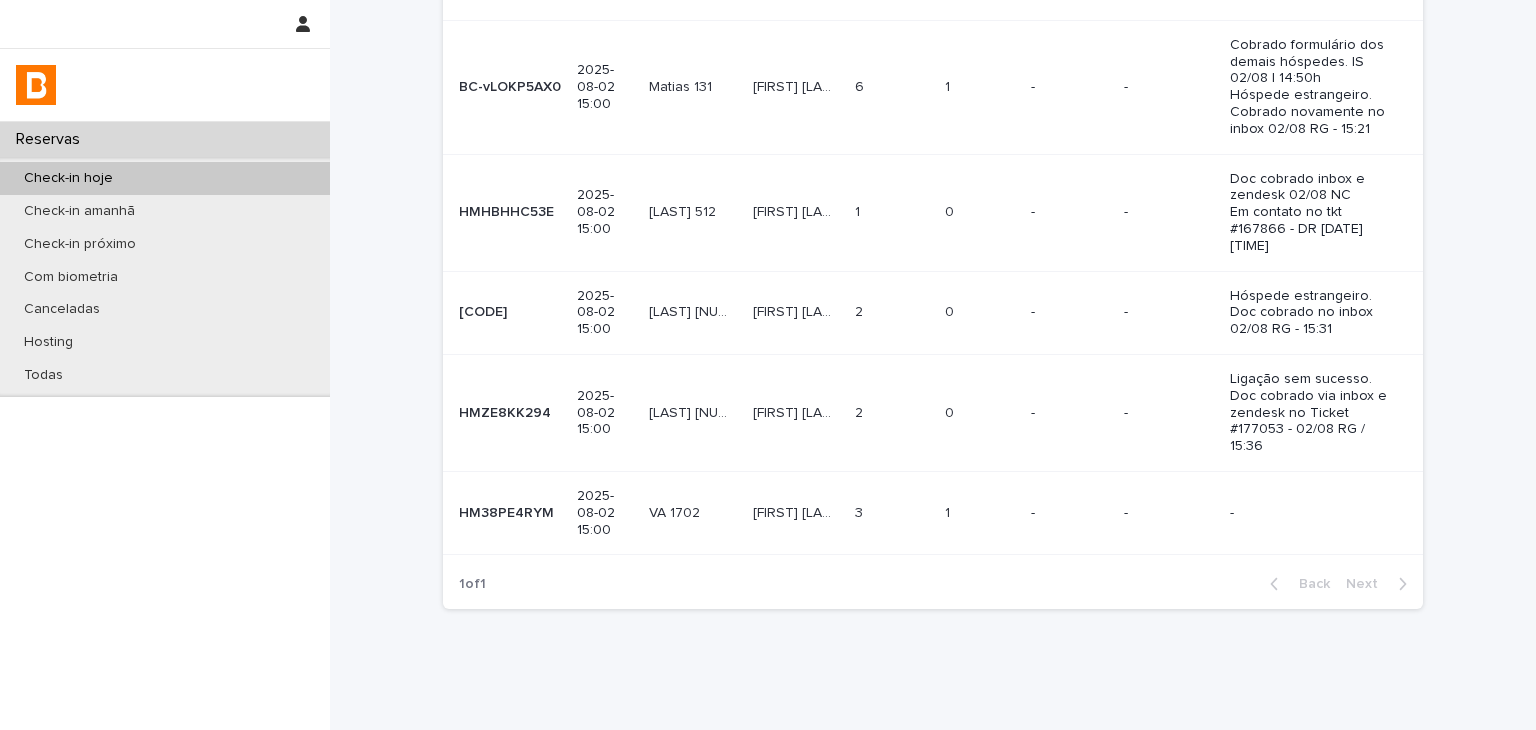 click on "-" at bounding box center [1169, 512] 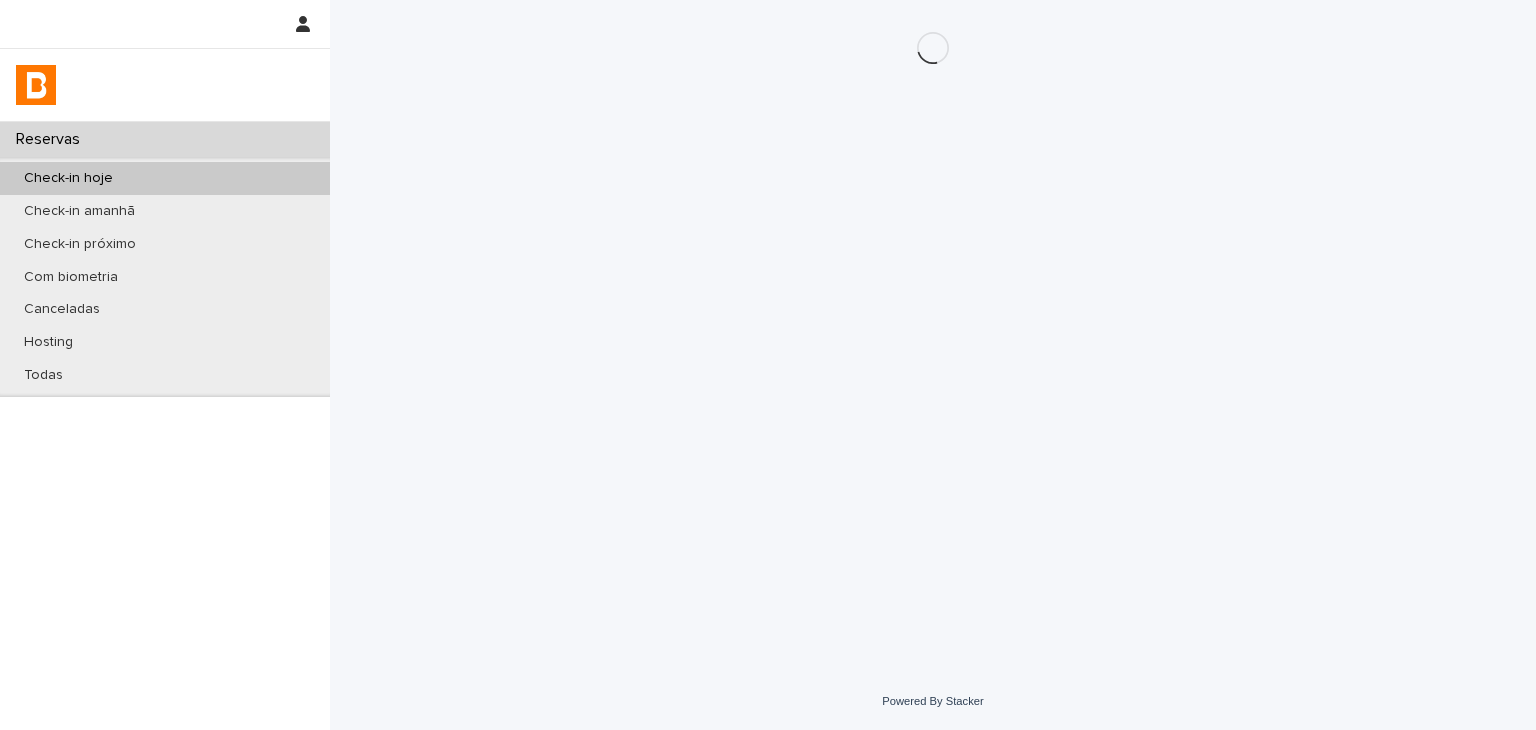 scroll, scrollTop: 0, scrollLeft: 0, axis: both 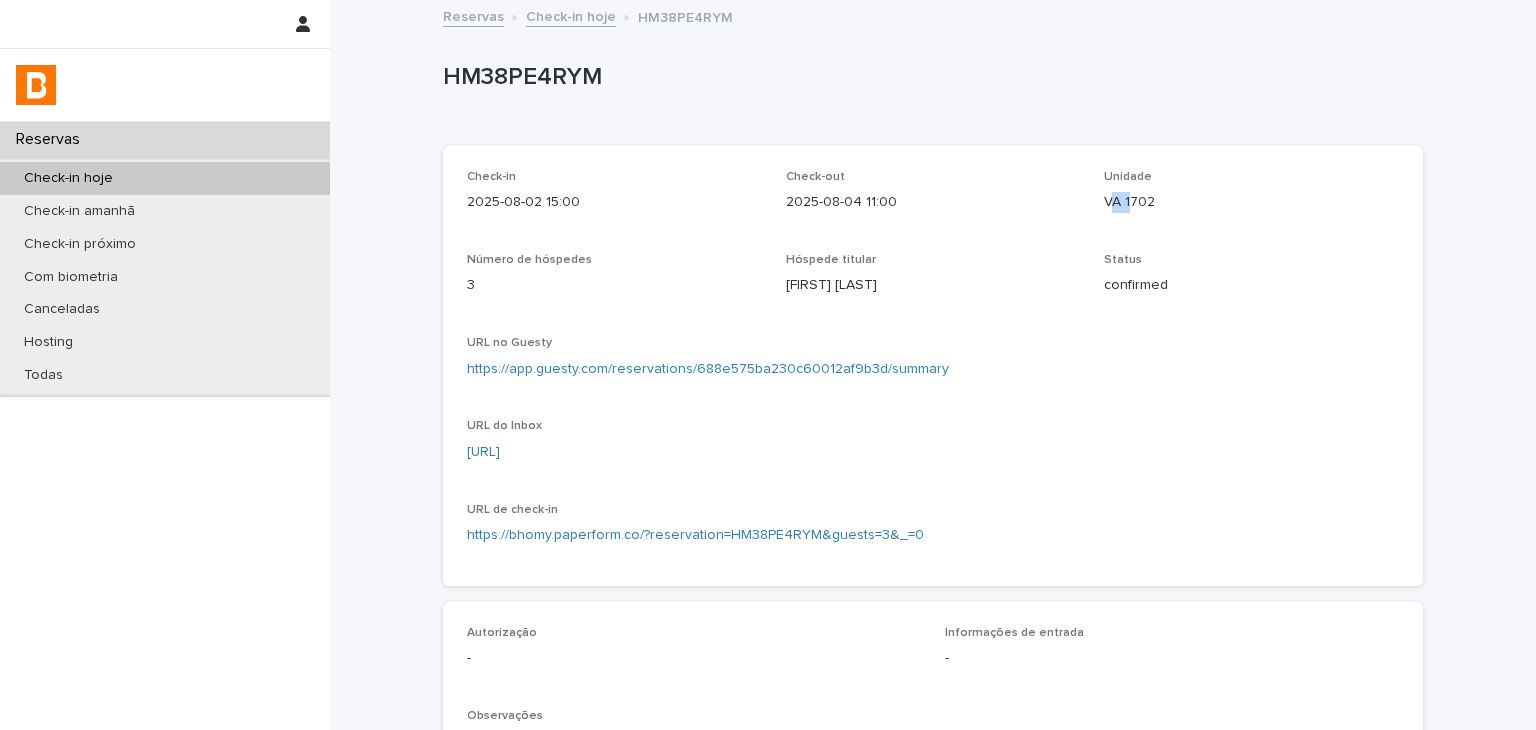 drag, startPoint x: 1104, startPoint y: 201, endPoint x: 1119, endPoint y: 201, distance: 15 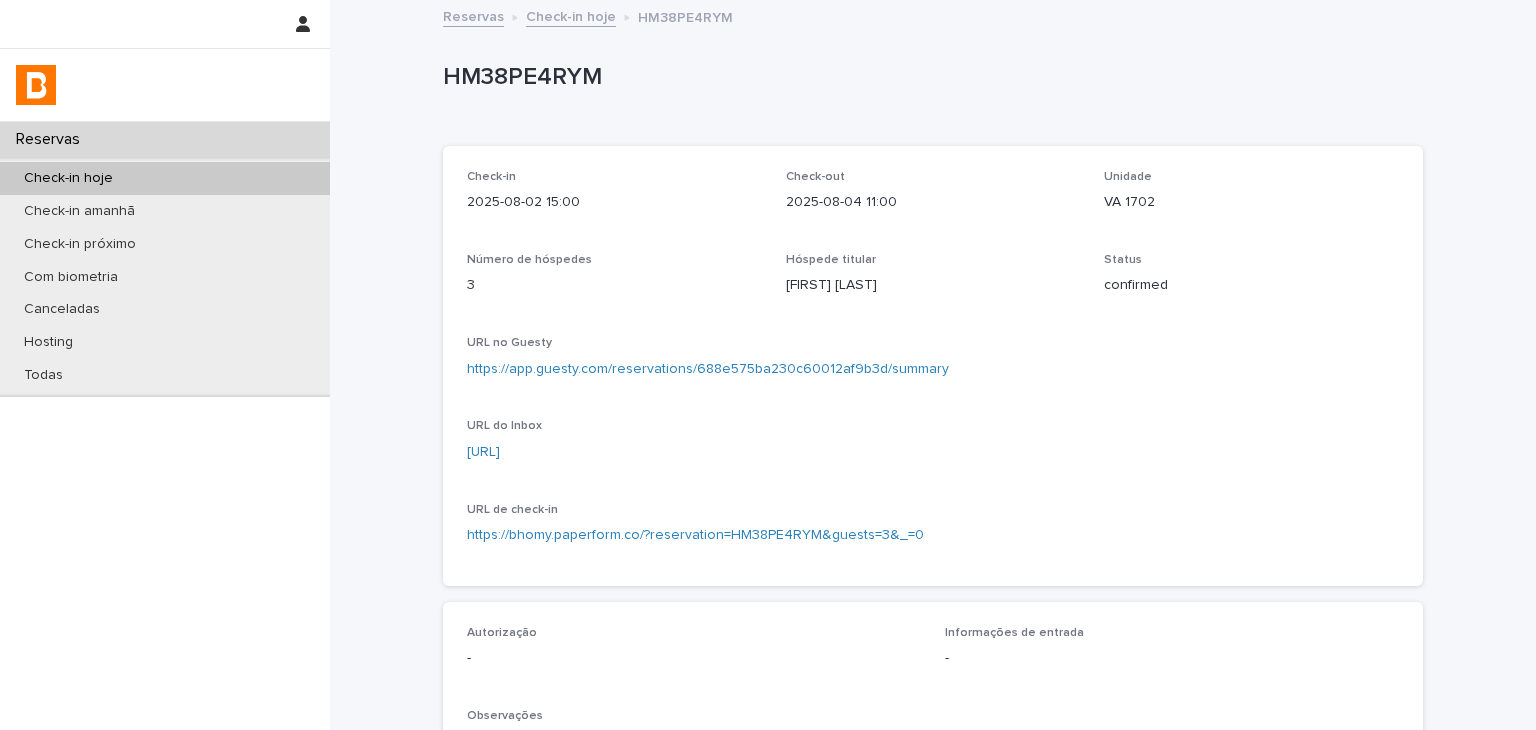 click on "Check-in 2025-08-02 15:00 Check-out 2025-08-04 11:00 Unidade VA 1702 Número de hóspedes 3 Hóspede titular [FIRST] [LAST] Status confirmed URL no Guesty https://app.guesty.com/reservations/688e575ba230c60012af9b3d/summary URL do Inbox https://app.guesty.com/inbox-v2/688e575b93506400107f4c26?reservationId=688e575ba230c60012af9b3d URL de check-in https://bhomy.paperform.co/?reservation=HM38PE4RYM&guests=3&_=0" at bounding box center (933, 366) 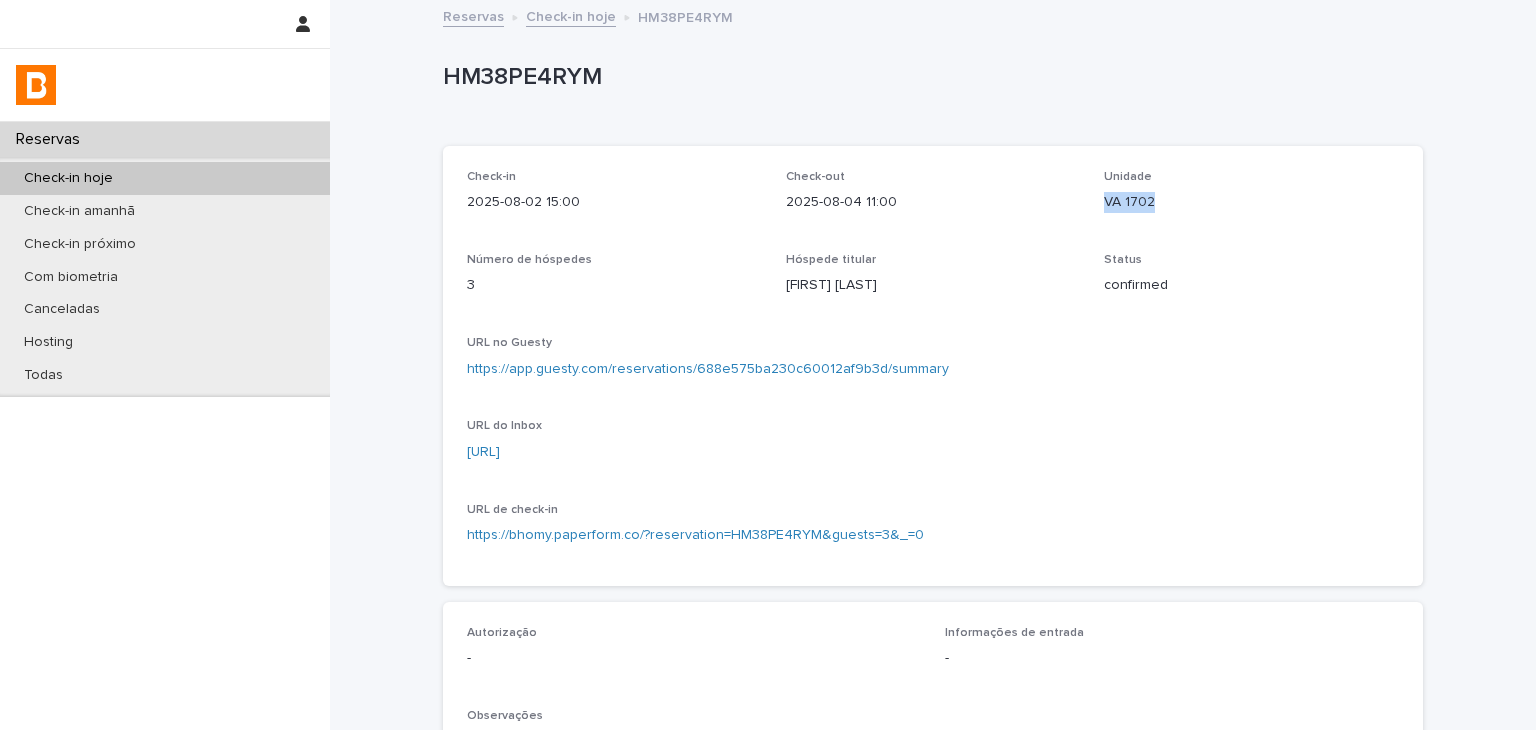 drag, startPoint x: 1091, startPoint y: 206, endPoint x: 1160, endPoint y: 205, distance: 69.00725 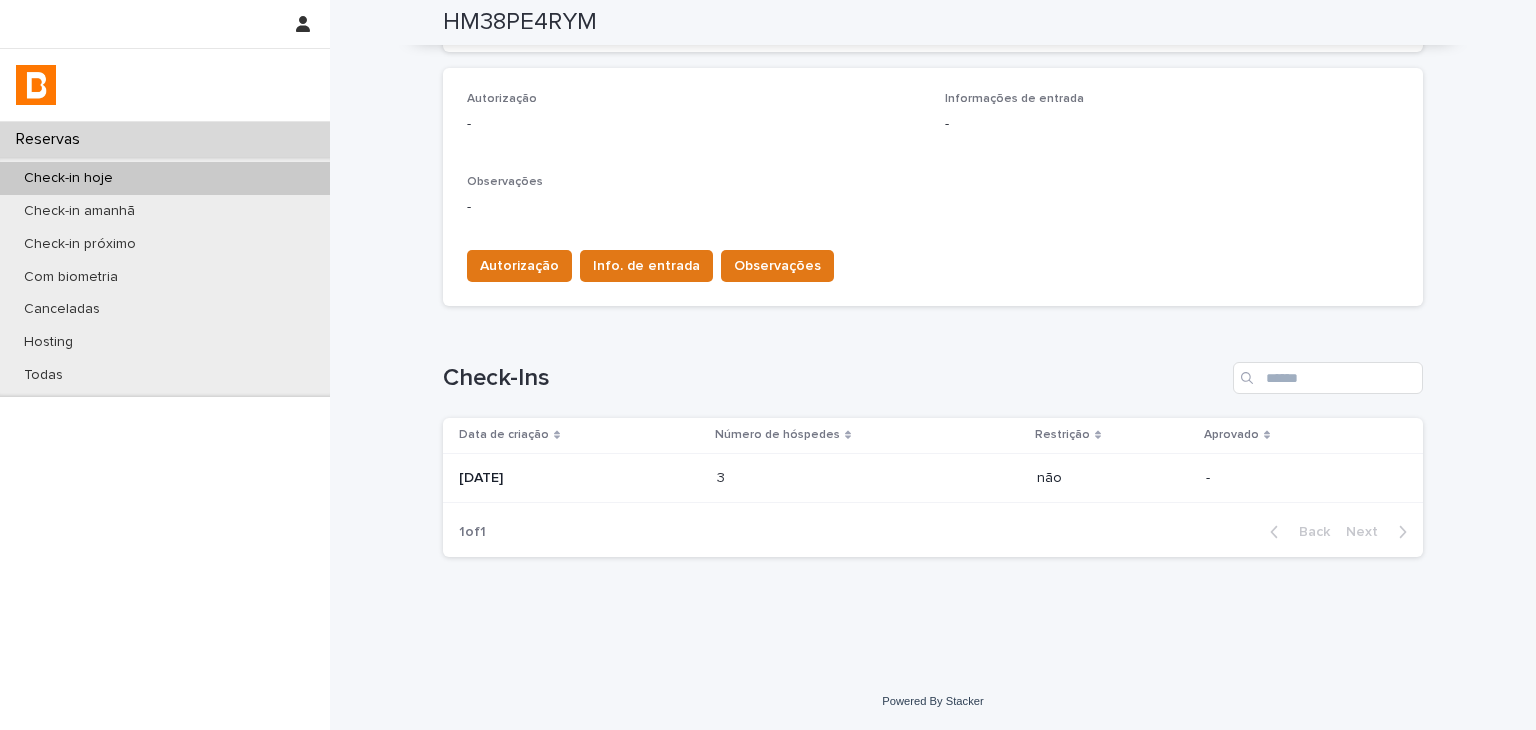 click on "3 3" at bounding box center (869, 478) 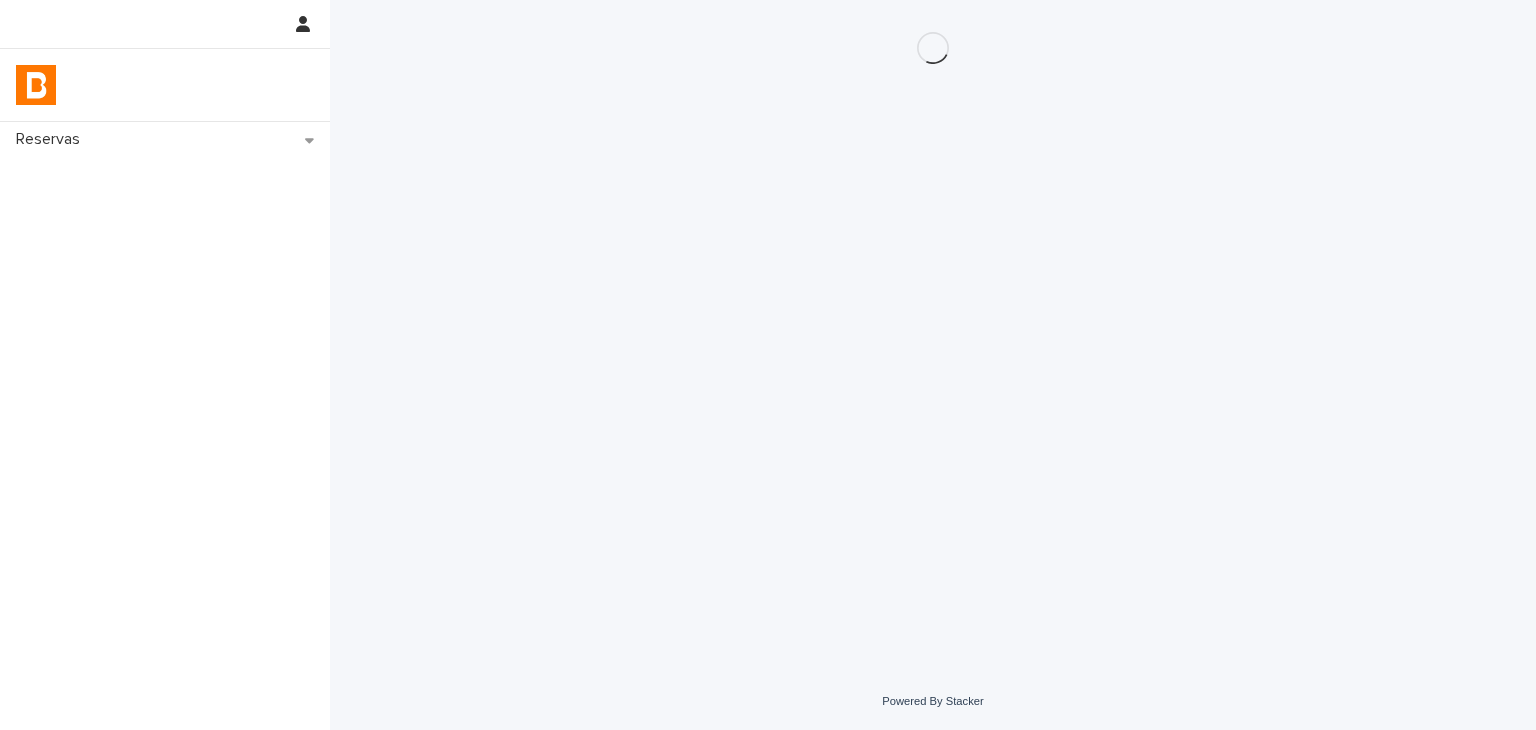 scroll, scrollTop: 0, scrollLeft: 0, axis: both 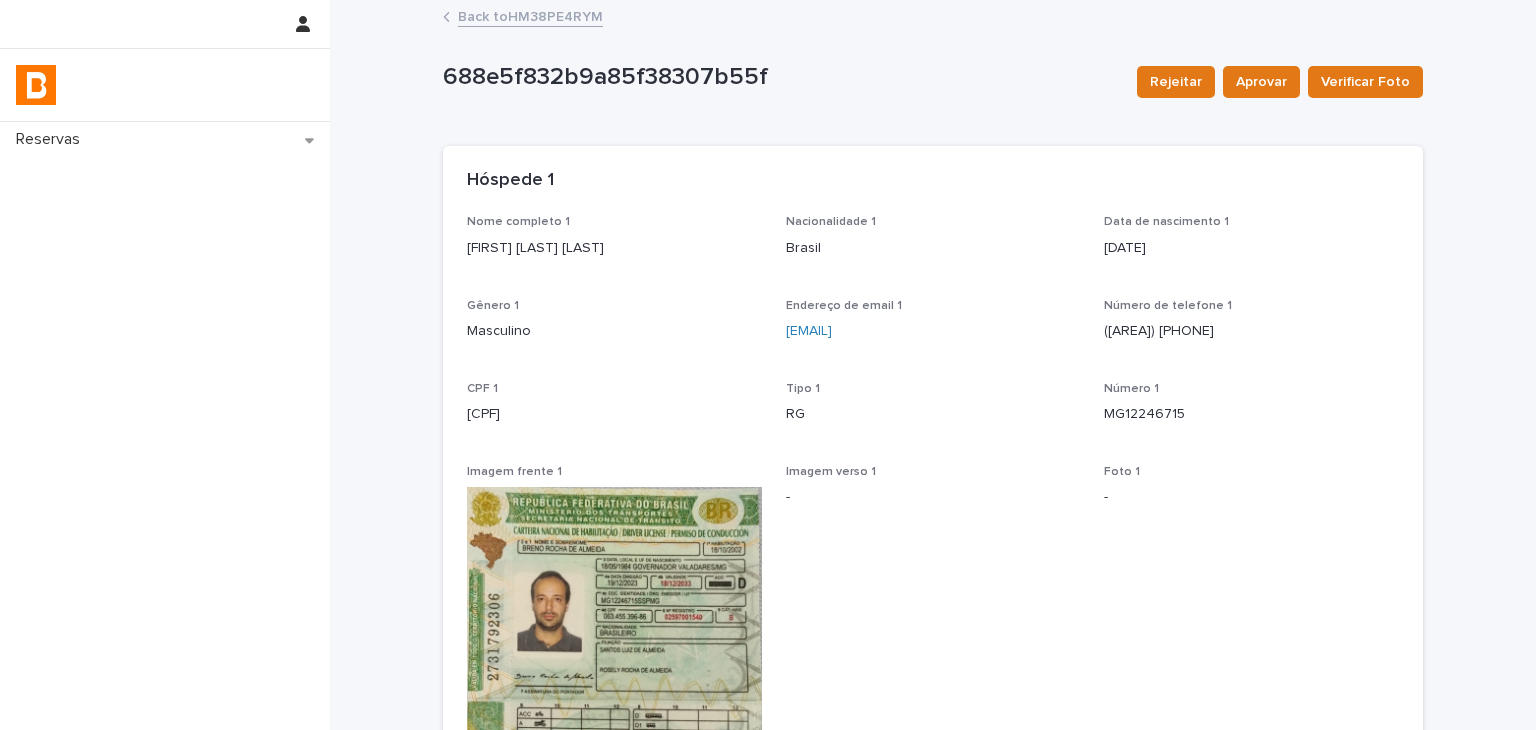 drag, startPoint x: 1478, startPoint y: 313, endPoint x: 1320, endPoint y: 361, distance: 165.13025 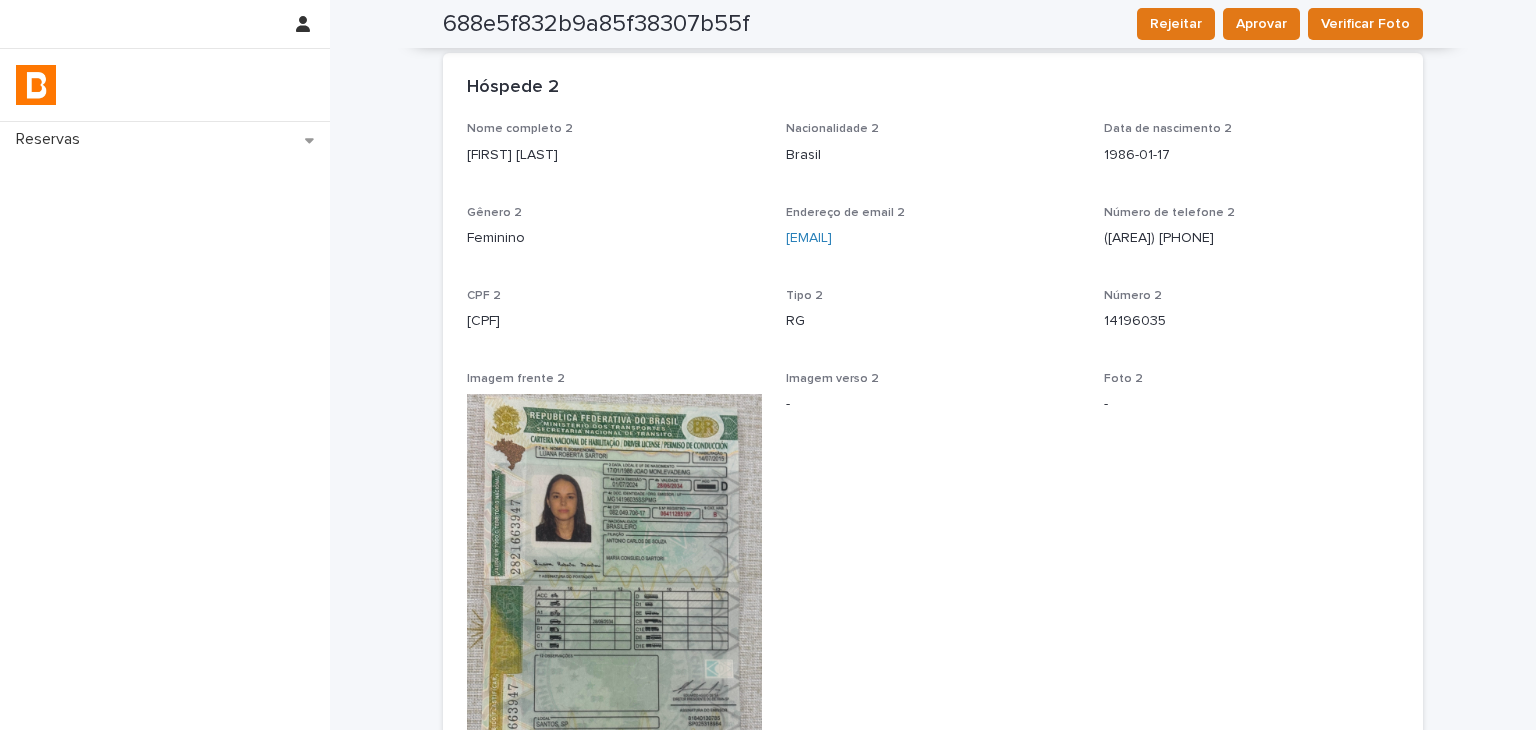 scroll, scrollTop: 1700, scrollLeft: 0, axis: vertical 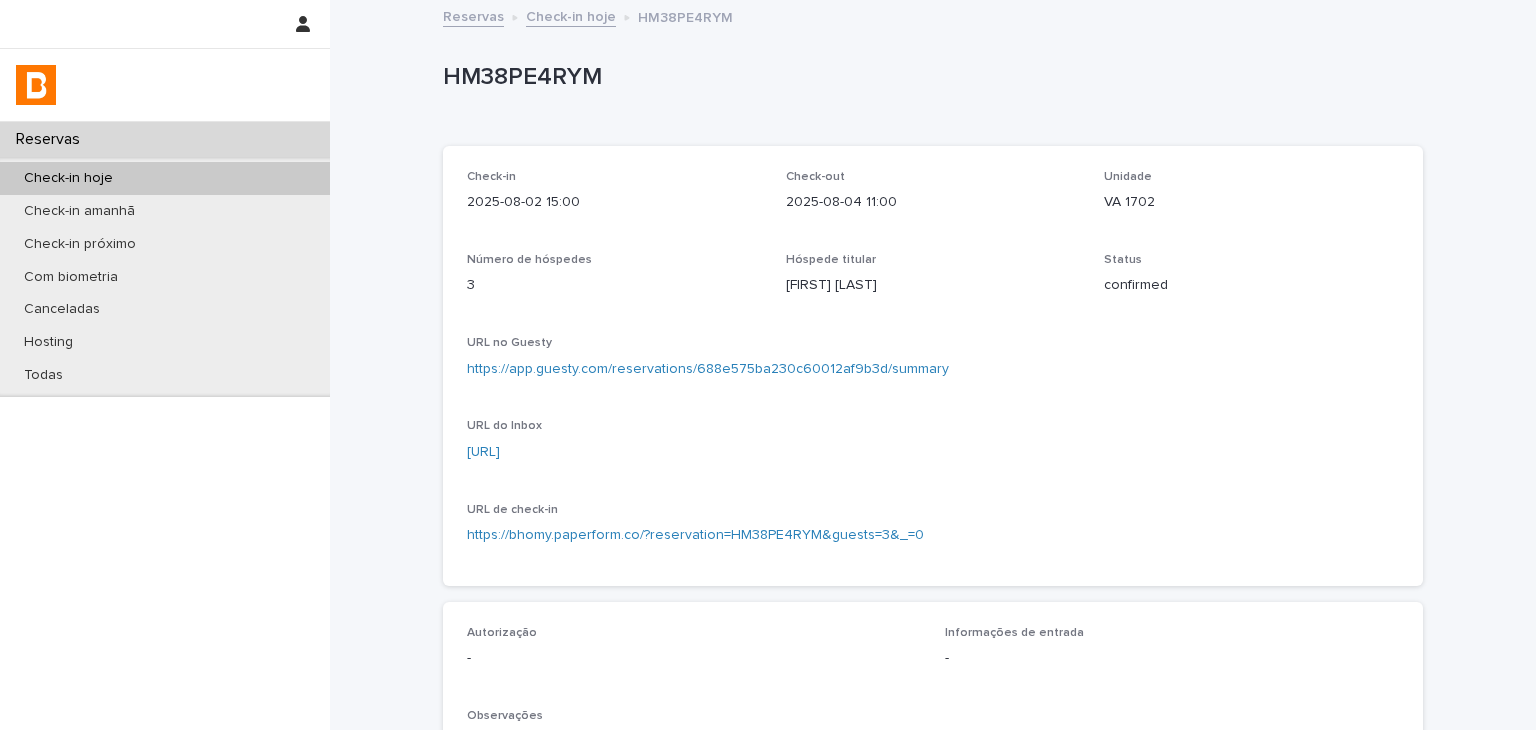 click on "Check-in 2025-08-02 15:00 Check-out 2025-08-04 11:00 Unidade VA 1702 Número de hóspedes 3 Hóspede titular [FIRST] [LAST] Status confirmed URL no Guesty https://app.guesty.com/reservations/688e575ba230c60012af9b3d/summary URL do Inbox https://app.guesty.com/inbox-v2/688e575b93506400107f4c26?reservationId=688e575ba230c60012af9b3d URL de check-in https://bhomy.paperform.co/?reservation=HM38PE4RYM&guests=3&_=0" at bounding box center (933, 366) 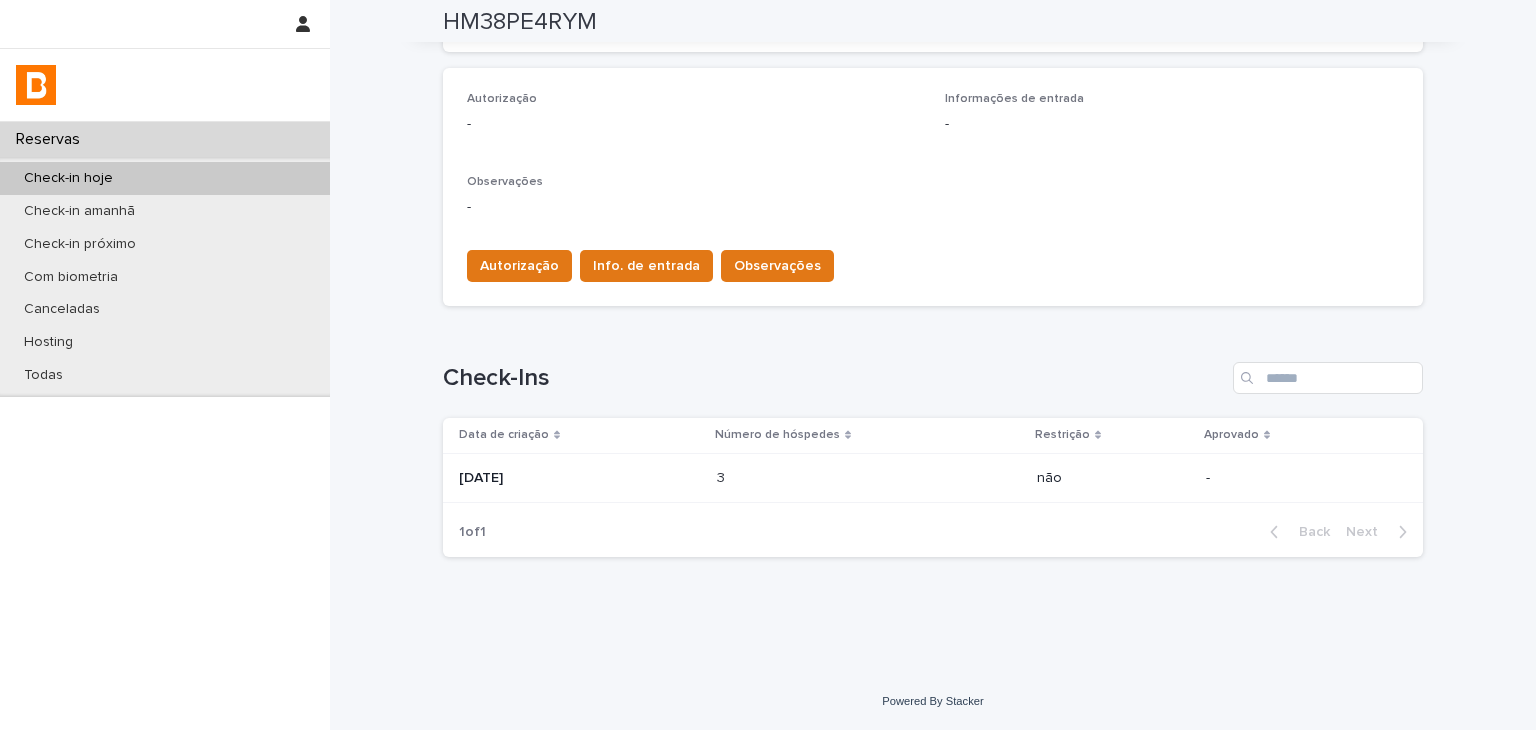 click on "1  of  1 Back Next" at bounding box center [933, 532] 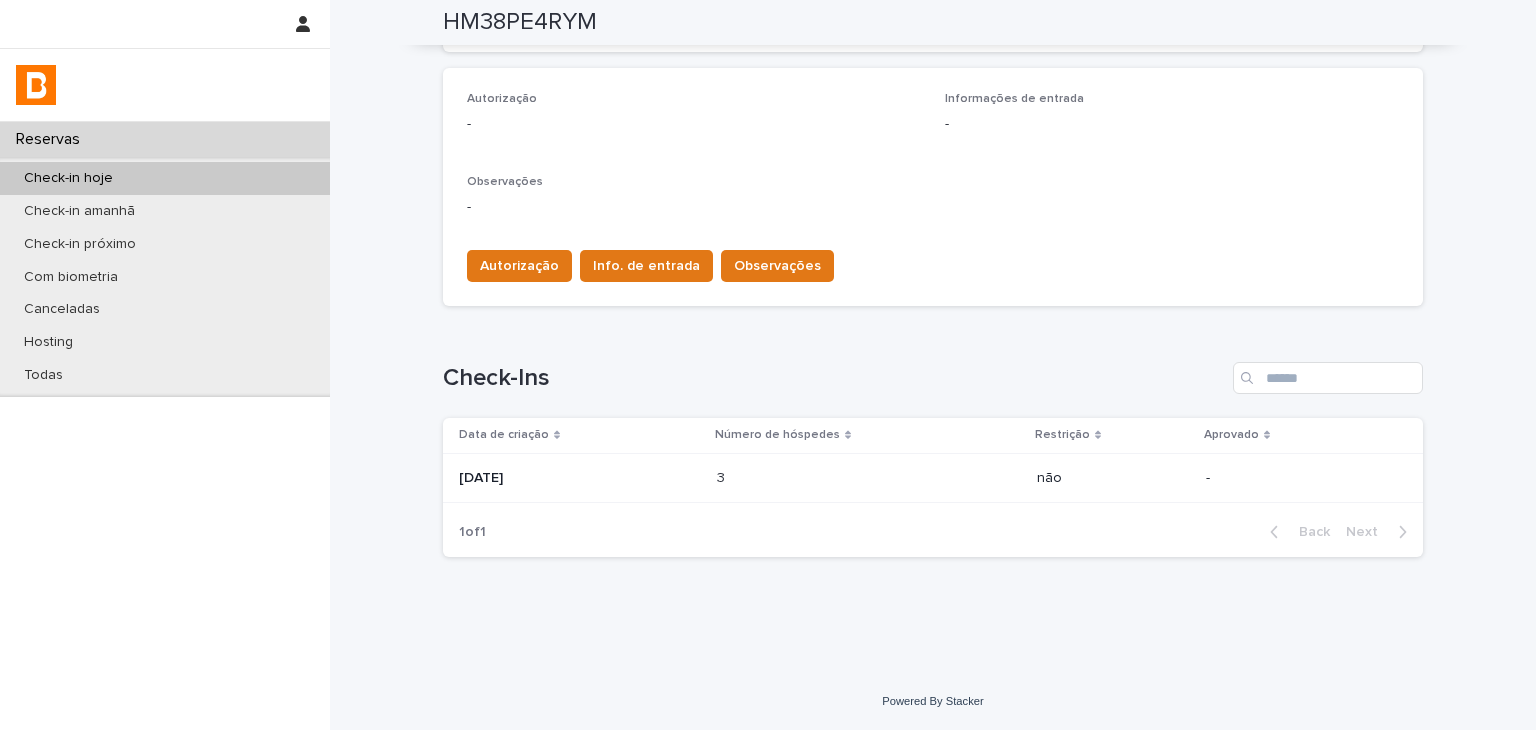 click at bounding box center [804, 478] 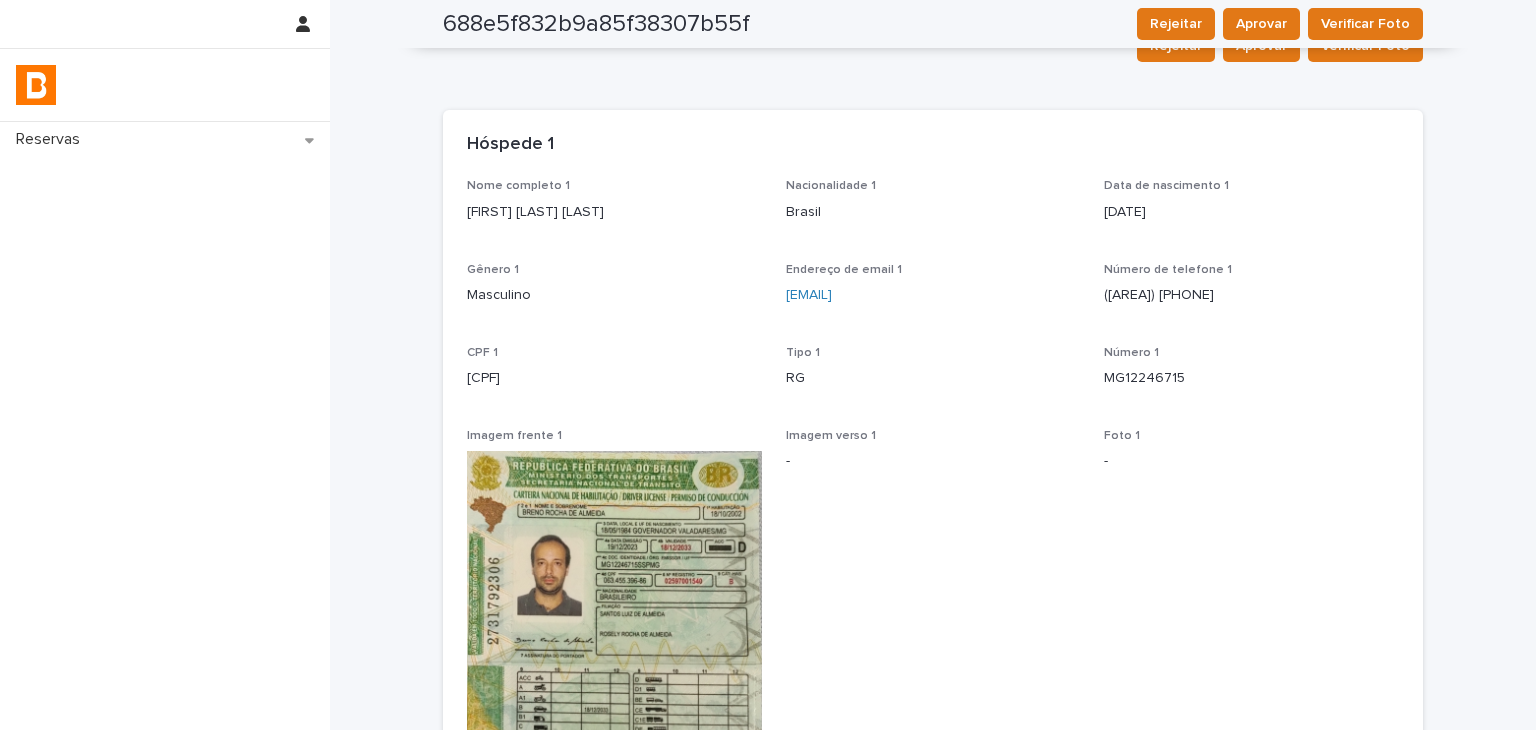 scroll, scrollTop: 0, scrollLeft: 0, axis: both 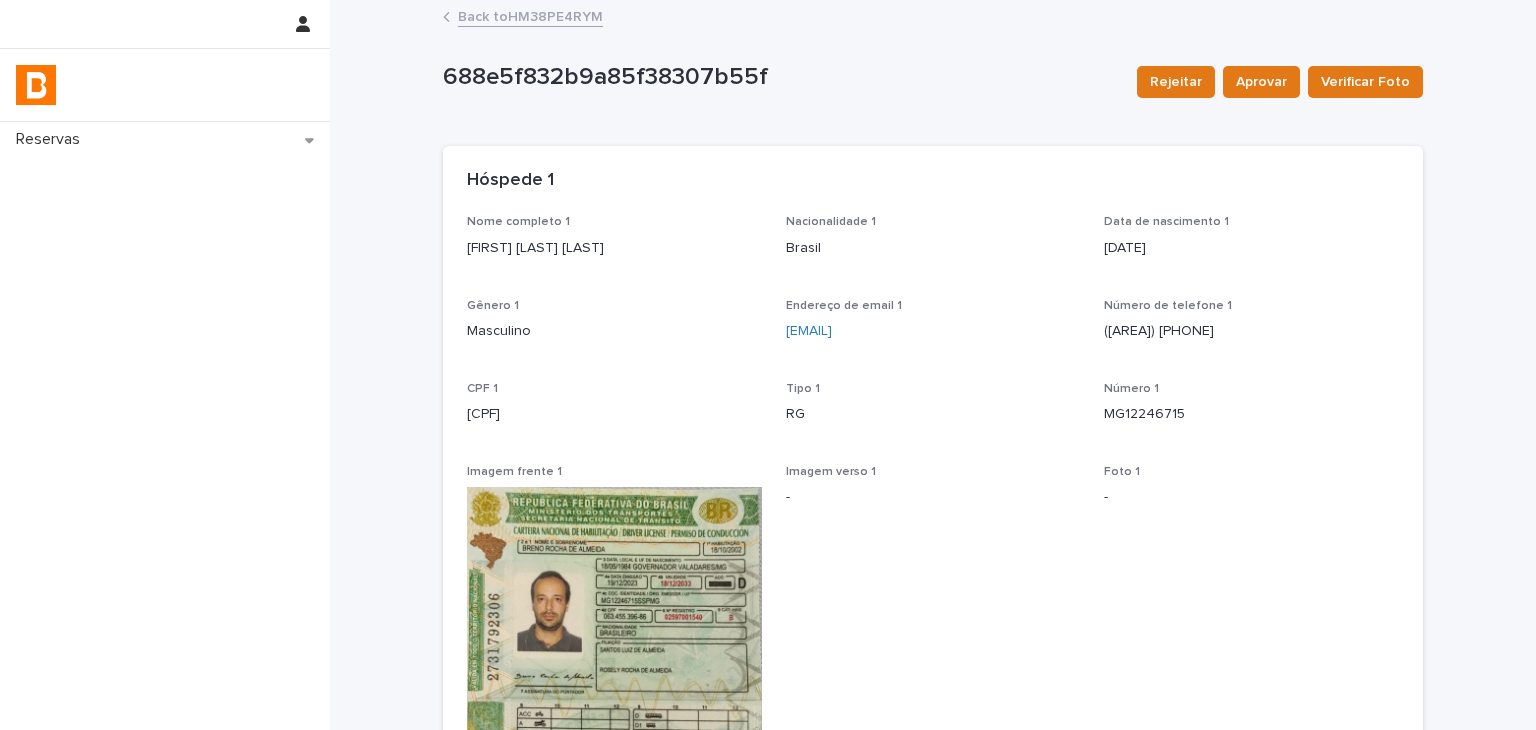 drag, startPoint x: 453, startPoint y: 242, endPoint x: 658, endPoint y: 269, distance: 206.7704 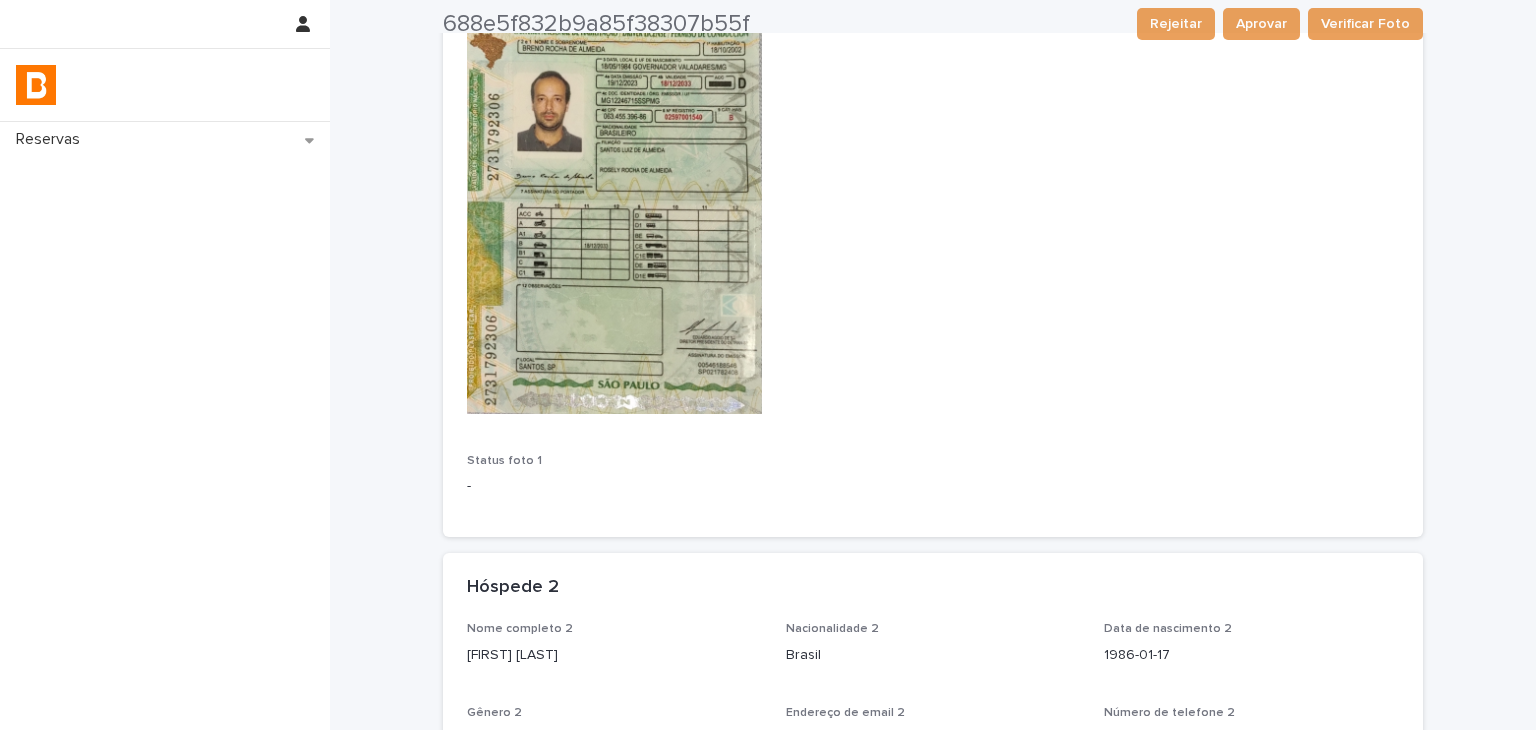scroll, scrollTop: 800, scrollLeft: 0, axis: vertical 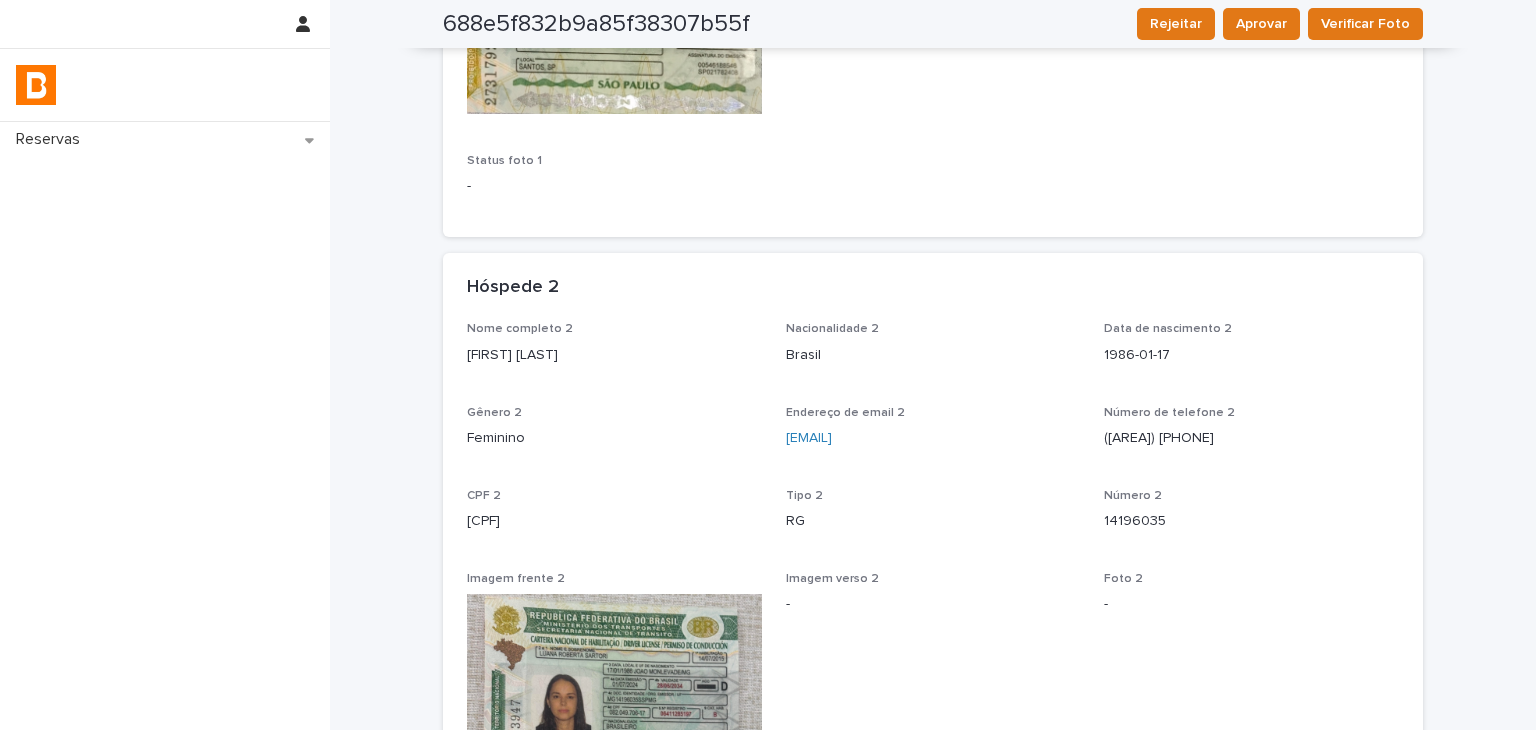 drag, startPoint x: 456, startPoint y: 350, endPoint x: 695, endPoint y: 355, distance: 239.05229 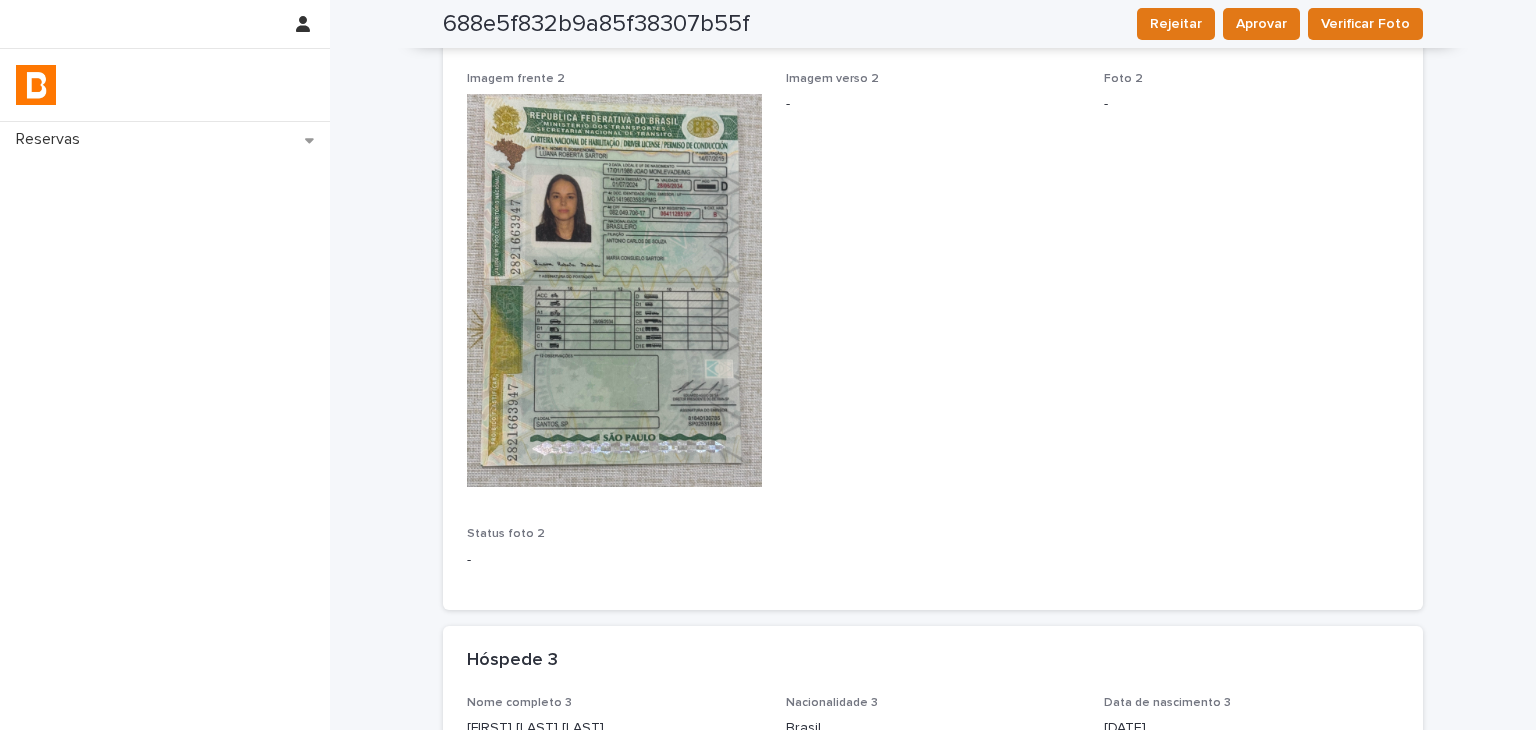 scroll, scrollTop: 1800, scrollLeft: 0, axis: vertical 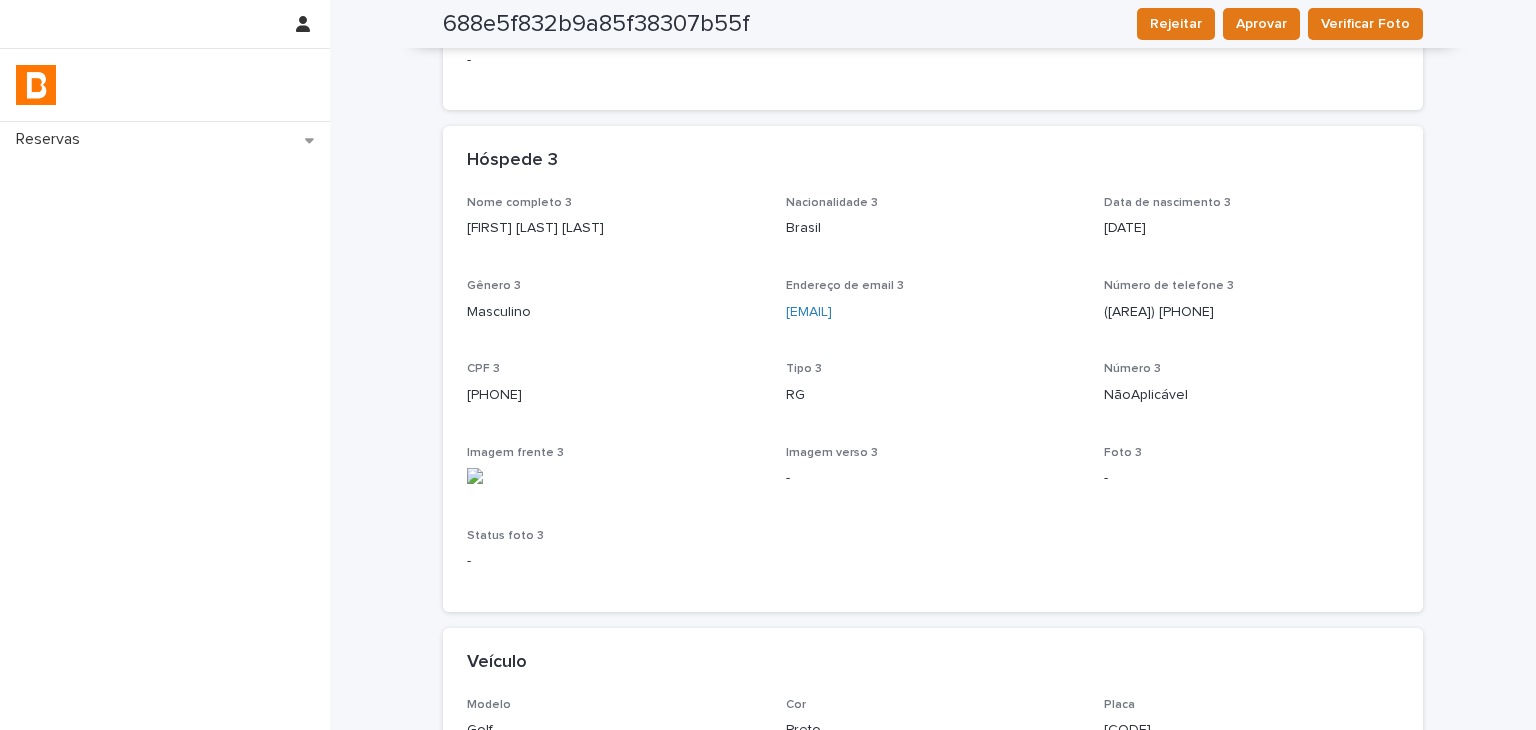drag, startPoint x: 455, startPoint y: 226, endPoint x: 672, endPoint y: 229, distance: 217.02074 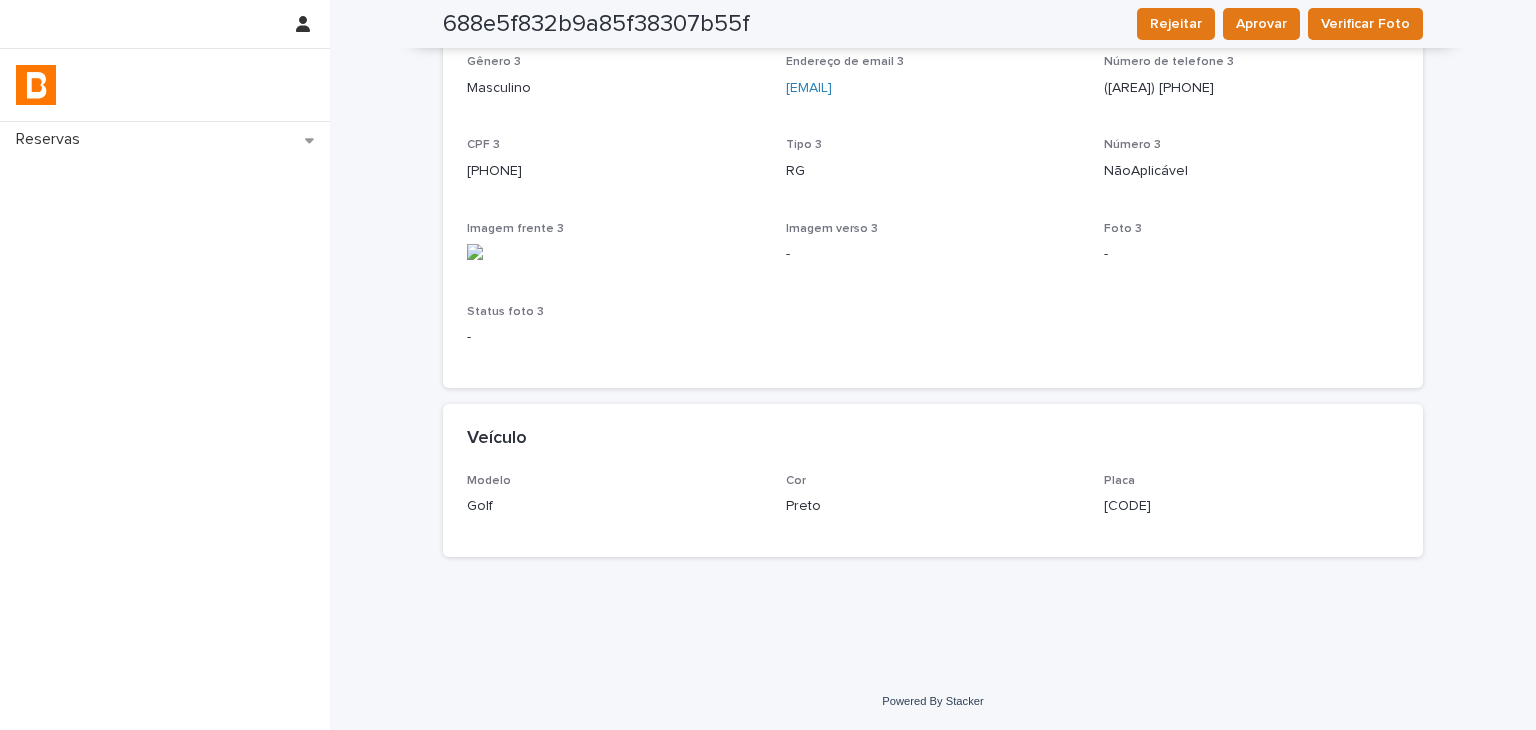 click on "Hóspede 1 Nome completo 1 [FIRST] [LAST] Nacionalidade 1 [COUNTRY] Data de nascimento 1 [DATE] Gênero 1 Masculino Endereço de email 1 [EMAIL] Número de telefone 1 [PHONE] CPF 1 [CPF] Tipo 1 RG Número 1 [NUMBER] Imagem frente 1 Imagem verso 1 - Foto 1 - Status foto 1 - Loading... Saving… Hóspede 2 Nome completo 2 [FIRST] [LAST] Nacionalidade 2 [COUNTRY] Data de nascimento 2 [DATE] Gênero 2 Feminino Endereço de email 2 [EMAIL] Número de telefone 2 [PHONE] CPF 2 [CPF] Tipo 2 RG Número 2 [NUMBER] Imagem frente 2 Imagem verso 2 - Foto 2 - - -" at bounding box center [933, -675] 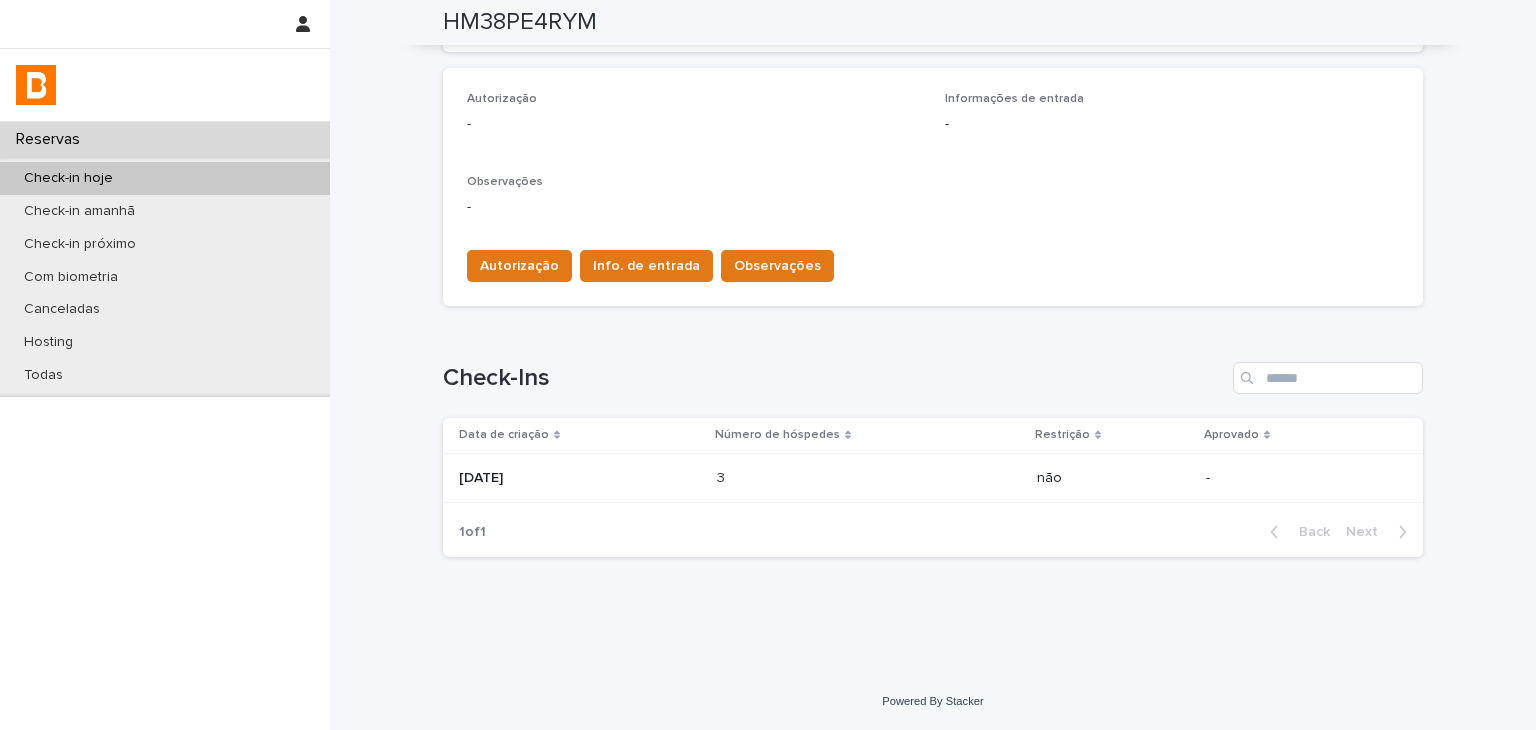 scroll, scrollTop: 34, scrollLeft: 0, axis: vertical 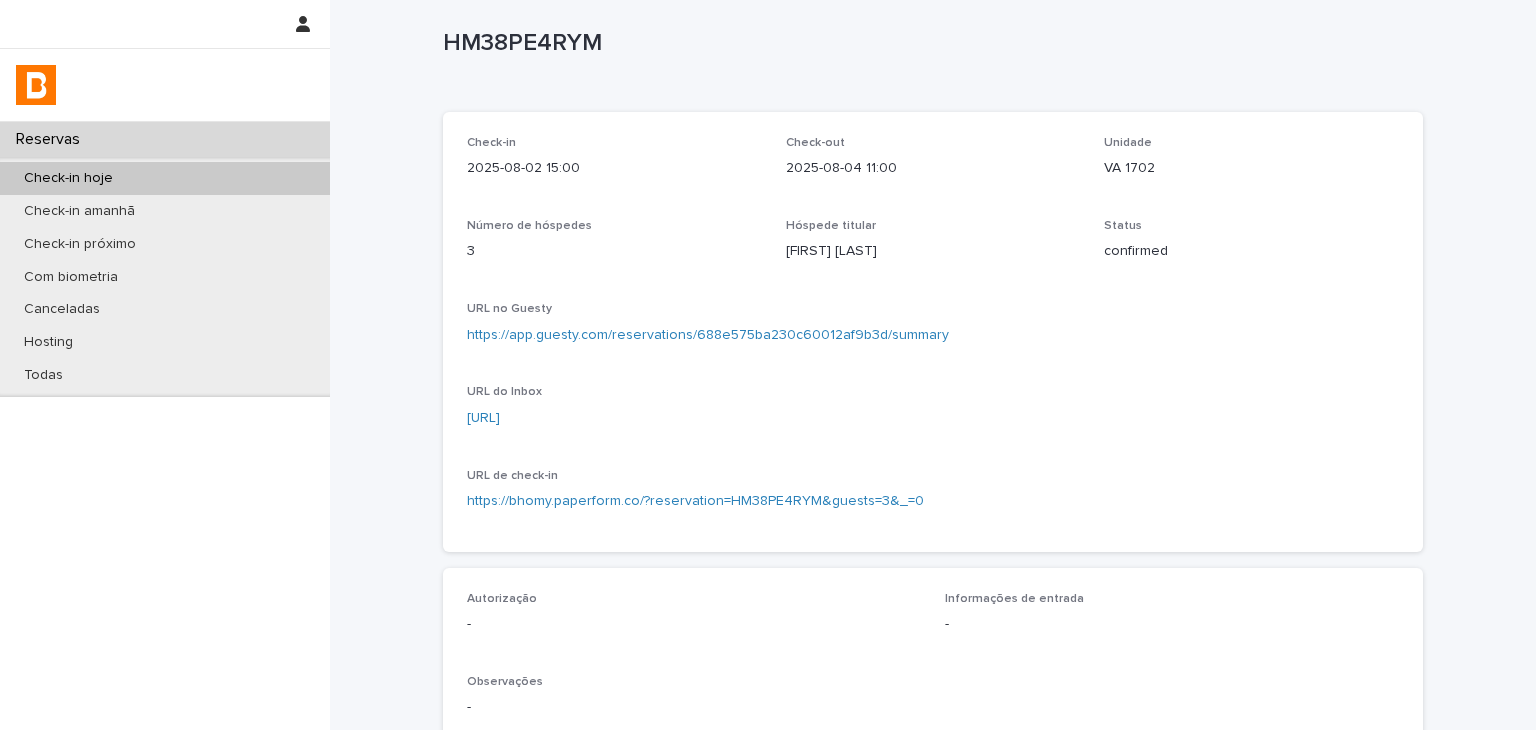 click on "https://app.guesty.com/reservations/688e575ba230c60012af9b3d/summary" at bounding box center [708, 335] 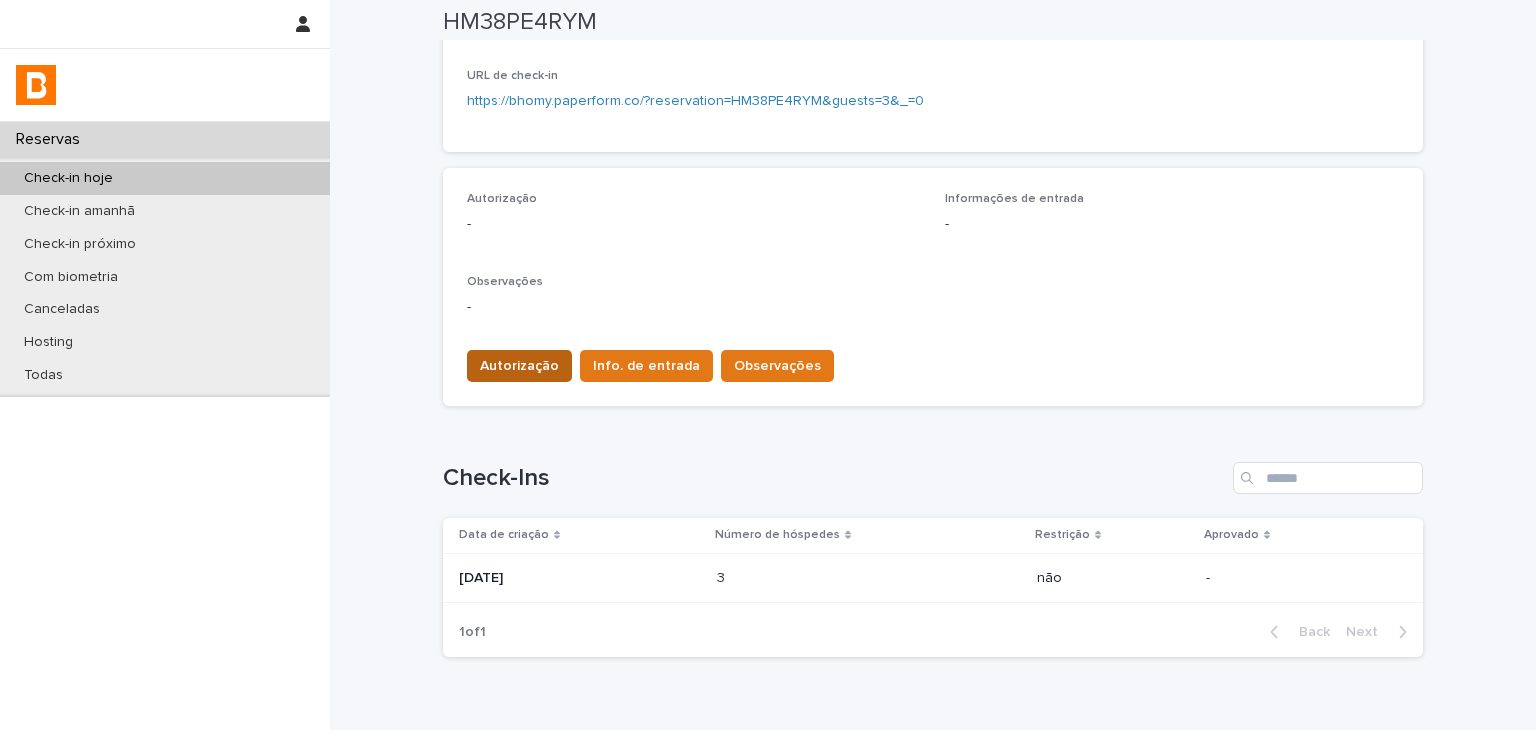 click on "Autorização" at bounding box center [519, 366] 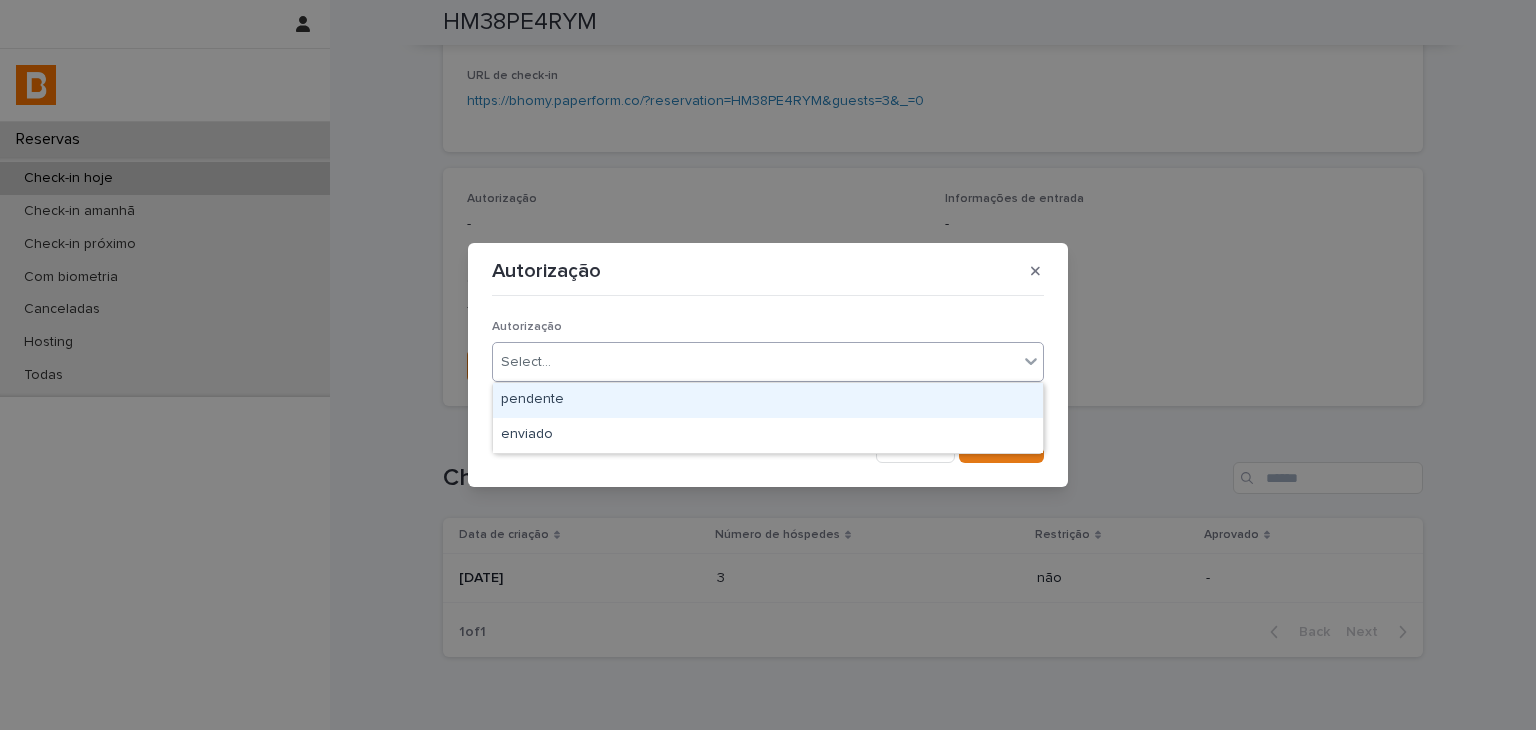 click on "Select..." at bounding box center [755, 362] 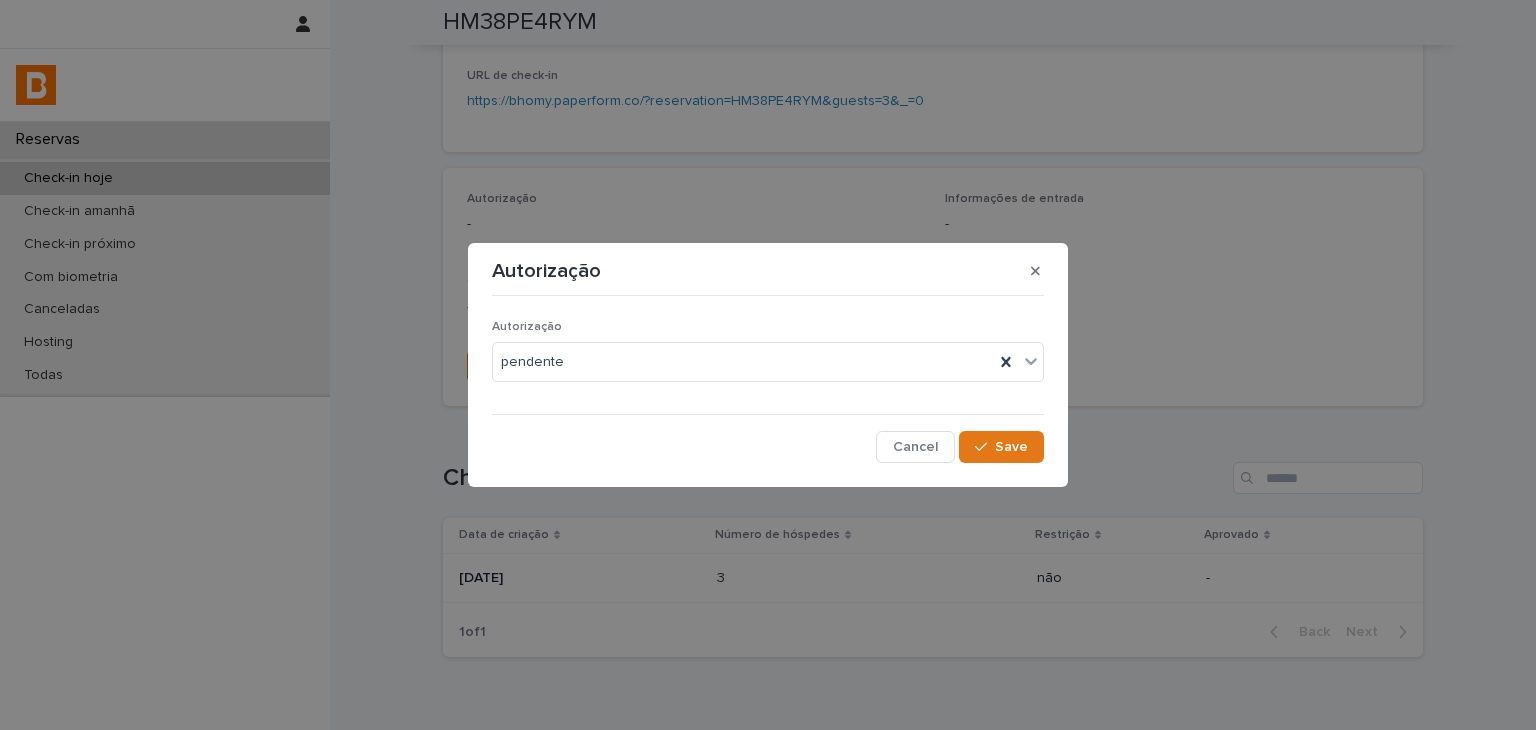 click on "Autorização pendente" at bounding box center (768, 359) 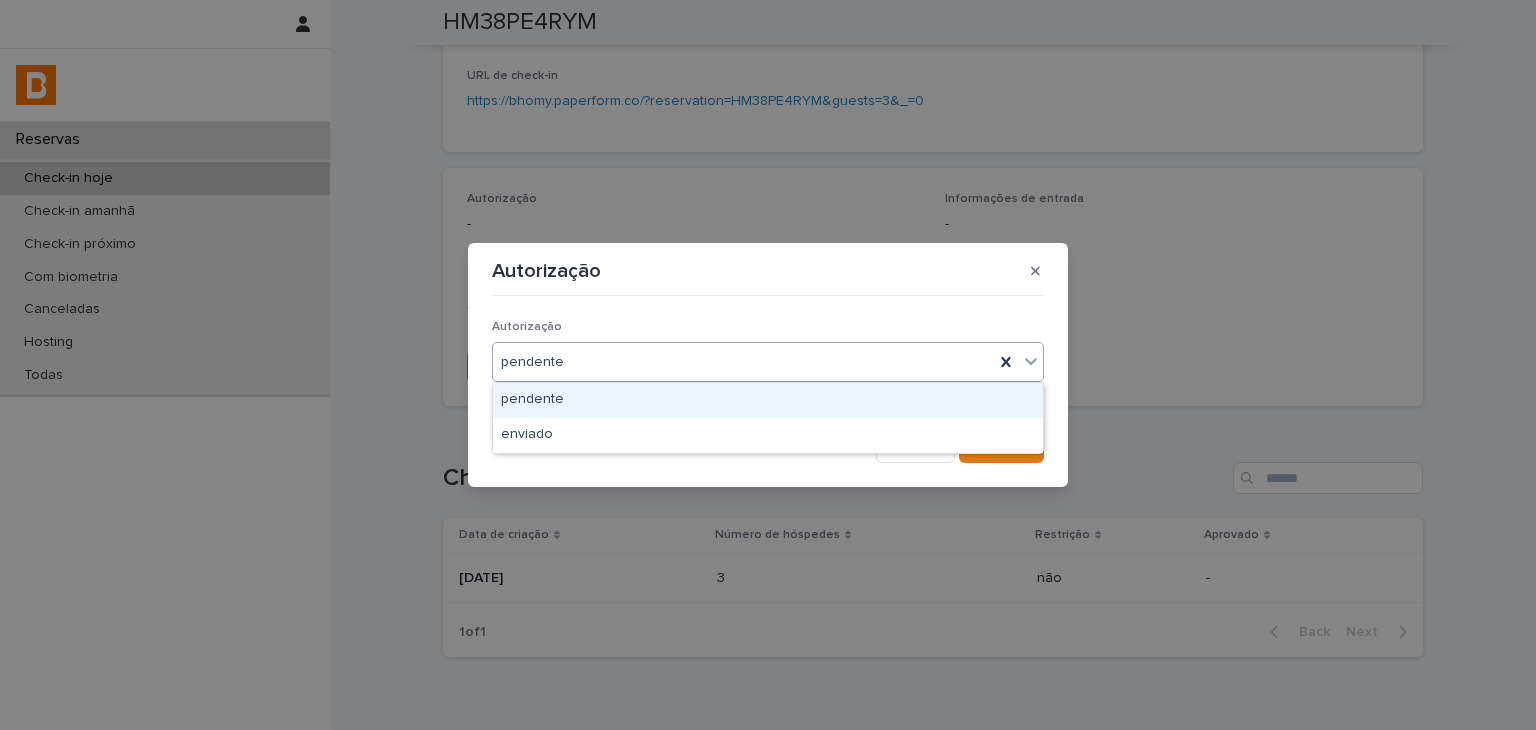 click on "pendente" at bounding box center (743, 362) 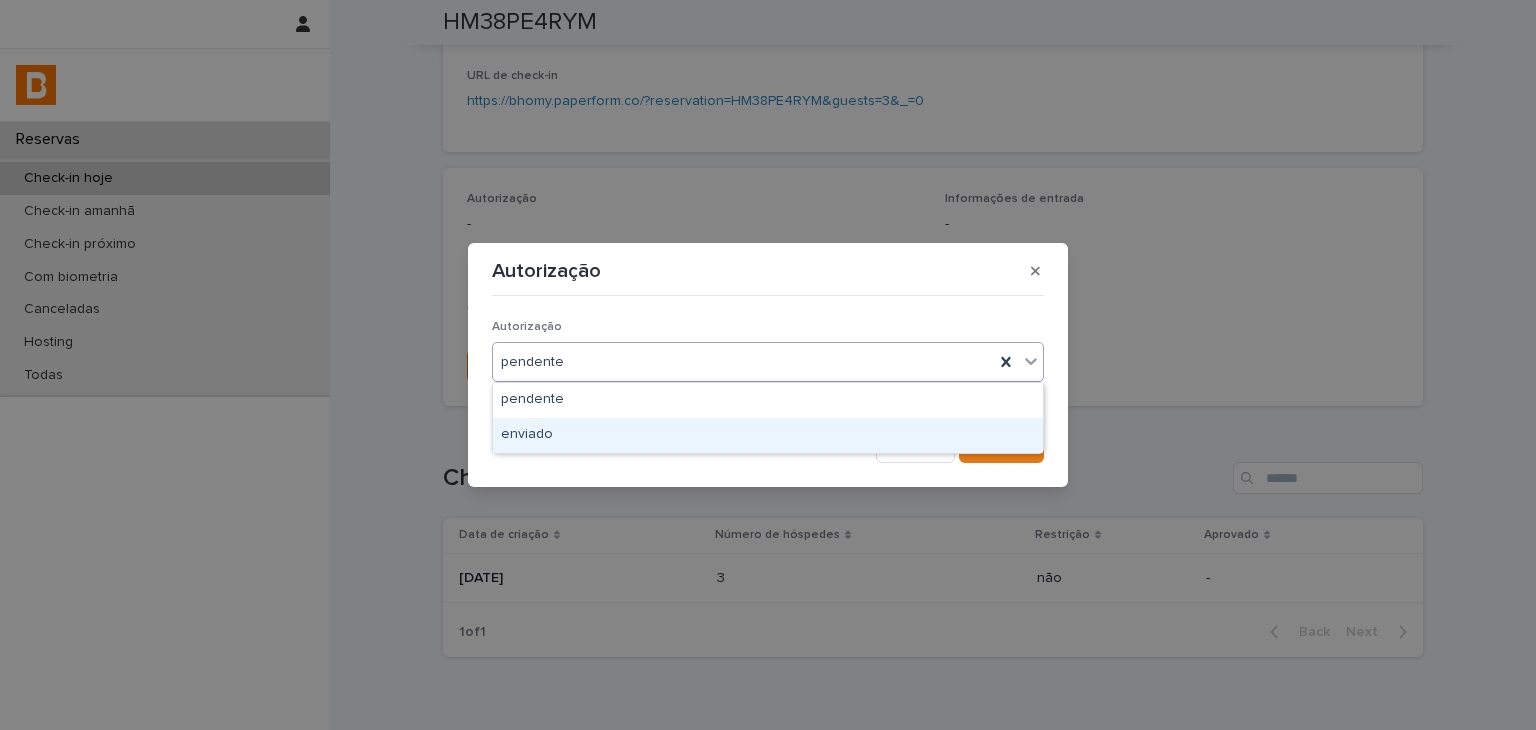 drag, startPoint x: 612, startPoint y: 433, endPoint x: 647, endPoint y: 434, distance: 35.014282 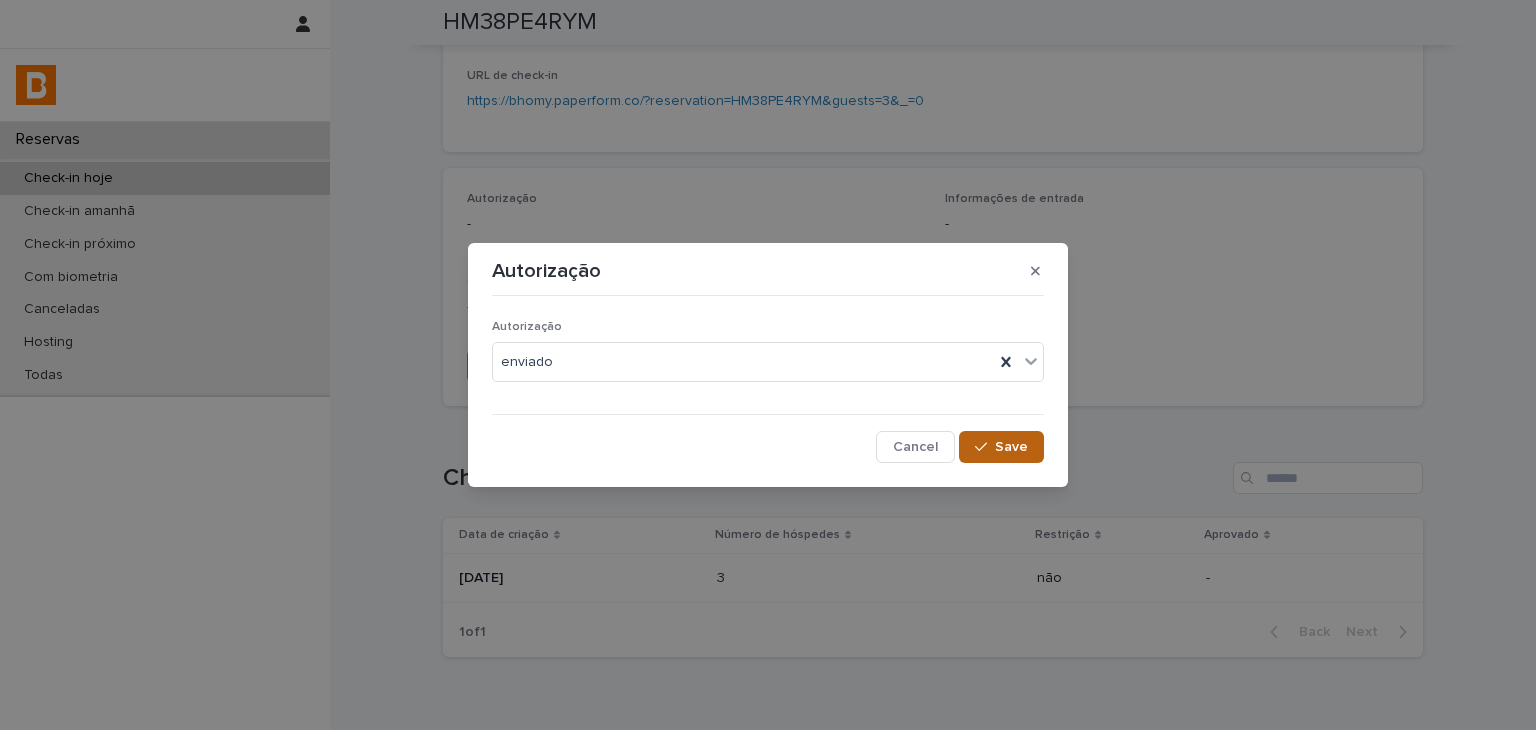 click on "Save" at bounding box center [1001, 447] 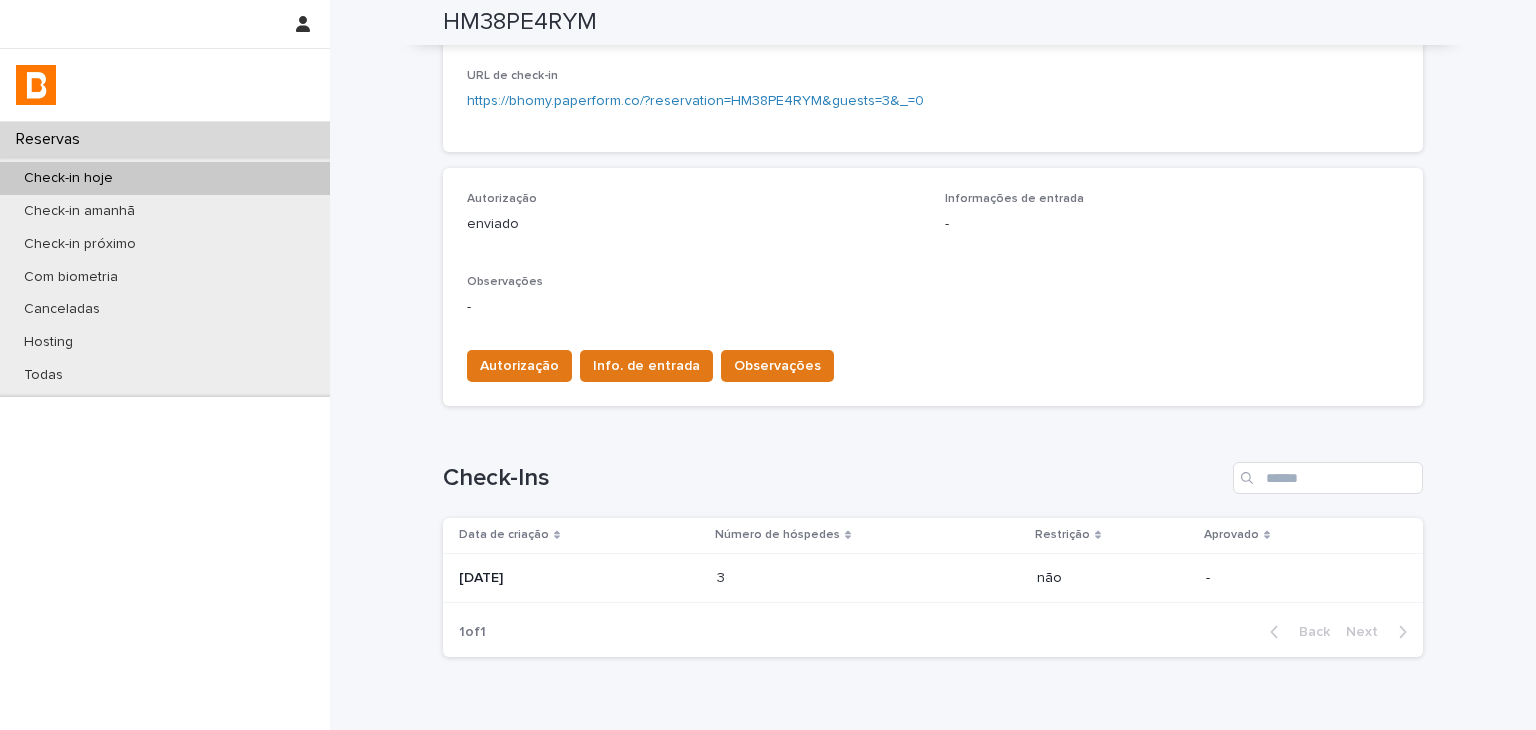 click on "Autorização enviado Informações de entrada - Observações - Autorização Info. de entrada Observações" at bounding box center [933, 287] 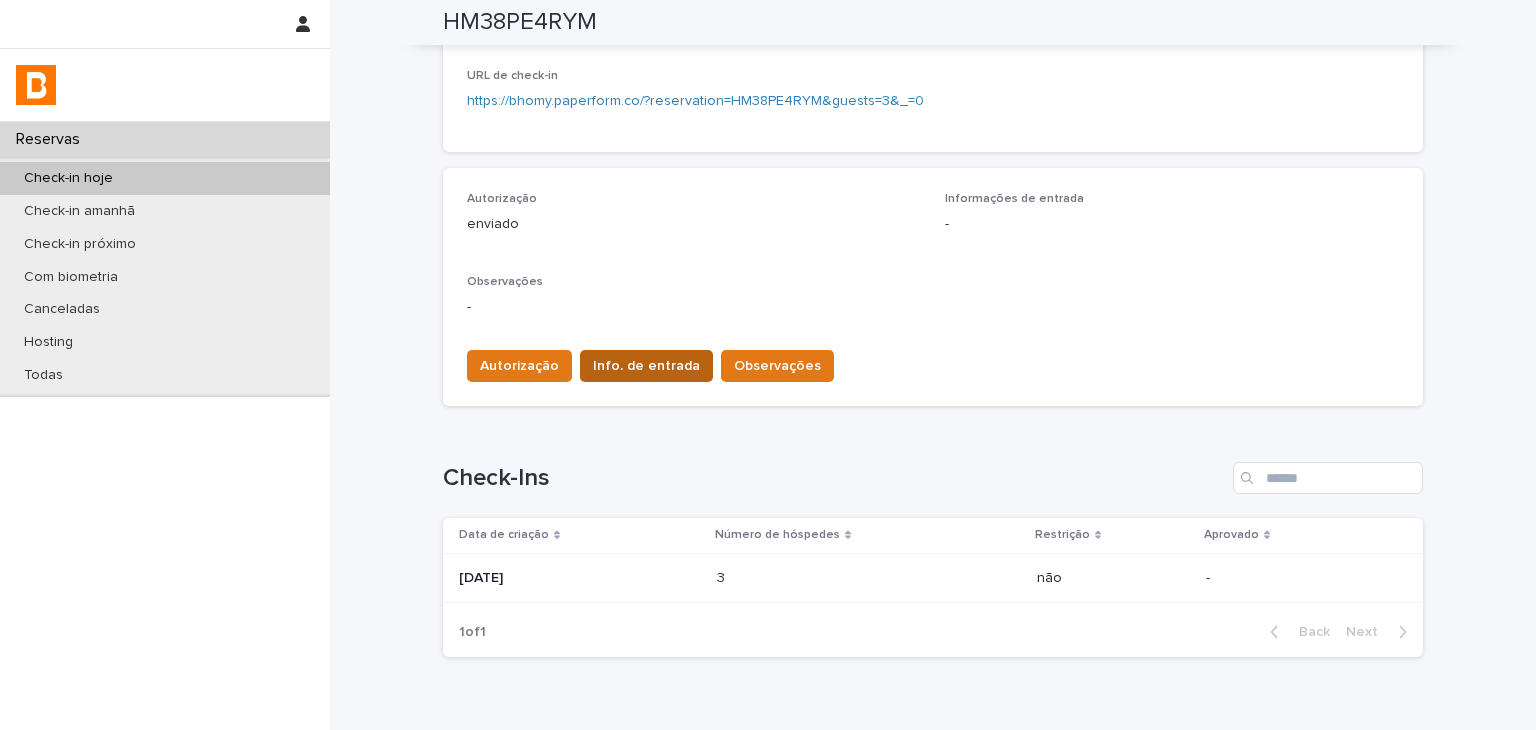 click on "Info. de entrada" at bounding box center (646, 366) 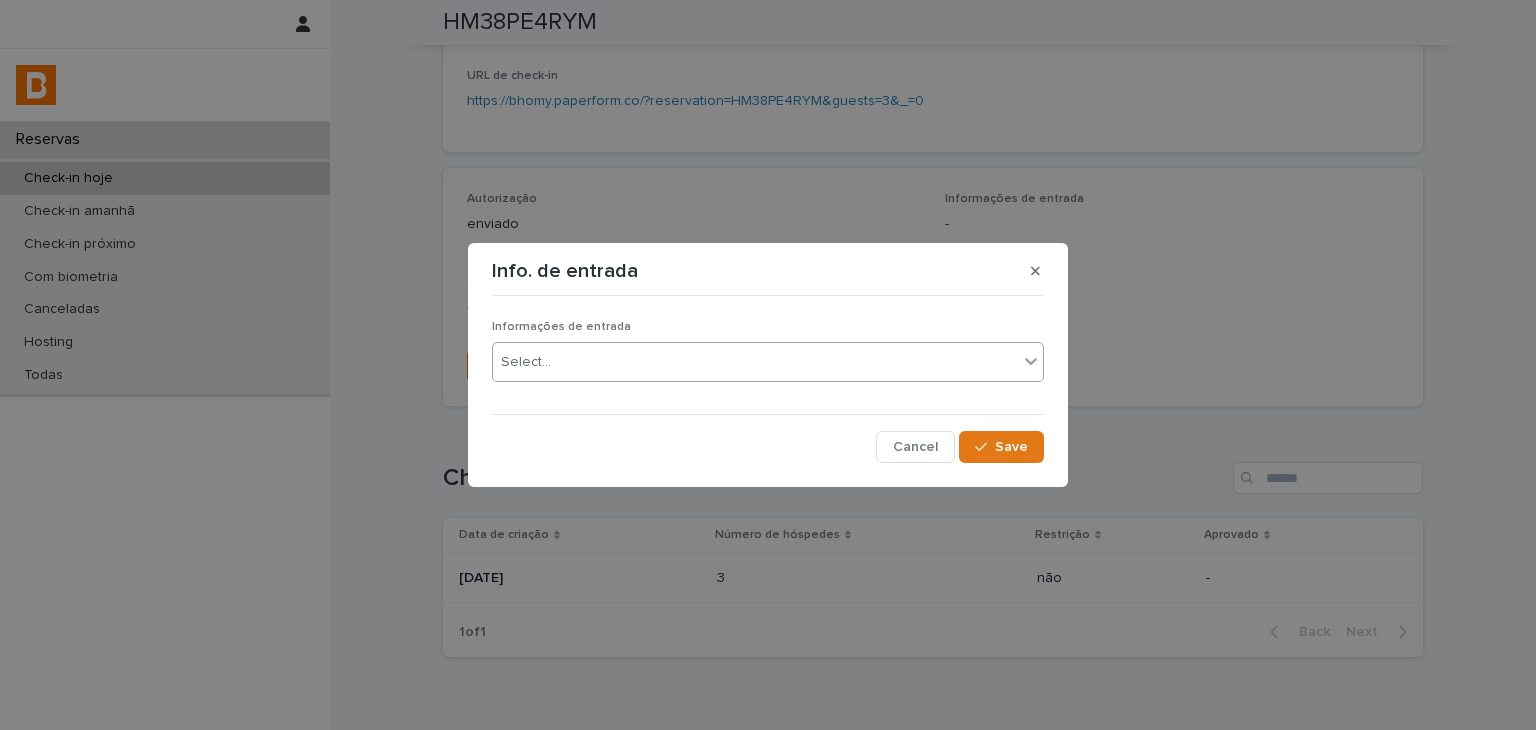 click on "Informações de entrada Select..." at bounding box center (768, 359) 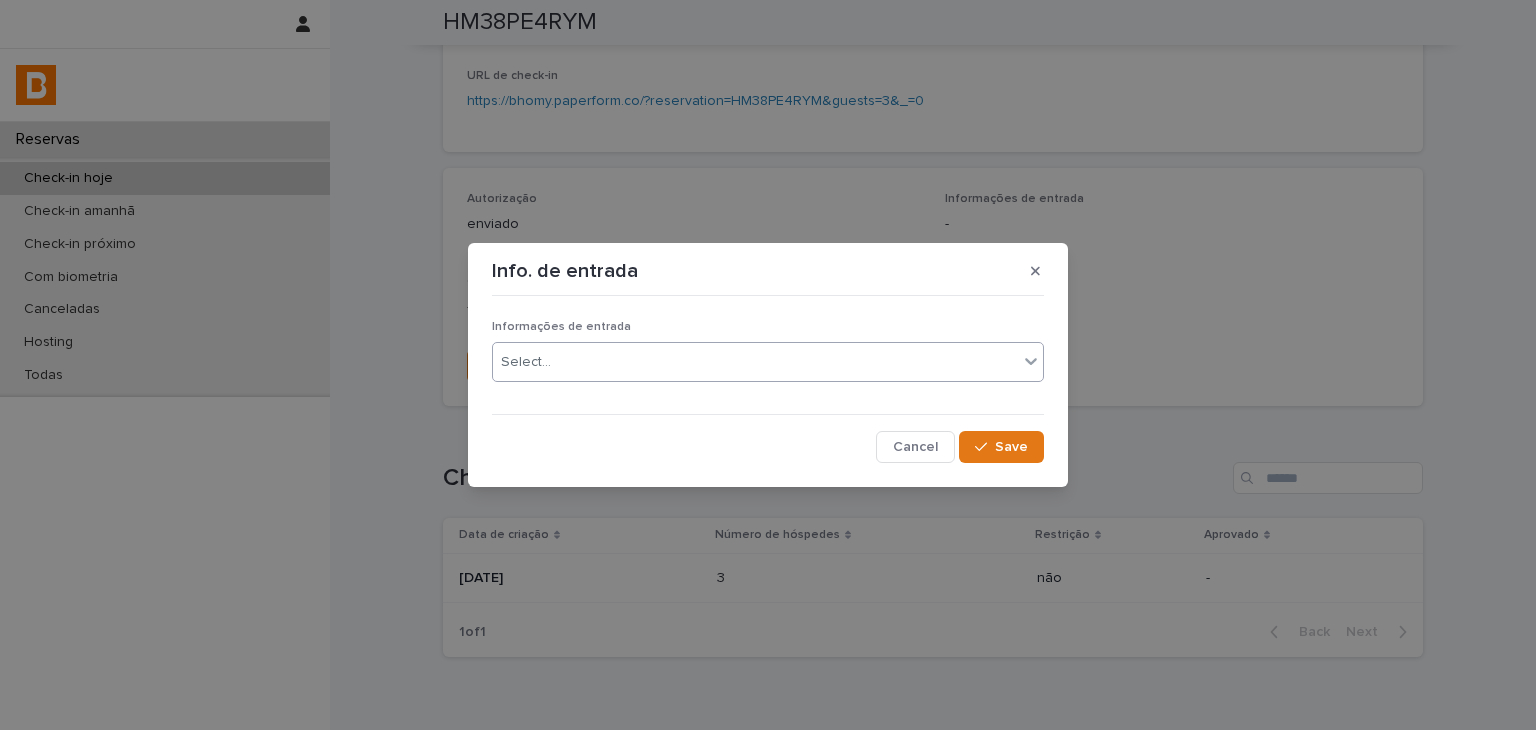 click on "Select..." at bounding box center (755, 362) 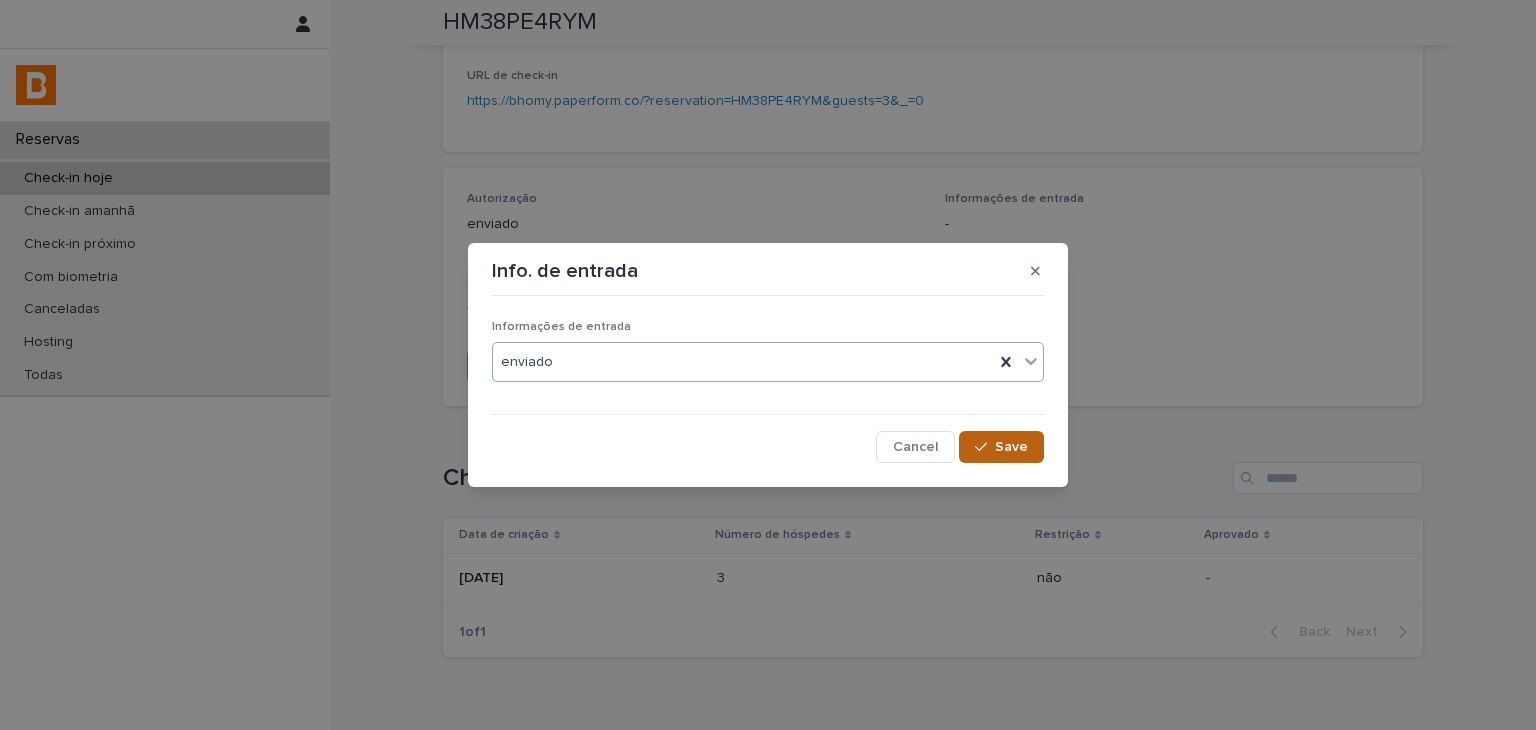 click on "Save" at bounding box center (1001, 447) 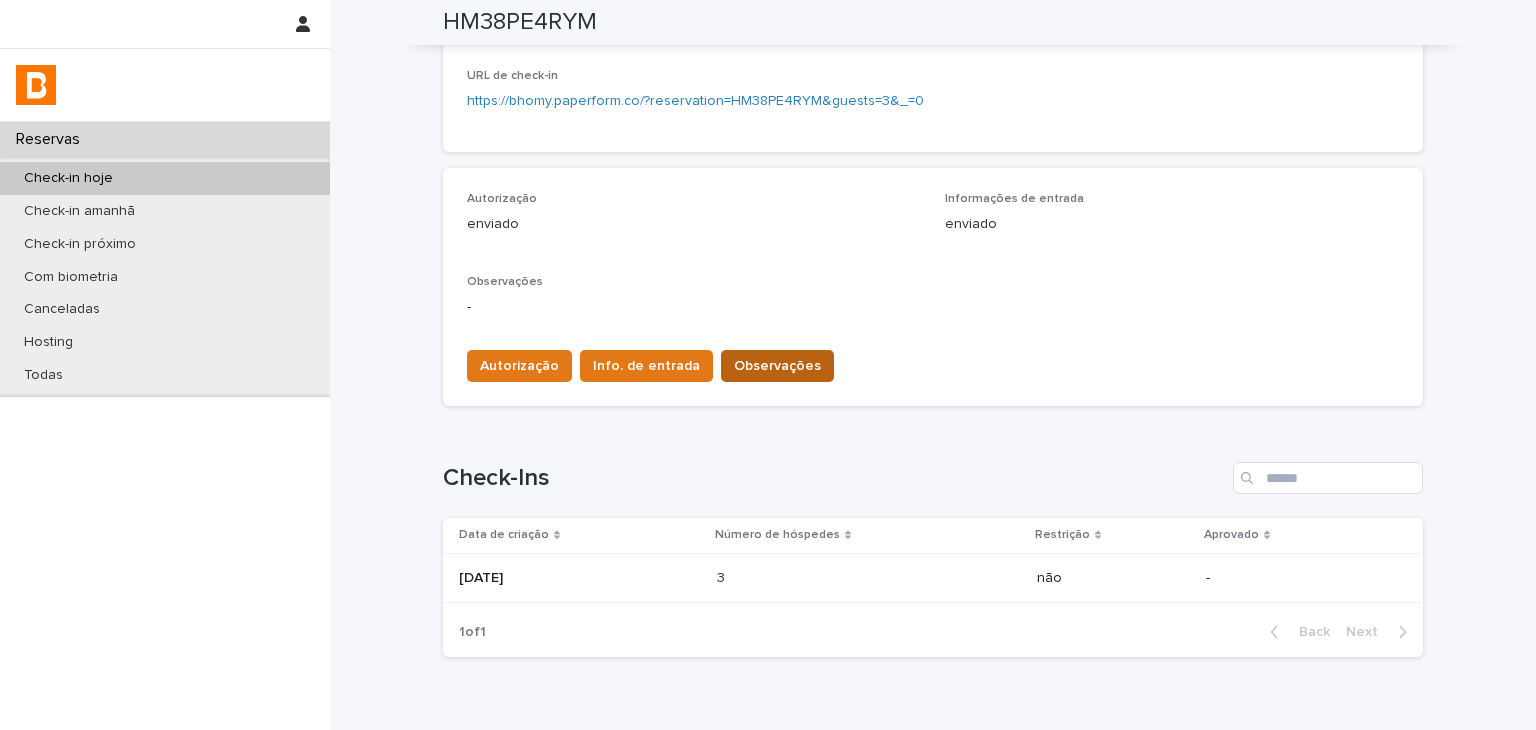 click on "Observações" at bounding box center [777, 366] 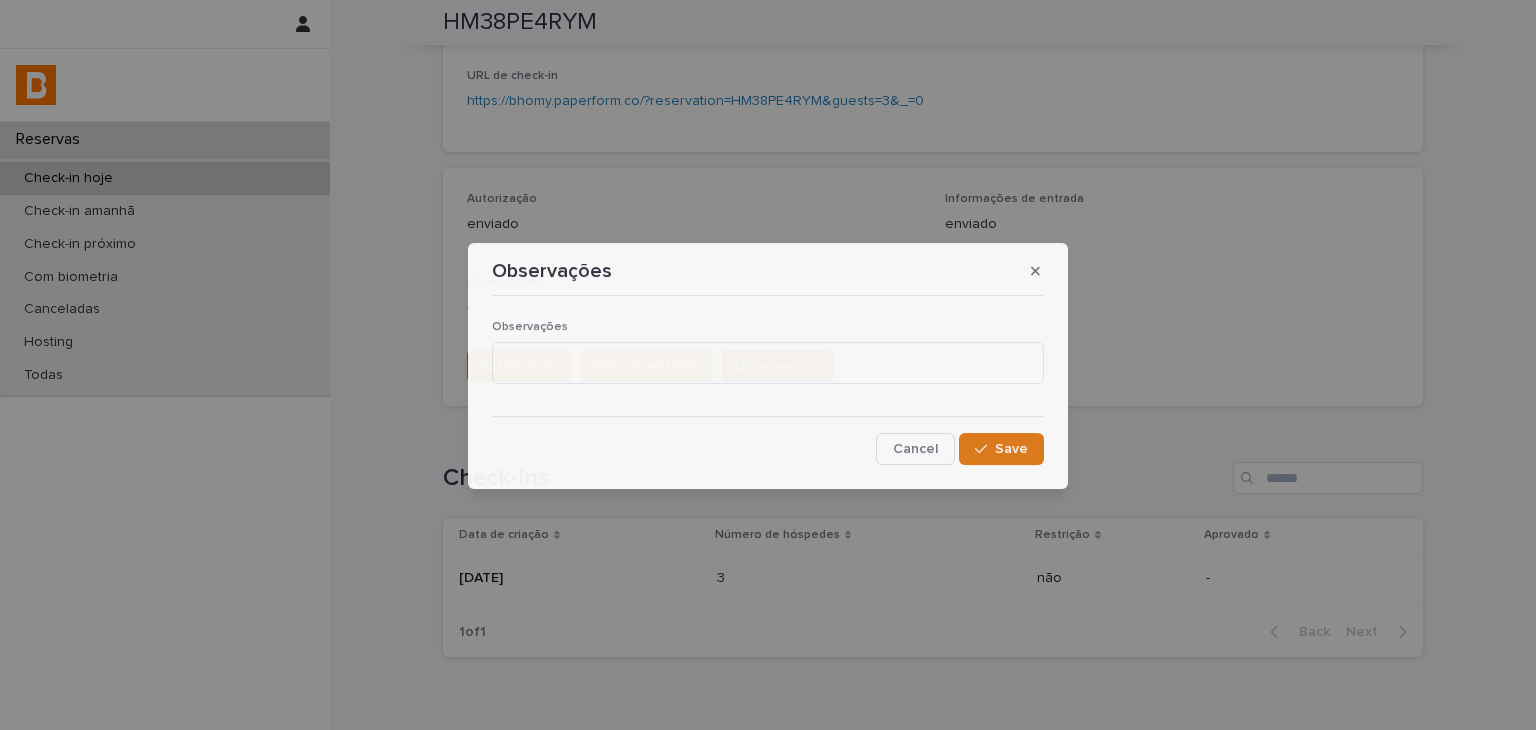 click on "Observações" at bounding box center (768, 360) 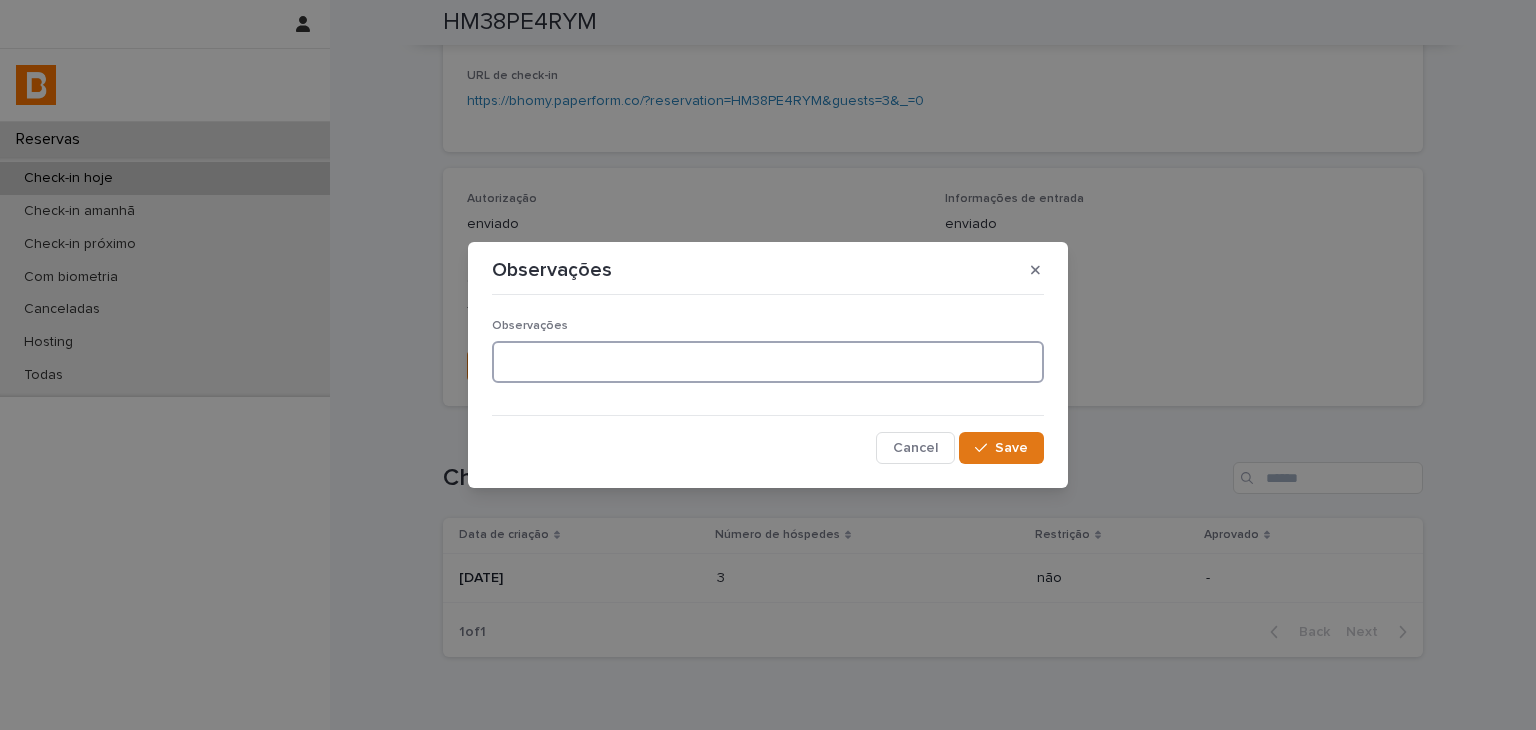 click at bounding box center (768, 362) 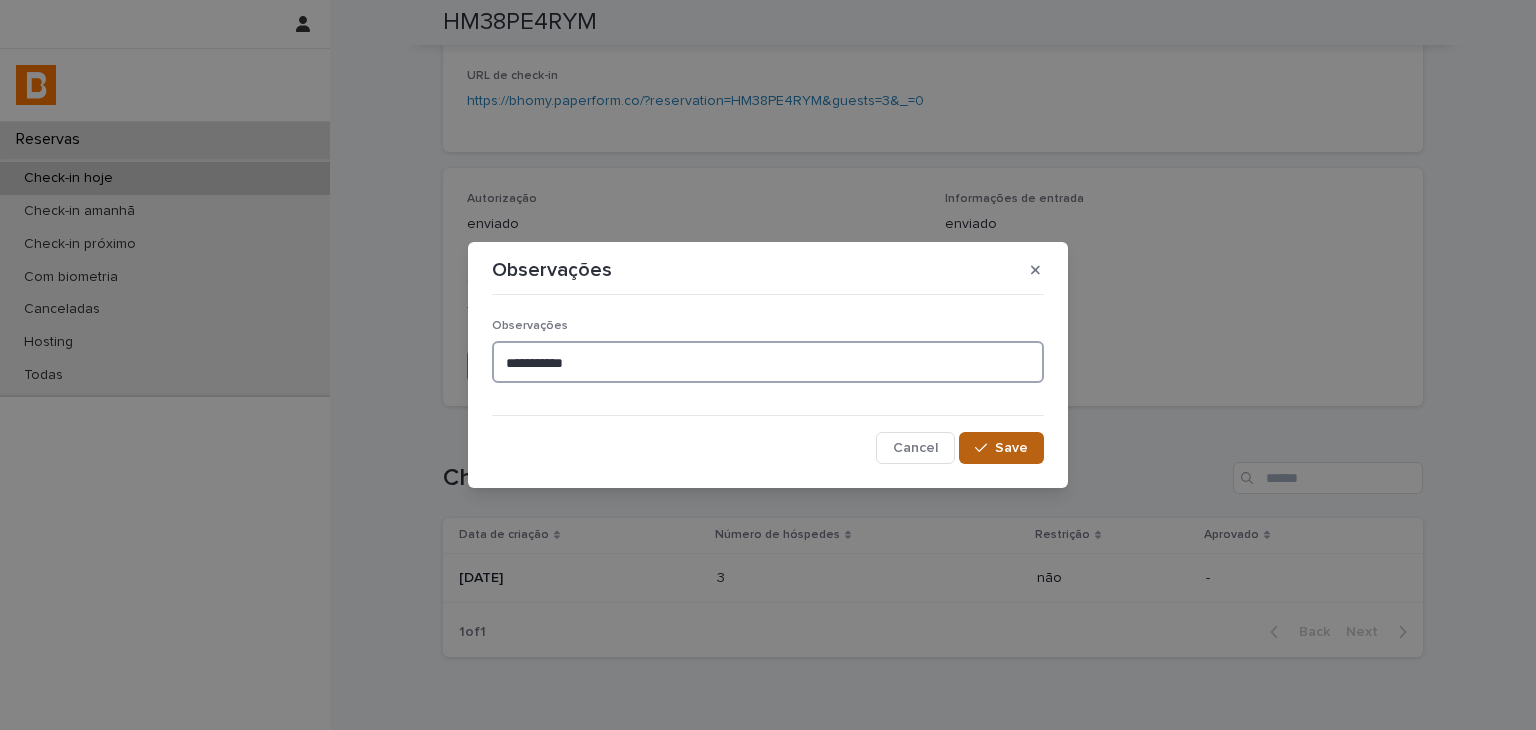 type on "**********" 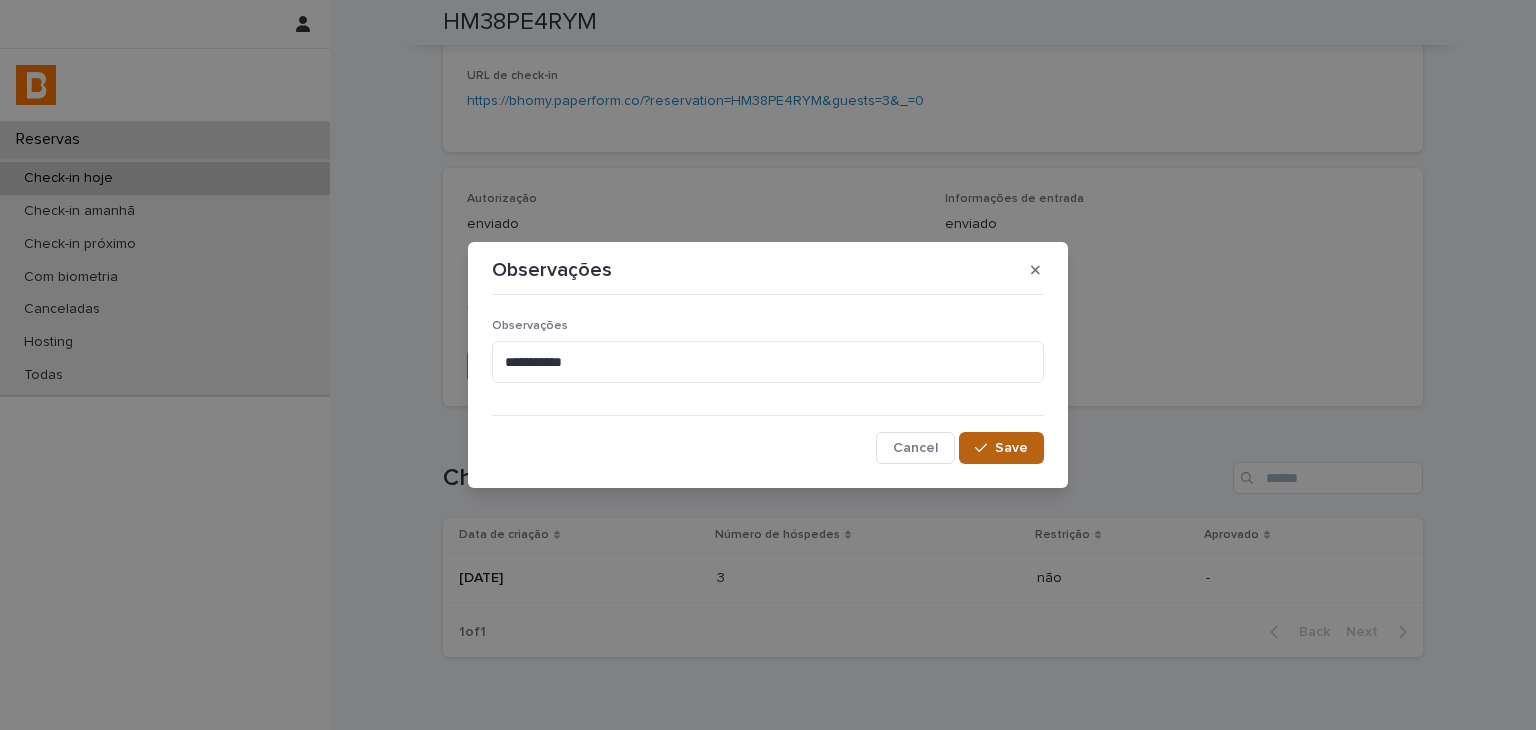 click on "Save" at bounding box center [1001, 448] 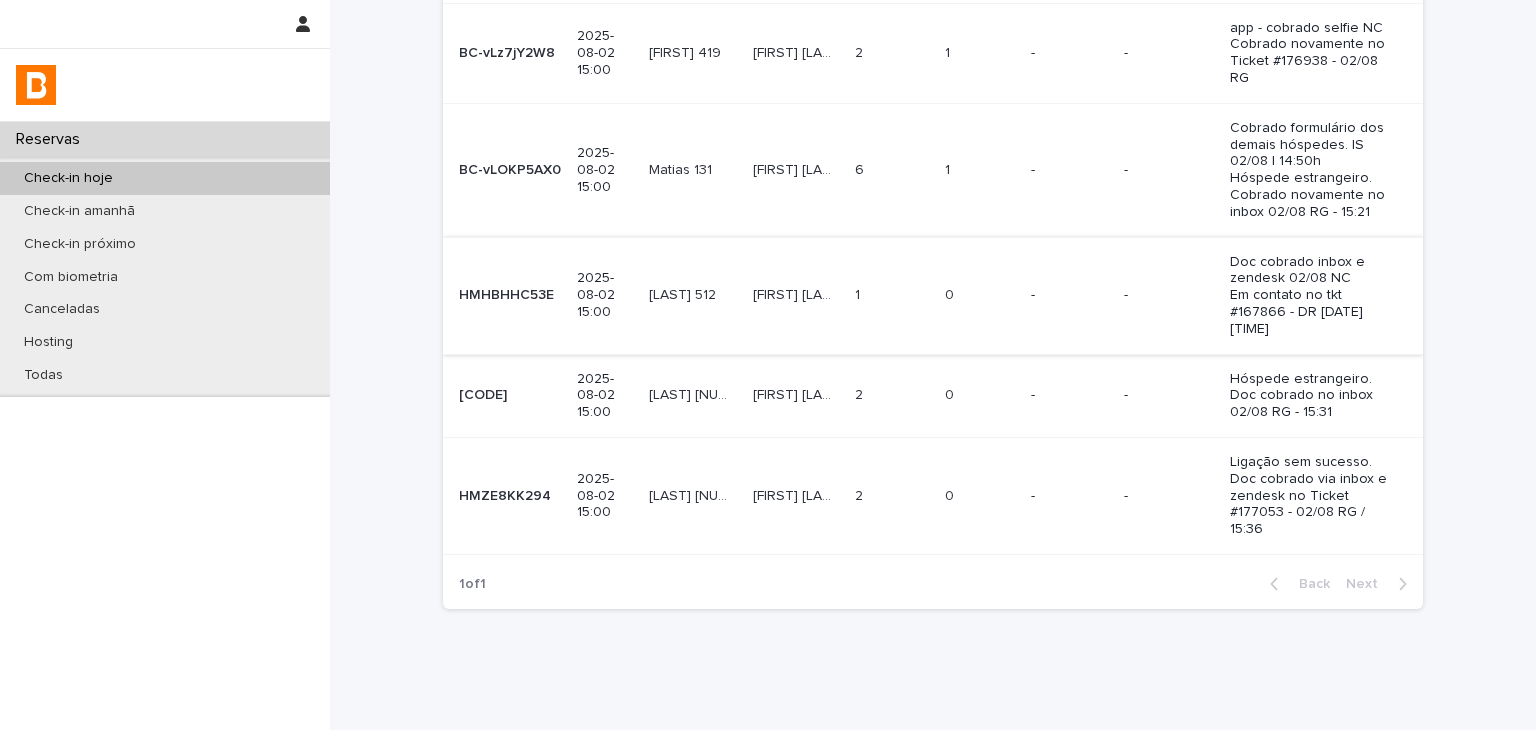 scroll, scrollTop: 92, scrollLeft: 0, axis: vertical 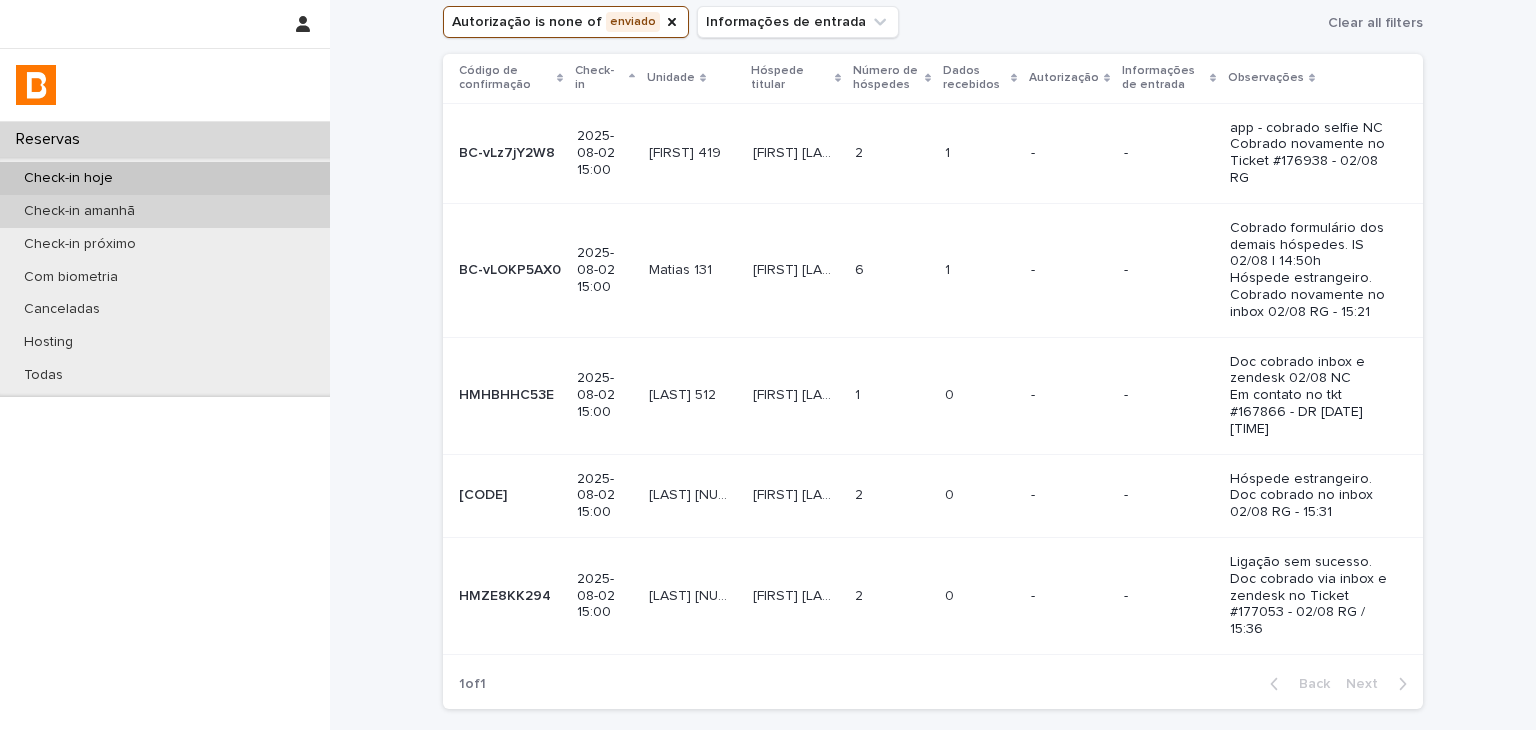click on "Check-in amanhã" at bounding box center [165, 211] 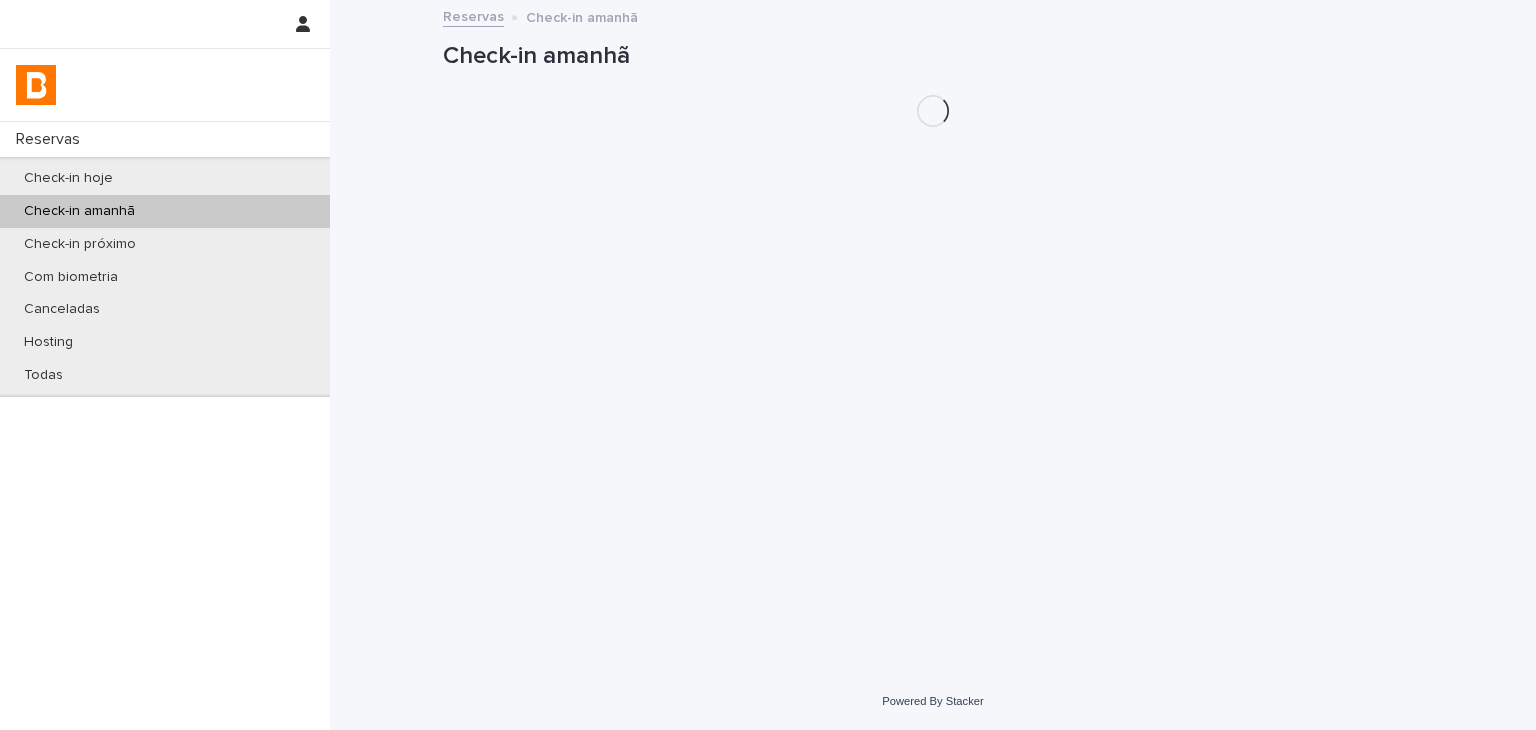 scroll, scrollTop: 0, scrollLeft: 0, axis: both 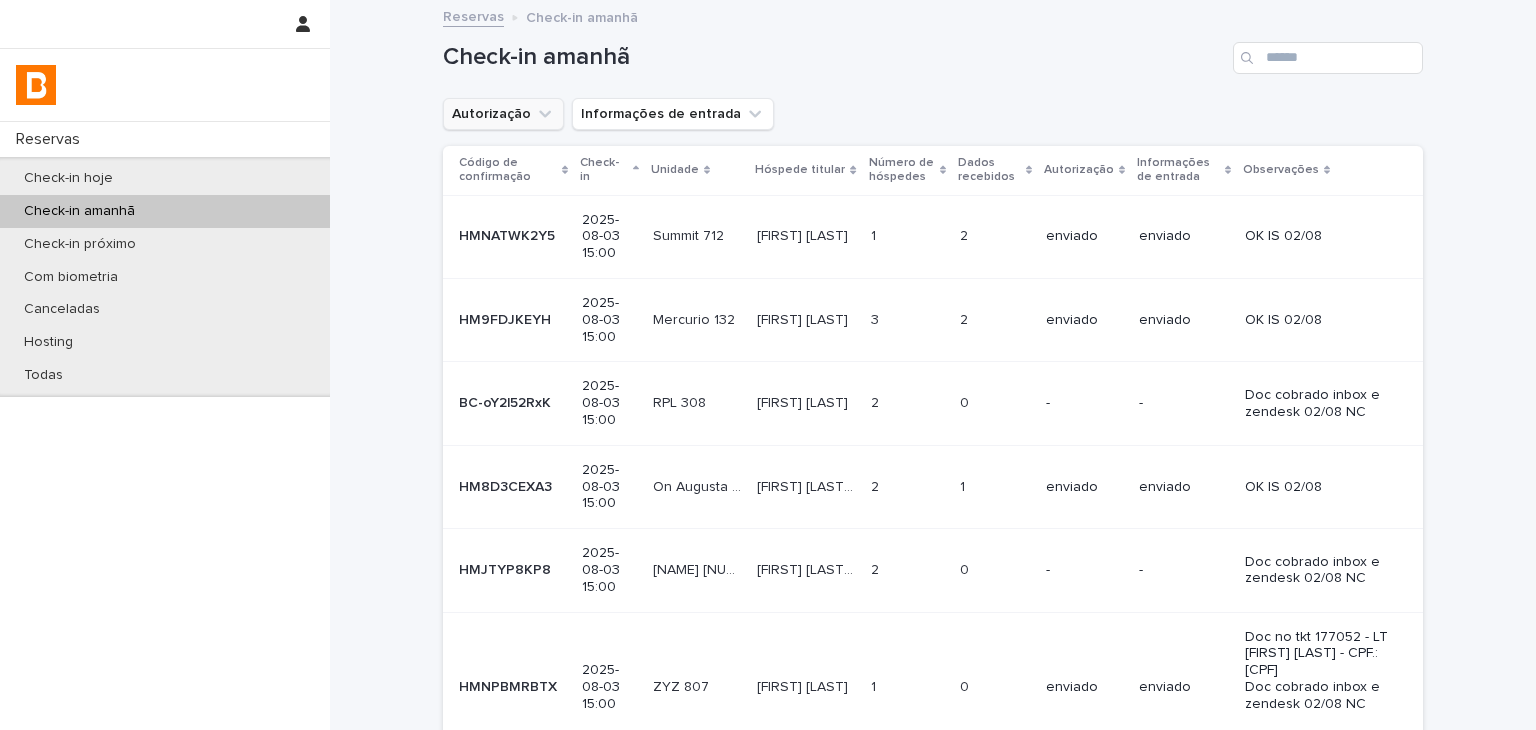click on "Autorização" at bounding box center [503, 114] 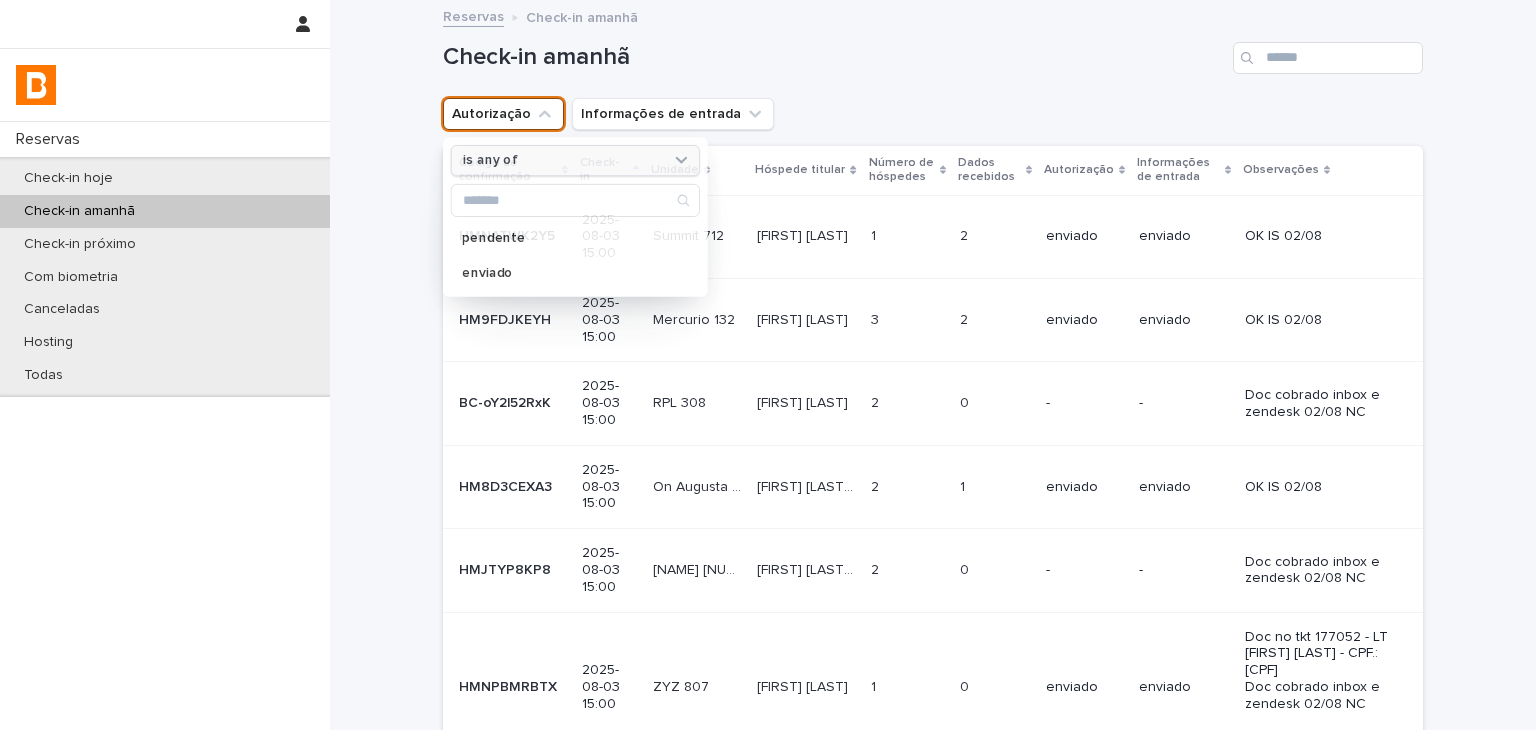 click on "is any of" at bounding box center (490, 160) 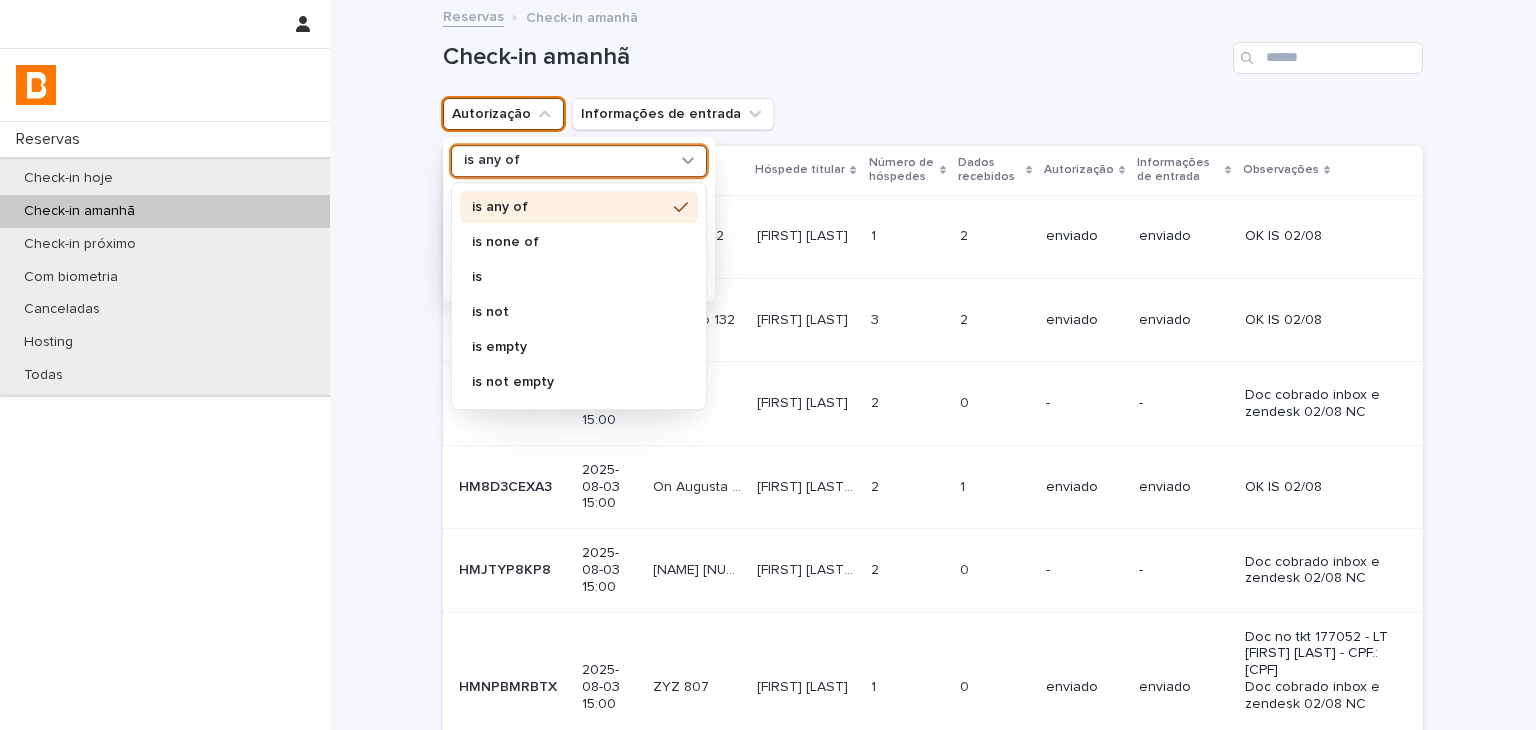 click on "is none of" at bounding box center [569, 242] 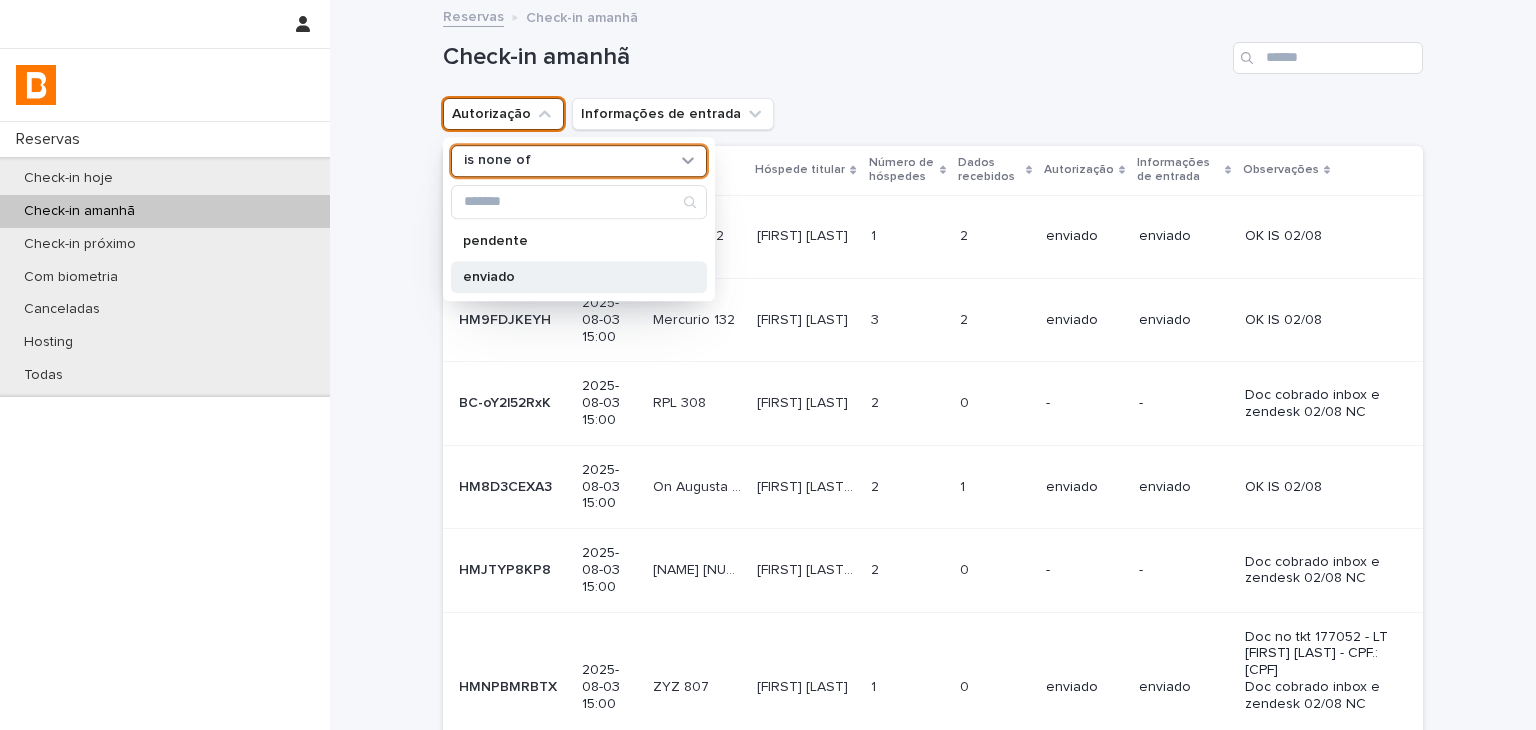 click on "enviado" at bounding box center [569, 277] 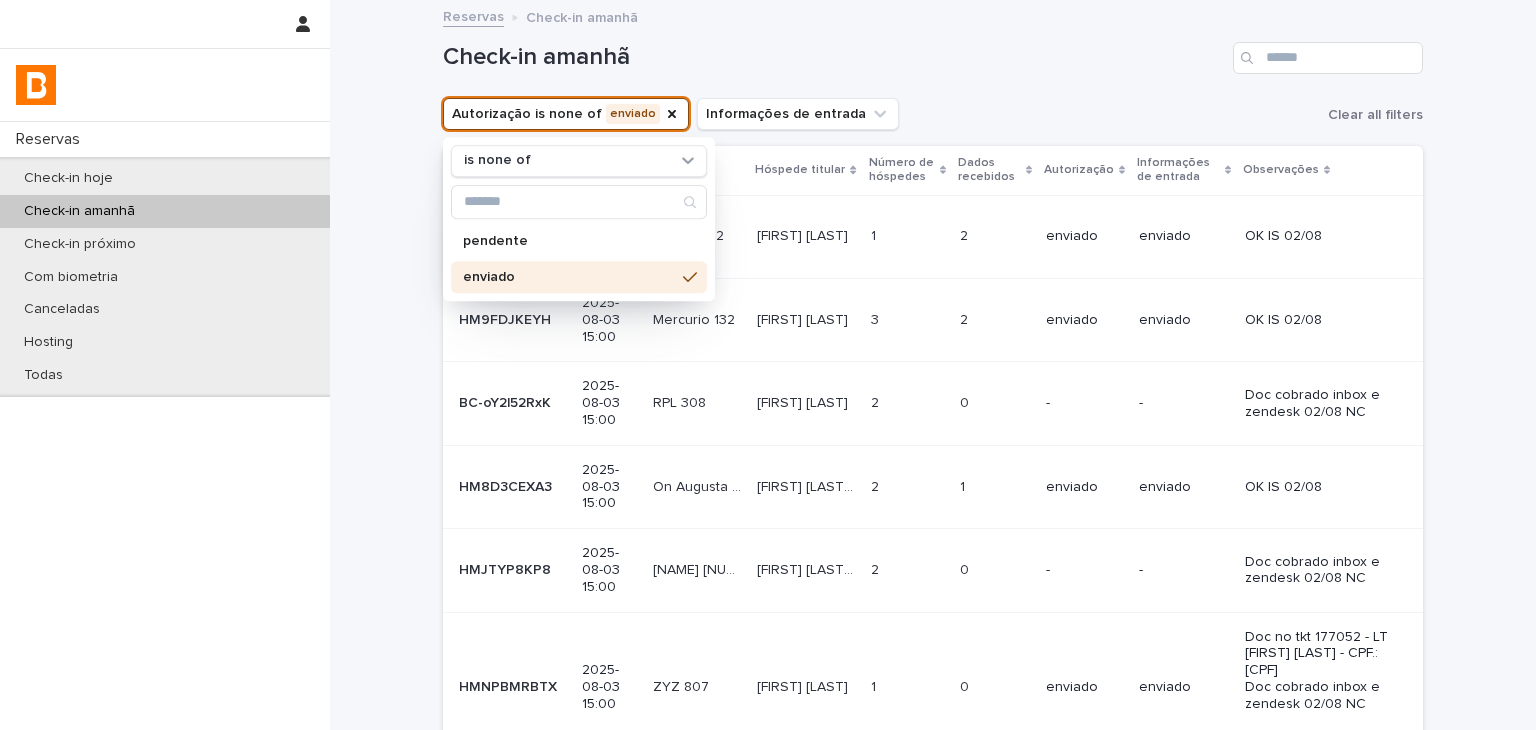click on "Check-in amanhã" at bounding box center (933, 50) 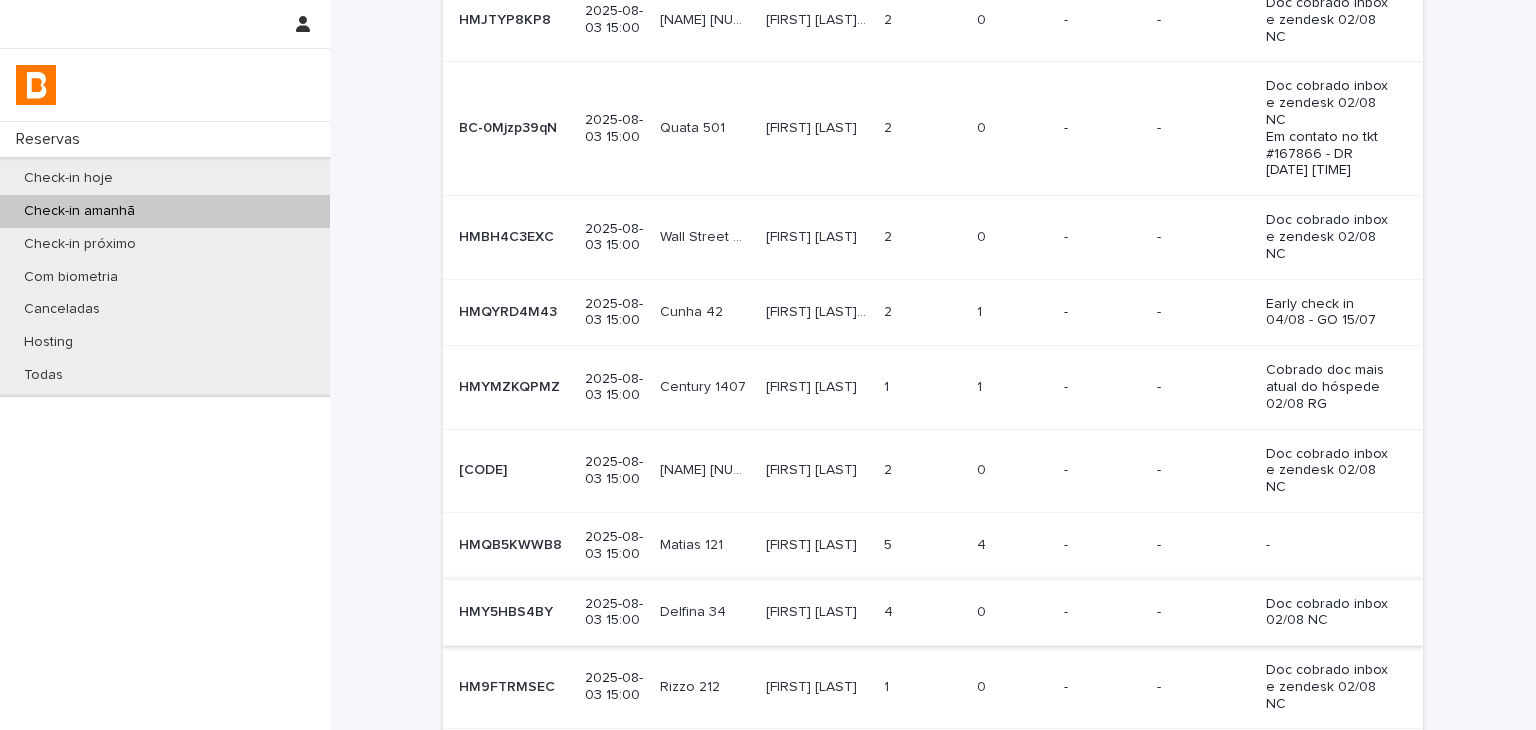 scroll, scrollTop: 400, scrollLeft: 0, axis: vertical 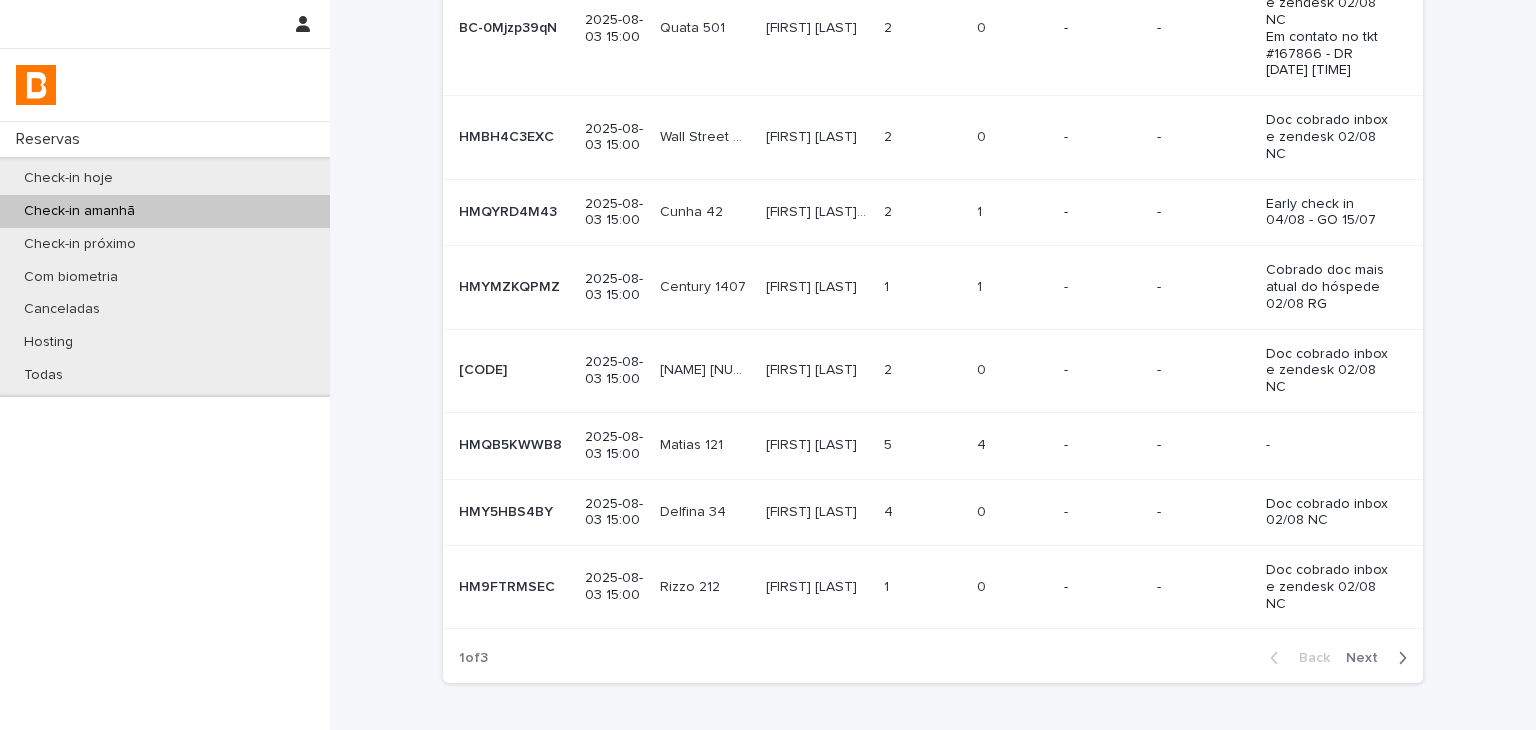 click on "Next" at bounding box center (1368, 658) 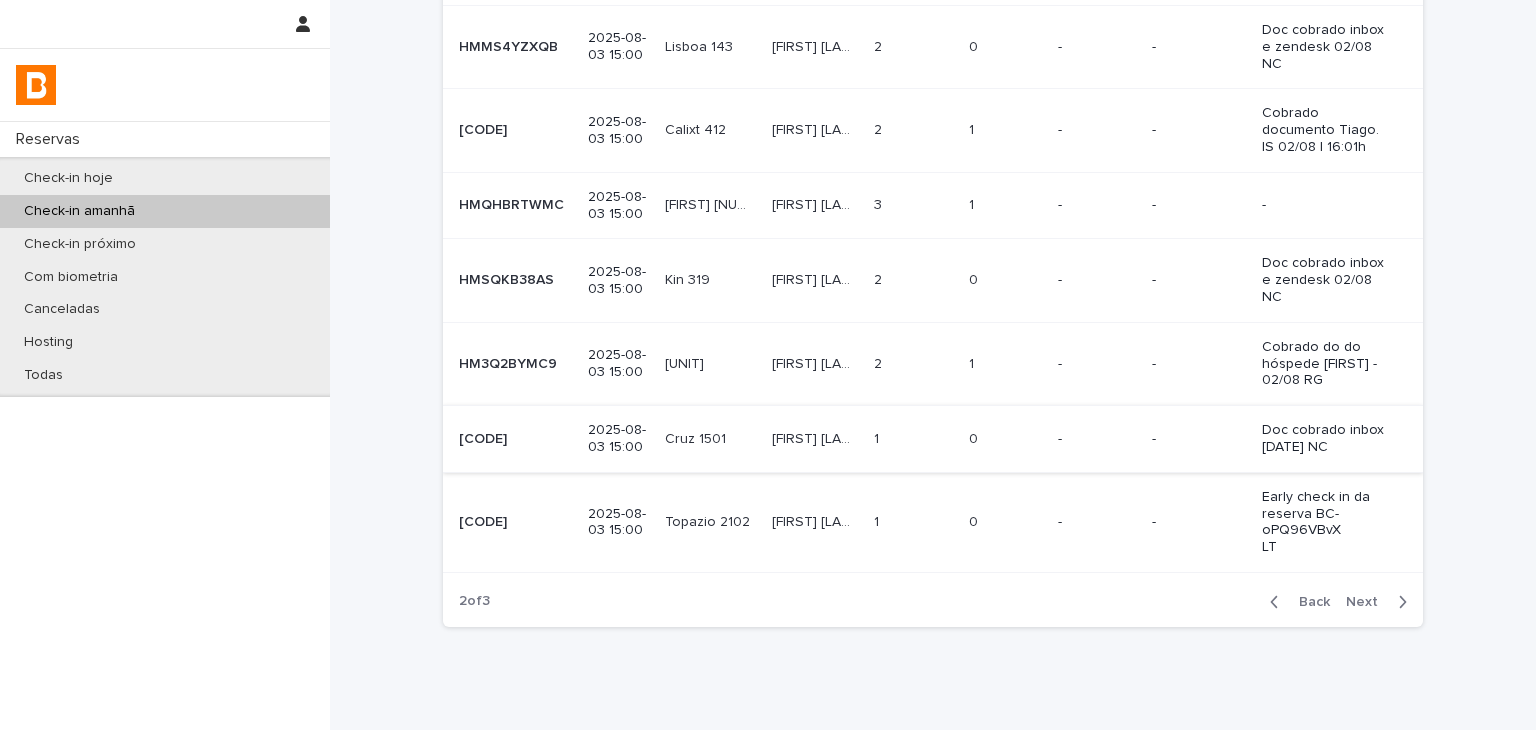 scroll, scrollTop: 23, scrollLeft: 0, axis: vertical 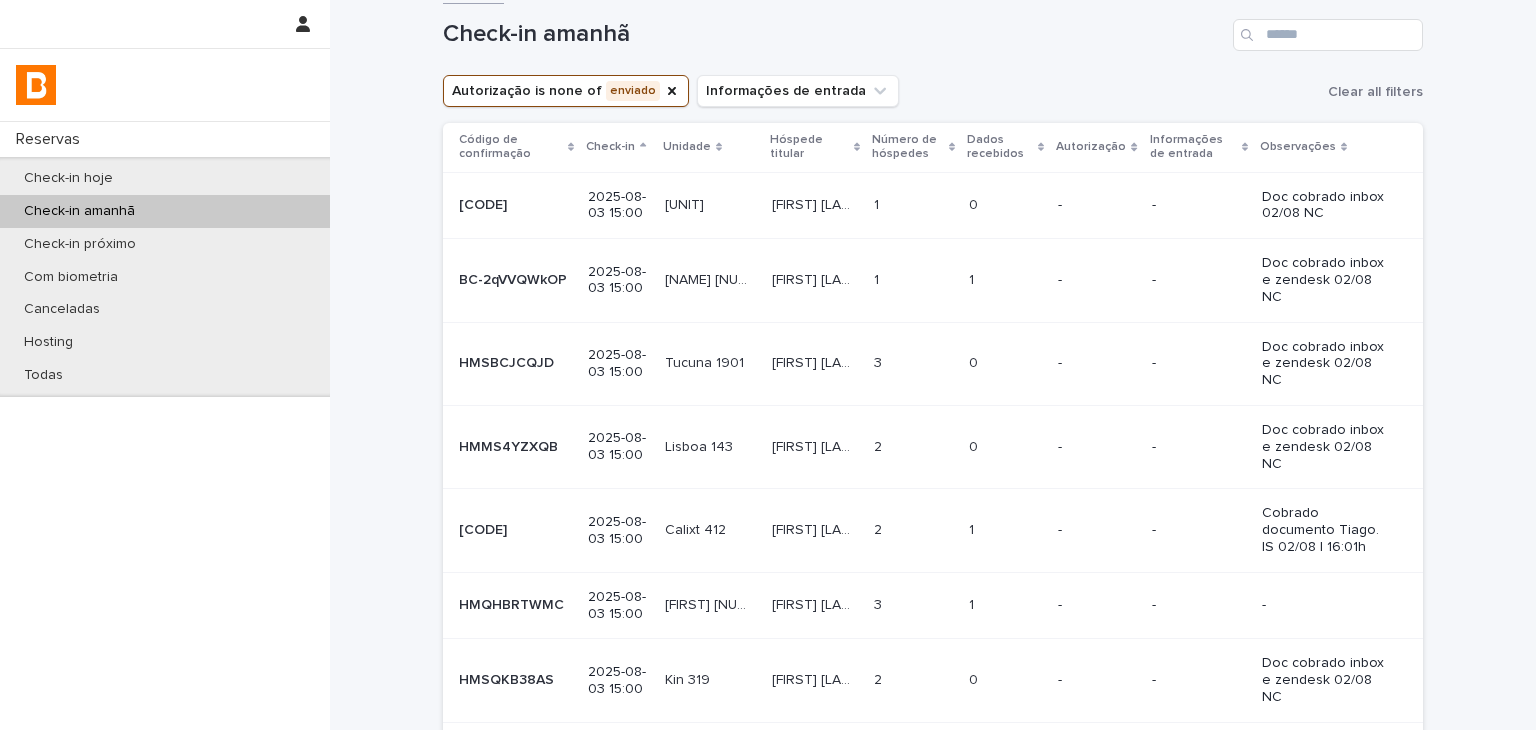 click on "Check-in amanhã Autorização is none of enviado Informações de entrada Clear all filters Código de confirmação Check-in Unidade Hóspede titular Número de hóspedes Dados recebidos Autorização Informações de entrada Observações [CODE] [CODE]   [DATE] [TIME] [UNIT] [UNIT]   [FIRST] [LAST] [FIRST] [LAST]   1 1   0 0   - - Doc cobrado inbox 02/08 NC [CODE] [CODE]   [DATE] [TIME] [UNIT] [UNIT]   [FIRST] [LAST] [FIRST] [LAST]   1 1   1 1   - - Doc cobrado inbox e zendesk 02/08 NC [CODE] [CODE]   [DATE] [TIME] [UNIT] [UNIT]   [FIRST] [LAST] [FIRST] [LAST]   3 3   0 0   - - Doc cobrado inbox e zendesk 02/08 NC [CODE] [CODE]   [DATE] [TIME] [UNIT] [UNIT]   [FIRST] [LAST] [FIRST] [LAST]   2 2   0 0   - - Doc cobrado inbox e zendesk 02/08 NC [CODE] [CODE]   [DATE] [TIME] [UNIT] [UNIT]   [FIRST] [LAST] [FIRST] [LAST]" at bounding box center (933, 561) 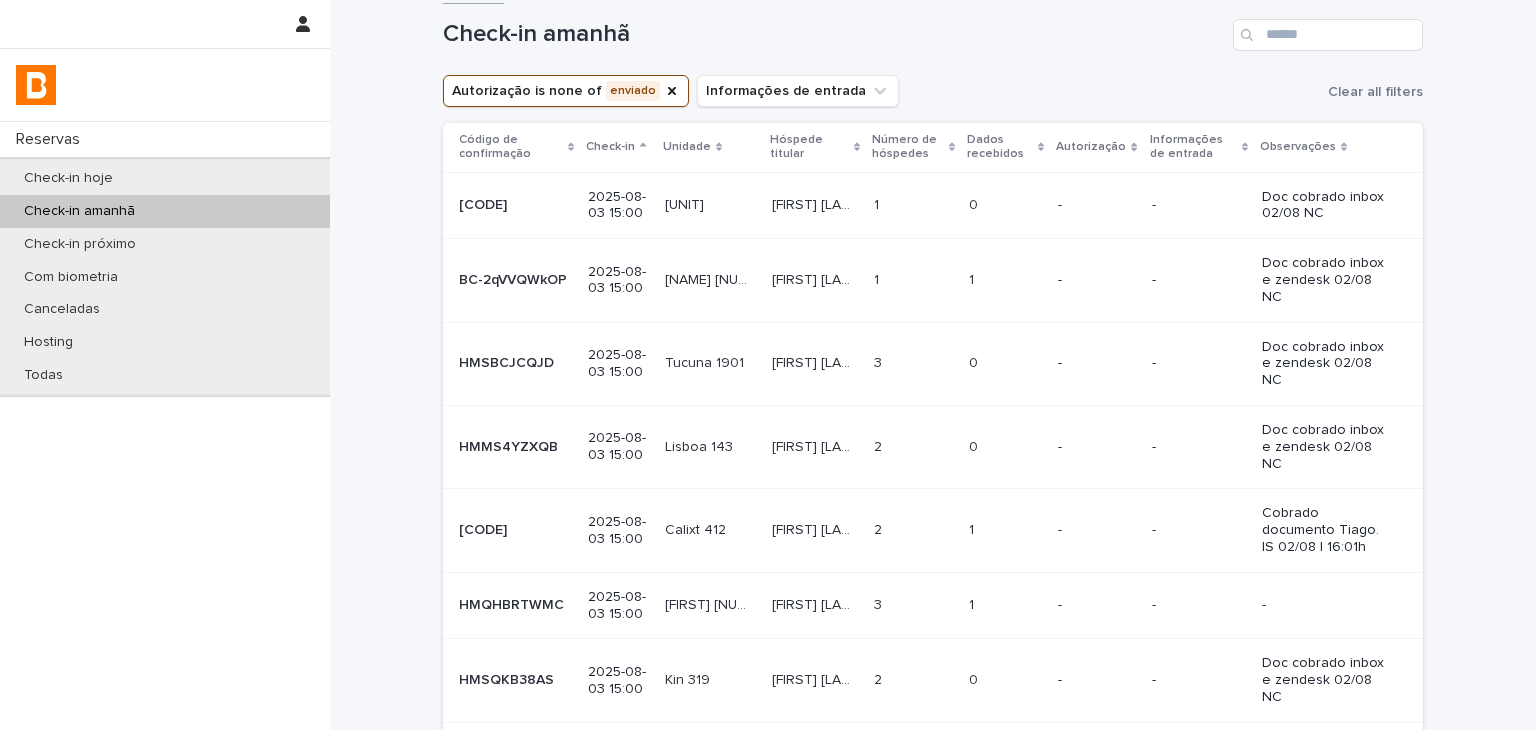click on "Doc cobrado inbox e zendesk 02/08 NC" at bounding box center [1338, 280] 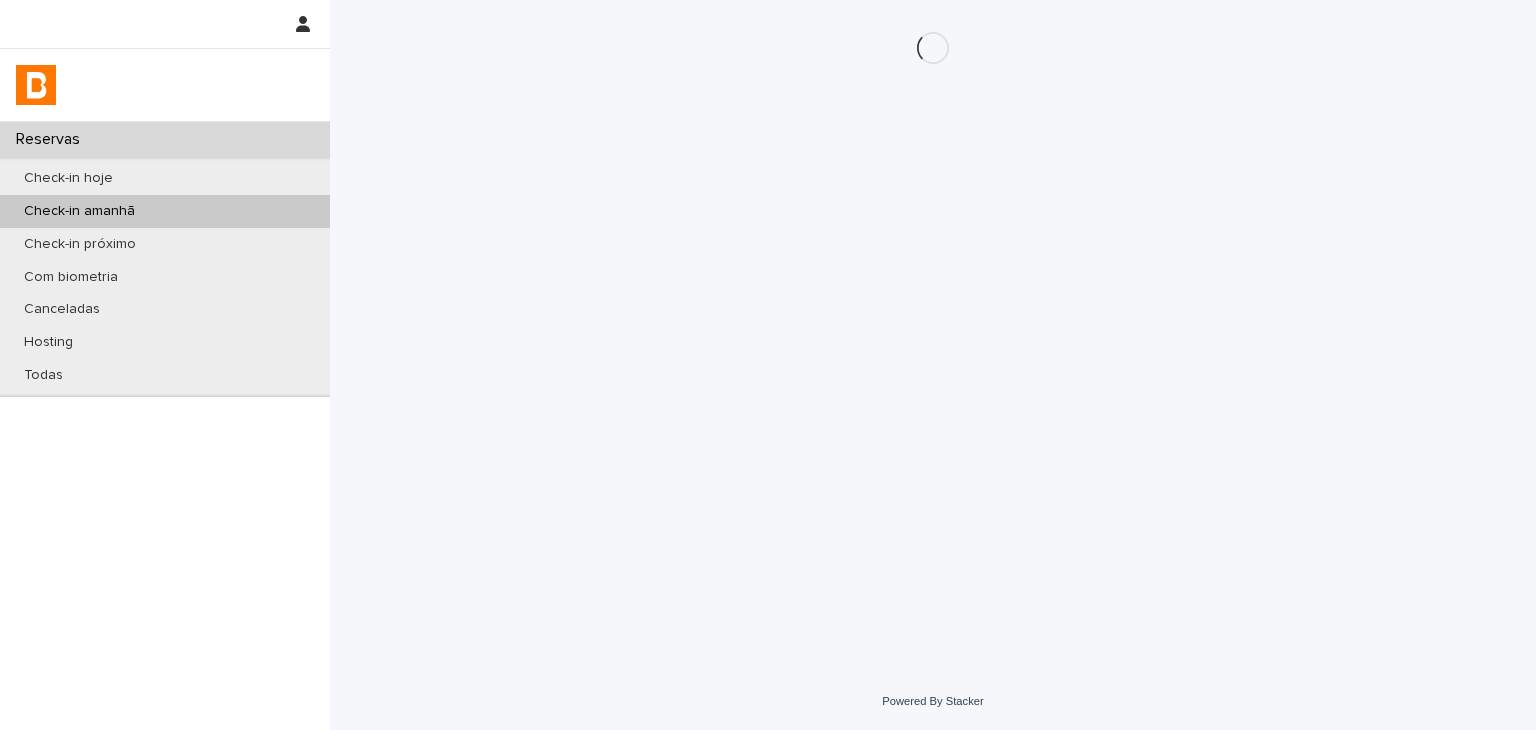 scroll, scrollTop: 0, scrollLeft: 0, axis: both 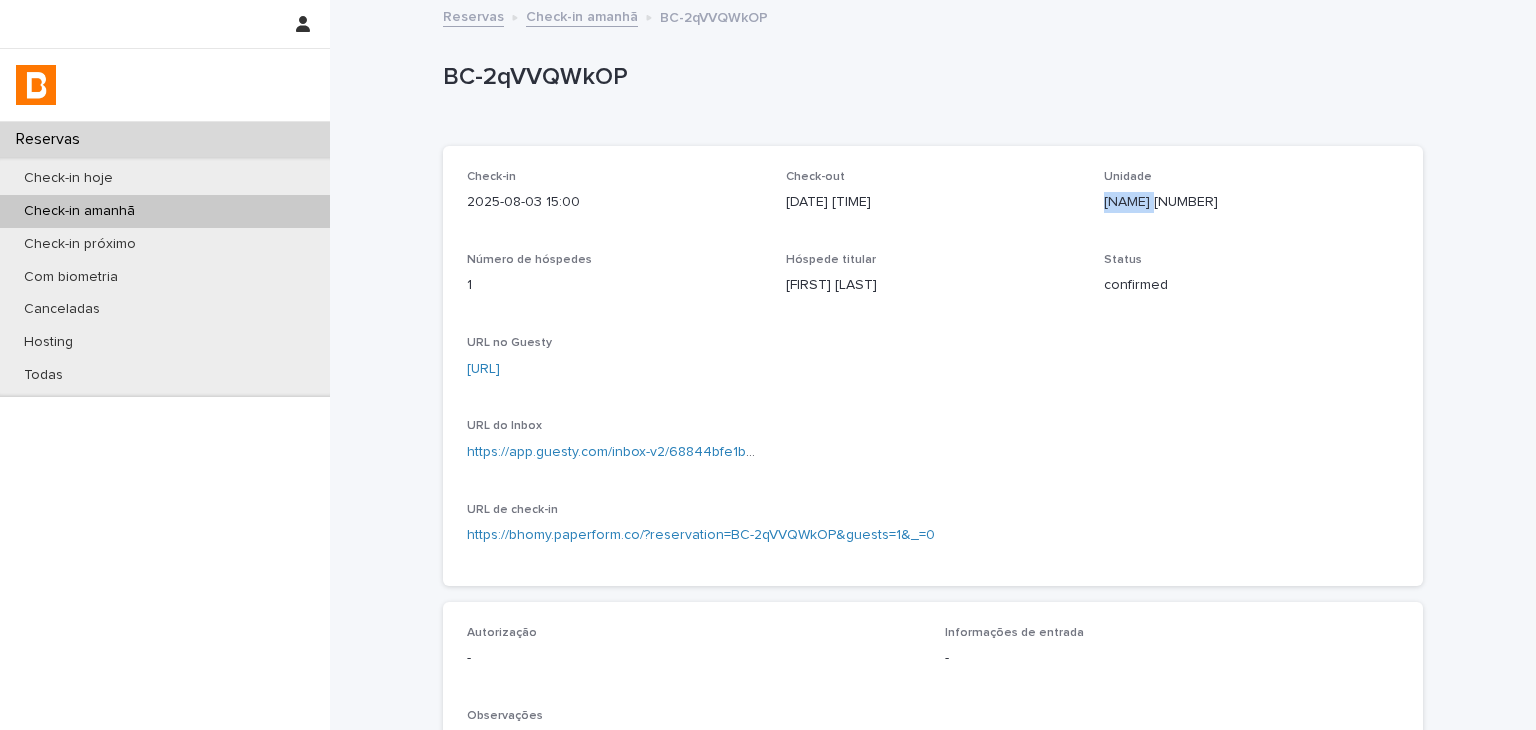 drag, startPoint x: 1092, startPoint y: 197, endPoint x: 1068, endPoint y: 434, distance: 238.2121 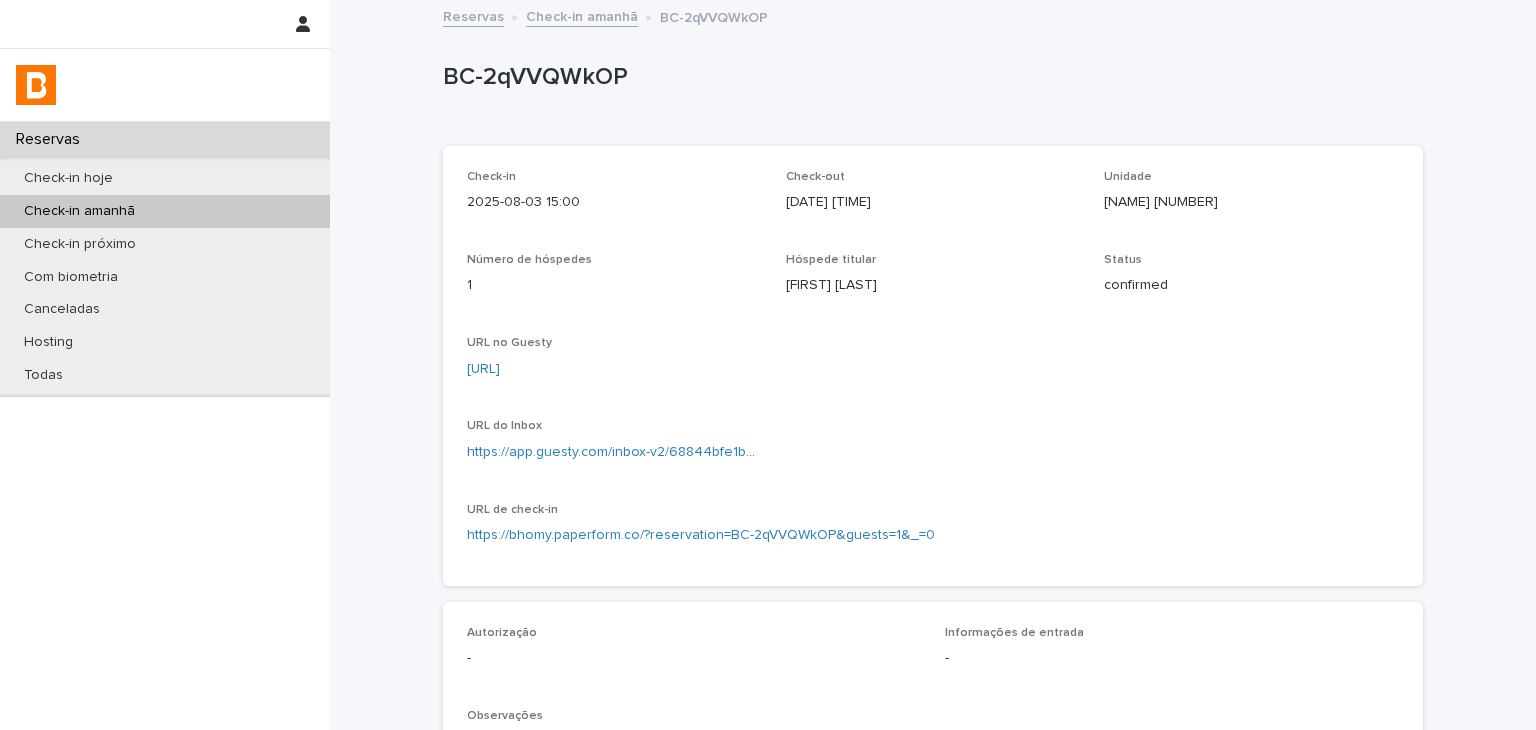 click on "[URL]" at bounding box center [483, 369] 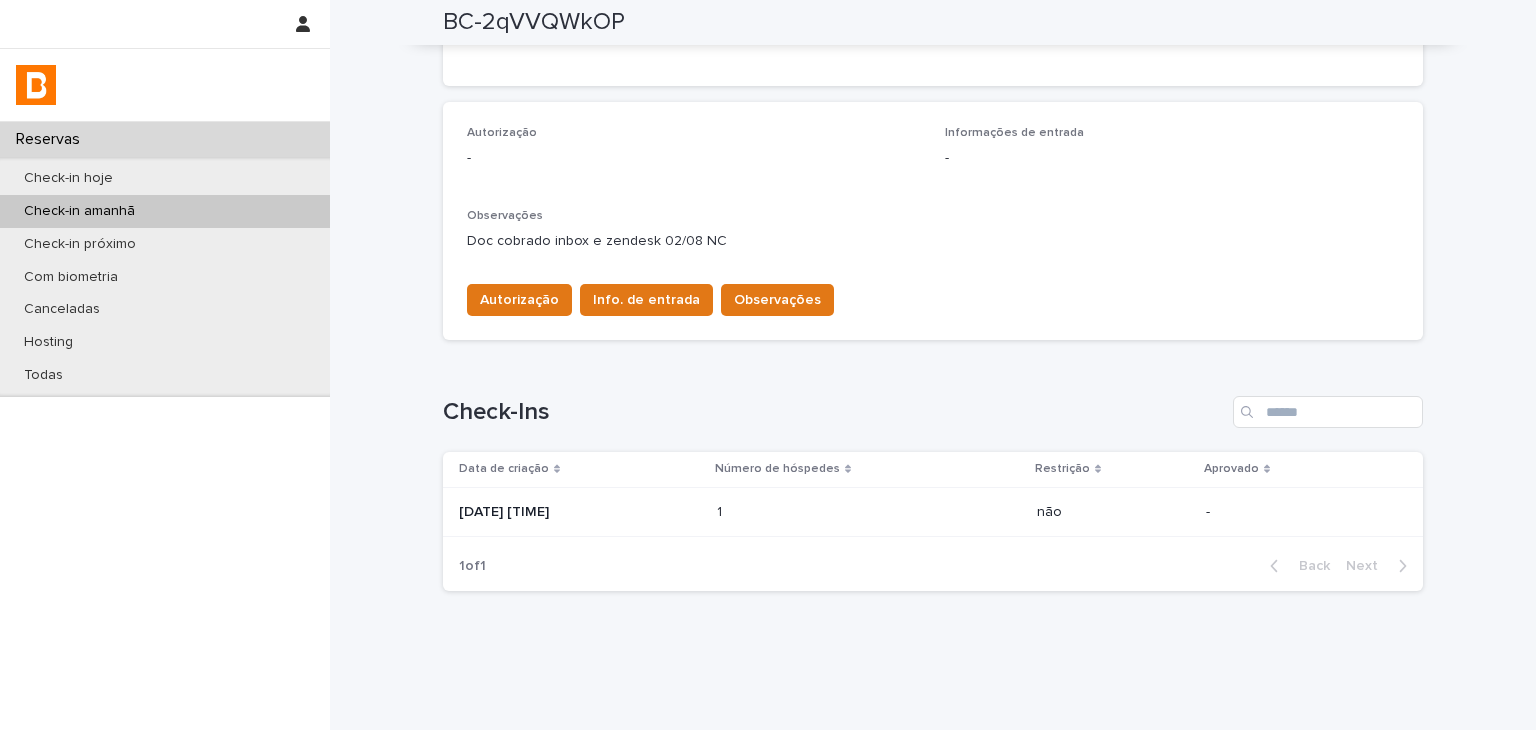 click on "1 1" at bounding box center (869, 512) 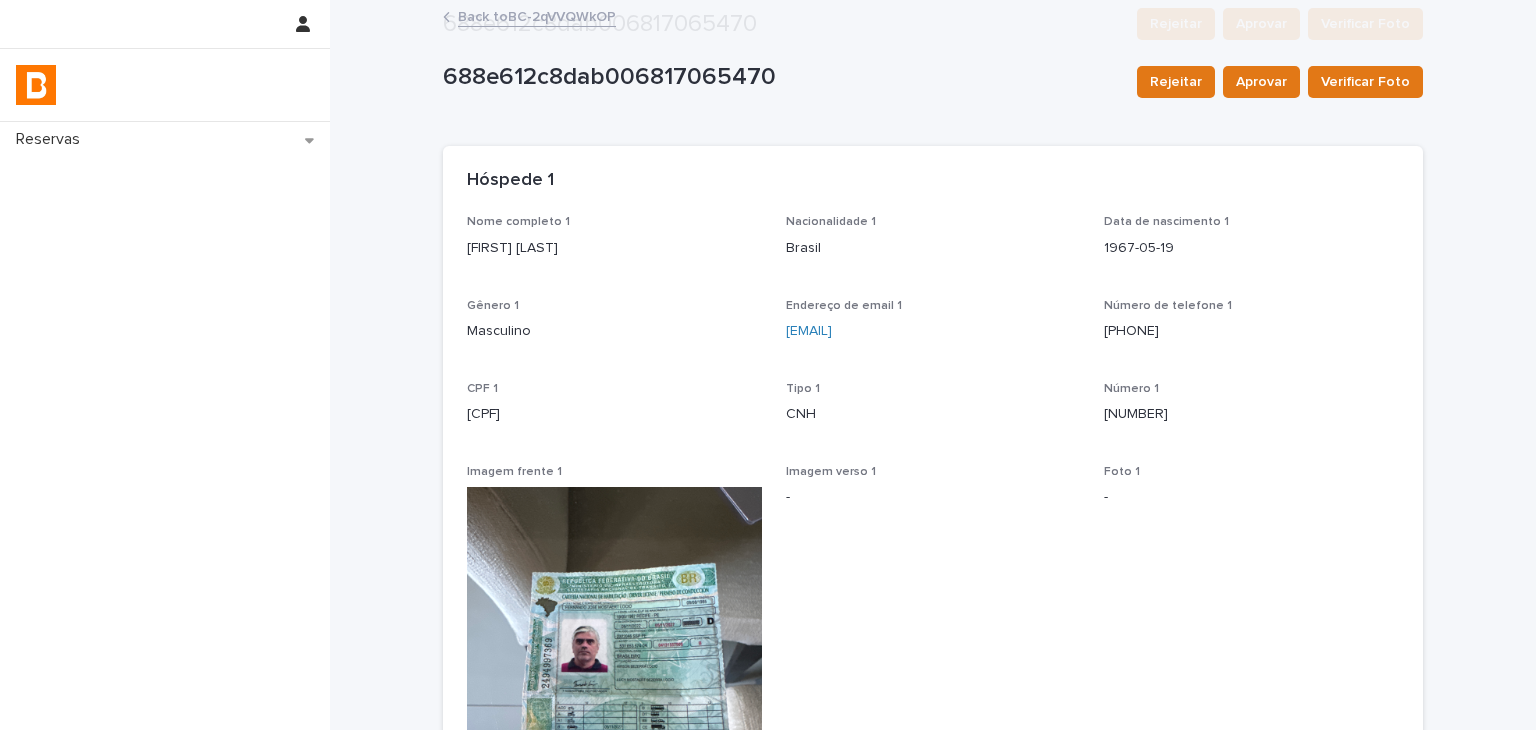 scroll, scrollTop: 400, scrollLeft: 0, axis: vertical 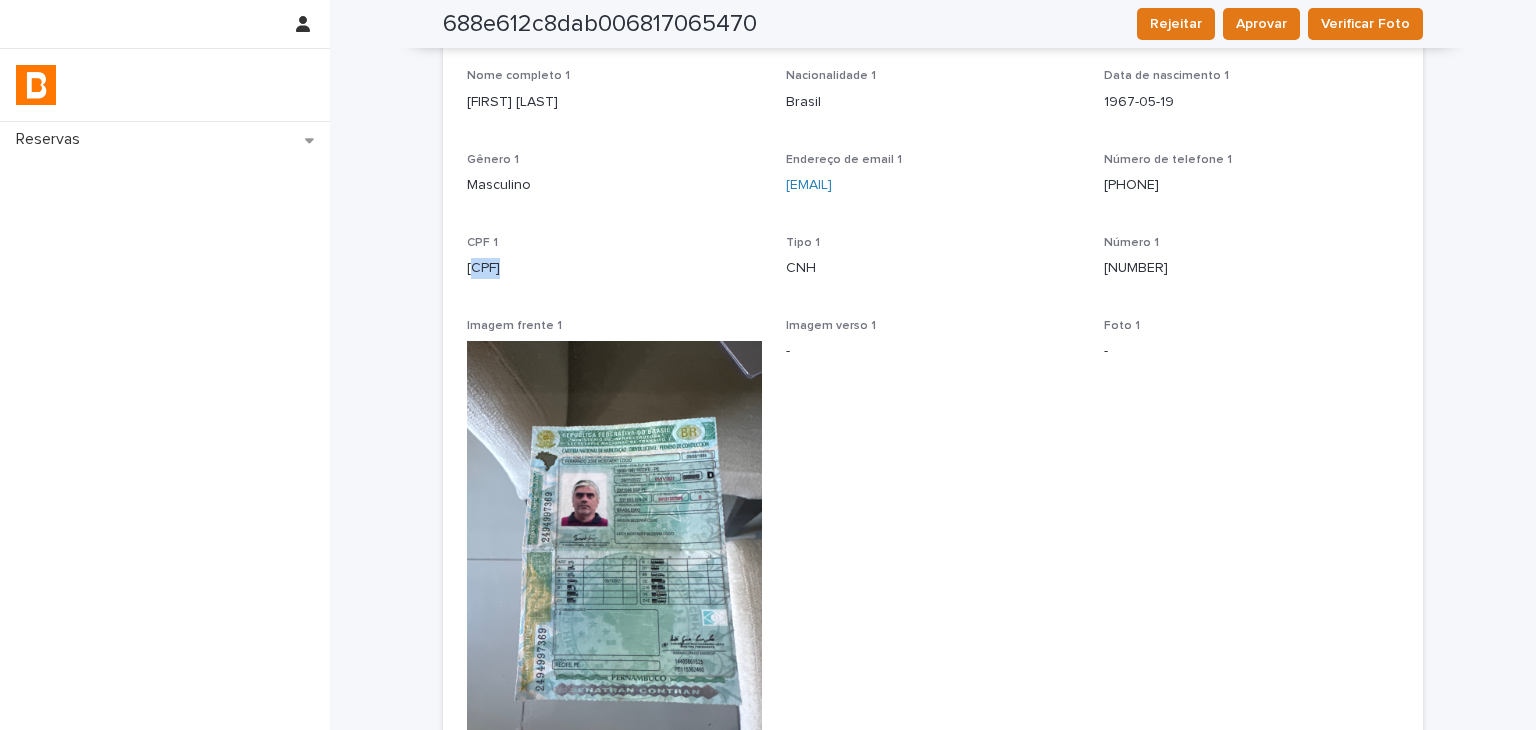 drag, startPoint x: 468, startPoint y: 271, endPoint x: 480, endPoint y: 269, distance: 12.165525 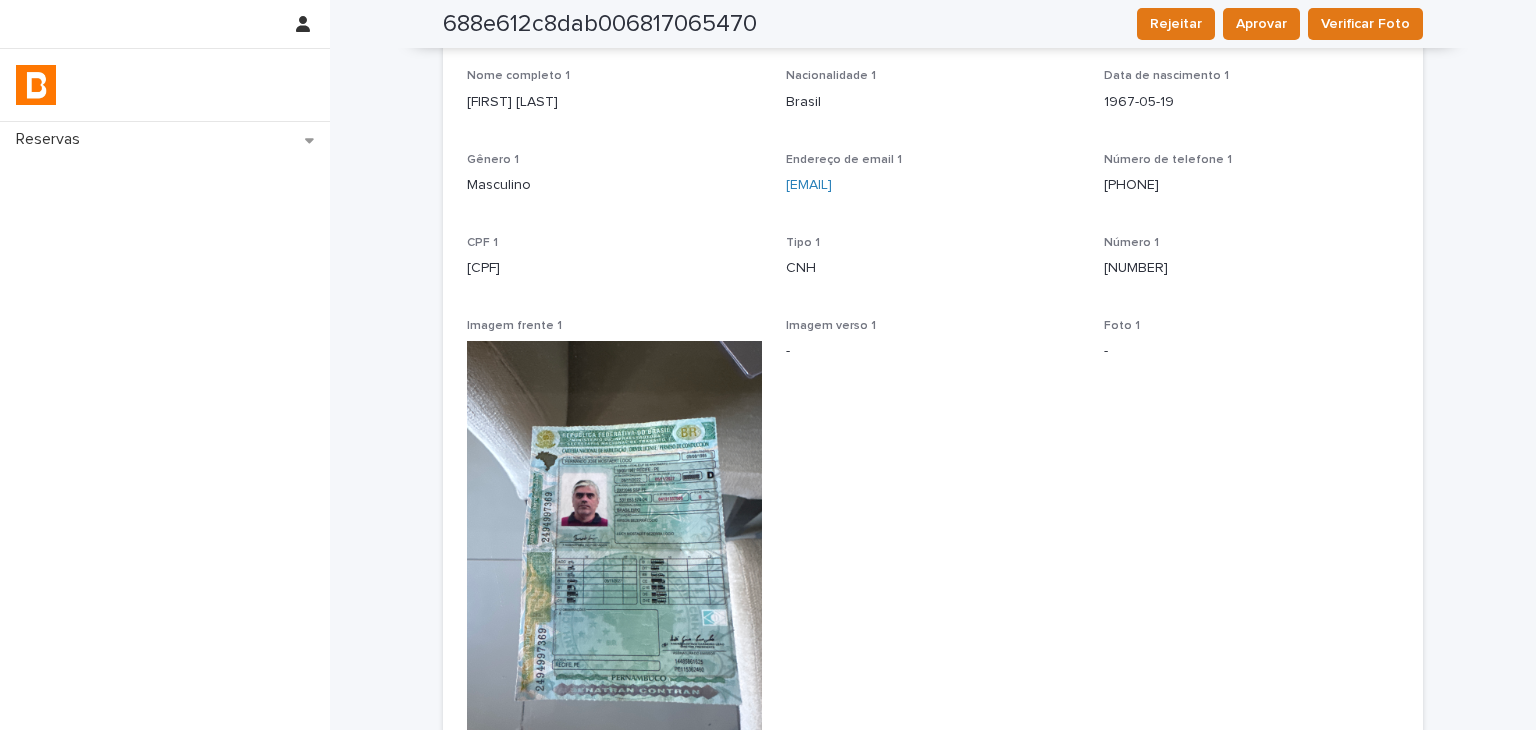click on "[CPF]" at bounding box center (614, 268) 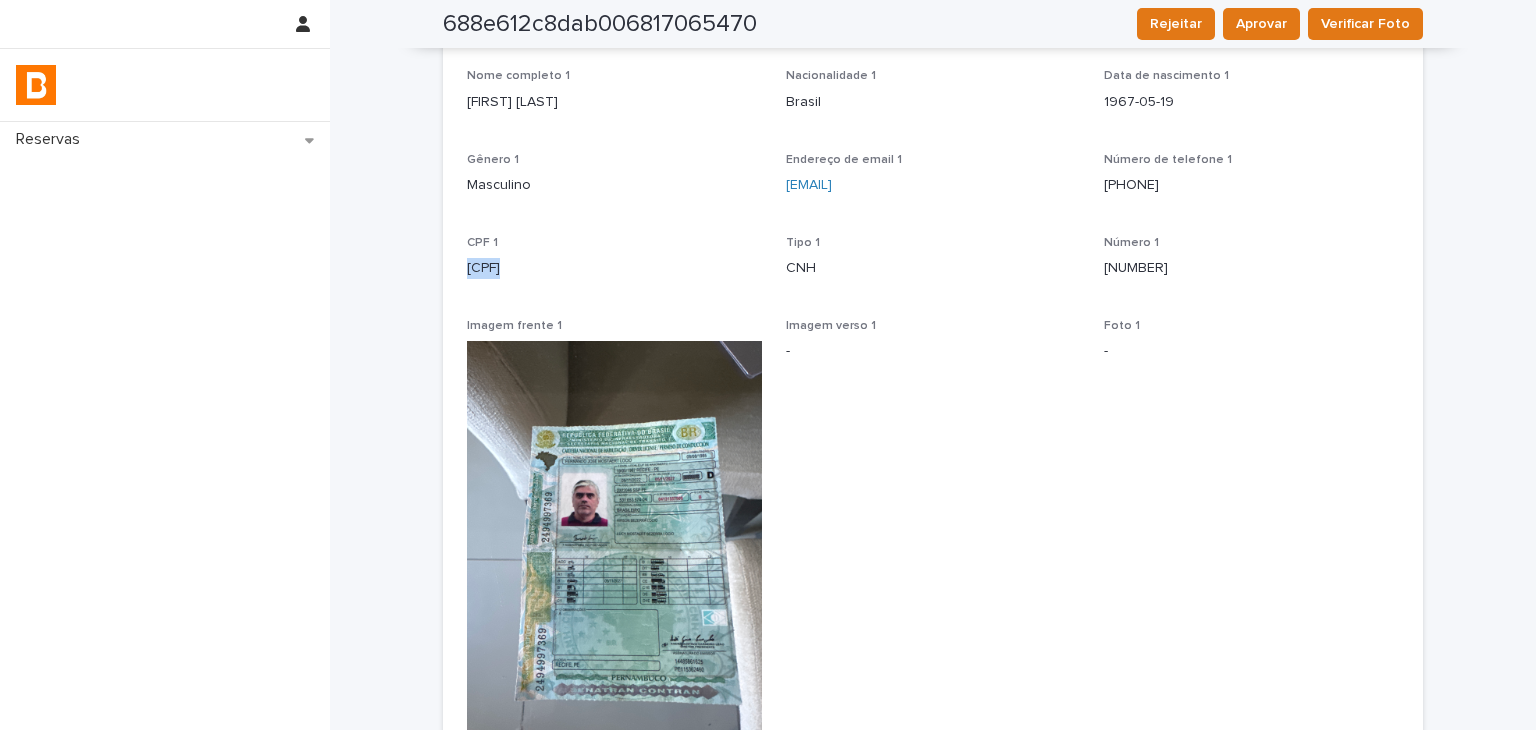 drag, startPoint x: 462, startPoint y: 270, endPoint x: 632, endPoint y: 272, distance: 170.01176 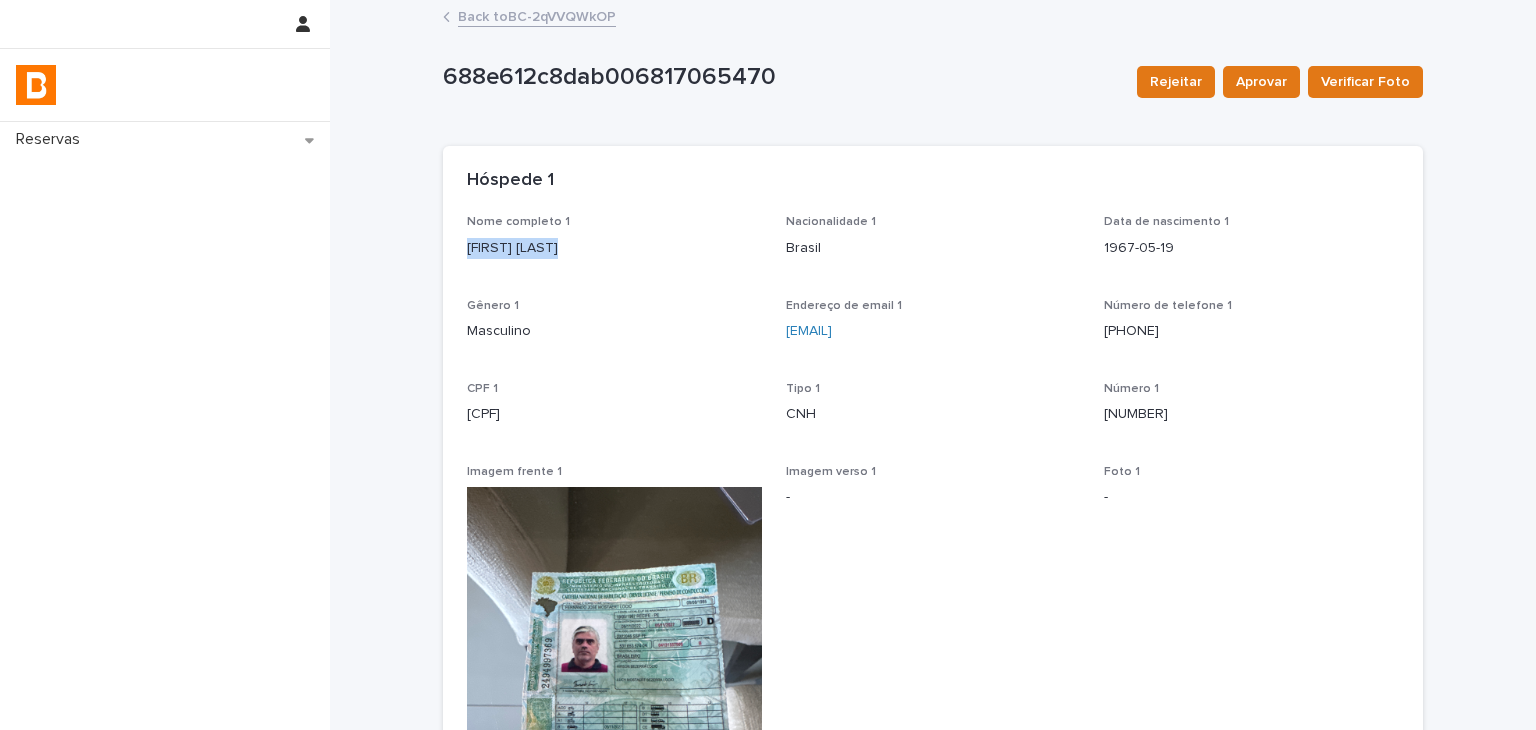 drag, startPoint x: 455, startPoint y: 253, endPoint x: 602, endPoint y: 257, distance: 147.05441 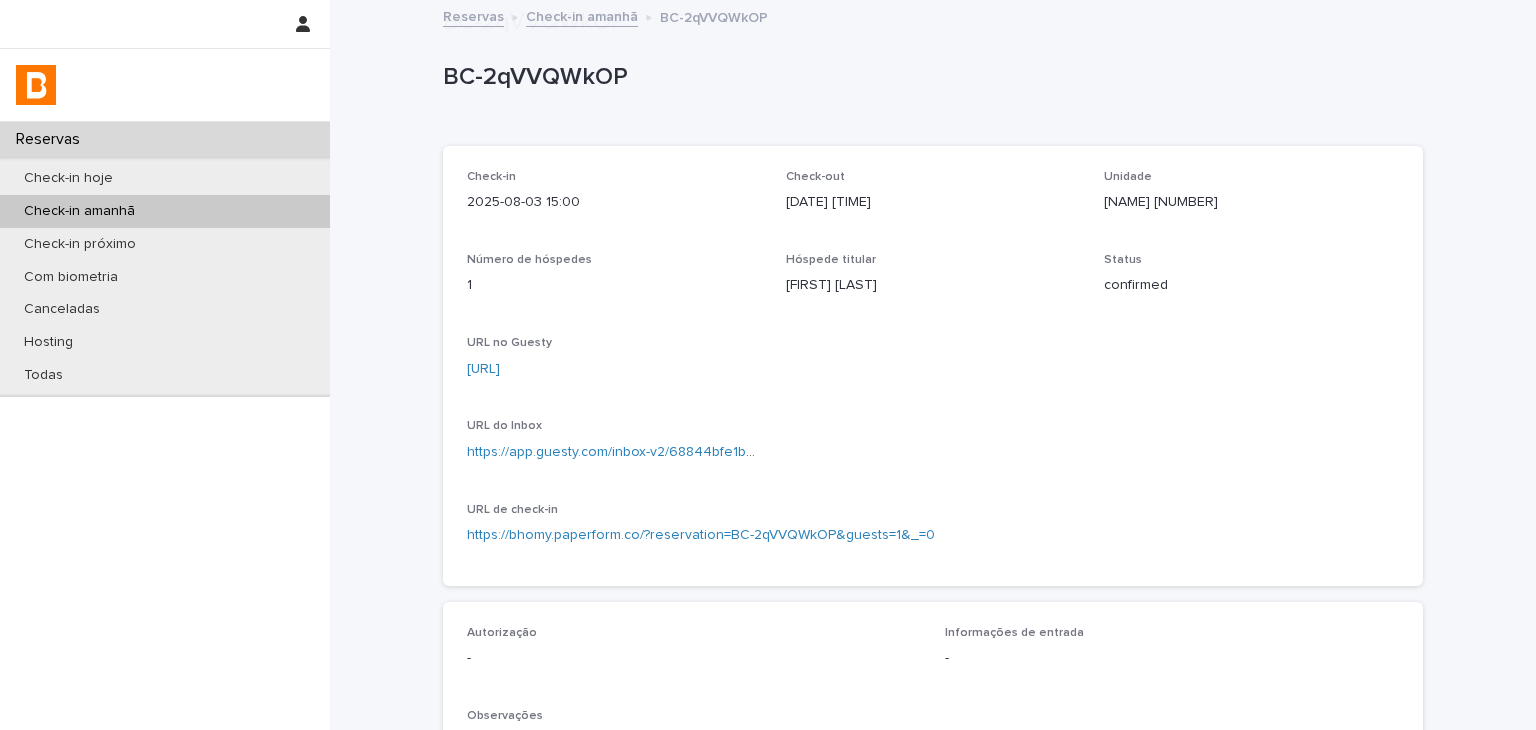 scroll, scrollTop: 400, scrollLeft: 0, axis: vertical 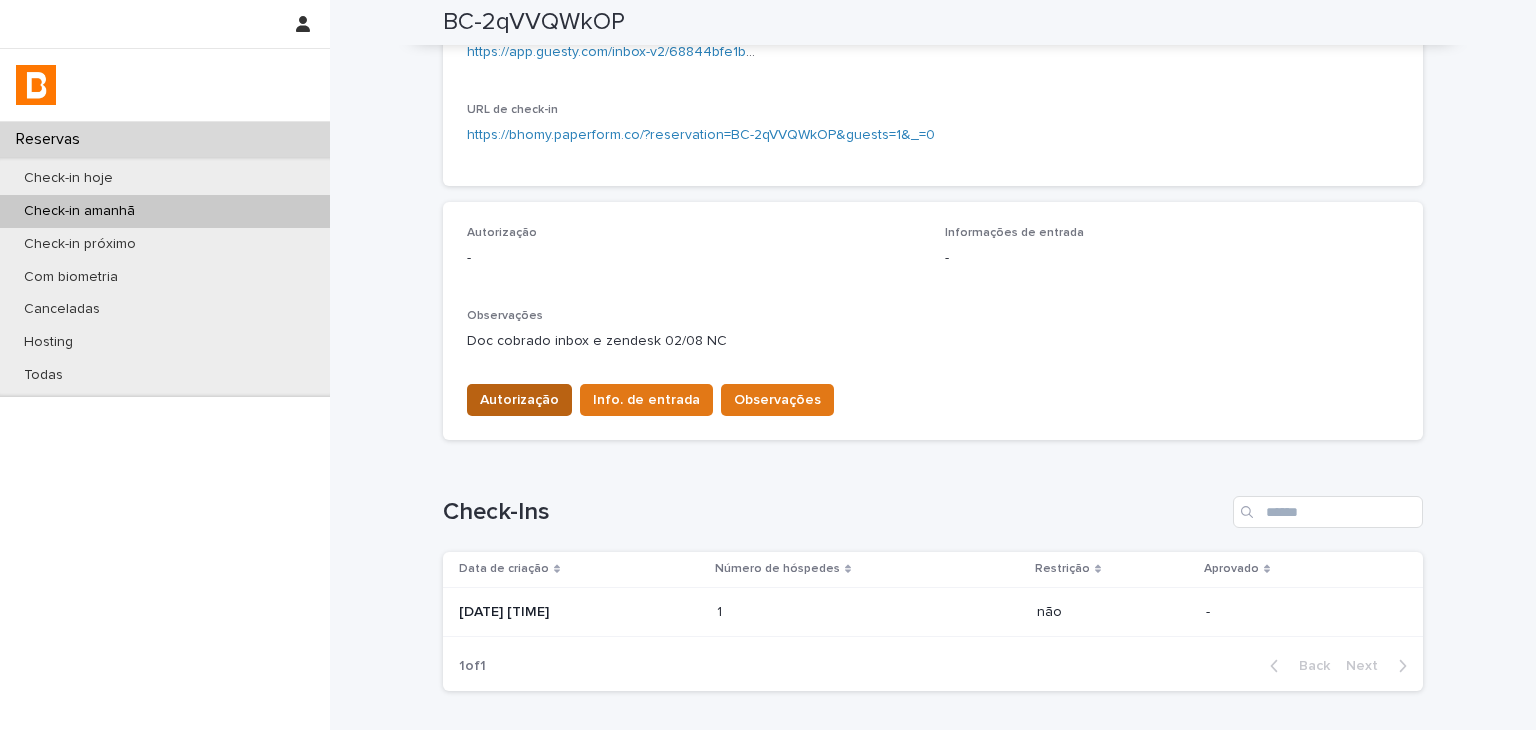 click on "Autorização" at bounding box center (519, 400) 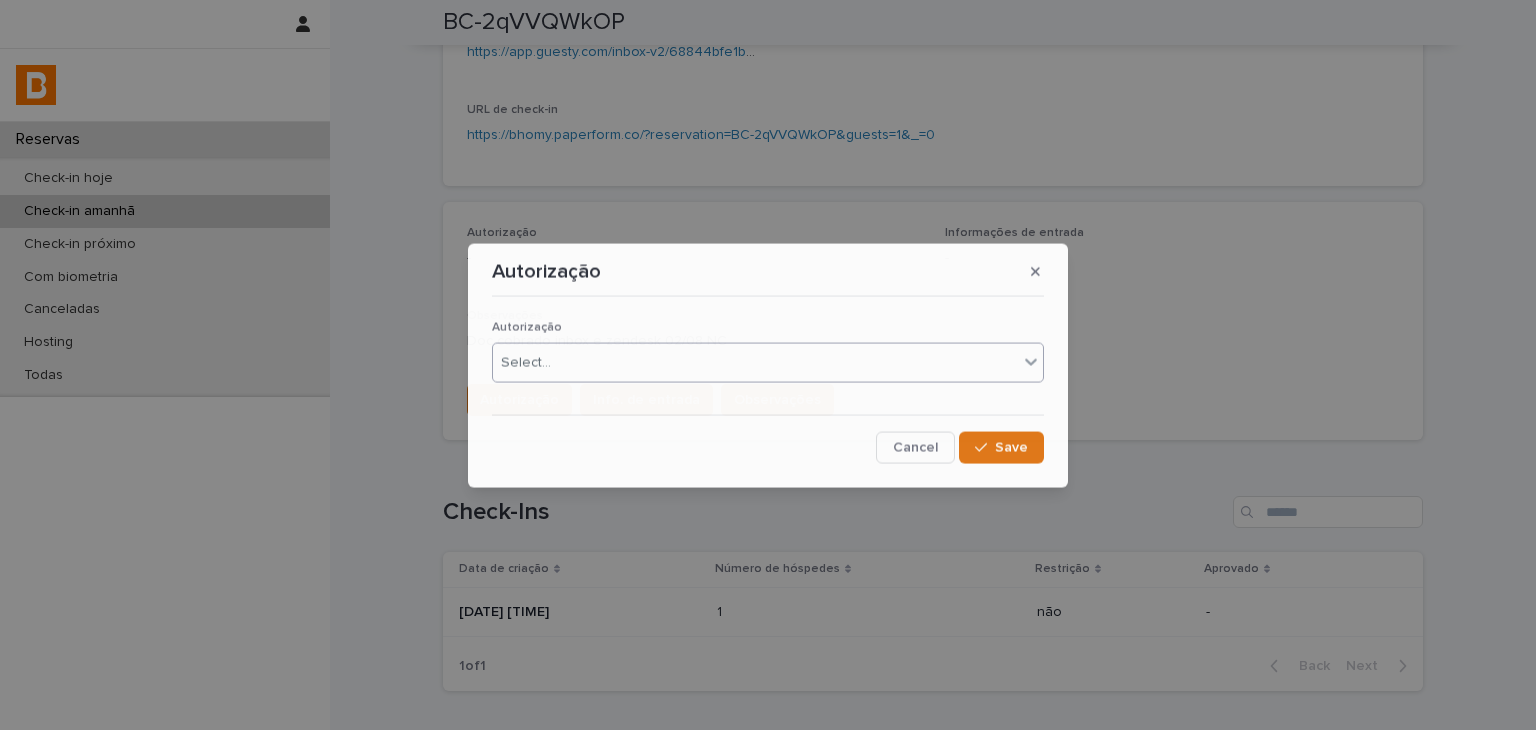 click on "Select..." at bounding box center [755, 362] 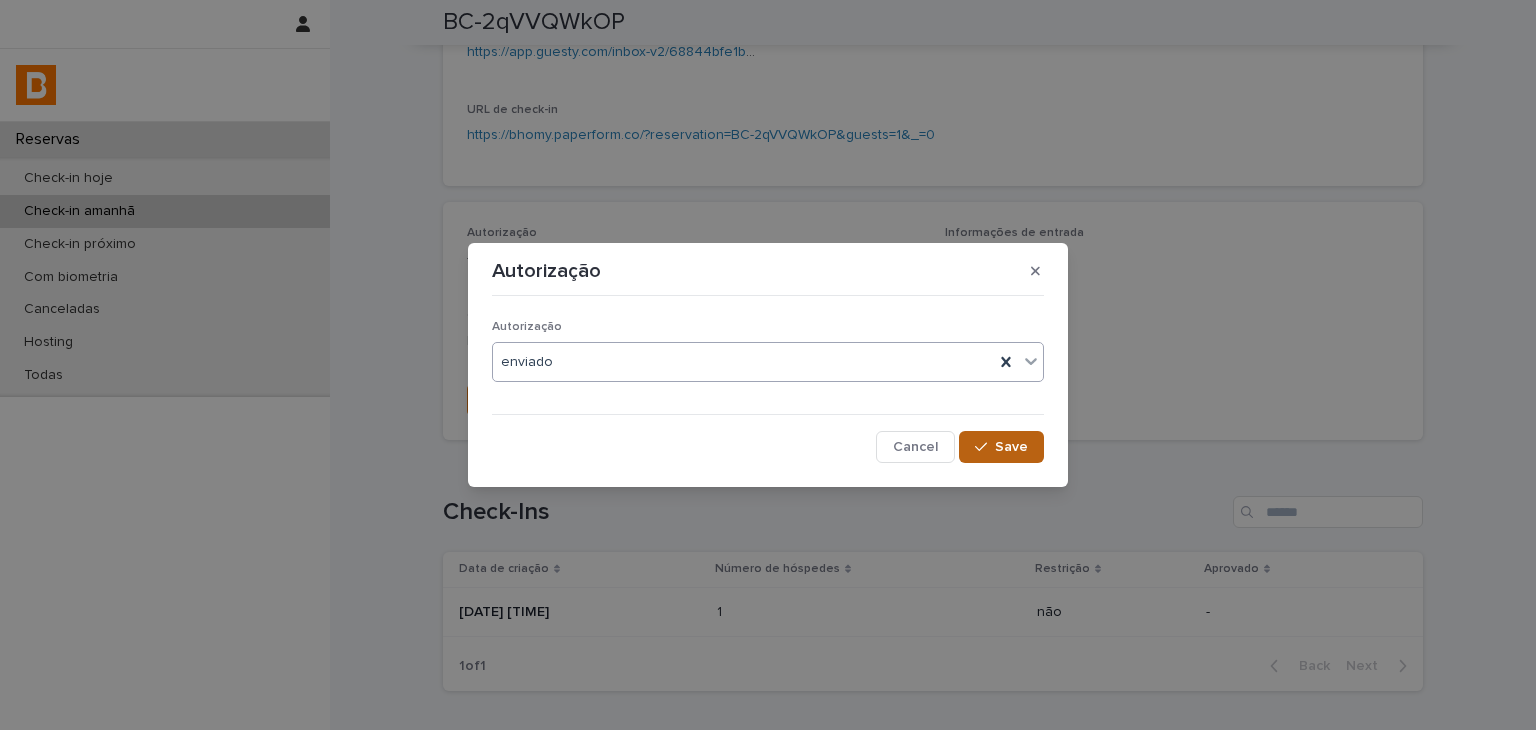 click on "Save" at bounding box center [1001, 447] 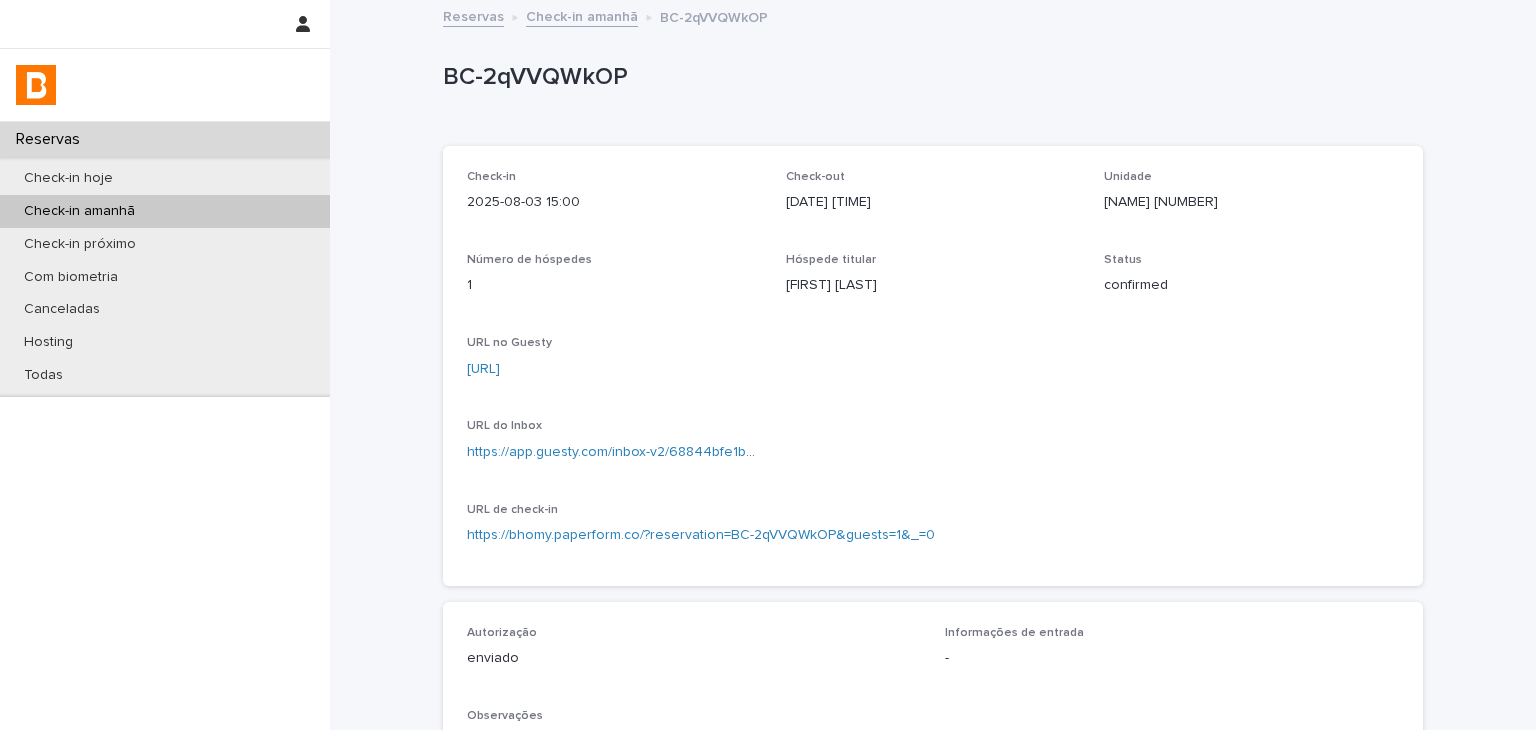 scroll, scrollTop: 300, scrollLeft: 0, axis: vertical 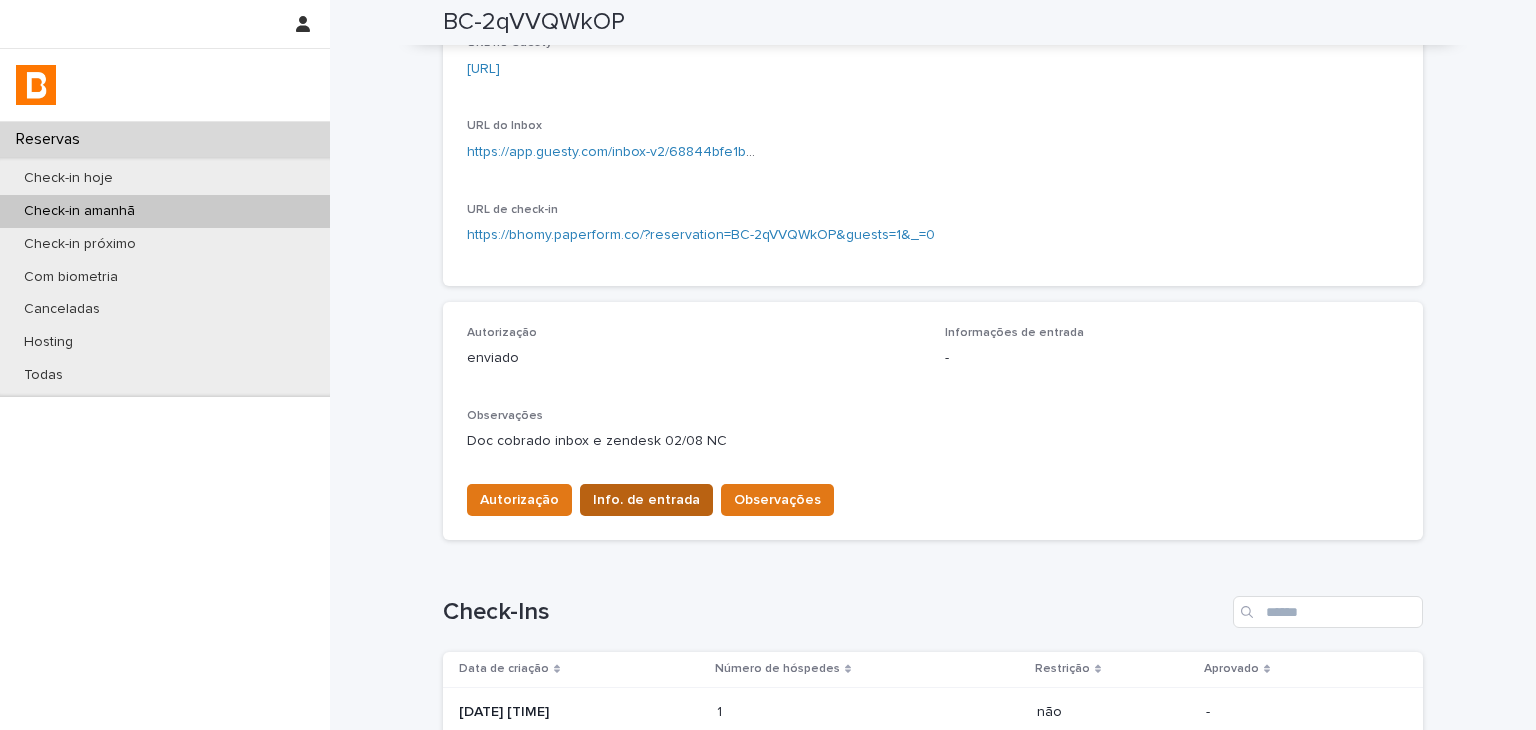 click on "Info. de entrada" at bounding box center (646, 500) 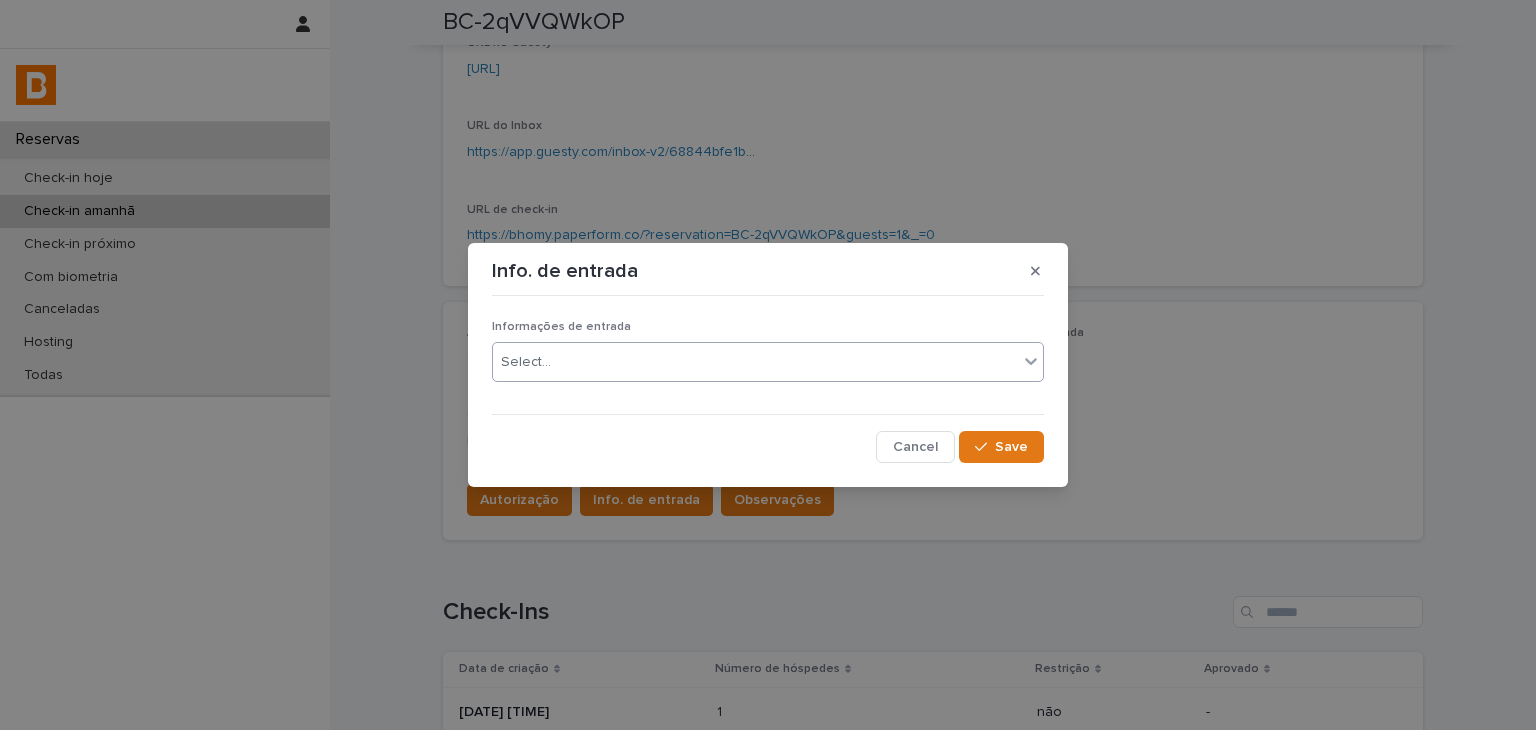 click on "Select..." at bounding box center [755, 362] 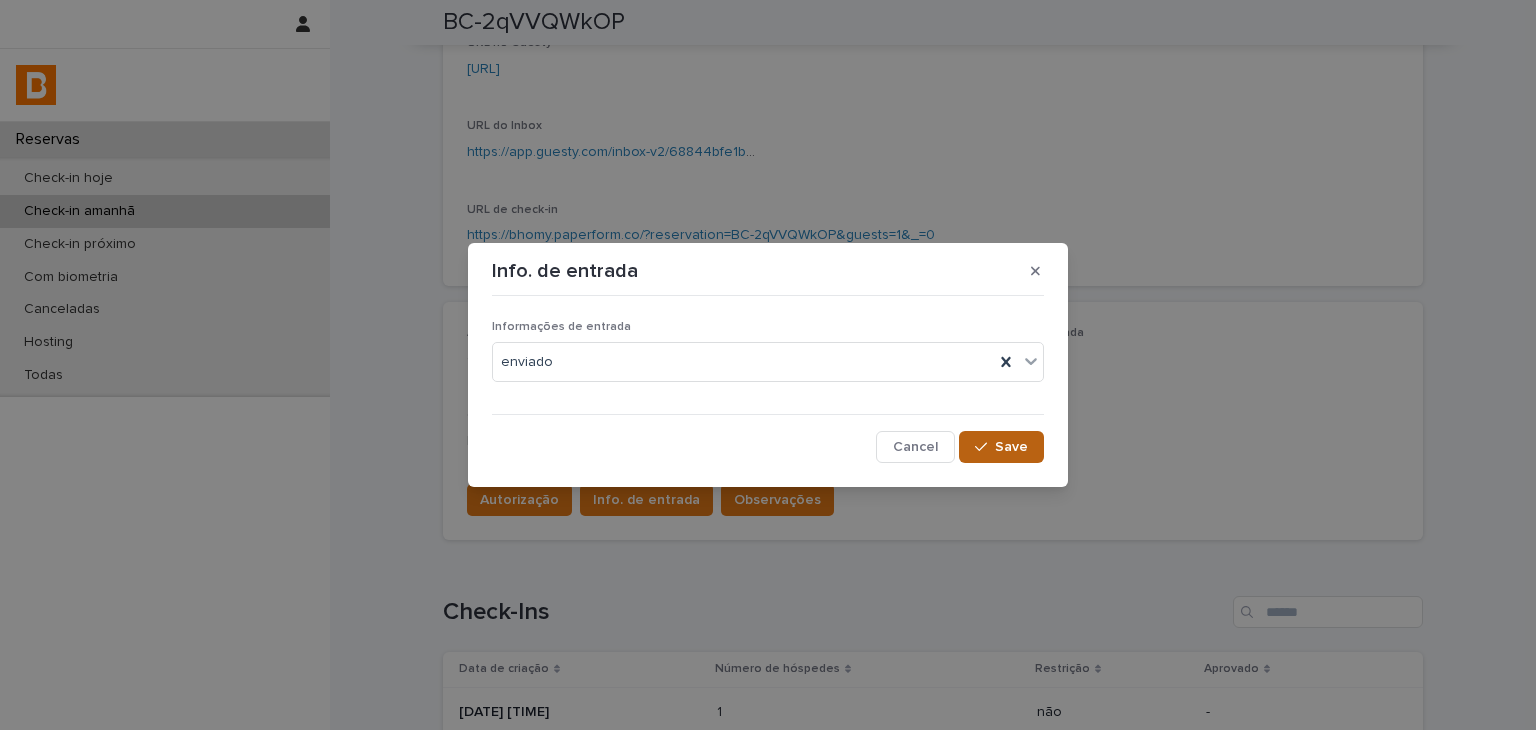 click on "Save" at bounding box center (1001, 447) 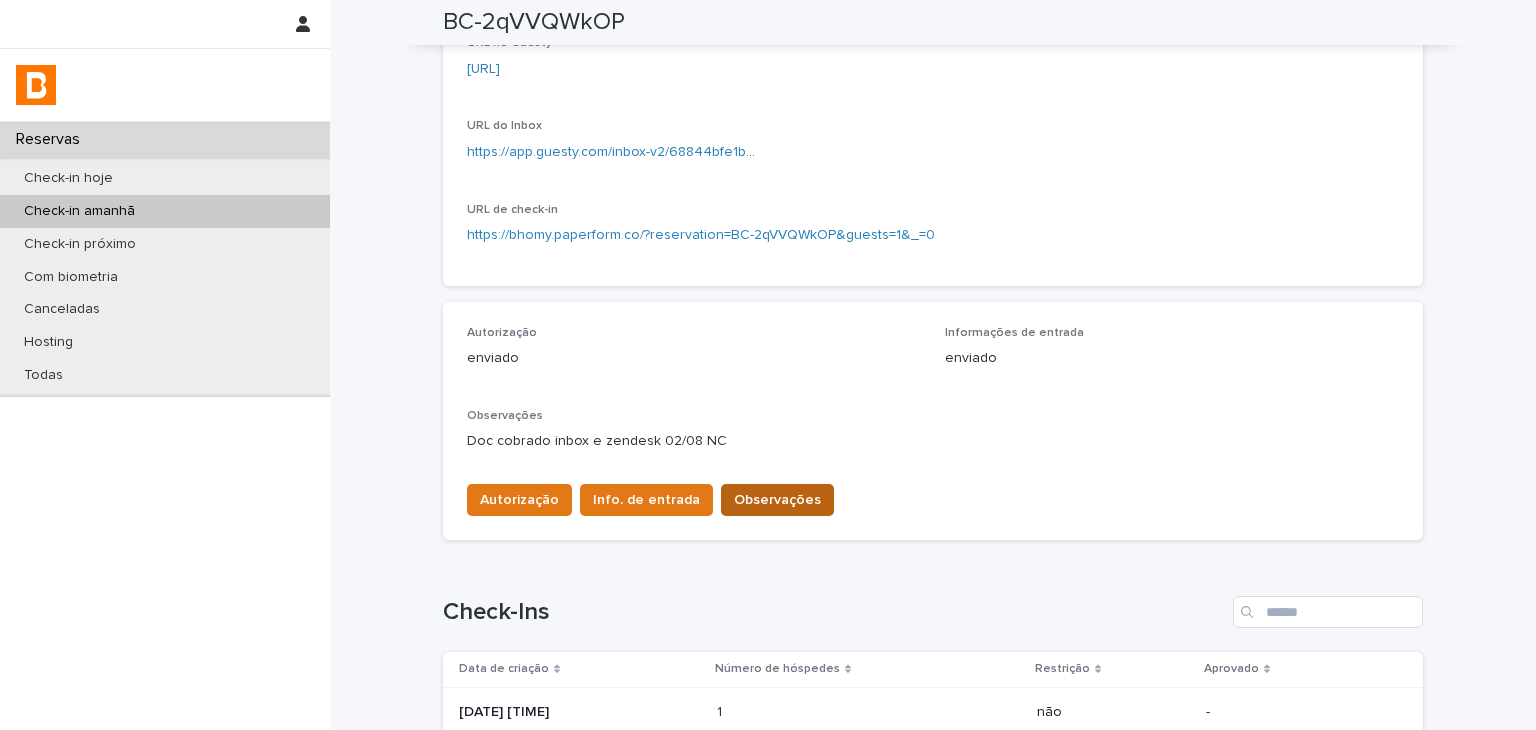 click on "Observações" at bounding box center (777, 500) 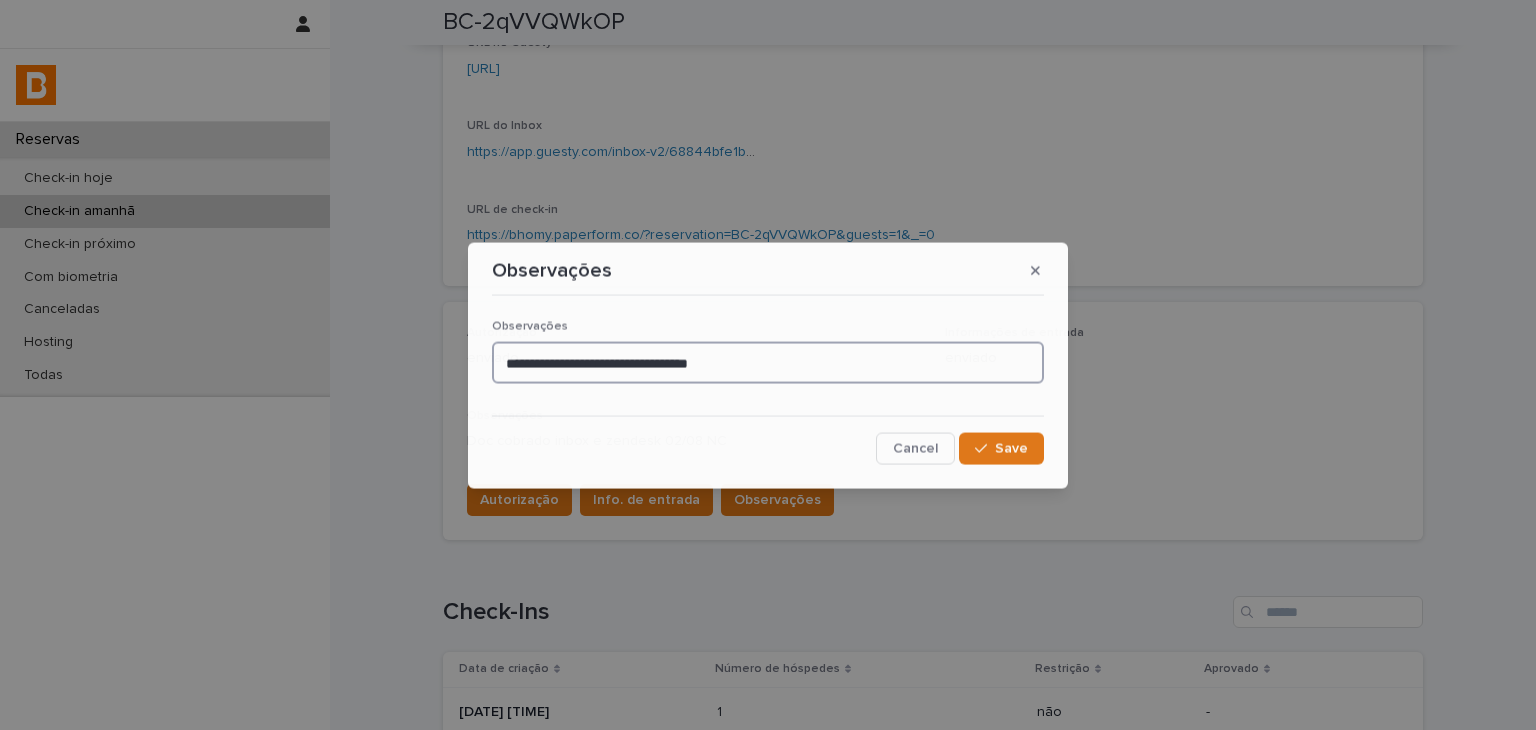 click on "**********" at bounding box center [768, 362] 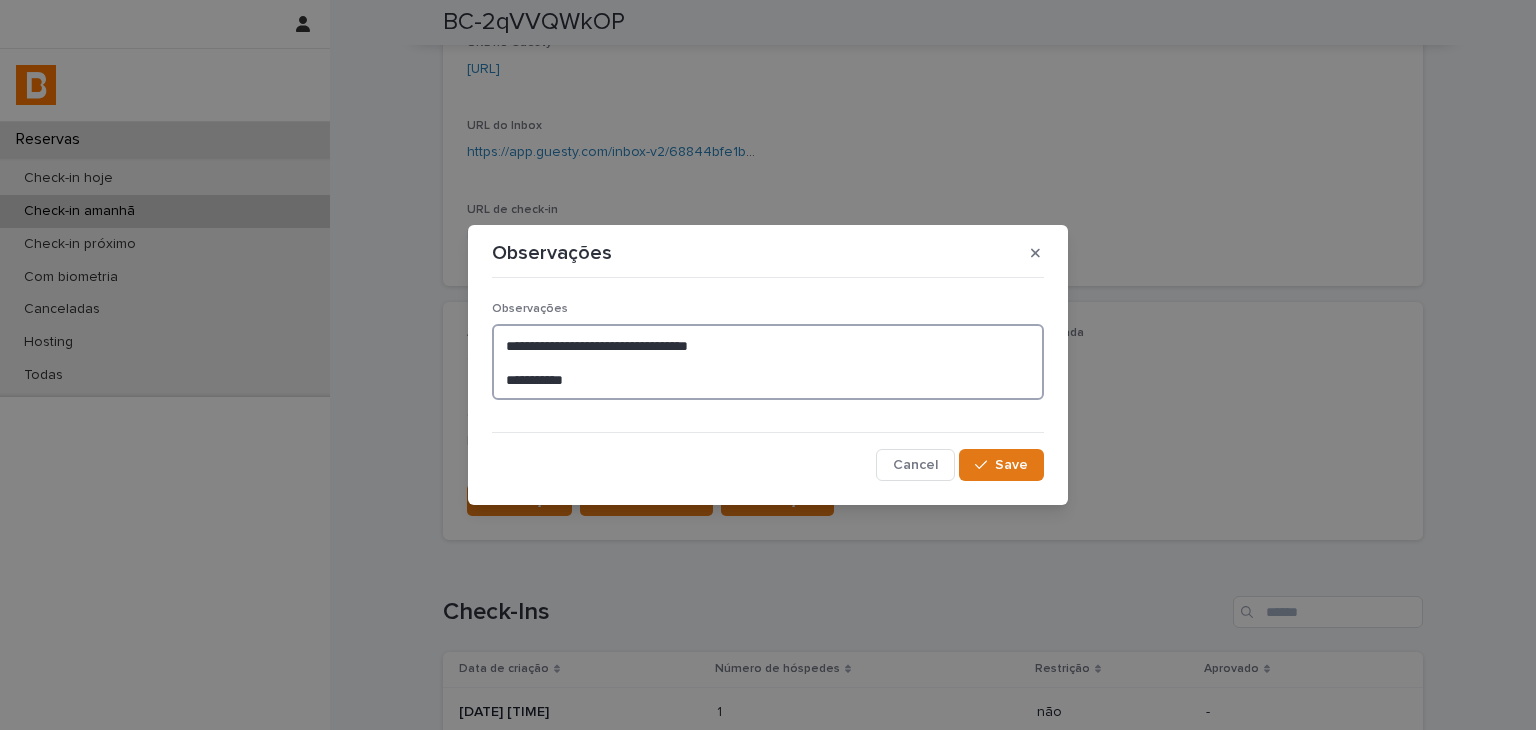 type on "**********" 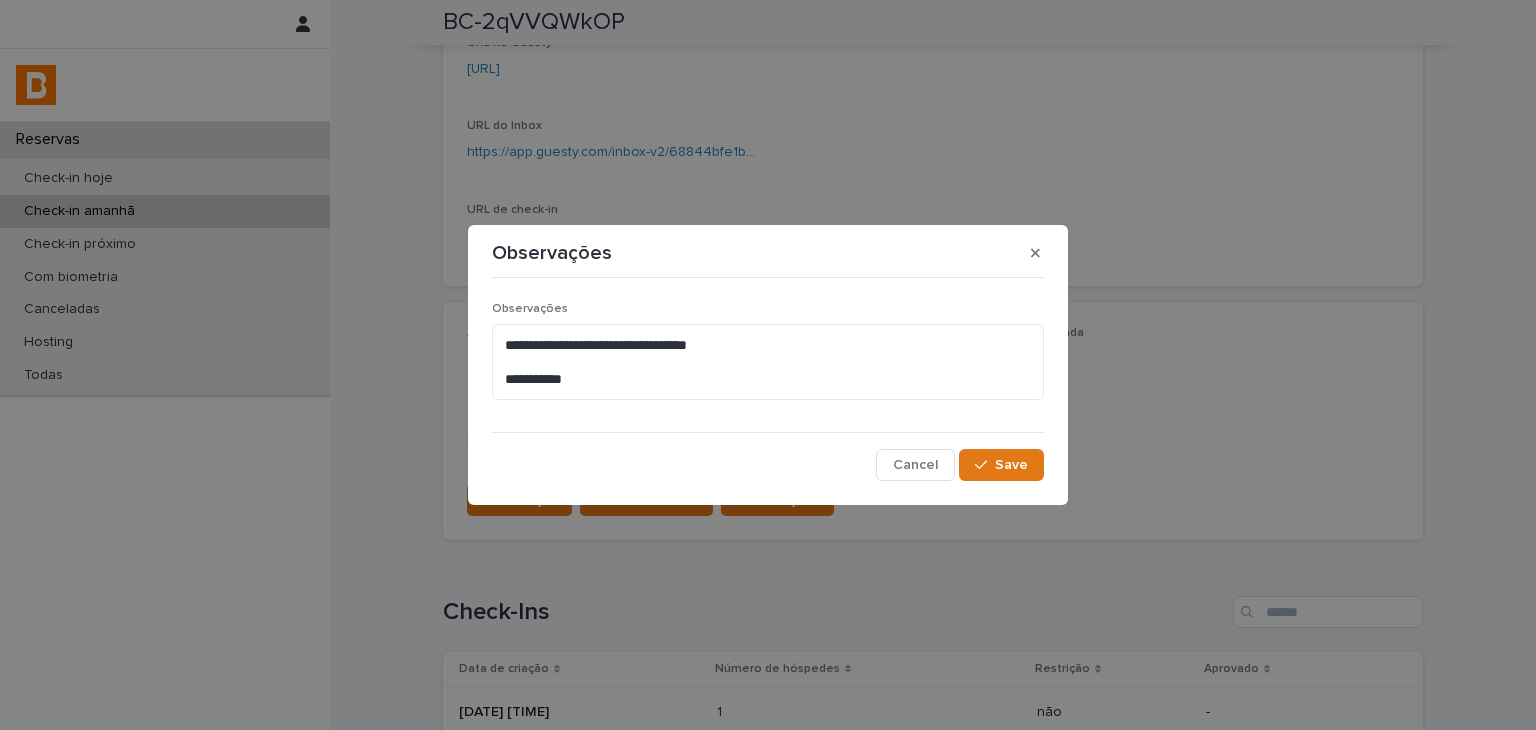 click on "**********" at bounding box center [768, 383] 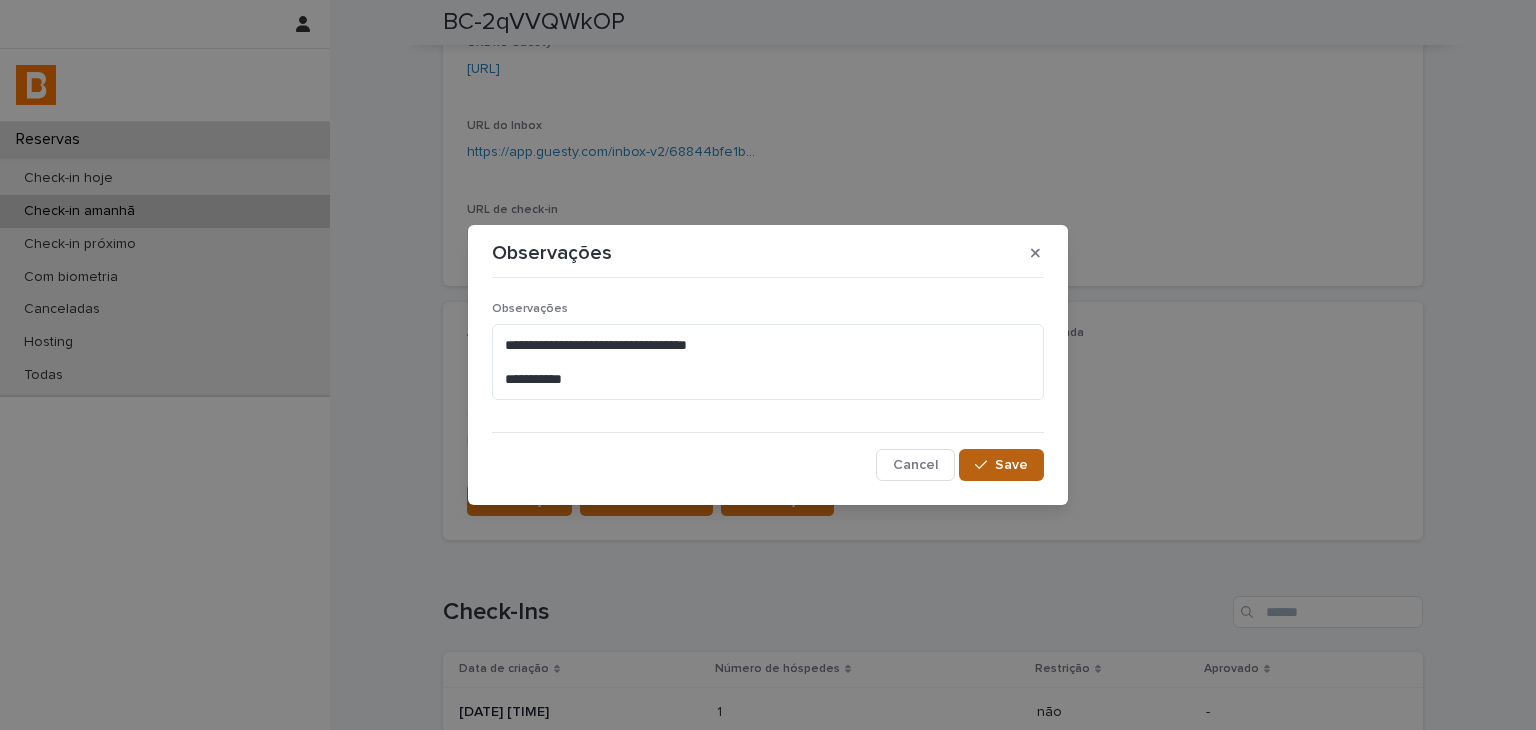 click on "Save" at bounding box center [1011, 465] 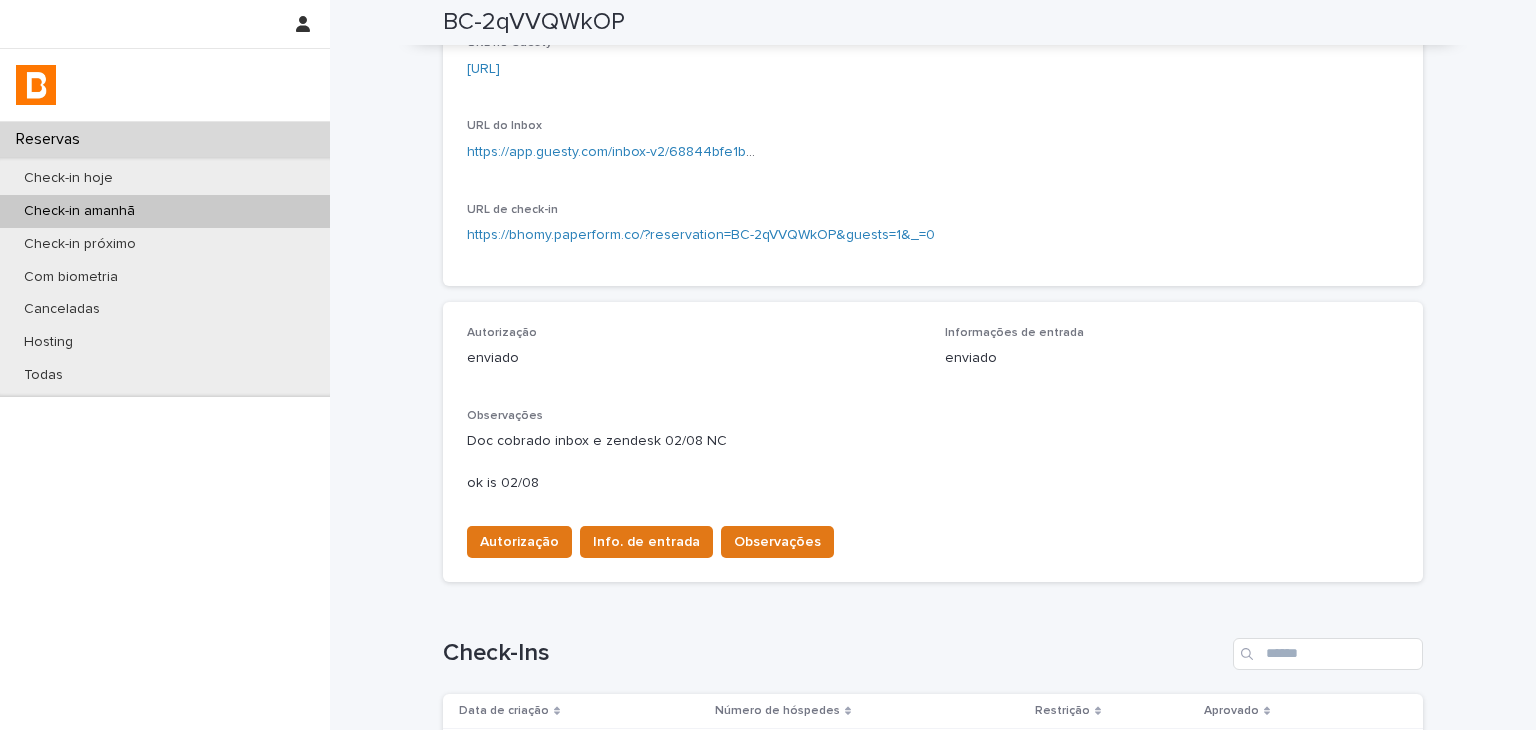 scroll, scrollTop: 320, scrollLeft: 0, axis: vertical 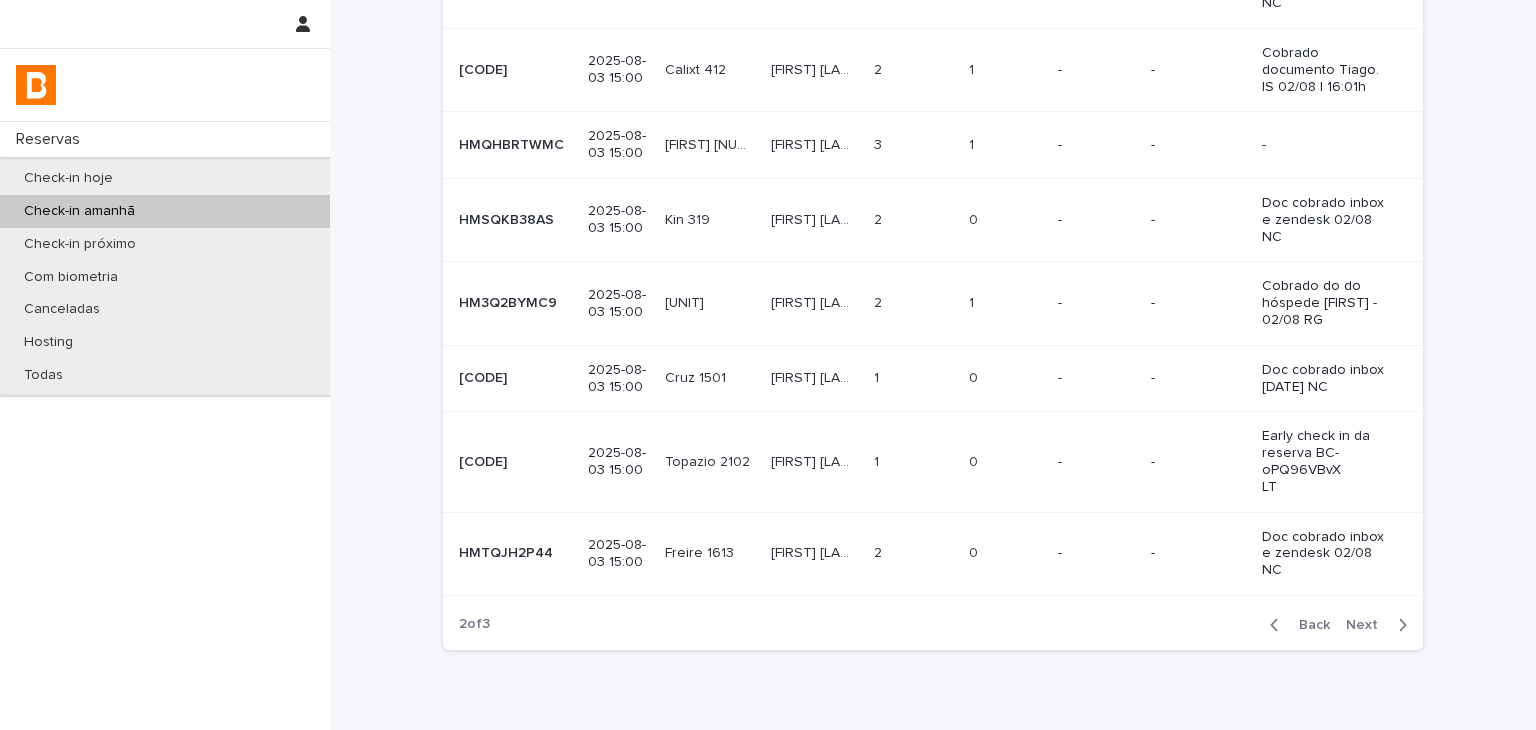 click on "Next" at bounding box center [1368, 625] 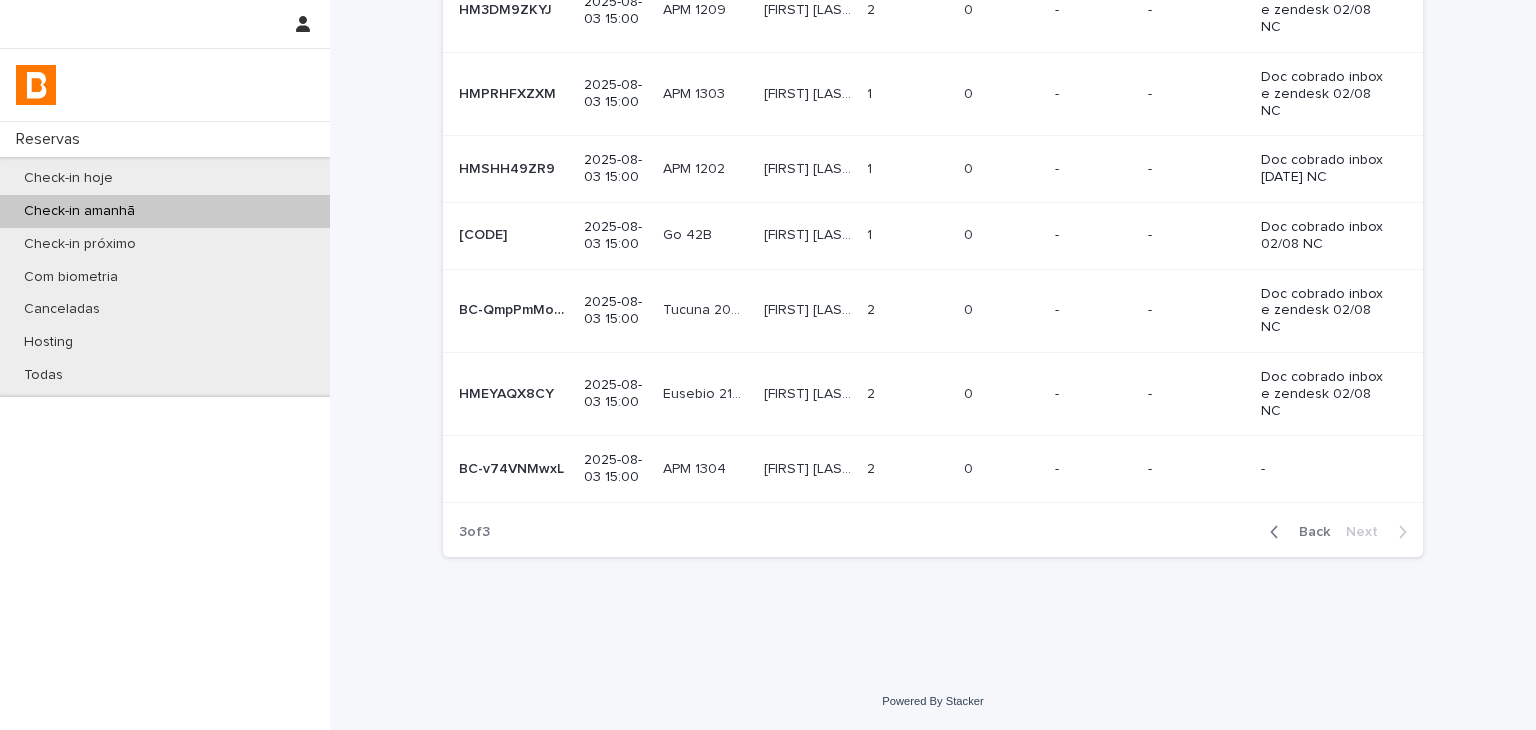 scroll, scrollTop: 156, scrollLeft: 0, axis: vertical 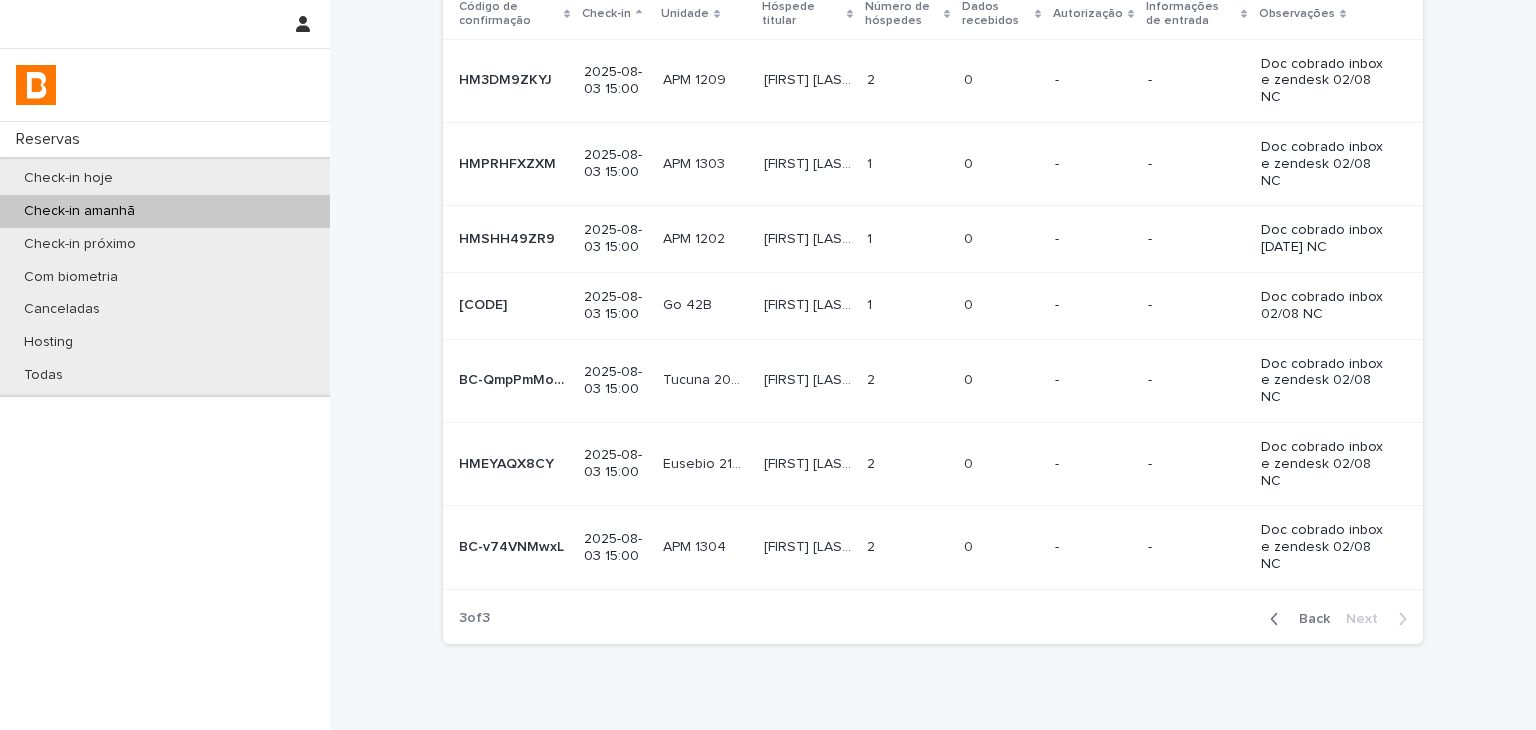 click on "Check-in amanhã Autorização is none of enviado Informações de entrada Clear all filters Código de confirmação Check-in Unidade Hóspede titular Número de hóspedes Dados recebidos Autorização Informações de entrada Observações HM3DM9ZKYJ HM3DM9ZKYJ   2025-08-03 15:00 APM 1209 APM 1209   [FIRST] [LAST] [FIRST] [LAST]   2 2   0 0   - - Doc cobrado inbox e zendesk 02/08 NC HMPRHFXZXM HMPRHFXZXM   2025-08-03 15:00 APM 1303 APM 1303   [FIRST] [LAST] [FIRST] [LAST]   1 1   0 0   - - Doc cobrado inbox e zendesk 02/08 NC HMSHH49ZR9 HMSHH49ZR9   2025-08-03 15:00 APM 1202 APM 1202   [FIRST] [LAST] [LAST] [FIRST] [LAST] [LAST]   1 1   0 0   - - Doc cobrado inbox  02/08 NC HMWHT5HDRE HMWHT5HDRE   2025-08-03 15:00 Go 42B Go 42B   [FIRST] [LAST] [LAST] [FIRST] [LAST] [LAST]   1 1   0 0   - - Doc cobrado inbox 02/08 NC BC-QmpPmMoxq BC-QmpPmMoxq   2025-08-03 15:00 Tucuna 2003 Tucuna 2003   [FIRST] [LAST] [FIRST] [LAST]" at bounding box center [933, 303] 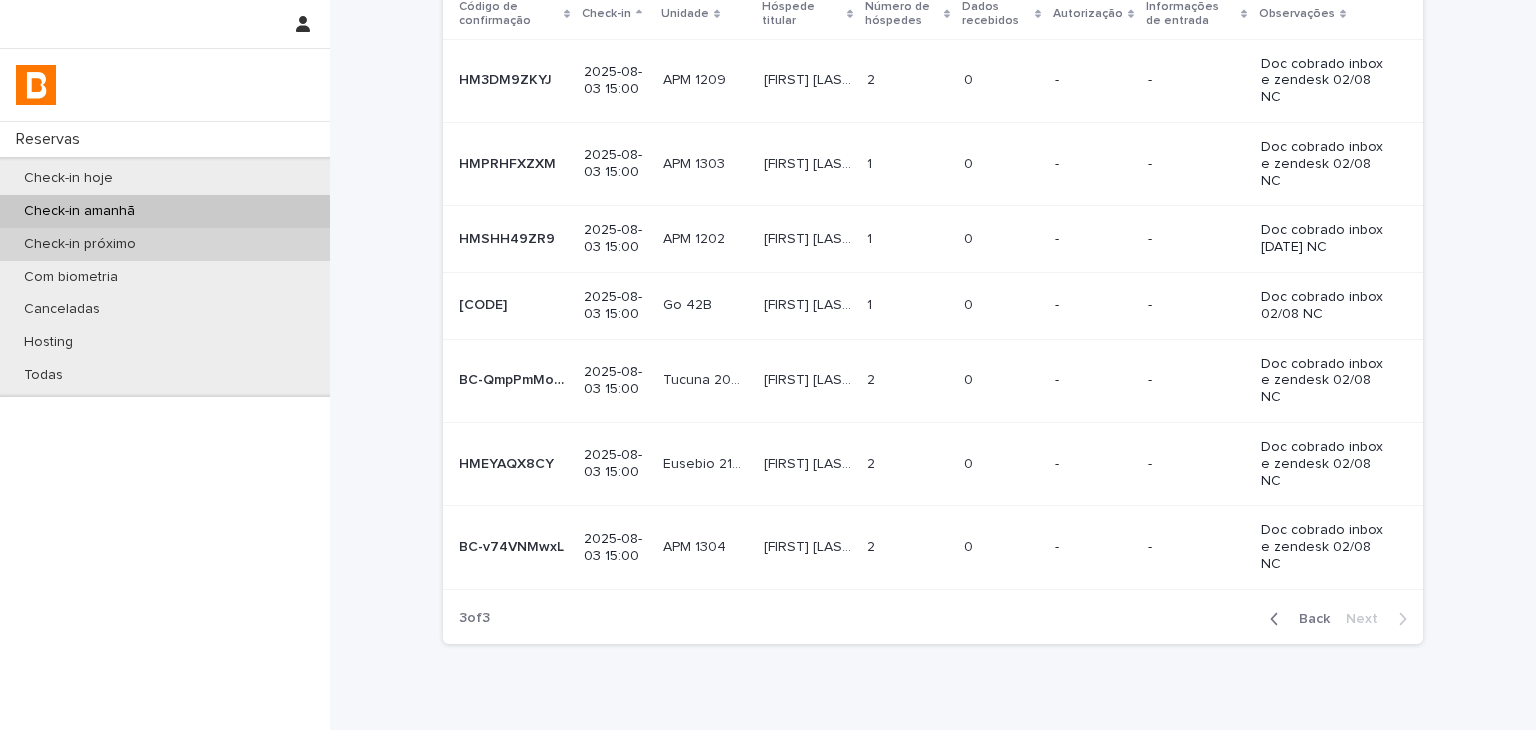 click on "Check-in próximo" at bounding box center [165, 244] 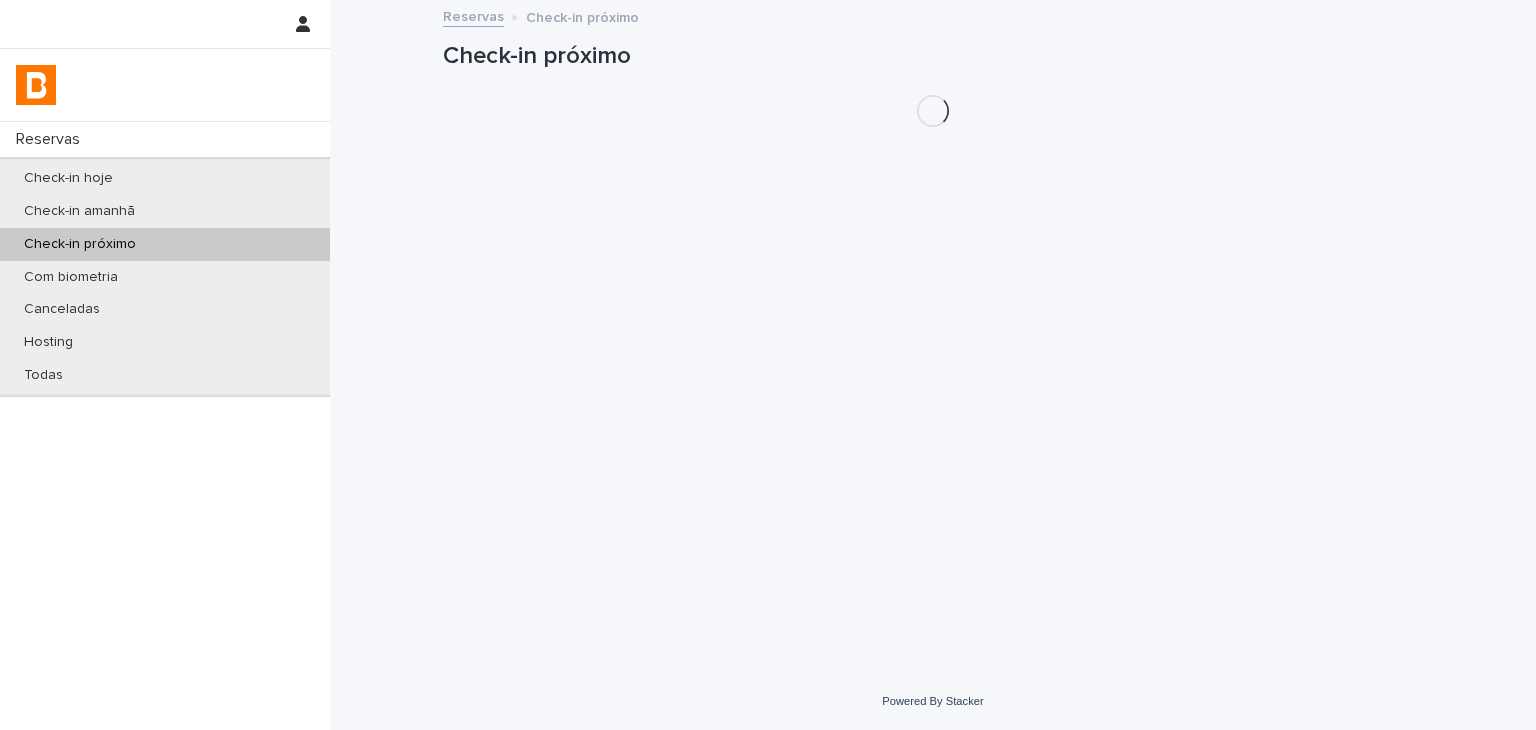 scroll, scrollTop: 0, scrollLeft: 0, axis: both 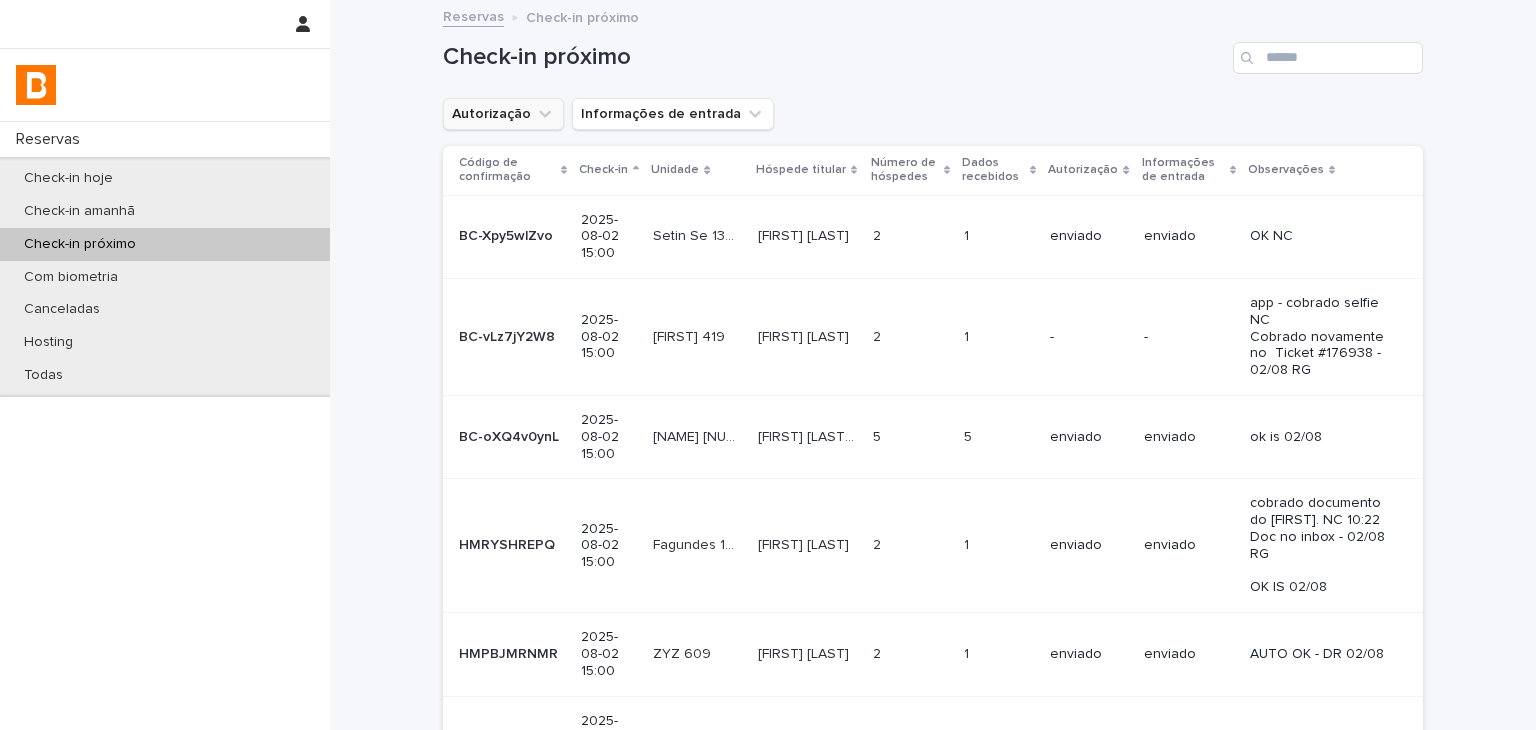 click on "Autorização" at bounding box center [503, 114] 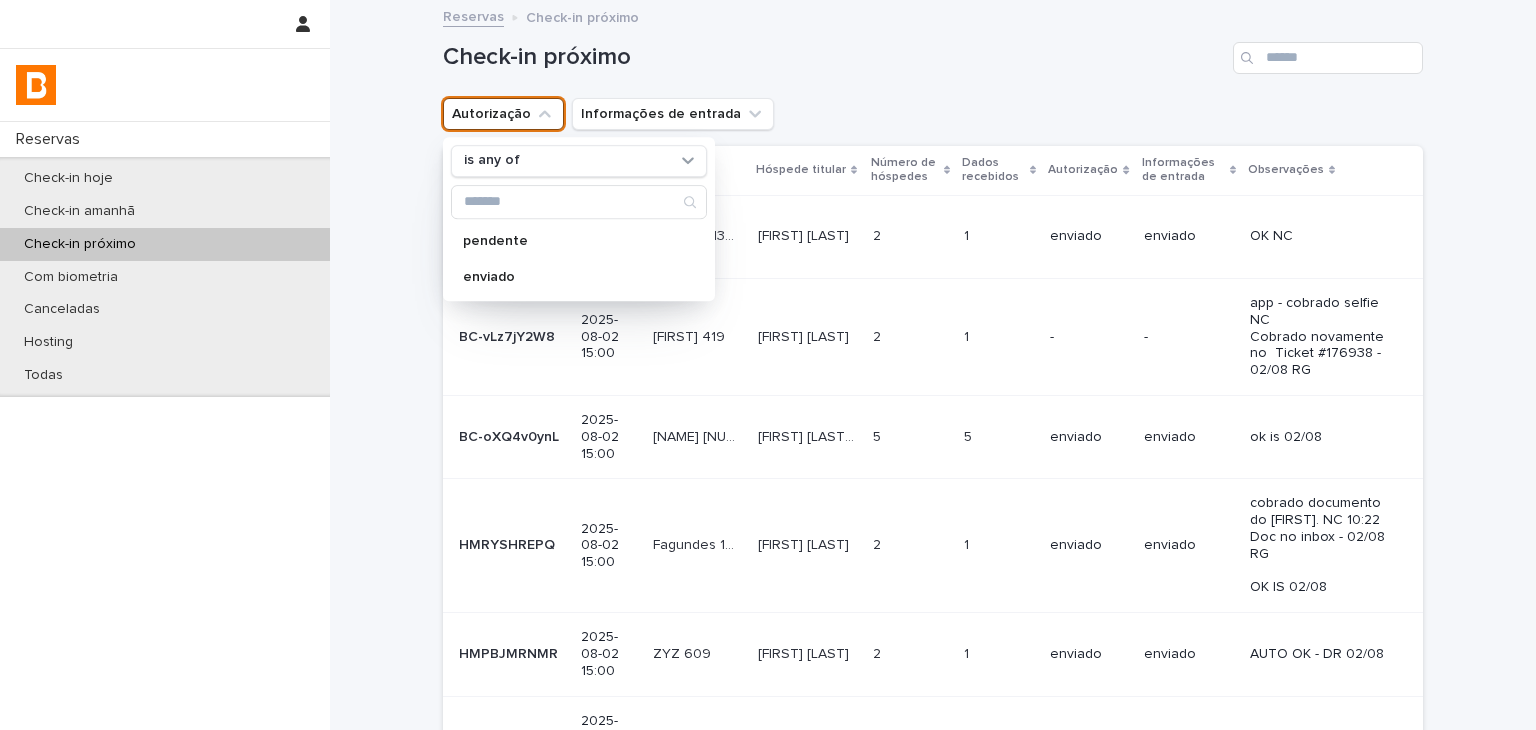 click on "is any of" at bounding box center [492, 161] 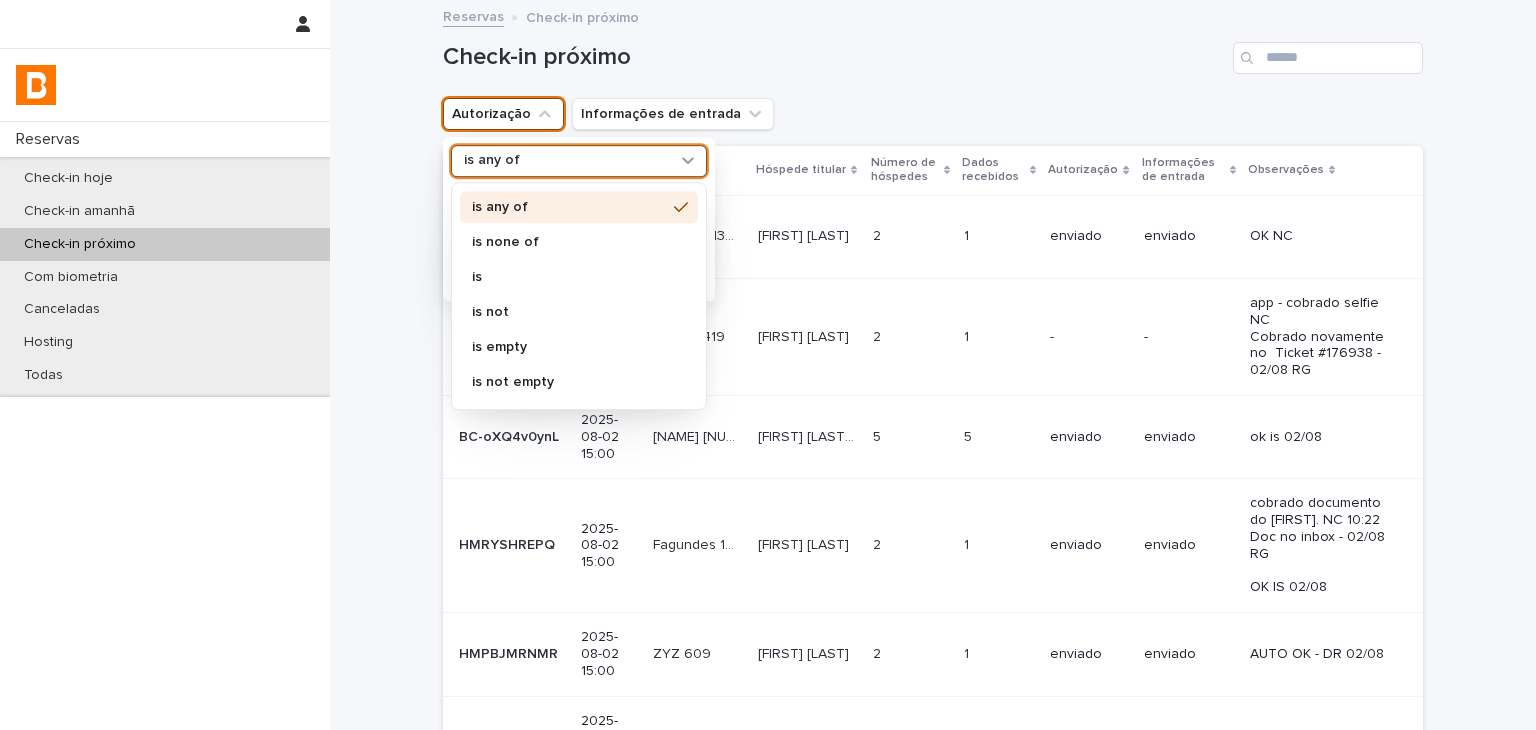 click on "is none of" at bounding box center (579, 242) 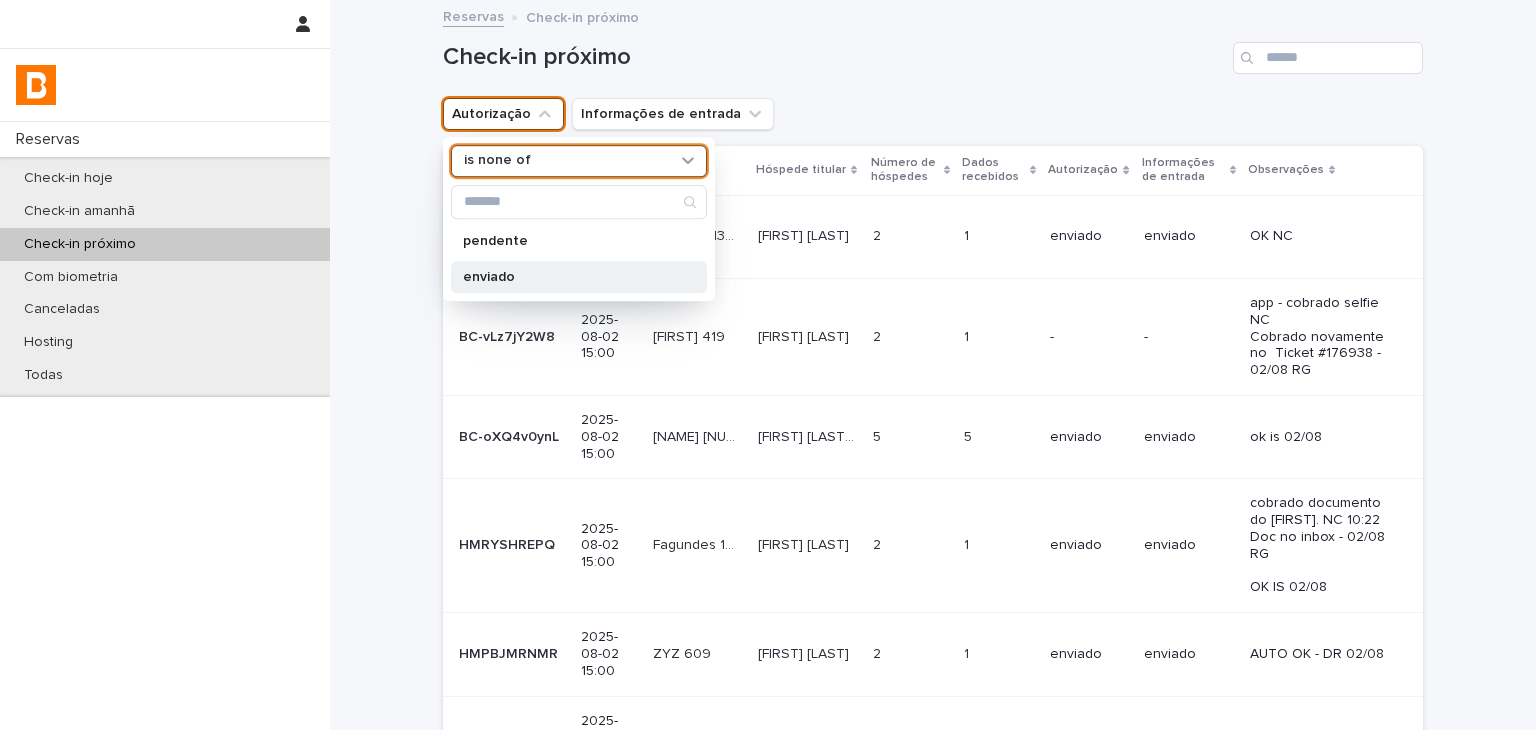 click on "enviado" at bounding box center (569, 277) 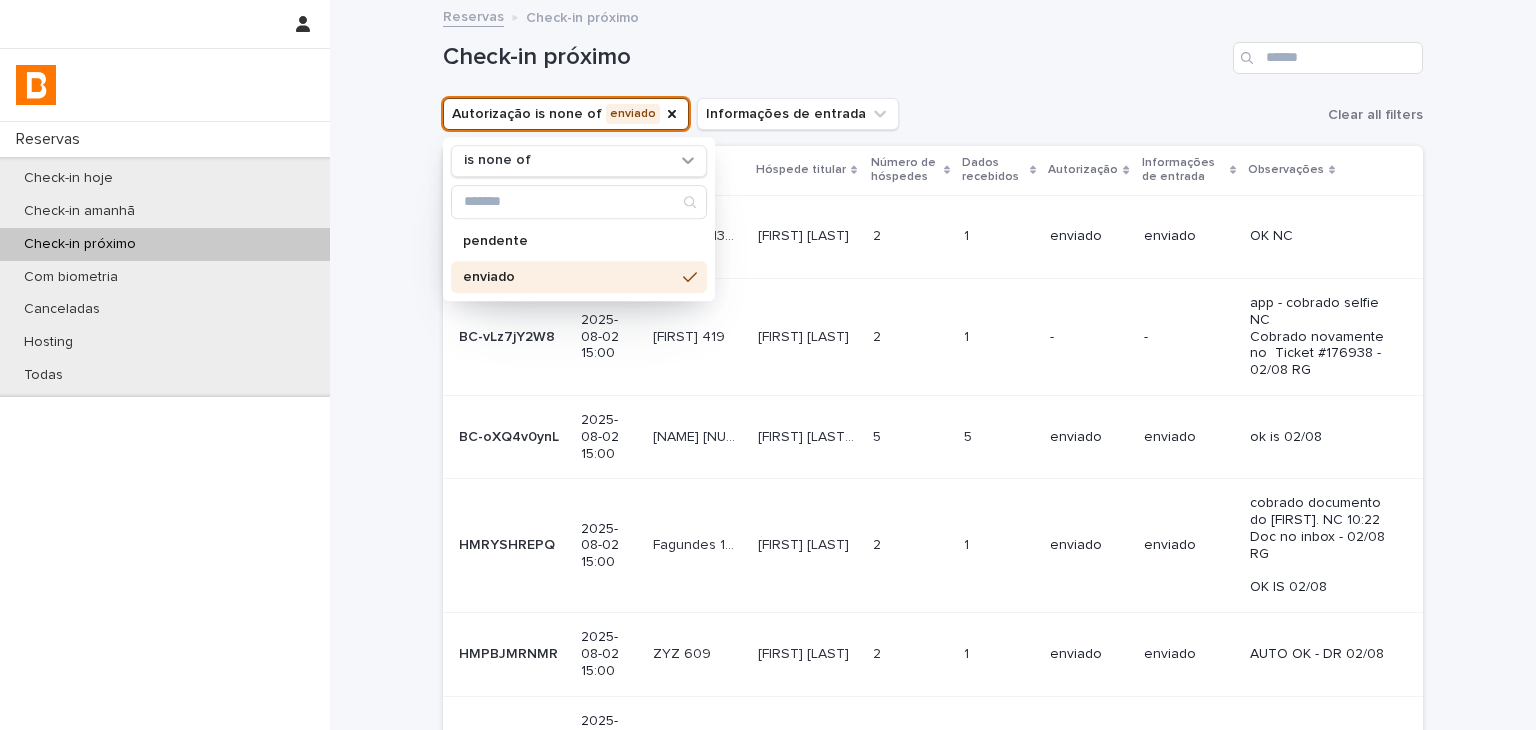 click on "Check-in próximo" at bounding box center [834, 57] 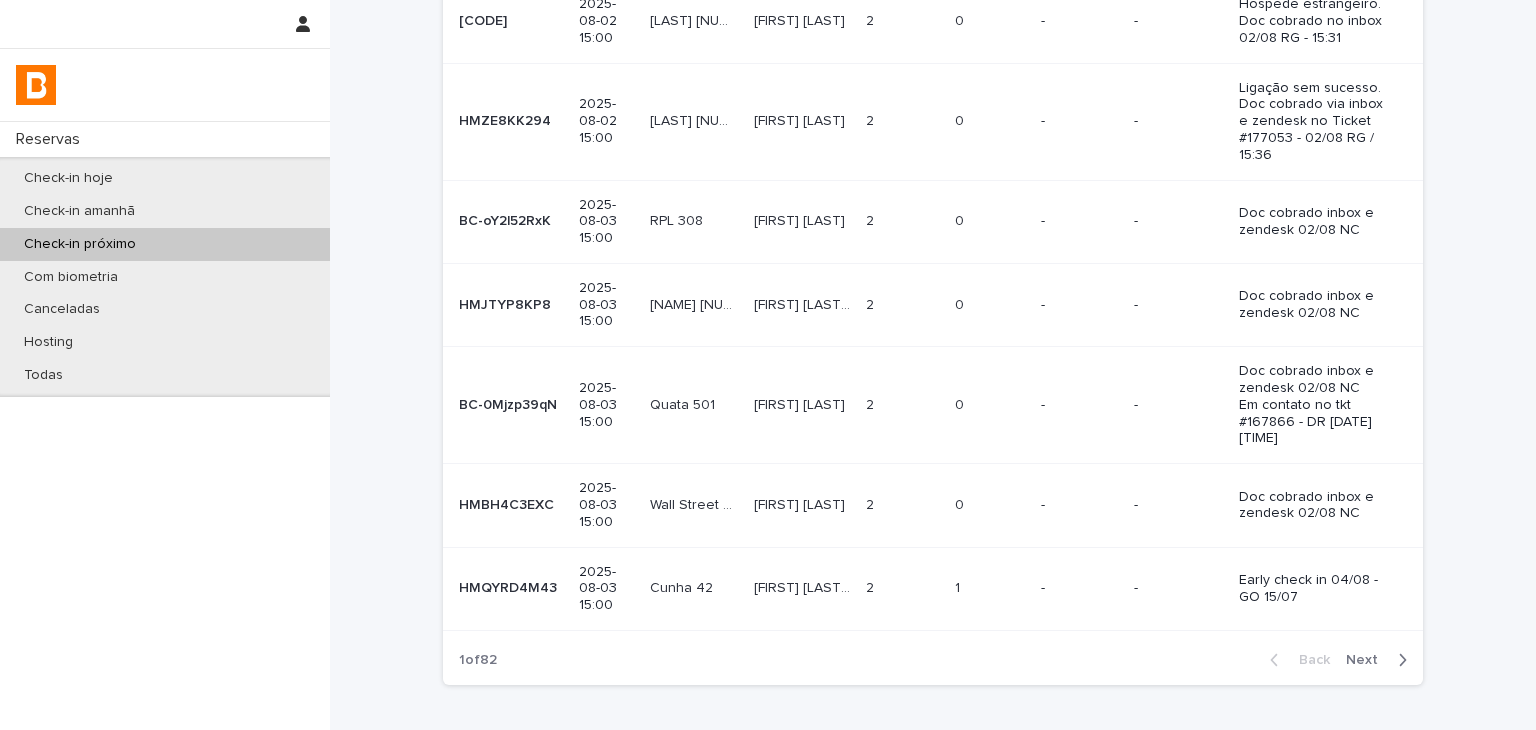 scroll, scrollTop: 658, scrollLeft: 0, axis: vertical 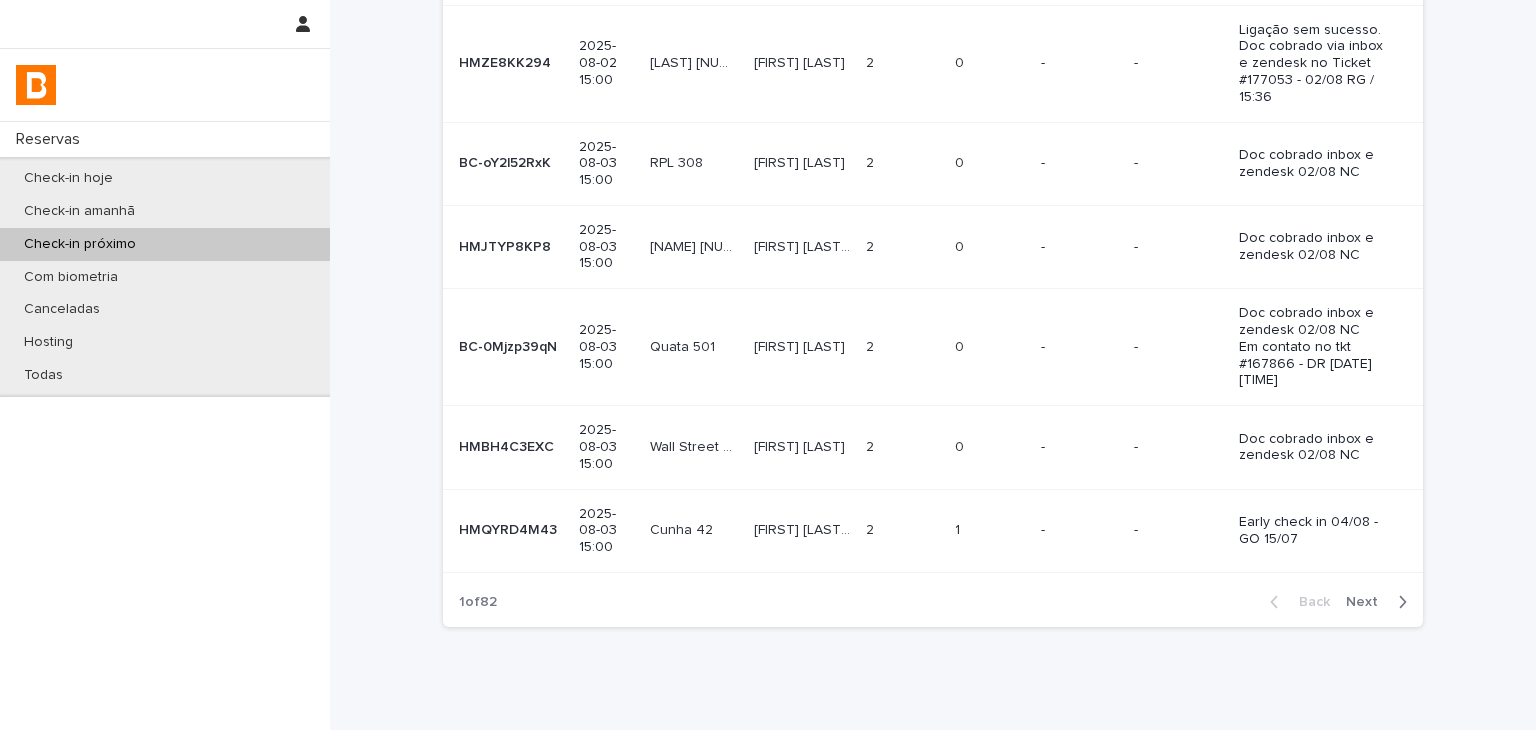 click 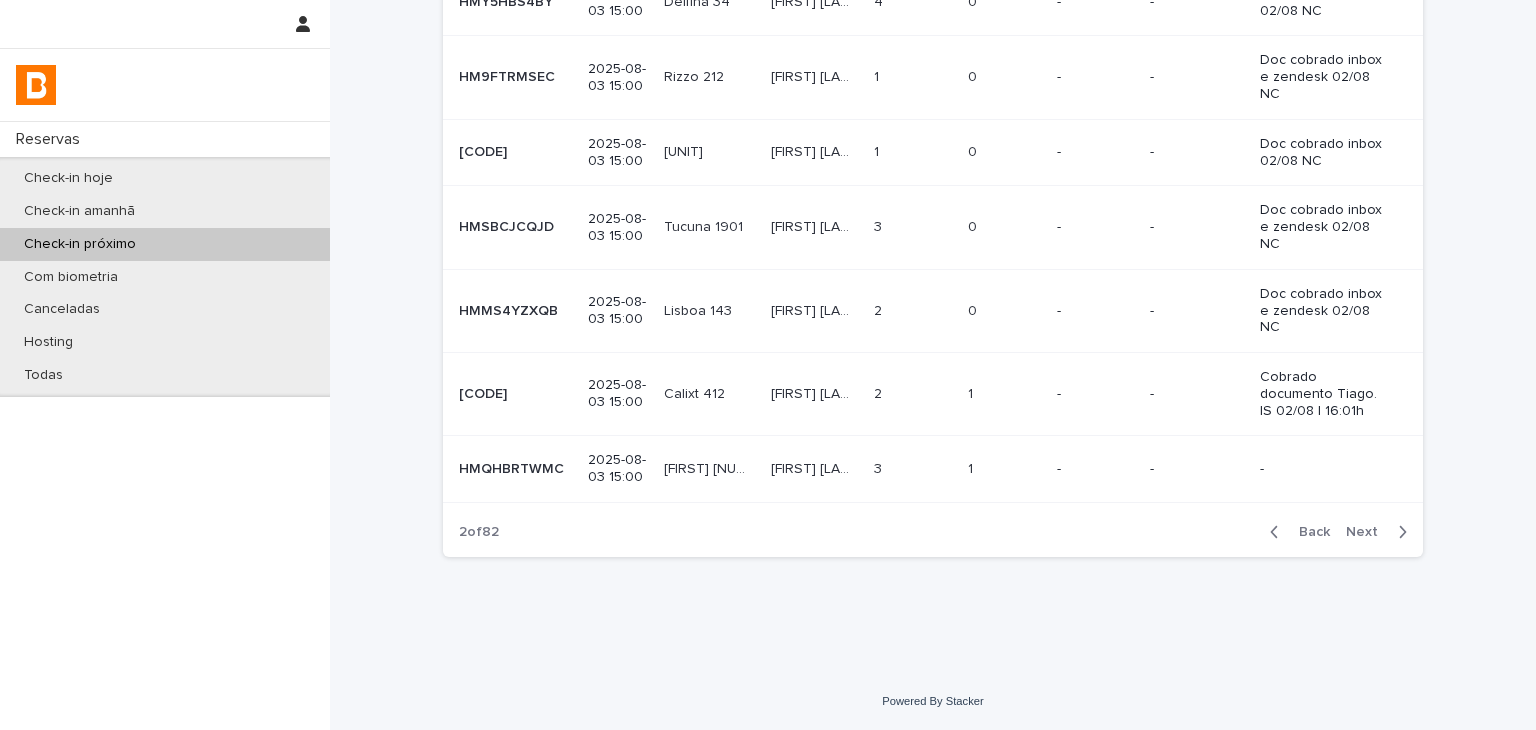 scroll, scrollTop: 524, scrollLeft: 0, axis: vertical 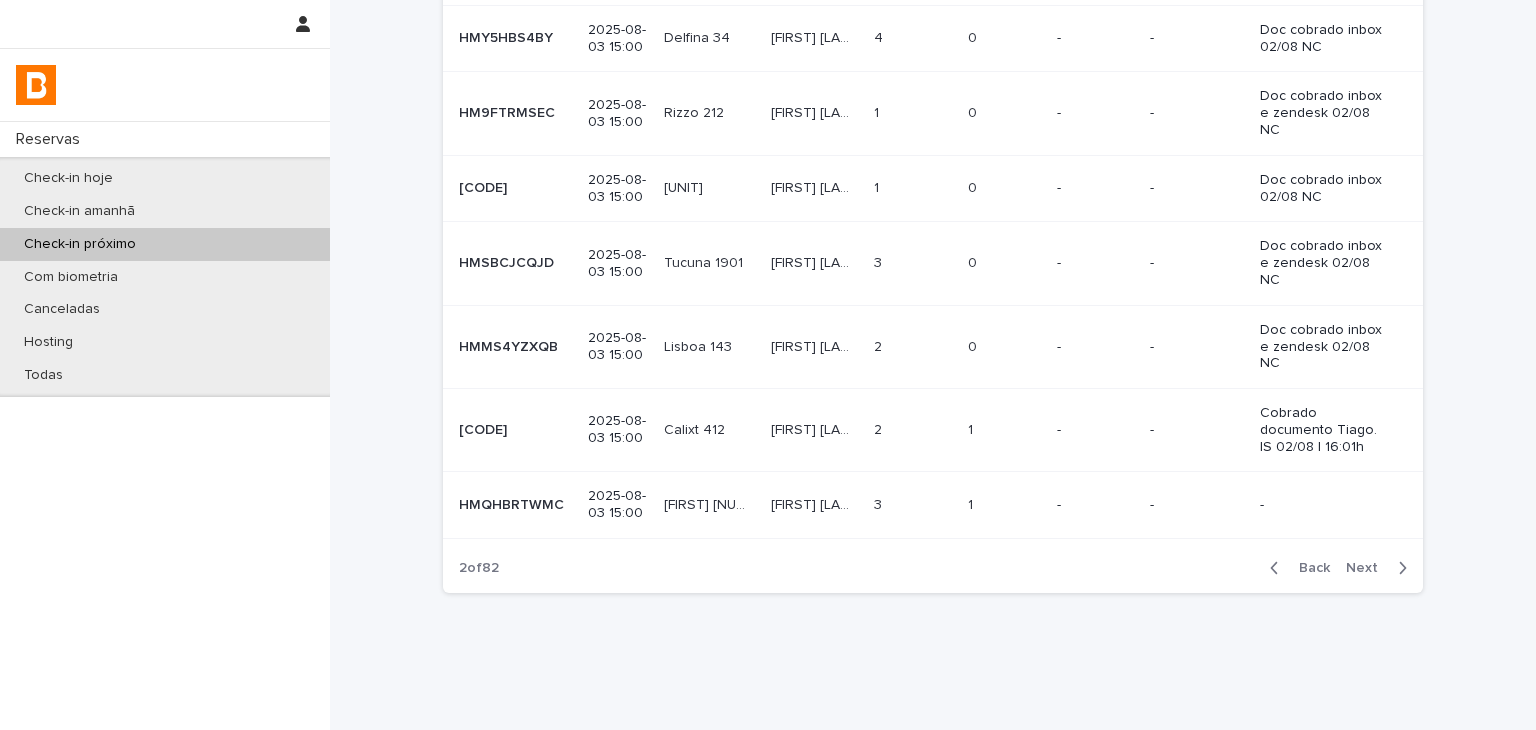 click on "Next" at bounding box center (1368, 568) 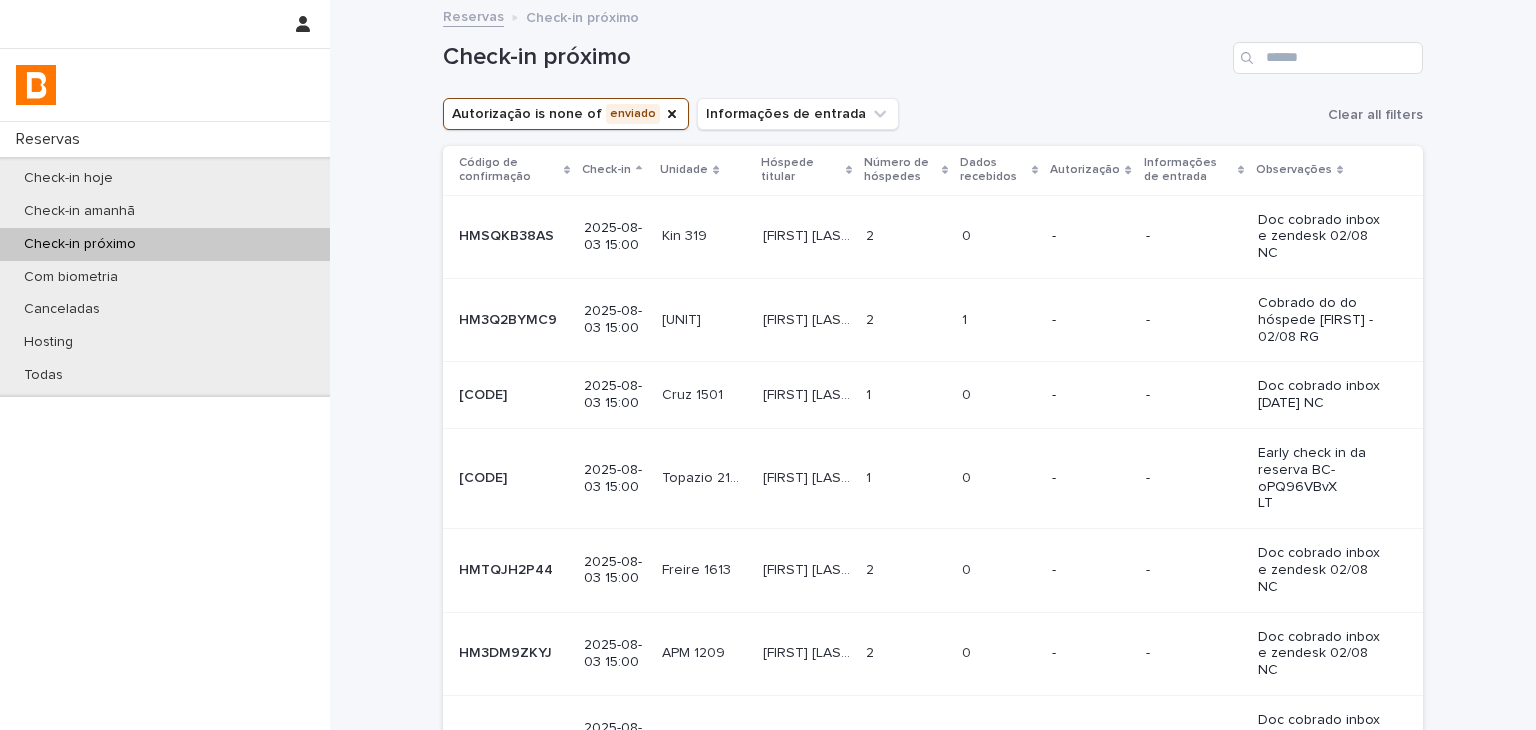 scroll, scrollTop: 406, scrollLeft: 0, axis: vertical 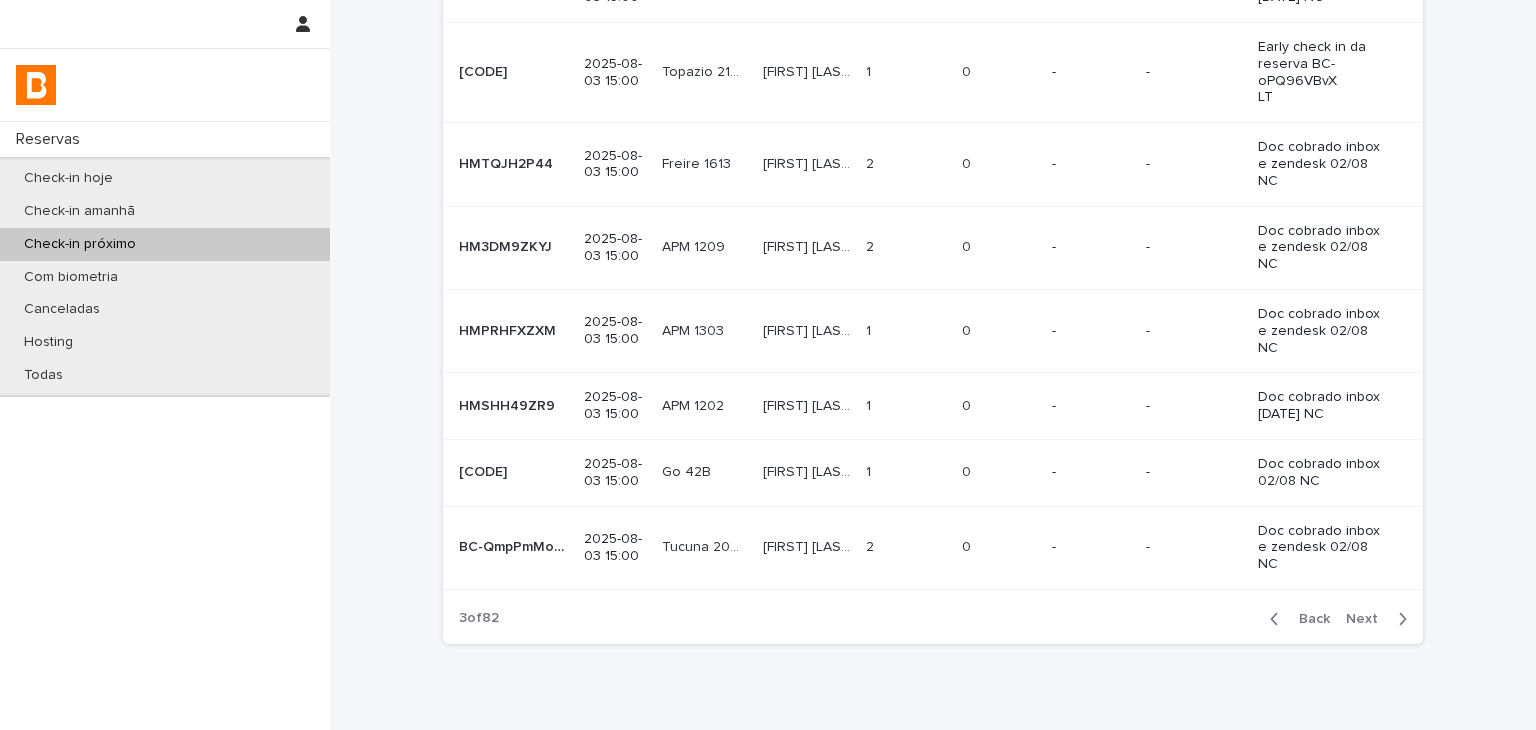click on "Next" at bounding box center [1368, 619] 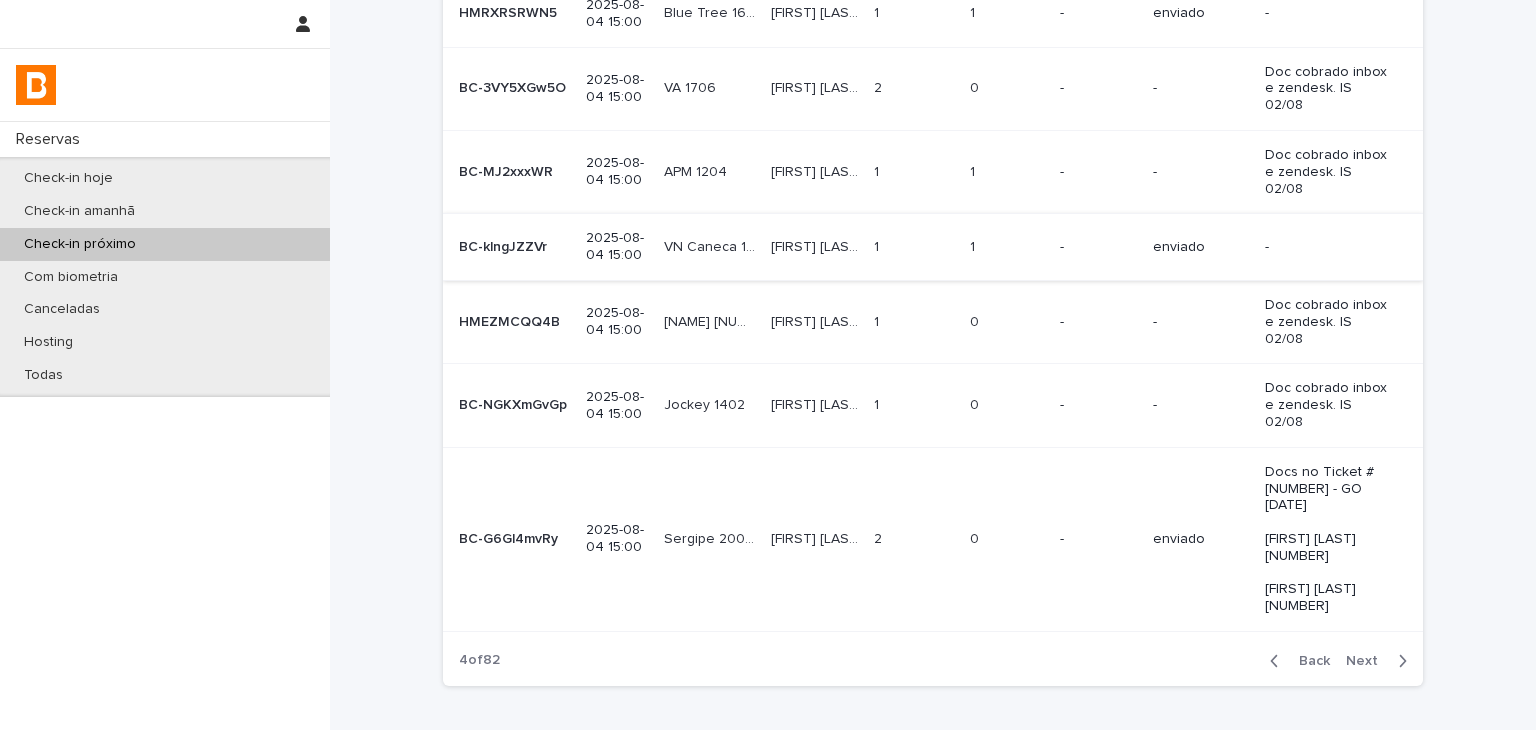scroll, scrollTop: 148, scrollLeft: 0, axis: vertical 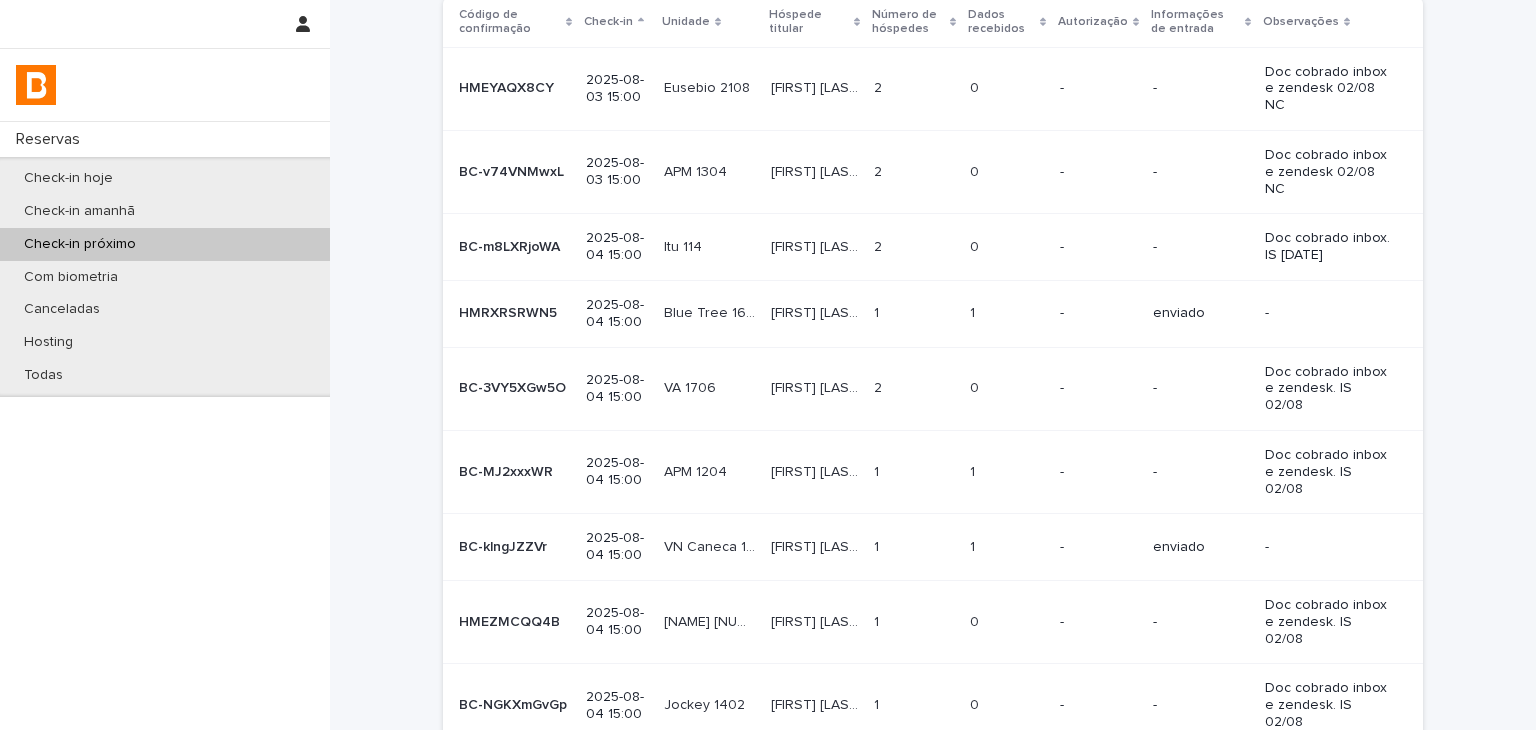 click on "Check-in próximo Autorização is none of enviado Informações de entrada Clear all filters Código de confirmação Check-in Unidade Hóspede titular Número de hóspedes Dados recebidos Autorização Informações de entrada Observações HMEYAQX8CY HMEYAQX8CY   2025-08-03 15:00 Eusebio 2108 Eusebio 2108   [FIRST] [LAST] [FIRST] [LAST]   2 2   0 0   - - Doc cobrado inbox e zendesk 02/08 NC BC-v74VNMwxL BC-v74VNMwxL   2025-08-03 15:00 APM 1304 APM 1304   [FIRST] [LAST] [FIRST] [LAST]   2 2   0 0   - - Doc cobrado inbox e zendesk 02/08 NC BC-m8LXRjoWA BC-m8LXRjoWA   2025-08-04 15:00 Itu 114 Itu 114   [FIRST] [LAST] [FIRST] [LAST]   2 2   0 0   - - Doc cobrado inbox. IS 02/08 HMRXRSRWN5 HMRXRSRWN5   2025-08-04 15:00 Blue Tree 1609 Blue Tree 1609   [FIRST] [LAST] [FIRST] [LAST]   1 1   1 1   - enviado - BC-3VY5XGw5O BC-3VY5XGw5O   2025-08-04 15:00 VA 1706 VA 1706   [FIRST] [LAST] [FIRST] [LAST]   2 2   0 0   - - Doc cobrado inbox e zendesk. IS 02/08" at bounding box center (933, 478) 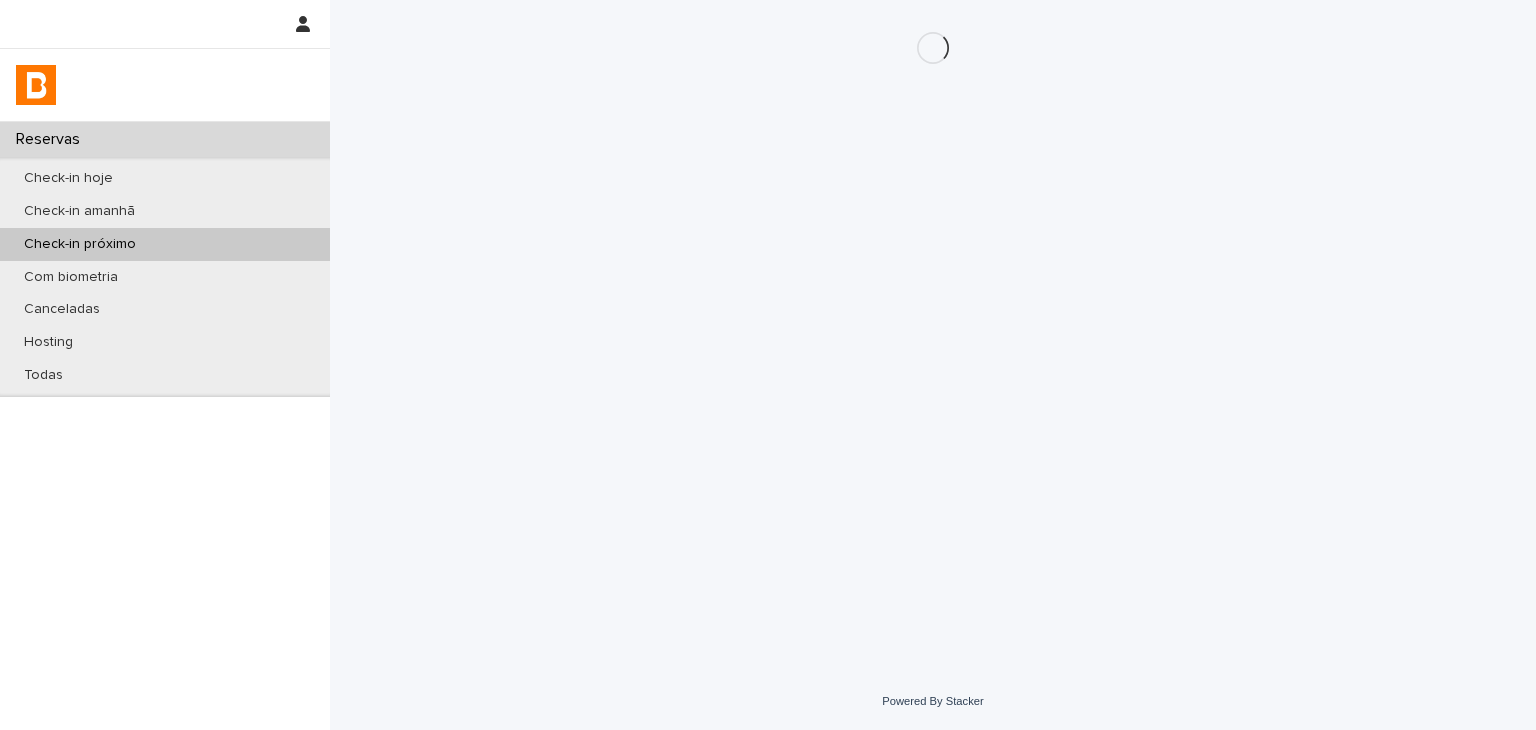scroll, scrollTop: 0, scrollLeft: 0, axis: both 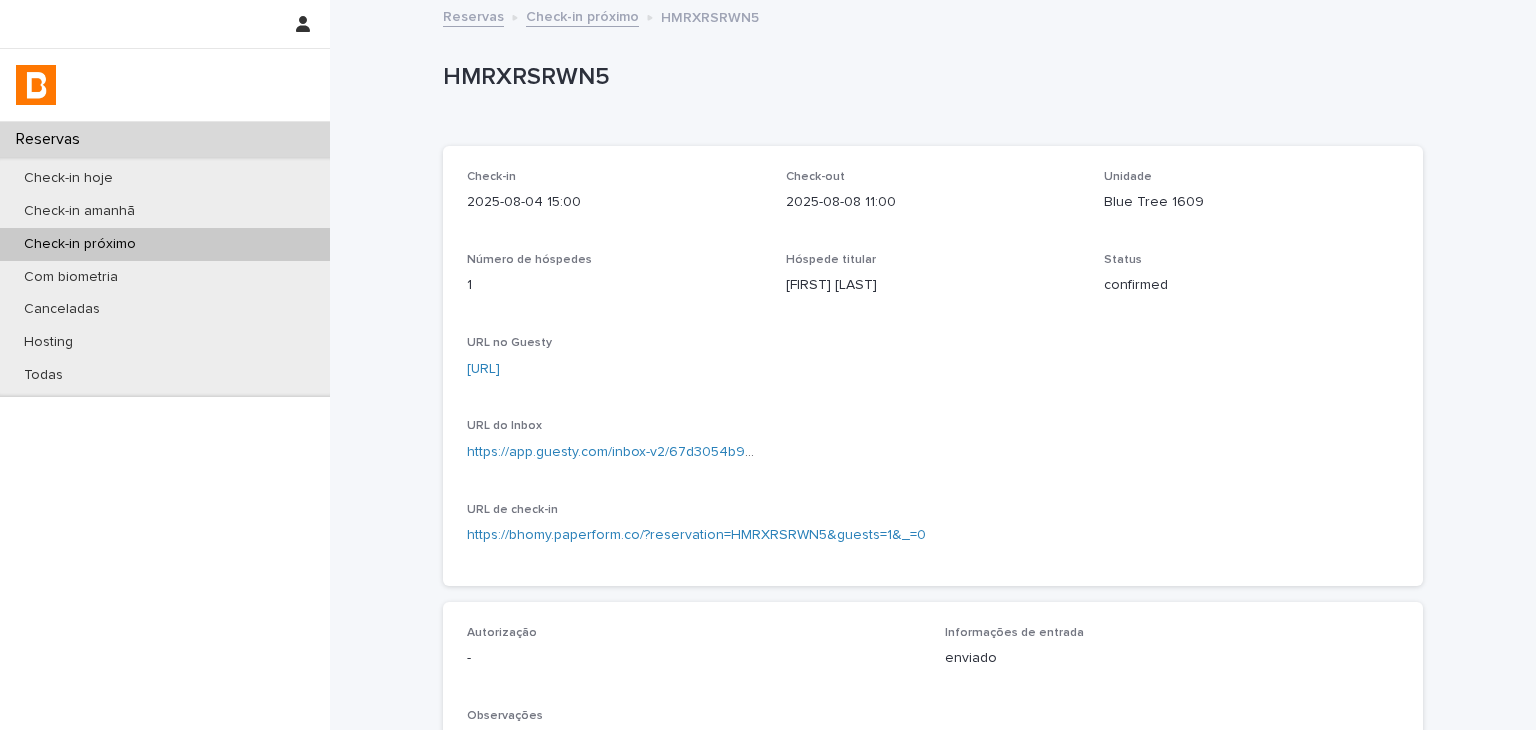 click on "Blue Tree 1609" at bounding box center [1251, 202] 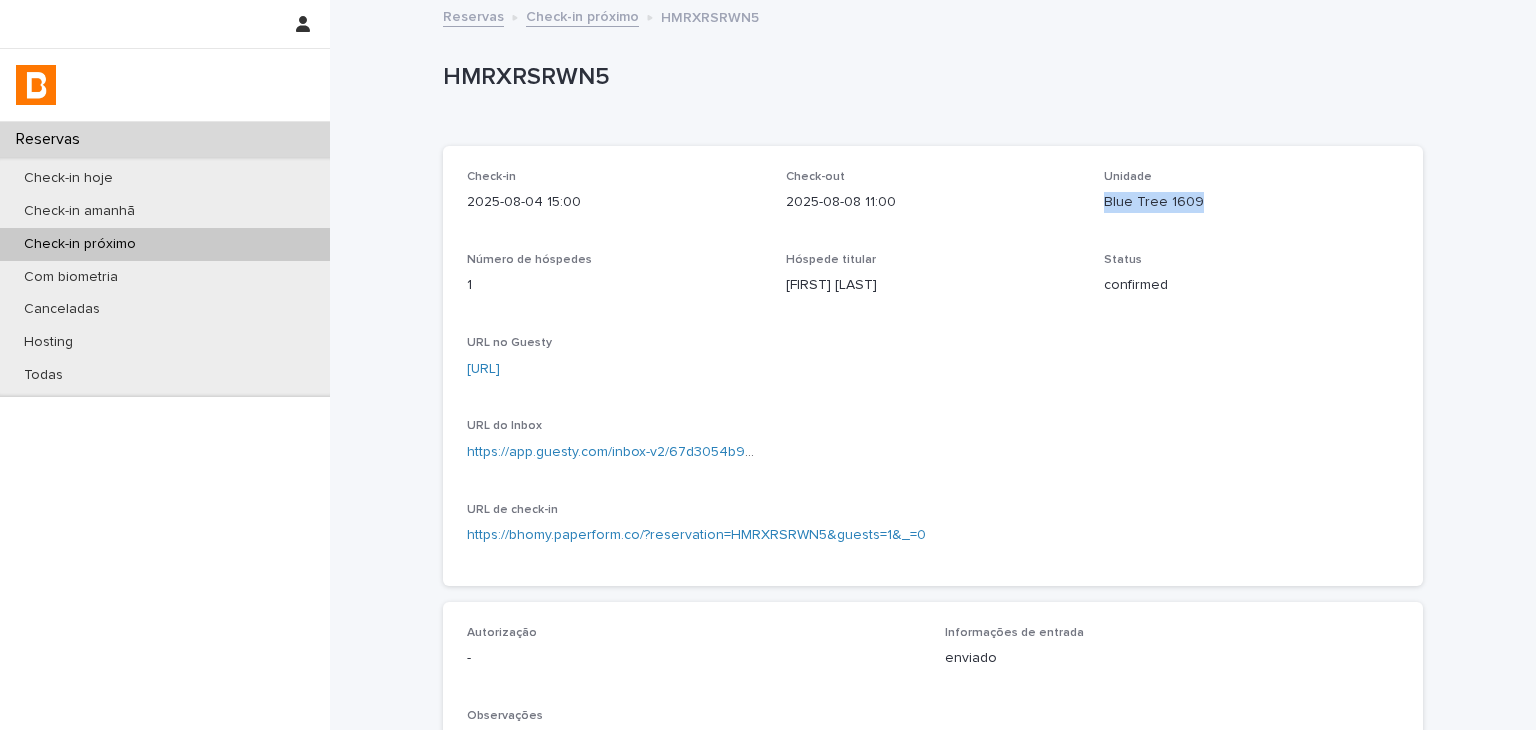 drag, startPoint x: 1108, startPoint y: 203, endPoint x: 1239, endPoint y: 195, distance: 131.24405 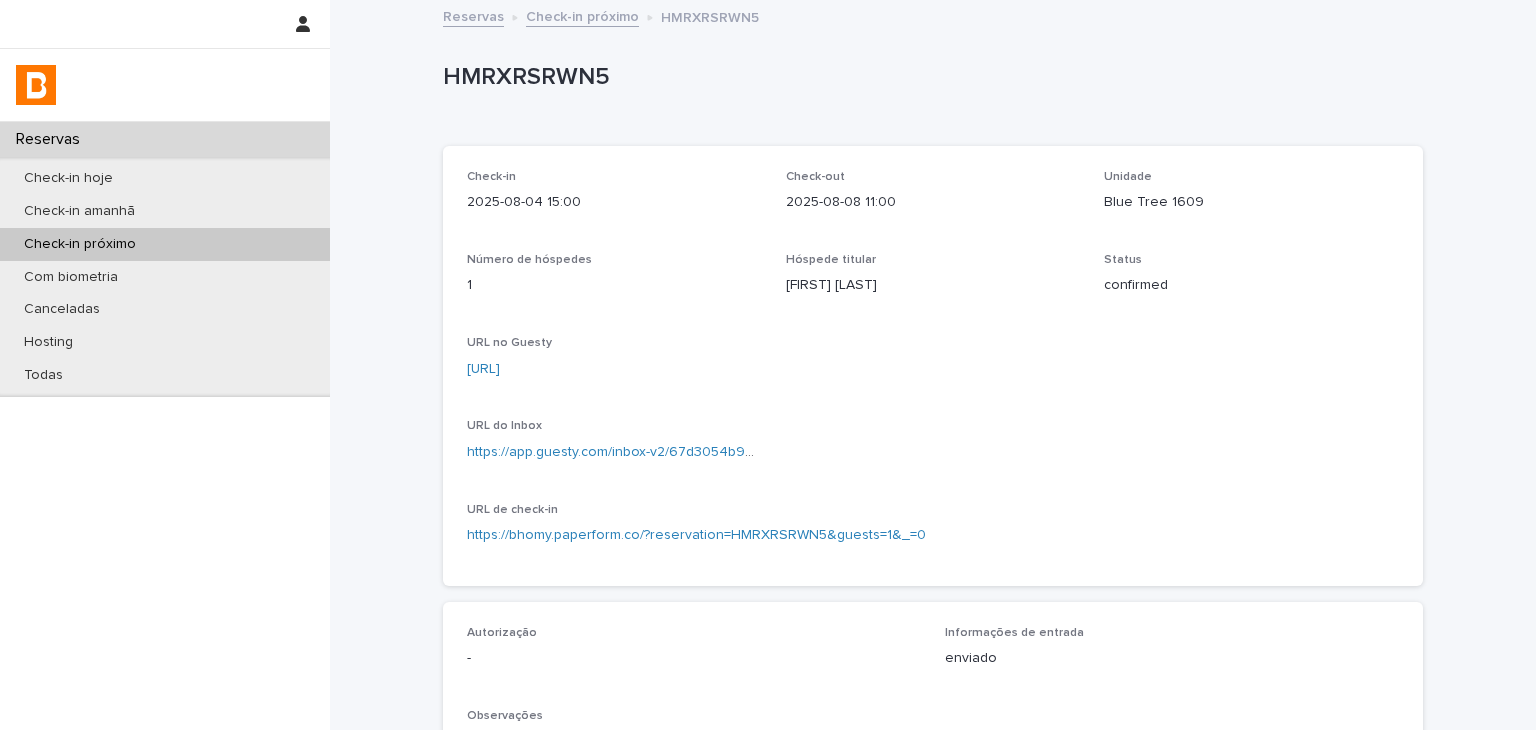 scroll, scrollTop: 500, scrollLeft: 0, axis: vertical 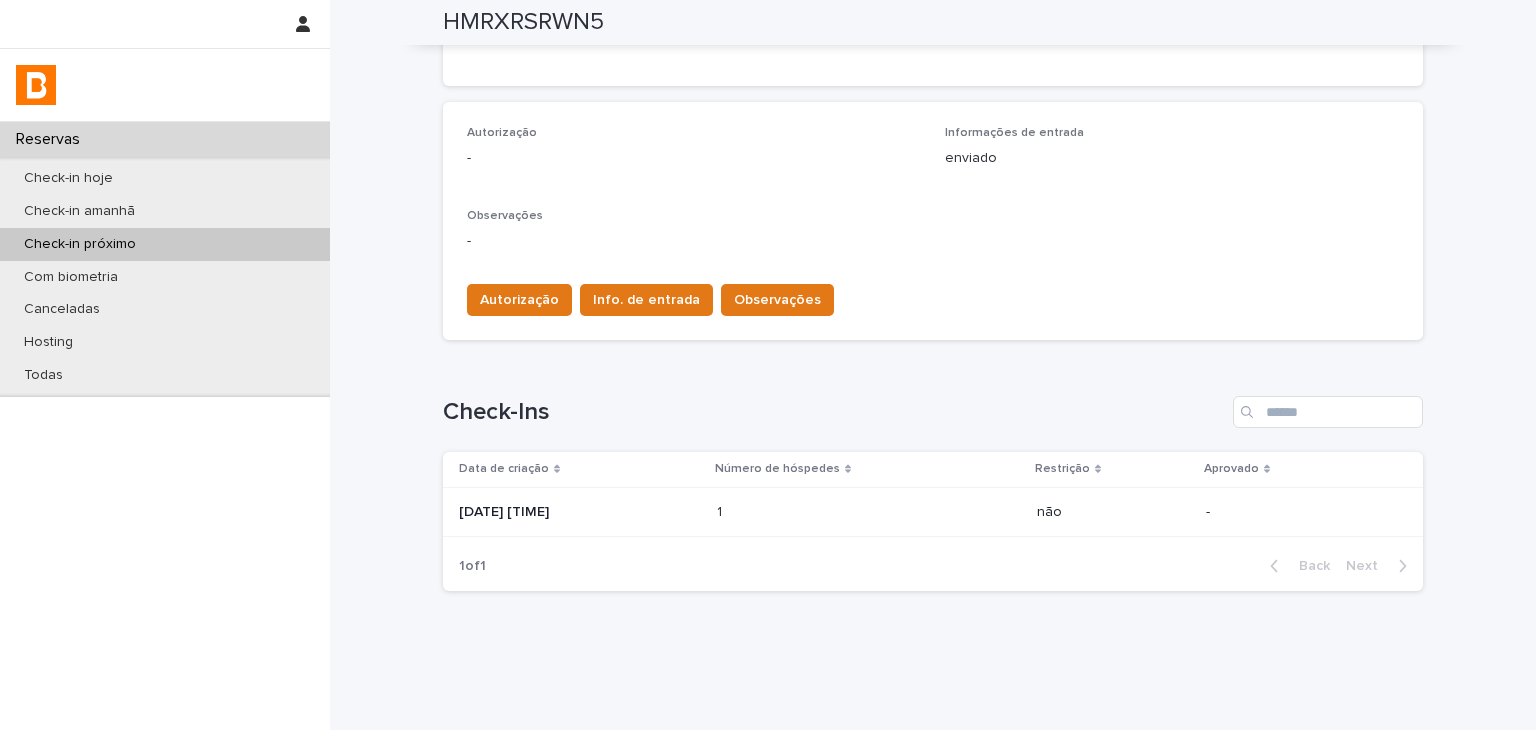 click on "1 1" at bounding box center [869, 512] 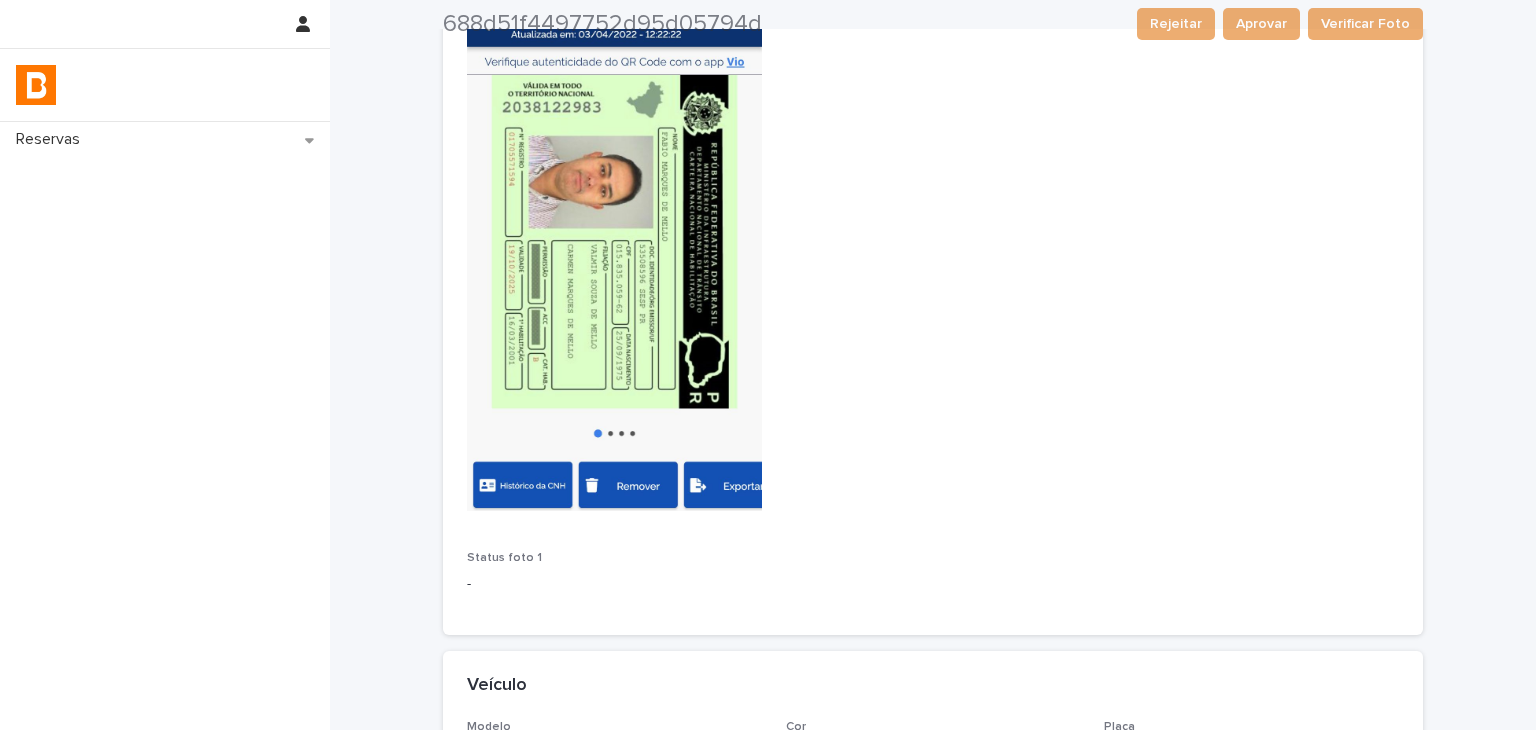 scroll, scrollTop: 746, scrollLeft: 0, axis: vertical 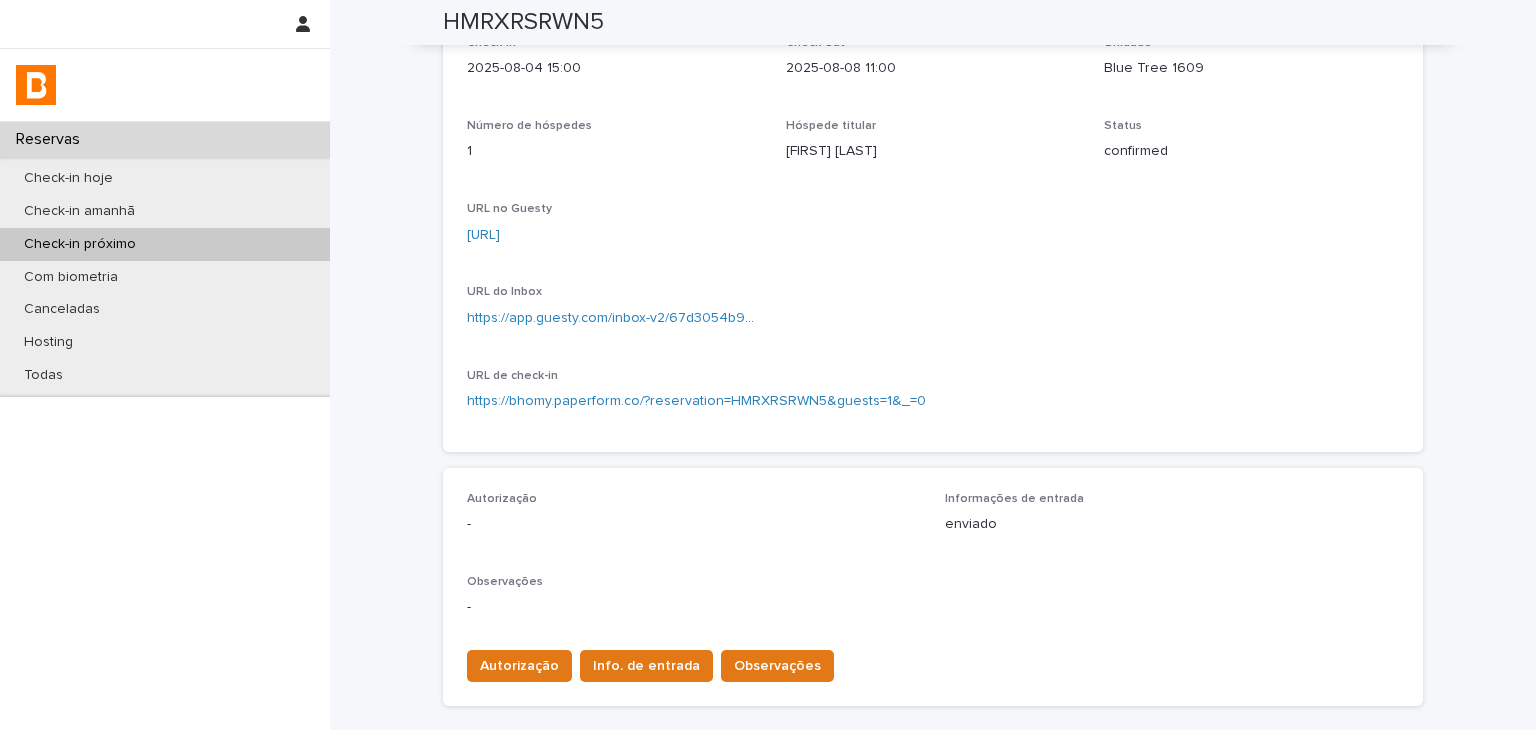 click on "Número de hóspedes 1" at bounding box center (614, 148) 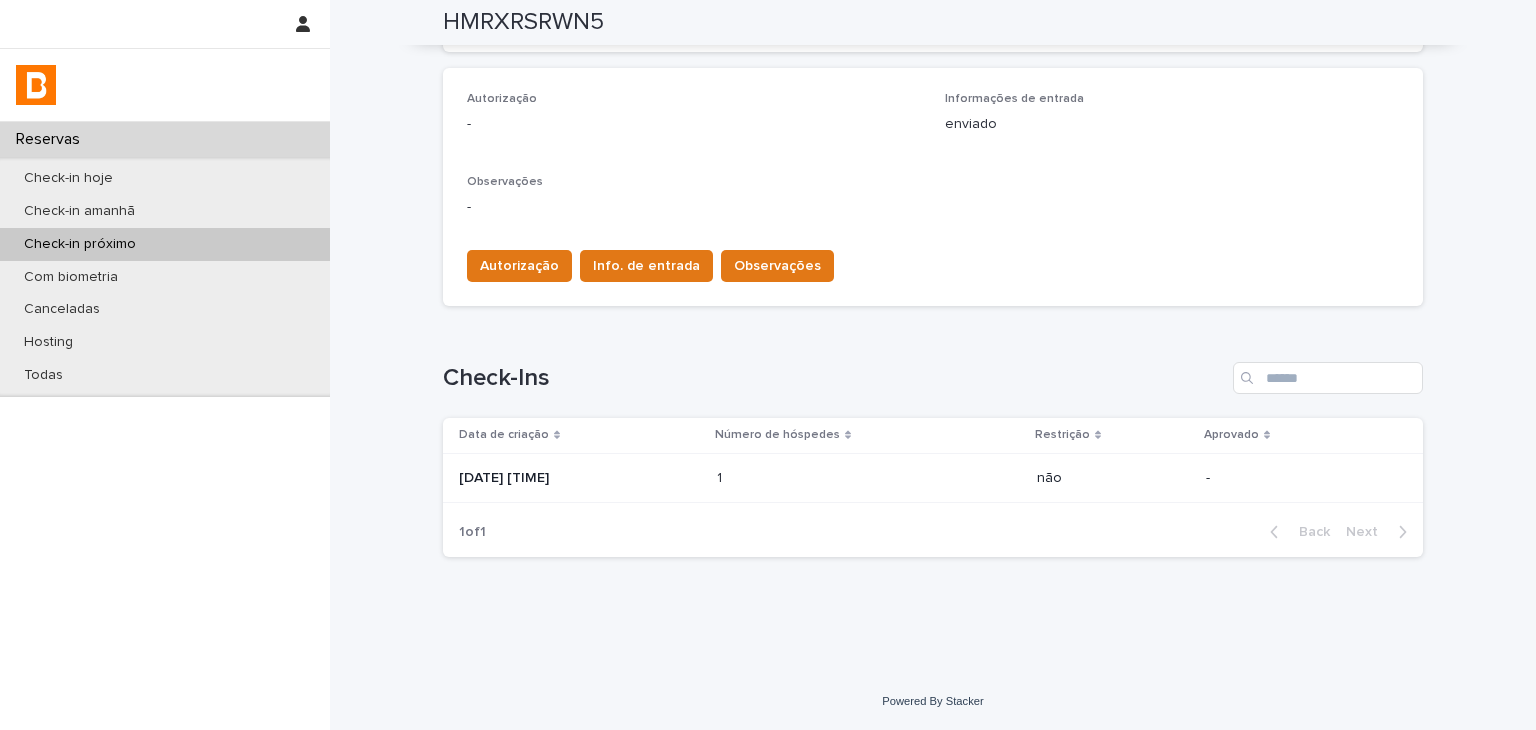 click on "[DATE] [TIME]" at bounding box center (580, 478) 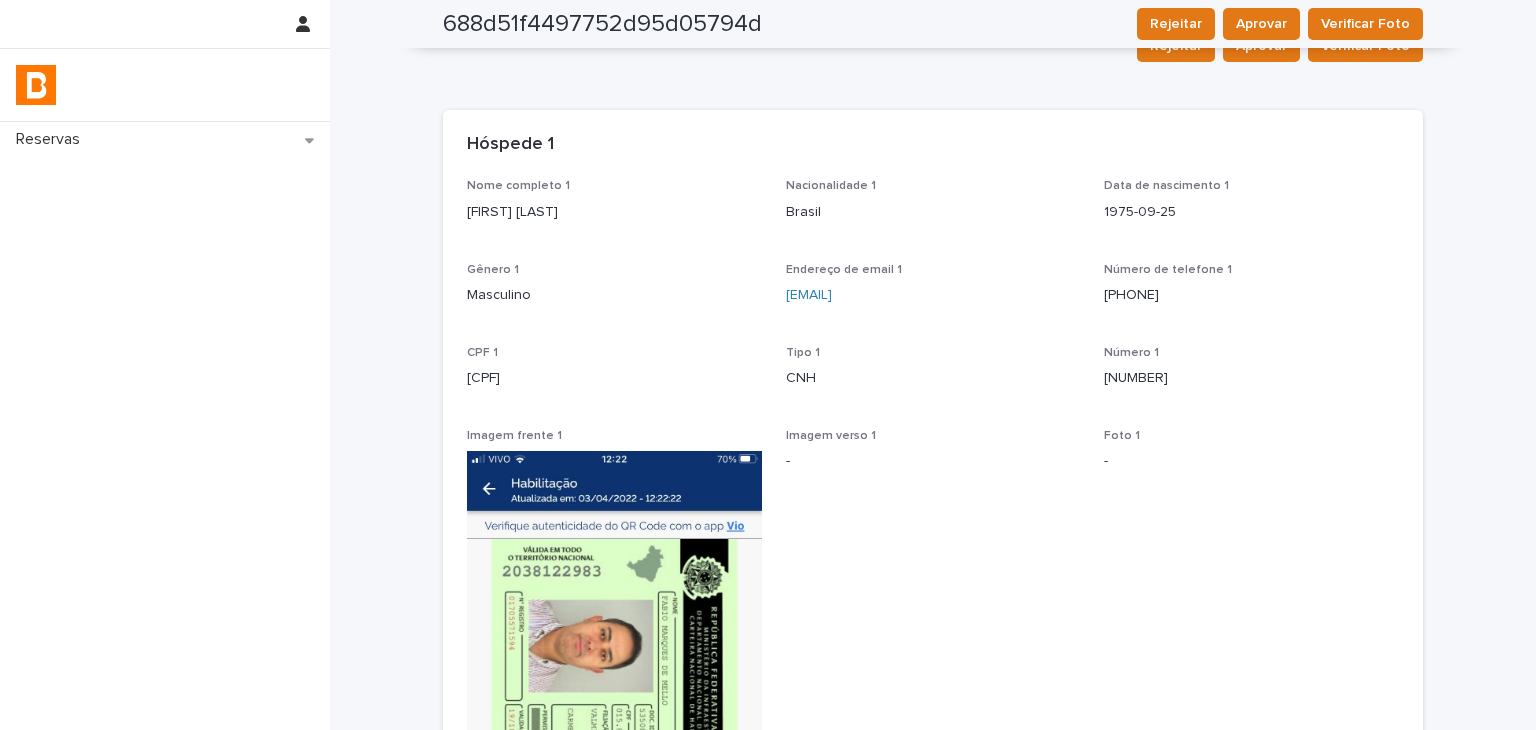 scroll, scrollTop: 0, scrollLeft: 0, axis: both 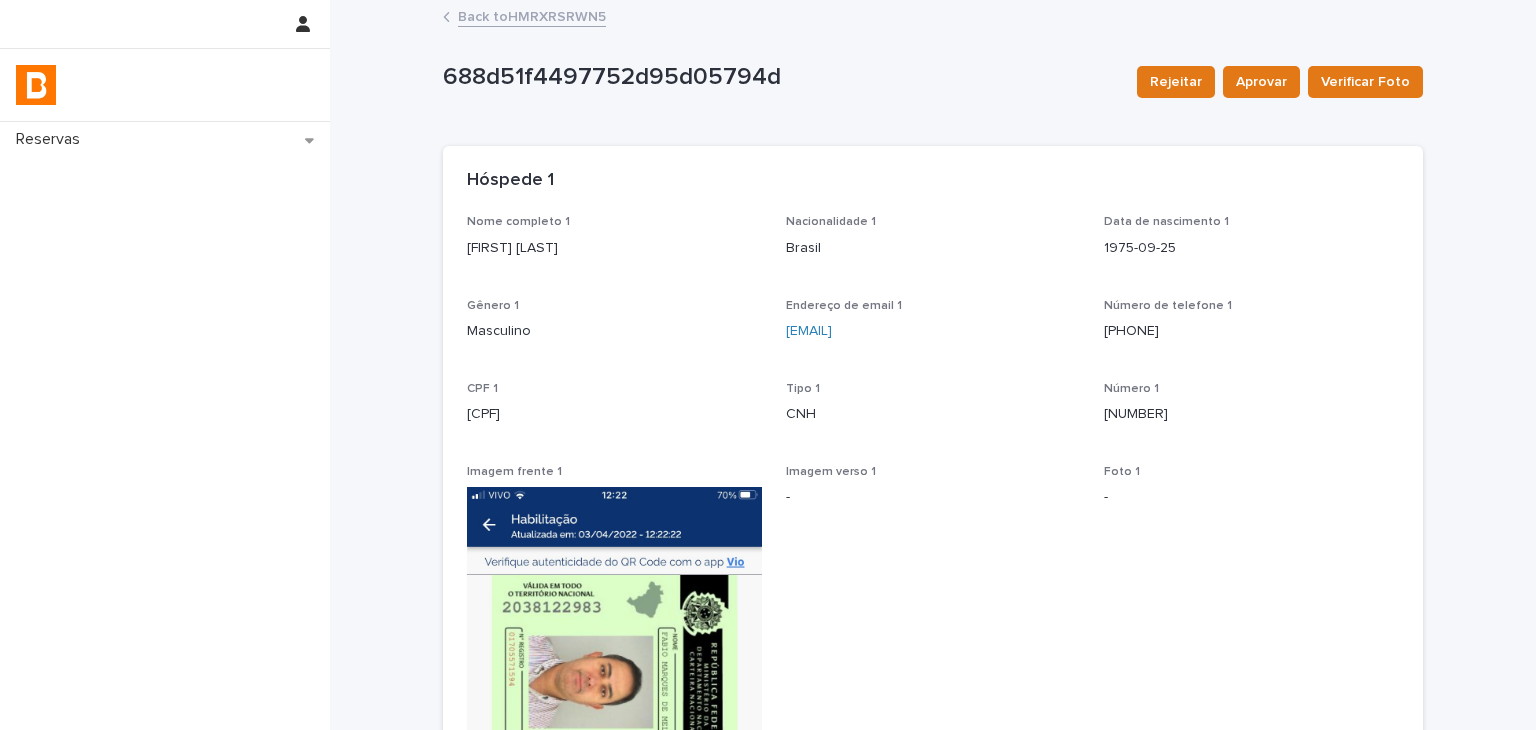 drag, startPoint x: 452, startPoint y: 256, endPoint x: 641, endPoint y: 256, distance: 189 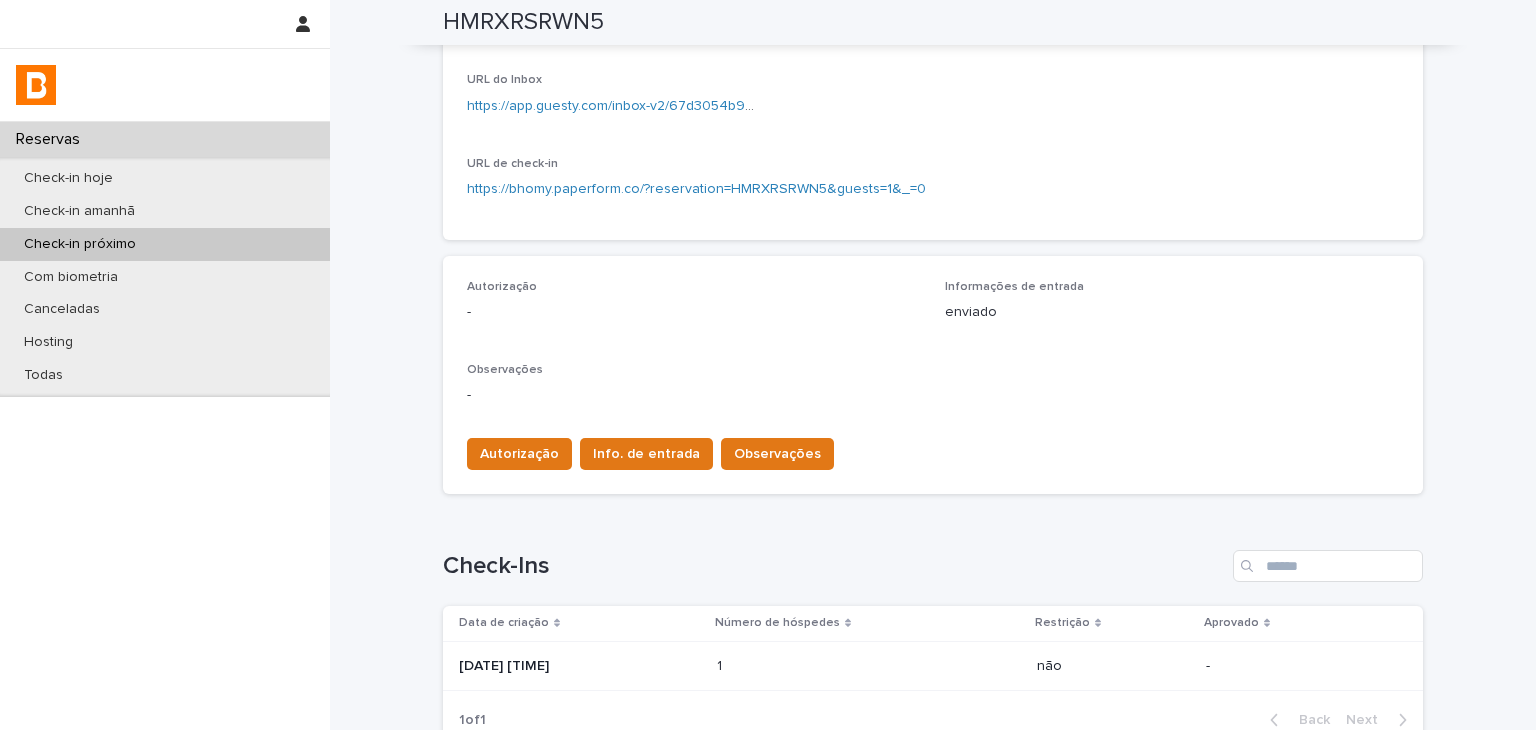 scroll, scrollTop: 0, scrollLeft: 0, axis: both 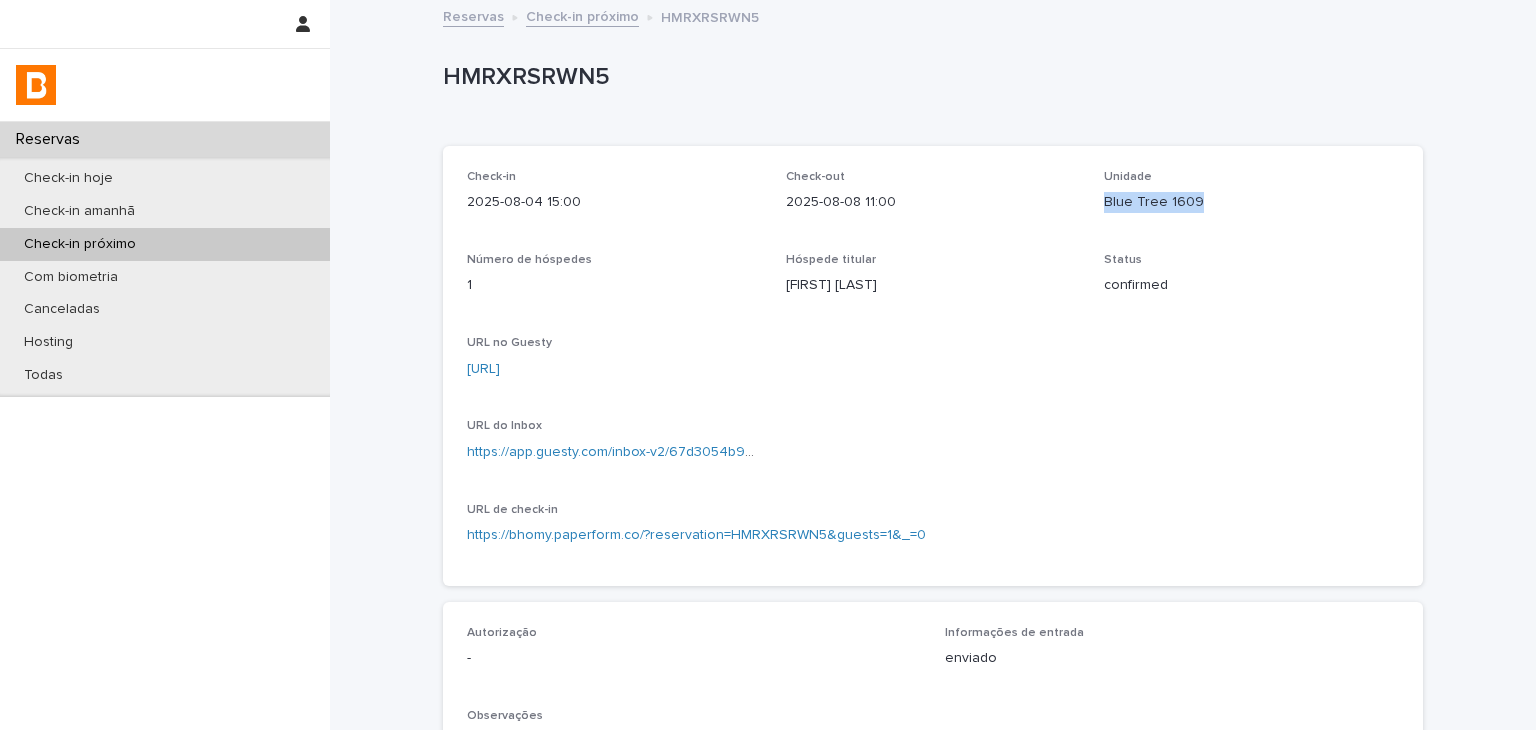 drag, startPoint x: 1104, startPoint y: 201, endPoint x: 1242, endPoint y: 206, distance: 138.09055 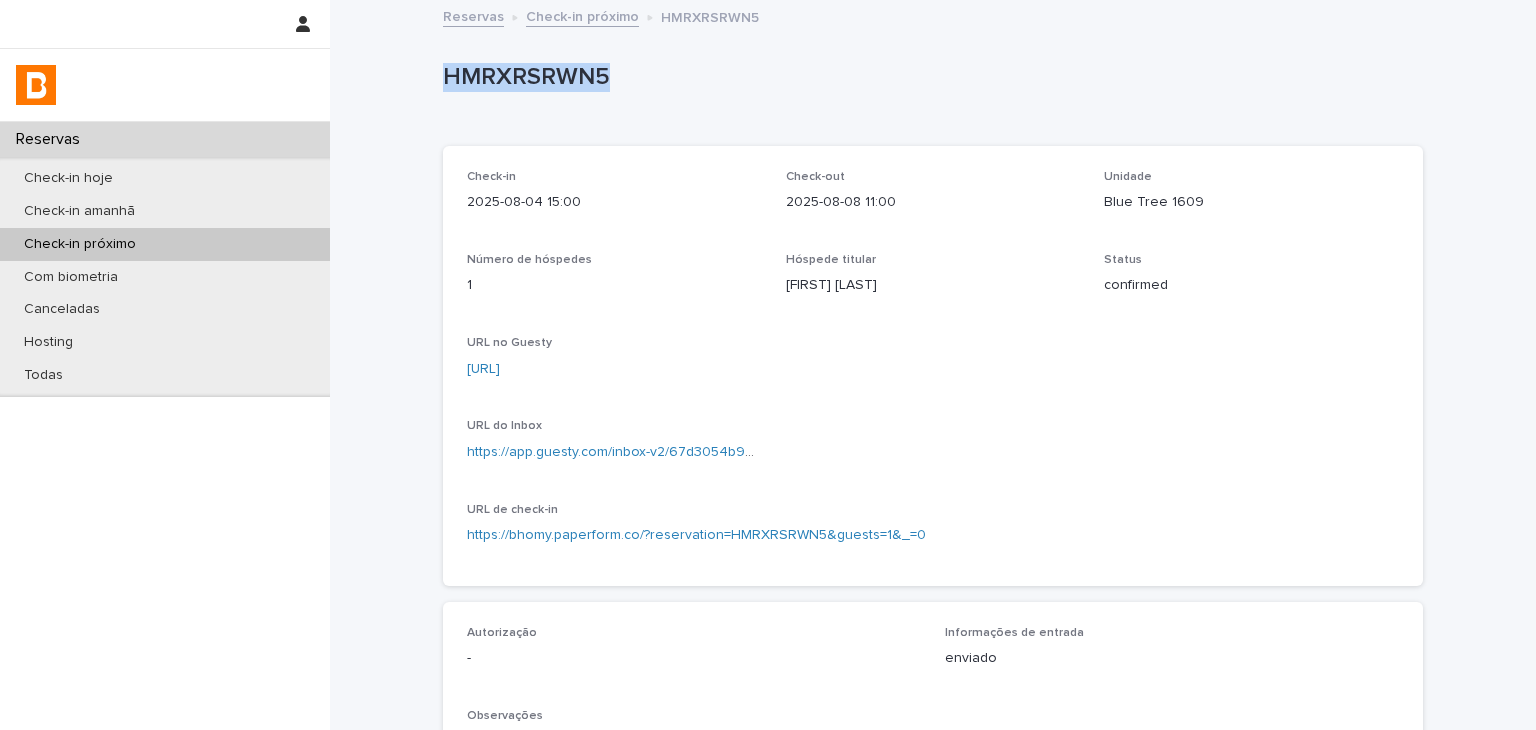 drag, startPoint x: 435, startPoint y: 68, endPoint x: 605, endPoint y: 68, distance: 170 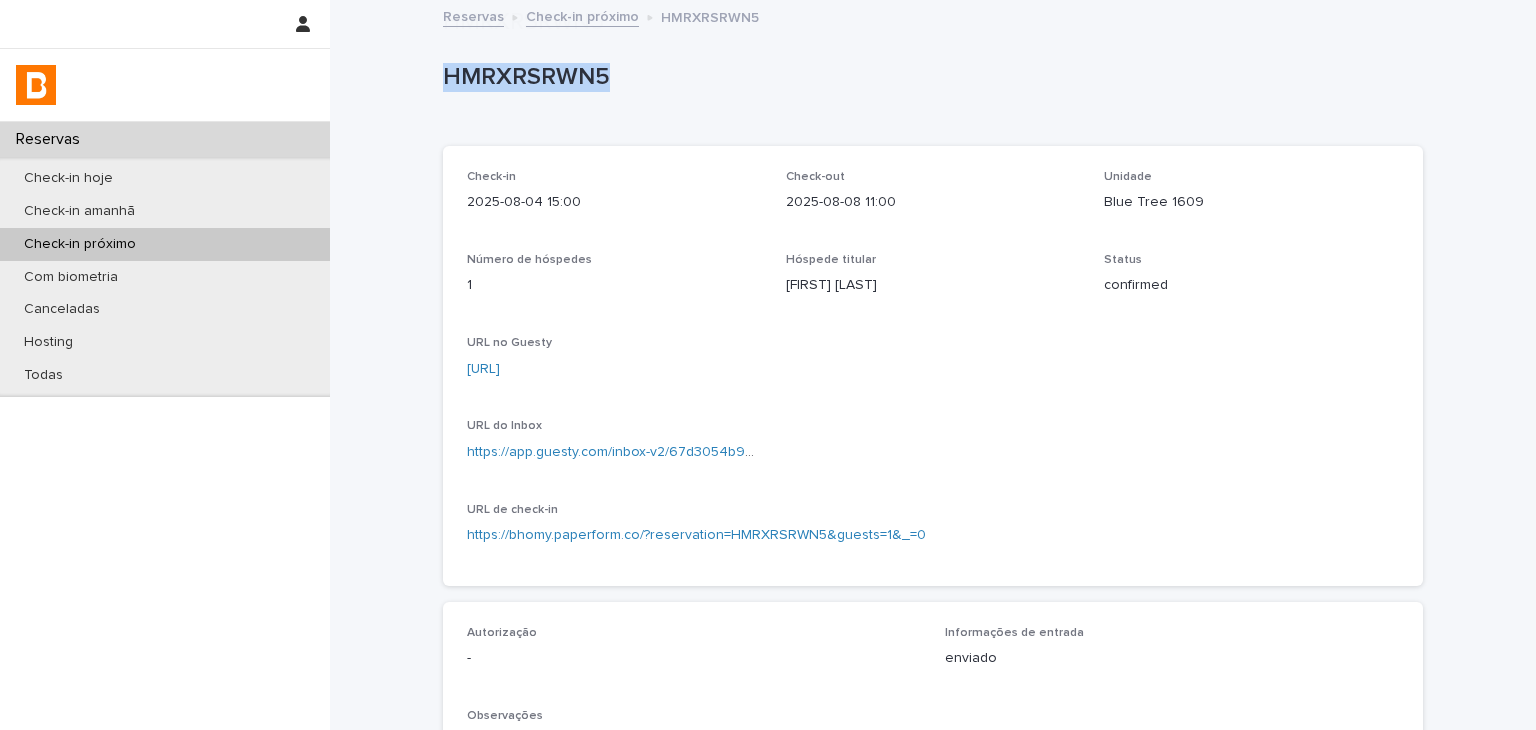 scroll, scrollTop: 500, scrollLeft: 0, axis: vertical 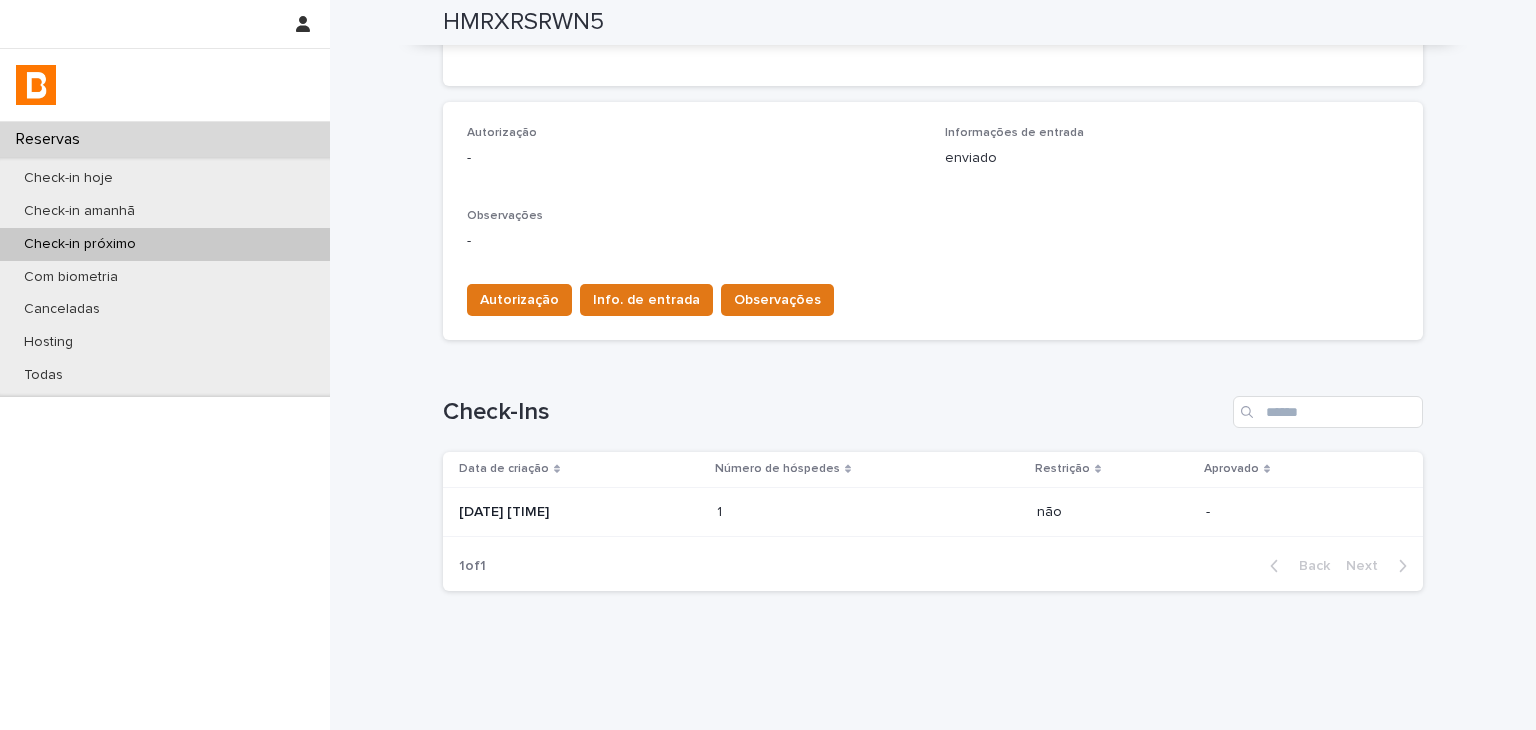 click on "Autorização Info. de entrada Observações" at bounding box center (646, 304) 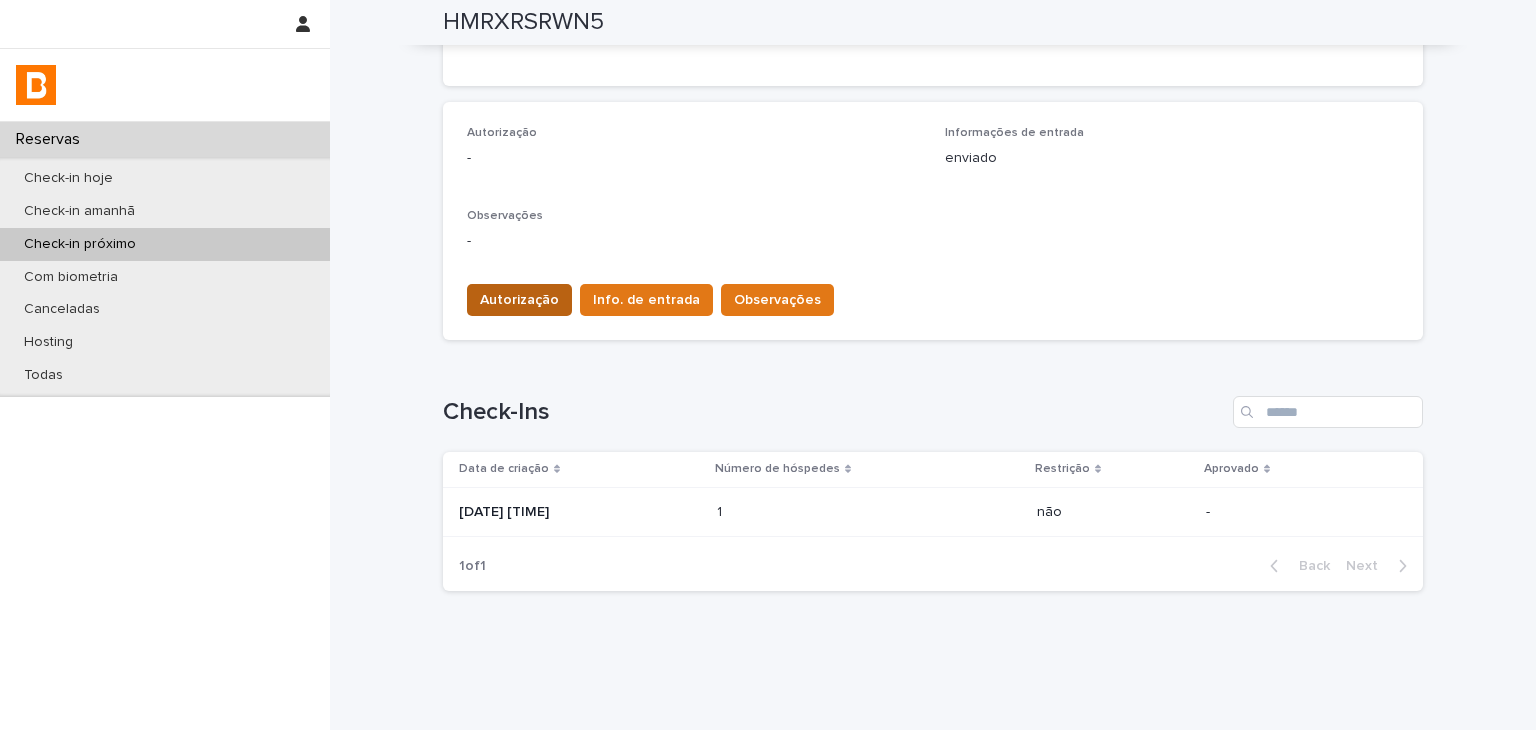 click on "Autorização" at bounding box center [519, 300] 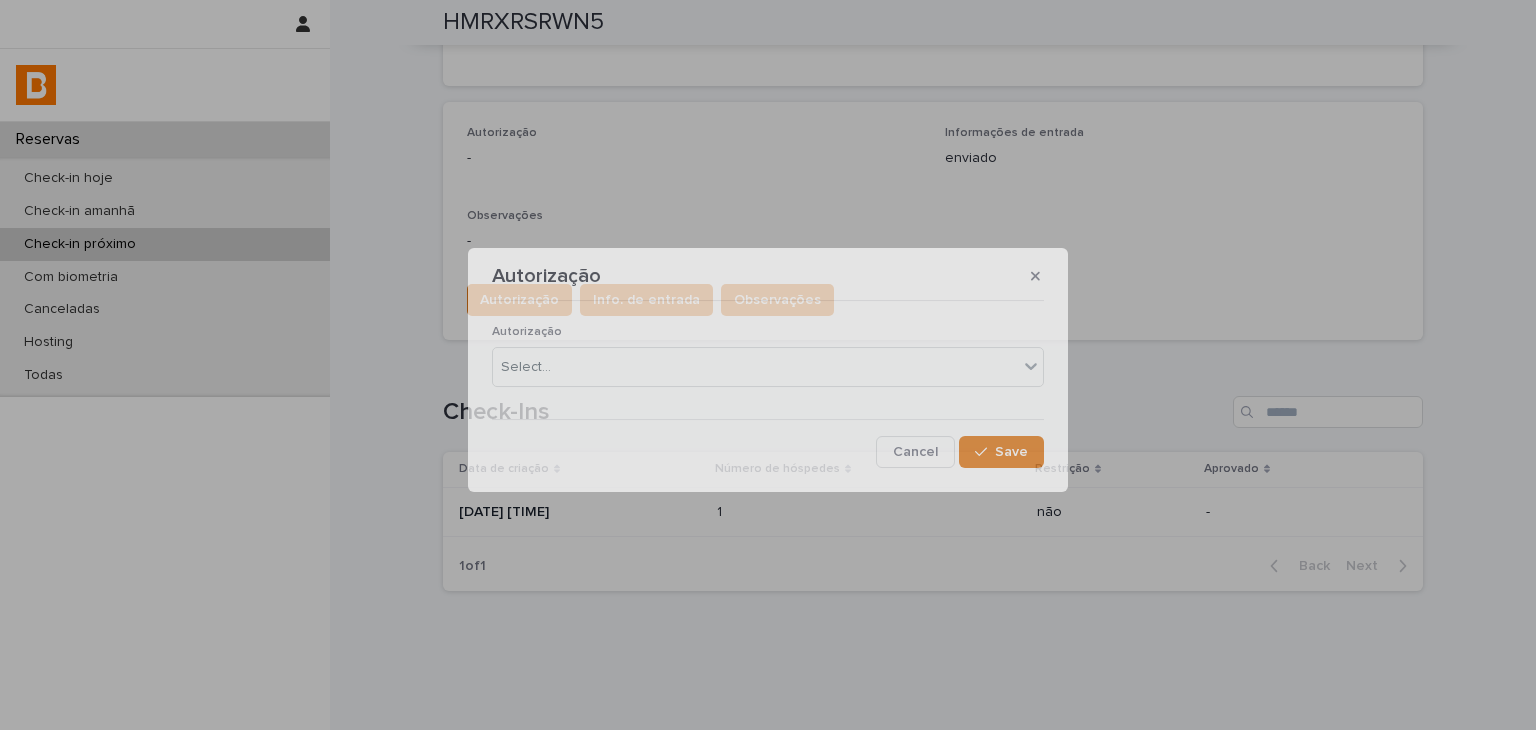 click on "Autorização" at bounding box center [768, 332] 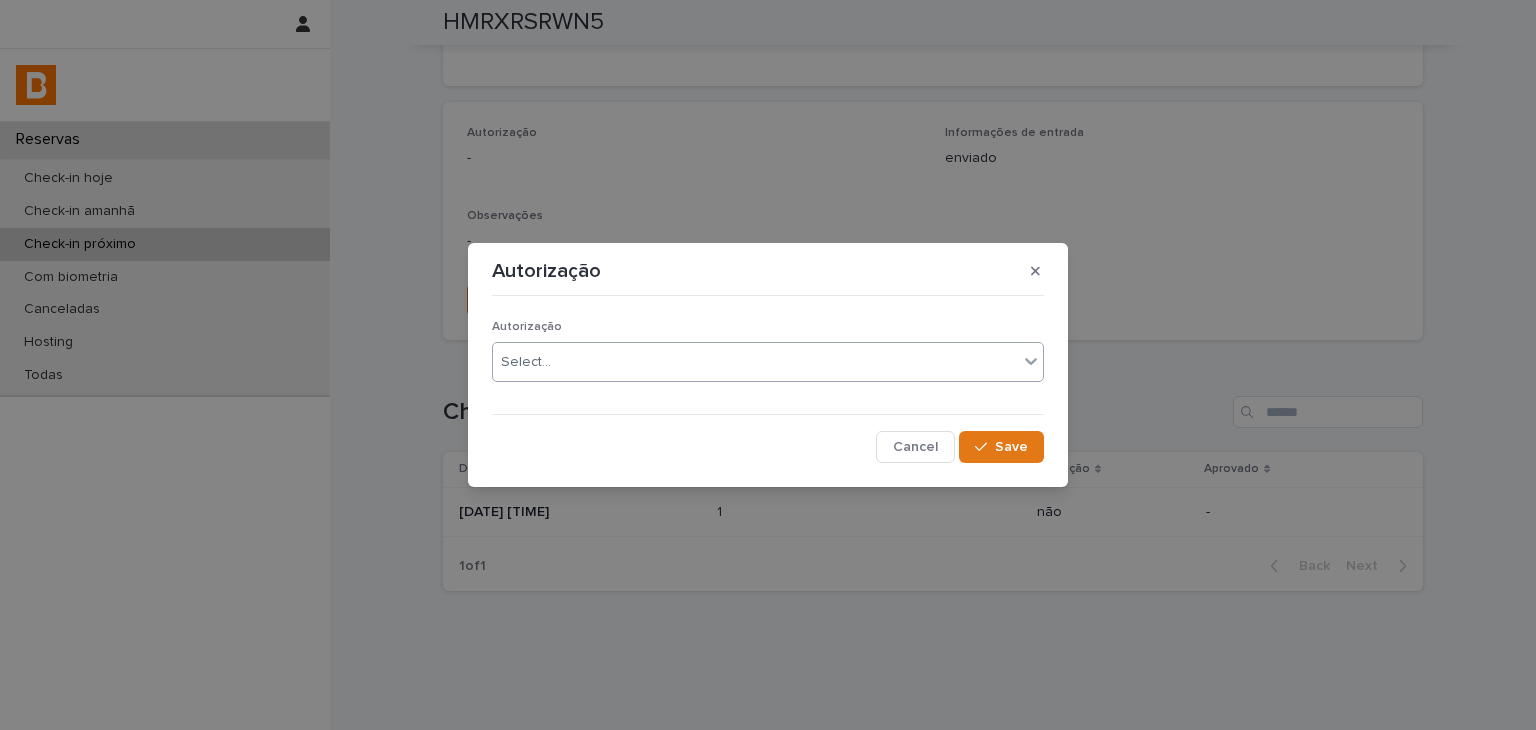 click on "Select..." at bounding box center [755, 362] 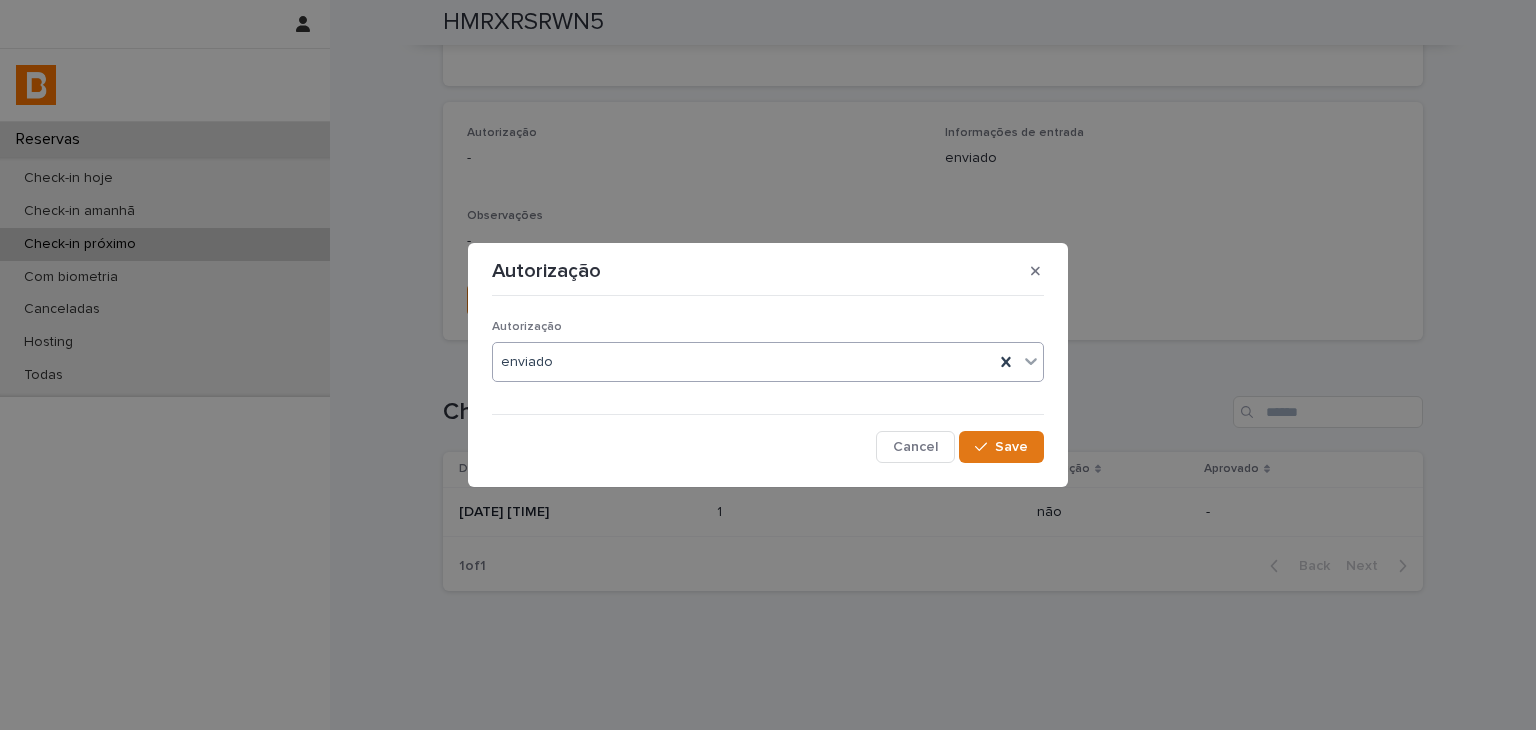 drag, startPoint x: 1054, startPoint y: 425, endPoint x: 1005, endPoint y: 437, distance: 50.447994 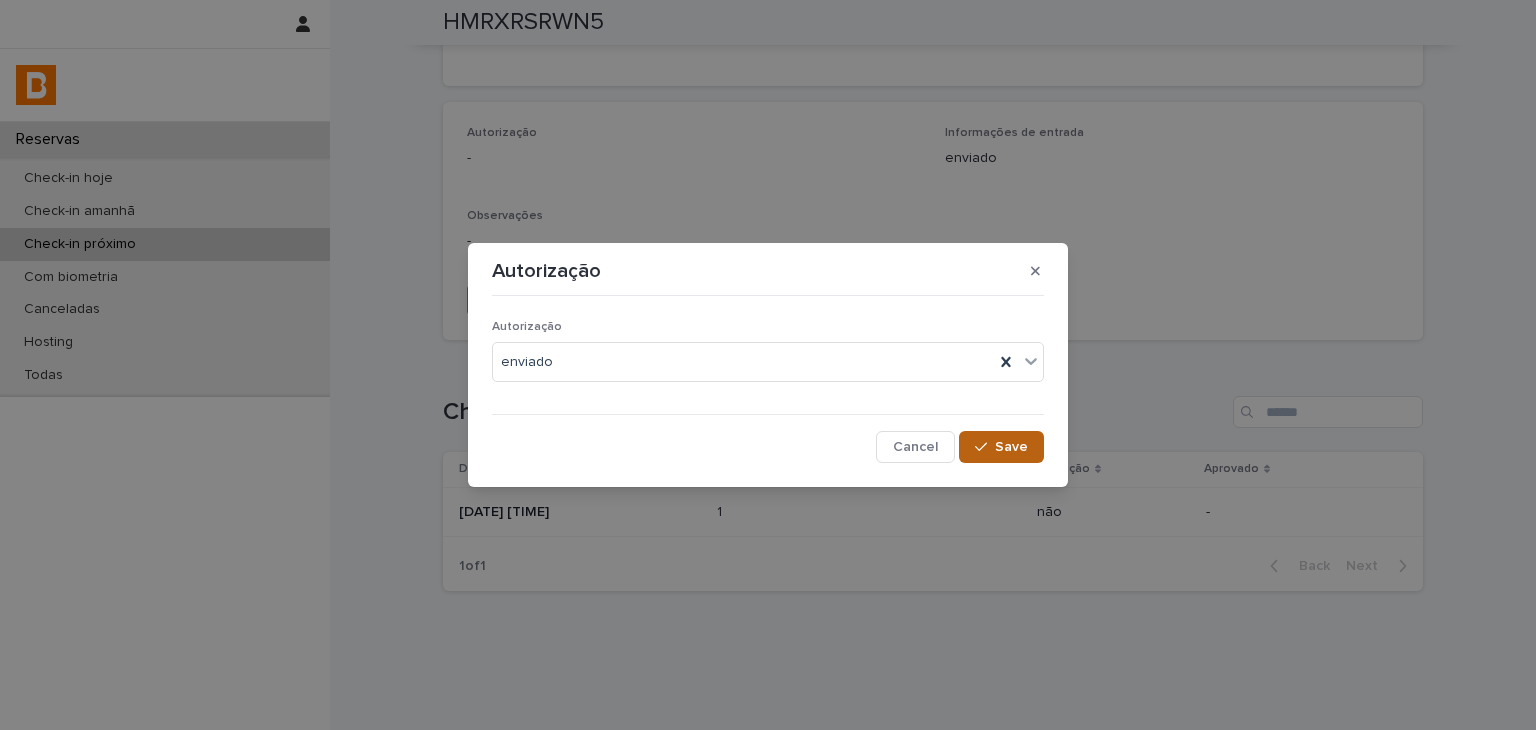 click on "Save" at bounding box center (1001, 447) 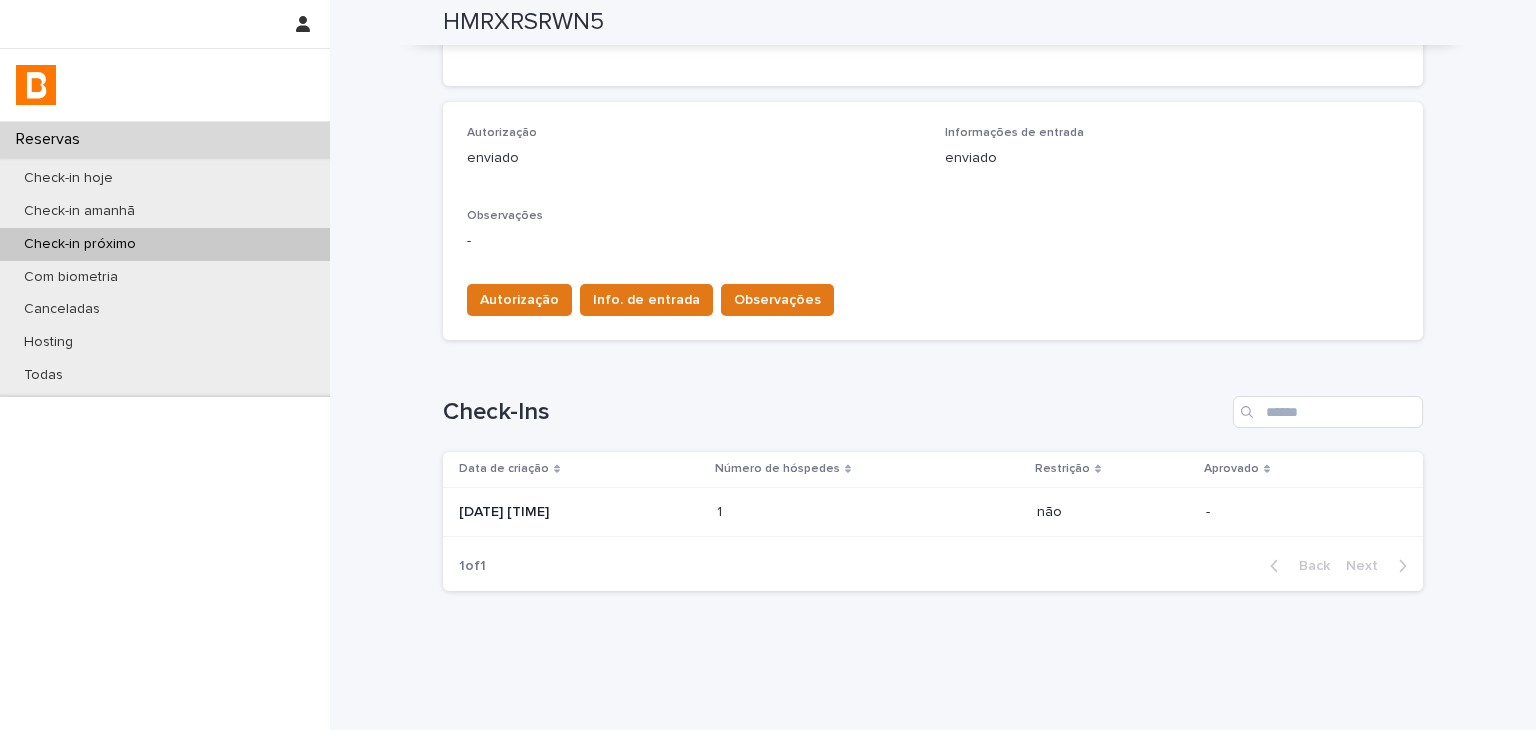 click on "Autorização Info. de entrada Observações" at bounding box center (646, 304) 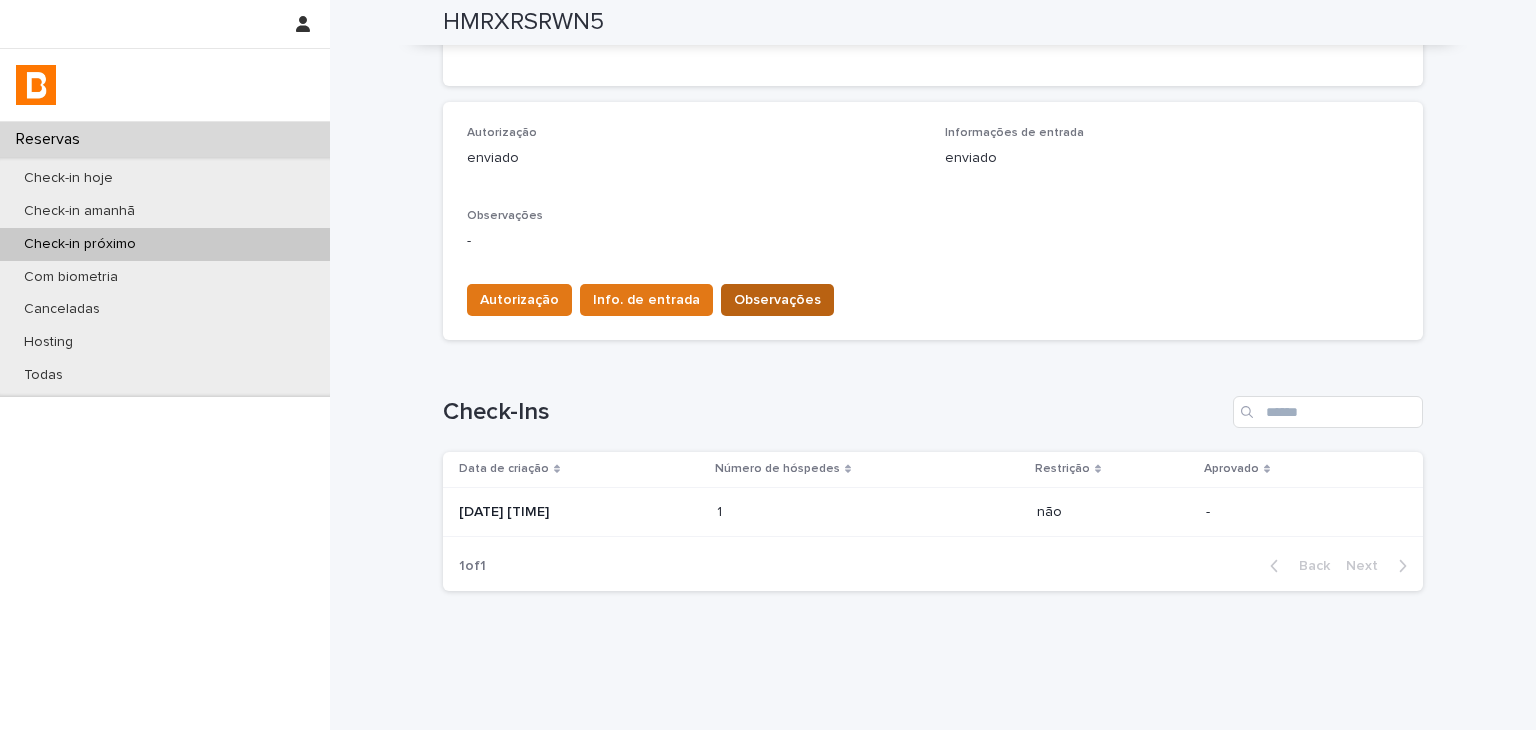 click on "Observações" at bounding box center [777, 300] 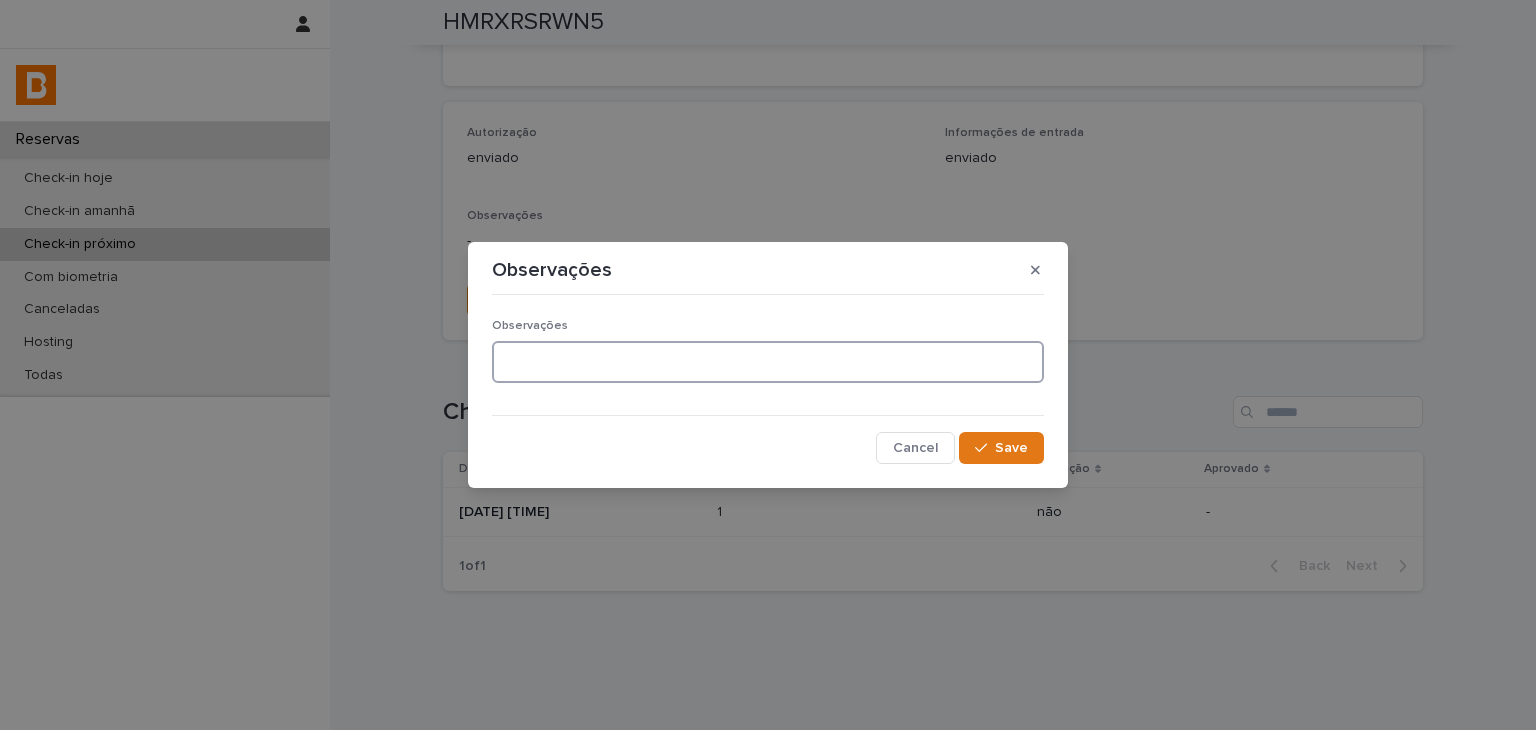 click at bounding box center (768, 362) 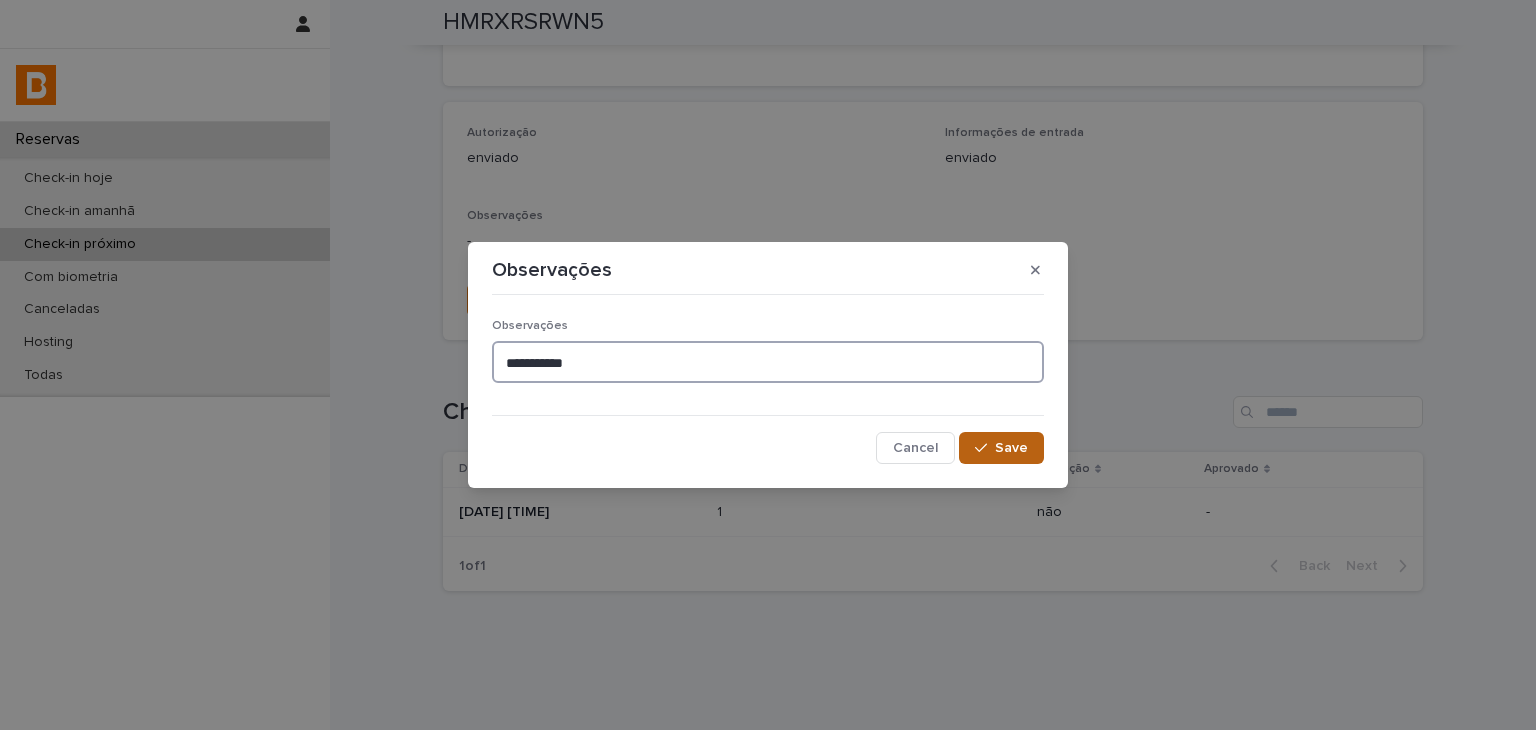 type on "**********" 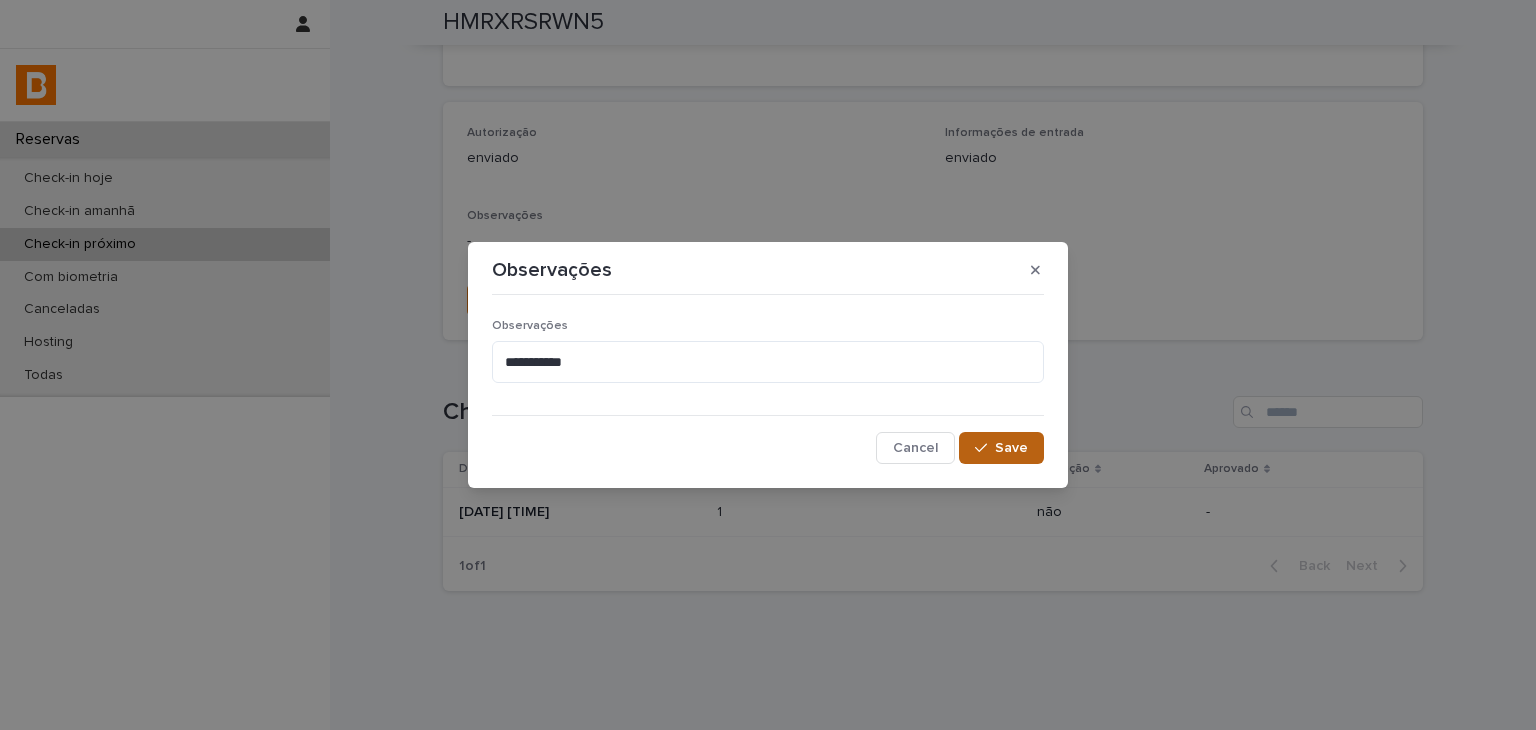 click on "Save" at bounding box center [1011, 448] 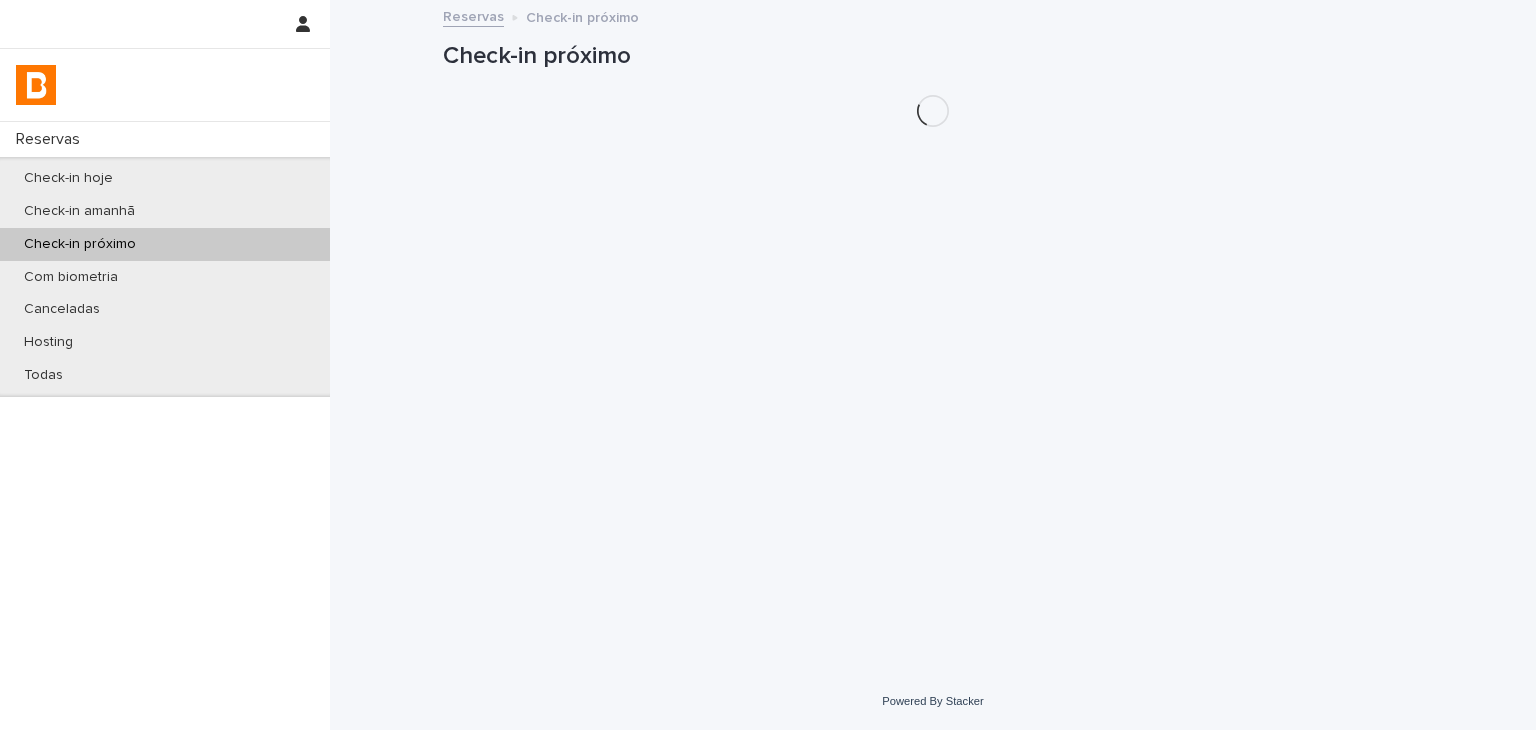 scroll, scrollTop: 0, scrollLeft: 0, axis: both 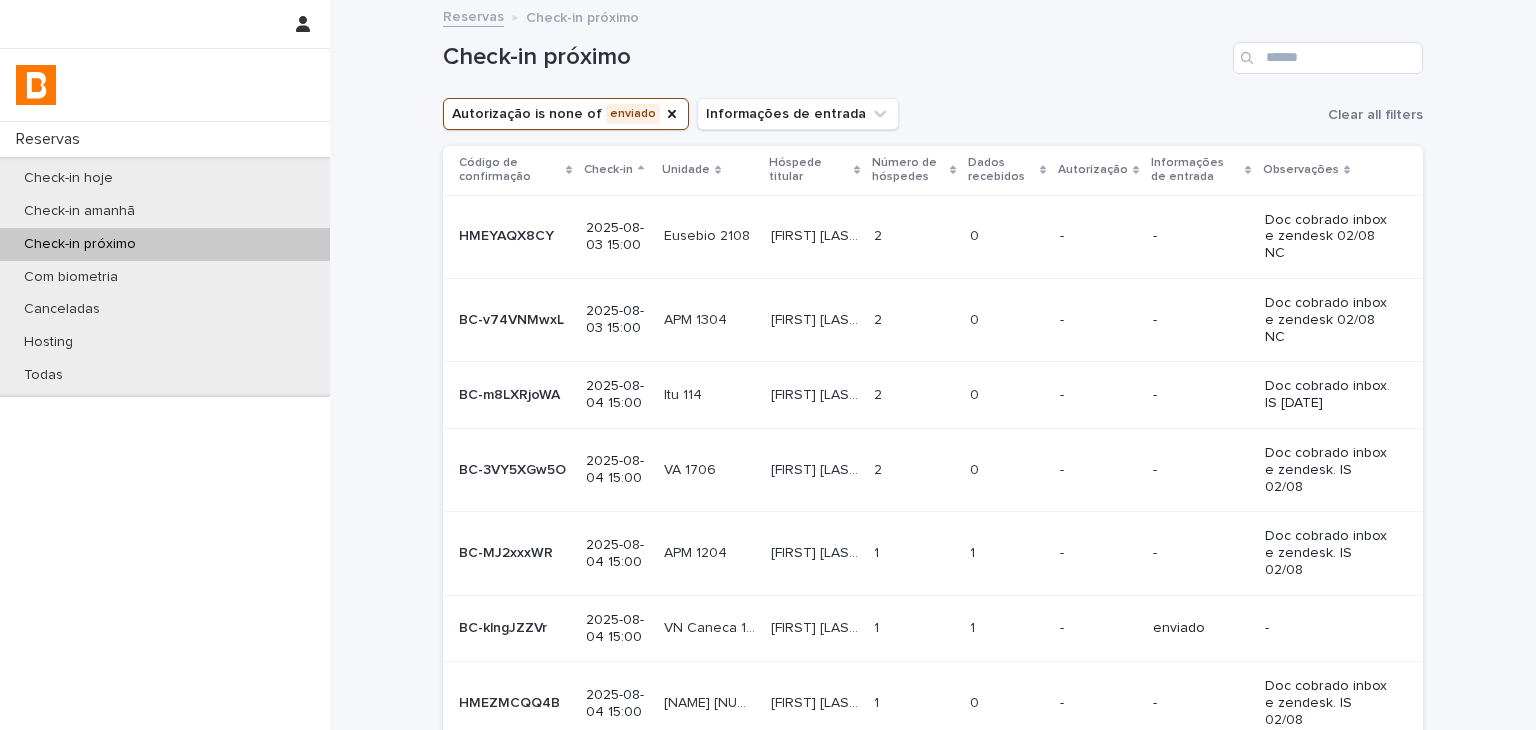 click at bounding box center [1007, 553] 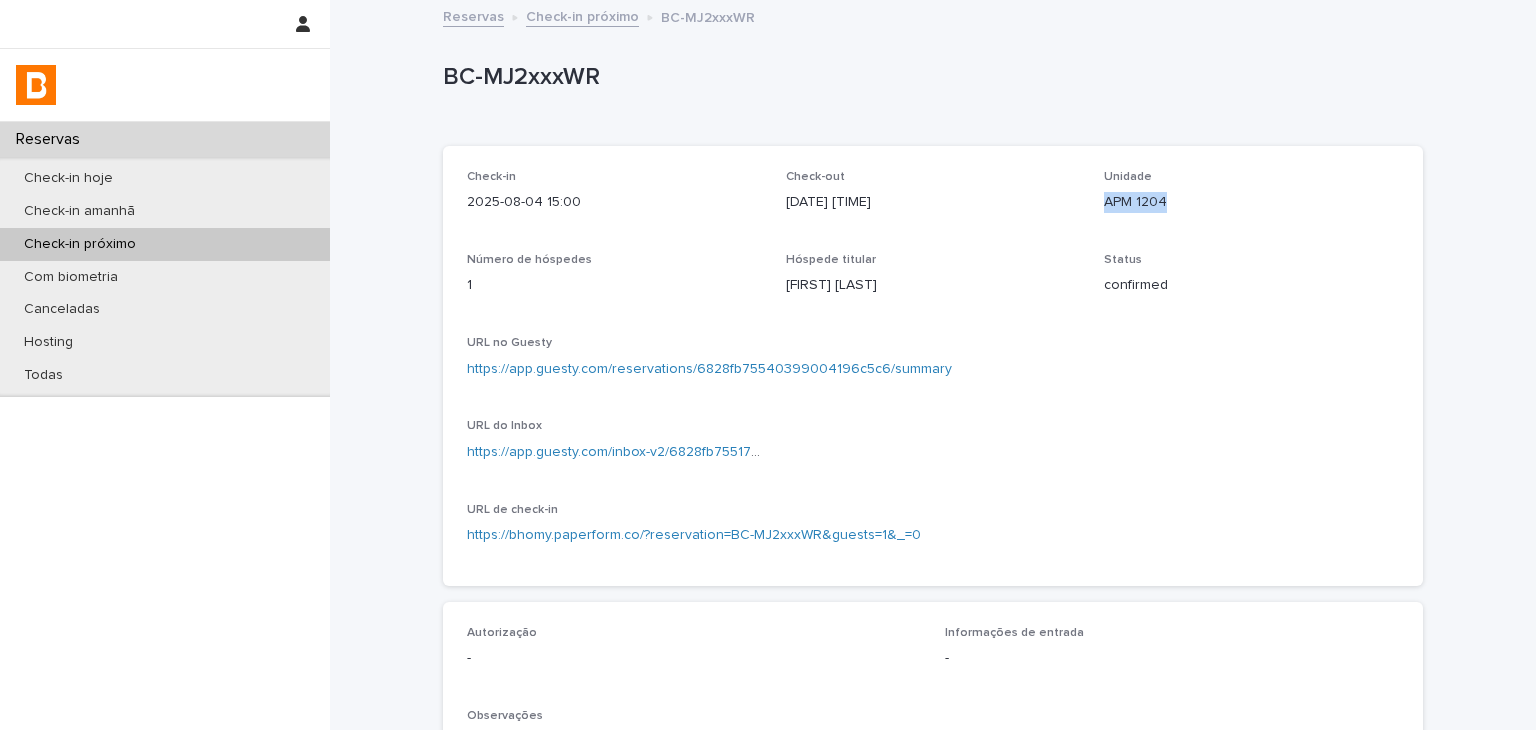 drag, startPoint x: 1098, startPoint y: 207, endPoint x: 1207, endPoint y: 206, distance: 109.004585 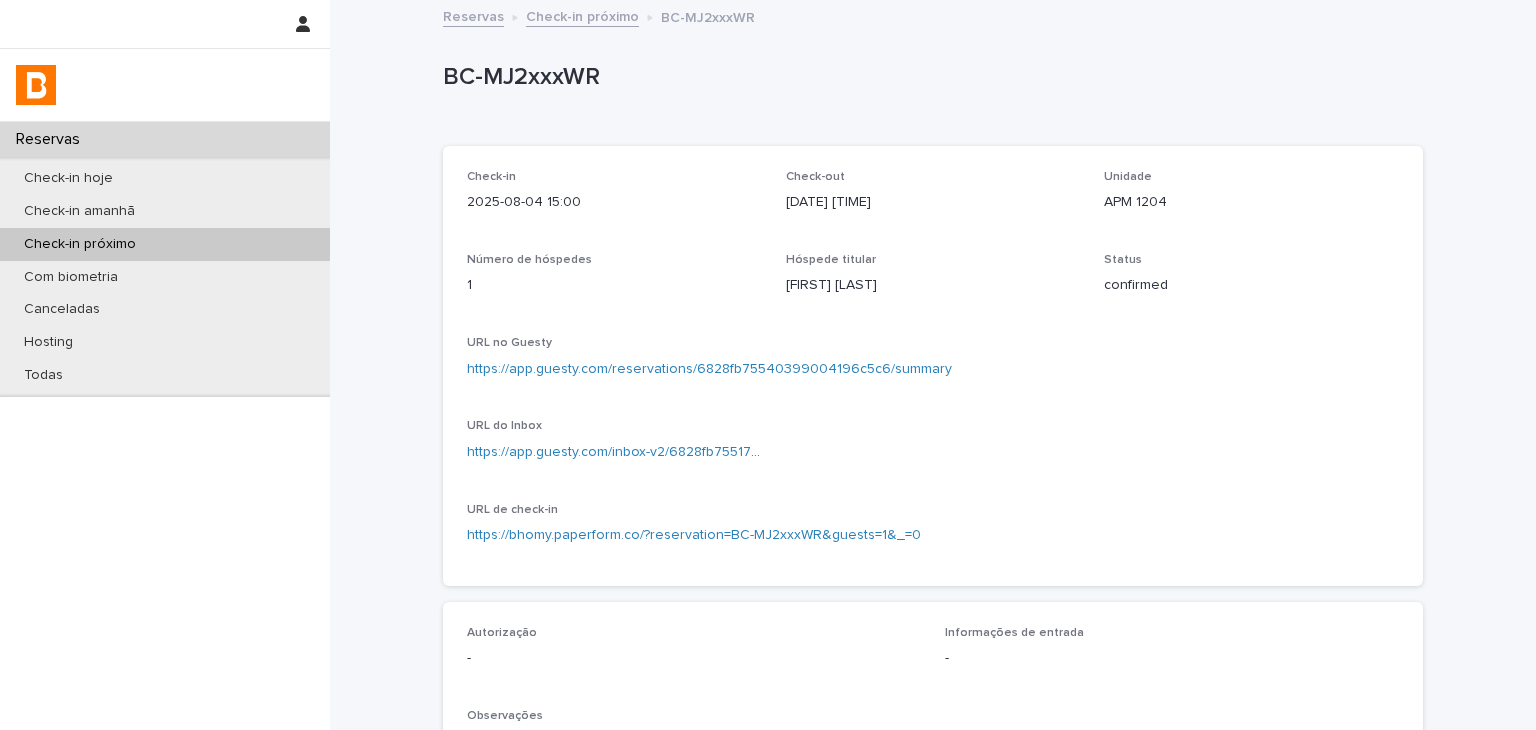 scroll, scrollTop: 534, scrollLeft: 0, axis: vertical 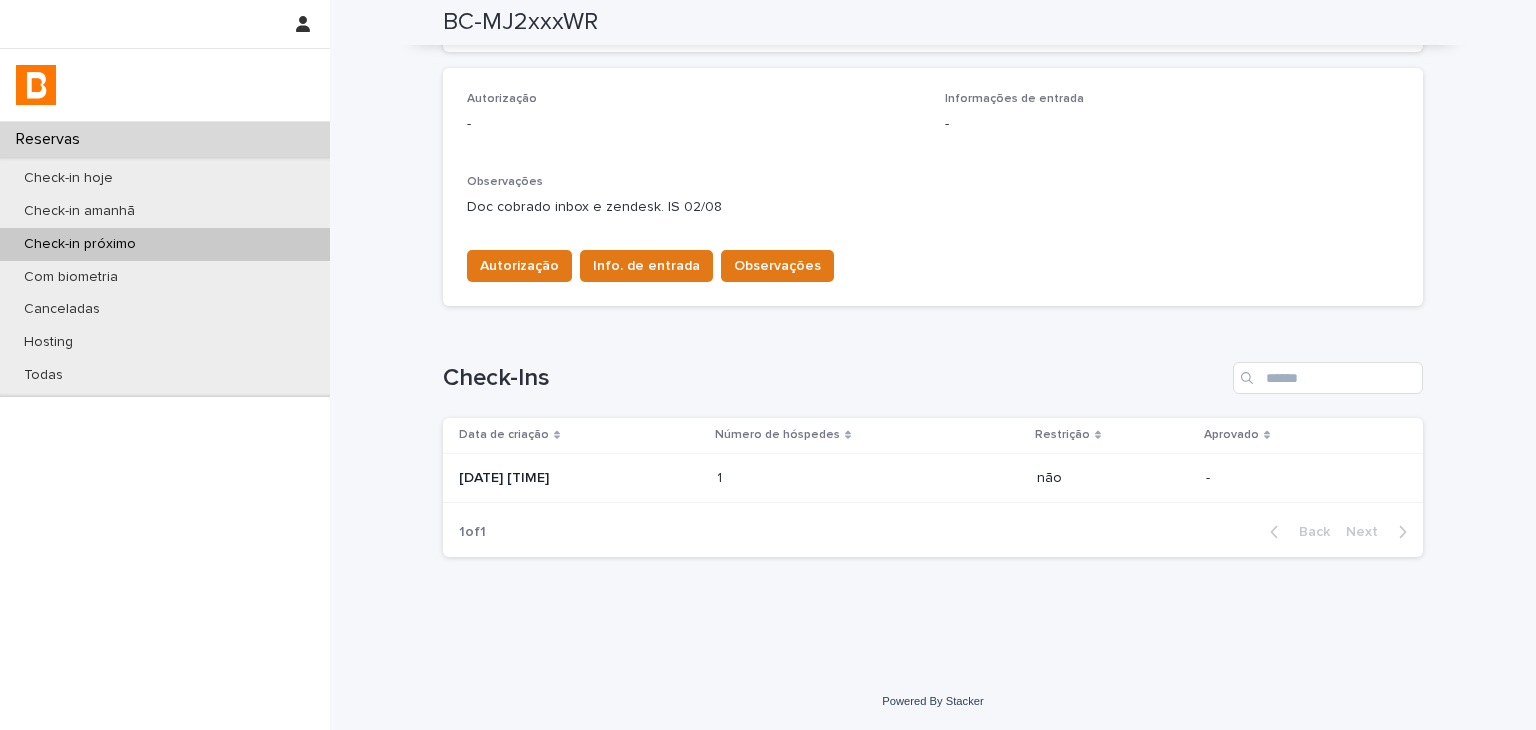 click on "Data de criação Número de hóspedes Restrição Aprovado 2025-08-02 11:45 1 1   não -" at bounding box center [933, 462] 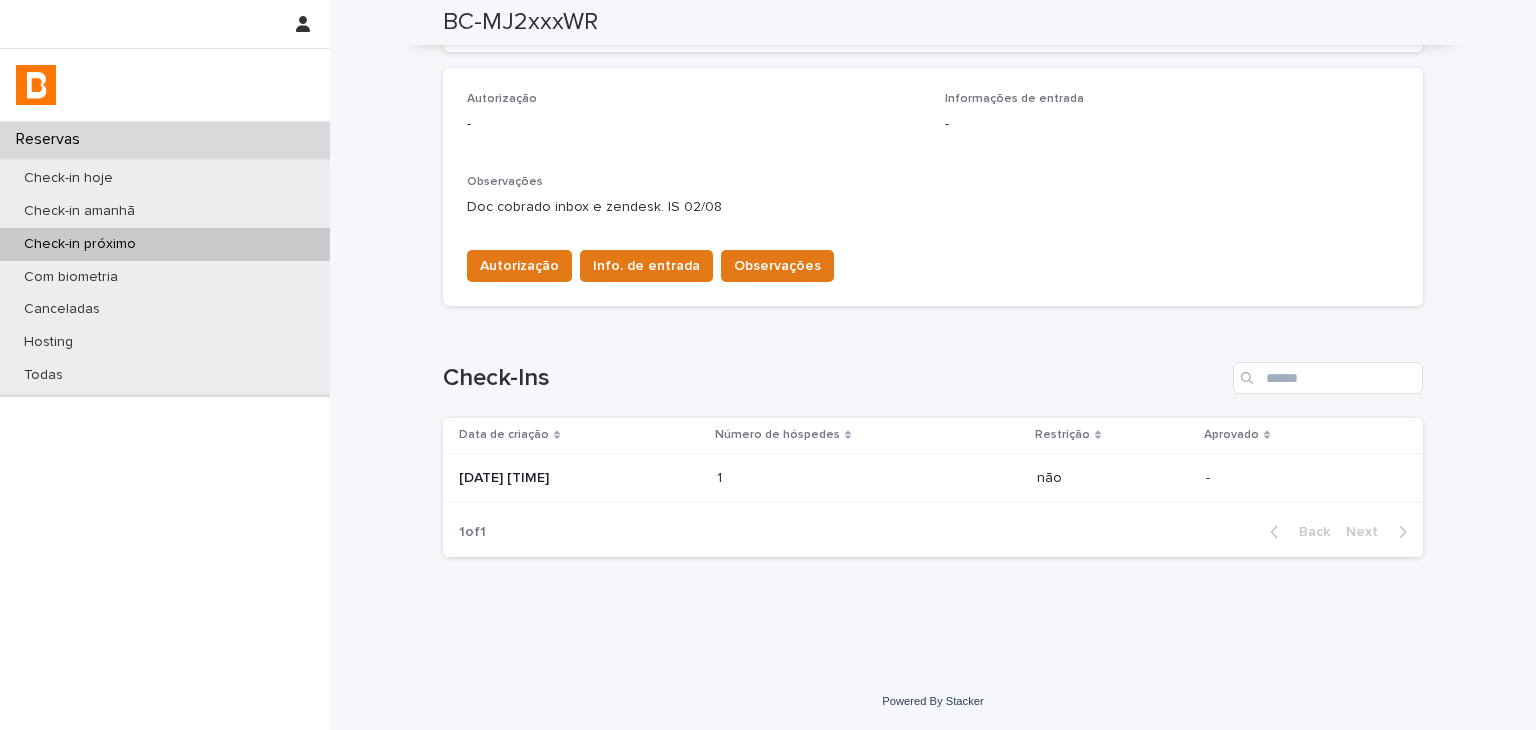 click on "1 1" at bounding box center (869, 478) 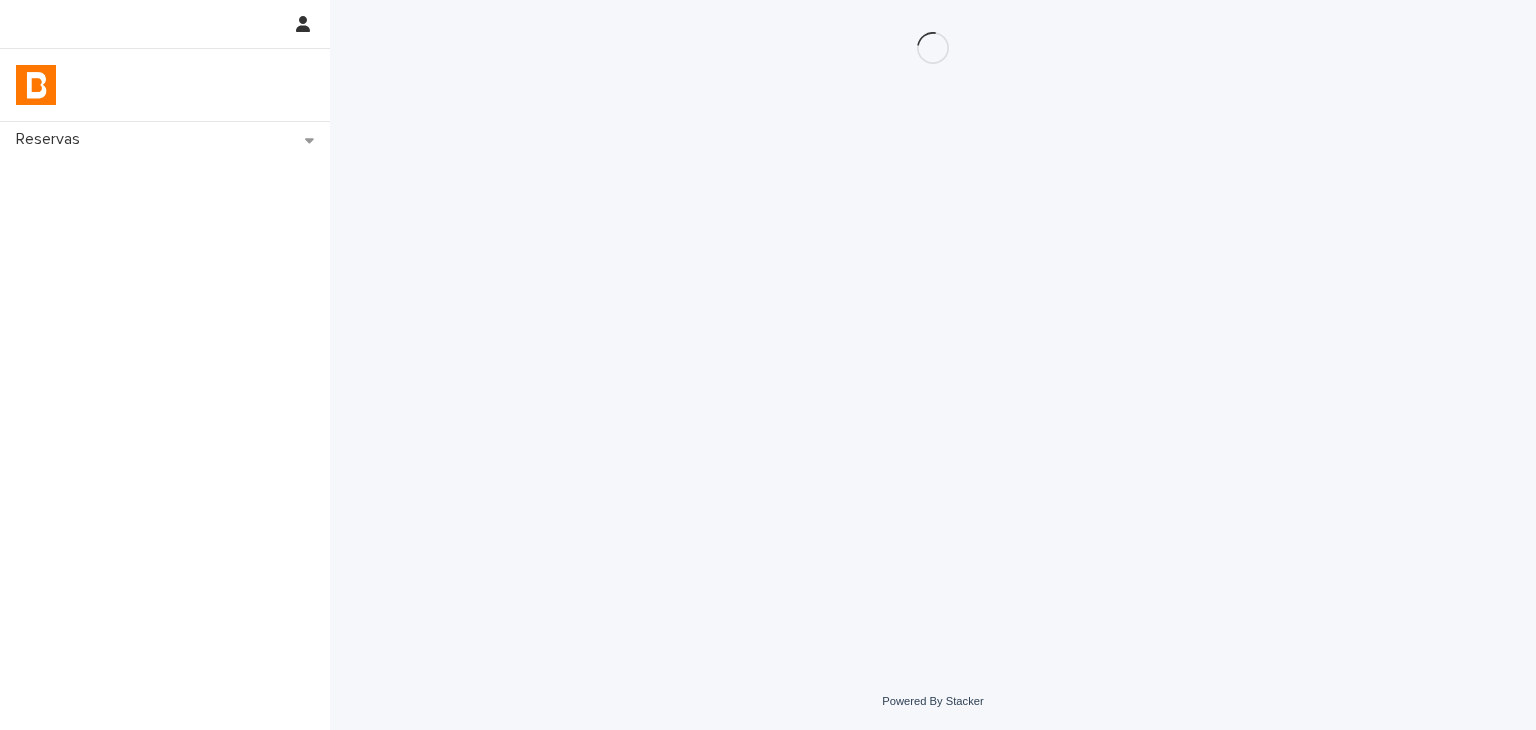 scroll, scrollTop: 0, scrollLeft: 0, axis: both 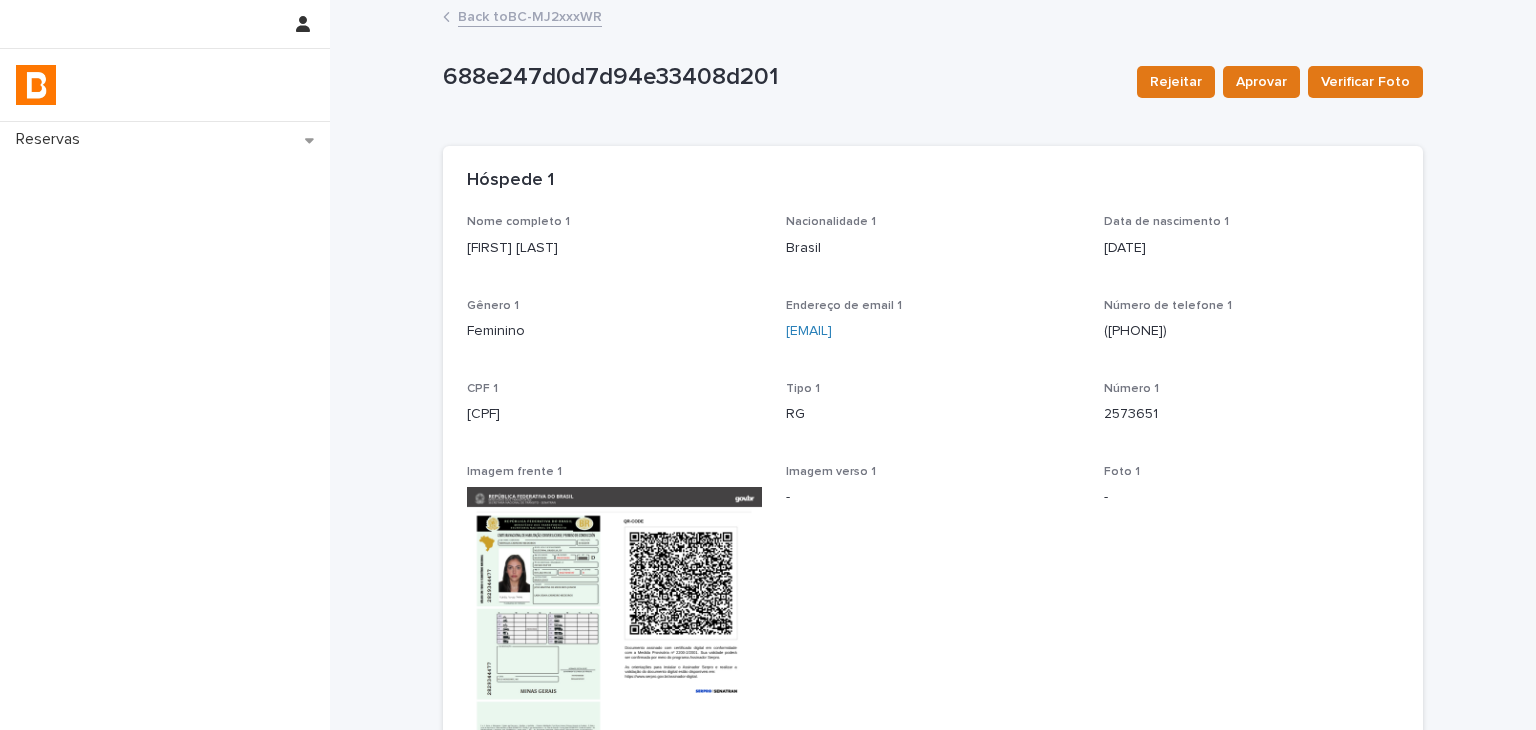 click on "Hóspede 1" at bounding box center (929, 181) 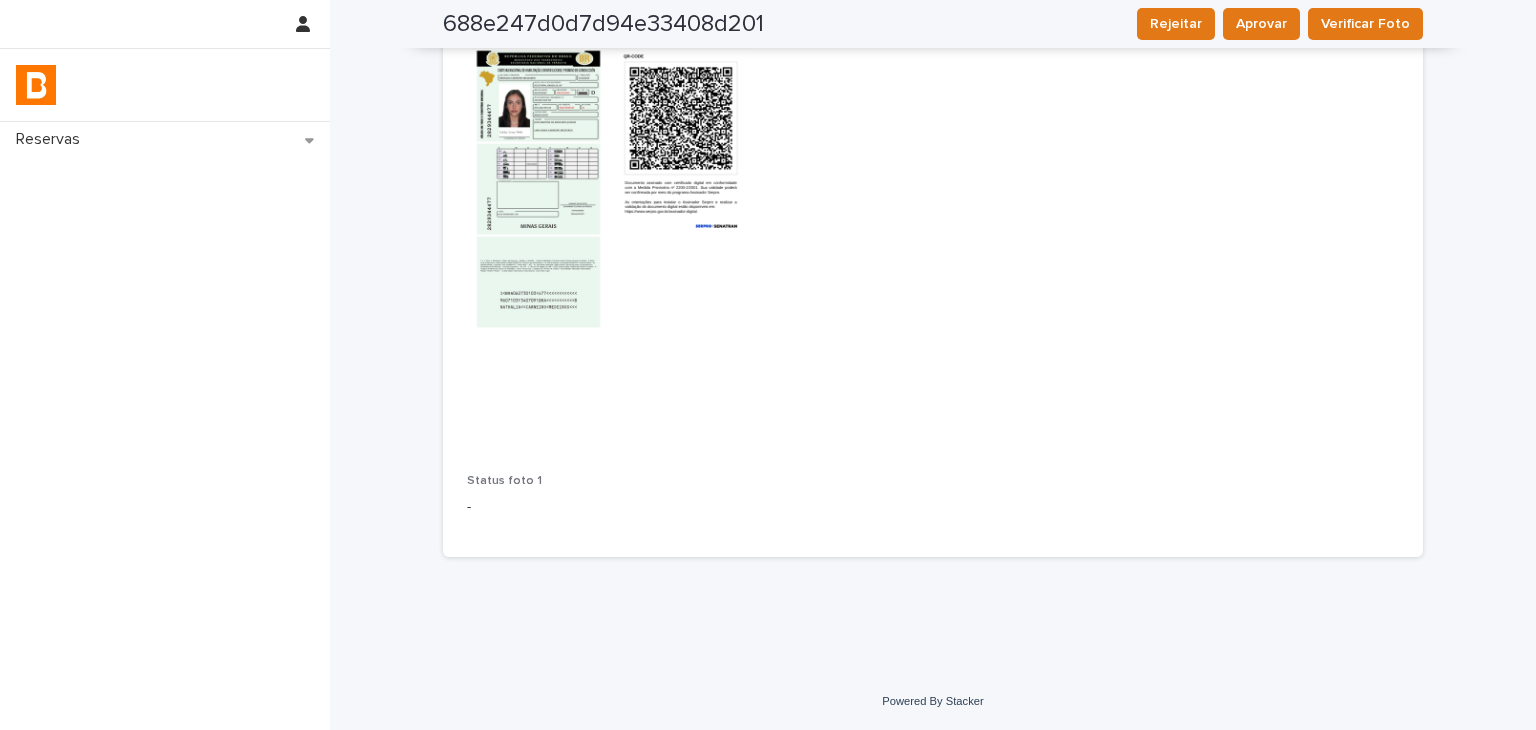 scroll, scrollTop: 0, scrollLeft: 0, axis: both 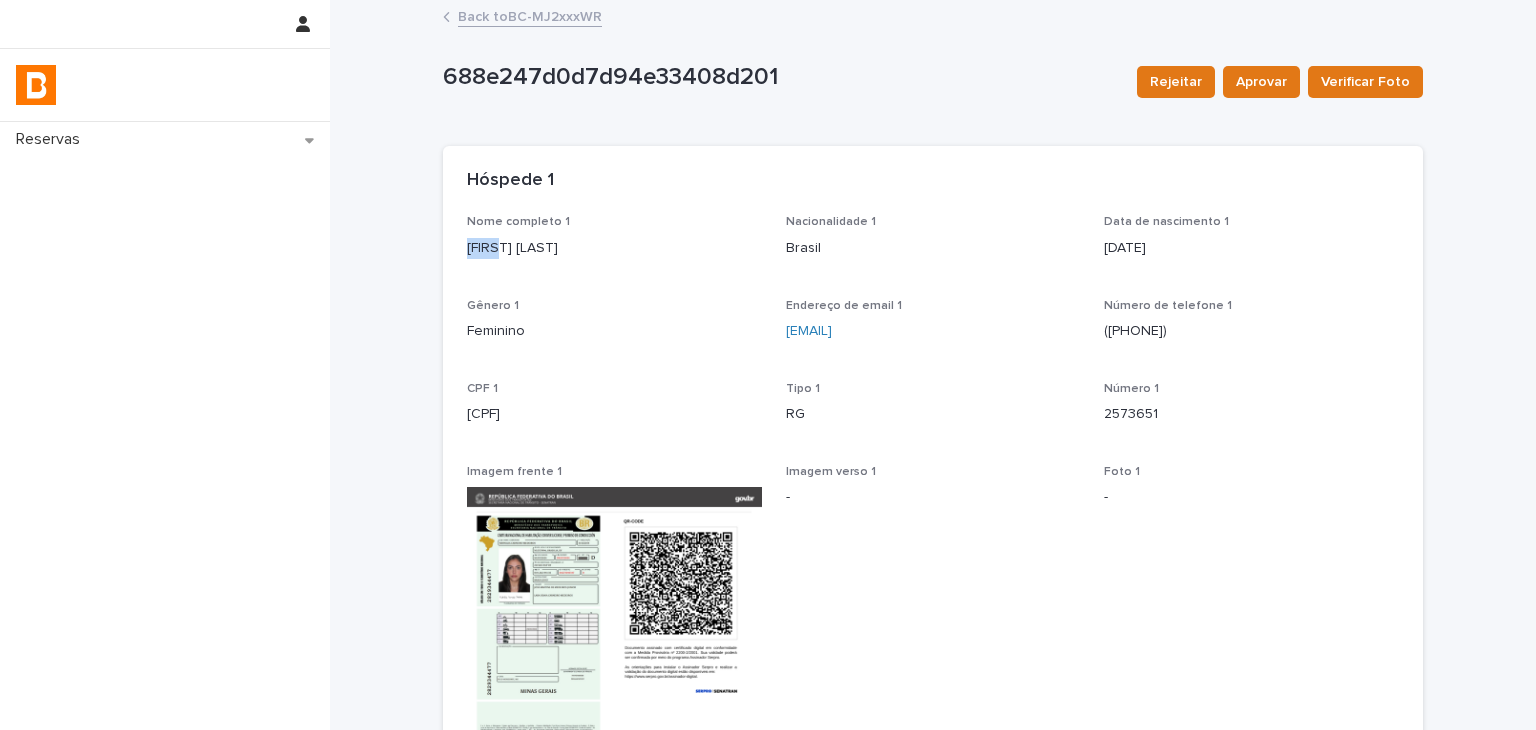 click on "[FIRST] [LAST]" at bounding box center (614, 248) 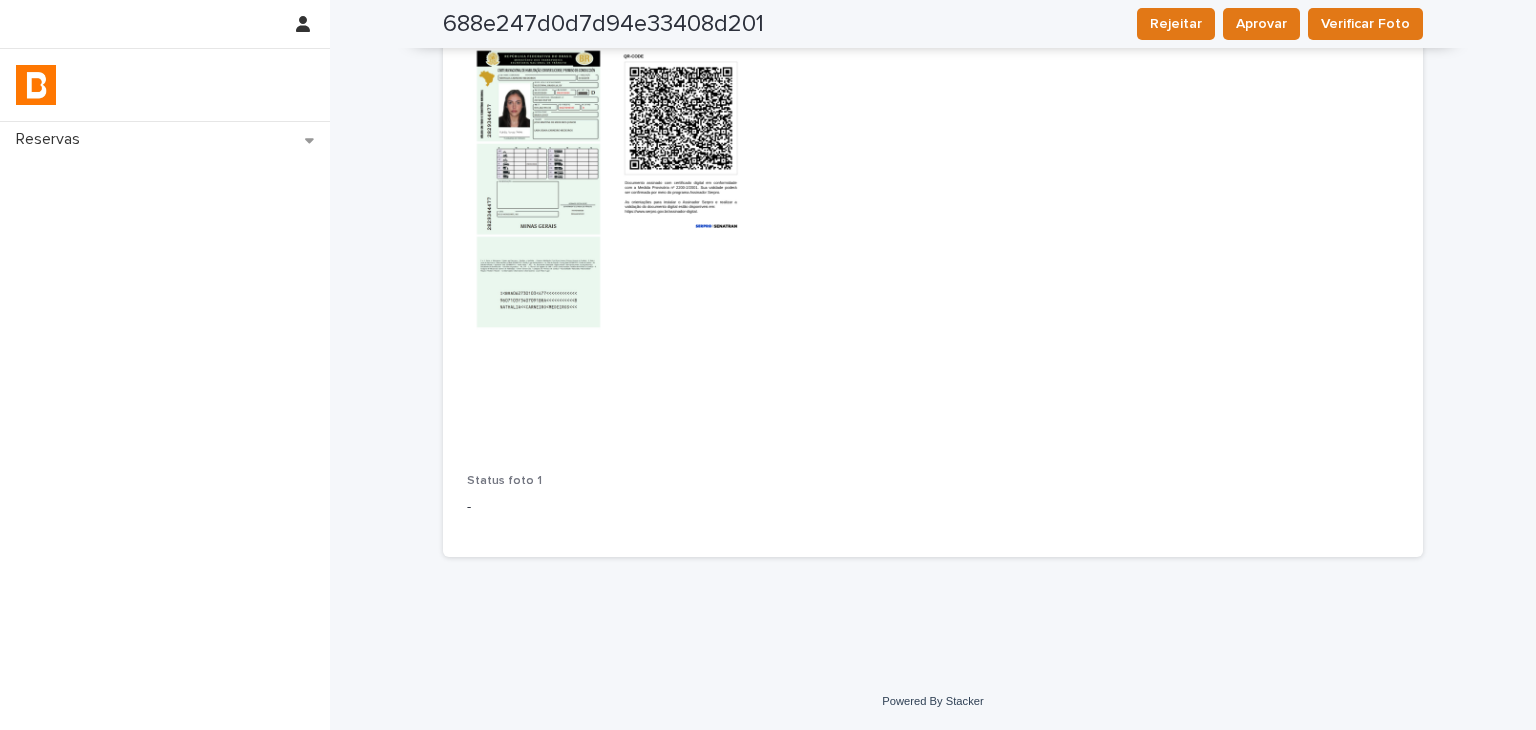 scroll, scrollTop: 65, scrollLeft: 0, axis: vertical 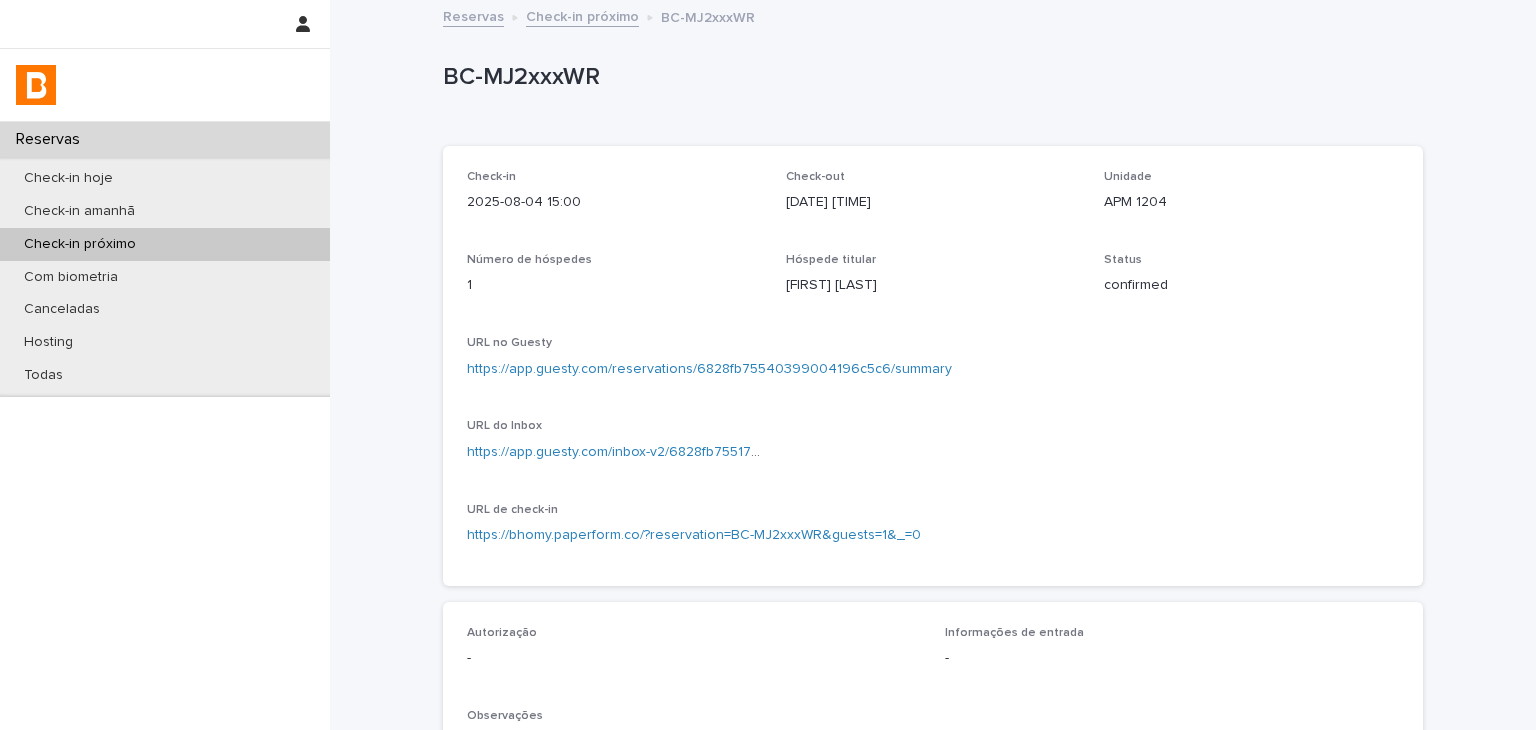 click on "https://app.guesty.com/reservations/6828fb75540399004196c5c6/summary" at bounding box center [709, 369] 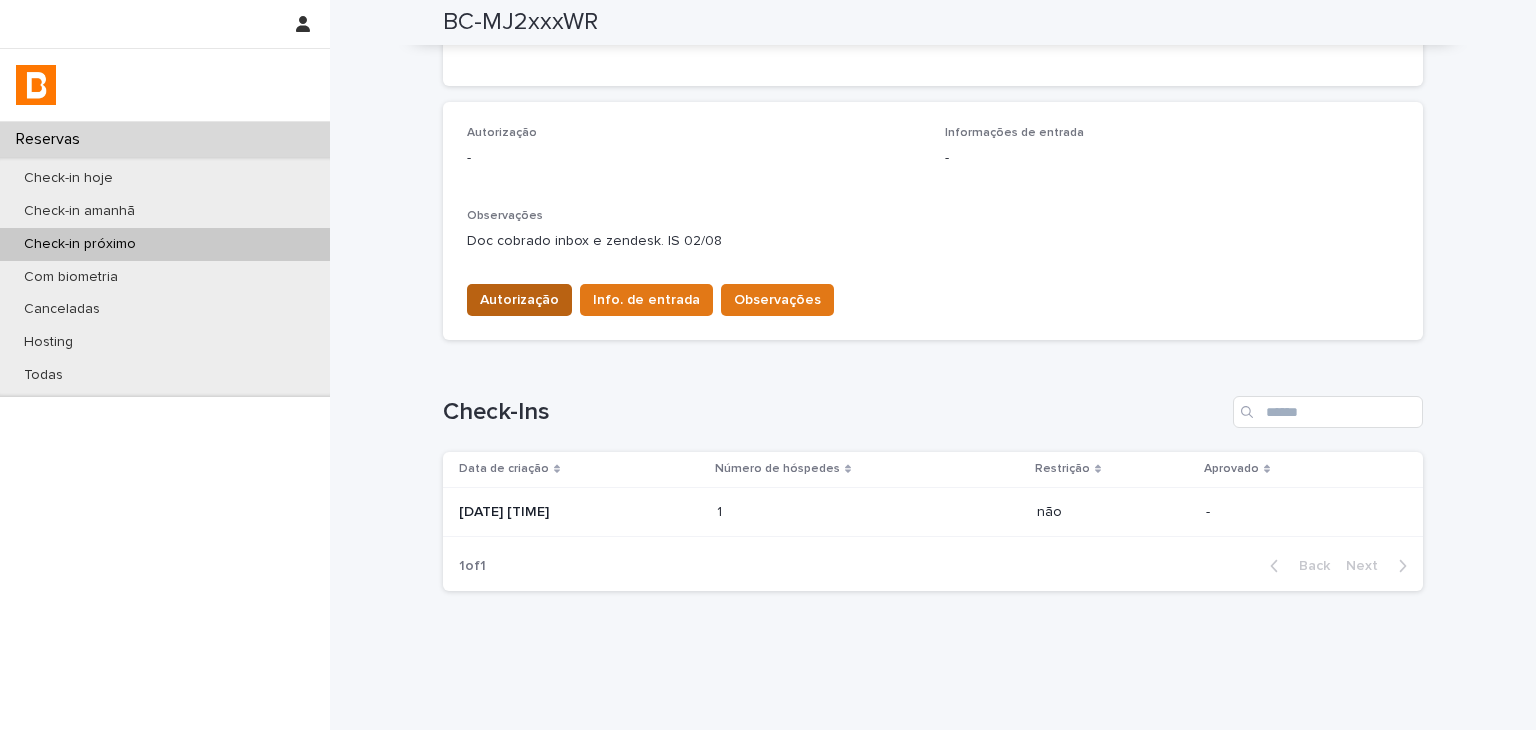 click on "Autorização" at bounding box center (519, 300) 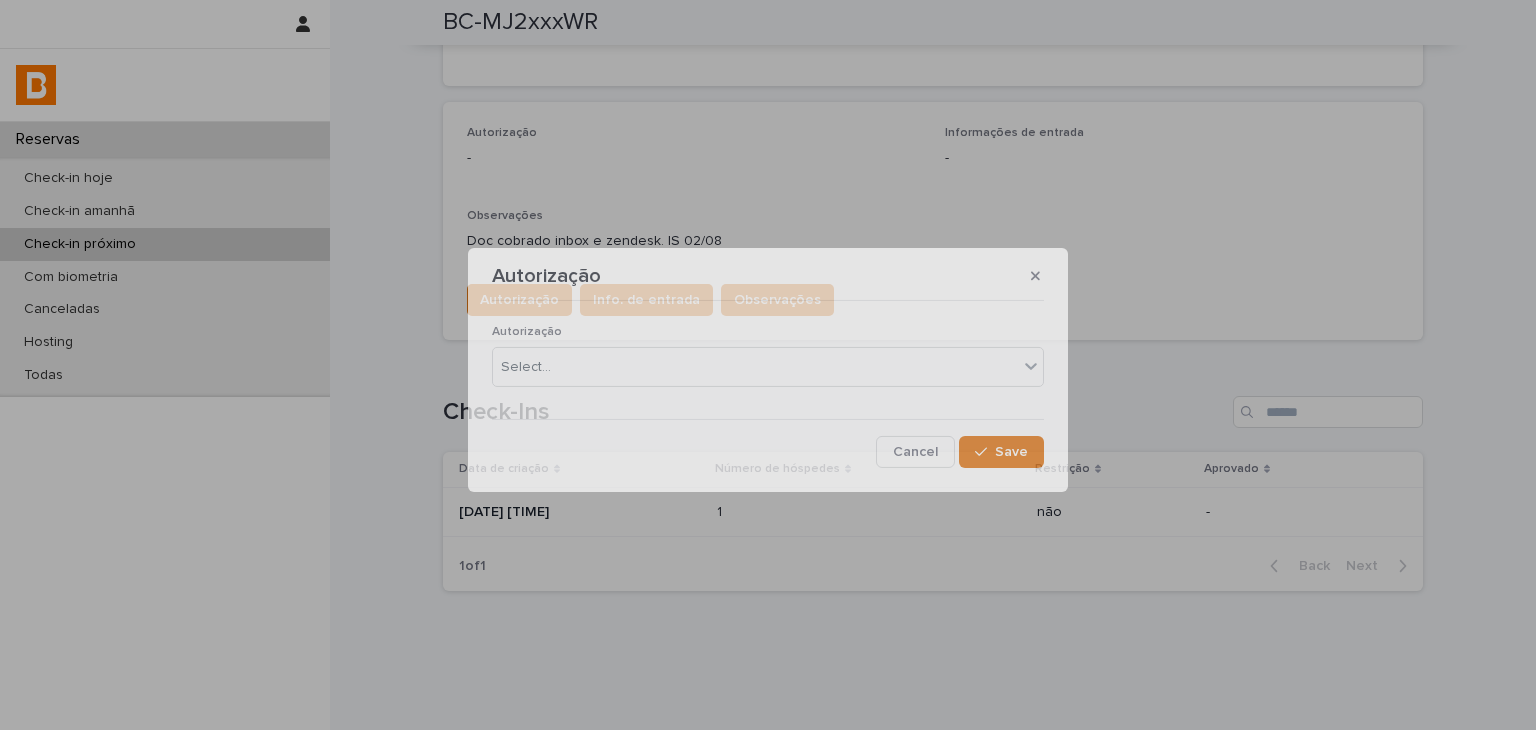 click on "Autorização" at bounding box center (768, 332) 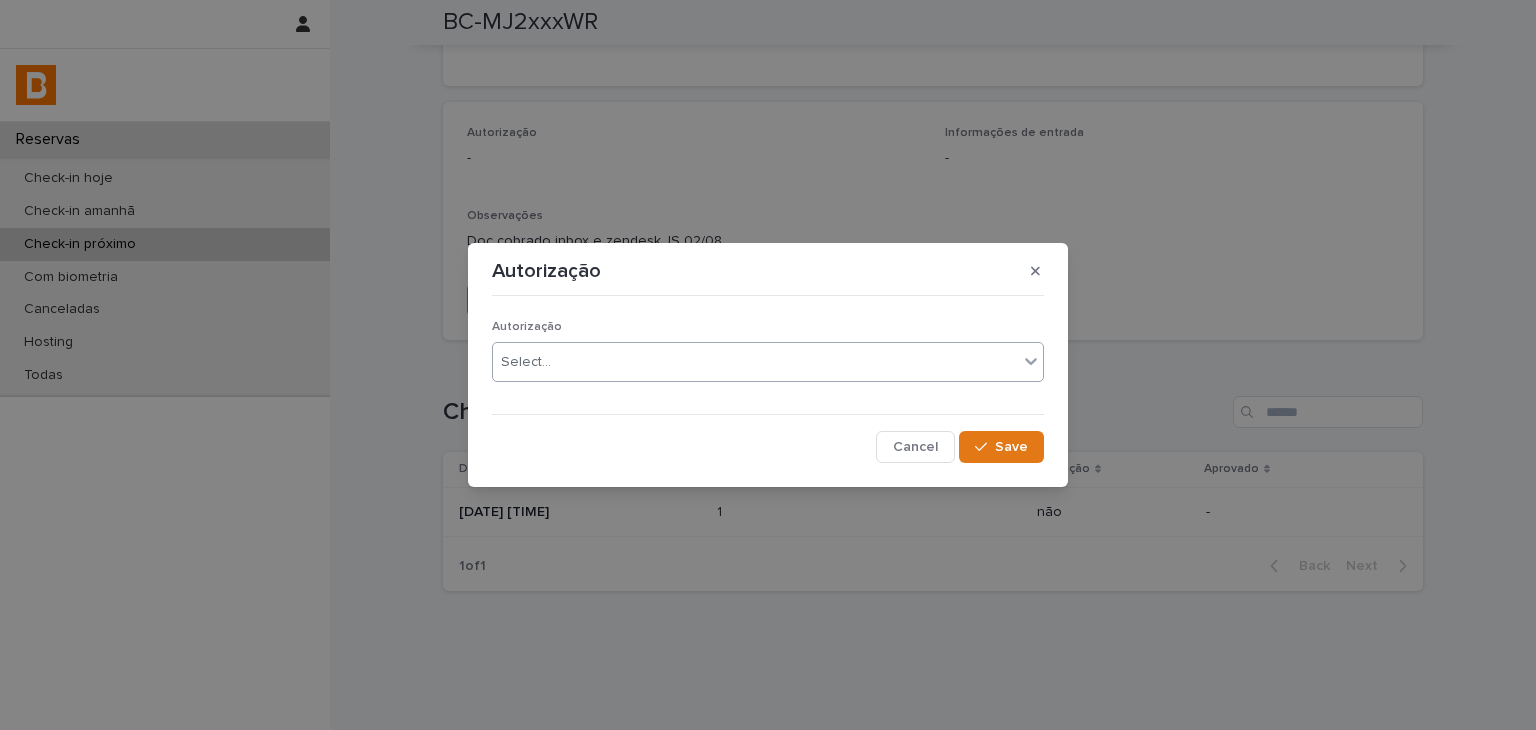 drag, startPoint x: 574, startPoint y: 359, endPoint x: 576, endPoint y: 376, distance: 17.117243 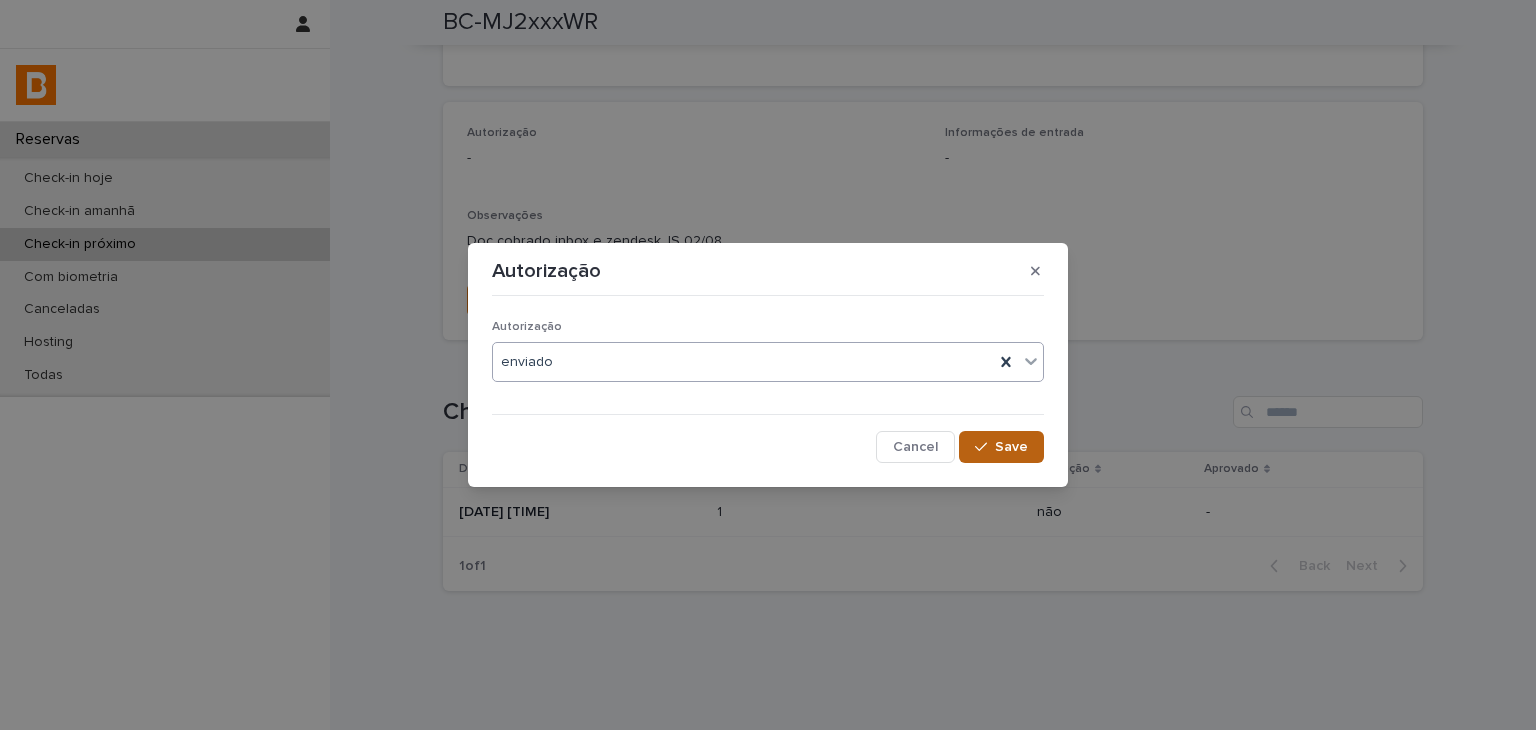 click on "Save" at bounding box center (1011, 447) 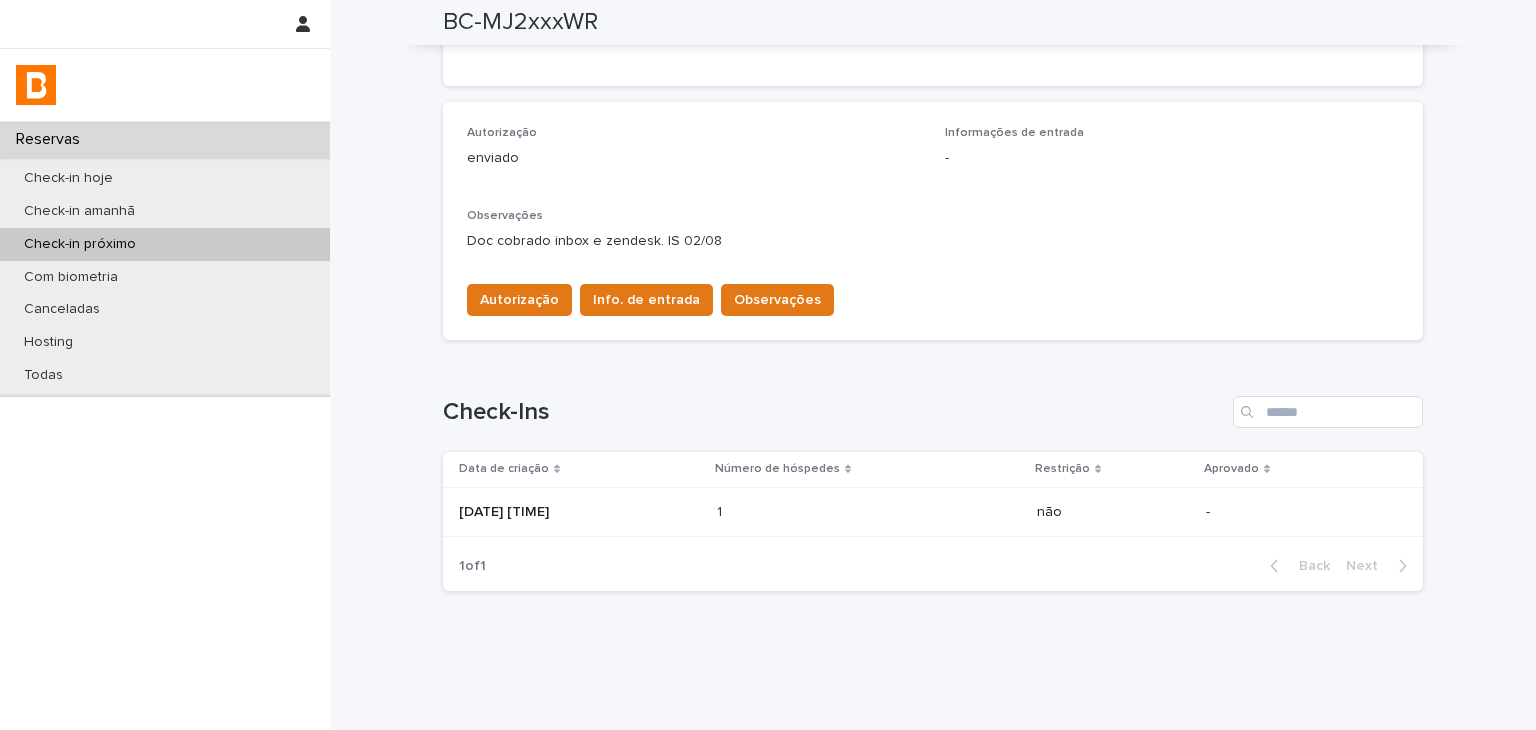 scroll, scrollTop: 534, scrollLeft: 0, axis: vertical 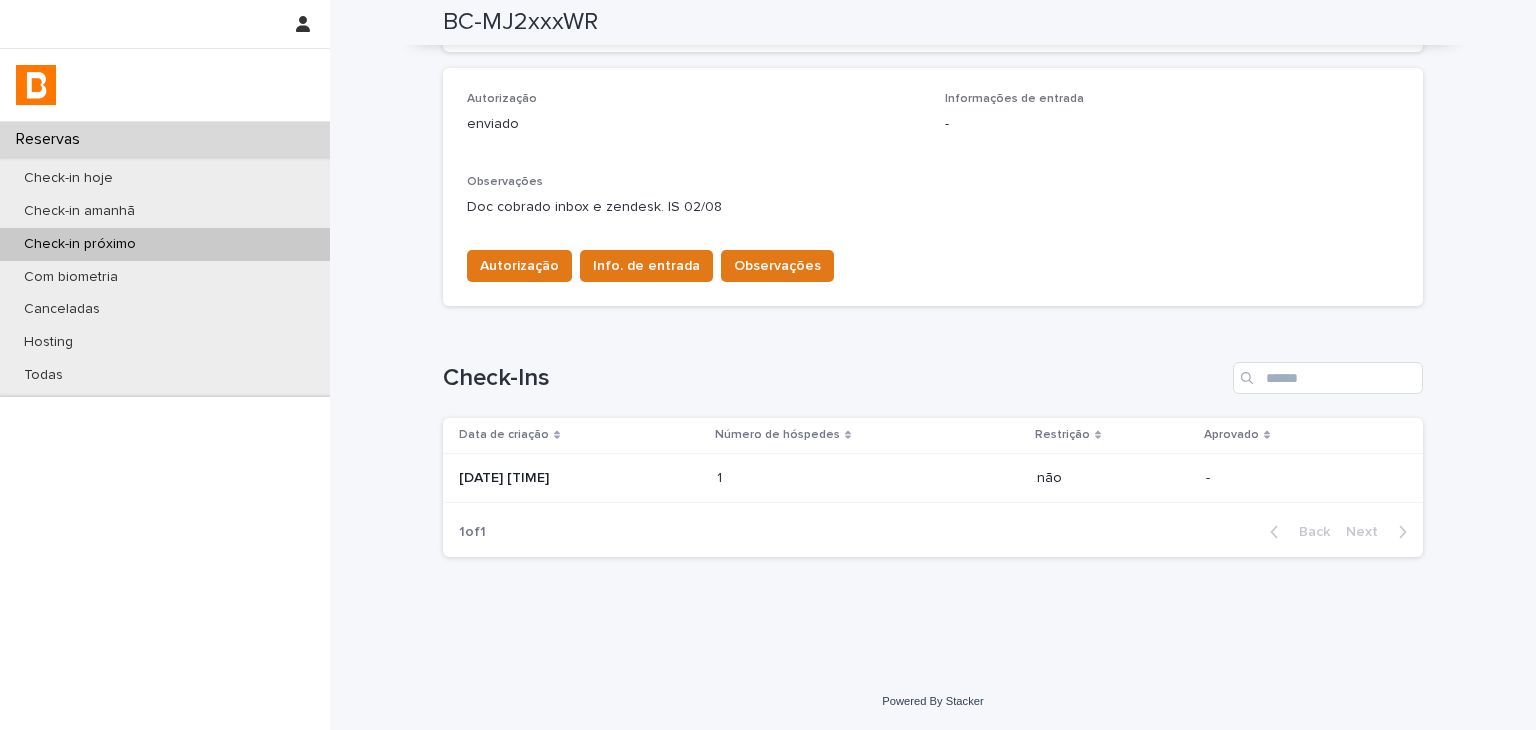 drag, startPoint x: 779, startPoint y: 148, endPoint x: 757, endPoint y: 186, distance: 43.908997 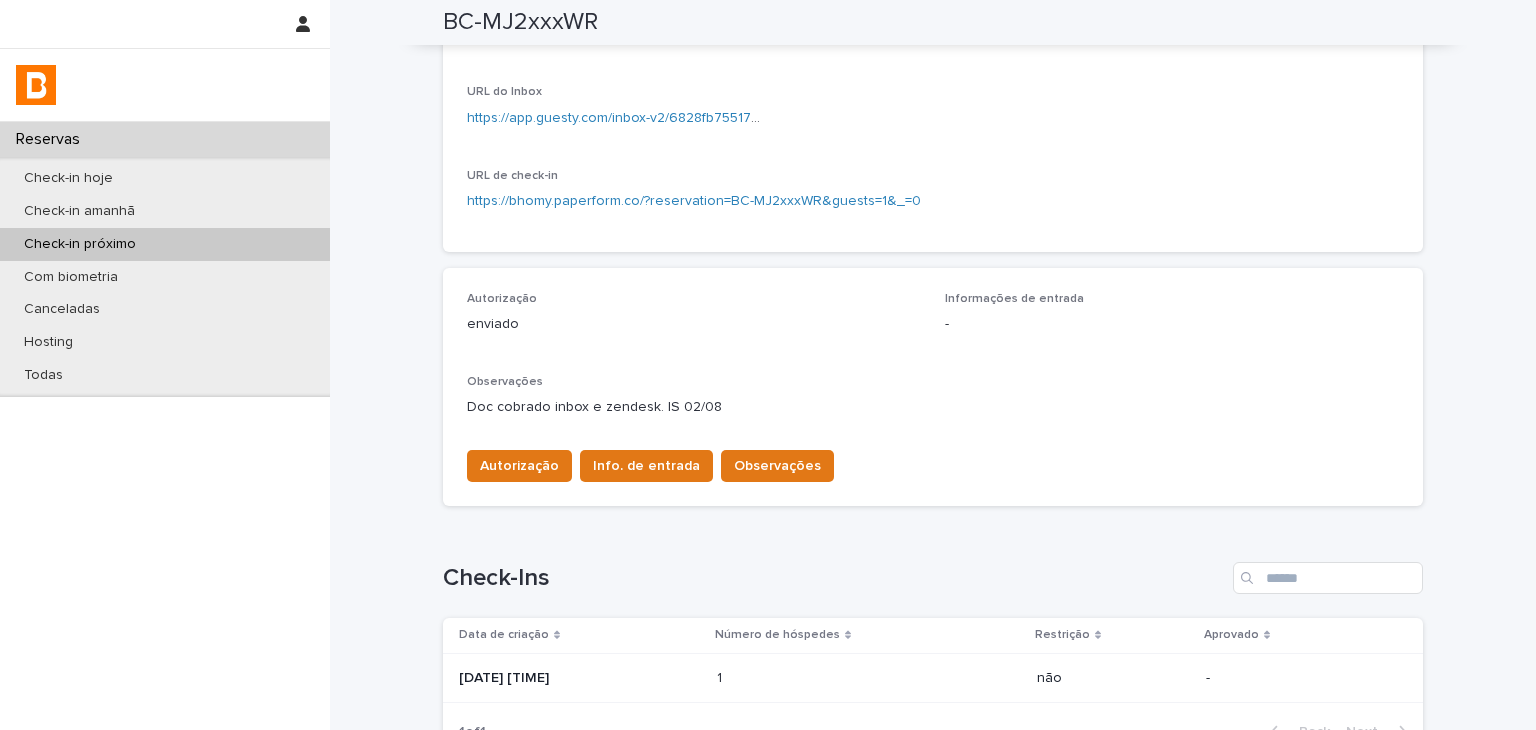 scroll, scrollTop: 0, scrollLeft: 0, axis: both 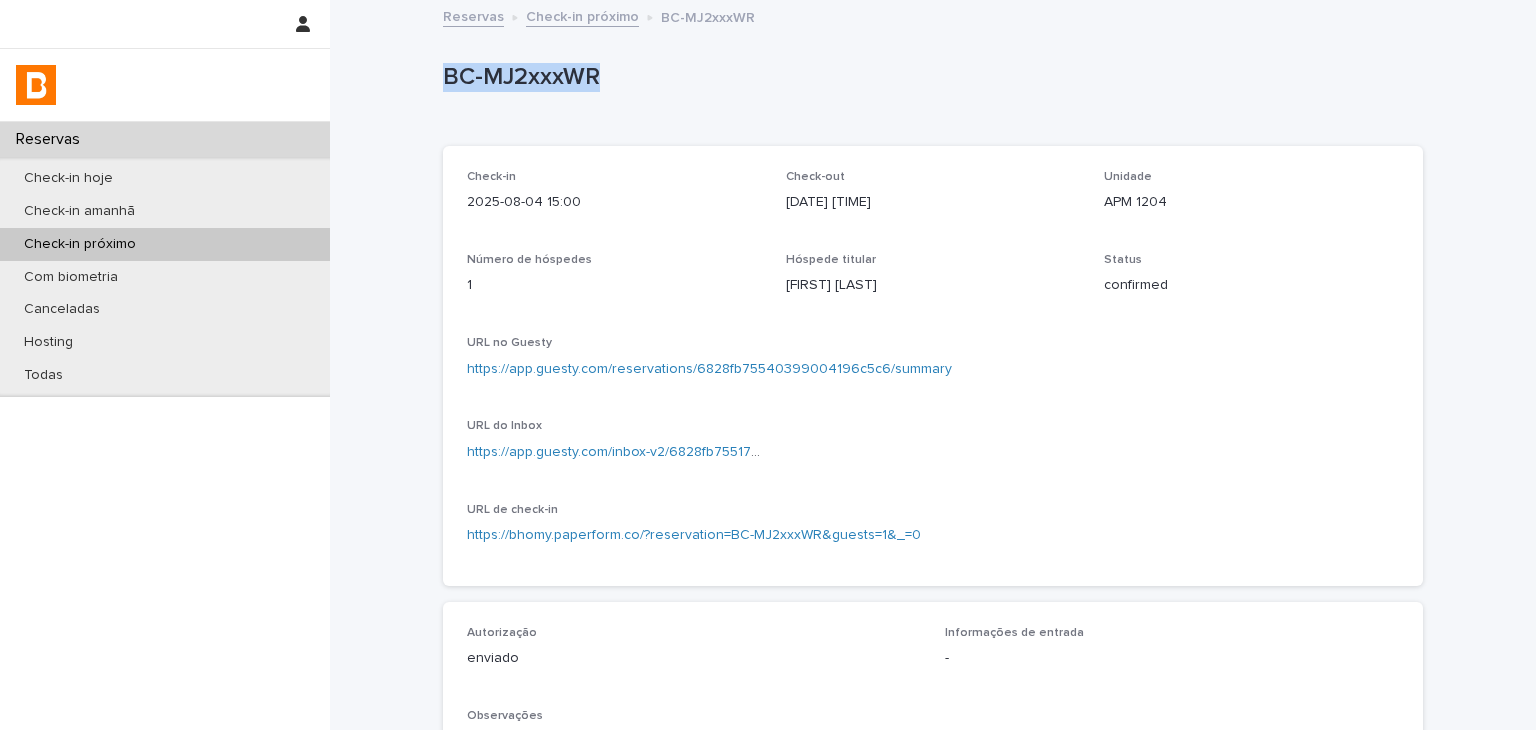 drag, startPoint x: 429, startPoint y: 67, endPoint x: 789, endPoint y: 112, distance: 362.8016 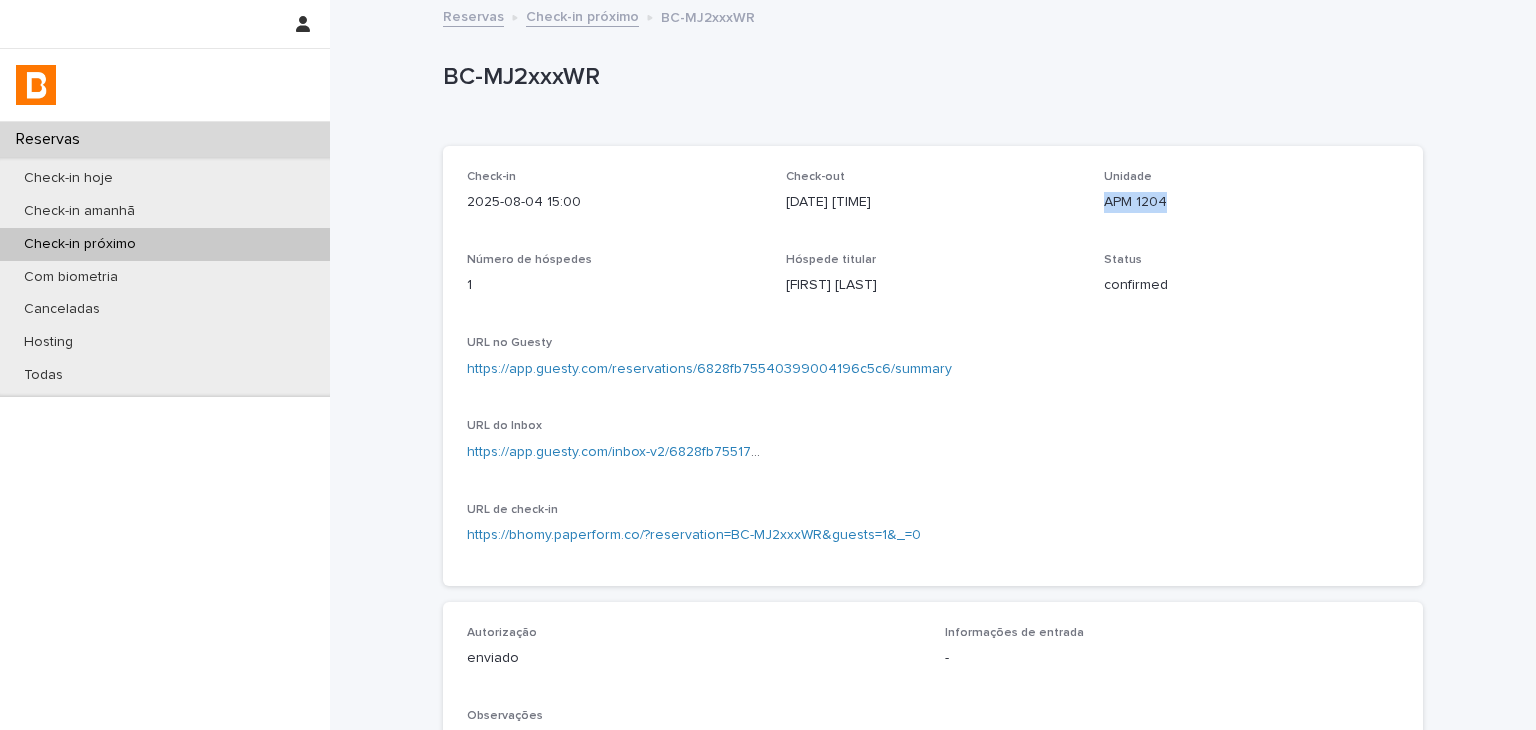 drag, startPoint x: 1104, startPoint y: 204, endPoint x: 1182, endPoint y: 200, distance: 78.10249 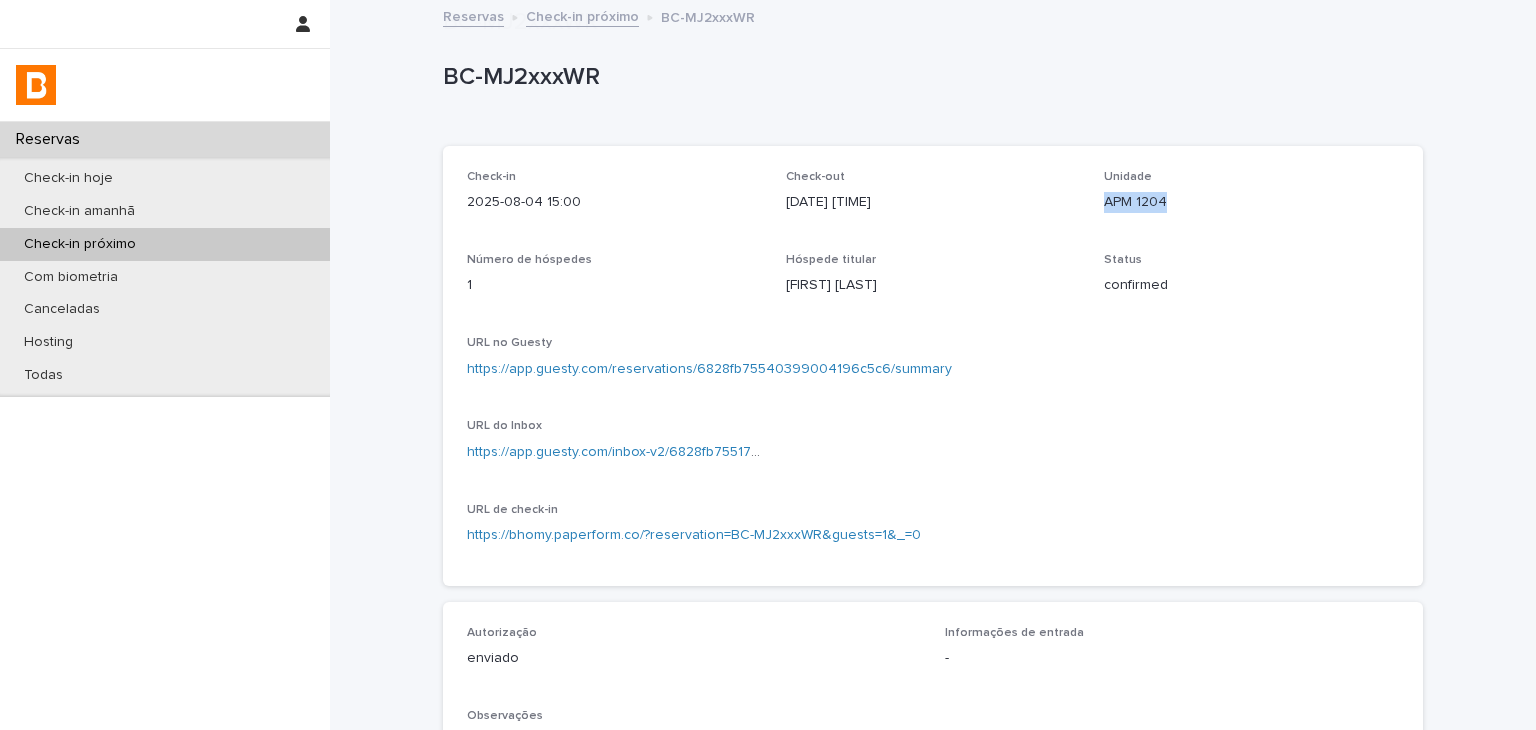 scroll, scrollTop: 500, scrollLeft: 0, axis: vertical 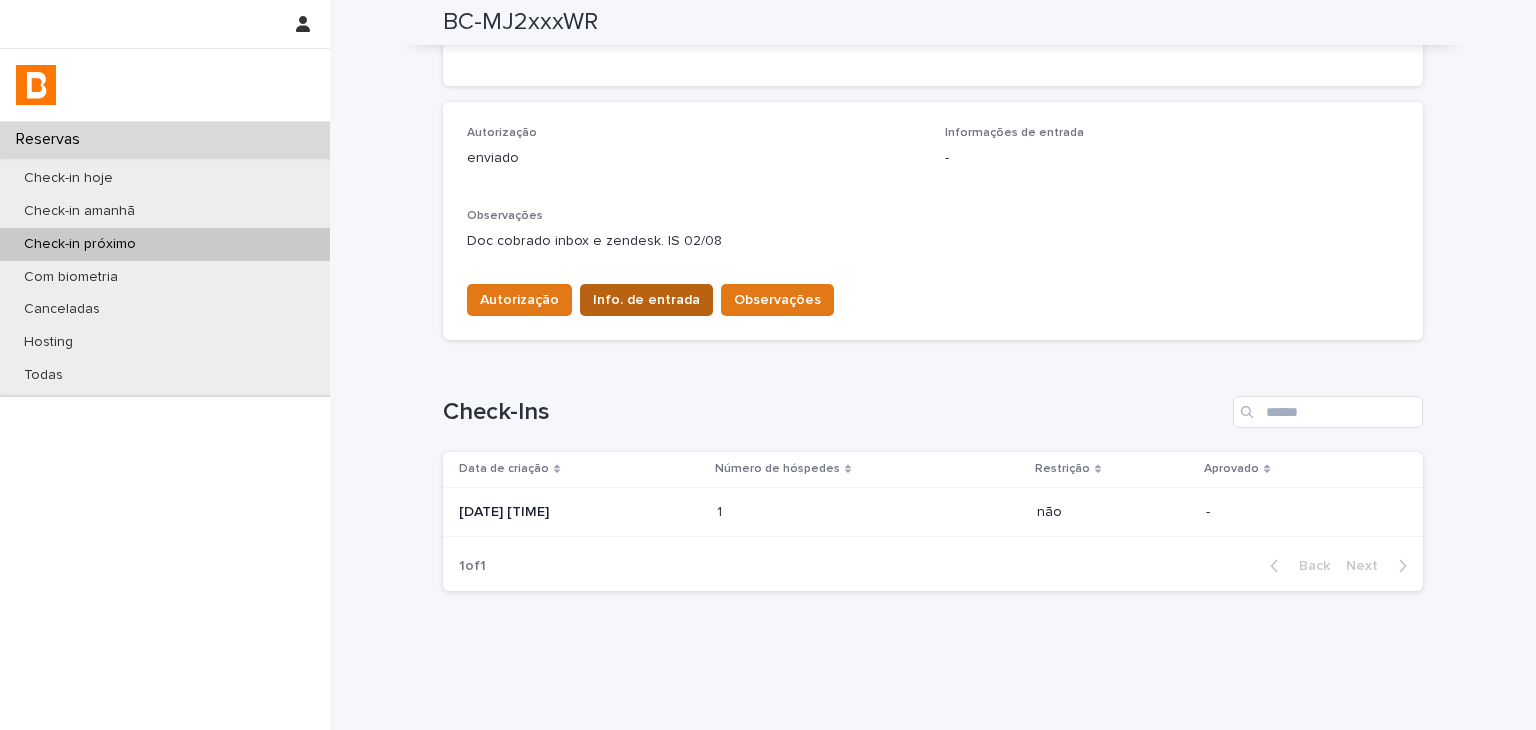 click on "Info. de entrada" at bounding box center [646, 300] 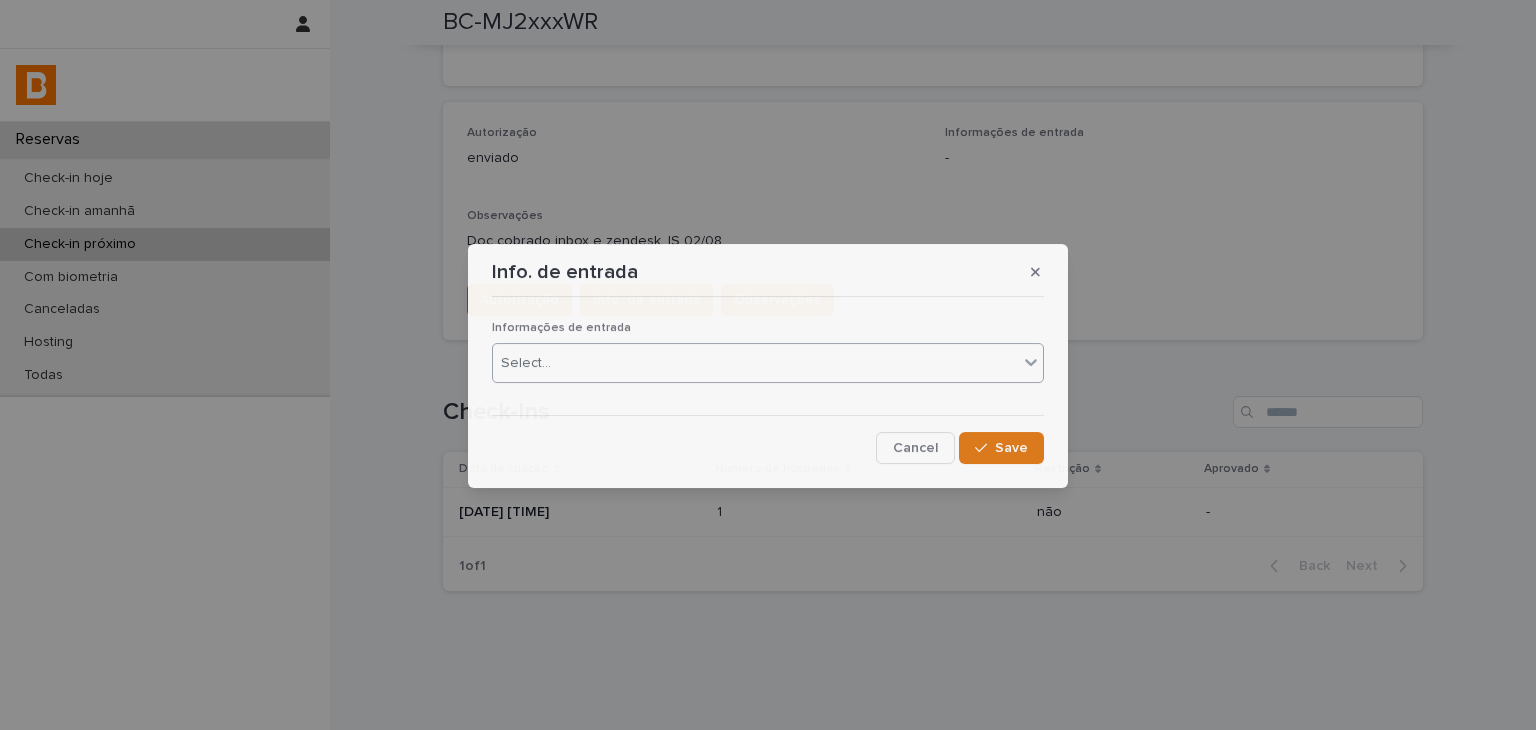 click on "Select..." at bounding box center (768, 363) 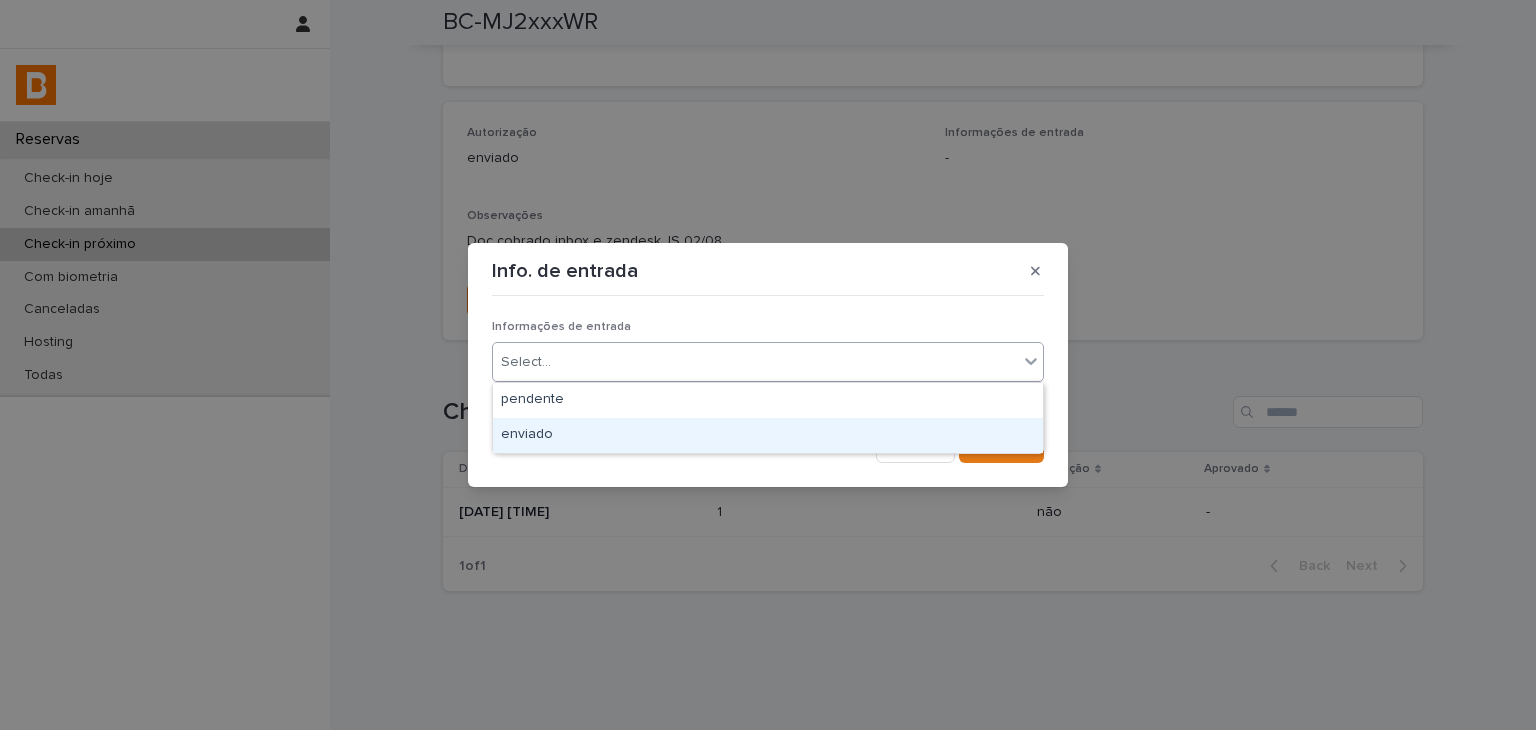 drag, startPoint x: 644, startPoint y: 423, endPoint x: 954, endPoint y: 461, distance: 312.32034 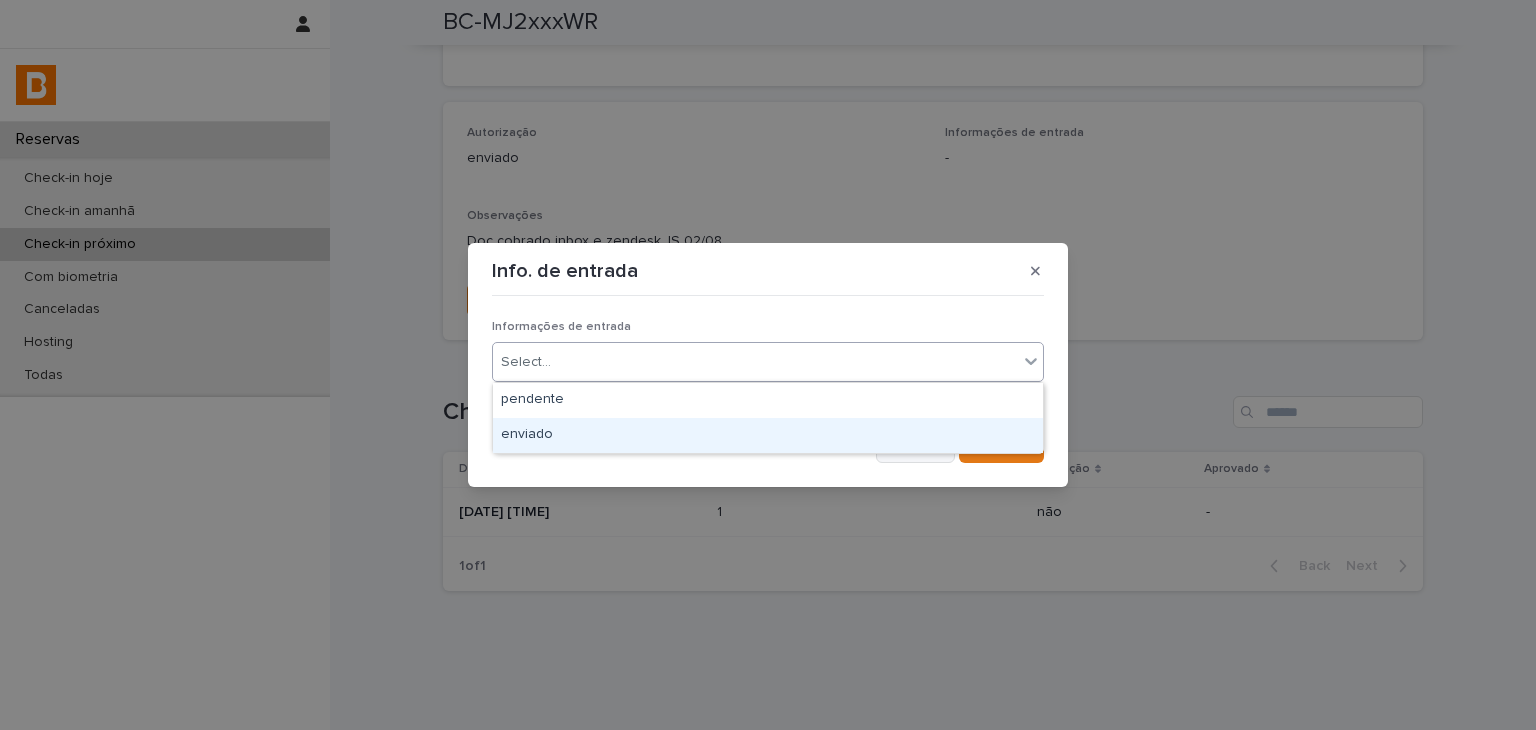click on "enviado" at bounding box center (768, 435) 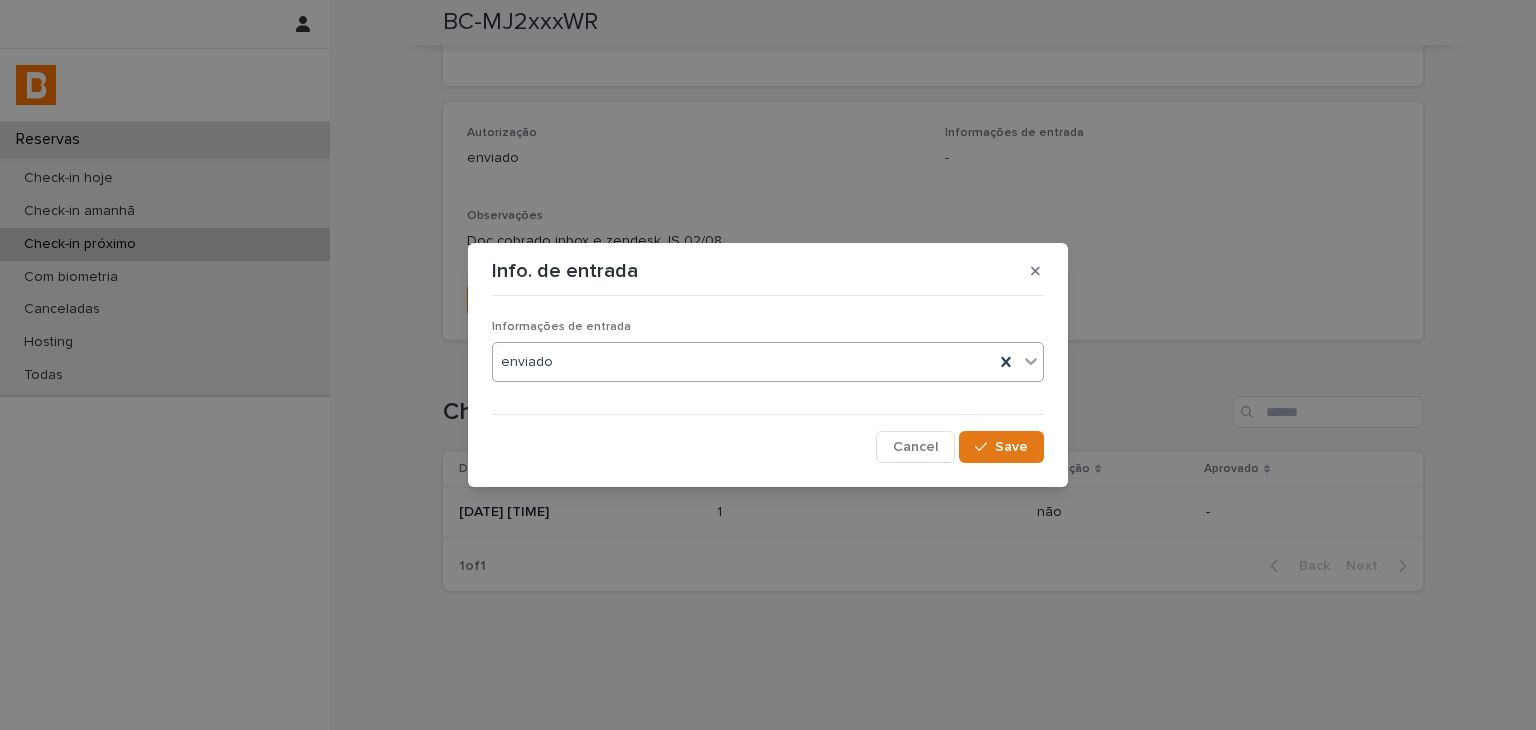 click on "Save" at bounding box center [1011, 447] 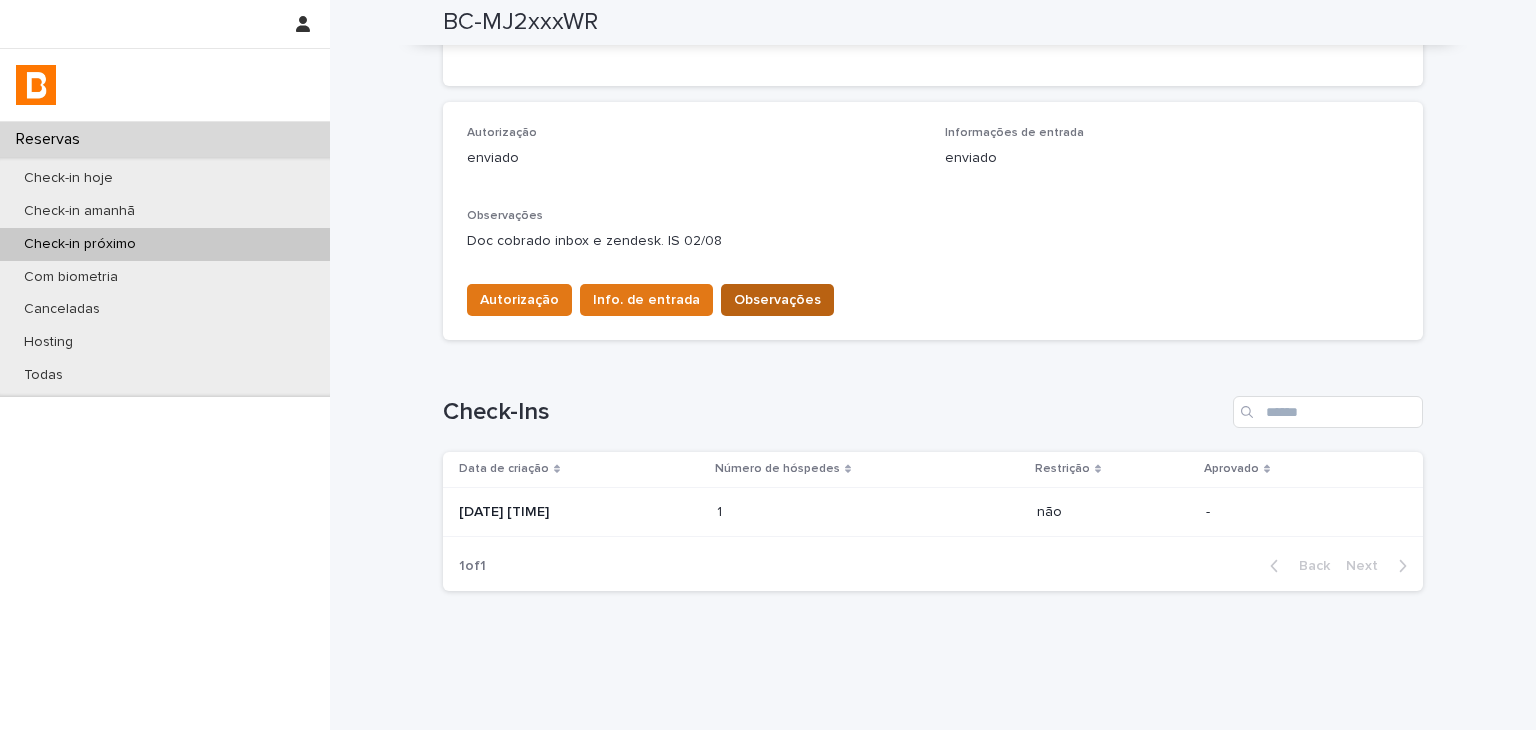 click on "Observações" at bounding box center [777, 300] 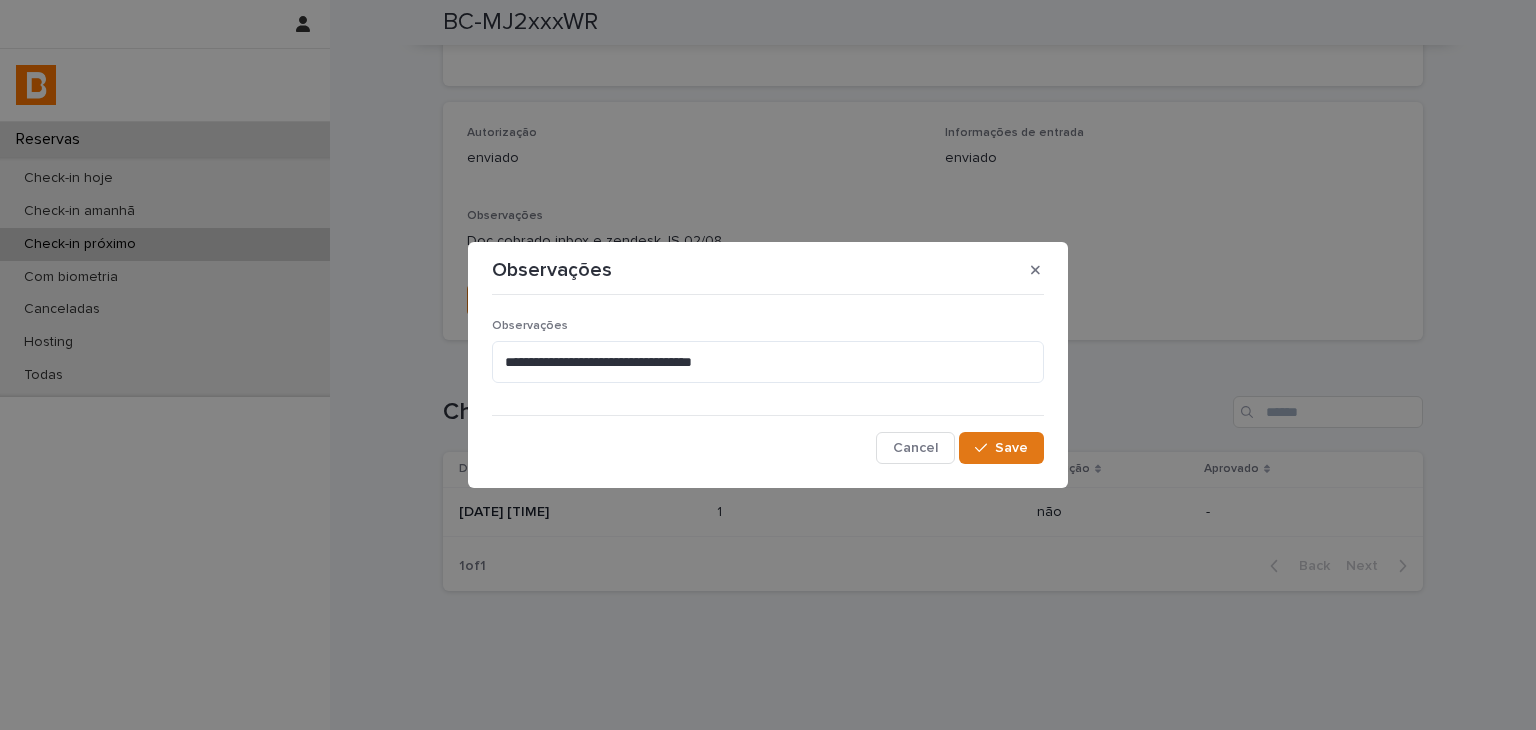 drag, startPoint x: 802, startPoint y: 319, endPoint x: 804, endPoint y: 329, distance: 10.198039 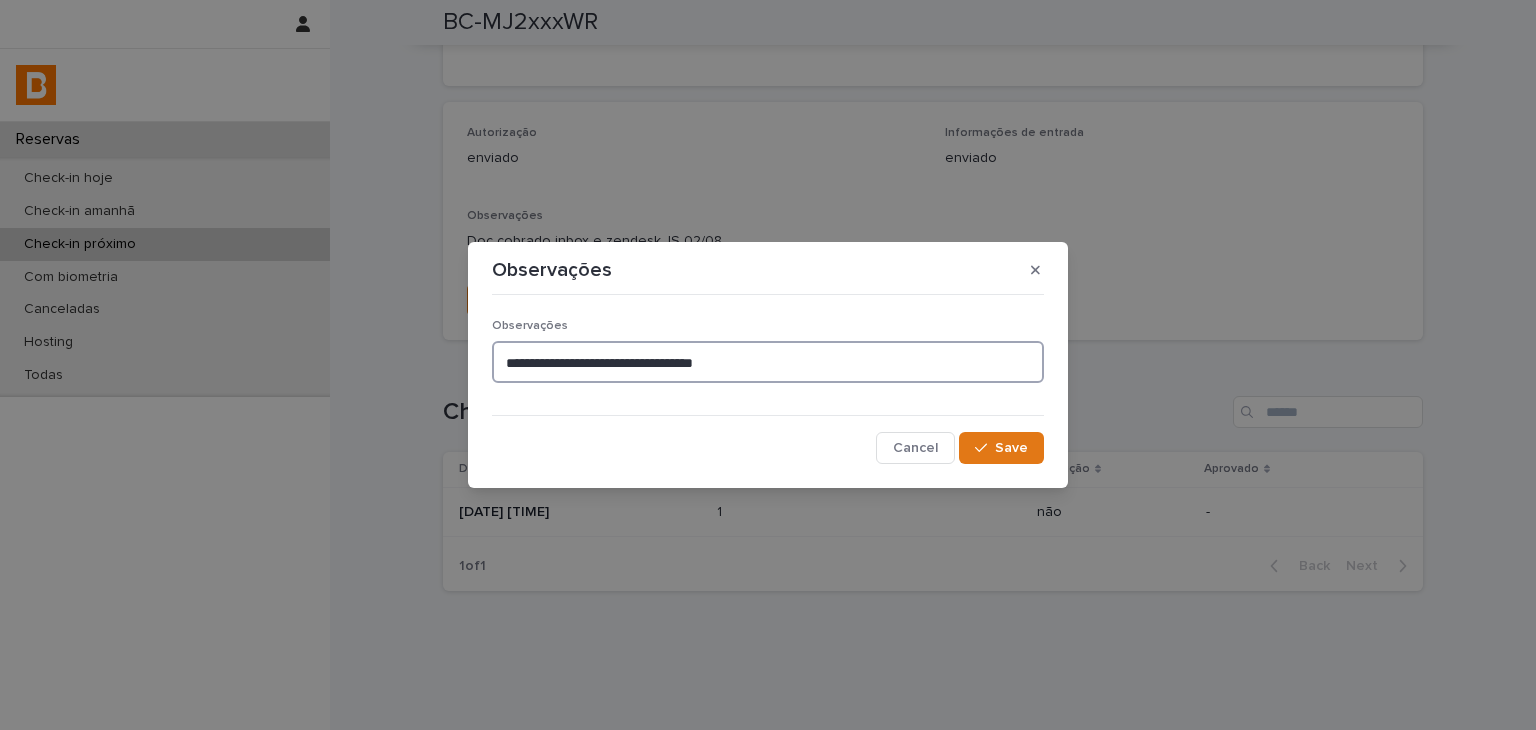click on "**********" at bounding box center [768, 362] 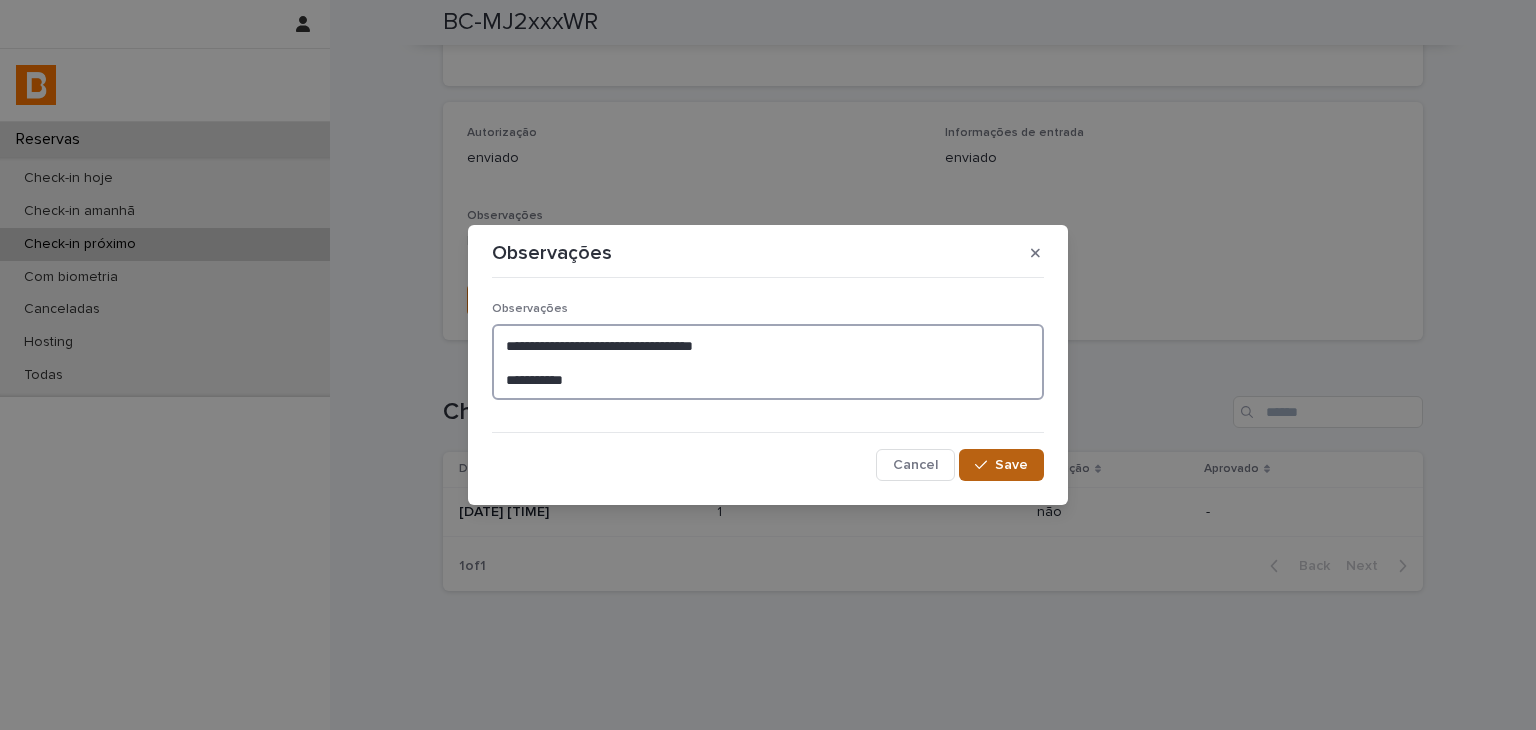type on "**********" 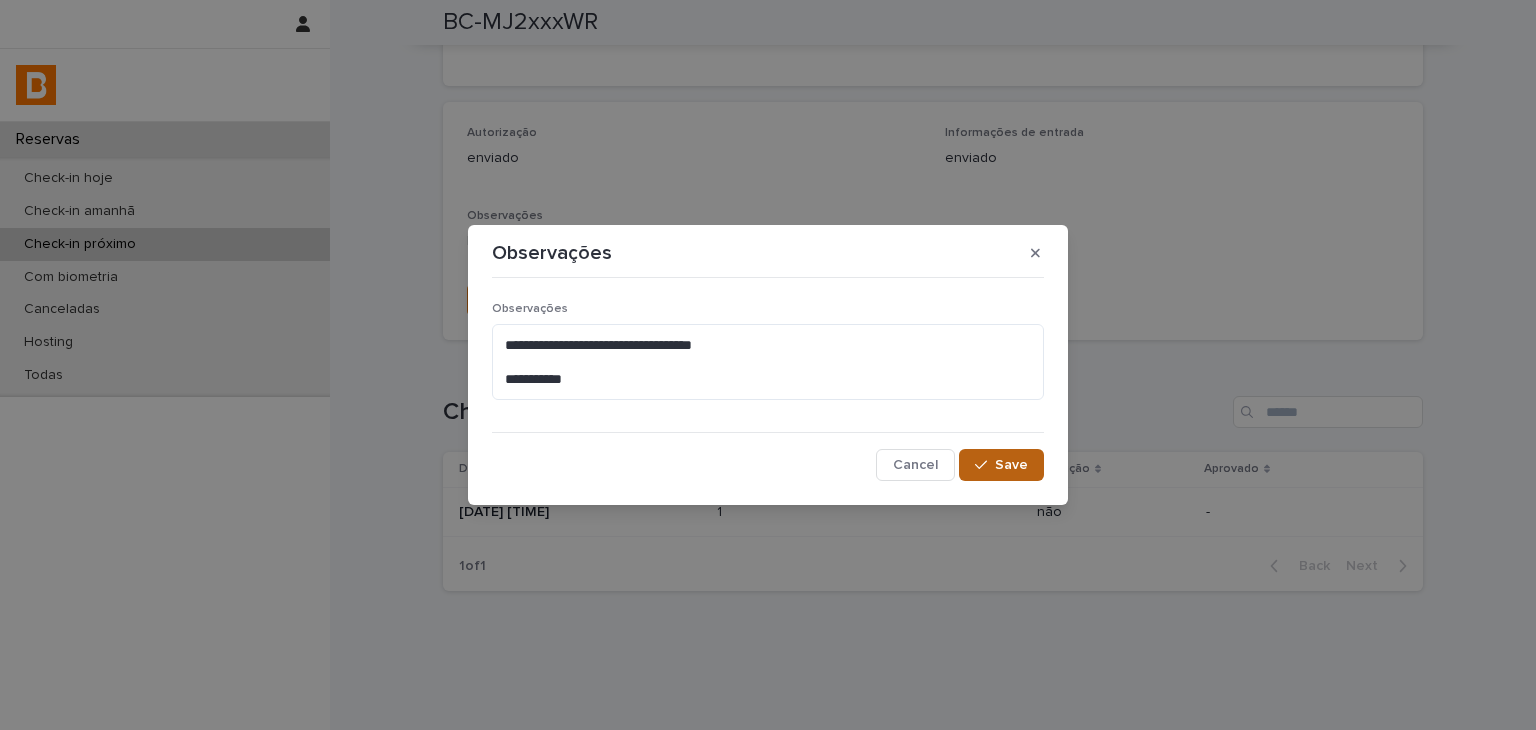 click on "Save" at bounding box center (1011, 465) 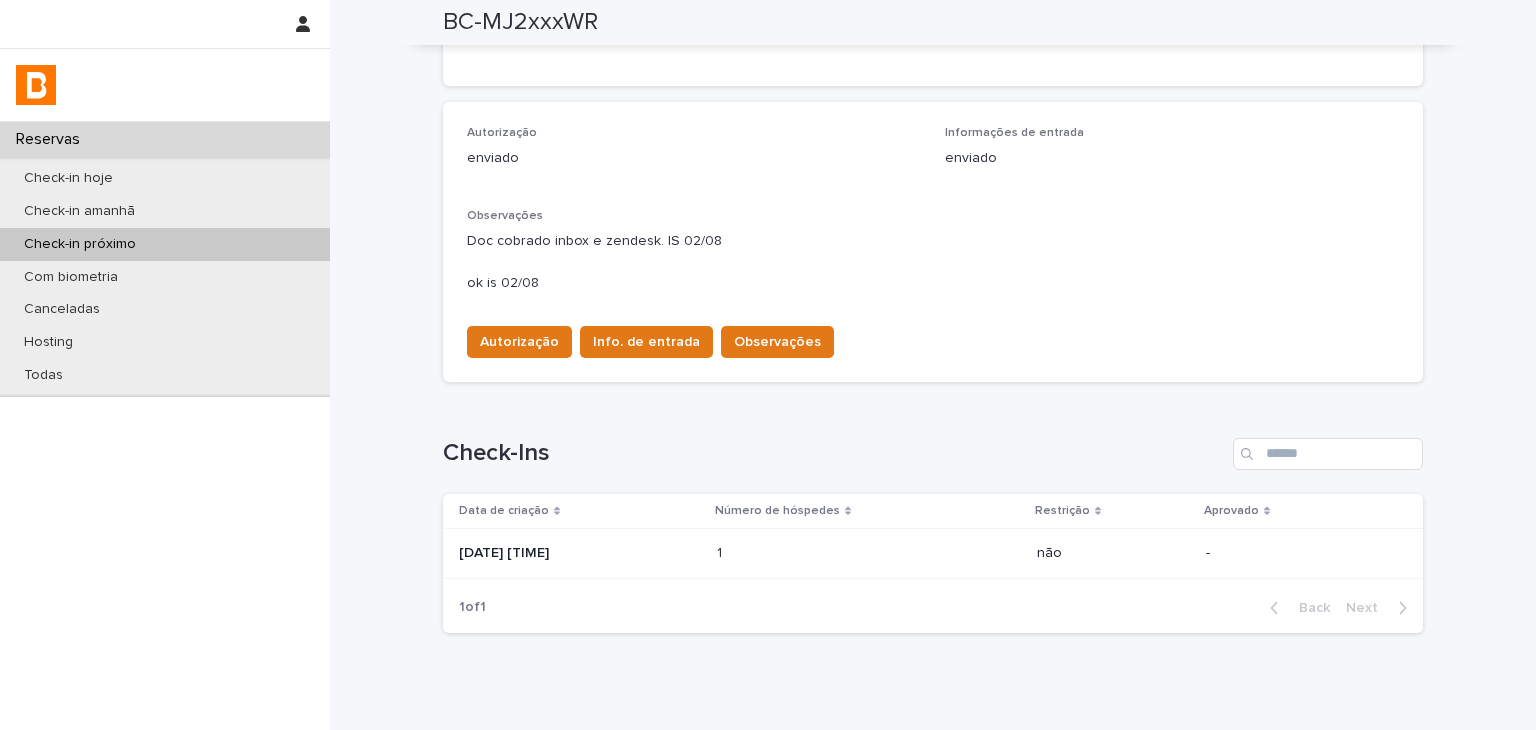 scroll, scrollTop: 520, scrollLeft: 0, axis: vertical 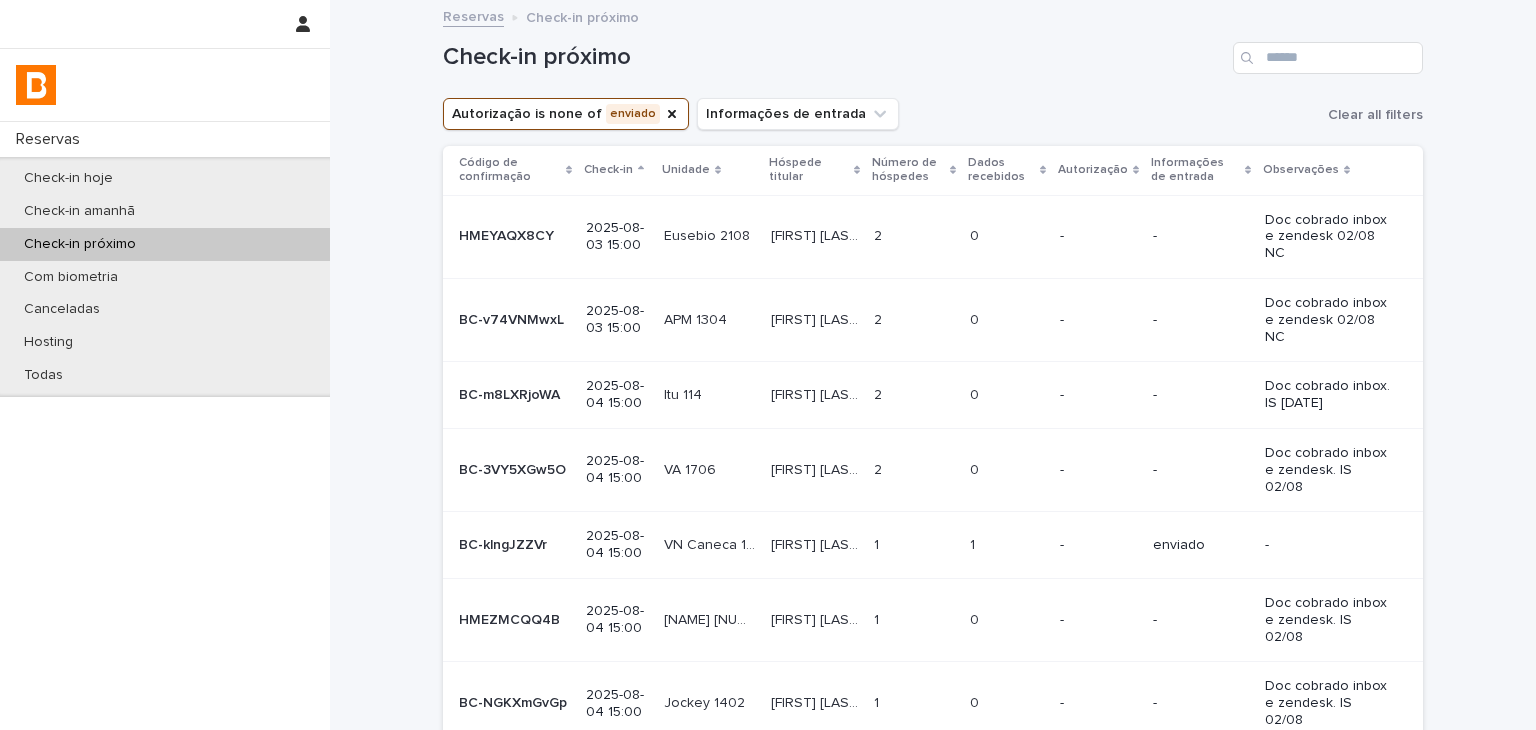 click on "-" at bounding box center [1328, 545] 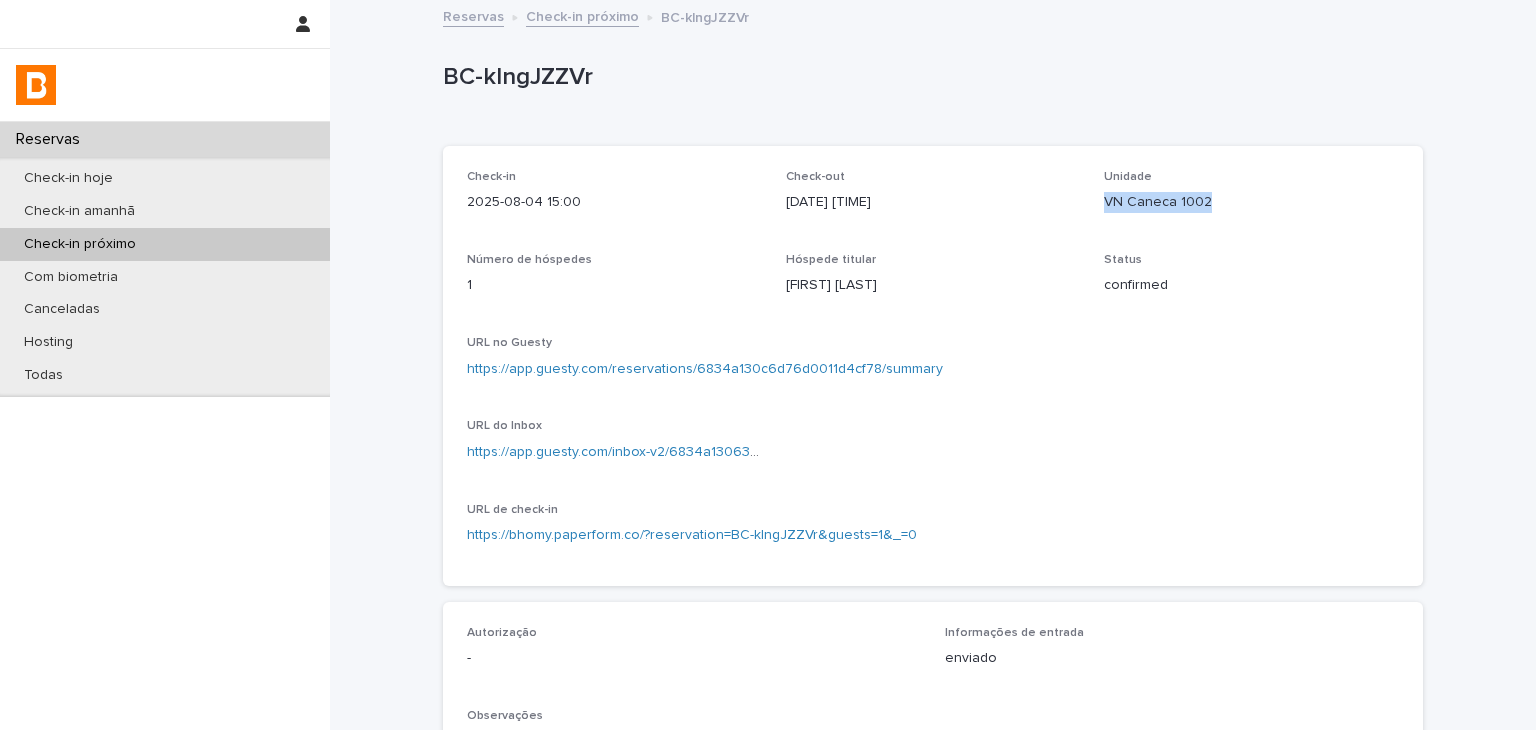 drag, startPoint x: 1095, startPoint y: 198, endPoint x: 1229, endPoint y: 198, distance: 134 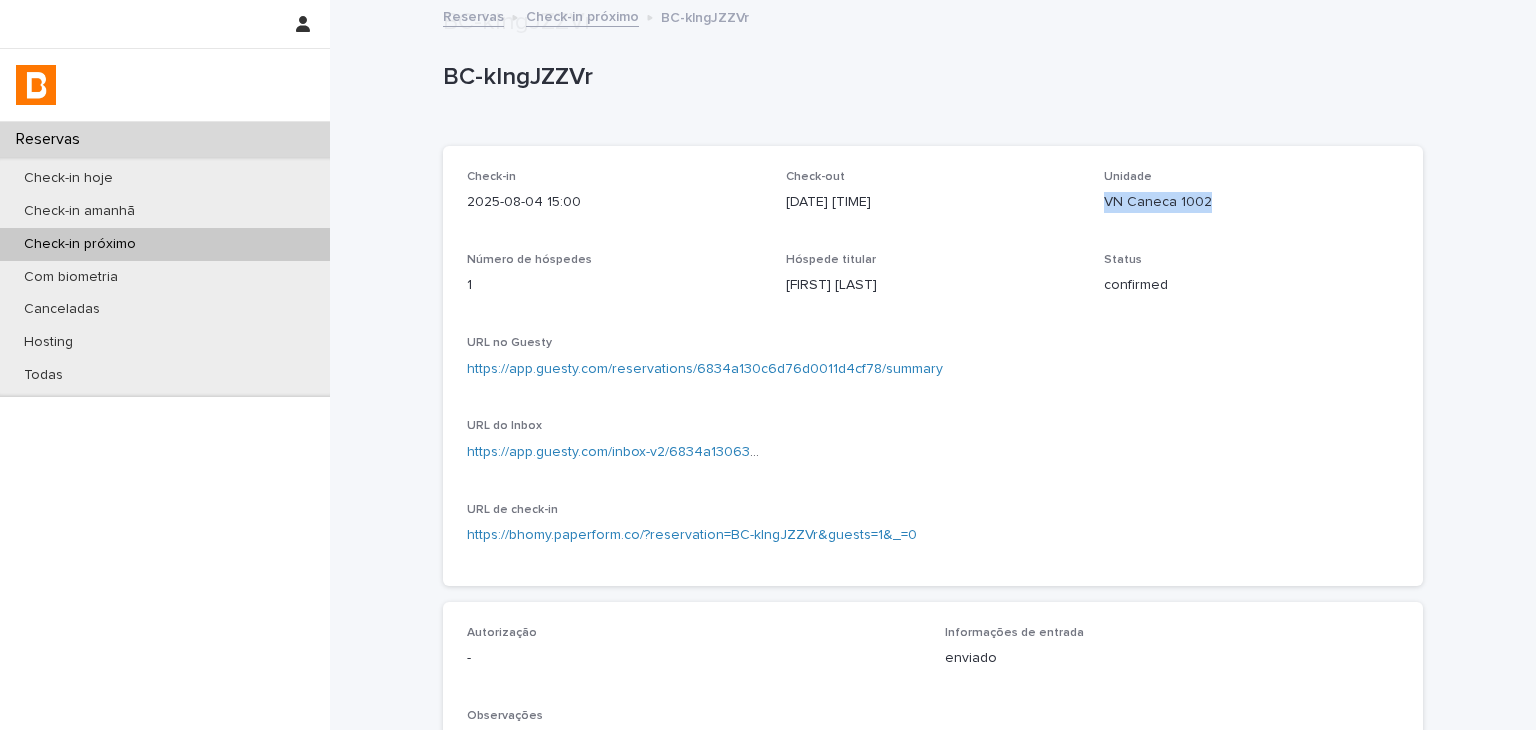 scroll, scrollTop: 500, scrollLeft: 0, axis: vertical 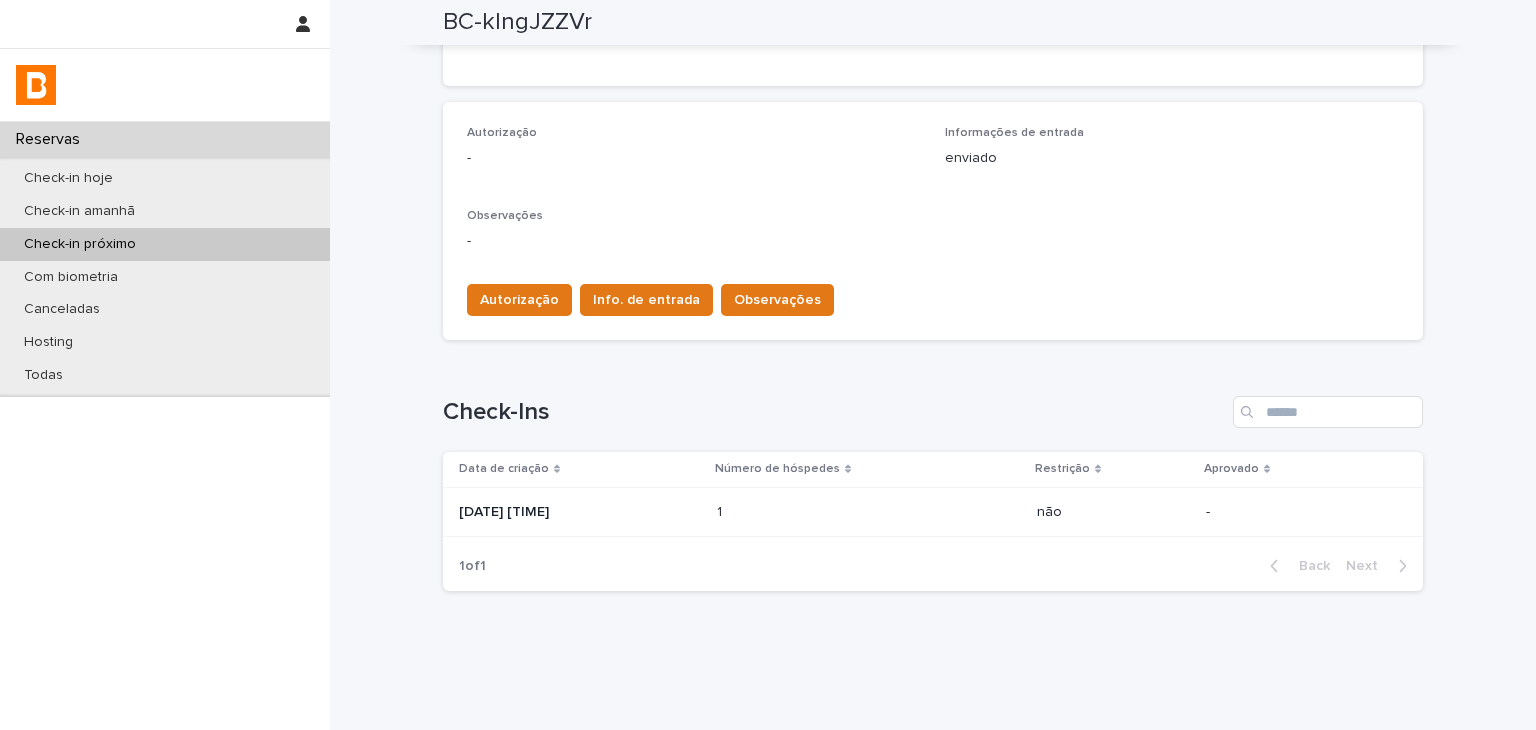 click at bounding box center [804, 512] 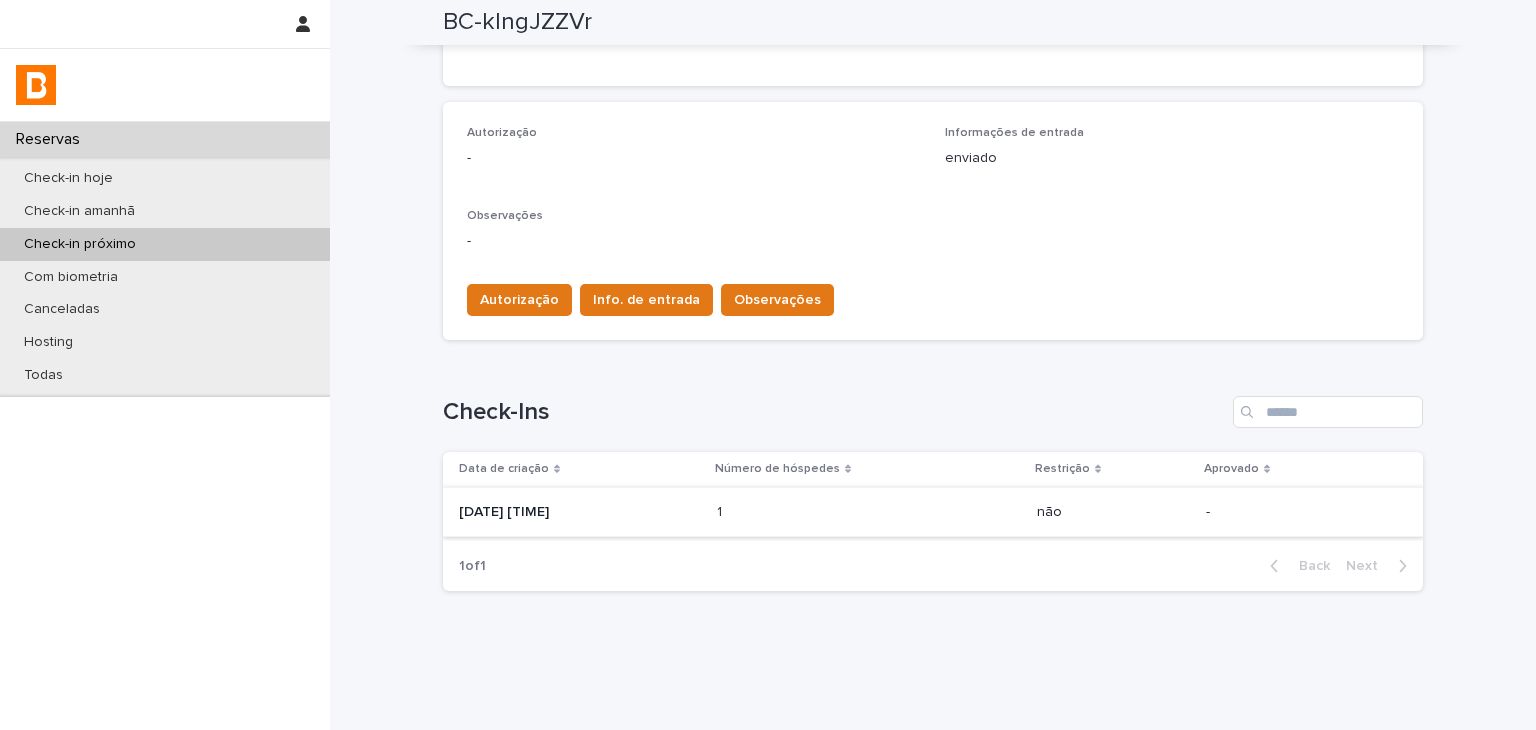 scroll, scrollTop: 0, scrollLeft: 0, axis: both 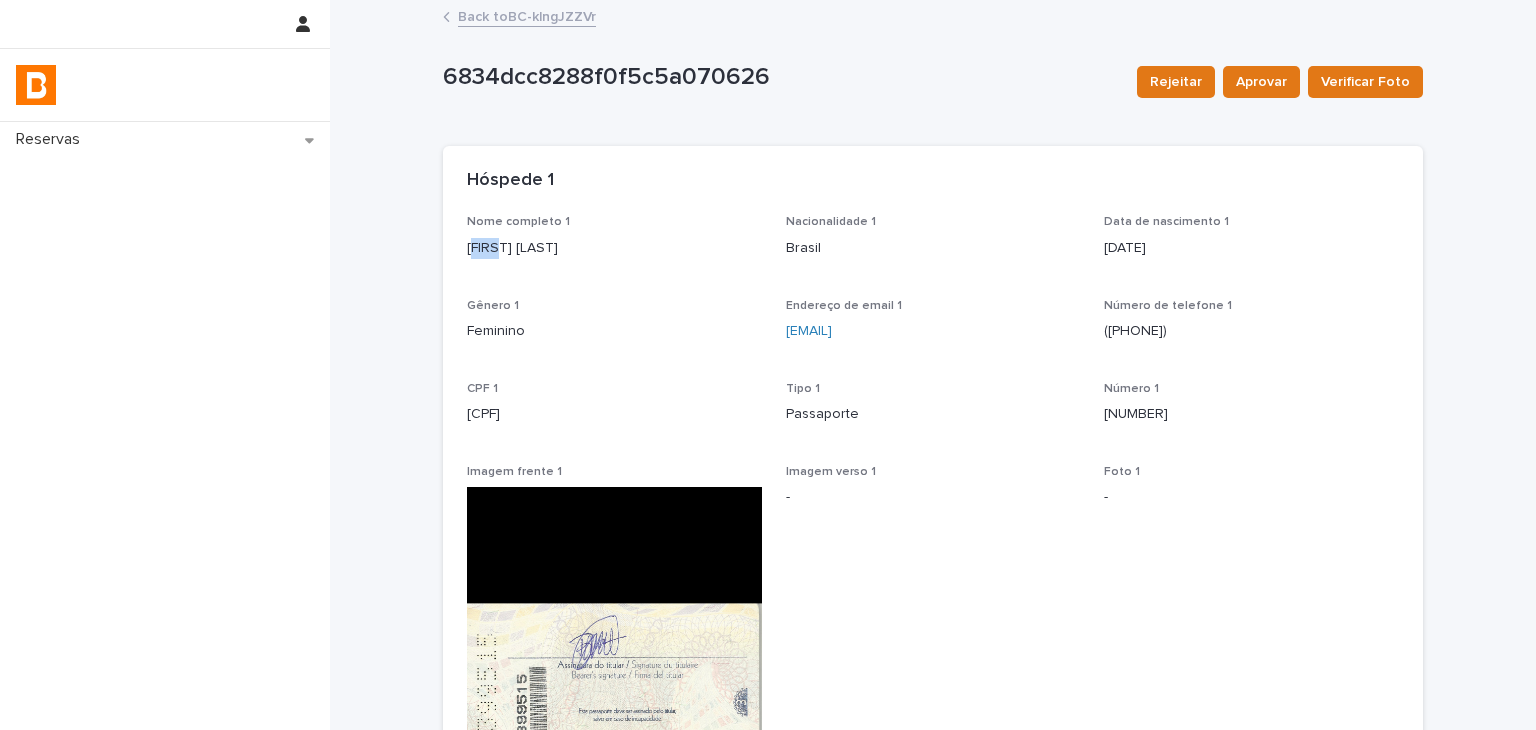 drag, startPoint x: 467, startPoint y: 236, endPoint x: 505, endPoint y: 237, distance: 38.013157 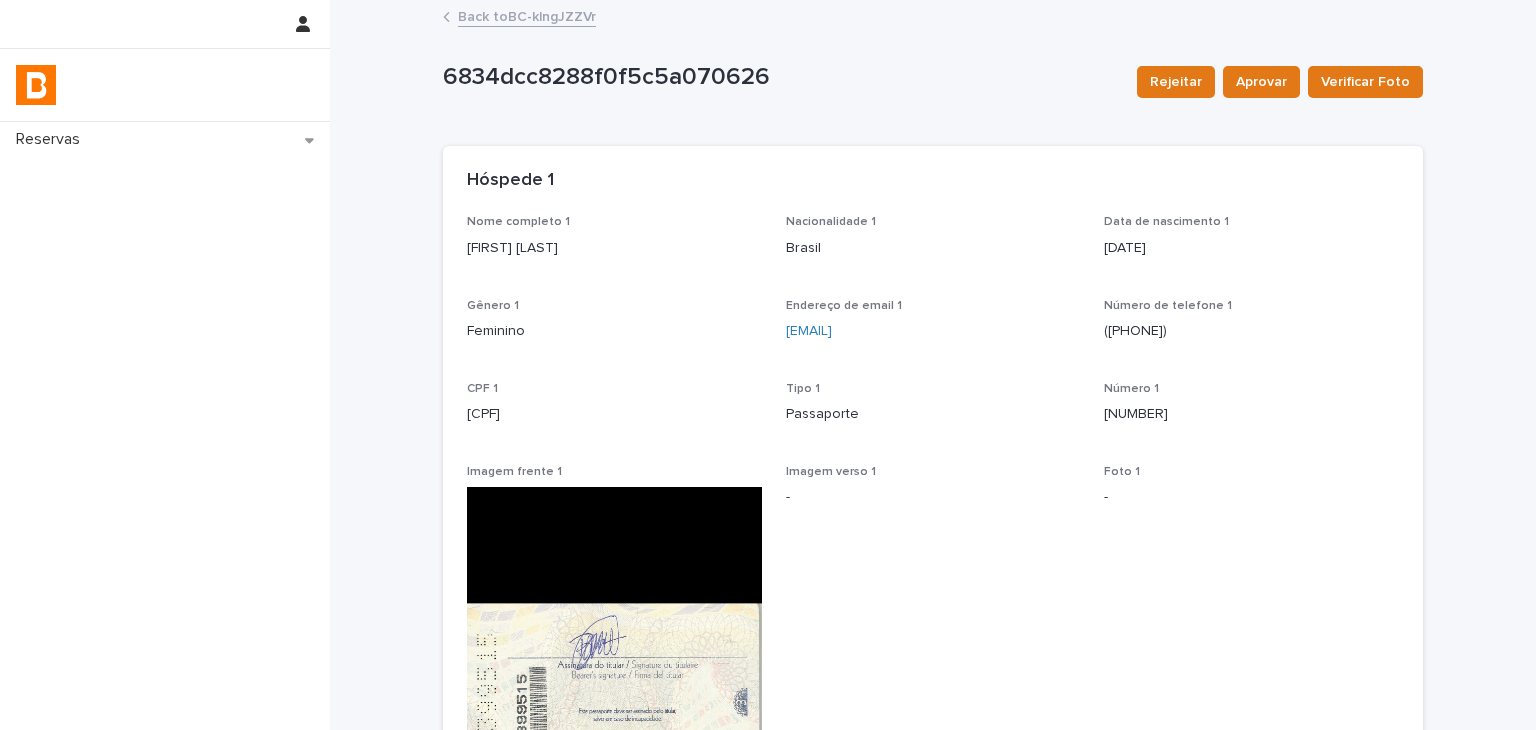 click on "Nome completo 1 [FIRST] [LAST] Nacionalidade 1 Brasil Data de nascimento 1 1982-08-10 Gênero 1 Feminino Endereço de email 1 [EMAIL] Número de telefone 1 [PHONE] CPF 1 [CPF] Tipo 1 Passaporte Número 1 [NUMBER] Imagem frente 1 Imagem verso 1 - Foto 1 - Status foto 1 -" at bounding box center [933, 731] 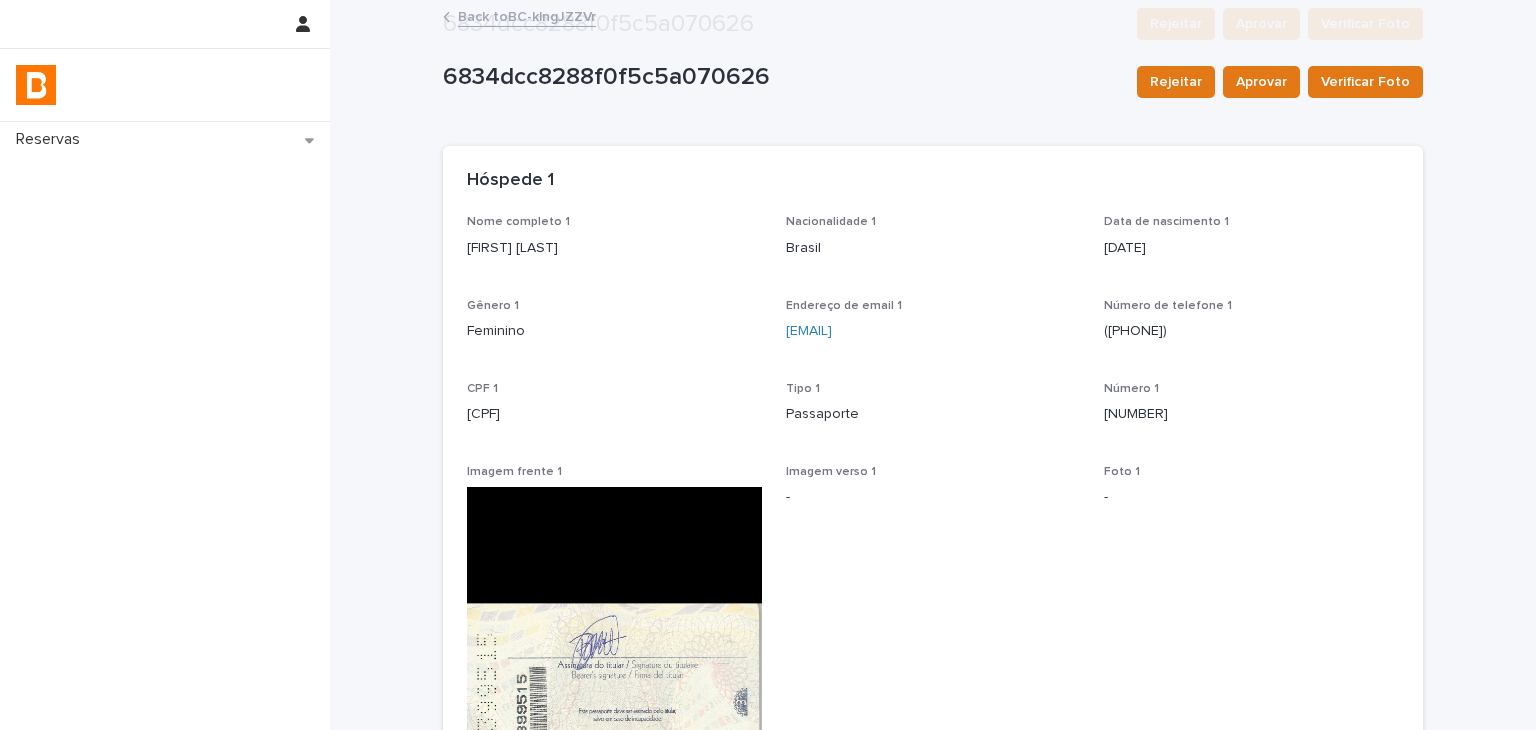 scroll, scrollTop: 400, scrollLeft: 0, axis: vertical 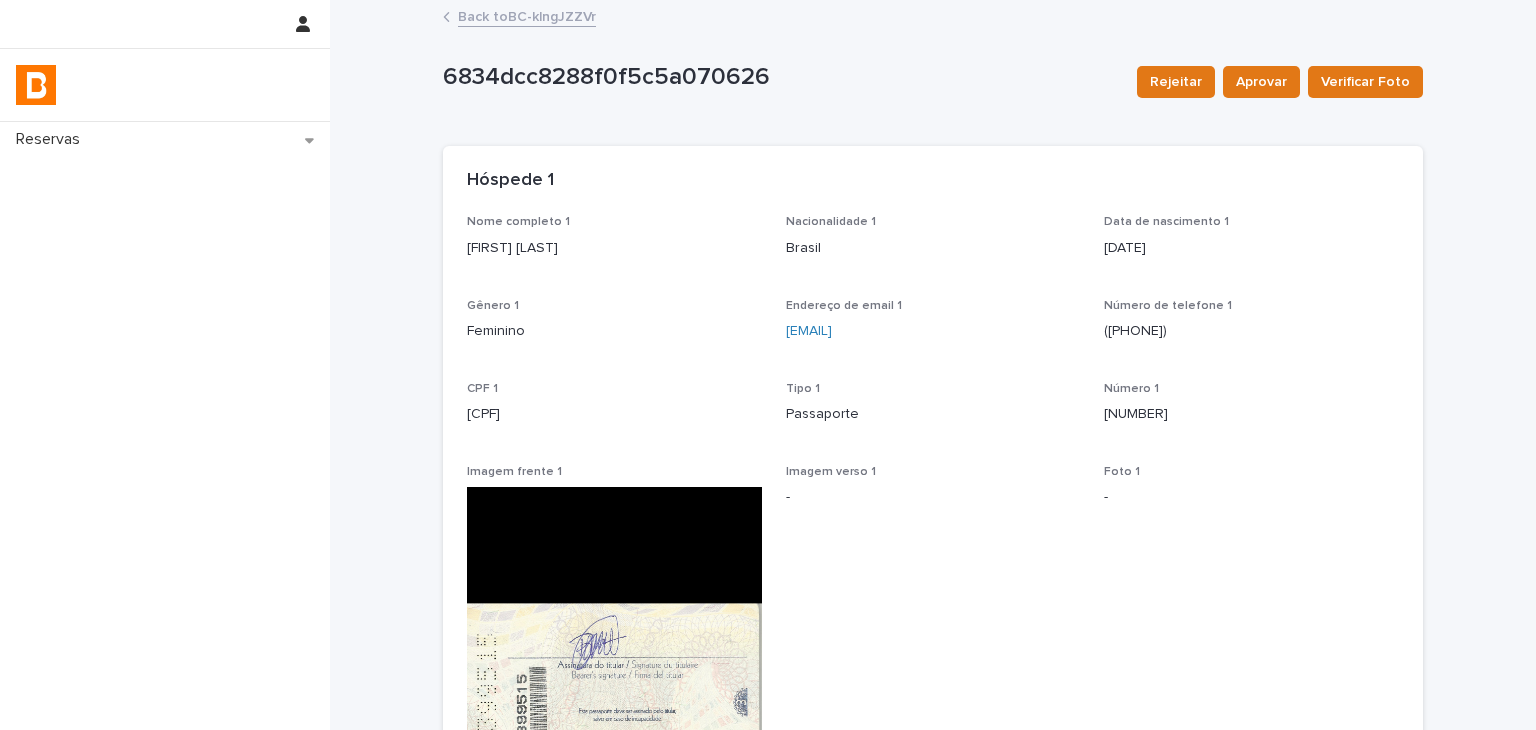 drag, startPoint x: 517, startPoint y: 413, endPoint x: 587, endPoint y: 421, distance: 70.45566 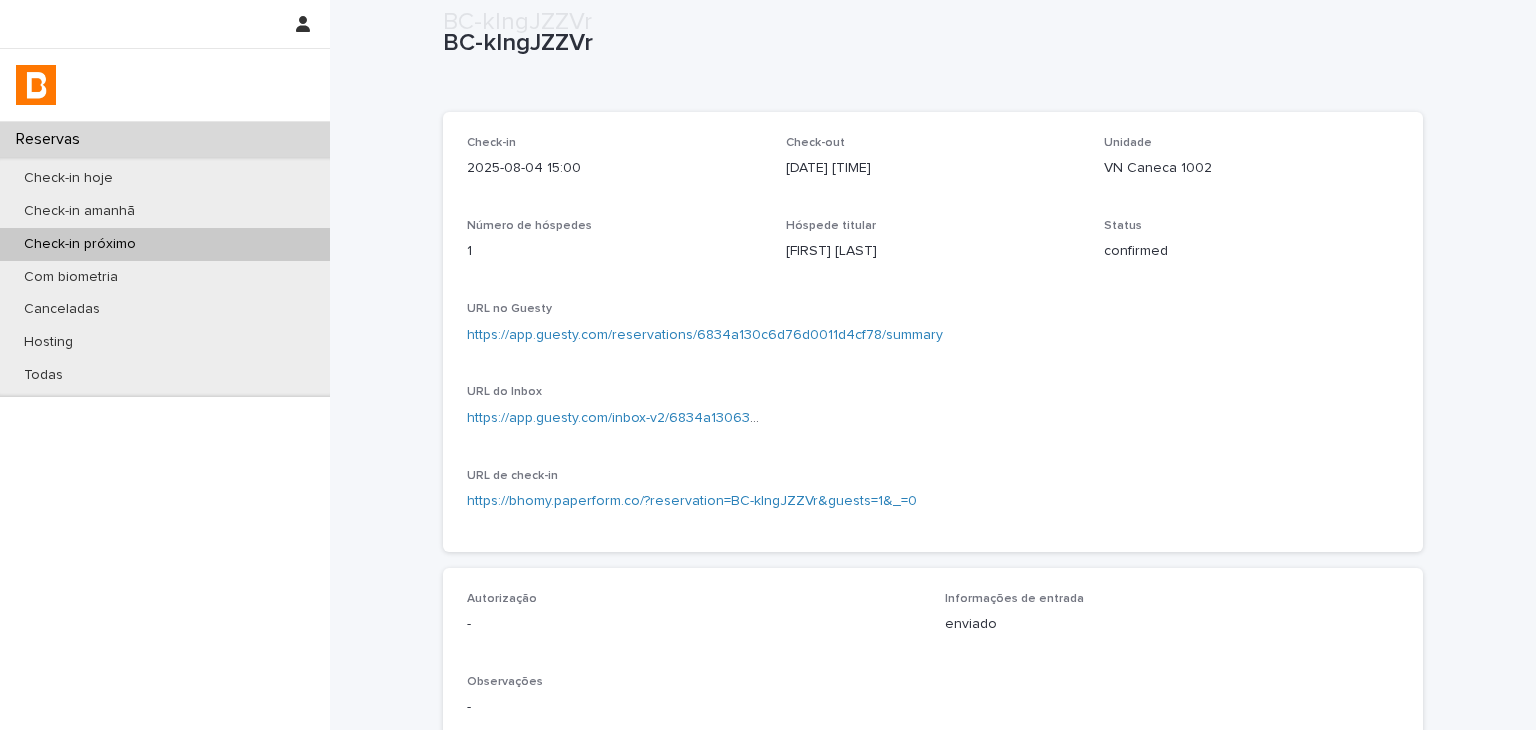 scroll, scrollTop: 534, scrollLeft: 0, axis: vertical 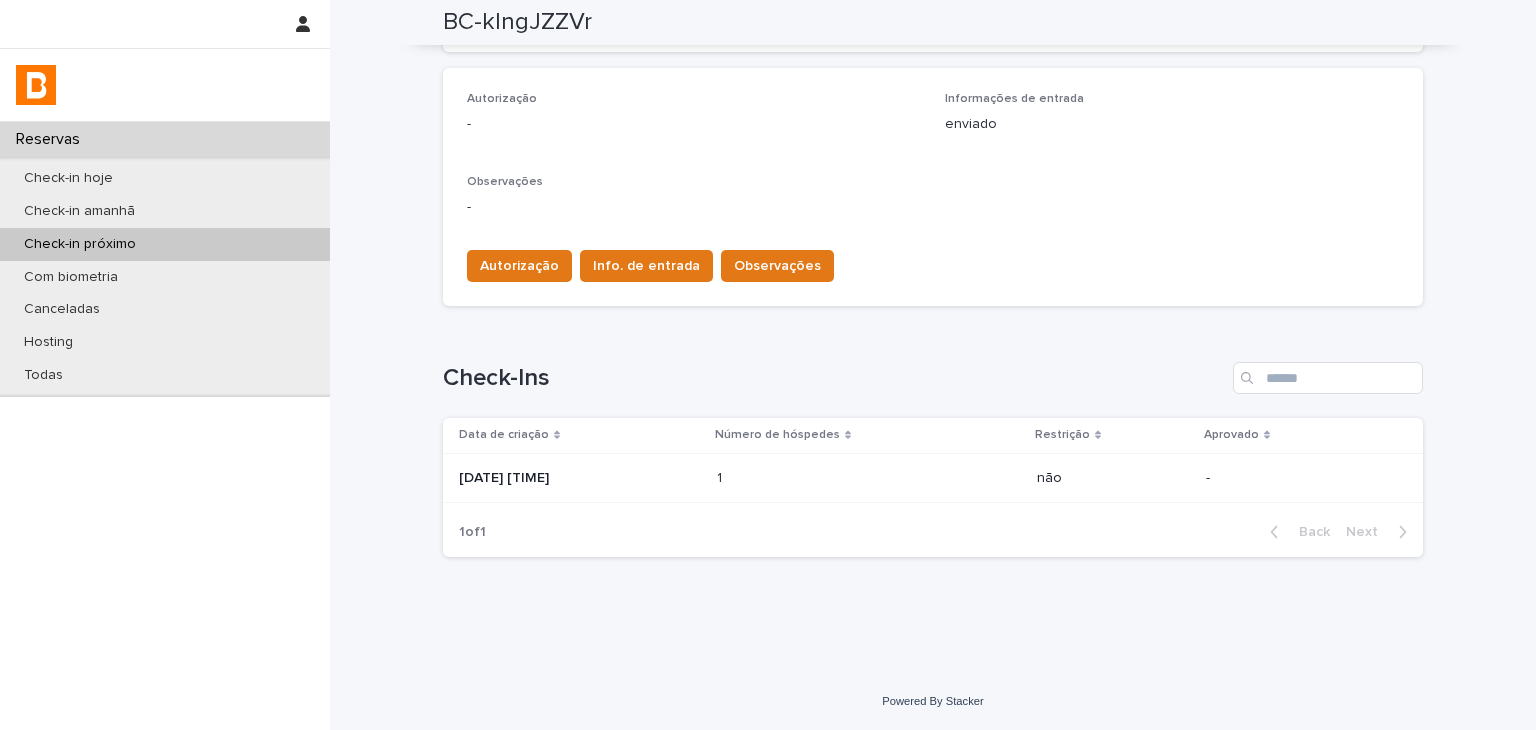 click on "Autorização" at bounding box center (519, 266) 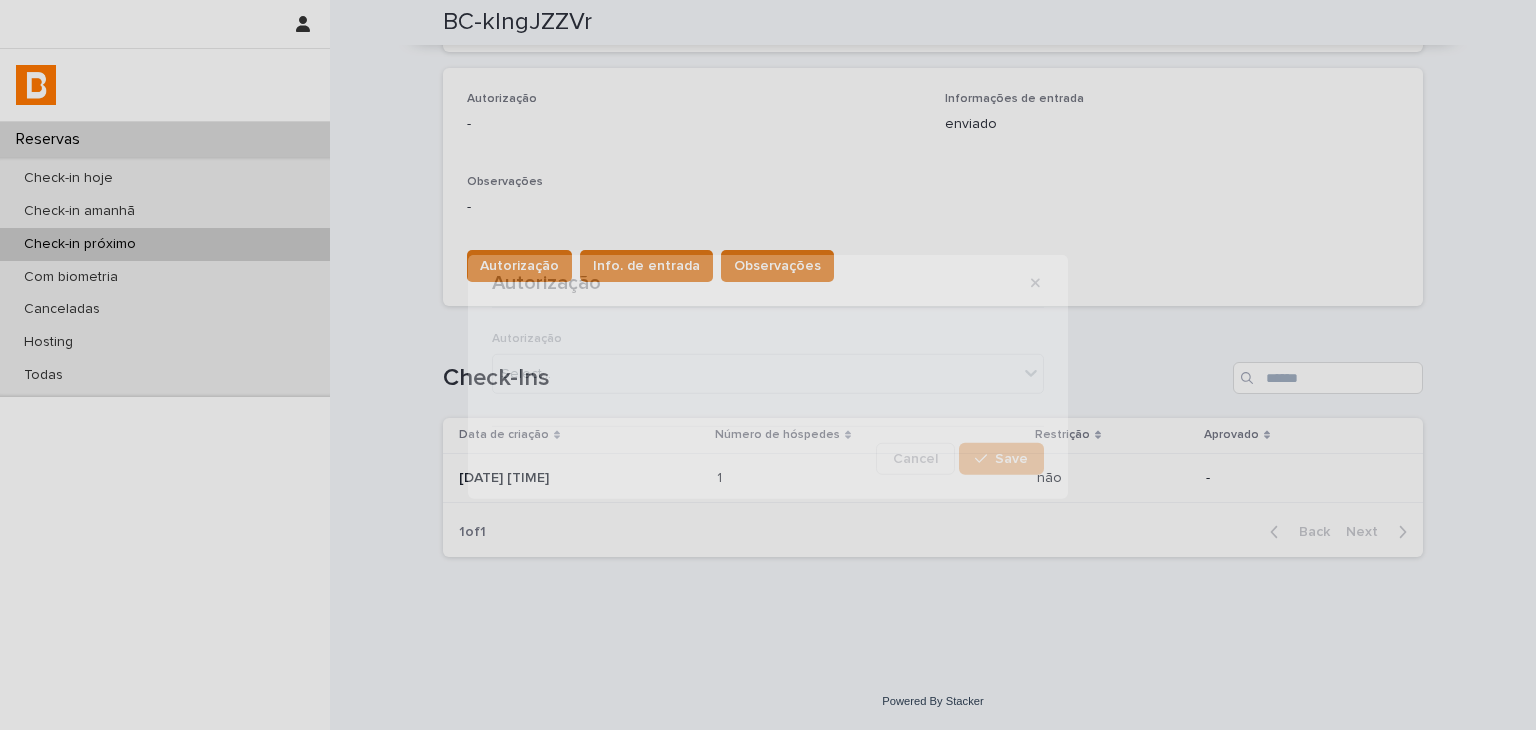 click on "Autorização" at bounding box center (546, 283) 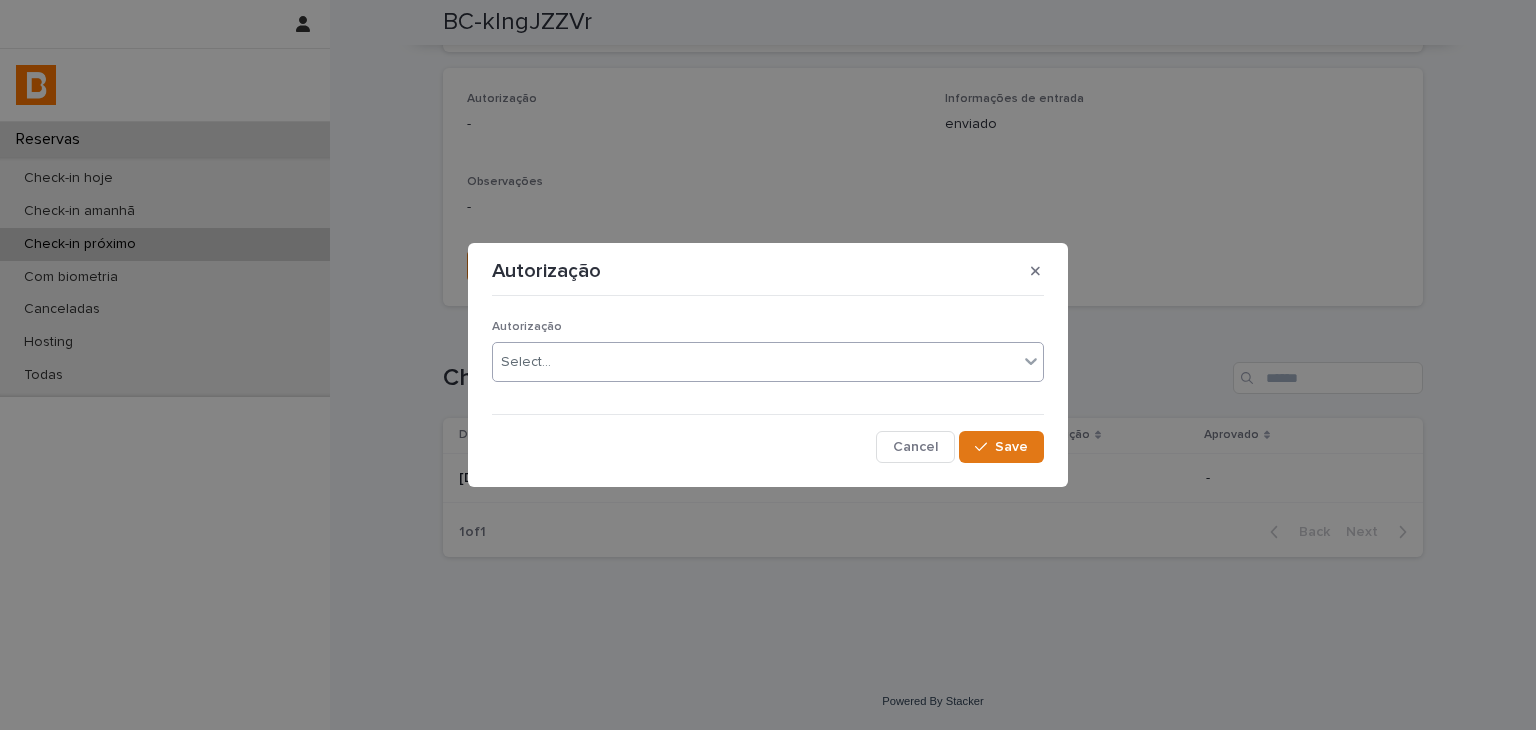 click on "Autorização Select..." at bounding box center (768, 359) 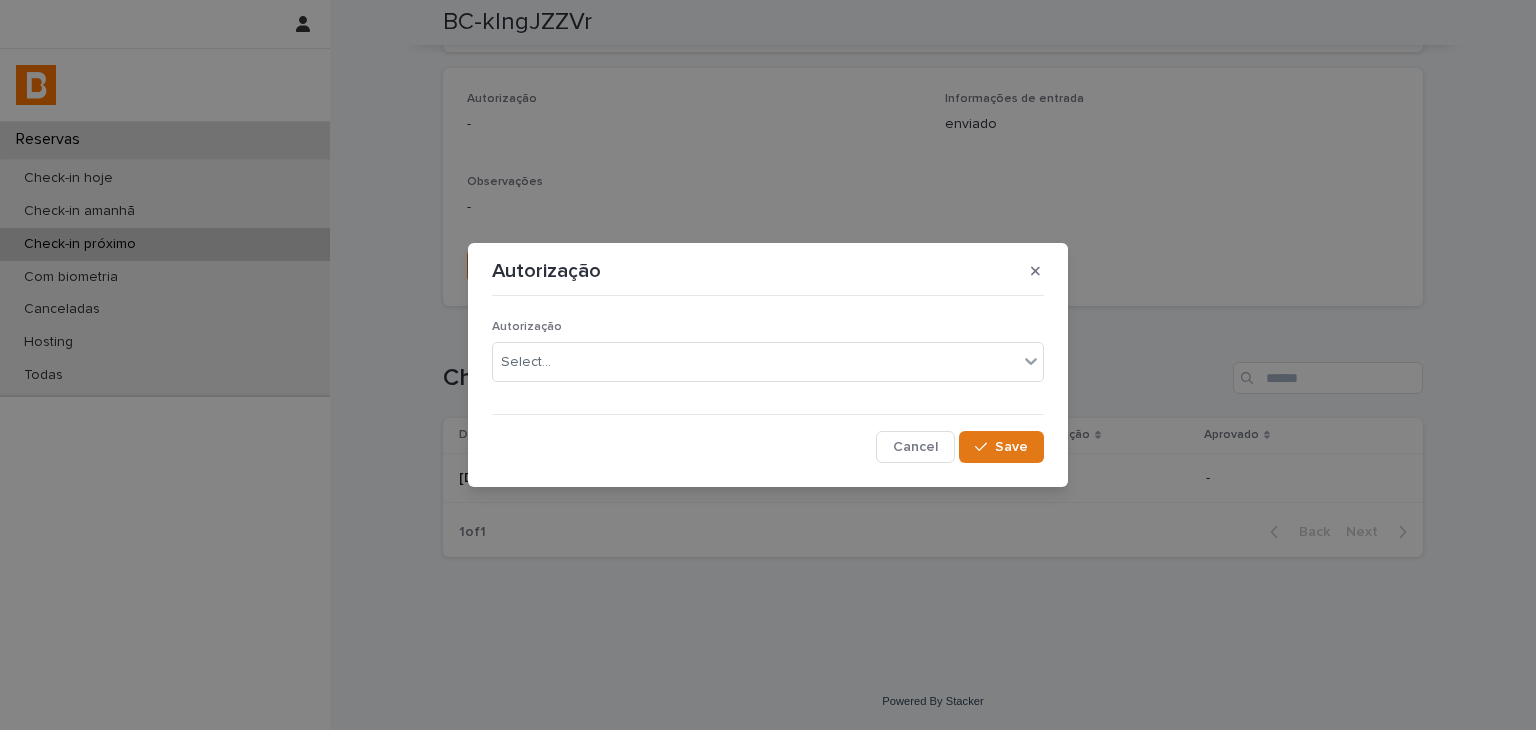 click on "Select..." at bounding box center [768, 362] 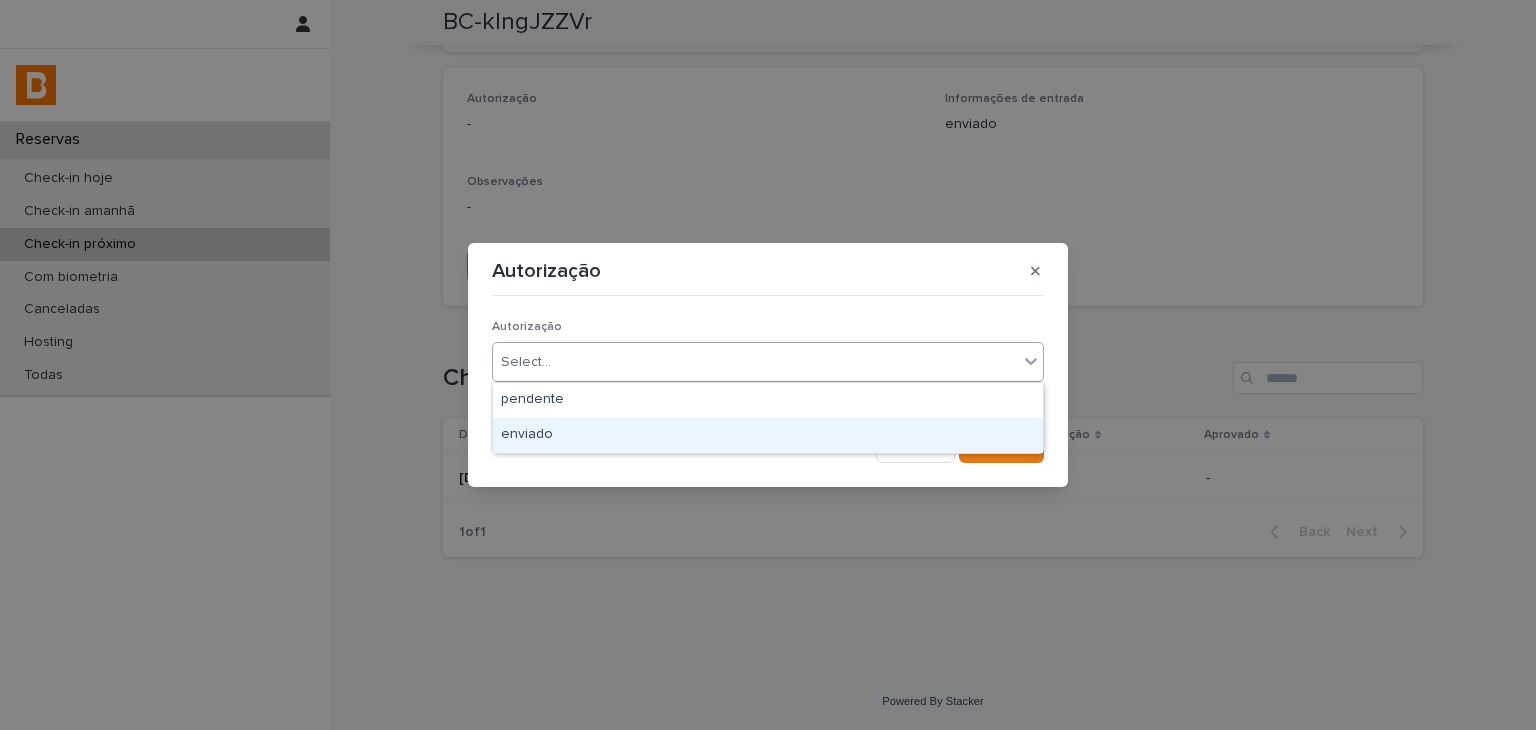 click on "enviado" at bounding box center [768, 435] 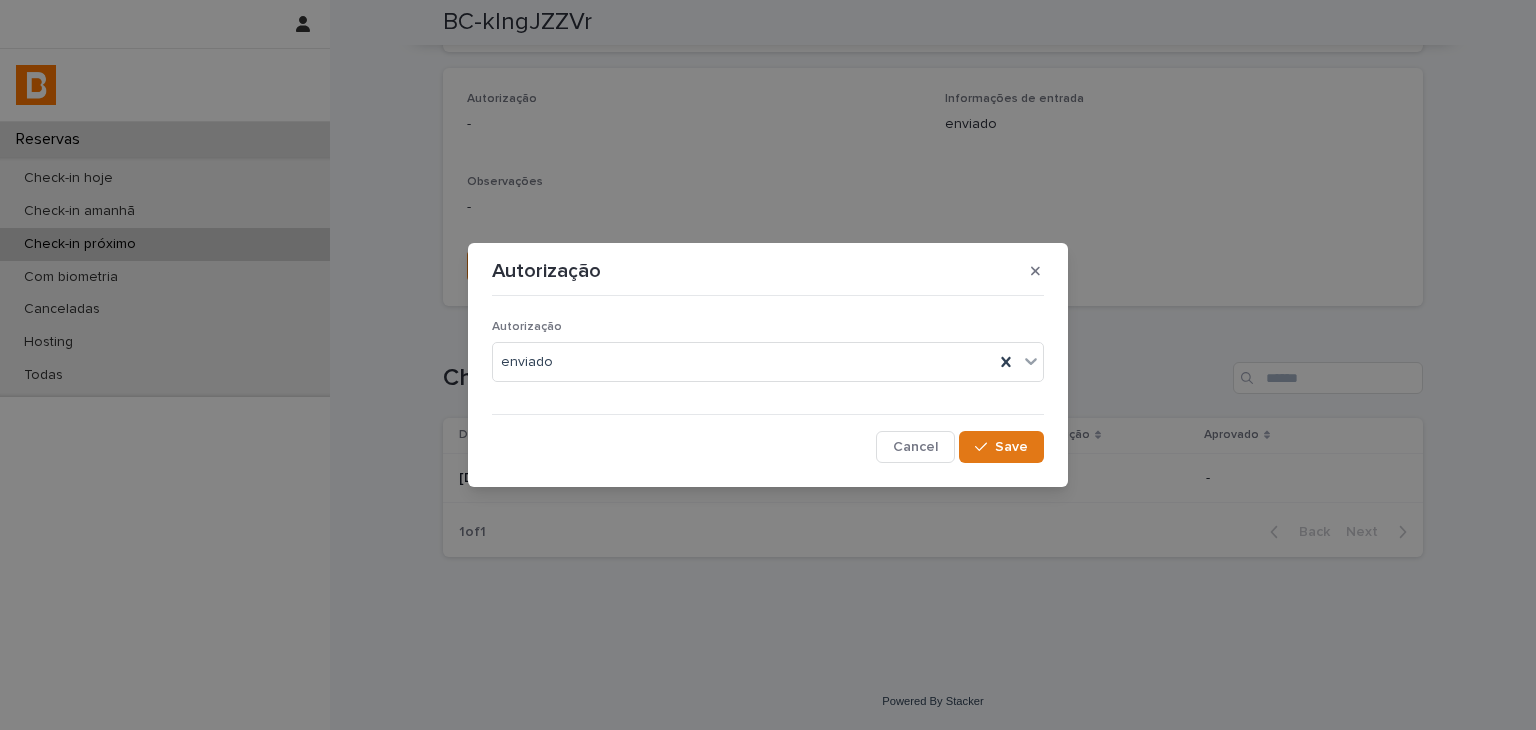 drag, startPoint x: 996, startPoint y: 438, endPoint x: 1031, endPoint y: 3, distance: 436.40576 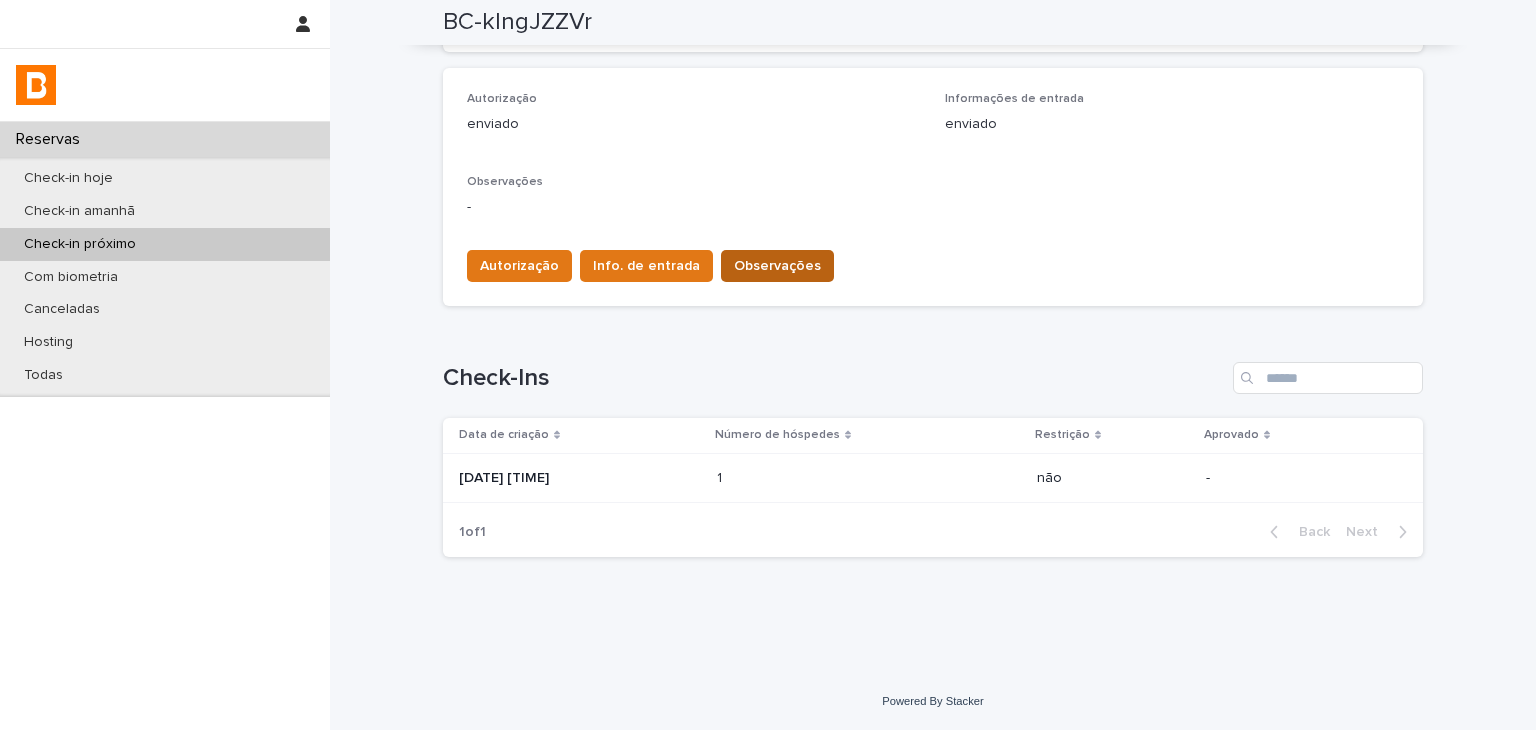 click on "Observações" at bounding box center [777, 266] 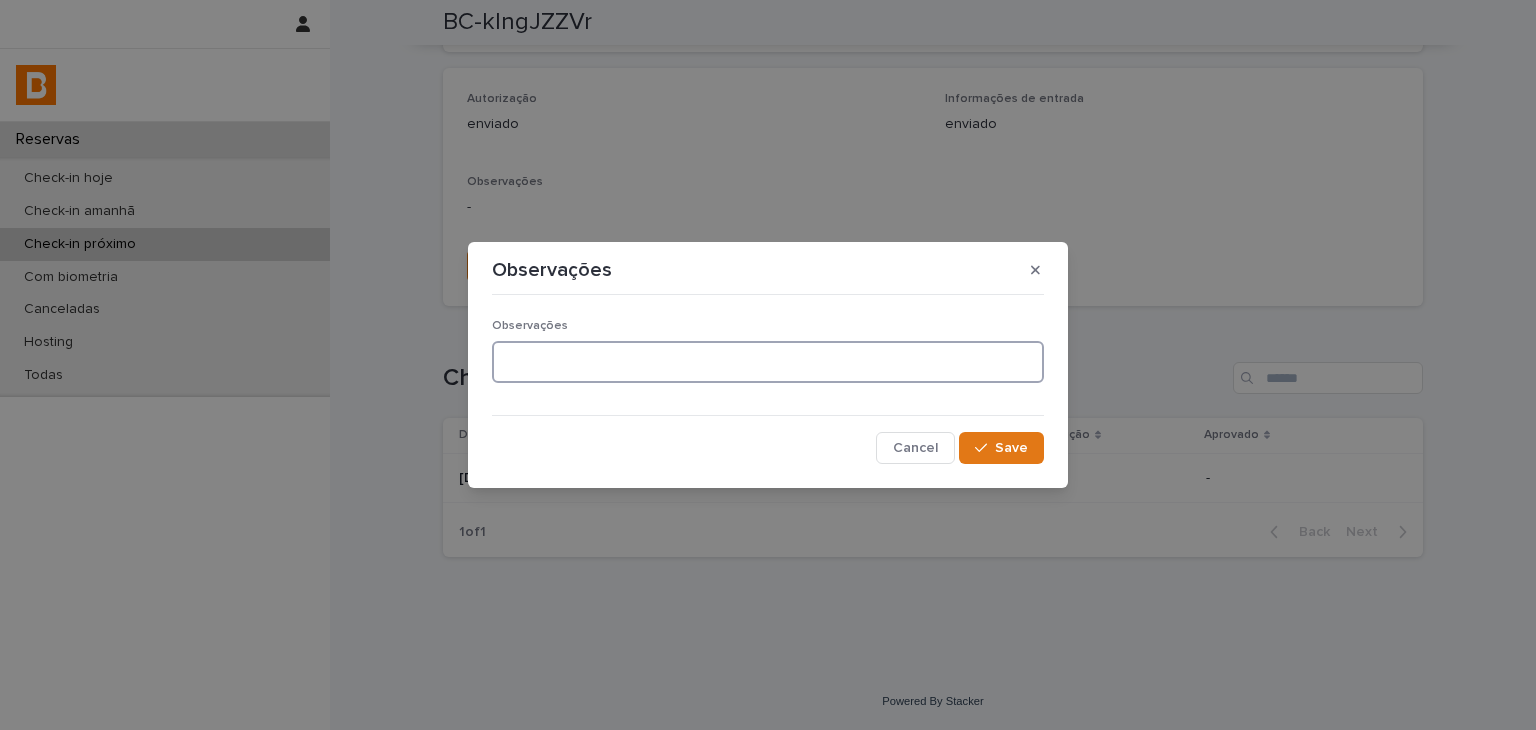 click at bounding box center (768, 362) 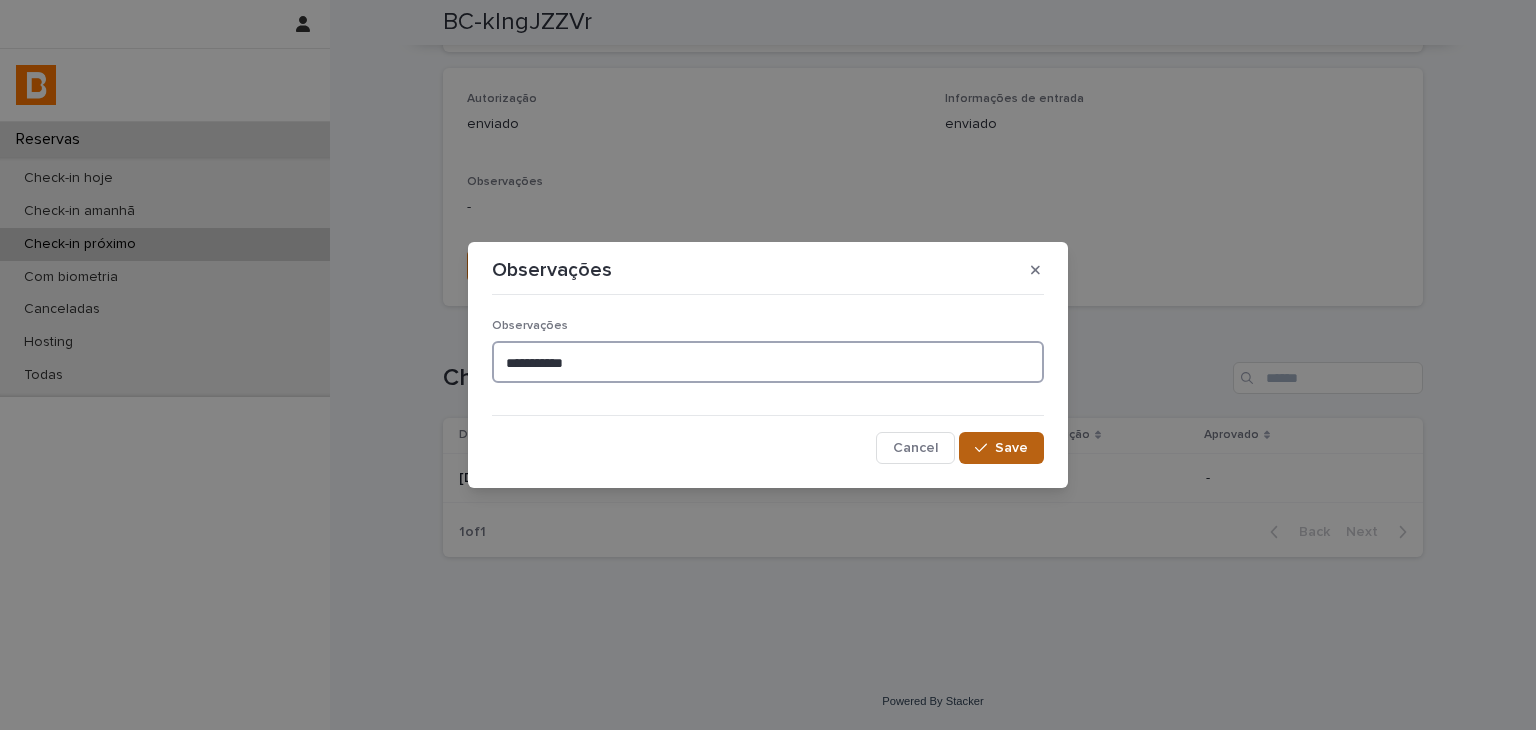 type on "**********" 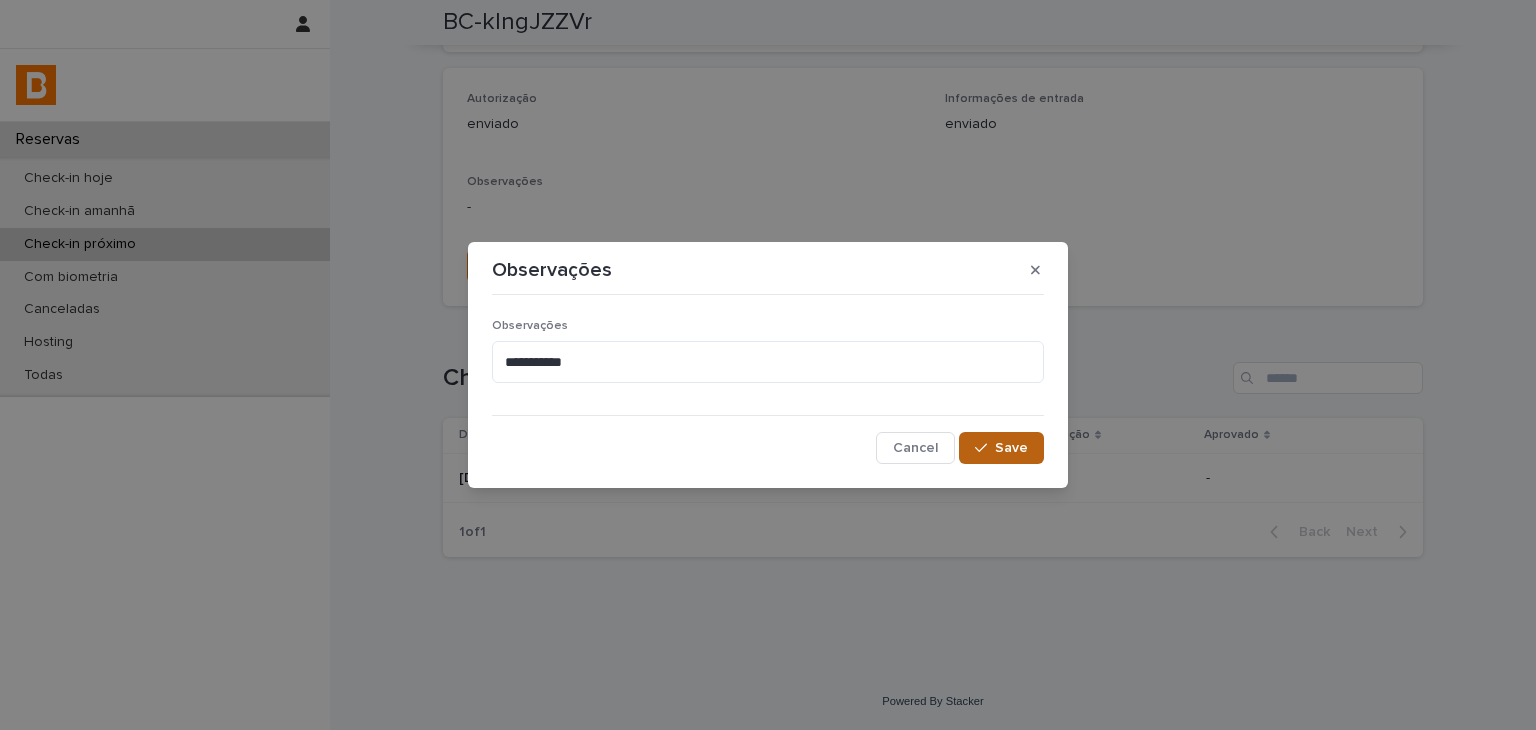 click on "Save" at bounding box center (1001, 448) 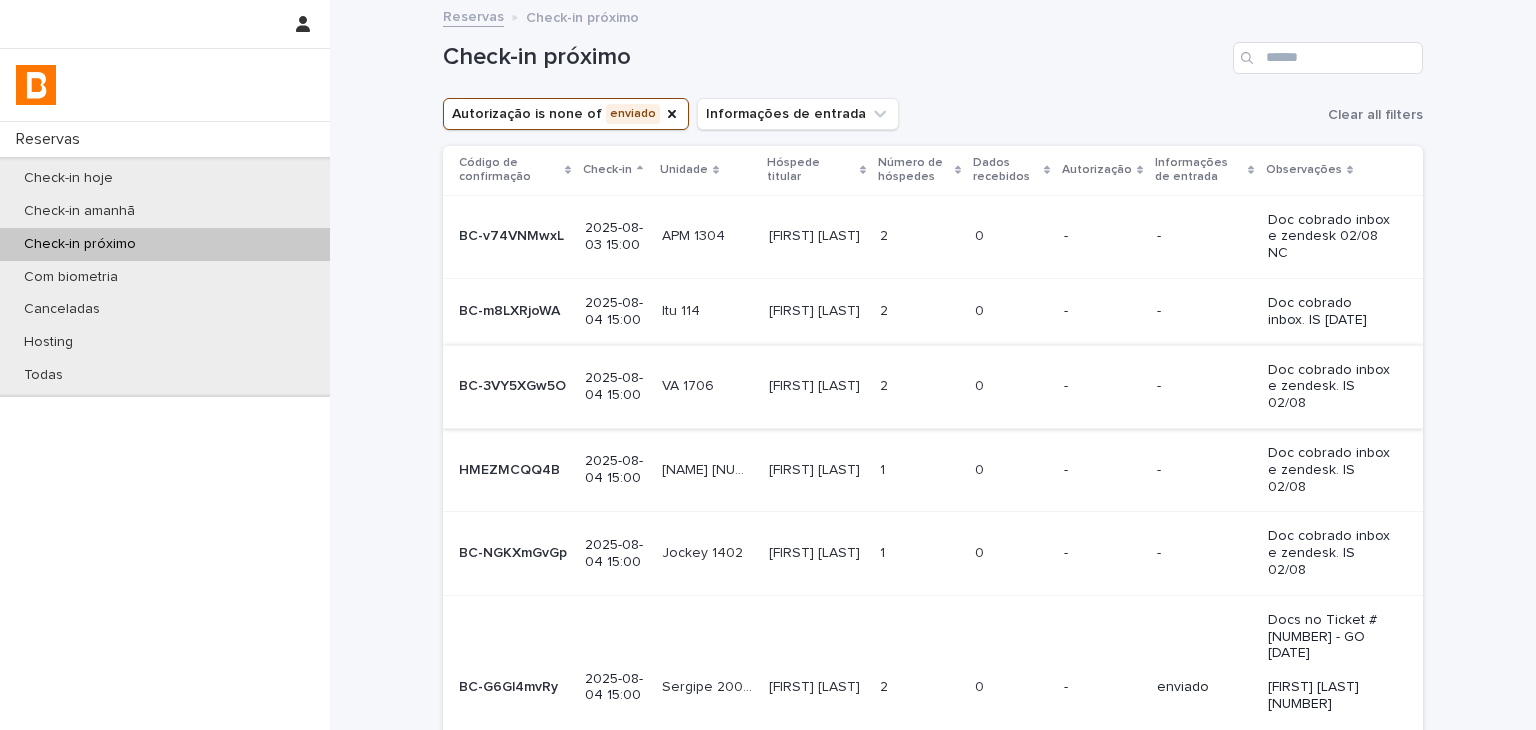 scroll, scrollTop: 300, scrollLeft: 0, axis: vertical 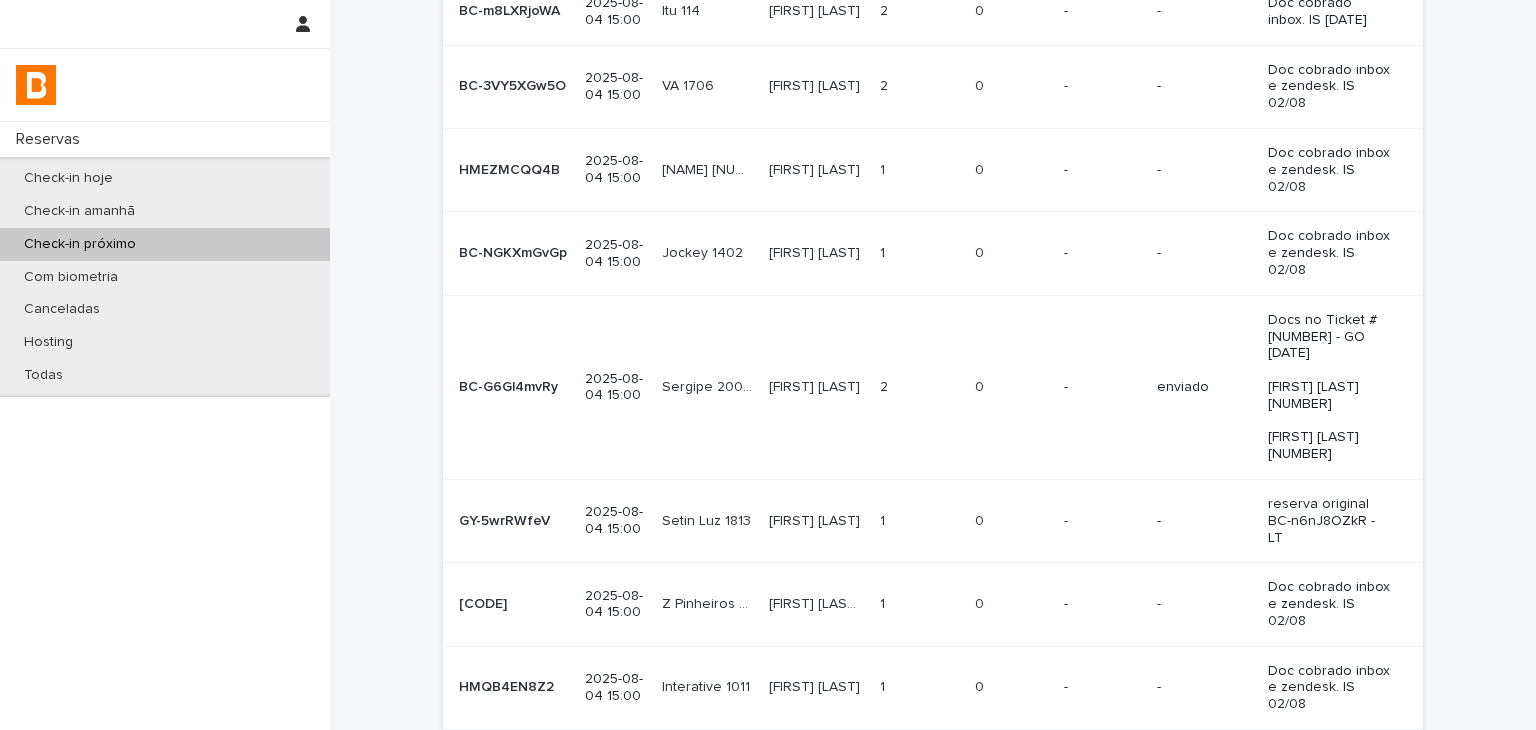 click on "-" at bounding box center [1102, 387] 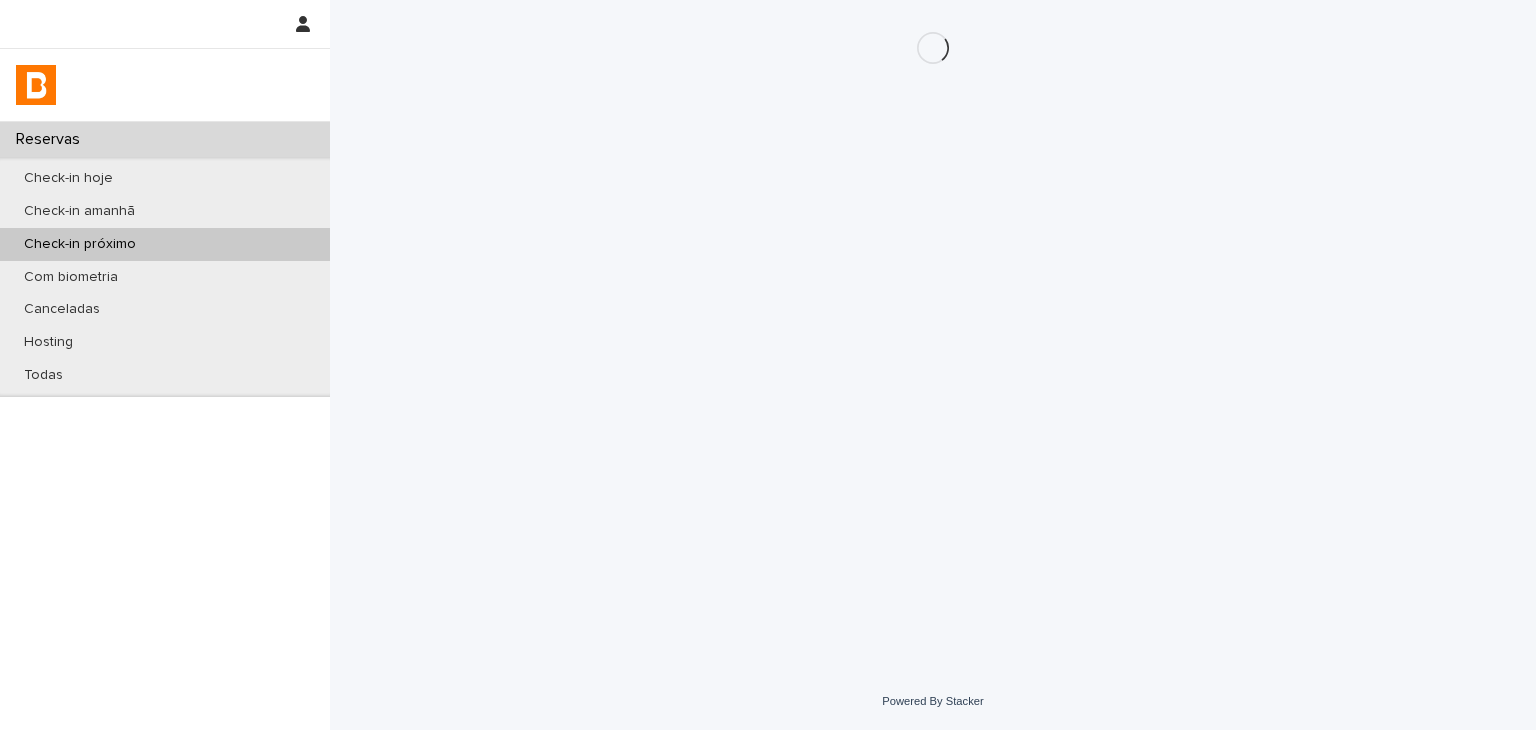 scroll, scrollTop: 0, scrollLeft: 0, axis: both 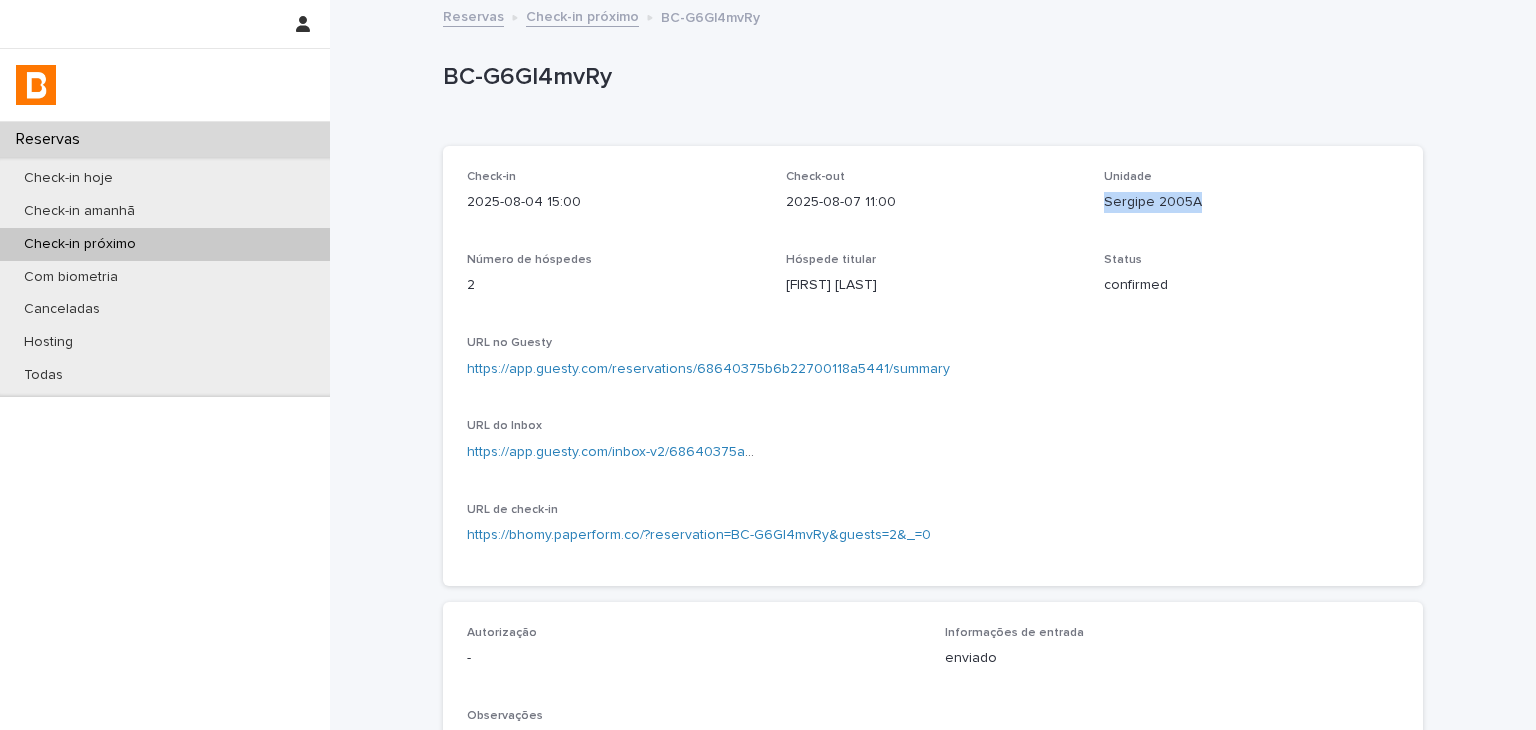 drag, startPoint x: 1093, startPoint y: 197, endPoint x: 1208, endPoint y: 206, distance: 115.35164 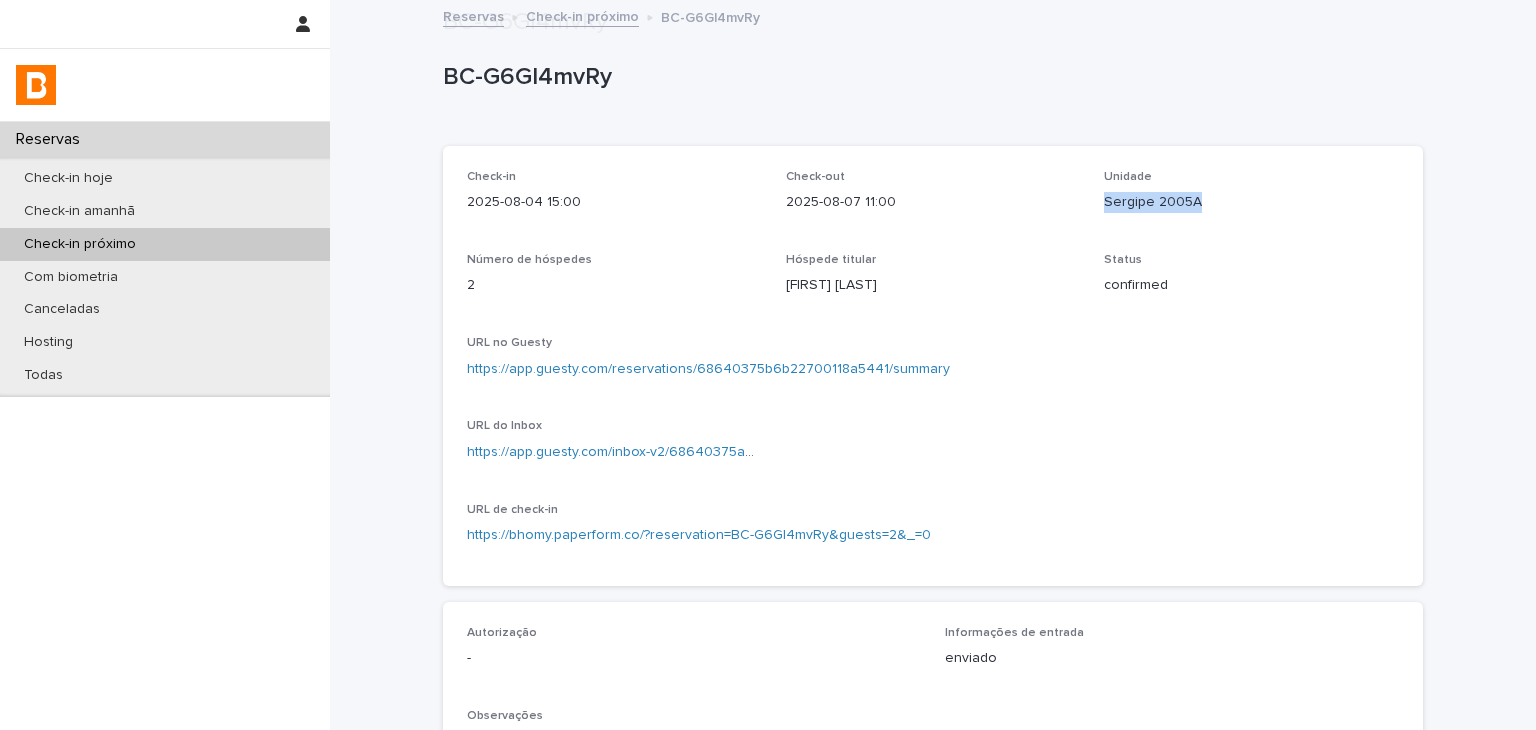scroll, scrollTop: 400, scrollLeft: 0, axis: vertical 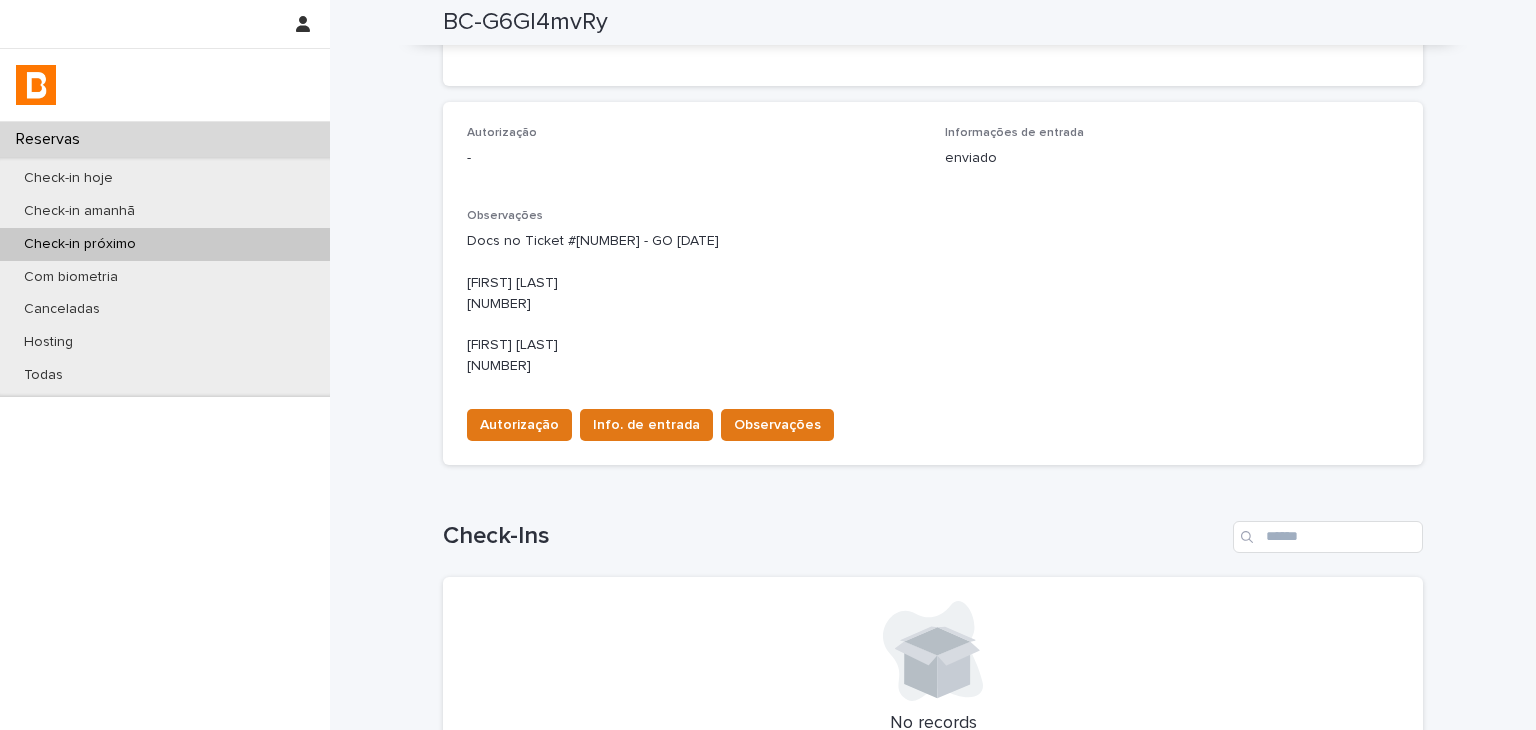click on "Docs no Ticket #[NUMBER] - GO [DATE]
[FIRST] [LAST]
[NUMBER]
[FIRST] [LAST]
[NUMBER]" at bounding box center [933, 304] 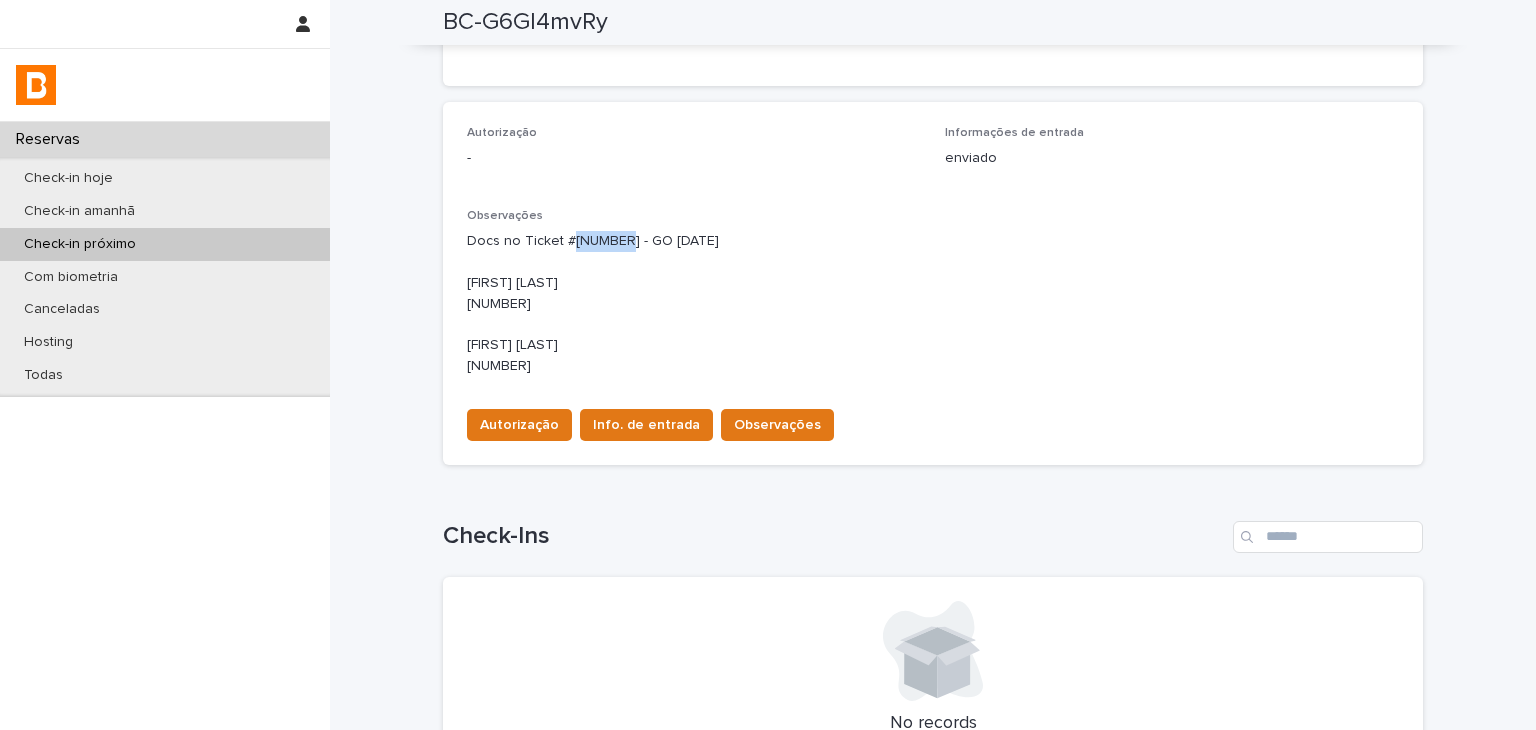 click on "Docs no Ticket #[NUMBER] - GO [DATE]
[FIRST] [LAST]
[NUMBER]
[FIRST] [LAST]
[NUMBER]" at bounding box center (933, 304) 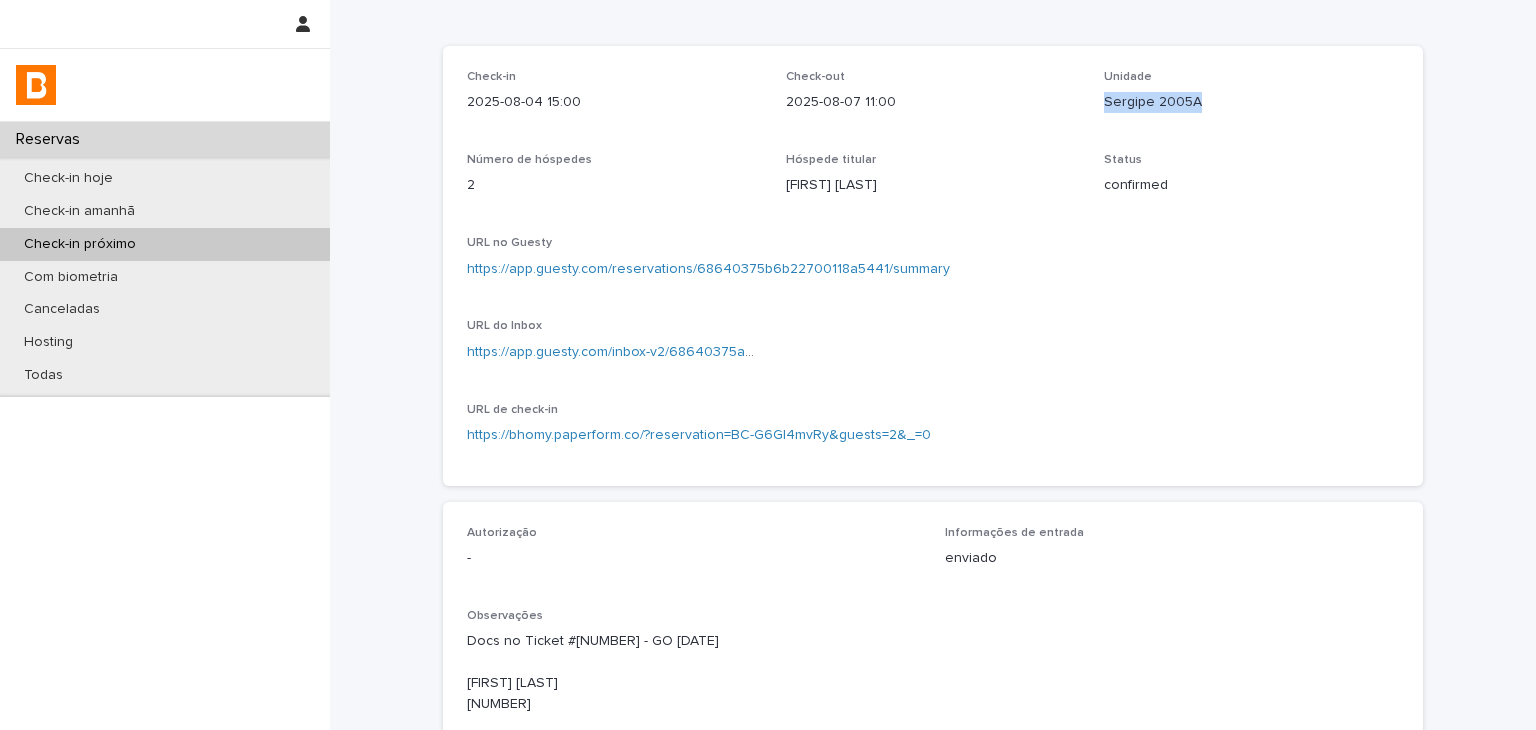drag, startPoint x: 1095, startPoint y: 94, endPoint x: 1200, endPoint y: 97, distance: 105.04285 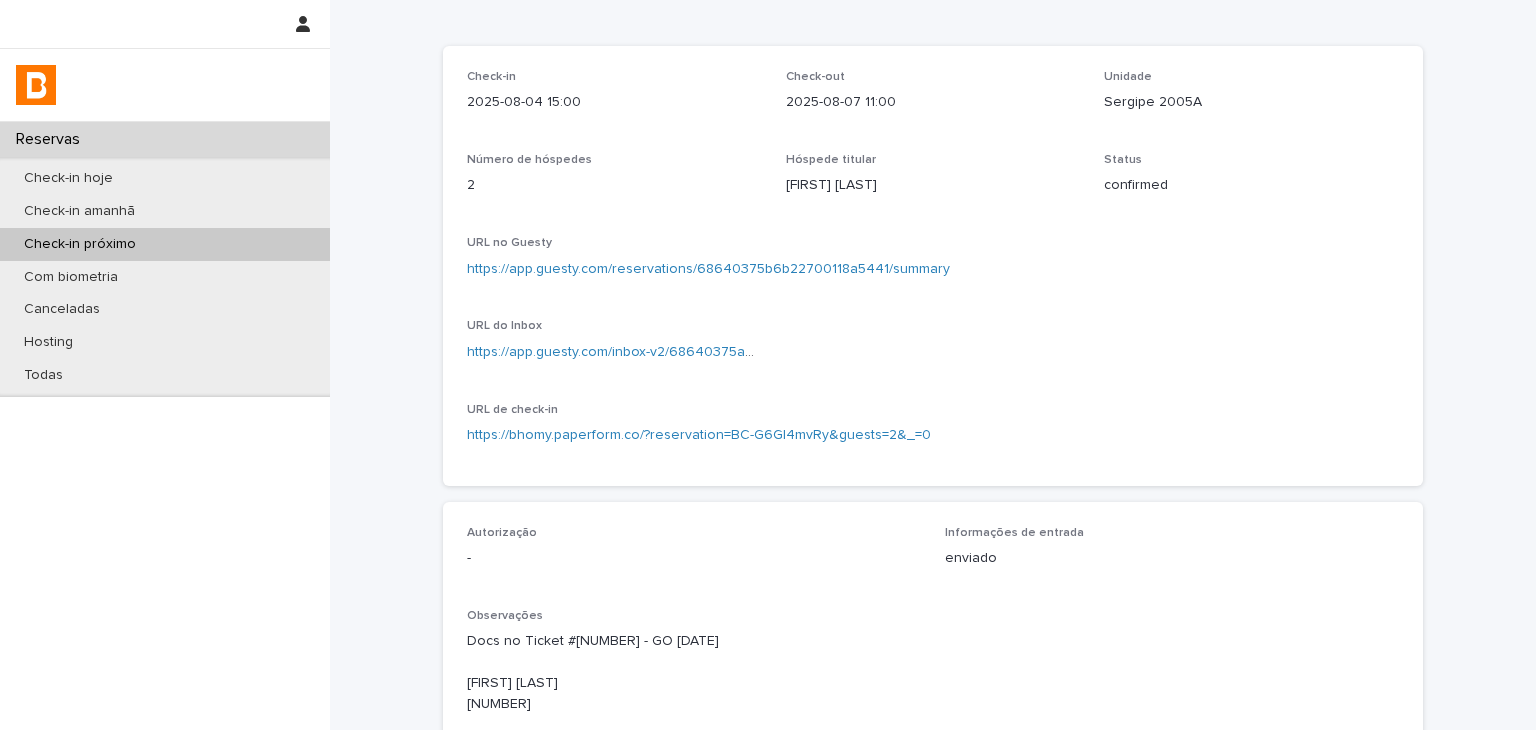 scroll, scrollTop: 500, scrollLeft: 0, axis: vertical 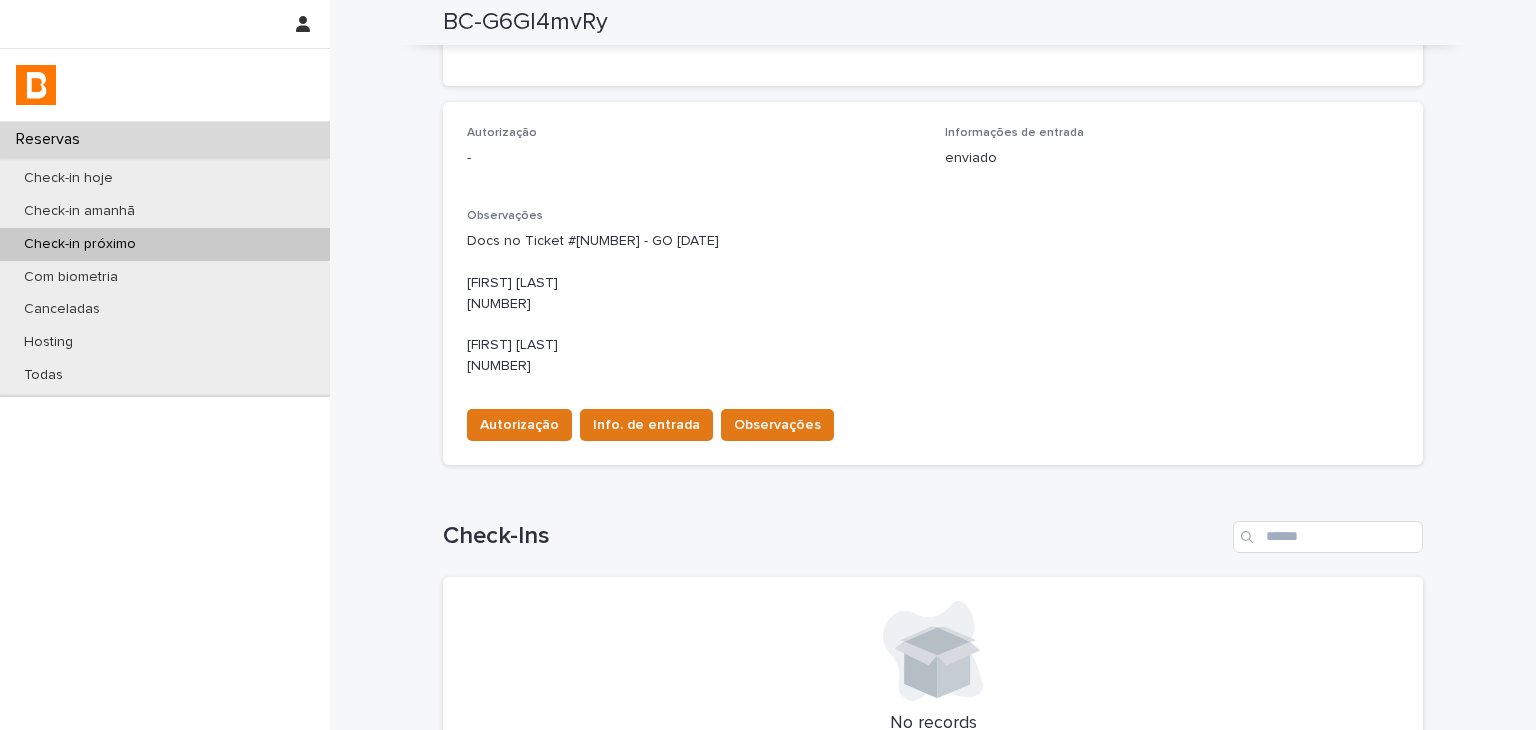 click on "Docs no Ticket #[NUMBER] - GO [DATE]
[FIRST] [LAST]
[NUMBER]
[FIRST] [LAST]
[NUMBER]" at bounding box center (933, 304) 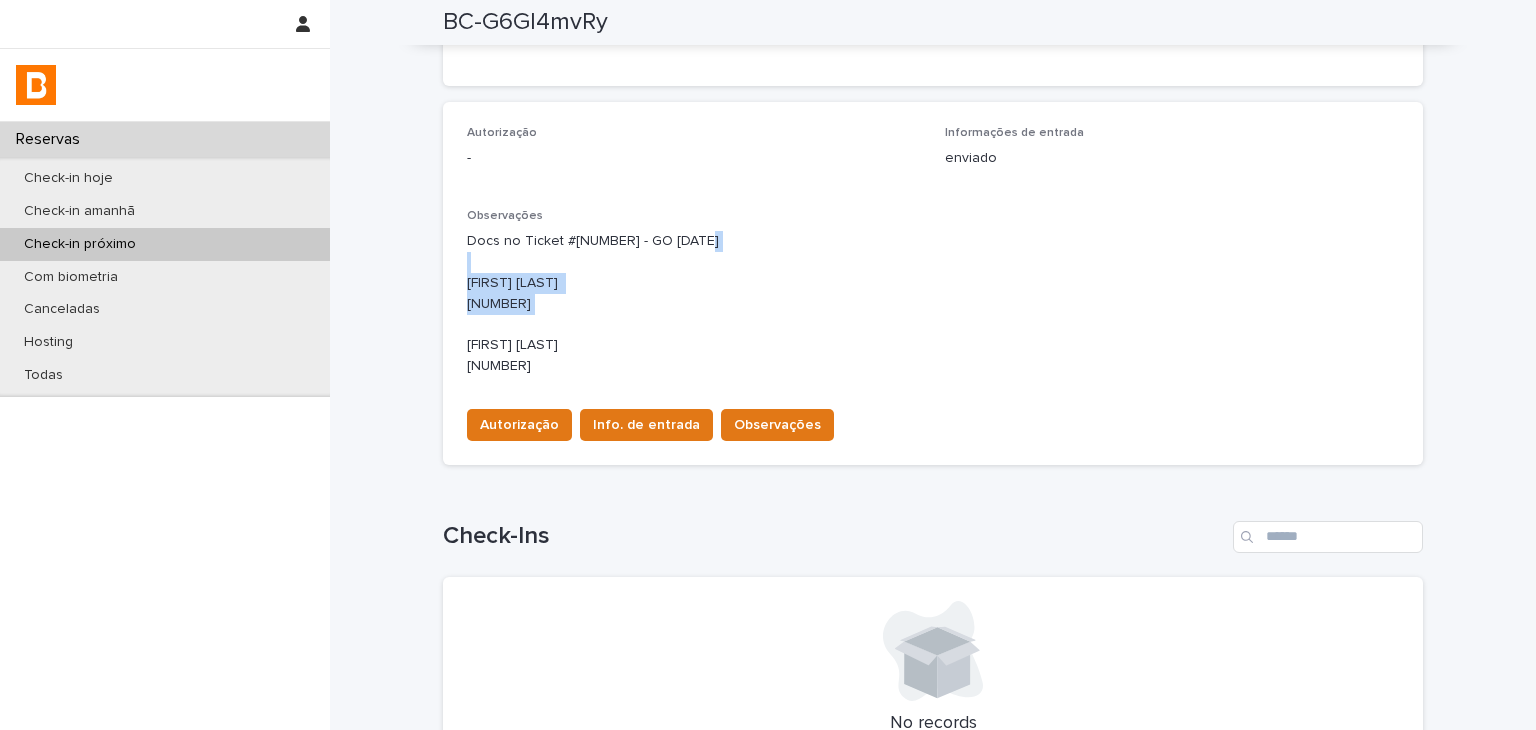 drag, startPoint x: 472, startPoint y: 285, endPoint x: 579, endPoint y: 285, distance: 107 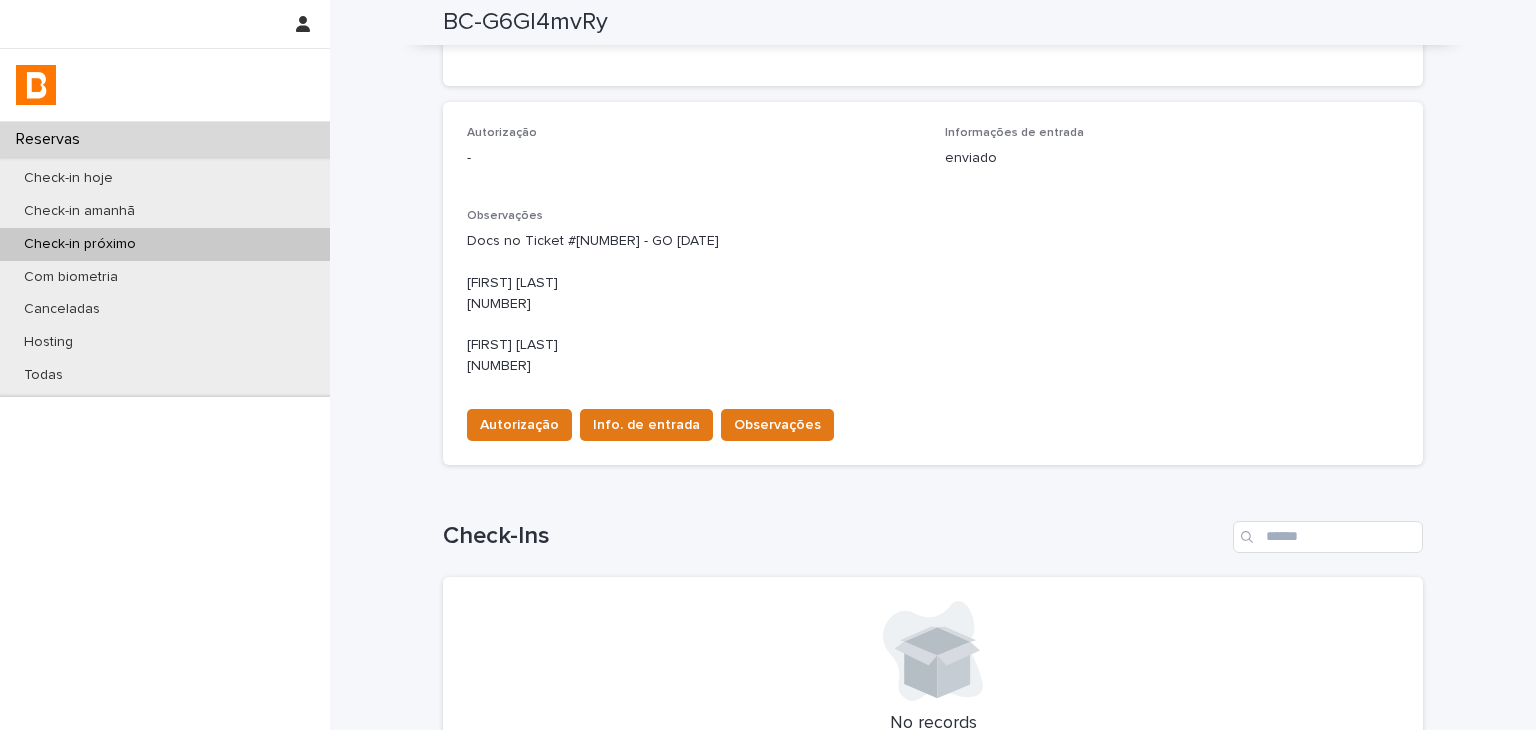 drag, startPoint x: 792, startPoint y: 143, endPoint x: 571, endPoint y: 243, distance: 242.57164 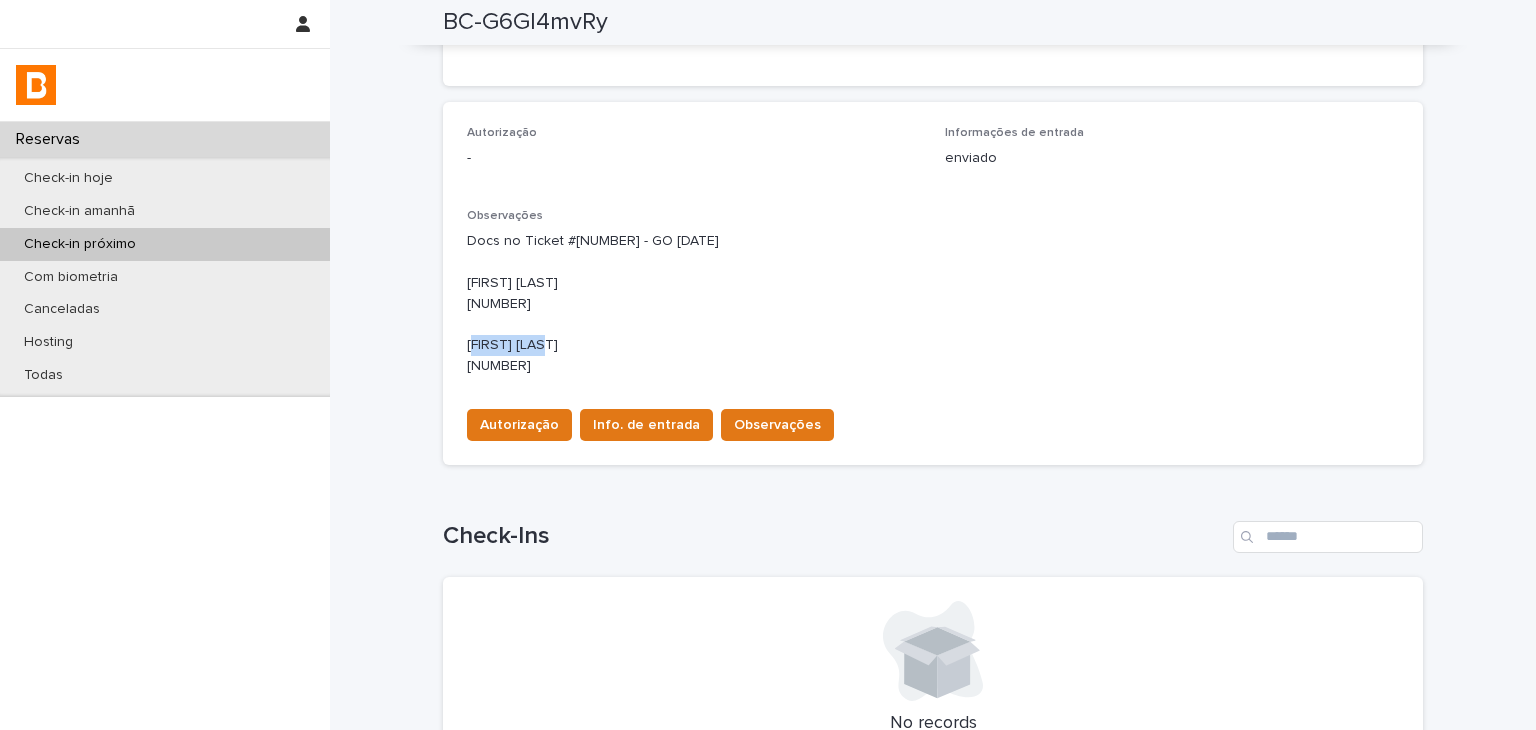 drag, startPoint x: 462, startPoint y: 306, endPoint x: 634, endPoint y: 330, distance: 173.66635 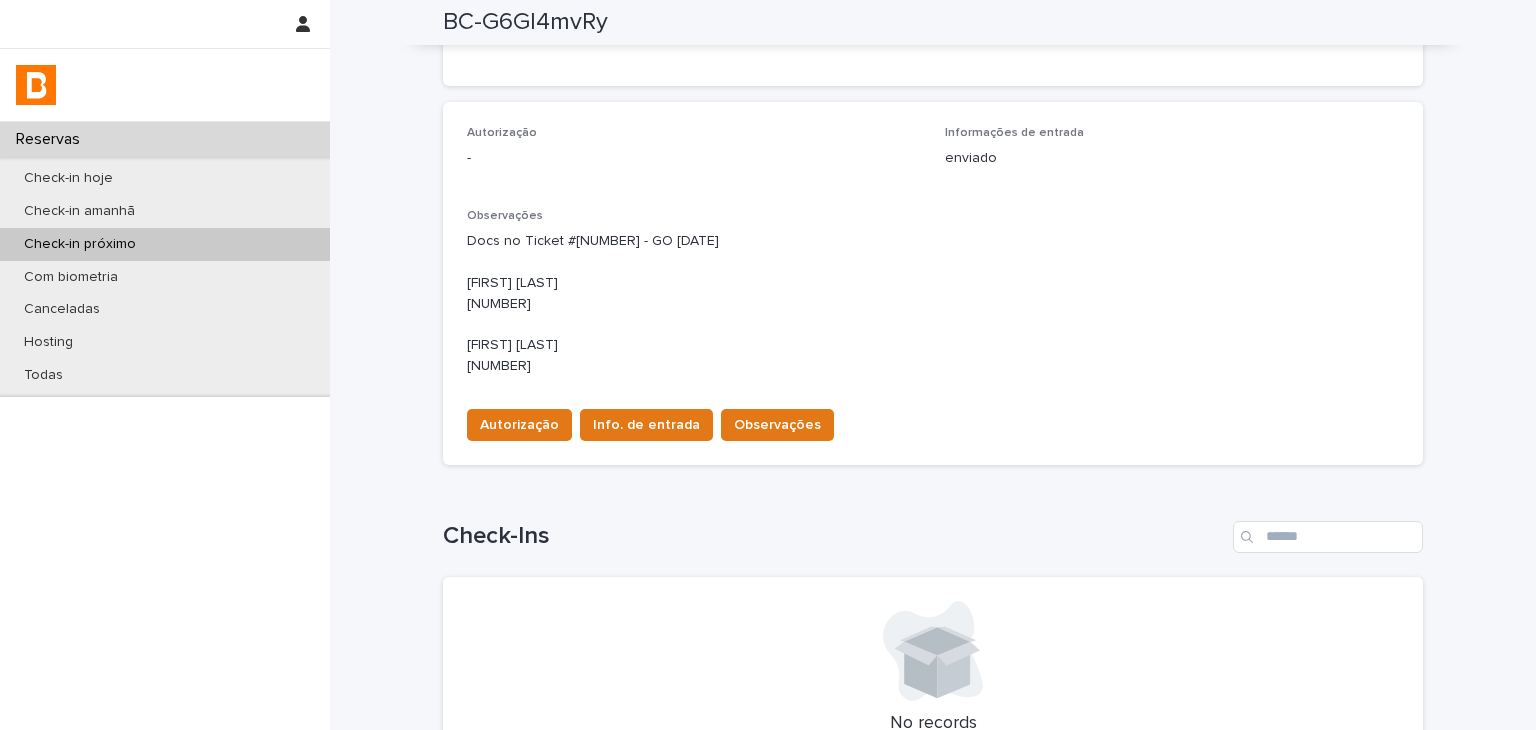 click on "-" at bounding box center [694, 158] 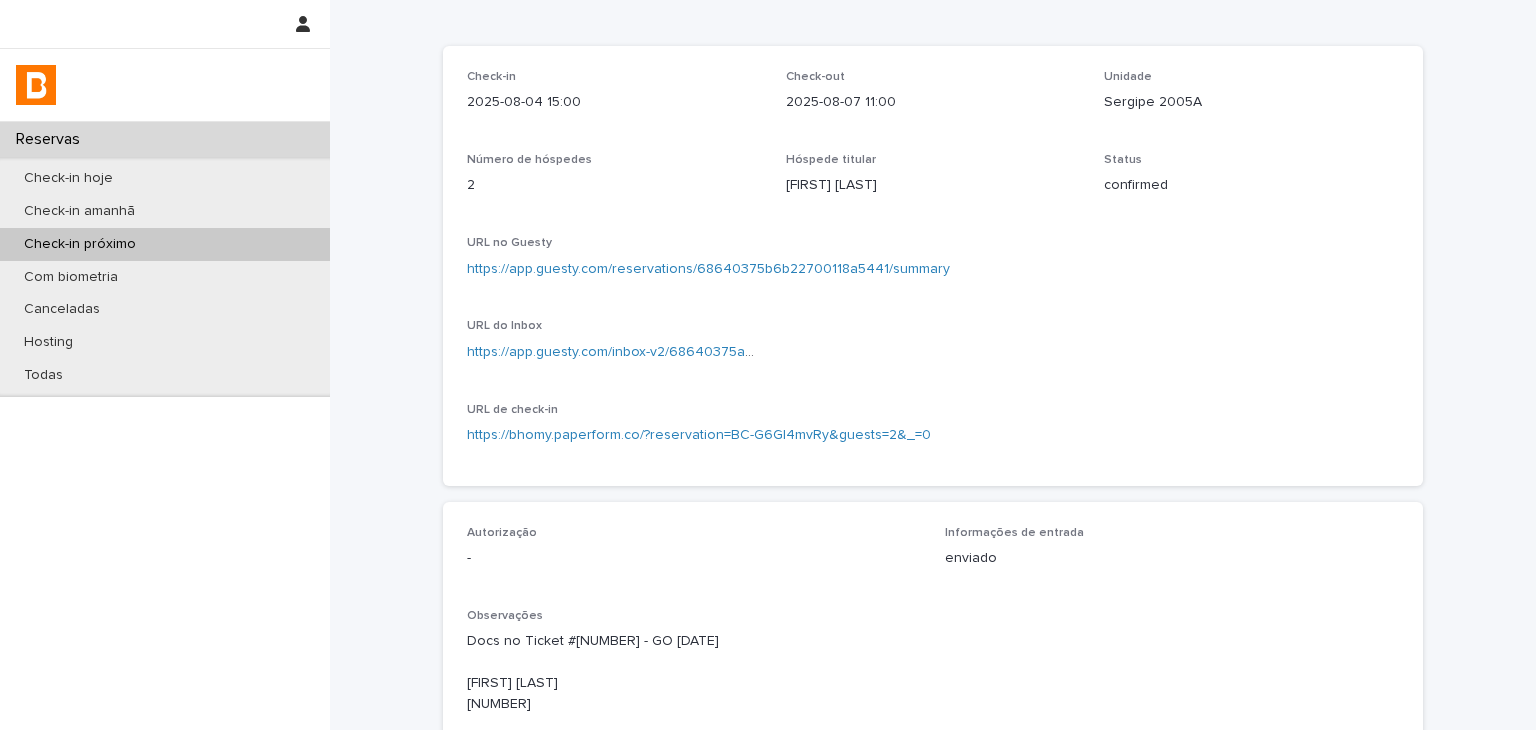 click on "https://app.guesty.com/reservations/68640375b6b22700118a5441/summary" at bounding box center [708, 269] 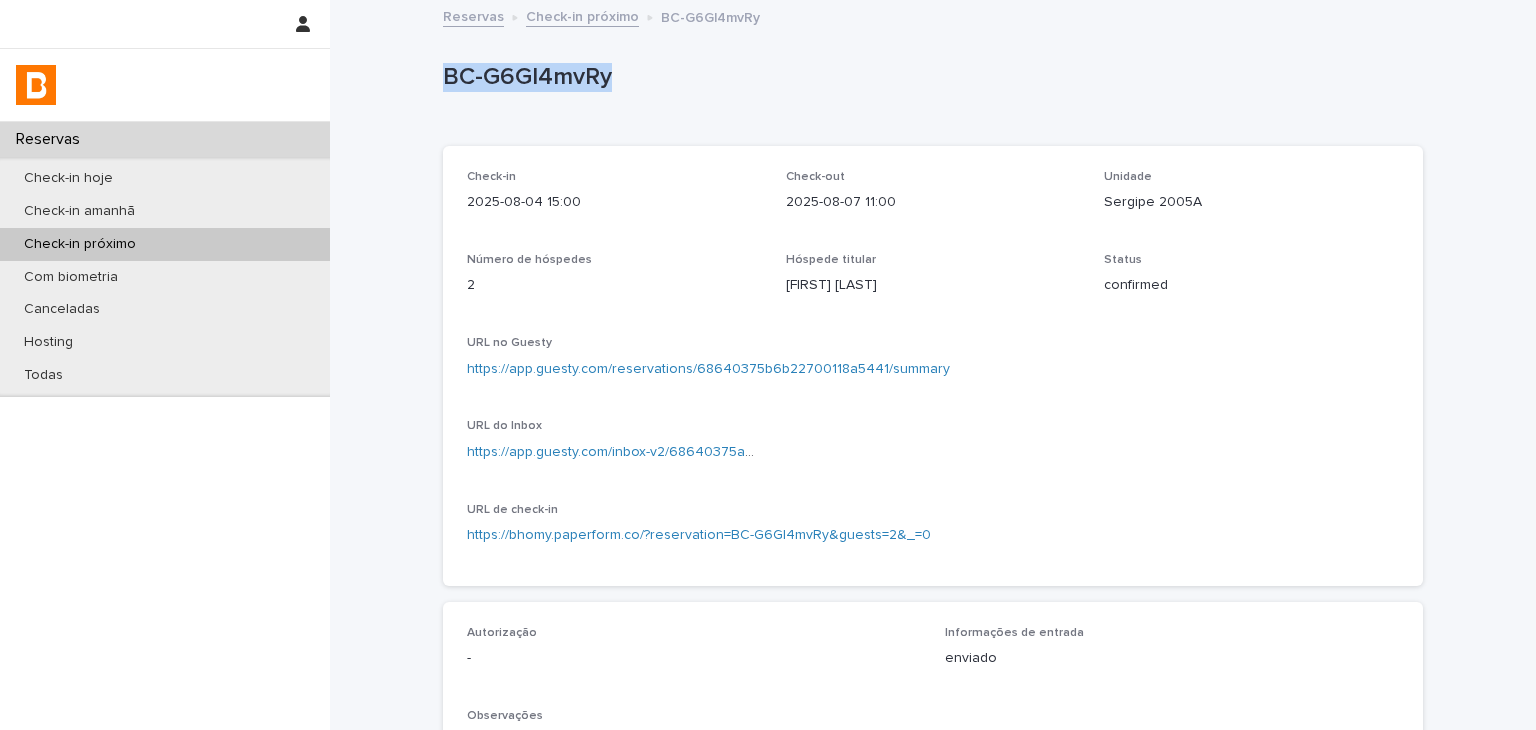 drag, startPoint x: 427, startPoint y: 85, endPoint x: 787, endPoint y: 134, distance: 363.31943 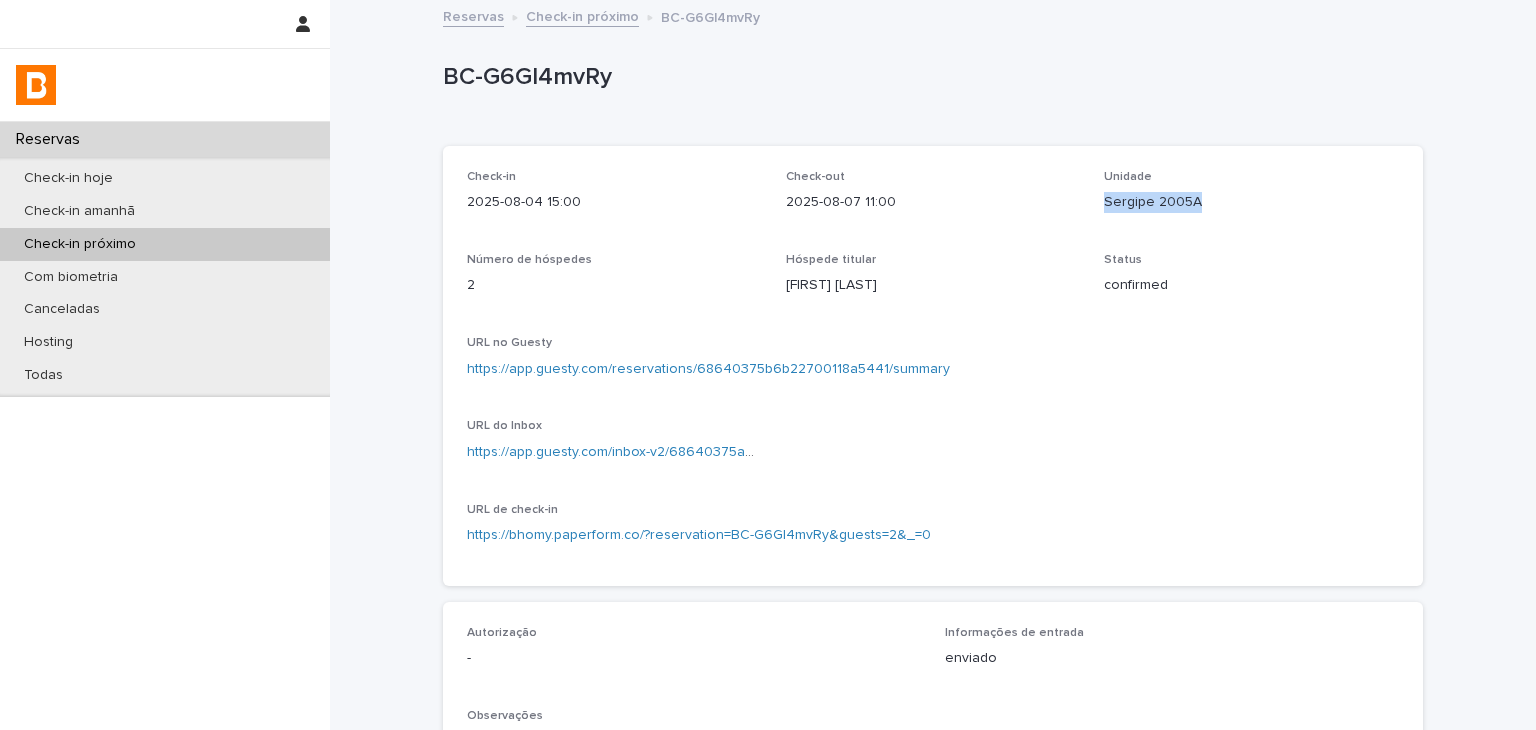 drag, startPoint x: 1100, startPoint y: 198, endPoint x: 1230, endPoint y: 205, distance: 130.18832 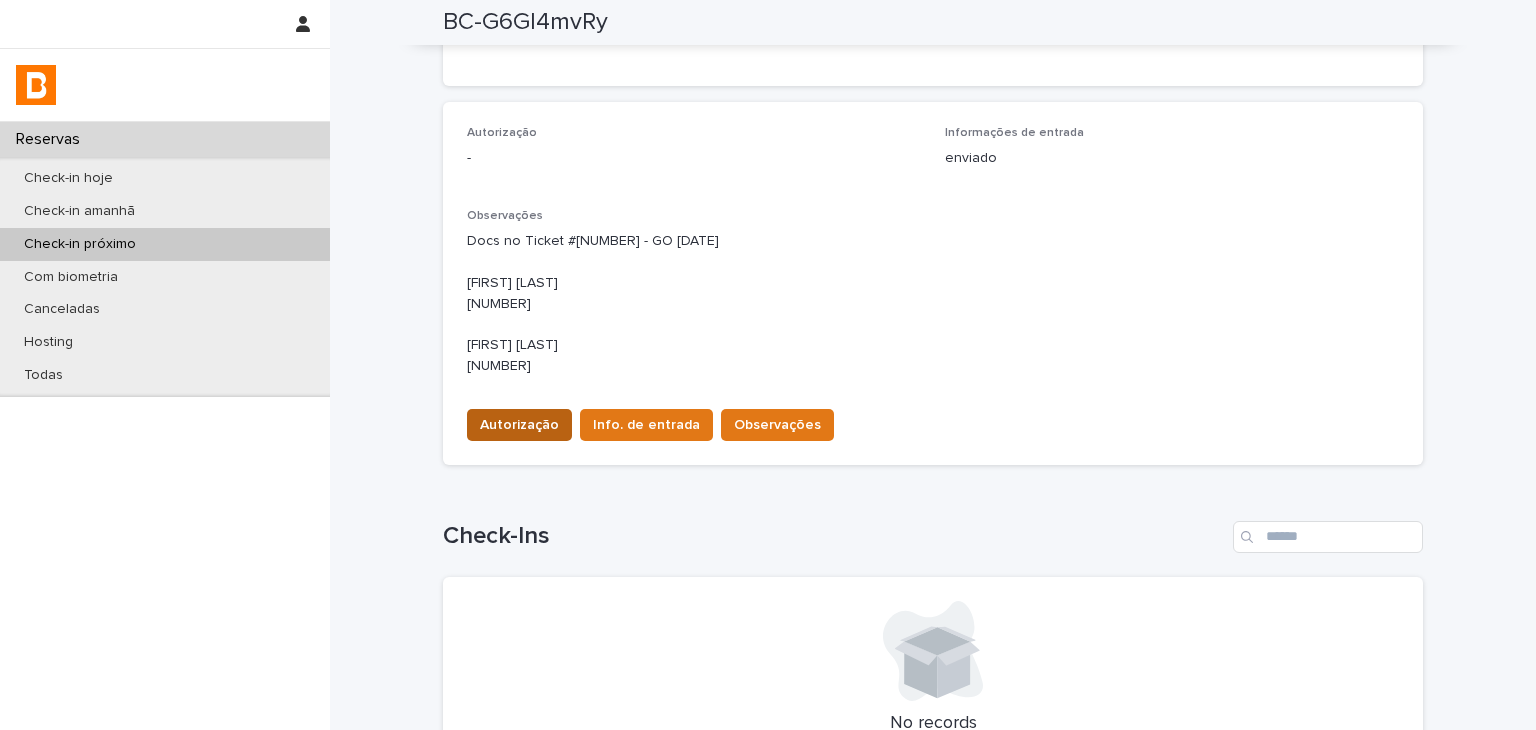 click on "Autorização" at bounding box center [519, 425] 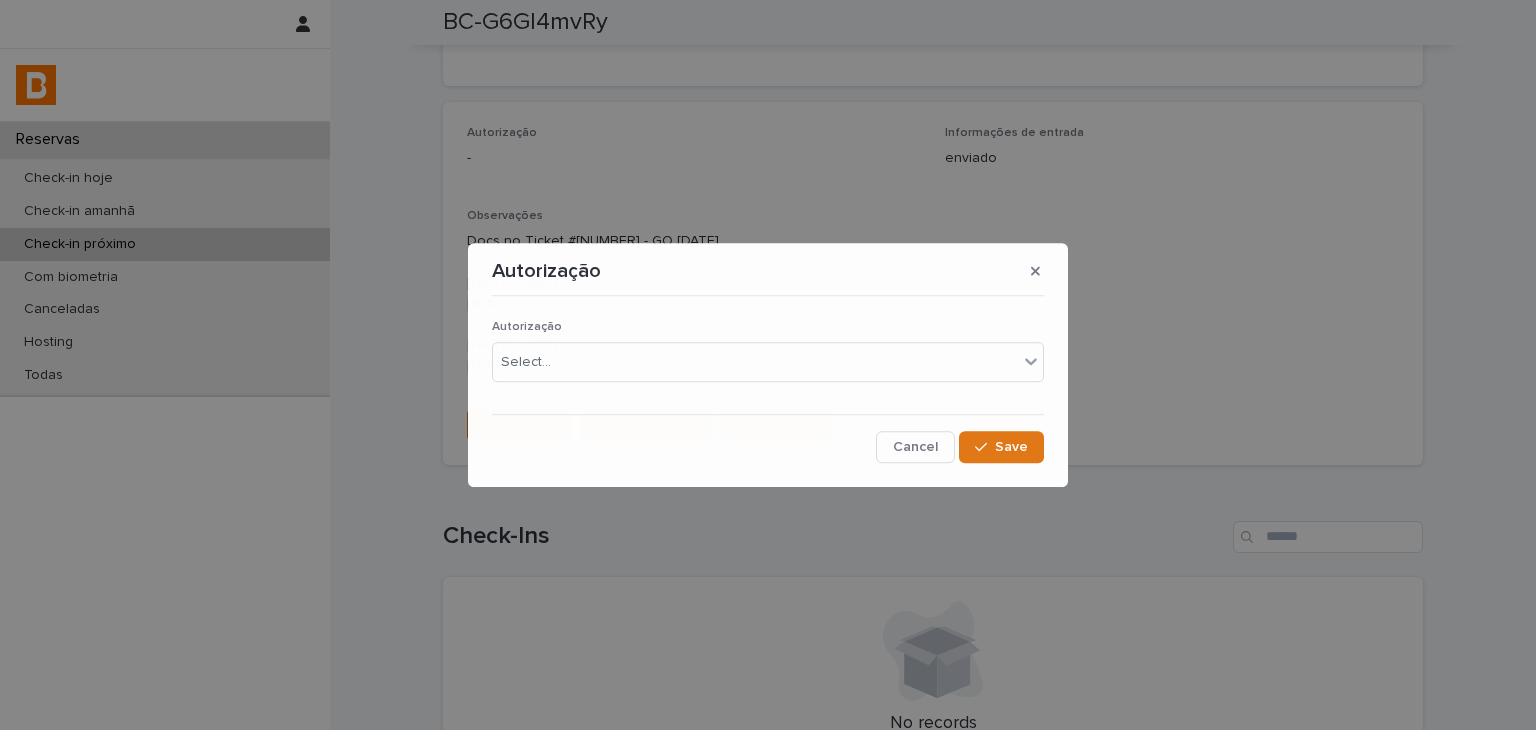 drag, startPoint x: 578, startPoint y: 327, endPoint x: 585, endPoint y: 350, distance: 24.04163 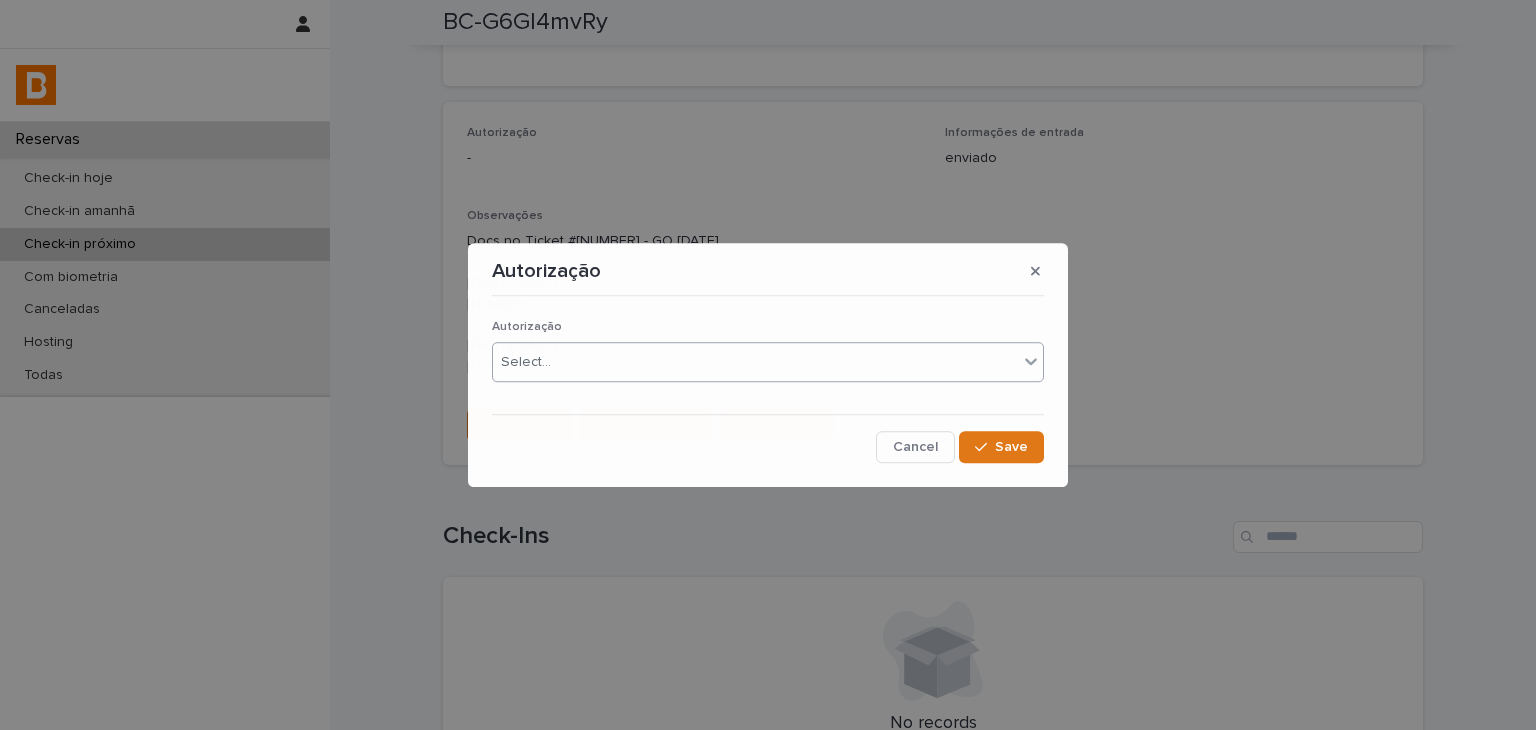 click on "Autorização" at bounding box center (768, 327) 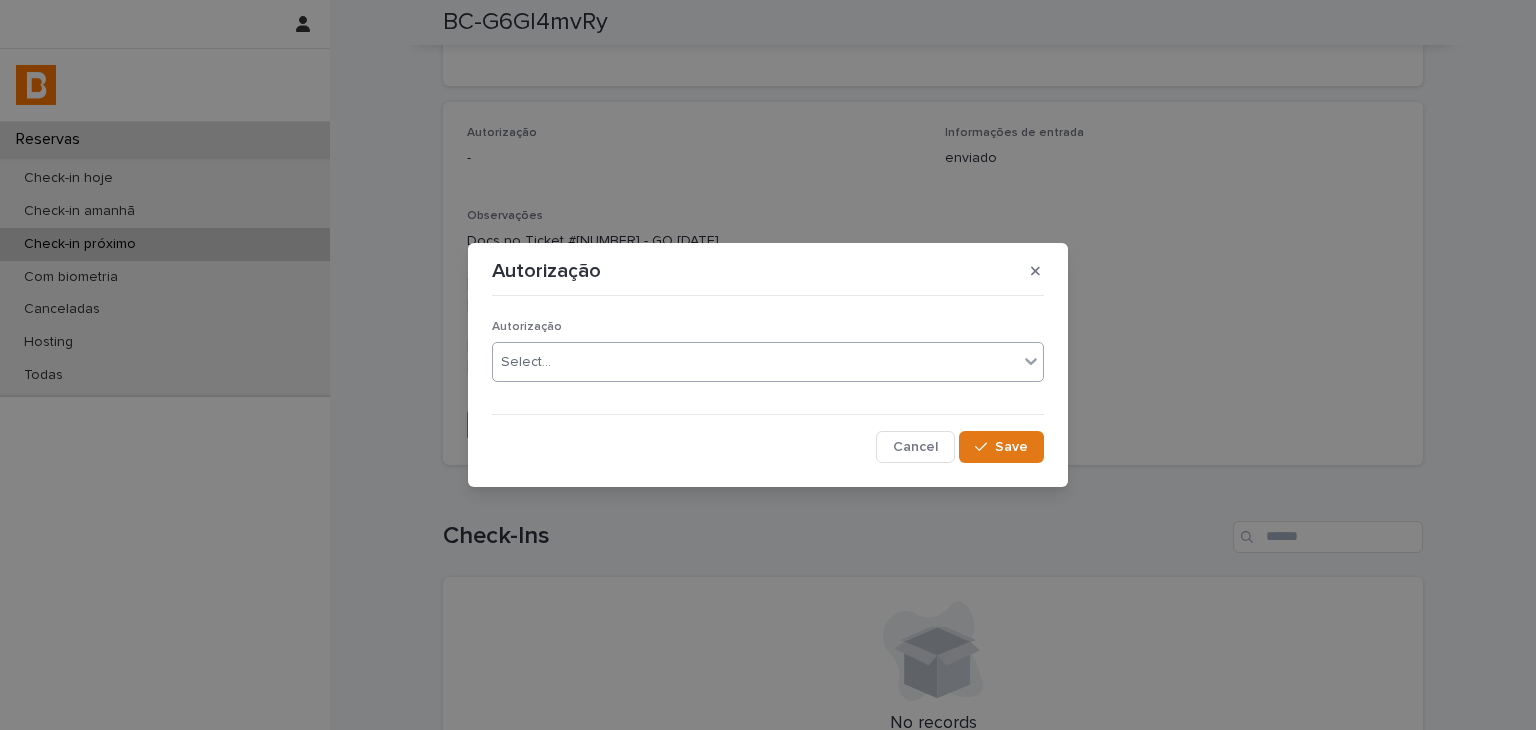 click on "Select..." at bounding box center [755, 362] 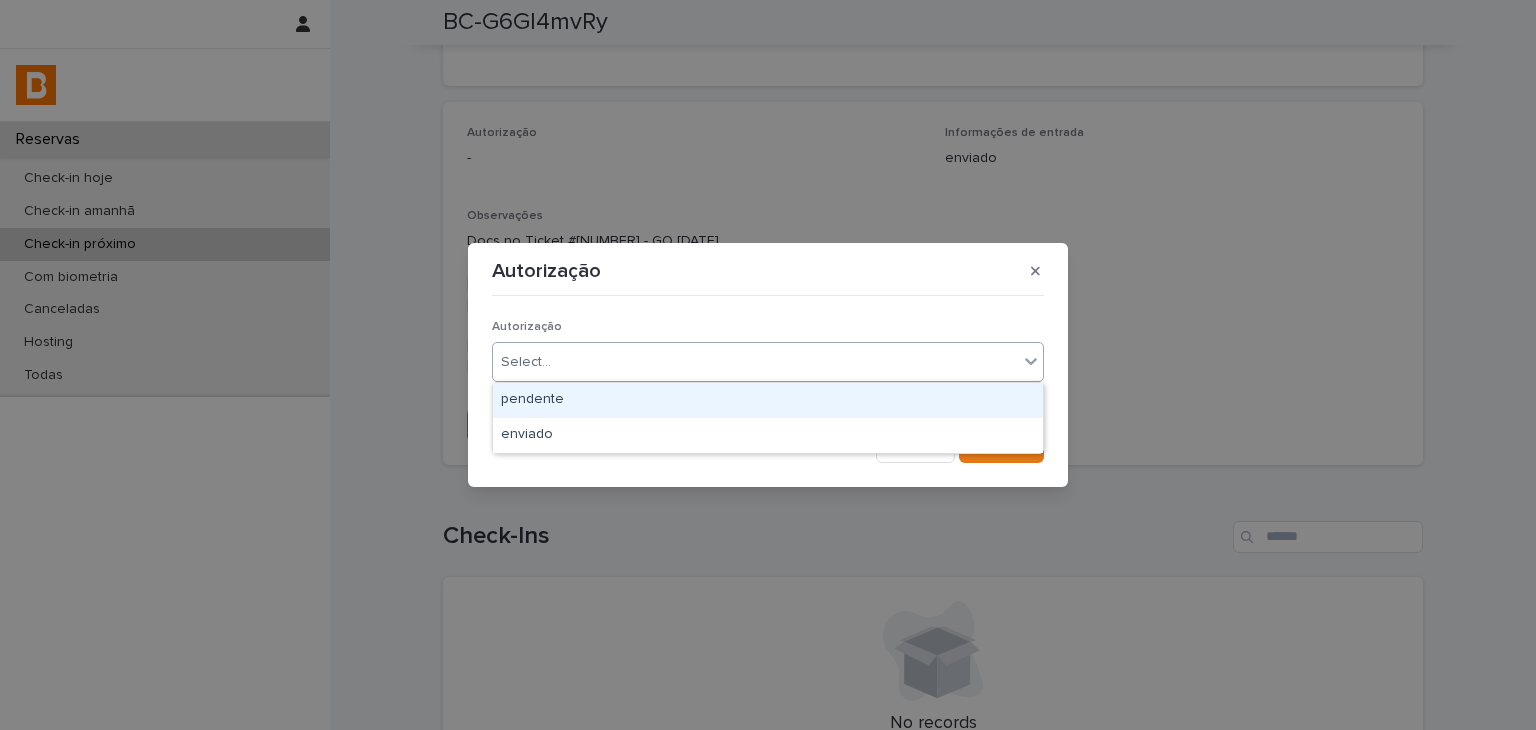 click on "pendente" at bounding box center [768, 400] 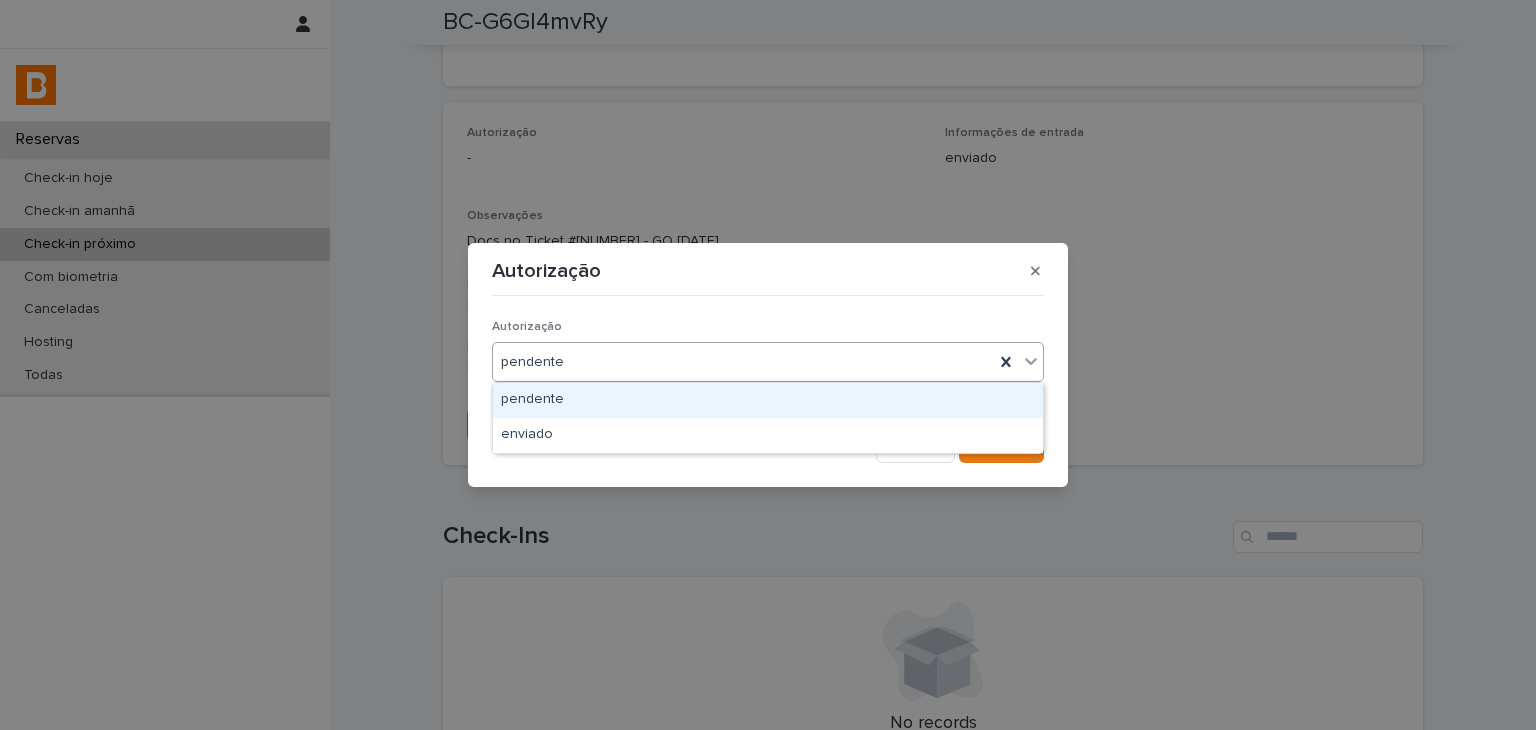 click on "pendente" at bounding box center (743, 362) 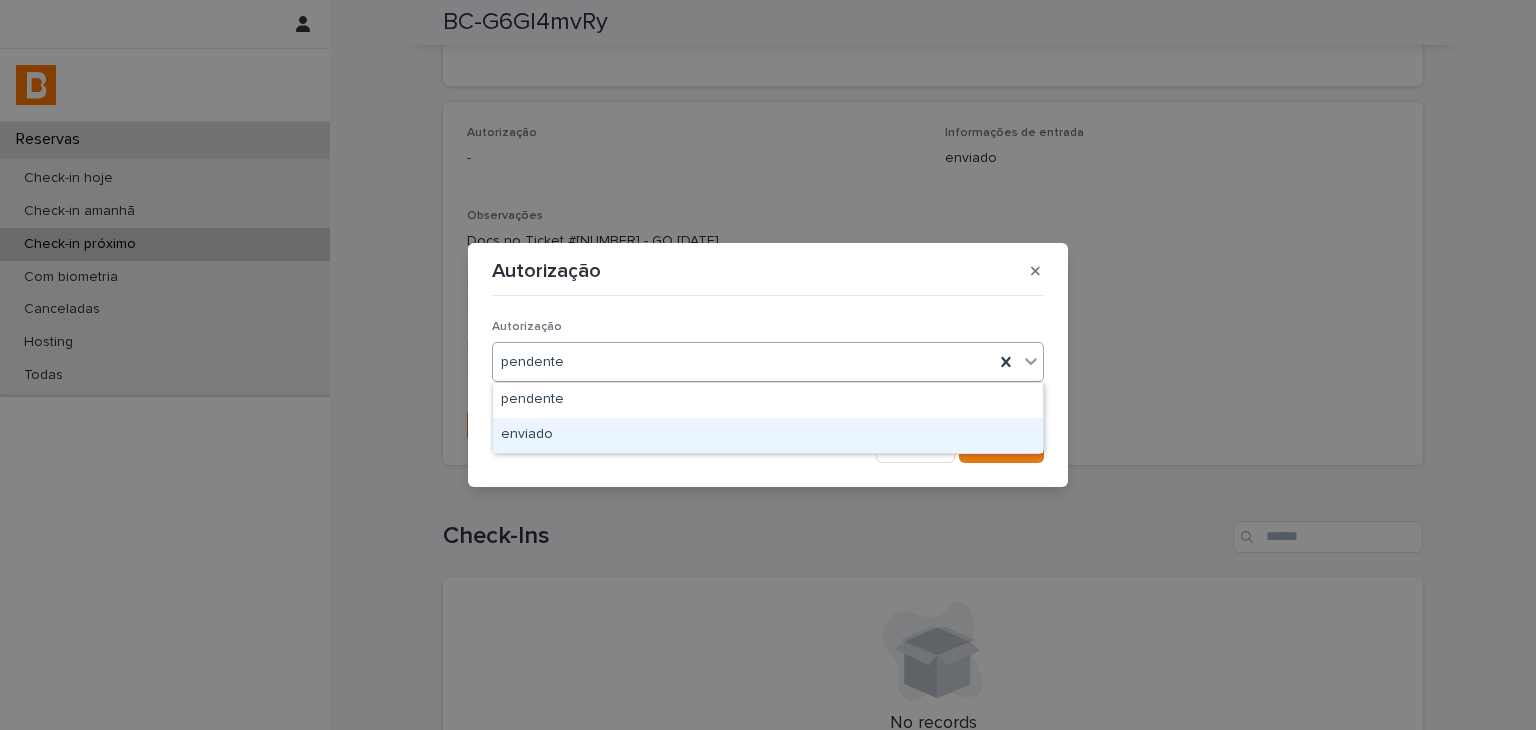 click on "enviado" at bounding box center (768, 435) 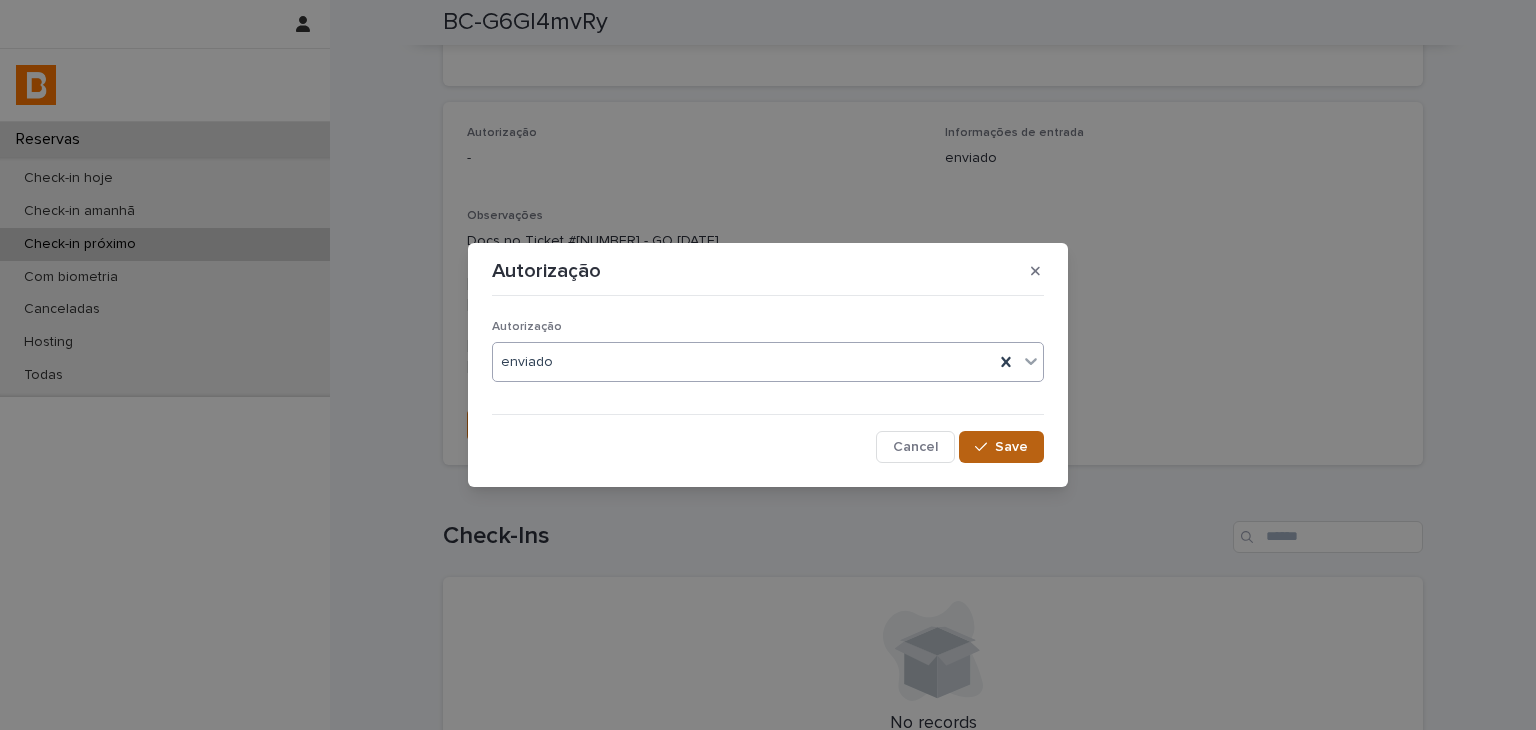 click on "Save" at bounding box center [1001, 447] 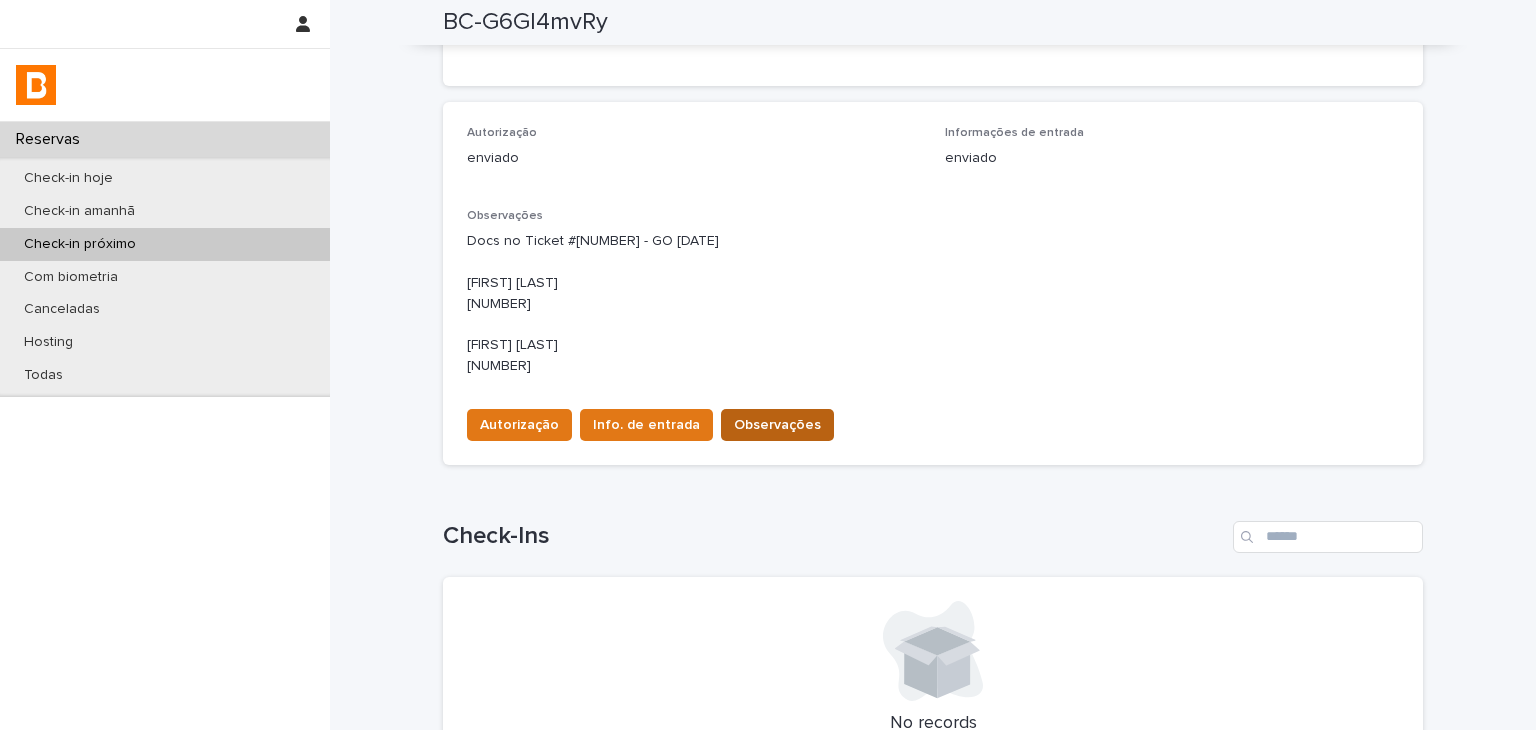click on "Observações" at bounding box center (777, 425) 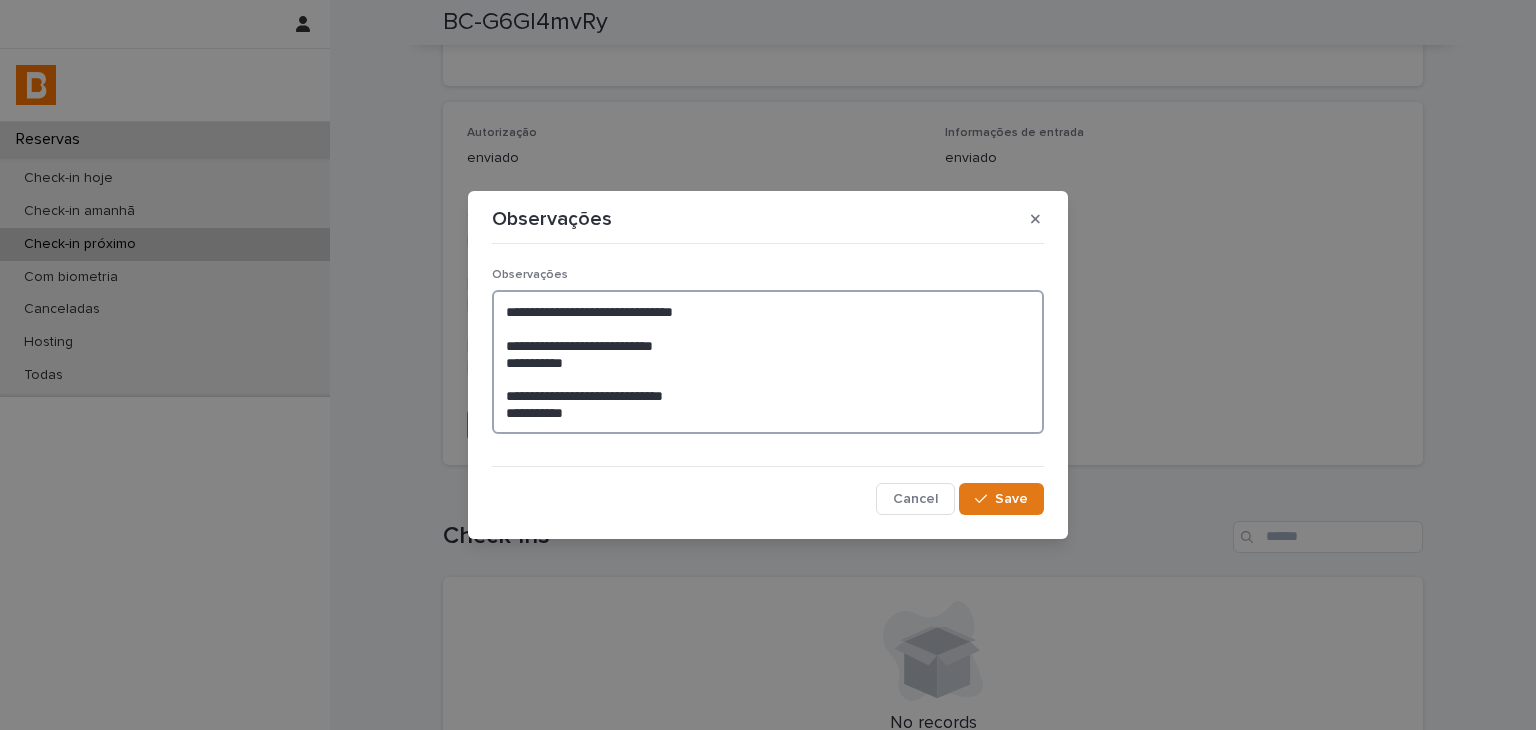 click on "**********" at bounding box center [768, 362] 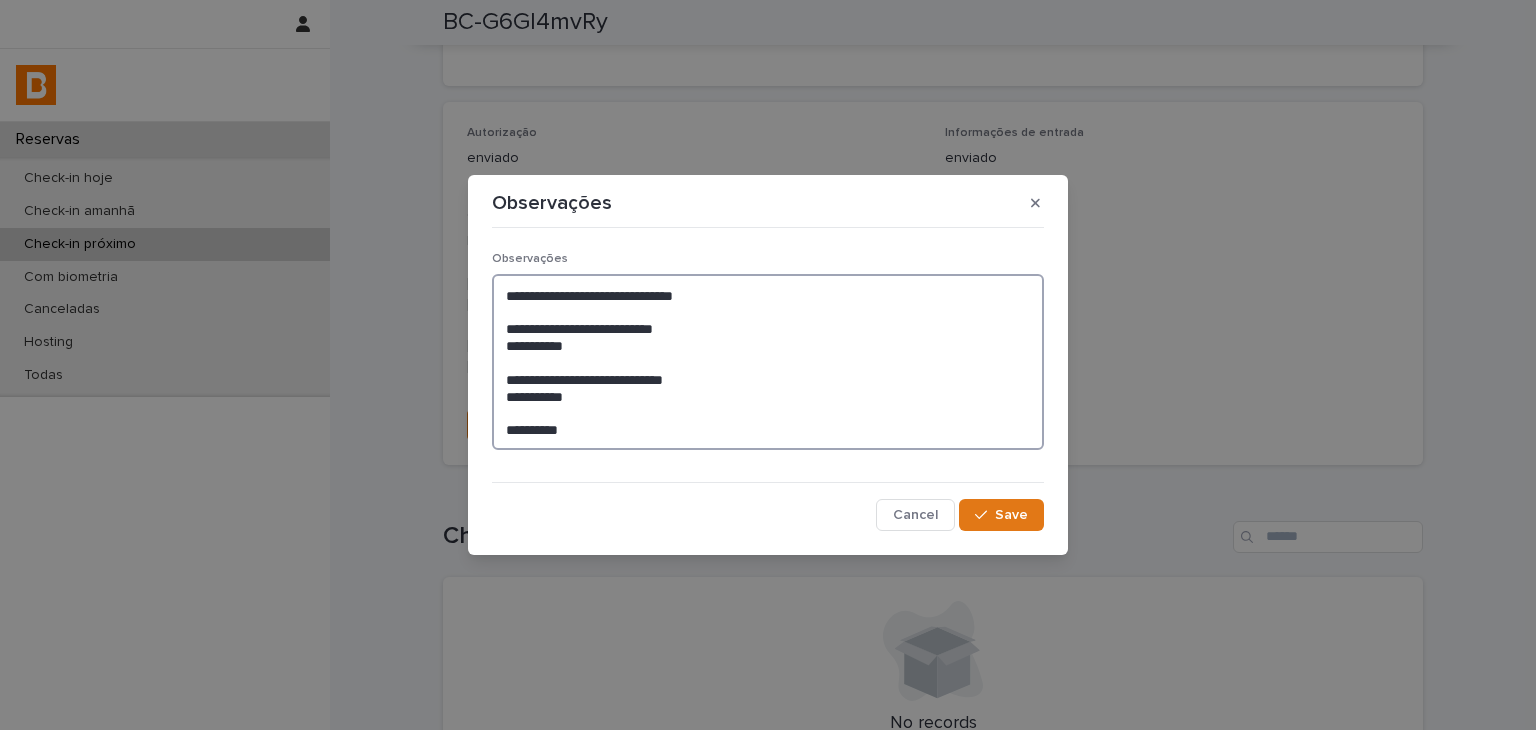 click on "**********" at bounding box center [768, 362] 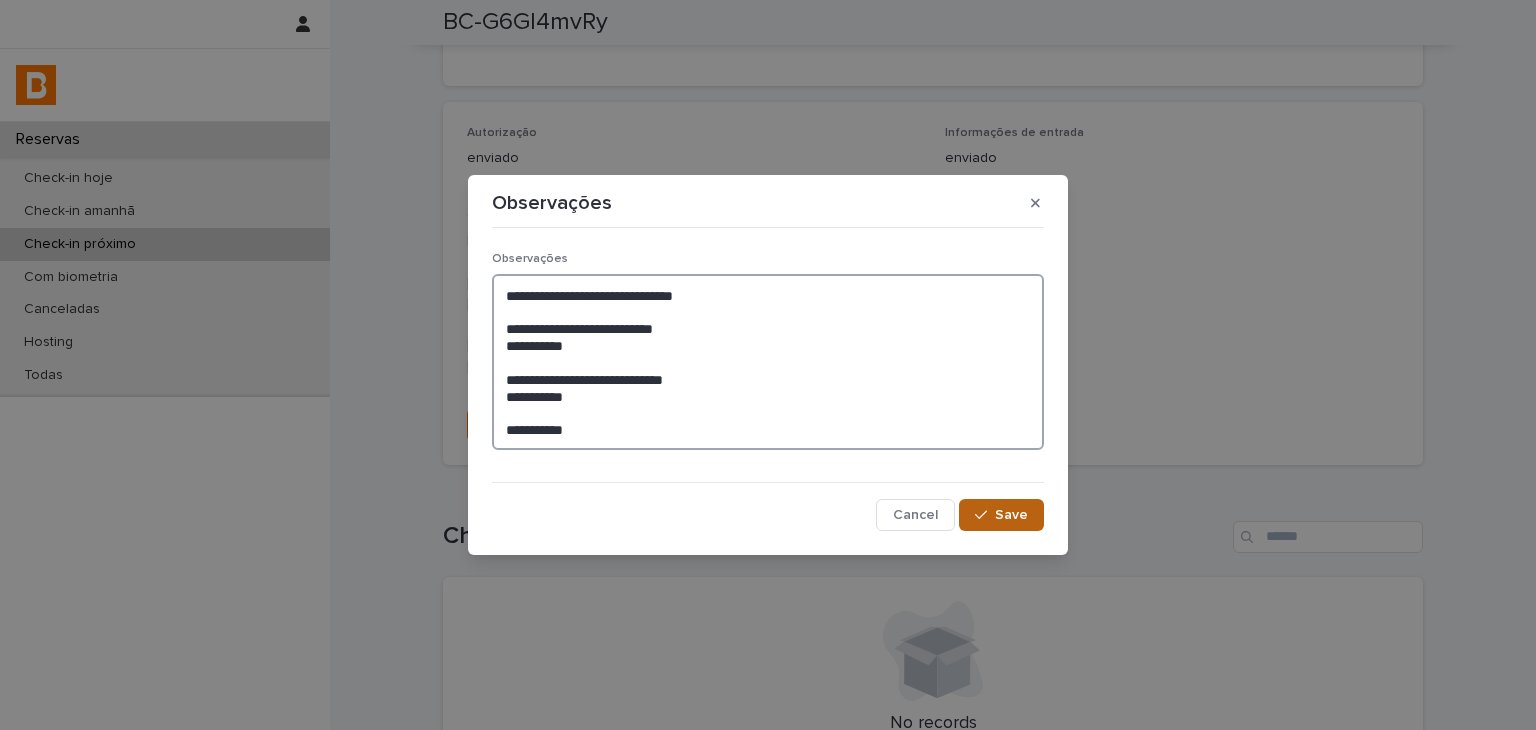 type on "**********" 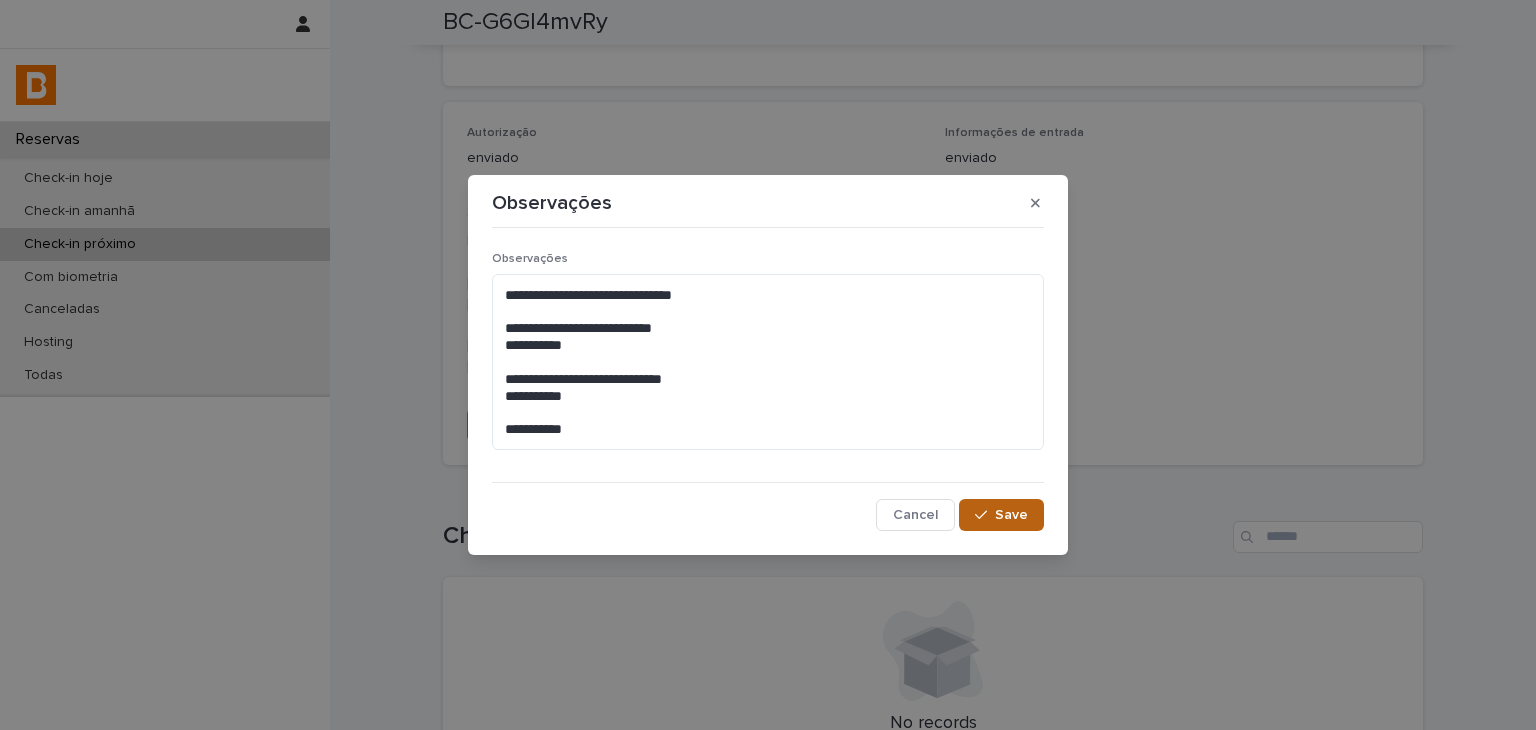 click on "Save" at bounding box center (1001, 515) 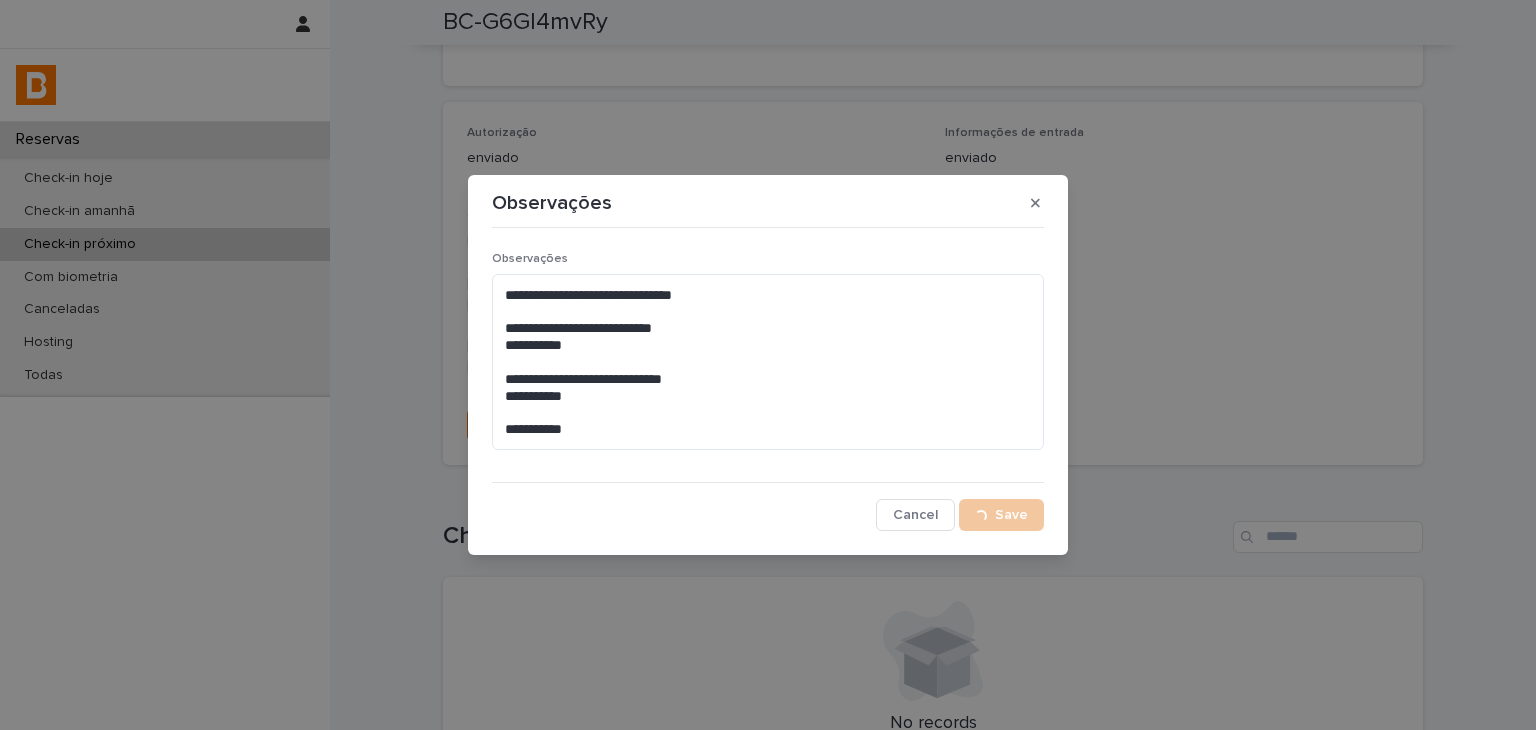 scroll, scrollTop: 520, scrollLeft: 0, axis: vertical 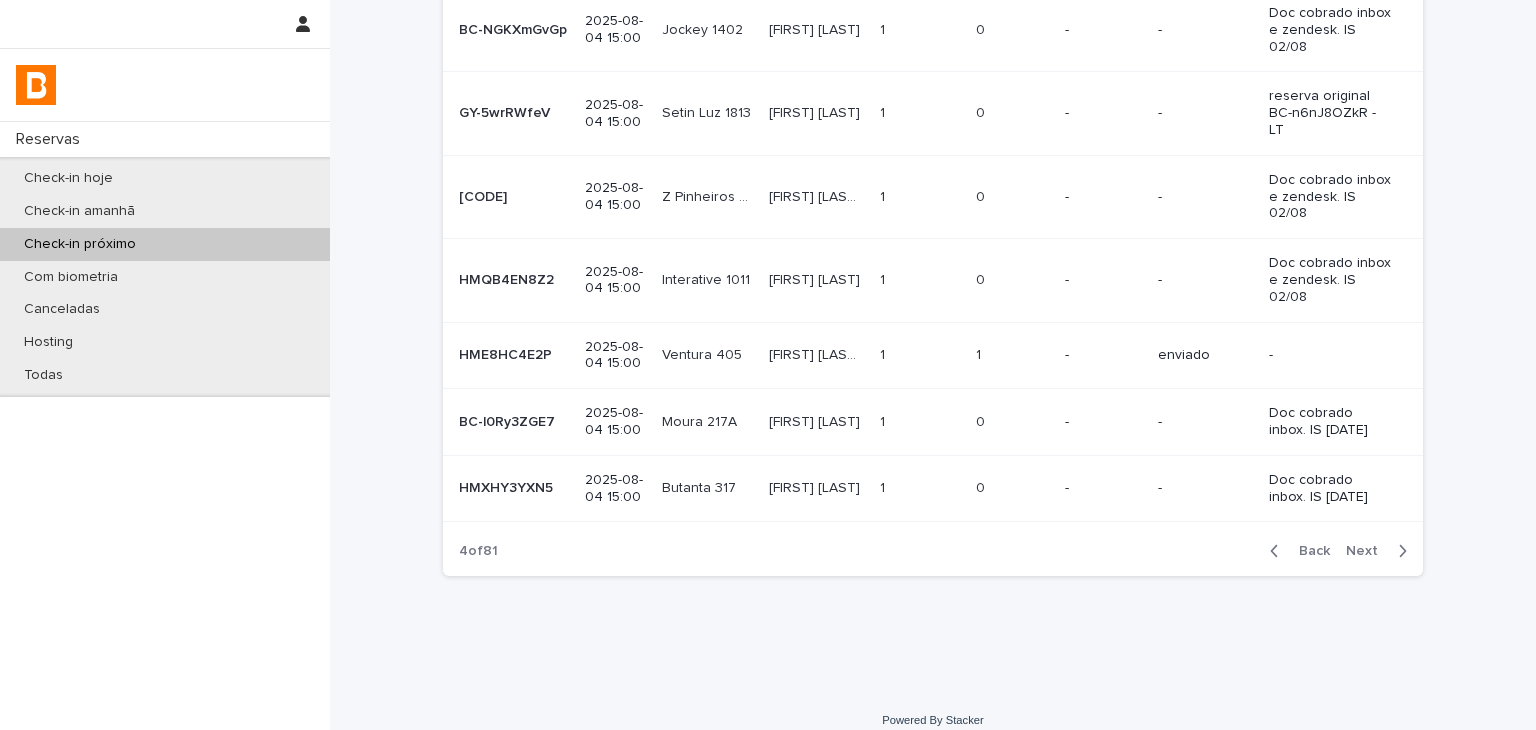 click at bounding box center (1398, 551) 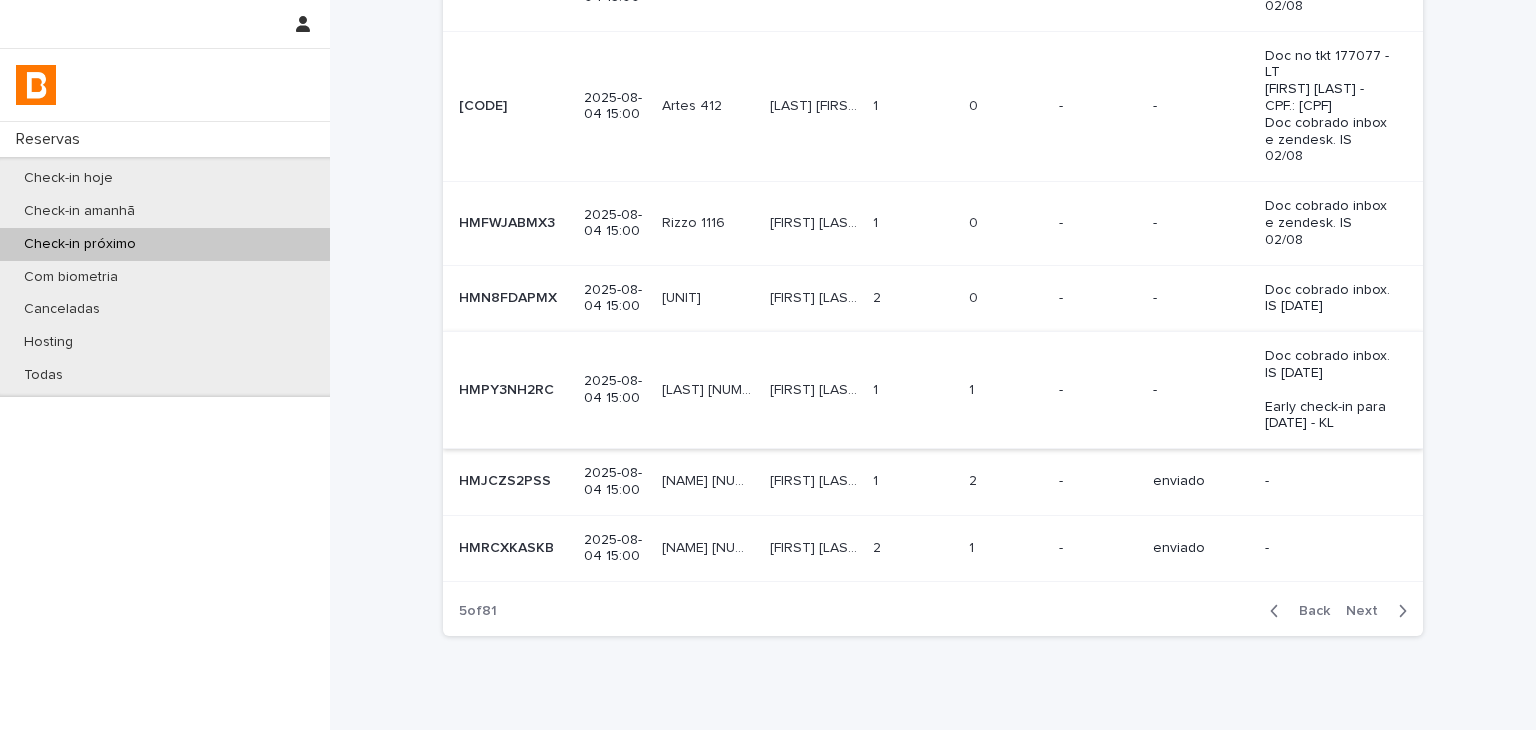 scroll, scrollTop: 0, scrollLeft: 0, axis: both 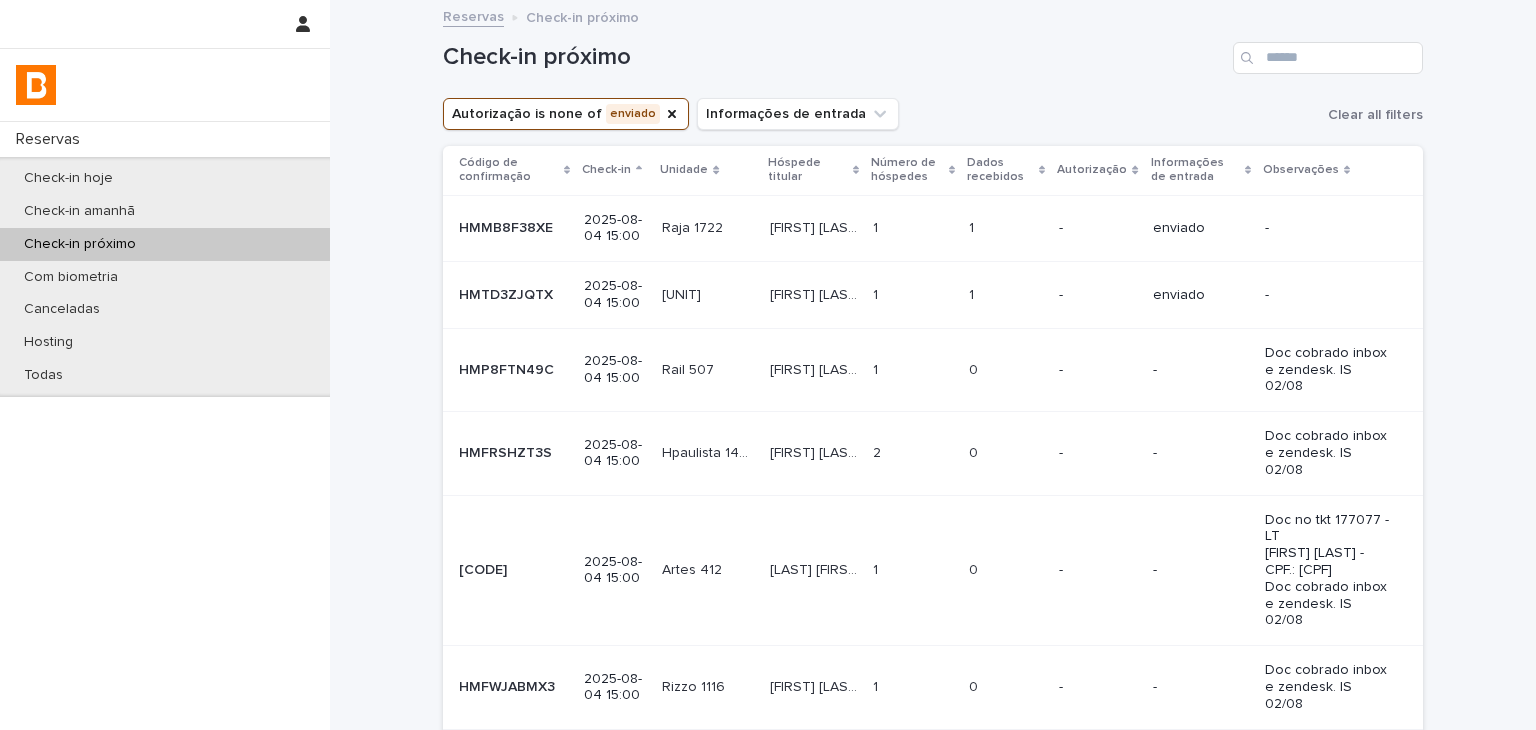 click on "1" at bounding box center (877, 293) 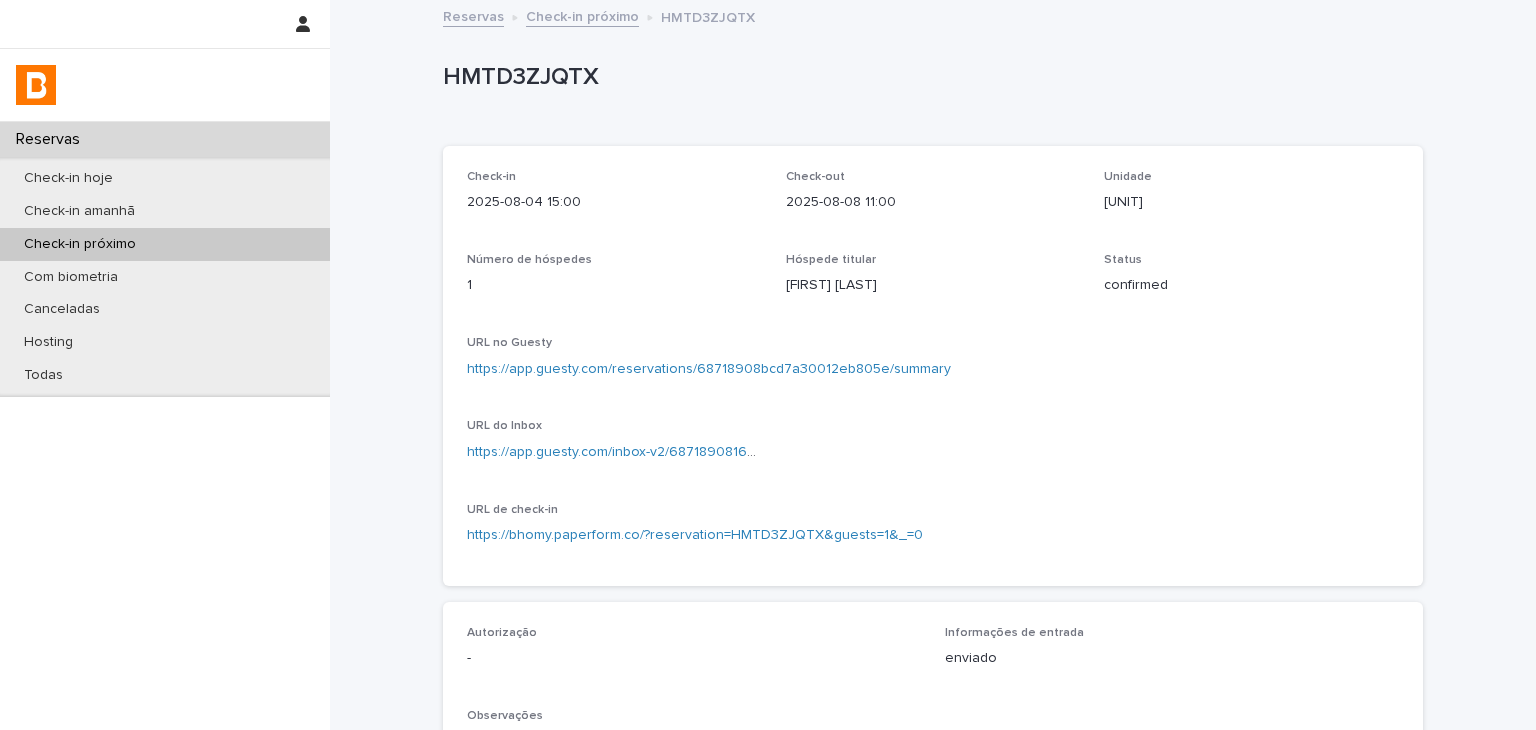drag, startPoint x: 1096, startPoint y: 204, endPoint x: 1168, endPoint y: 213, distance: 72.56032 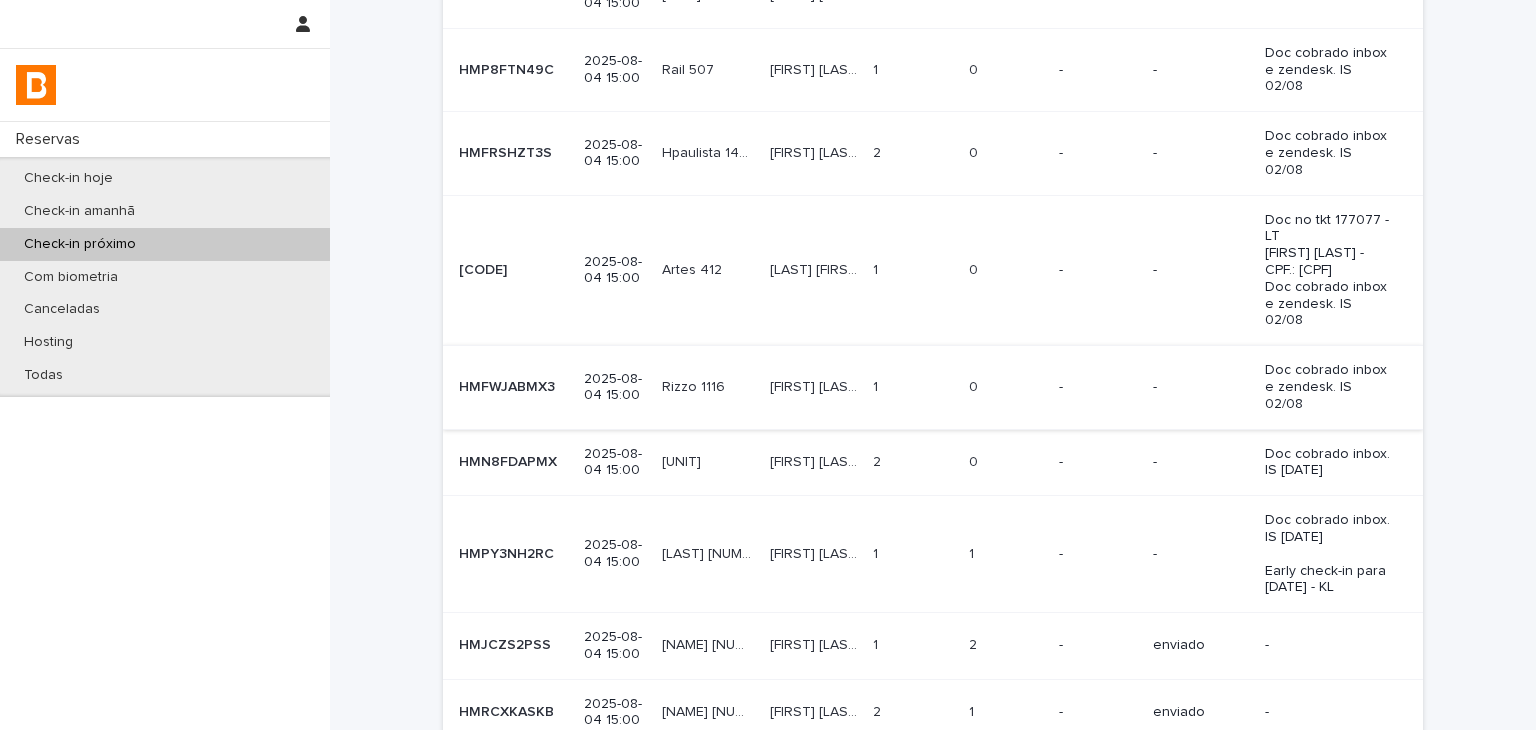 scroll, scrollTop: 490, scrollLeft: 0, axis: vertical 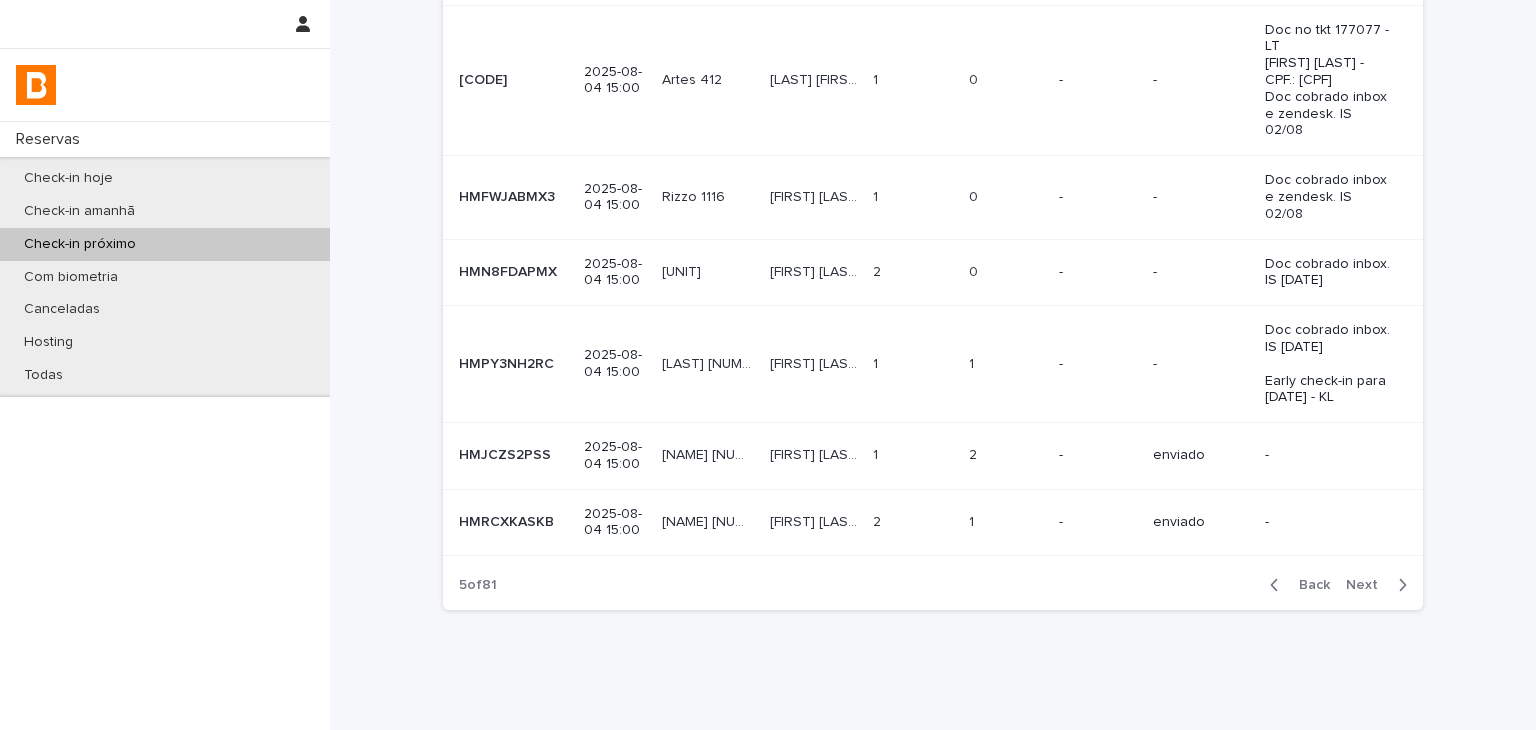 click on "Next" at bounding box center (1368, 585) 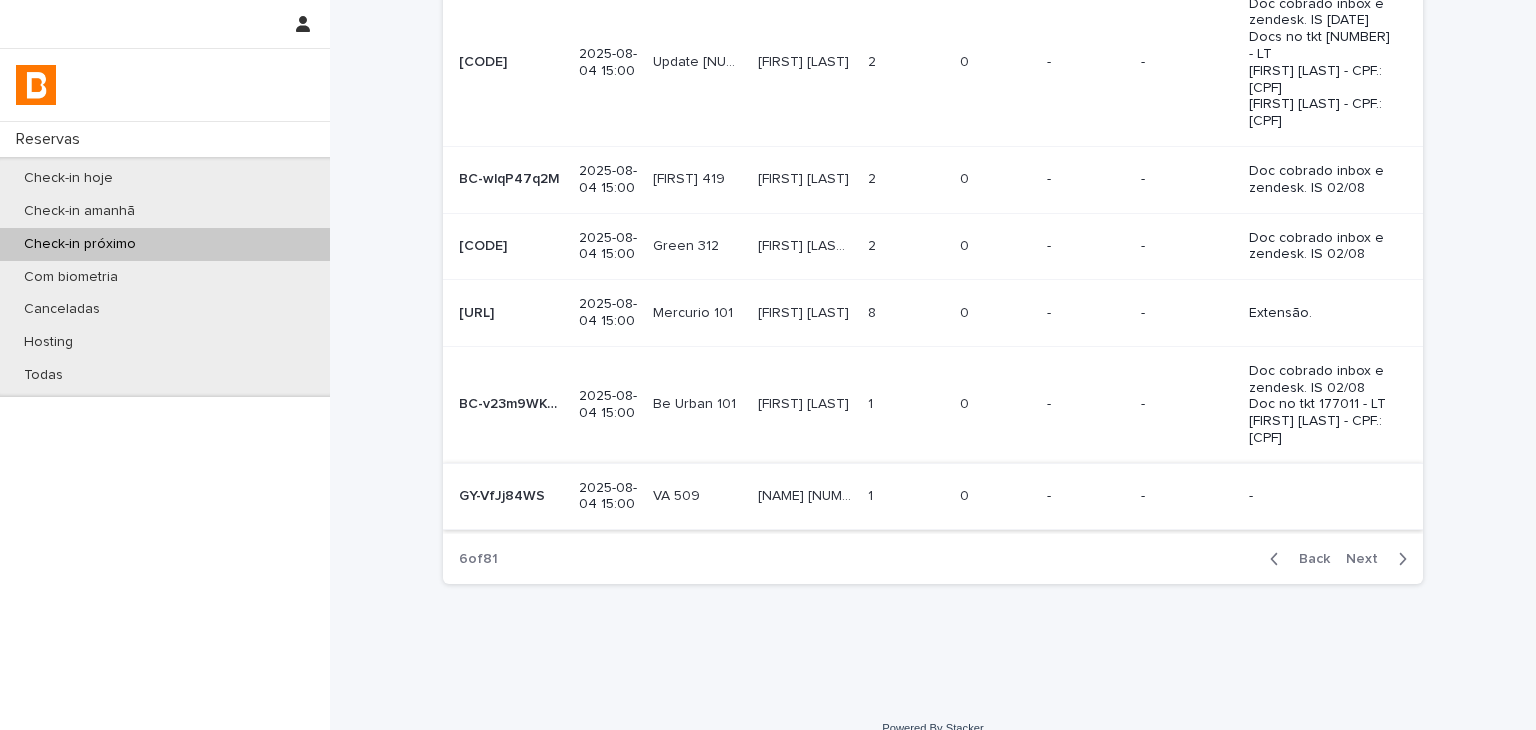 scroll, scrollTop: 416, scrollLeft: 0, axis: vertical 